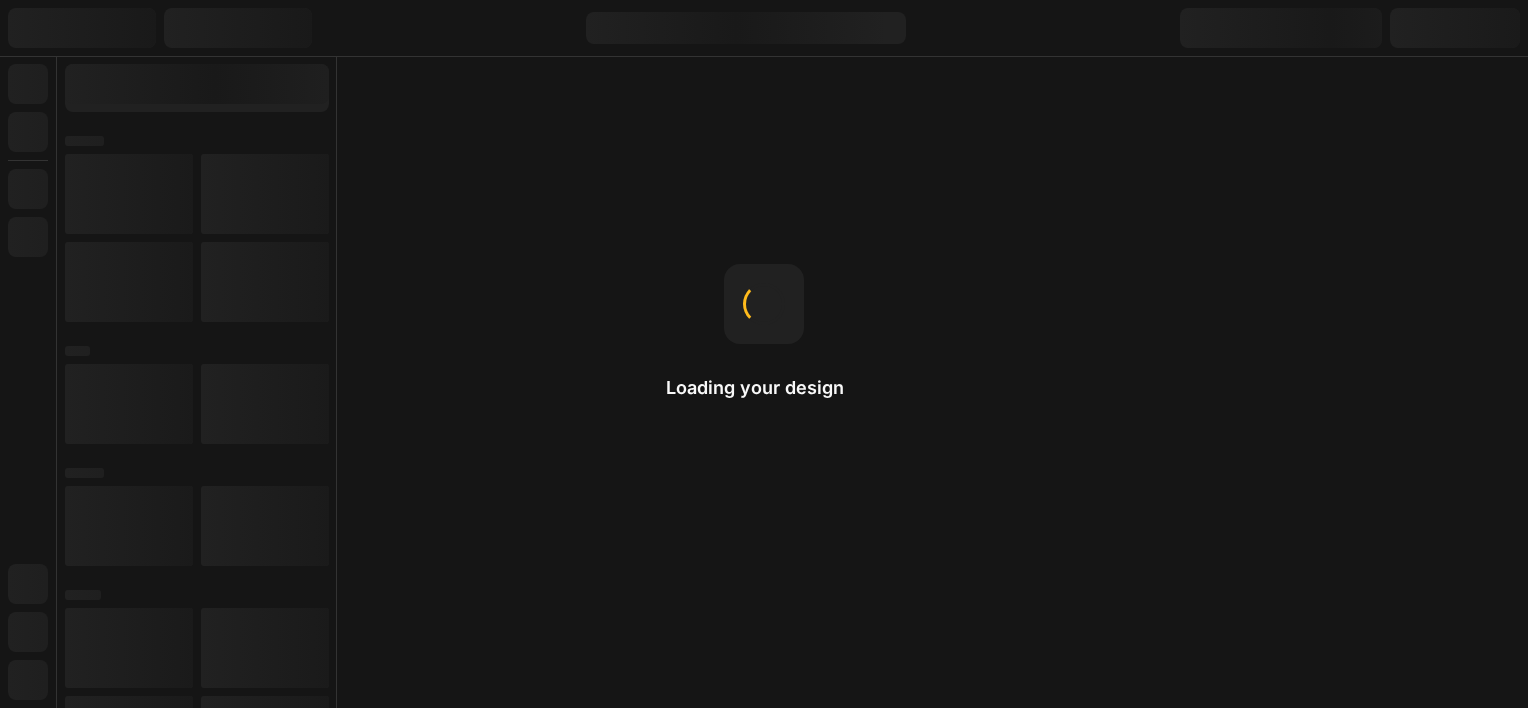 scroll, scrollTop: 0, scrollLeft: 0, axis: both 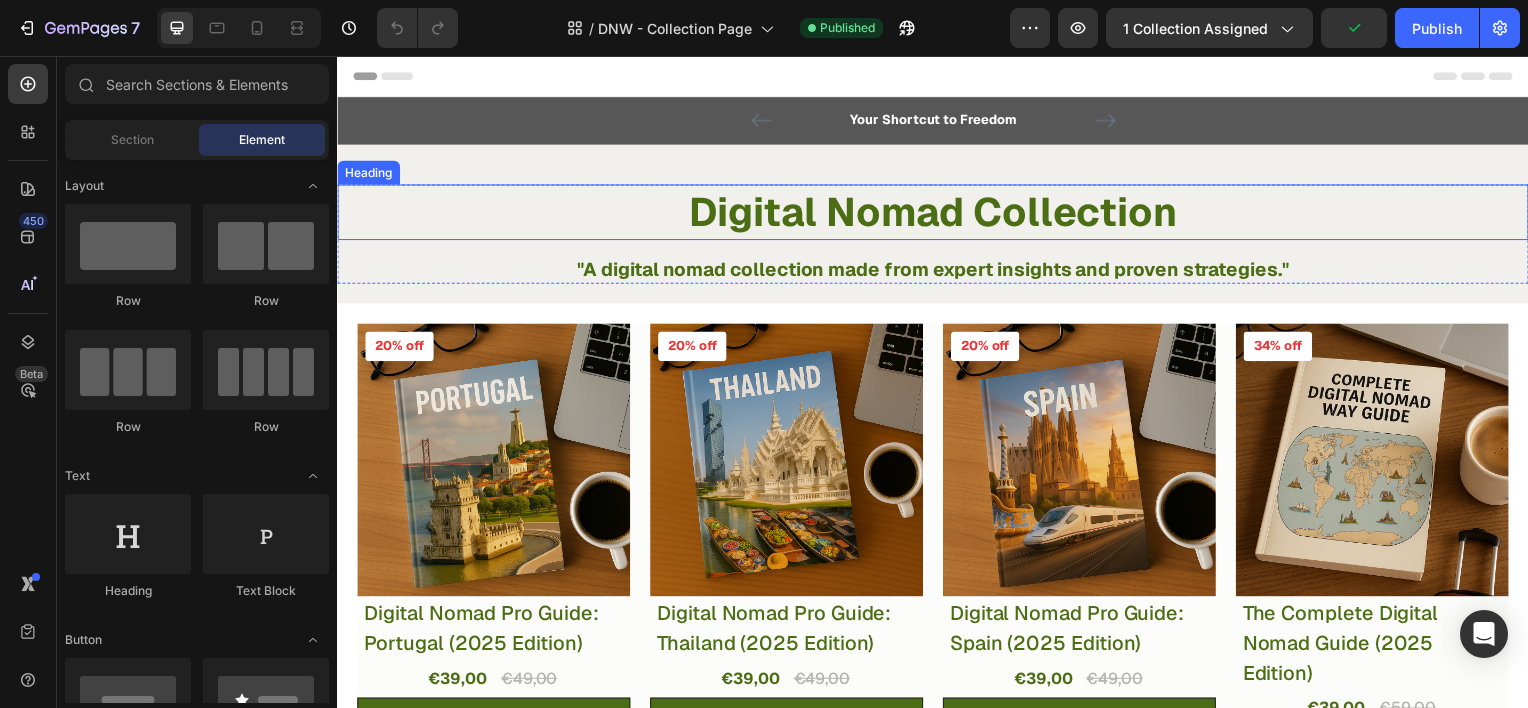 click on "Digital Nomad Collection" at bounding box center (937, 213) 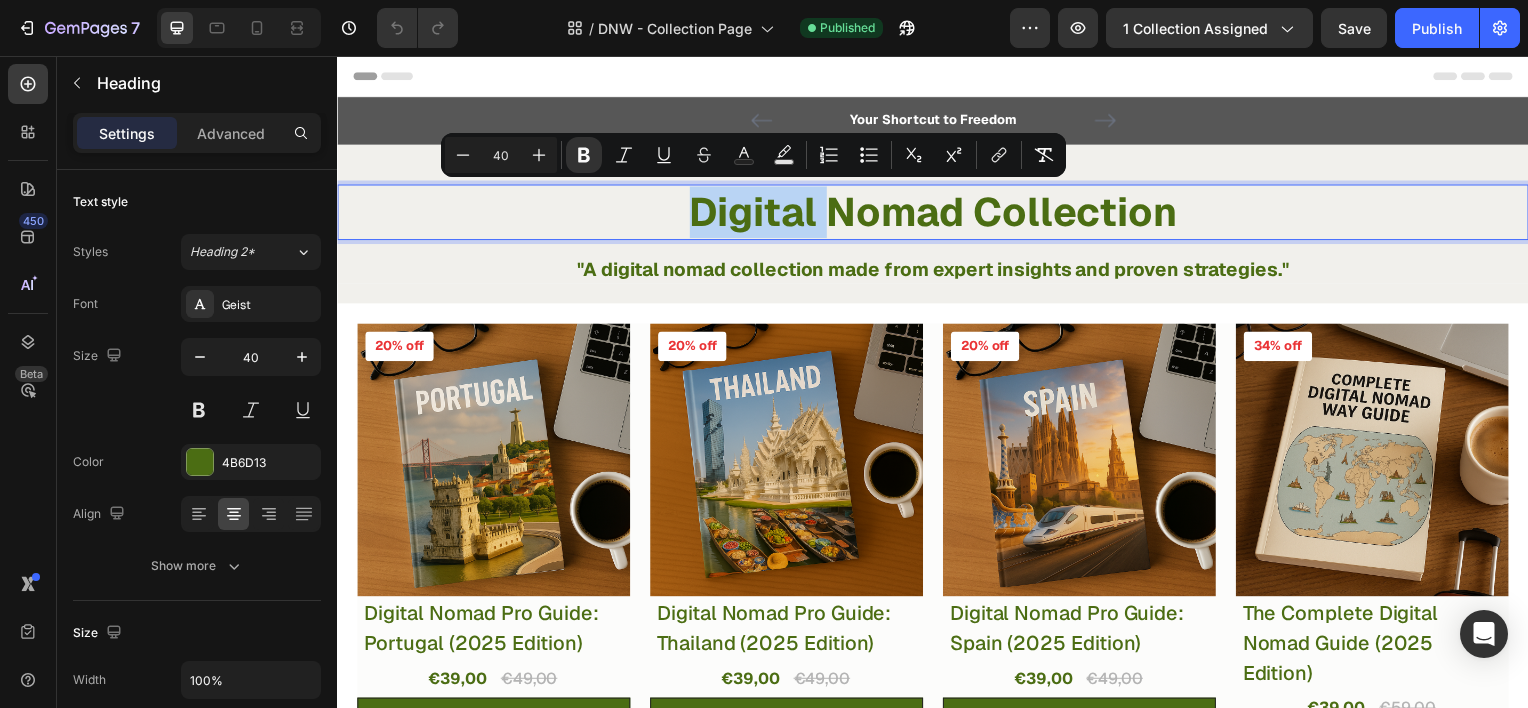 click on "Digital Nomad Collection" at bounding box center [937, 213] 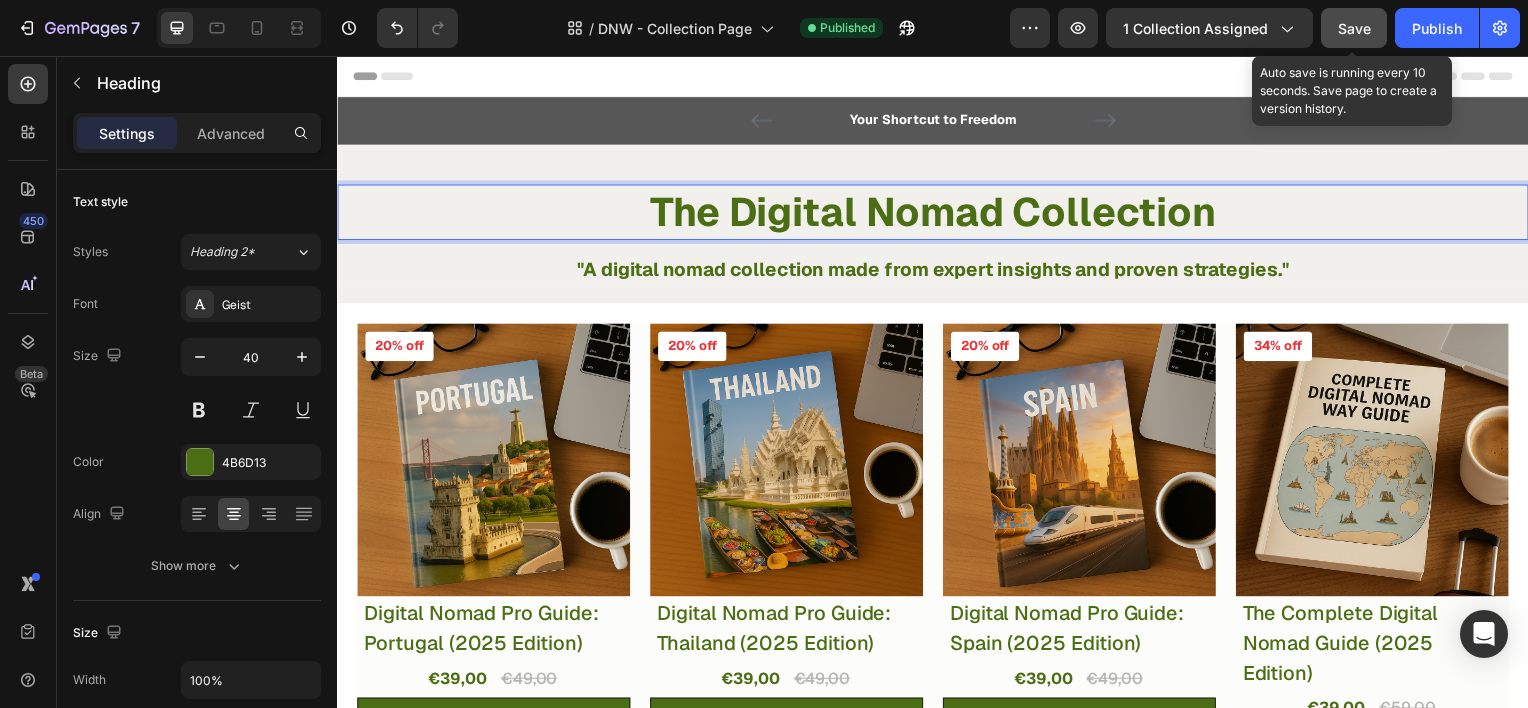 click on "Save" 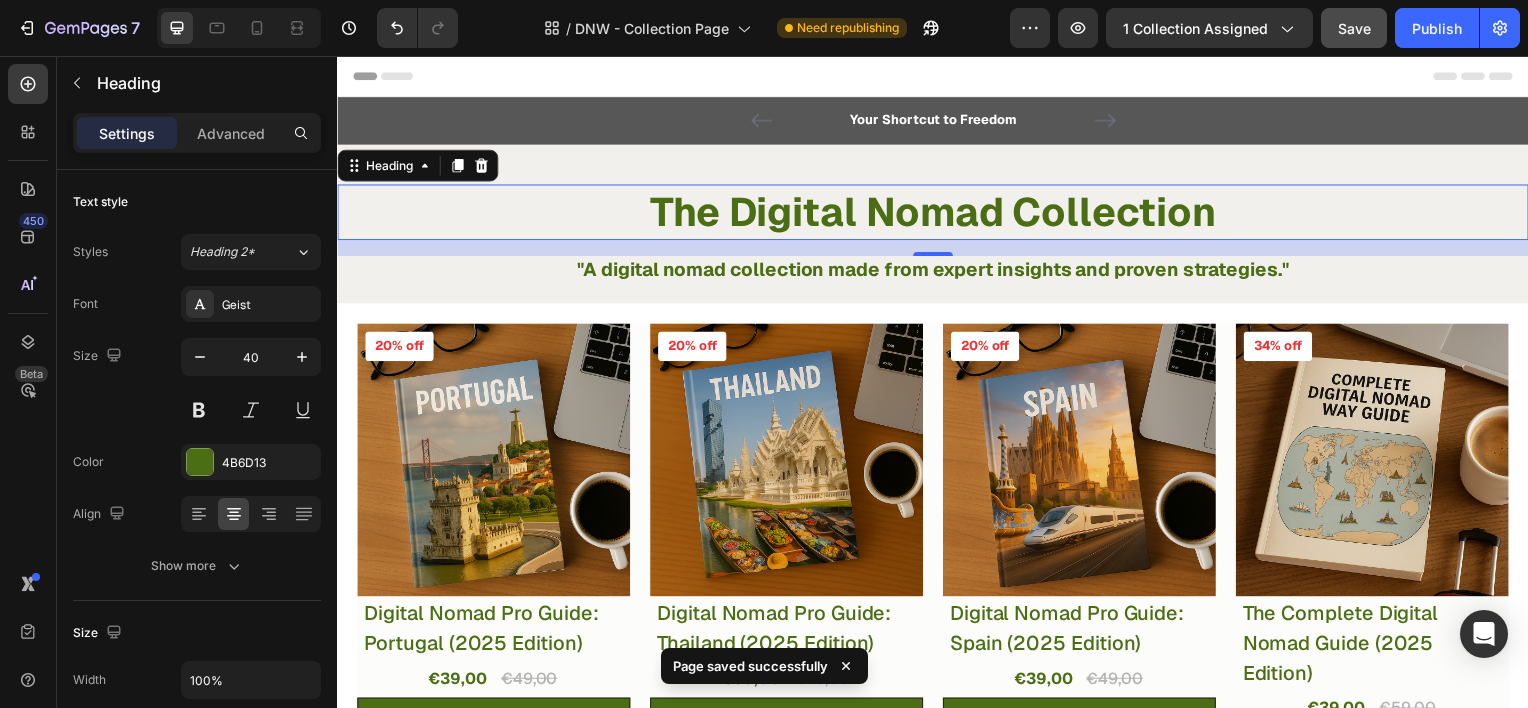click on "16" at bounding box center [937, 249] 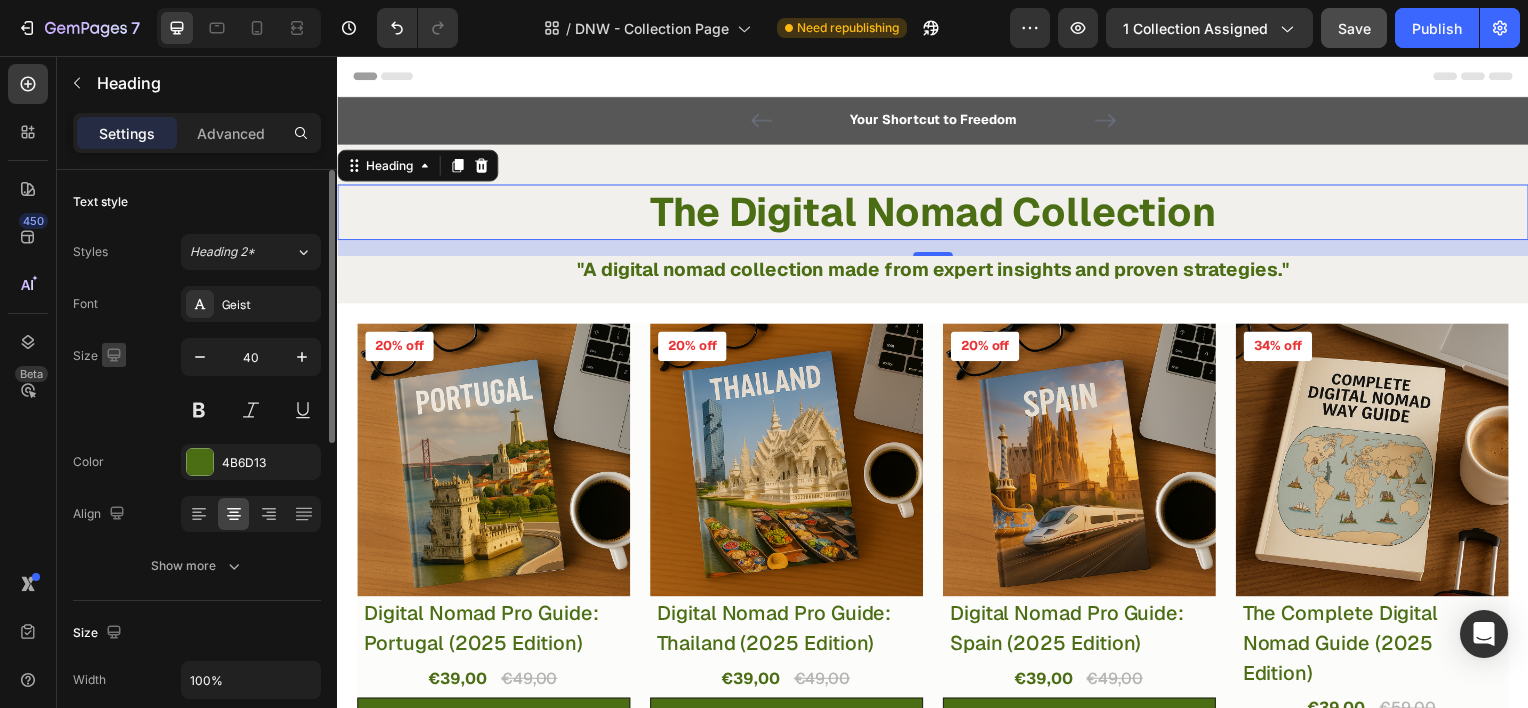 click 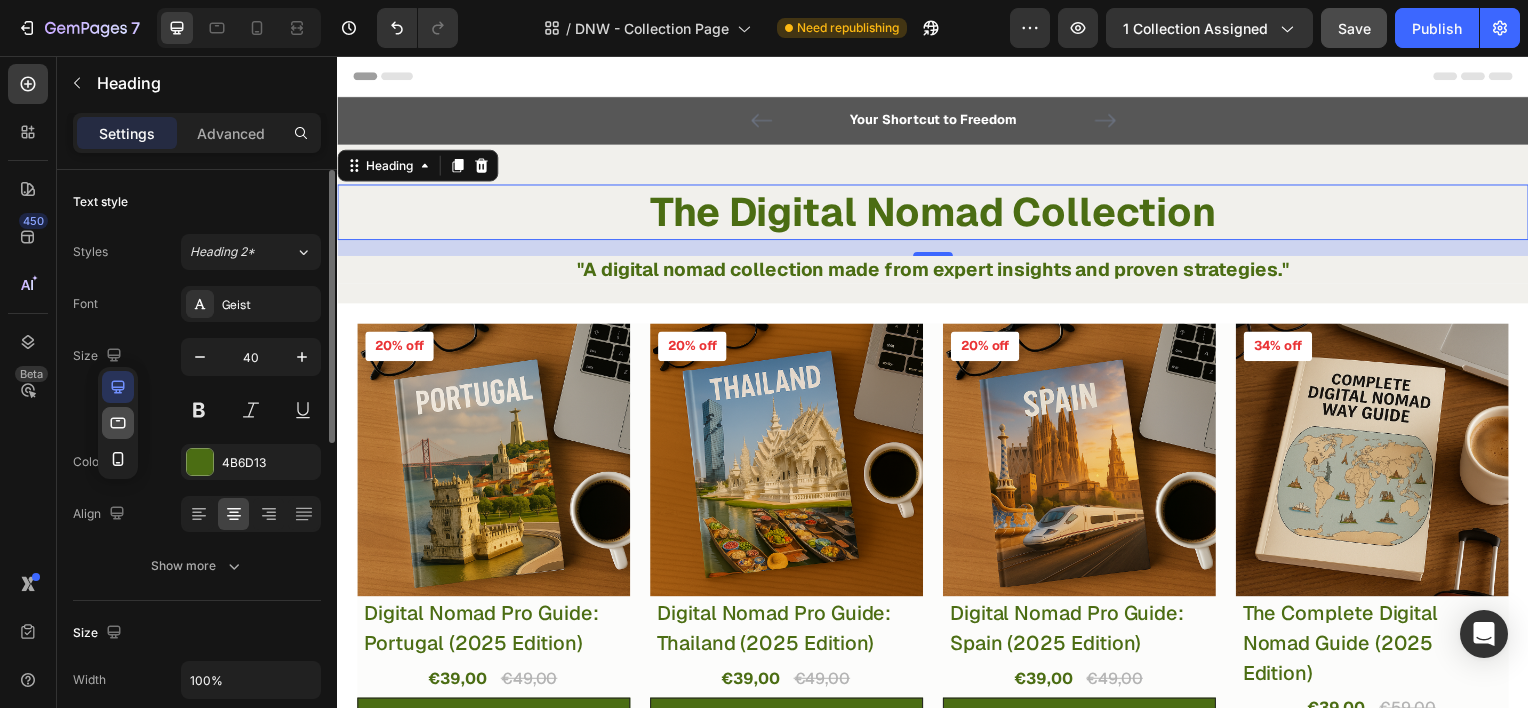 click 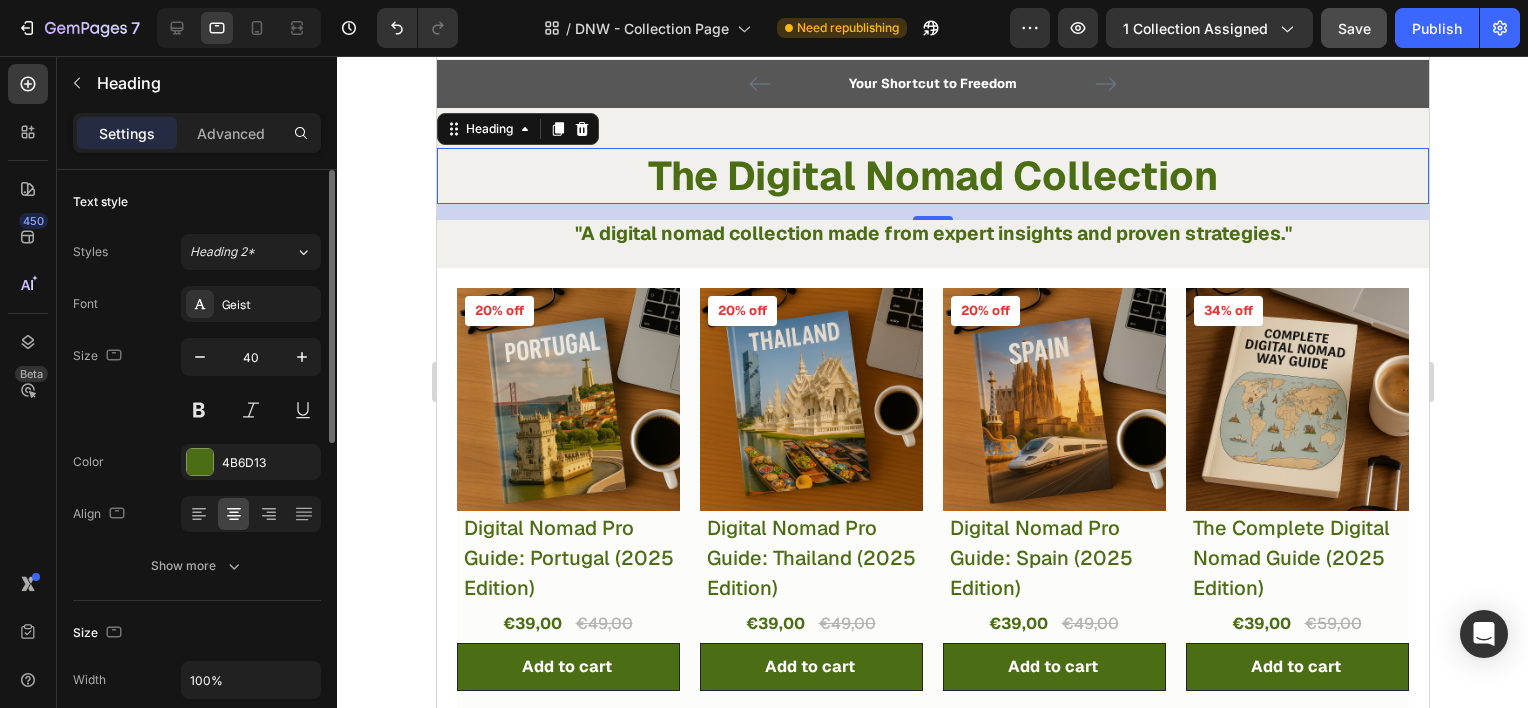 scroll, scrollTop: 58, scrollLeft: 0, axis: vertical 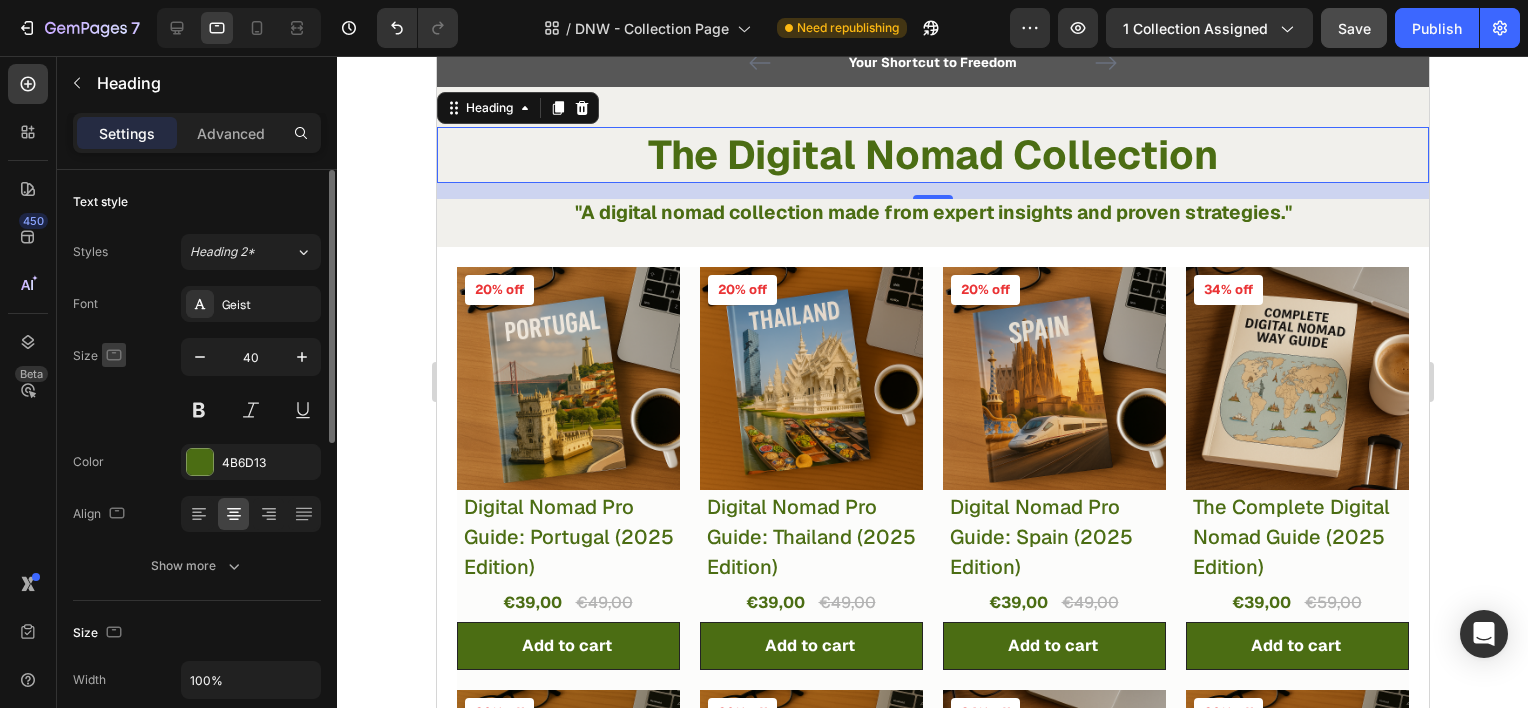click 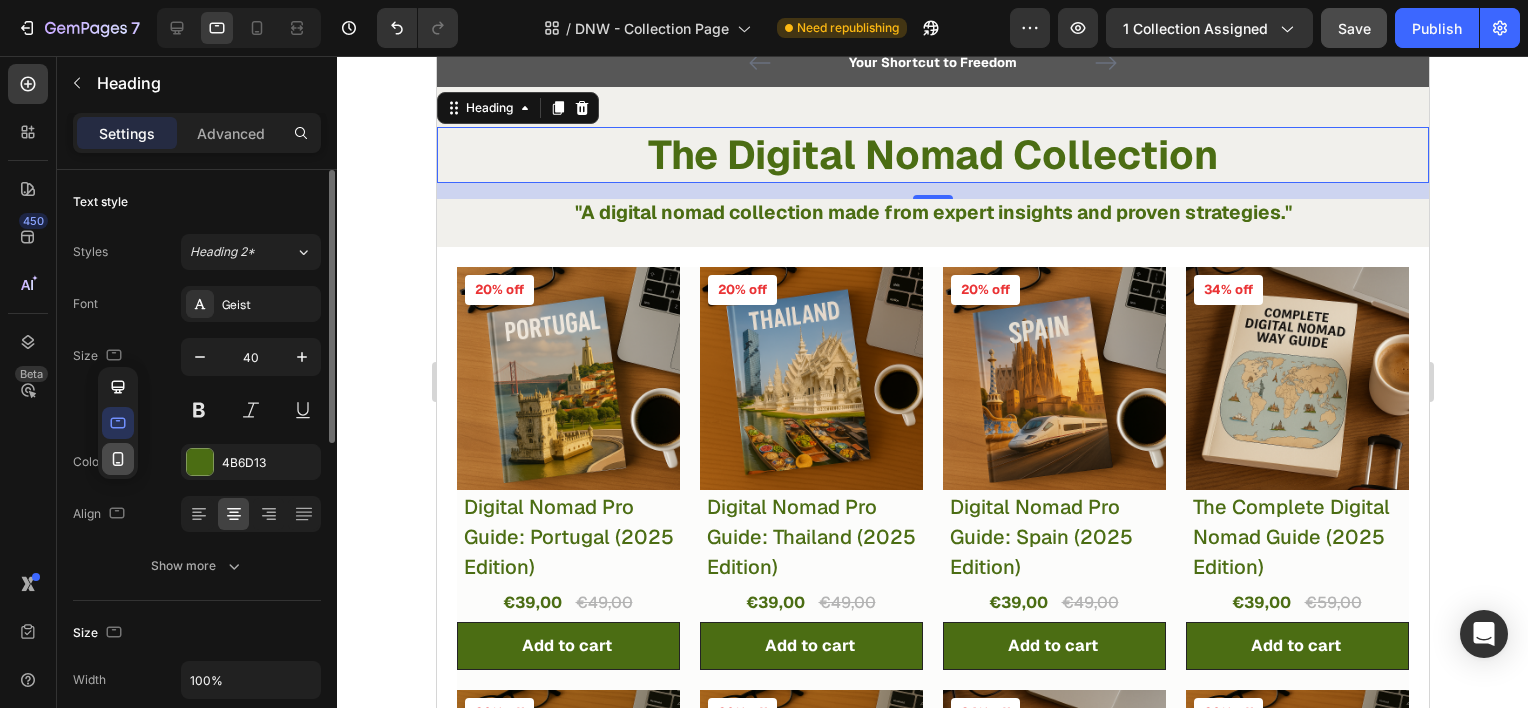 click 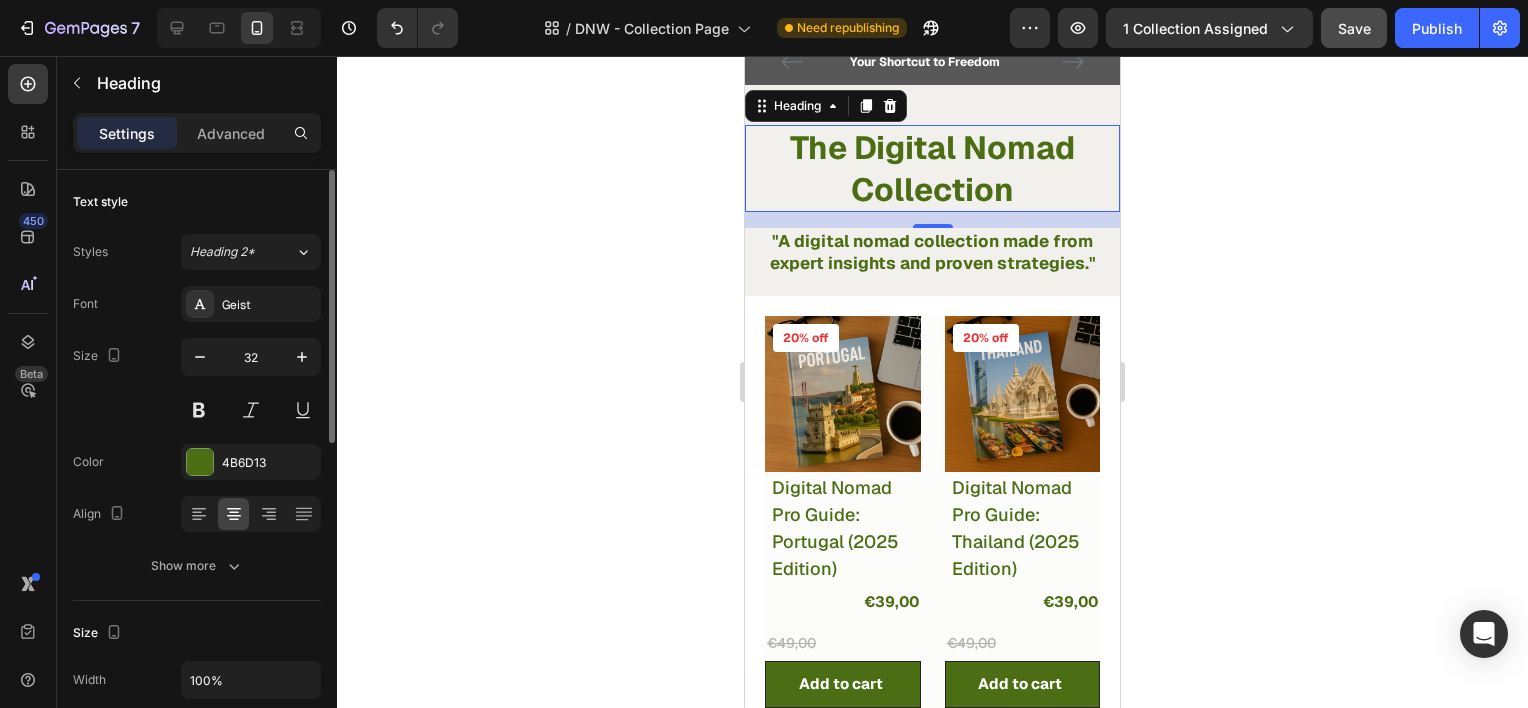 scroll, scrollTop: 56, scrollLeft: 0, axis: vertical 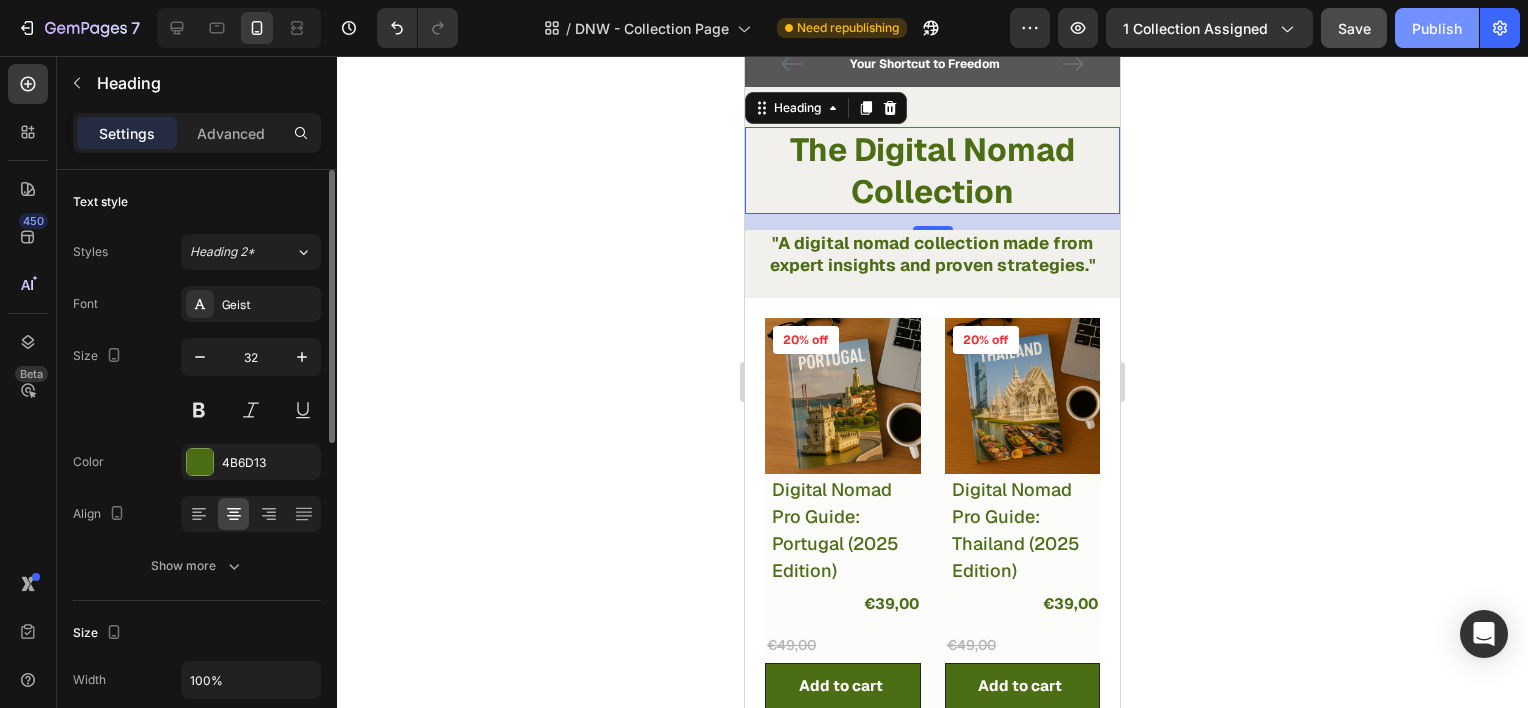 click on "Publish" at bounding box center (1437, 28) 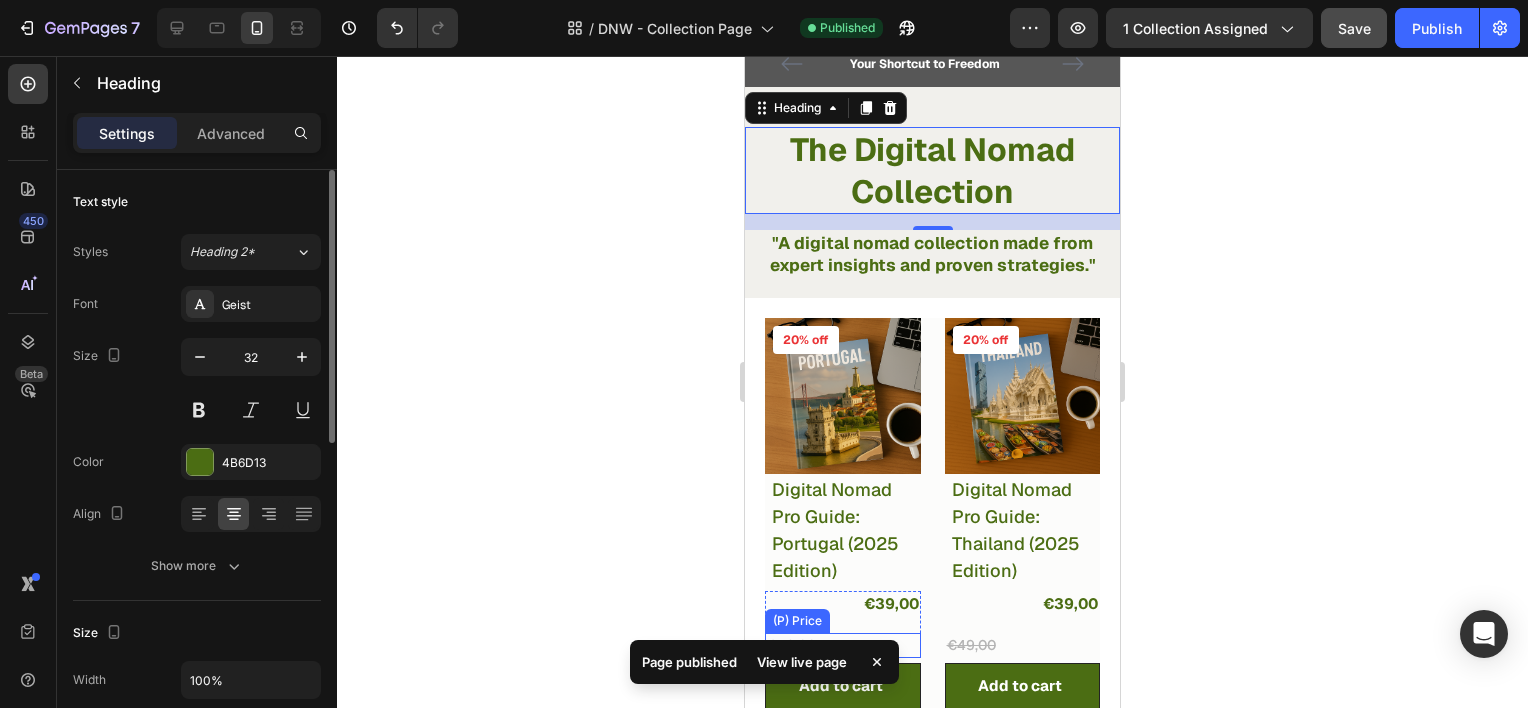 click on "€49,00" at bounding box center (843, 645) 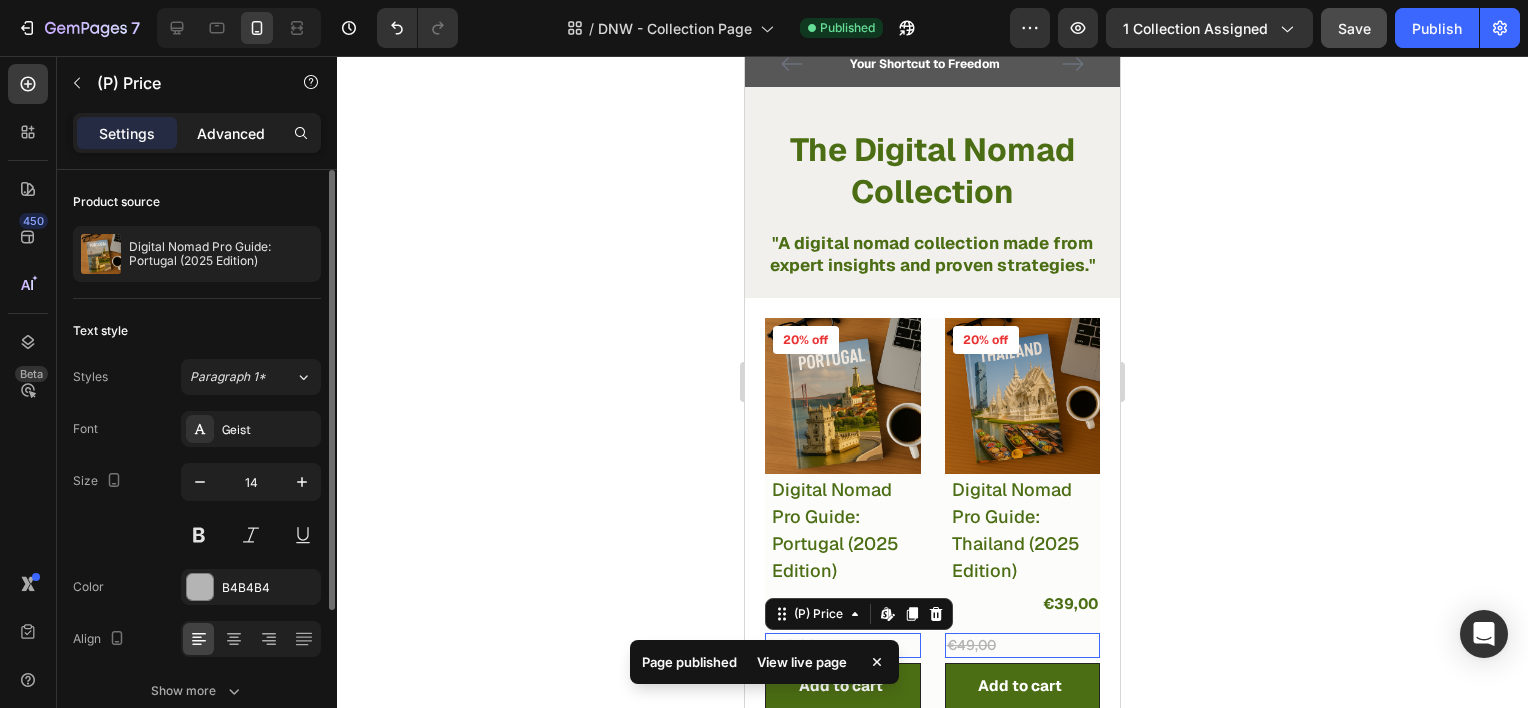 click on "Advanced" at bounding box center (231, 133) 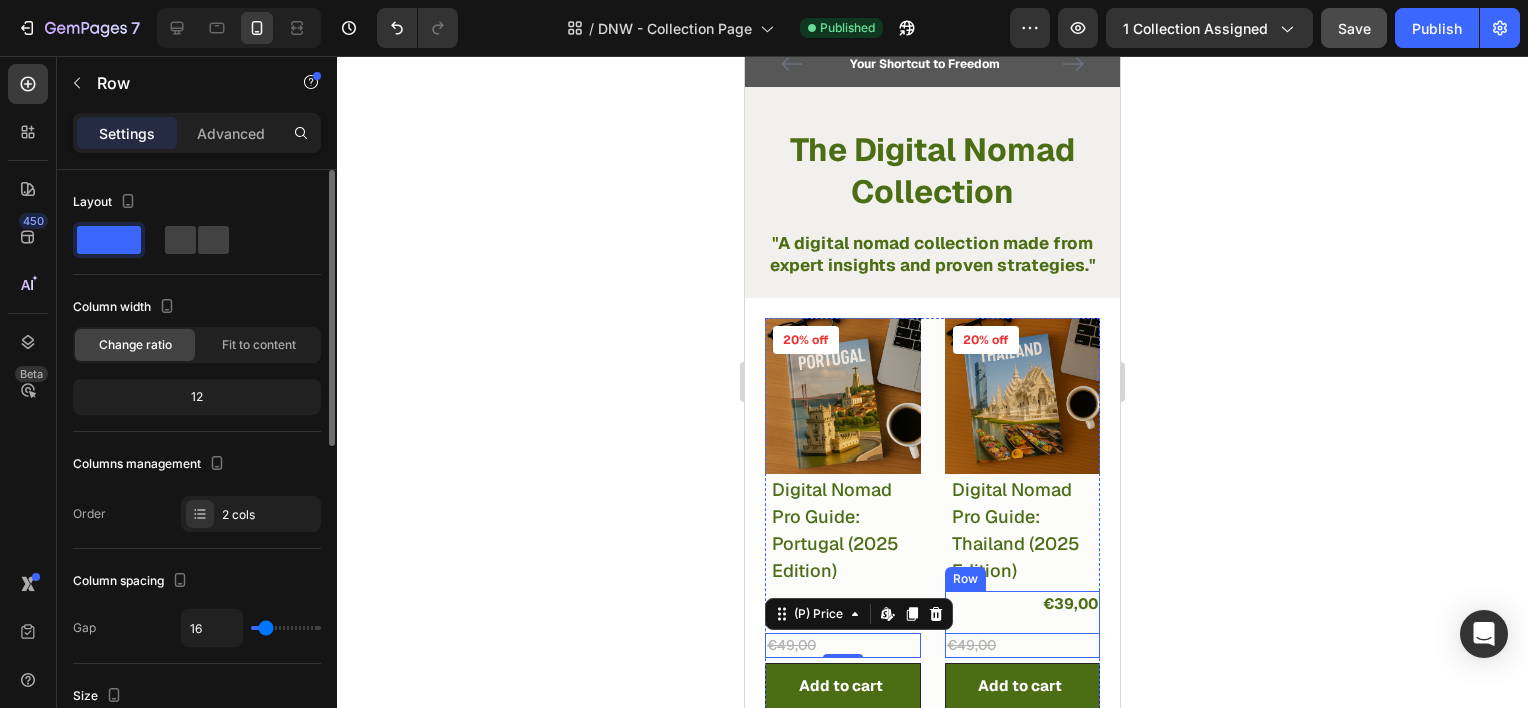 click on "€39,00 (P) Price (P) Price €49,00 (P) Price   Edit content in Shopify 0 (P) Price   Edit content in Shopify 0 Row" at bounding box center [843, 625] 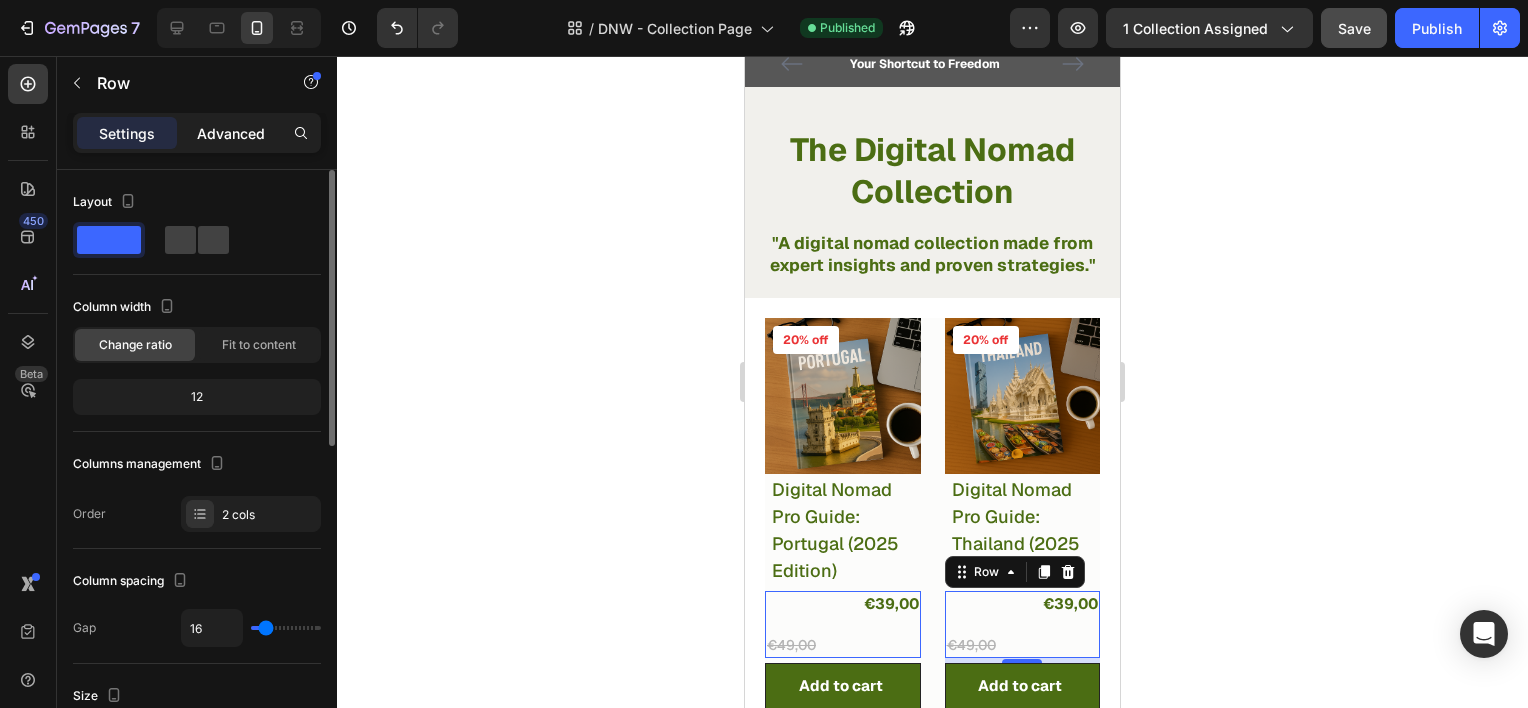 click on "Advanced" at bounding box center (231, 133) 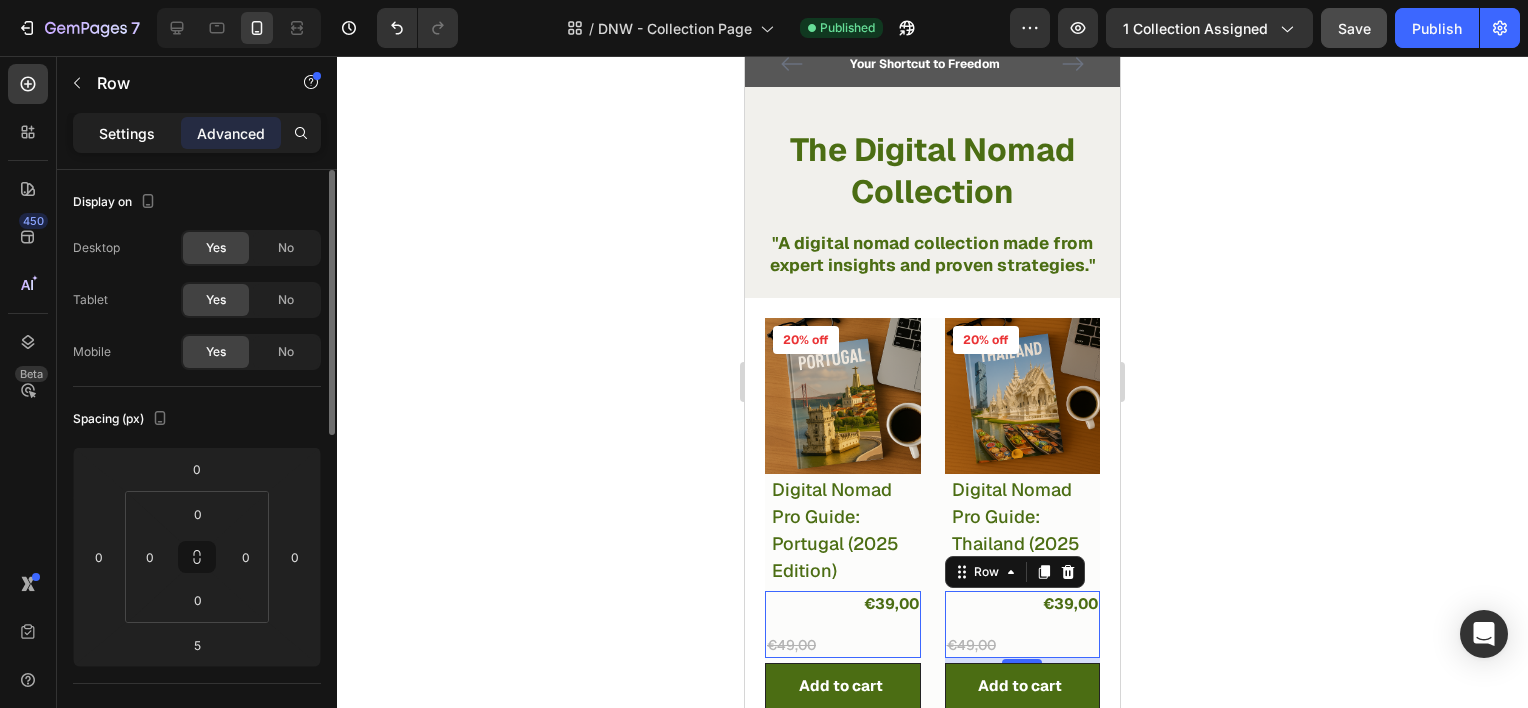 click on "Settings" at bounding box center [127, 133] 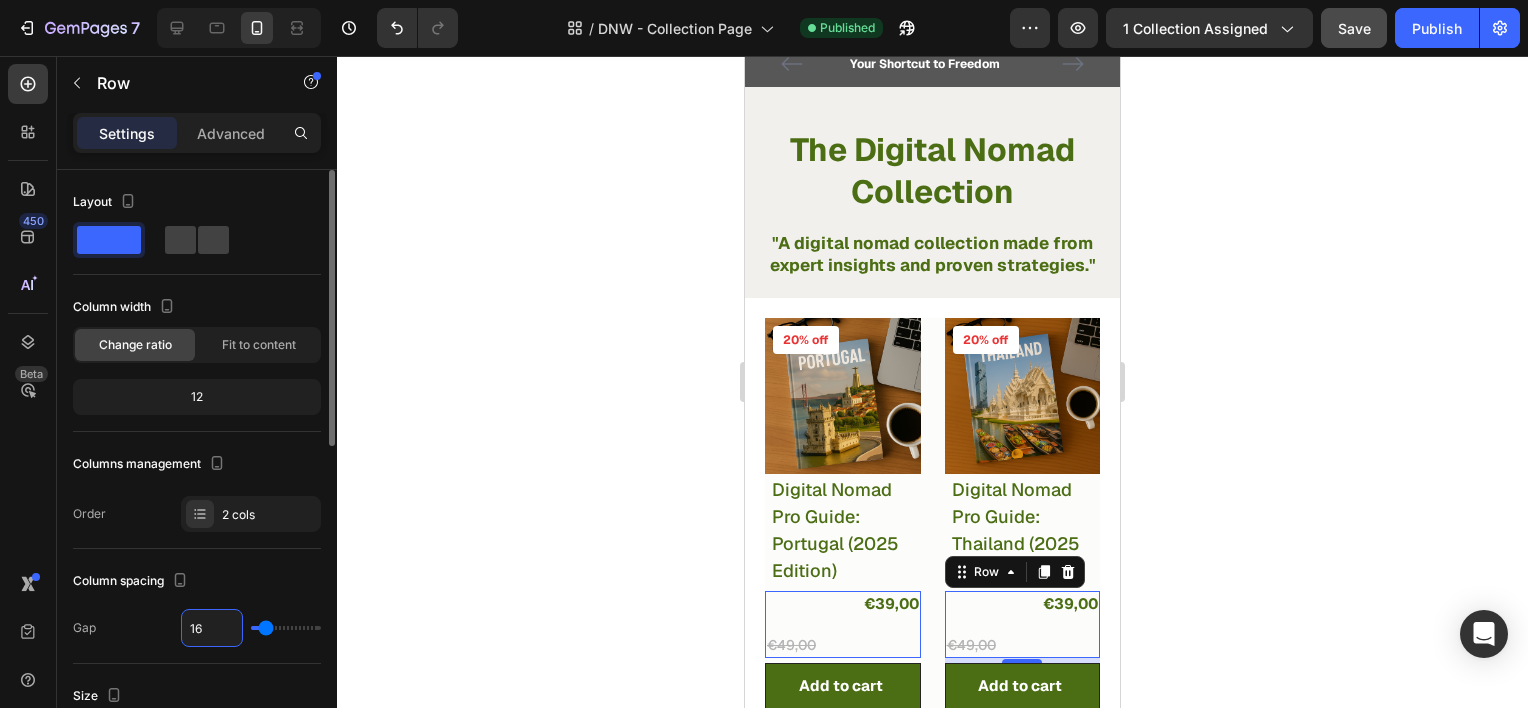 click on "16" at bounding box center (212, 628) 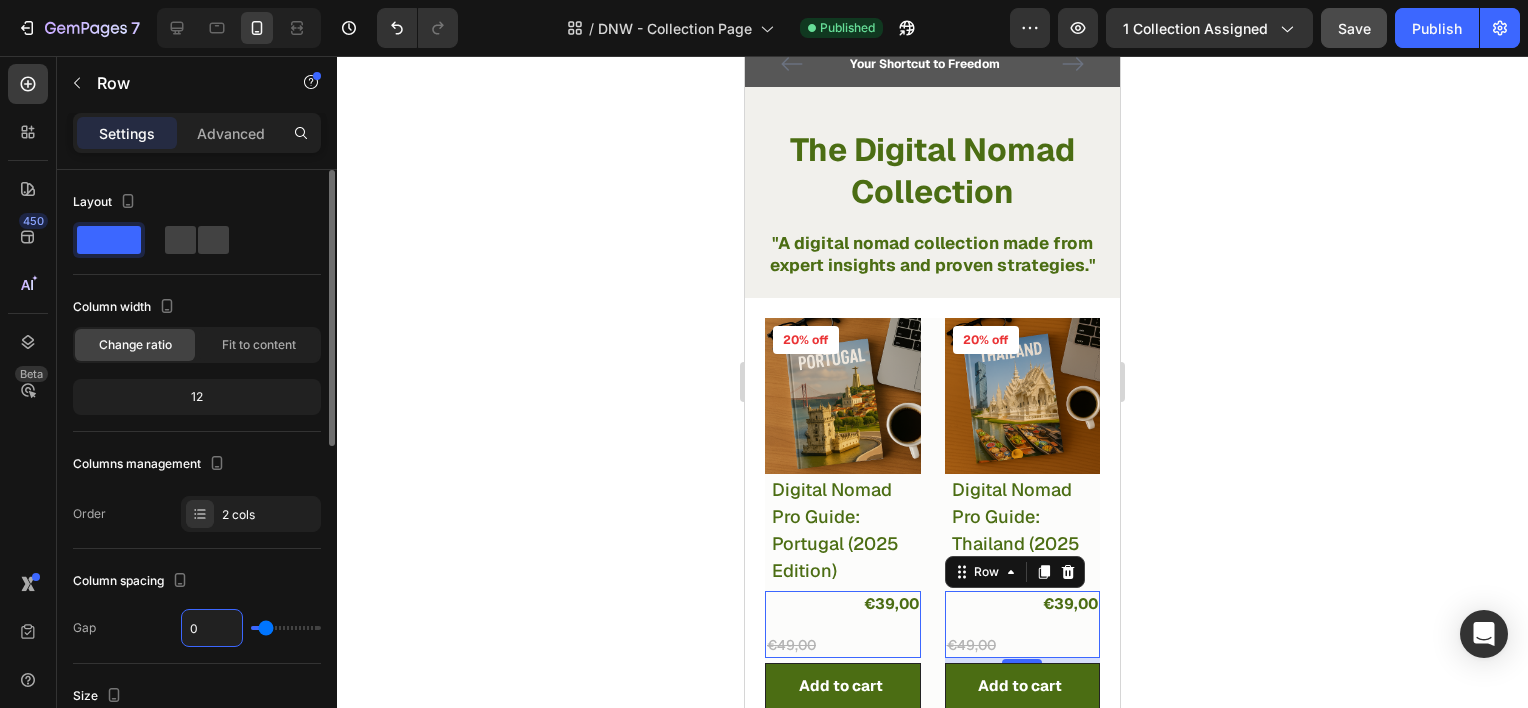 type on "0" 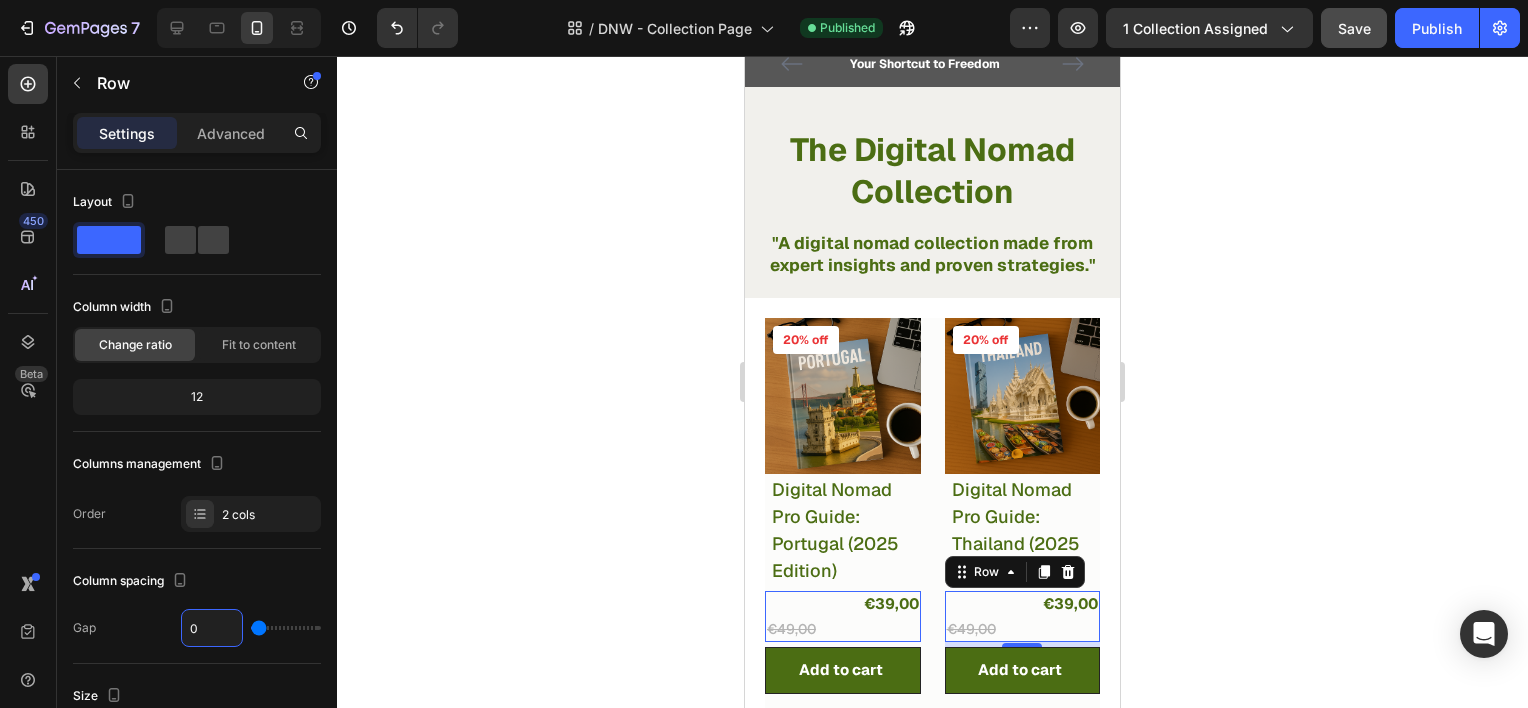click 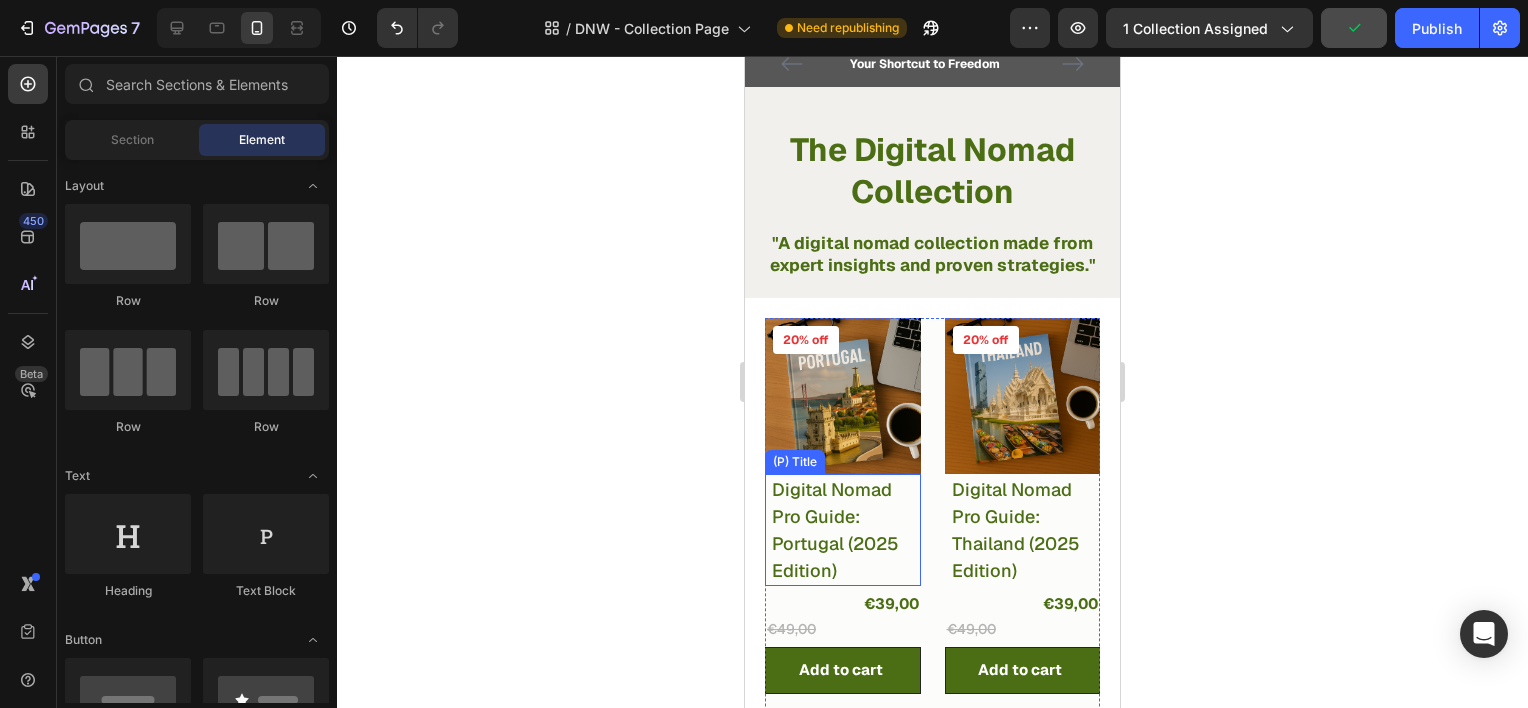 click on "Digital Nomad Pro Guide: Portugal (2025 Edition)" at bounding box center [845, 530] 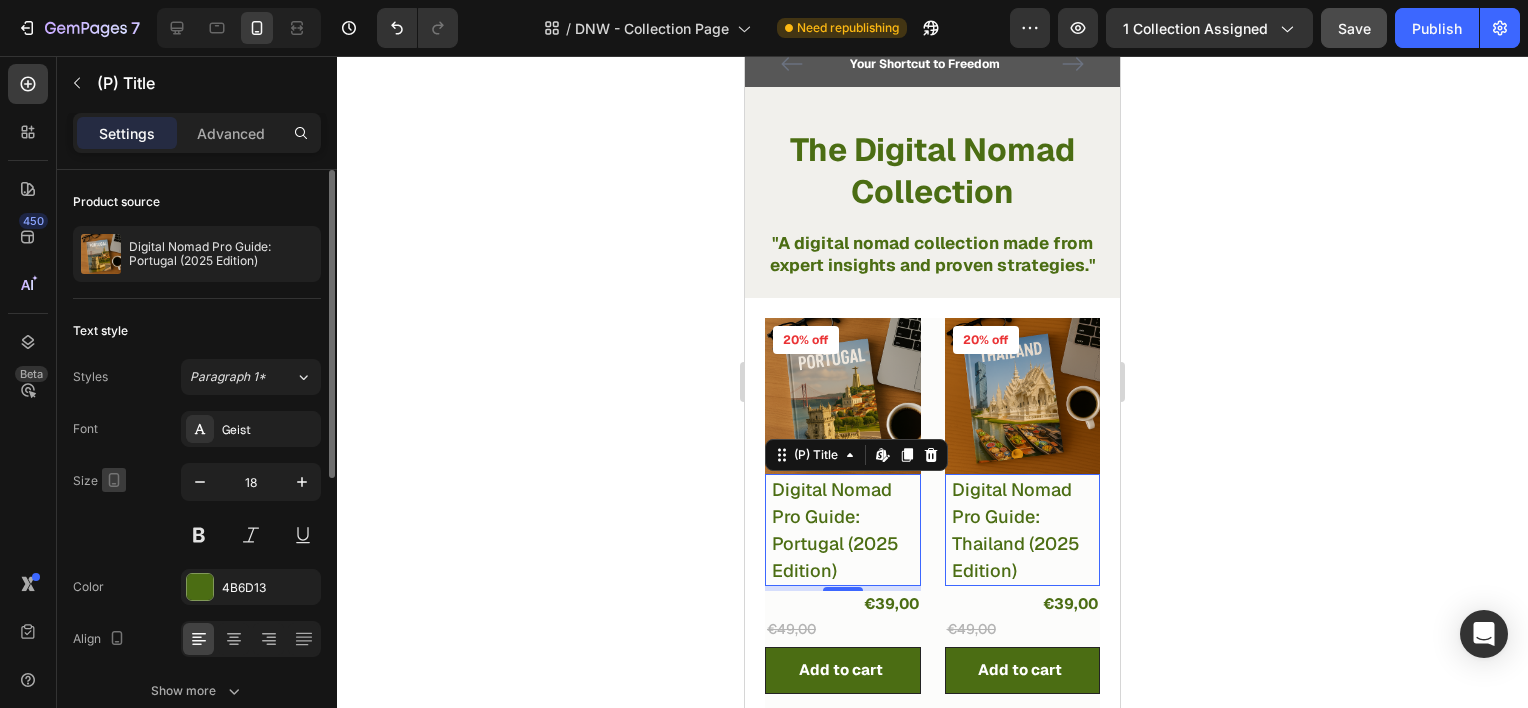 click 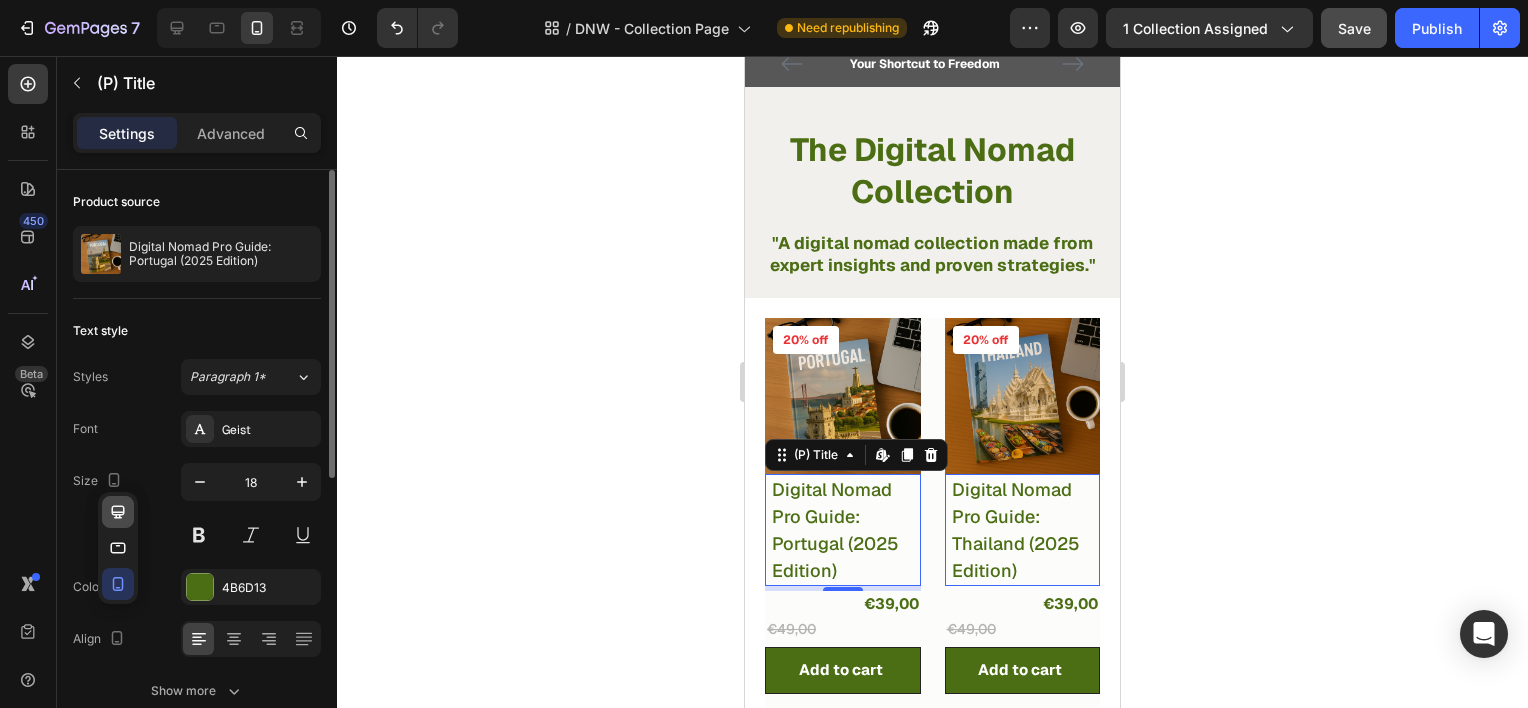 click 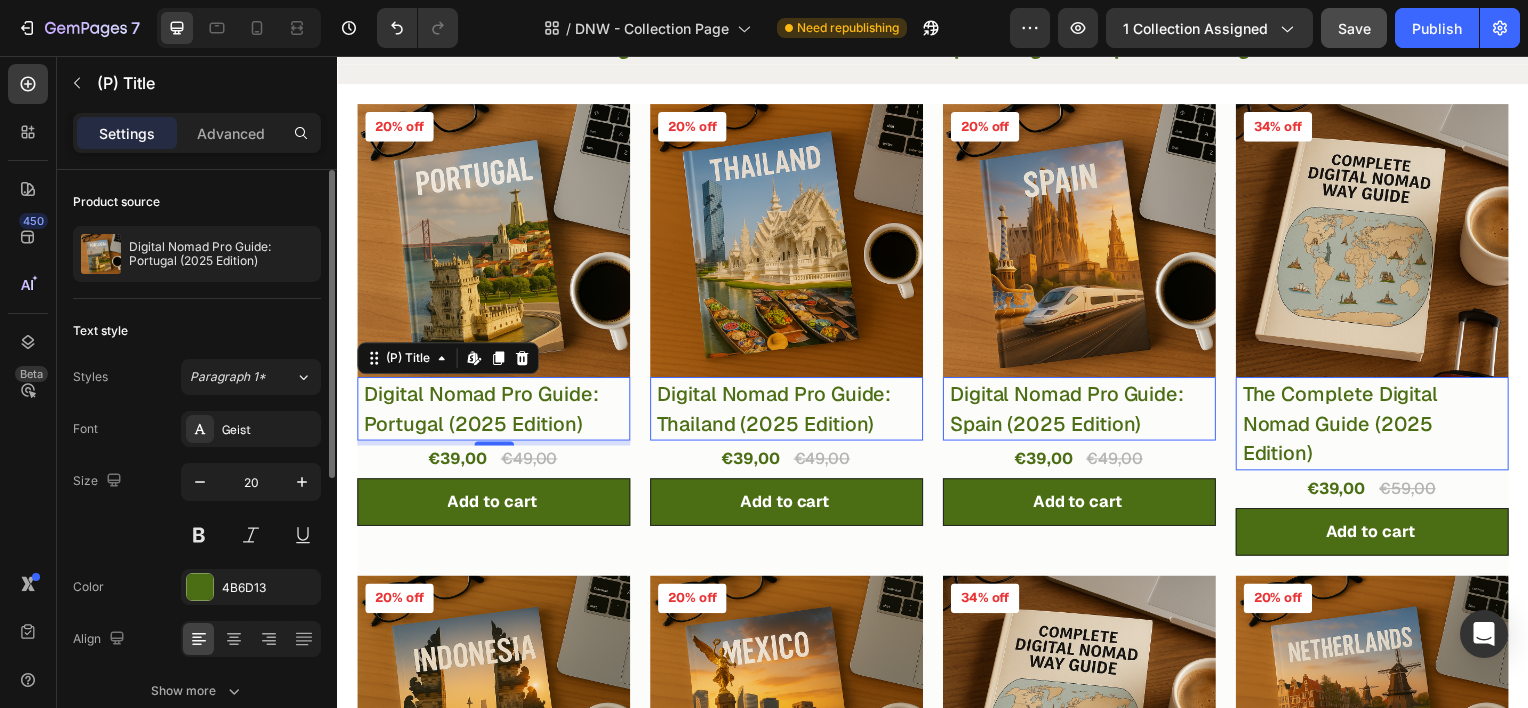 scroll, scrollTop: 470, scrollLeft: 0, axis: vertical 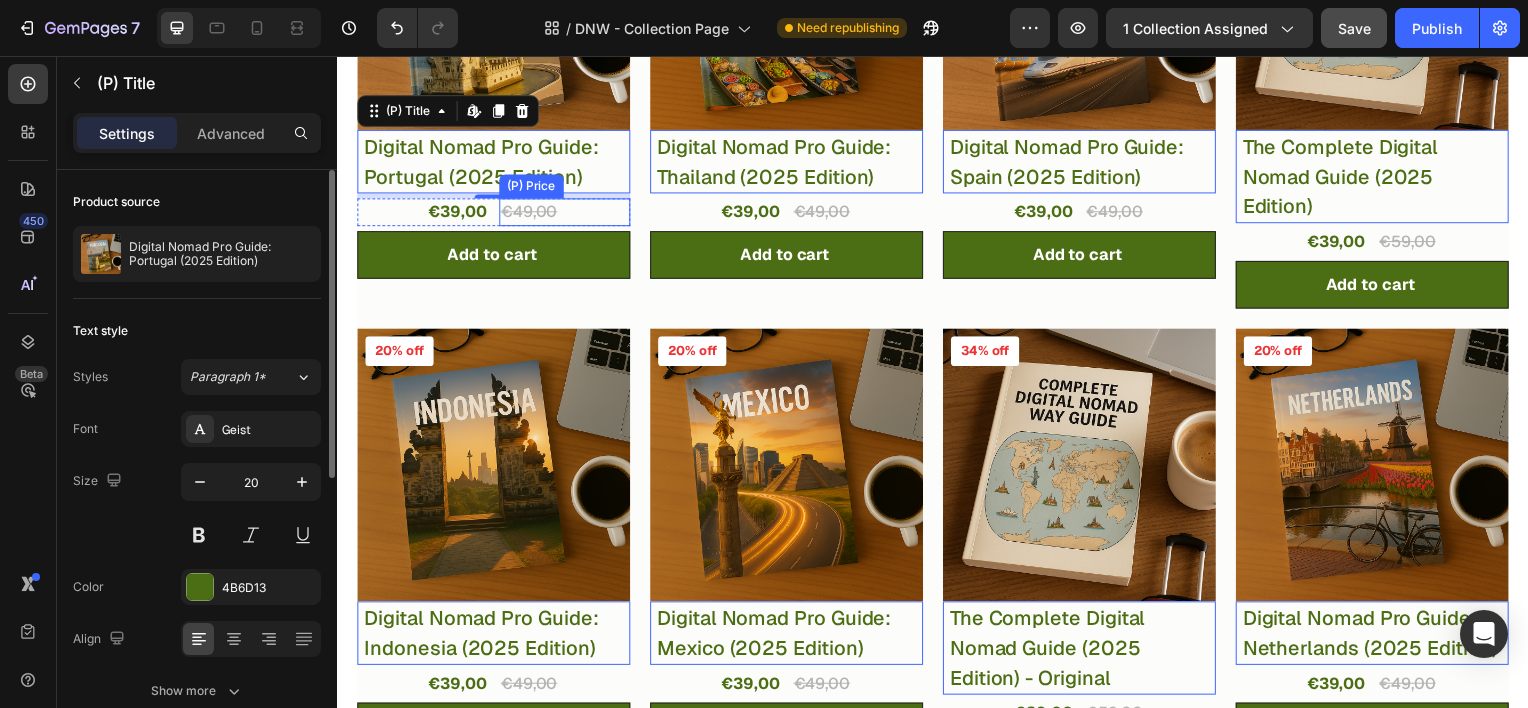 click on "€49,00" at bounding box center [566, 213] 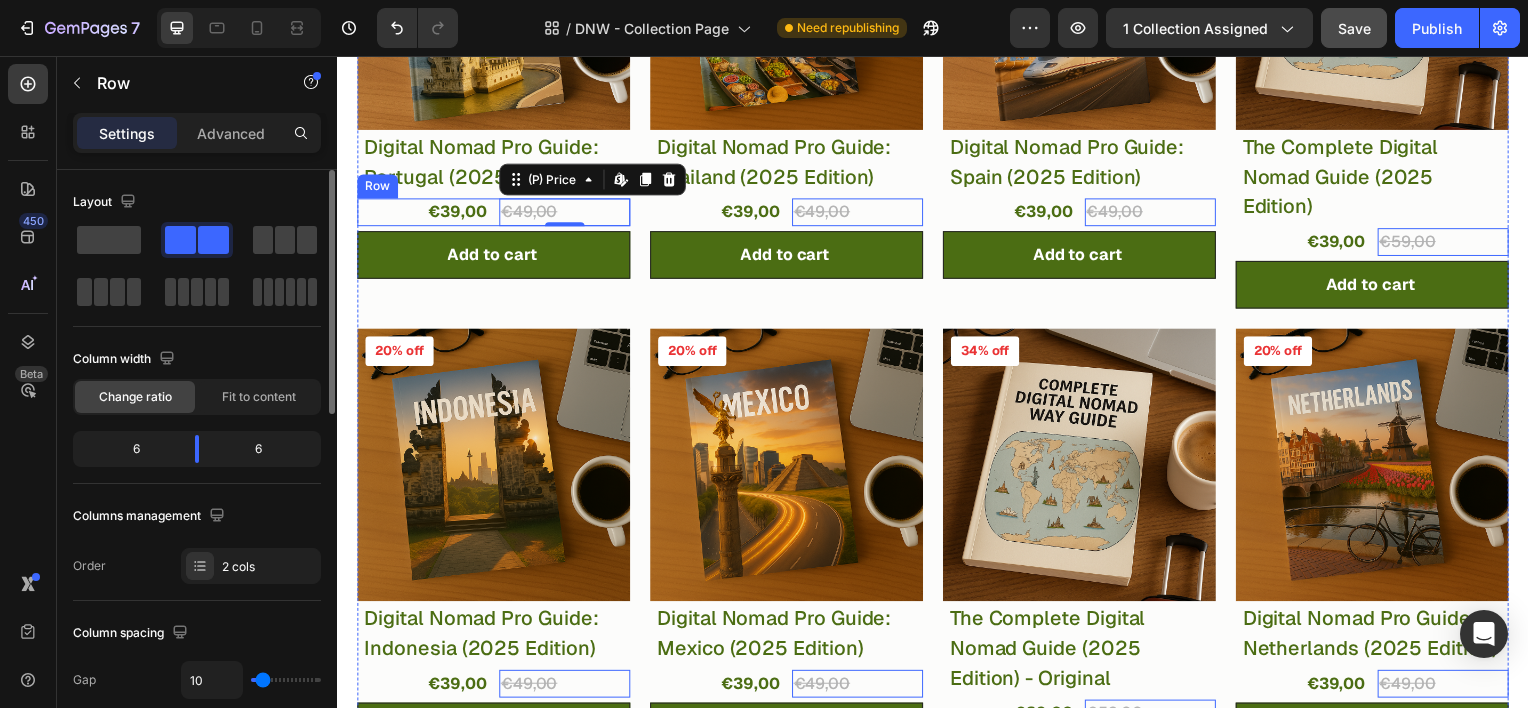 click on "€39,00 (P) Price (P) Price €49,00 (P) Price   Edit content in Shopify 0 (P) Price   Edit content in Shopify 0 Row" at bounding box center (494, 213) 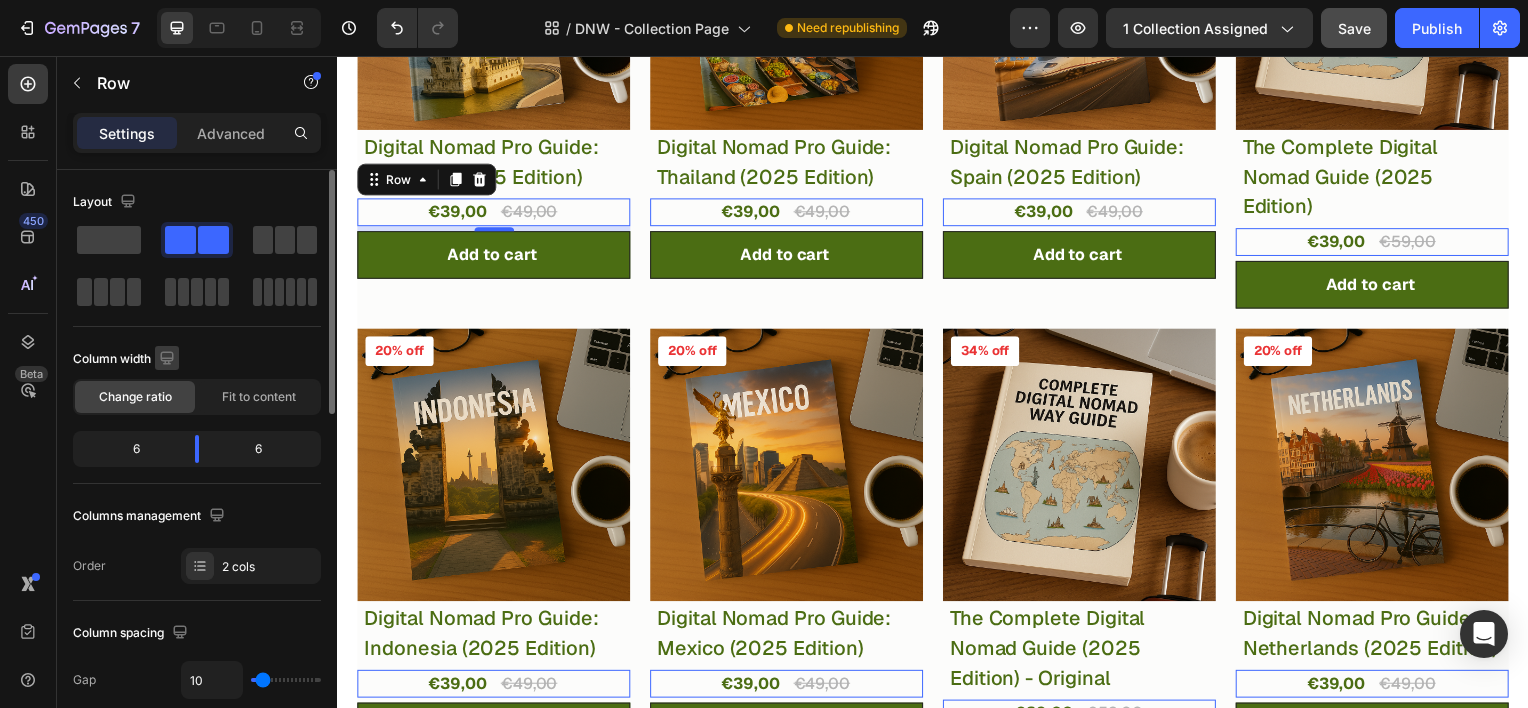 click 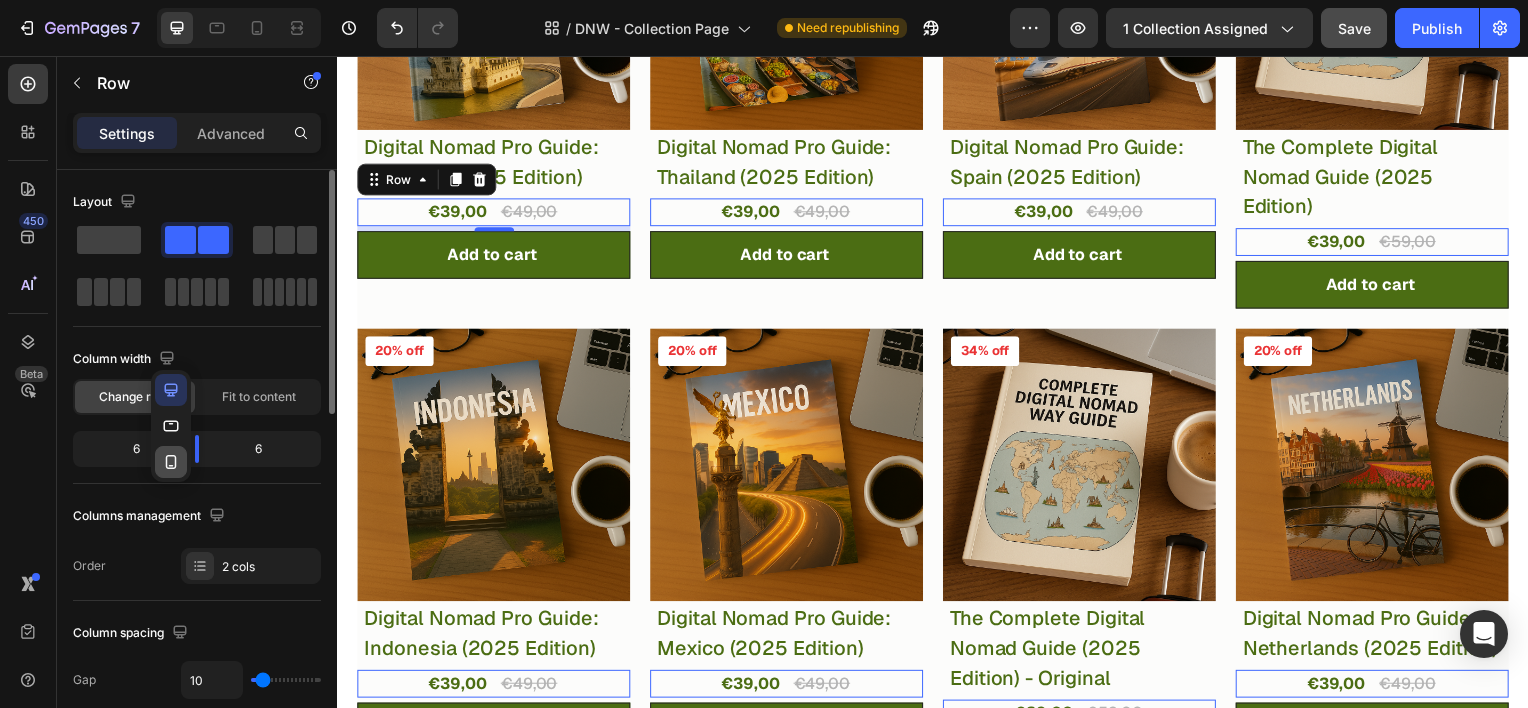 click 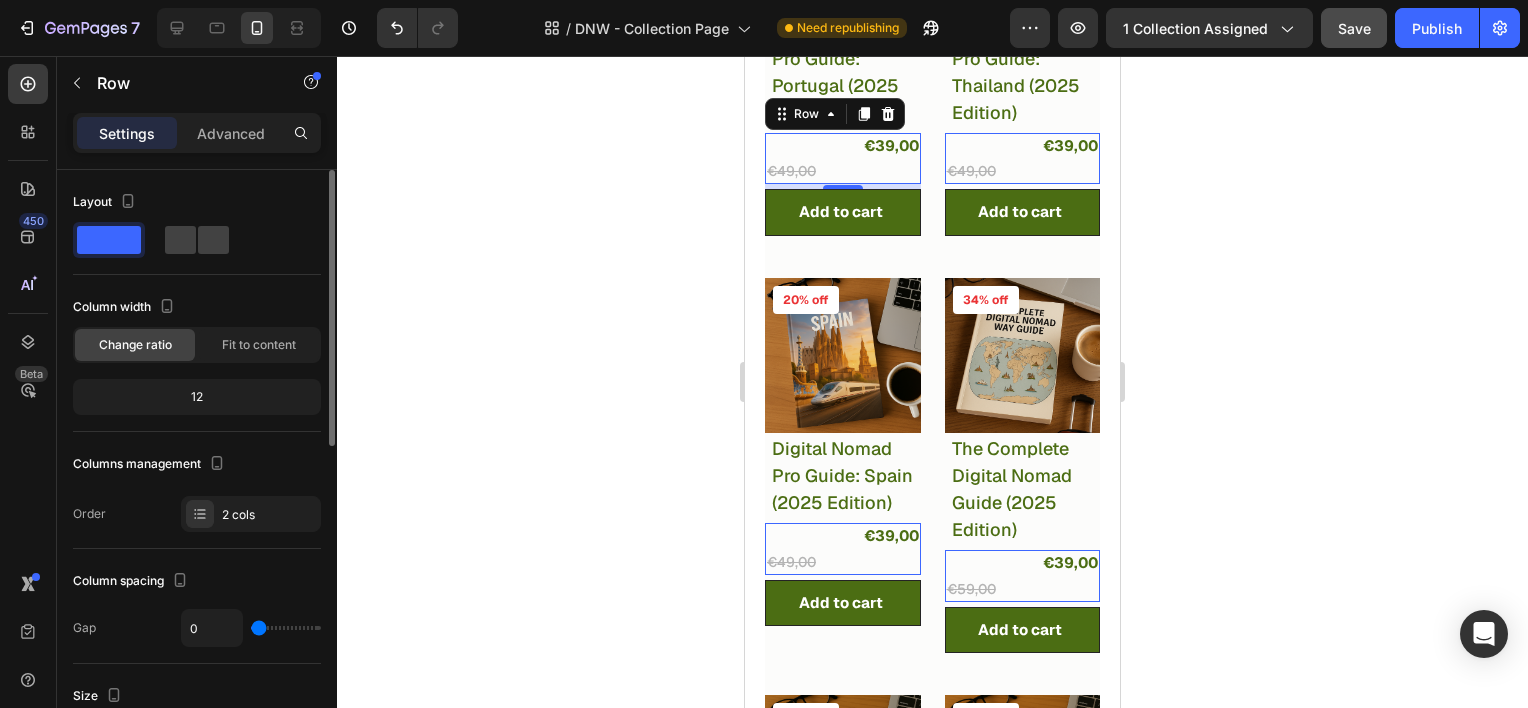 scroll, scrollTop: 513, scrollLeft: 0, axis: vertical 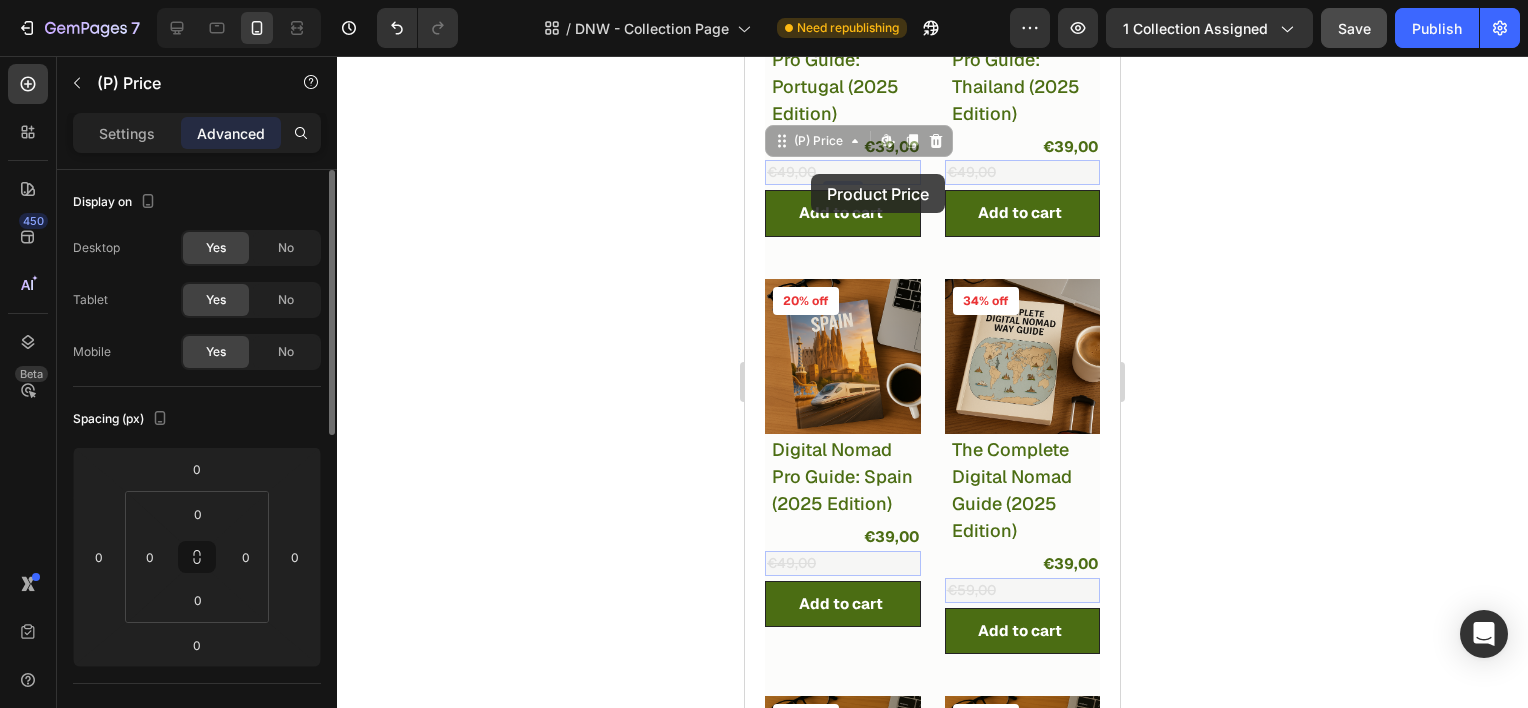 drag, startPoint x: 824, startPoint y: 160, endPoint x: 812, endPoint y: 173, distance: 17.691807 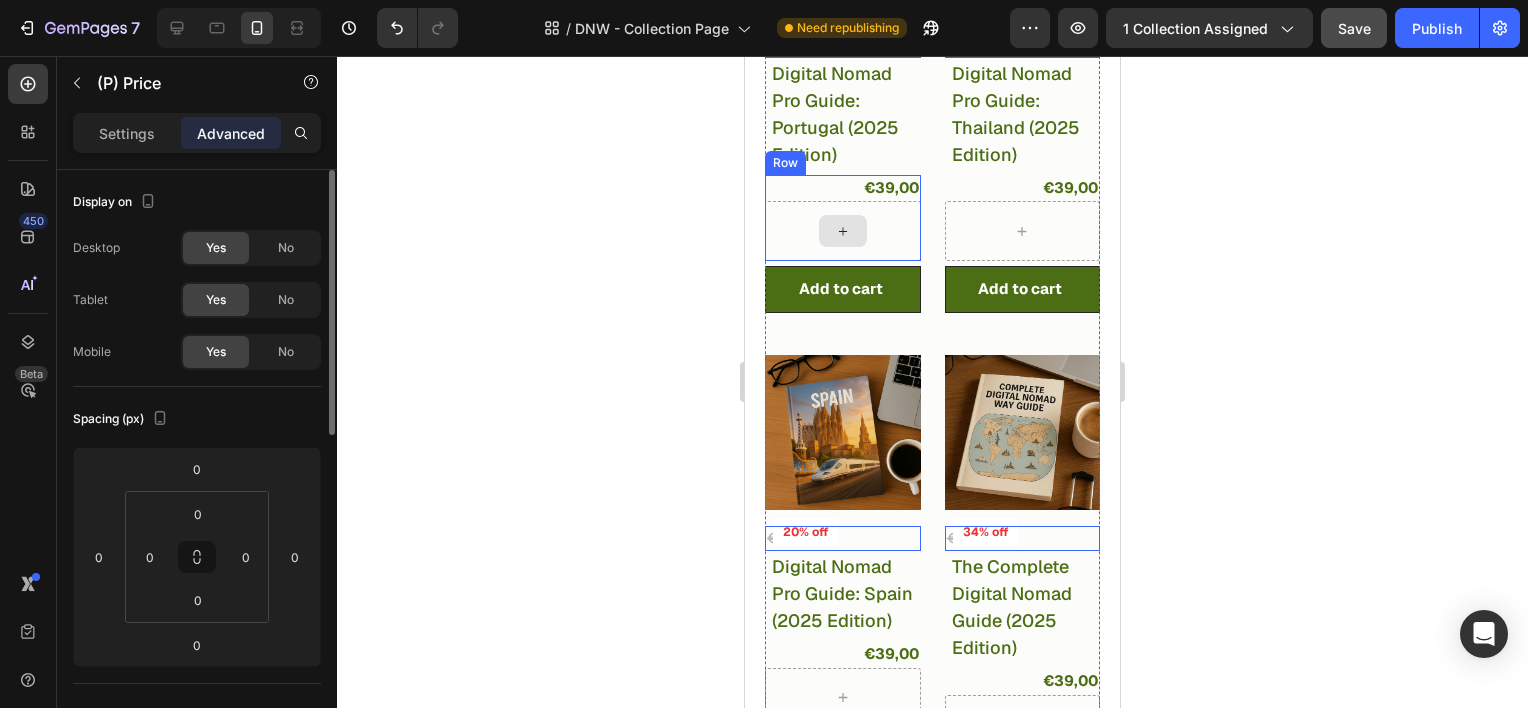 scroll, scrollTop: 555, scrollLeft: 0, axis: vertical 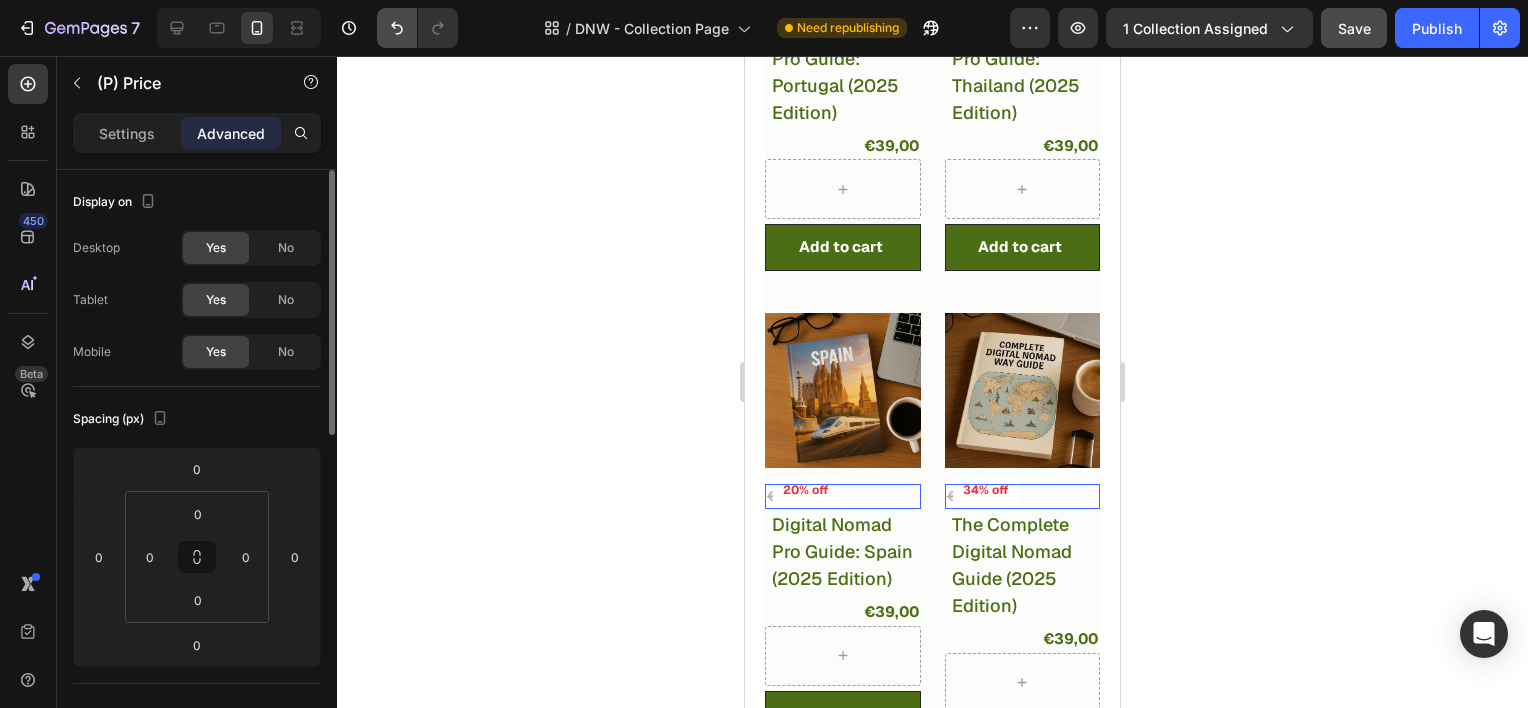 click 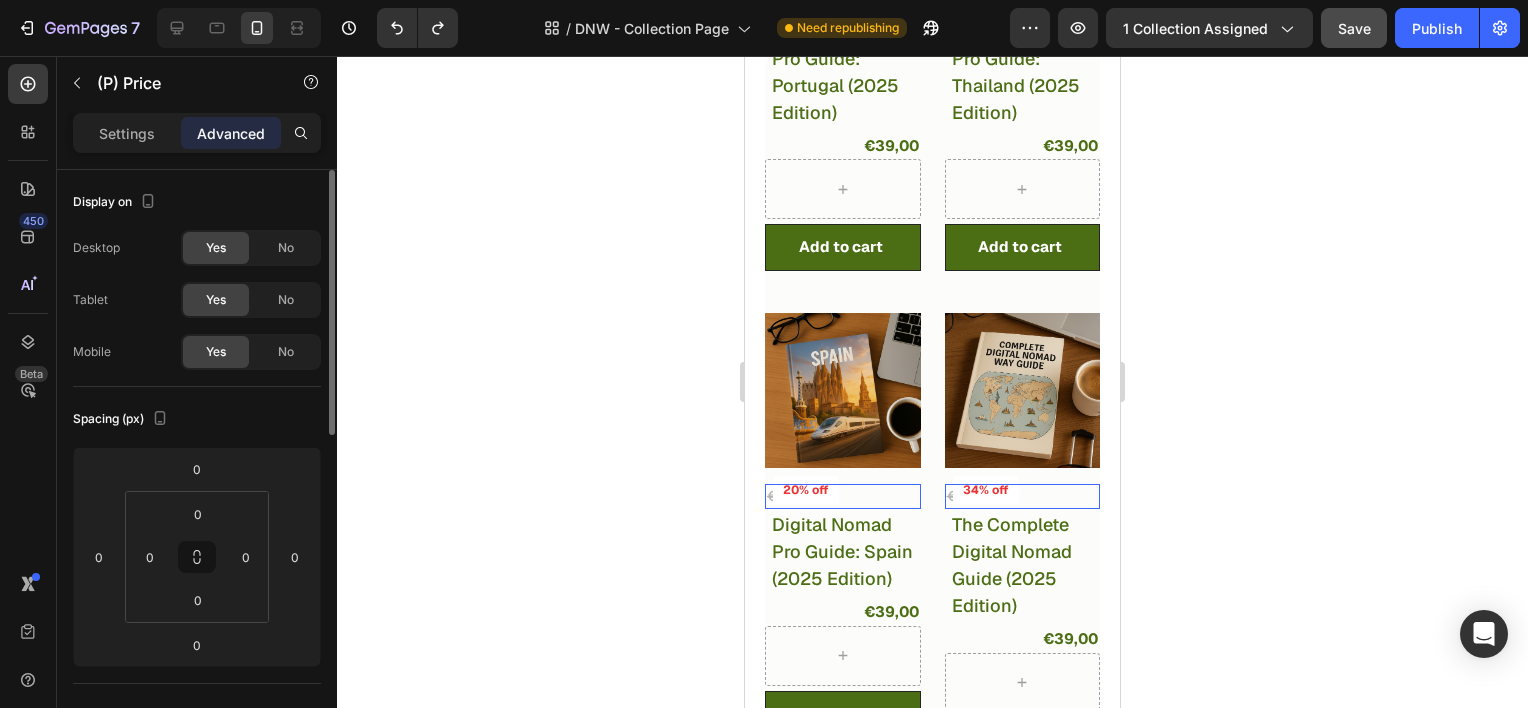click 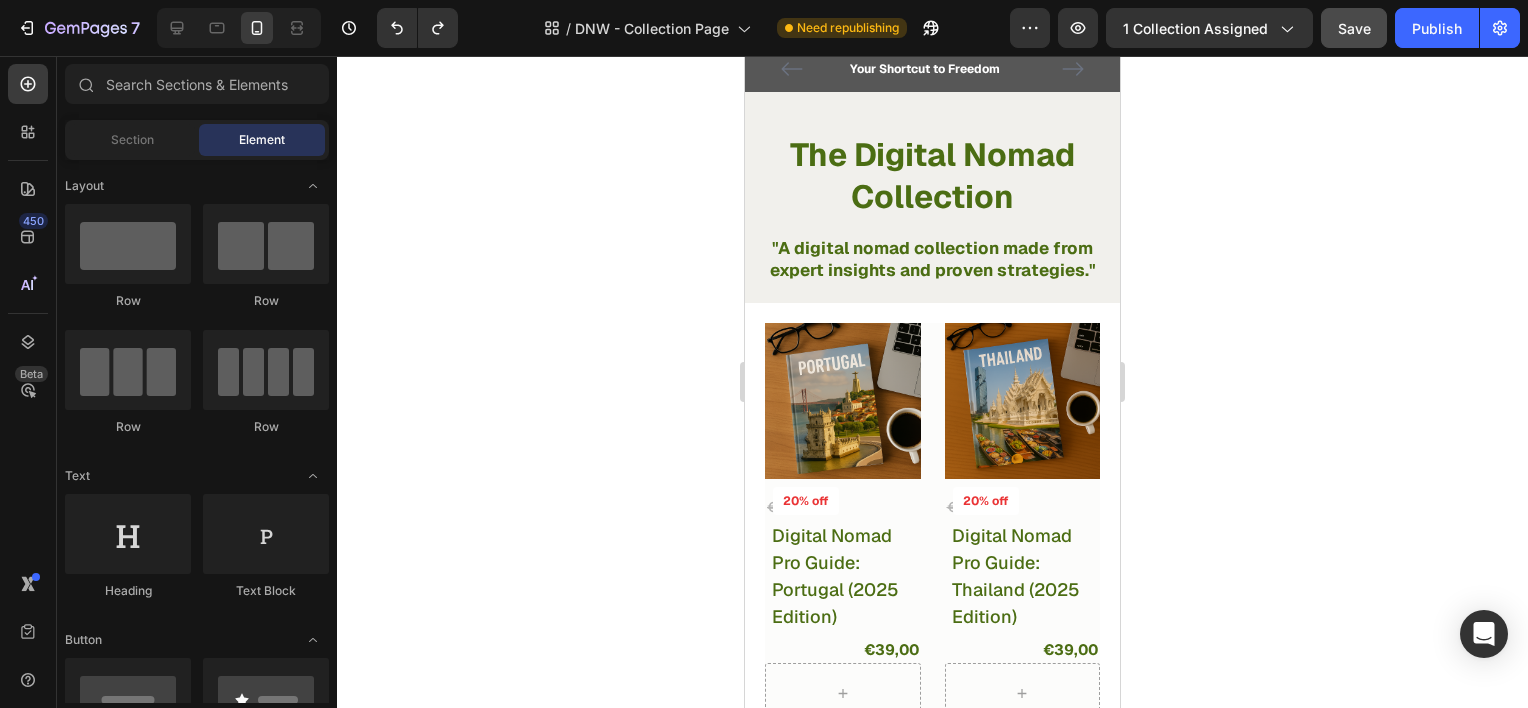 scroll, scrollTop: 33, scrollLeft: 0, axis: vertical 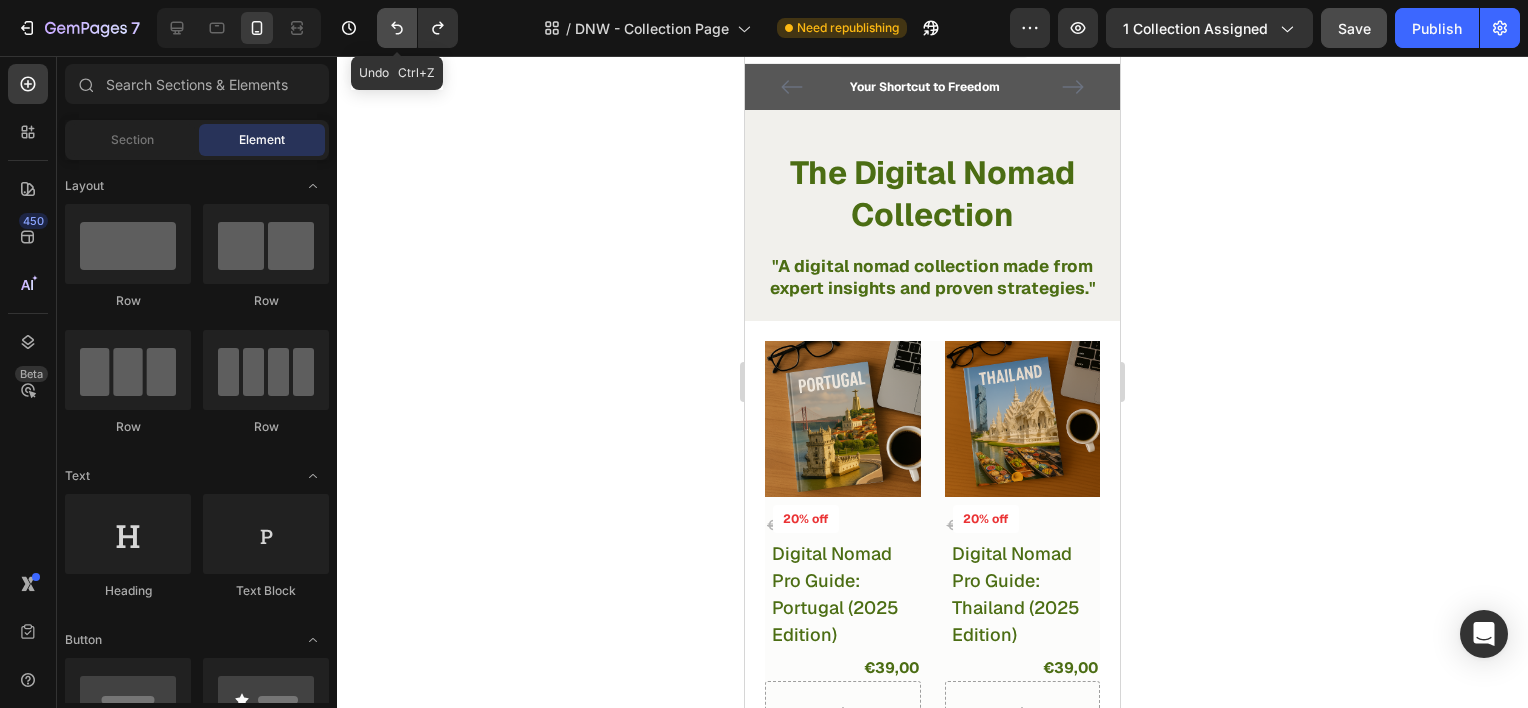 click 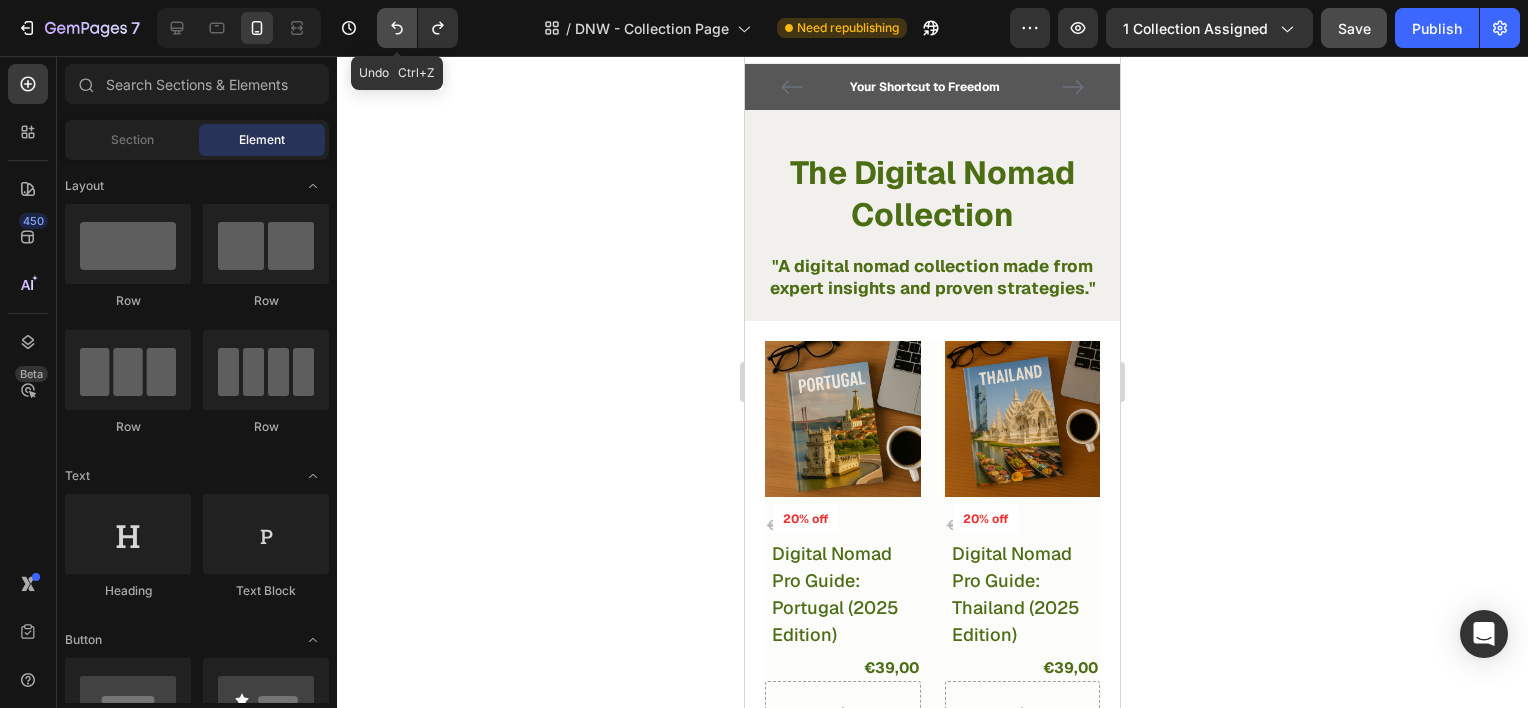 click 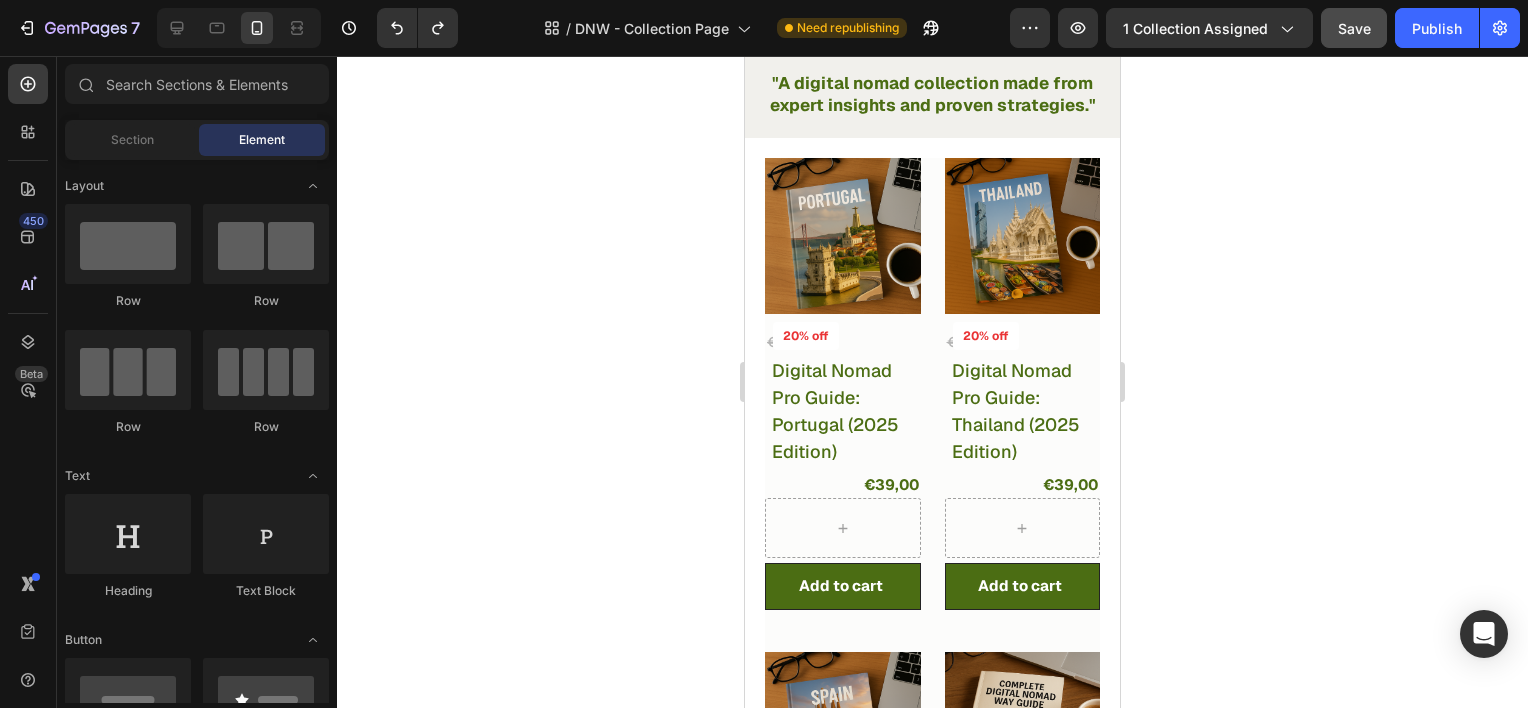 scroll, scrollTop: 224, scrollLeft: 0, axis: vertical 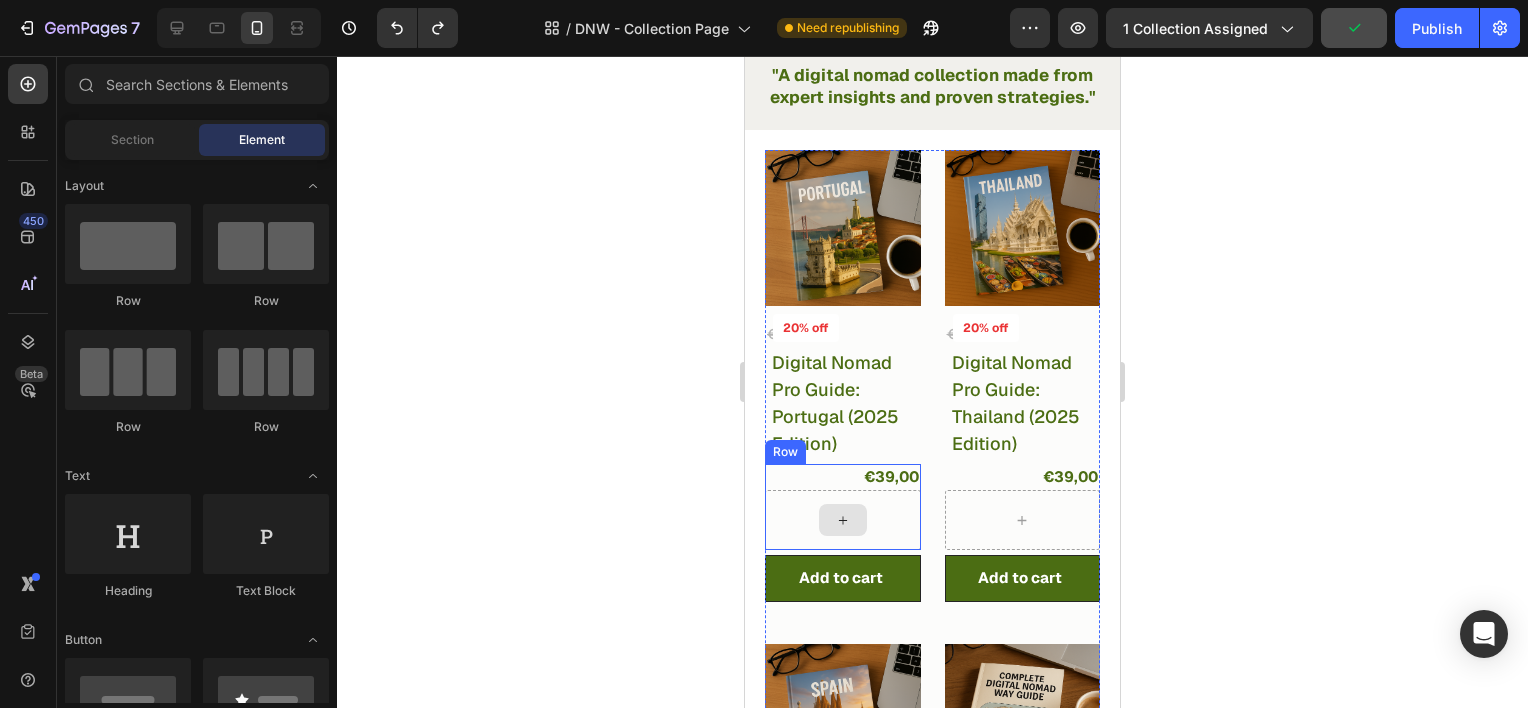 click 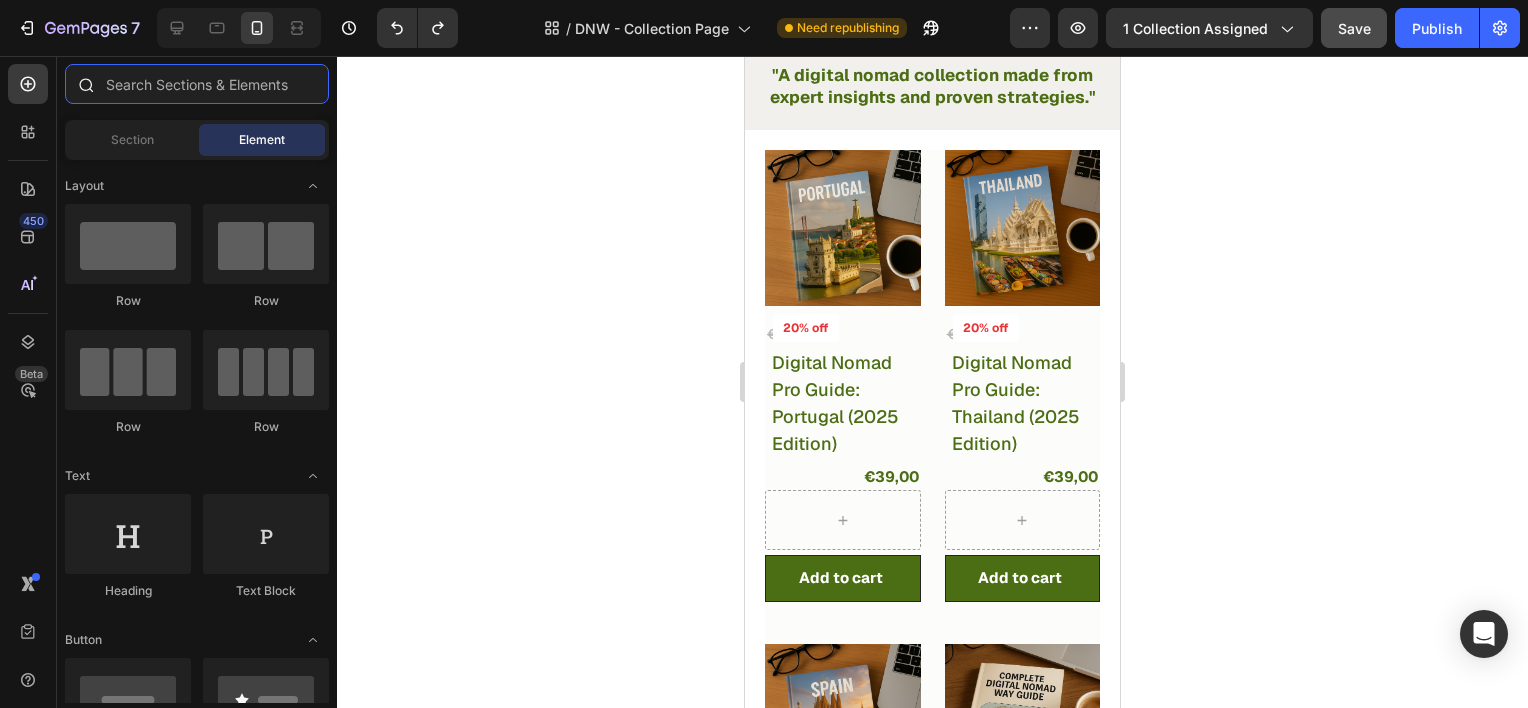 click at bounding box center (197, 84) 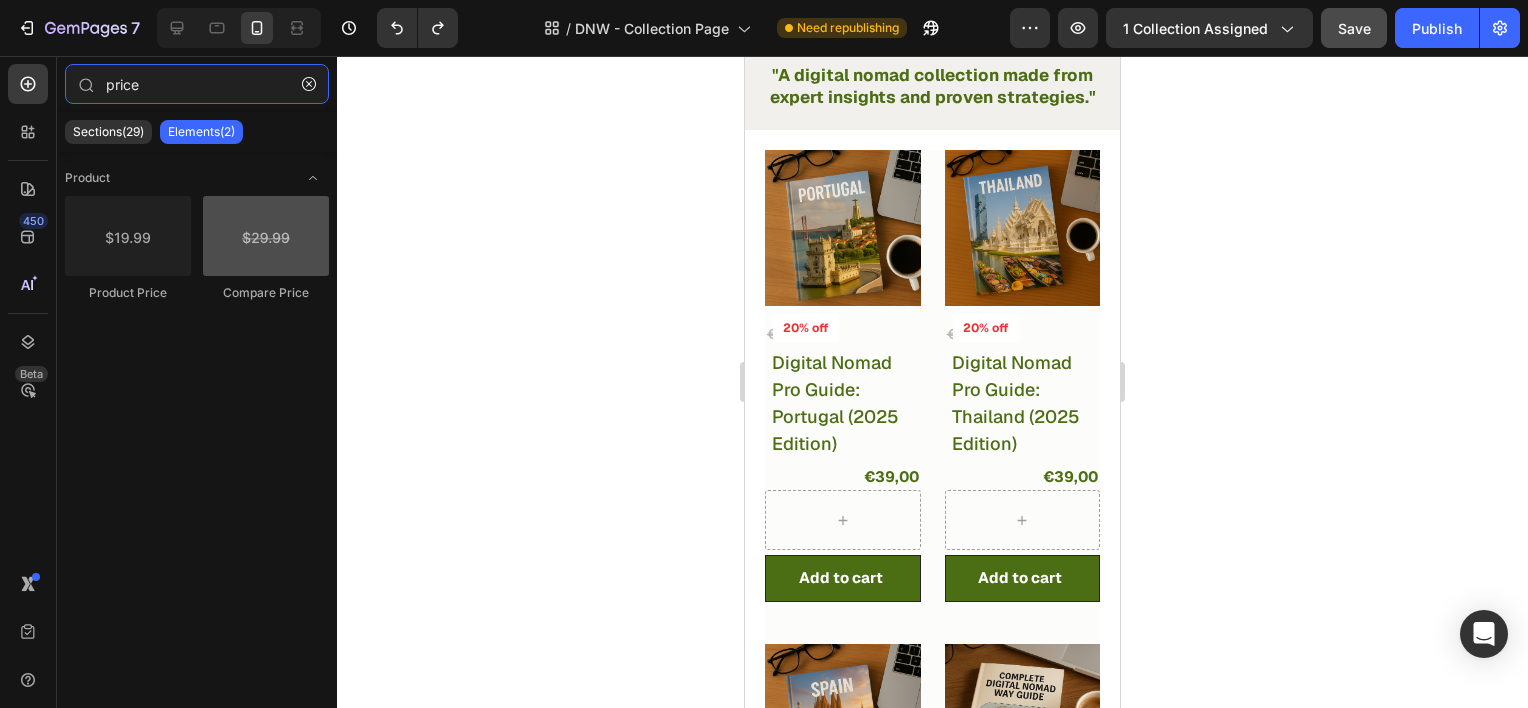 type on "price" 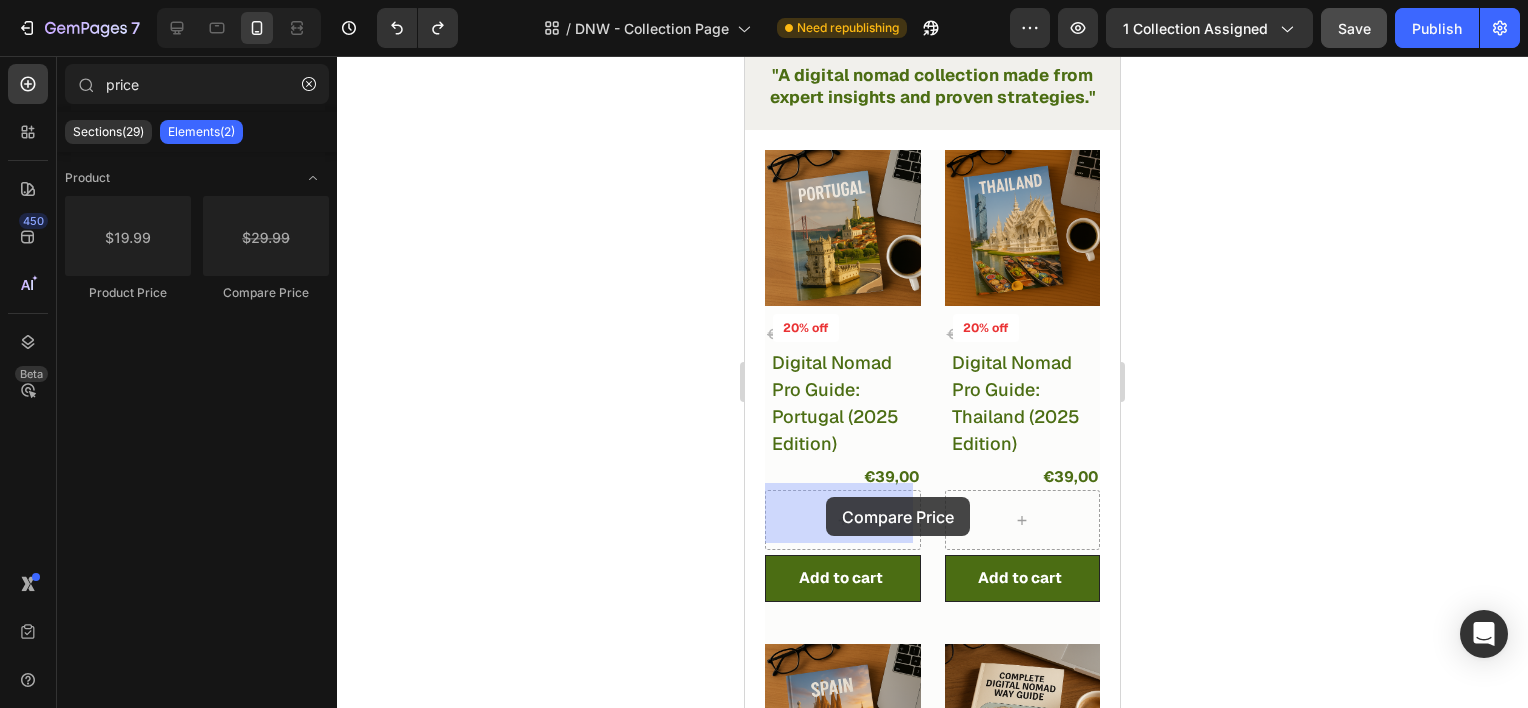 drag, startPoint x: 1013, startPoint y: 291, endPoint x: 827, endPoint y: 497, distance: 277.5464 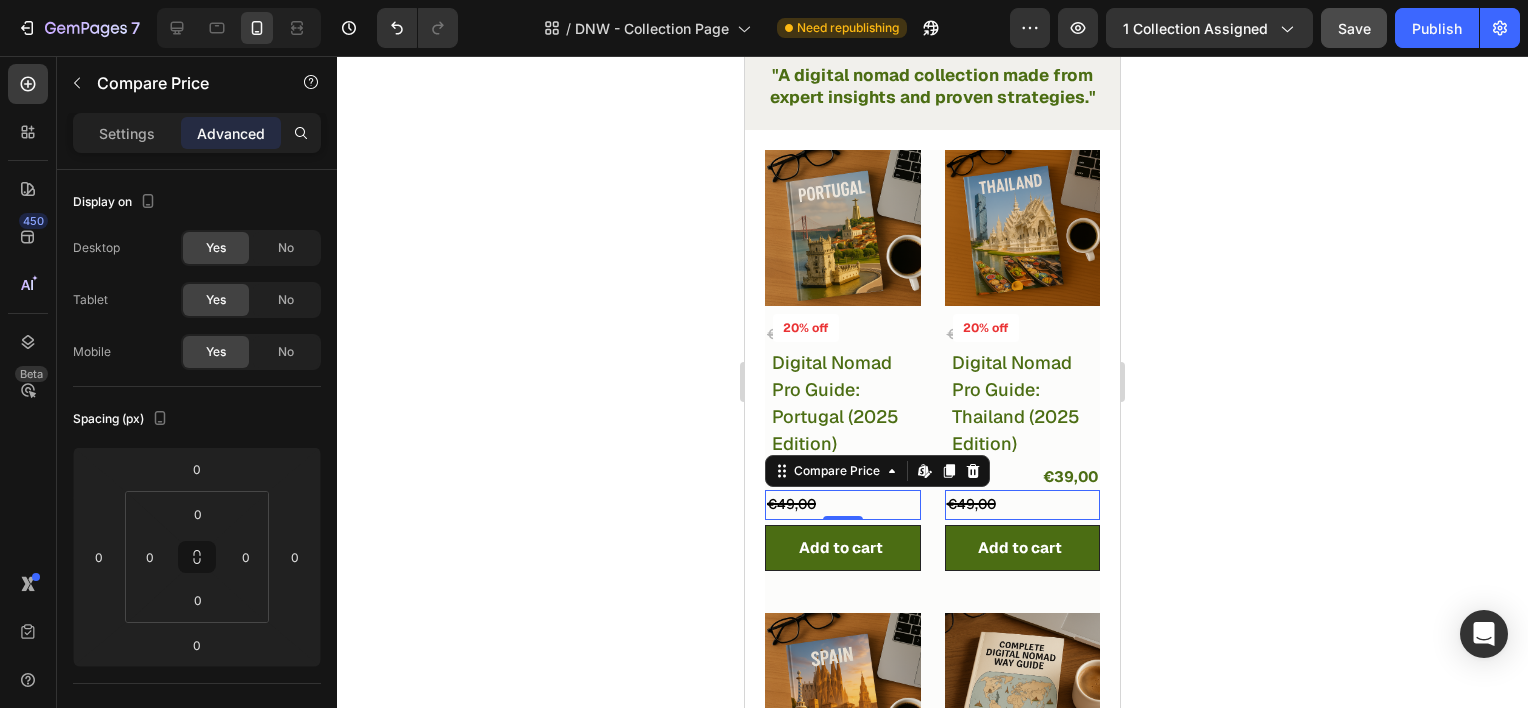 click 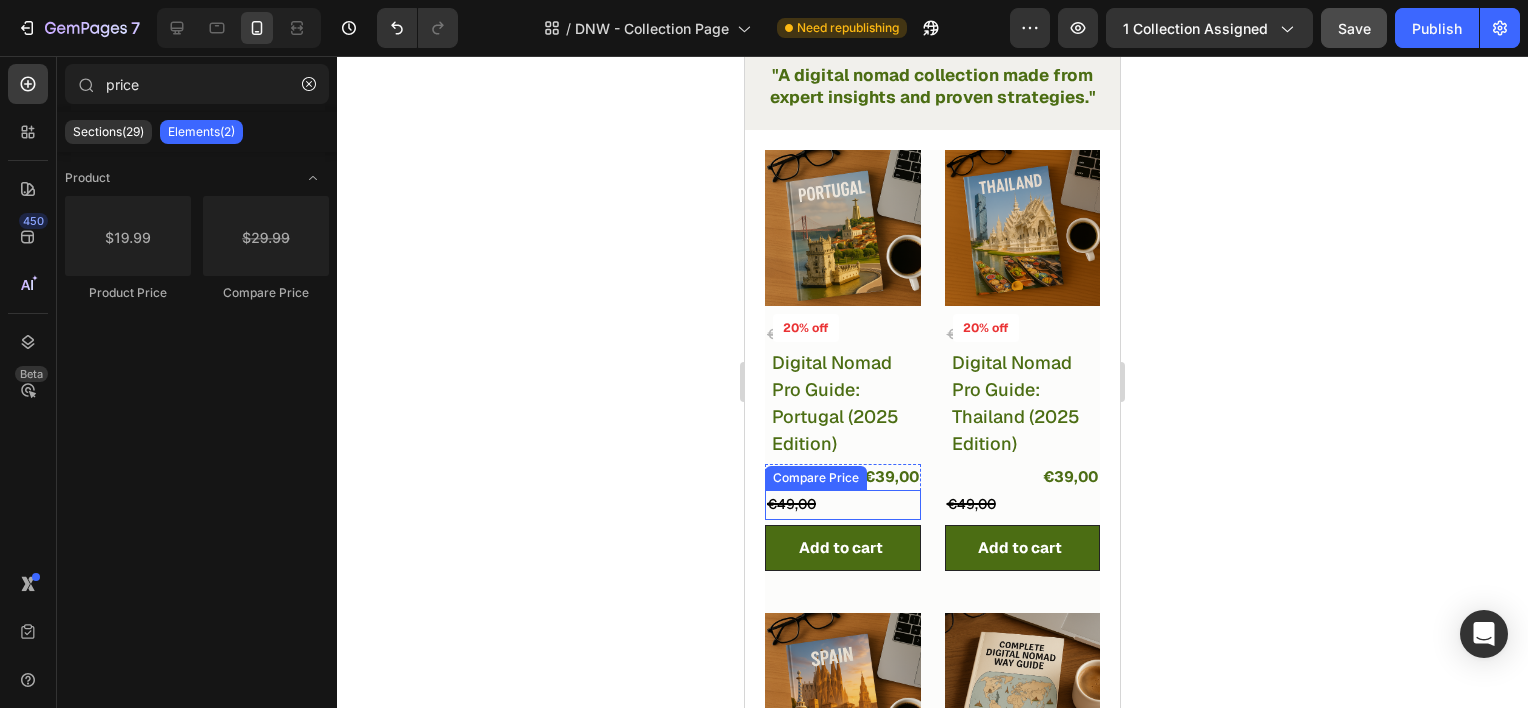 click on "€49,00" at bounding box center [843, 504] 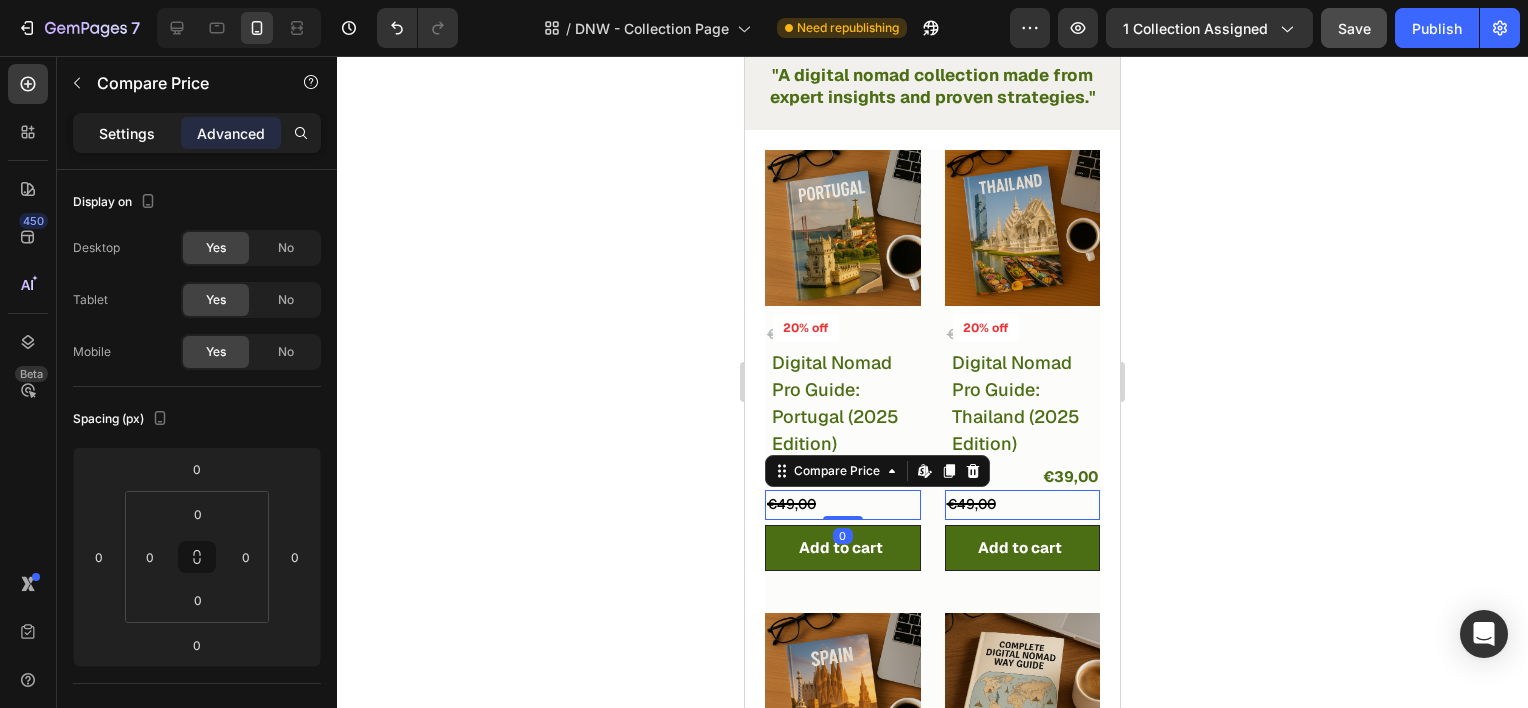 click on "Settings" at bounding box center [127, 133] 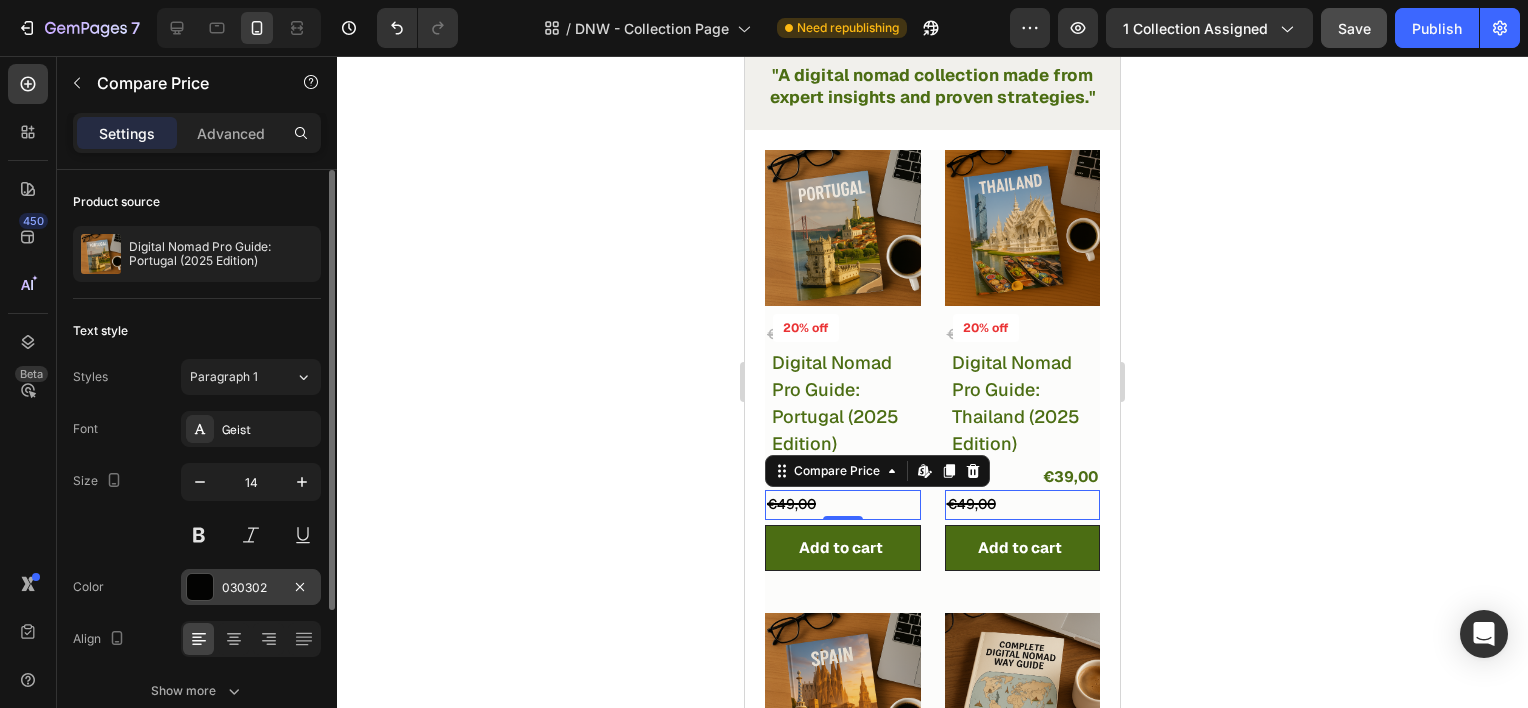 click on "030302" at bounding box center [251, 588] 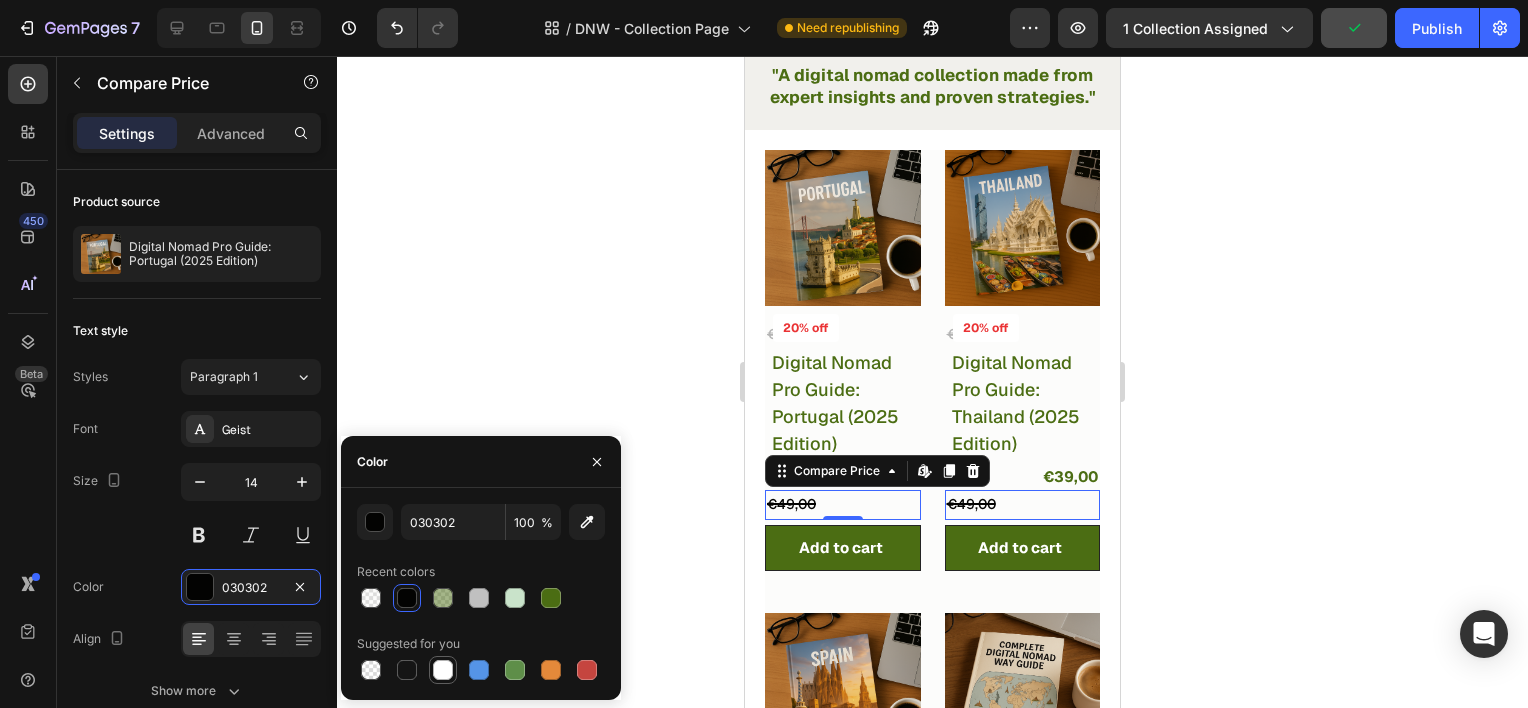 click at bounding box center [443, 670] 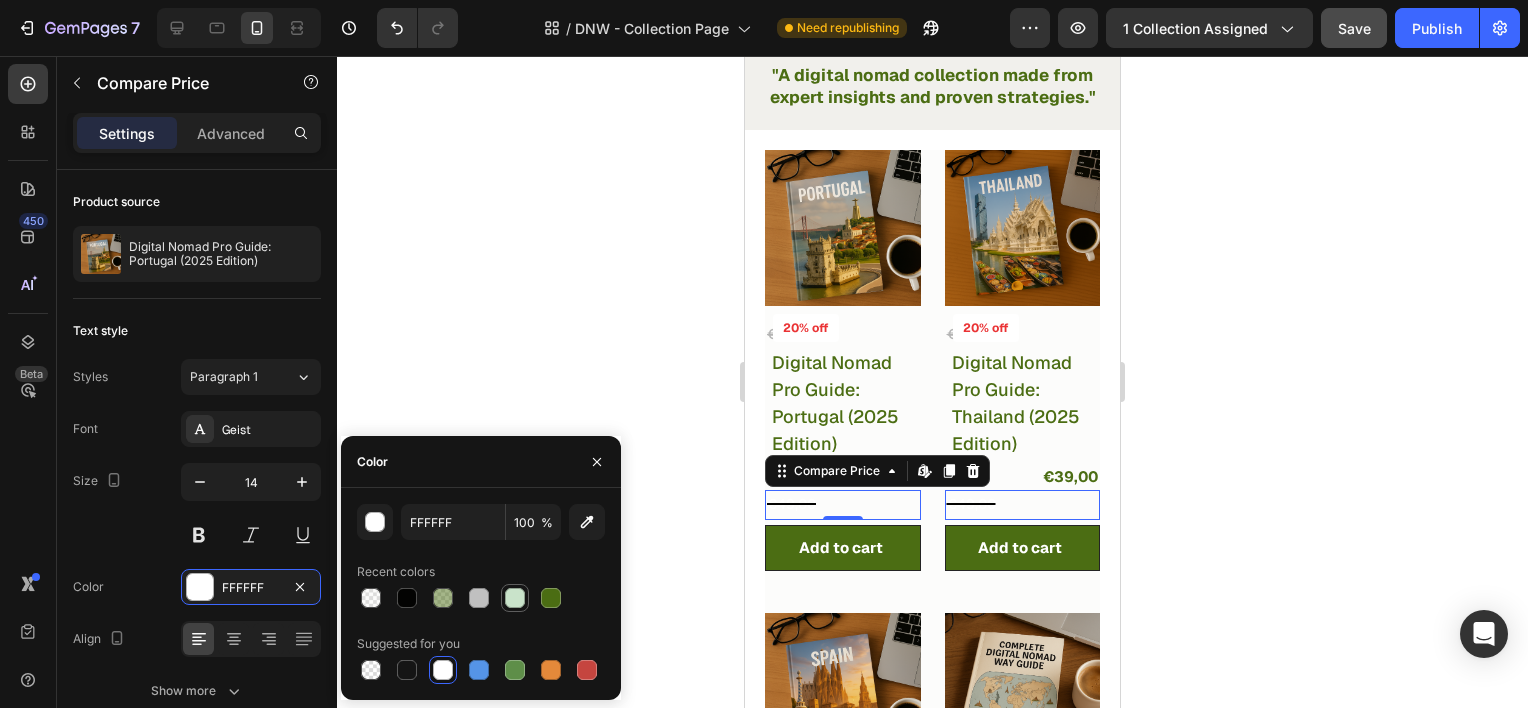 click at bounding box center (515, 598) 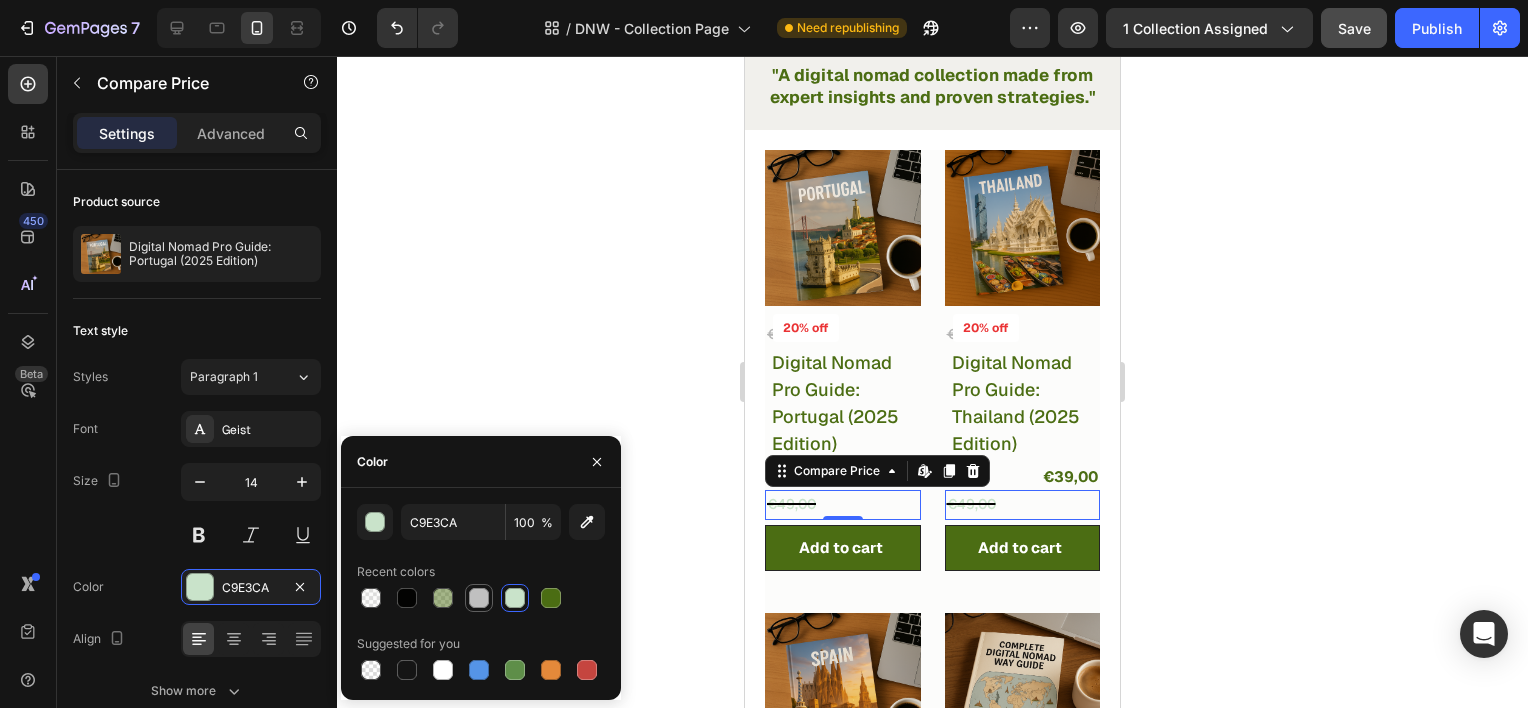 click at bounding box center [479, 598] 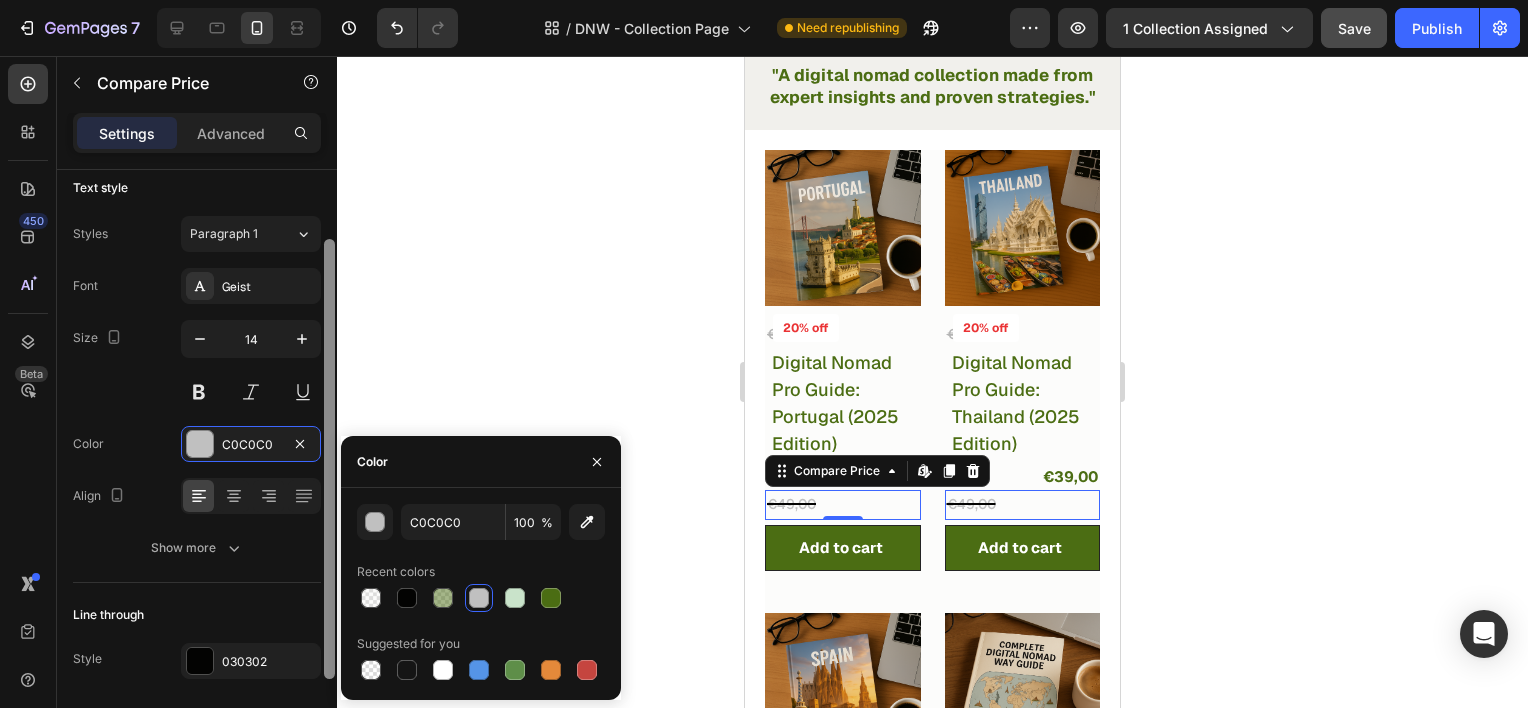 scroll, scrollTop: 161, scrollLeft: 0, axis: vertical 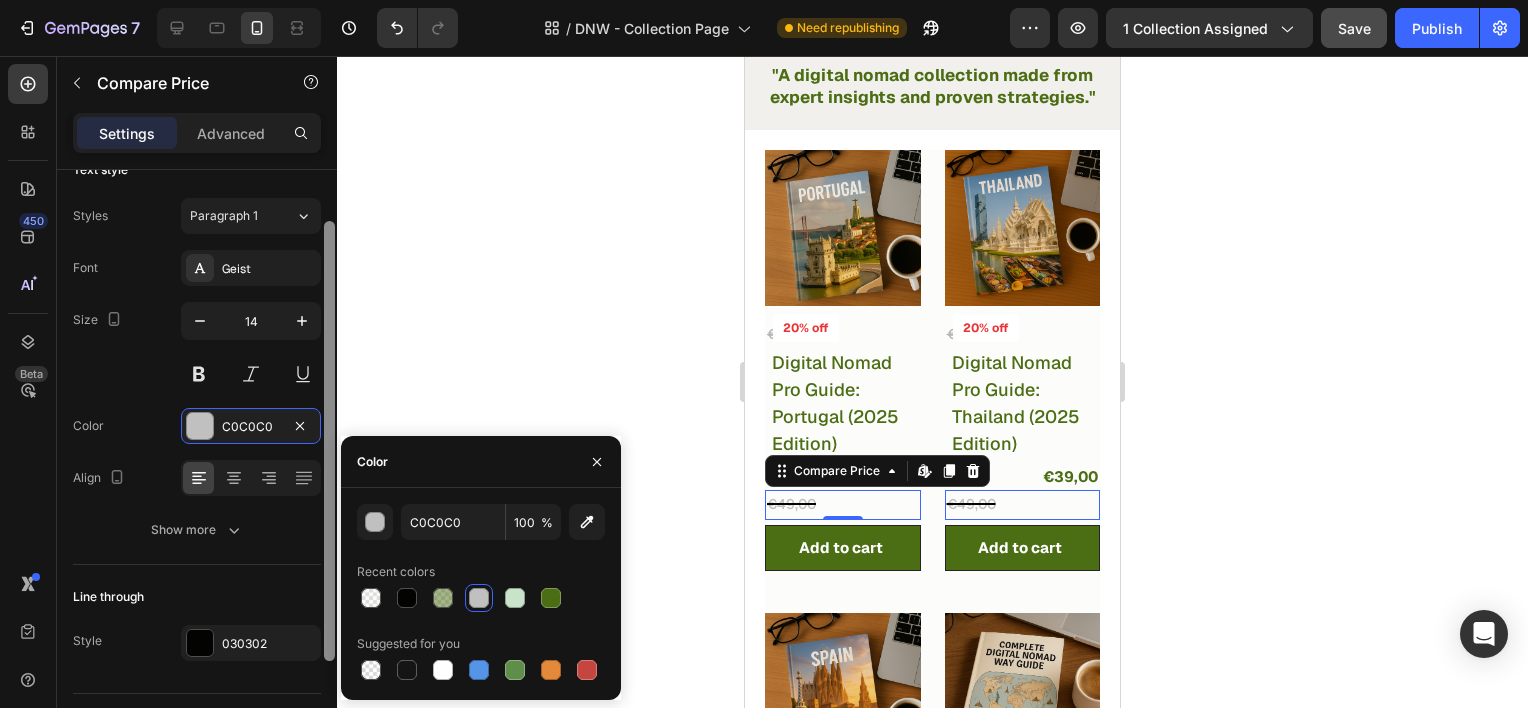 drag, startPoint x: 326, startPoint y: 463, endPoint x: 325, endPoint y: 583, distance: 120.004166 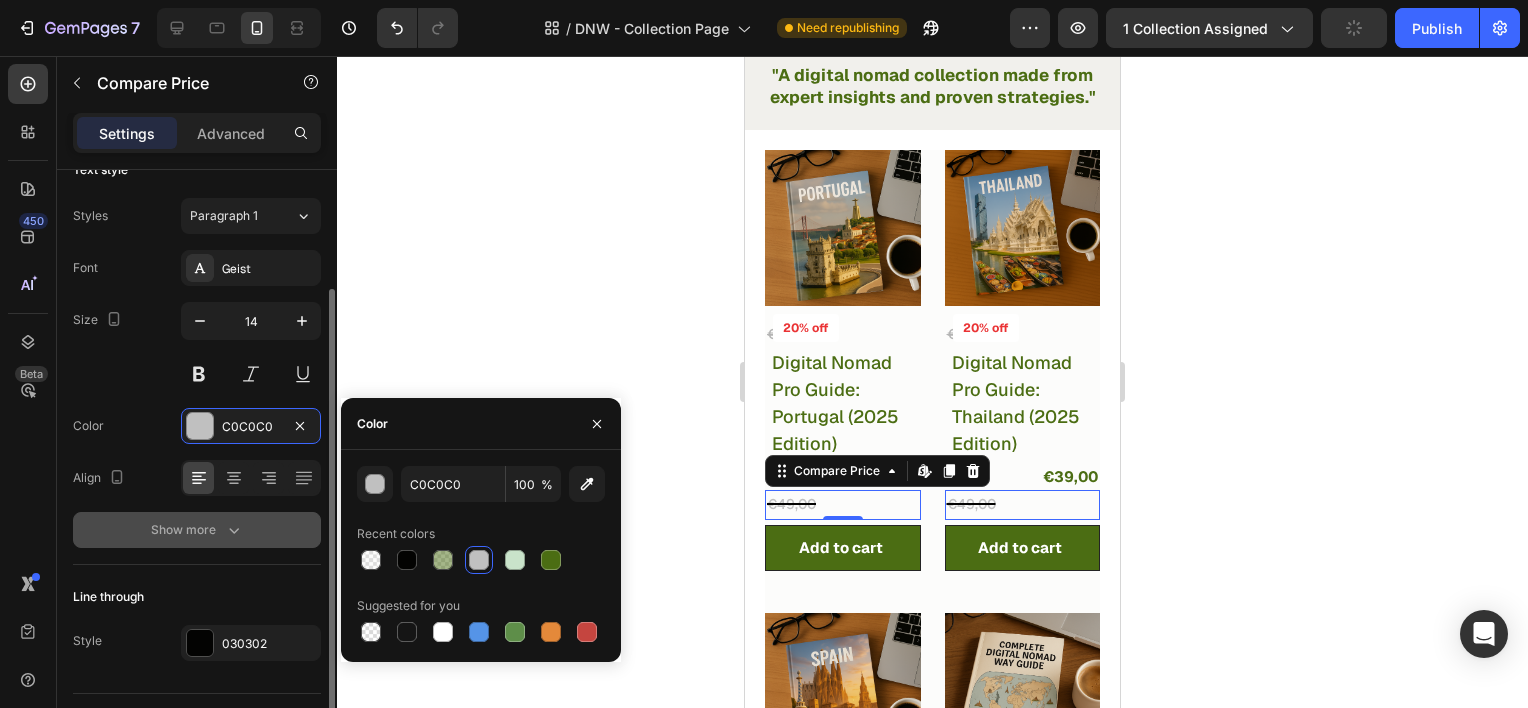click on "Show more" at bounding box center [197, 530] 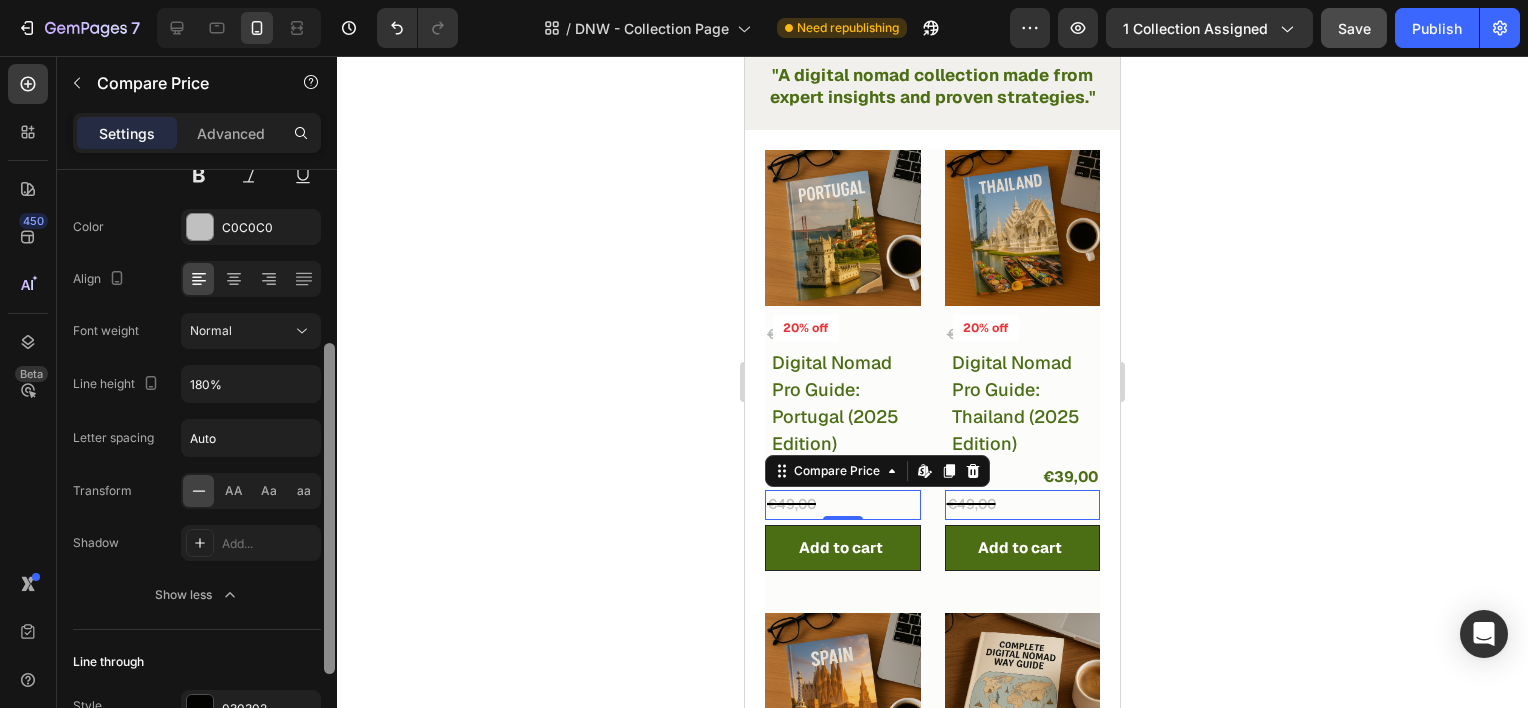 scroll, scrollTop: 360, scrollLeft: 0, axis: vertical 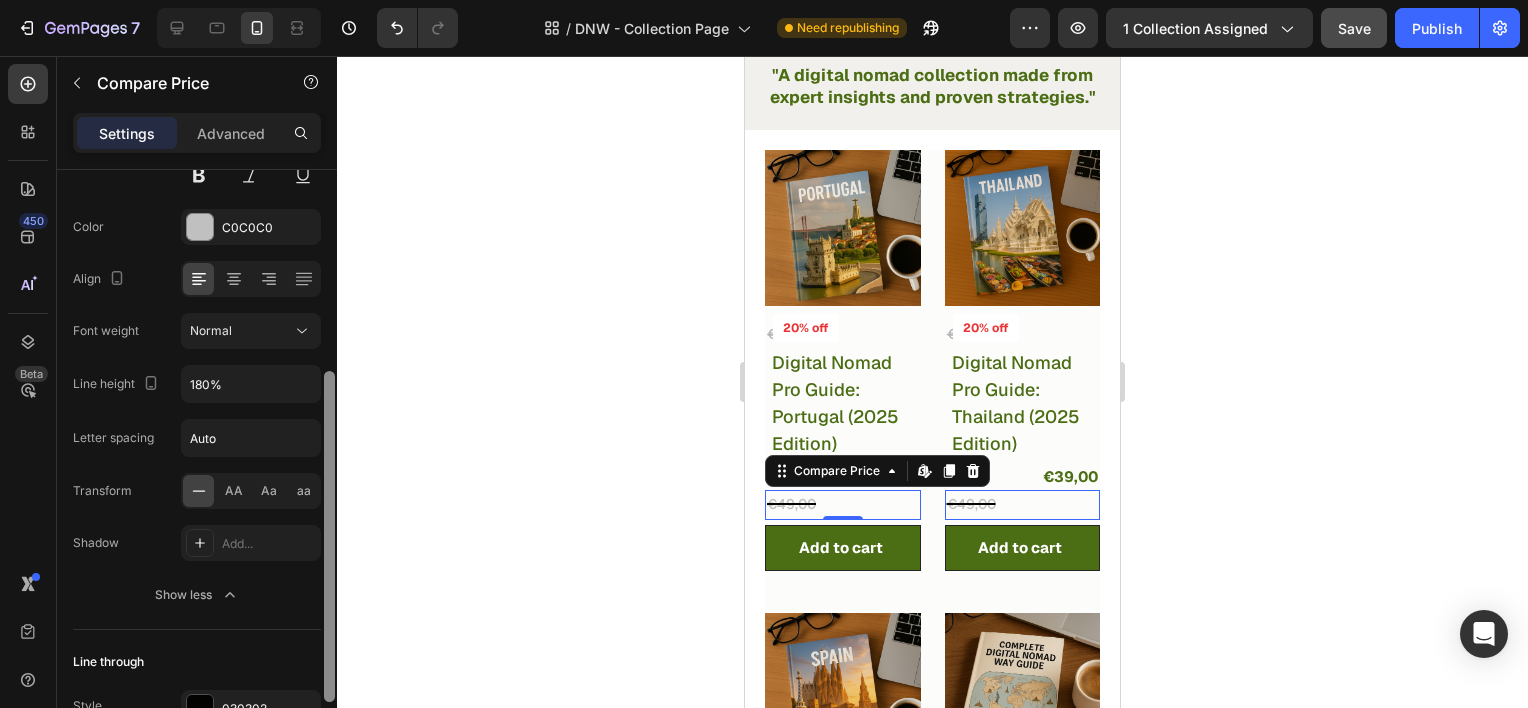 drag, startPoint x: 332, startPoint y: 522, endPoint x: 324, endPoint y: 670, distance: 148.21606 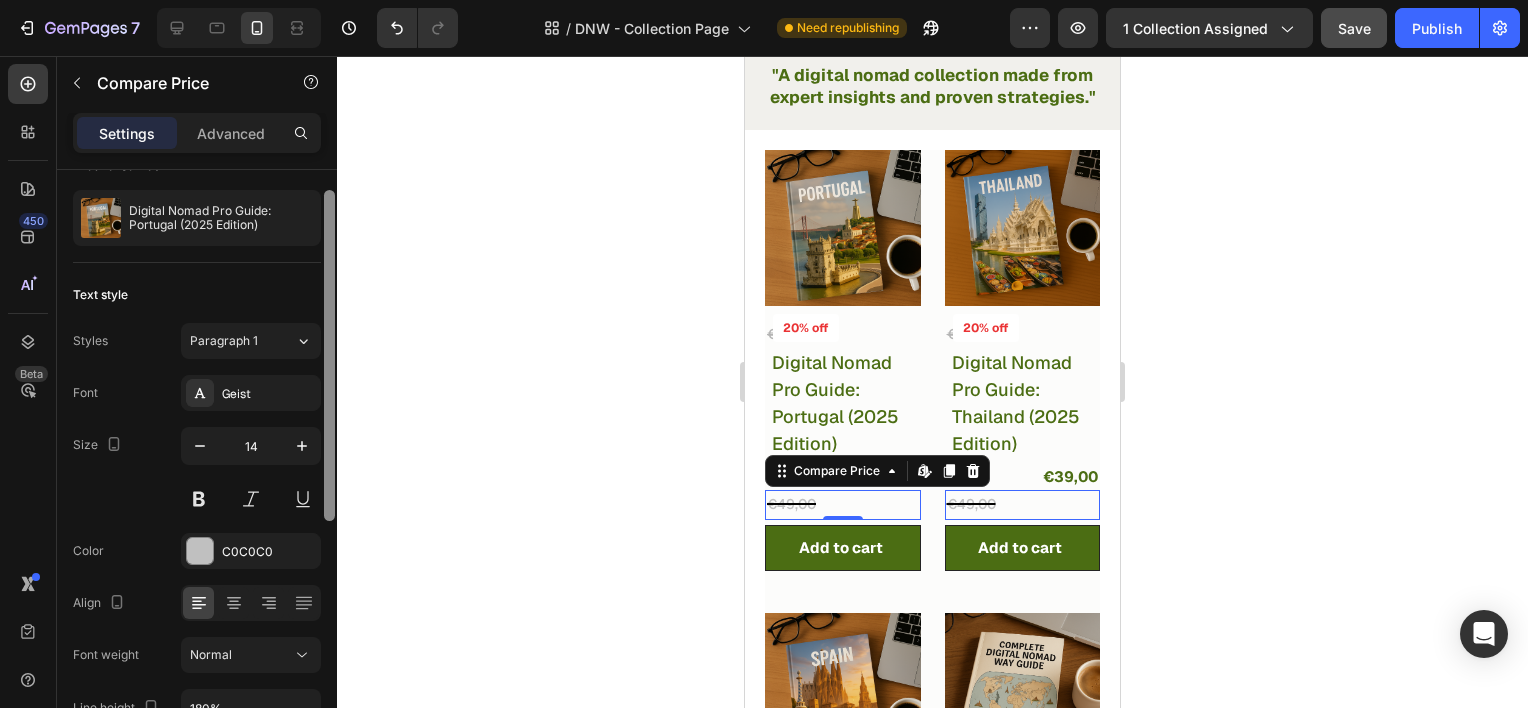 scroll, scrollTop: 0, scrollLeft: 0, axis: both 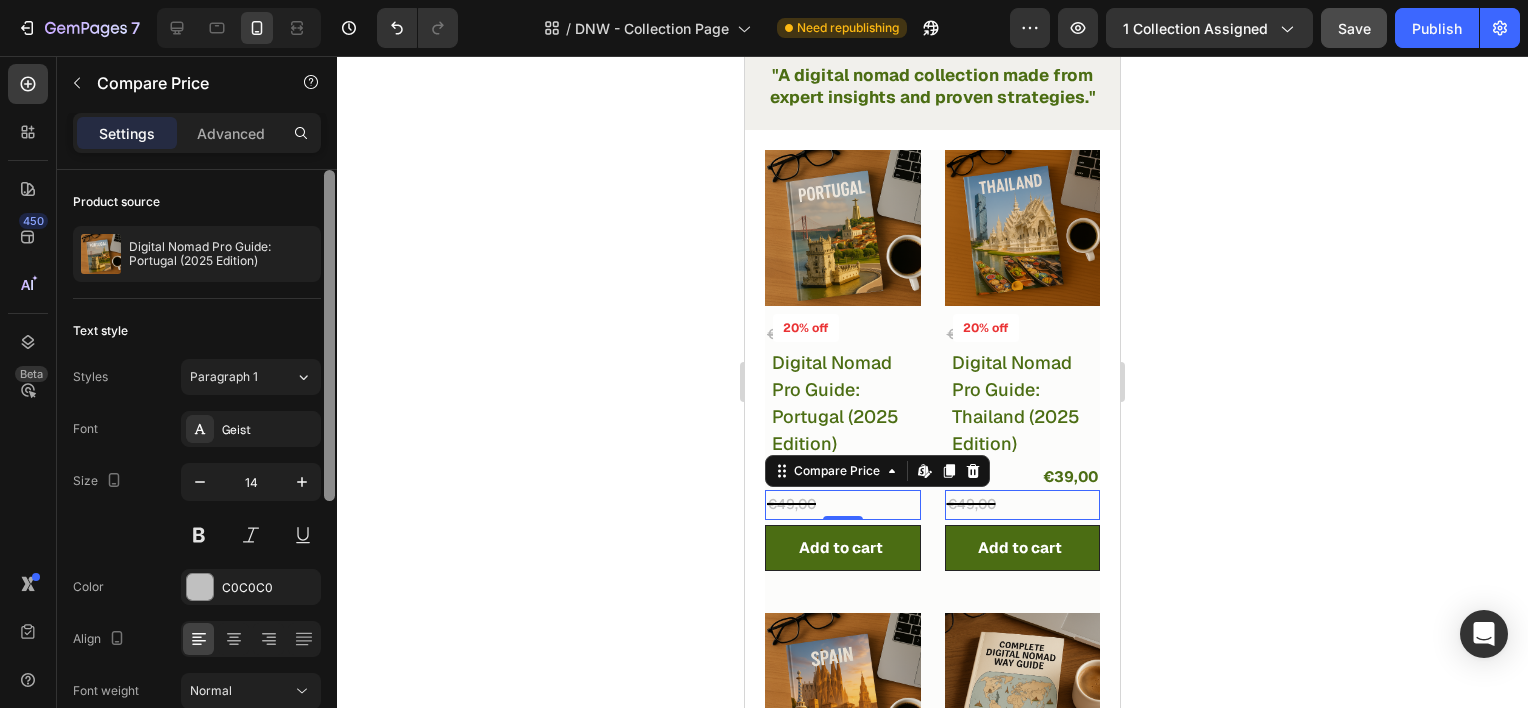 drag, startPoint x: 332, startPoint y: 594, endPoint x: 326, endPoint y: 373, distance: 221.08144 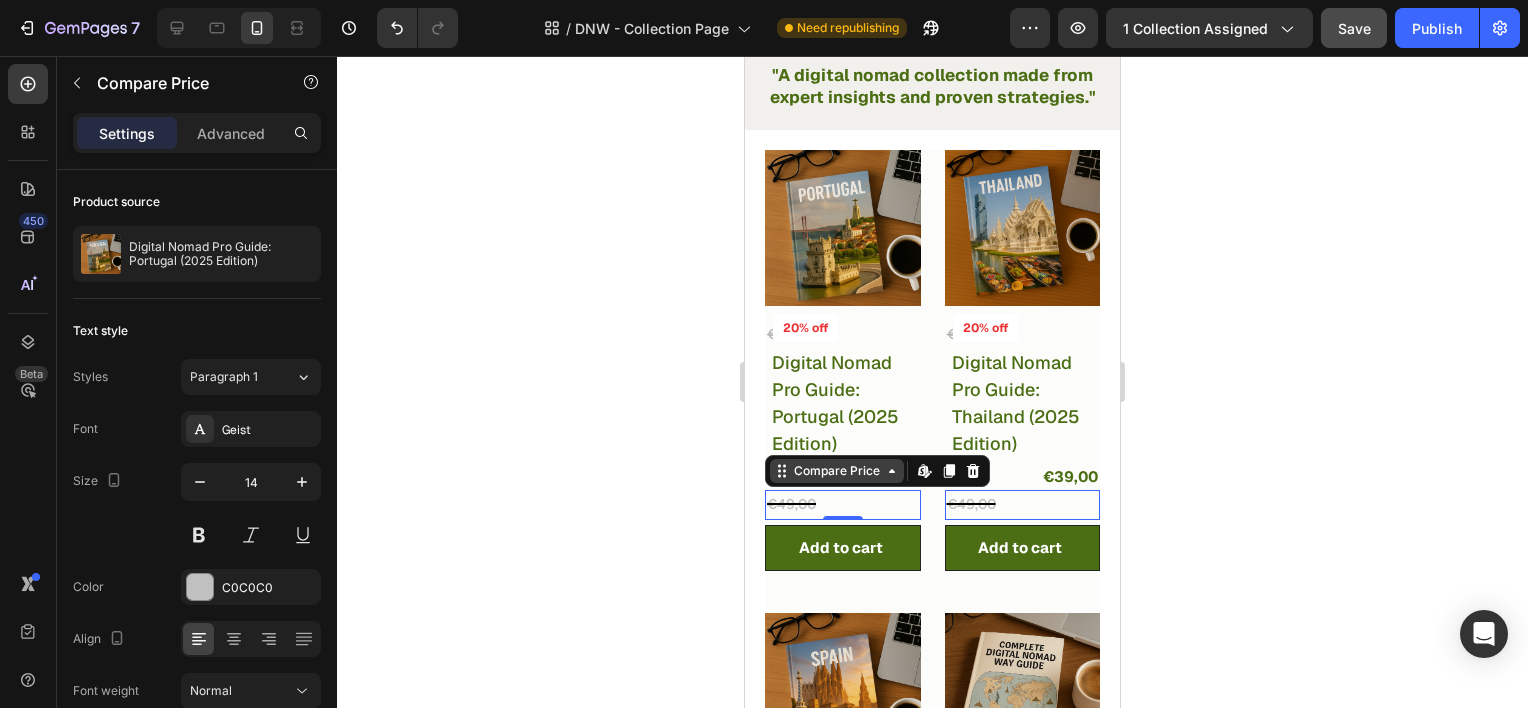 click on "Compare Price" at bounding box center (837, 471) 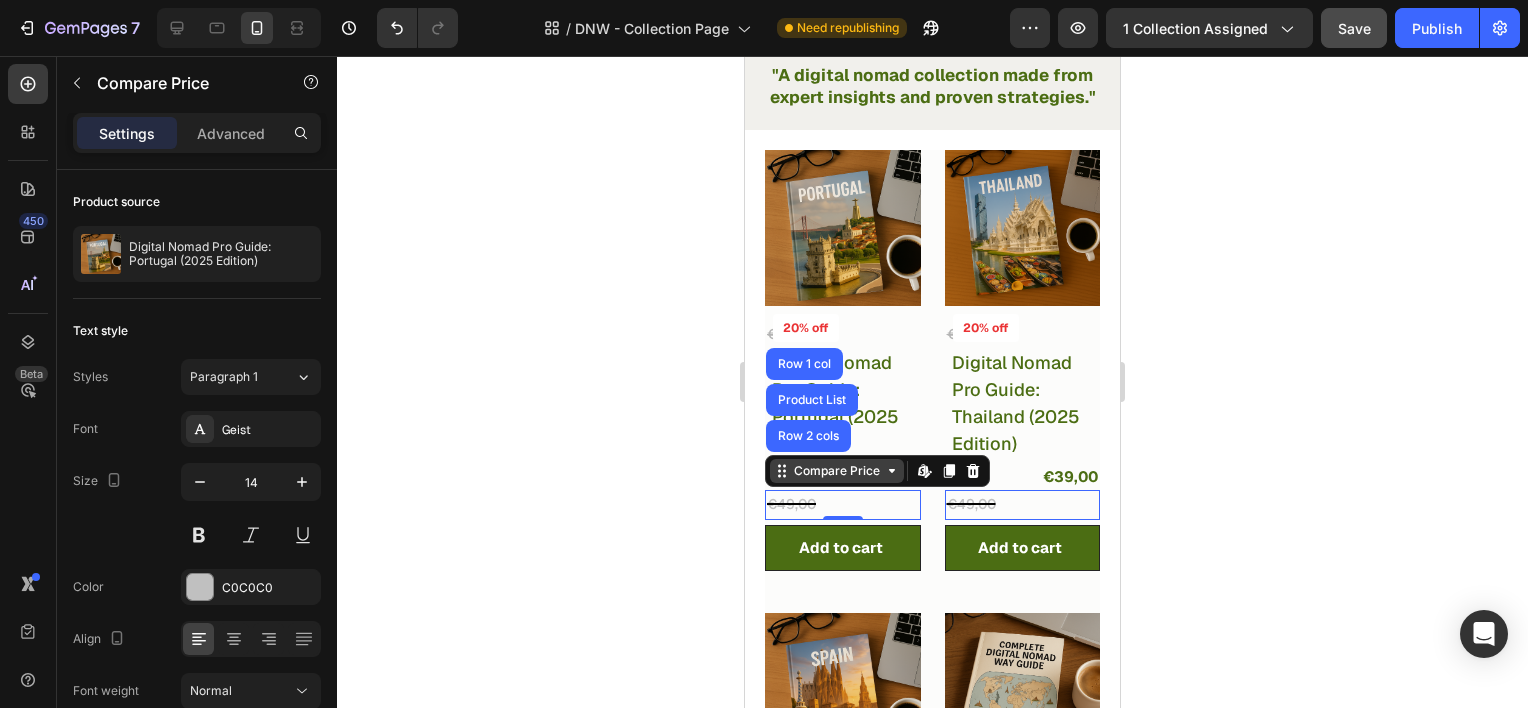 click on "Compare Price" at bounding box center (837, 471) 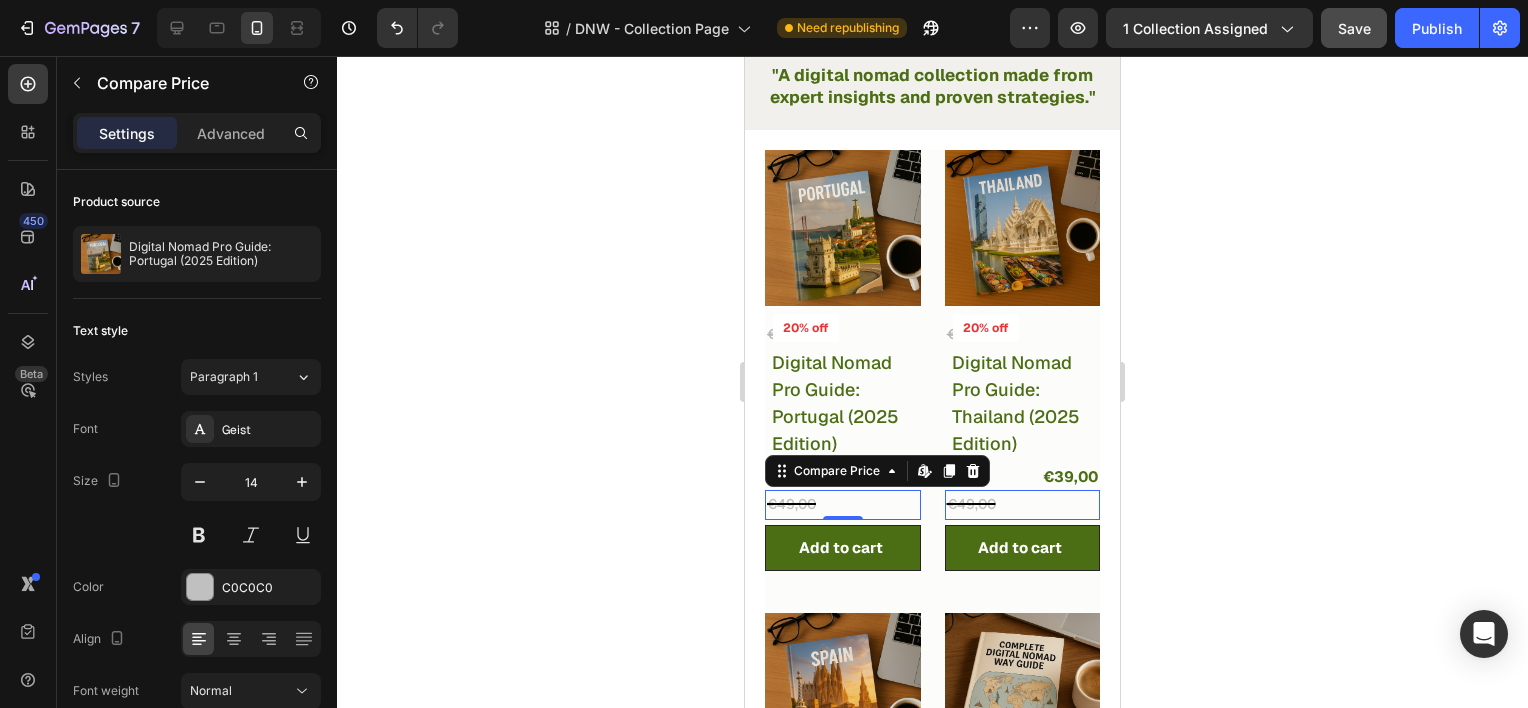 click on "€49,00" at bounding box center (843, 504) 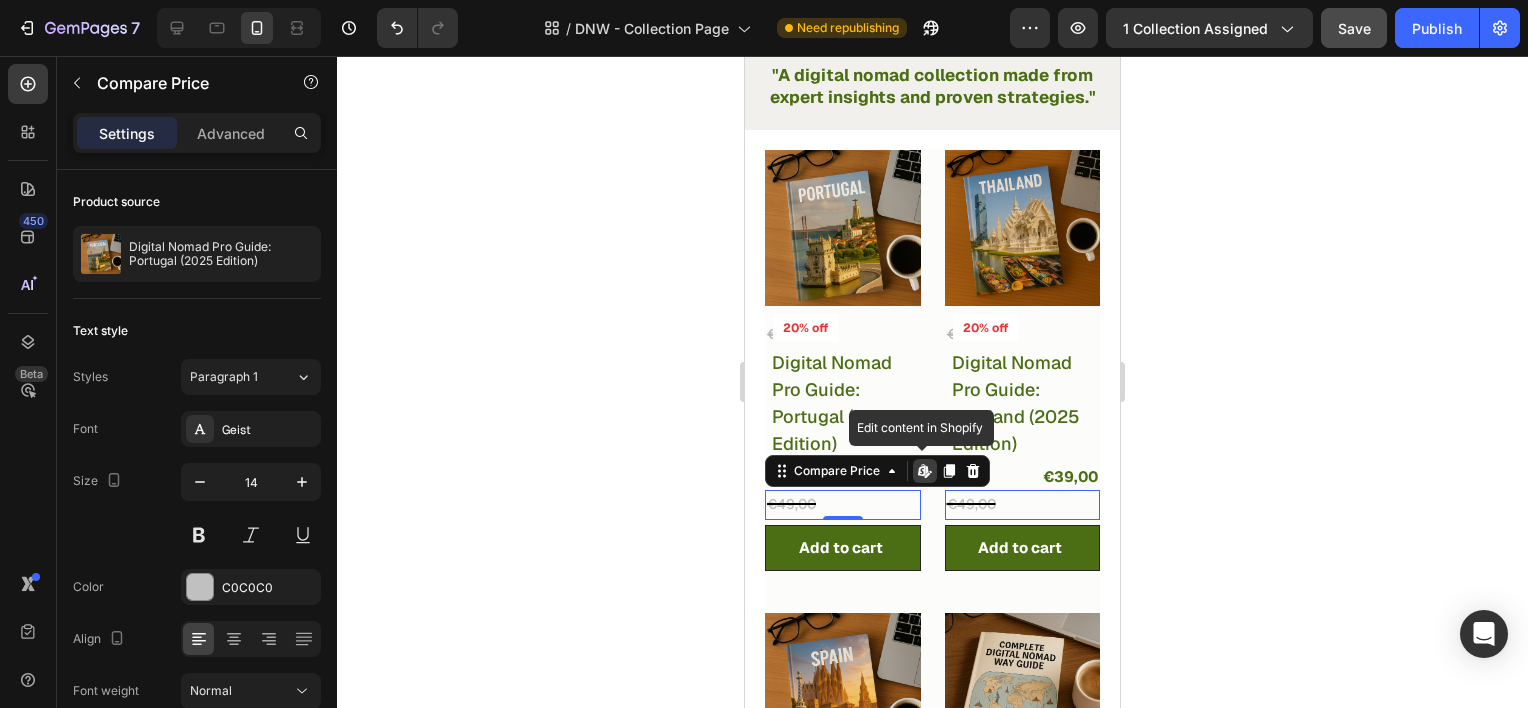 click on "€49,00" at bounding box center (843, 504) 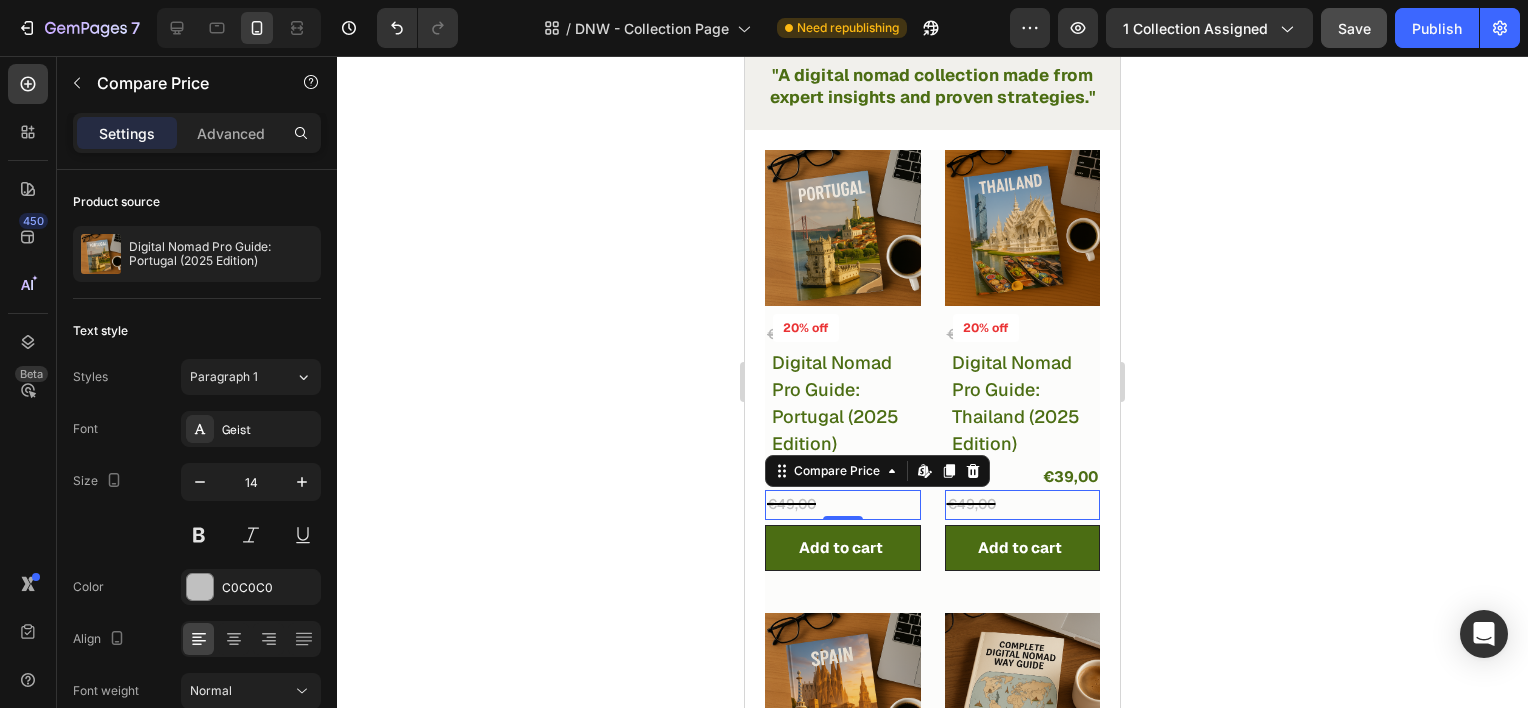click 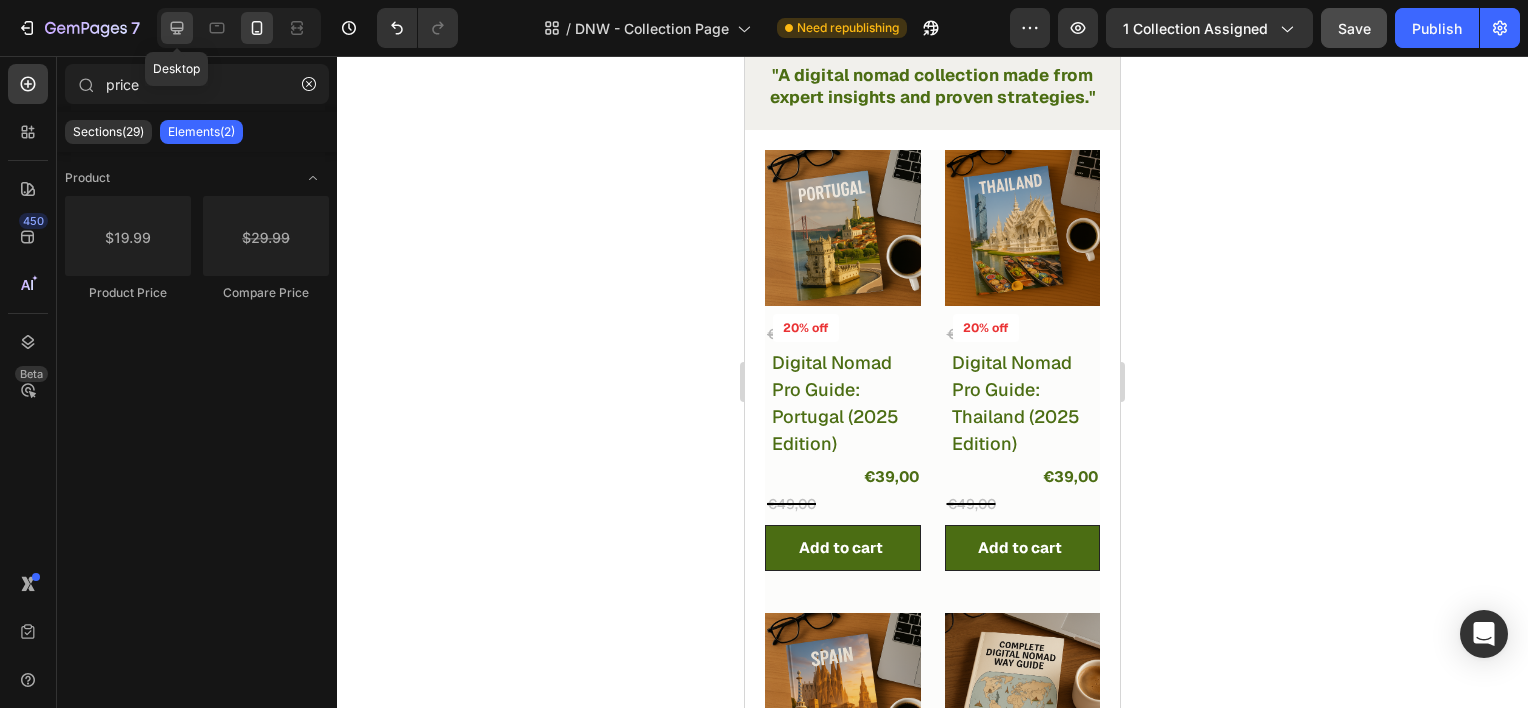 click 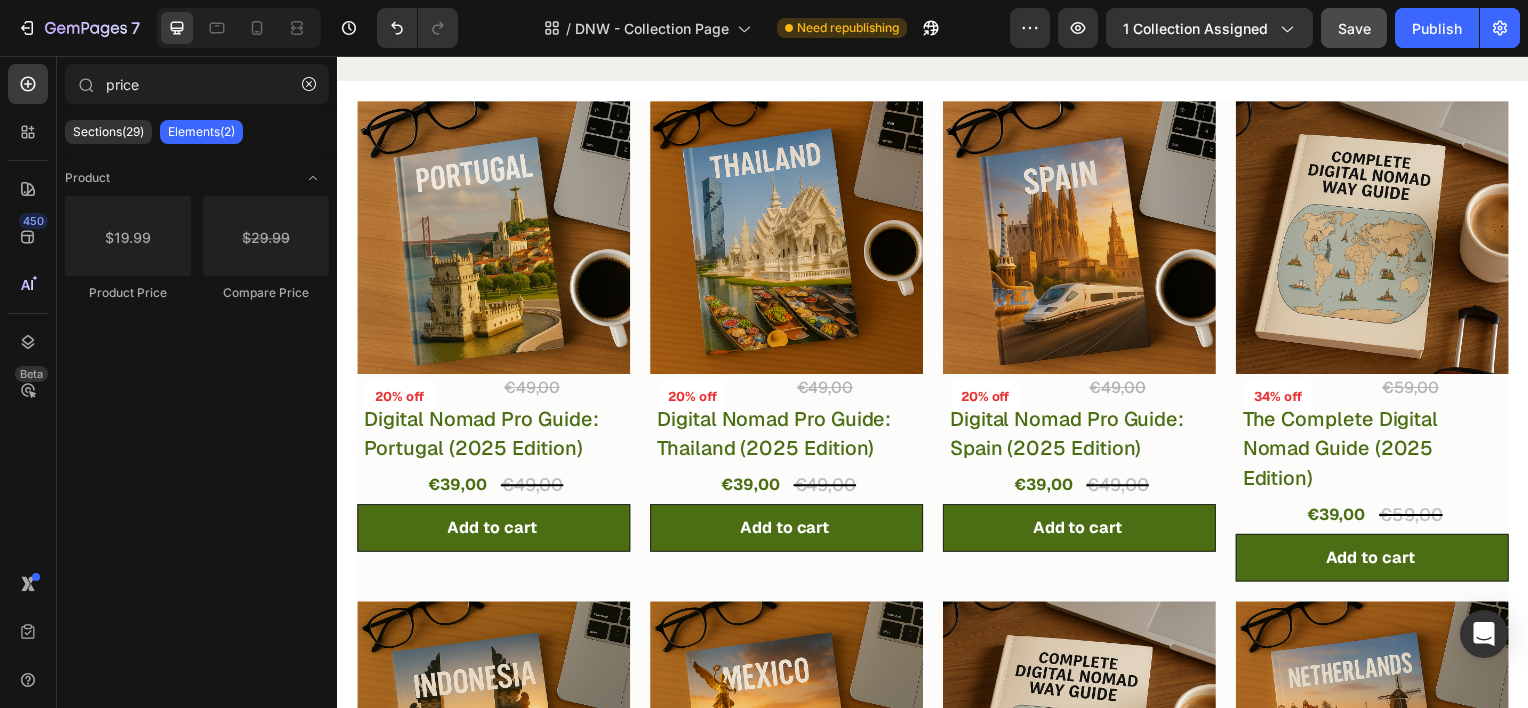 scroll, scrollTop: 182, scrollLeft: 0, axis: vertical 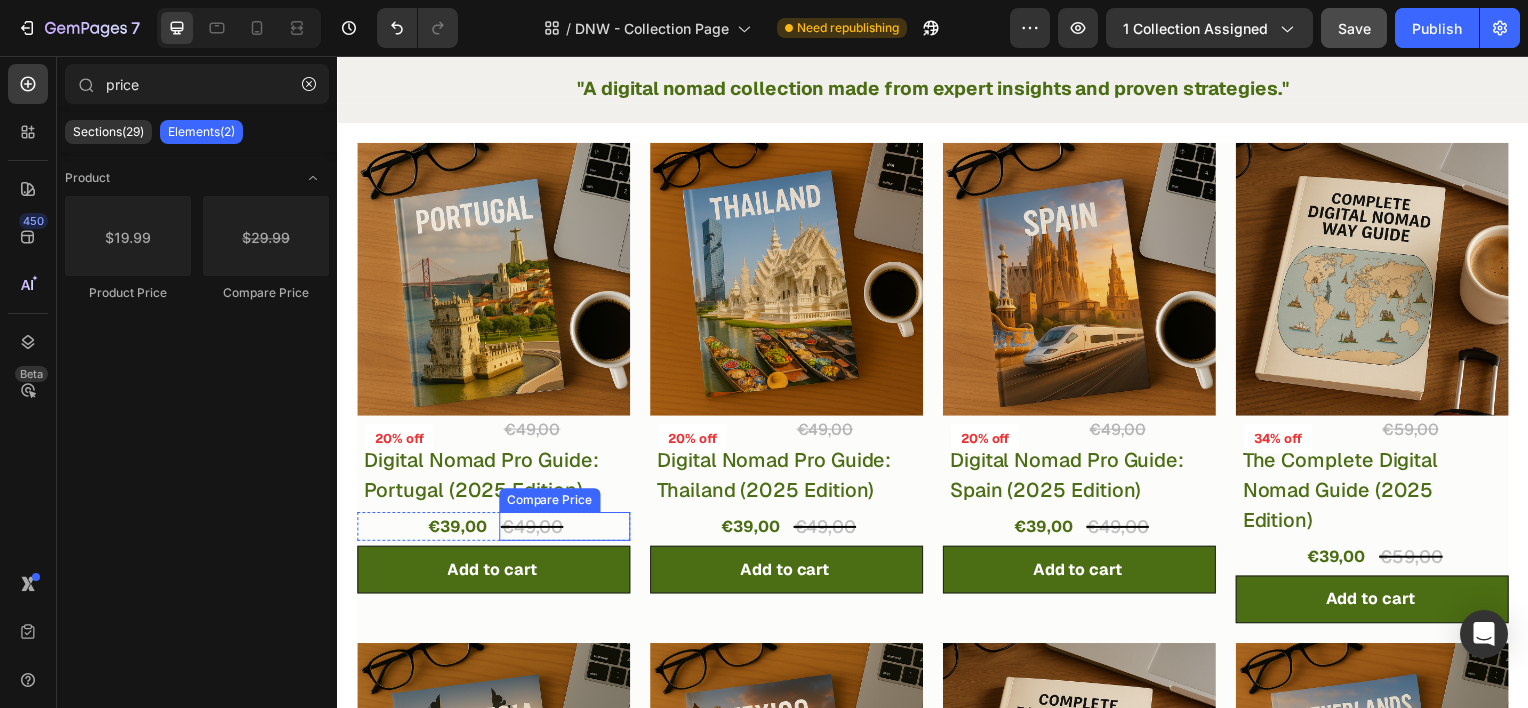 click on "€49,00" at bounding box center (566, 529) 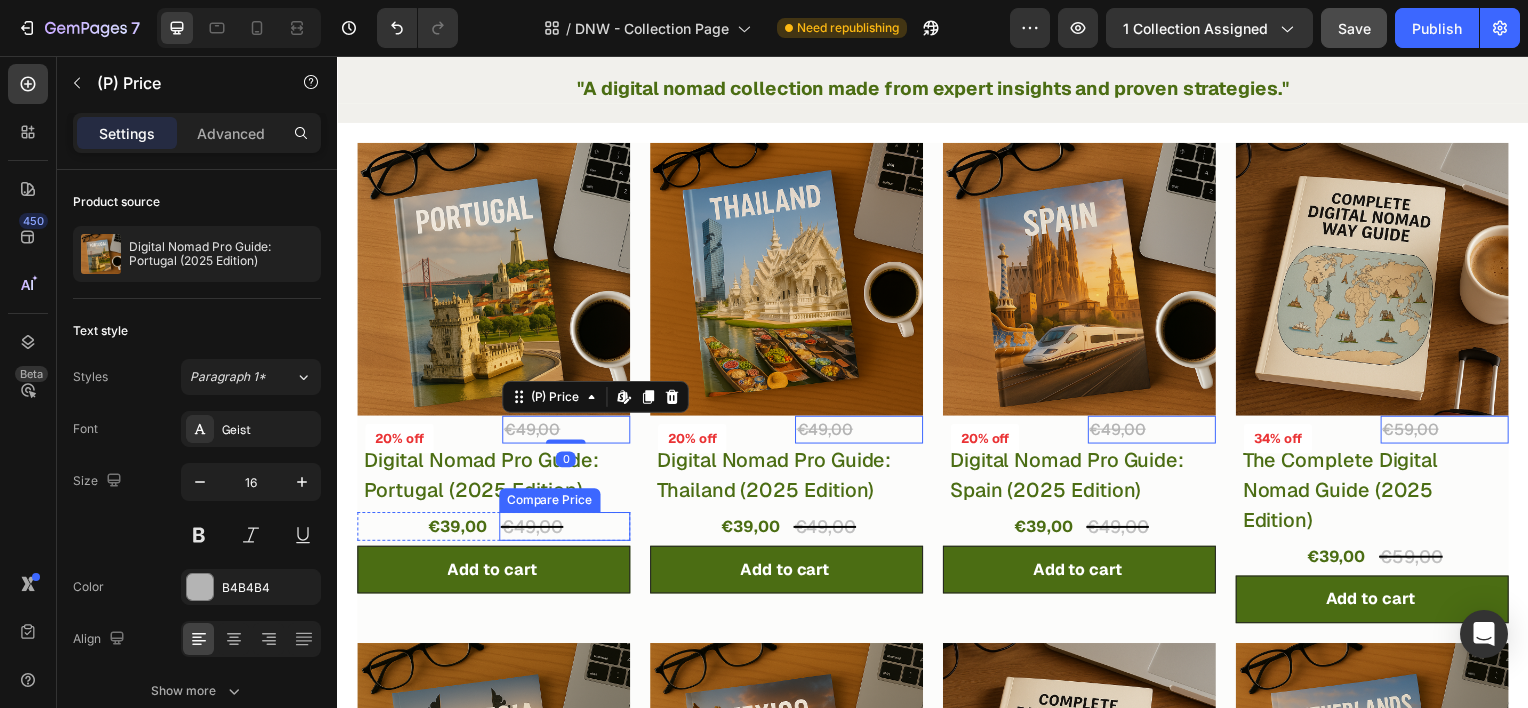 click on "€49,00" at bounding box center (566, 529) 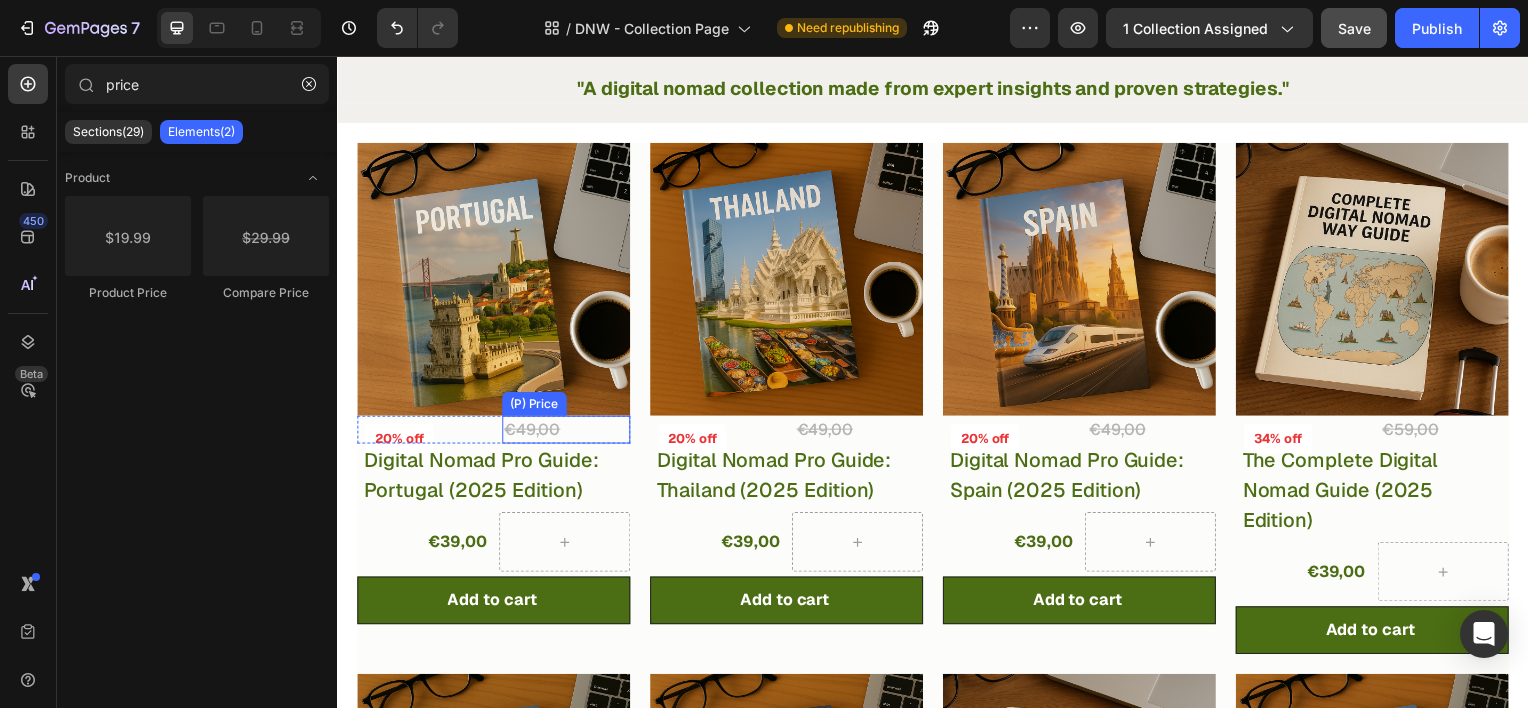 click on "€49,00" at bounding box center [568, 432] 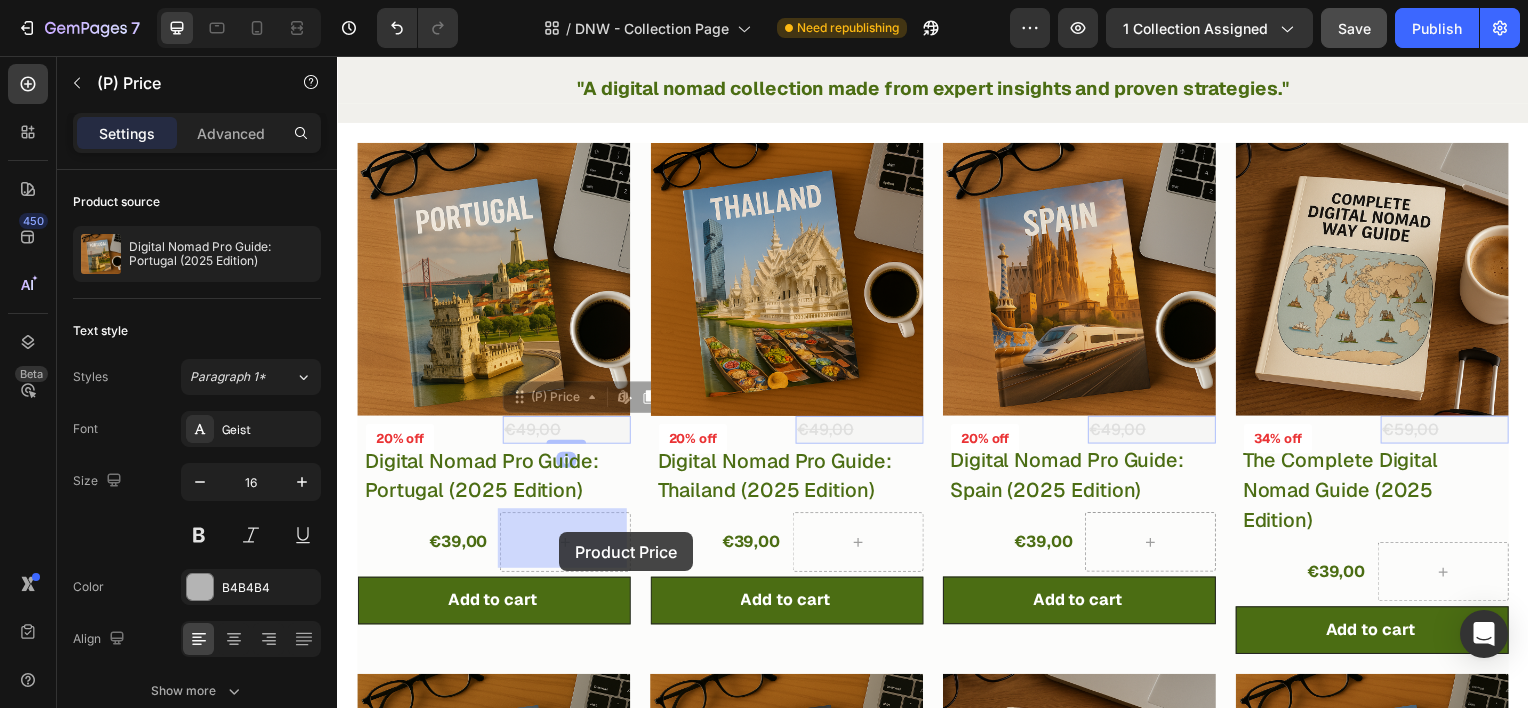drag, startPoint x: 525, startPoint y: 427, endPoint x: 564, endPoint y: 521, distance: 101.76935 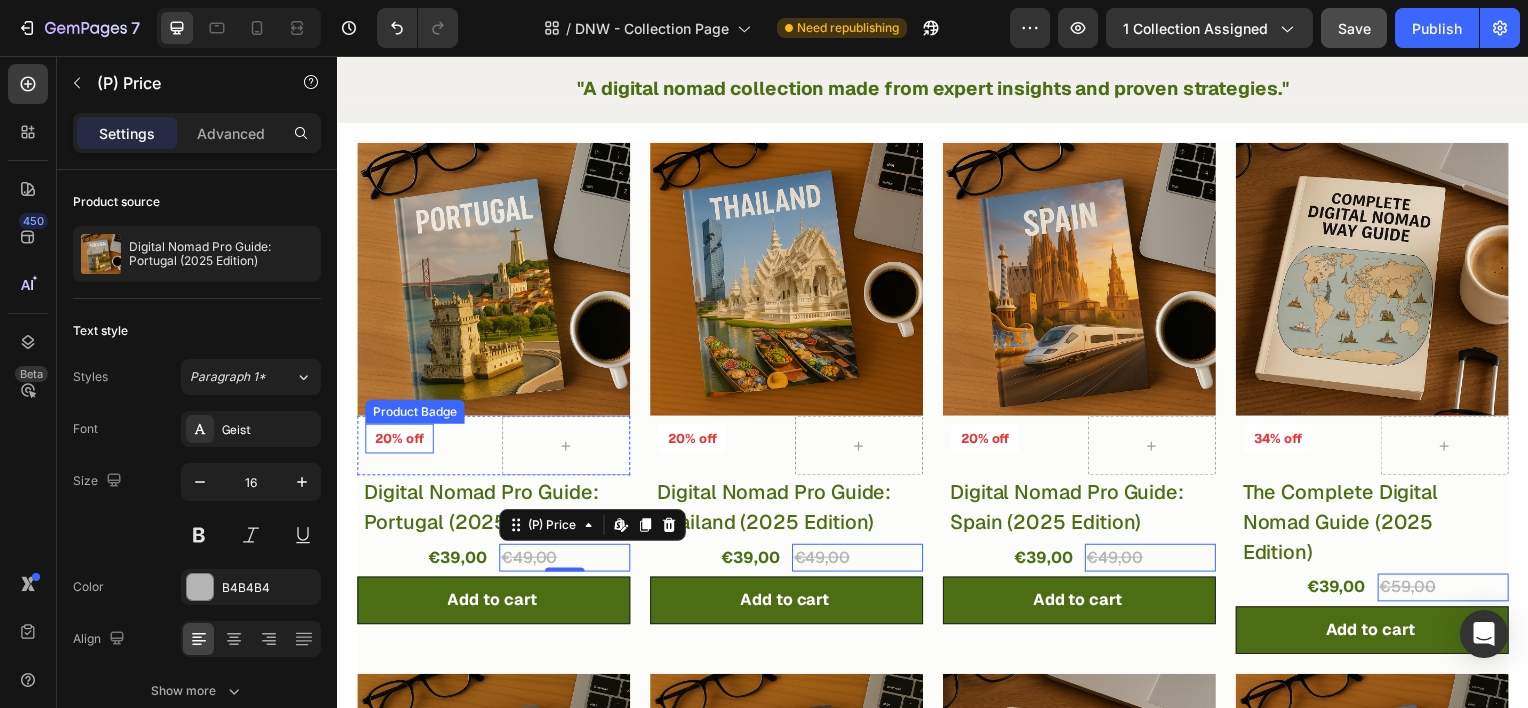 click on "20% off" at bounding box center [399, 441] 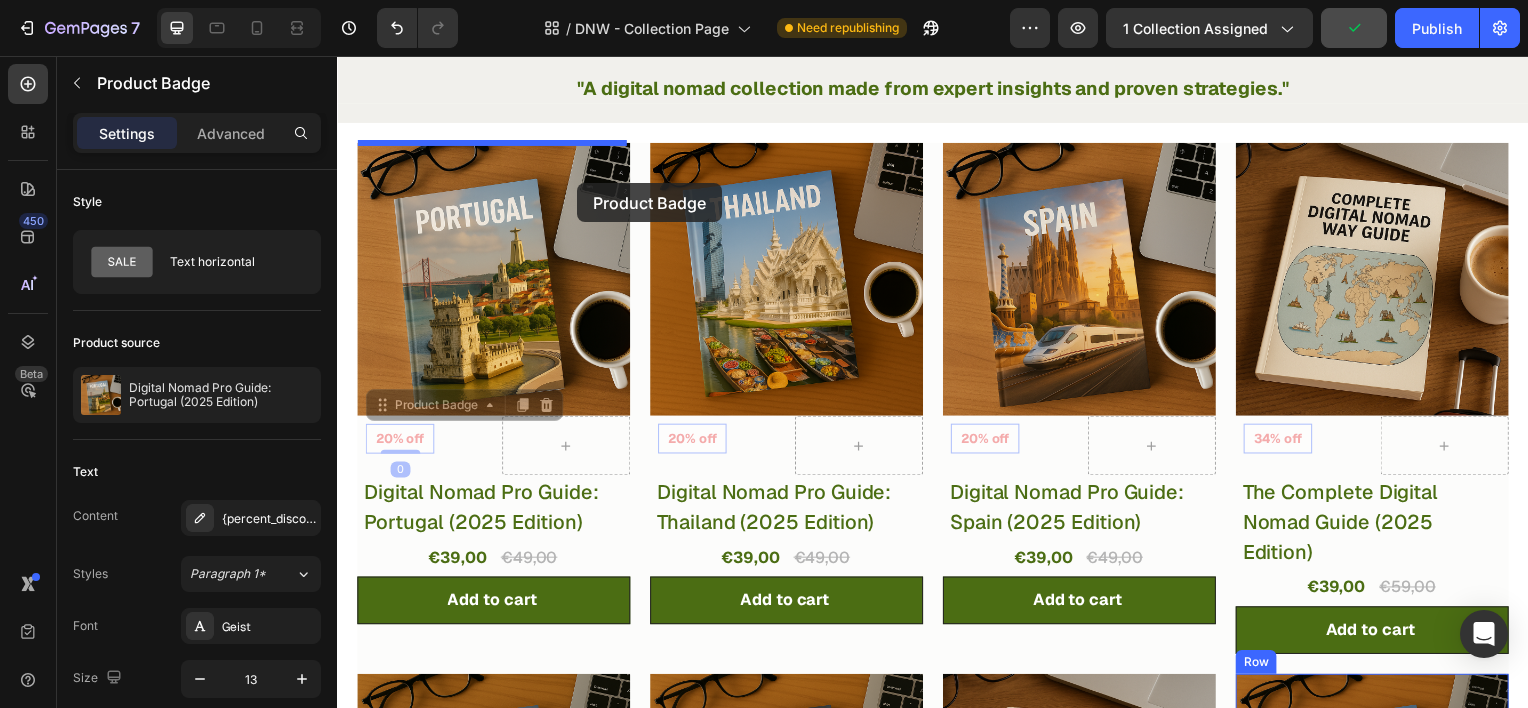 drag, startPoint x: 427, startPoint y: 439, endPoint x: 579, endPoint y: 184, distance: 296.8653 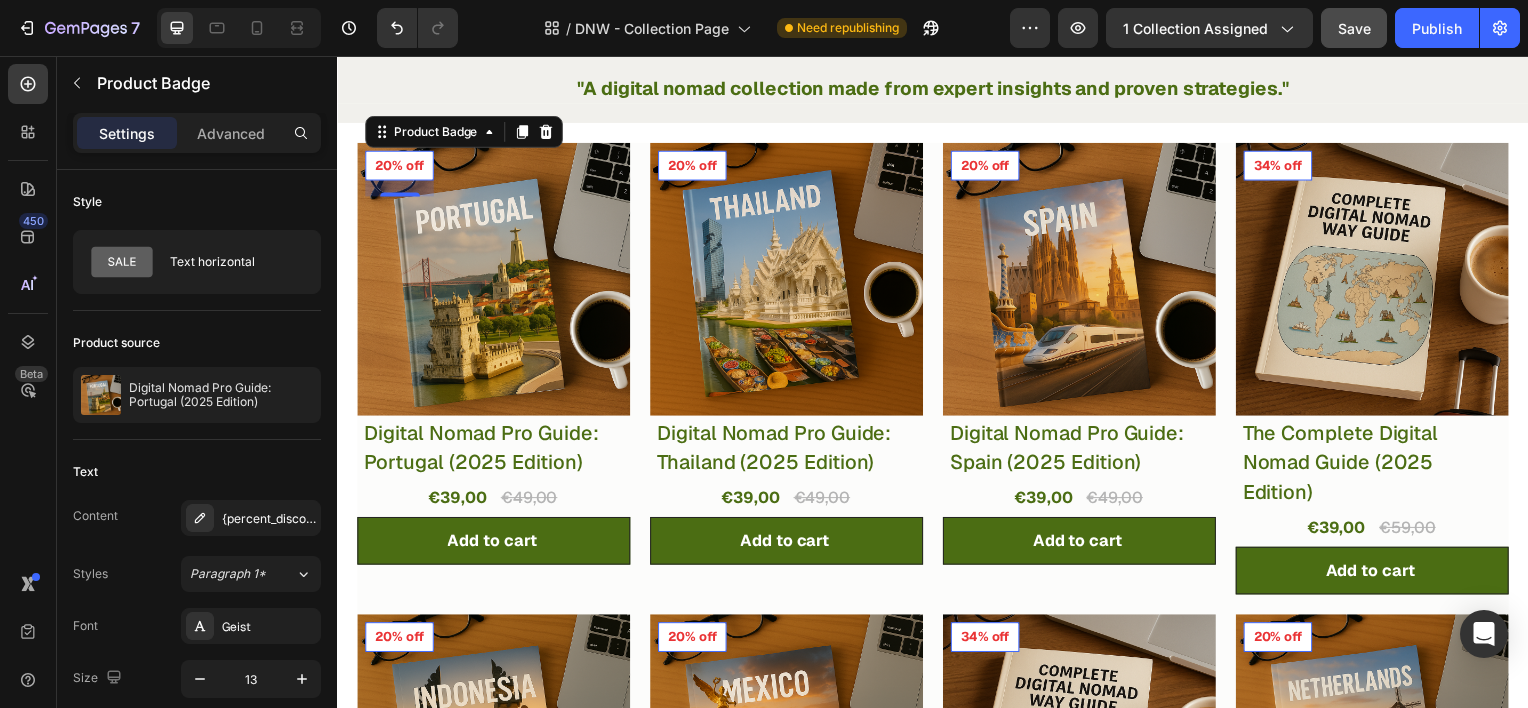 click on "20% off" at bounding box center [399, 166] 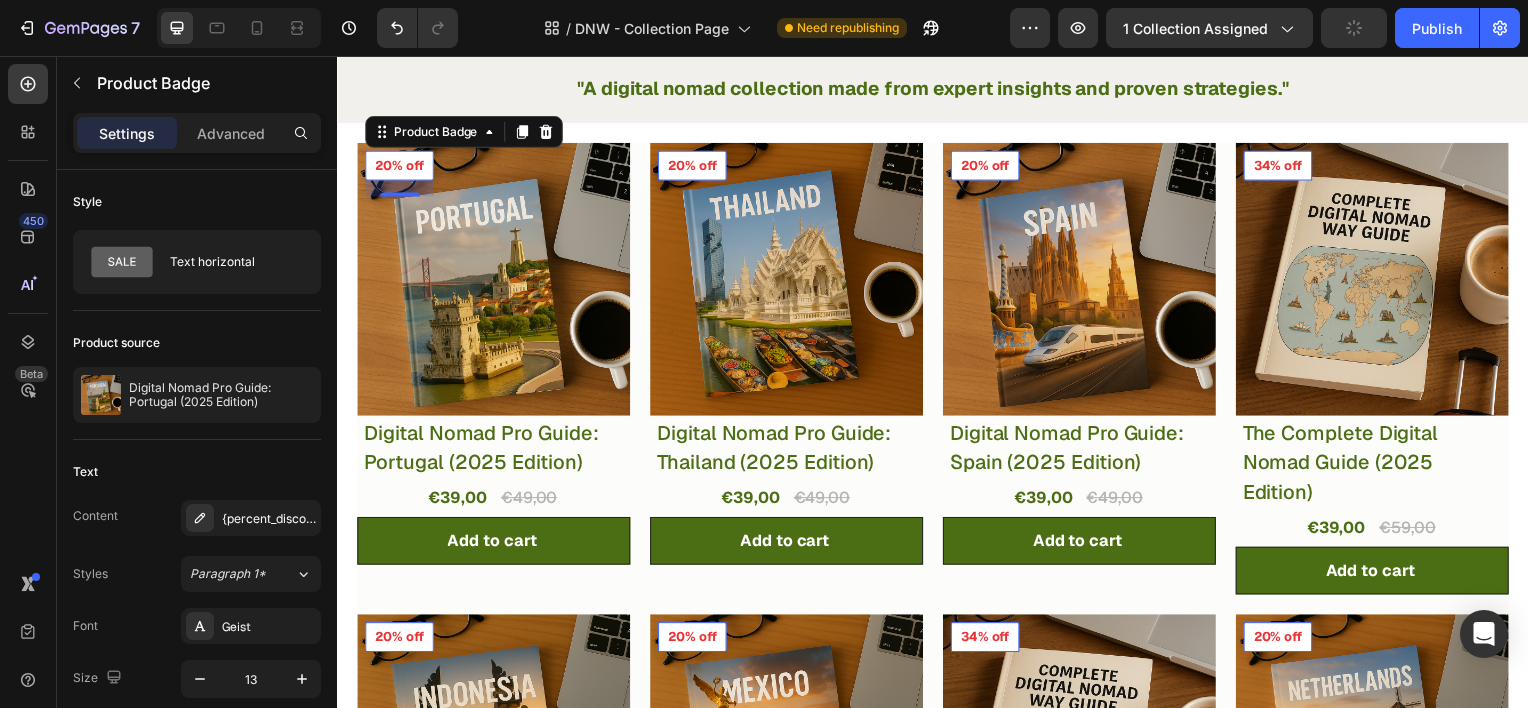 click on "20% off" at bounding box center [399, 166] 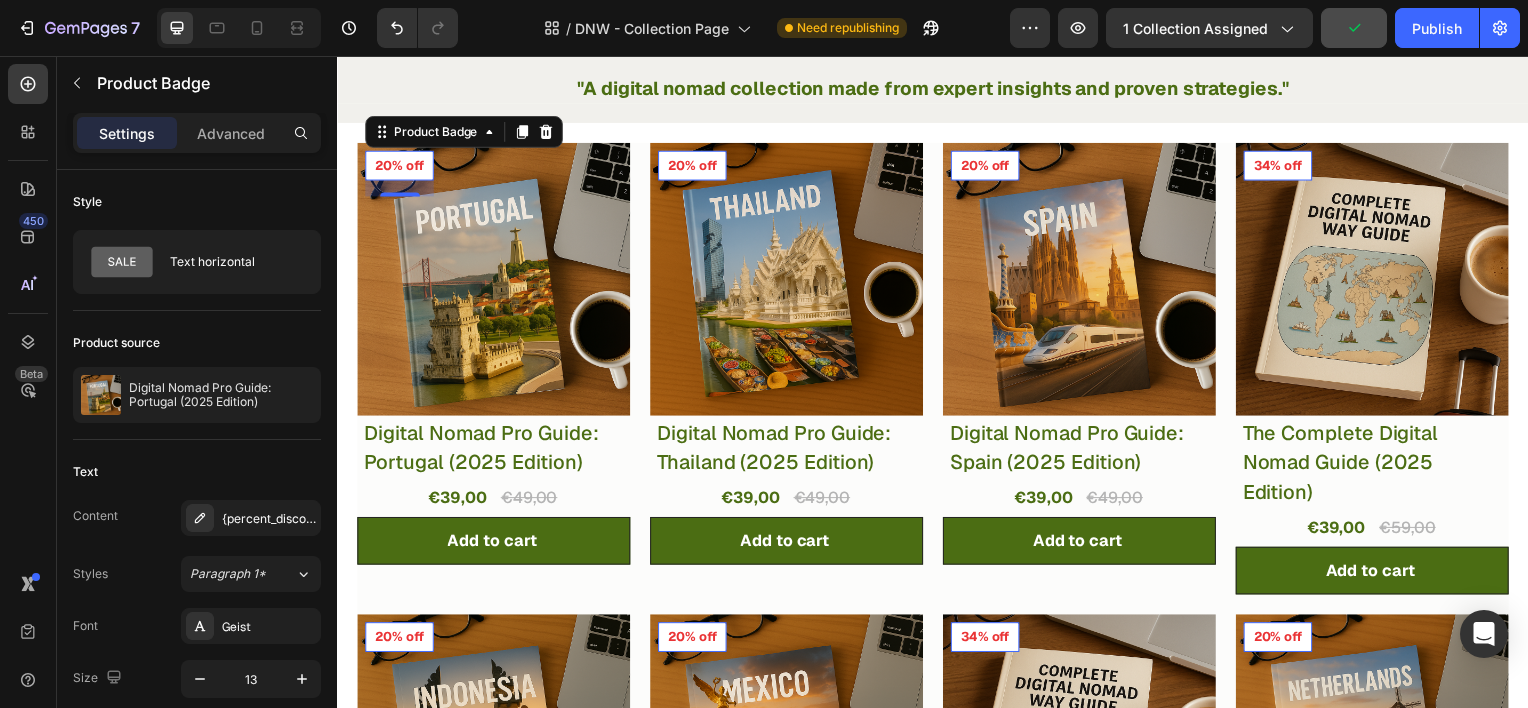 click on "20% off" at bounding box center (399, 166) 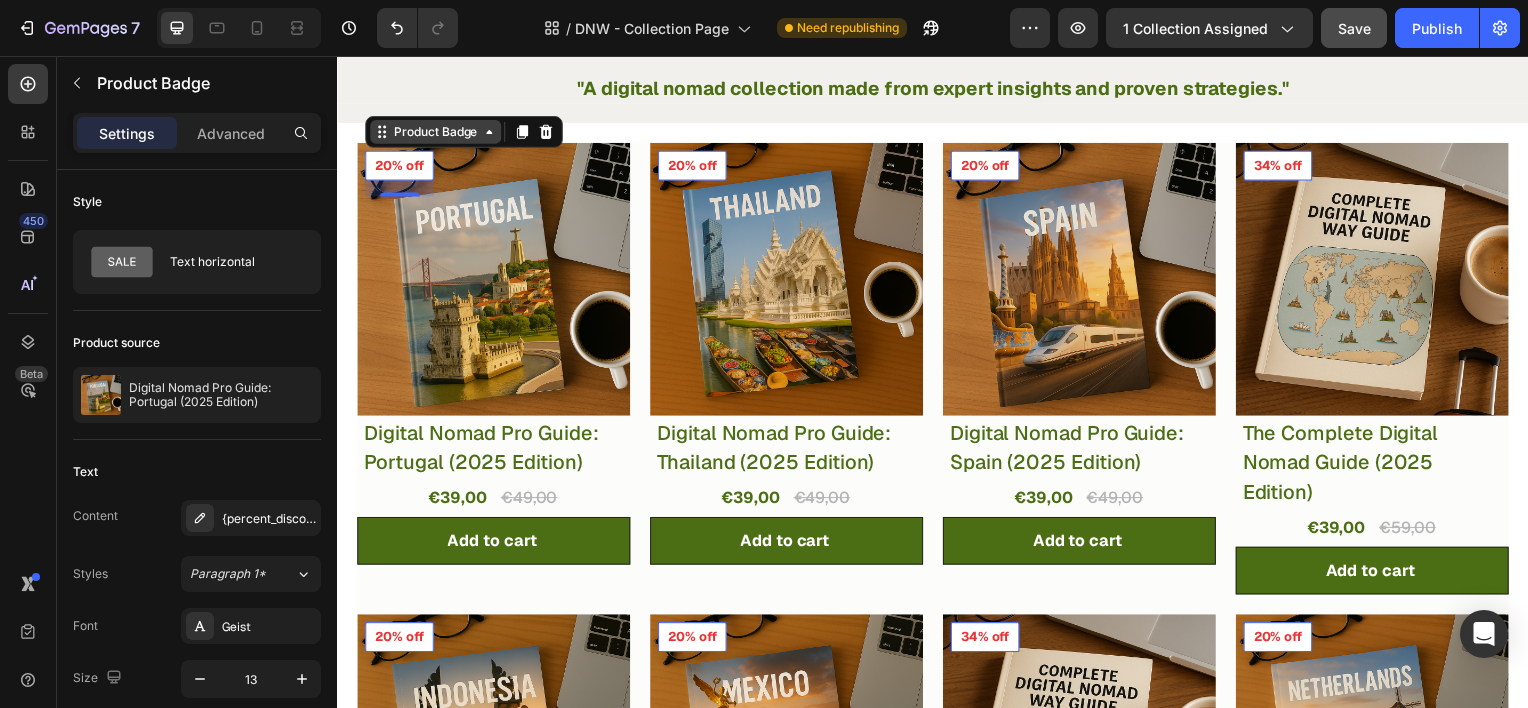 click on "Product Badge" at bounding box center (436, 132) 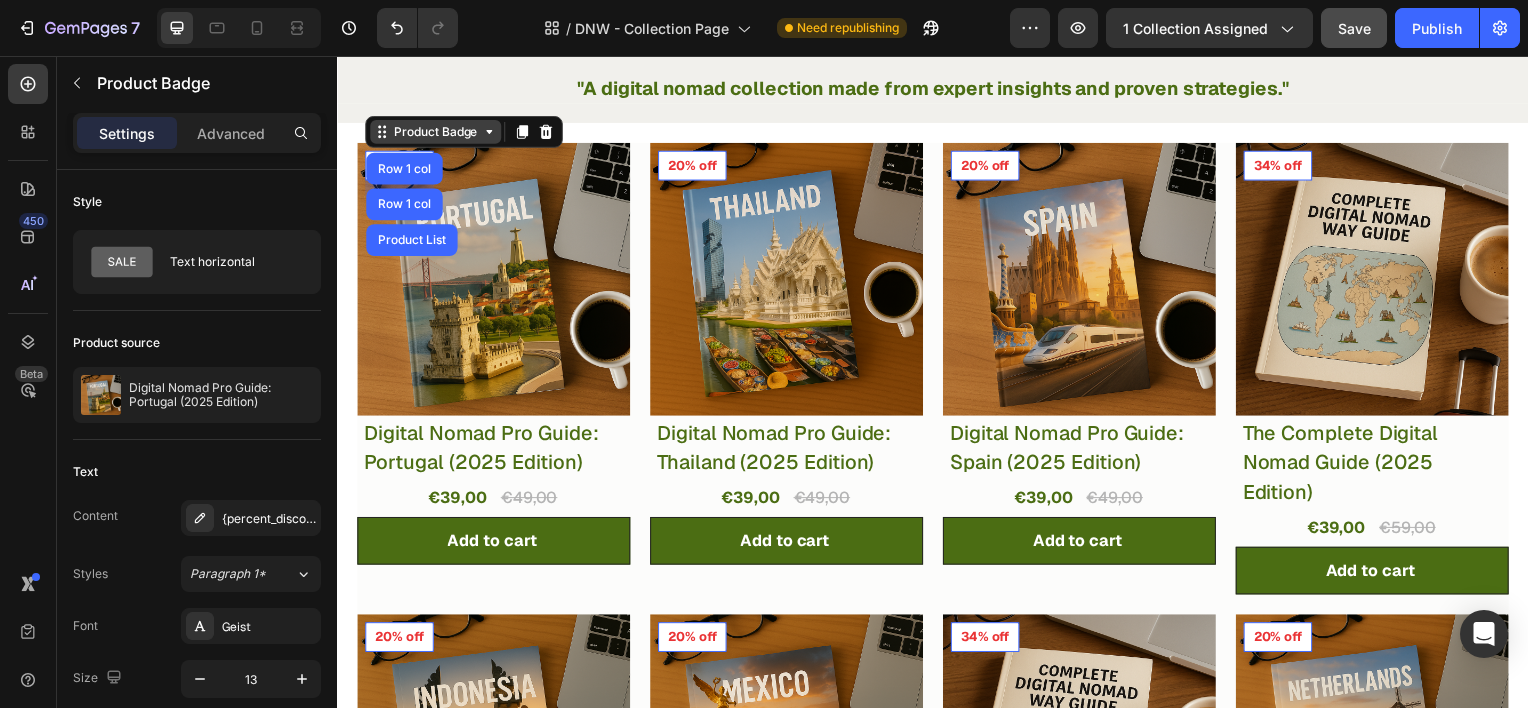 click on "Product Badge" at bounding box center (436, 132) 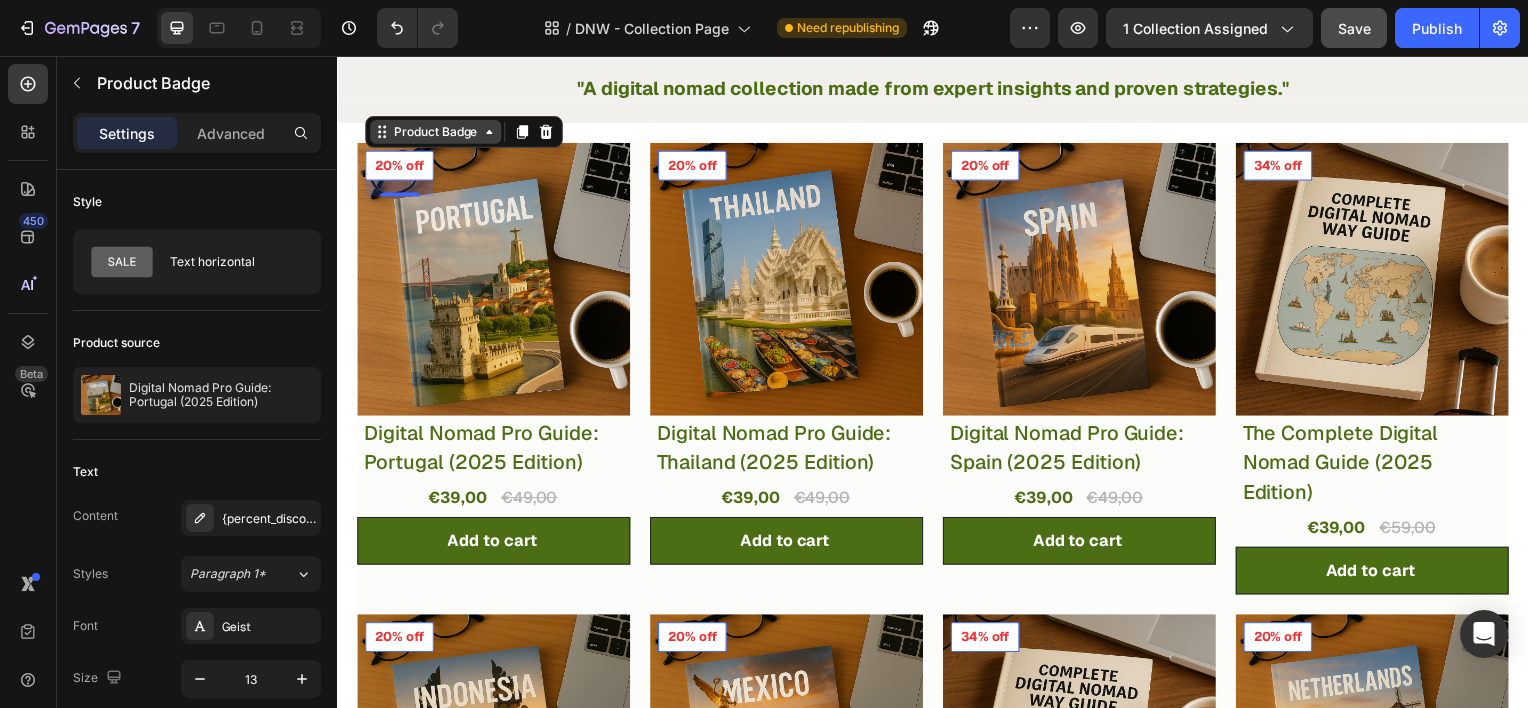 click on "Product Badge" at bounding box center [436, 132] 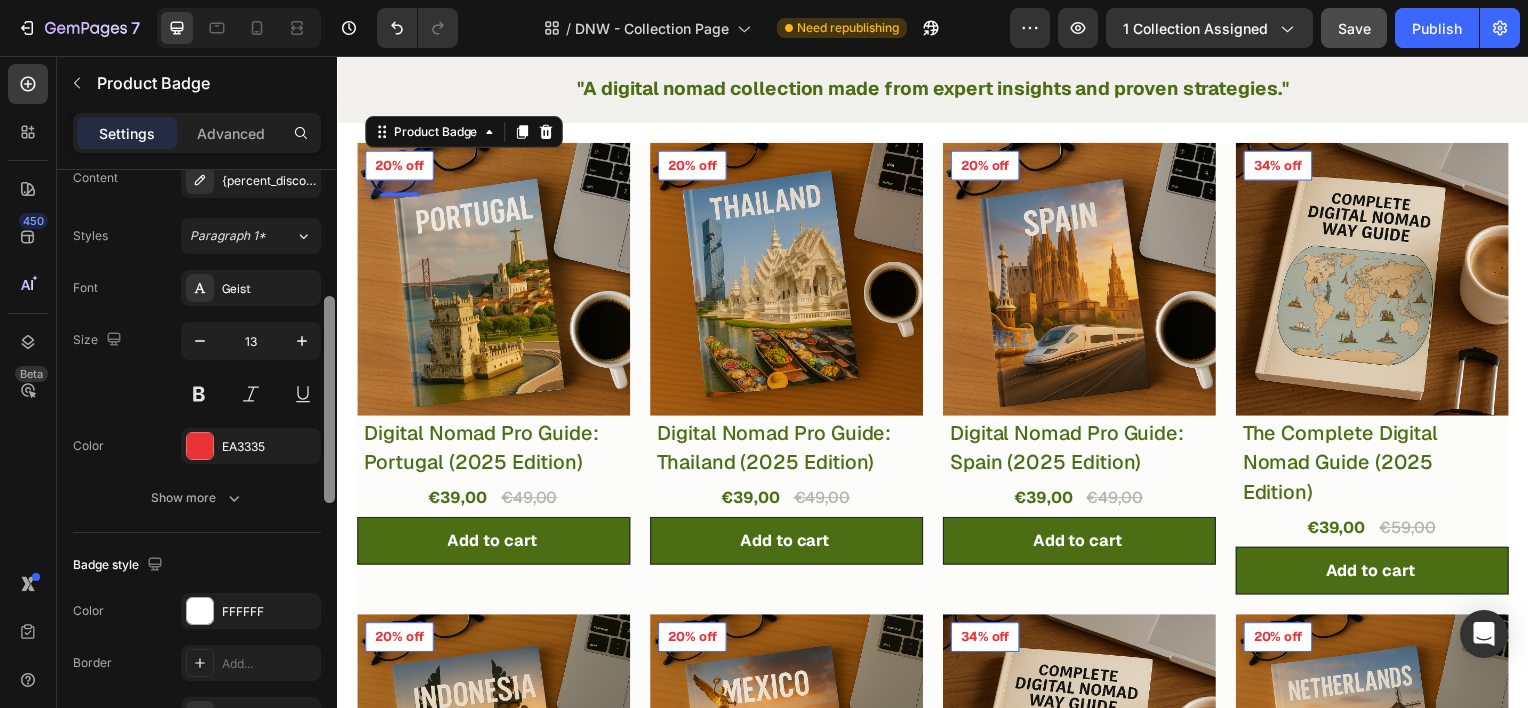 scroll, scrollTop: 367, scrollLeft: 0, axis: vertical 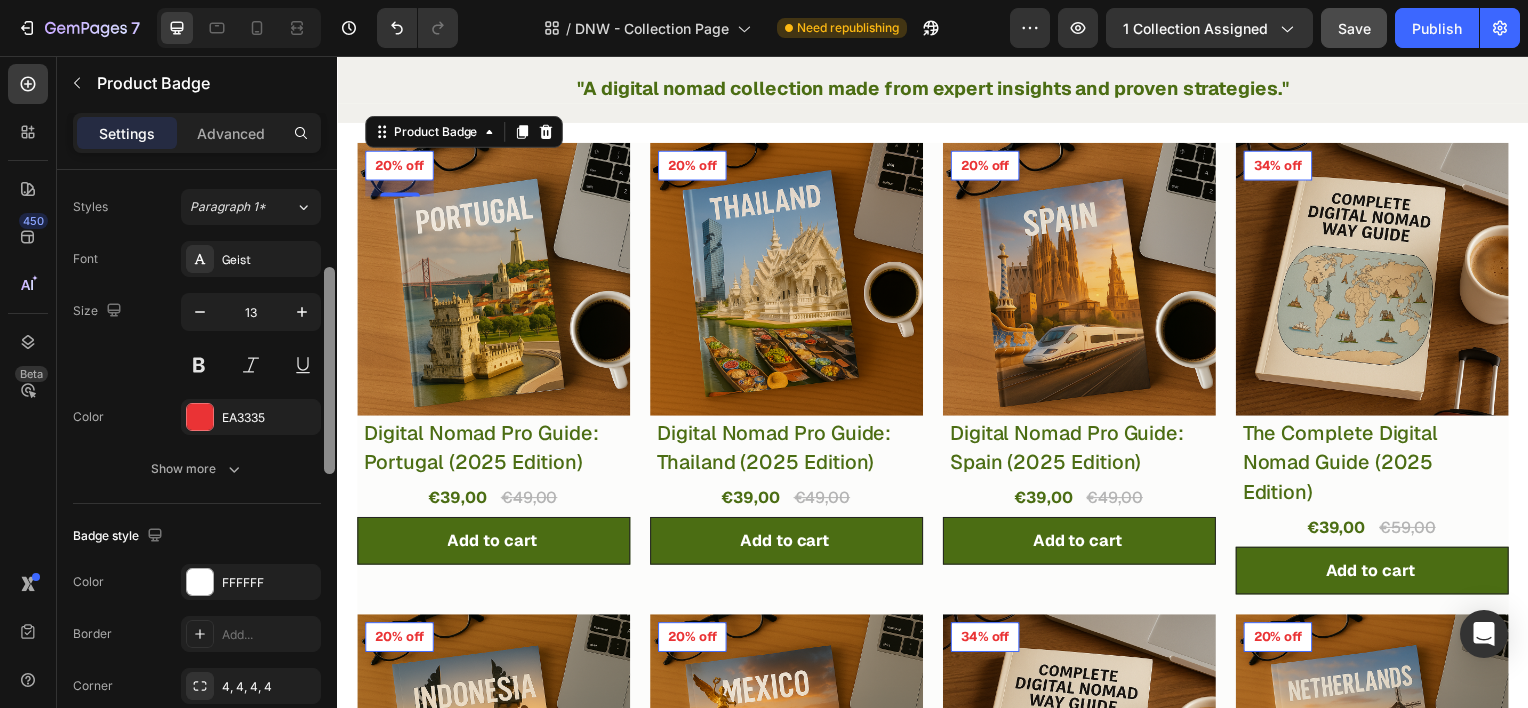 drag, startPoint x: 330, startPoint y: 362, endPoint x: 332, endPoint y: 490, distance: 128.01562 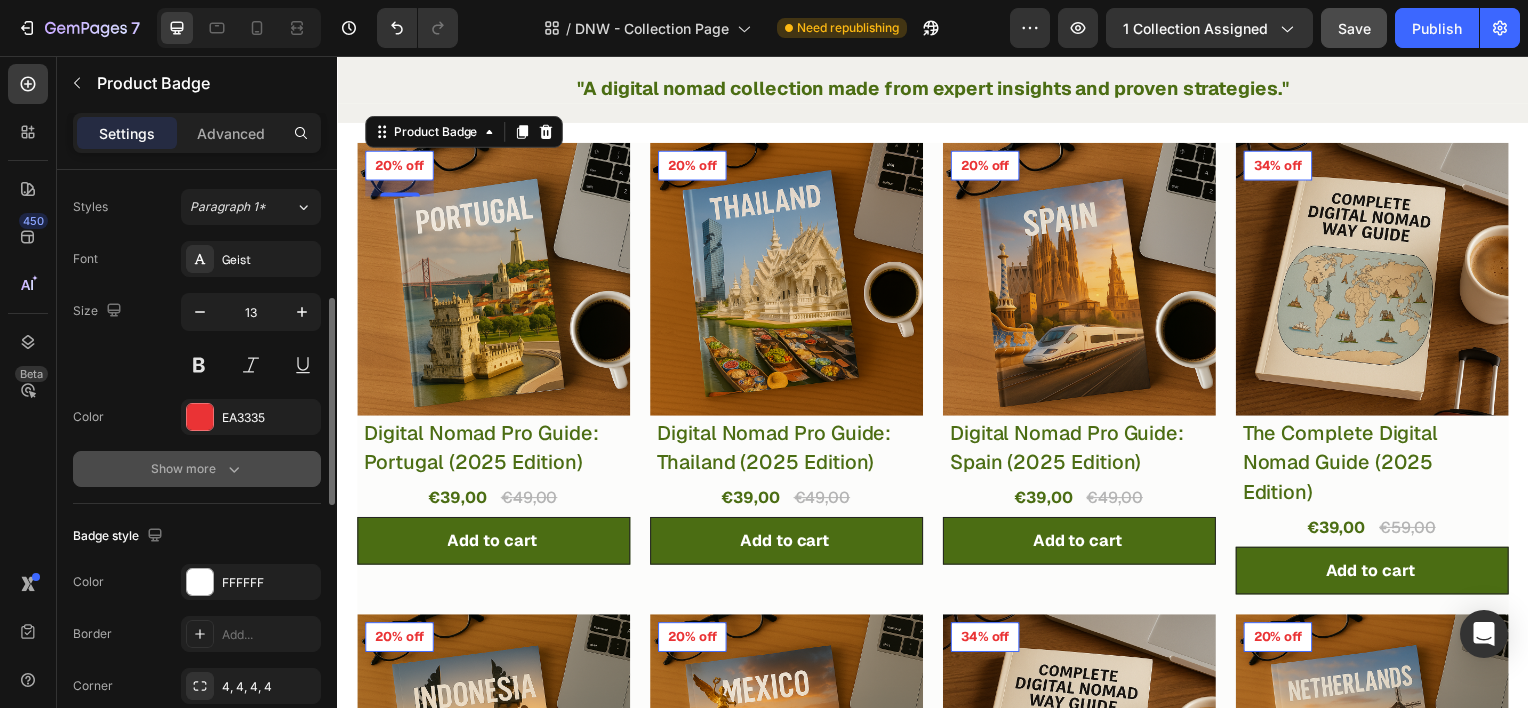 click on "Show more" at bounding box center (197, 469) 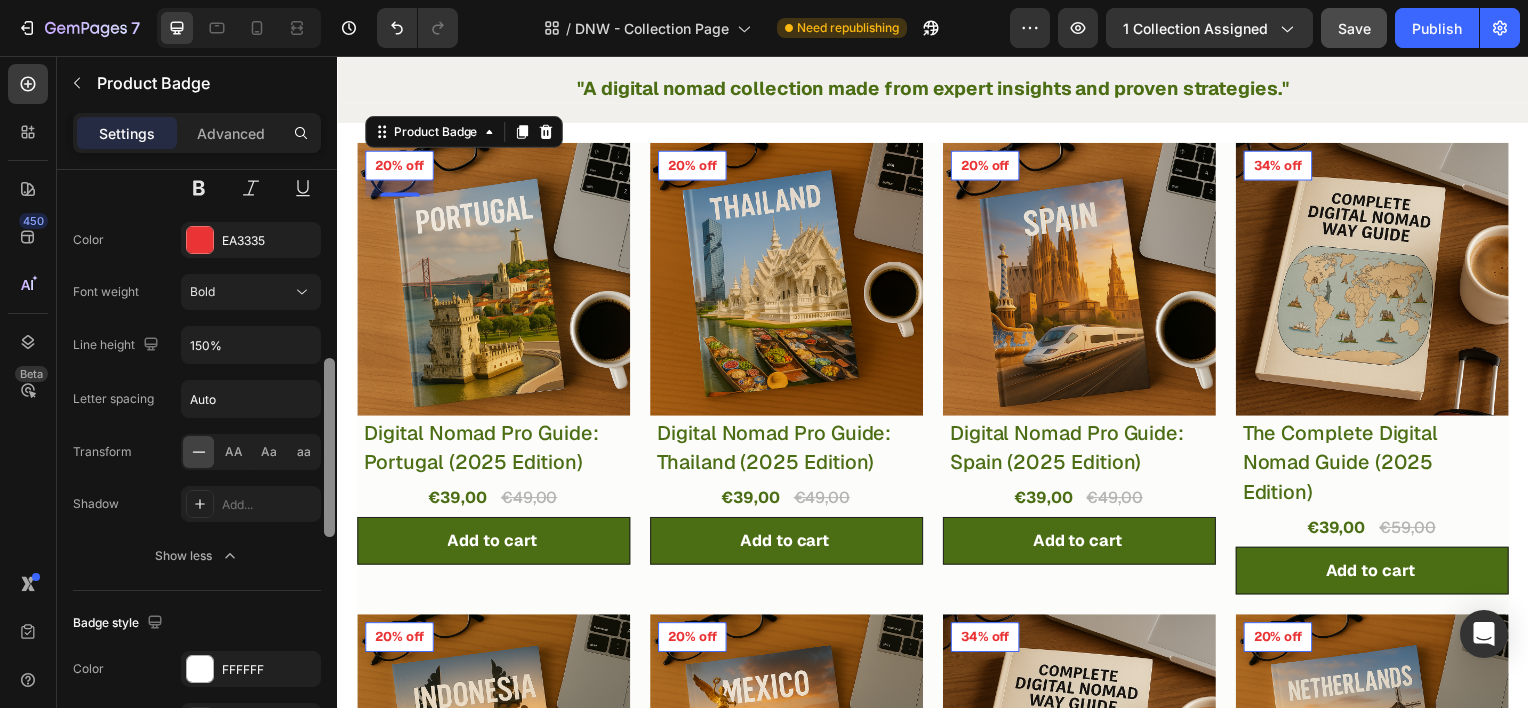 scroll, scrollTop: 562, scrollLeft: 0, axis: vertical 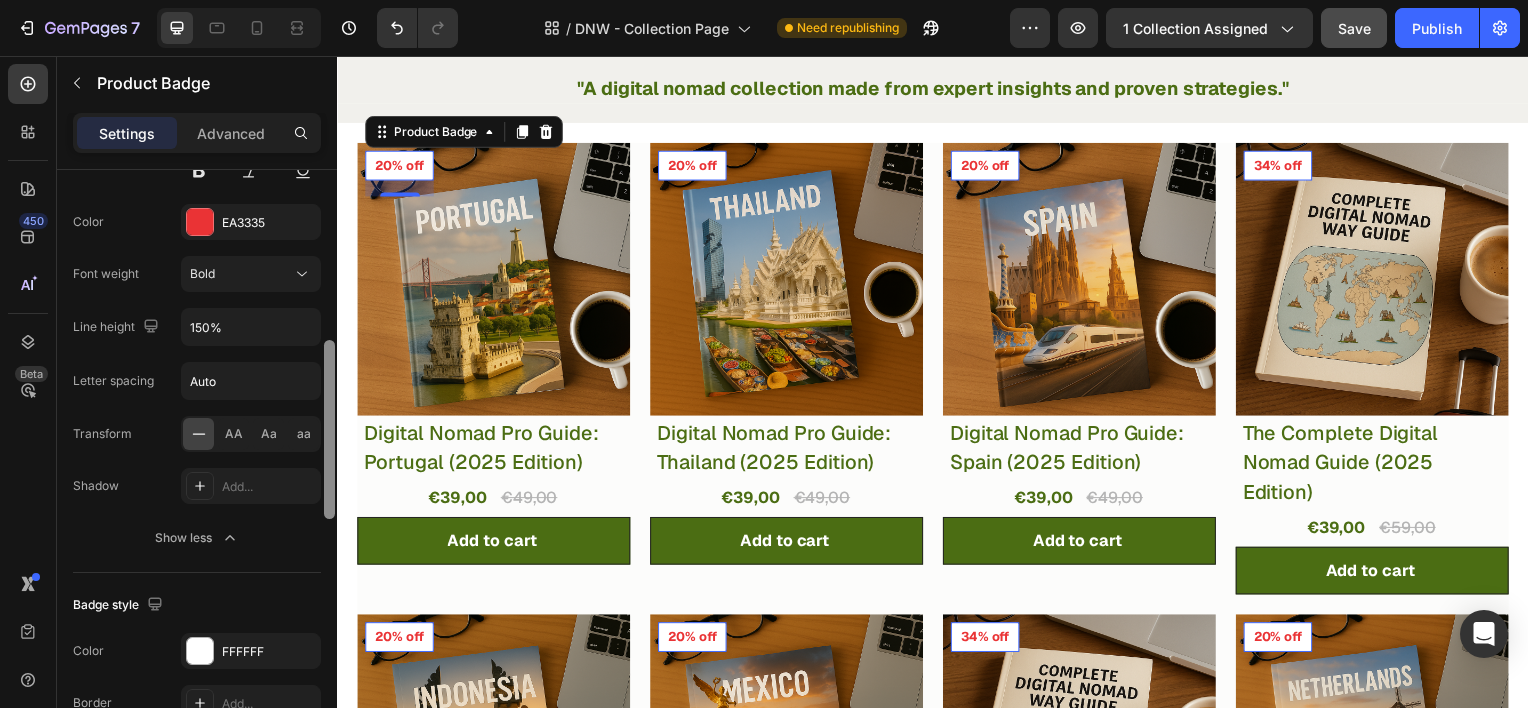 drag, startPoint x: 329, startPoint y: 452, endPoint x: 329, endPoint y: 520, distance: 68 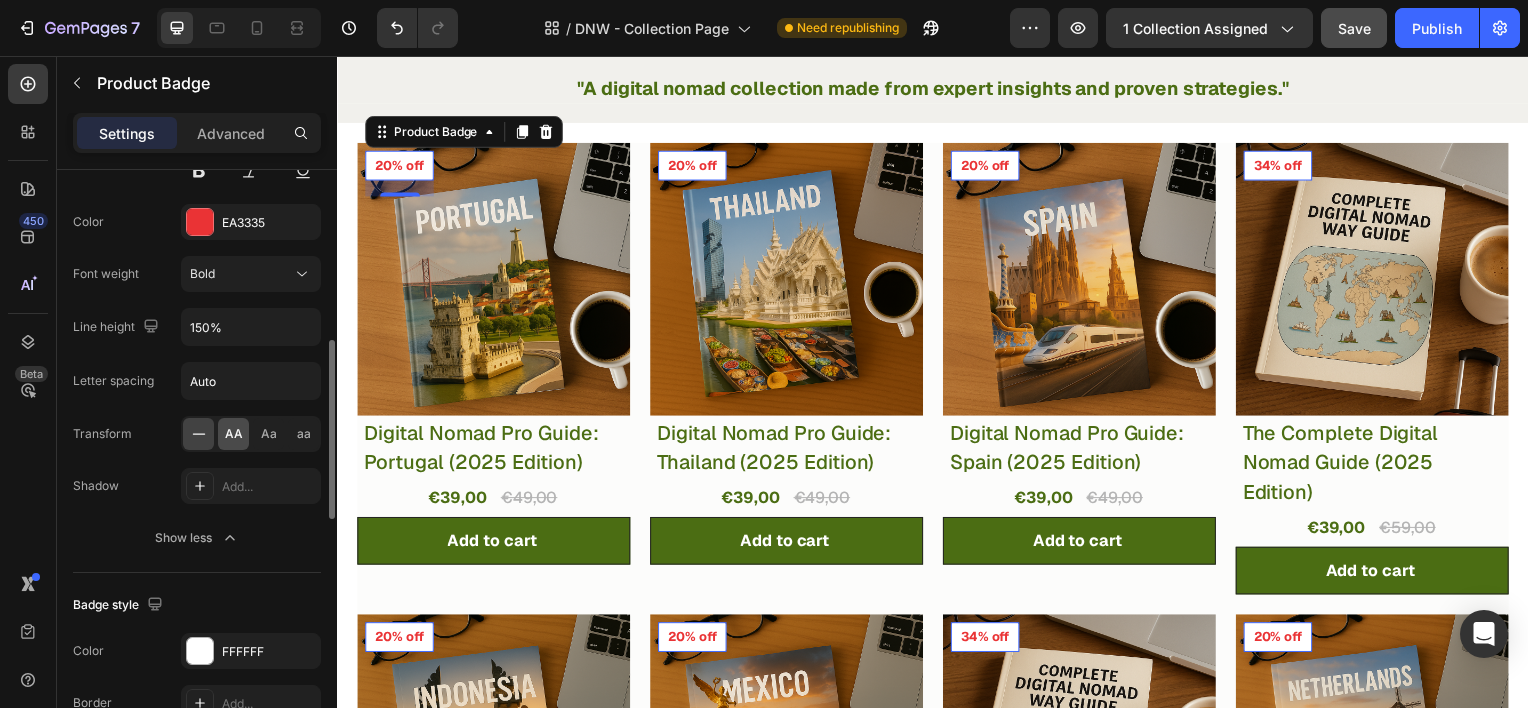 click on "AA" 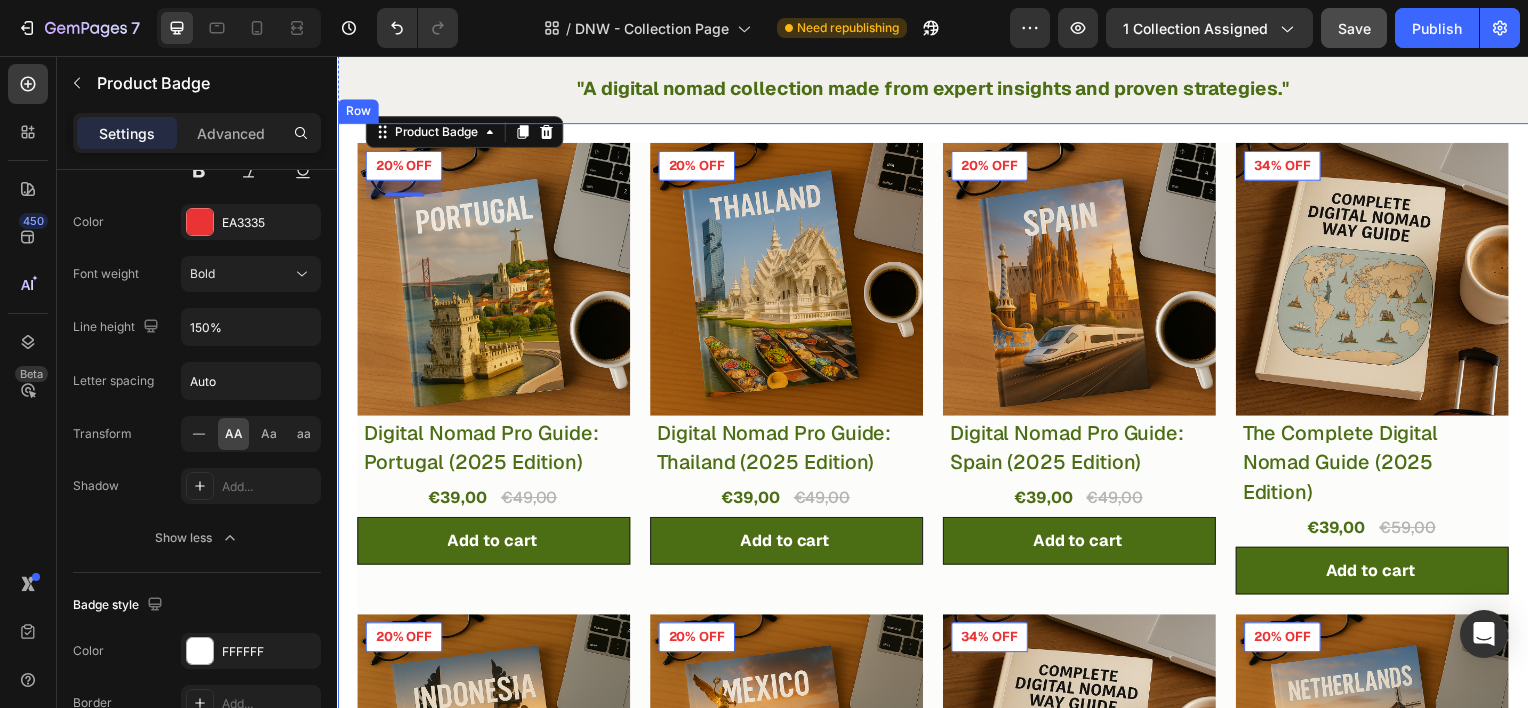 click on "20% off Product Badge   16 Product Images & Gallery Row Row Digital Nomad Pro Guide: Portugal (2025 Edition) (P) Title €39,00 (P) Price (P) Price €49,00 (P) Price (P) Price Row Add to cart (P) Cart Button Product List 20% off Product Badge   0 Product Images & Gallery Row Row Digital Nomad Pro Guide: Thailand (2025 Edition) (P) Title €39,00 (P) Price (P) Price €49,00 (P) Price (P) Price Row Add to cart (P) Cart Button Product List 20% off Product Badge   0 Product Images & Gallery Row Row Digital Nomad Pro Guide: Spain (2025 Edition) (P) Title €39,00 (P) Price (P) Price €49,00 (P) Price (P) Price Row Add to cart (P) Cart Button Product List 34% off Product Badge   0 Product Images & Gallery Row Row The Complete Digital Nomad Guide (2025 Edition) (P) Title €39,00 (P) Price (P) Price €59,00 (P) Price (P) Price Row Add to cart (P) Cart Button Product List 20% off Product Badge   0 Product Images & Gallery Row Row Digital Nomad Pro Guide: Indonesia (2025 Edition) (P) Title €39,00 (P) Price Row" at bounding box center (937, 618) 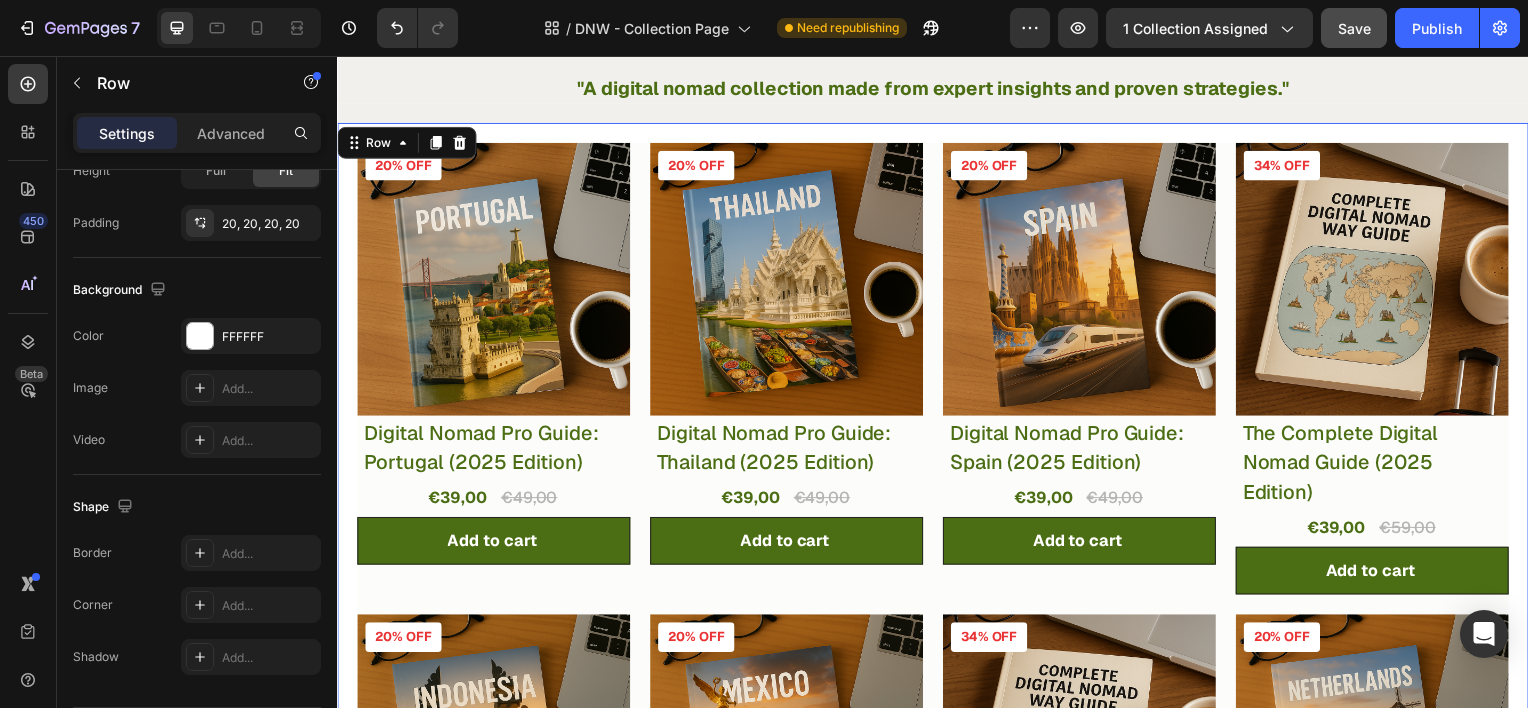 scroll, scrollTop: 0, scrollLeft: 0, axis: both 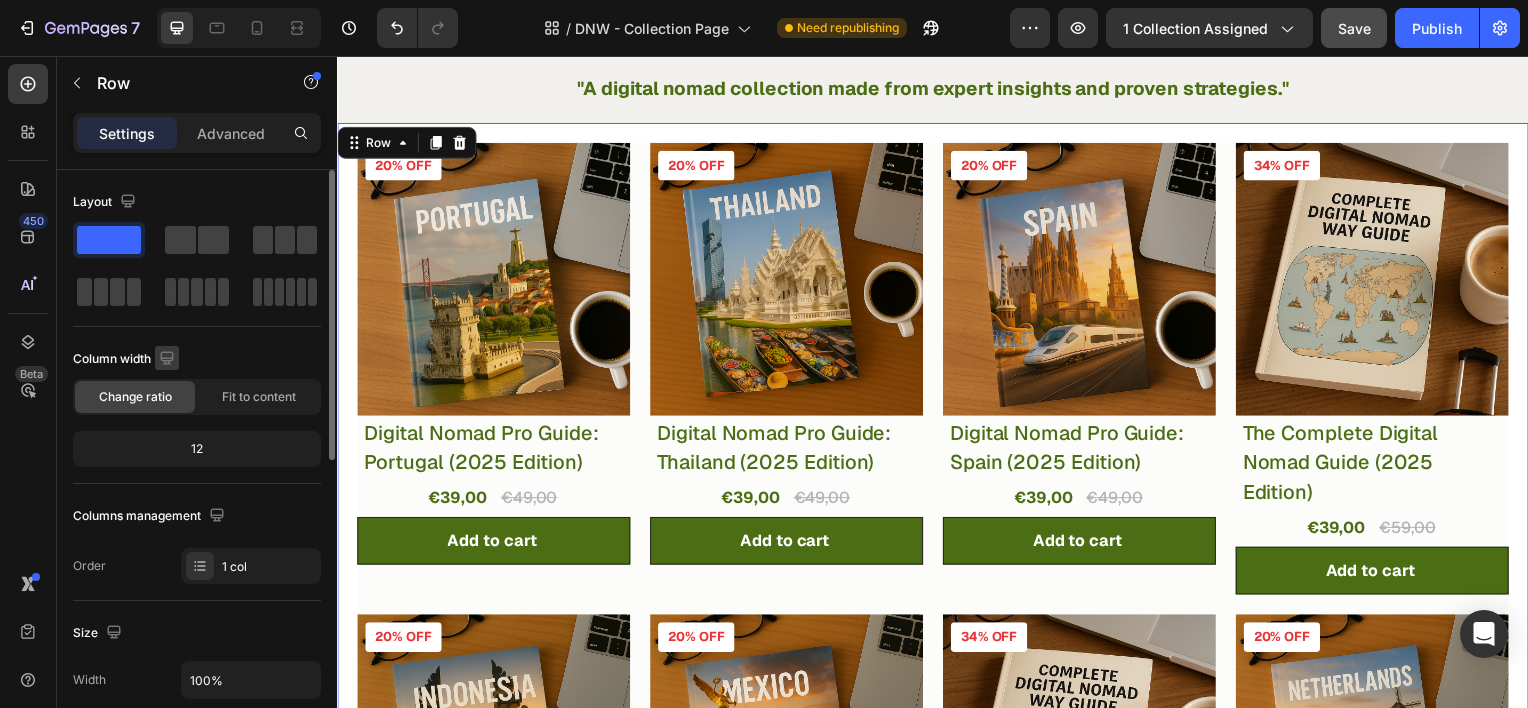click 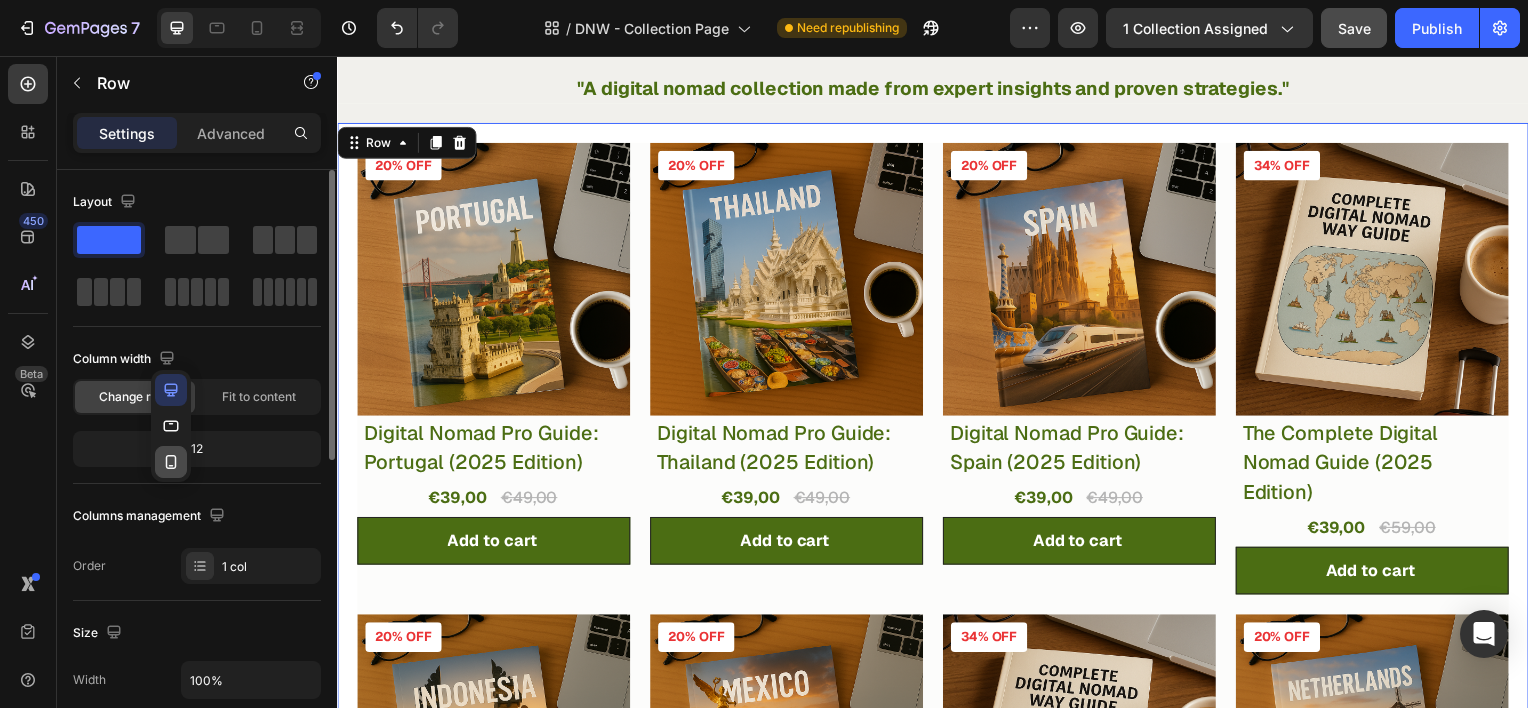 click 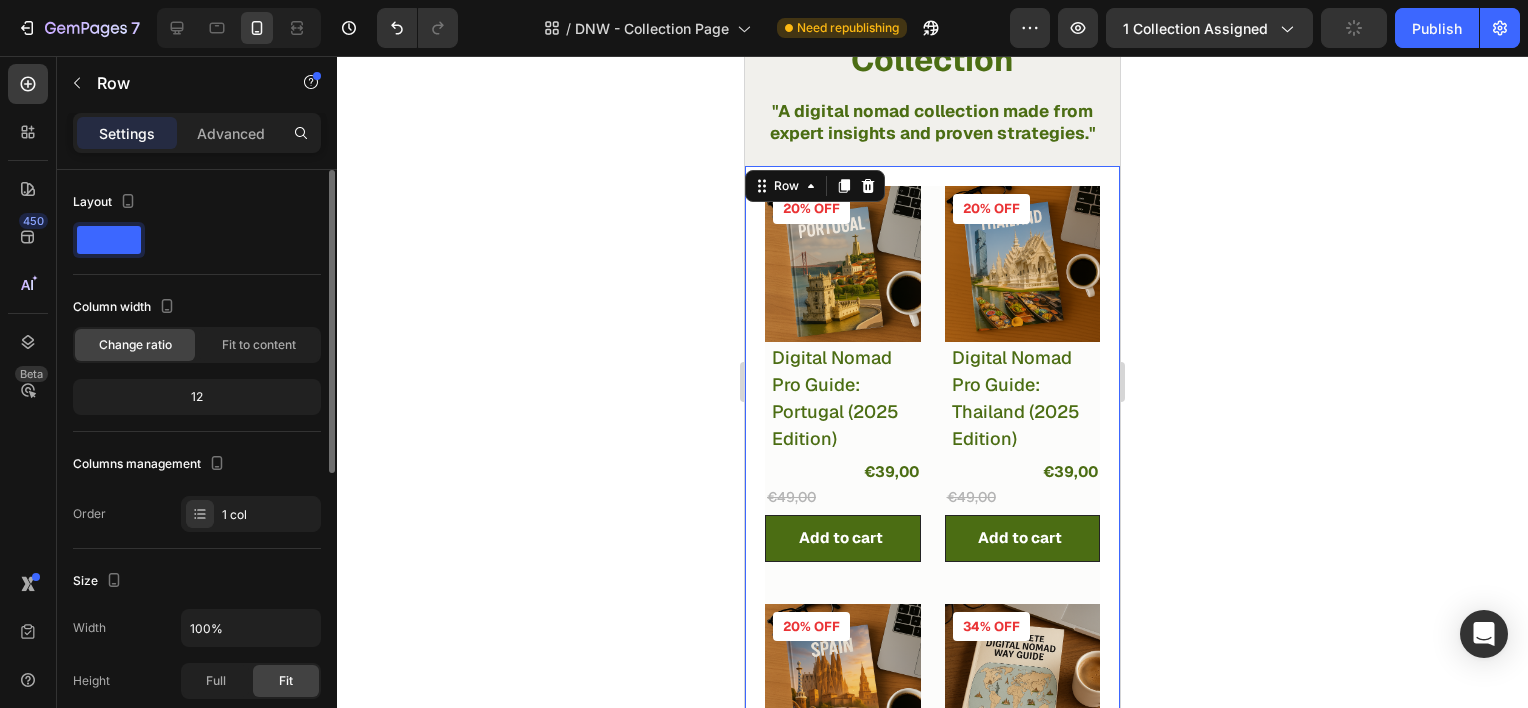 scroll, scrollTop: 228, scrollLeft: 0, axis: vertical 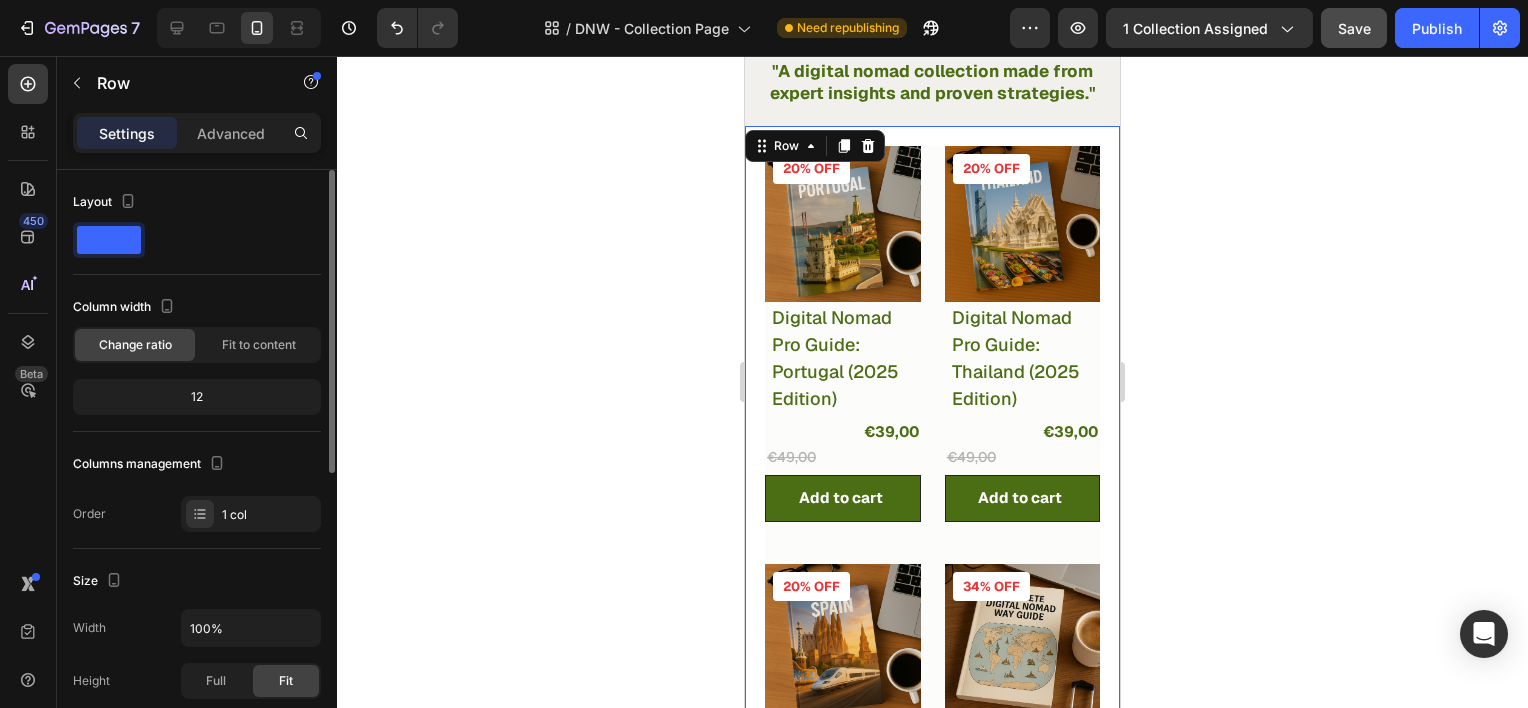 click 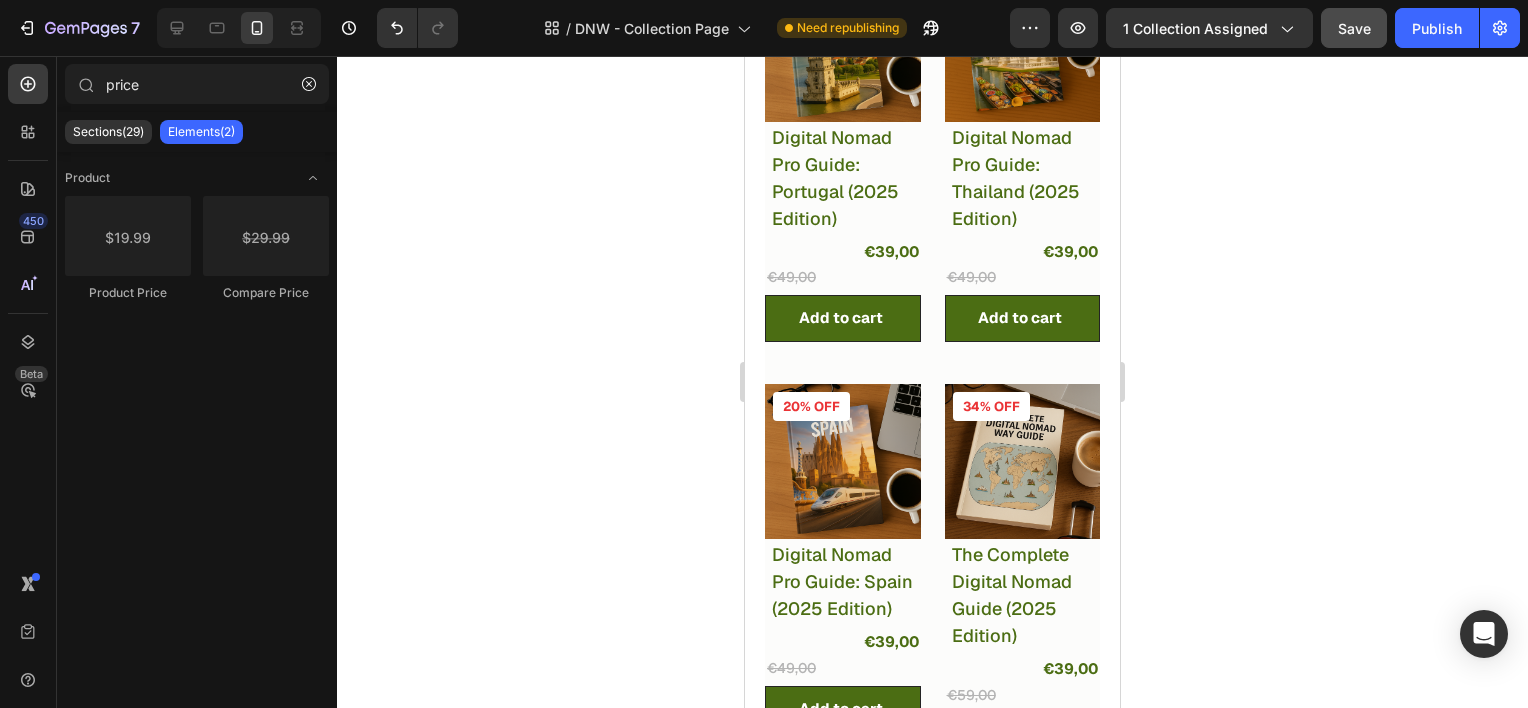 scroll, scrollTop: 337, scrollLeft: 0, axis: vertical 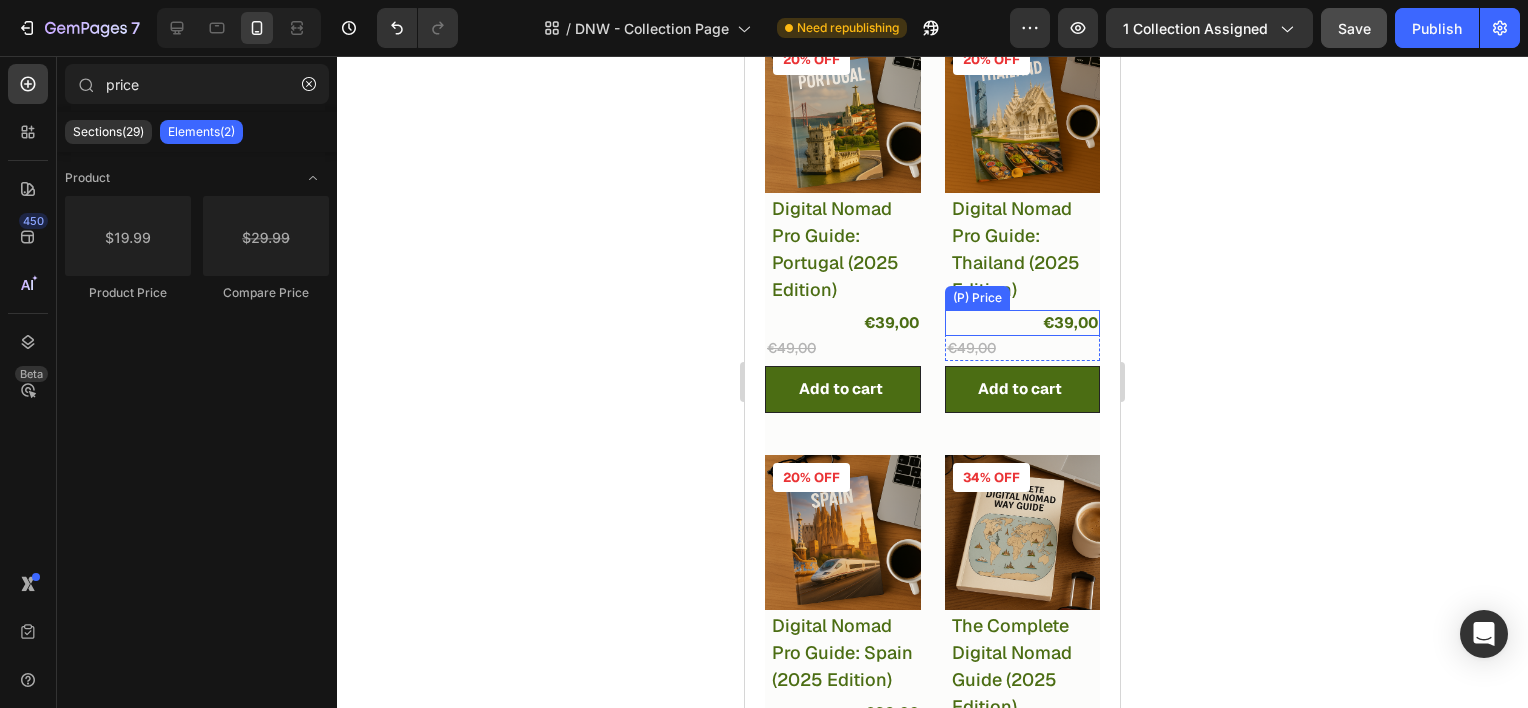 click on "€39,00" at bounding box center [843, 323] 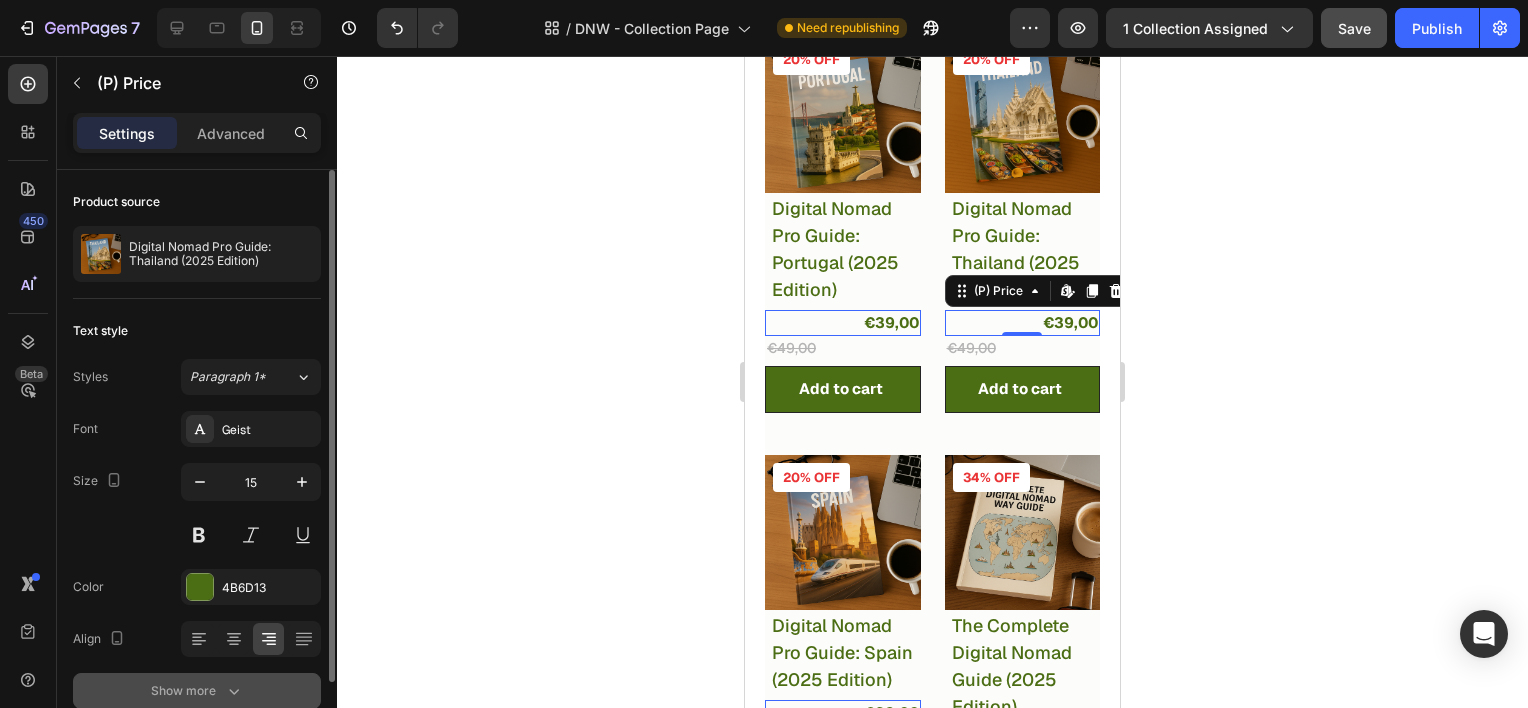 click 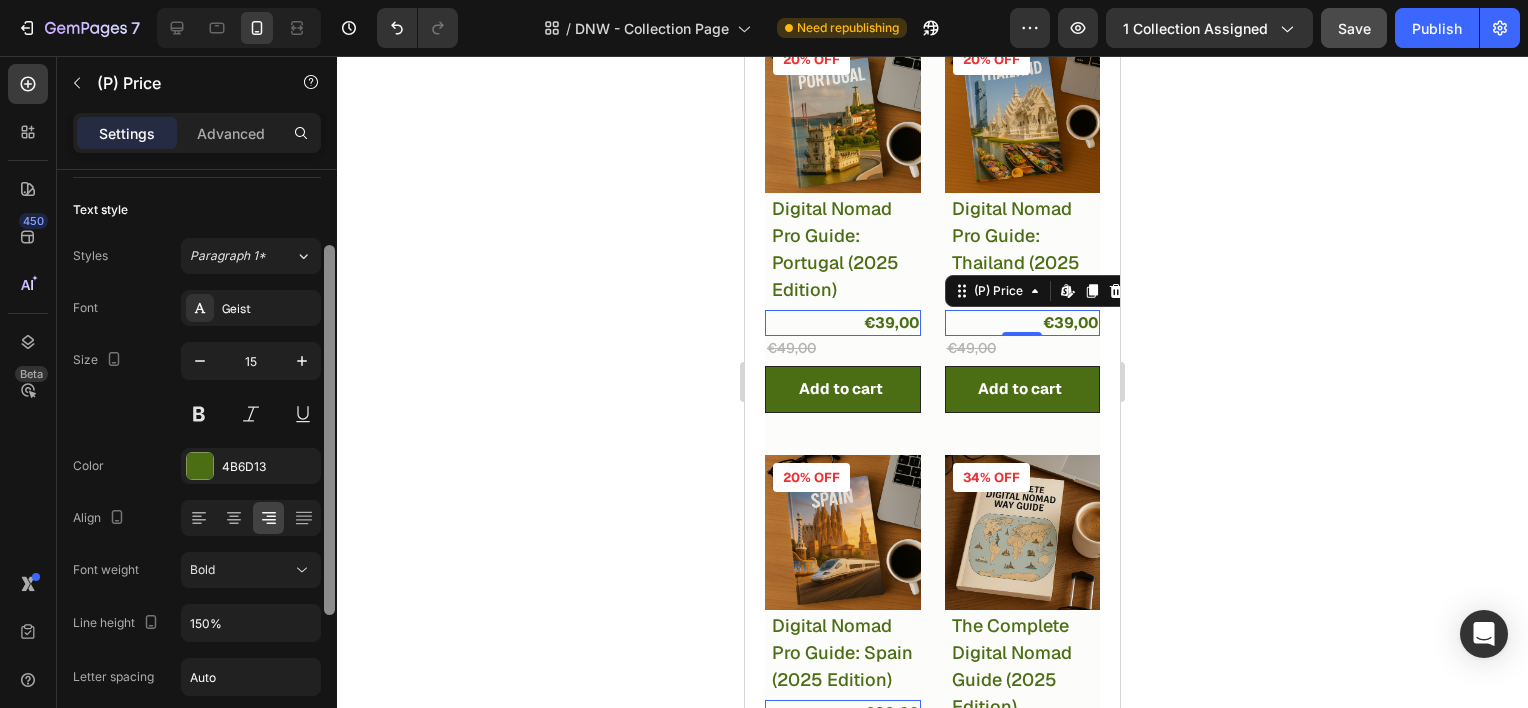 scroll, scrollTop: 127, scrollLeft: 0, axis: vertical 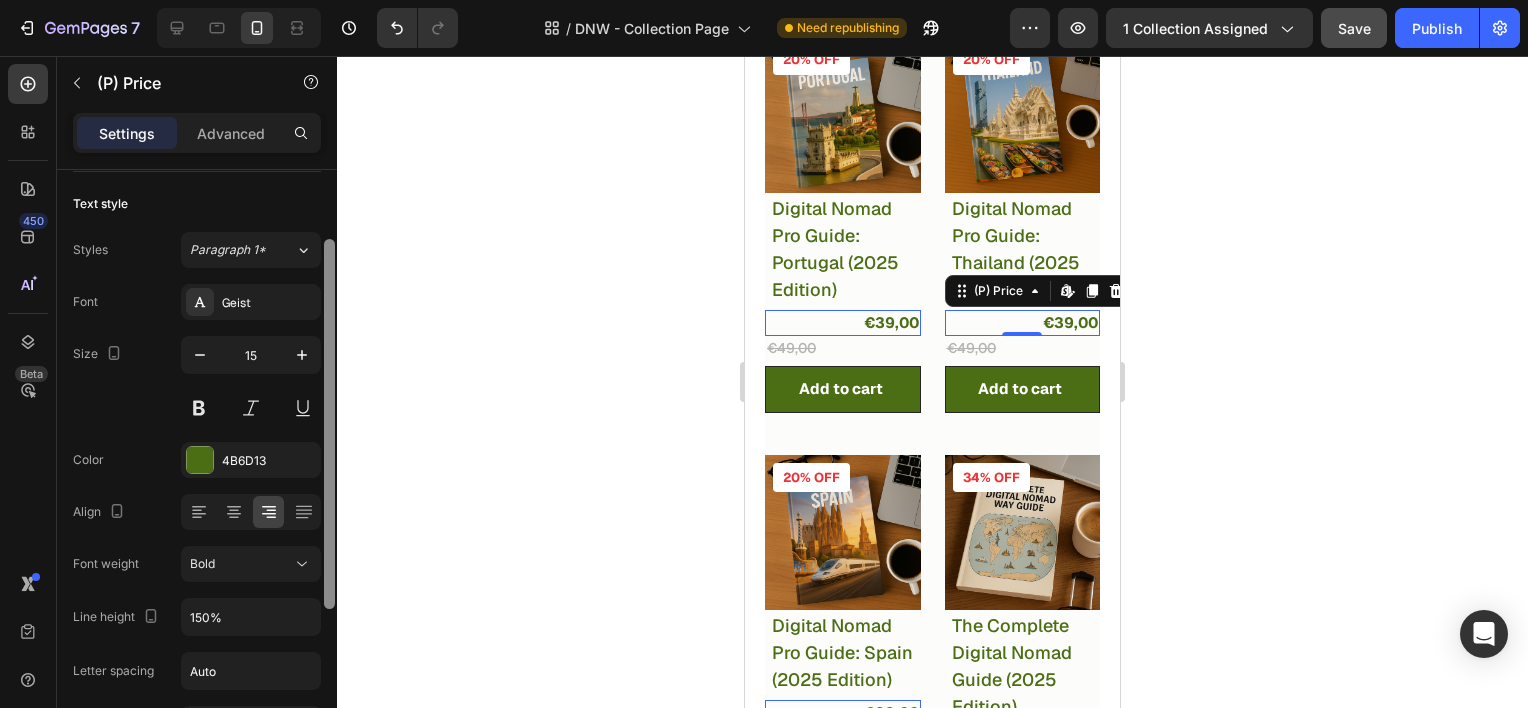 drag, startPoint x: 326, startPoint y: 612, endPoint x: 327, endPoint y: 722, distance: 110.00455 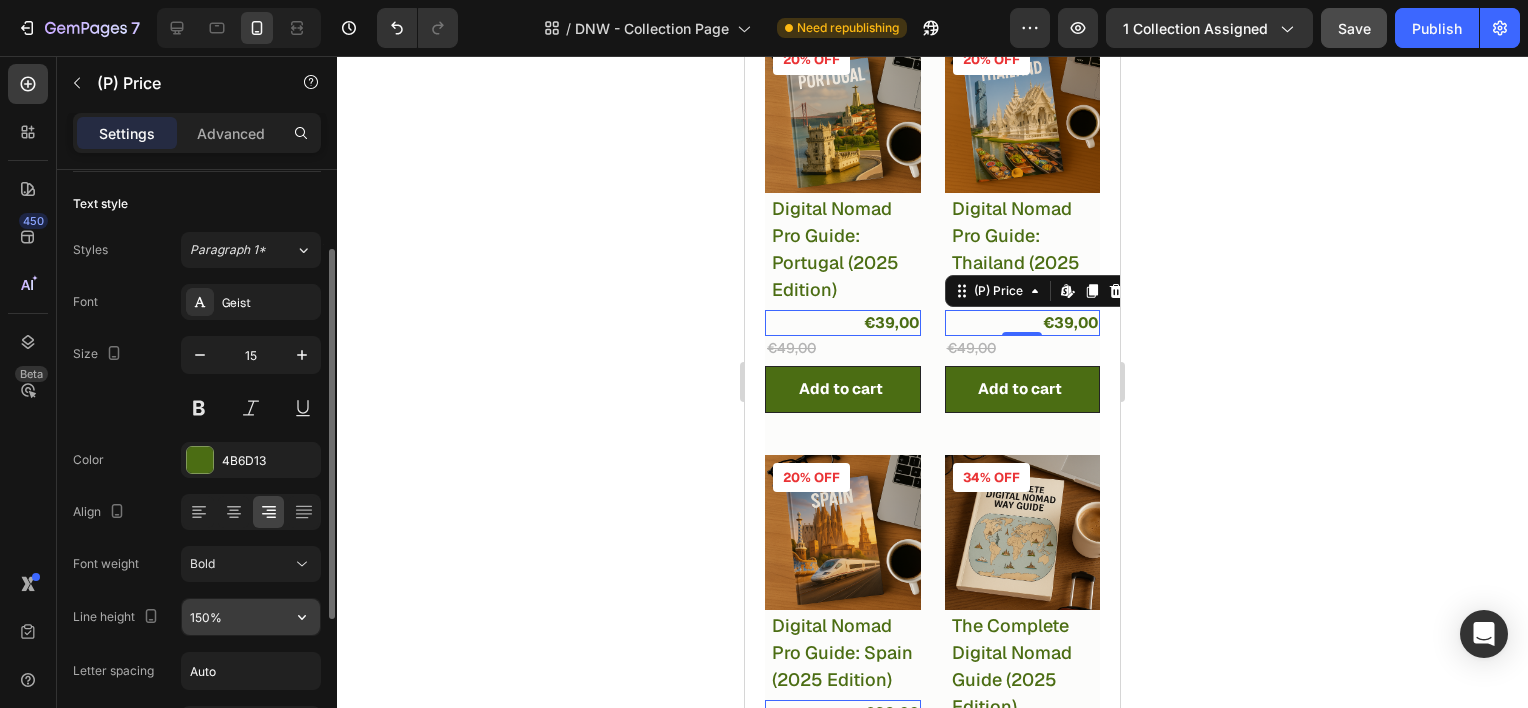 click on "150%" at bounding box center (251, 617) 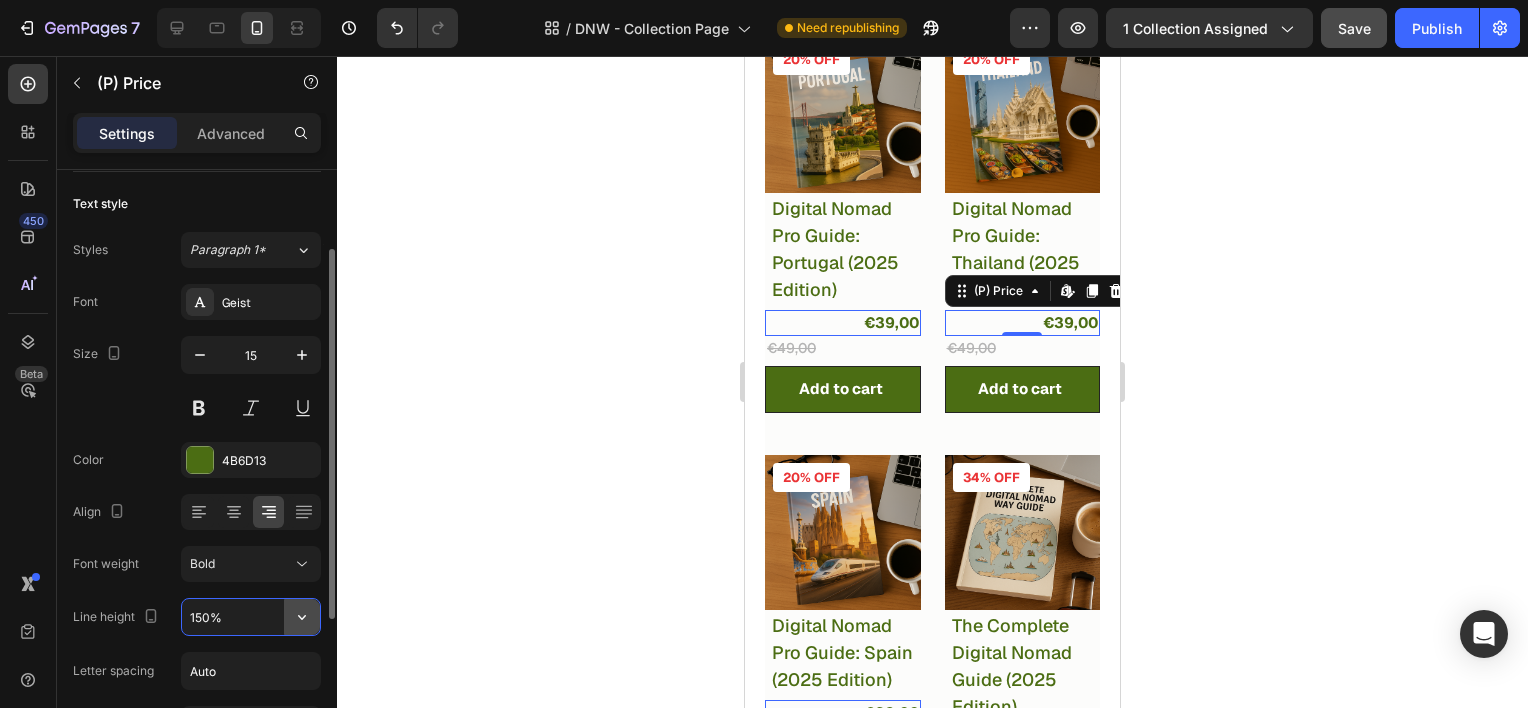 click 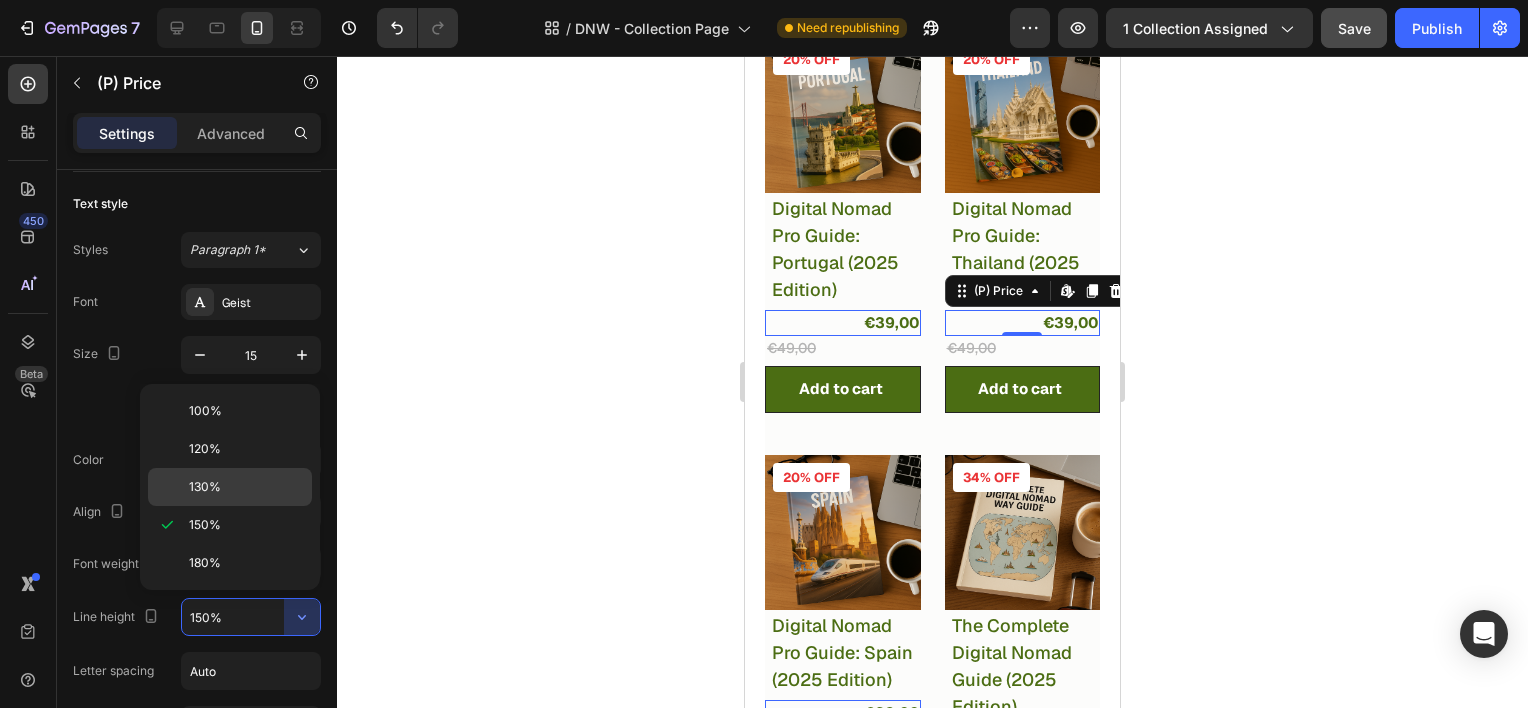 click on "130%" at bounding box center (205, 487) 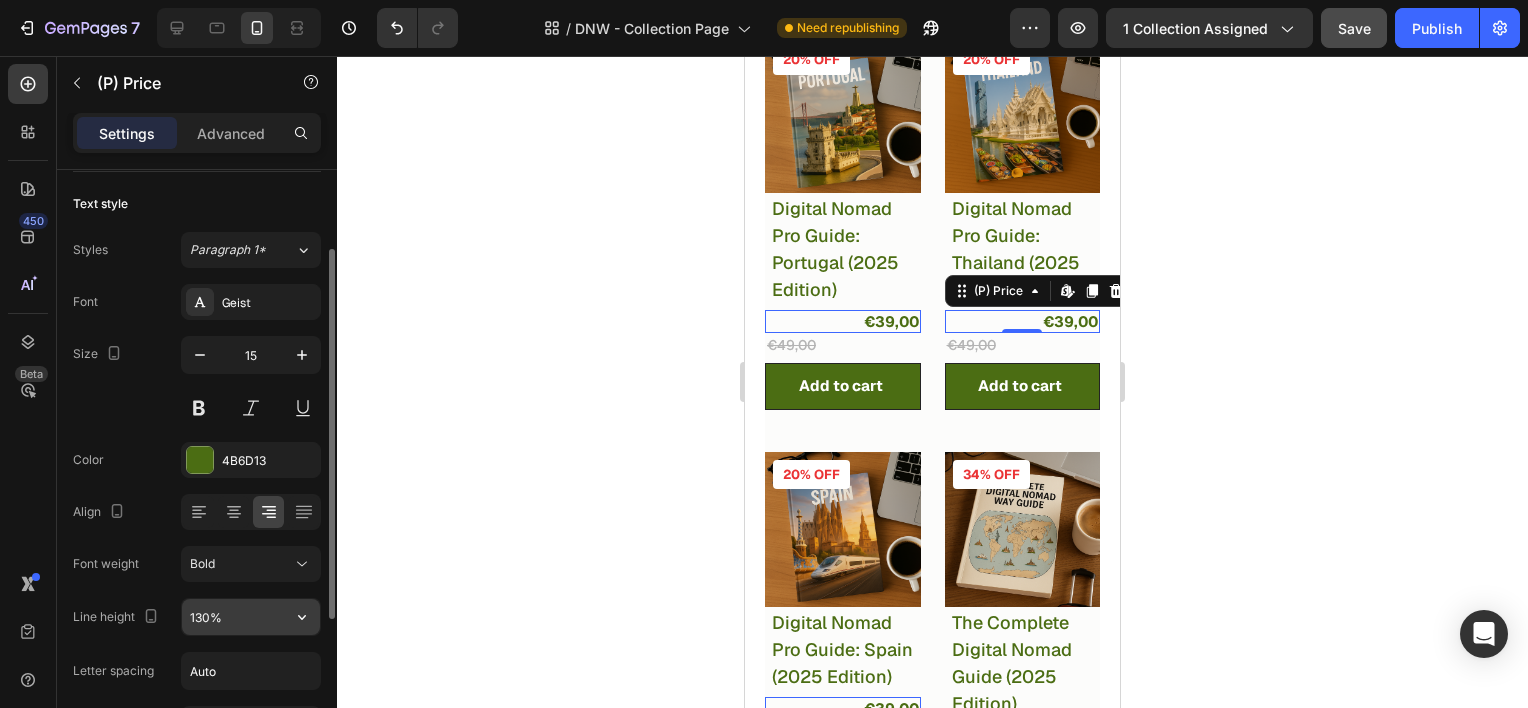 click on "130%" at bounding box center [251, 617] 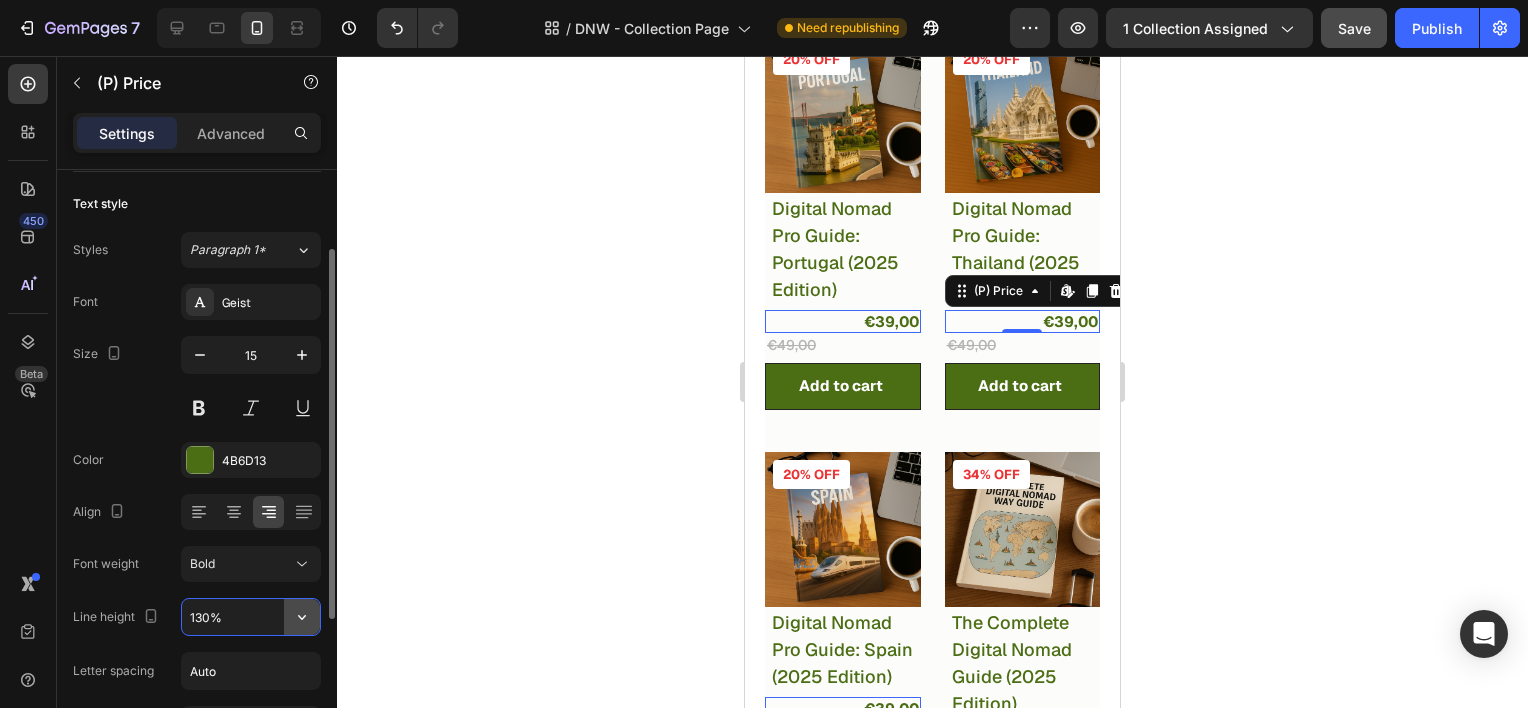 click 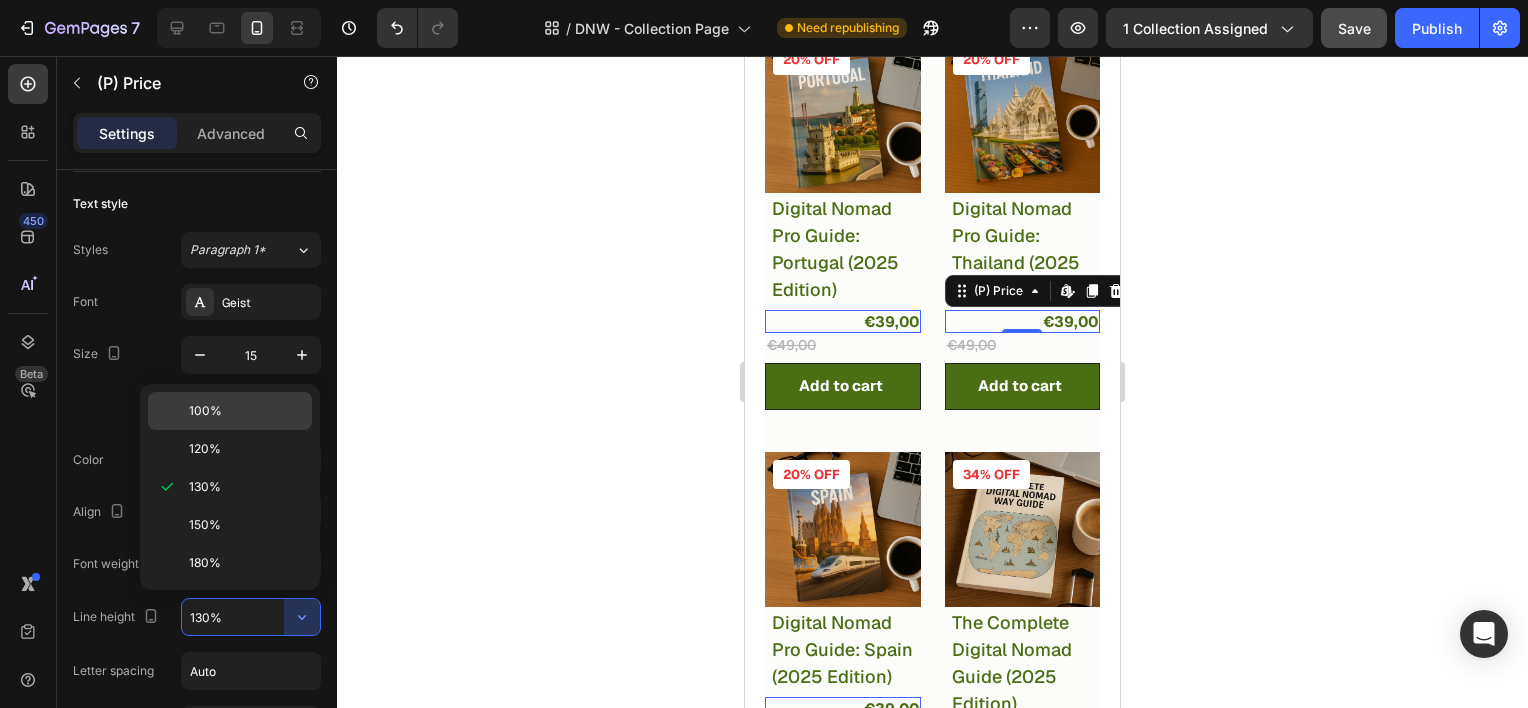 click on "100%" at bounding box center (246, 411) 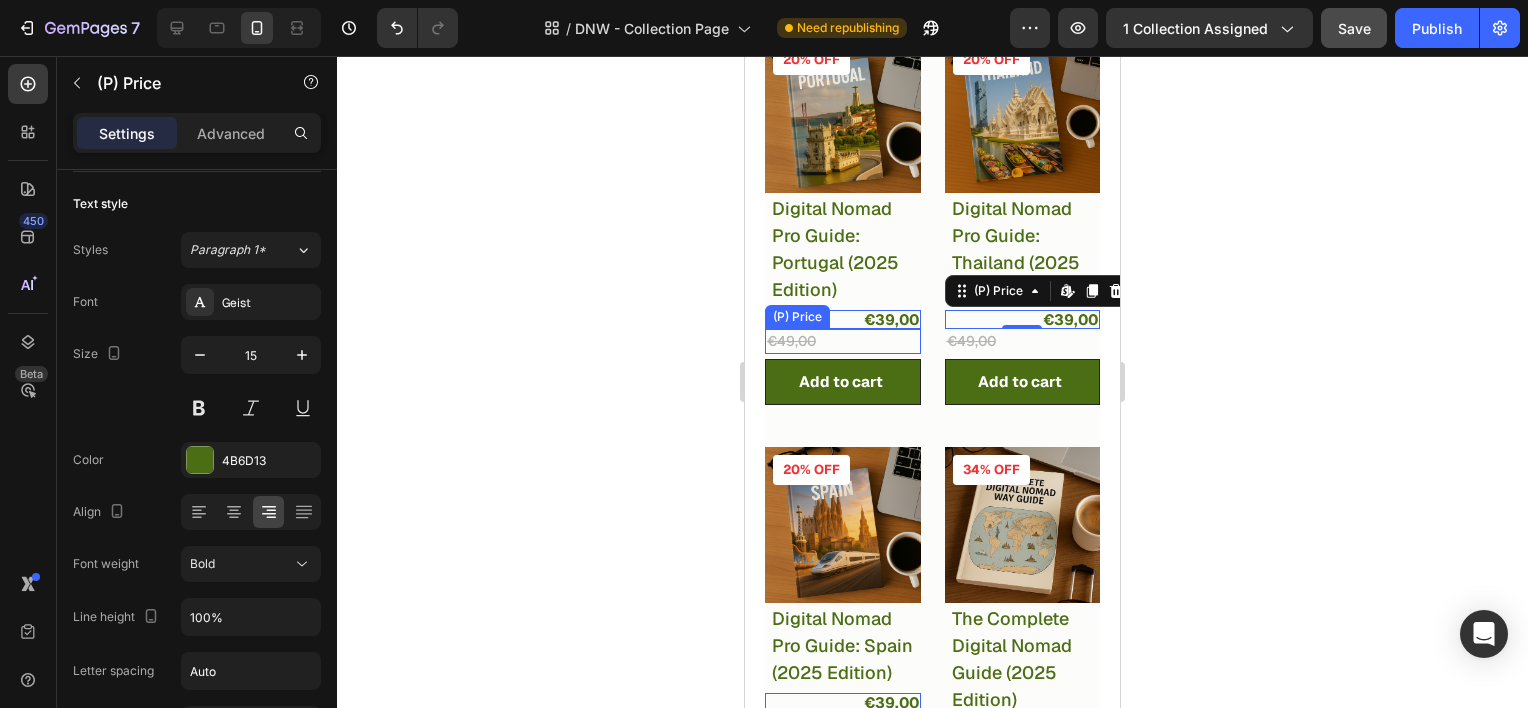 click on "€49,00" at bounding box center [843, 341] 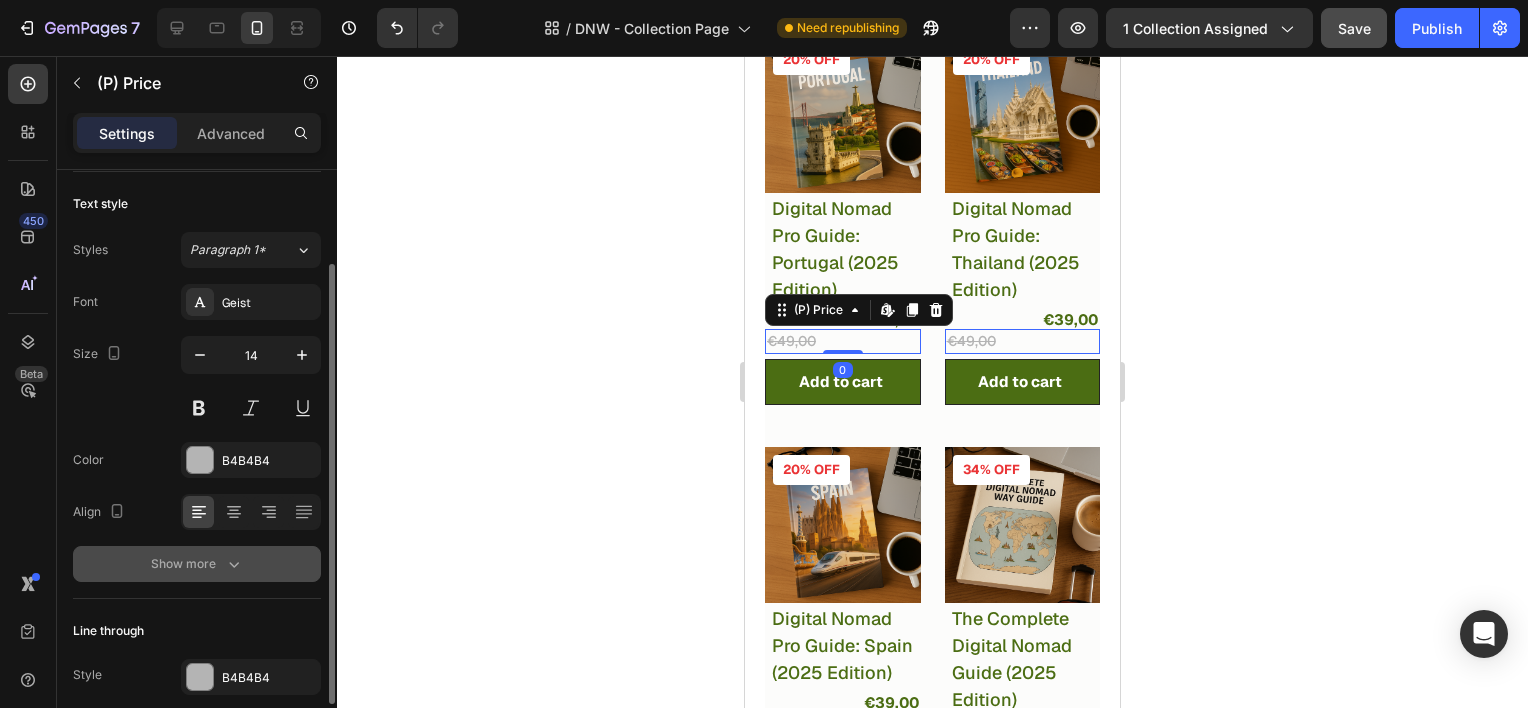 click on "Show more" at bounding box center (197, 564) 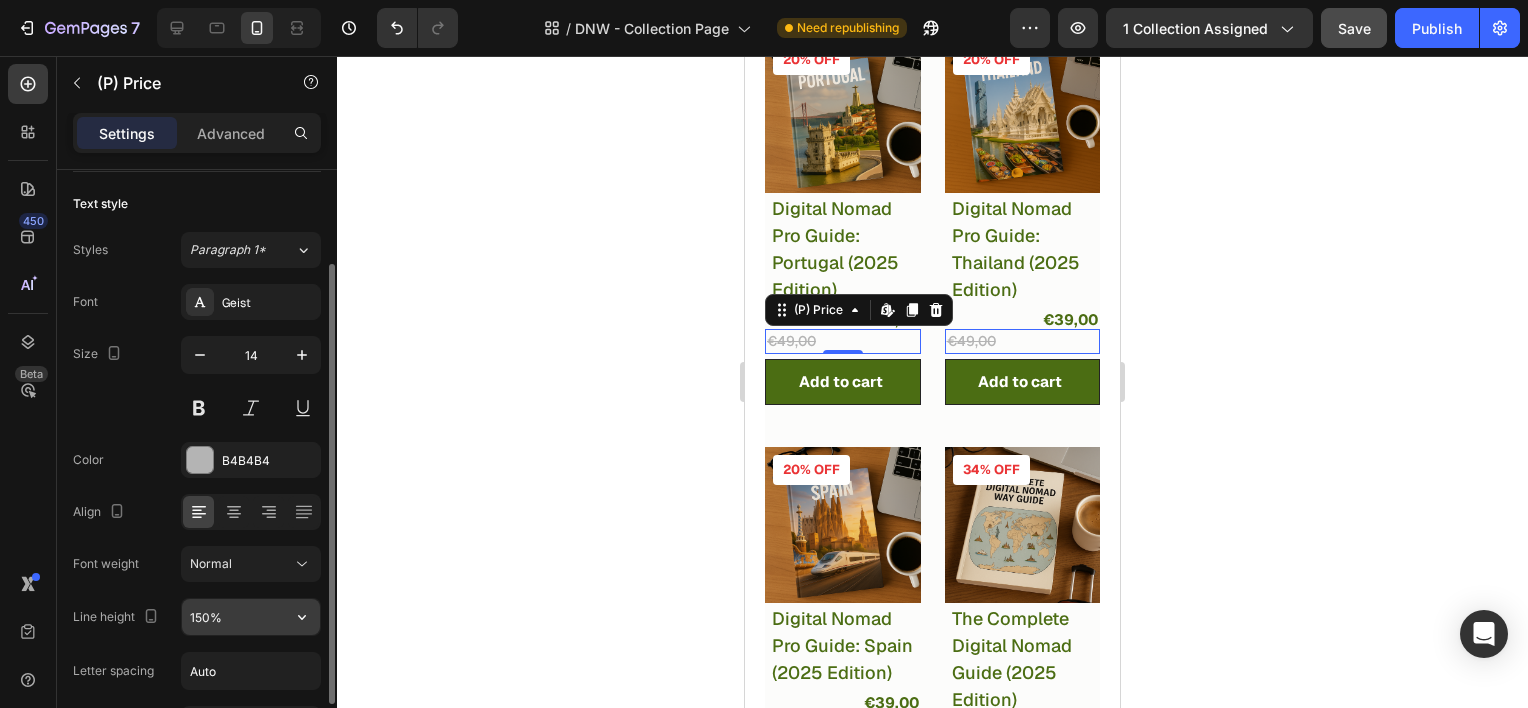click on "150%" at bounding box center [251, 617] 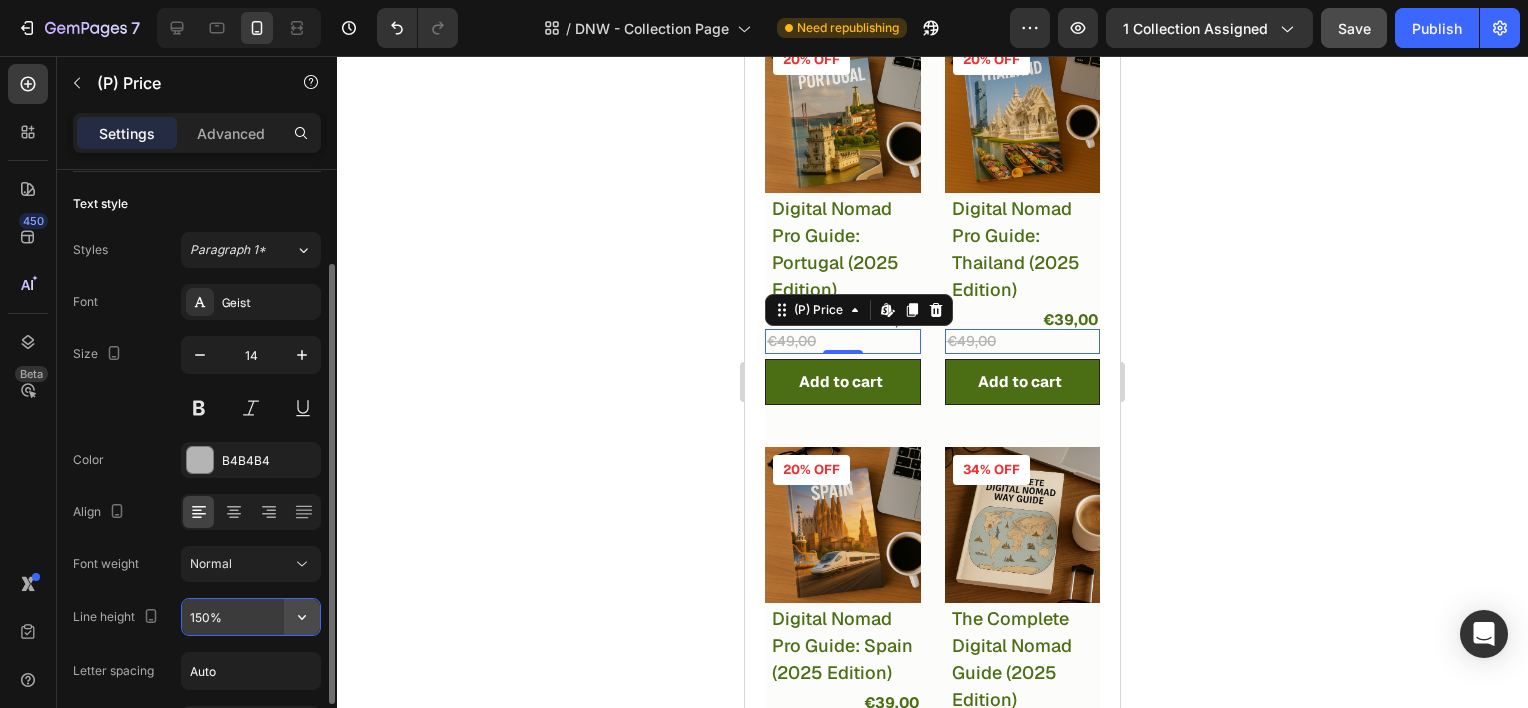 click 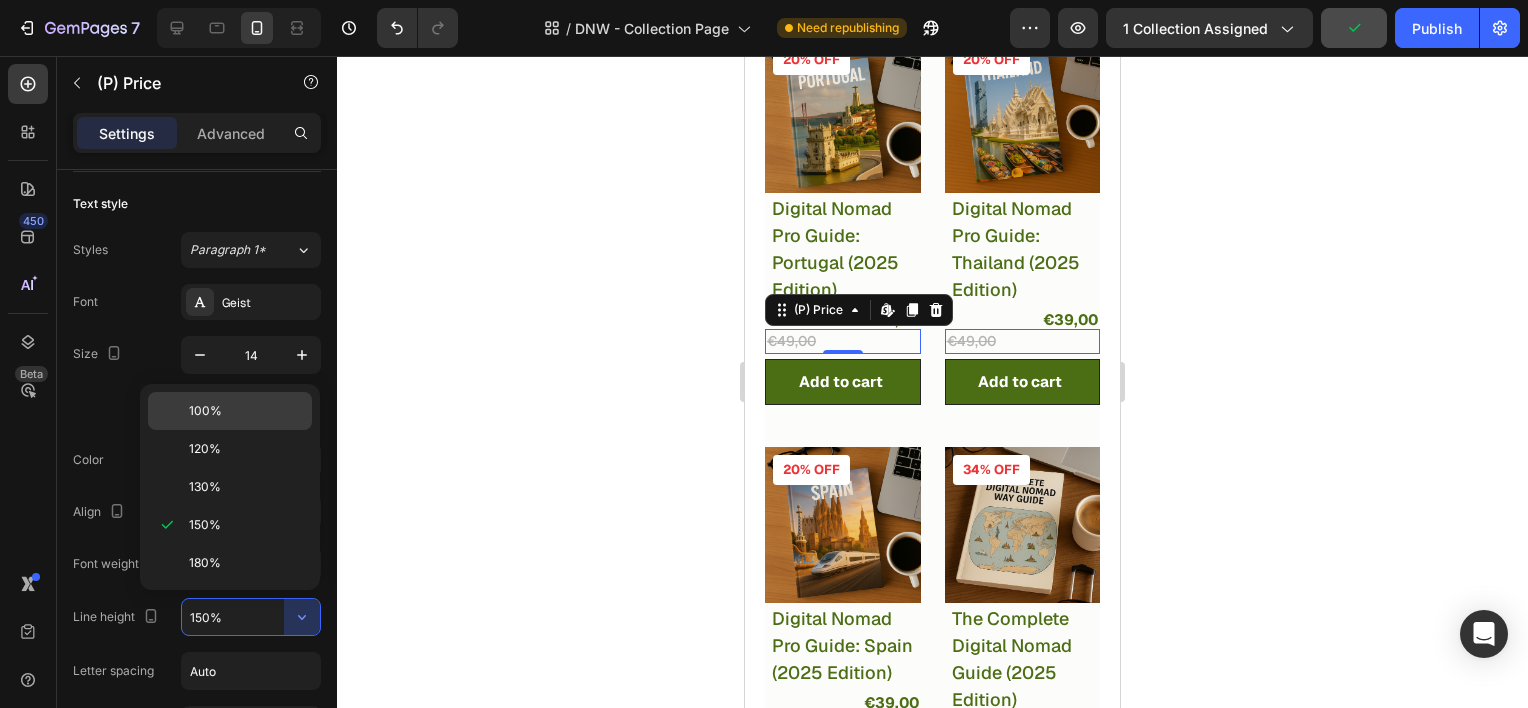 click on "100%" at bounding box center (246, 411) 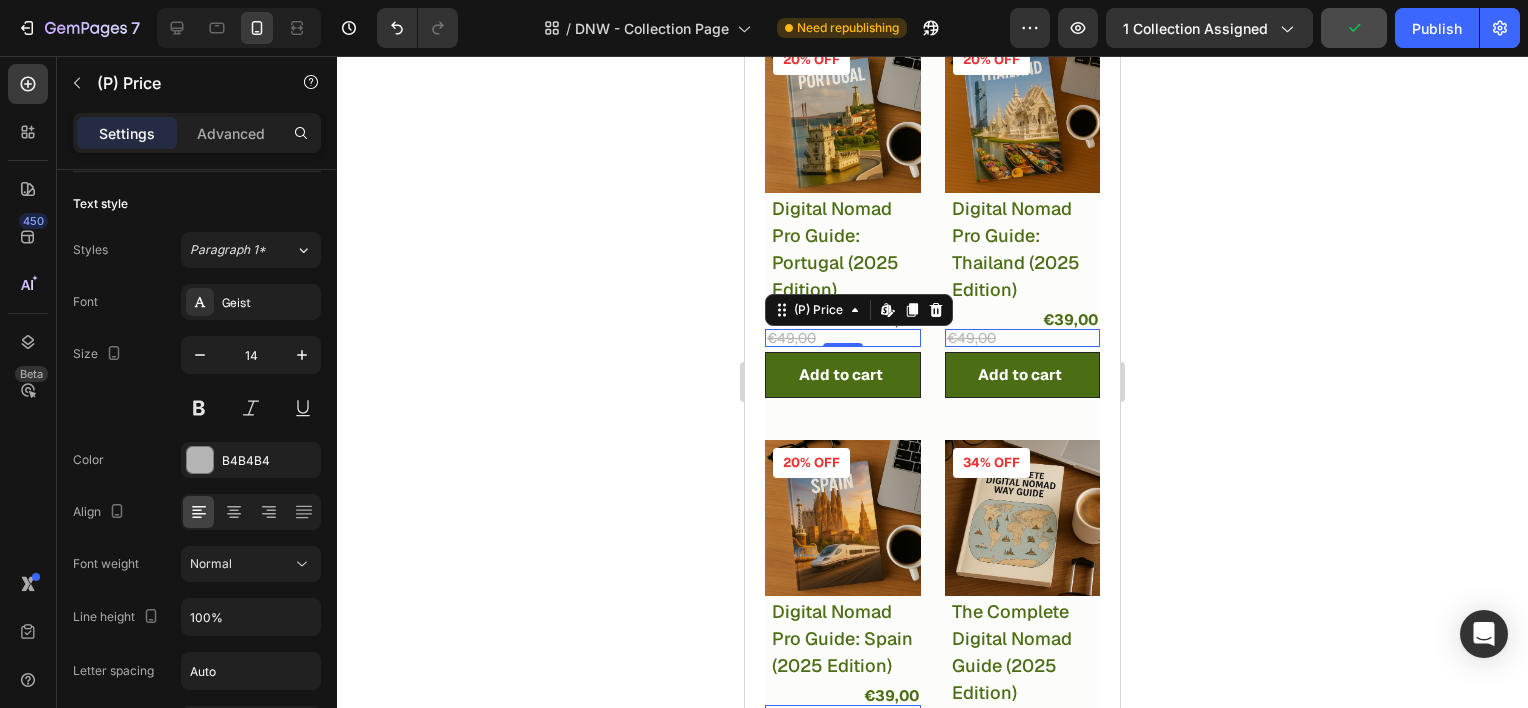click 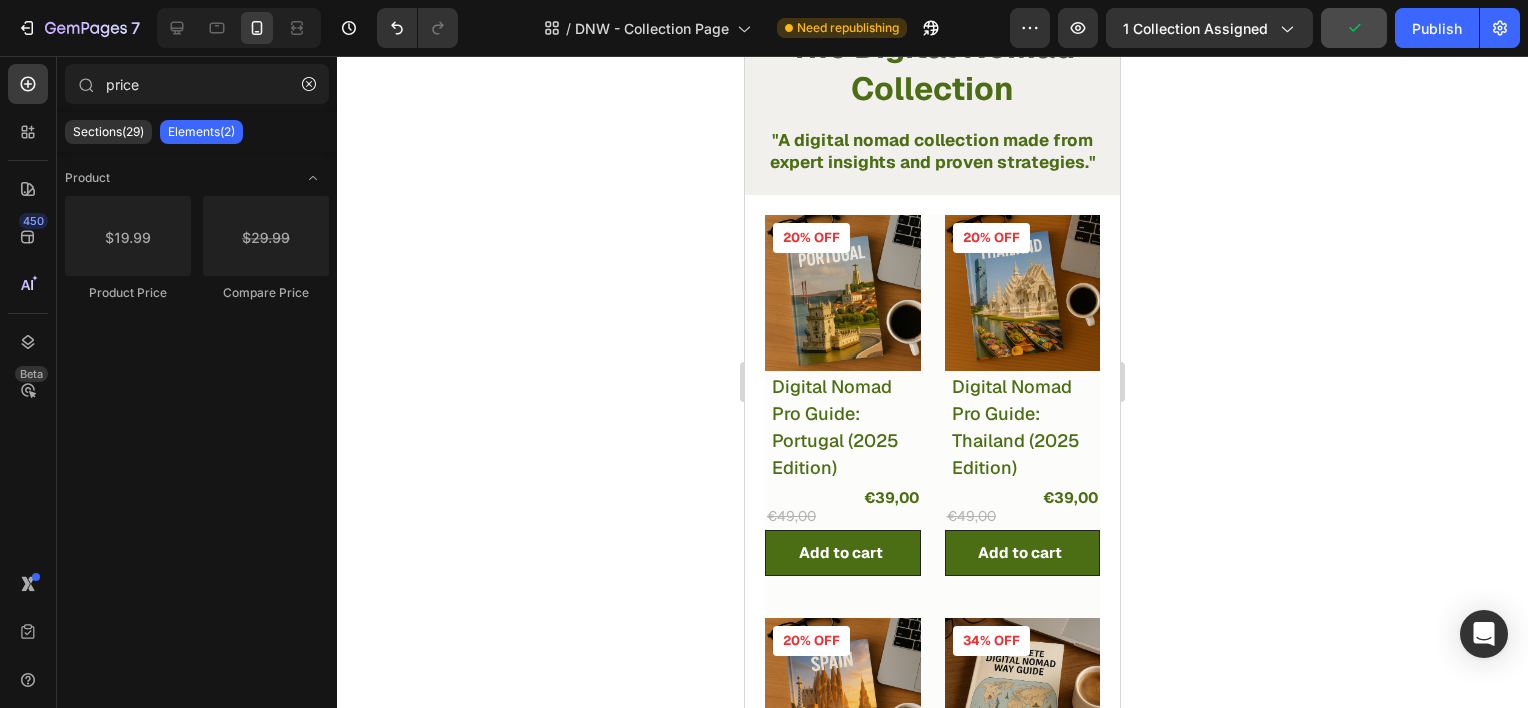 scroll, scrollTop: 0, scrollLeft: 0, axis: both 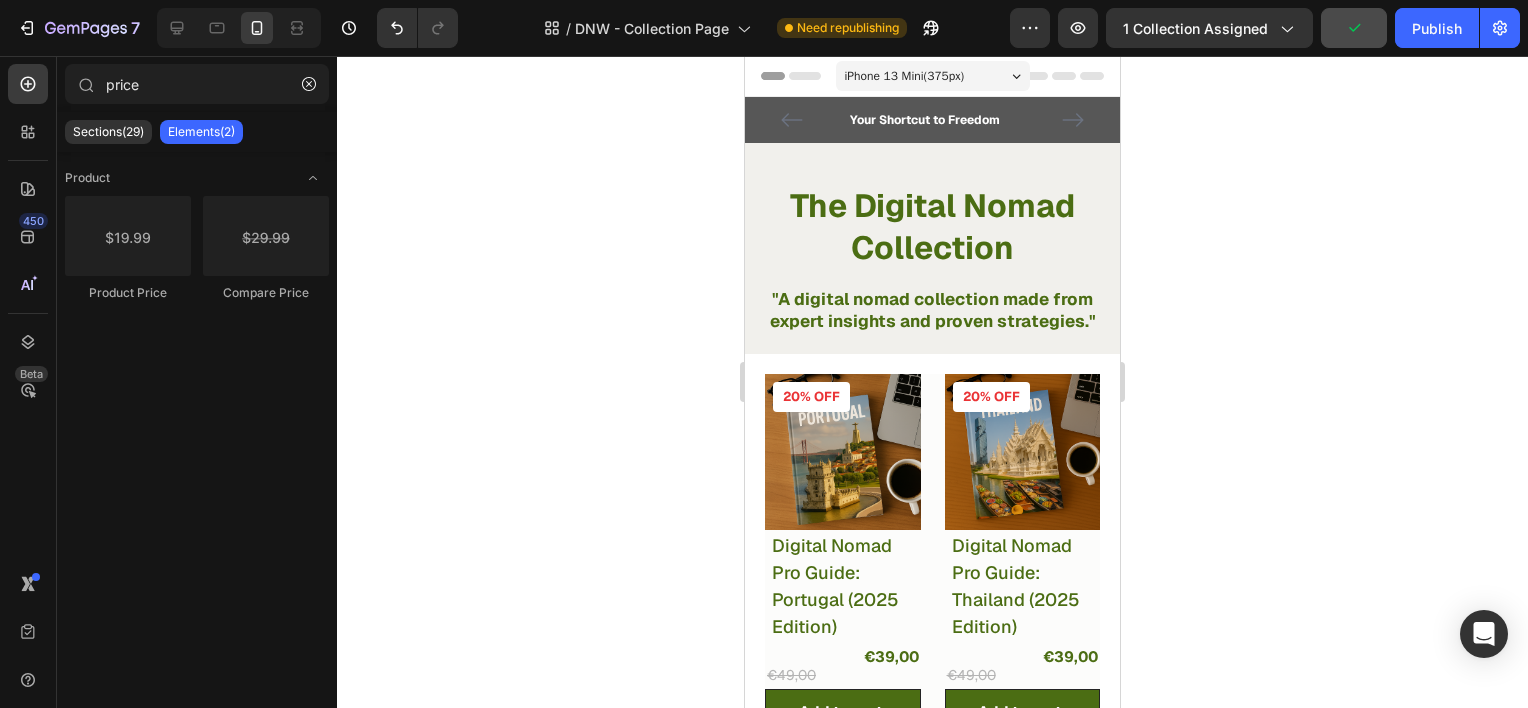 drag, startPoint x: 1112, startPoint y: 285, endPoint x: 1870, endPoint y: 156, distance: 768.89856 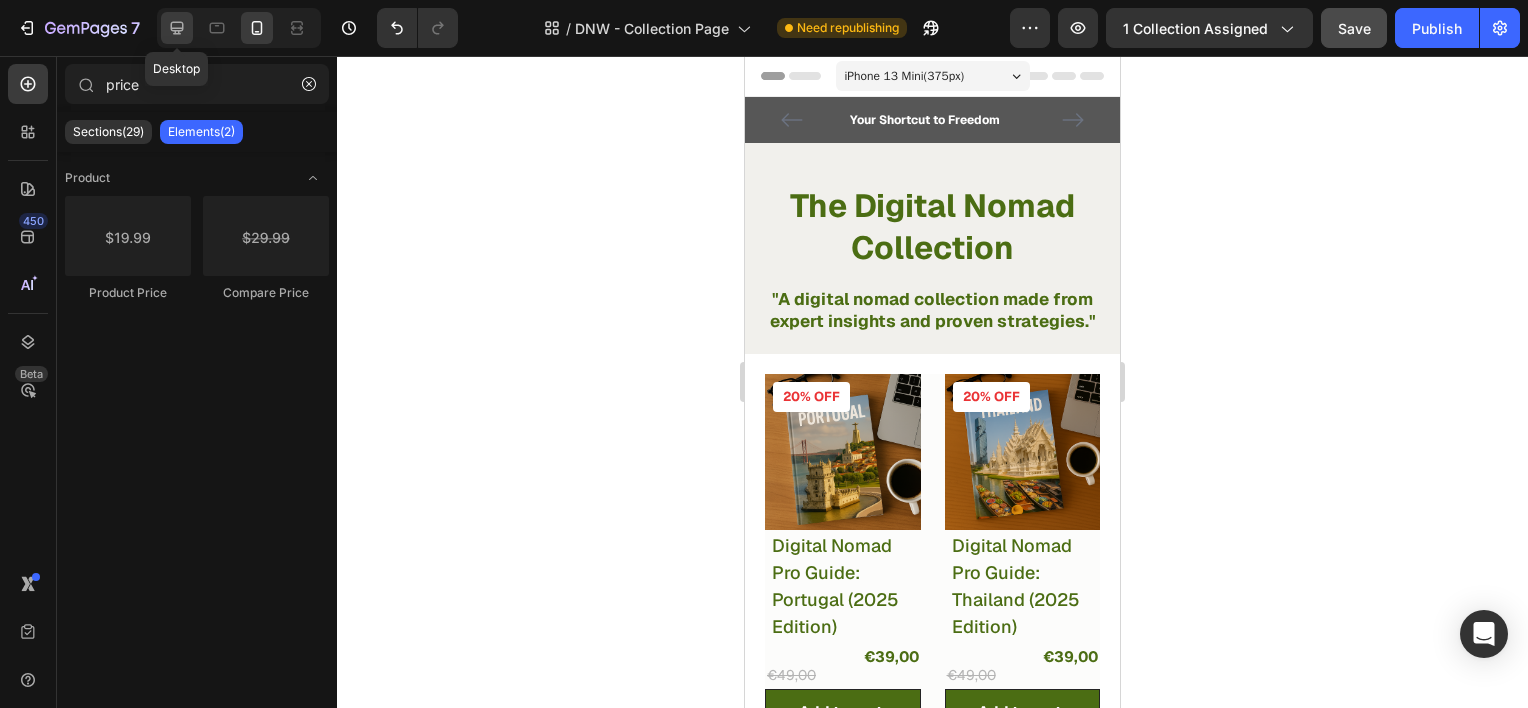 click 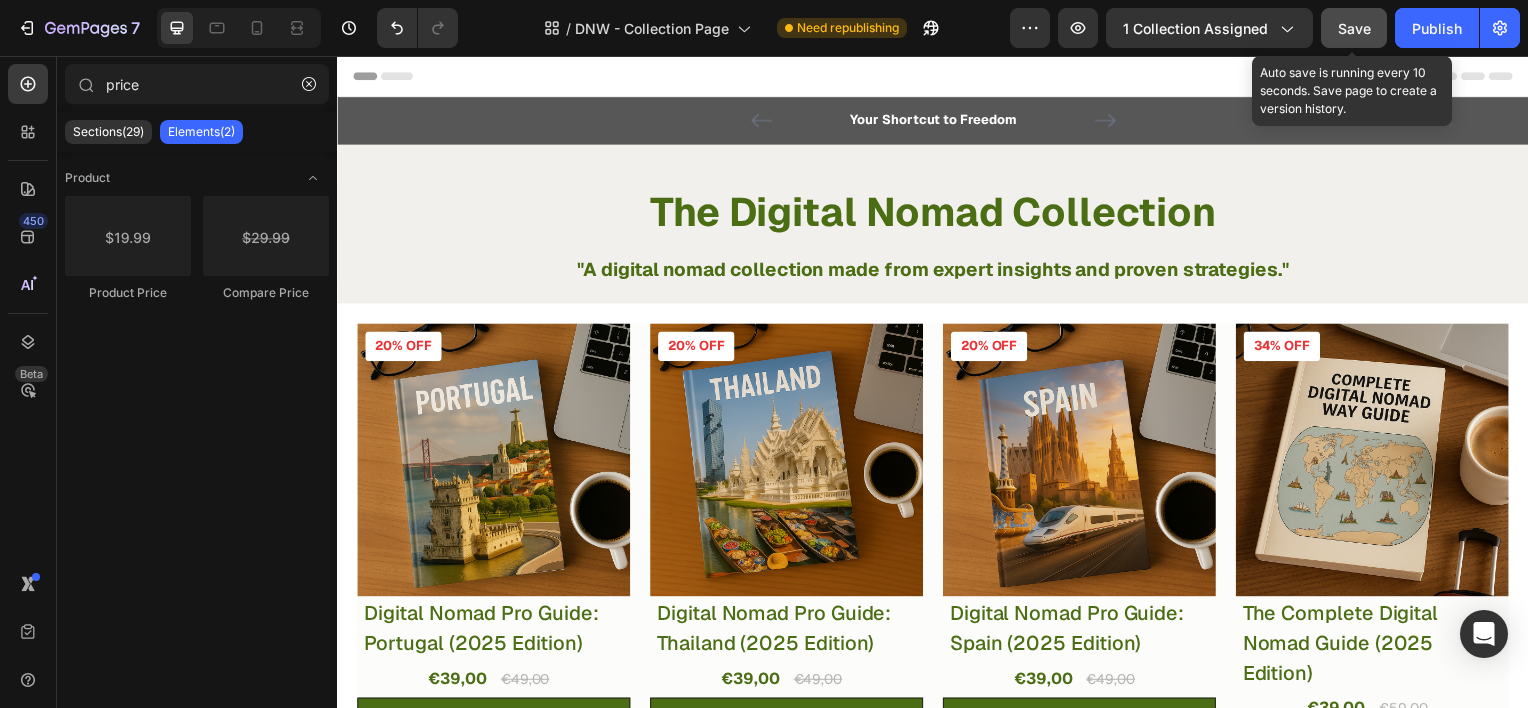 click on "Save" at bounding box center (1354, 28) 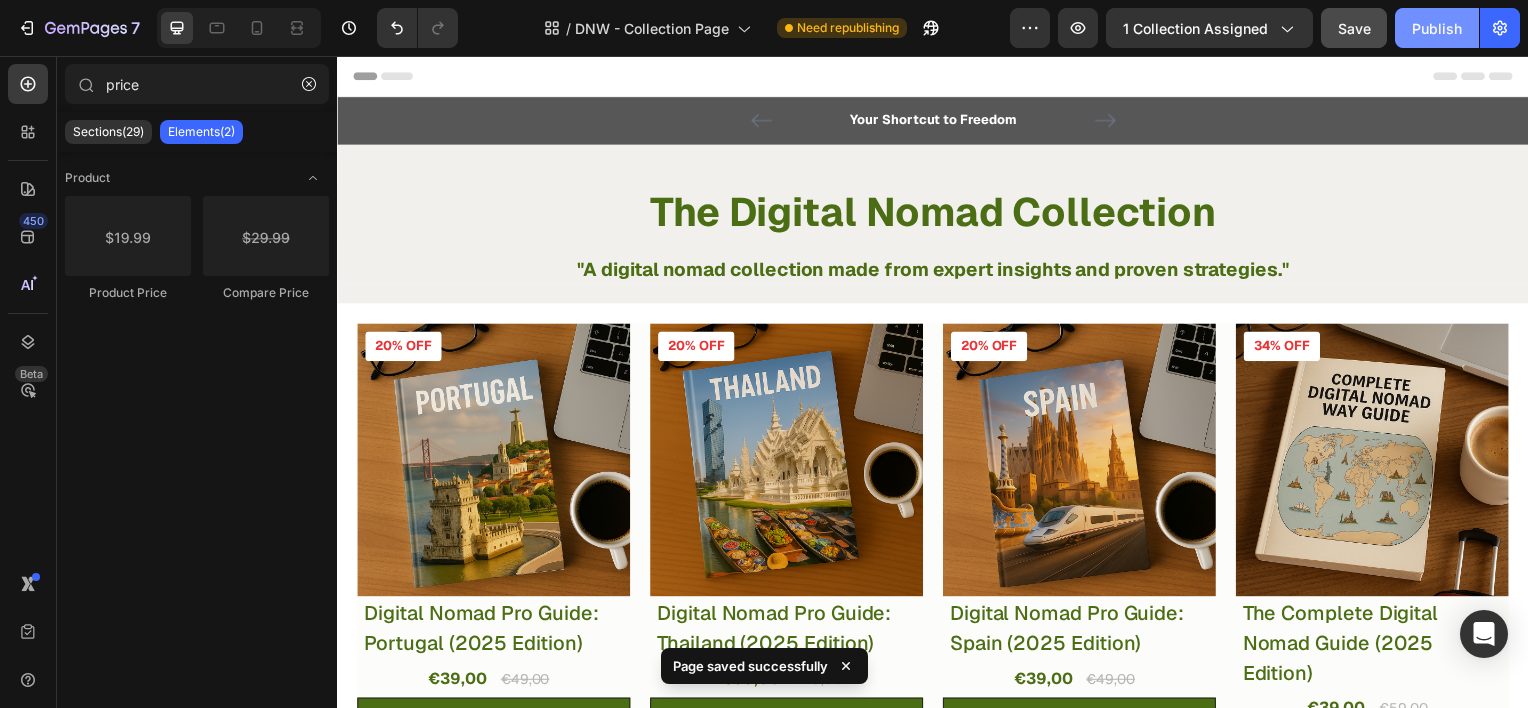 click on "Publish" at bounding box center (1437, 28) 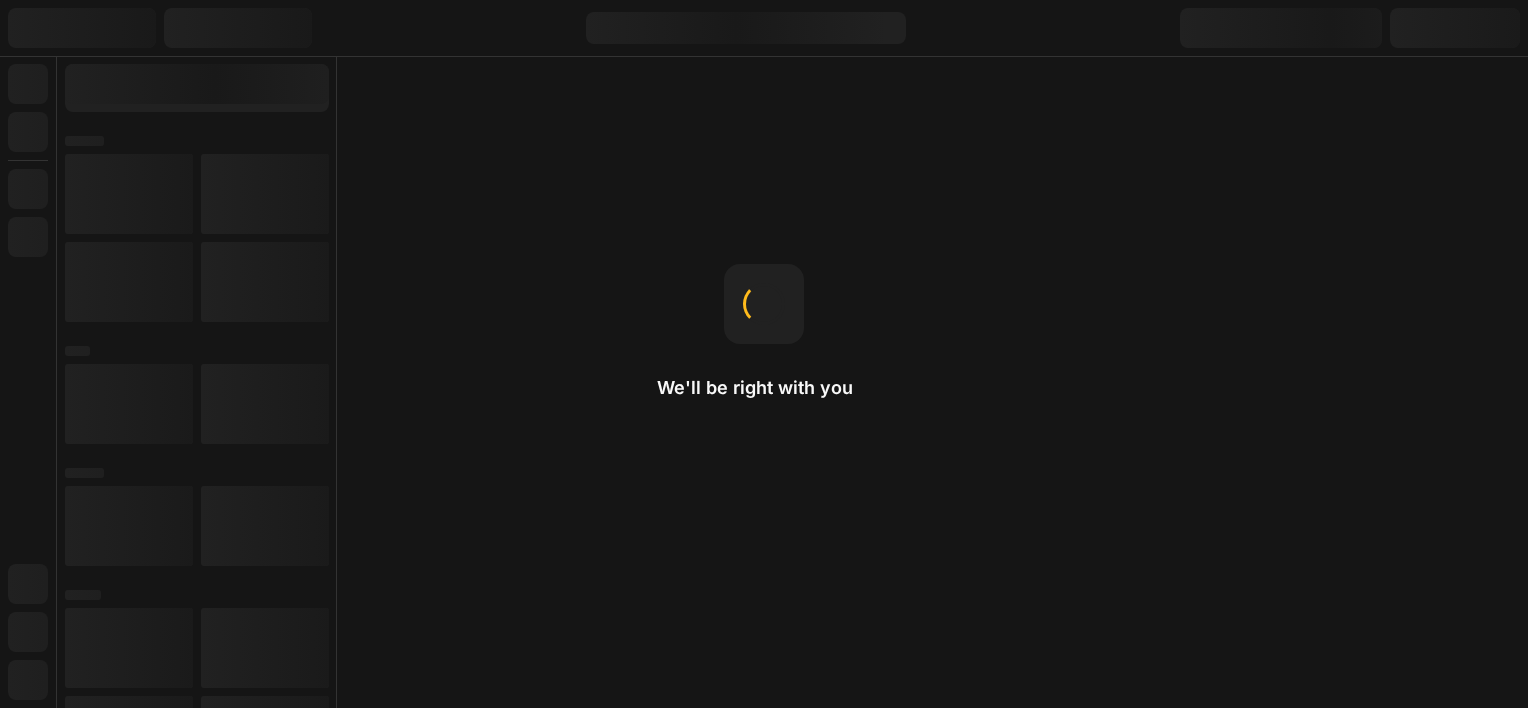 scroll, scrollTop: 0, scrollLeft: 0, axis: both 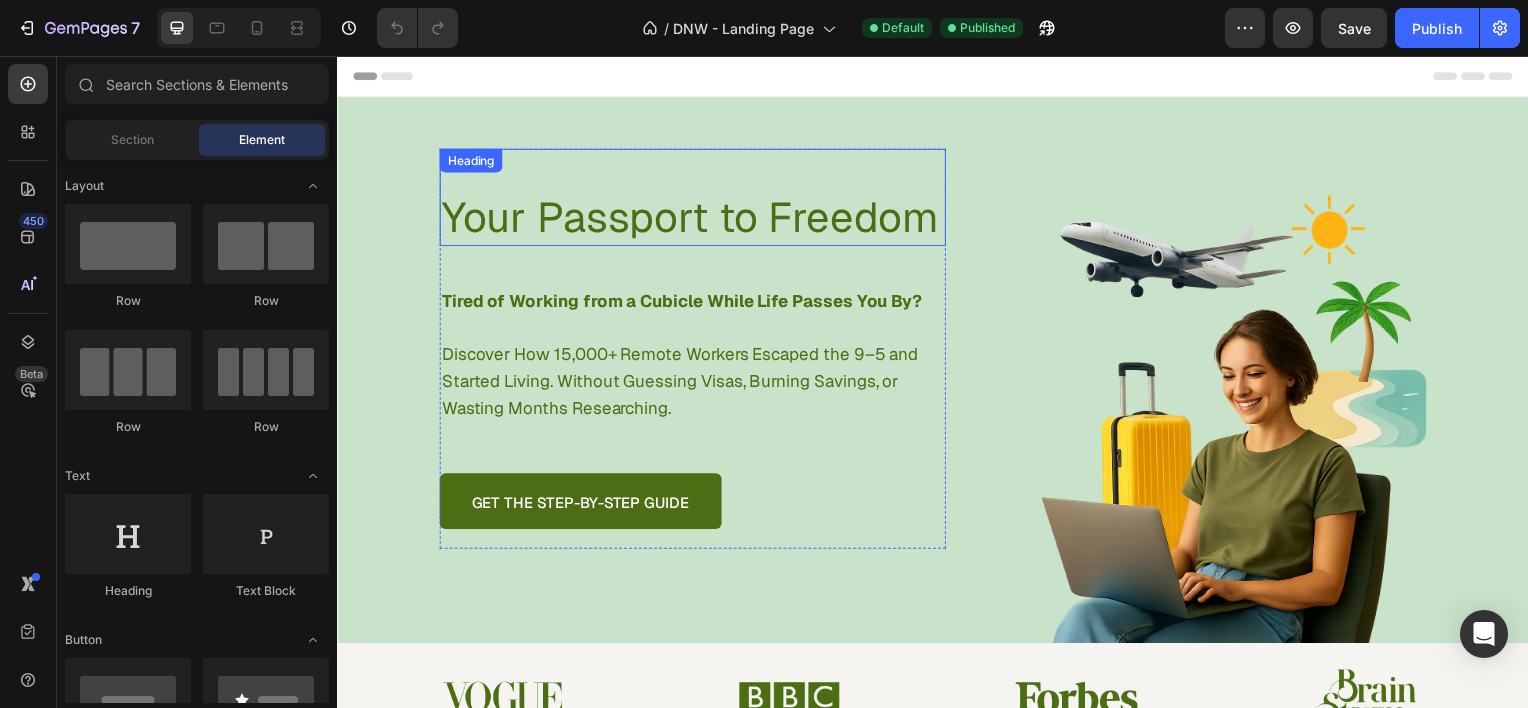 click on "Your Passport to Freedom" at bounding box center (695, 218) 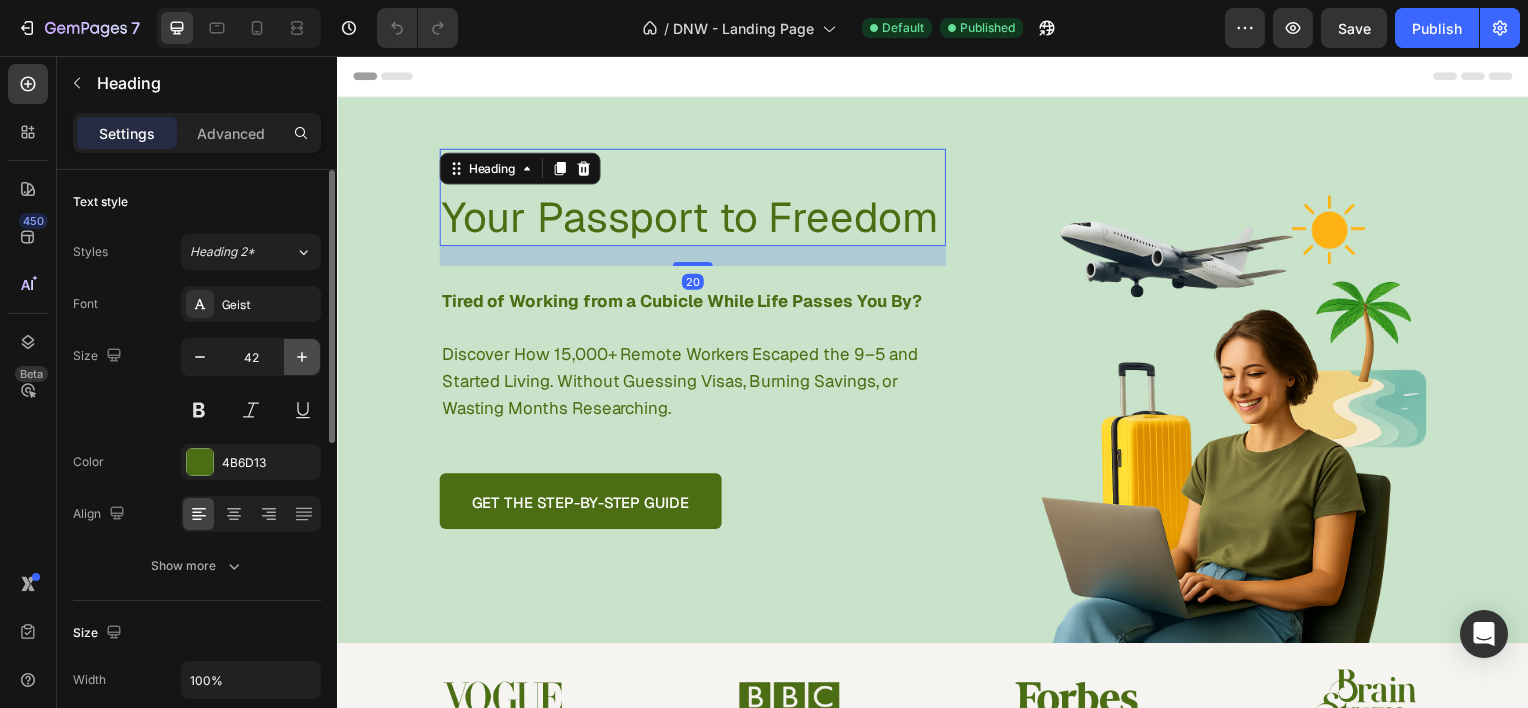click 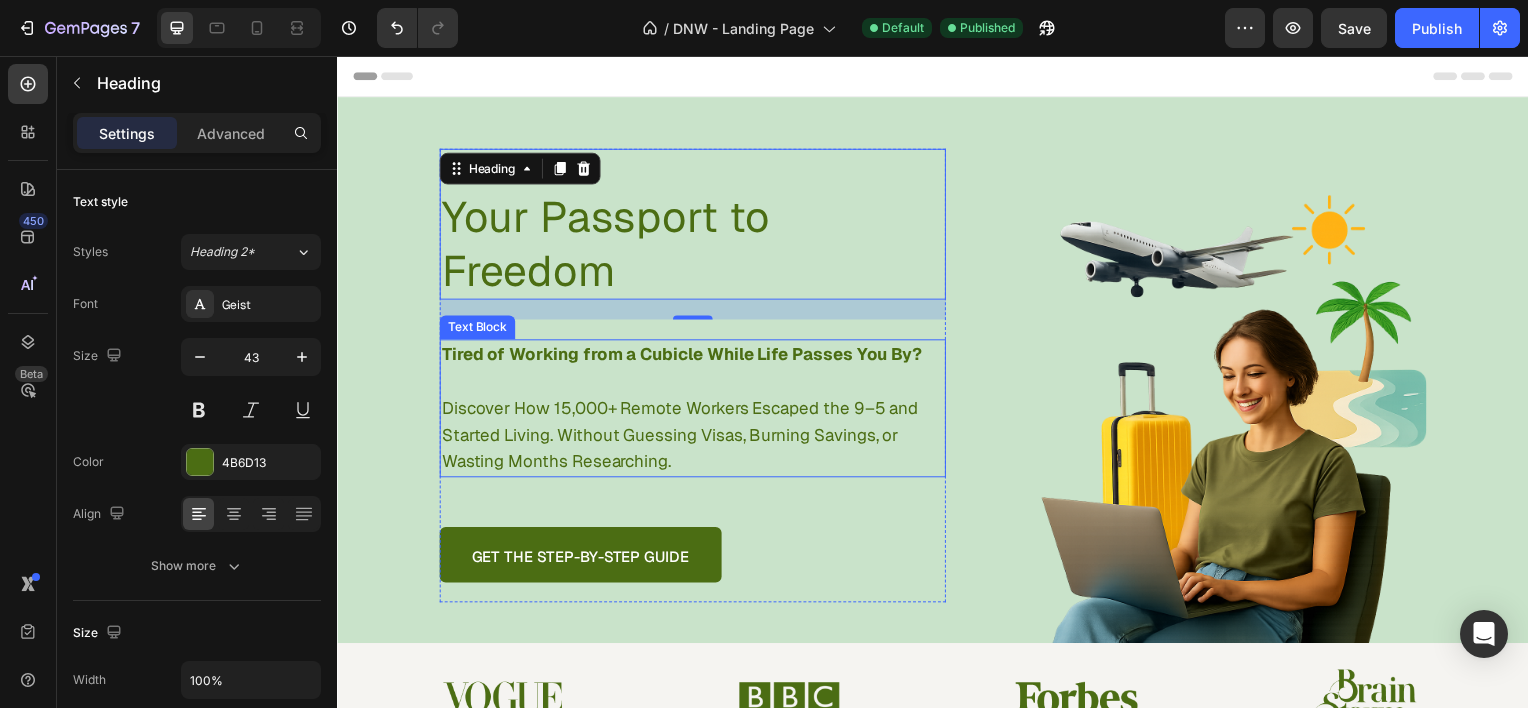 click on "Tired of Working from a Cubicle While Life Passes You By?" at bounding box center [684, 356] 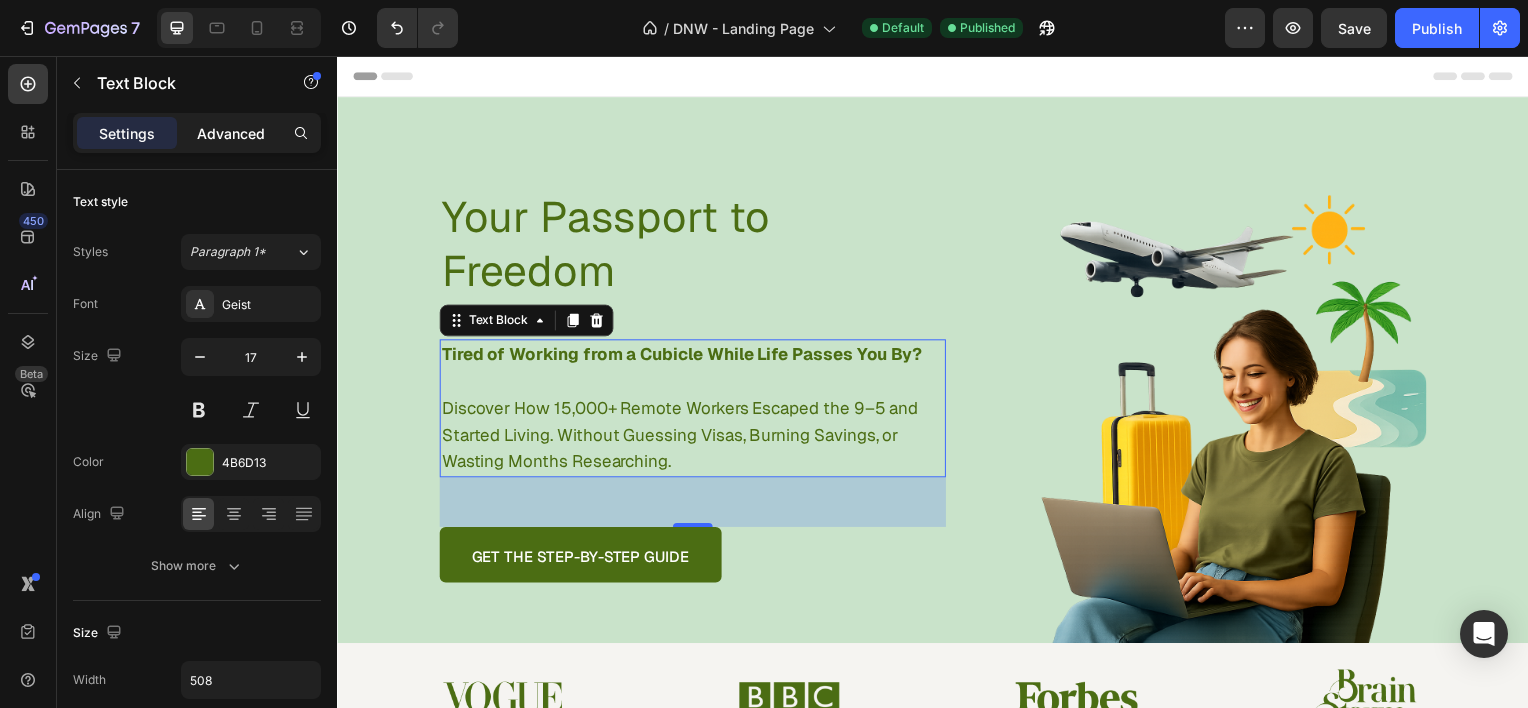 click on "Advanced" at bounding box center [231, 133] 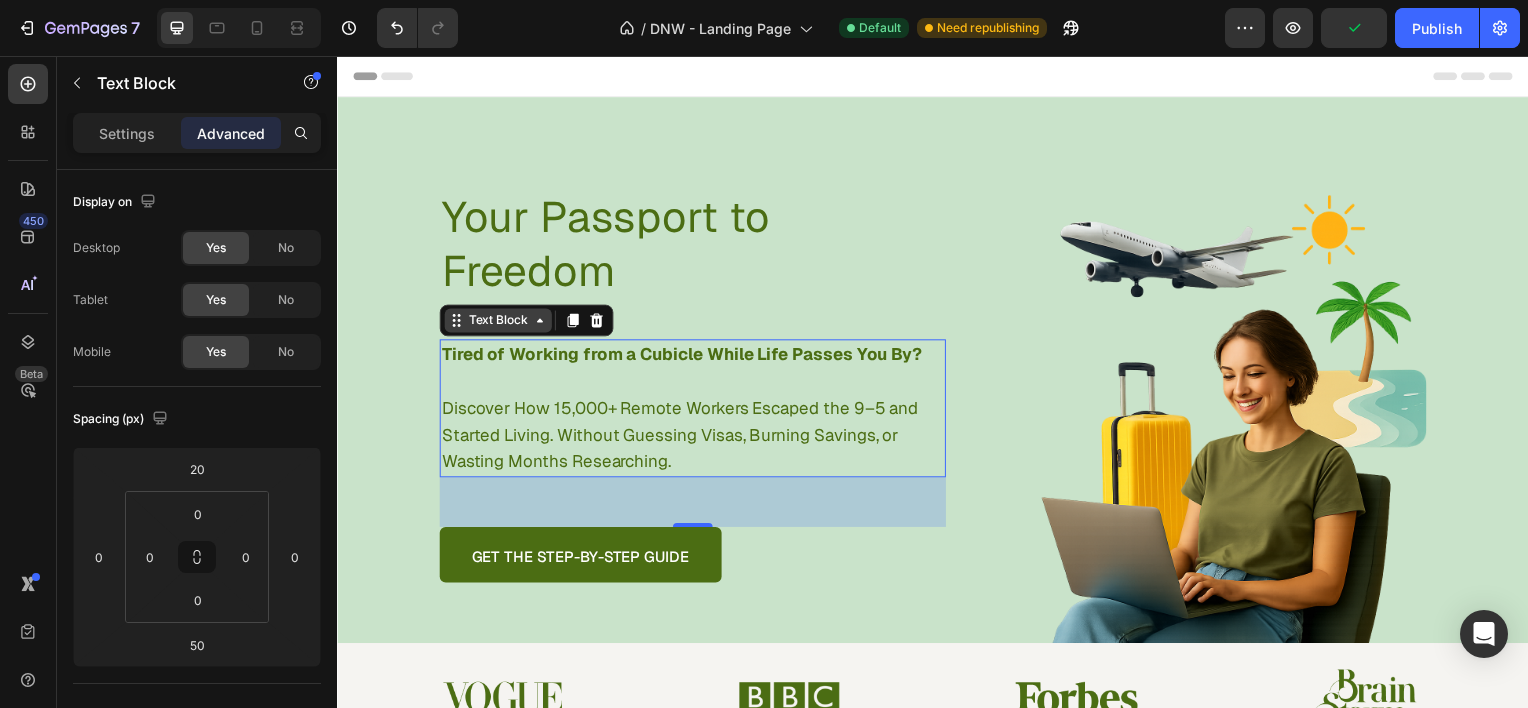 click on "Text Block" at bounding box center [499, 322] 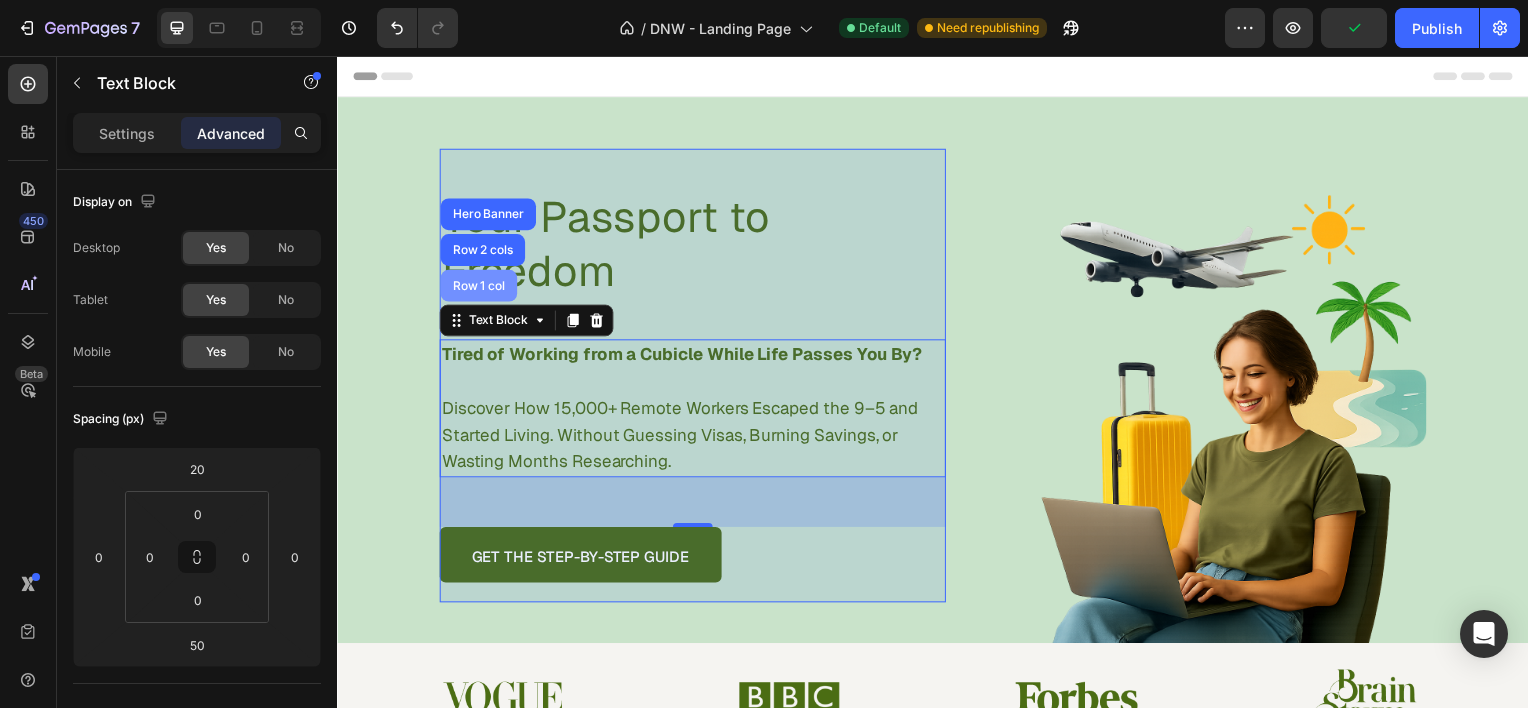 click on "Row 1 col" at bounding box center (479, 287) 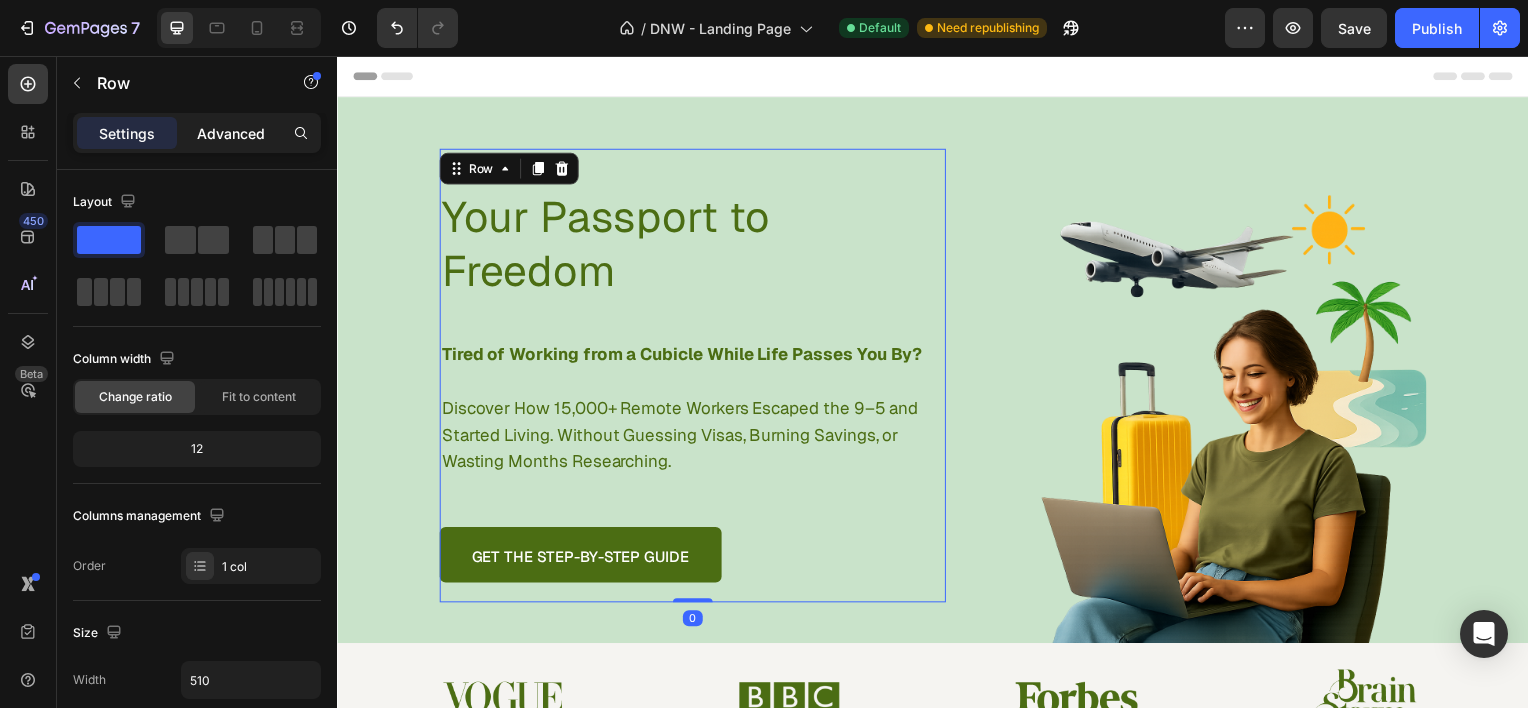 click on "Advanced" at bounding box center (231, 133) 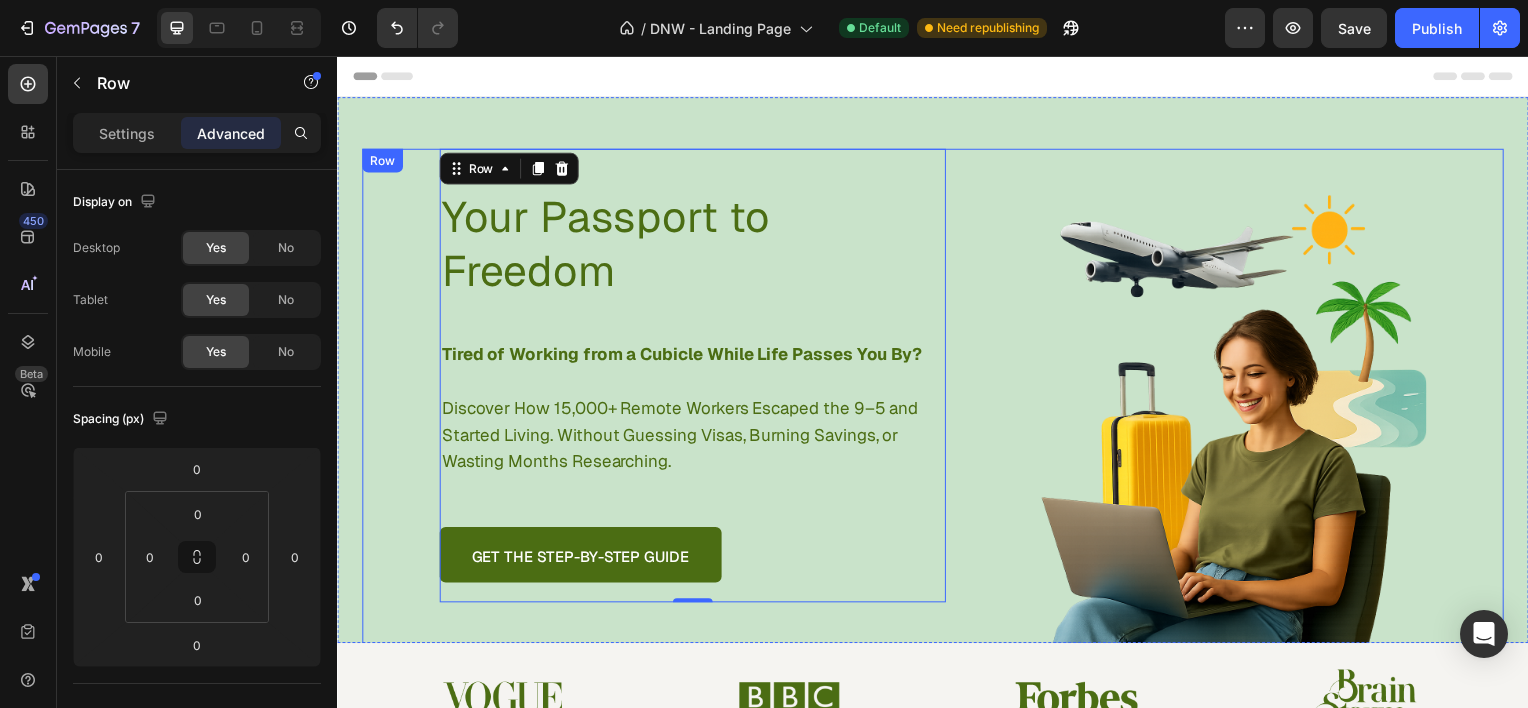 click on "Your Passport to Freedom Heading Tired of Working from a Cubicle While Life Passes You By?   Discover How 15,000+ Remote Workers Escaped the 9–5 and Started Living. Without Guessing Visas, Burning Savings, or Wasting Months Researching. Text Block GET THE STEP-BY-STEP GUIDE Button Row   0" at bounding box center [695, 418] 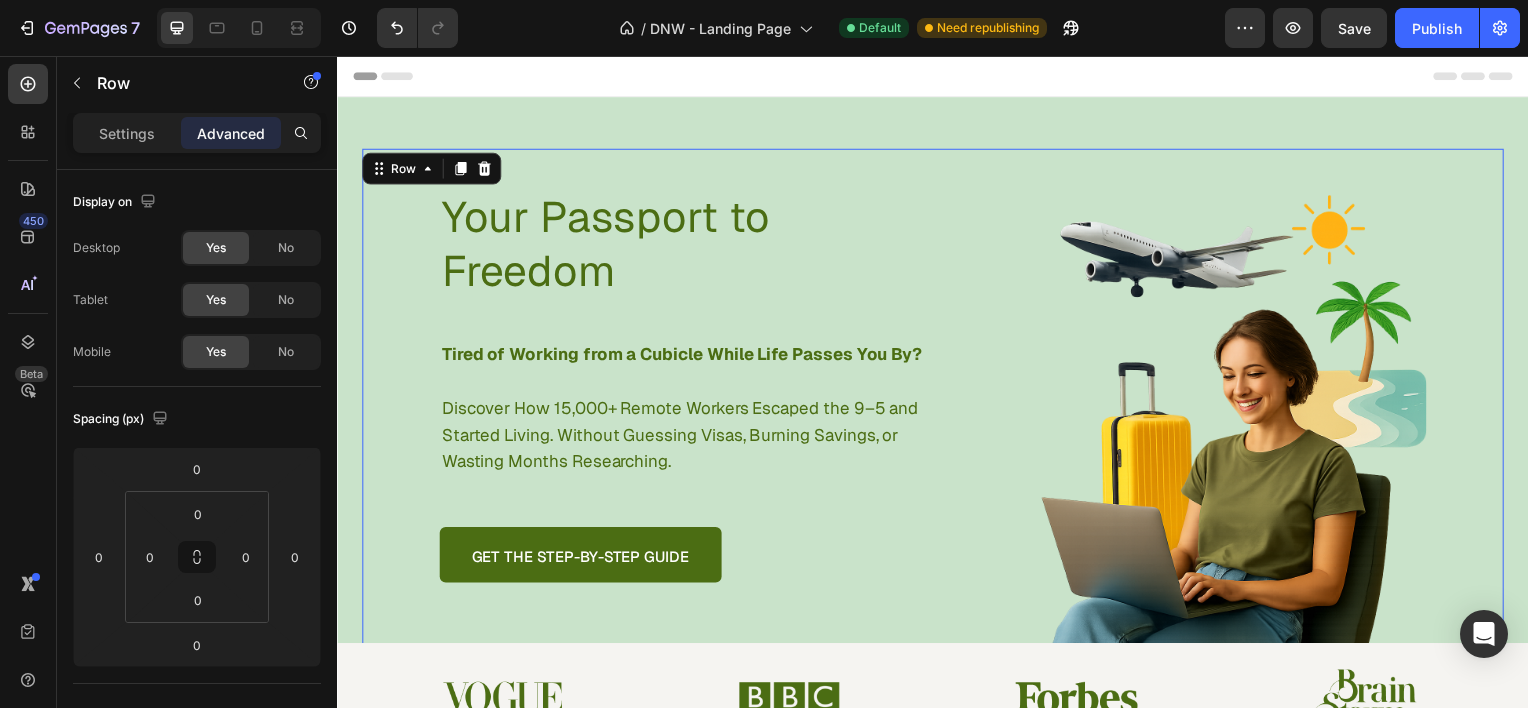 click on "Your Passport to Freedom Heading Tired of Working from a Cubicle While Life Passes You By?   Discover How 15,000+ Remote Workers Escaped the 9–5 and Started Living. Without Guessing Visas, Burning Savings, or Wasting Months Researching. Text Block GET THE STEP-BY-STEP GUIDE Button Row" at bounding box center [695, 418] 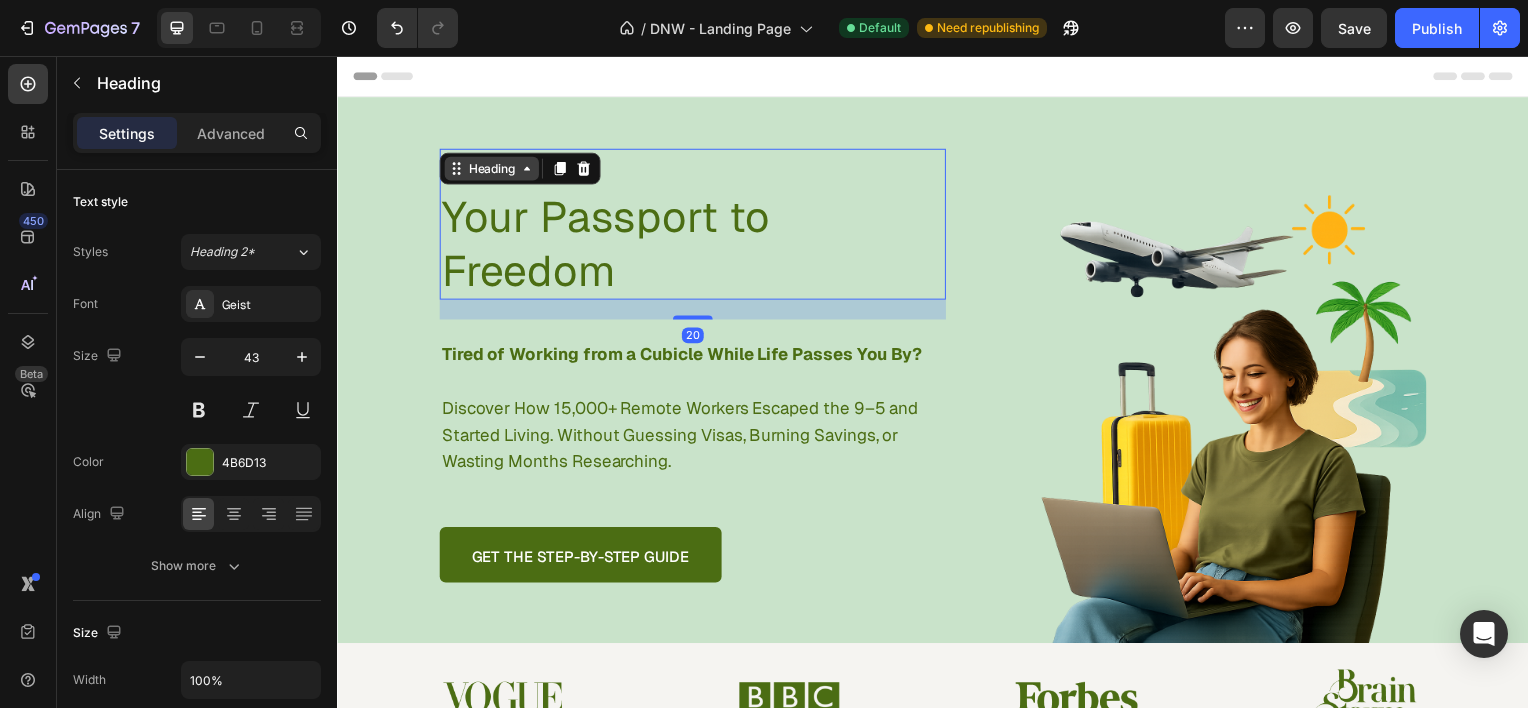 click on "Heading" at bounding box center [492, 169] 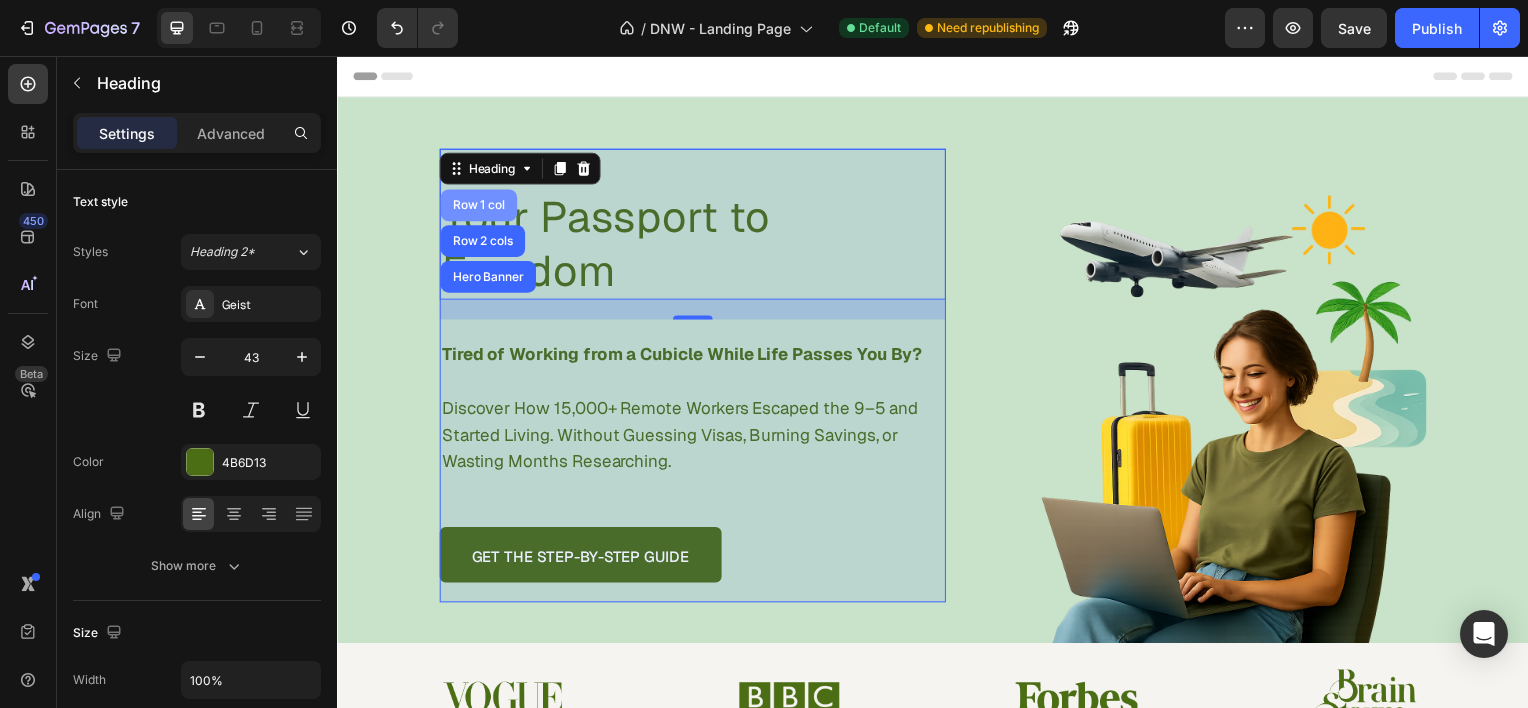 click on "Row 1 col" at bounding box center [479, 206] 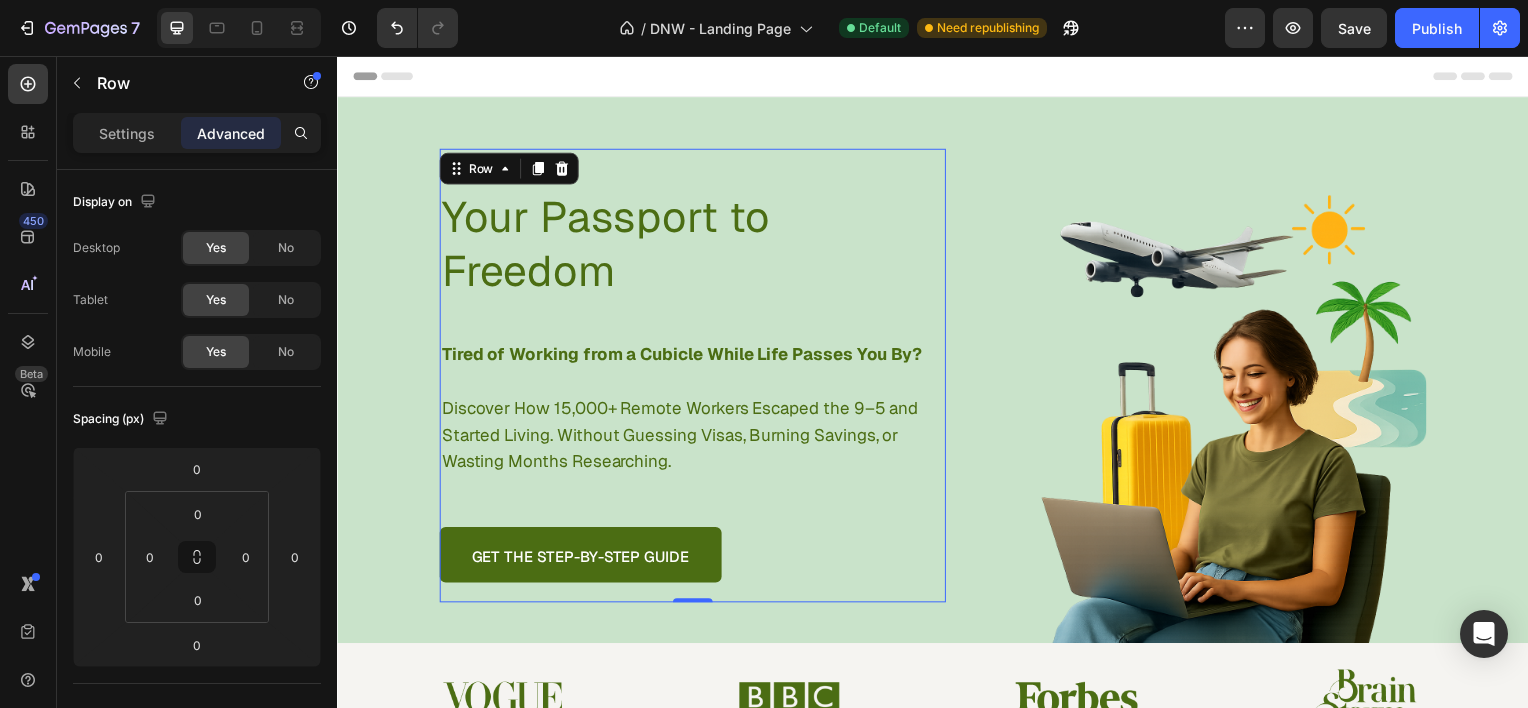 scroll, scrollTop: 595, scrollLeft: 0, axis: vertical 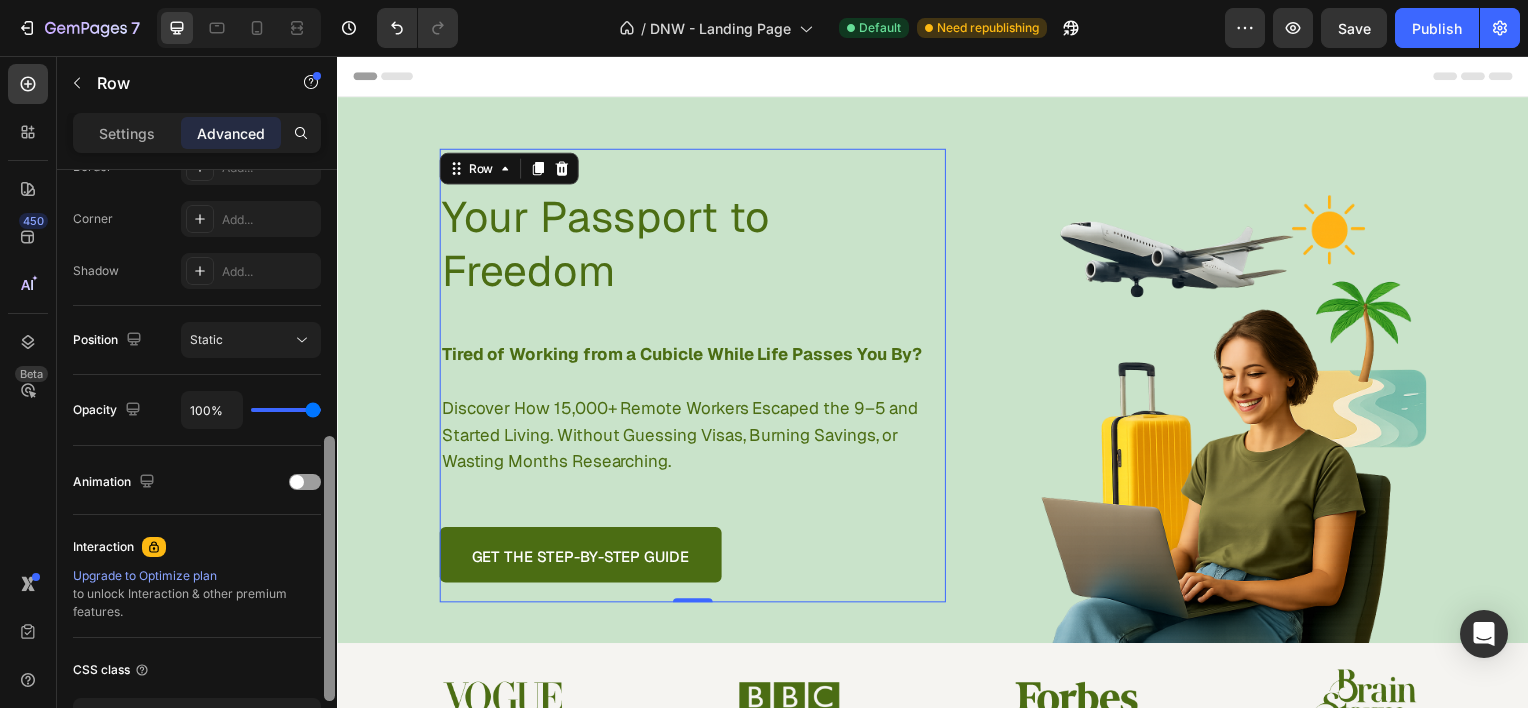 click at bounding box center [329, 467] 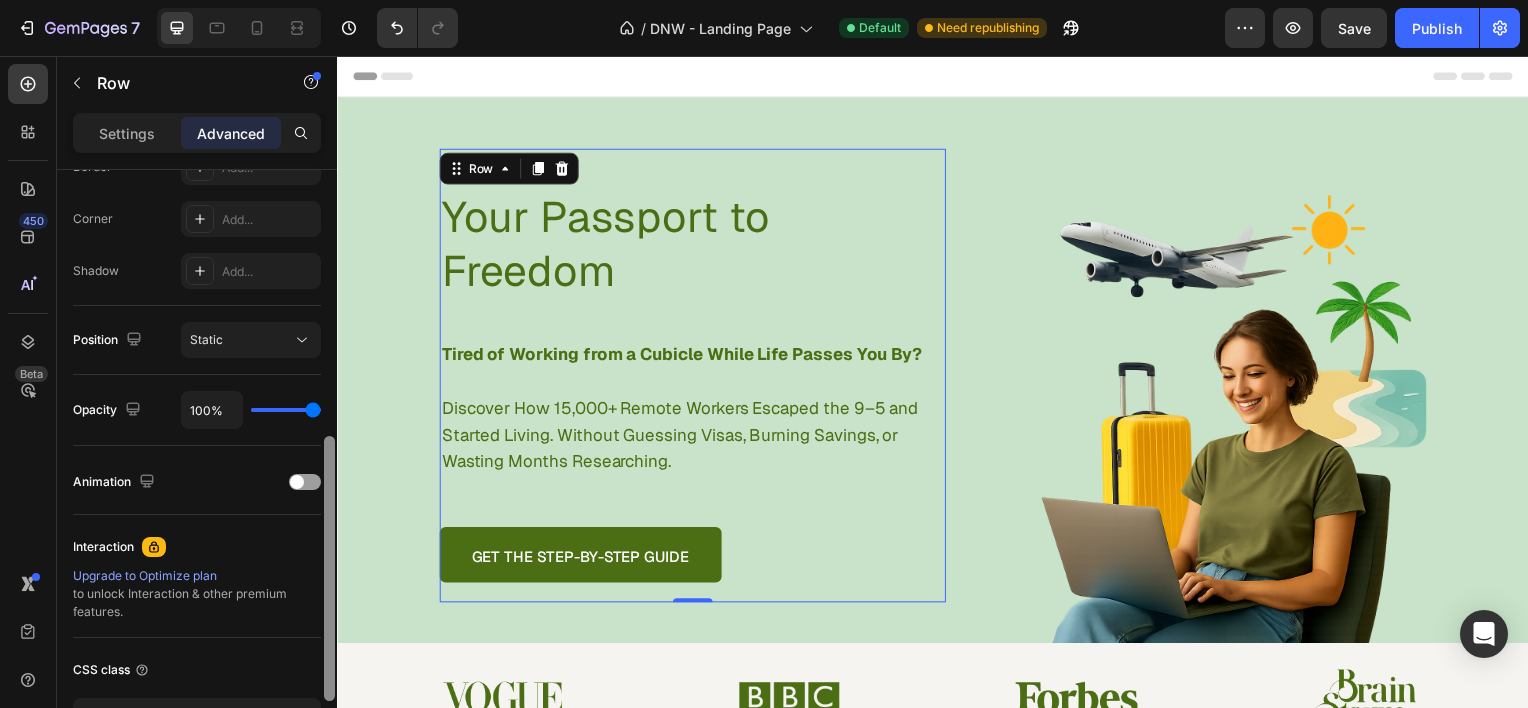 scroll, scrollTop: 0, scrollLeft: 0, axis: both 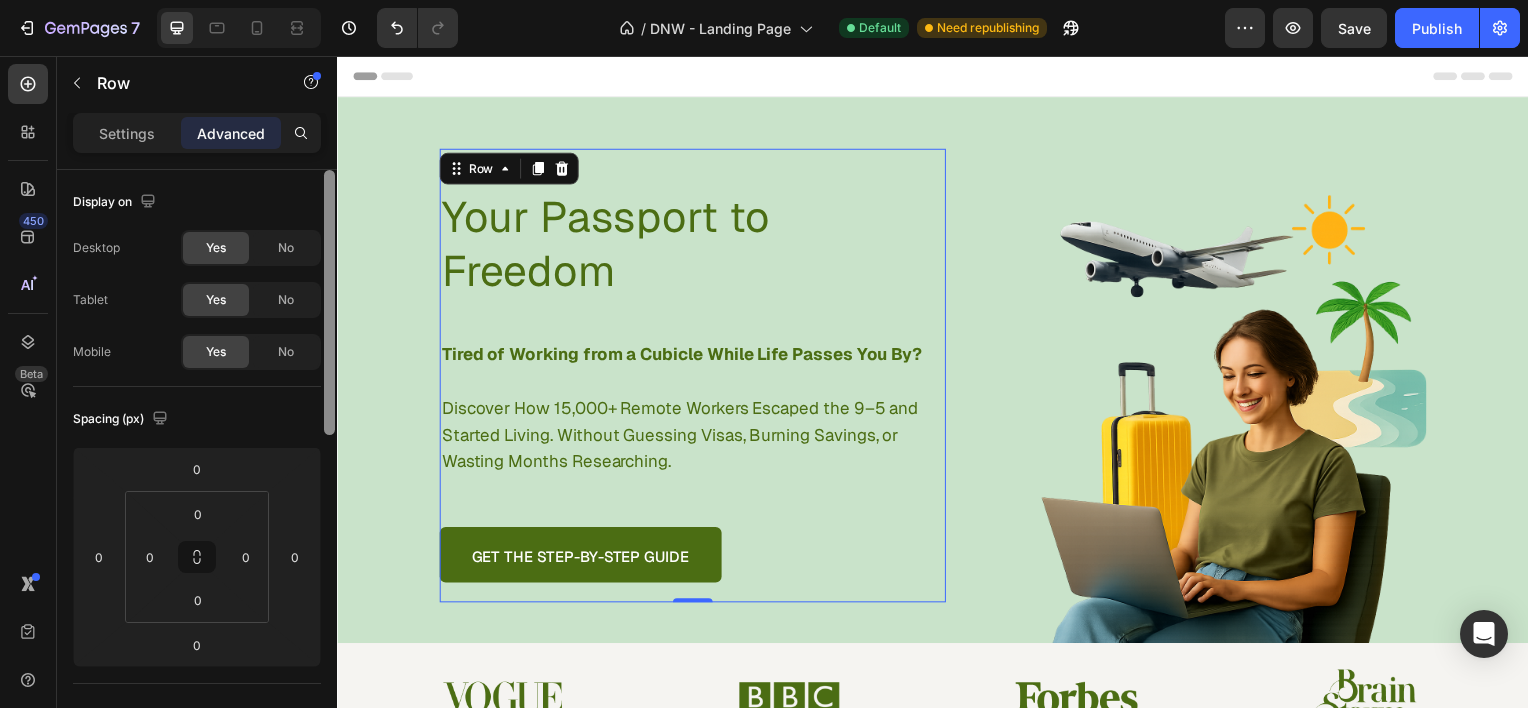 click at bounding box center (329, 467) 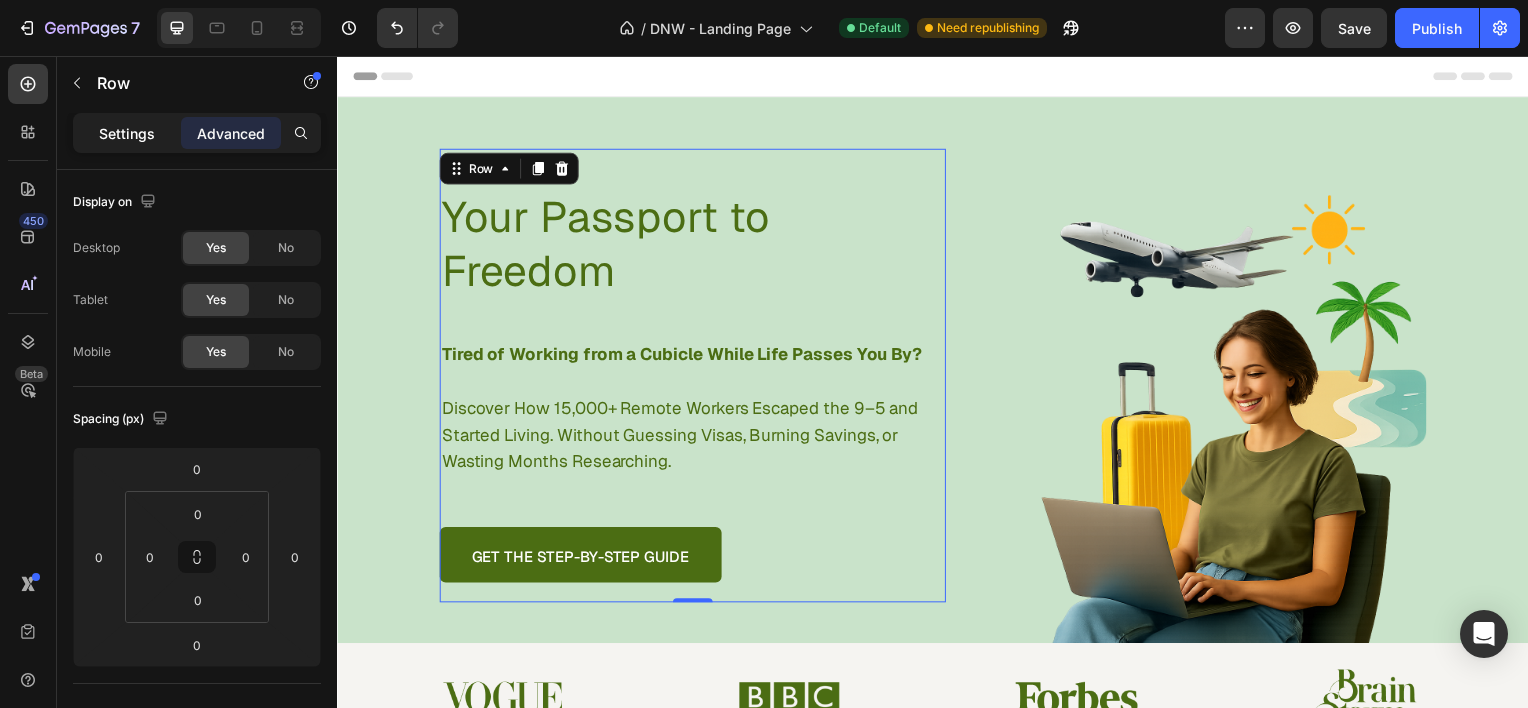 click on "Settings" at bounding box center [127, 133] 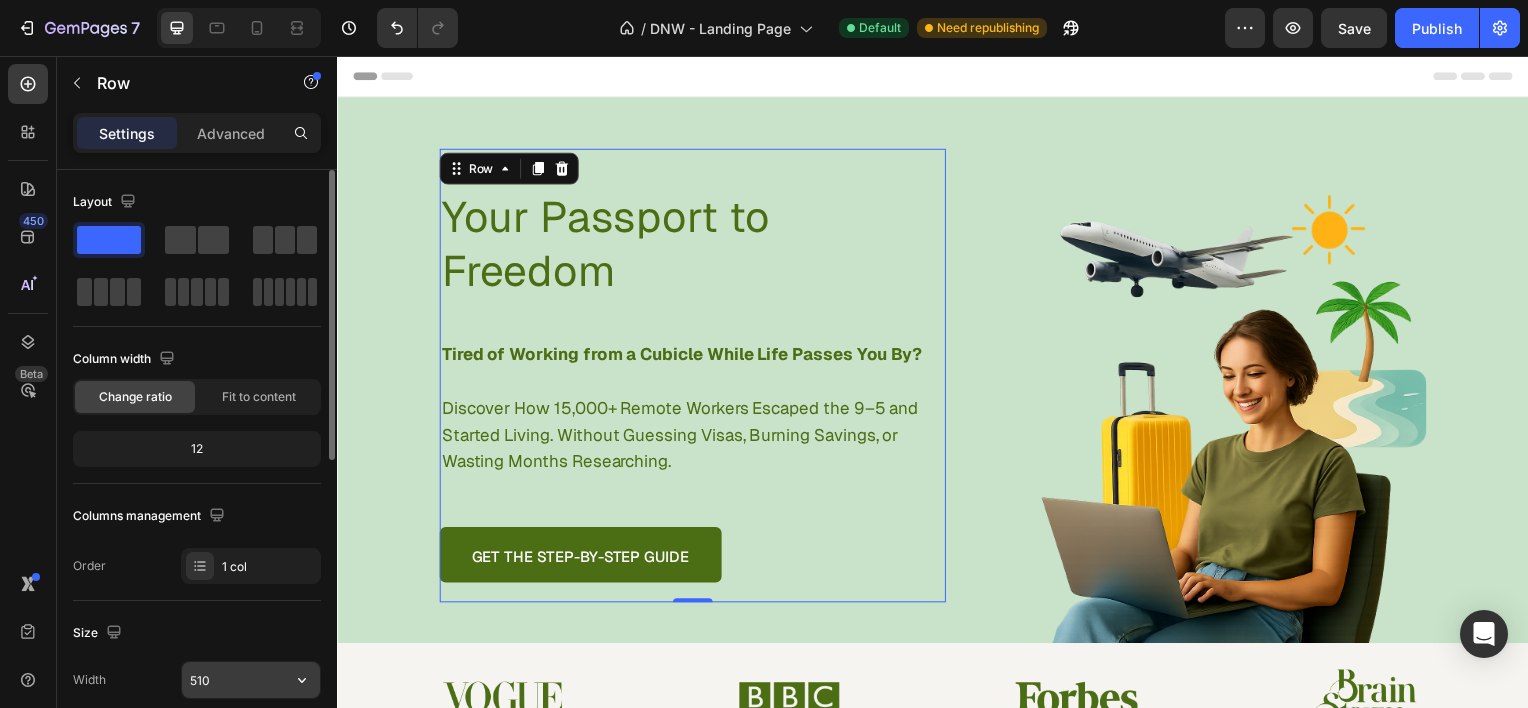 click on "510" at bounding box center [251, 680] 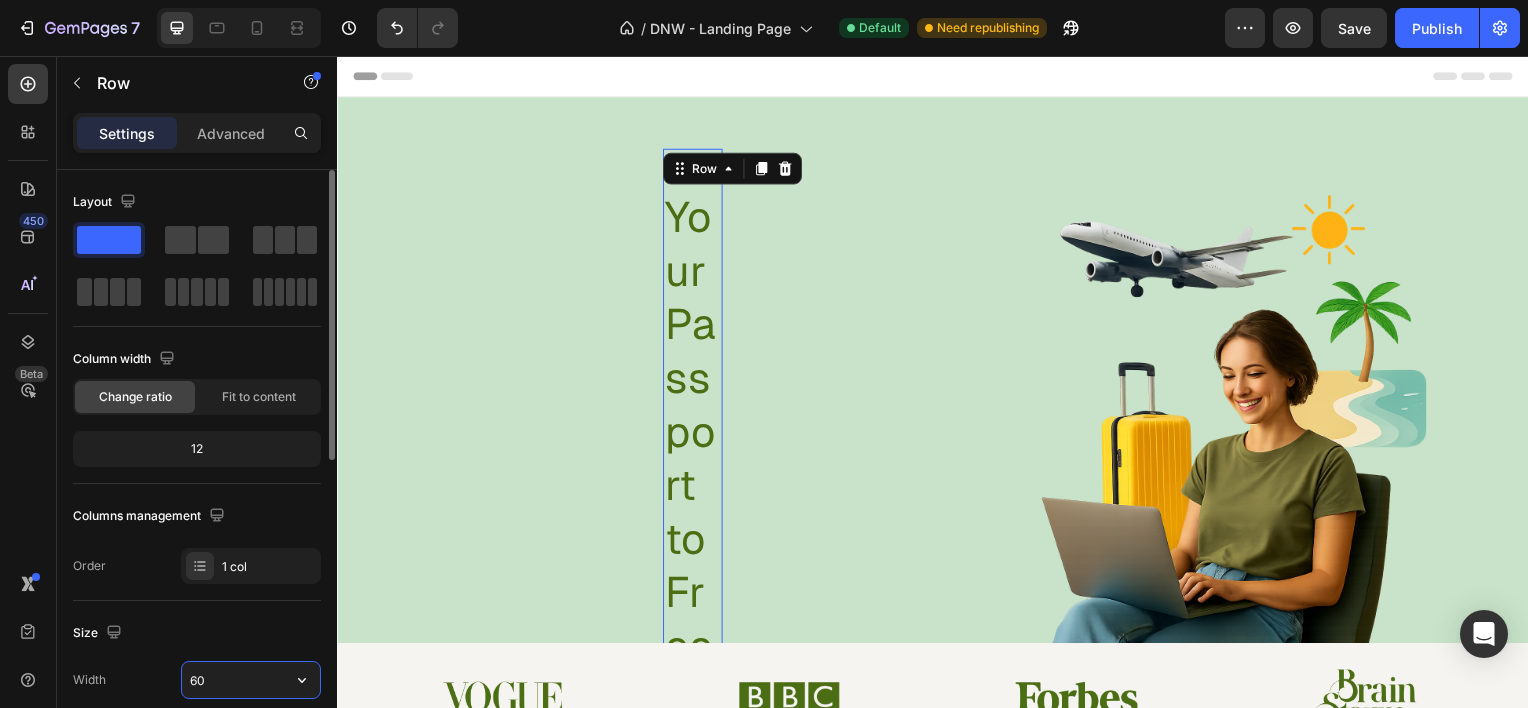 type on "600" 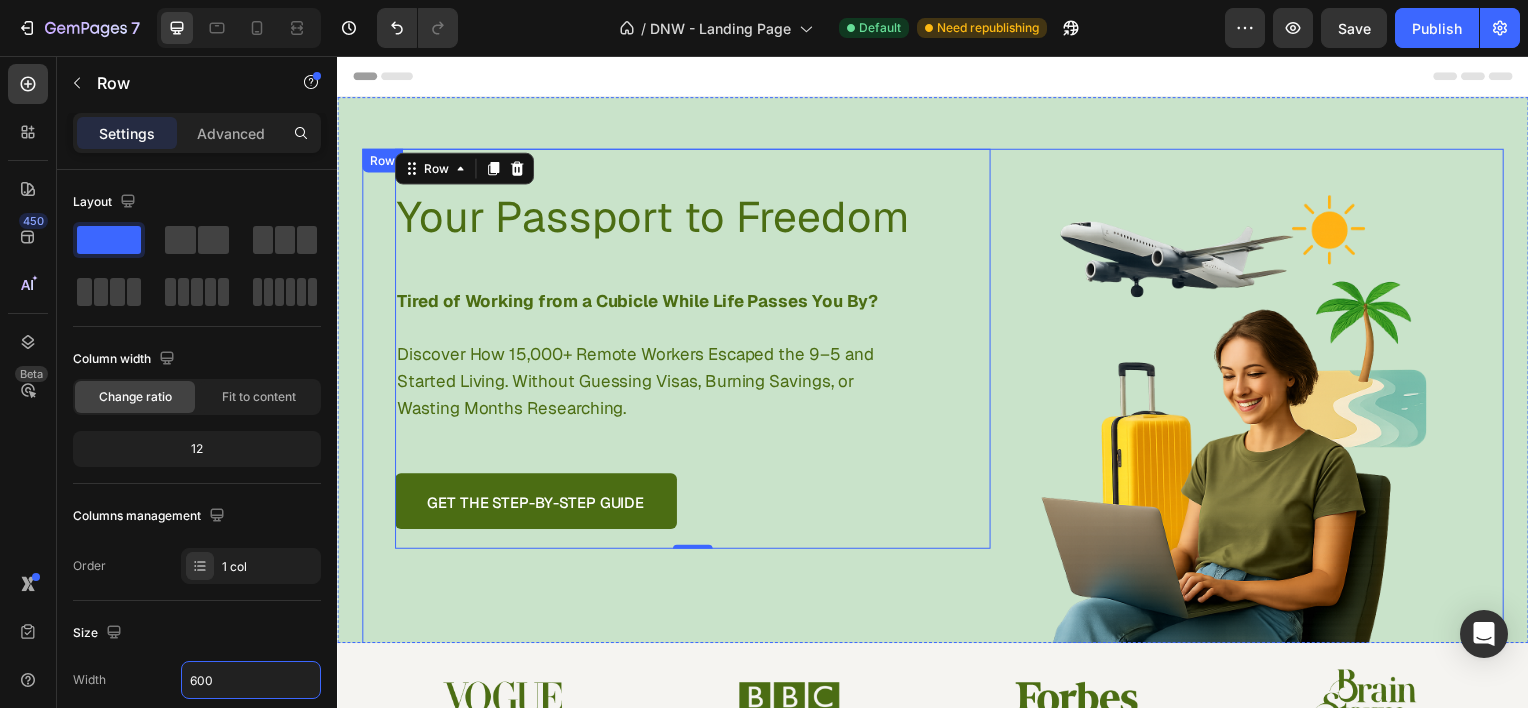 click on "Your Passport to Freedom Heading Tired of Working from a Cubicle While Life Passes You By?   Discover How 15,000+ Remote Workers Escaped the 9–5 and Started Living. Without Guessing Visas, Burning Savings, or Wasting Months Researching. Text Block GET THE STEP-BY-STEP GUIDE Button Row   0" at bounding box center (695, 418) 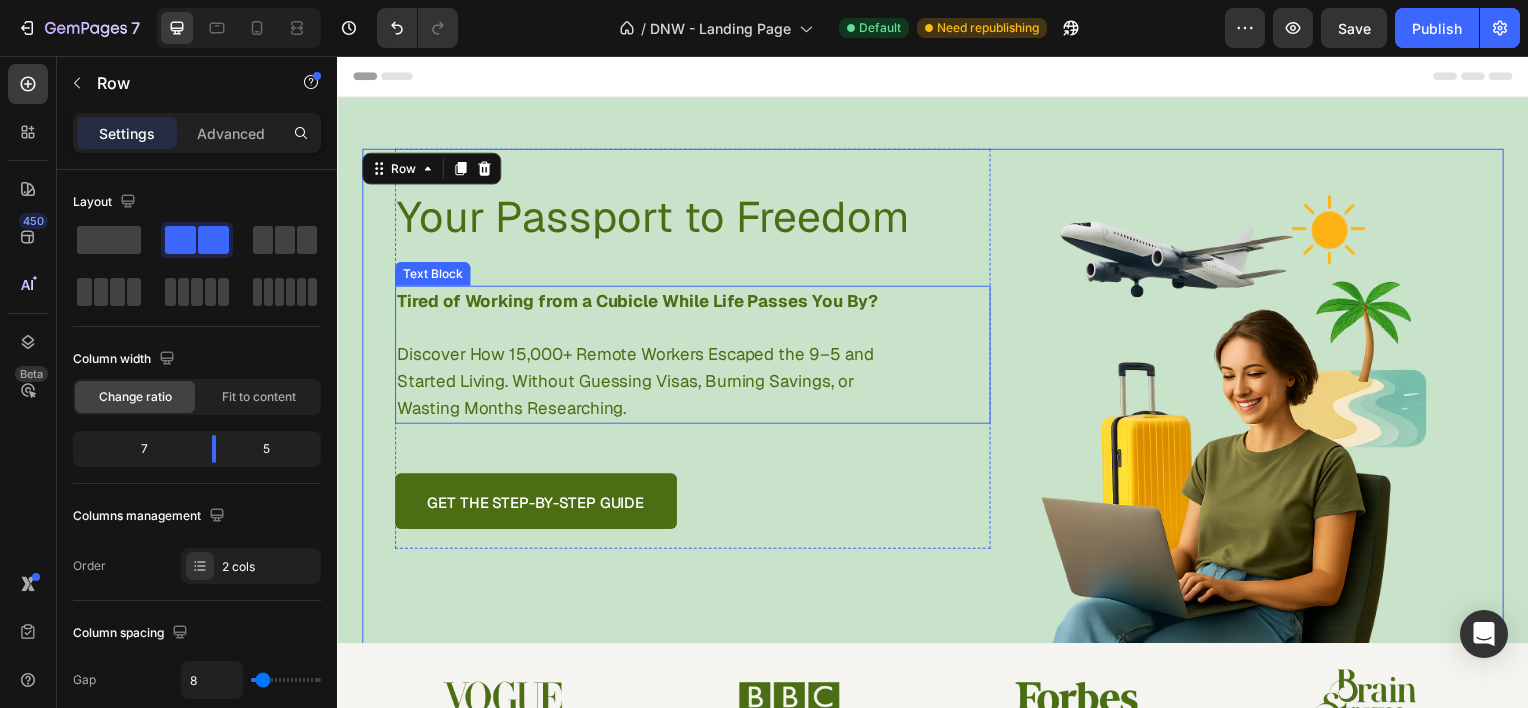 click on "Tired of Working from a Cubicle While Life Passes You By?" at bounding box center [639, 302] 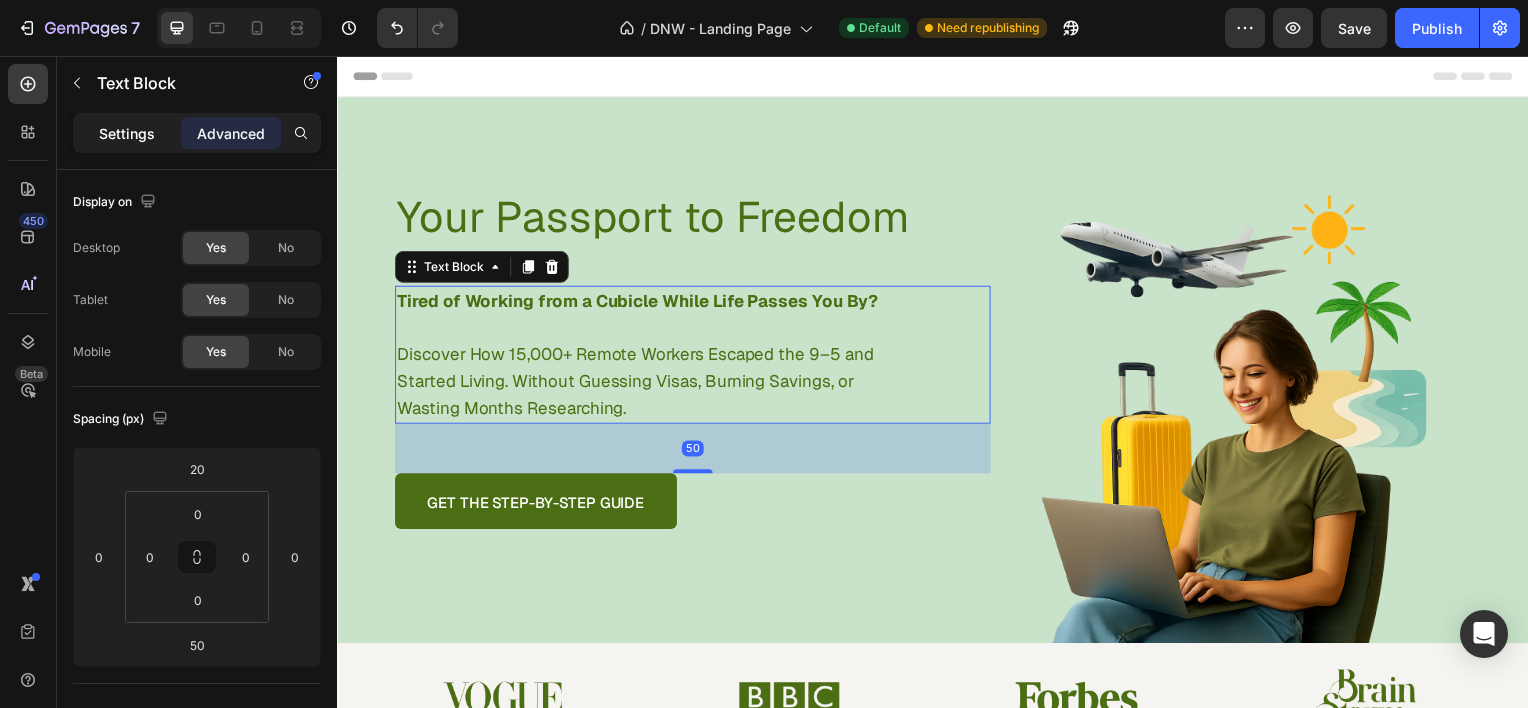 click on "Settings" at bounding box center [127, 133] 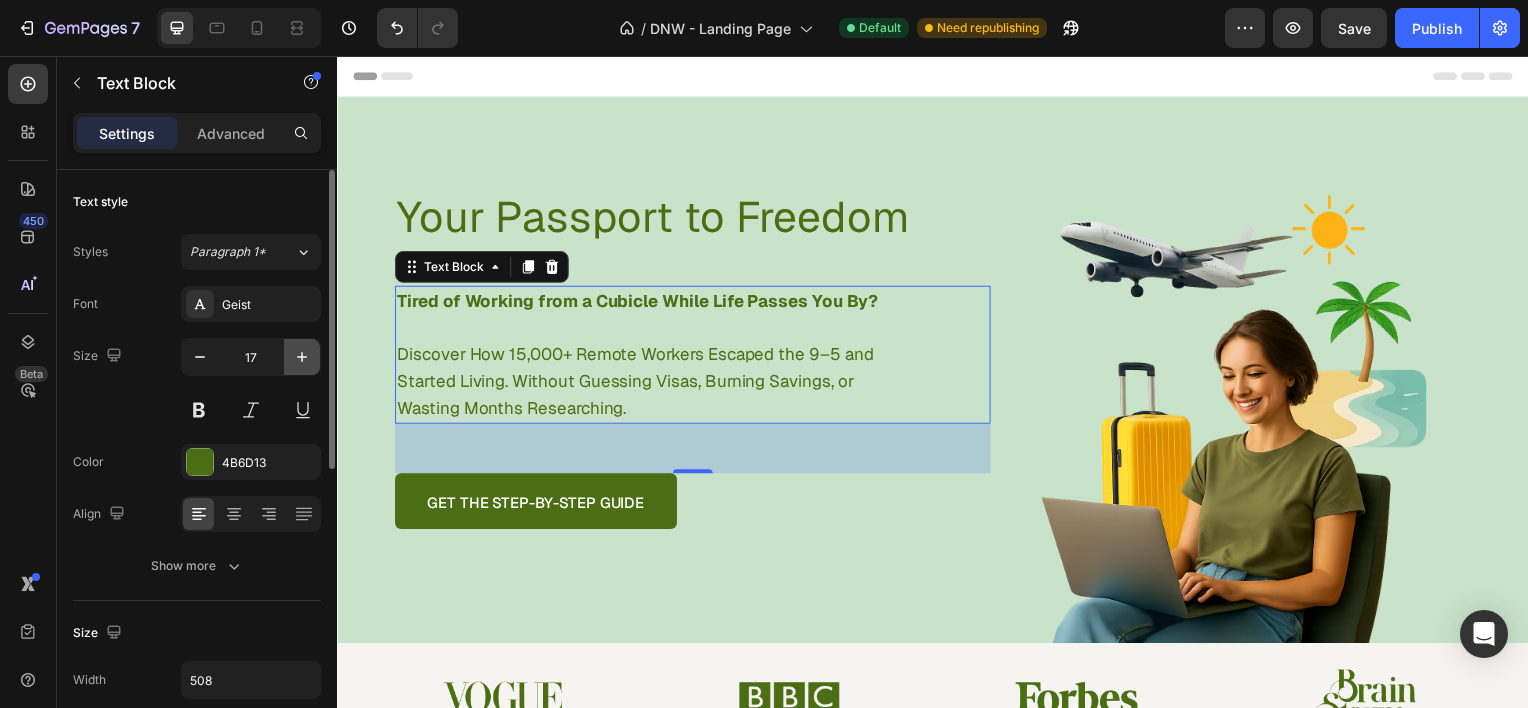 click 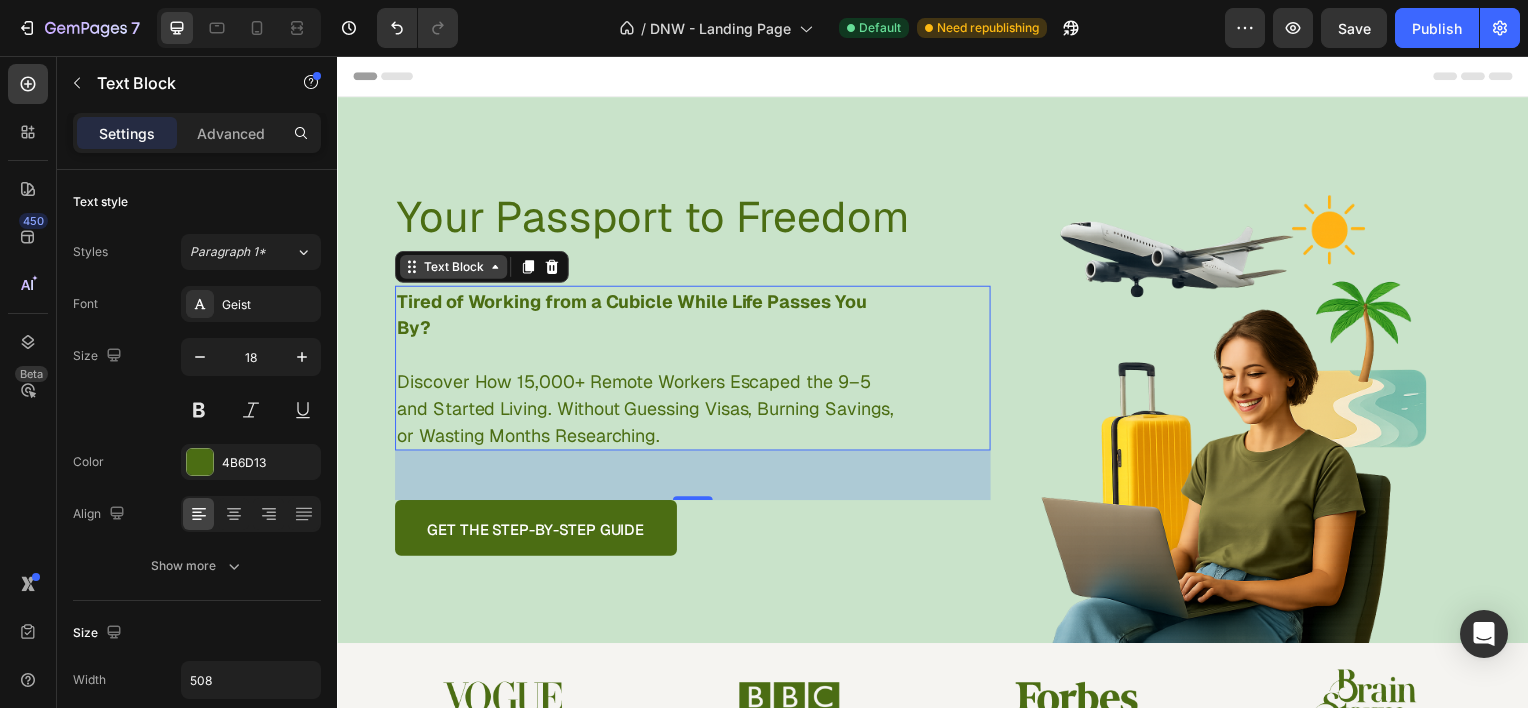 click on "Text Block" at bounding box center (454, 268) 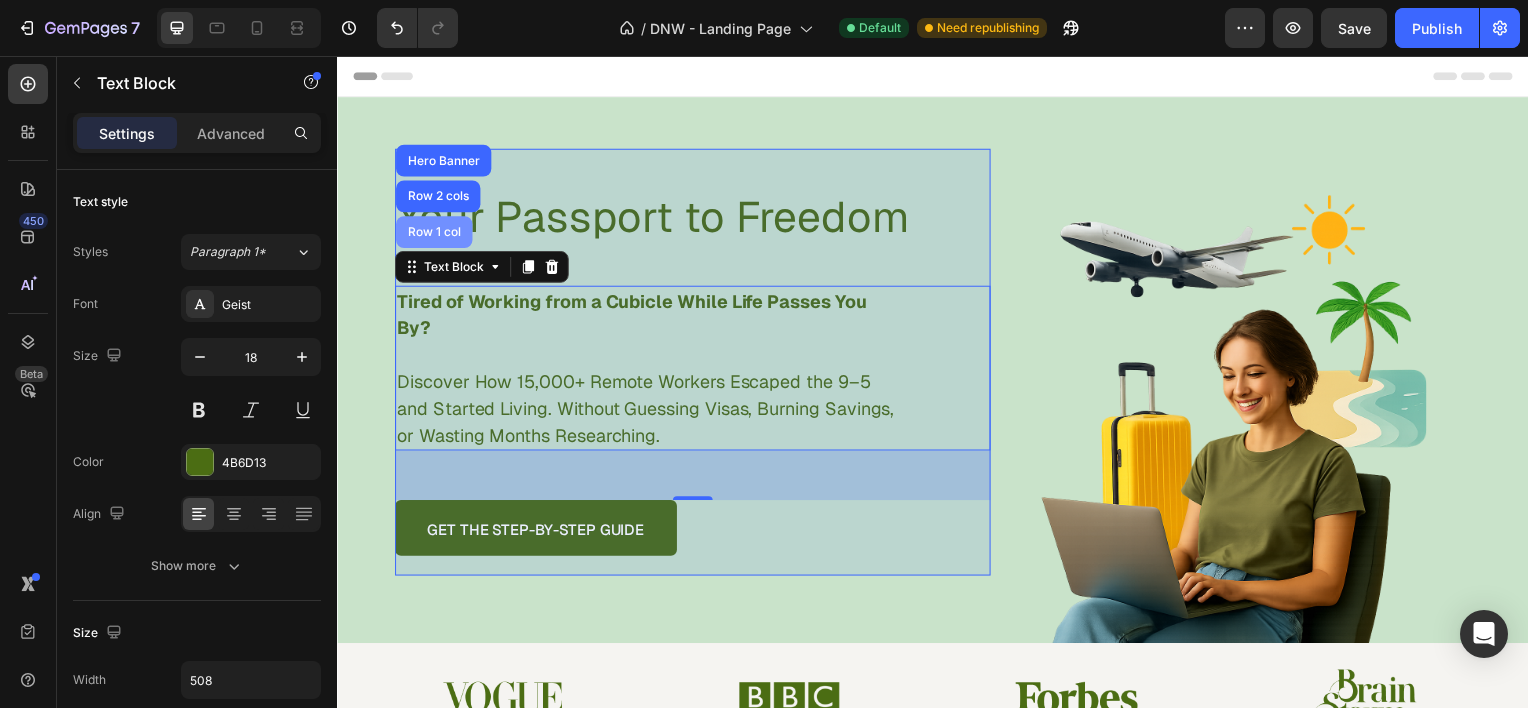 click on "Row 1 col" at bounding box center [434, 233] 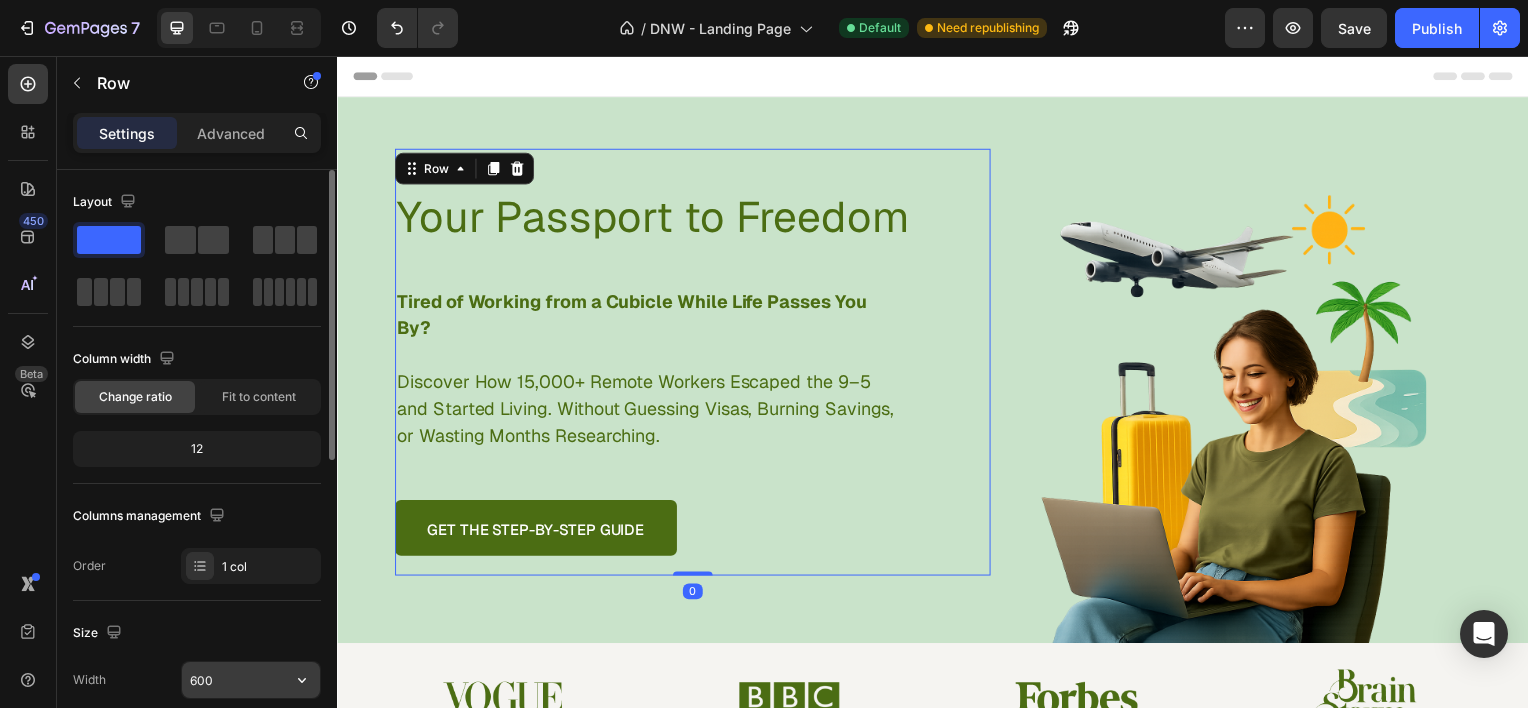 click on "600" at bounding box center (251, 680) 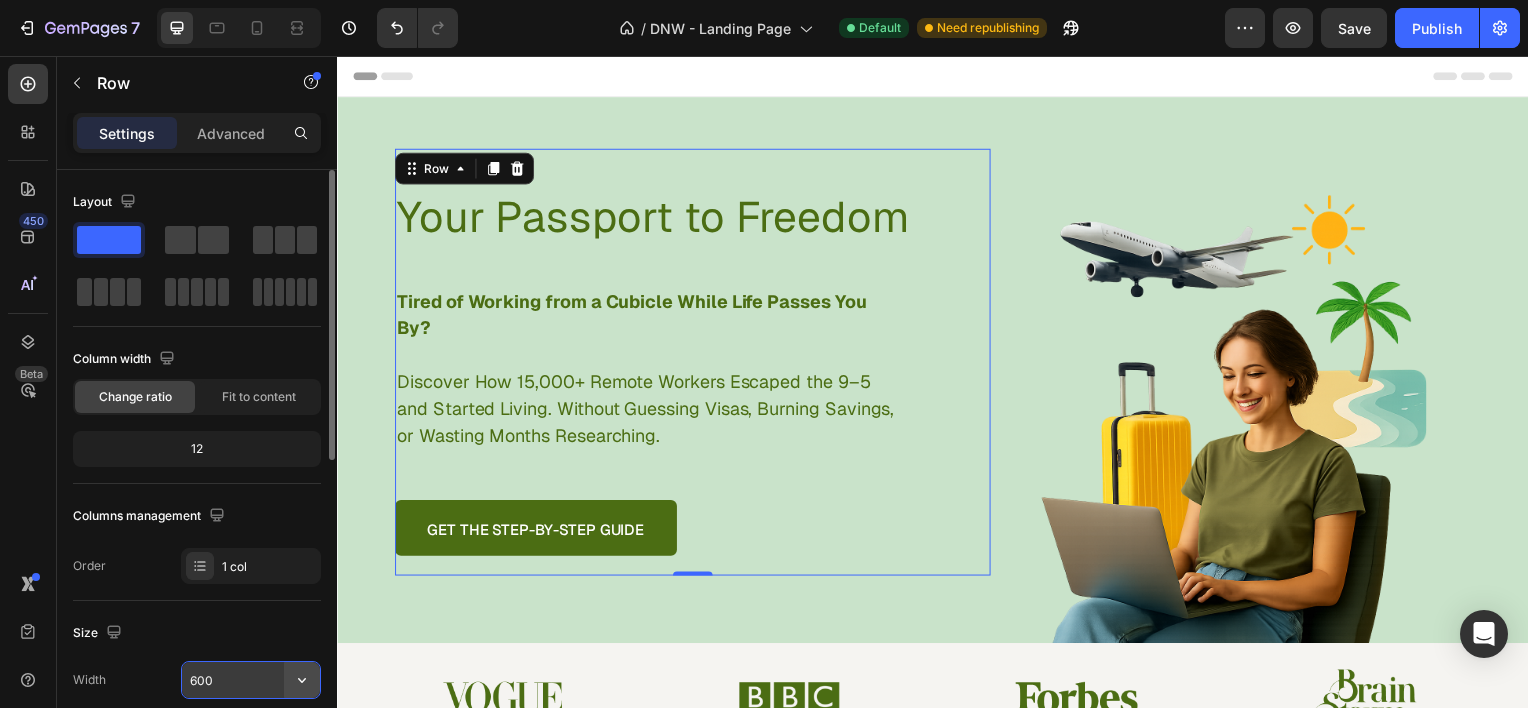 click 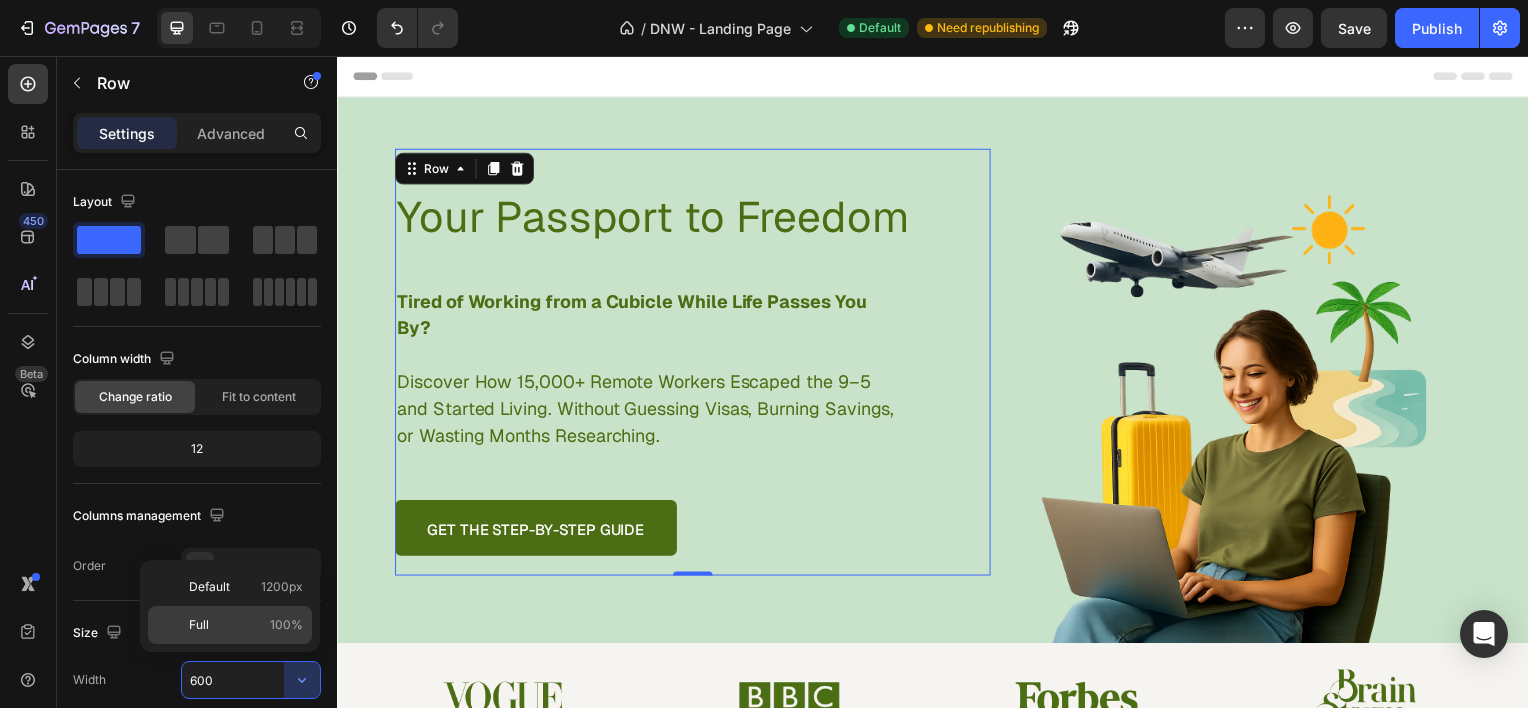 click on "Full 100%" at bounding box center (246, 625) 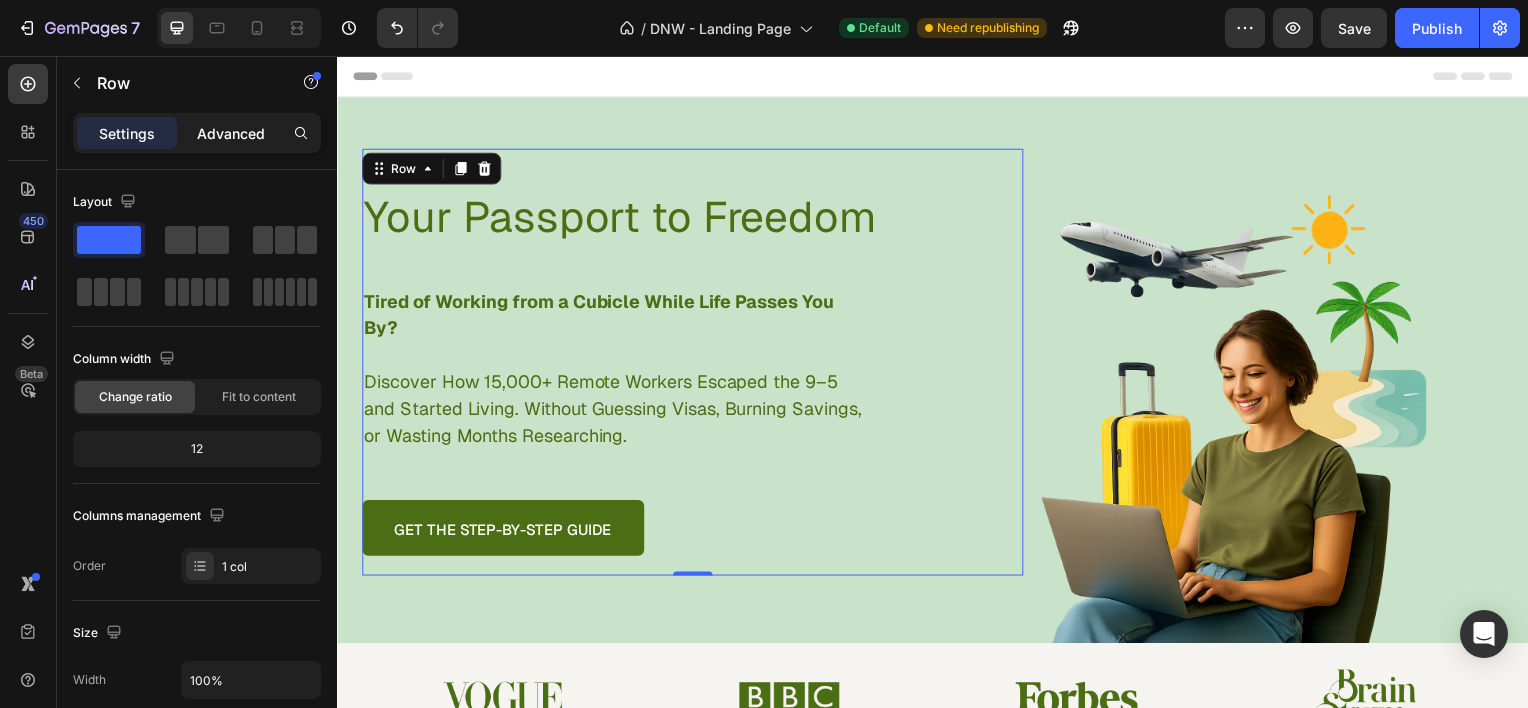 click on "Advanced" at bounding box center [231, 133] 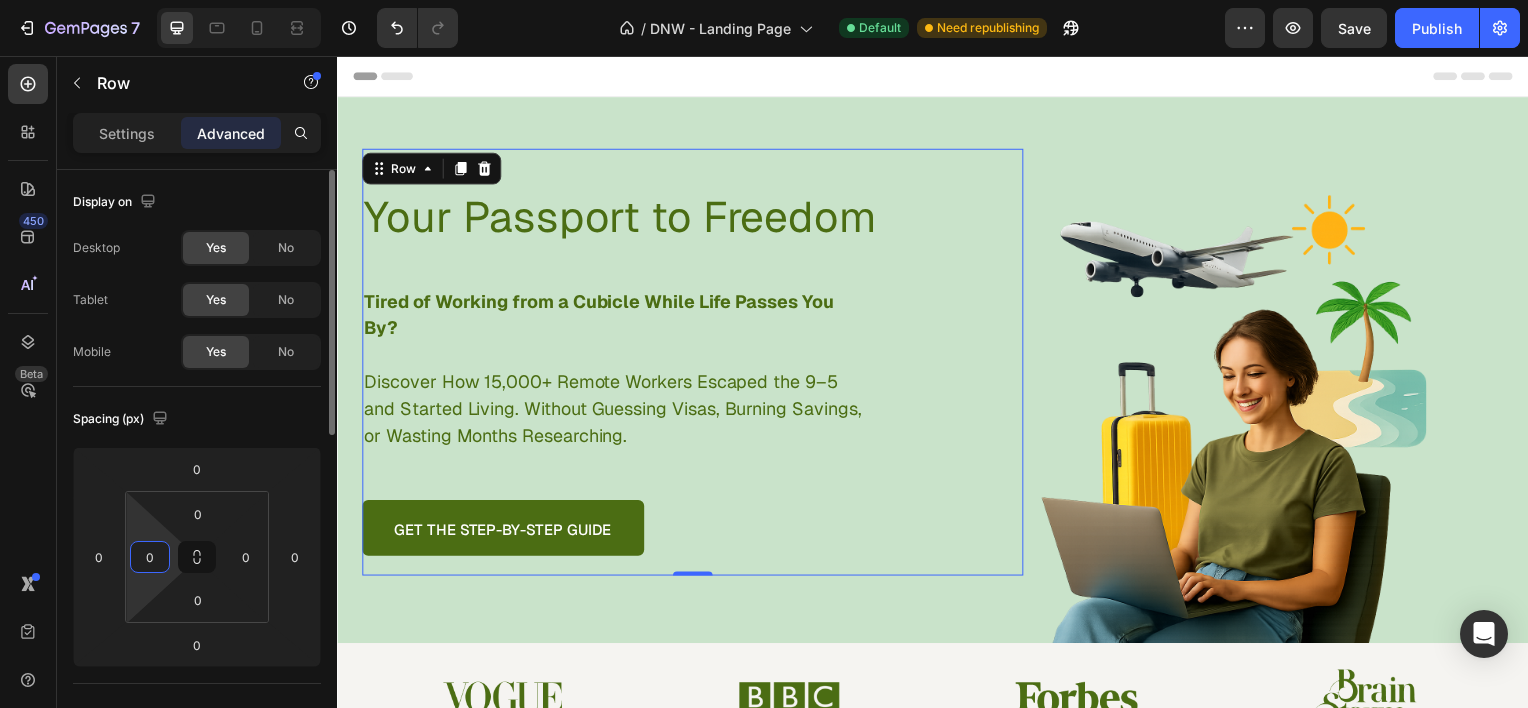 click on "0" at bounding box center [150, 557] 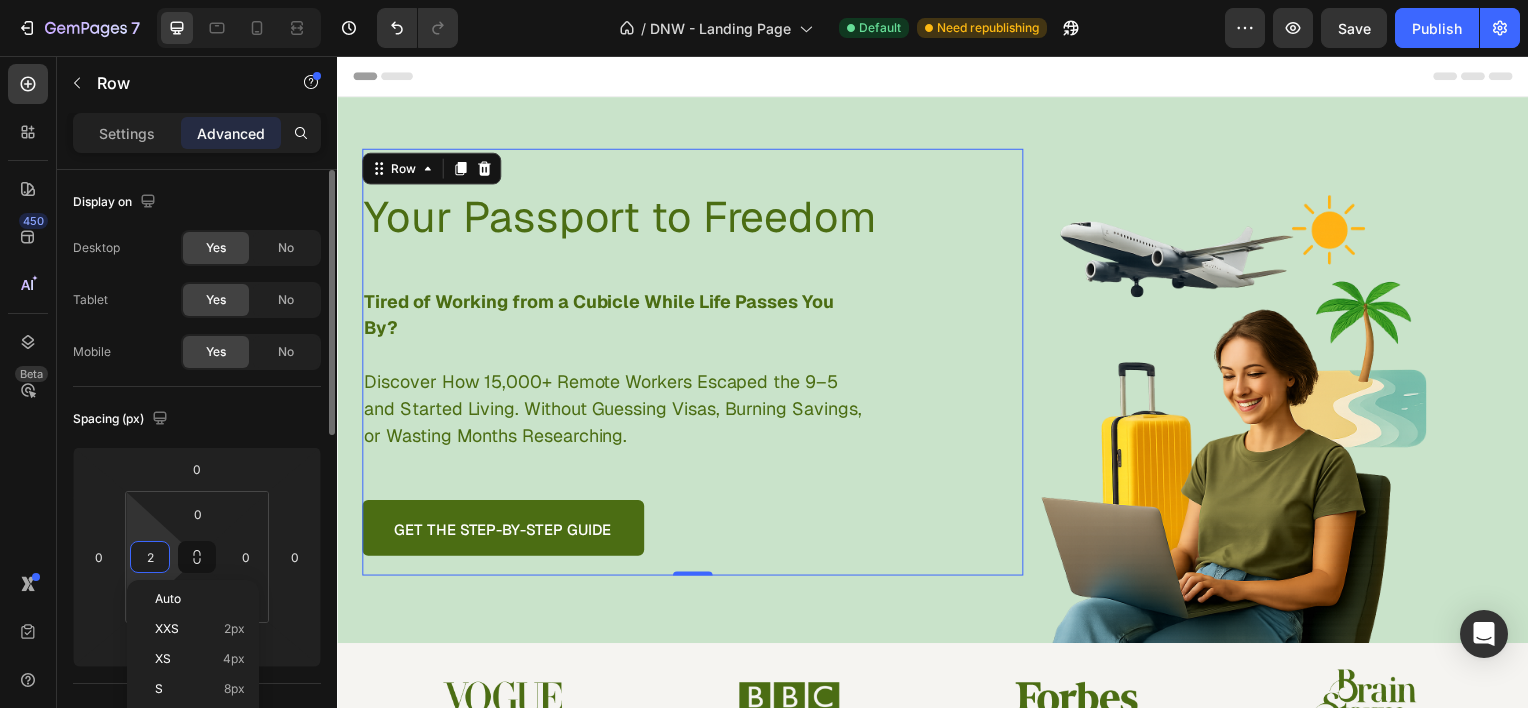 type on "20" 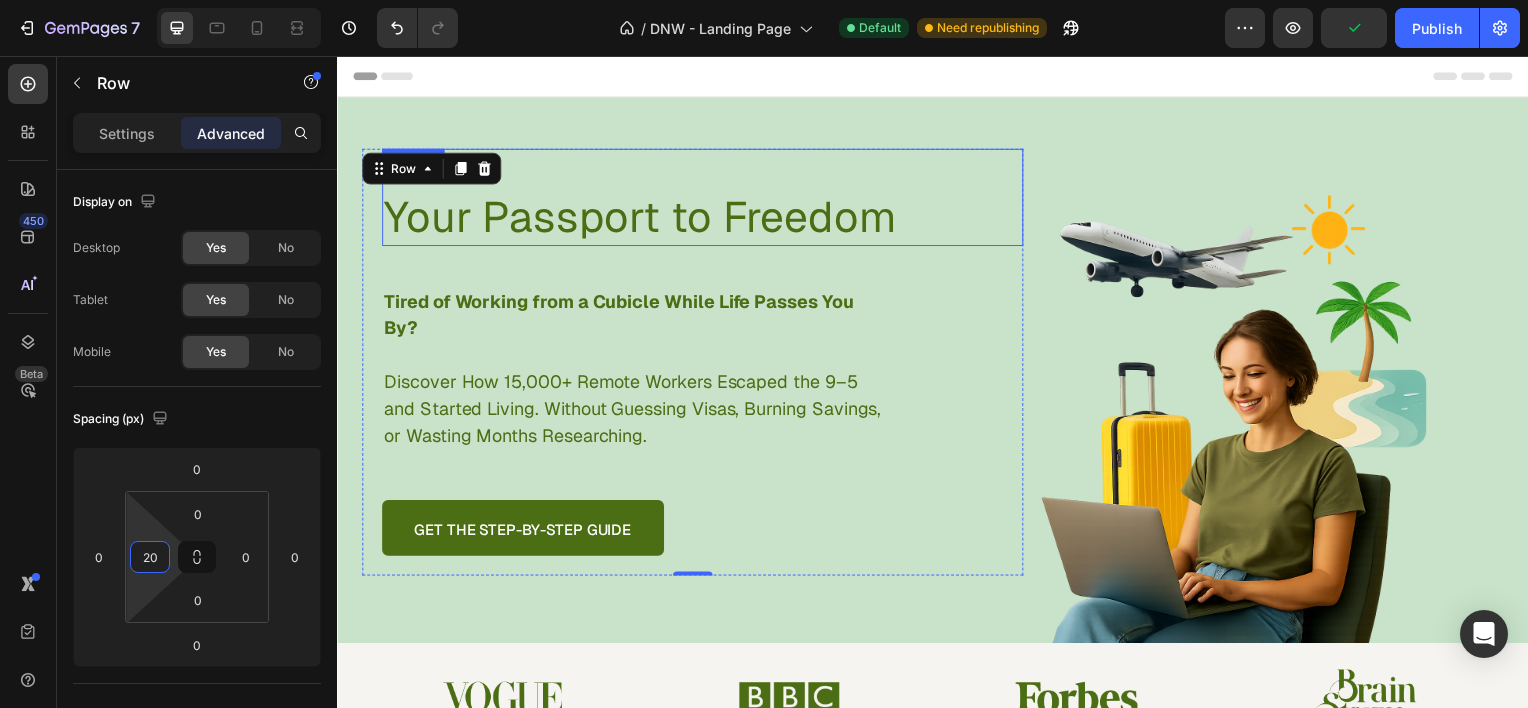 click on "Your Passport to Freedom" at bounding box center [705, 218] 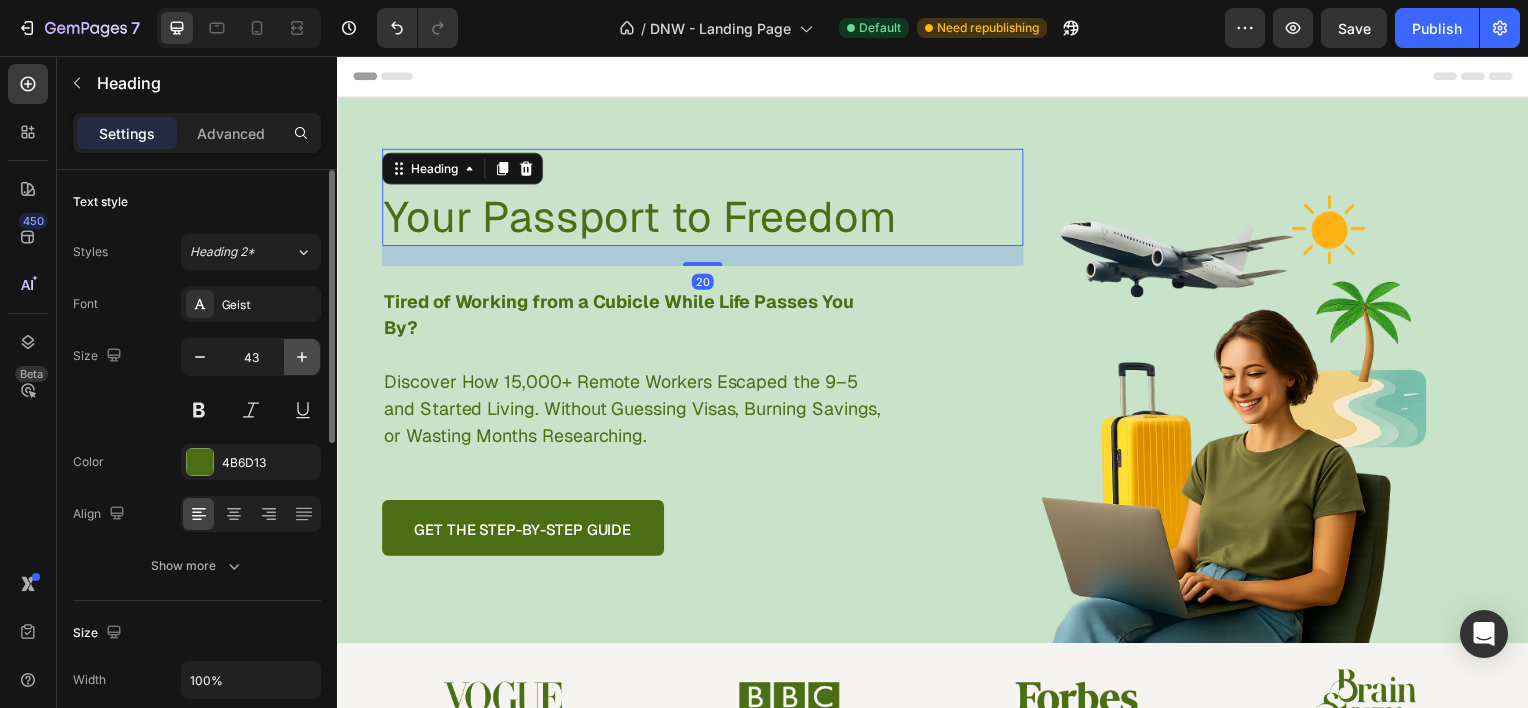 click 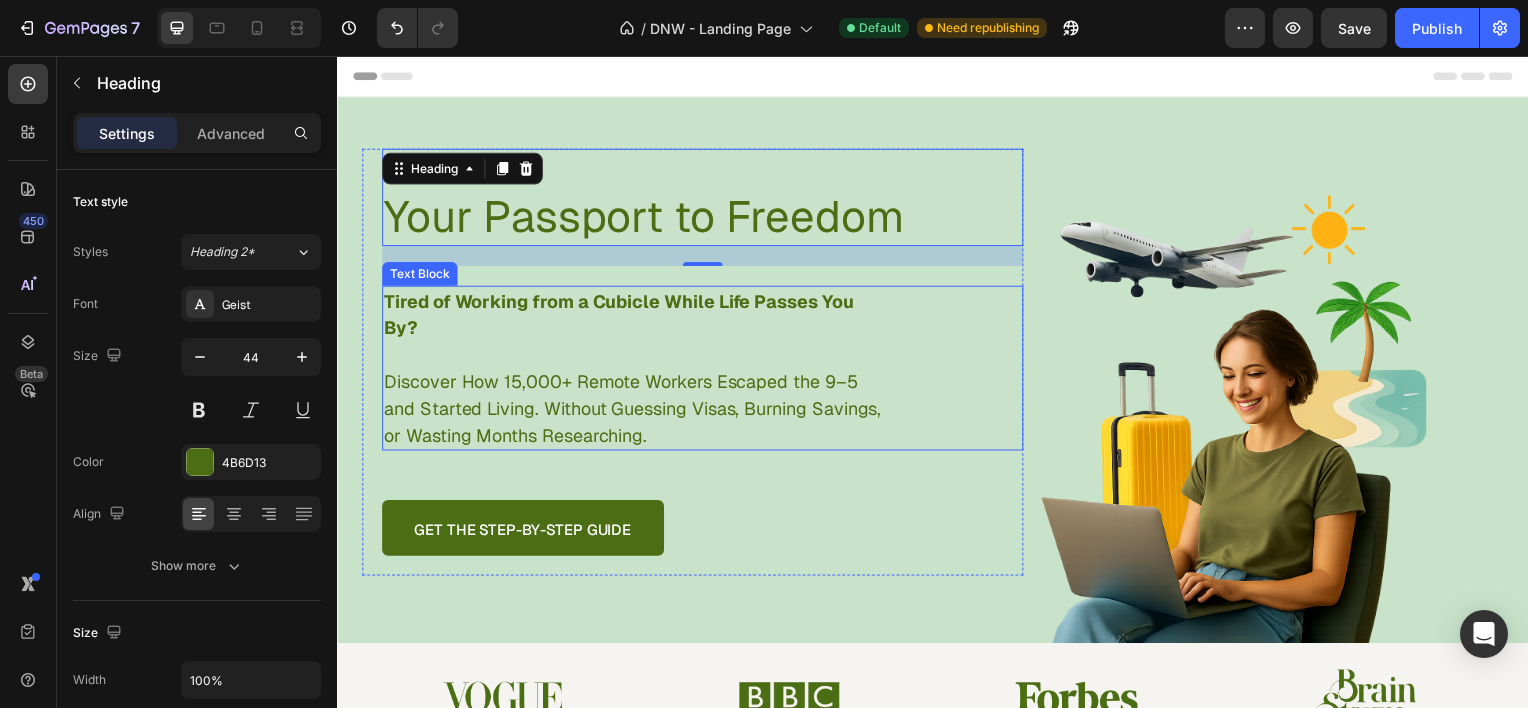 click on "Tired of Working from a Cubicle While Life Passes You By?" at bounding box center (620, 316) 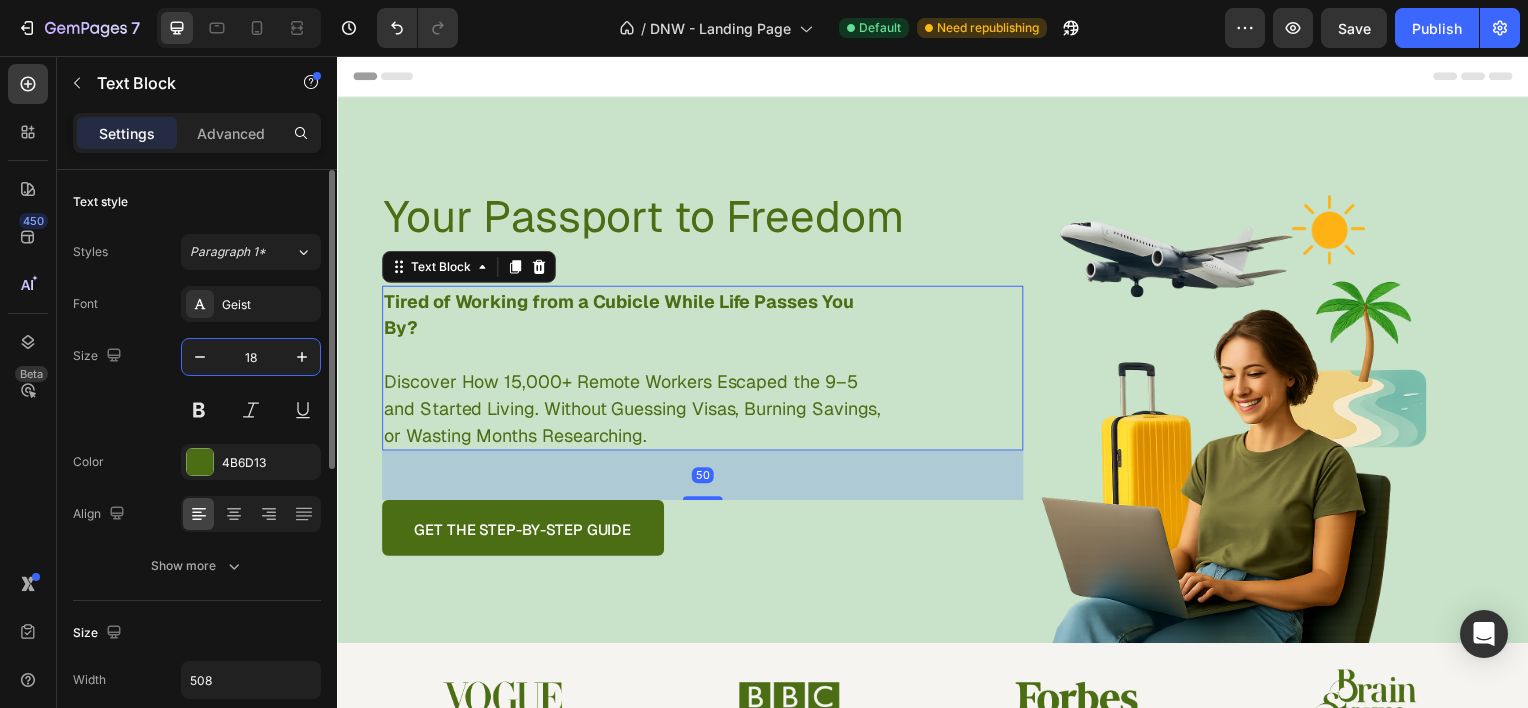 click on "18" at bounding box center [251, 357] 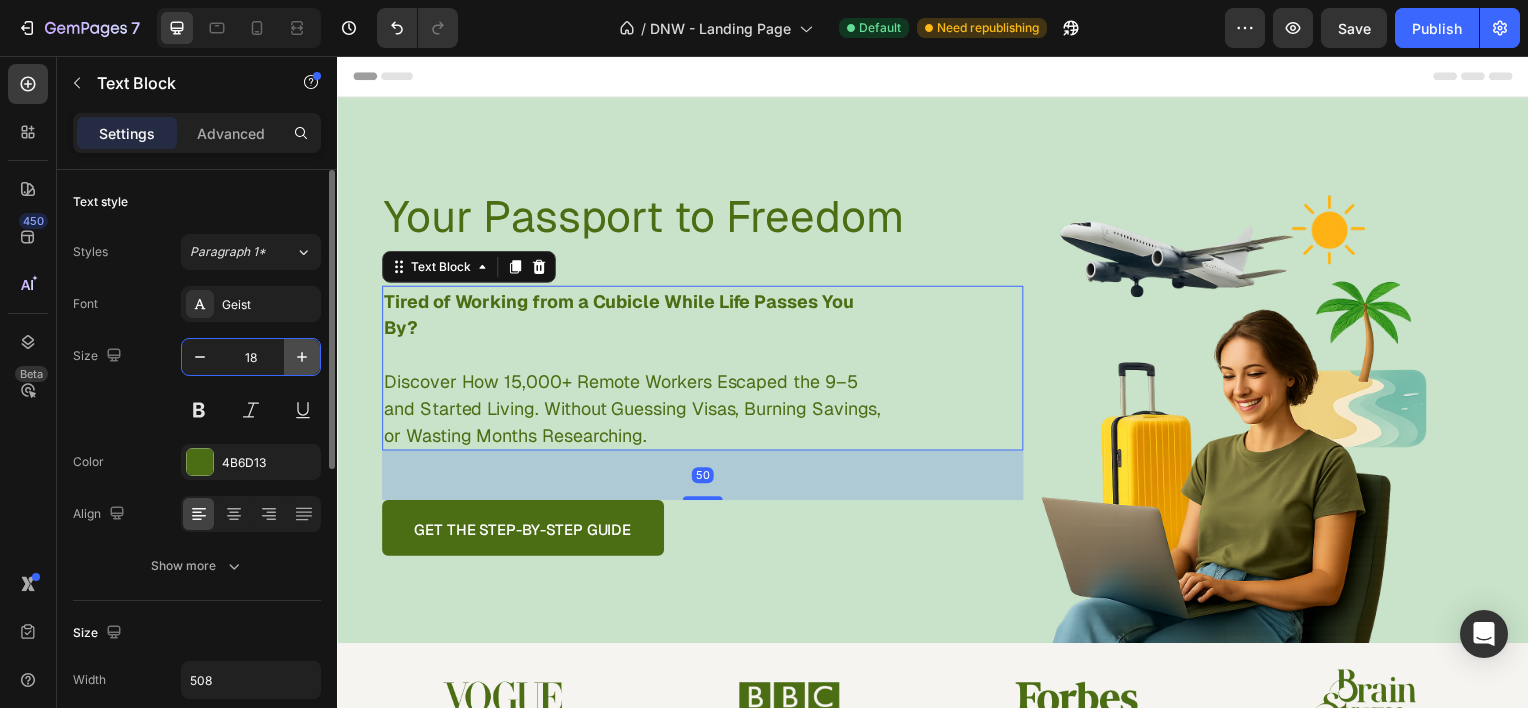 click 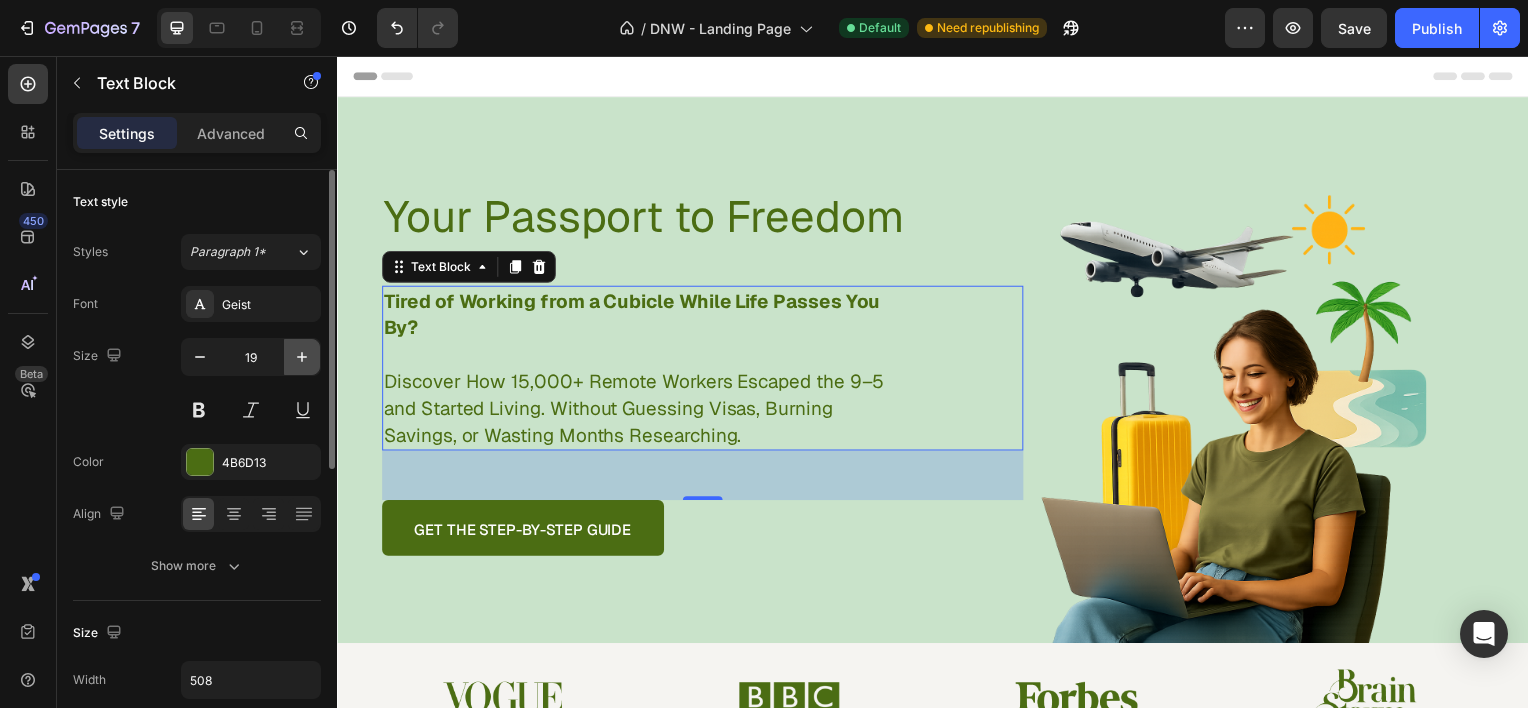 click 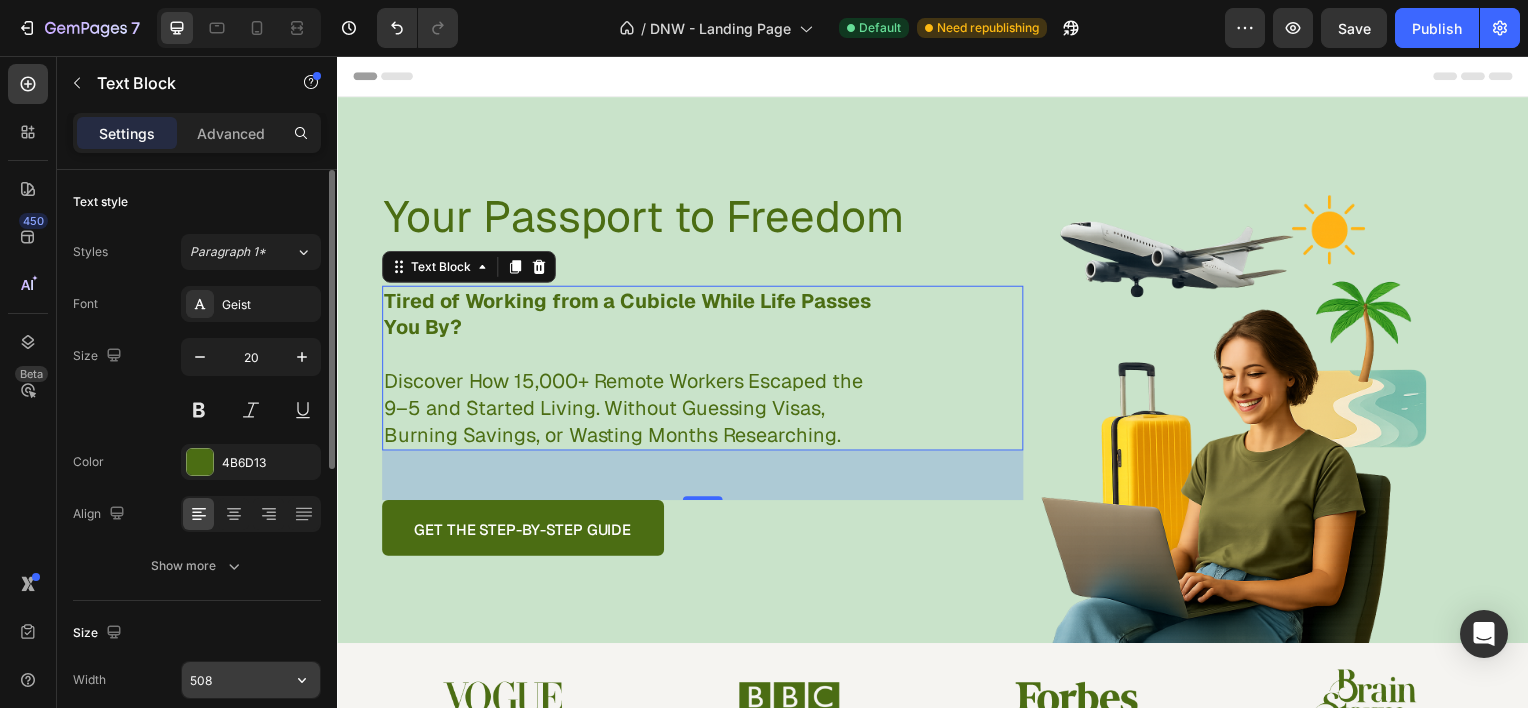 click on "508" at bounding box center [251, 680] 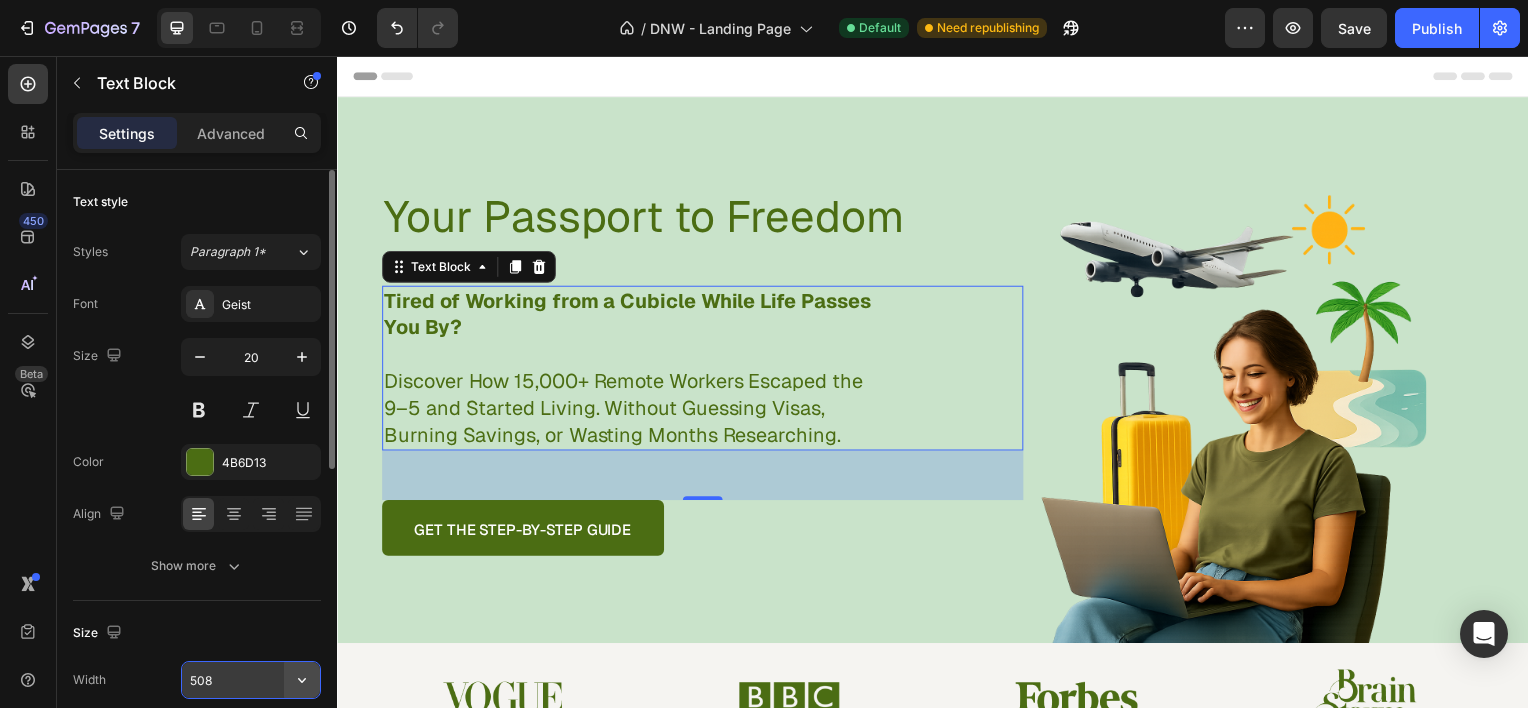 click 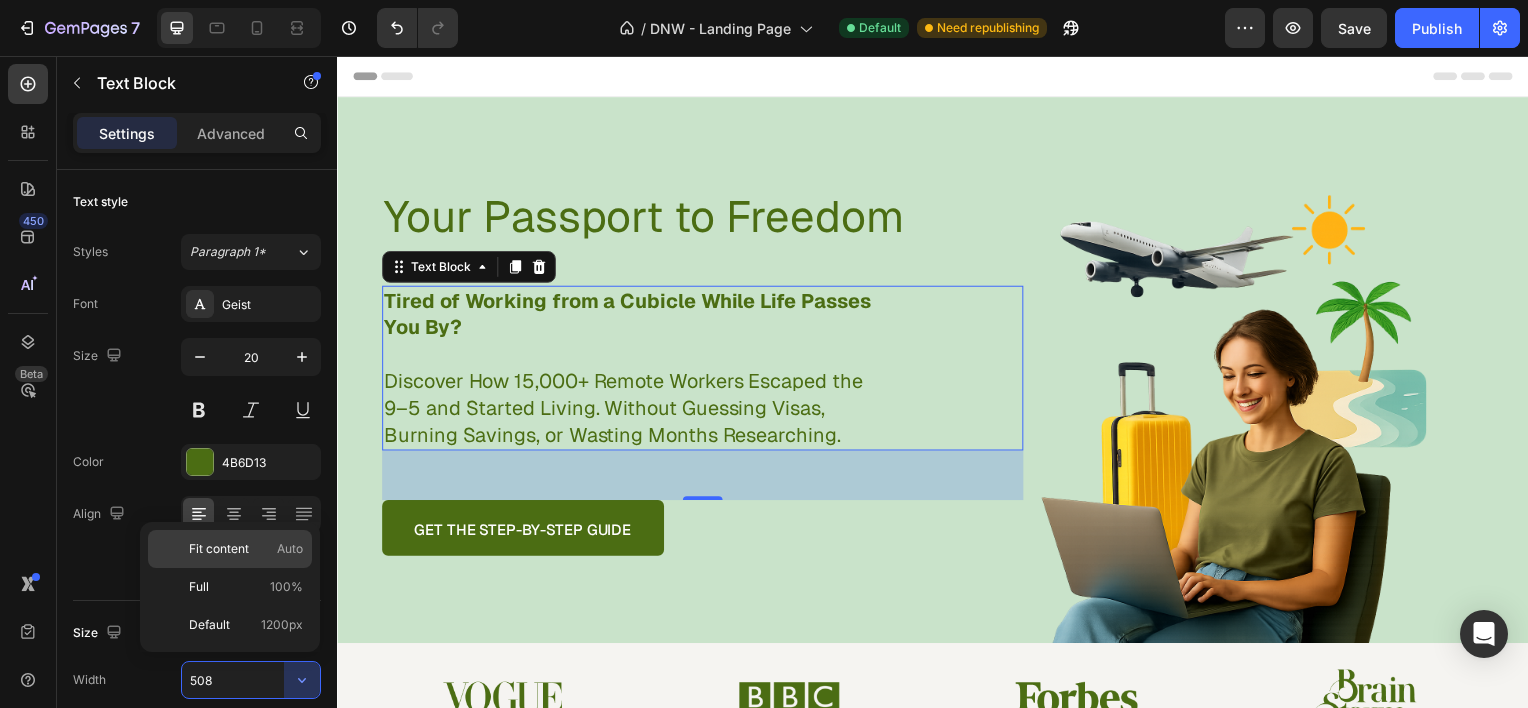 click on "Fit content" at bounding box center (219, 549) 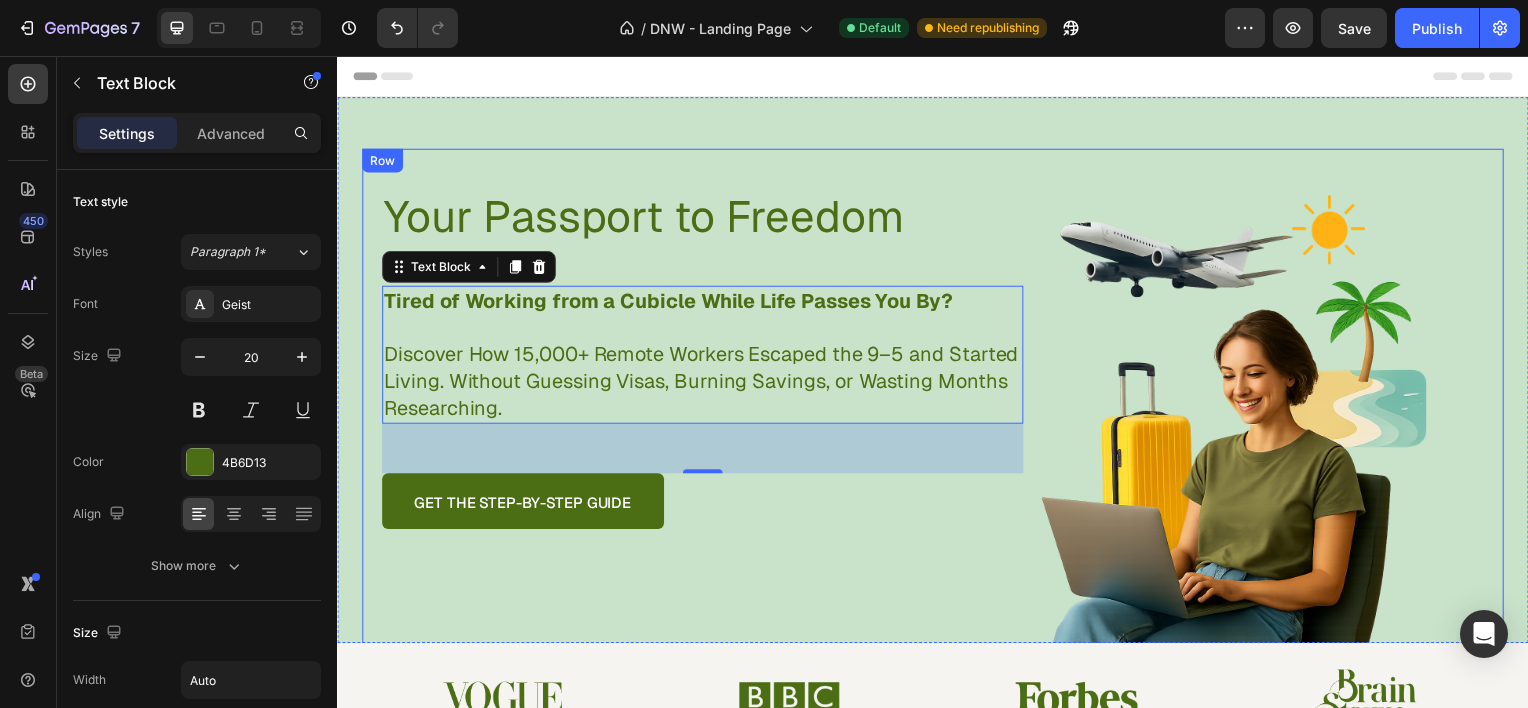 click on "Your Passport to Freedom Heading Tired of Working from a Cubicle While Life Passes You By?   Discover How 15,000+ Remote Workers Escaped the 9–5 and Started Living. Without Guessing Visas, Burning Savings, or Wasting Months Researching. Text Block   50 GET THE STEP-BY-STEP GUIDE Button Row" at bounding box center (695, 418) 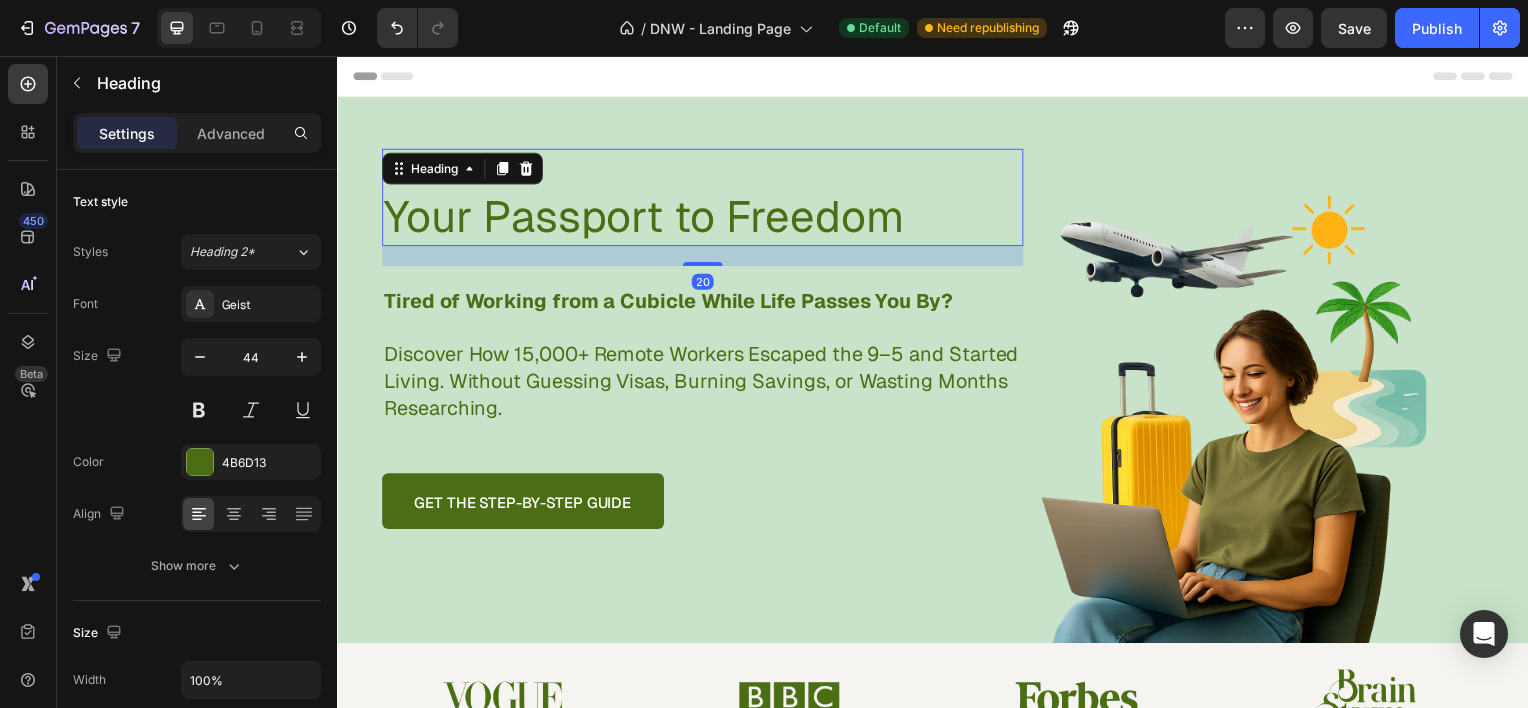 click on "Your Passport to Freedom" at bounding box center [705, 218] 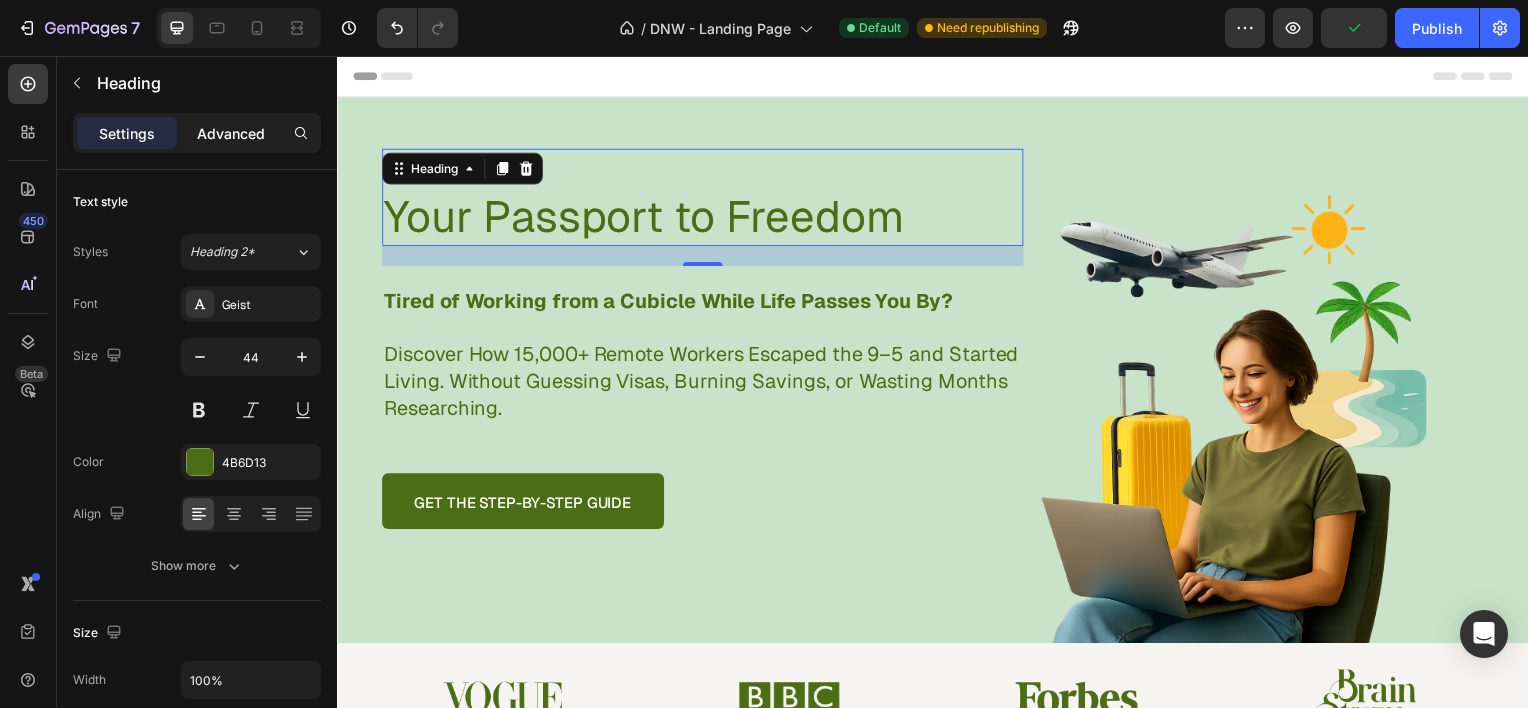 click on "Advanced" 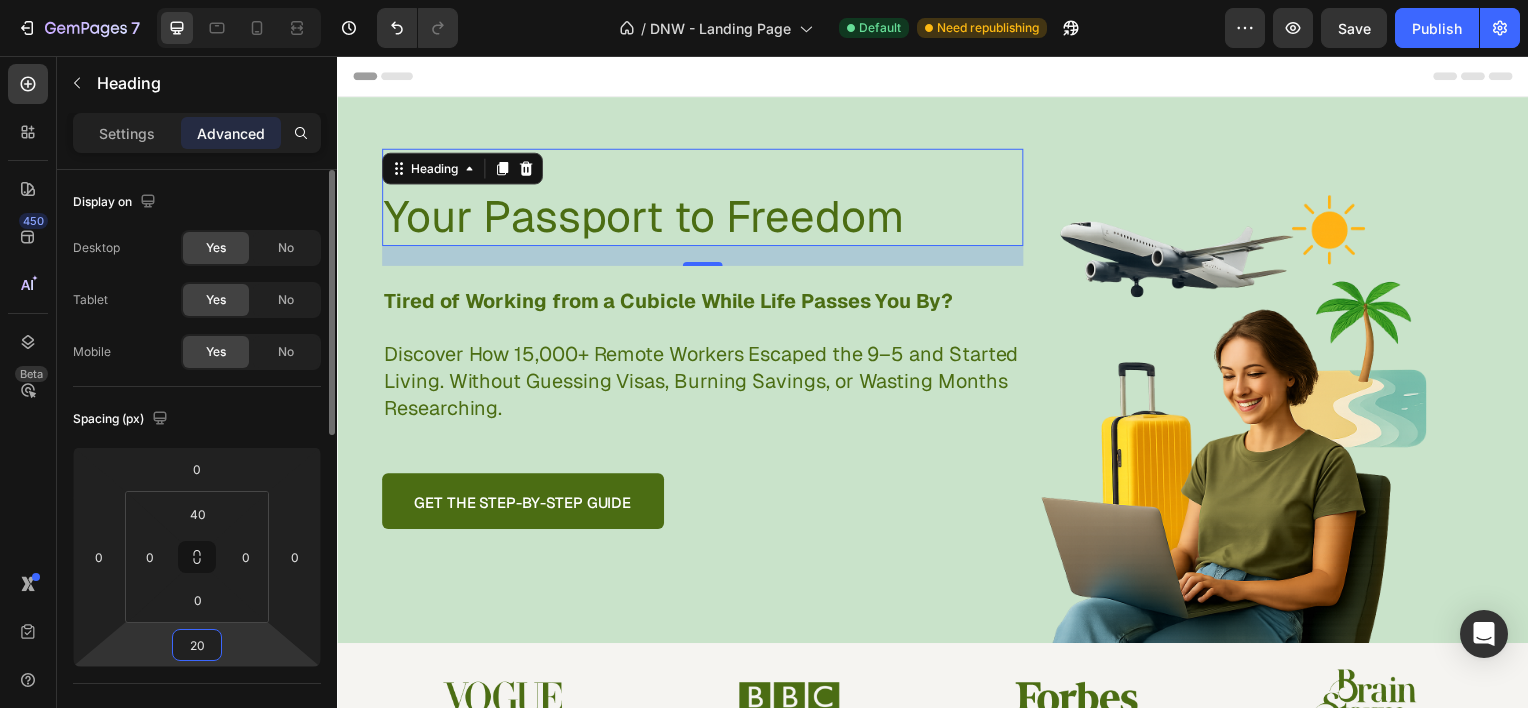 click on "20" at bounding box center [197, 645] 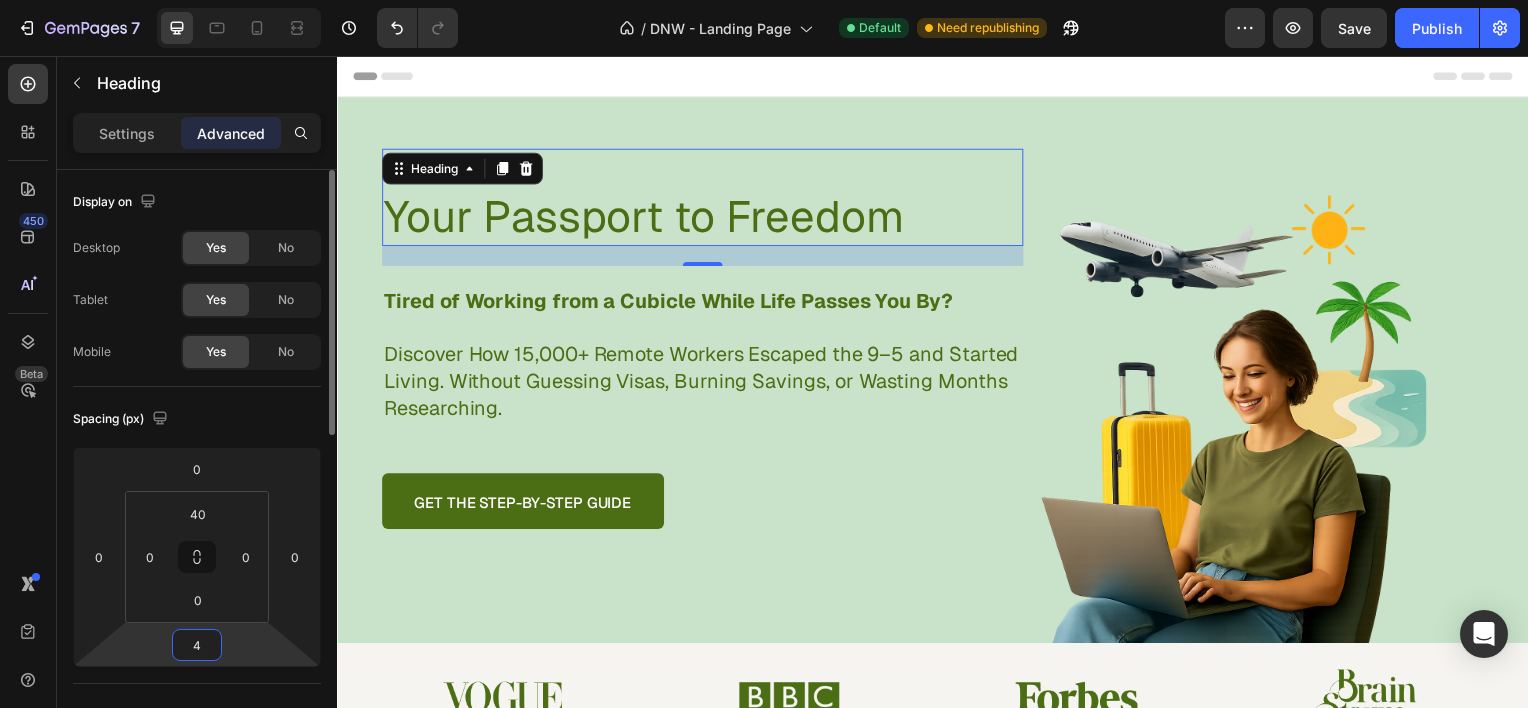 type on "40" 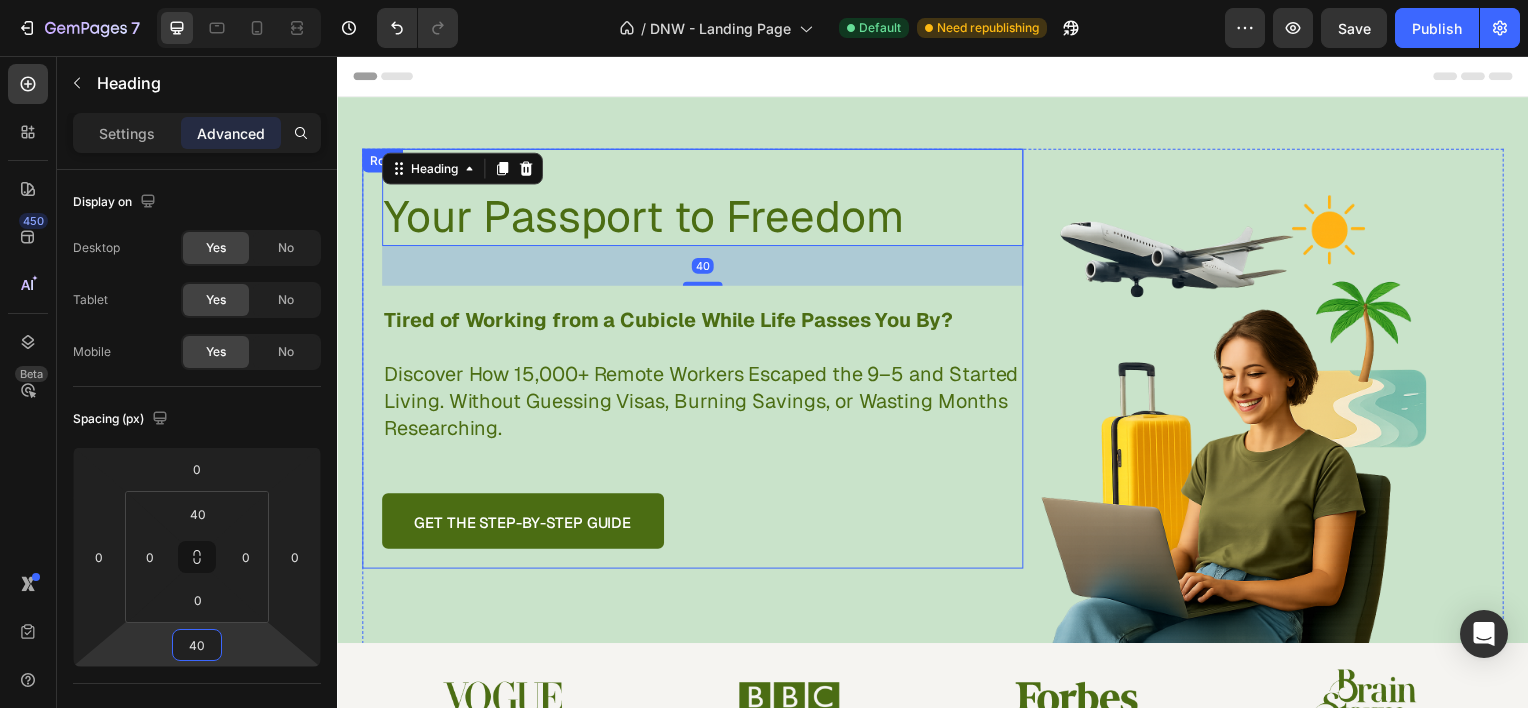 click on "Your Passport to Freedom Heading   40 Tired of Working from a Cubicle While Life Passes You By?   Discover How 15,000+ Remote Workers Escaped the 9–5 and Started Living. Without Guessing Visas, Burning Savings, or Wasting Months Researching. Text Block GET THE STEP-BY-STEP GUIDE Button" at bounding box center [705, 360] 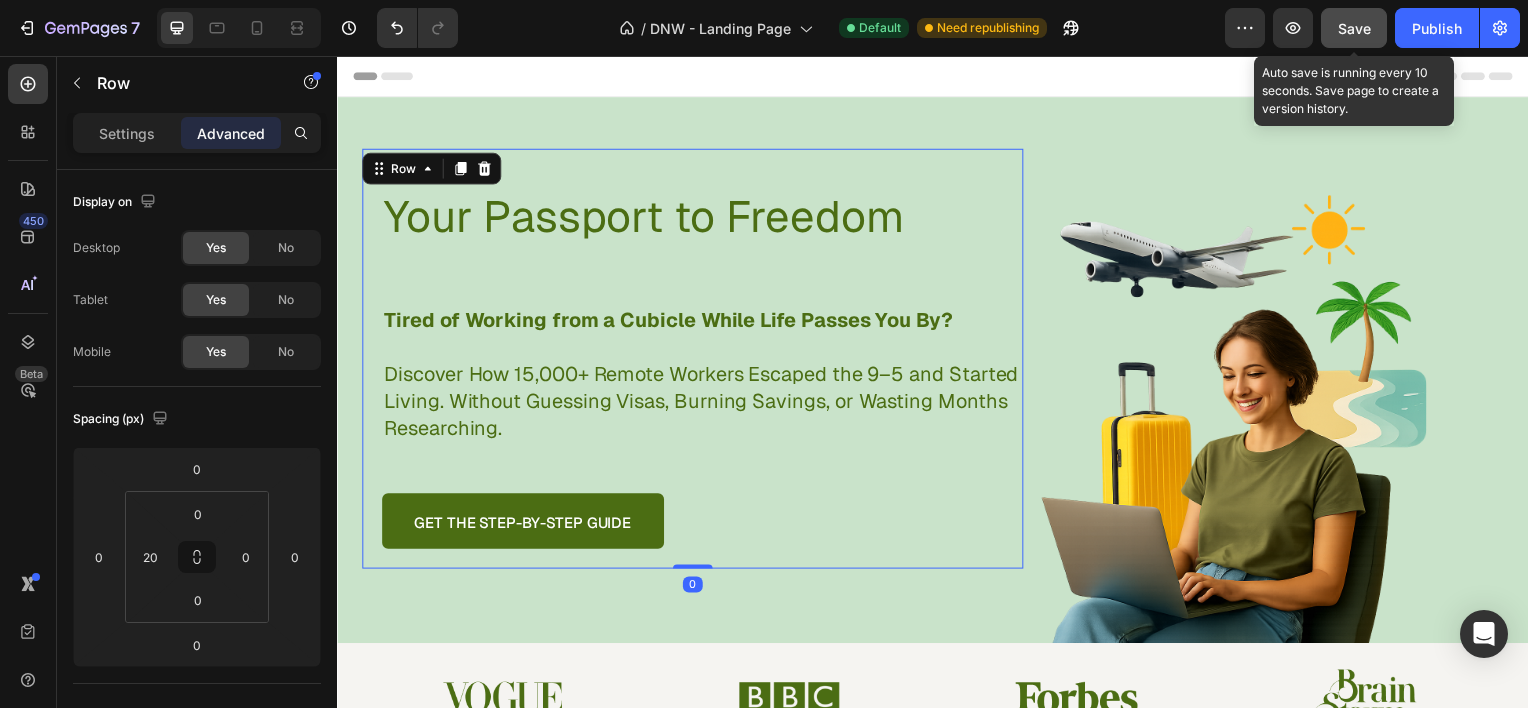 click on "Save" at bounding box center [1354, 28] 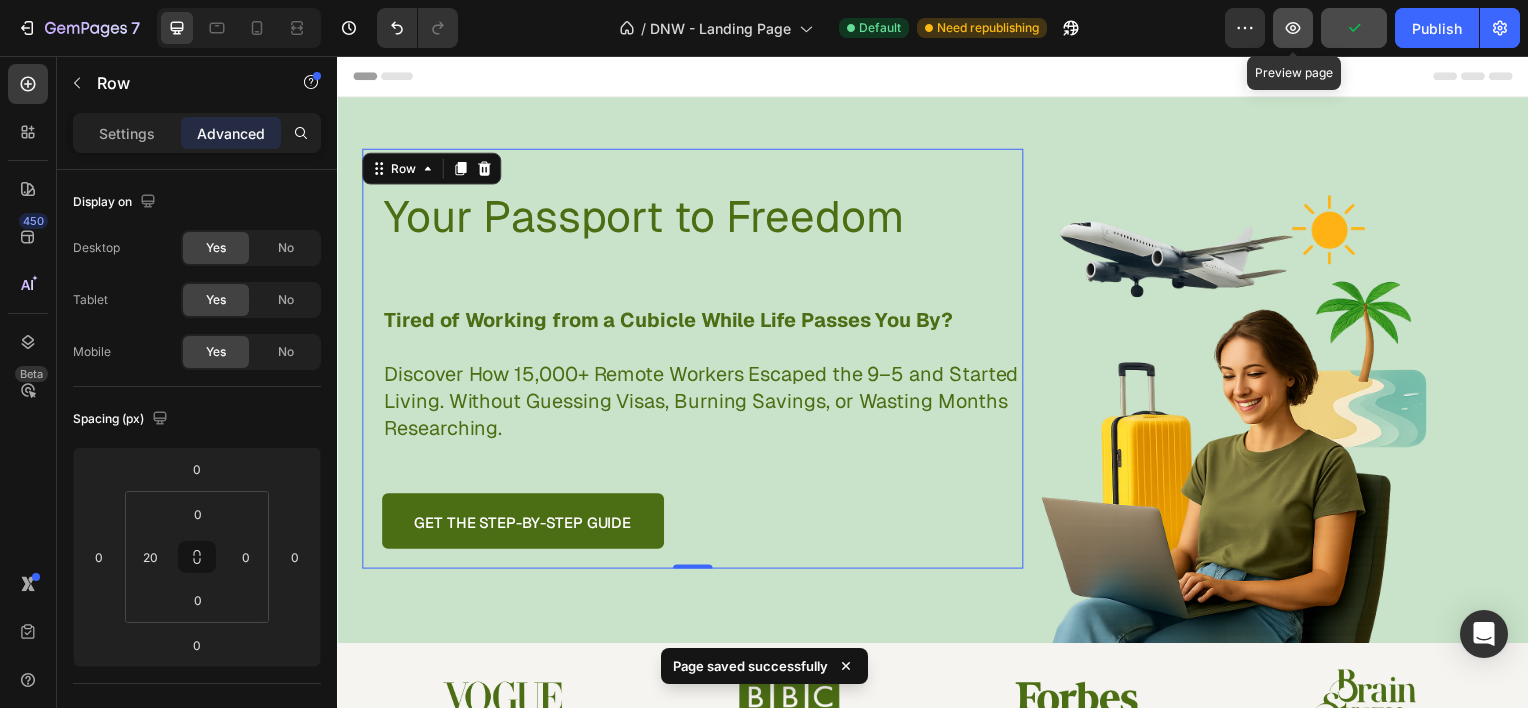 click 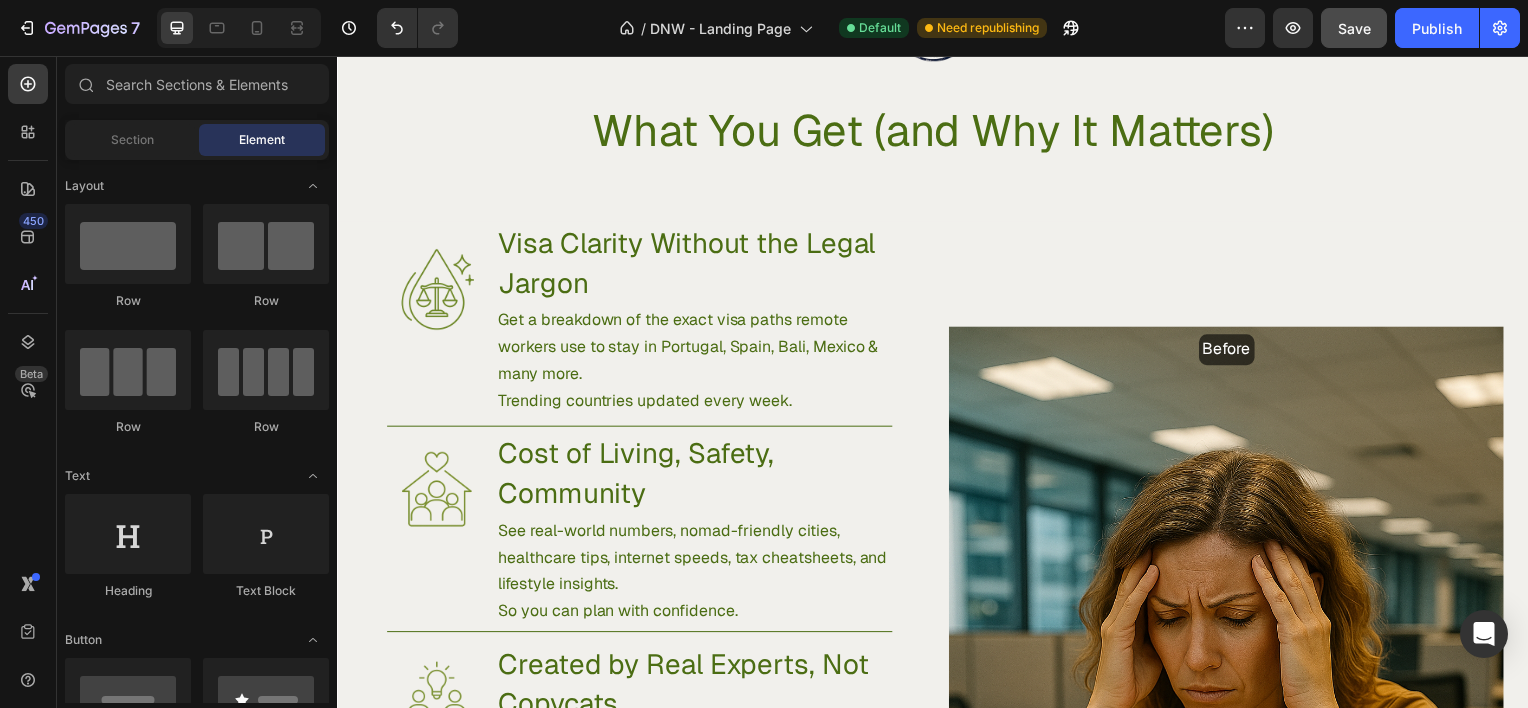 scroll, scrollTop: 1267, scrollLeft: 0, axis: vertical 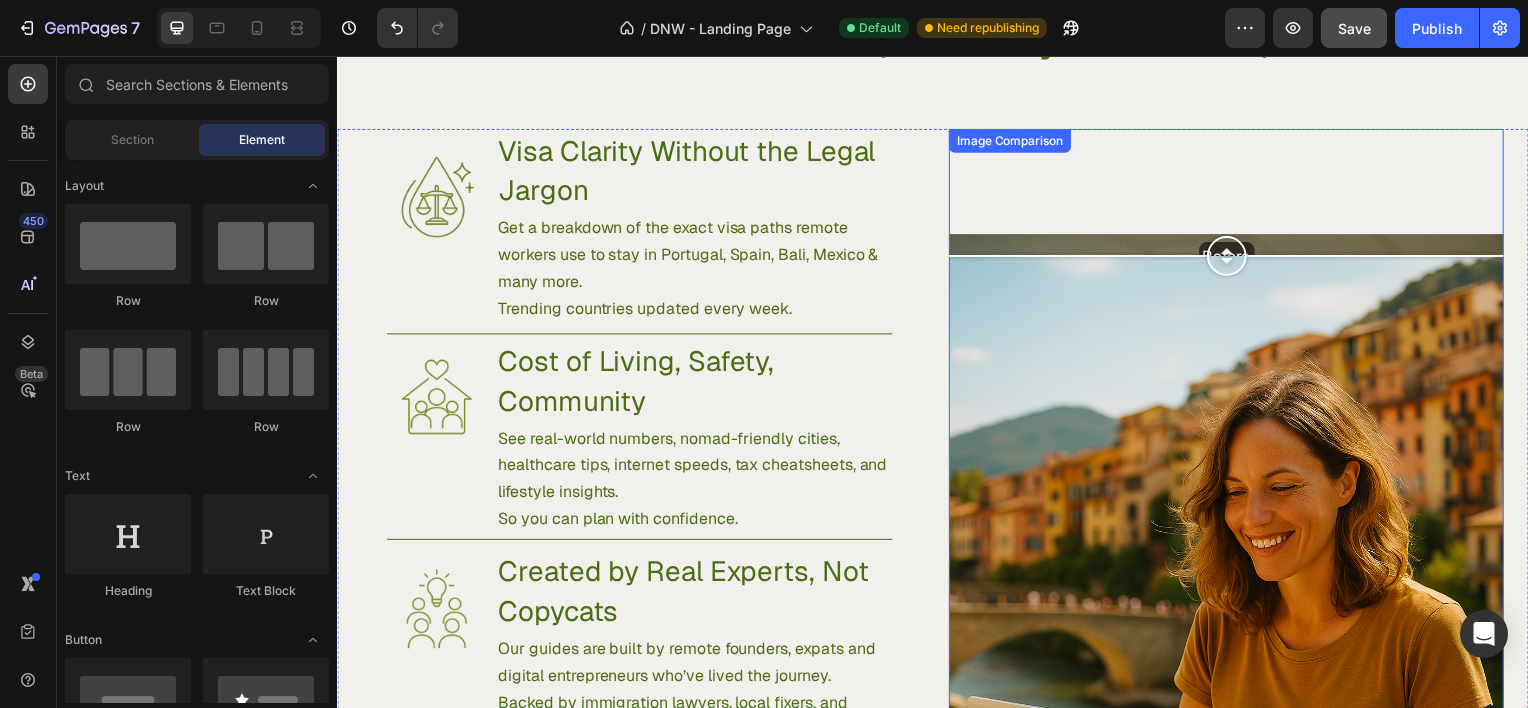 click on "Before After Image Comparison" at bounding box center [1232, 601] 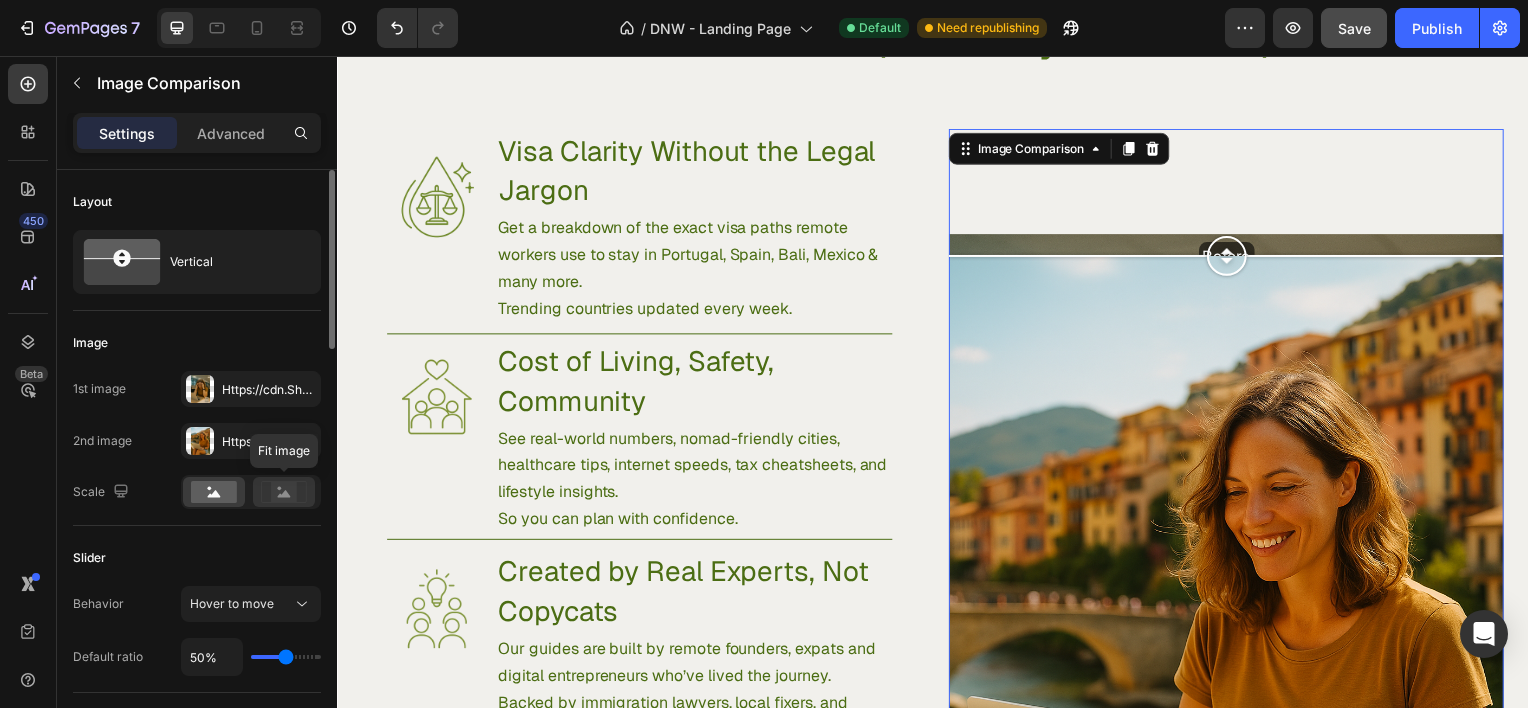 click 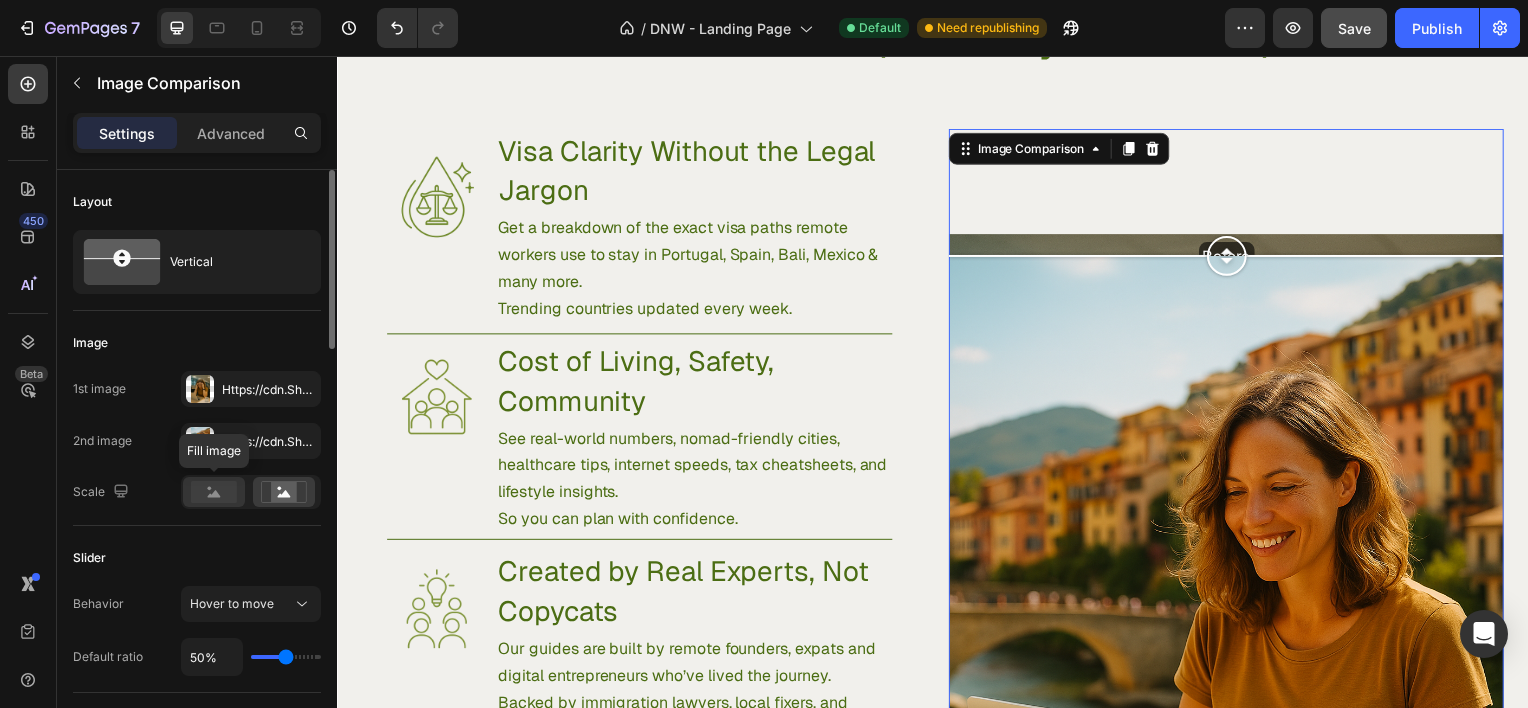 click 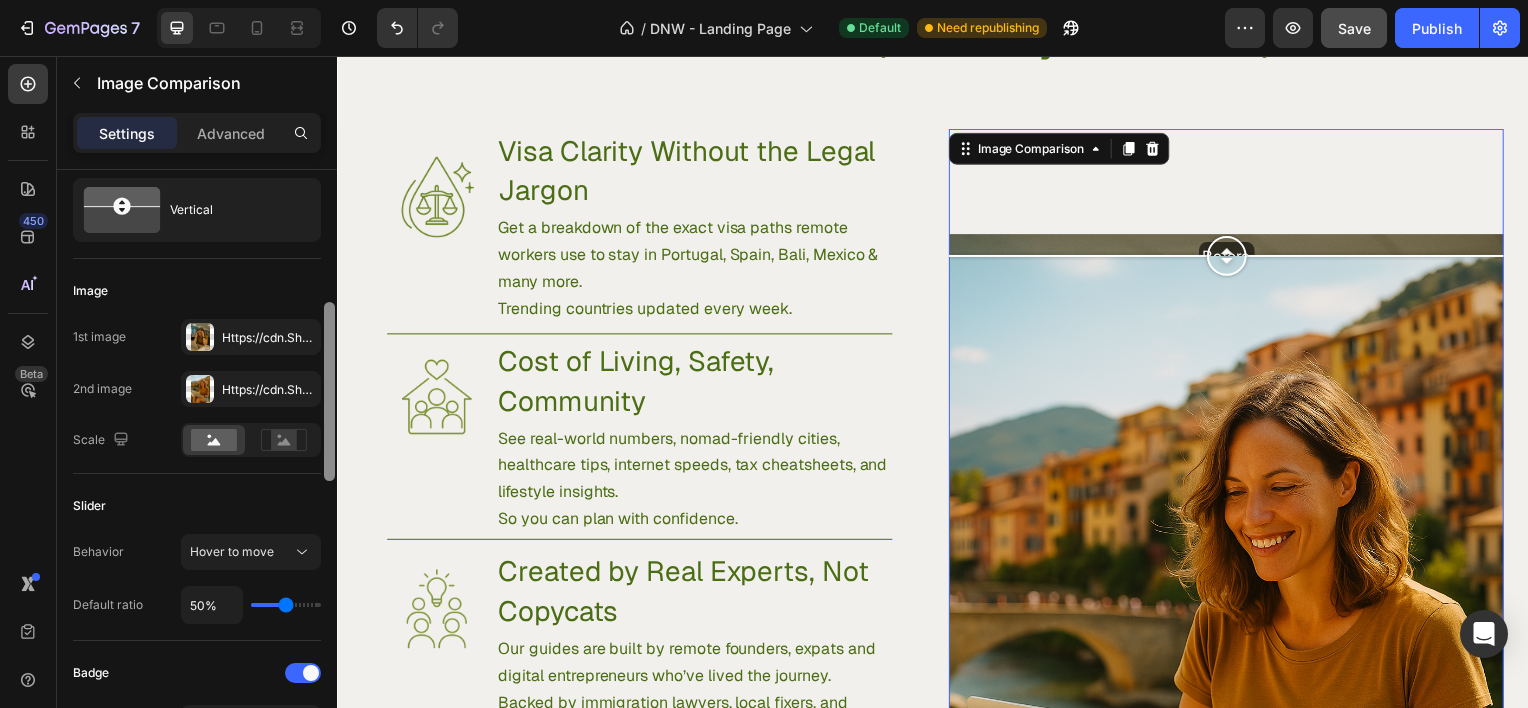 scroll, scrollTop: 0, scrollLeft: 0, axis: both 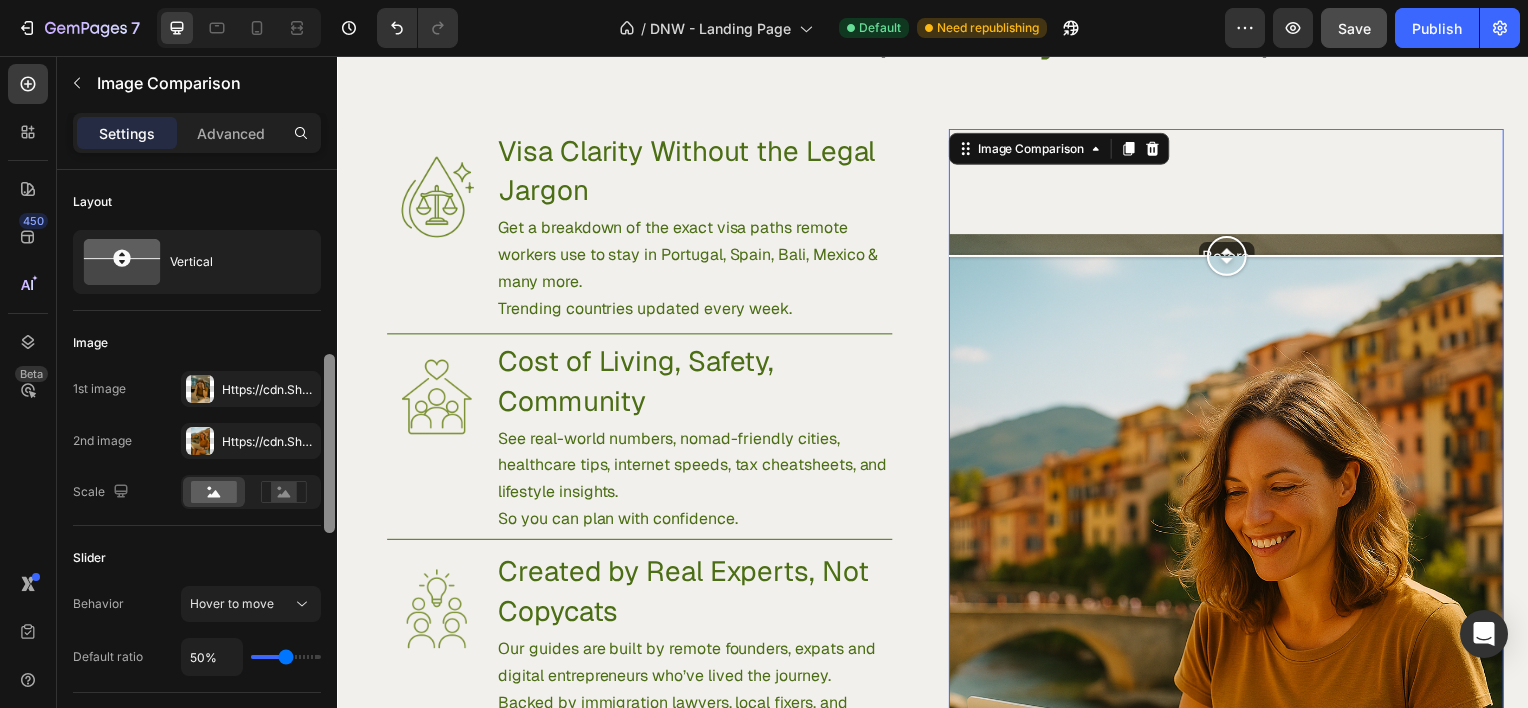 drag, startPoint x: 328, startPoint y: 316, endPoint x: 332, endPoint y: 235, distance: 81.09871 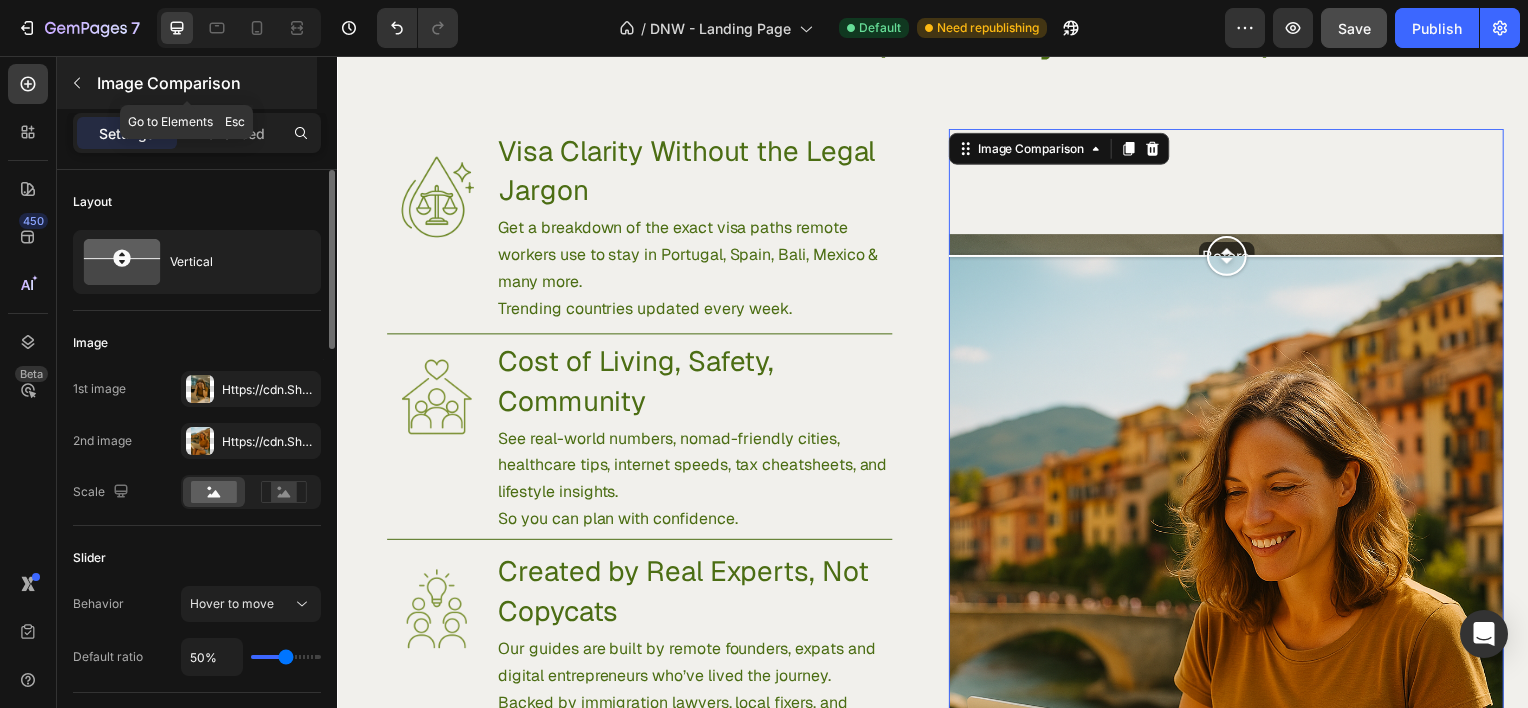 click on "Image Comparison" at bounding box center (187, 83) 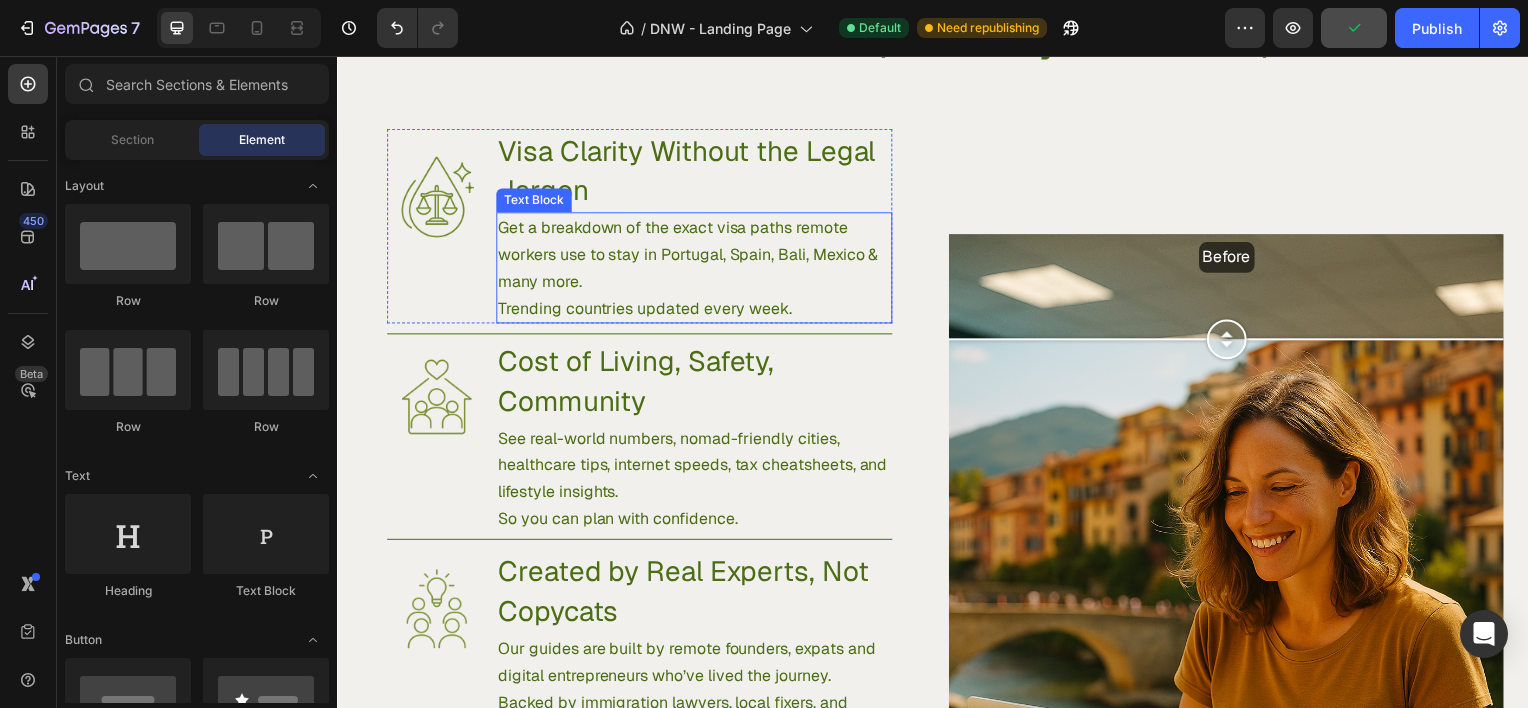 click at bounding box center (1083, 341) 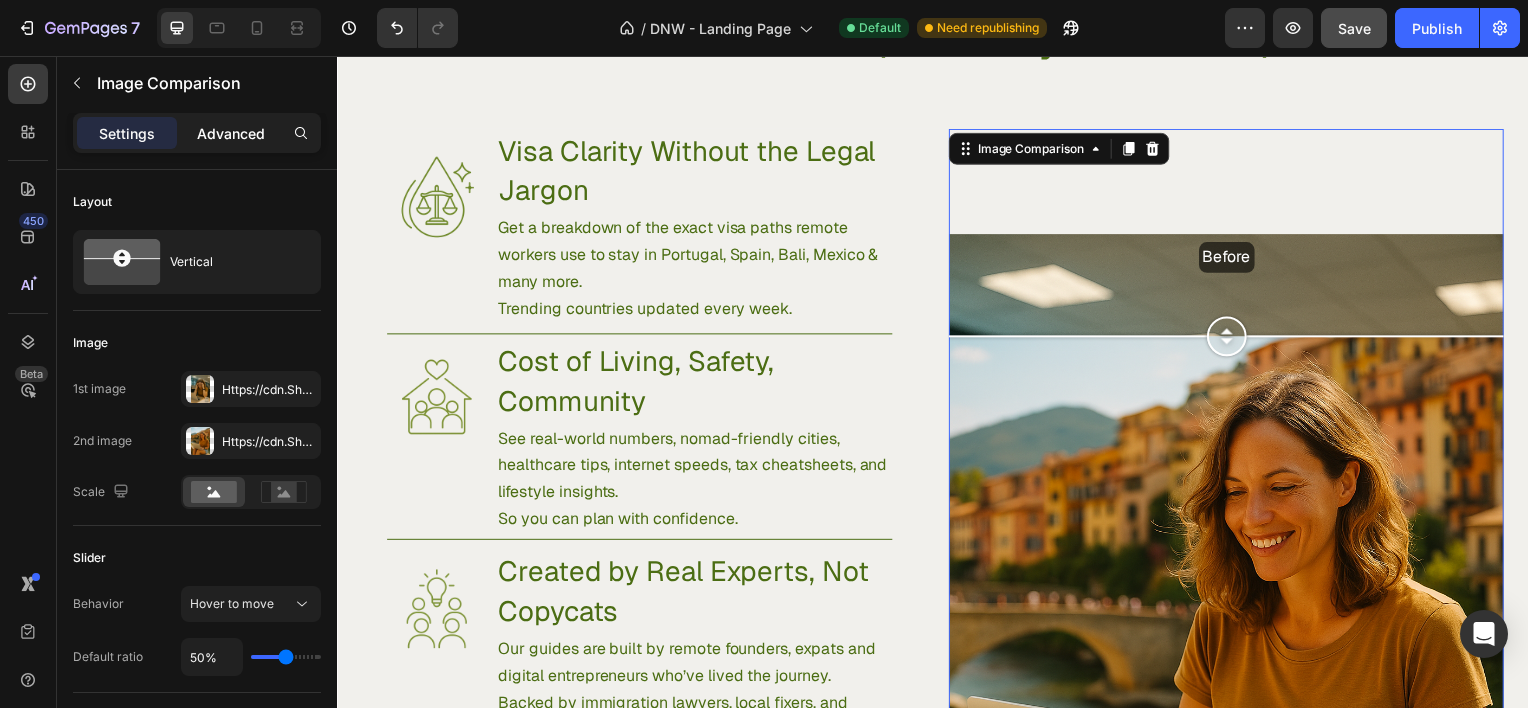 click on "Advanced" at bounding box center (231, 133) 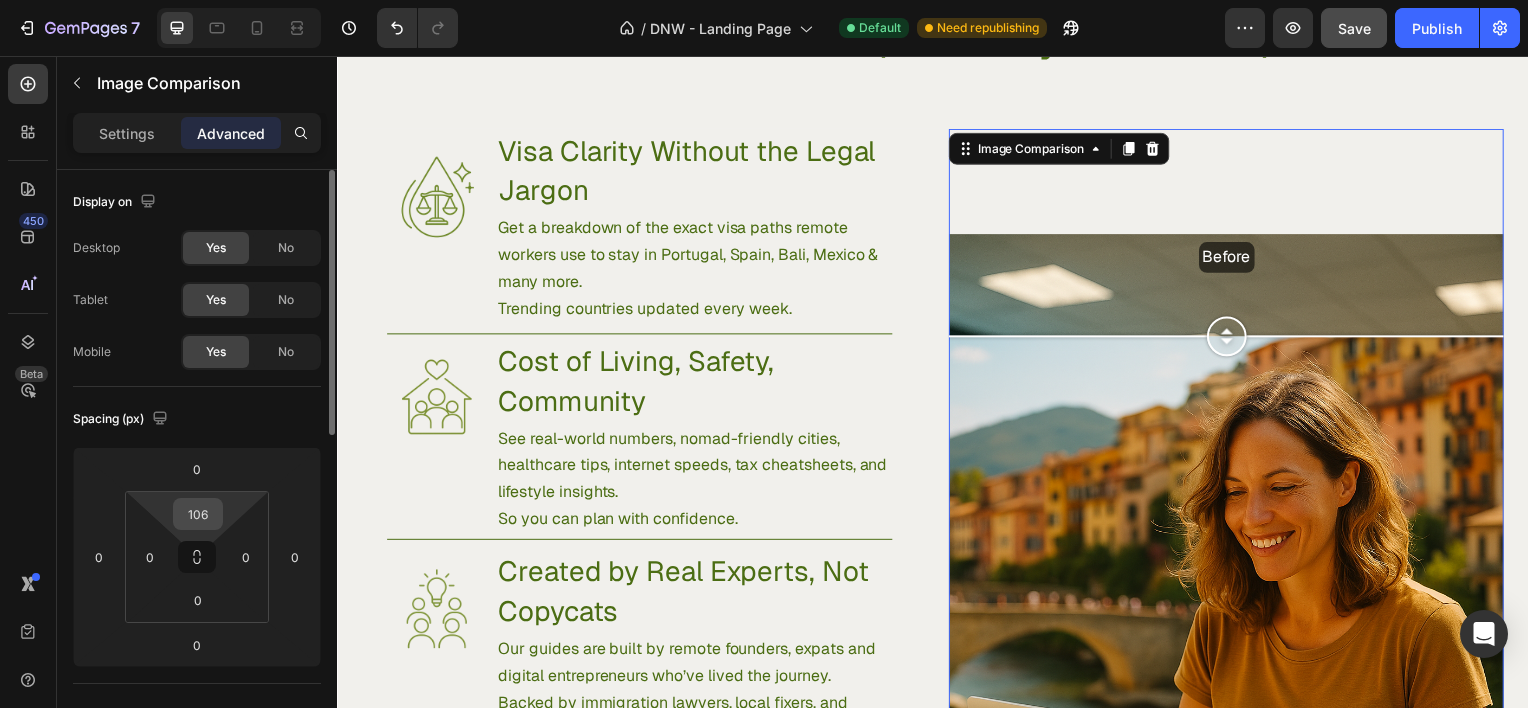 click on "106" at bounding box center [198, 514] 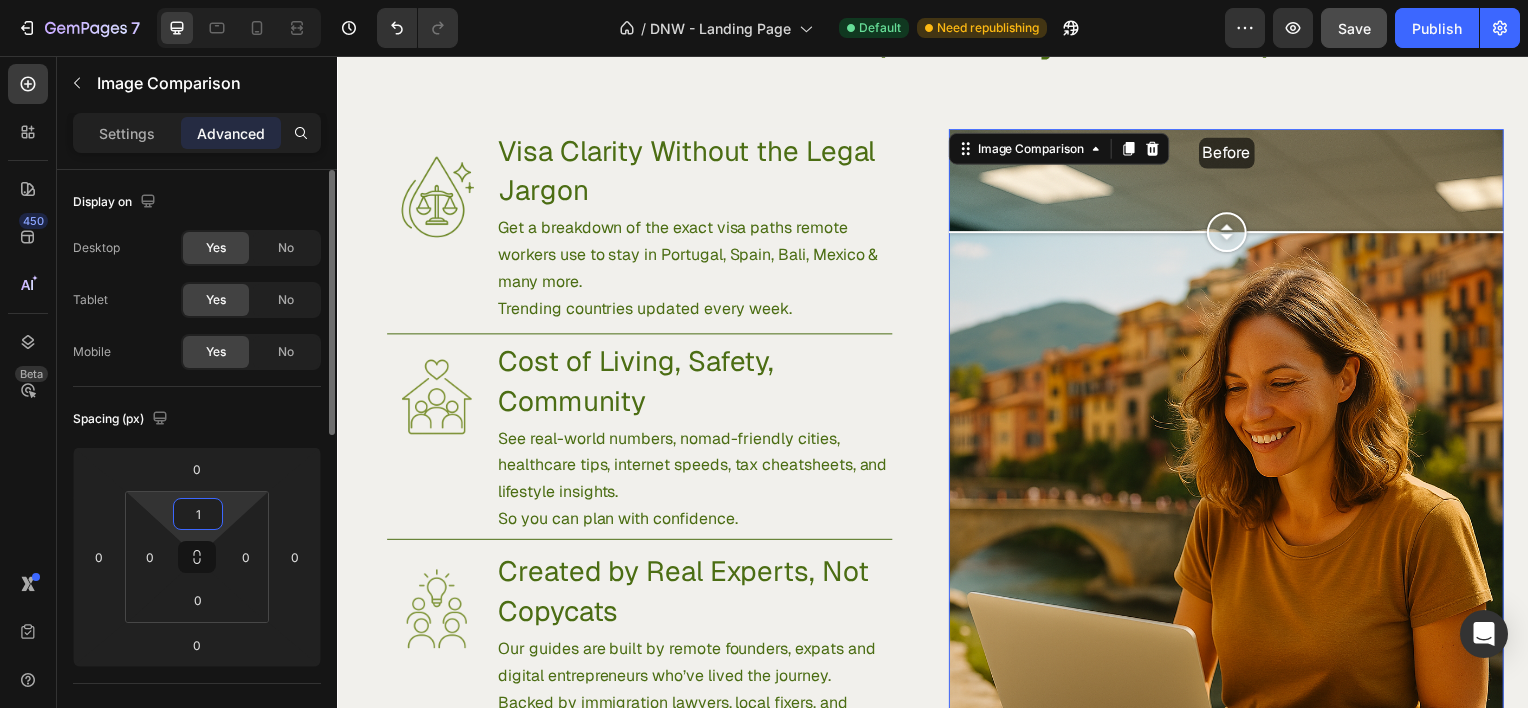 type on "10" 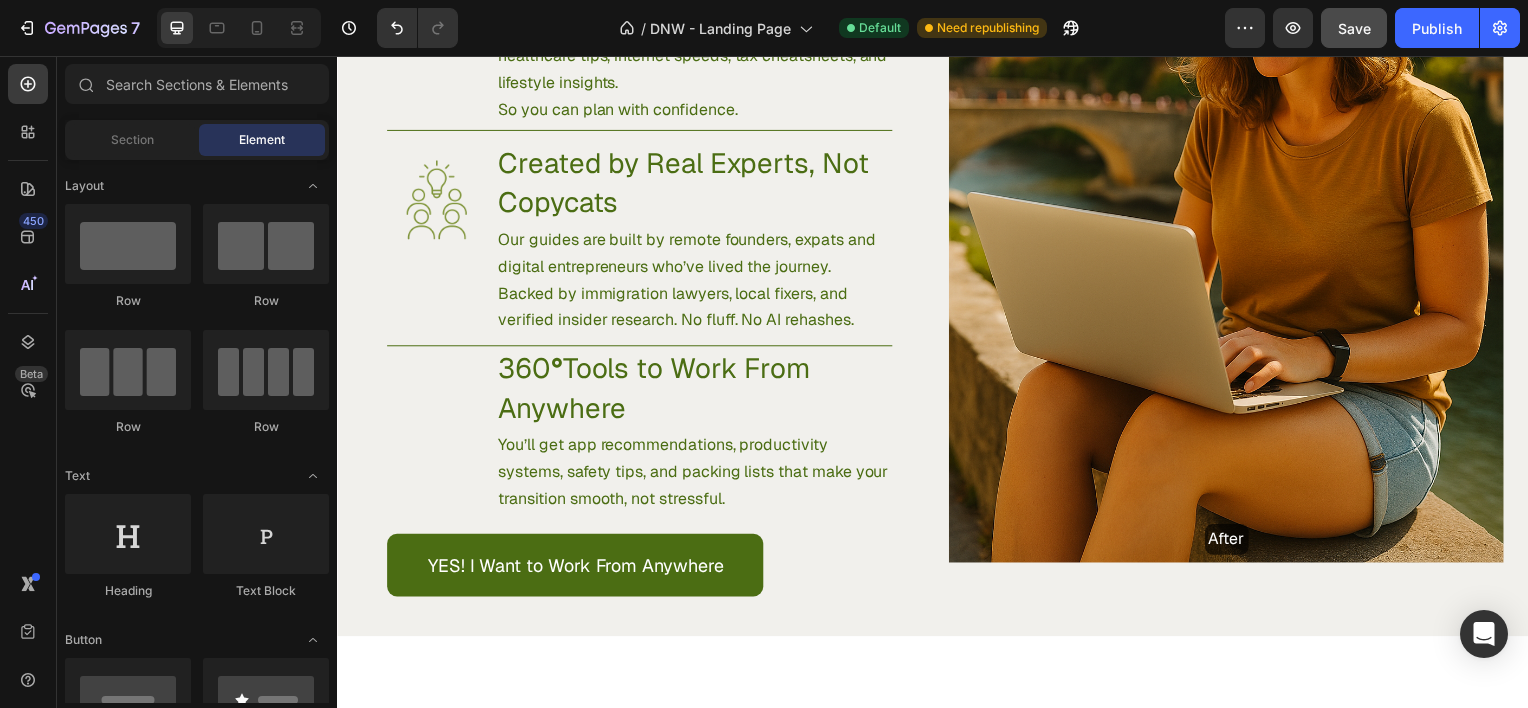scroll, scrollTop: 1502, scrollLeft: 0, axis: vertical 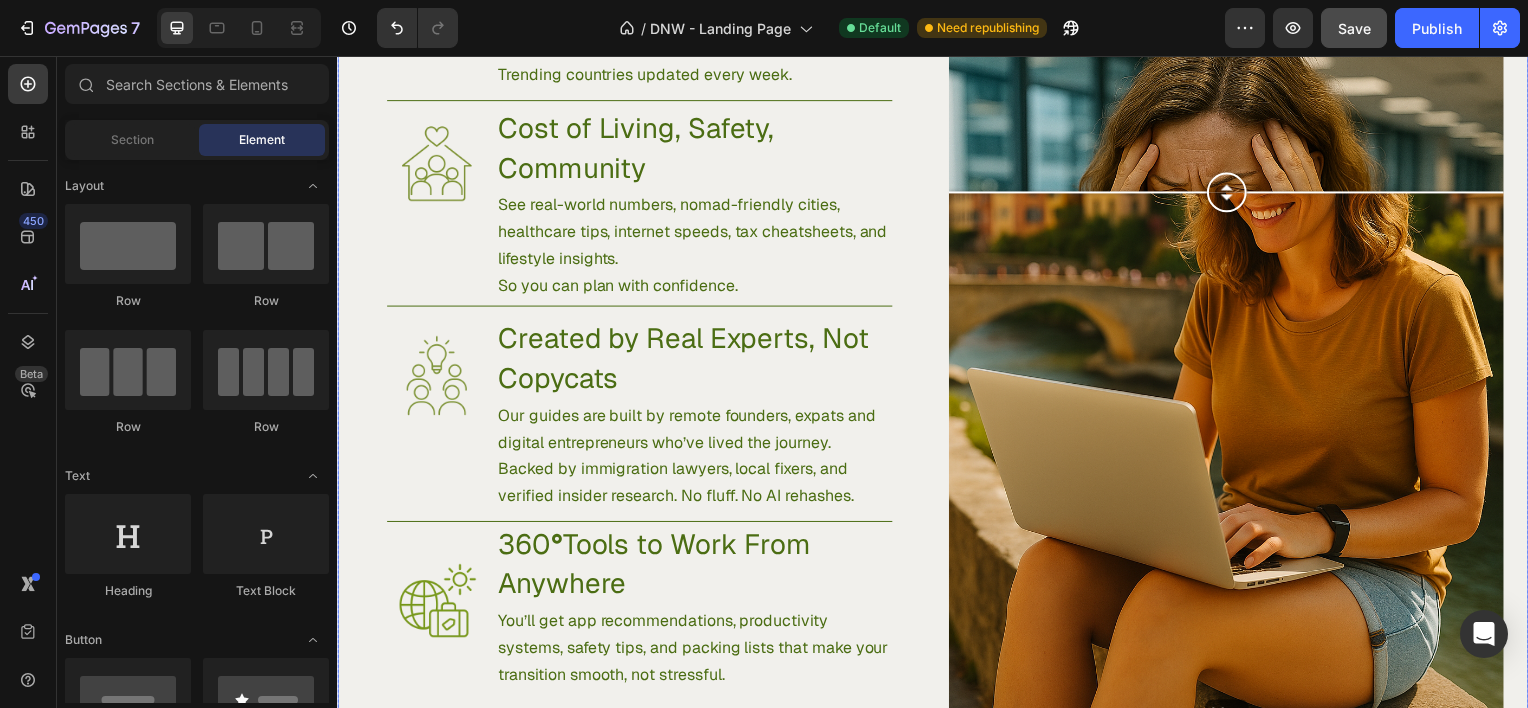 click at bounding box center [1083, 193] 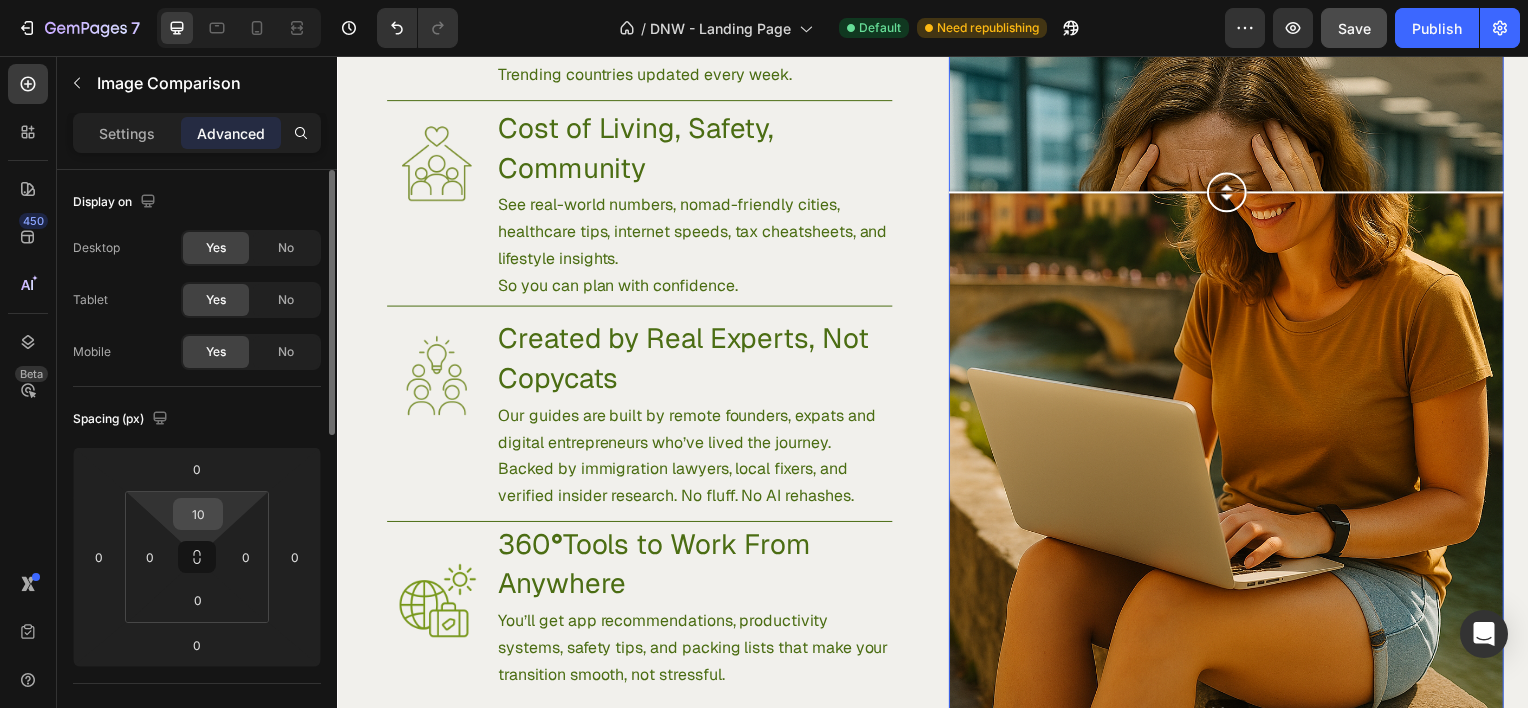 click on "10" at bounding box center (198, 514) 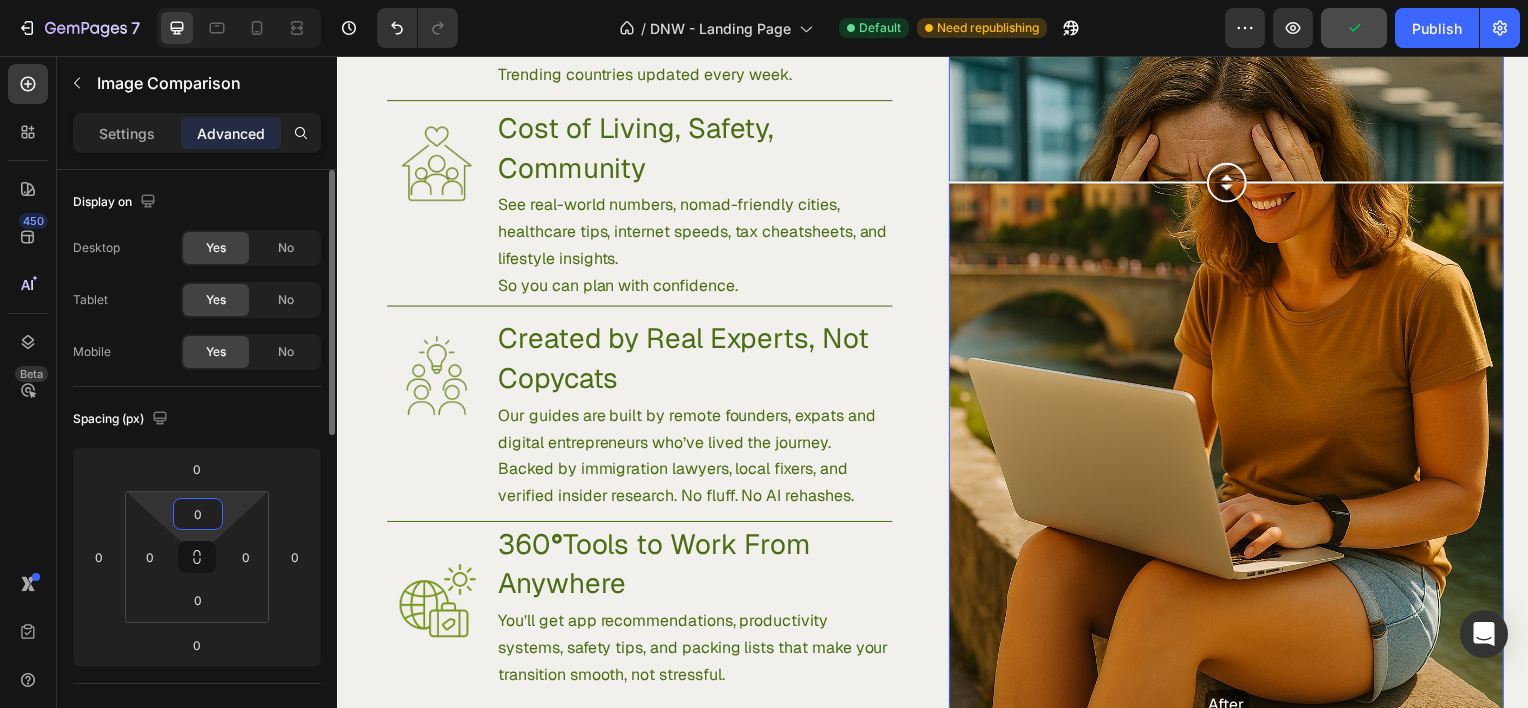 type on "0" 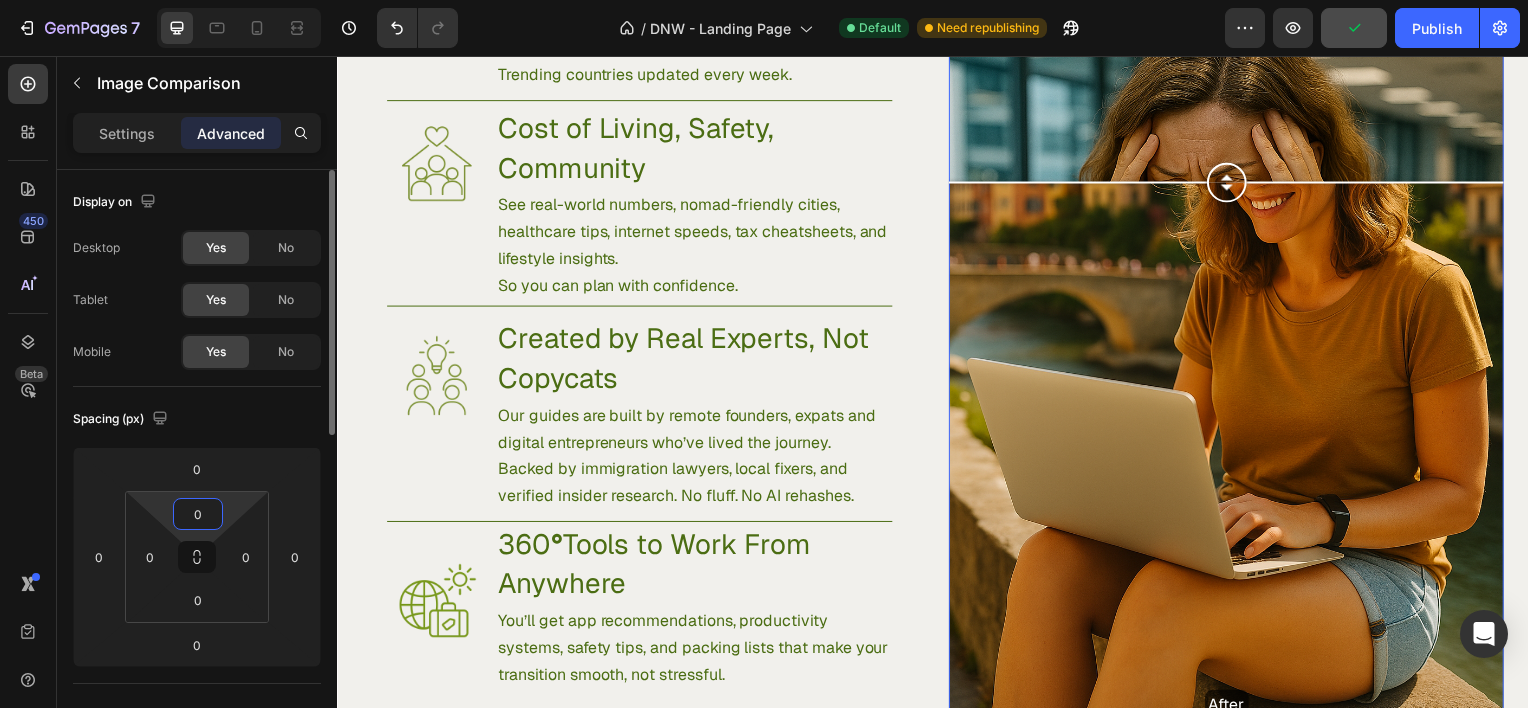 click on "Spacing (px)" at bounding box center (197, 419) 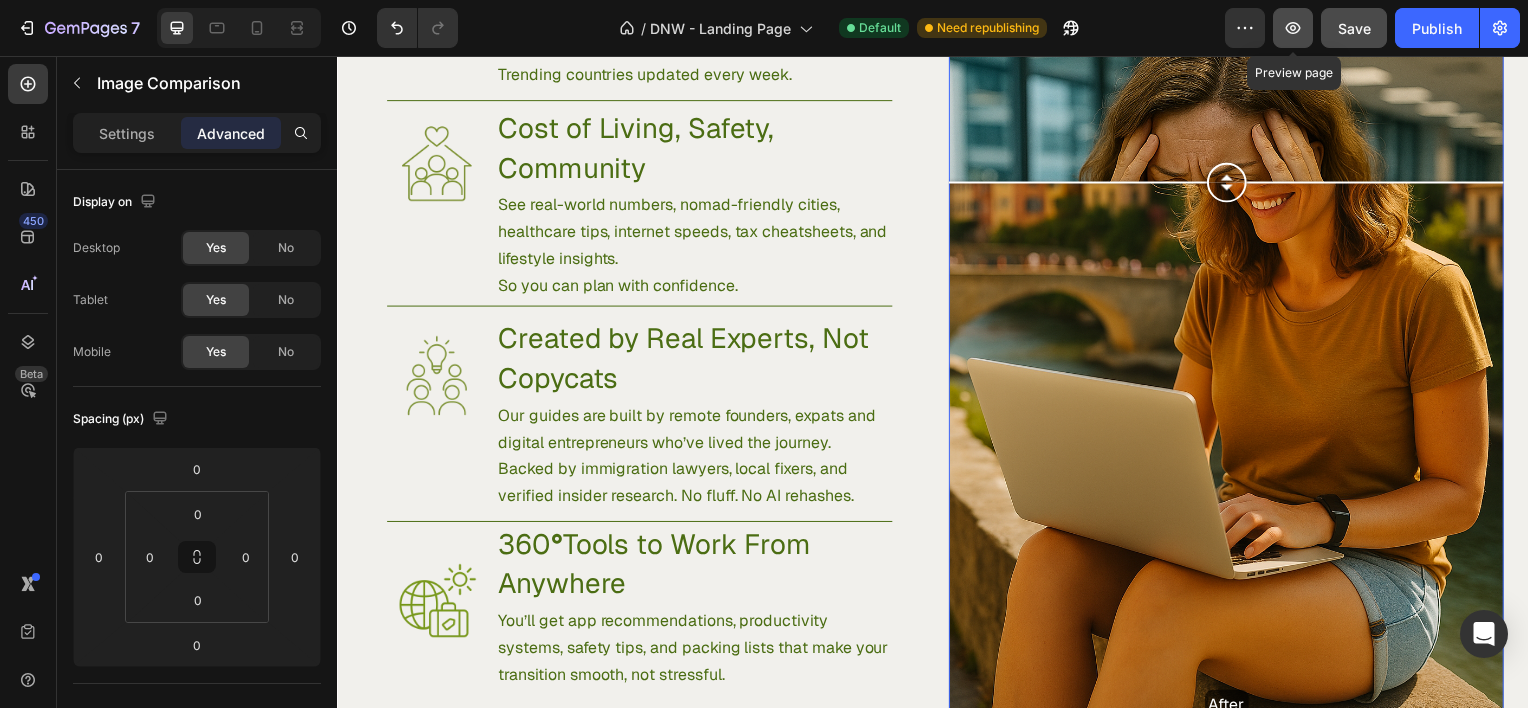 click 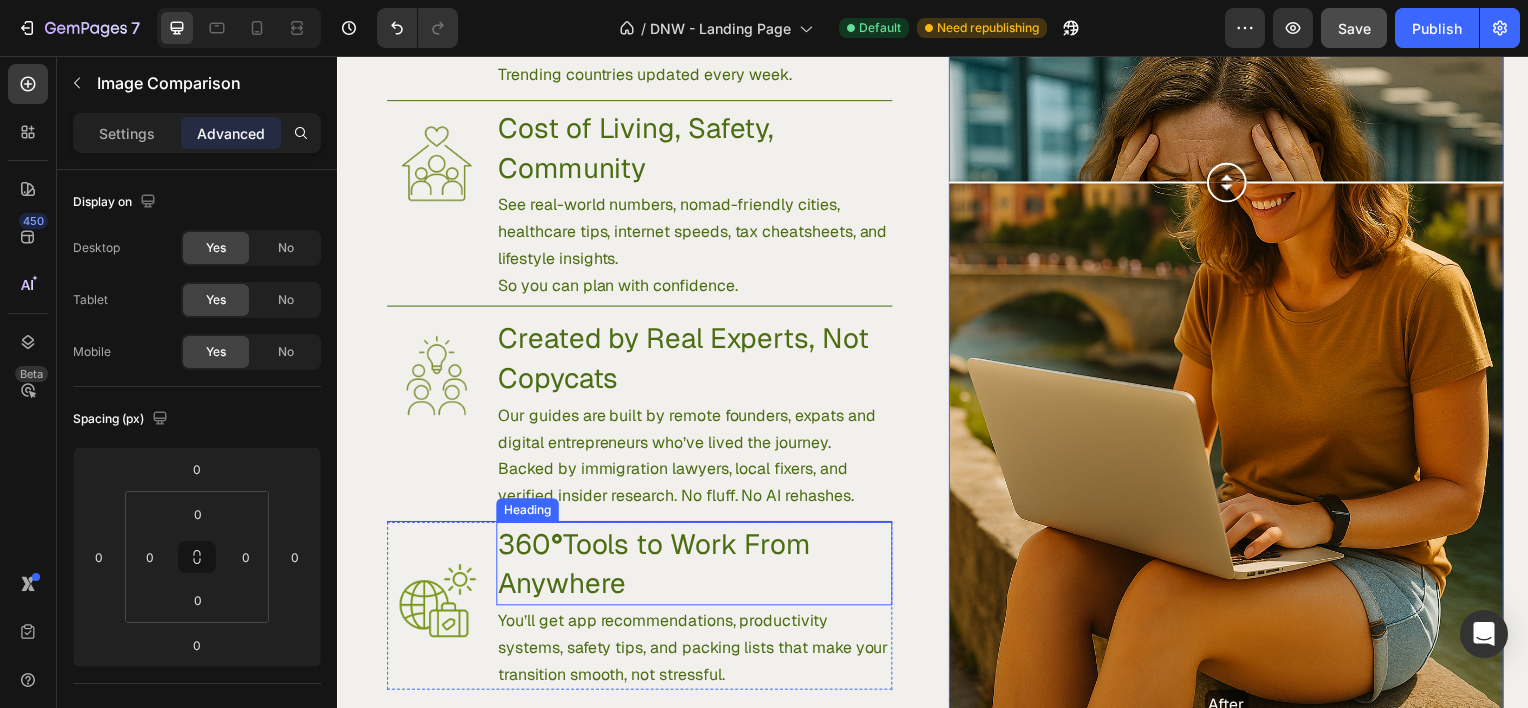 click on "360 °  Tools to Work From Anywhere" at bounding box center (696, 567) 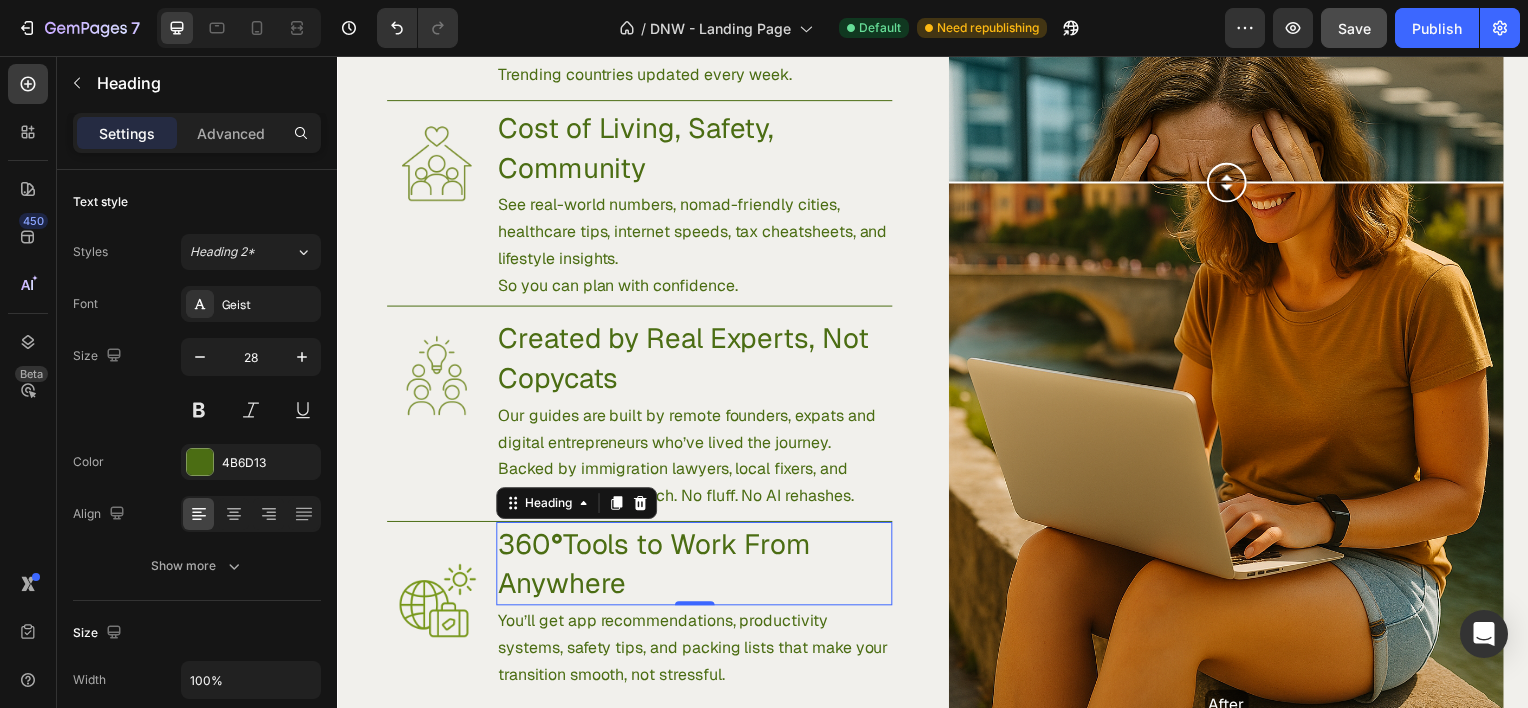 click on "Settings Advanced" at bounding box center (197, 133) 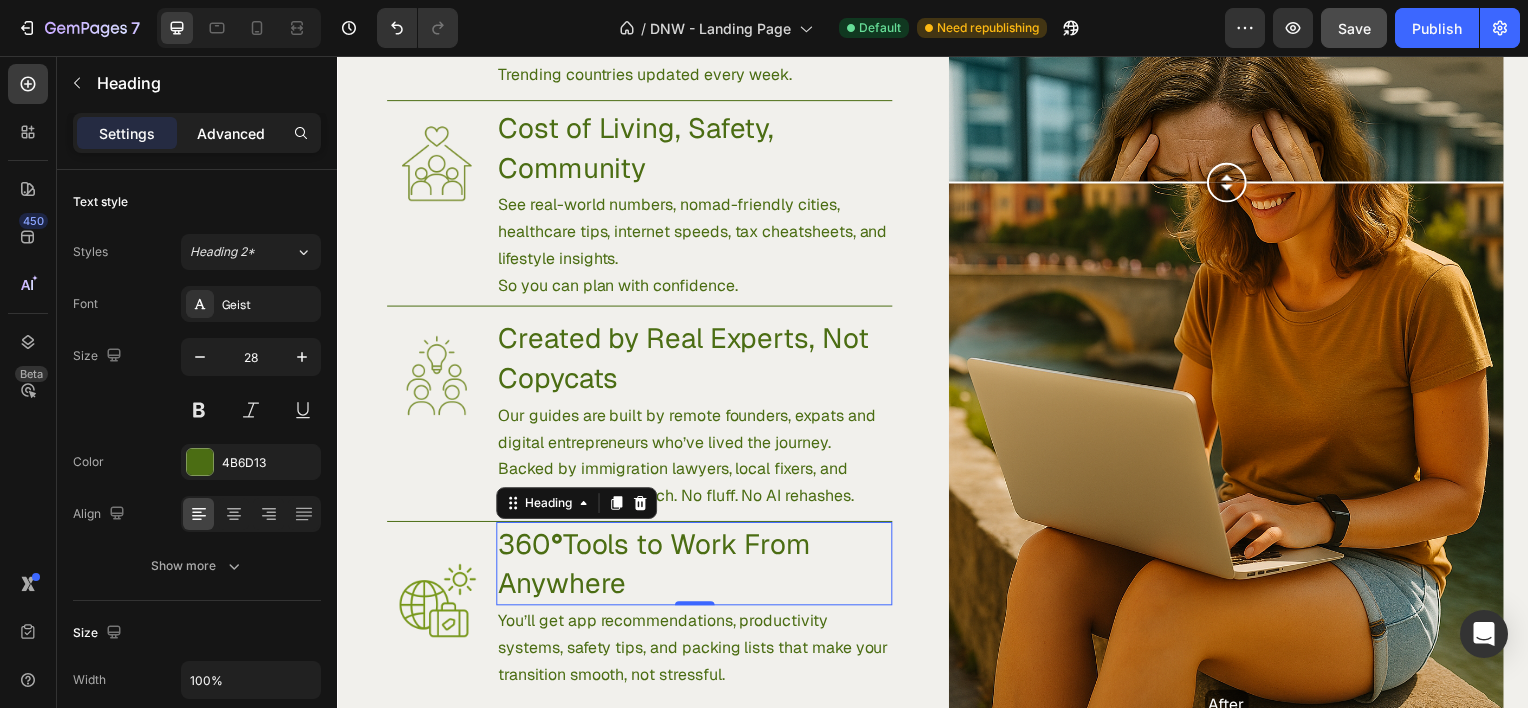 click on "Advanced" at bounding box center [231, 133] 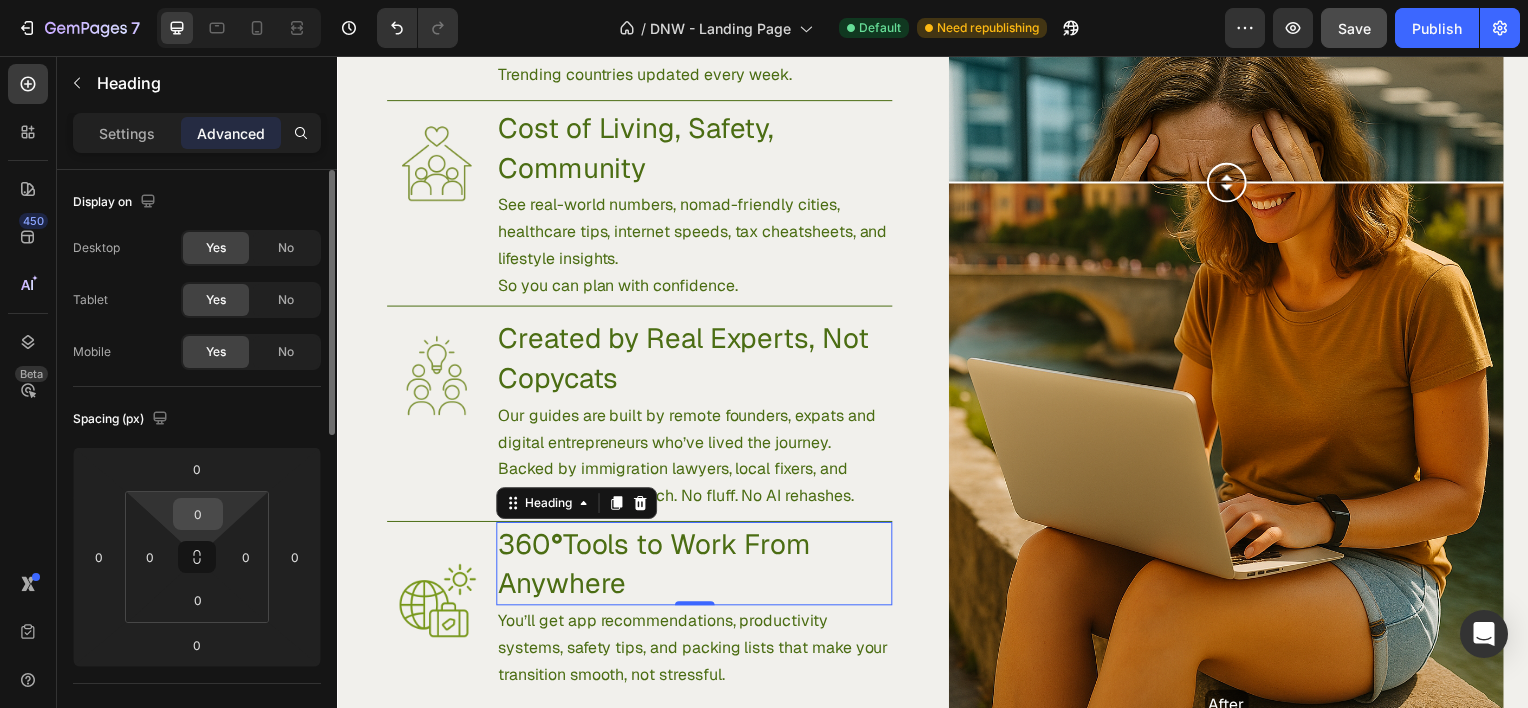 click on "0" at bounding box center [198, 514] 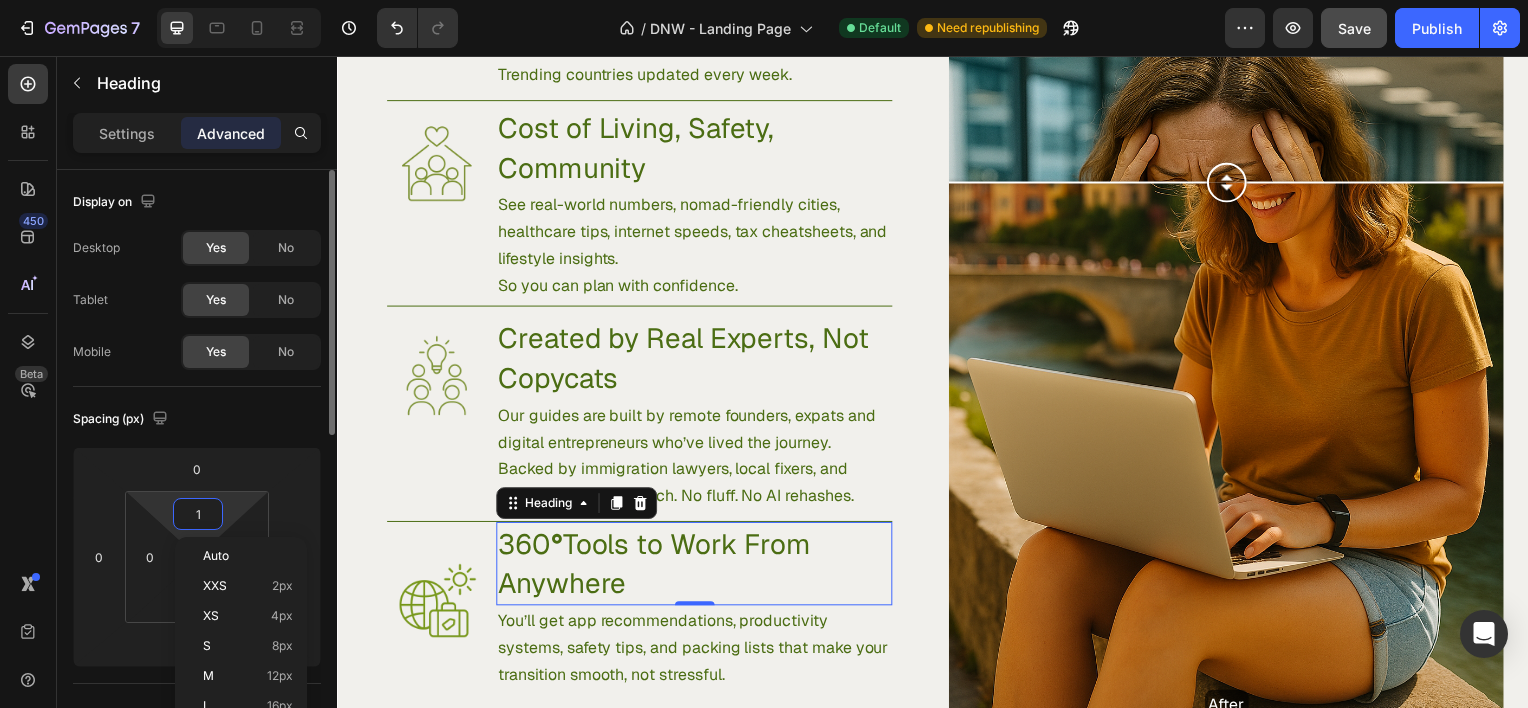 type on "10" 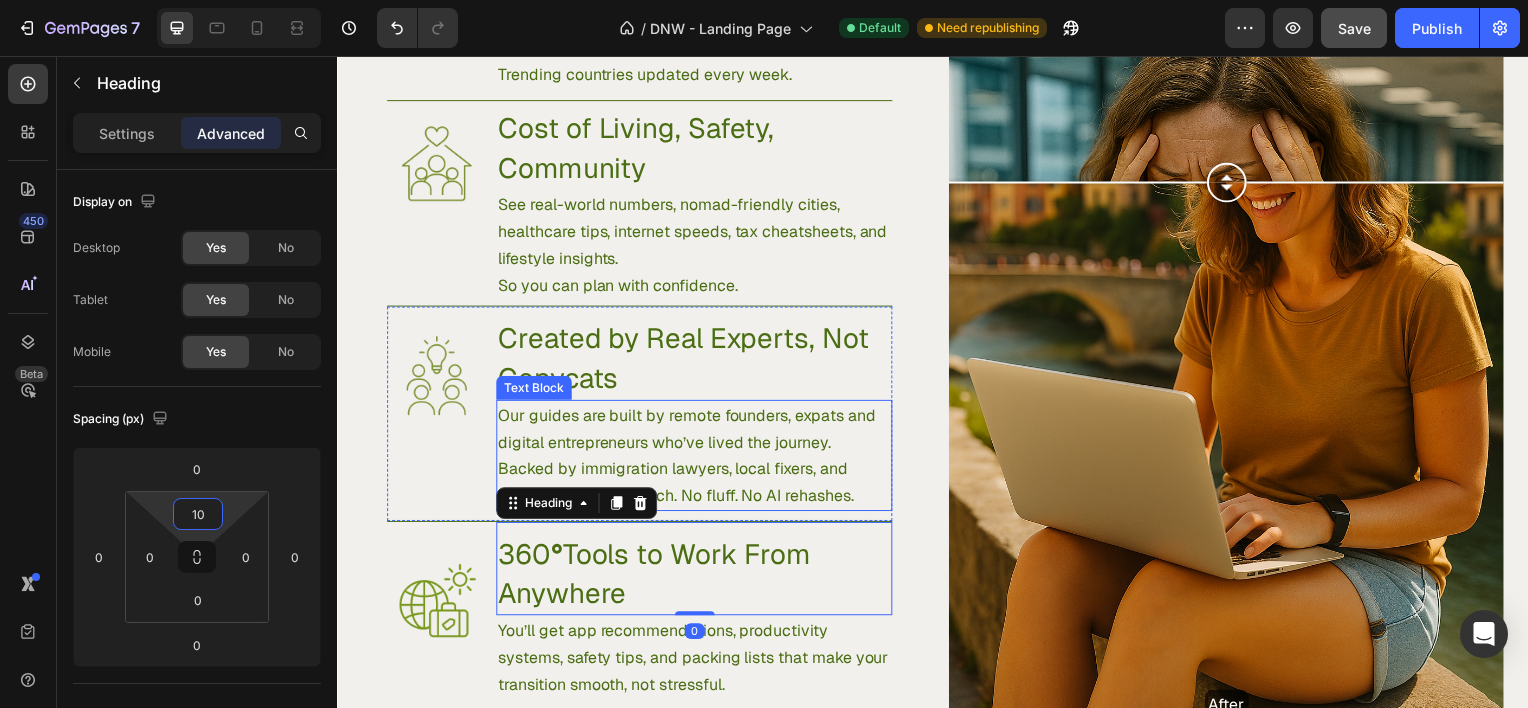 click on "Our guides are built by remote founders, expats and digital entrepreneurs who’ve lived the journey." at bounding box center [696, 431] 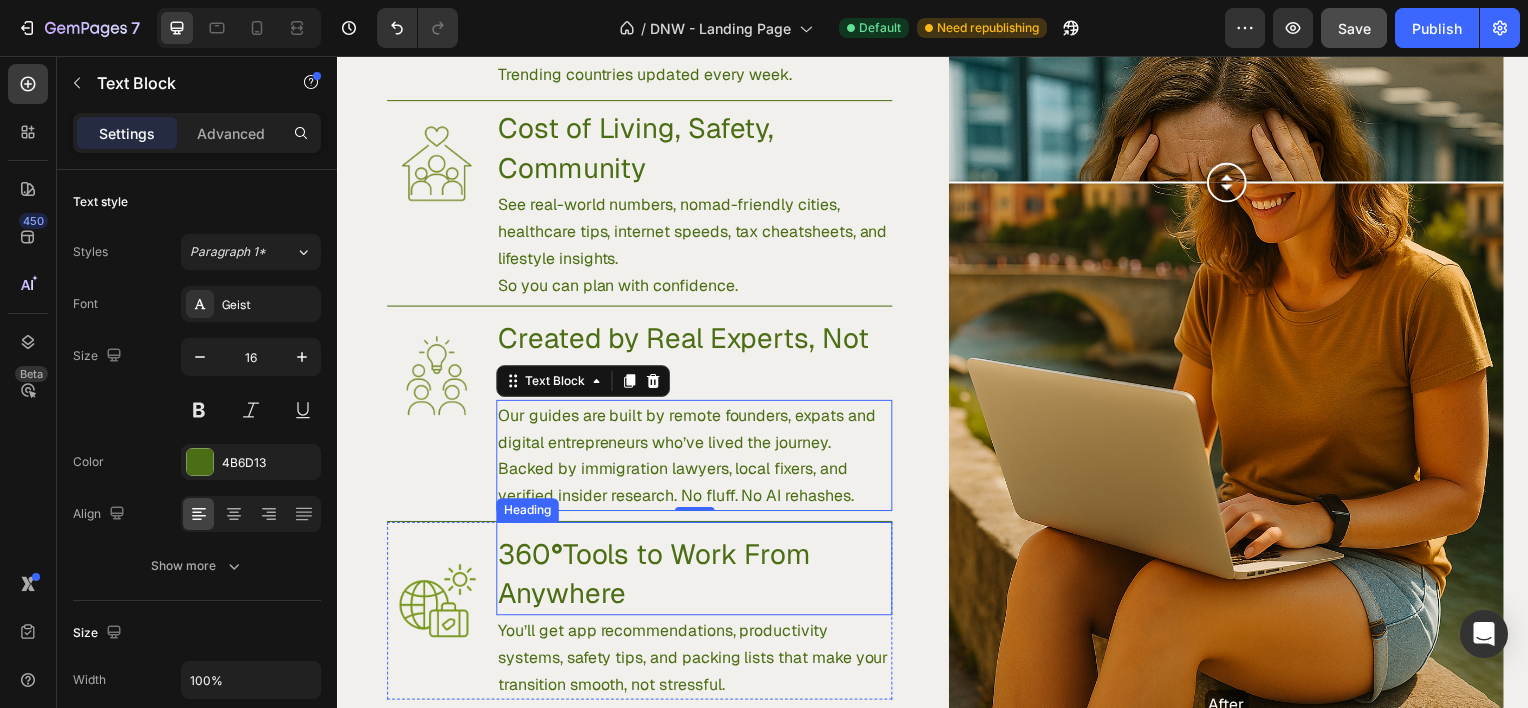 click on "360 °  Tools to Work From Anywhere" at bounding box center (696, 577) 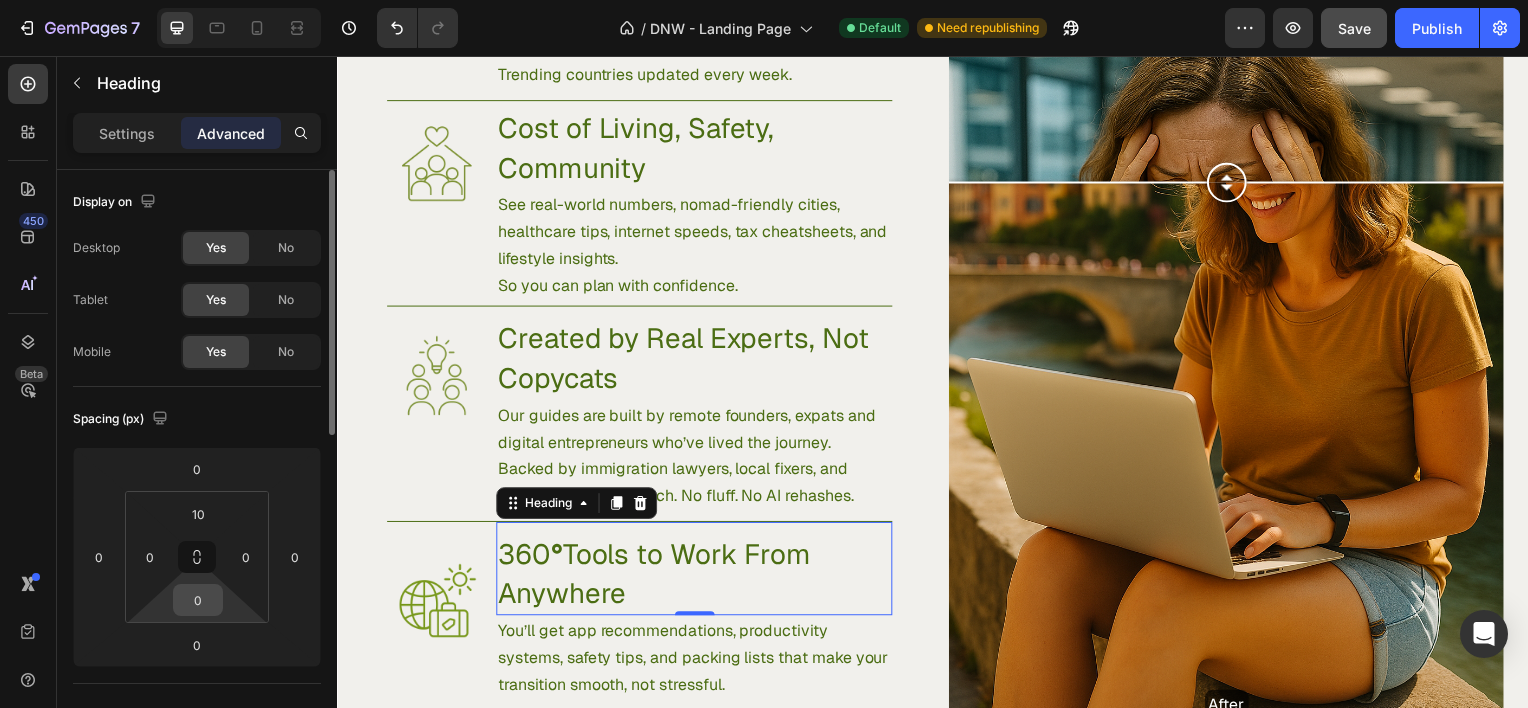 click on "0" at bounding box center [198, 600] 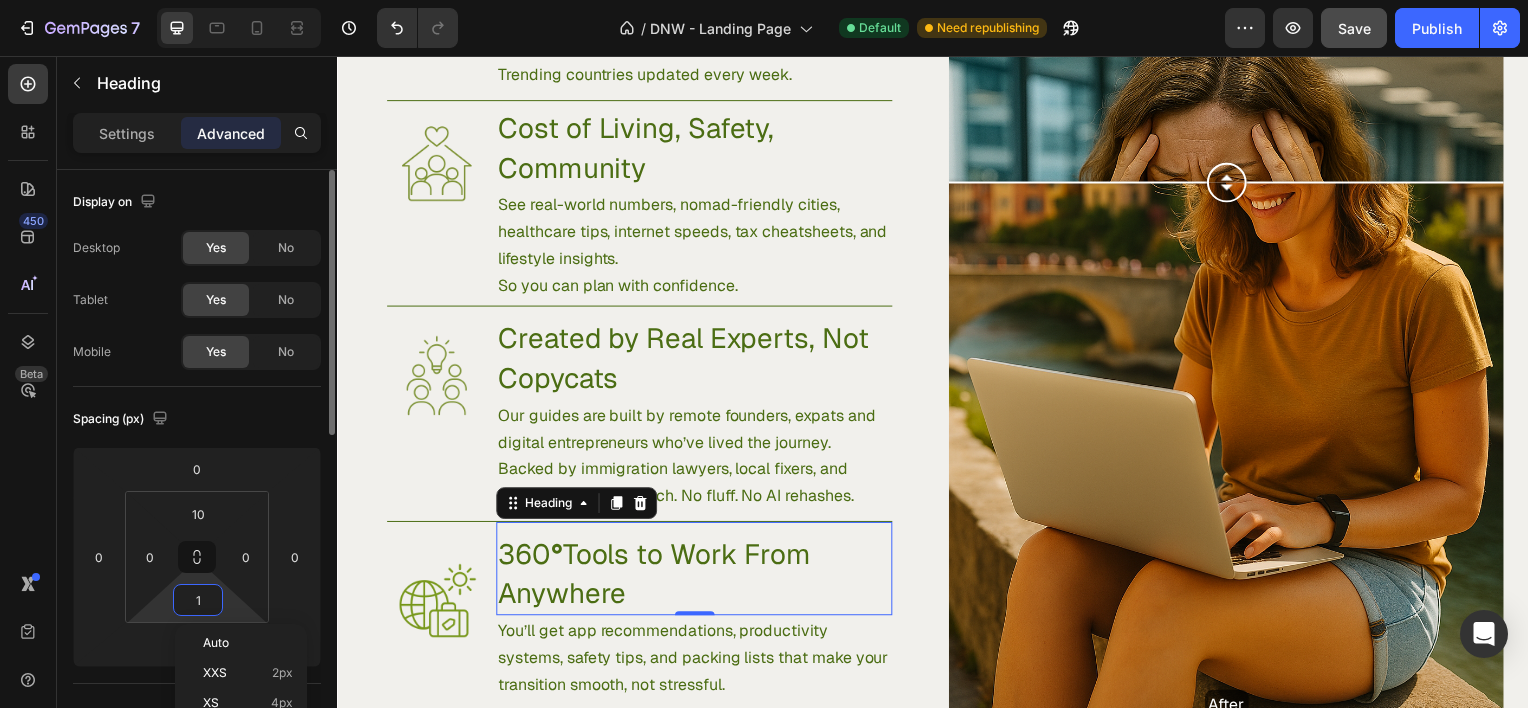 type on "10" 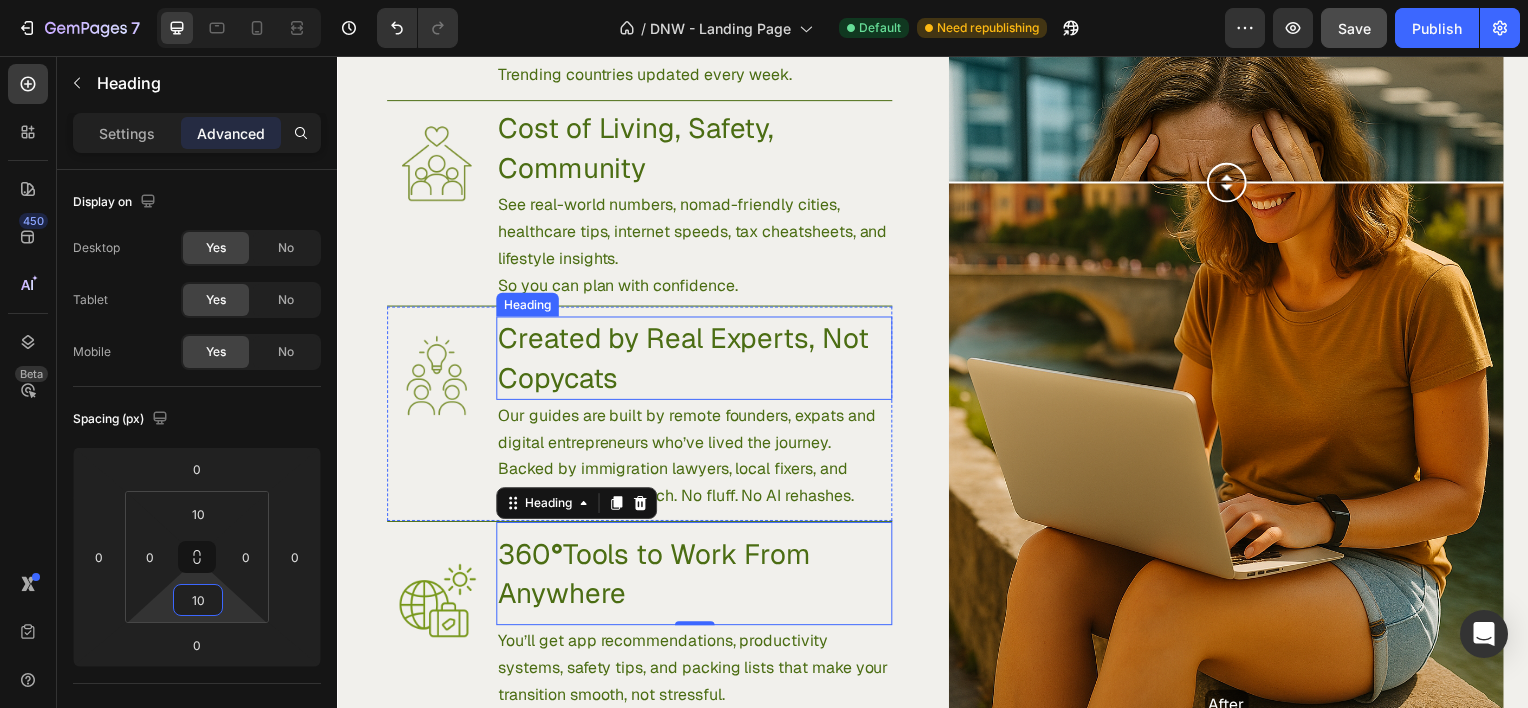 click on "Created by Real Experts, Not Copycats" at bounding box center [696, 360] 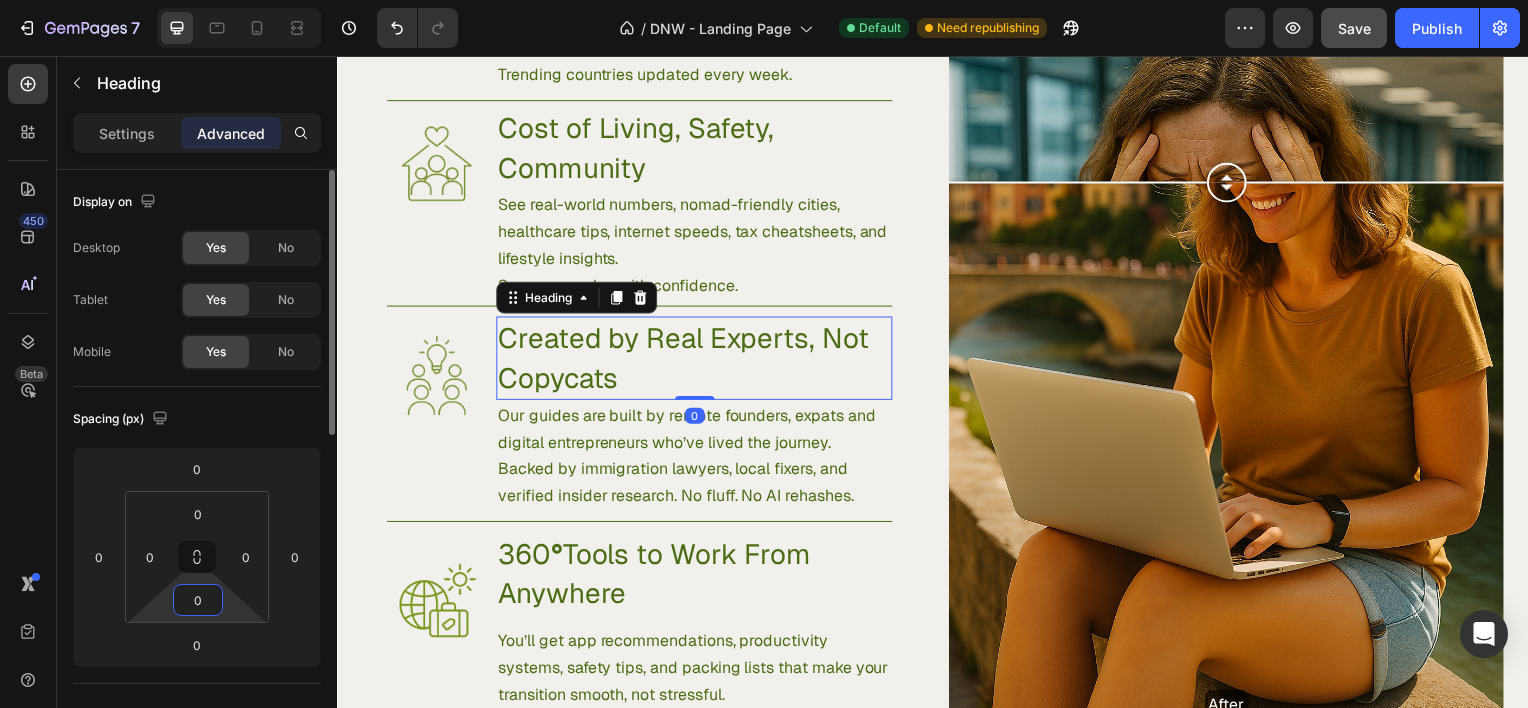 click on "0" at bounding box center (198, 600) 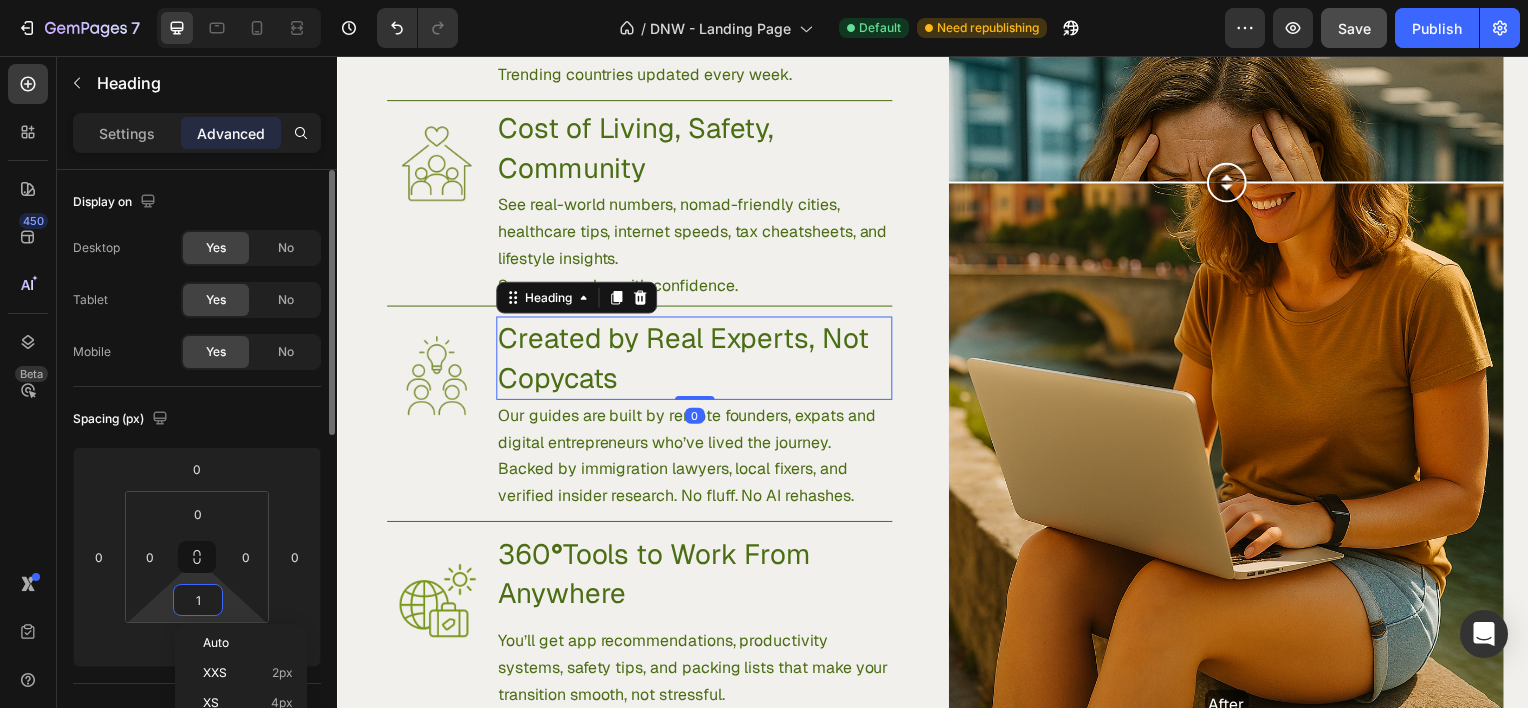 type on "10" 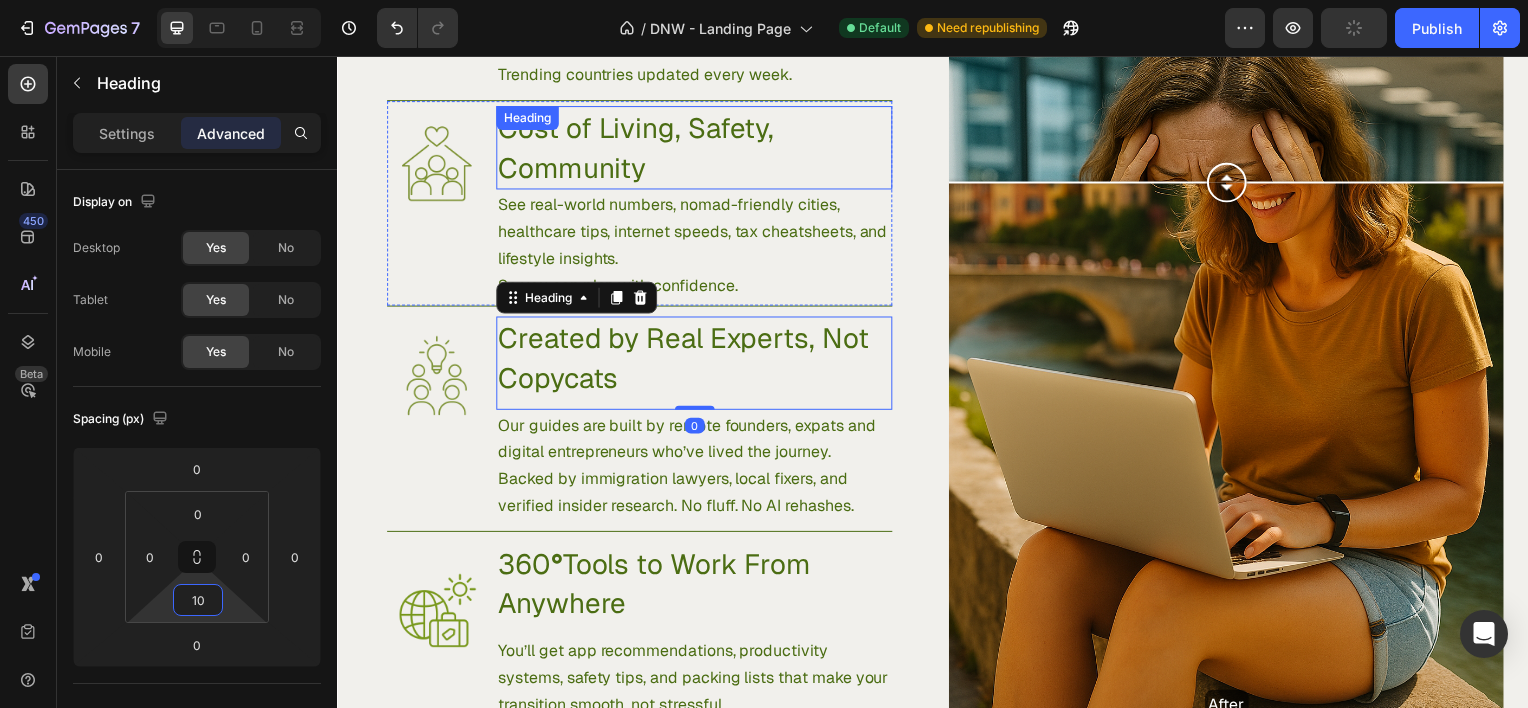 click on "Cost of Living, Safety, Community" at bounding box center [696, 148] 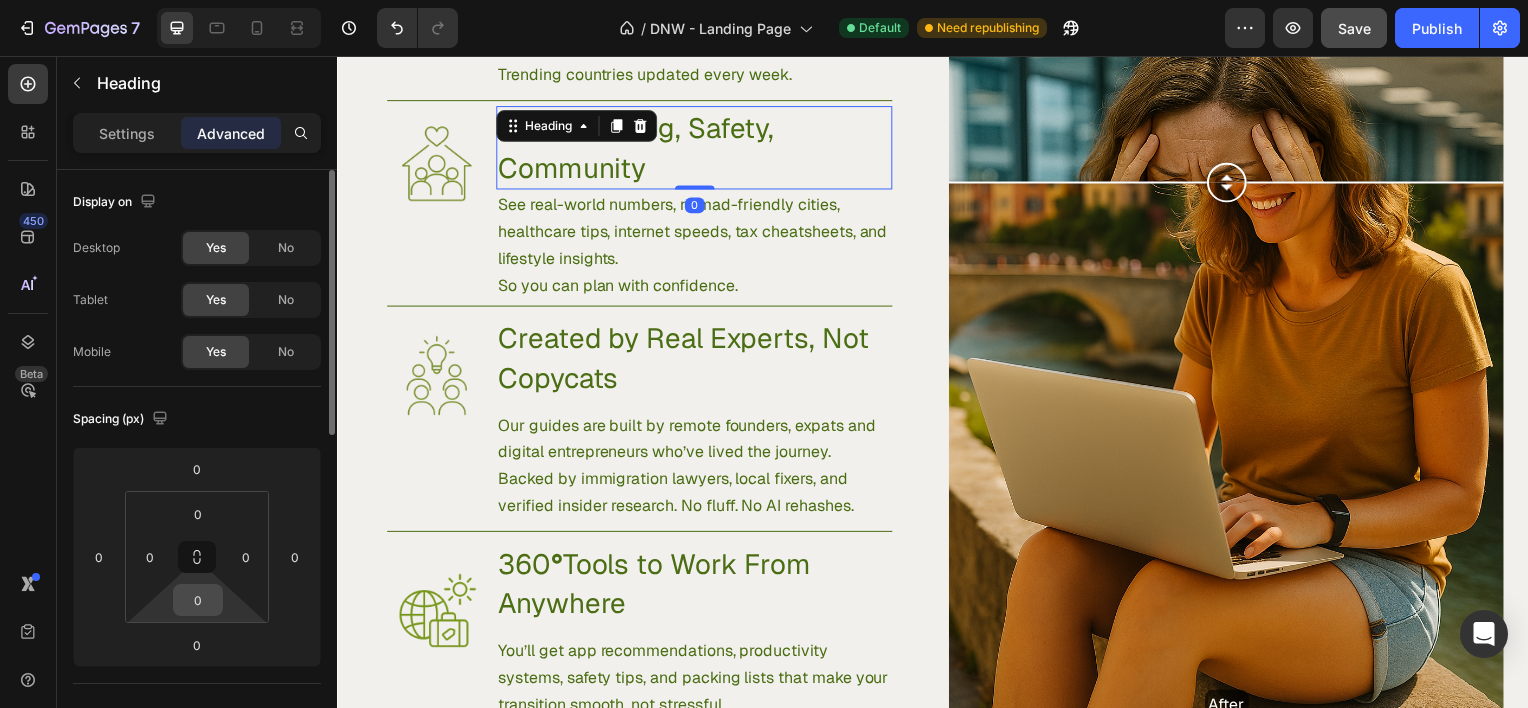 click on "0" at bounding box center [198, 600] 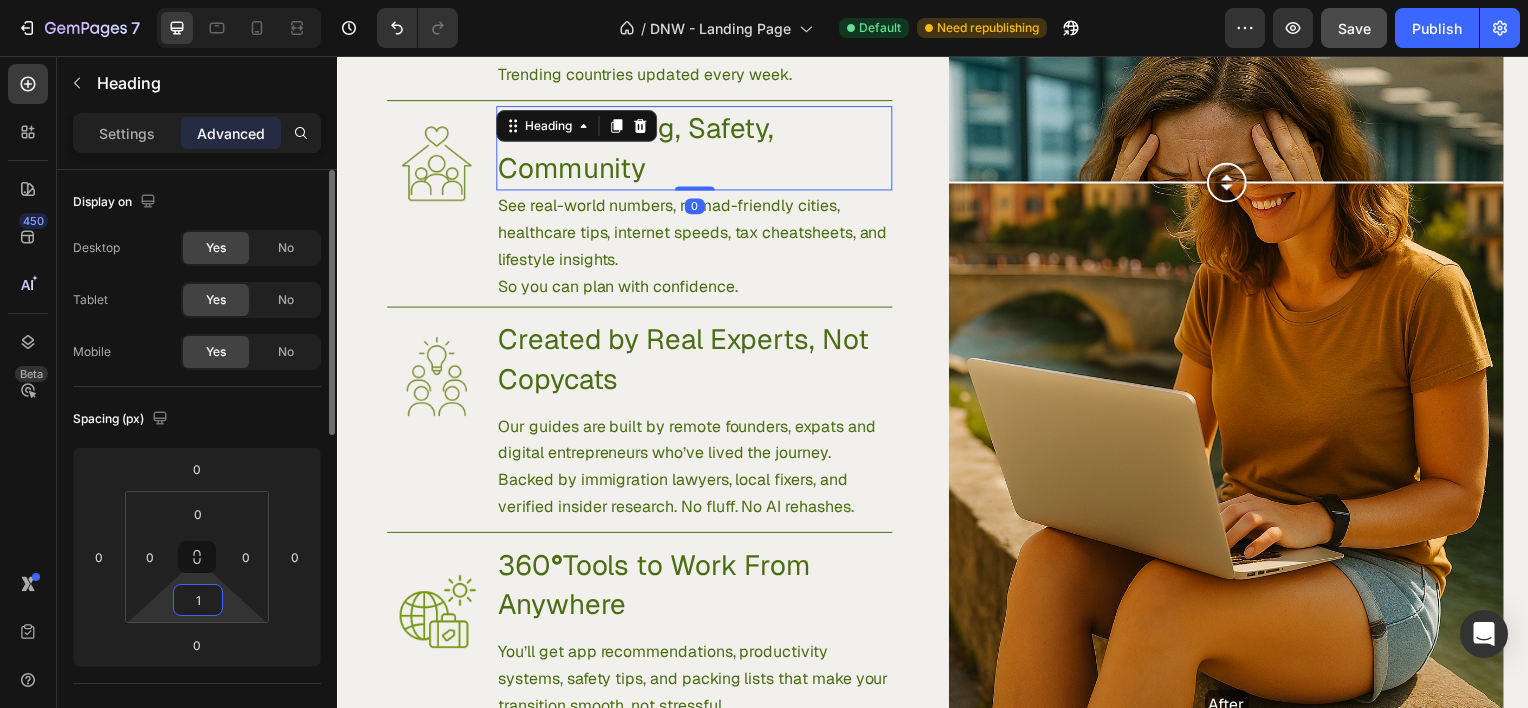 type on "10" 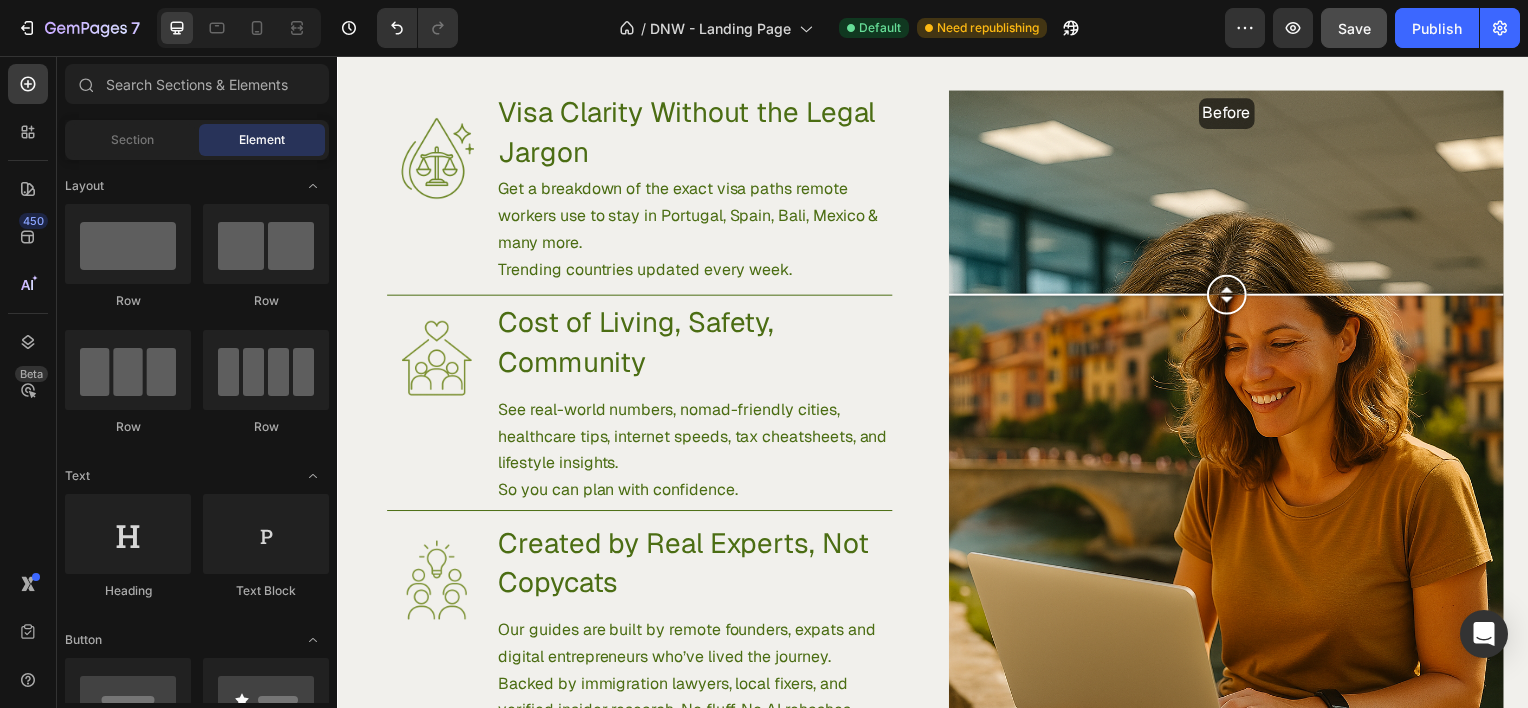 scroll, scrollTop: 1262, scrollLeft: 0, axis: vertical 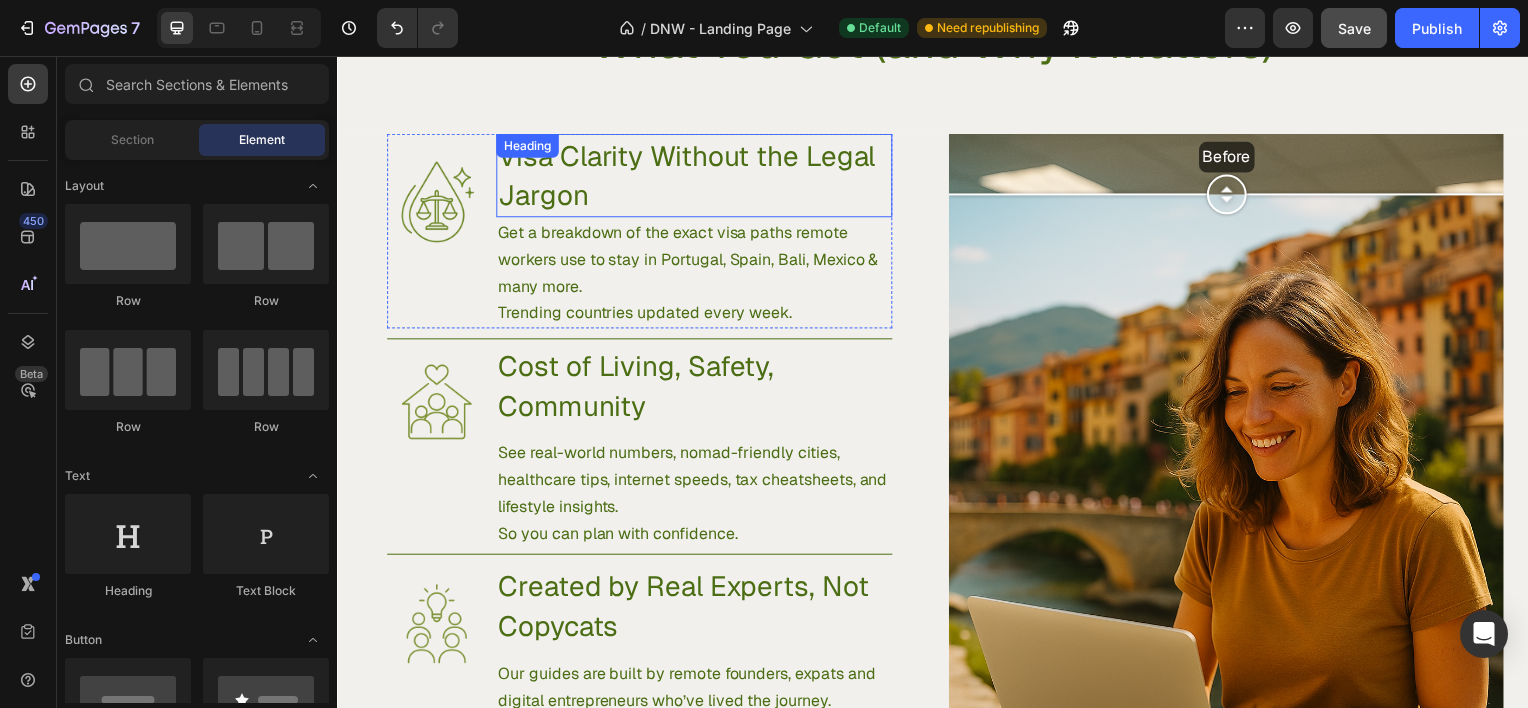 click on "Visa Clarity Without the Legal Jargon" at bounding box center [696, 176] 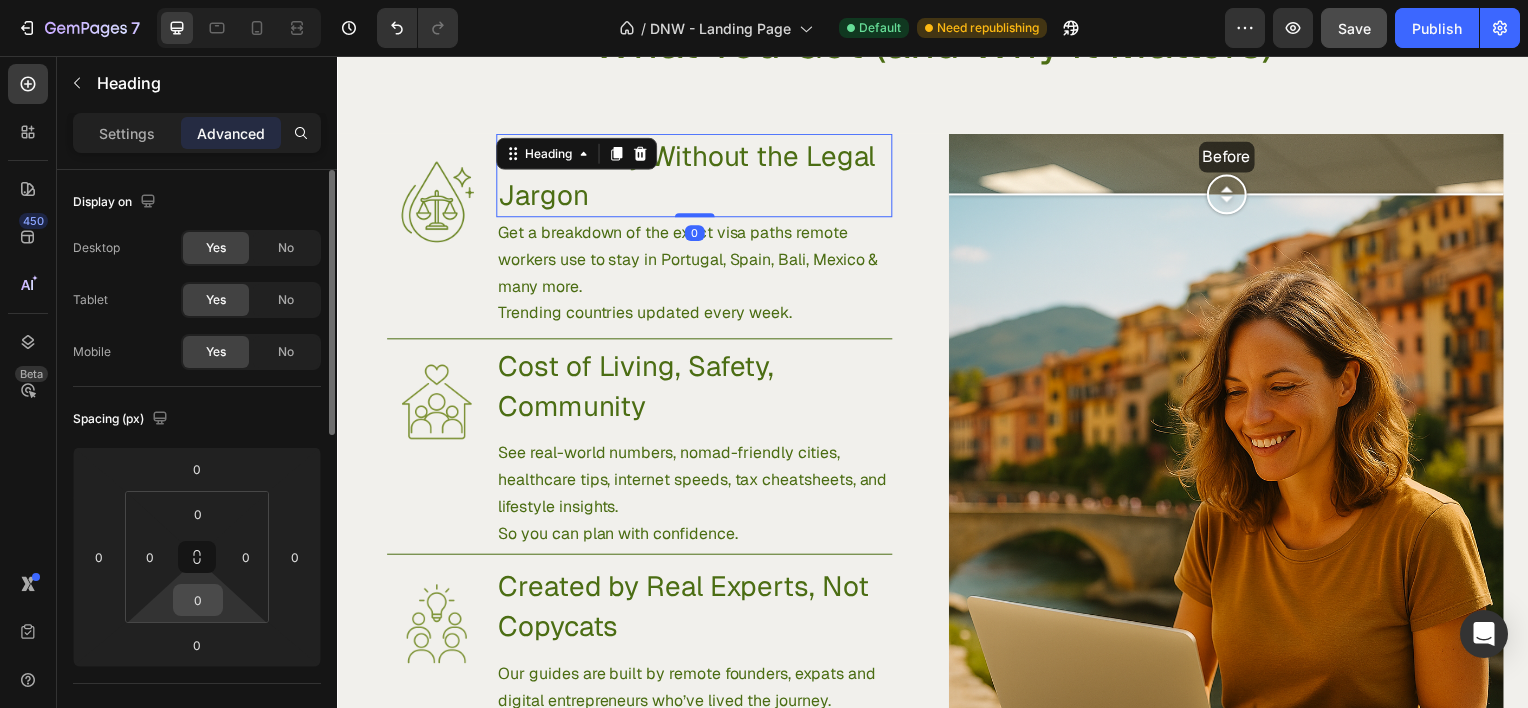 click on "0" at bounding box center [198, 600] 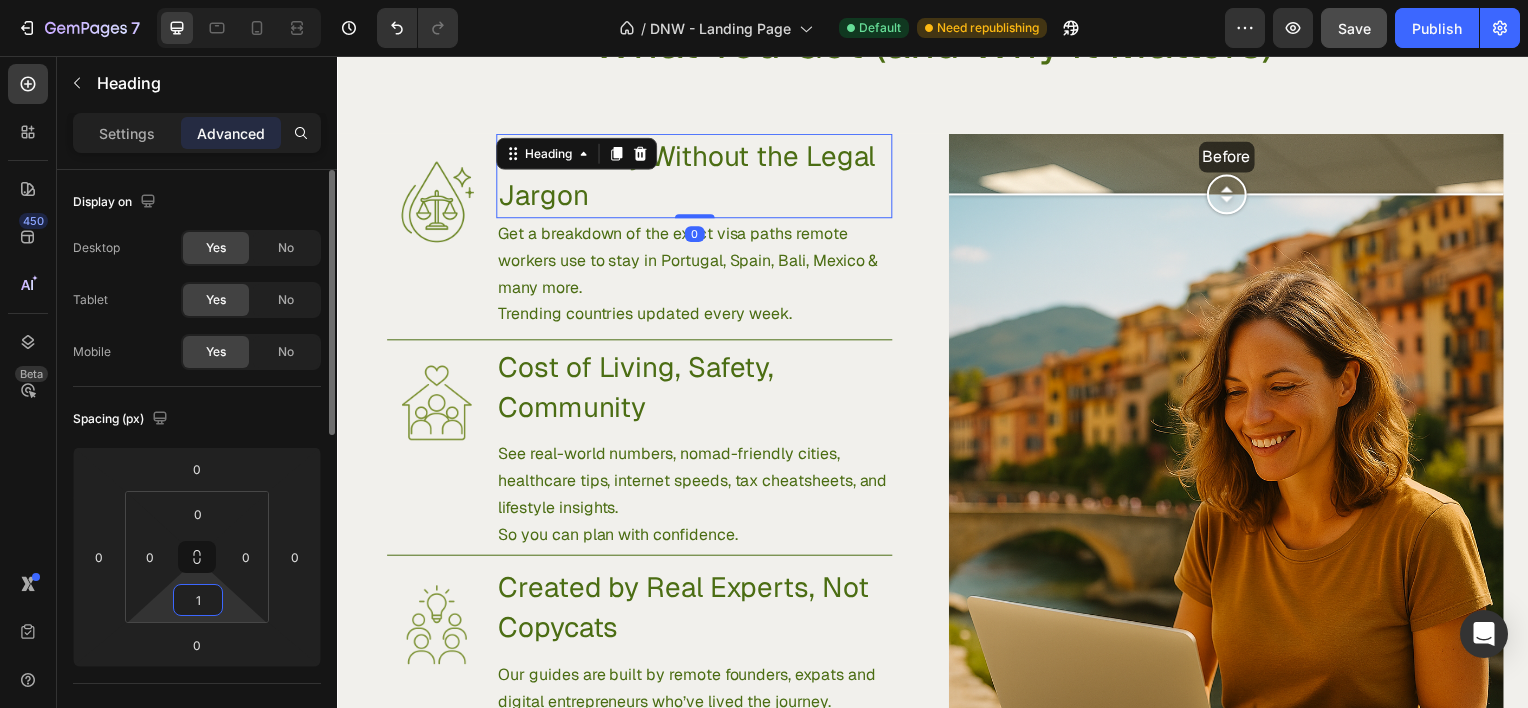 type on "10" 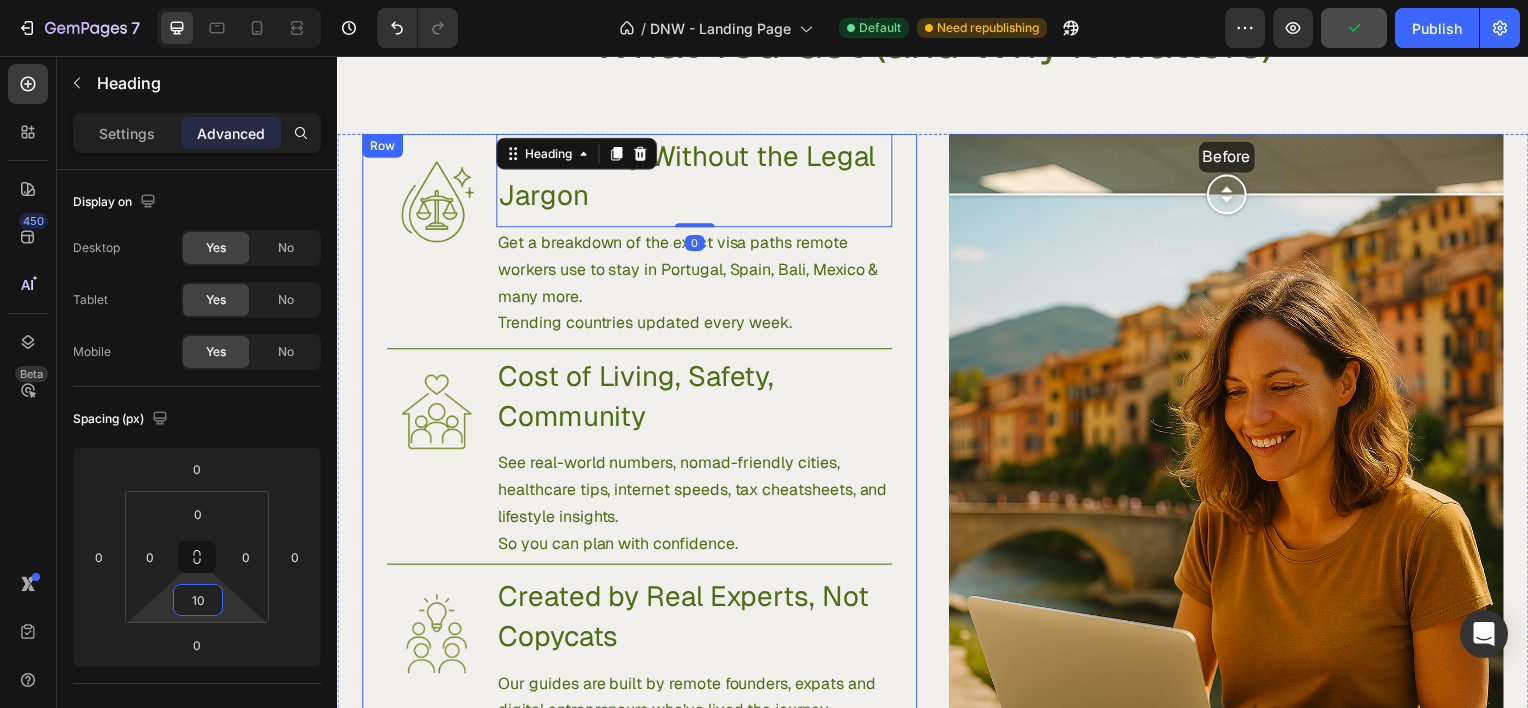 click on "Image Visa Clarity Without the Legal Jargon Heading   0 Get a breakdown of the exact visa paths remote workers use to stay in Portugal, Spain, Bali, Mexico & many more. Trending countries updated every week. Text Block Row Image Cost of Living, Safety, Community Heading See real-world numbers, nomad-friendly cities, healthcare tips, internet speeds, tax cheatsheets, and lifestyle insights. So you can plan with confidence. Text Block Row Image Created by Real Experts, Not Copycats Heading Our guides are built by remote founders, expats and digital entrepreneurs who’ve lived the journey. Backed by immigration lawyers, local fixers, and verified insider research. No fluff. No AI rehashes. Text Block Row Image 360 °  Tools to Work From Anywhere Heading You’ll get app recommendations, productivity systems, safety tips, and packing lists that make your transition smooth, not stressful. Text Block Row YES! I Want to Work From Anywhere Button Row" at bounding box center [641, 600] 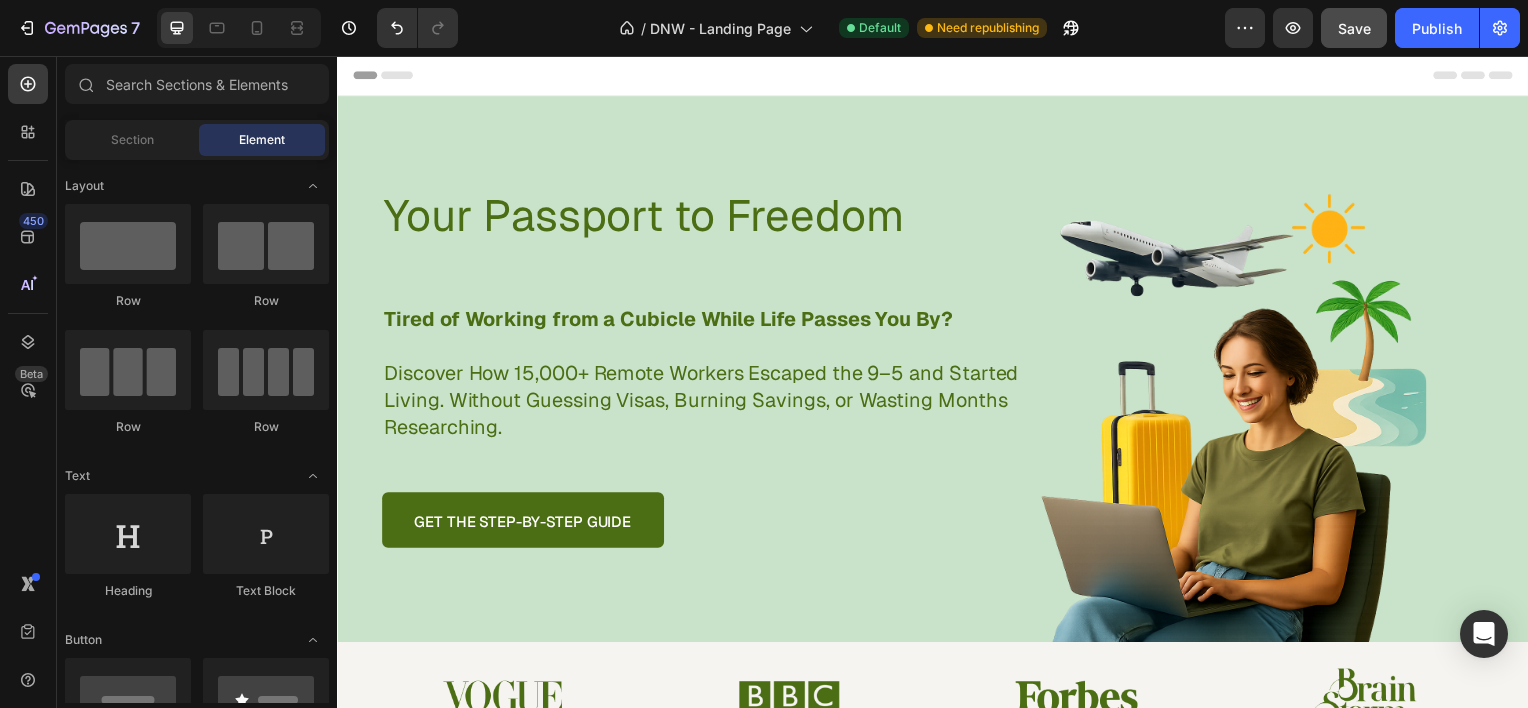 scroll, scrollTop: 0, scrollLeft: 0, axis: both 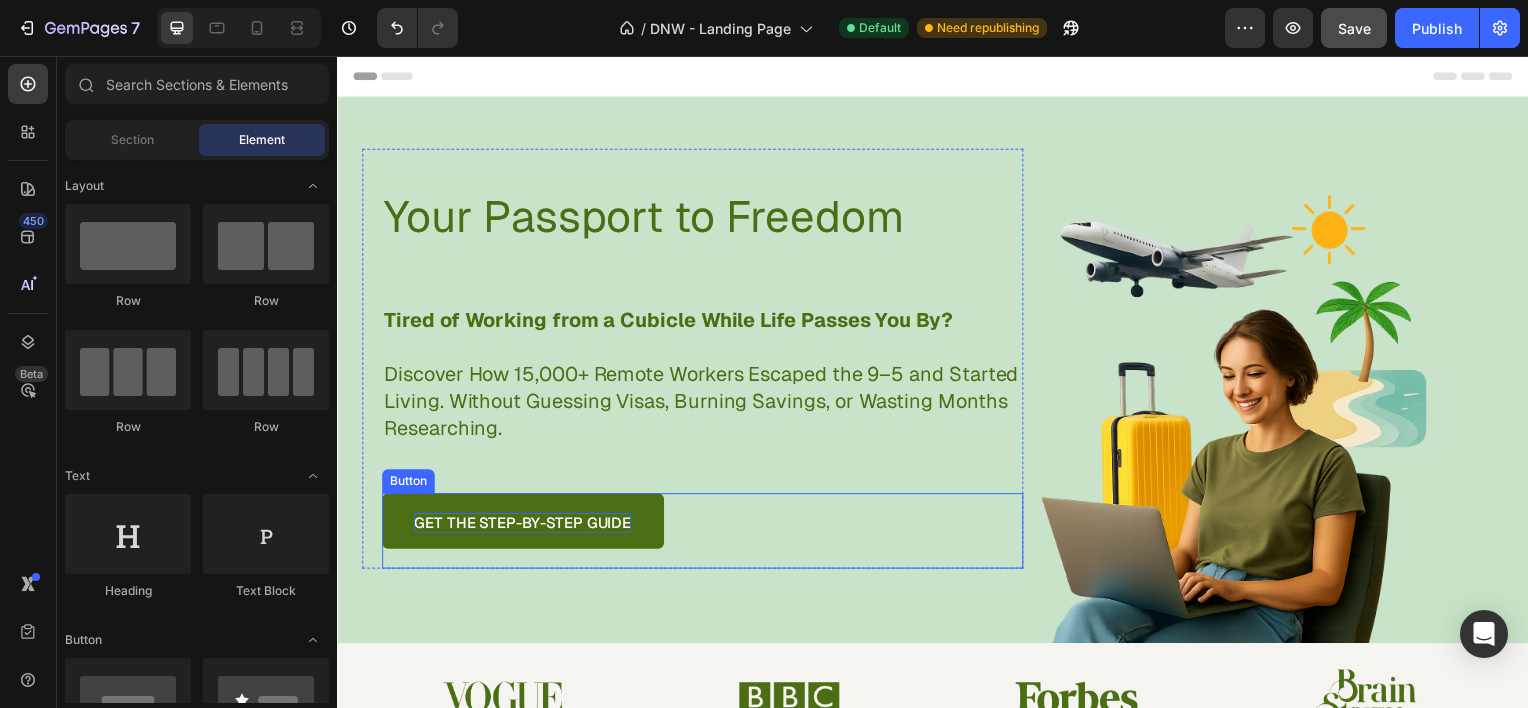 click on "GET THE STEP-BY-STEP GUIDE" at bounding box center (523, 526) 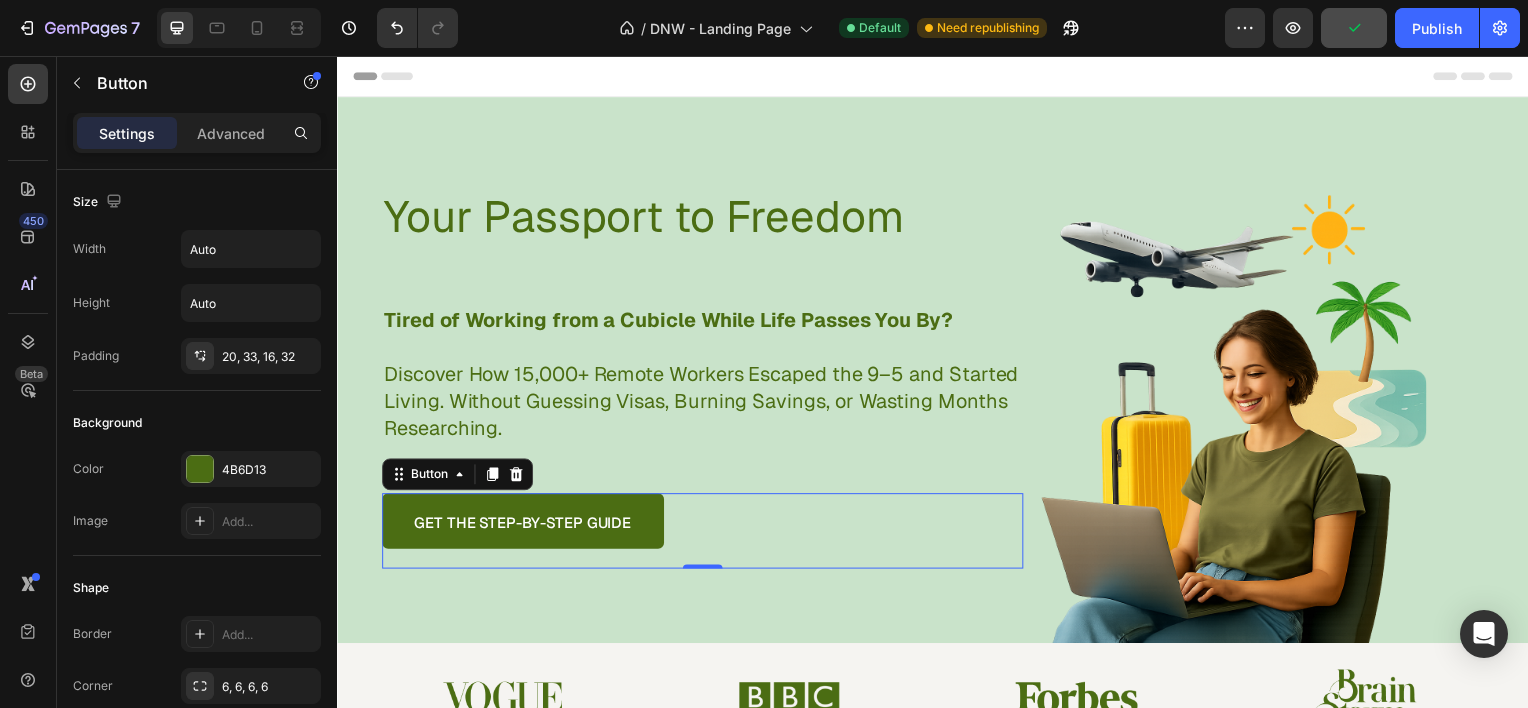 click at bounding box center (329, 1062) 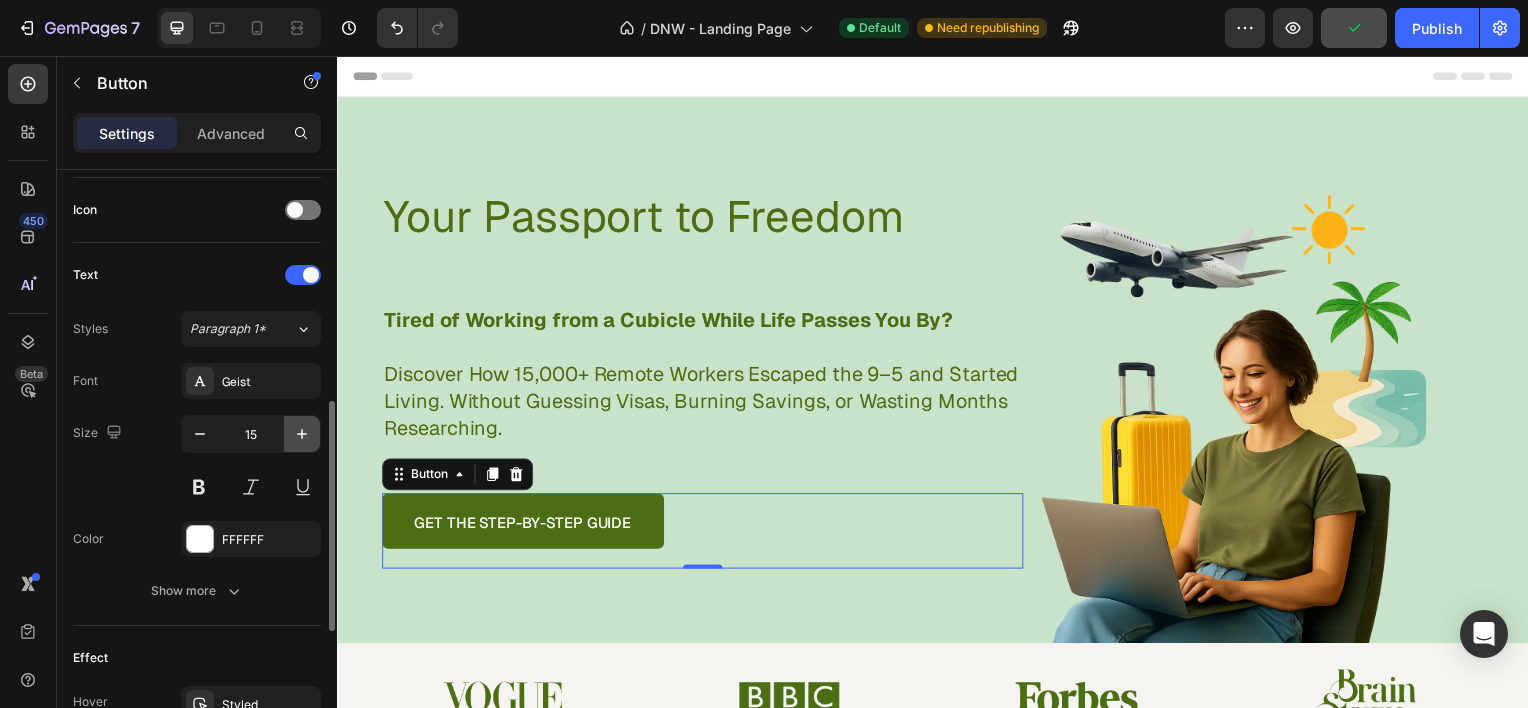 click 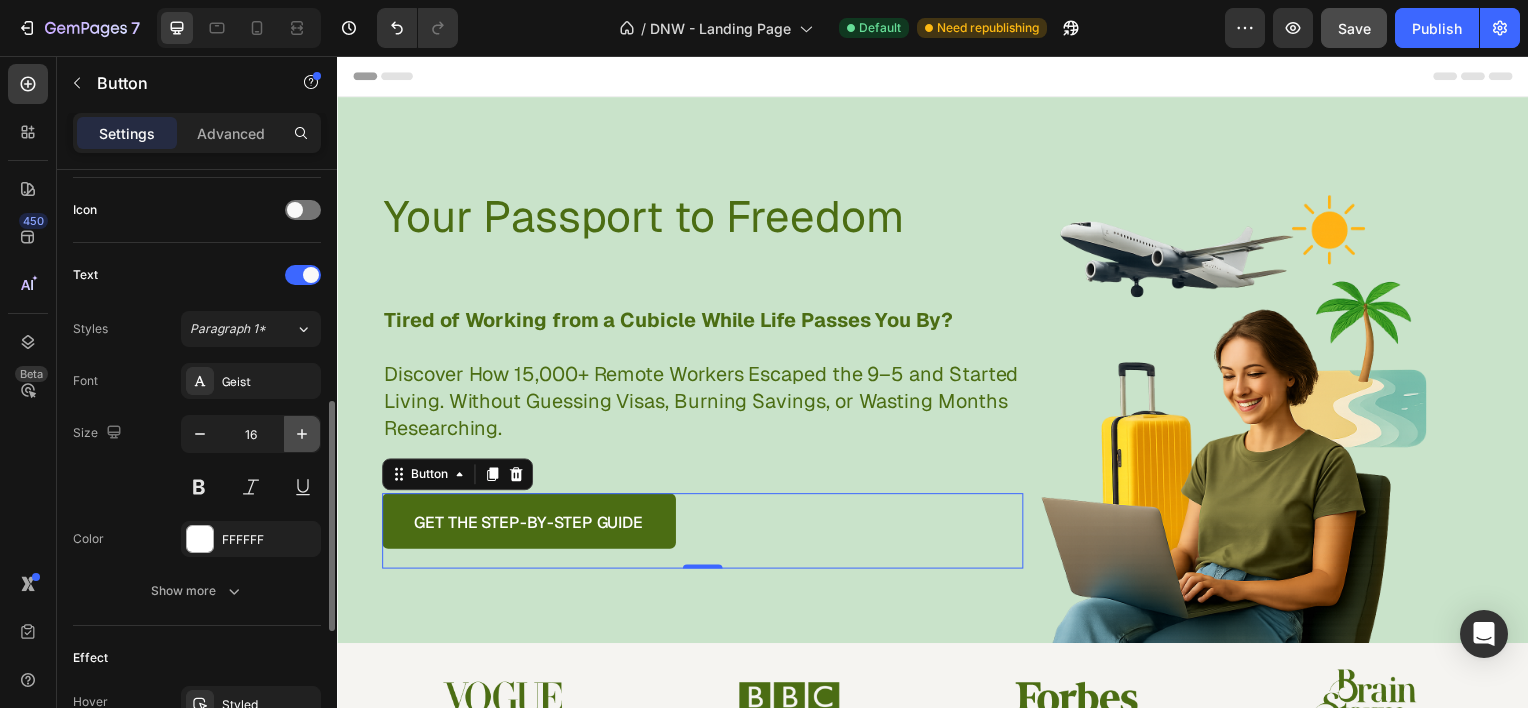 click 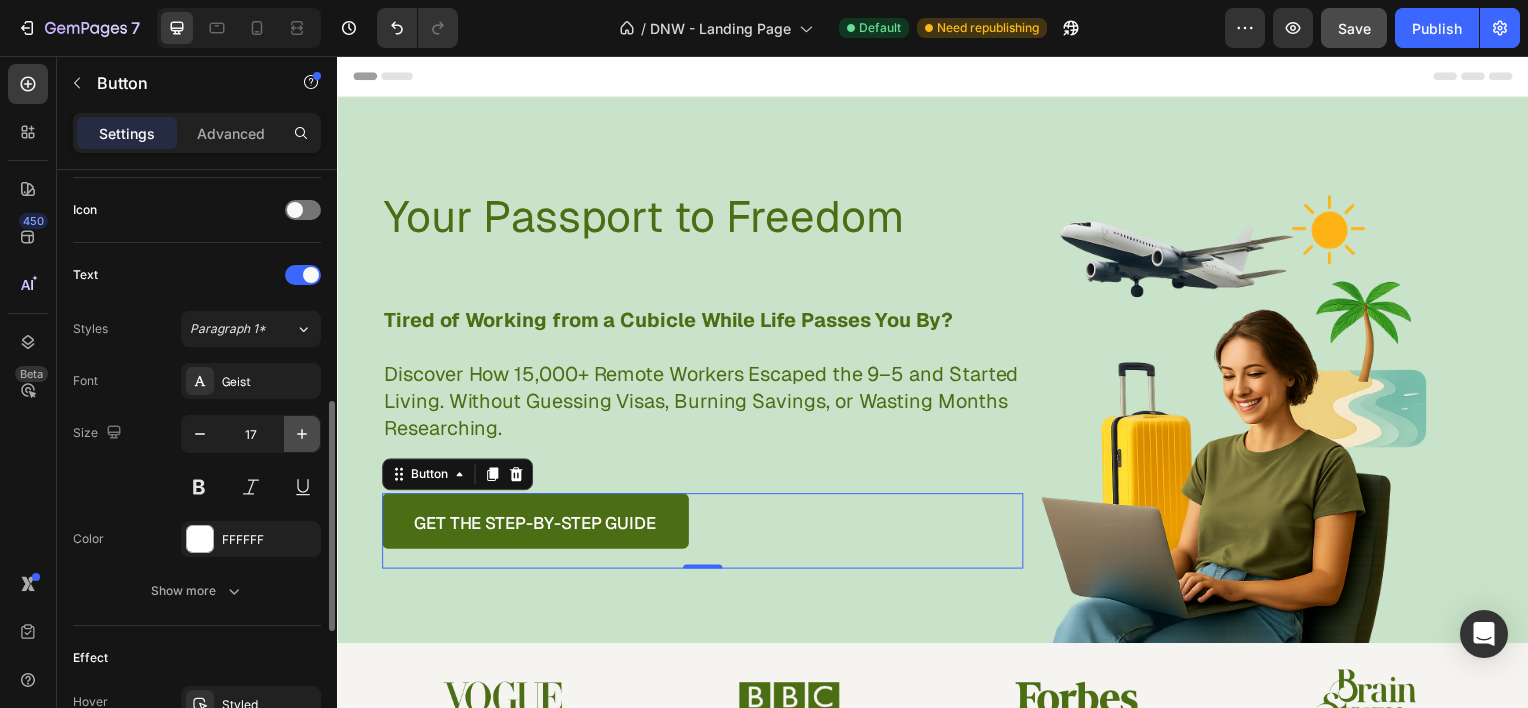 click 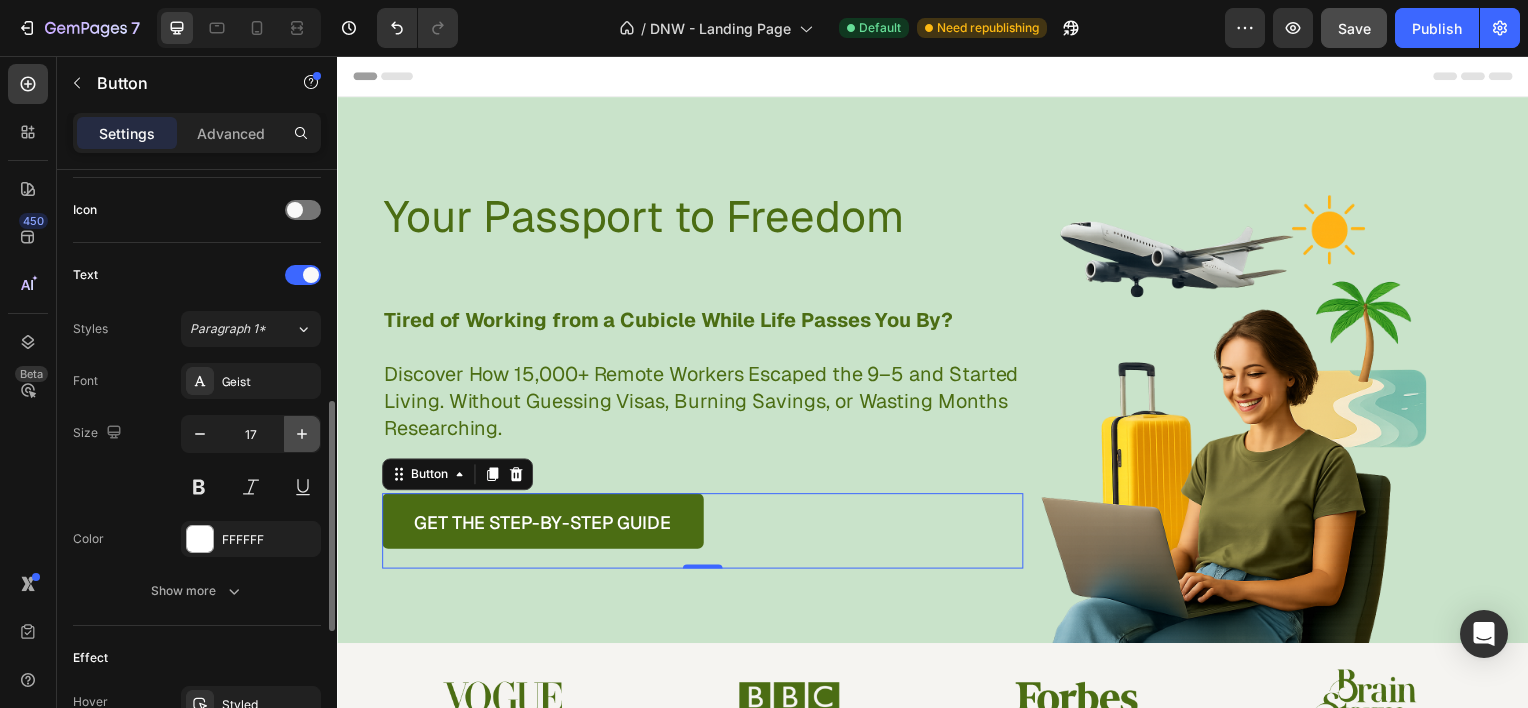 type on "18" 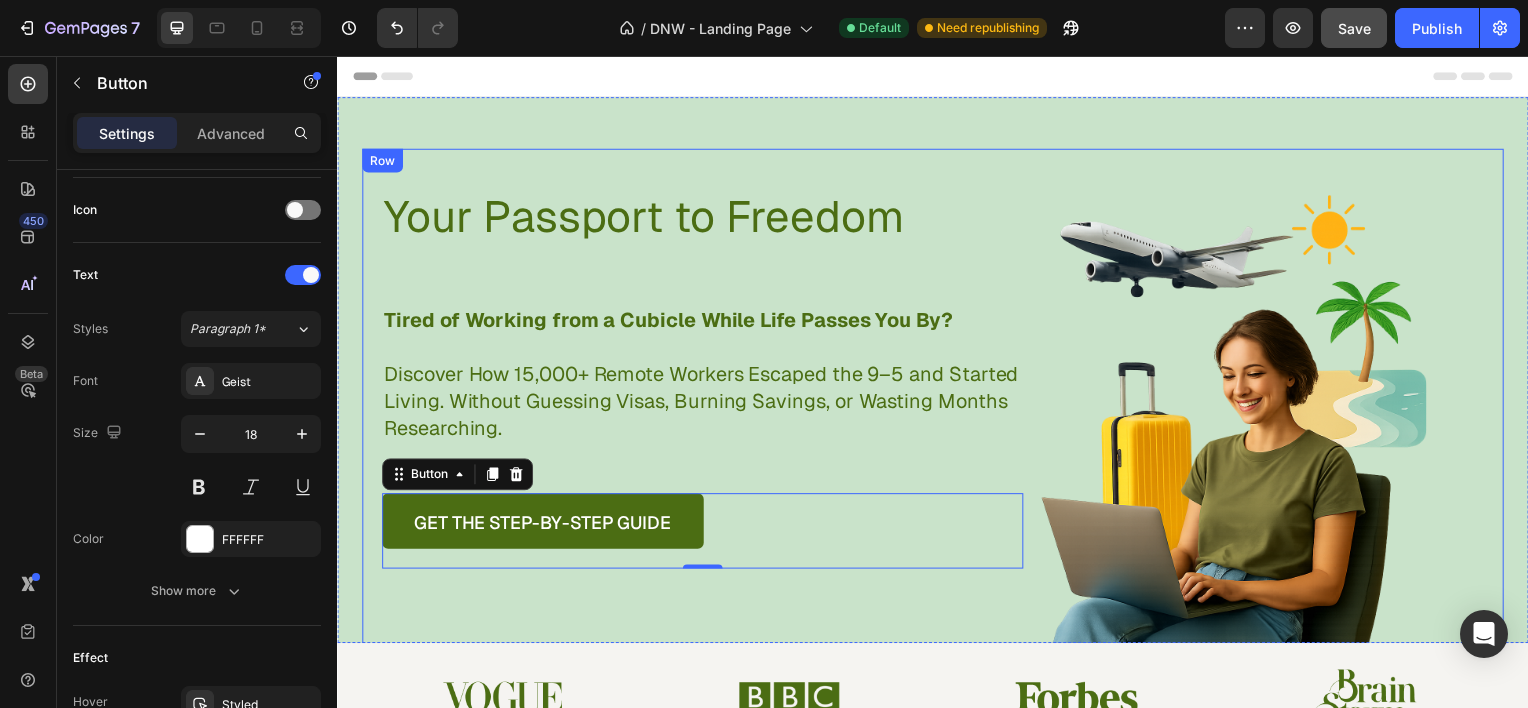 click on "Your Passport to Freedom Heading Tired of Working from a Cubicle While Life Passes You By?   Discover How 15,000+ Remote Workers Escaped the 9–5 and Started Living. Without Guessing Visas, Burning Savings, or Wasting Months Researching. Text Block GET THE STEP-BY-STEP GUIDE Button   0 Row" at bounding box center [695, 418] 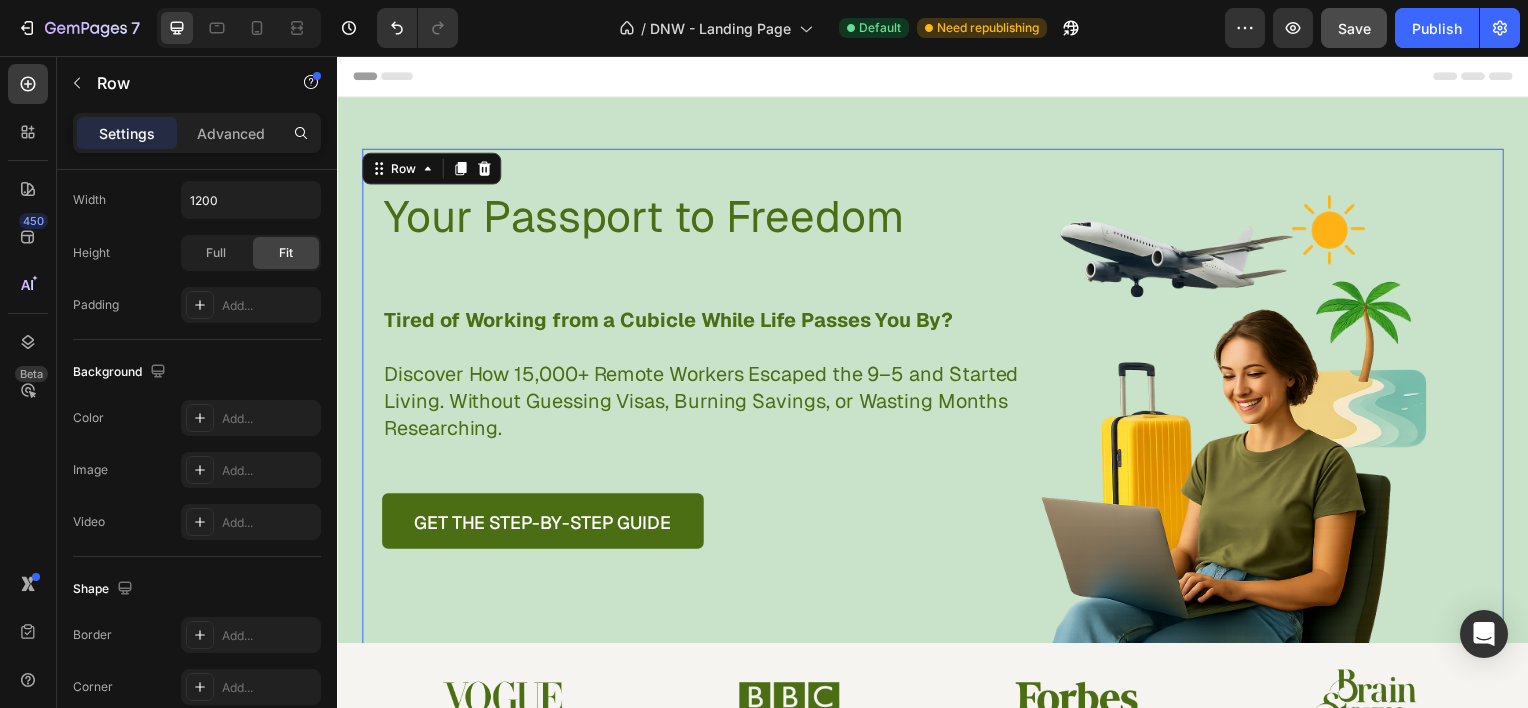 scroll, scrollTop: 0, scrollLeft: 0, axis: both 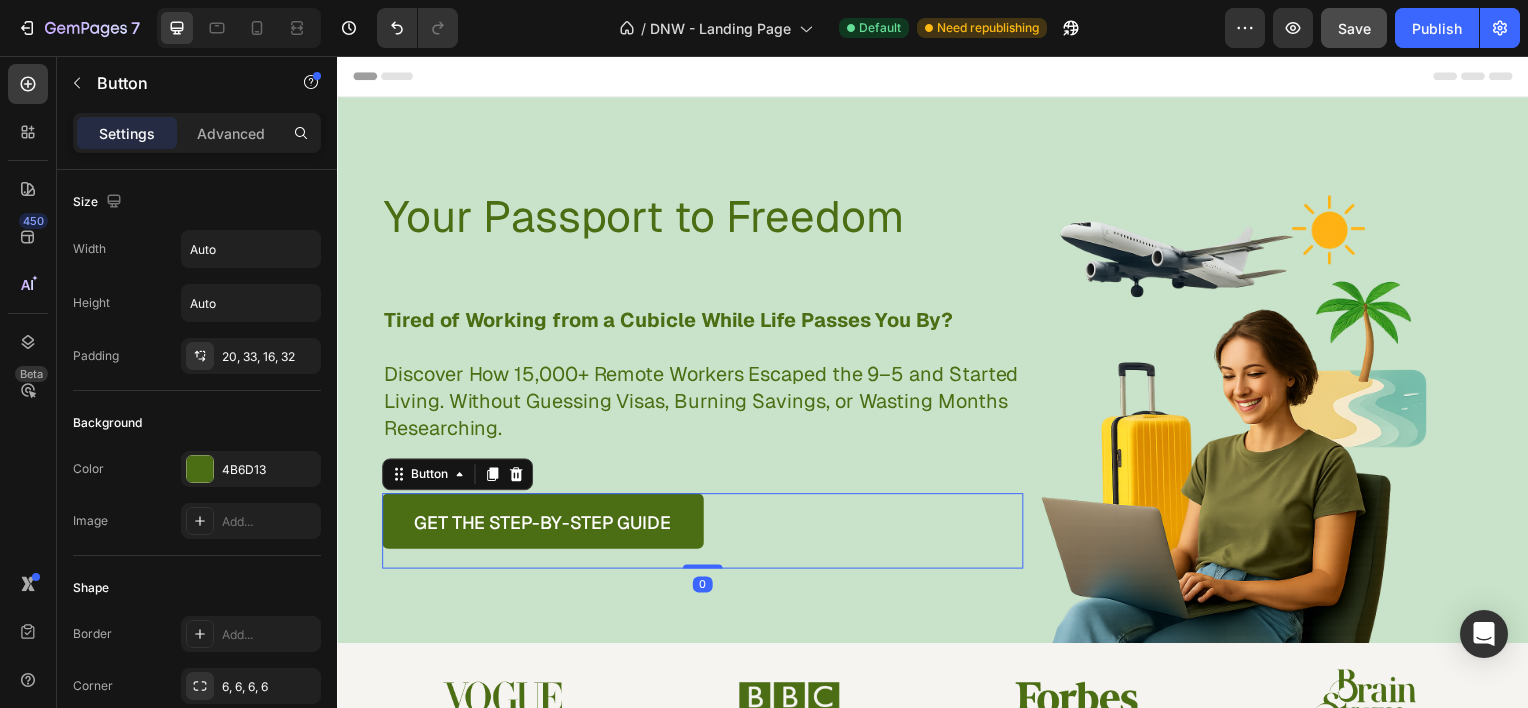 click on "GET THE STEP-BY-STEP GUIDE Button   0" at bounding box center [705, 534] 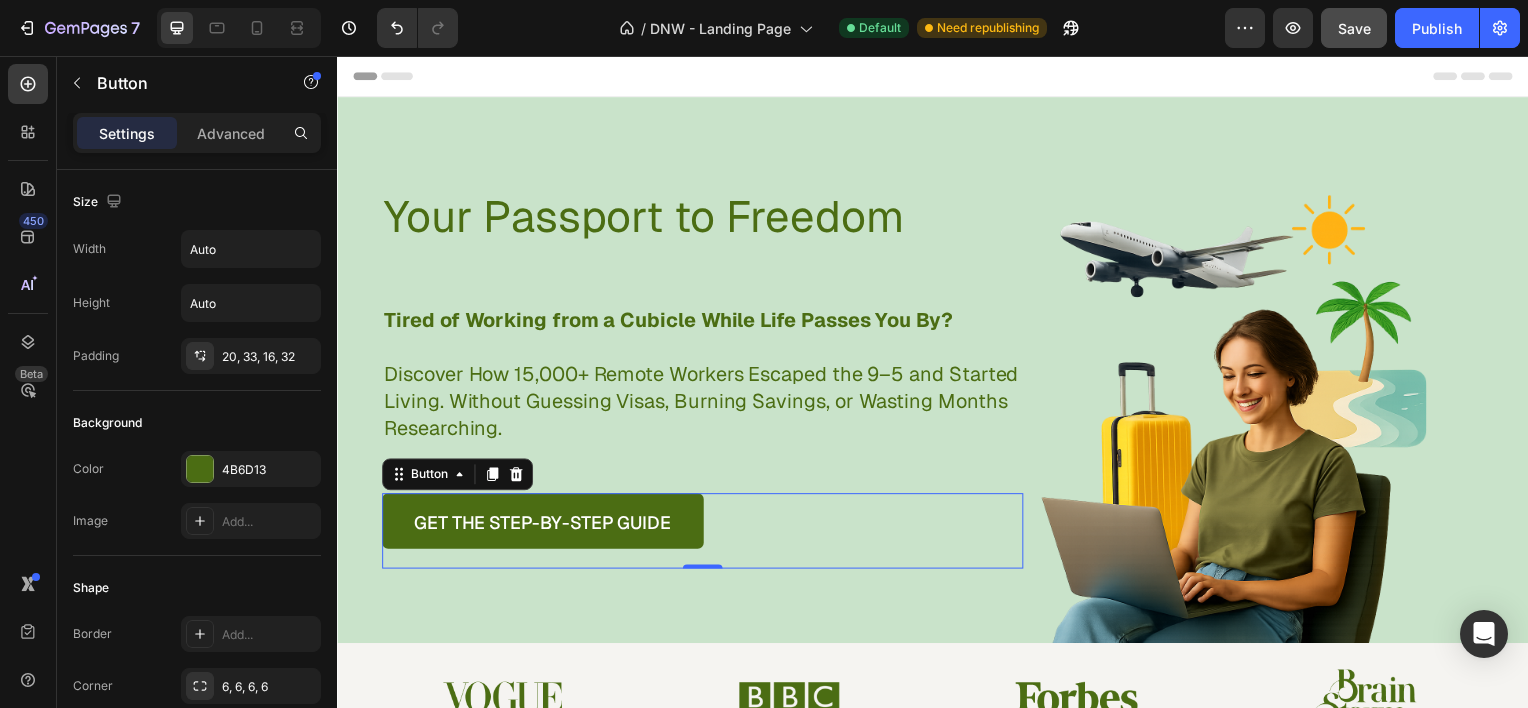 scroll, scrollTop: 595, scrollLeft: 0, axis: vertical 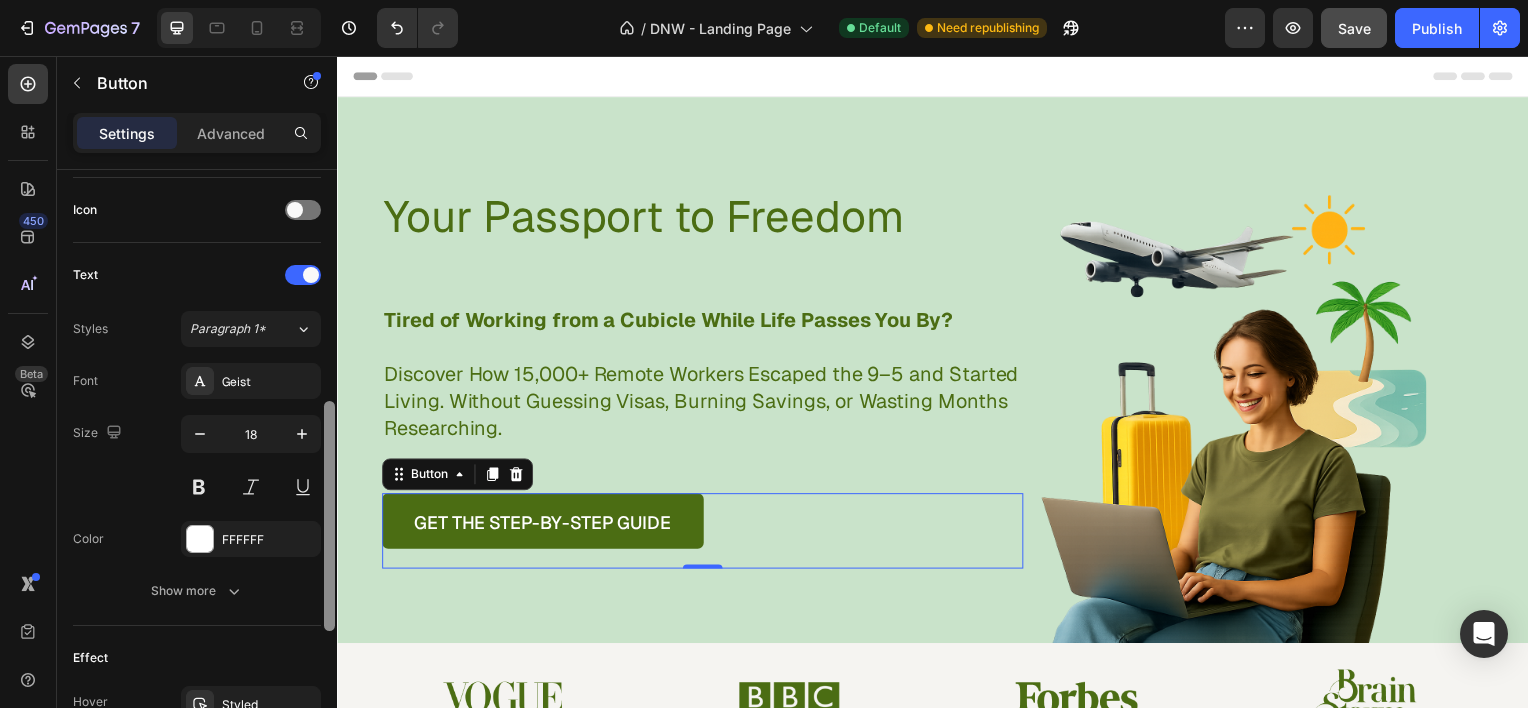 click at bounding box center [329, 467] 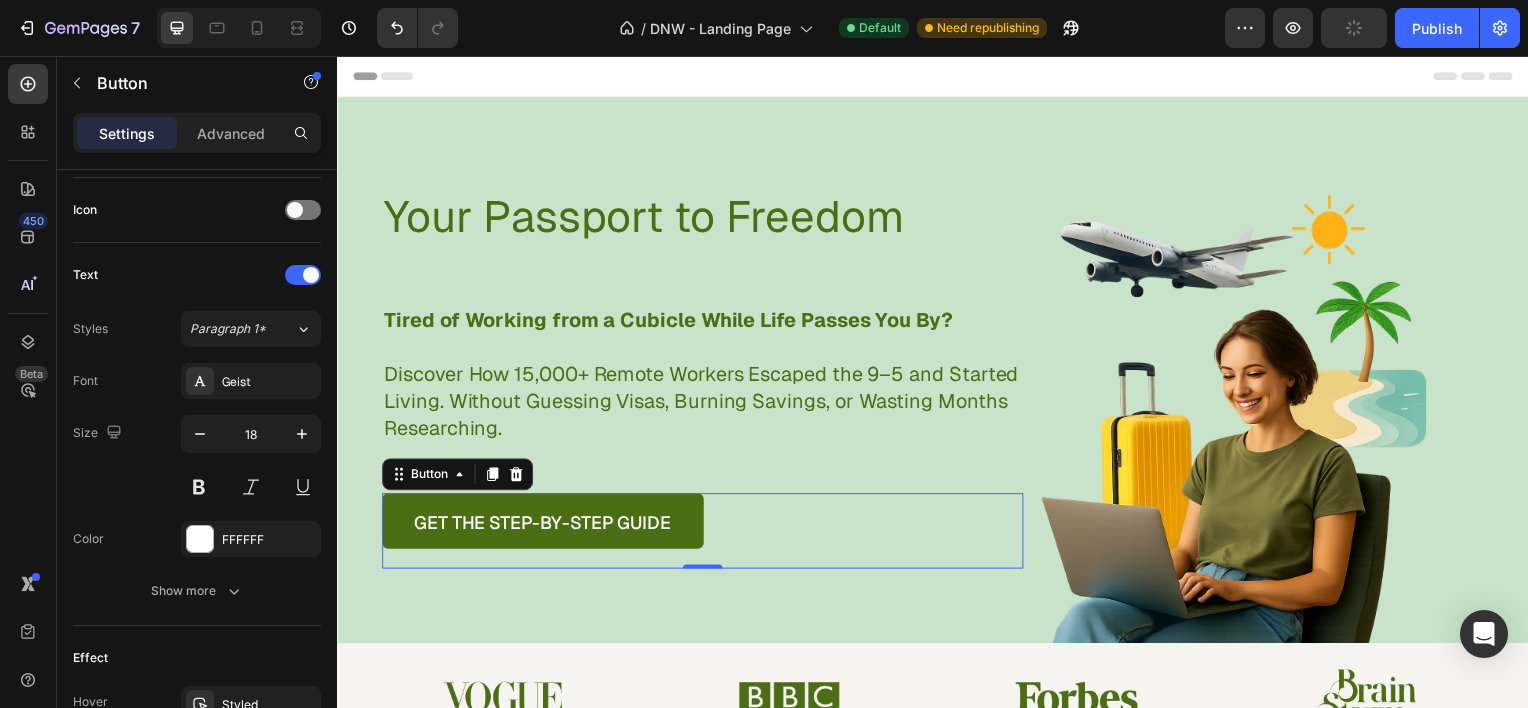 scroll, scrollTop: 940, scrollLeft: 0, axis: vertical 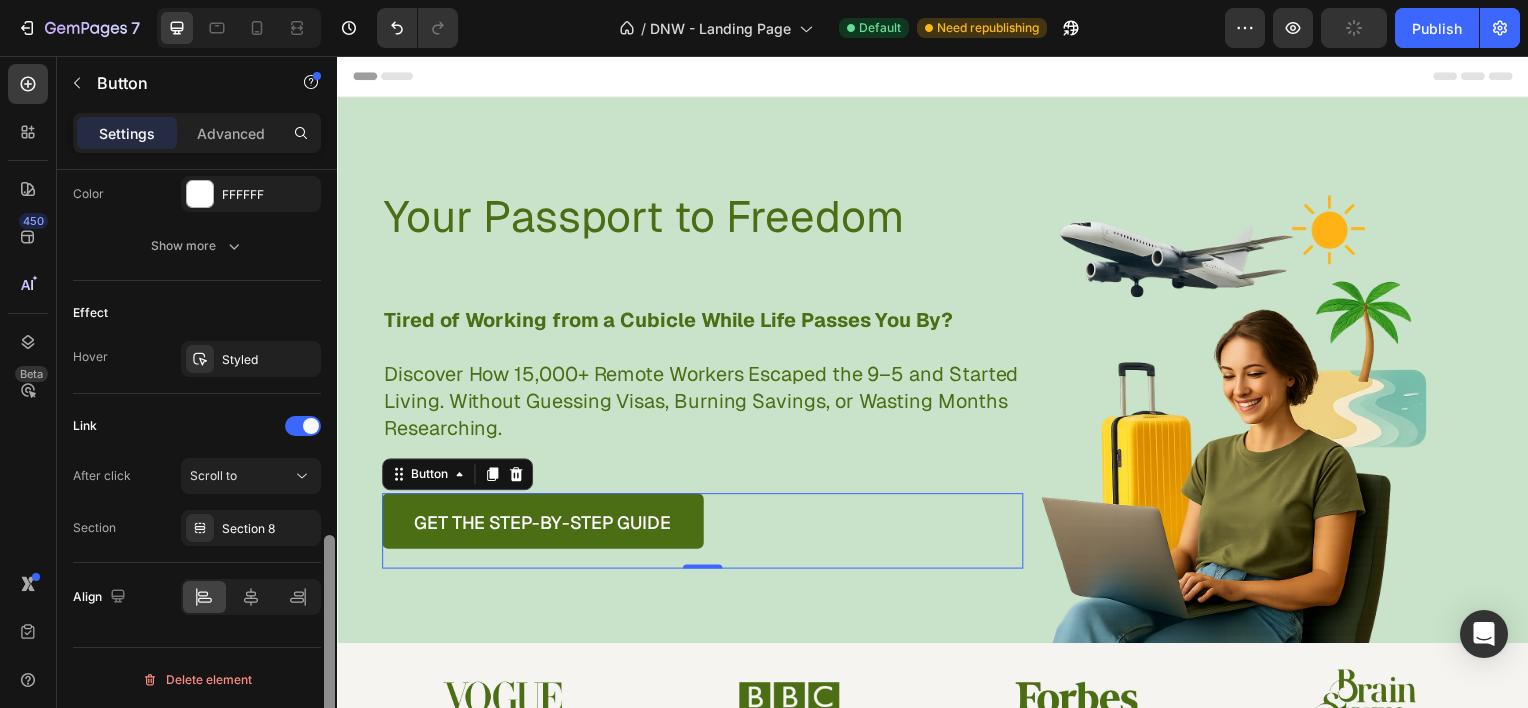 click at bounding box center (329, 467) 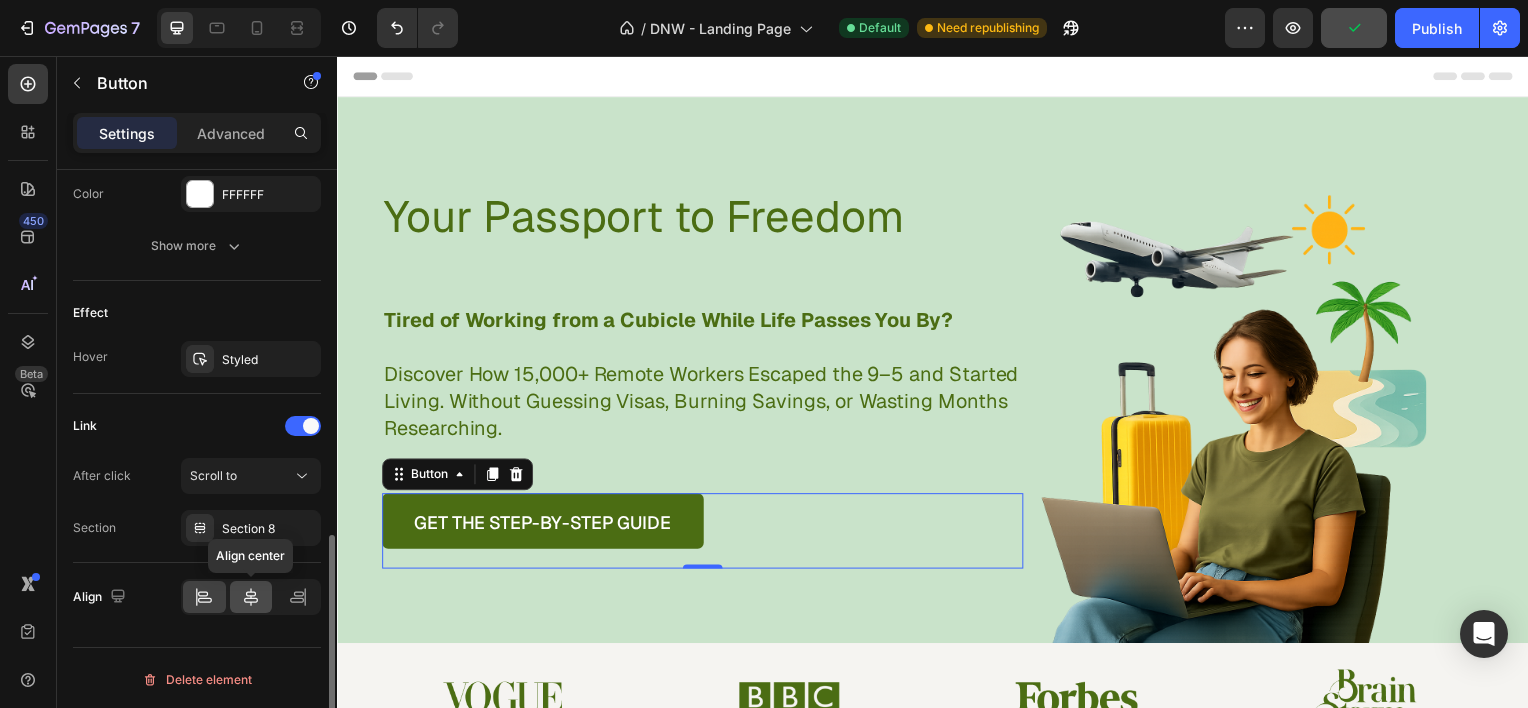click 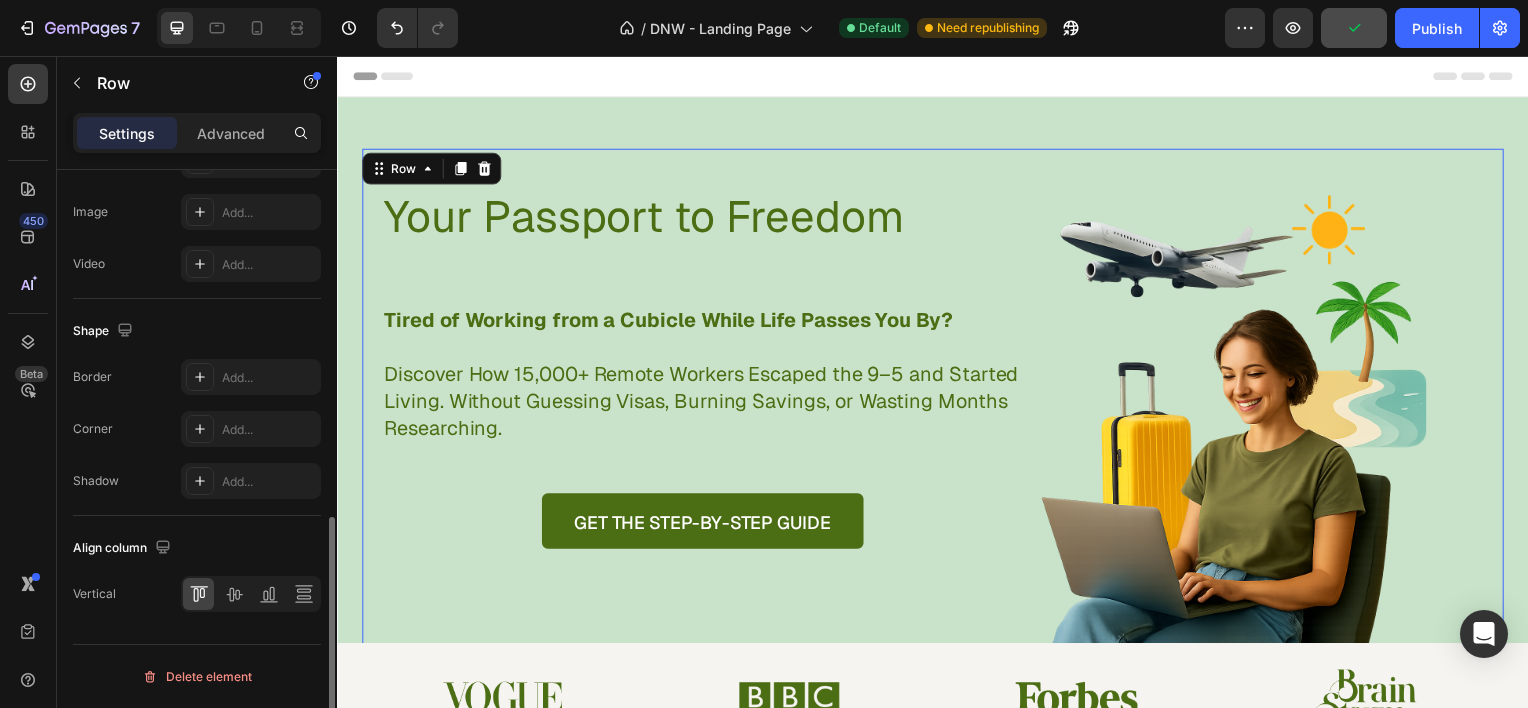 scroll, scrollTop: 0, scrollLeft: 0, axis: both 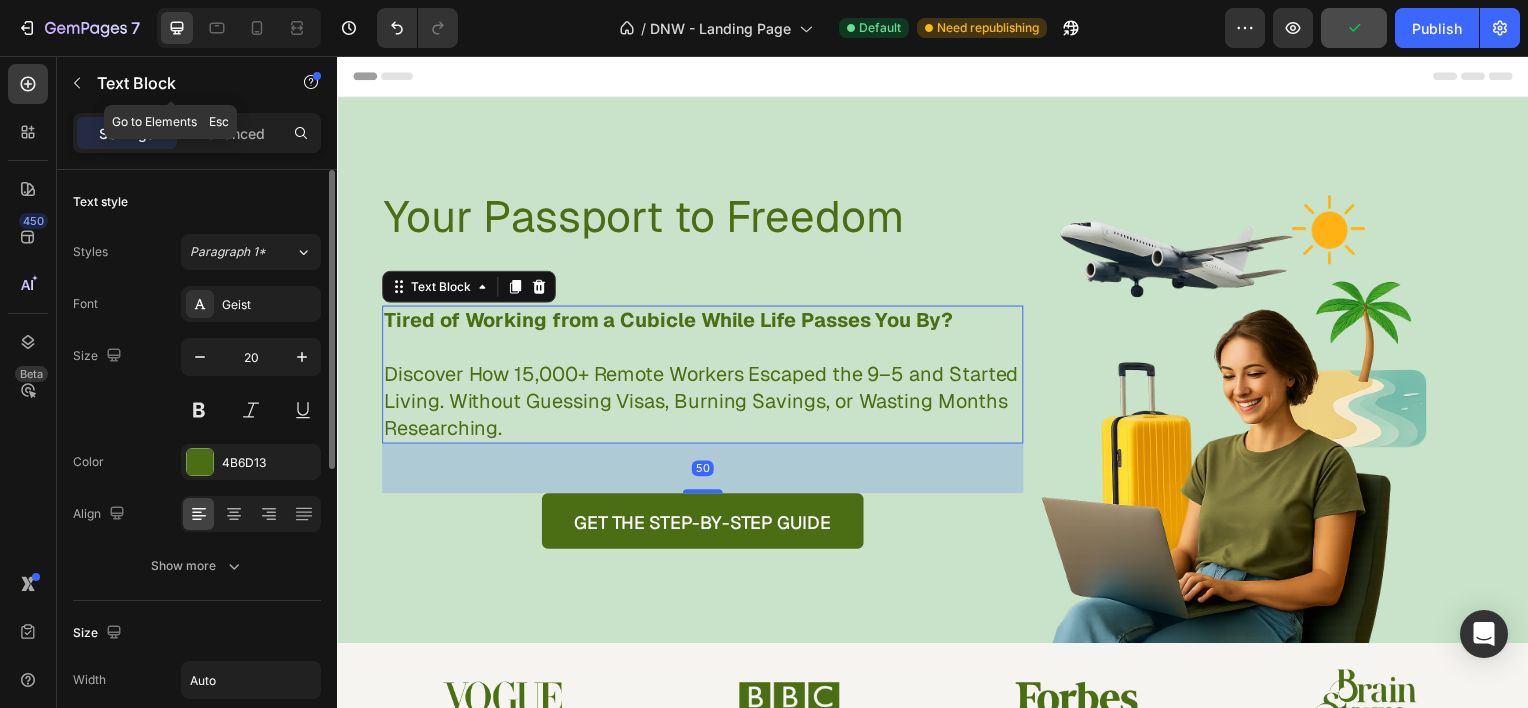 click on "Text Block" 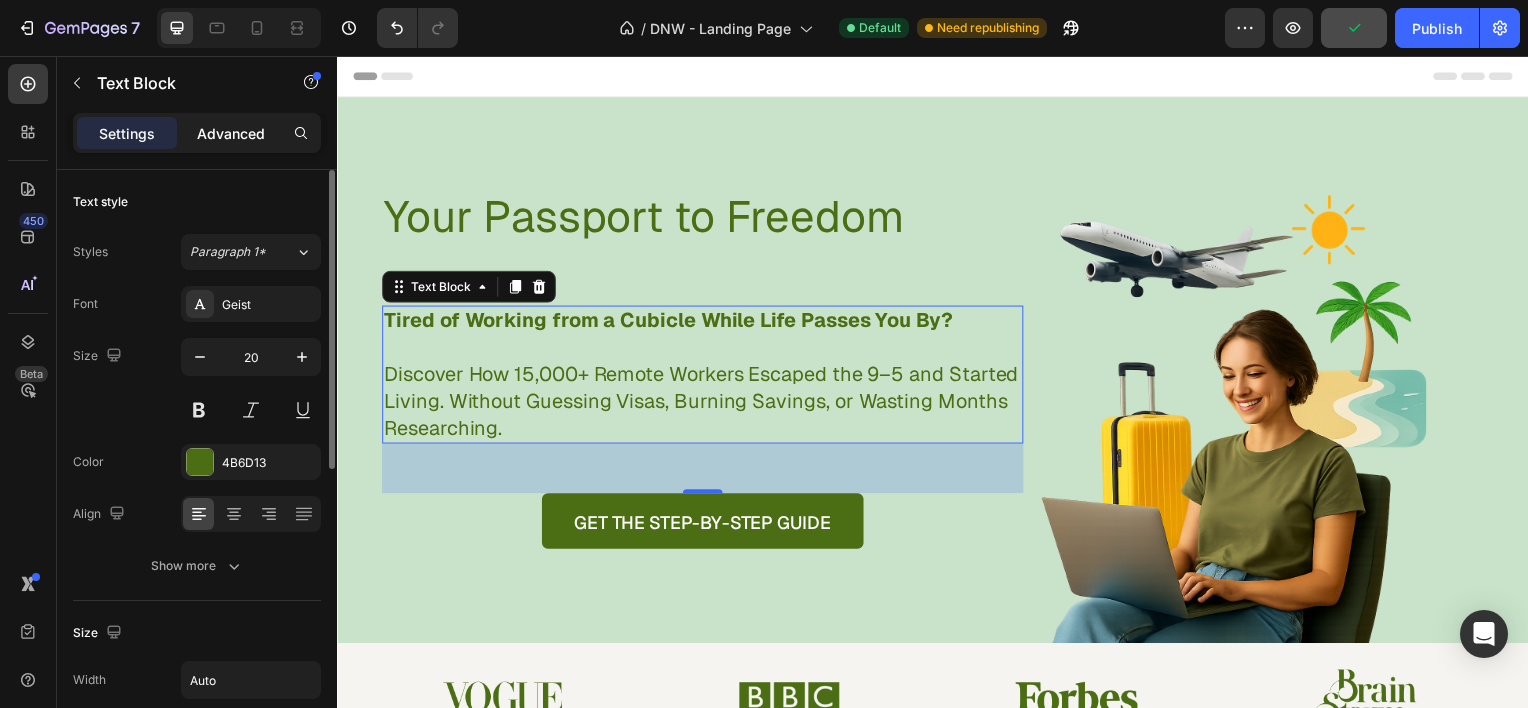 click on "Advanced" at bounding box center [231, 133] 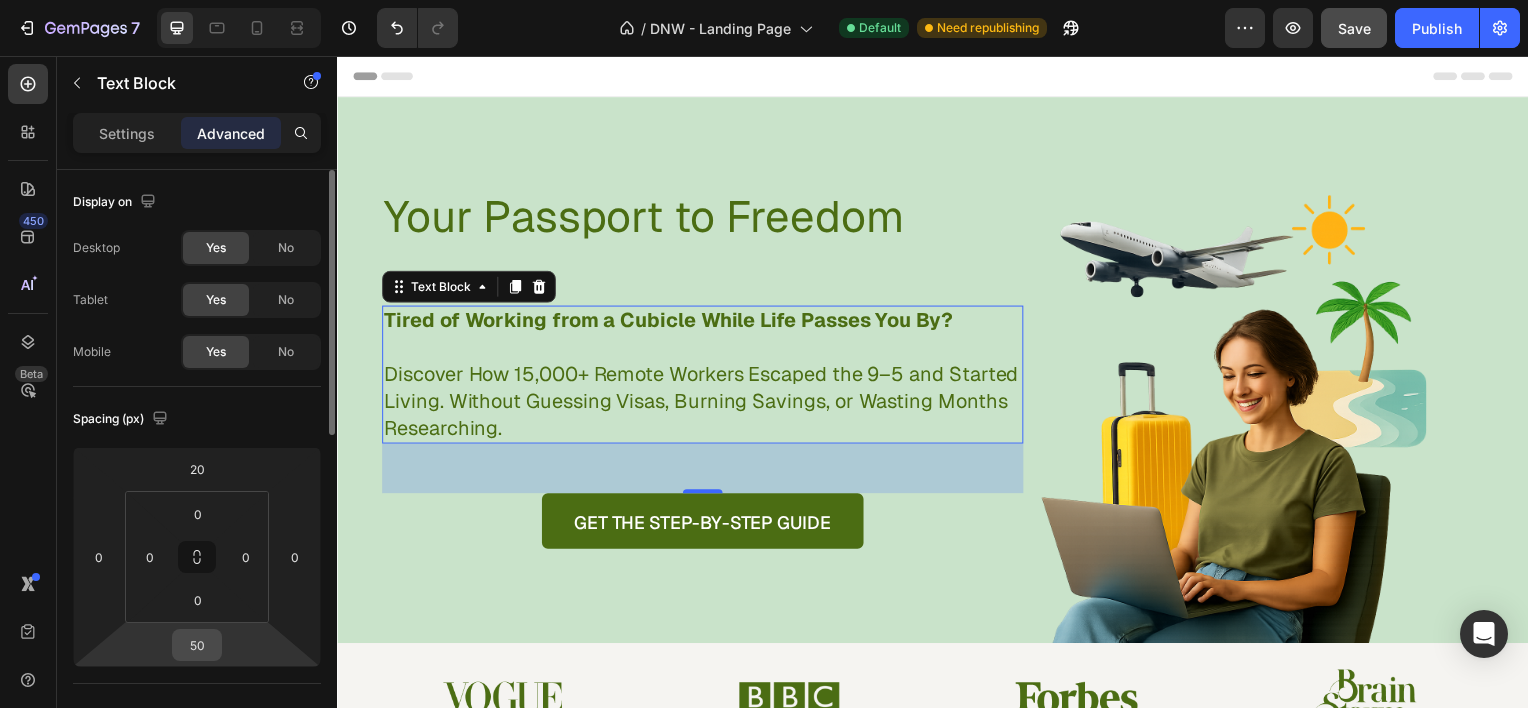 click on "50" at bounding box center (197, 645) 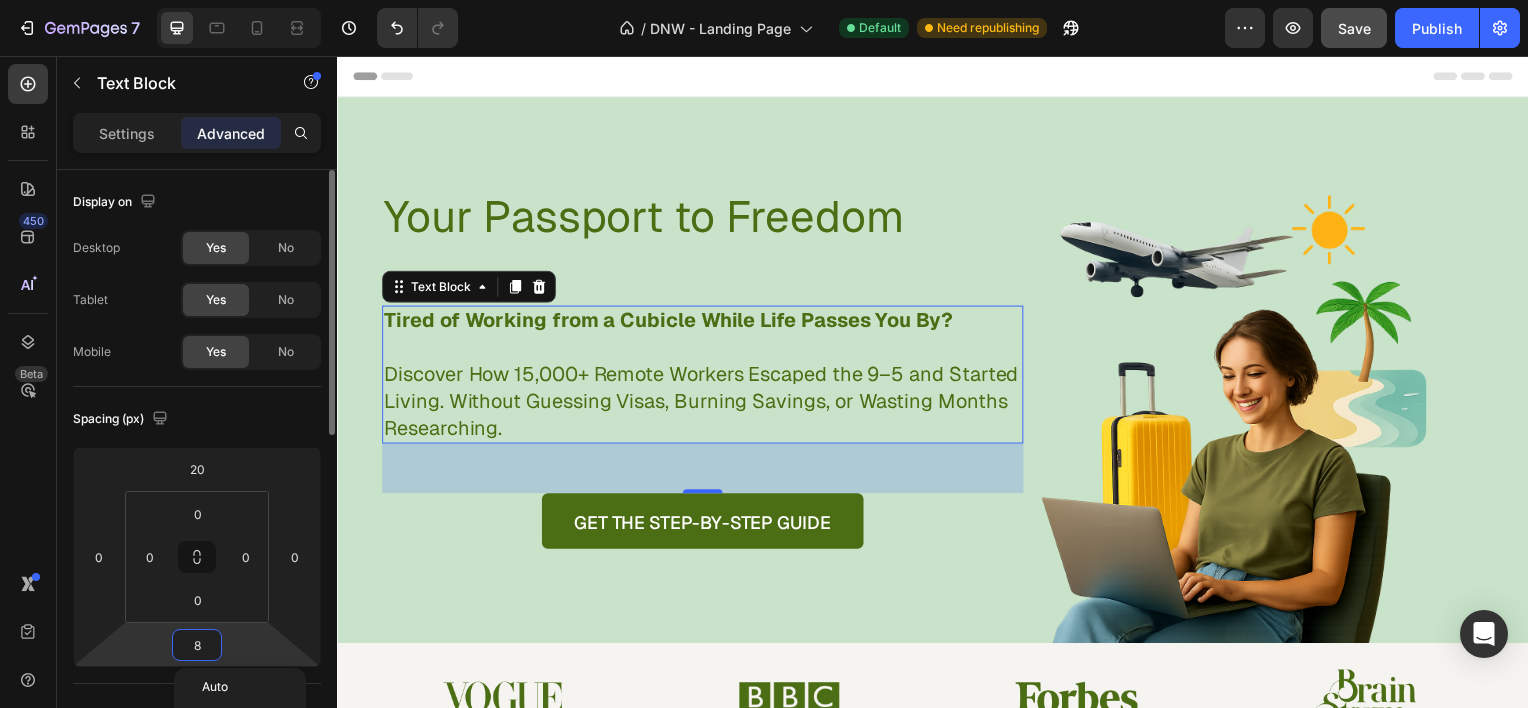 type on "80" 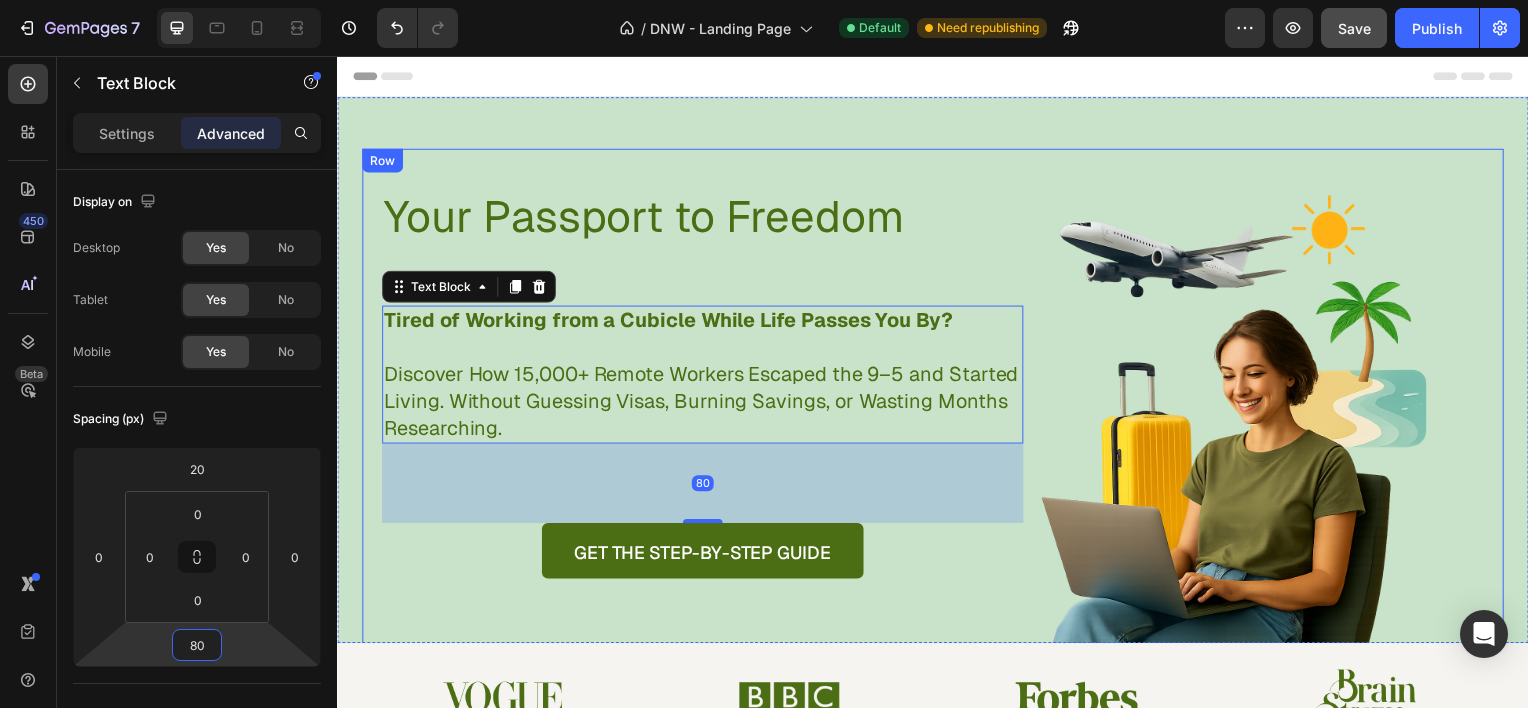 click on "Your Passport to Freedom Heading Tired of Working from a Cubicle While Life Passes You By?   Discover How 15,000+ Remote Workers Escaped the 9–5 and Started Living. Without Guessing Visas, Burning Savings, or Wasting Months Researching. Text Block   80 GET THE STEP-BY-STEP GUIDE Button Row" at bounding box center [695, 418] 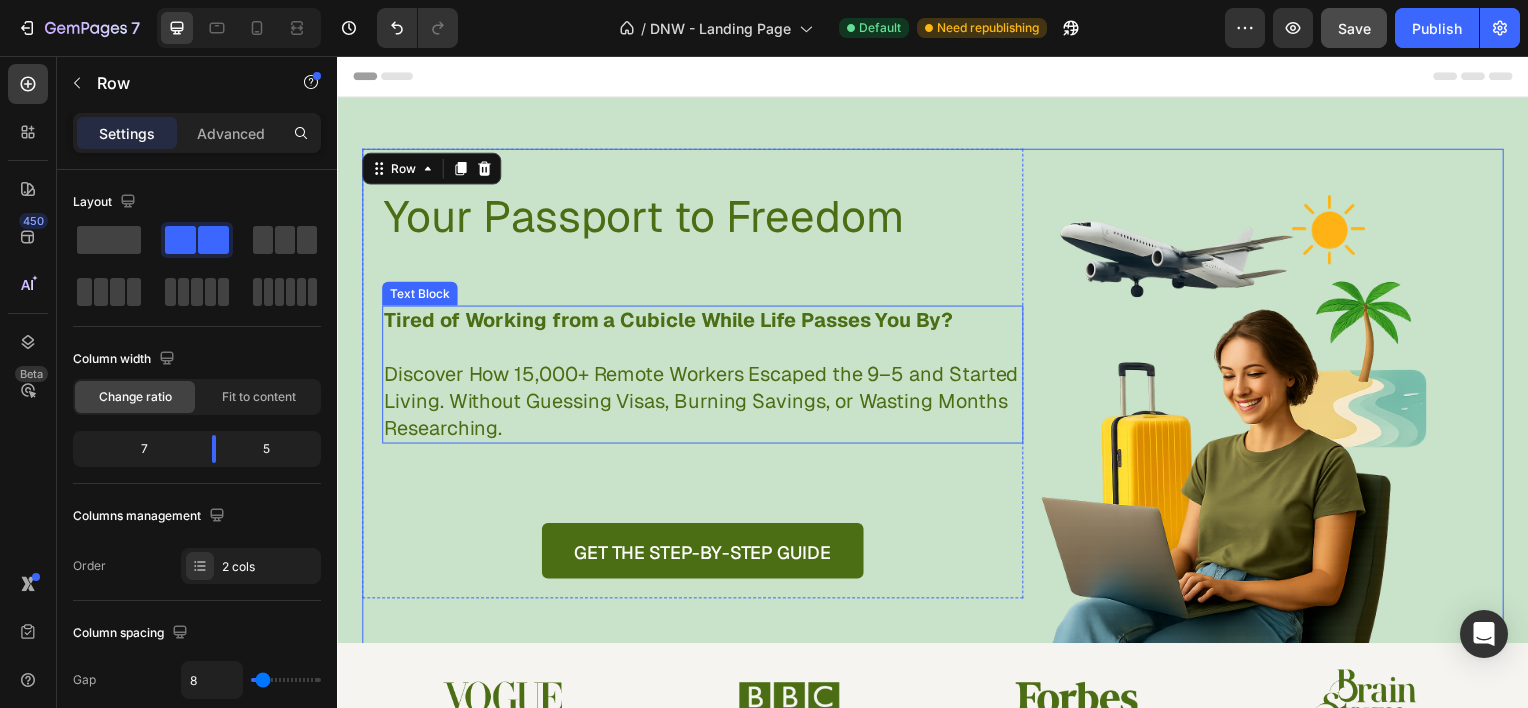 click on "Discover How 15,000+ Remote Workers Escaped the 9–5 and Started Living. Without Guessing Visas, Burning Savings, or Wasting Months Researching." at bounding box center [705, 403] 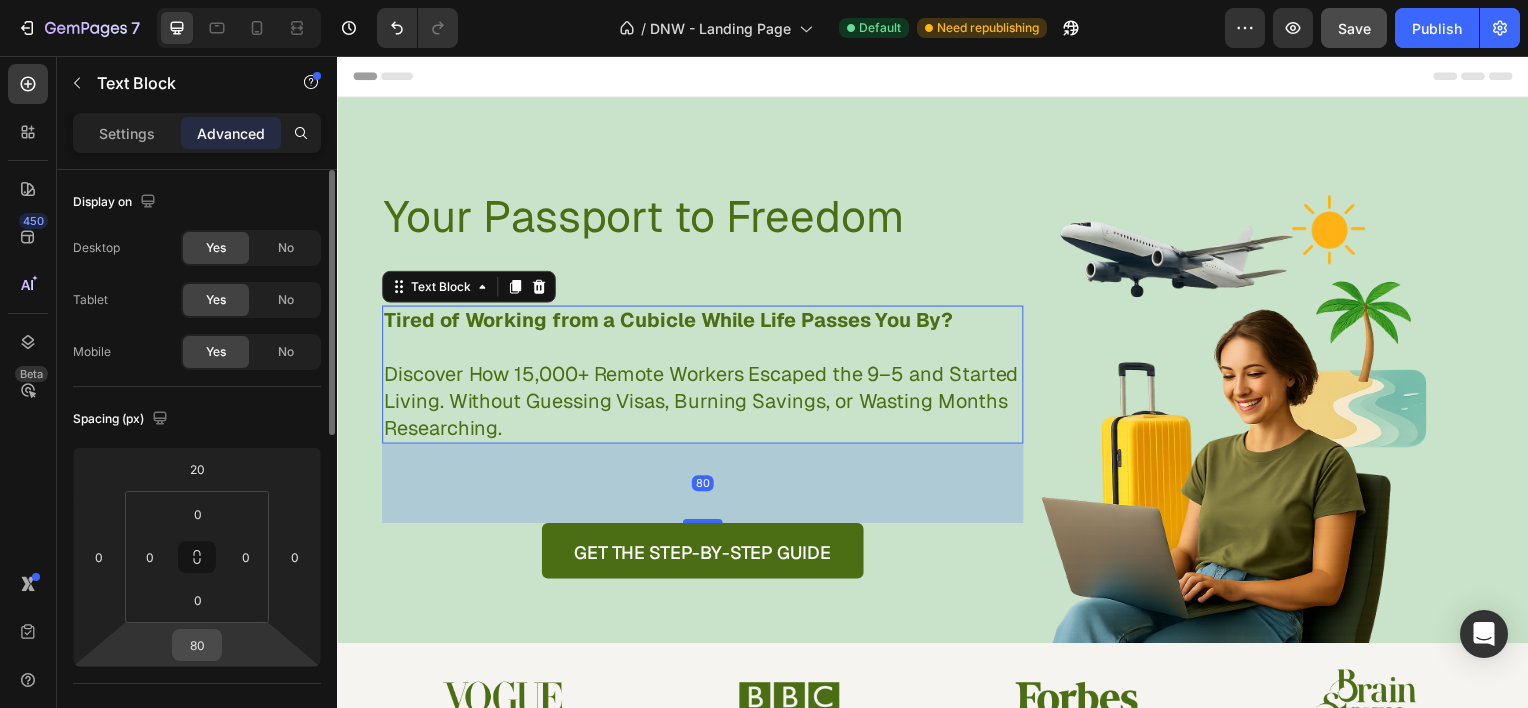 click on "80" at bounding box center [197, 645] 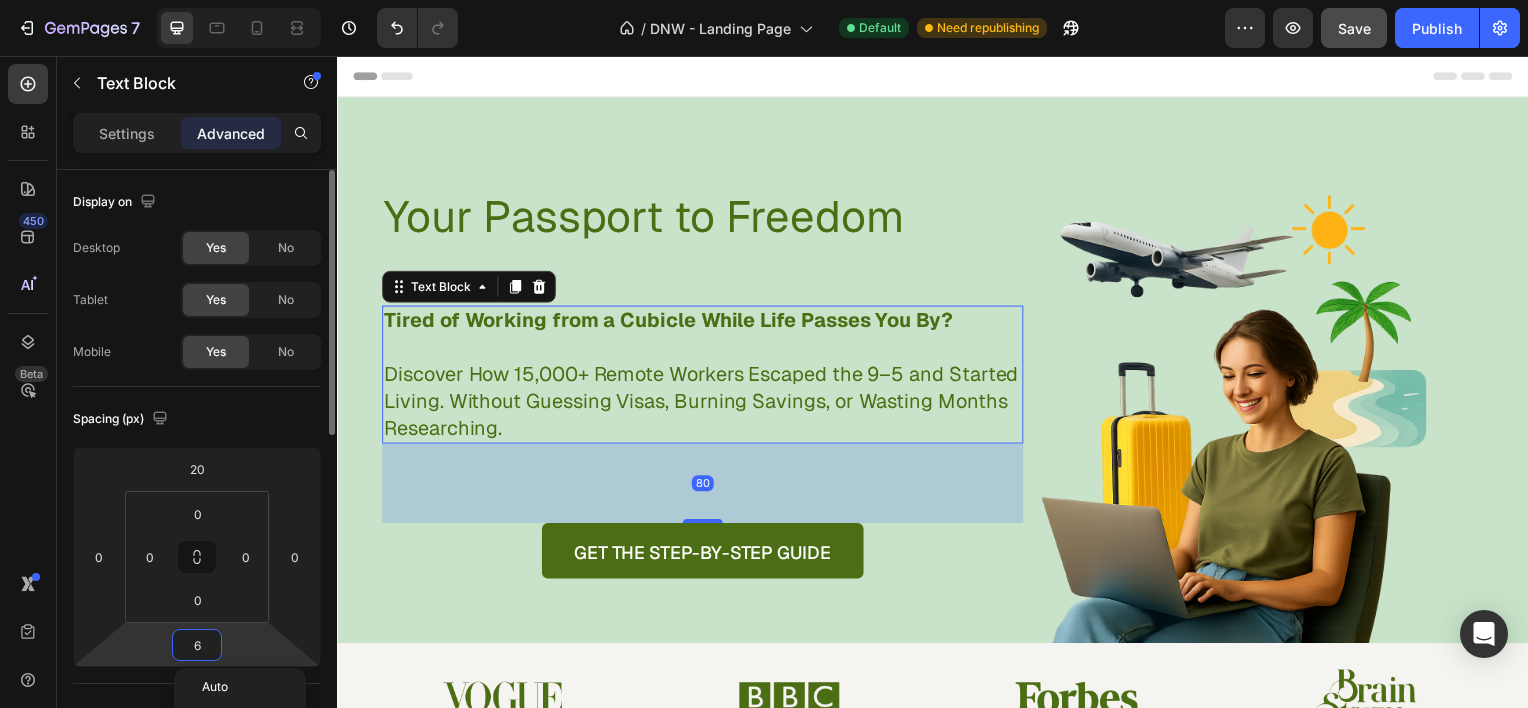 type on "60" 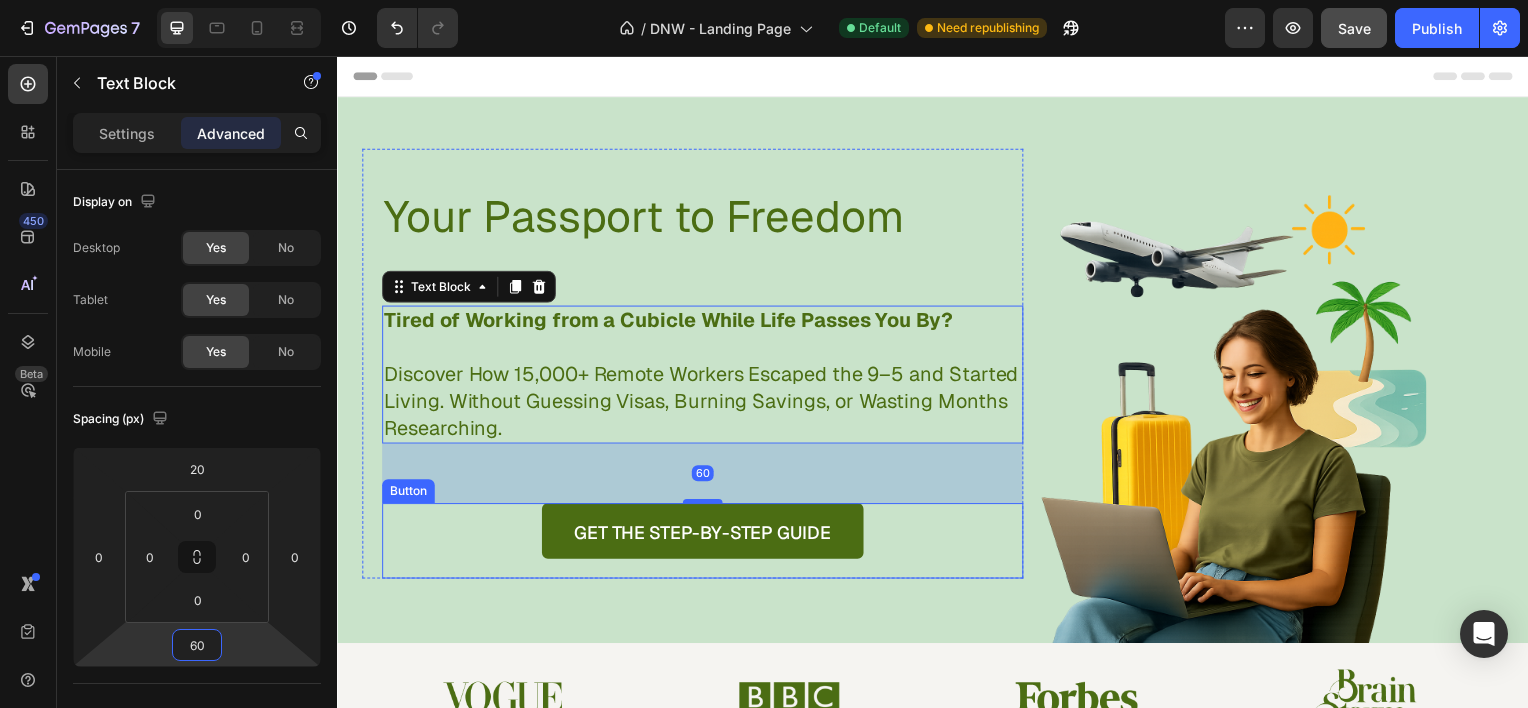 click on "GET THE STEP-BY-STEP GUIDE Button" at bounding box center [705, 544] 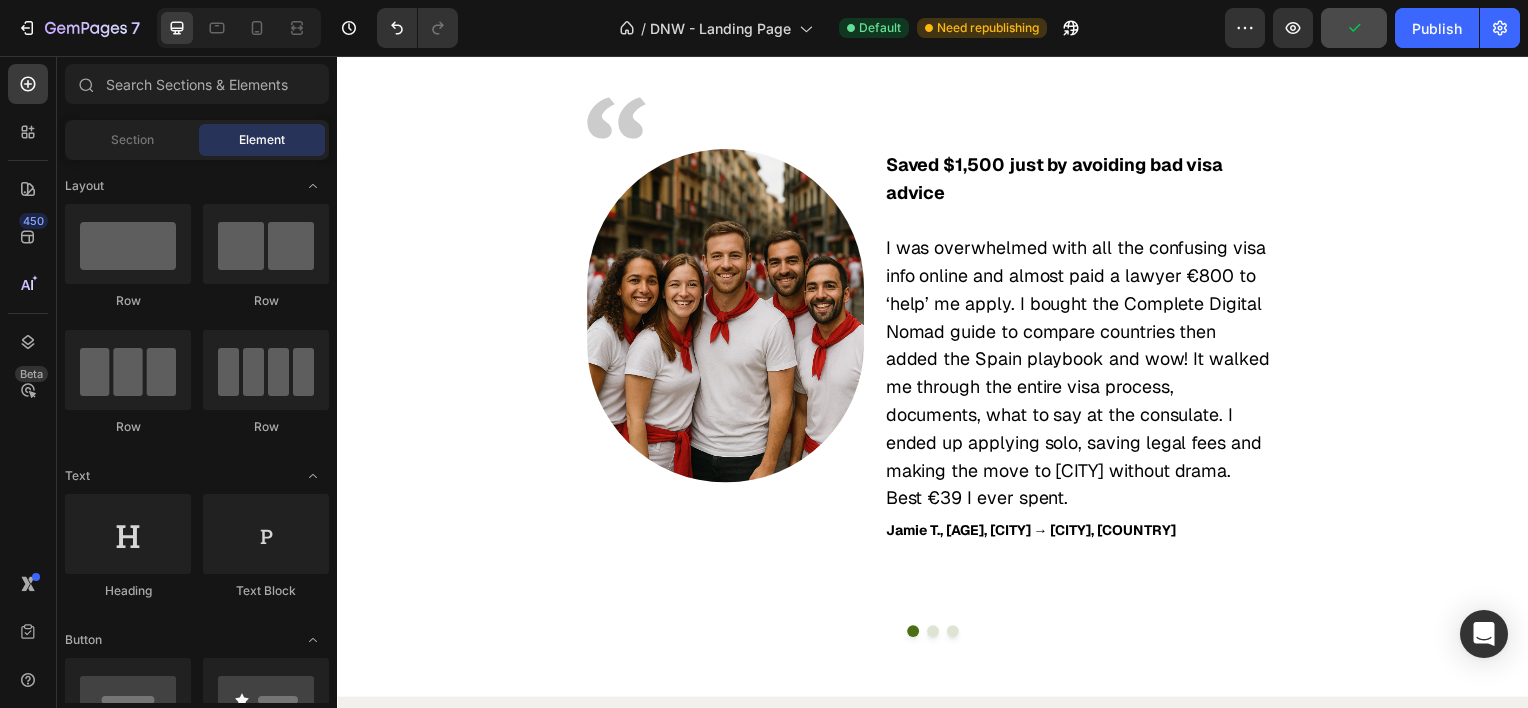 scroll, scrollTop: 3812, scrollLeft: 0, axis: vertical 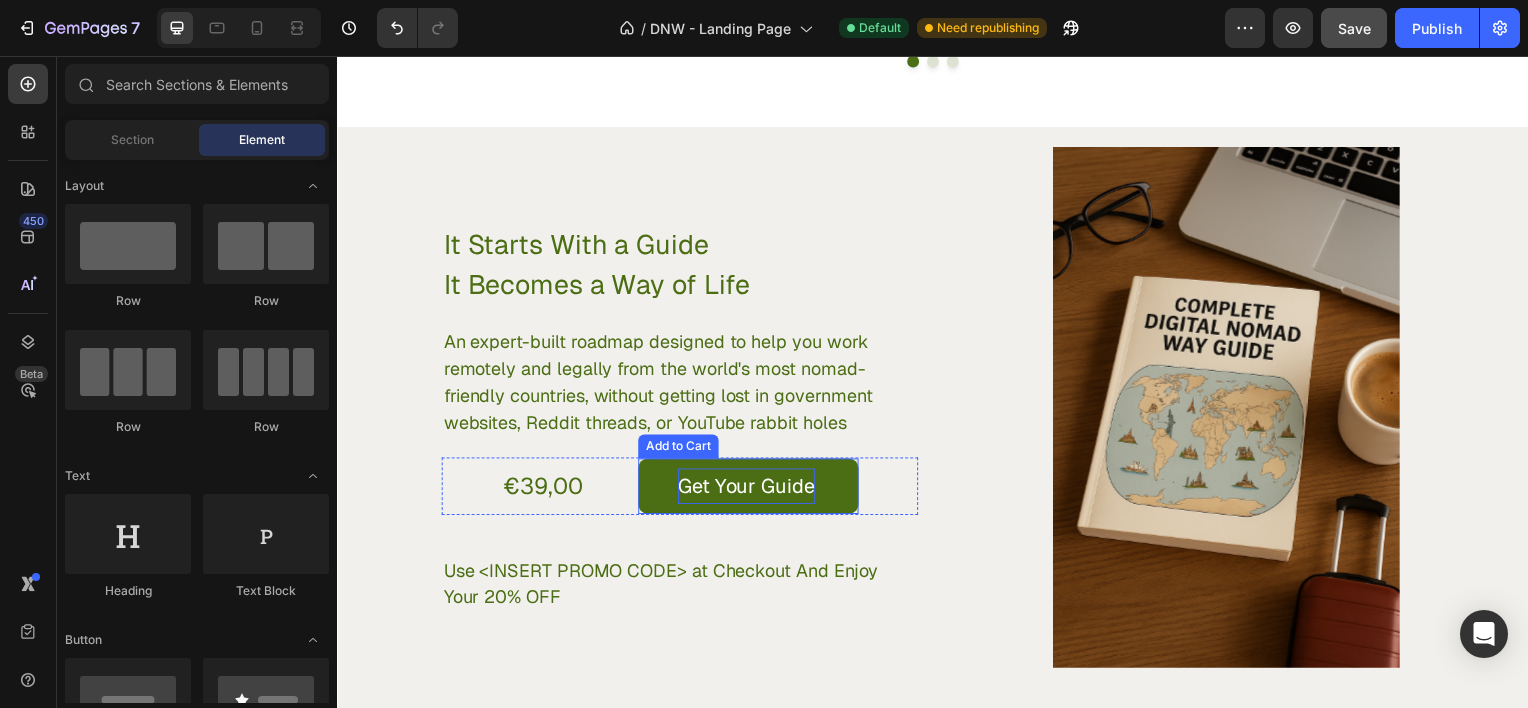 click on "Get Your Guide" at bounding box center [749, 489] 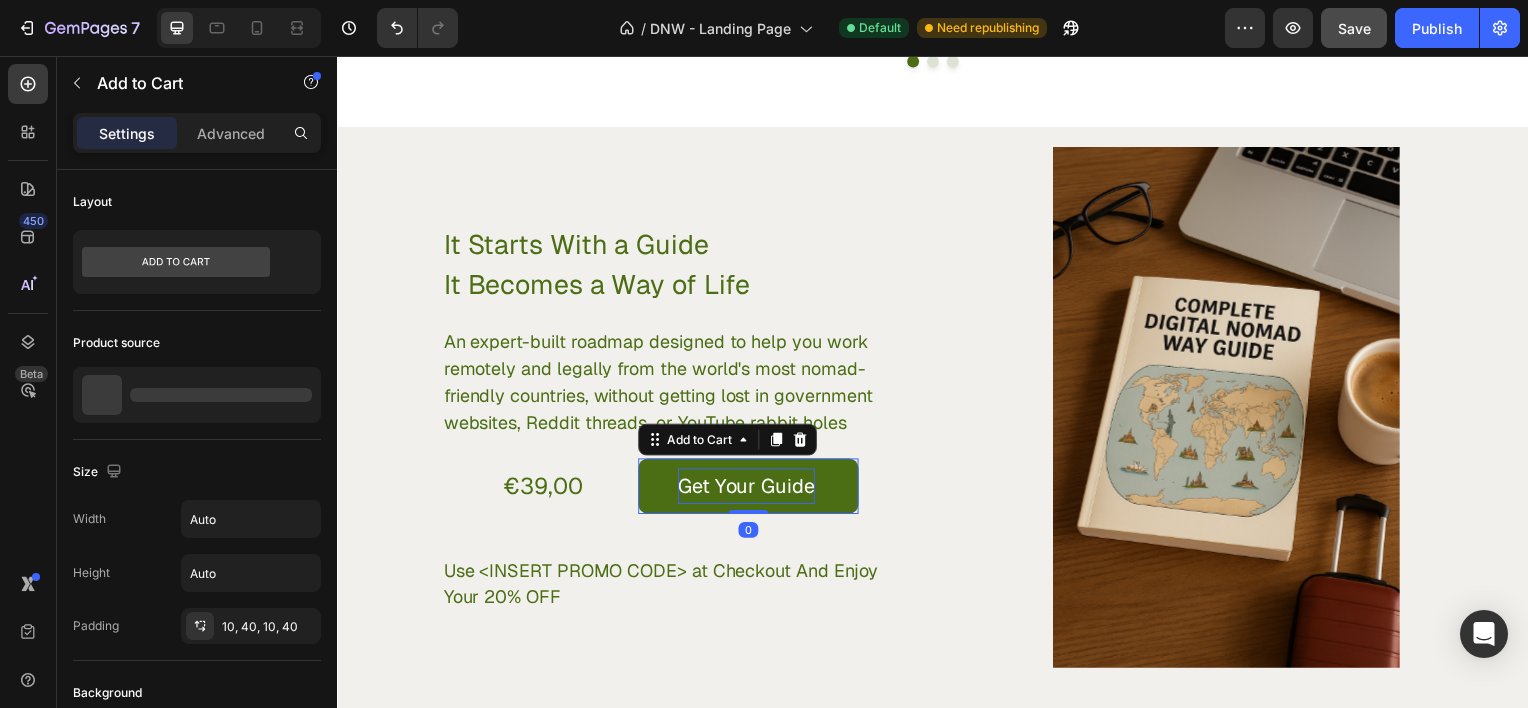 click on "Get Your Guide" at bounding box center [749, 489] 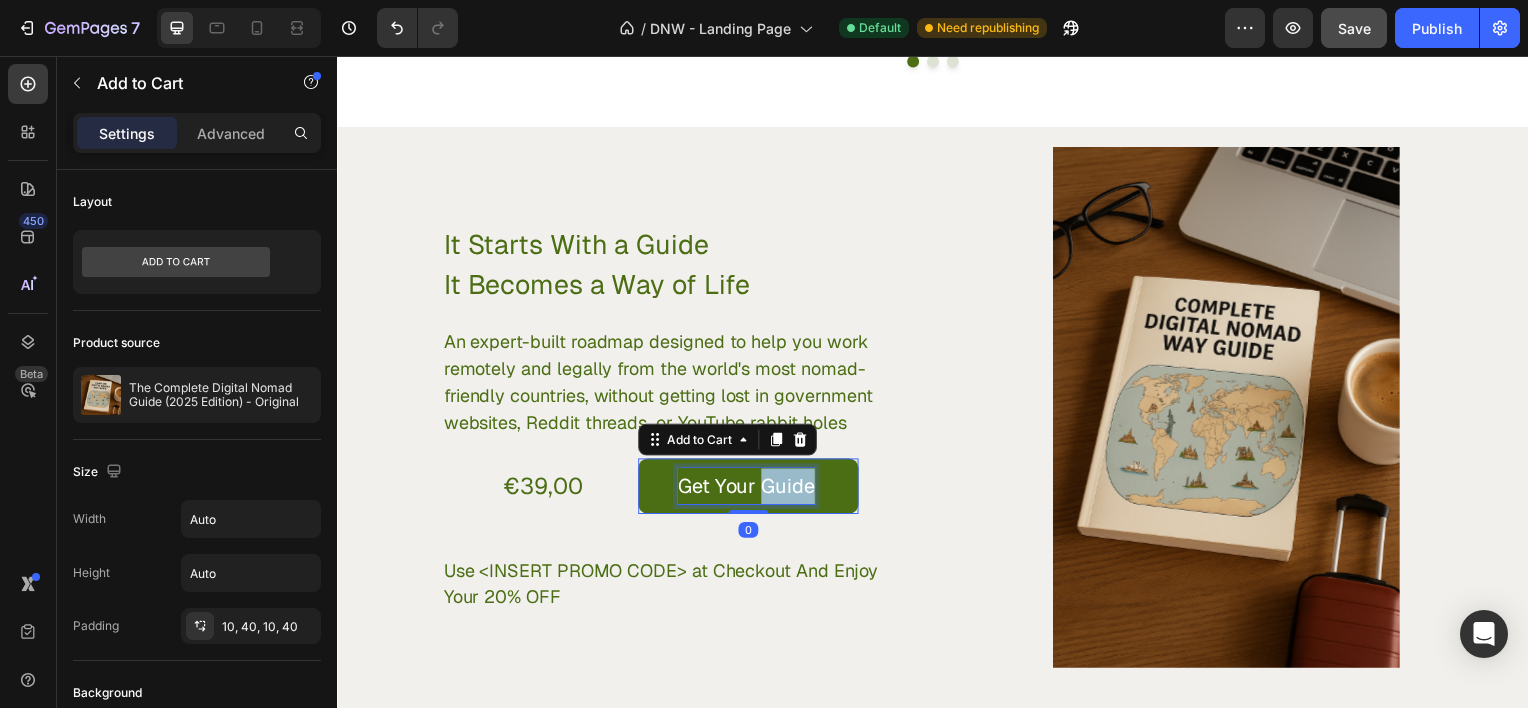 click on "Get Your Guide" at bounding box center [749, 489] 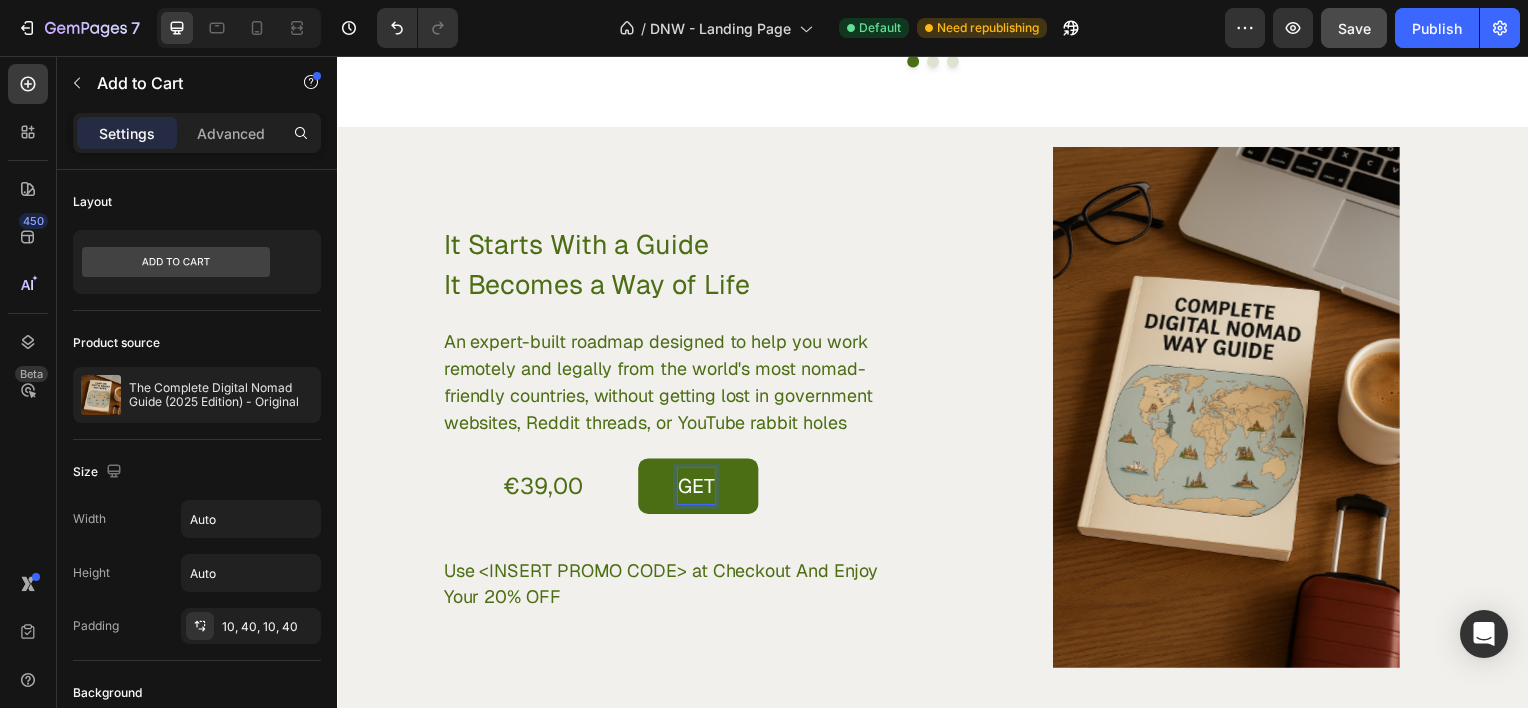 click on "GET" at bounding box center (700, 489) 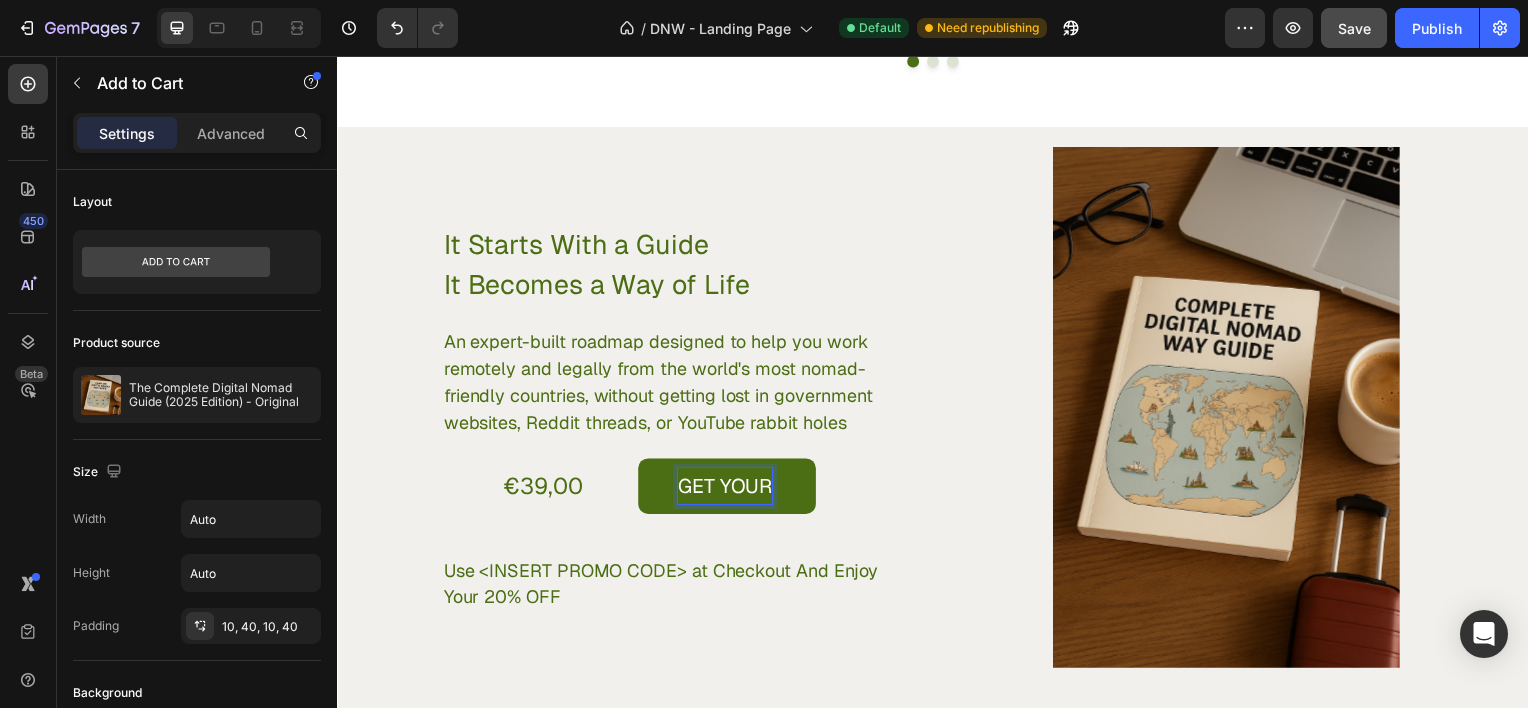 click on "GET YOUR" at bounding box center (729, 489) 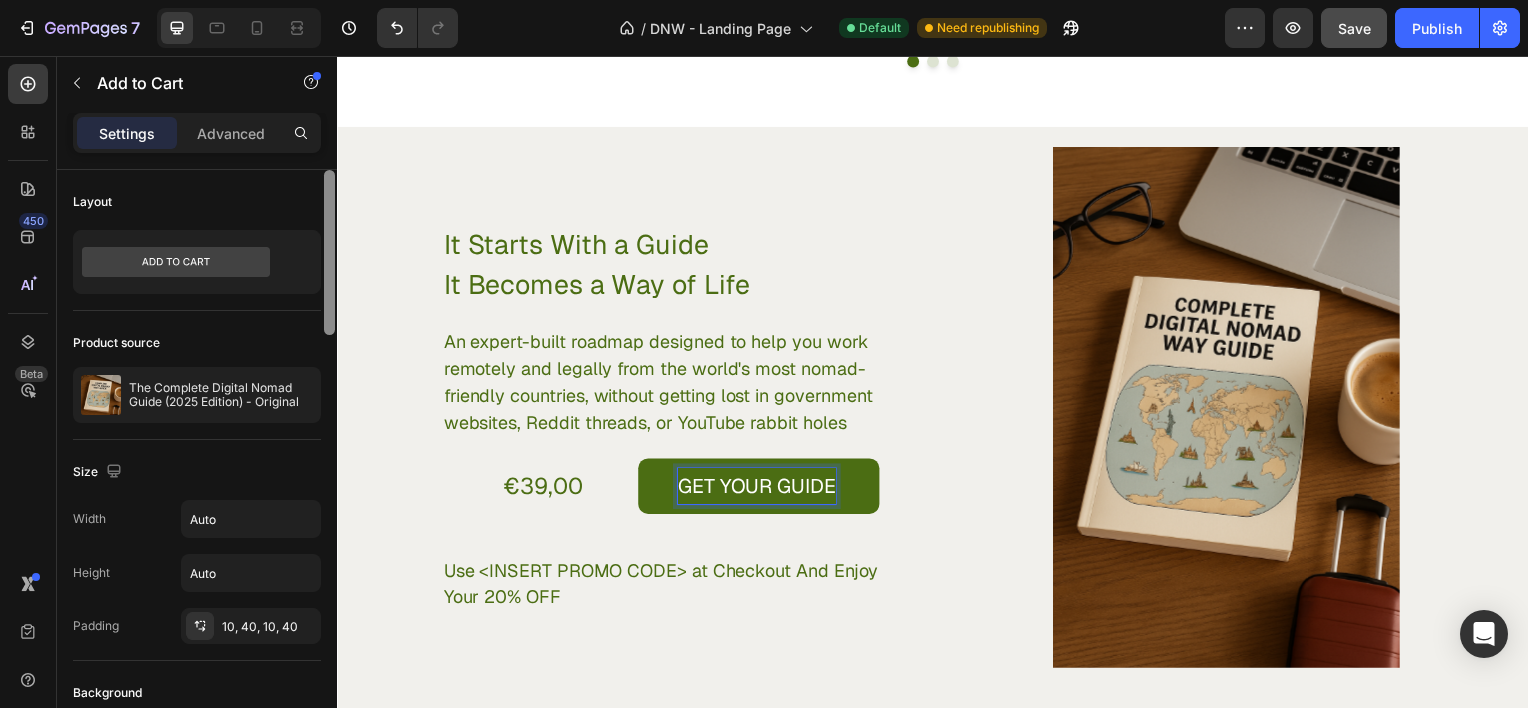 scroll, scrollTop: 595, scrollLeft: 0, axis: vertical 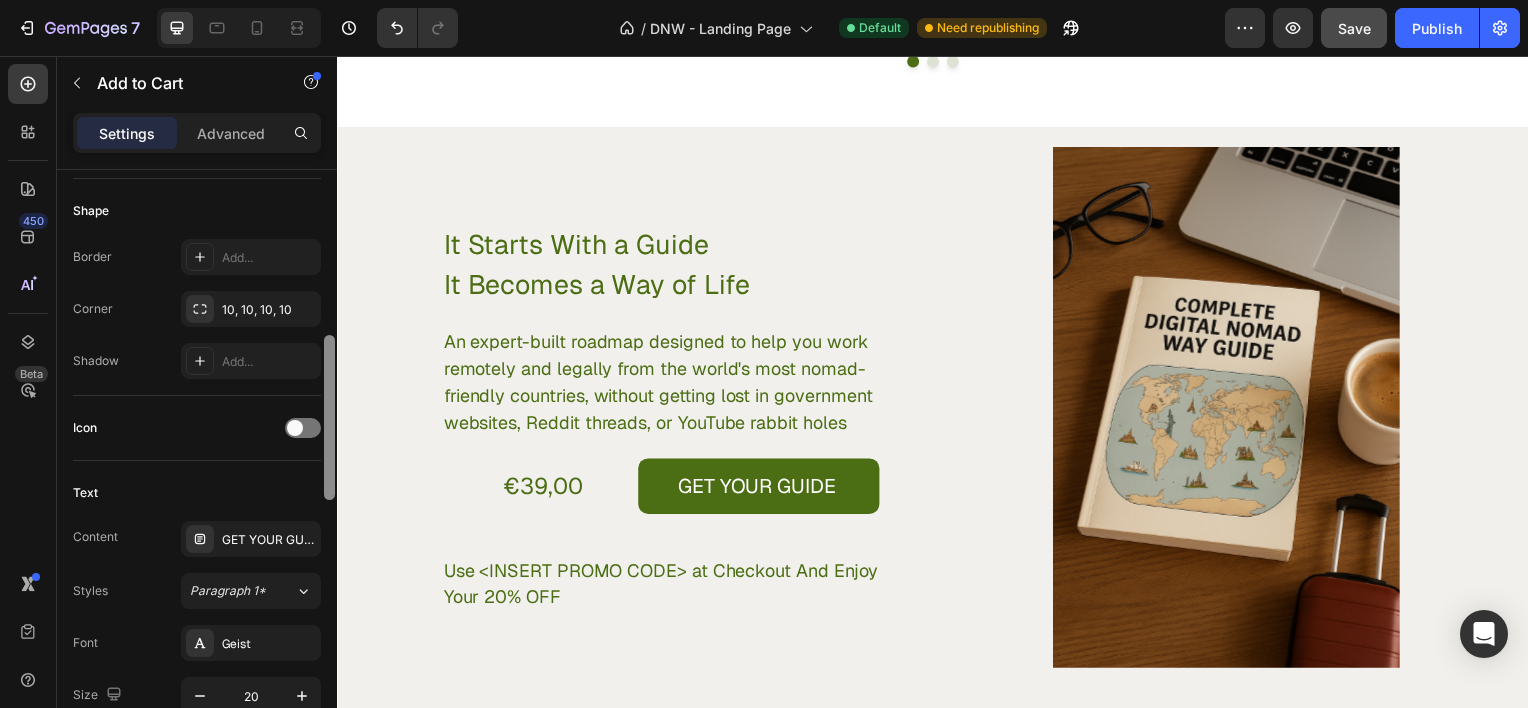 click at bounding box center [329, 467] 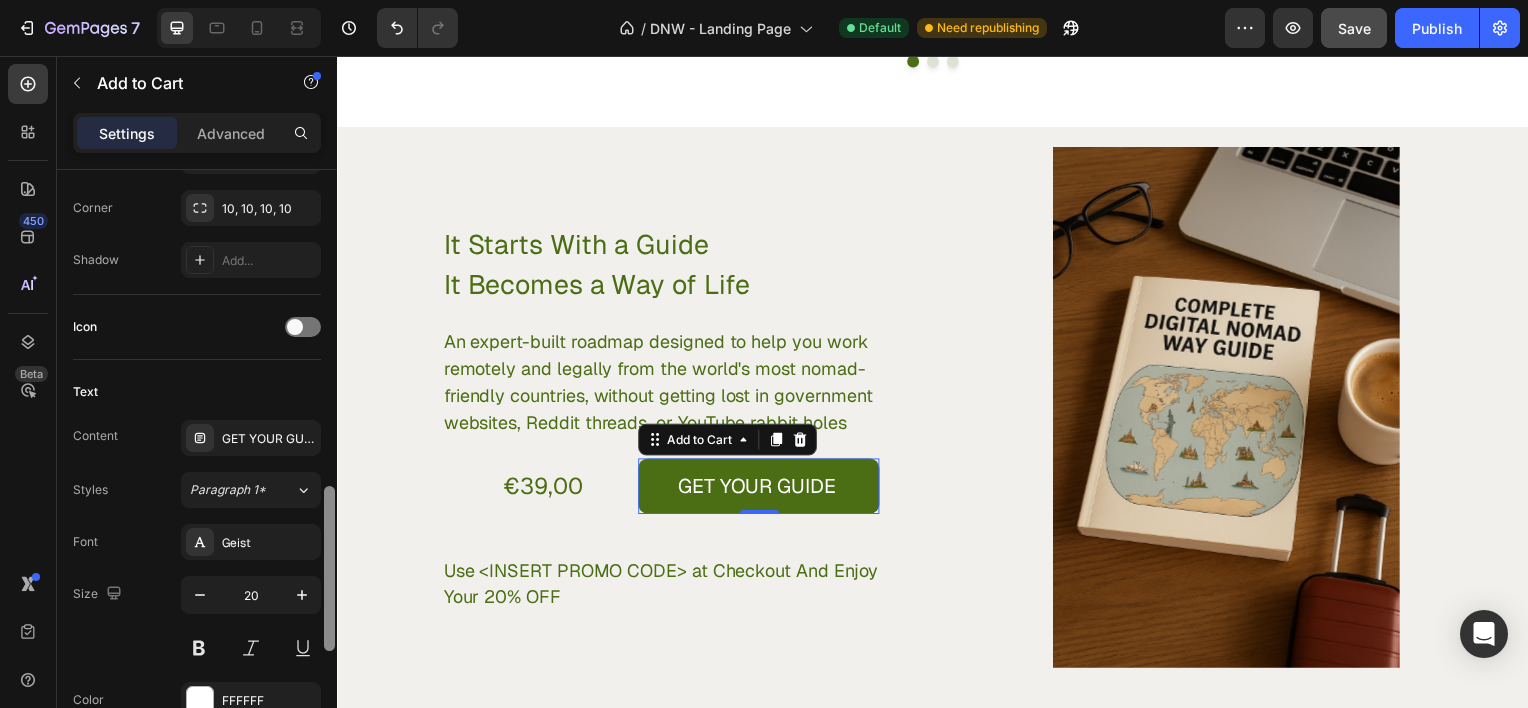 scroll, scrollTop: 817, scrollLeft: 0, axis: vertical 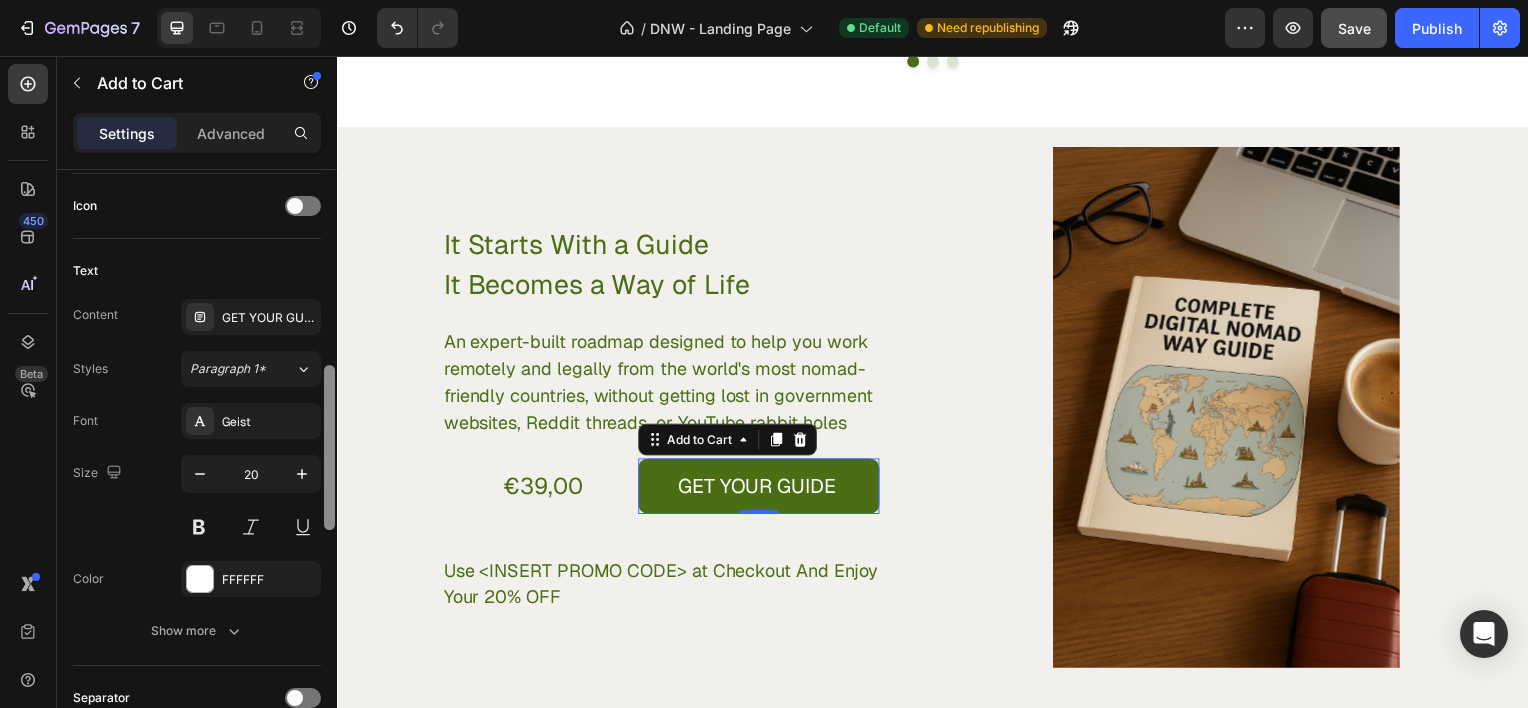 drag, startPoint x: 328, startPoint y: 412, endPoint x: 321, endPoint y: 474, distance: 62.39391 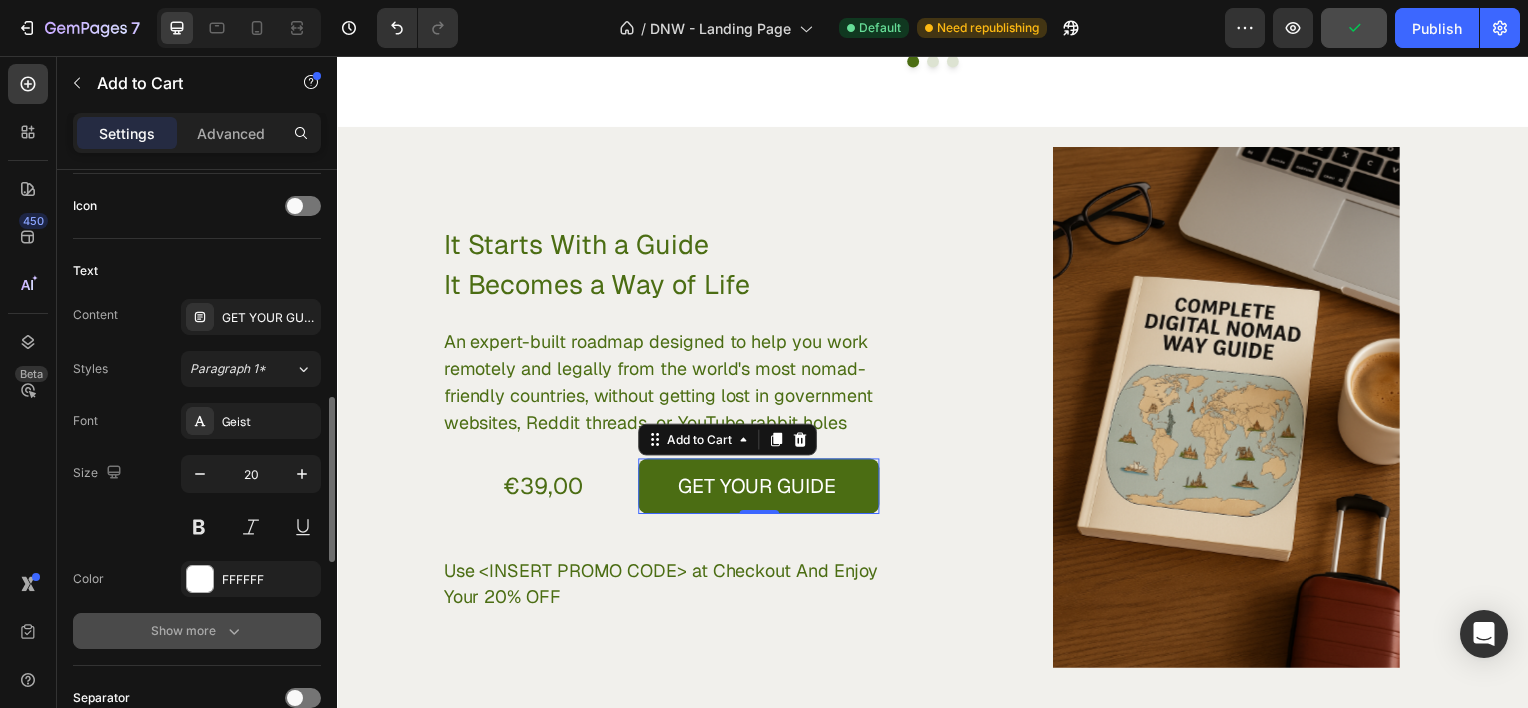 click on "Show more" at bounding box center [197, 631] 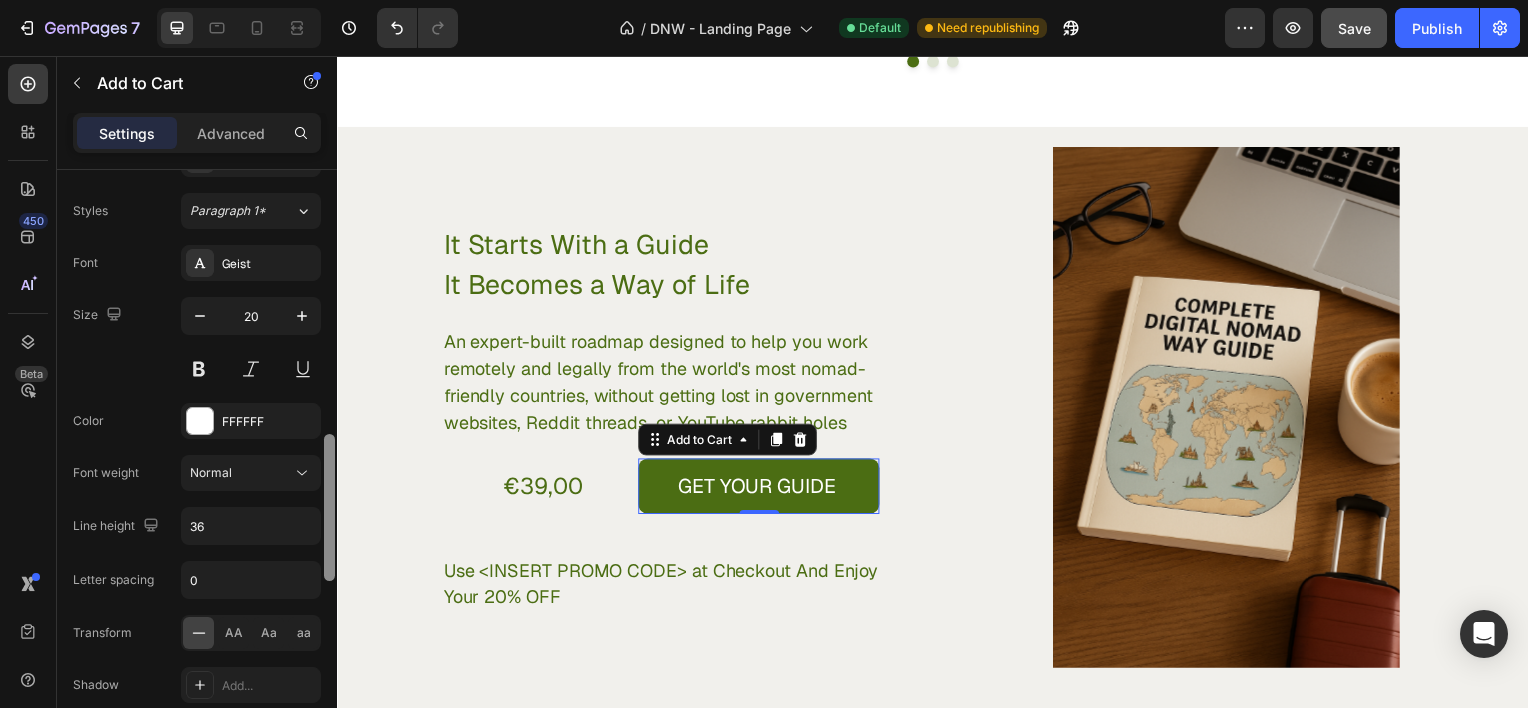 scroll, scrollTop: 996, scrollLeft: 0, axis: vertical 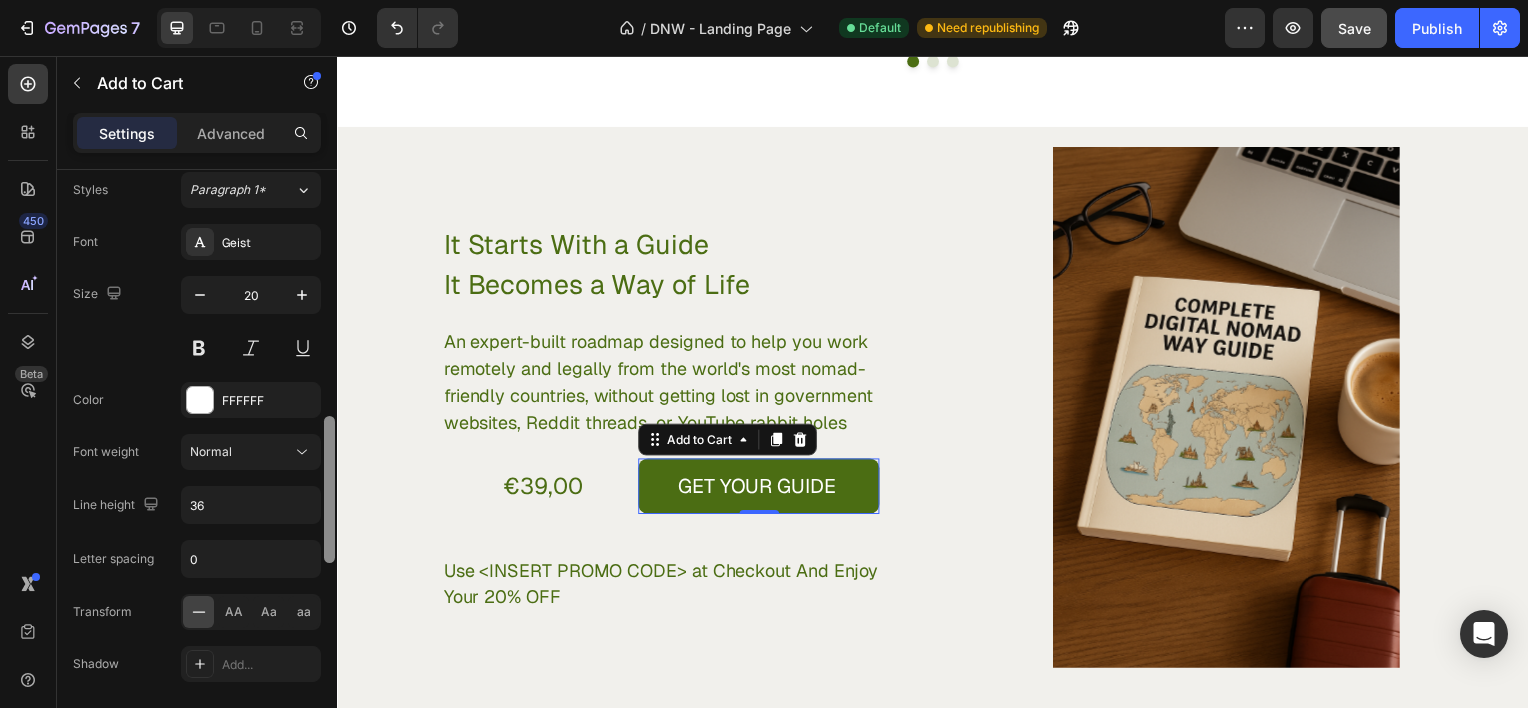 drag, startPoint x: 333, startPoint y: 463, endPoint x: 329, endPoint y: 513, distance: 50.159744 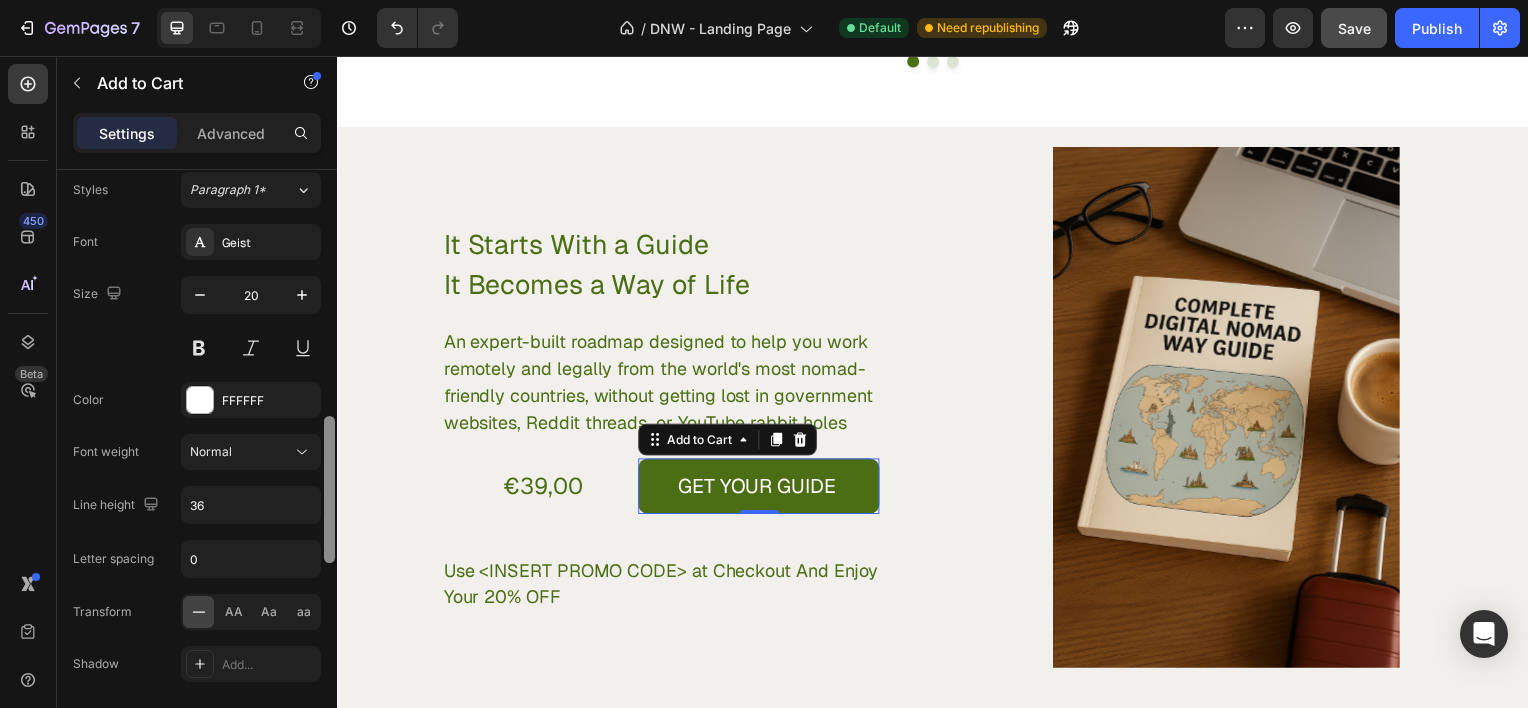 click at bounding box center (329, 489) 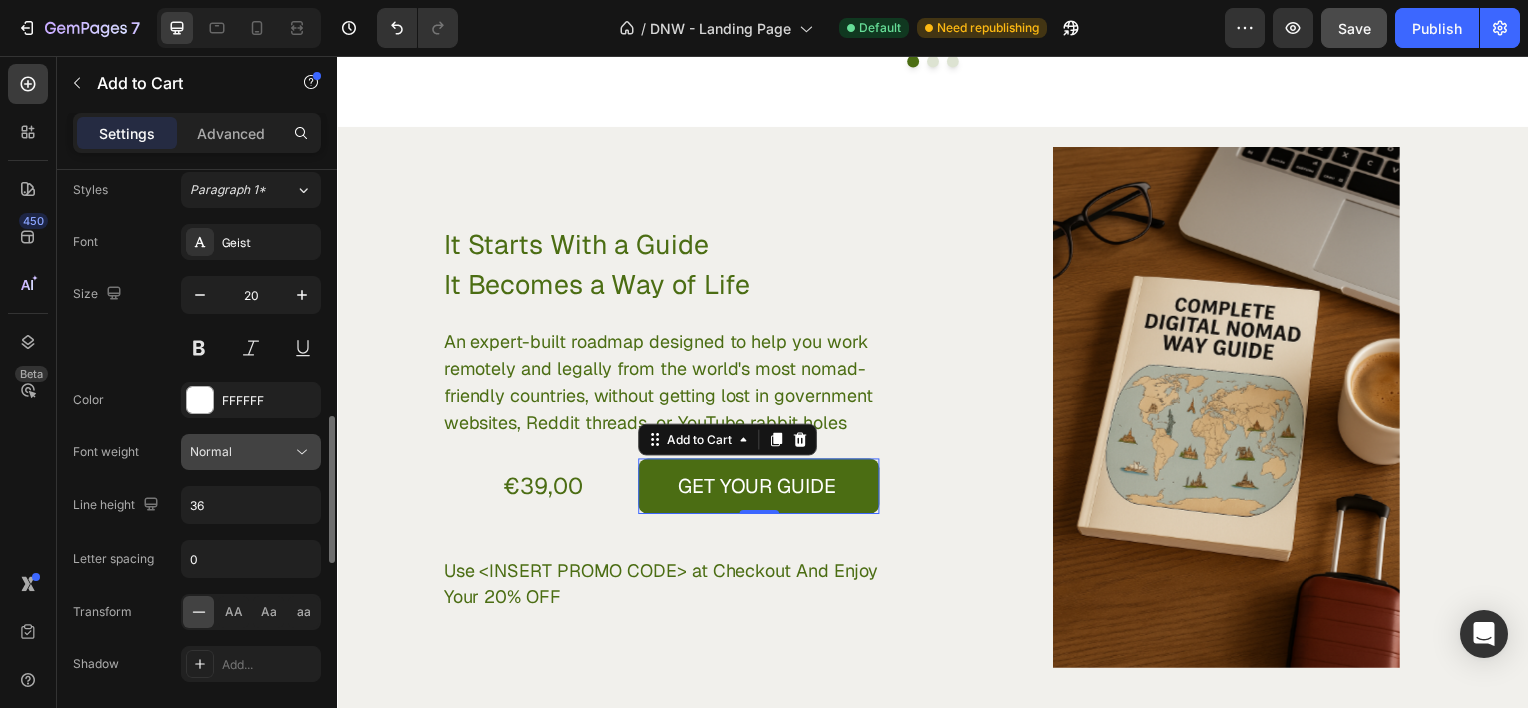 click on "Normal" at bounding box center (241, 452) 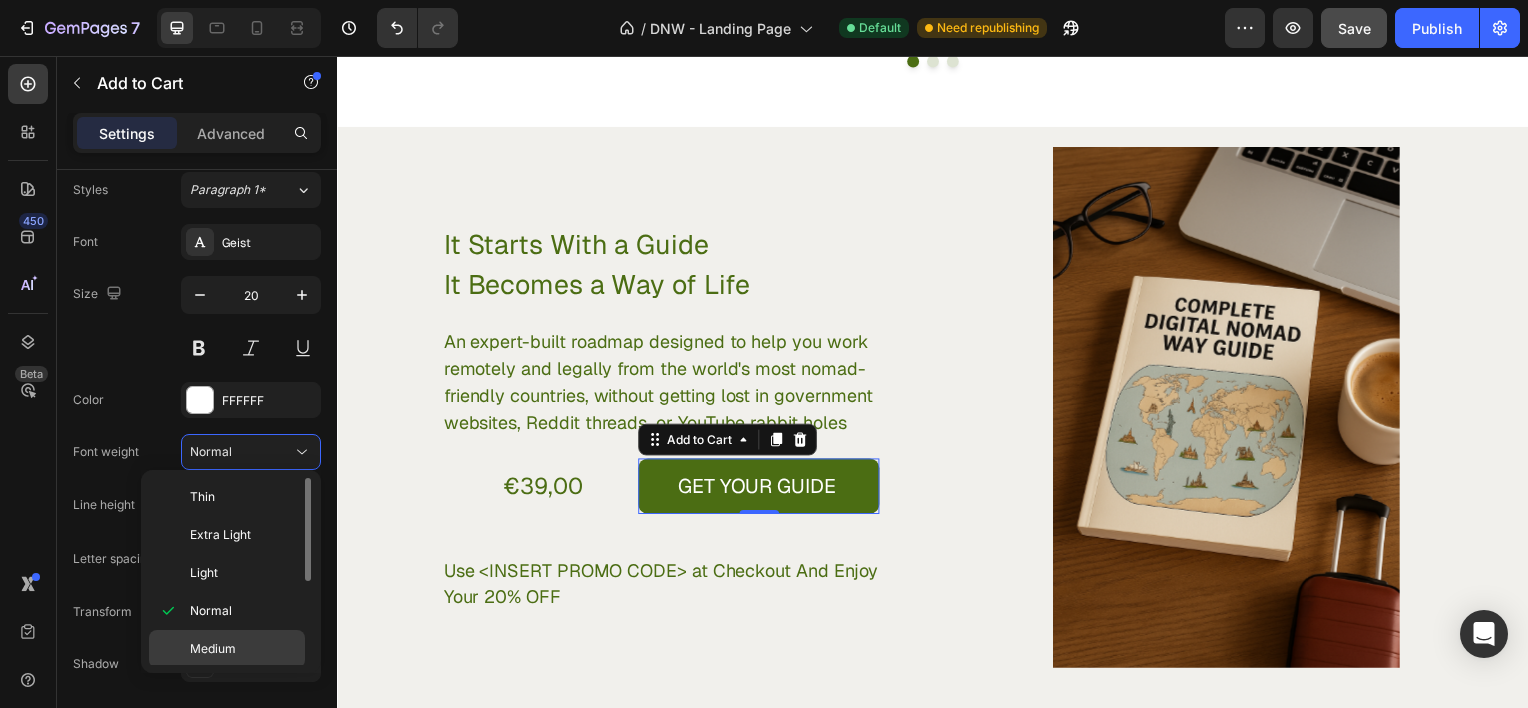 click on "Medium" 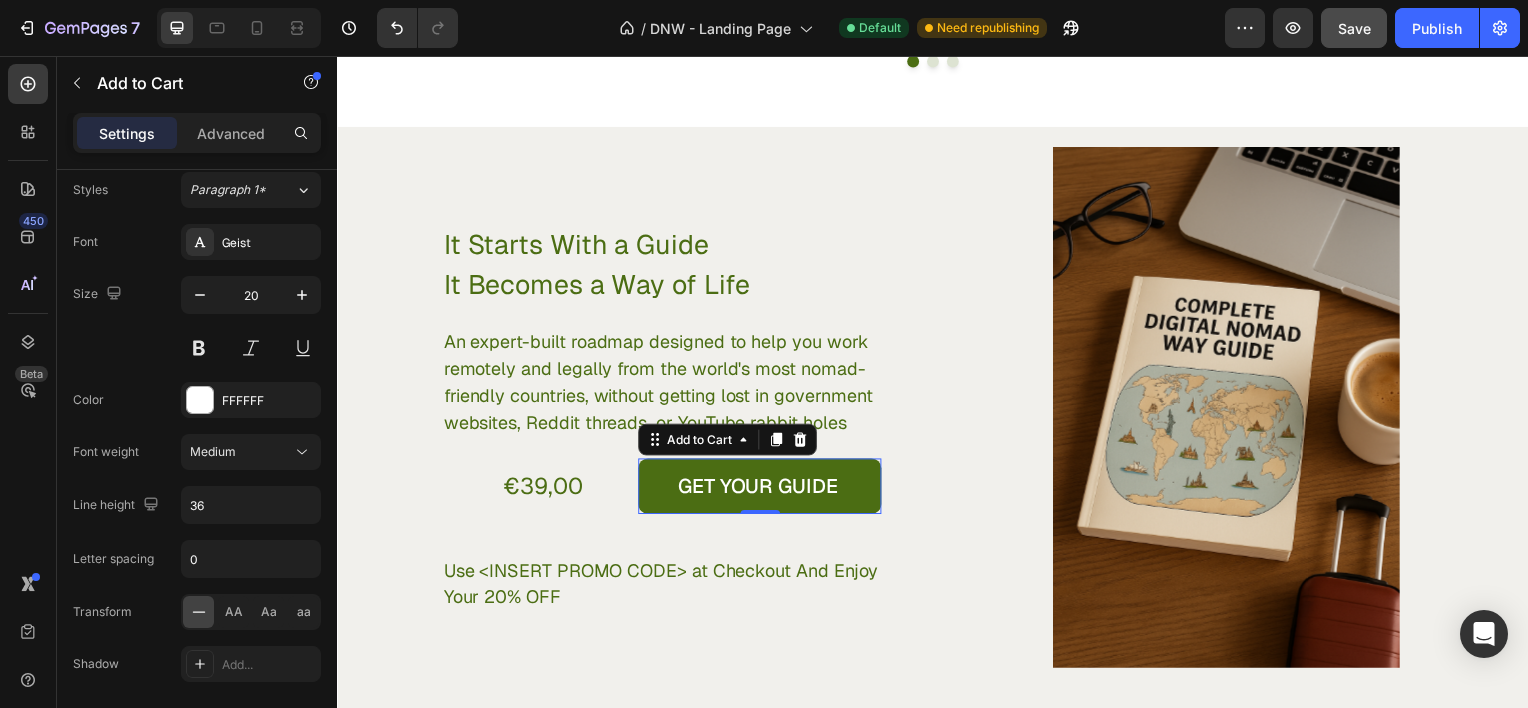 click on "0" at bounding box center [763, 533] 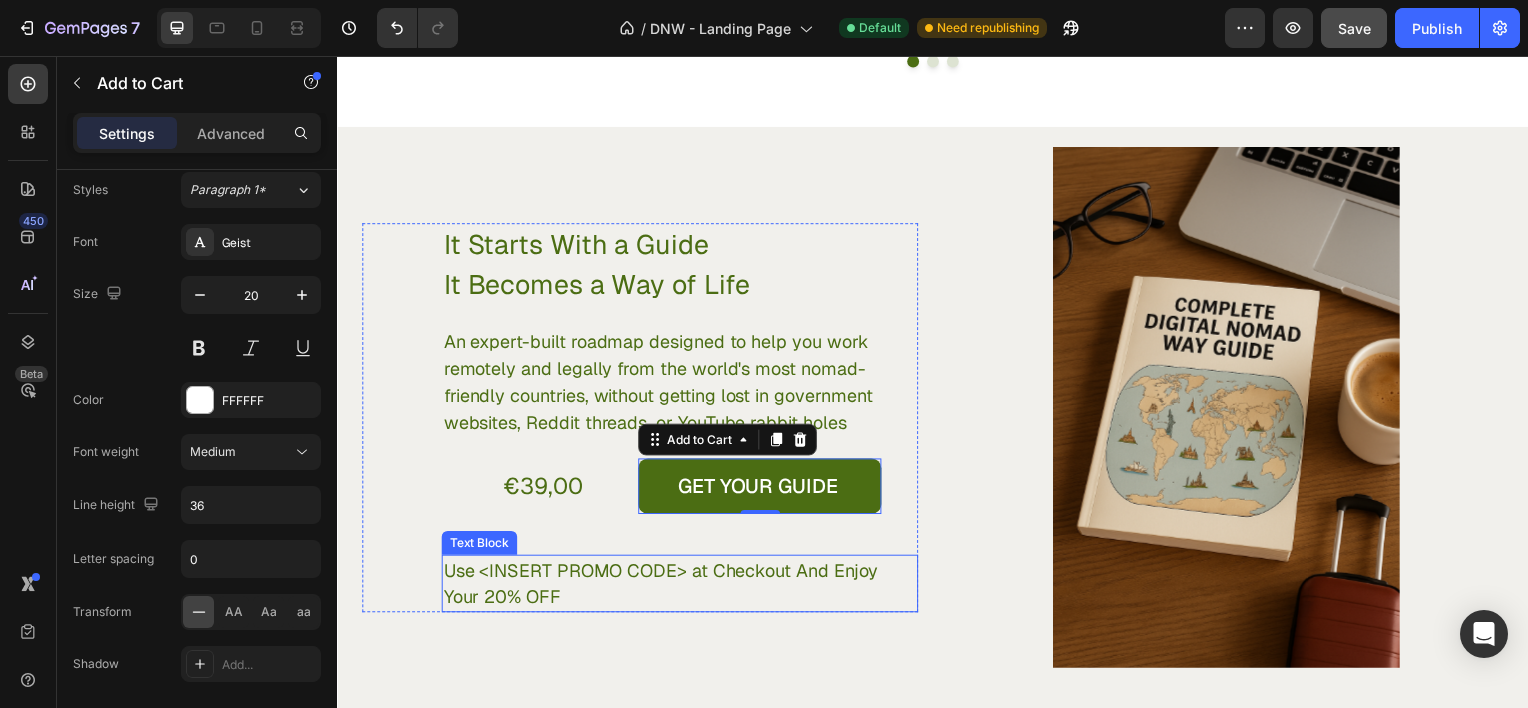 click on "Use <INSERT PROMO CODE> at Checkout And Enjoy Your 20% OFF" at bounding box center [682, 587] 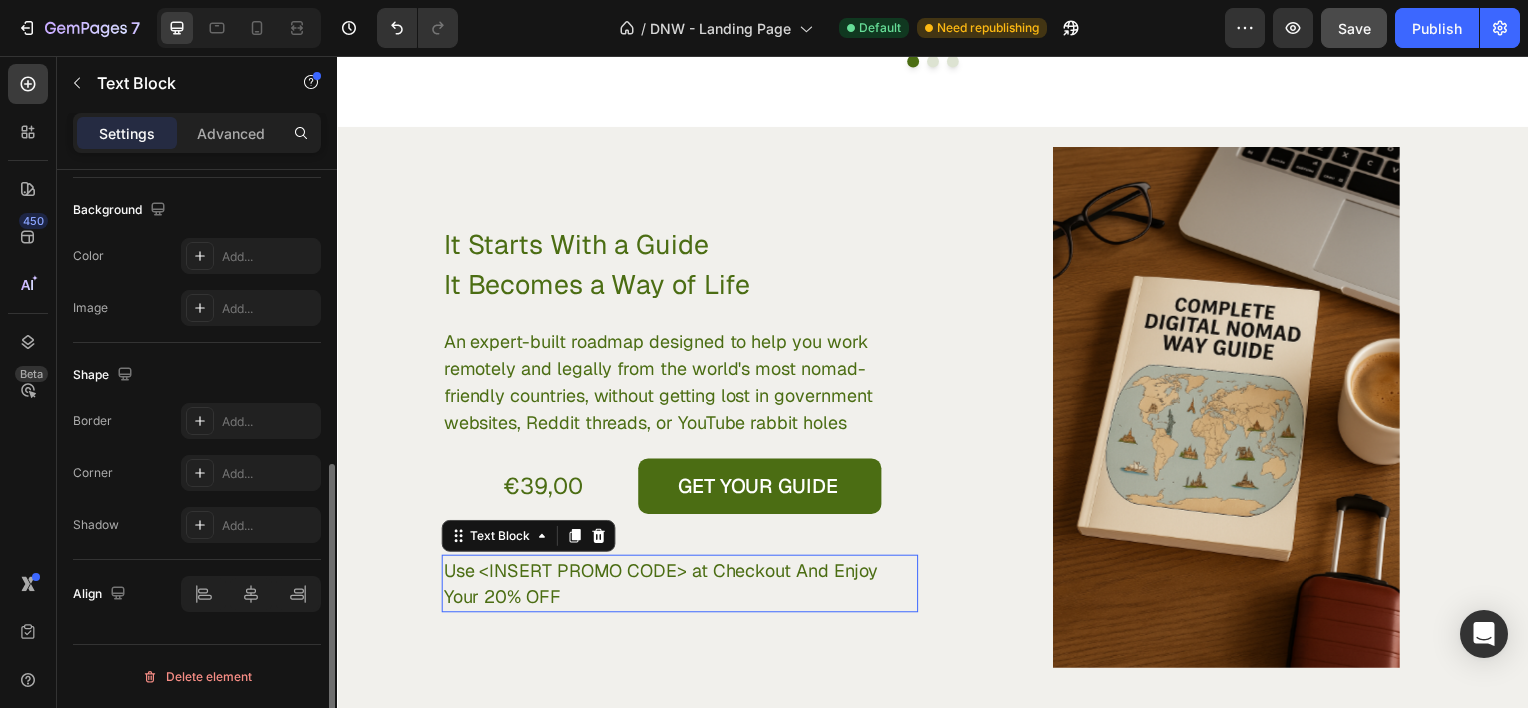 scroll, scrollTop: 0, scrollLeft: 0, axis: both 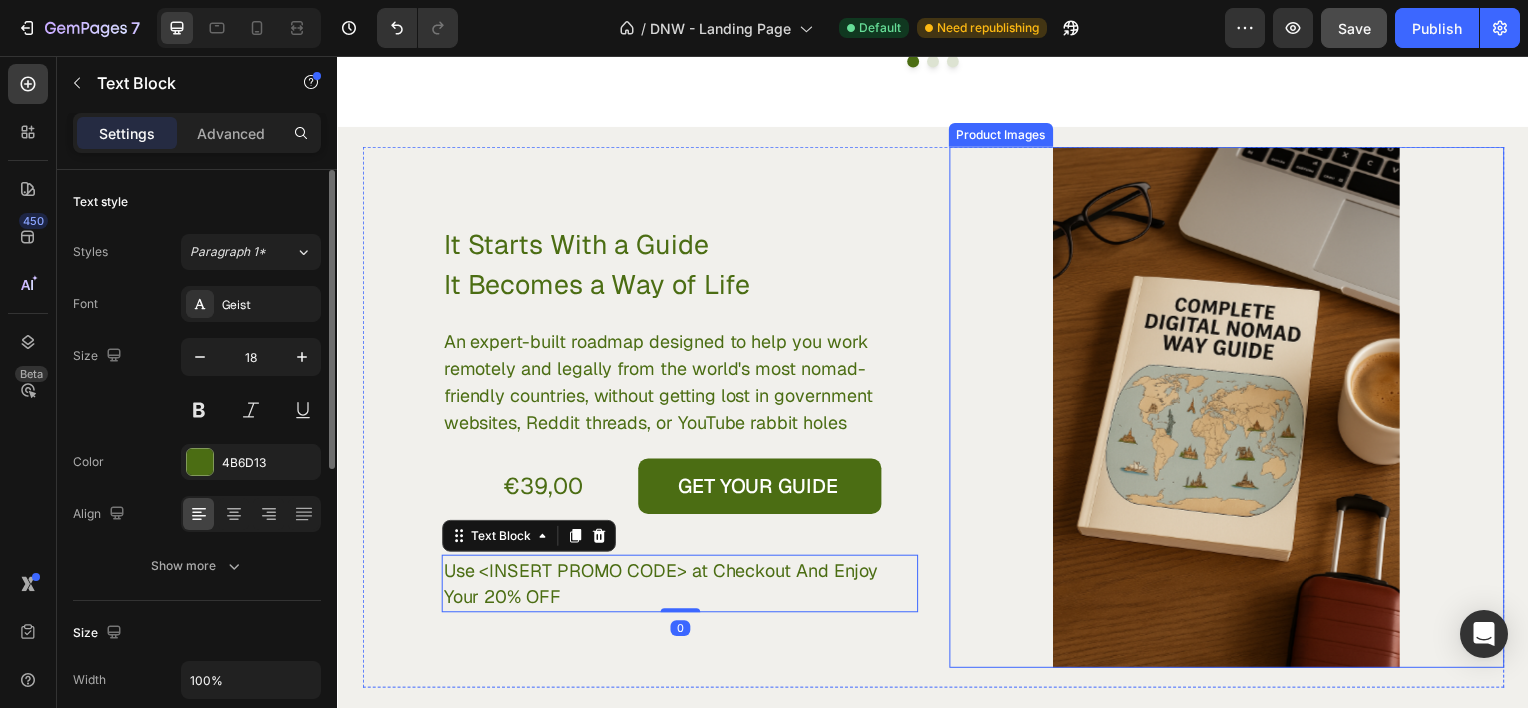 click at bounding box center [1233, 409] 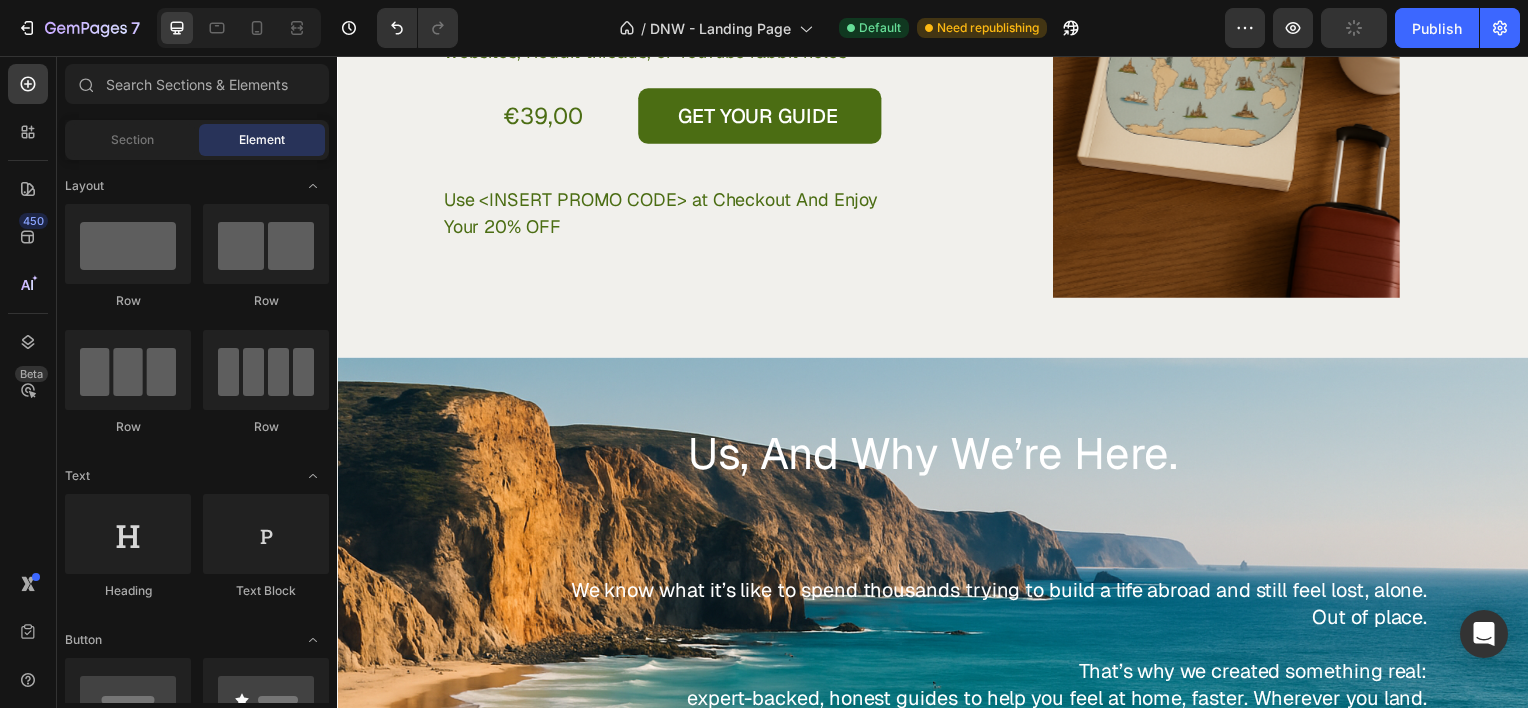 scroll, scrollTop: 4178, scrollLeft: 0, axis: vertical 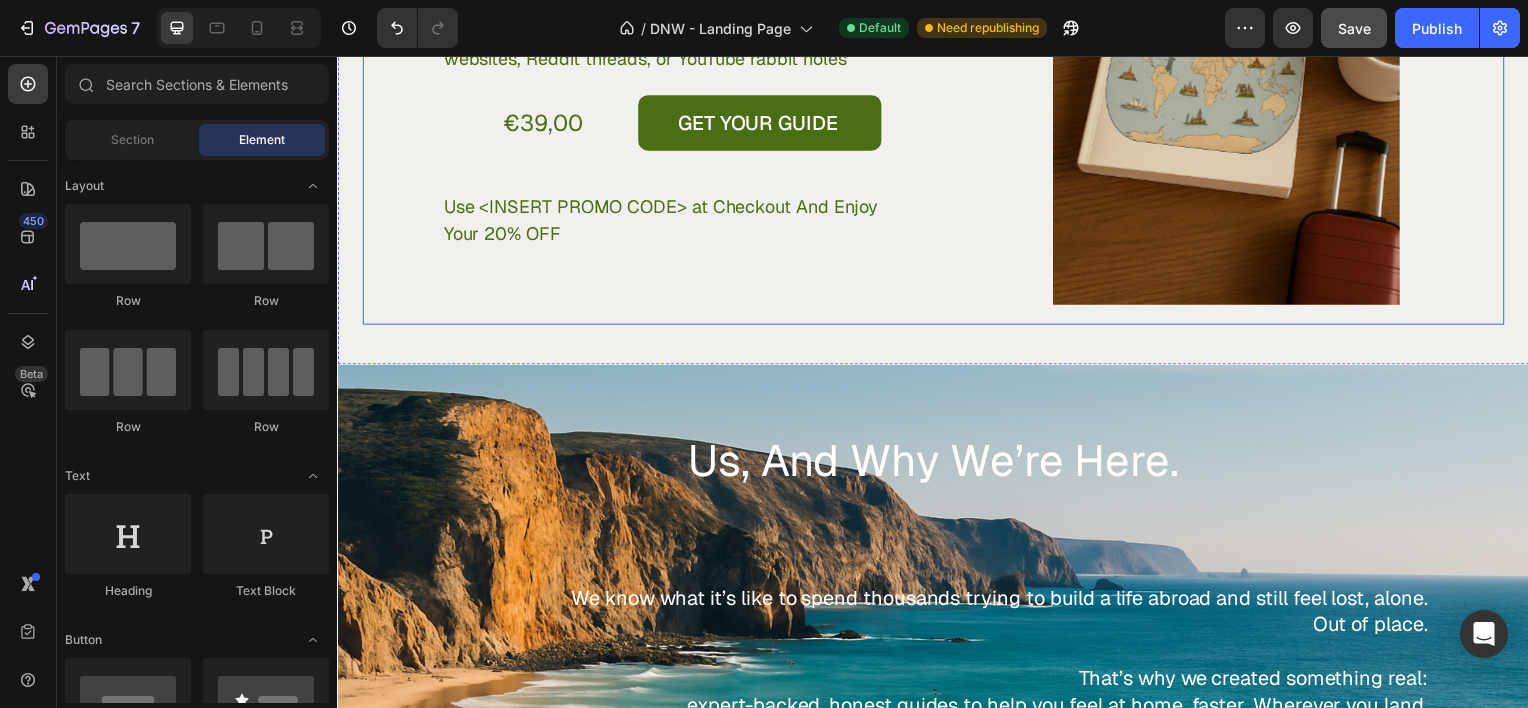 click on "It Starts With a Guide It Becomes a Way of Life Heading An expert-built roadmap designed to help you work remotely and legally from the world's most nomad-friendly countries, without getting lost in government websites, Reddit threads, or YouTube rabbit holes Text Block €39,00 Product Price Product Price GET YOUR GUIDE Add to Cart Row Use <INSERT PROMO CODE> at Checkout And Enjoy Your 20% OFF Text Block Row Product Images Product" at bounding box center [937, 53] 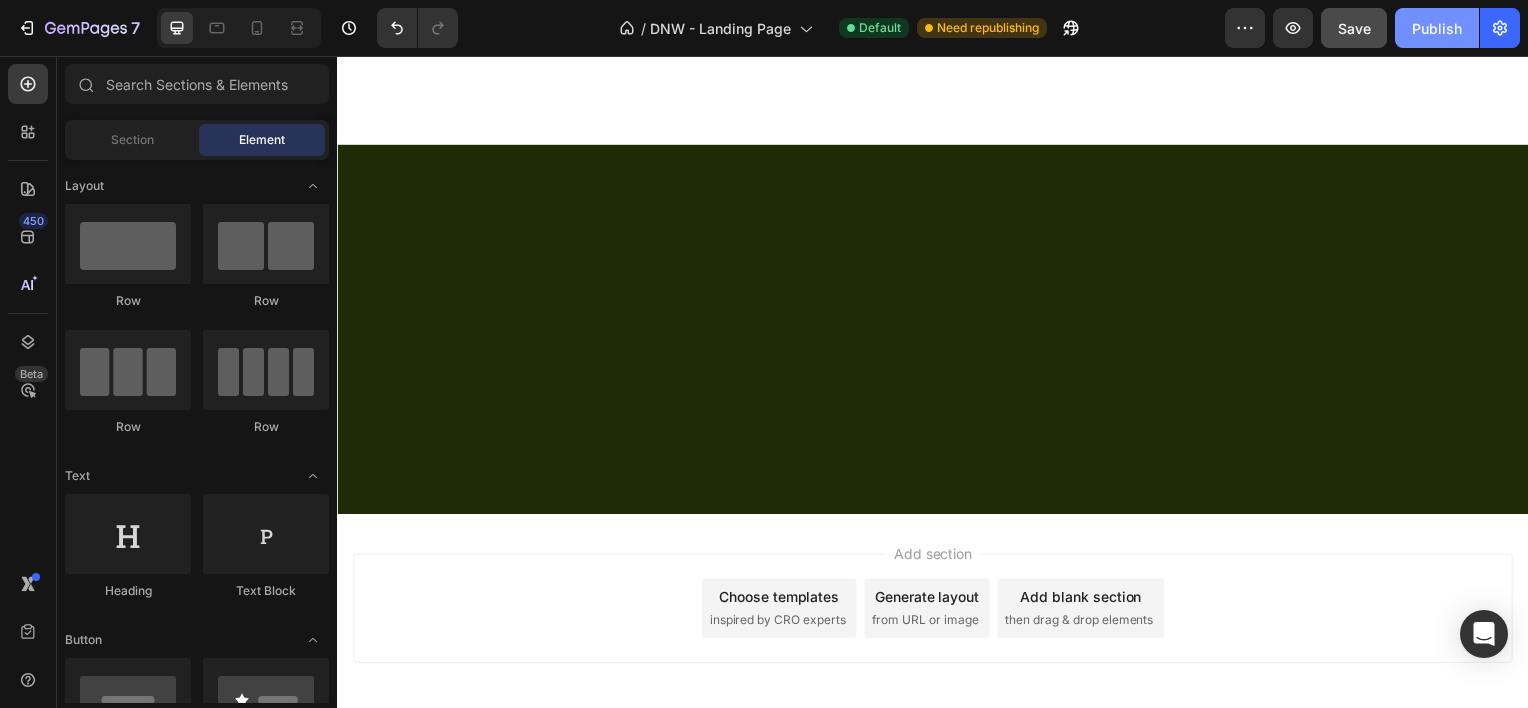 scroll, scrollTop: 0, scrollLeft: 0, axis: both 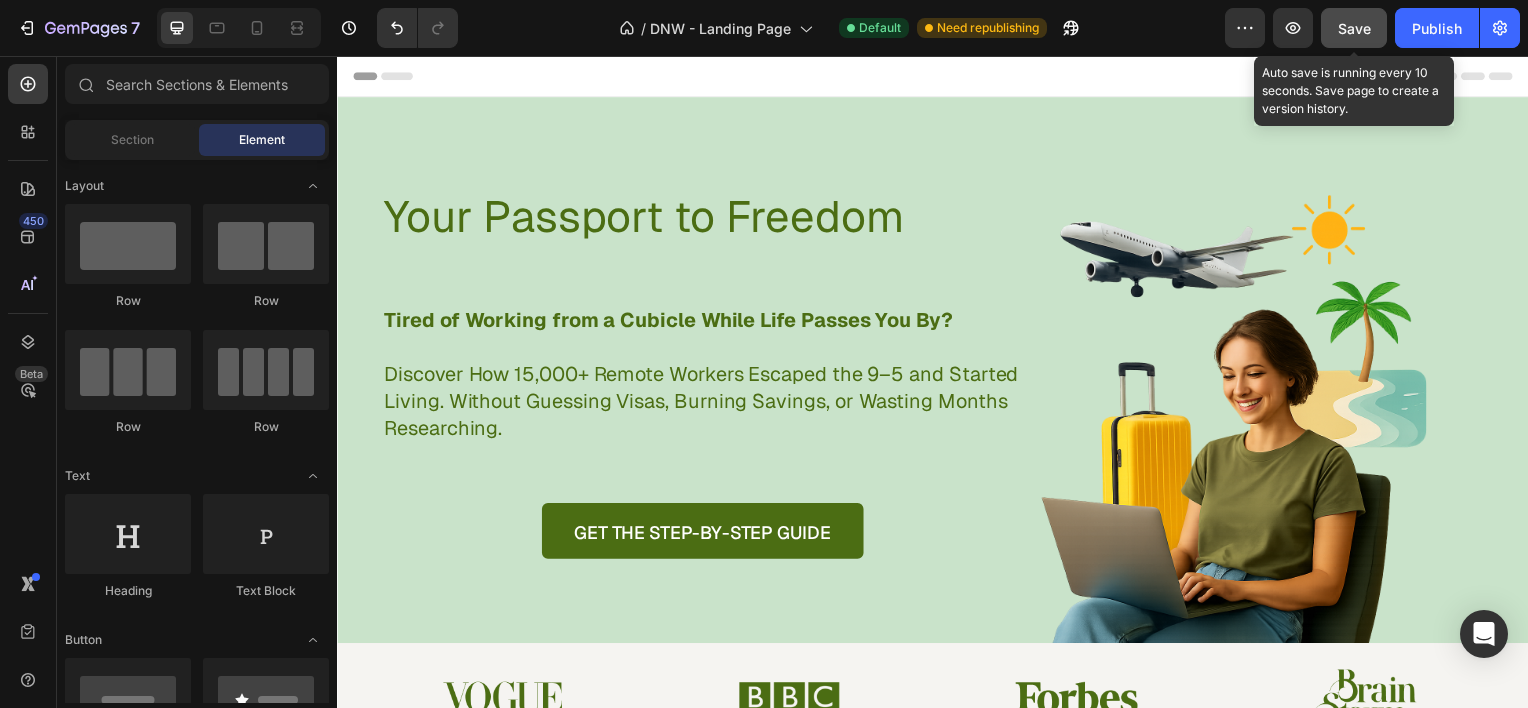 click on "Save" at bounding box center [1354, 28] 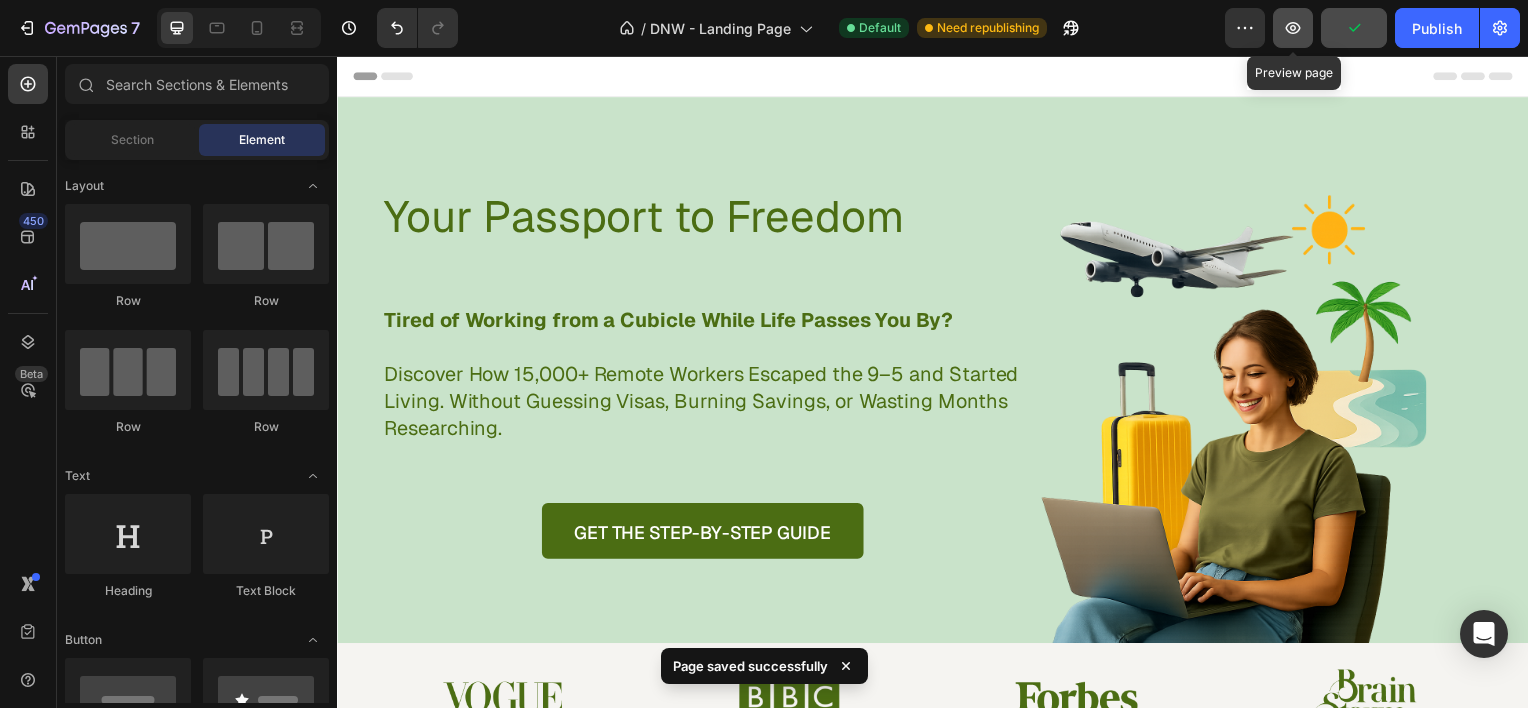 click 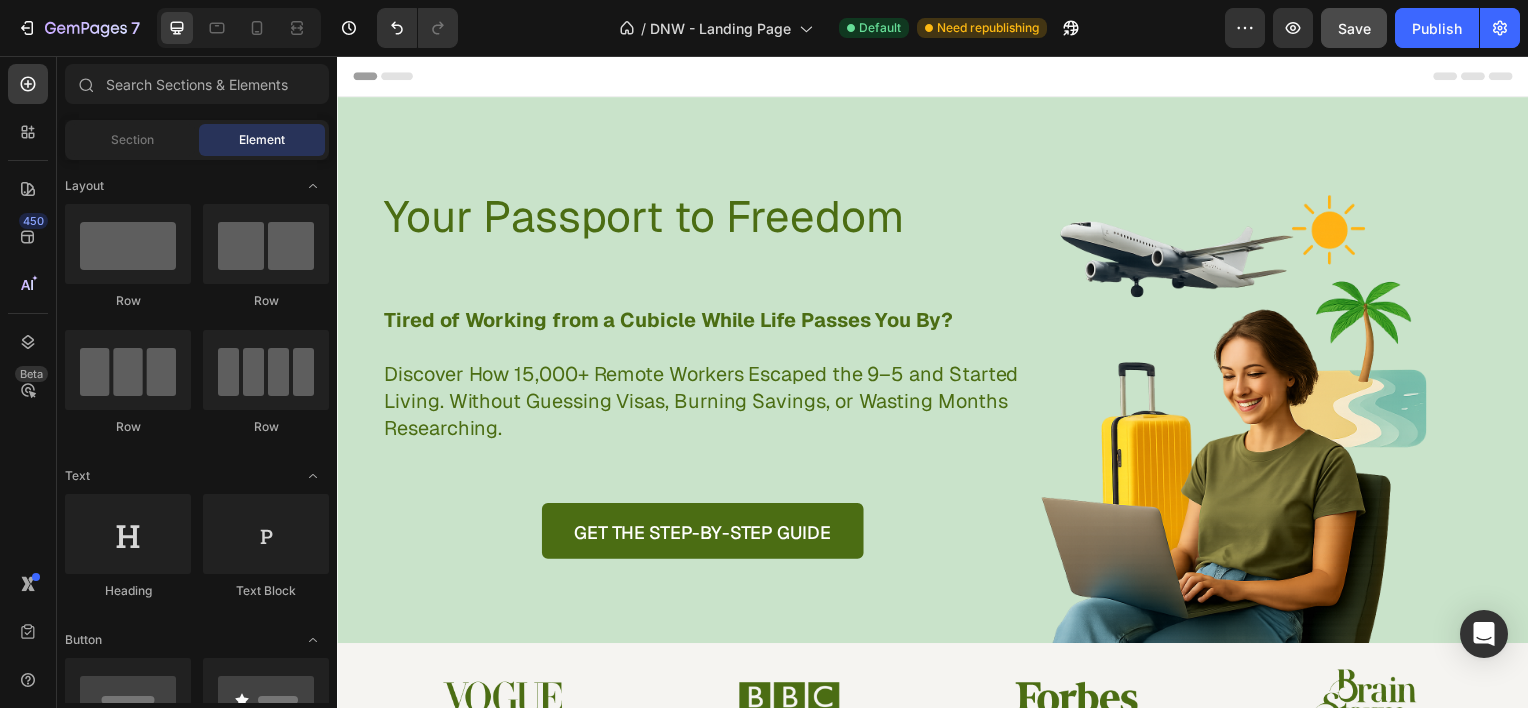 scroll, scrollTop: 574, scrollLeft: 0, axis: vertical 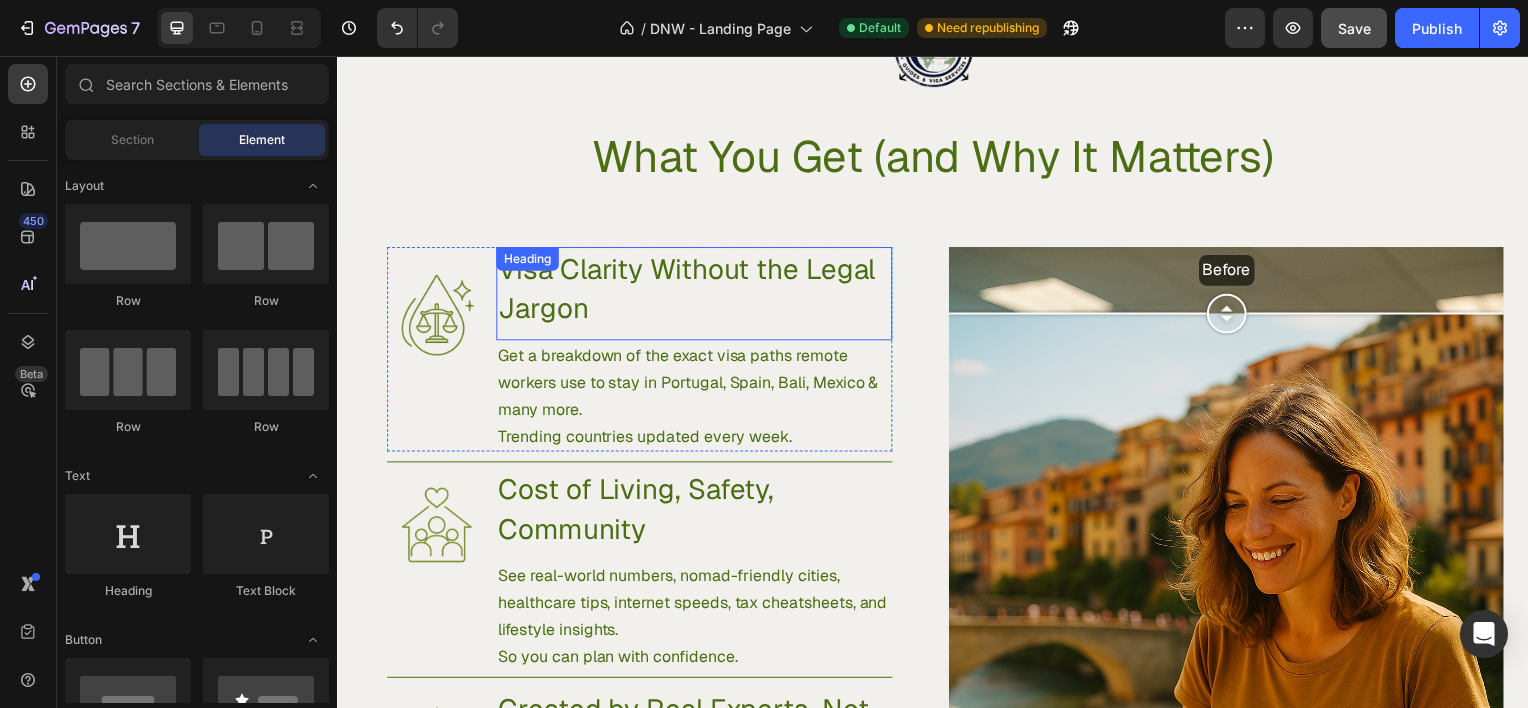 click on "Visa Clarity Without the Legal Jargon" at bounding box center [696, 290] 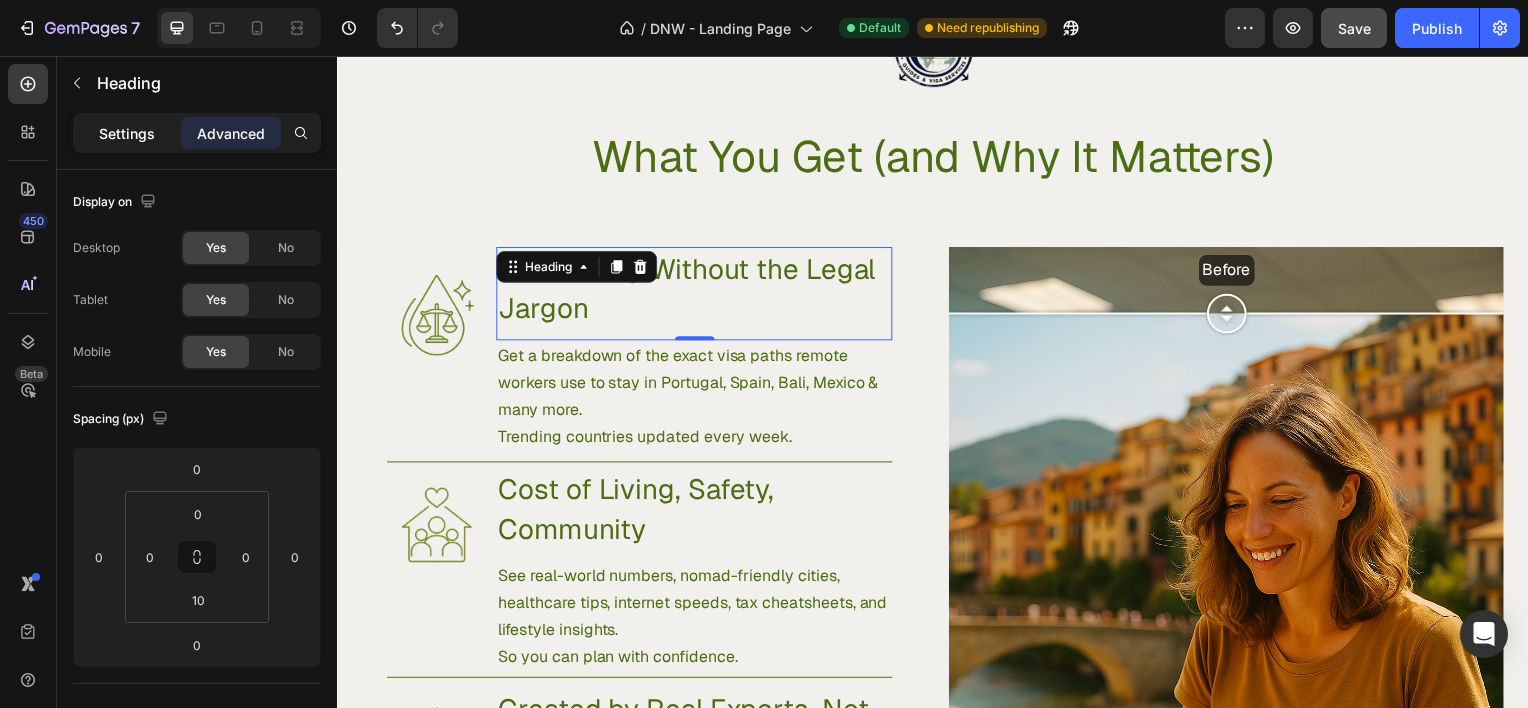 click on "Settings" at bounding box center [127, 133] 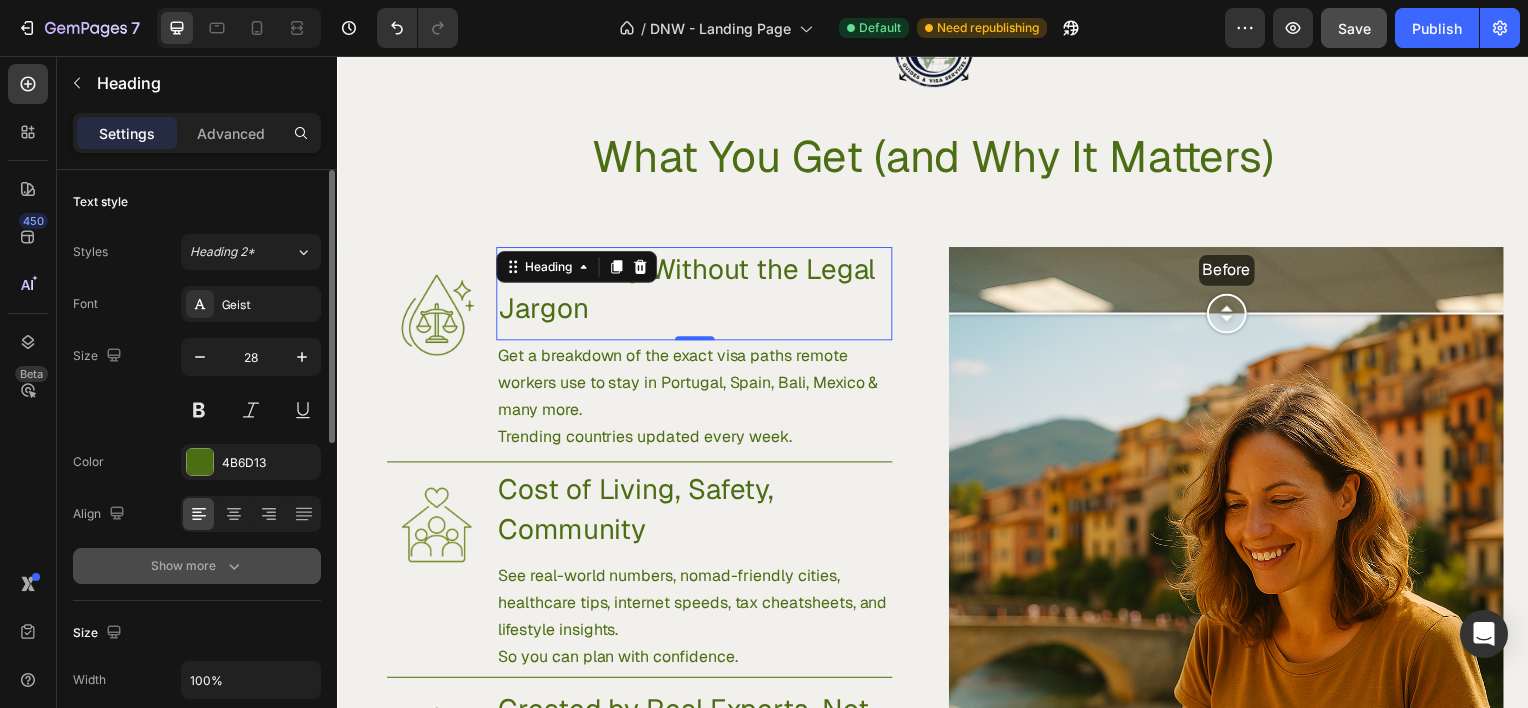 click on "Show more" at bounding box center [197, 566] 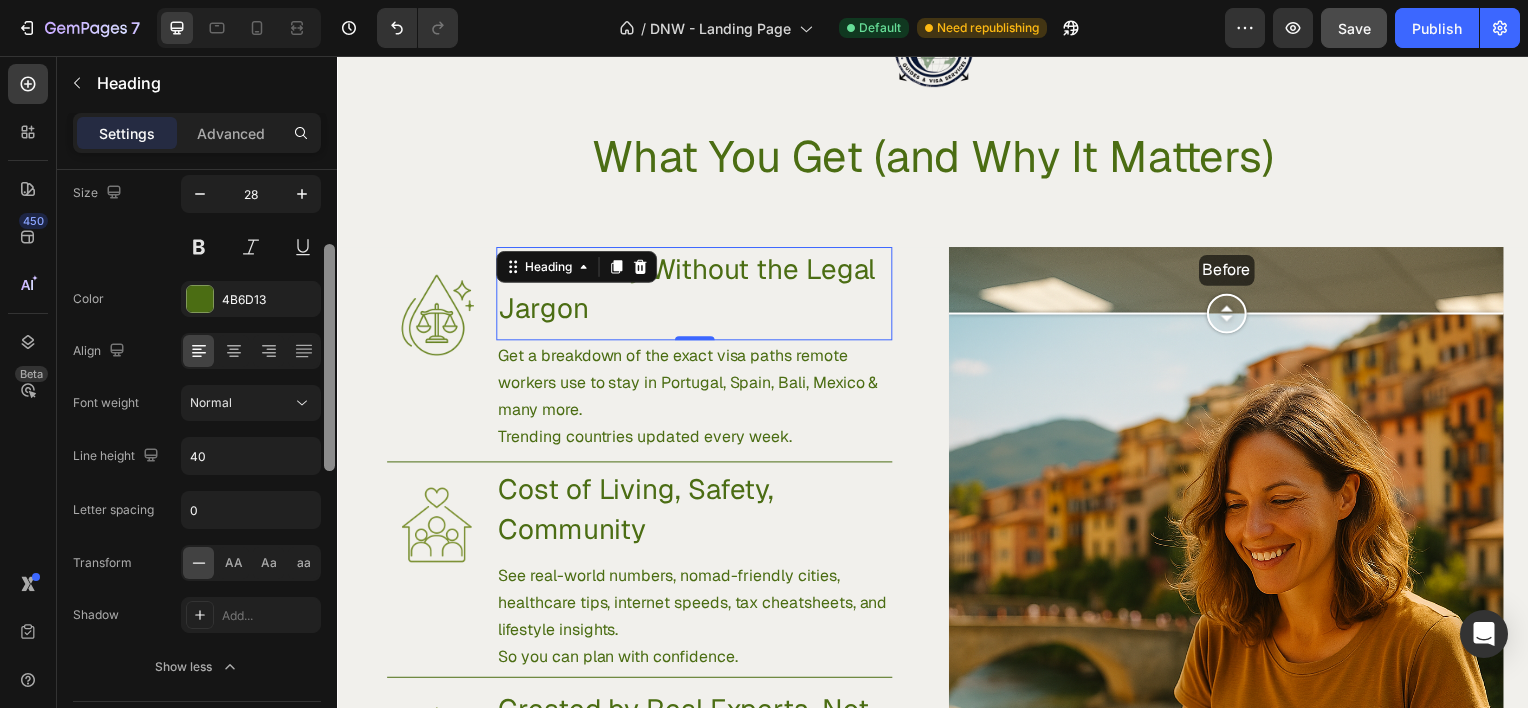scroll, scrollTop: 172, scrollLeft: 0, axis: vertical 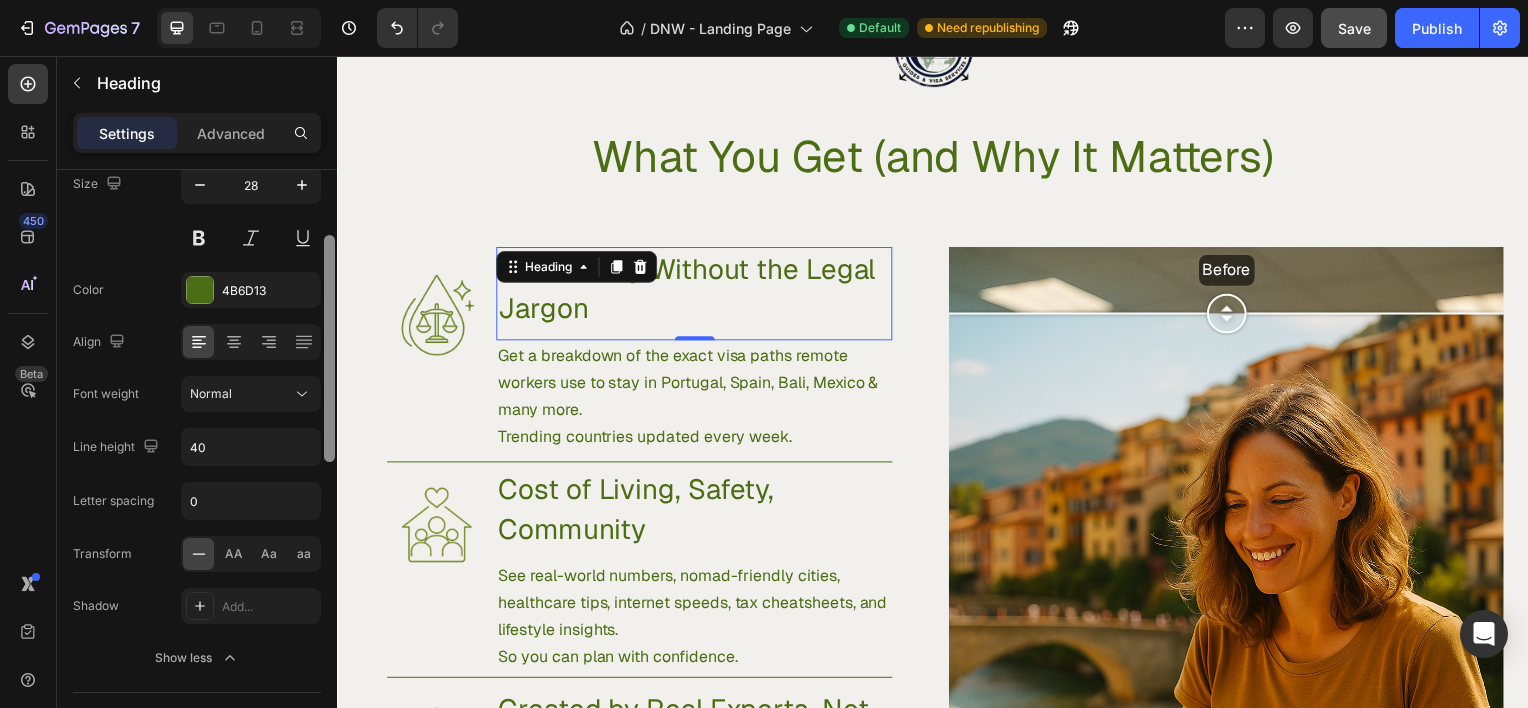 drag, startPoint x: 331, startPoint y: 419, endPoint x: 332, endPoint y: 498, distance: 79.00633 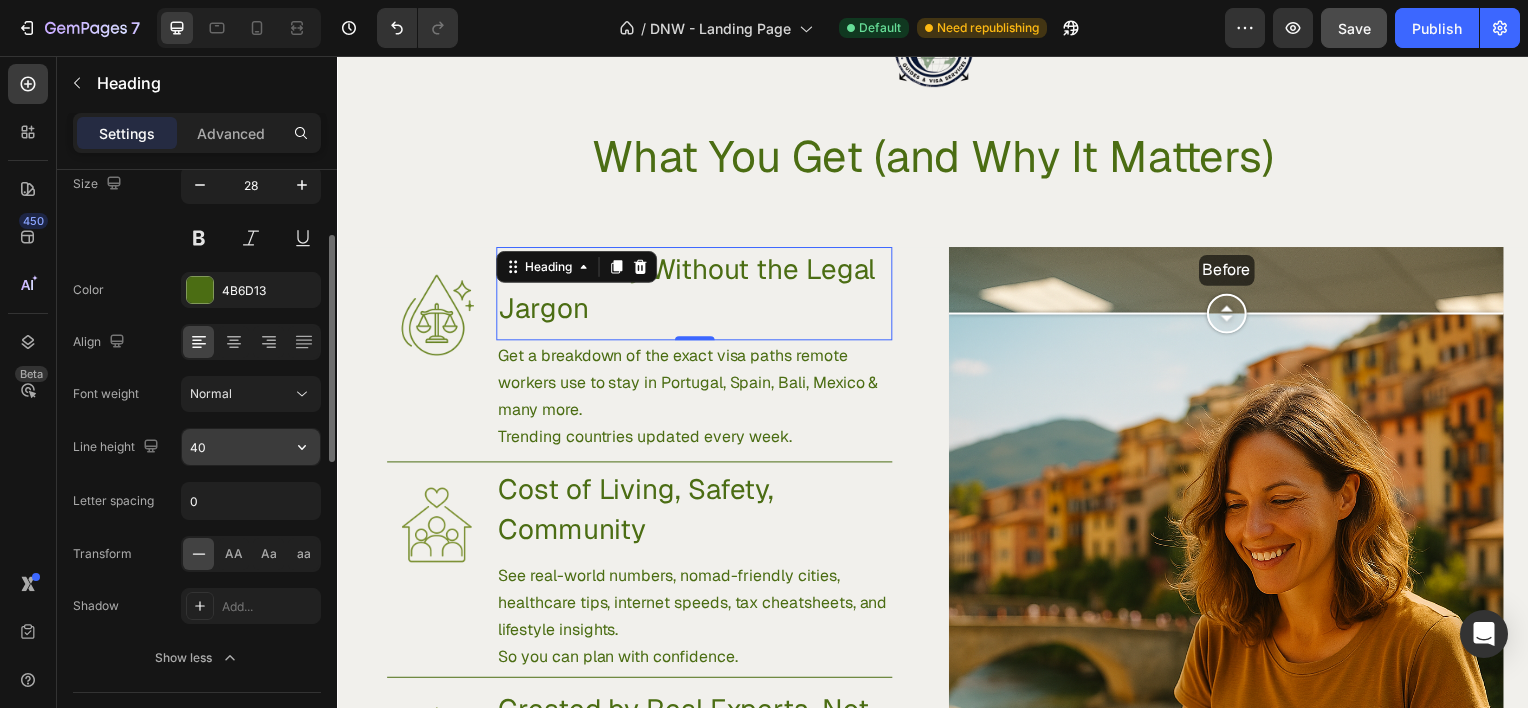 click on "40" at bounding box center (251, 447) 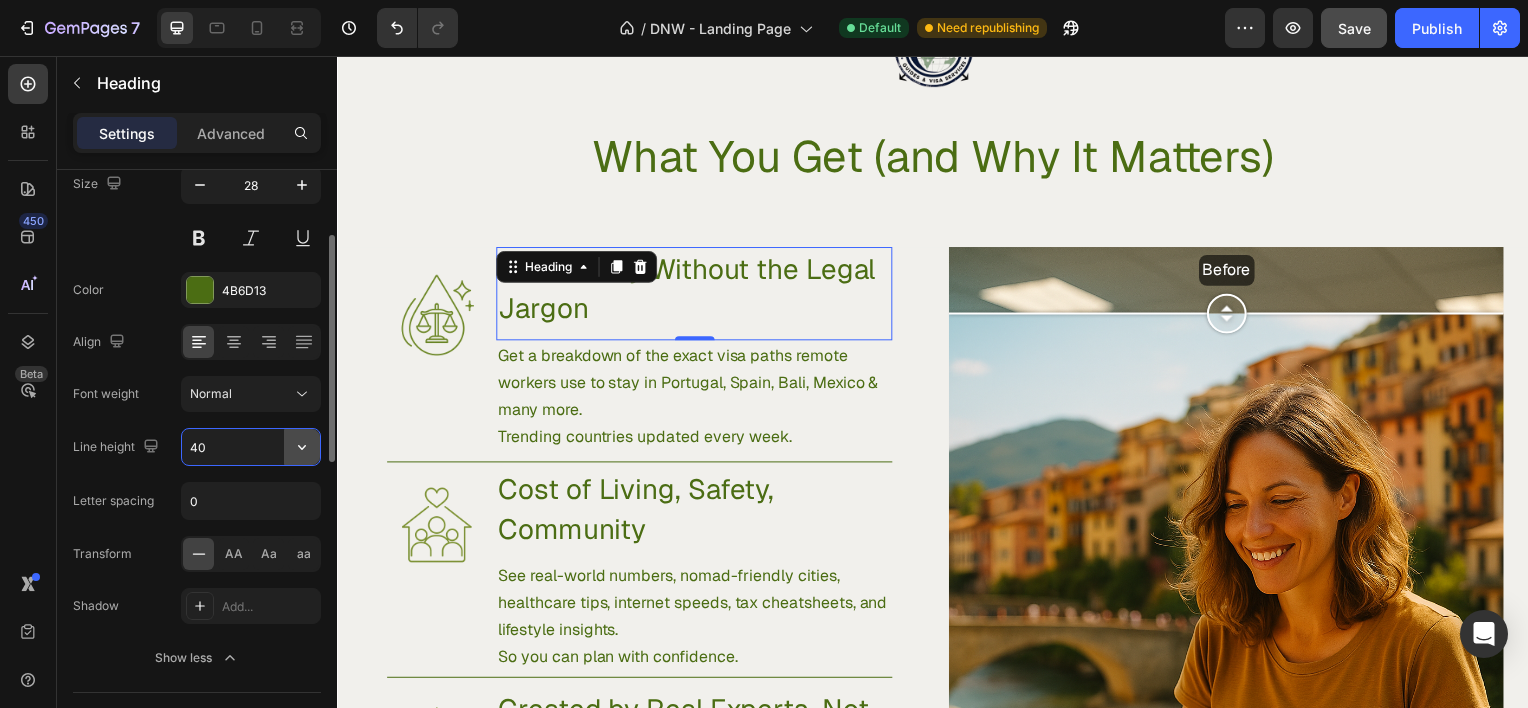 click 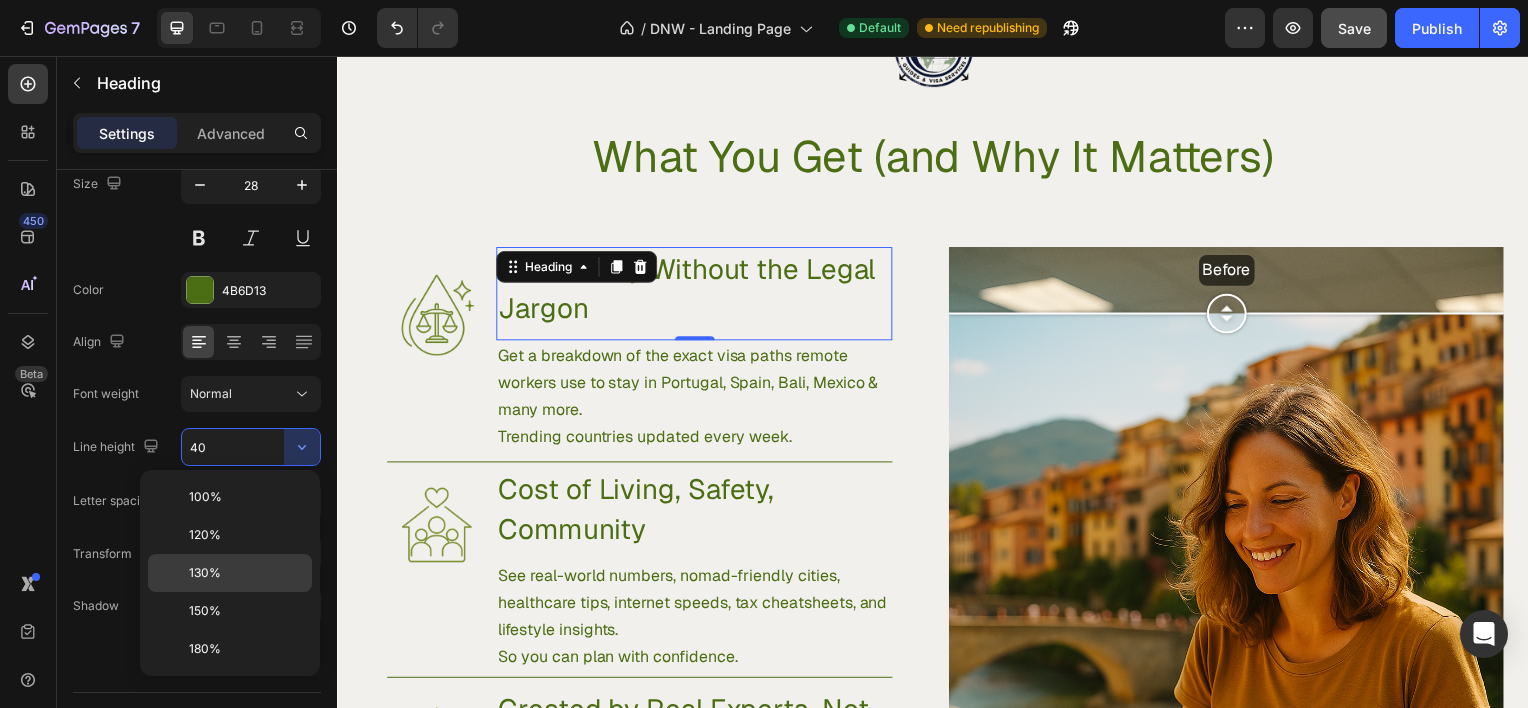 click on "130%" 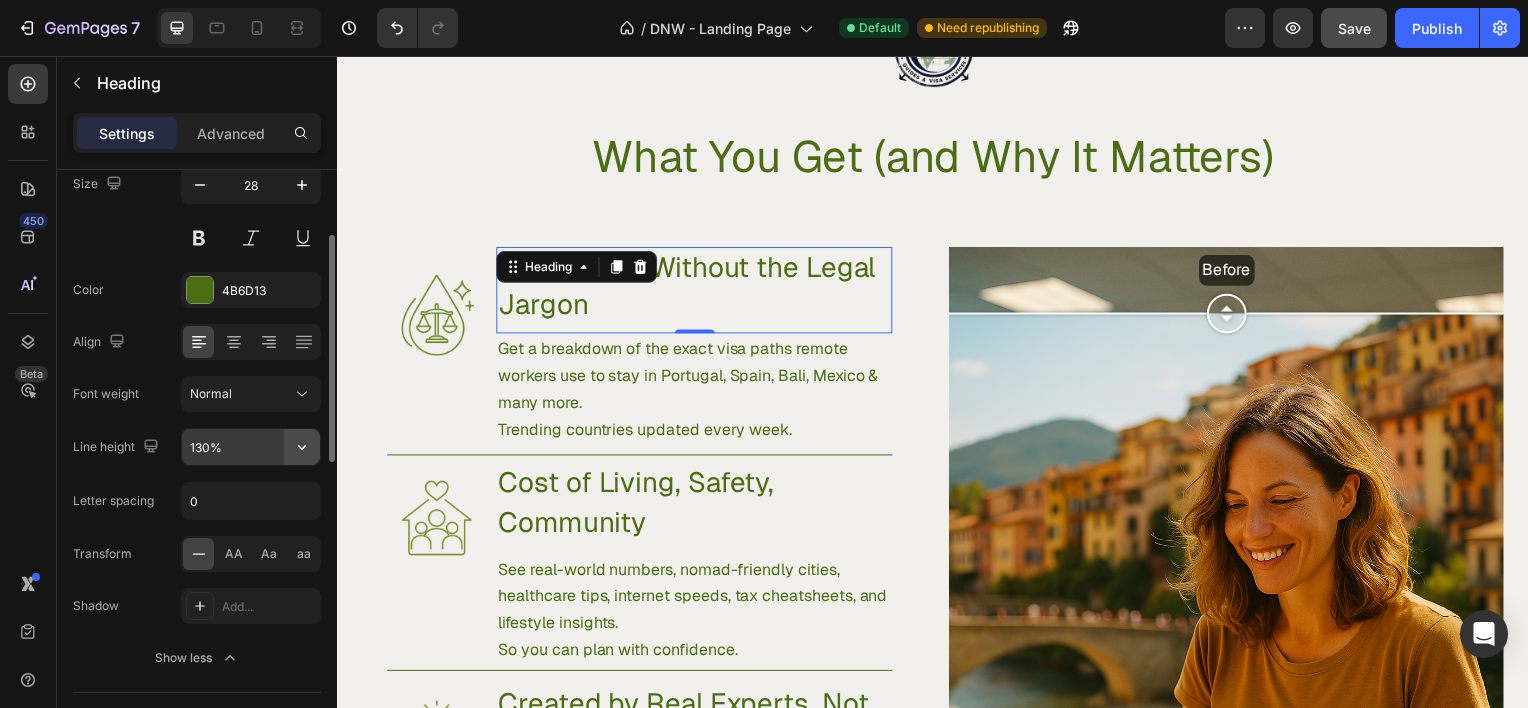click 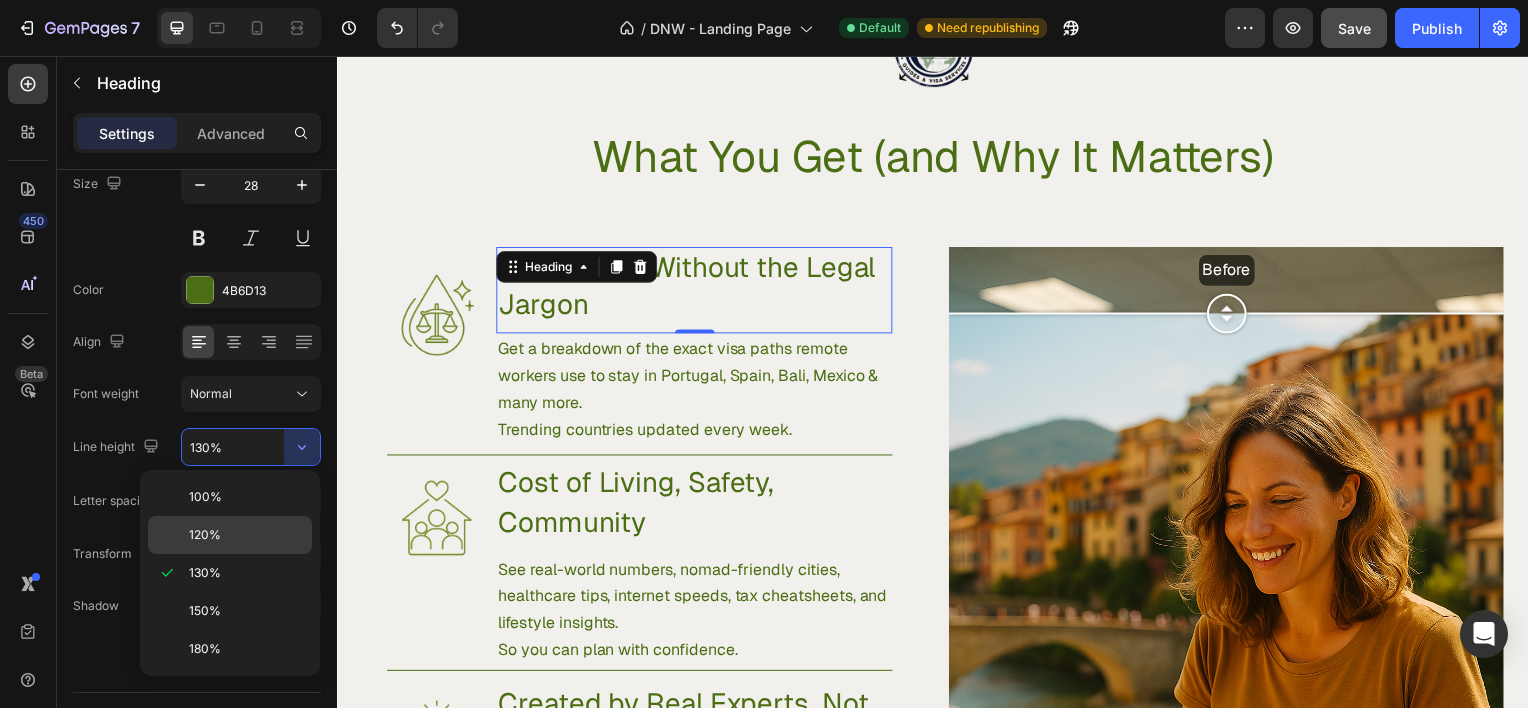 click on "120%" 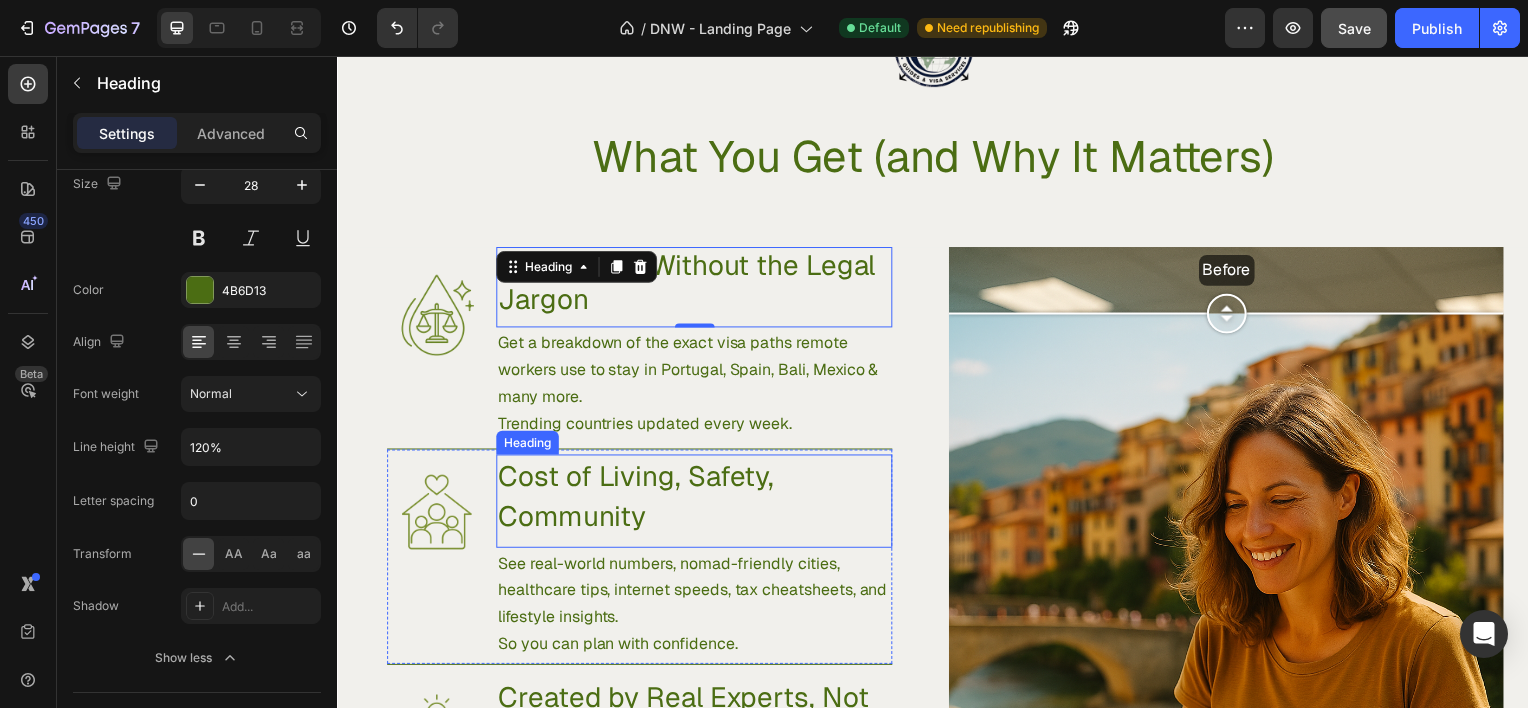 click on "Cost of Living, Safety, Community" at bounding box center [696, 499] 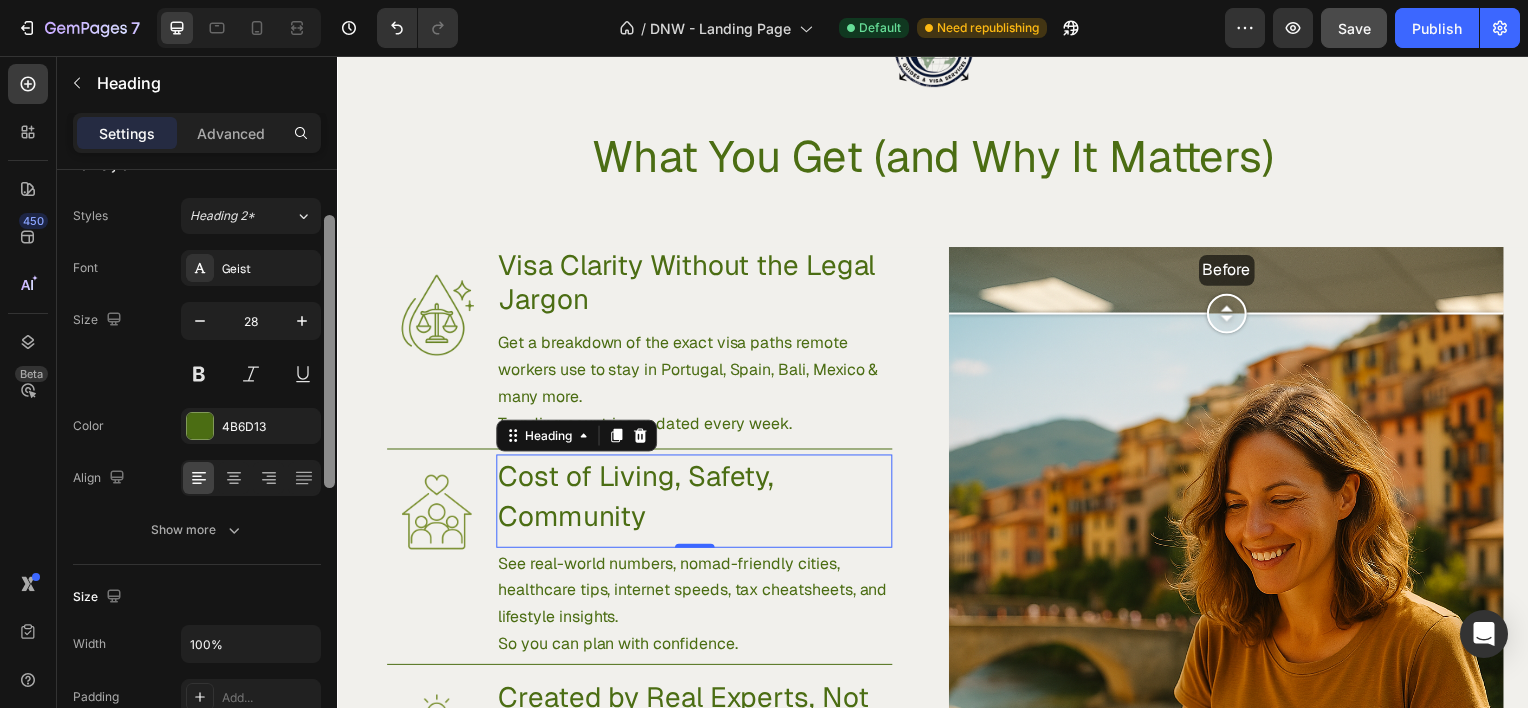 drag, startPoint x: 667, startPoint y: 543, endPoint x: 337, endPoint y: 426, distance: 350.1271 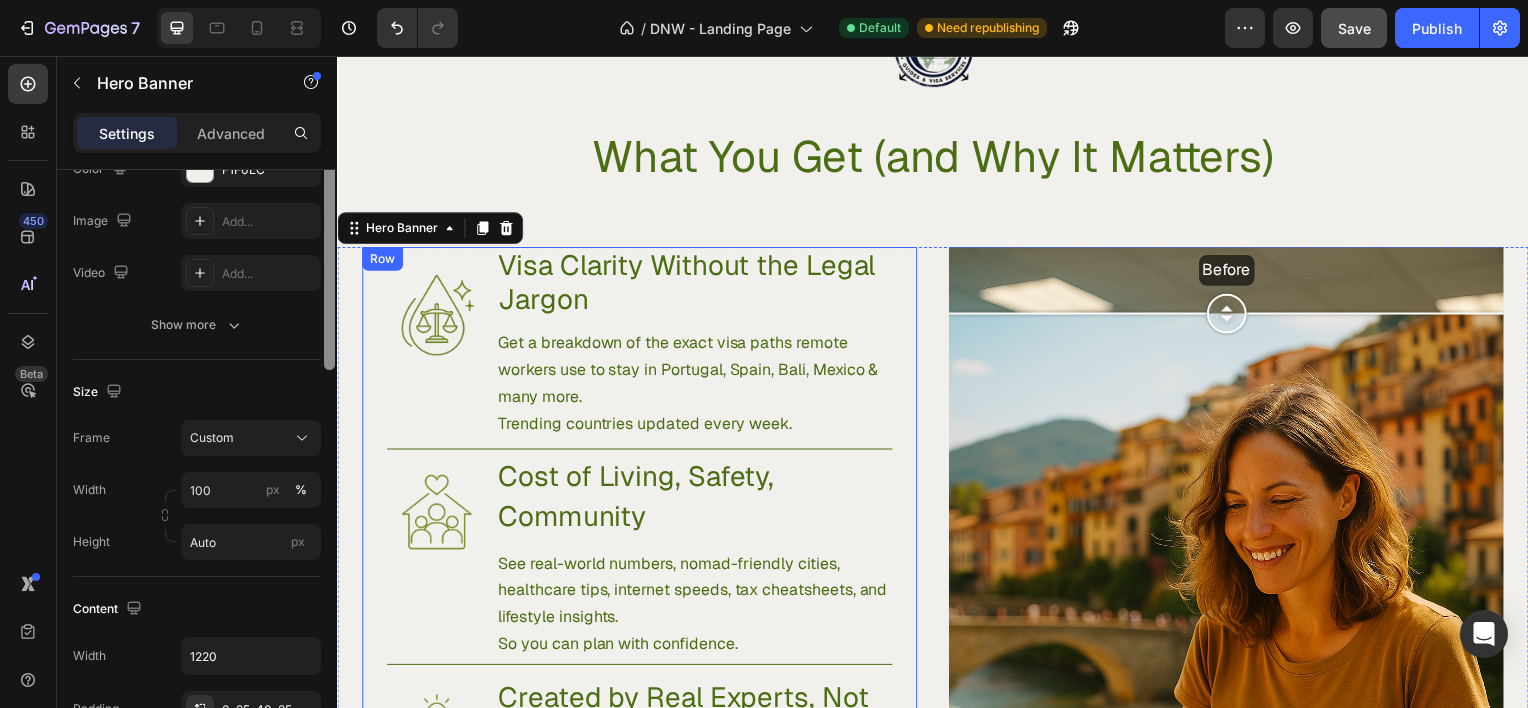 scroll, scrollTop: 159, scrollLeft: 0, axis: vertical 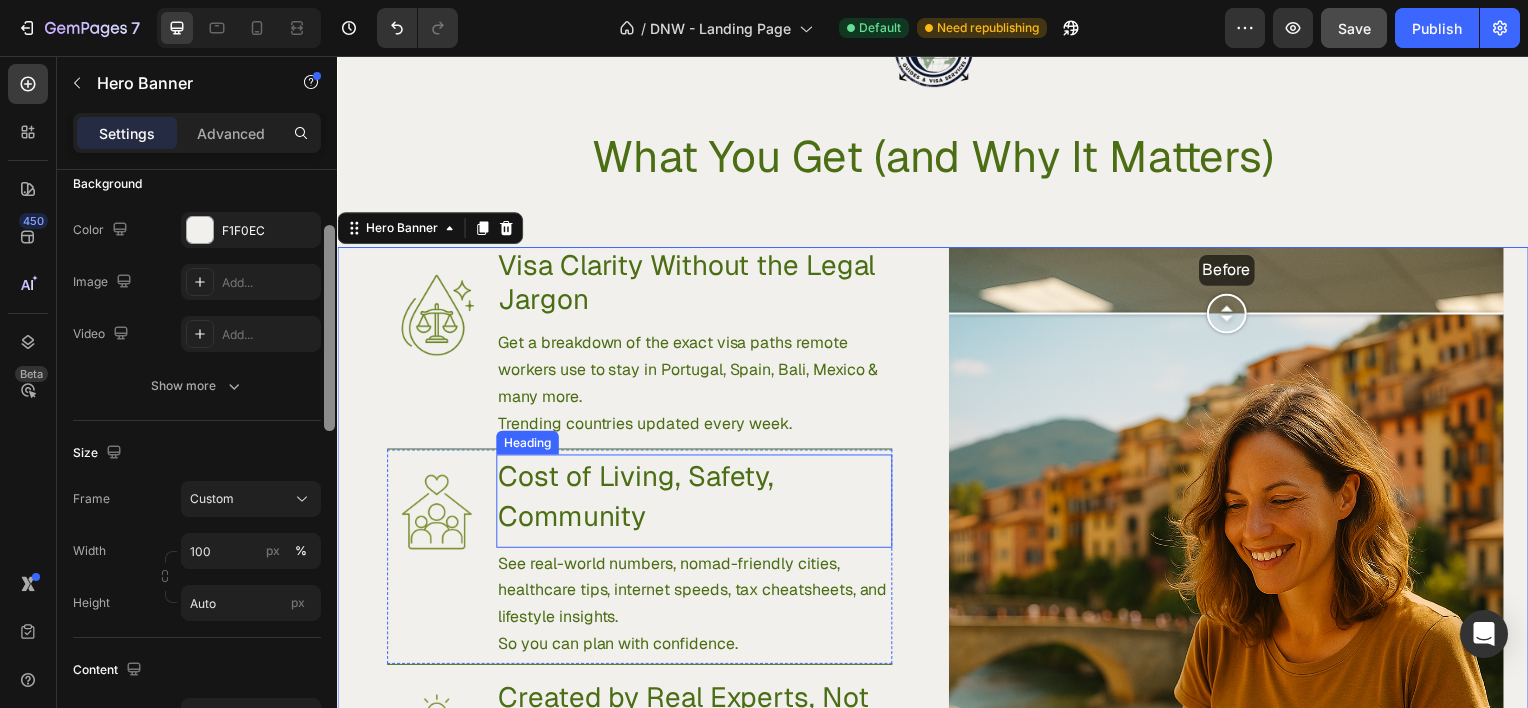click on "Cost of Living, Safety, Community" at bounding box center (696, 499) 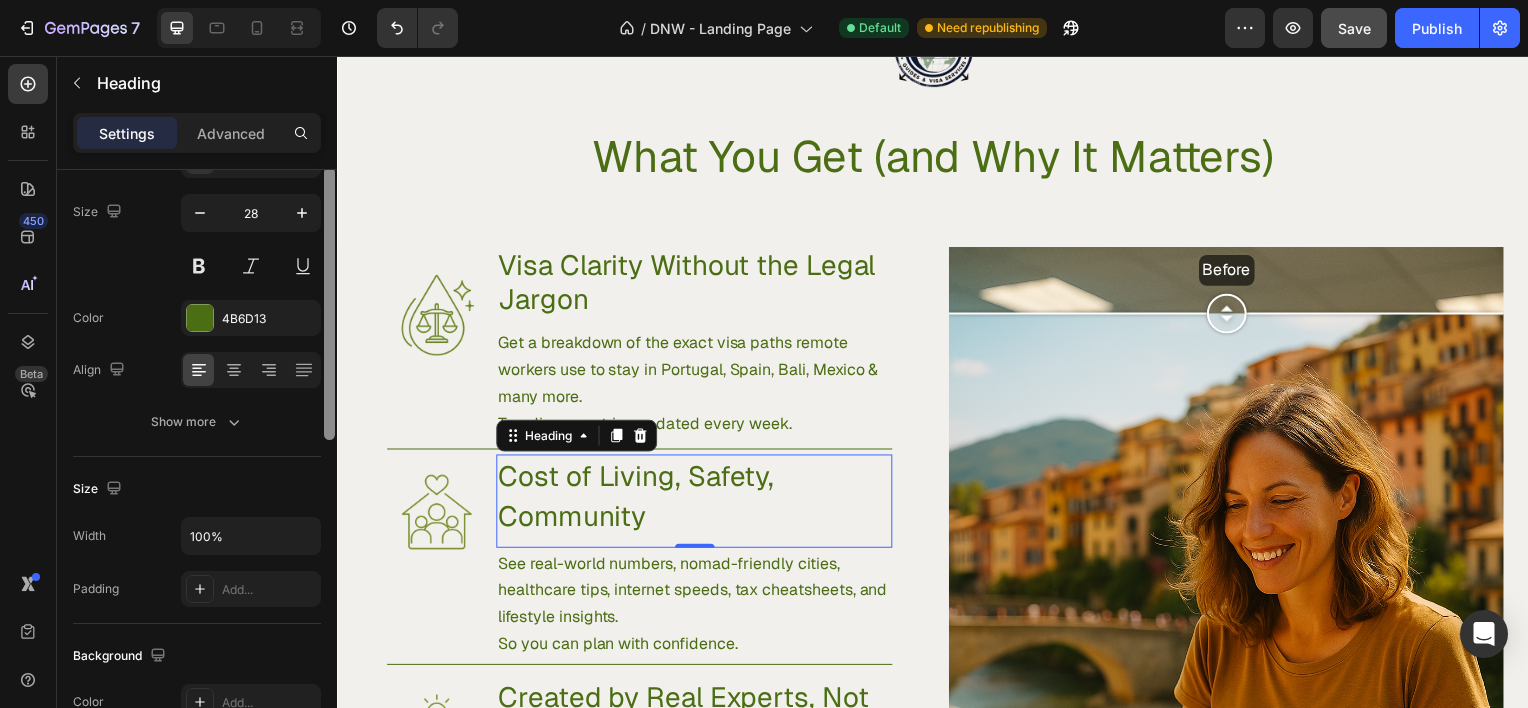 scroll, scrollTop: 148, scrollLeft: 0, axis: vertical 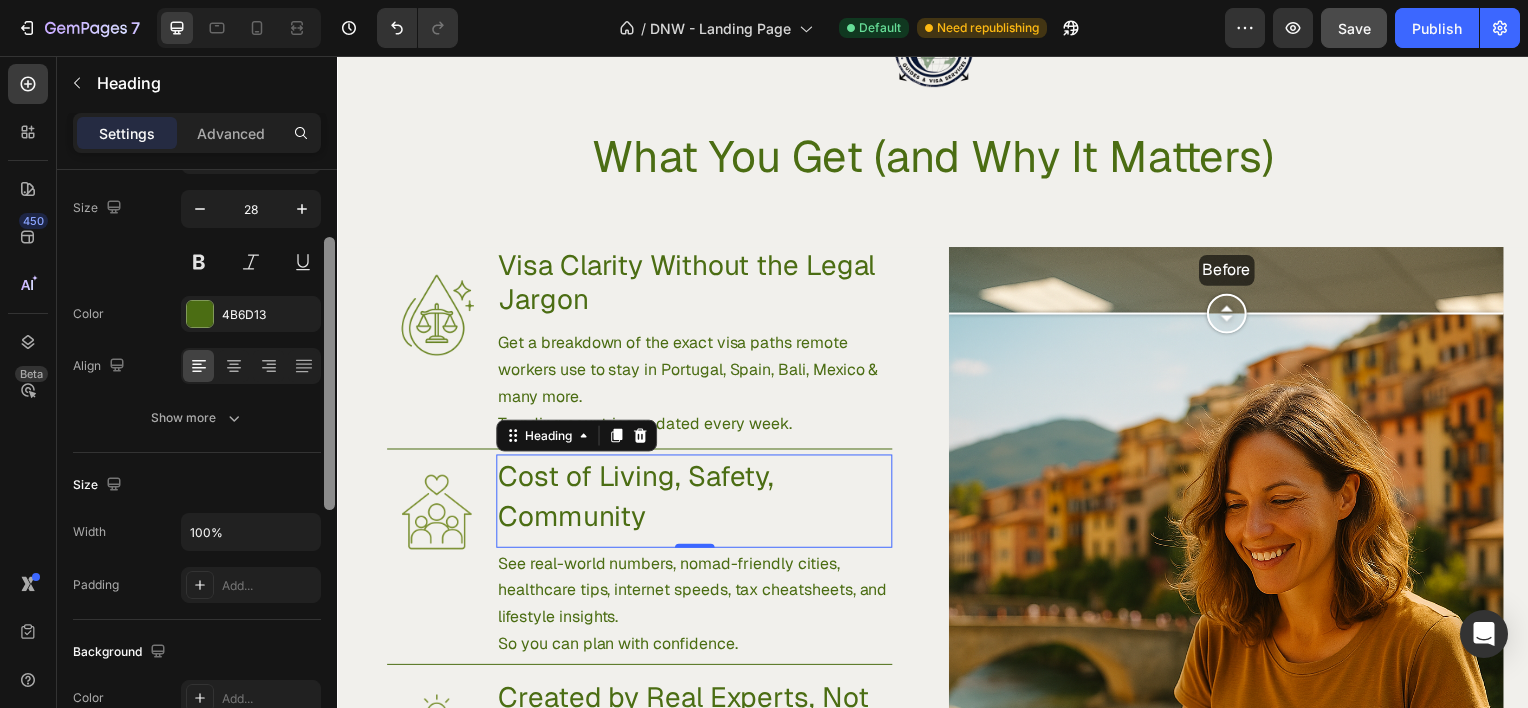 click on "Size" at bounding box center (197, 485) 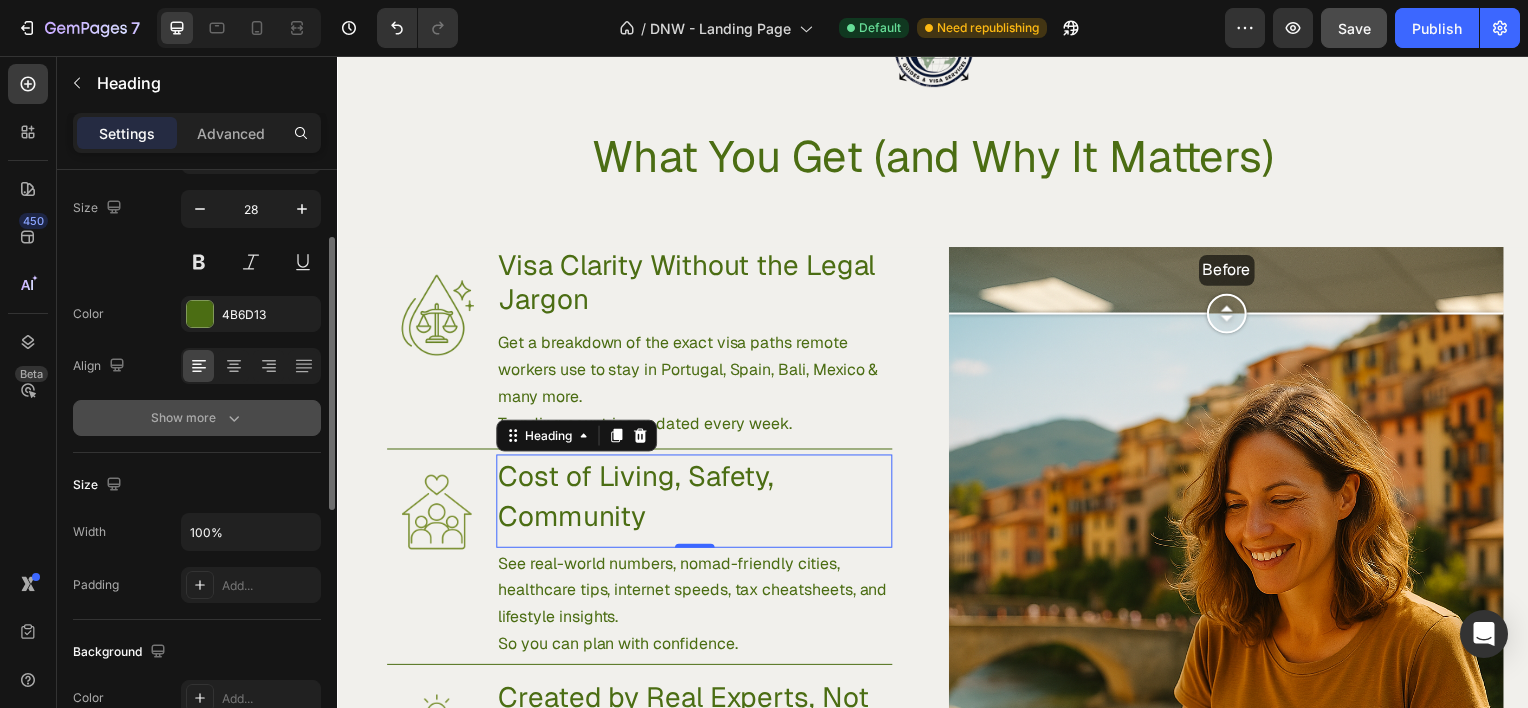 click 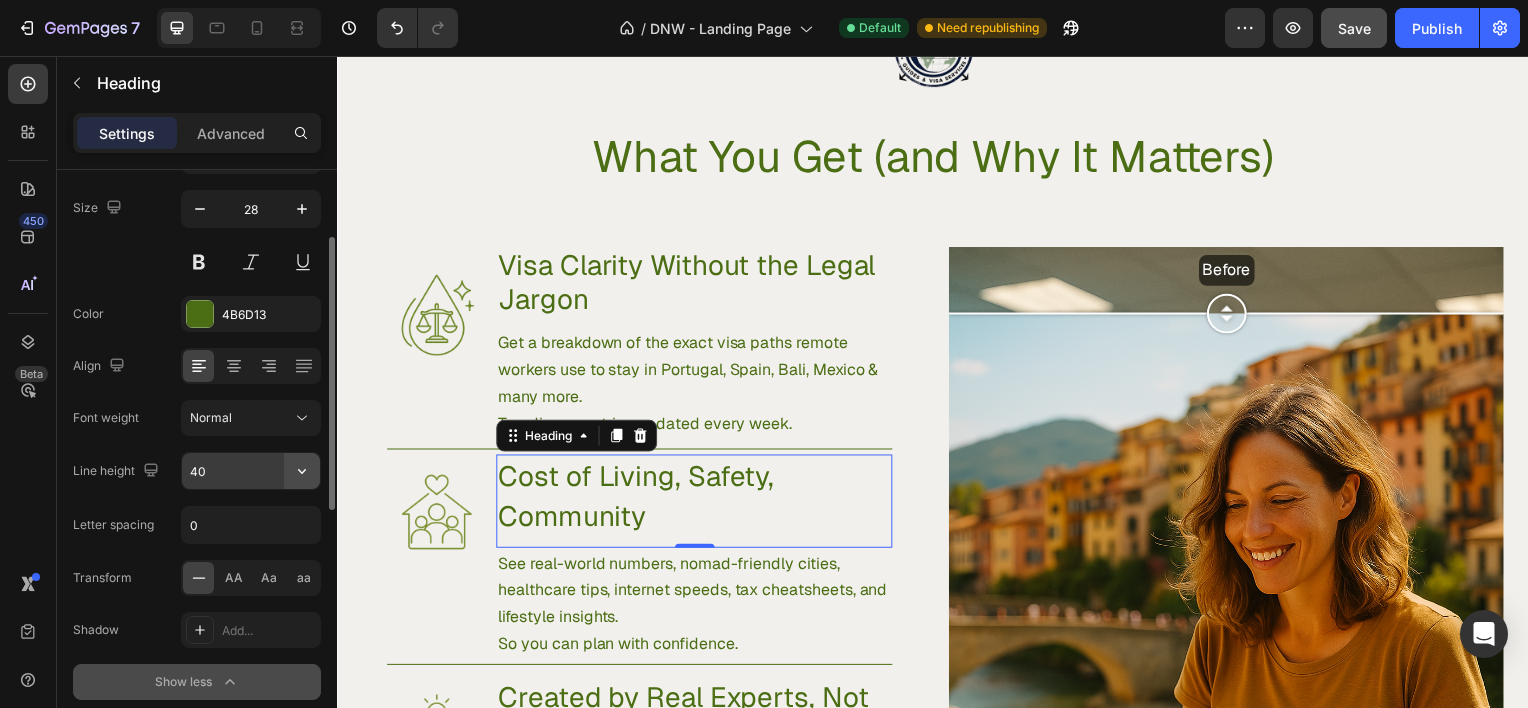 click 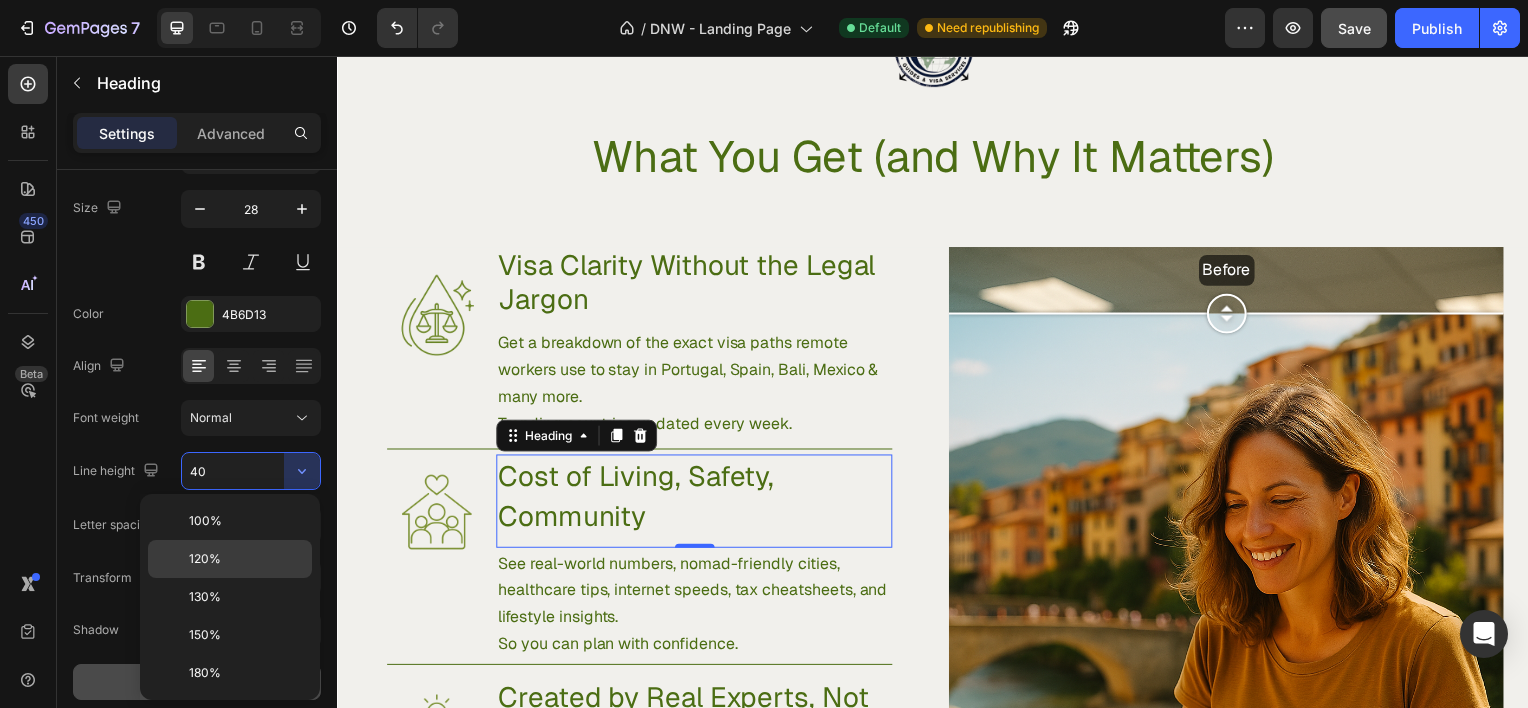 click on "120%" at bounding box center [246, 559] 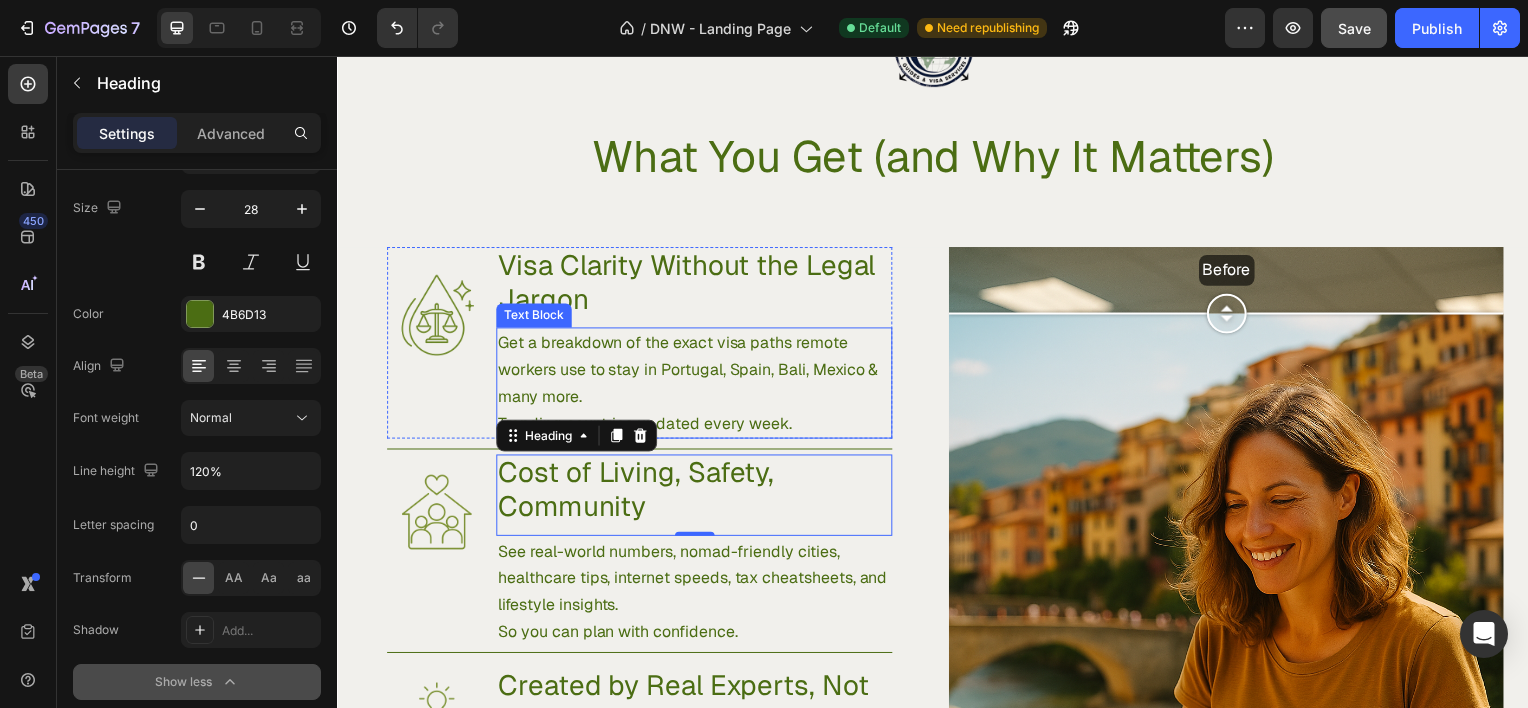 click on "Text Block" at bounding box center [535, 317] 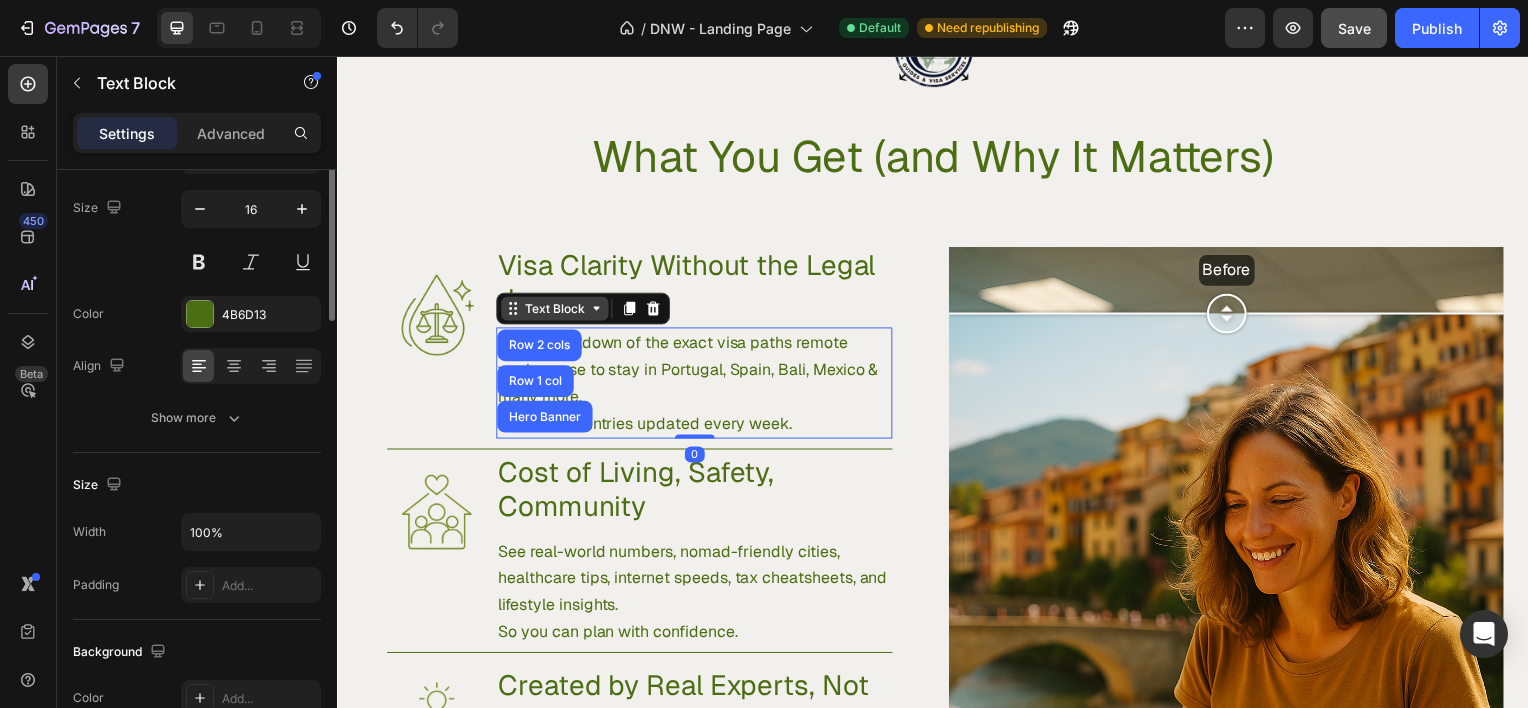 scroll, scrollTop: 0, scrollLeft: 0, axis: both 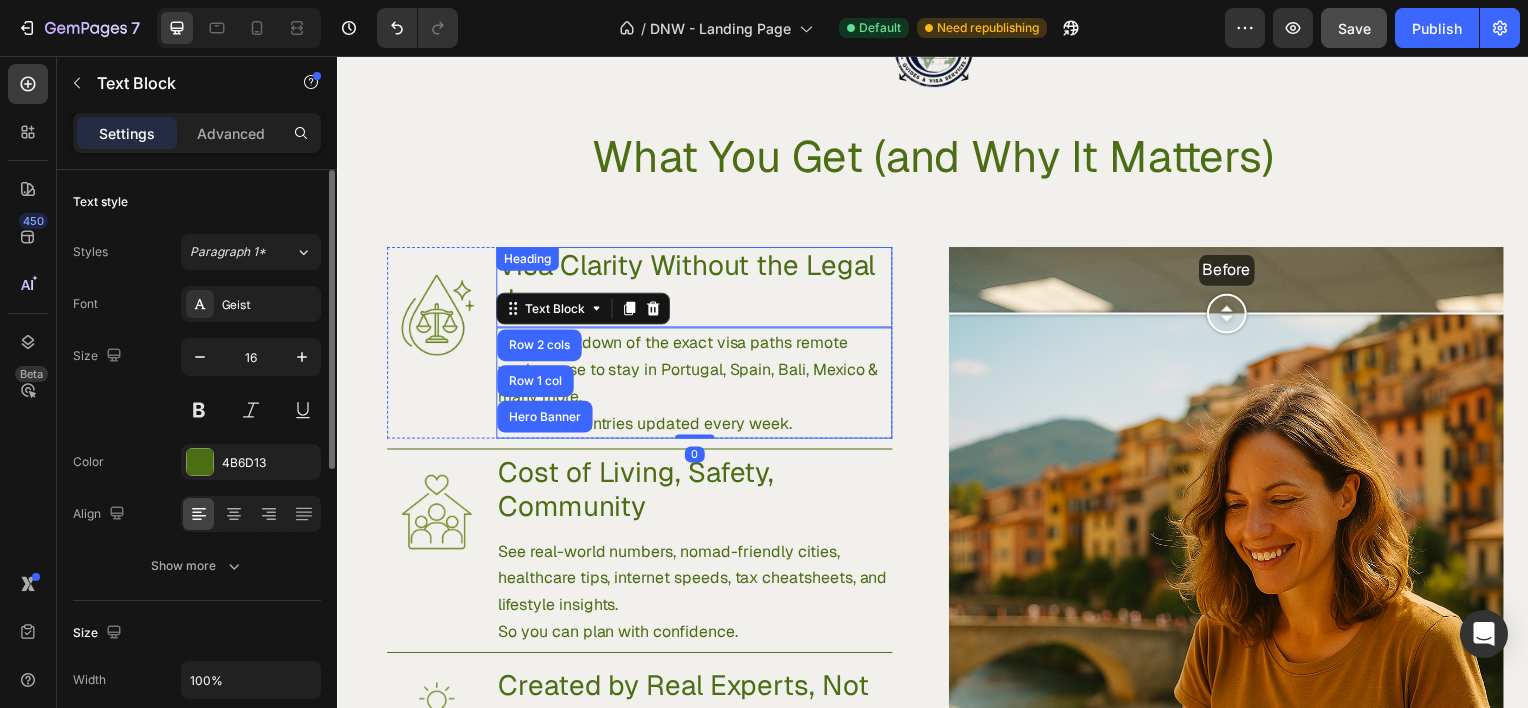 click on "Visa Clarity Without the Legal Jargon Heading" at bounding box center (696, 288) 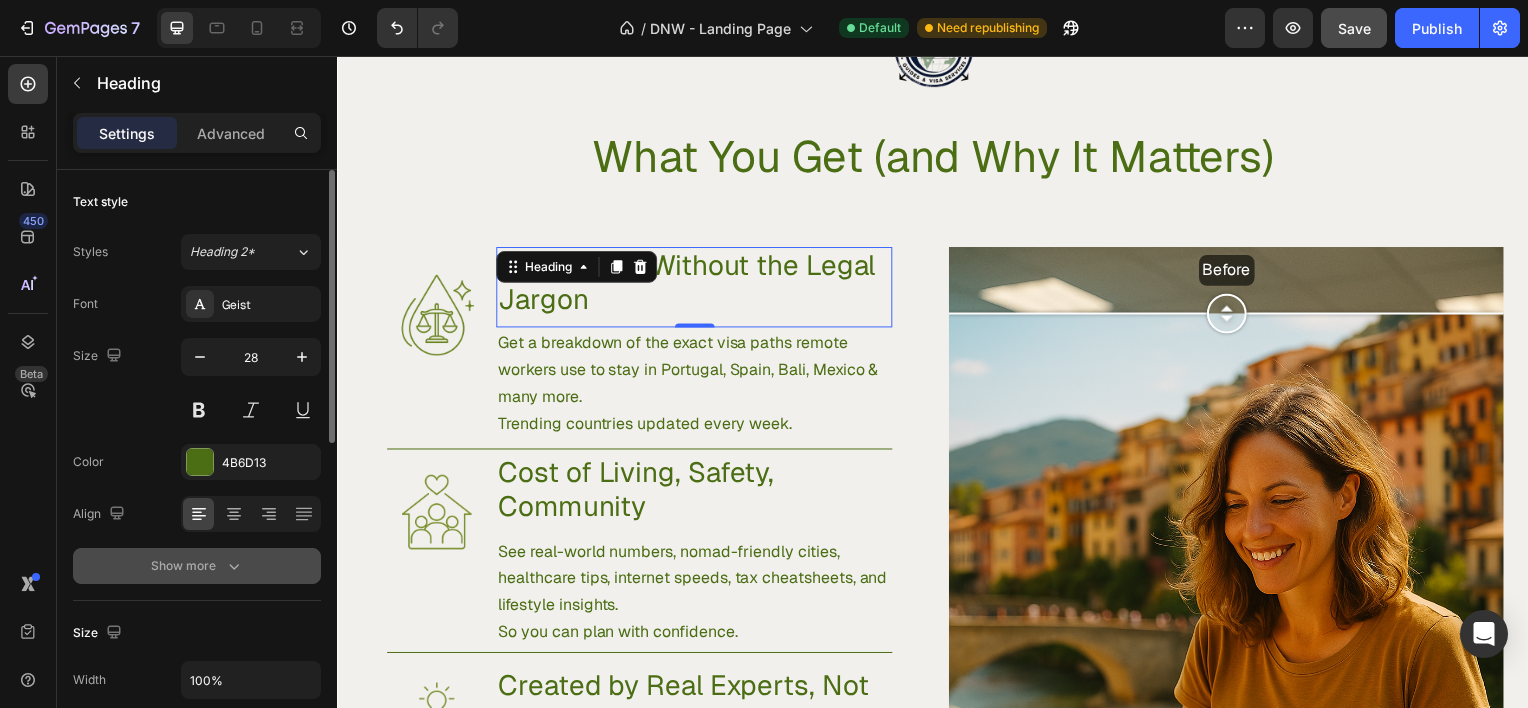 click on "Show more" at bounding box center [197, 566] 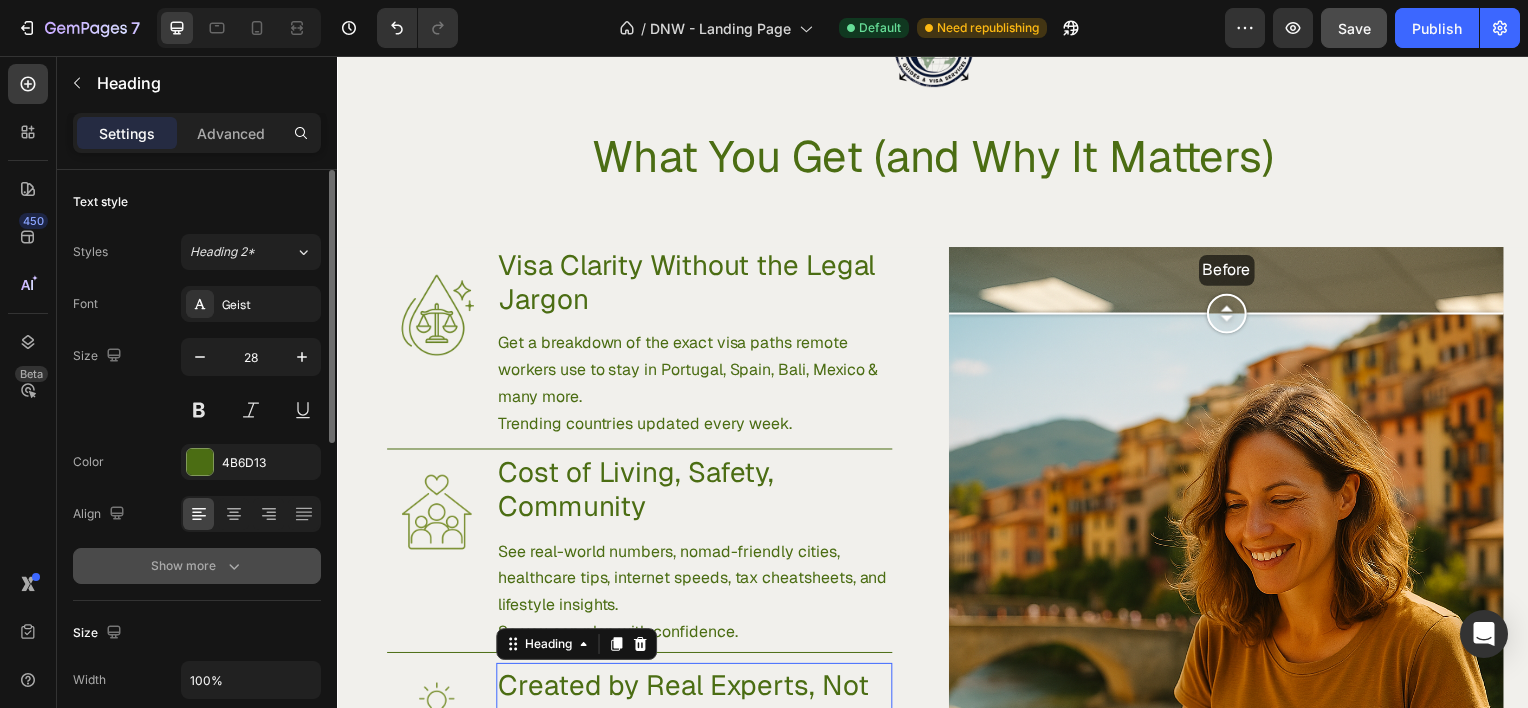 click 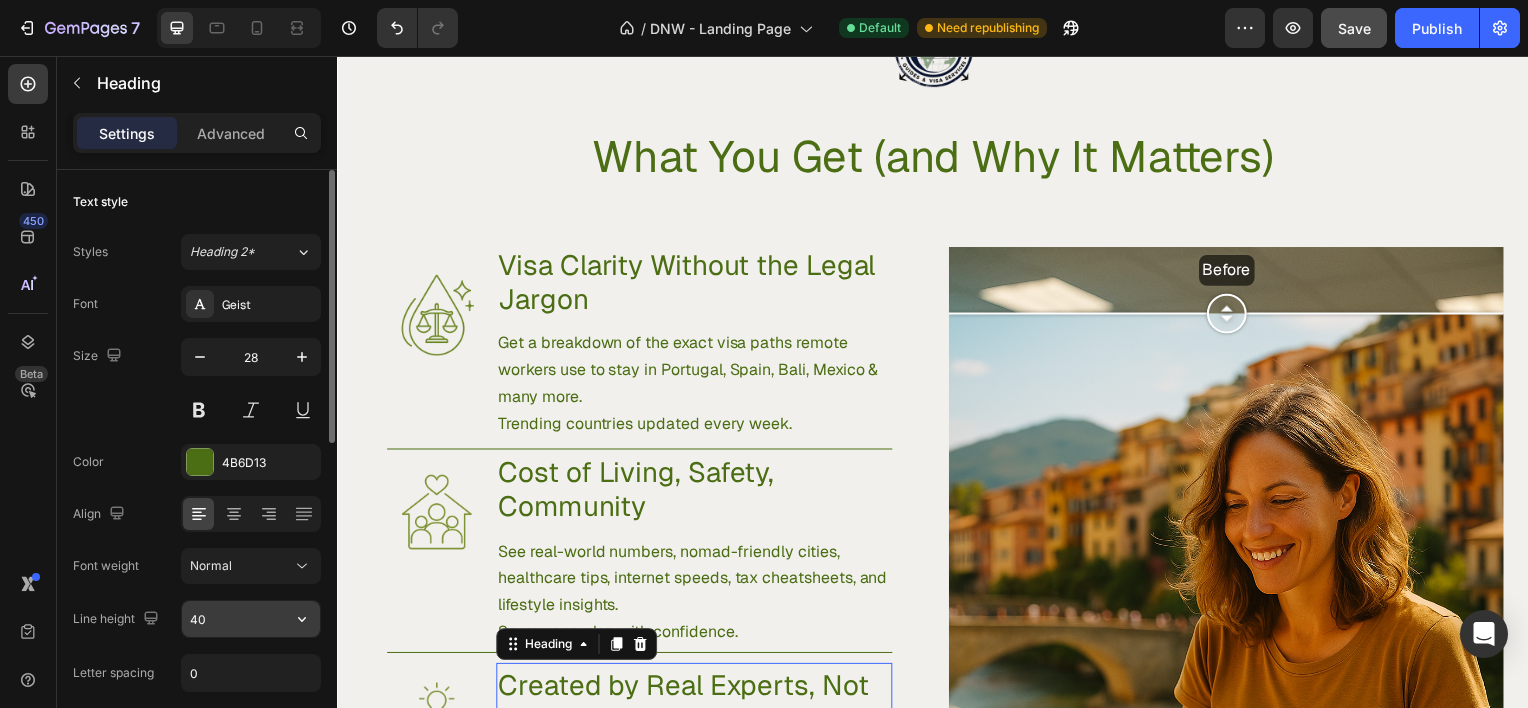 click on "40" at bounding box center [251, 619] 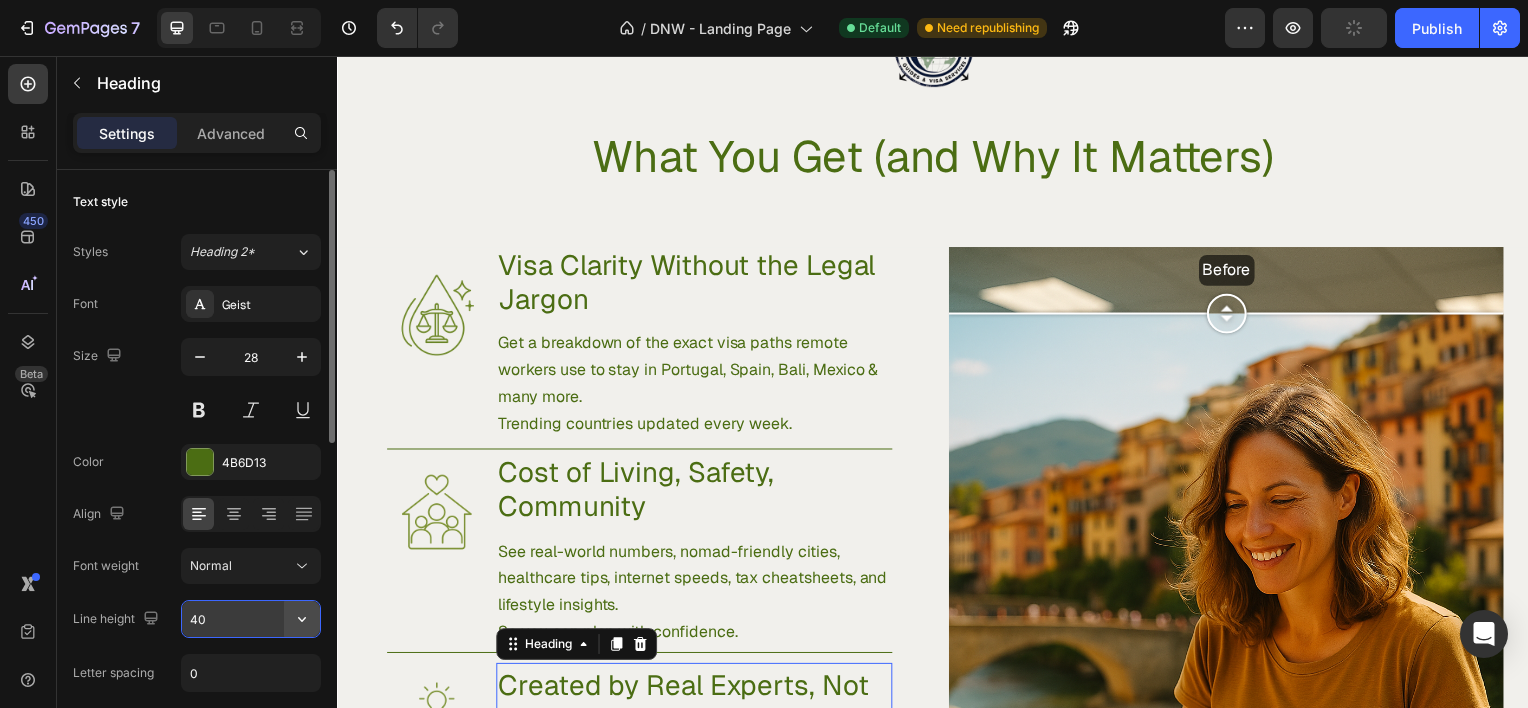 click 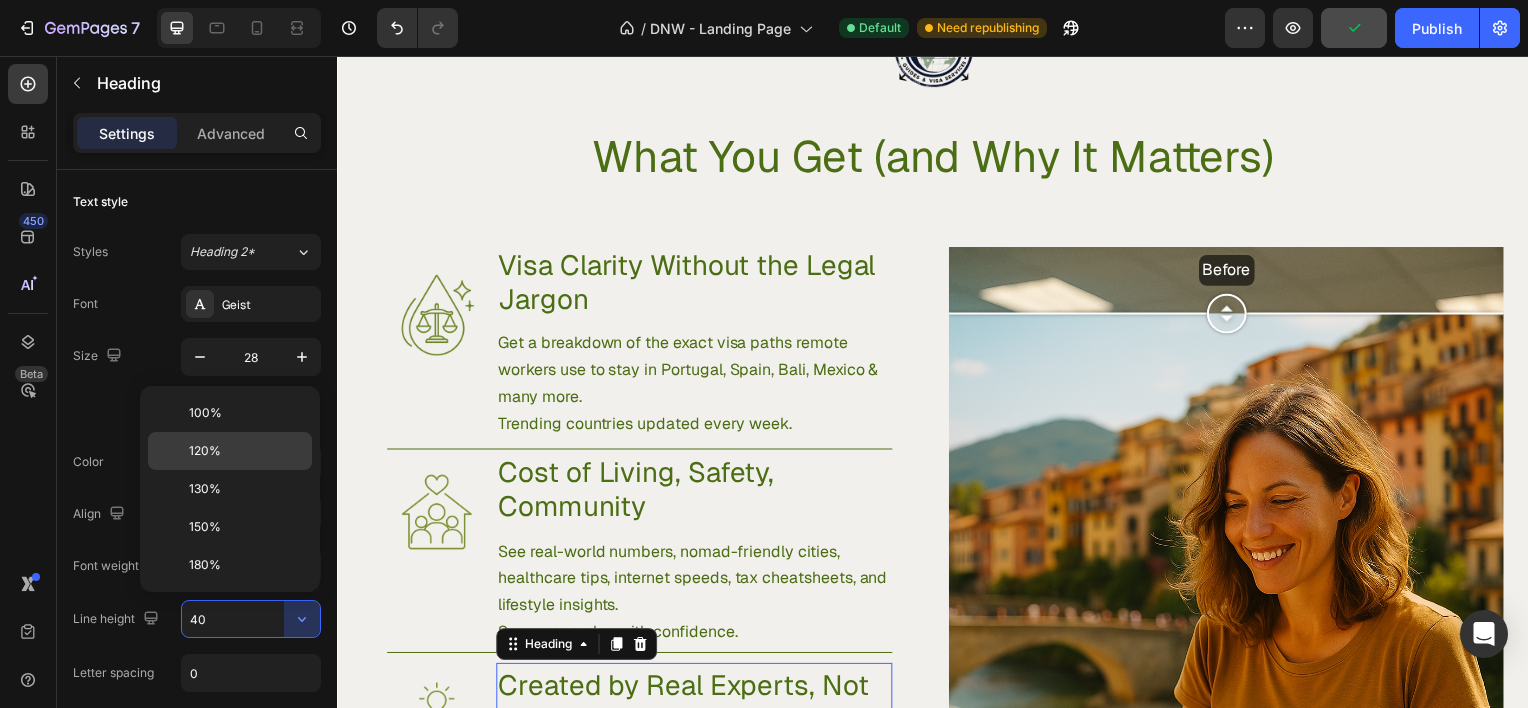 click on "120%" 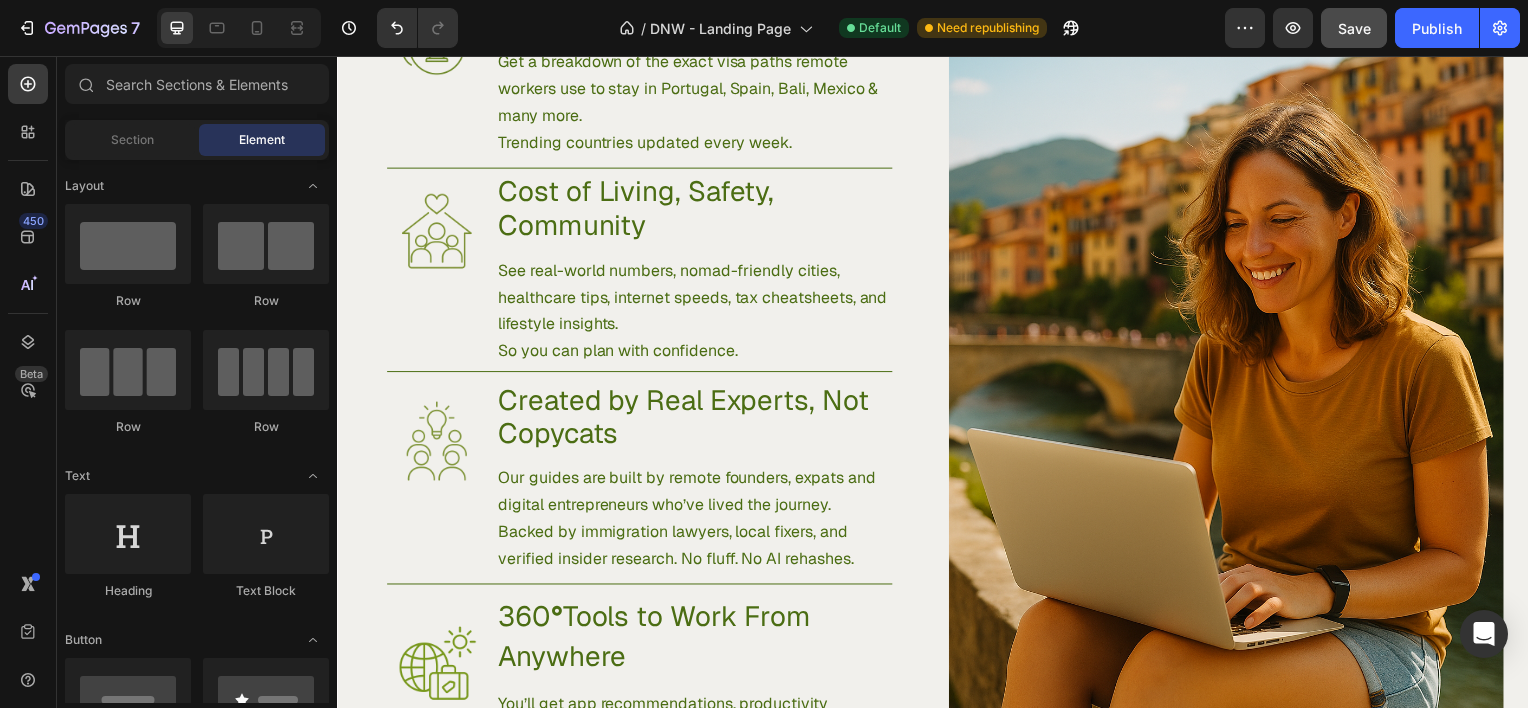 scroll, scrollTop: 1438, scrollLeft: 0, axis: vertical 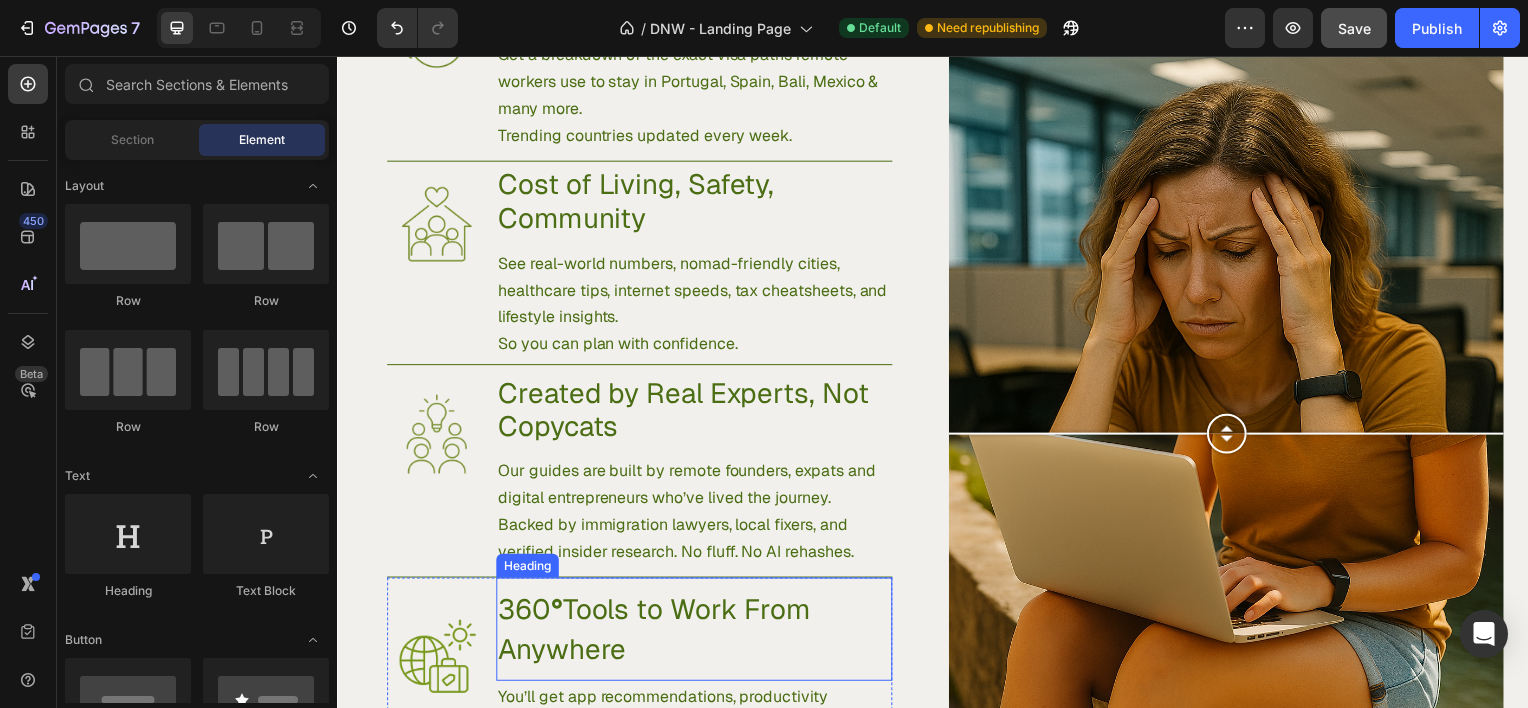 click on "360 °  Tools to Work From Anywhere" at bounding box center (696, 633) 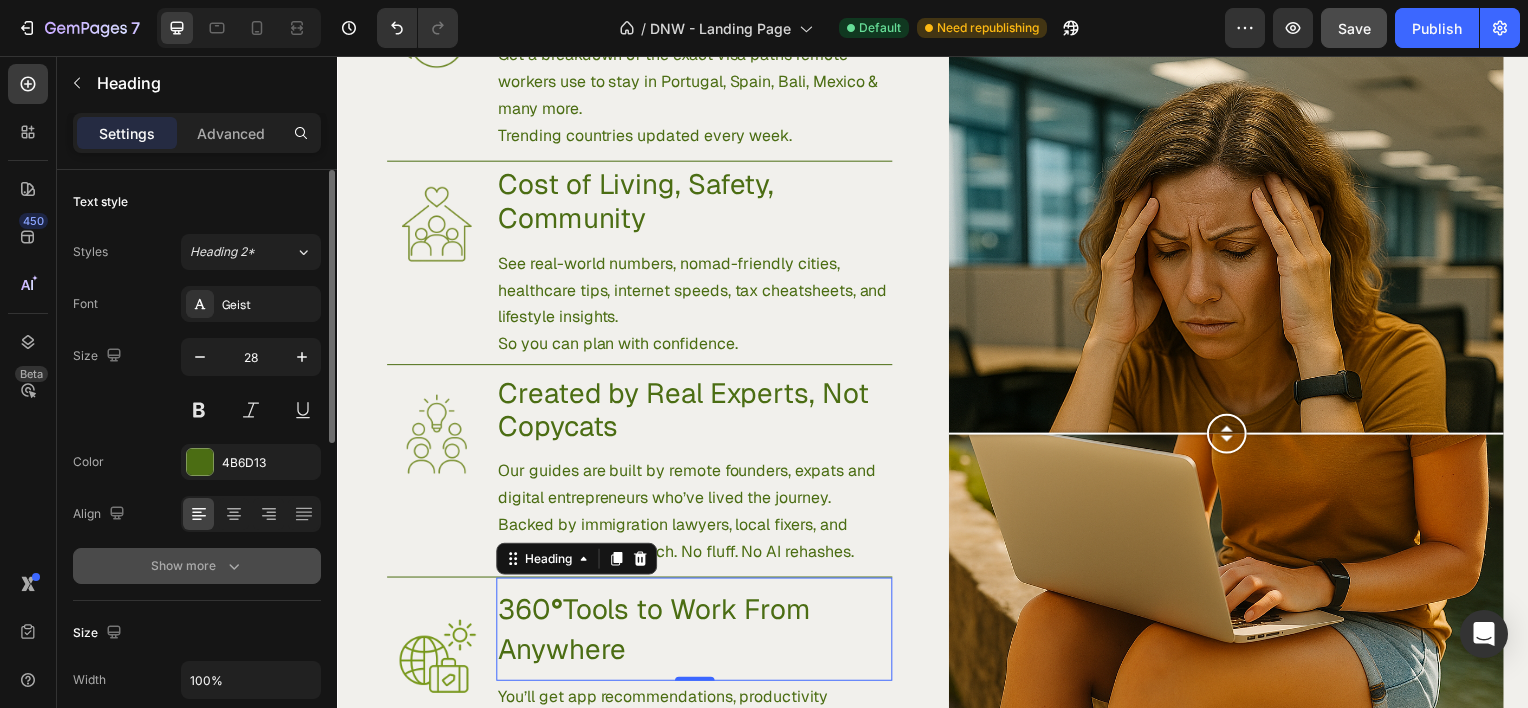 click on "Show more" at bounding box center [197, 566] 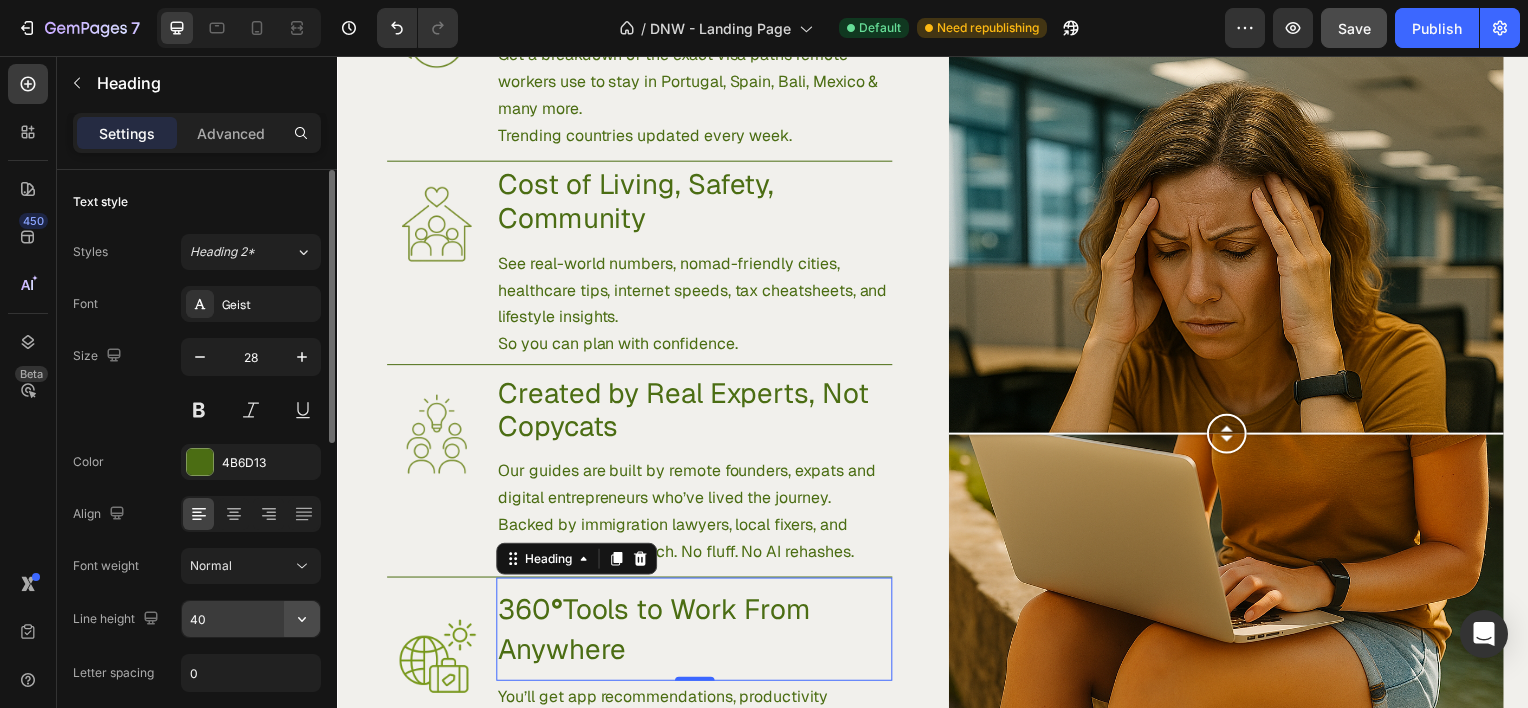 click 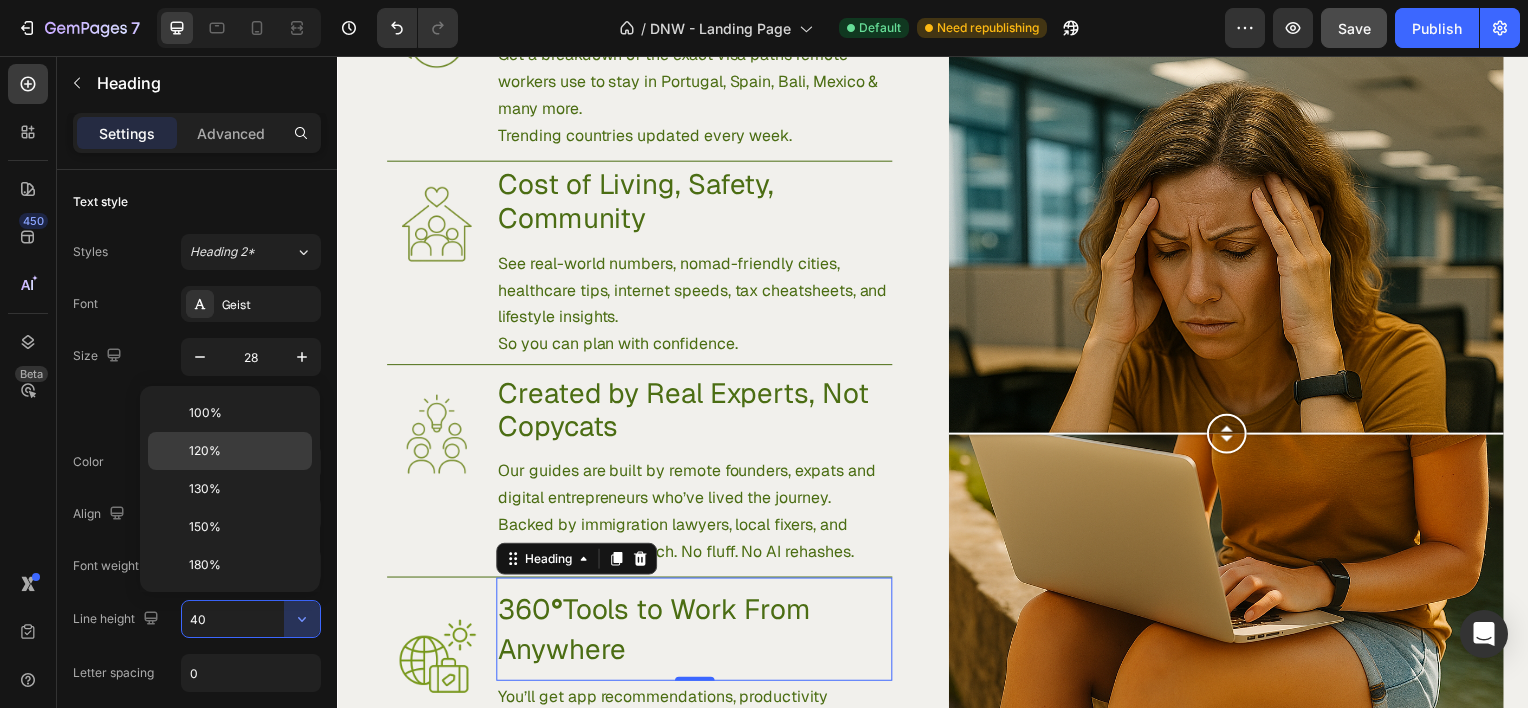 click on "120%" at bounding box center [246, 451] 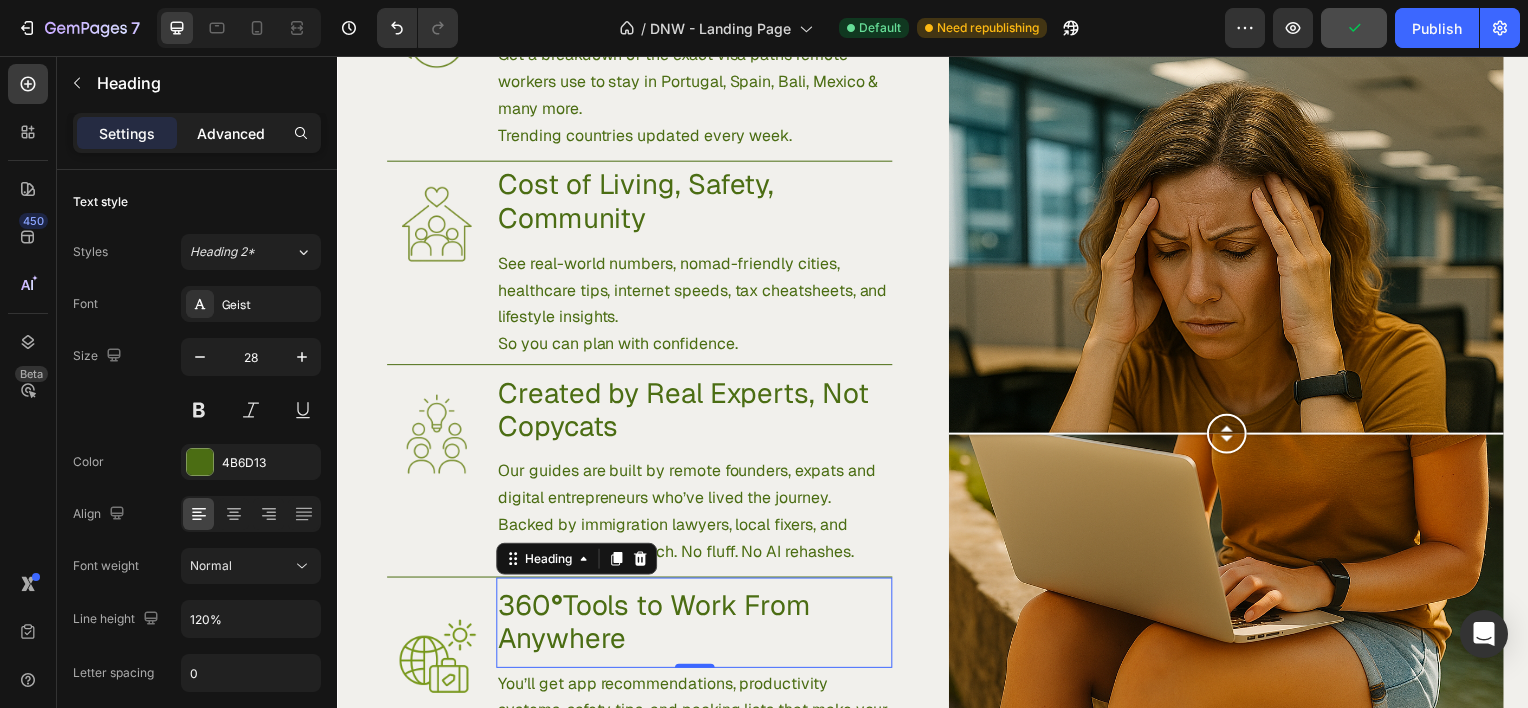 click on "Advanced" at bounding box center (231, 133) 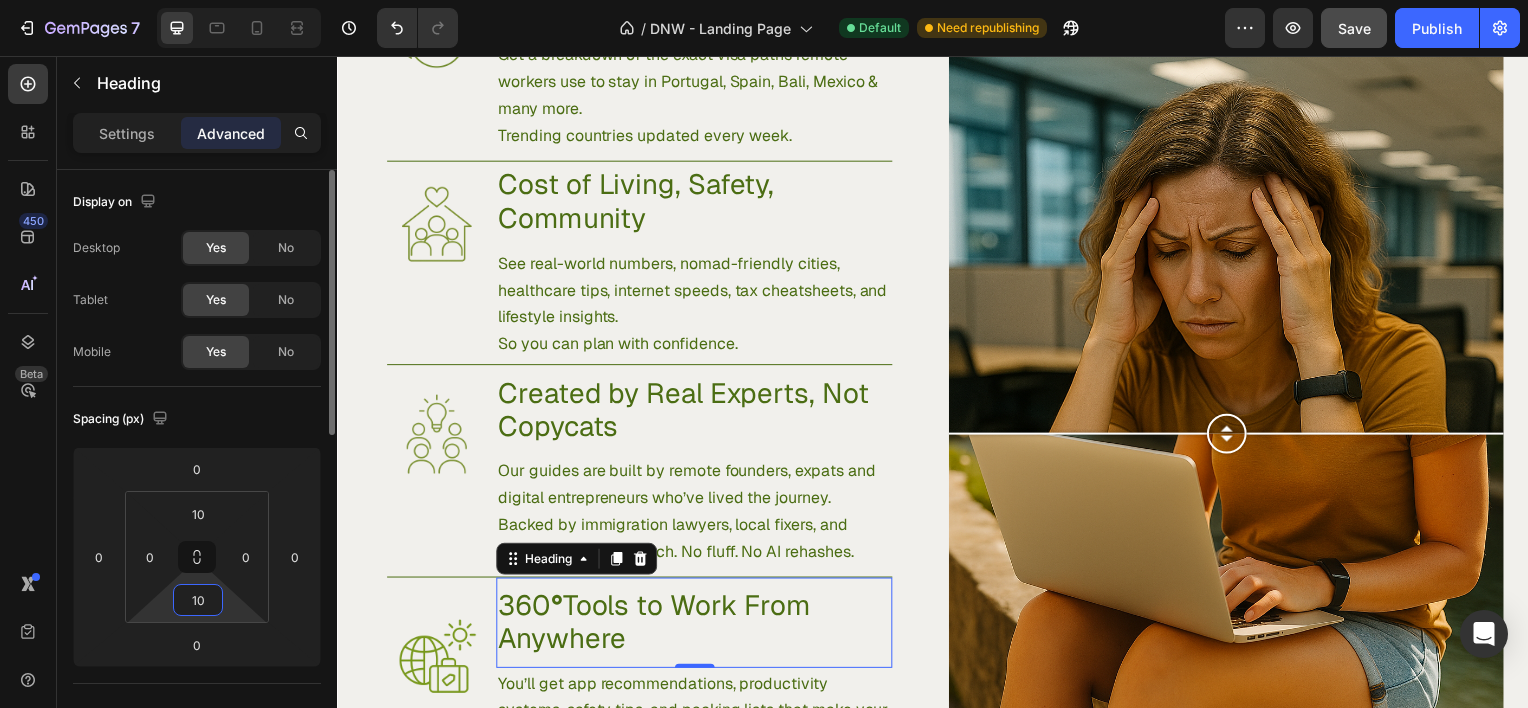 click on "10" at bounding box center [198, 600] 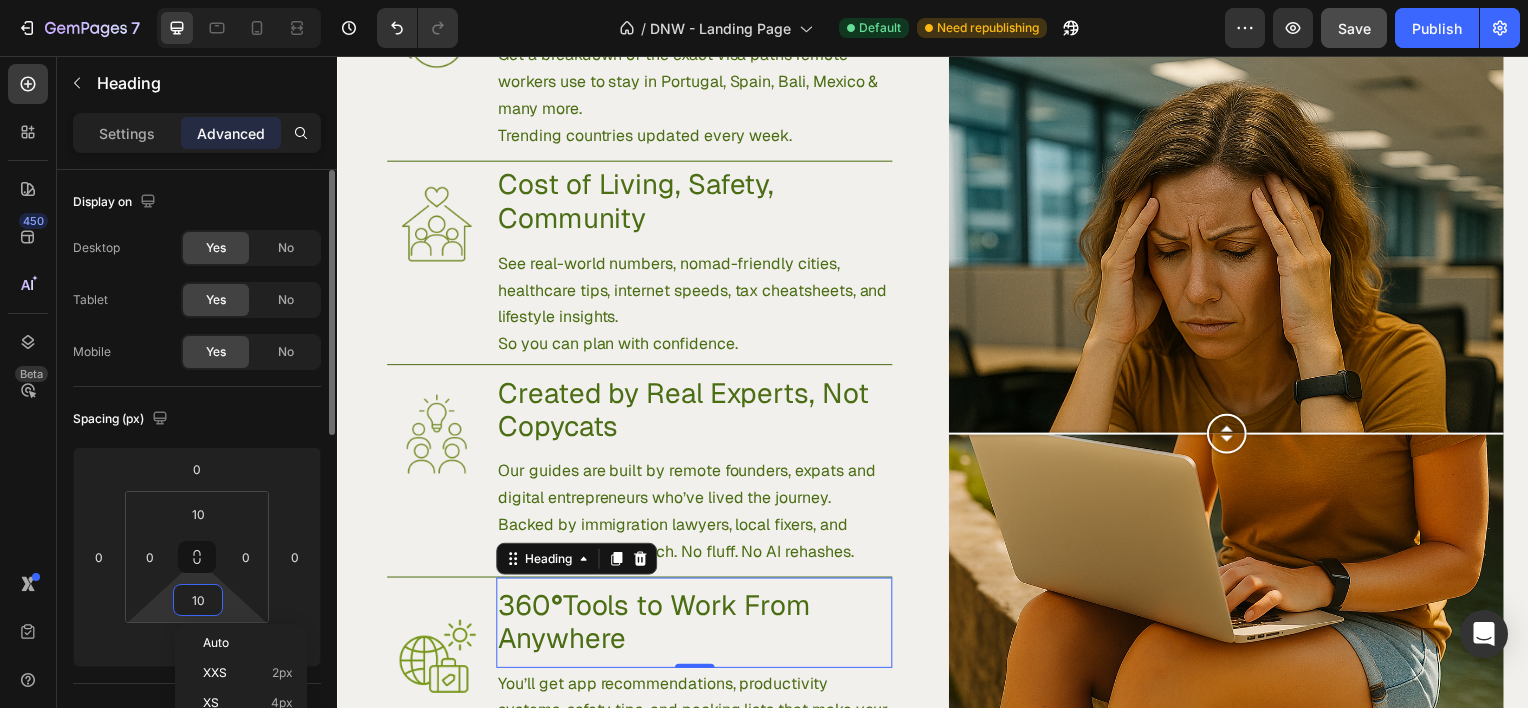 type on "5" 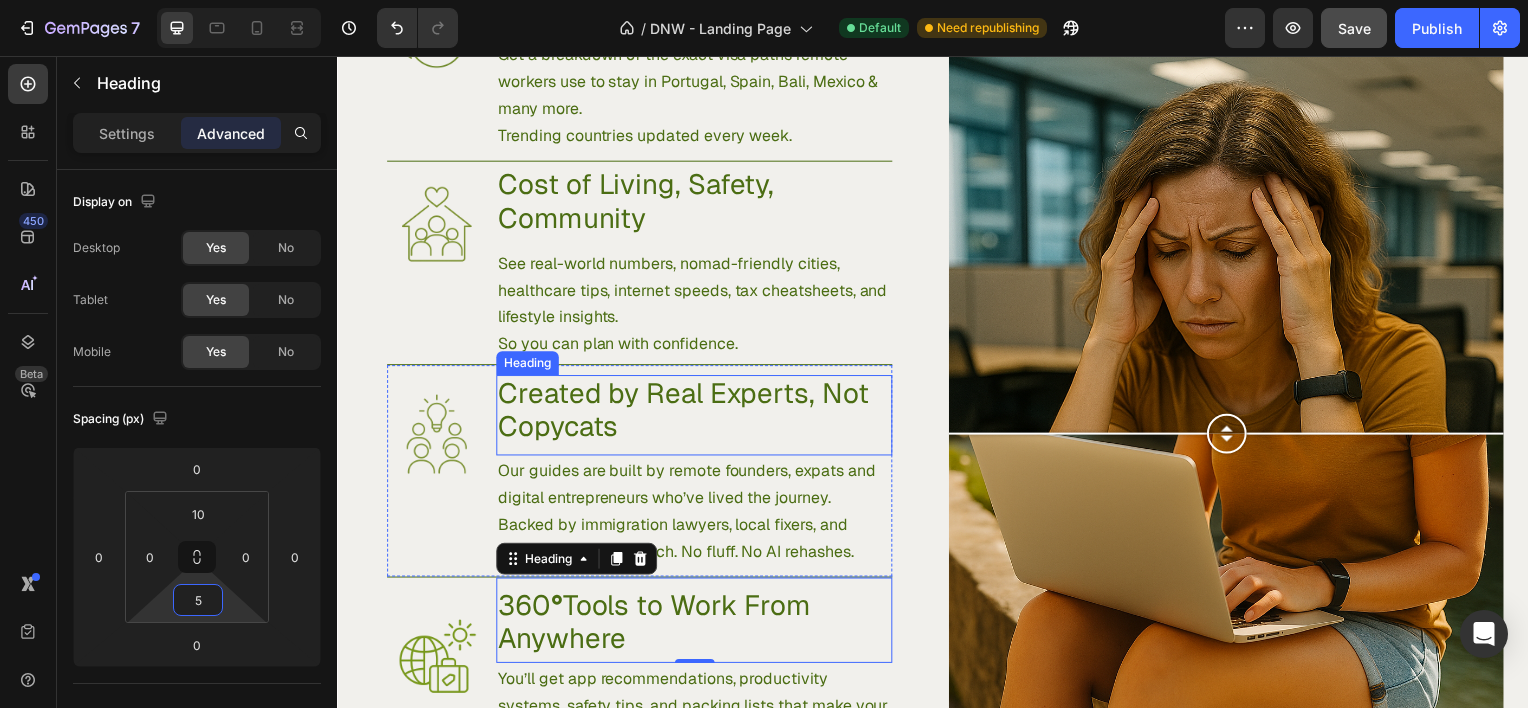 click on "Created by Real Experts, Not Copycats" at bounding box center (696, 412) 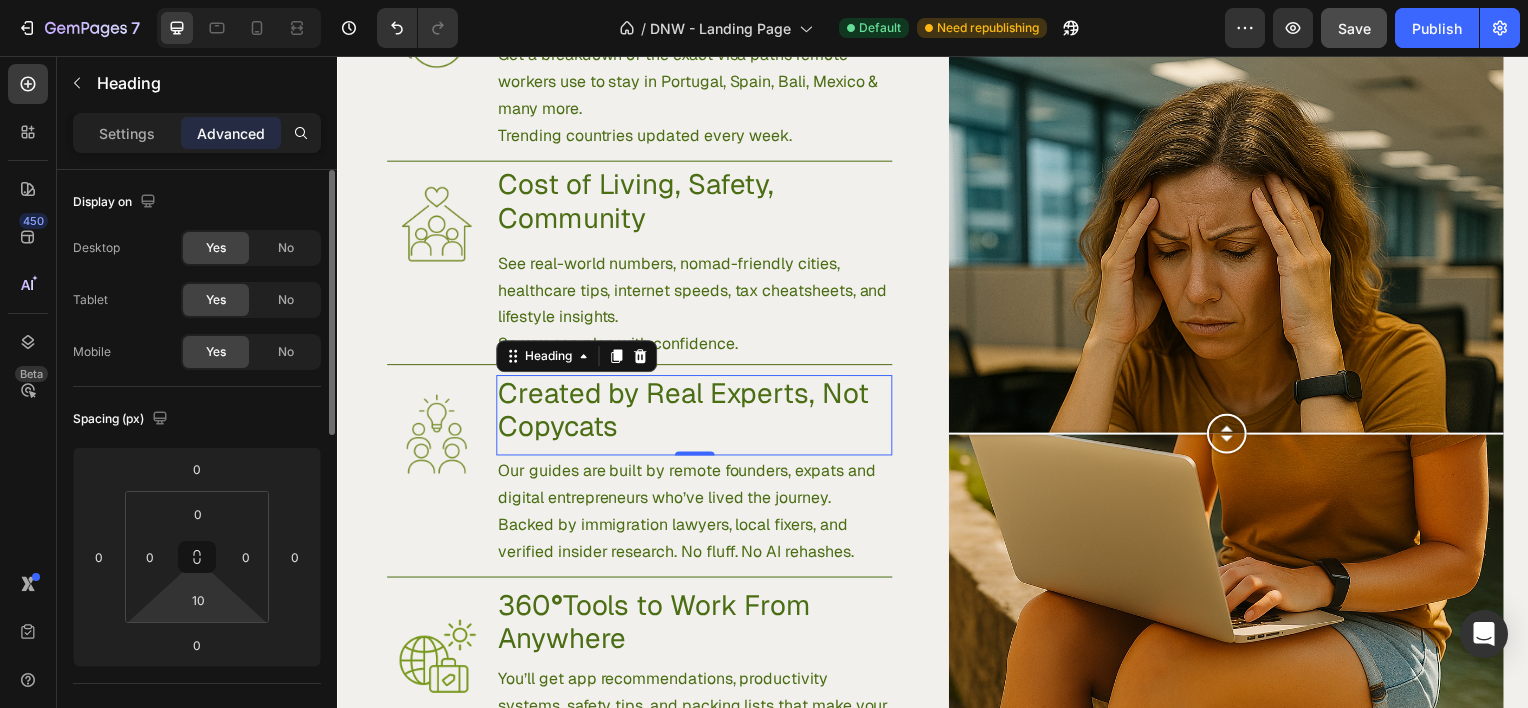 click on "7  Version history  /  DNW - Landing Page Default Need republishing Preview  Save   Publish  450 Beta Sections(18) Elements(83) Section Element Hero Section Product Detail Brands Trusted Badges Guarantee Product Breakdown How to use Testimonials Compare Bundle FAQs Social Proof Brand Story Product List Collection Blog List Contact Sticky Add to Cart Custom Footer Browse Library 450 Layout
Row
Row
Row
Row Text
Heading
Text Block Button
Button
Button Media
Image
Image" at bounding box center (764, 0) 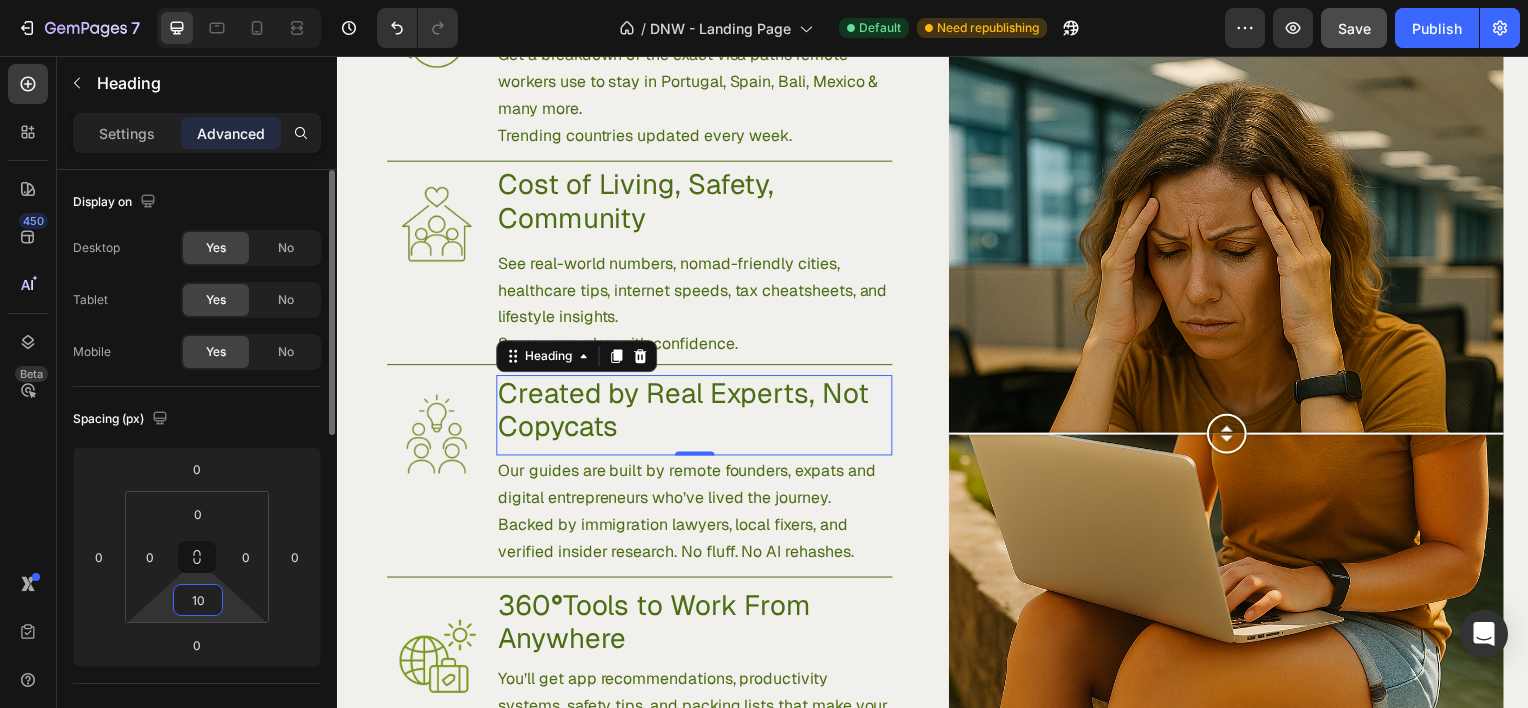 type on "5" 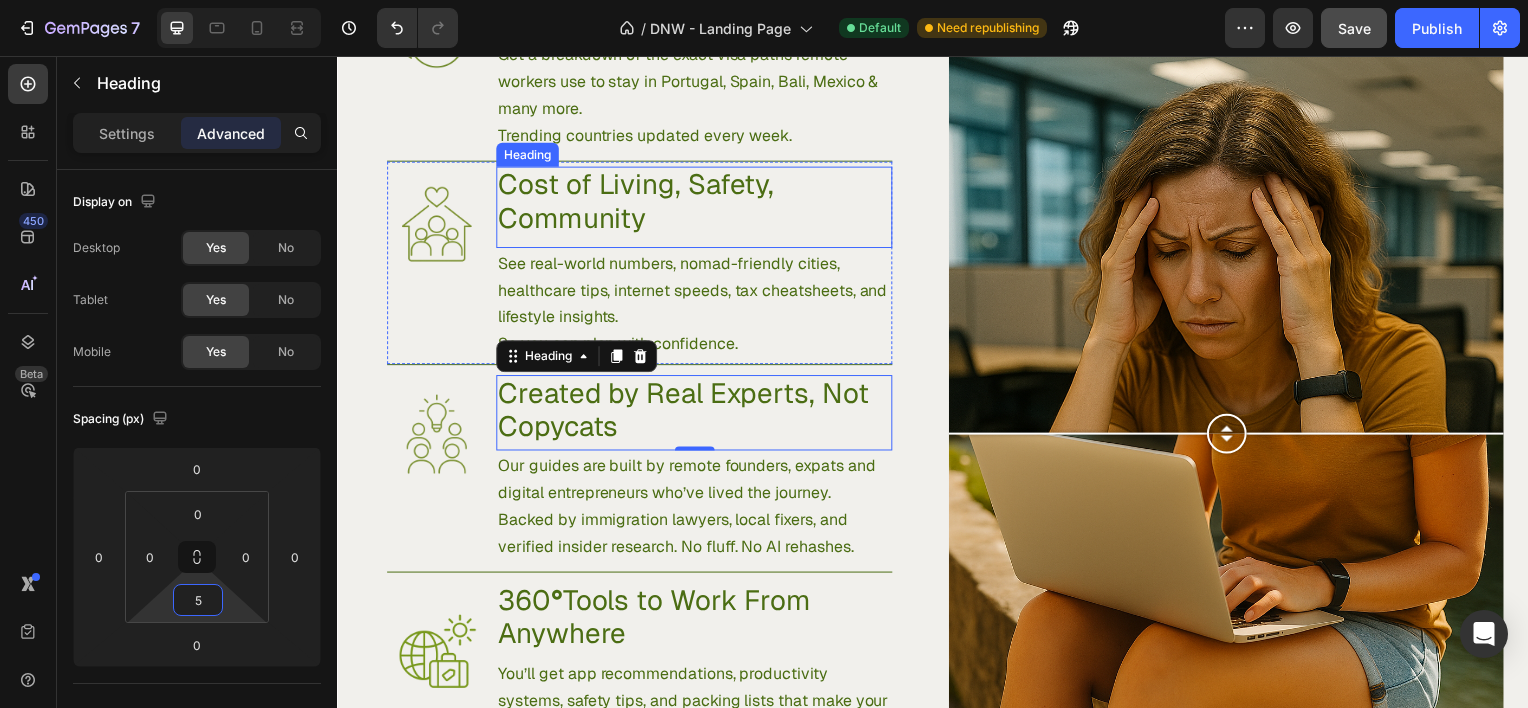 click on "Cost of Living, Safety, Community" at bounding box center [696, 202] 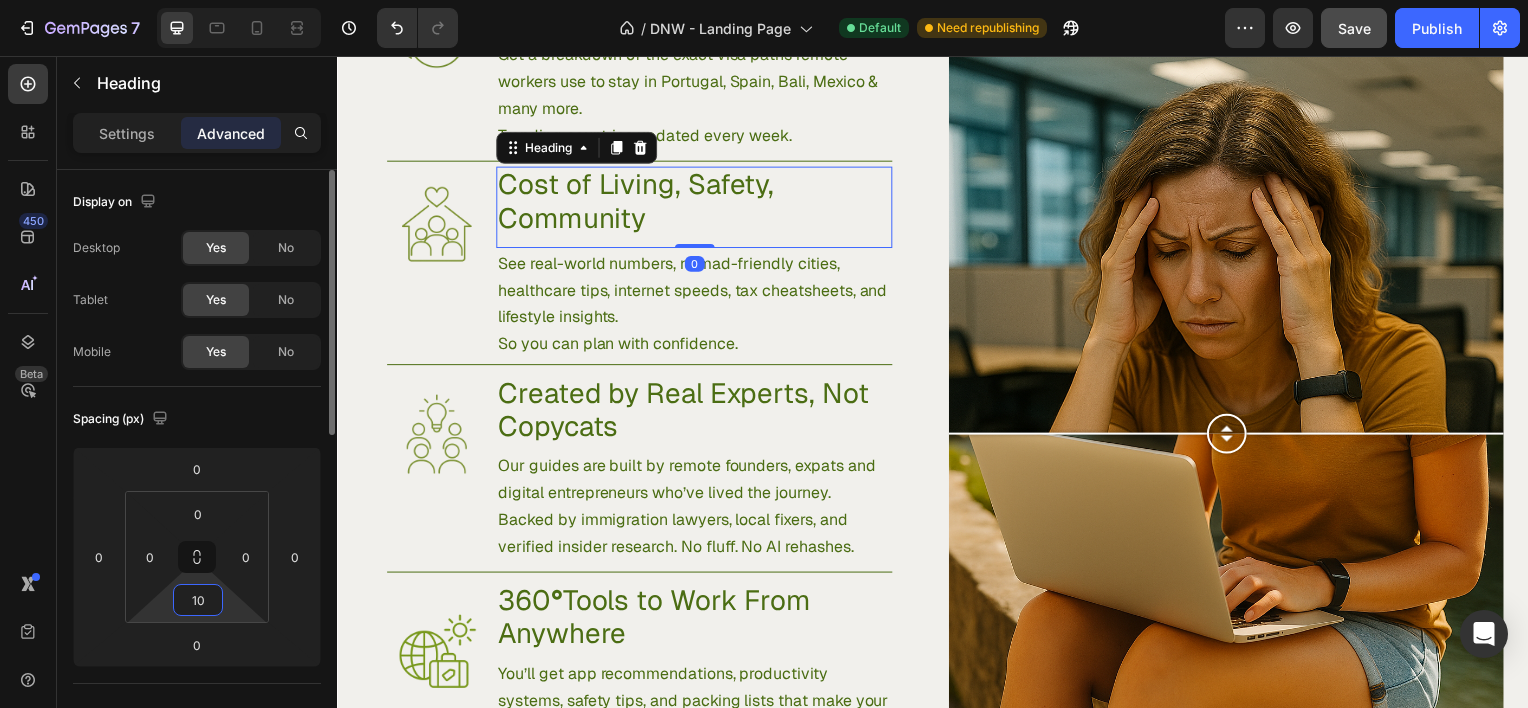 click on "10" at bounding box center [198, 600] 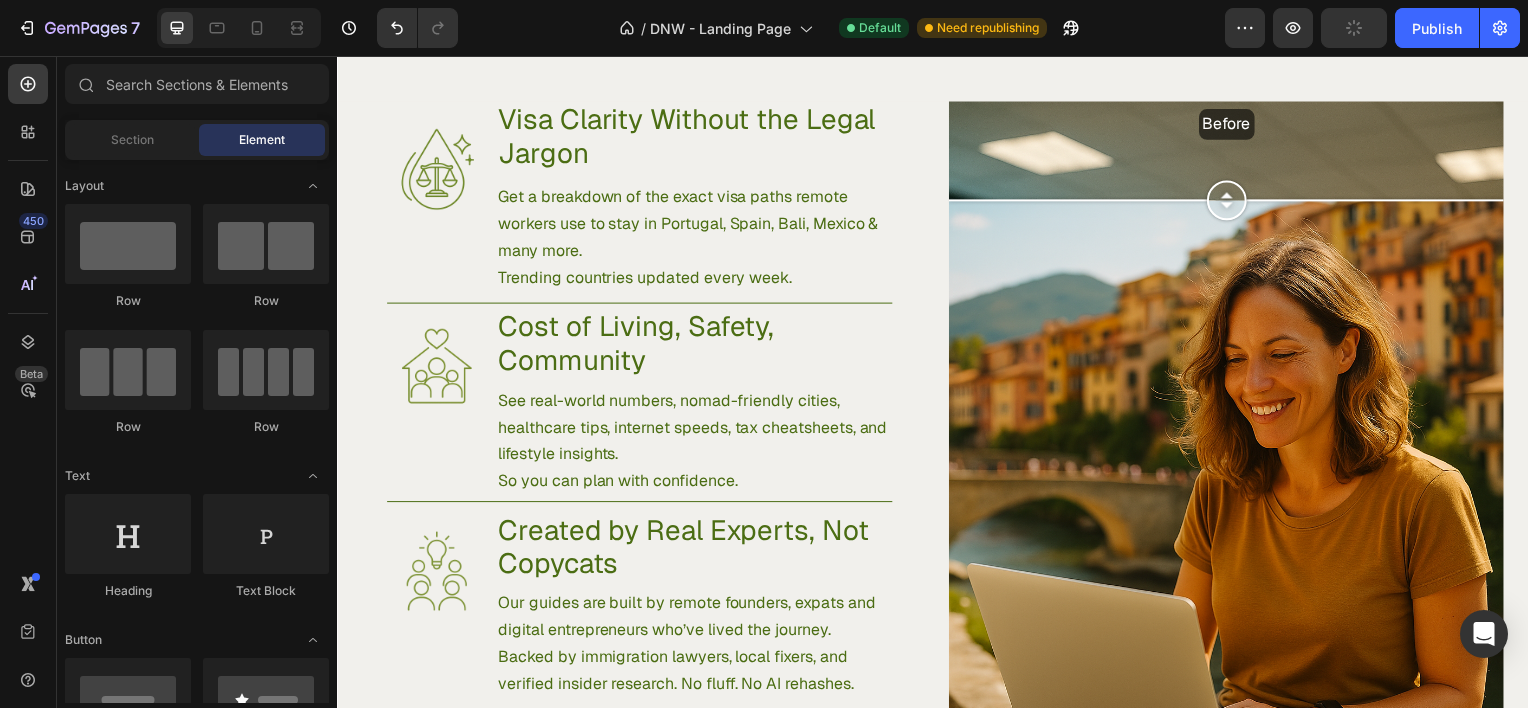 scroll, scrollTop: 1278, scrollLeft: 0, axis: vertical 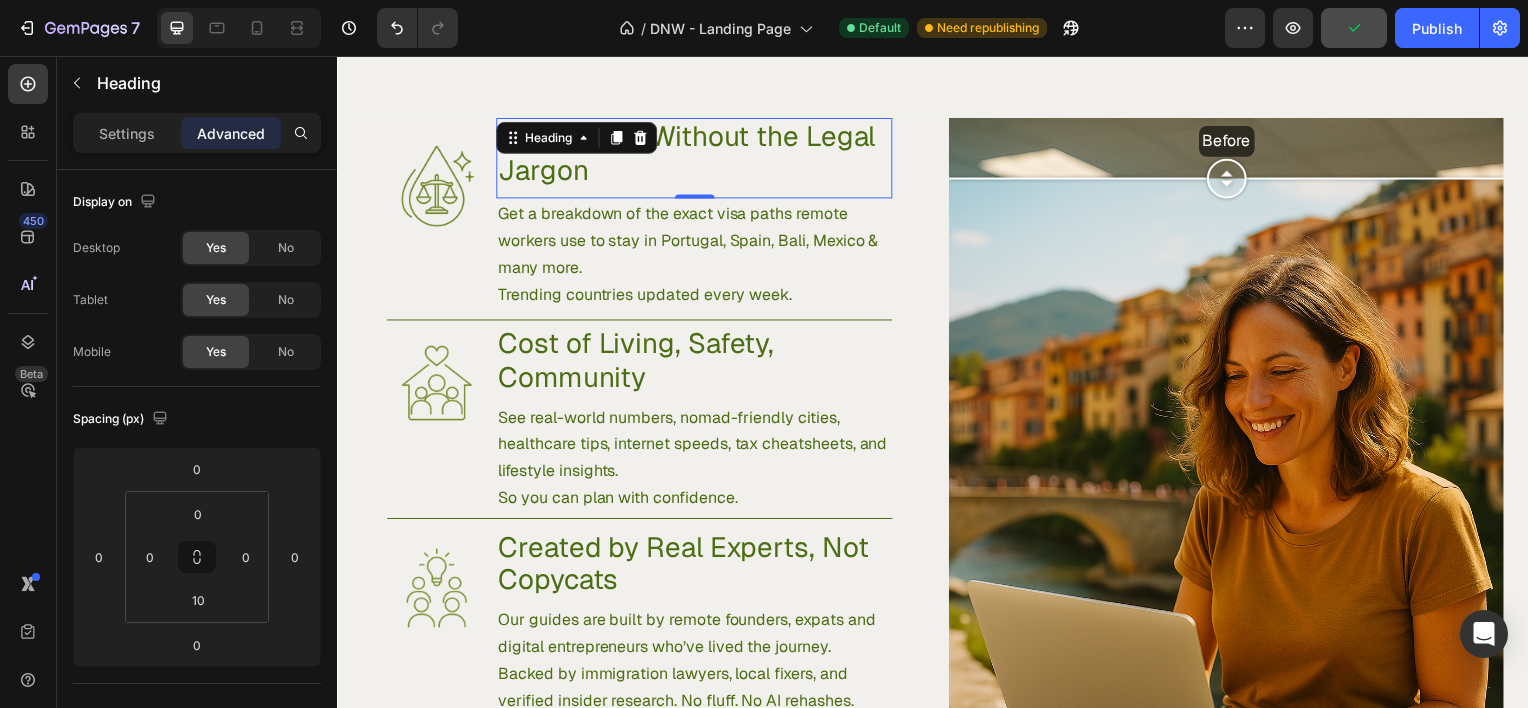 click on "Visa Clarity Without the Legal Jargon" at bounding box center (696, 153) 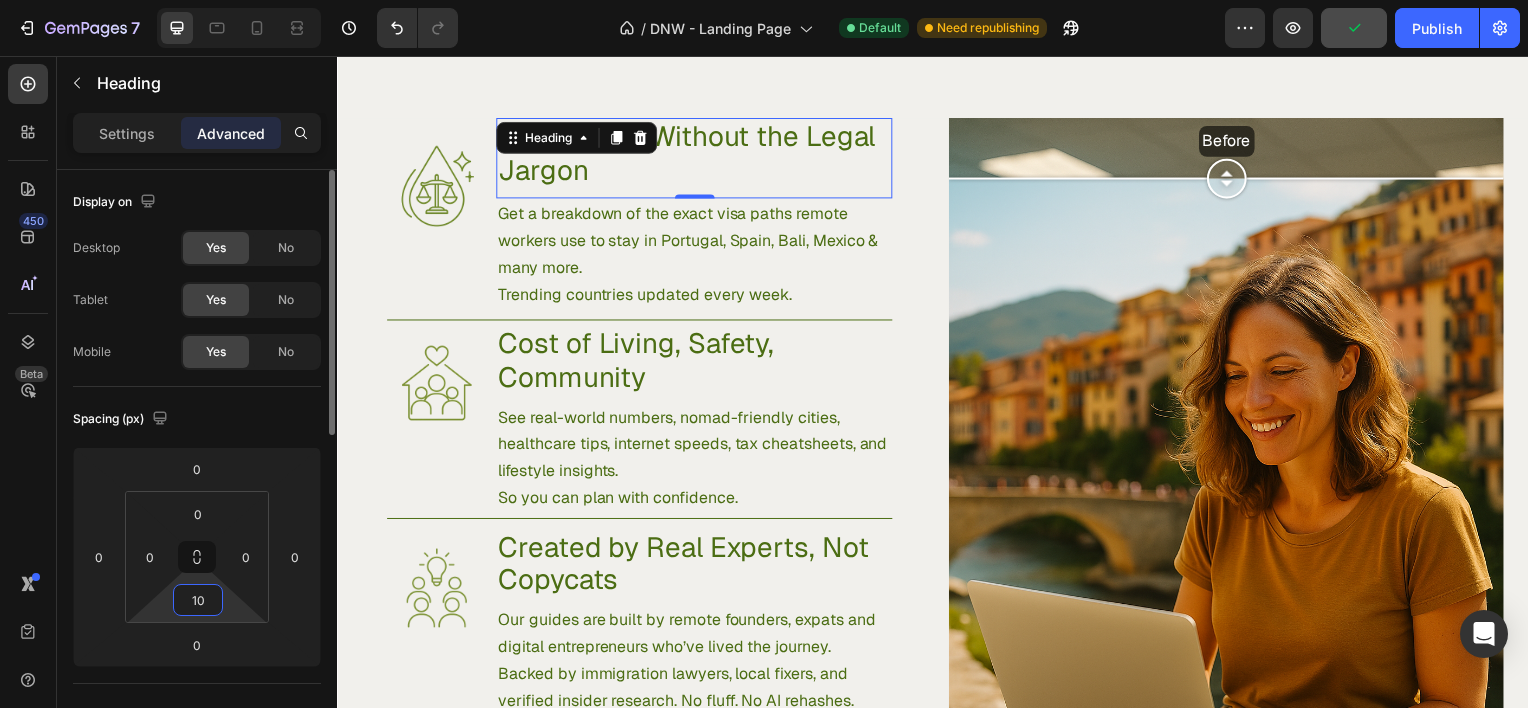 click on "10" at bounding box center [198, 600] 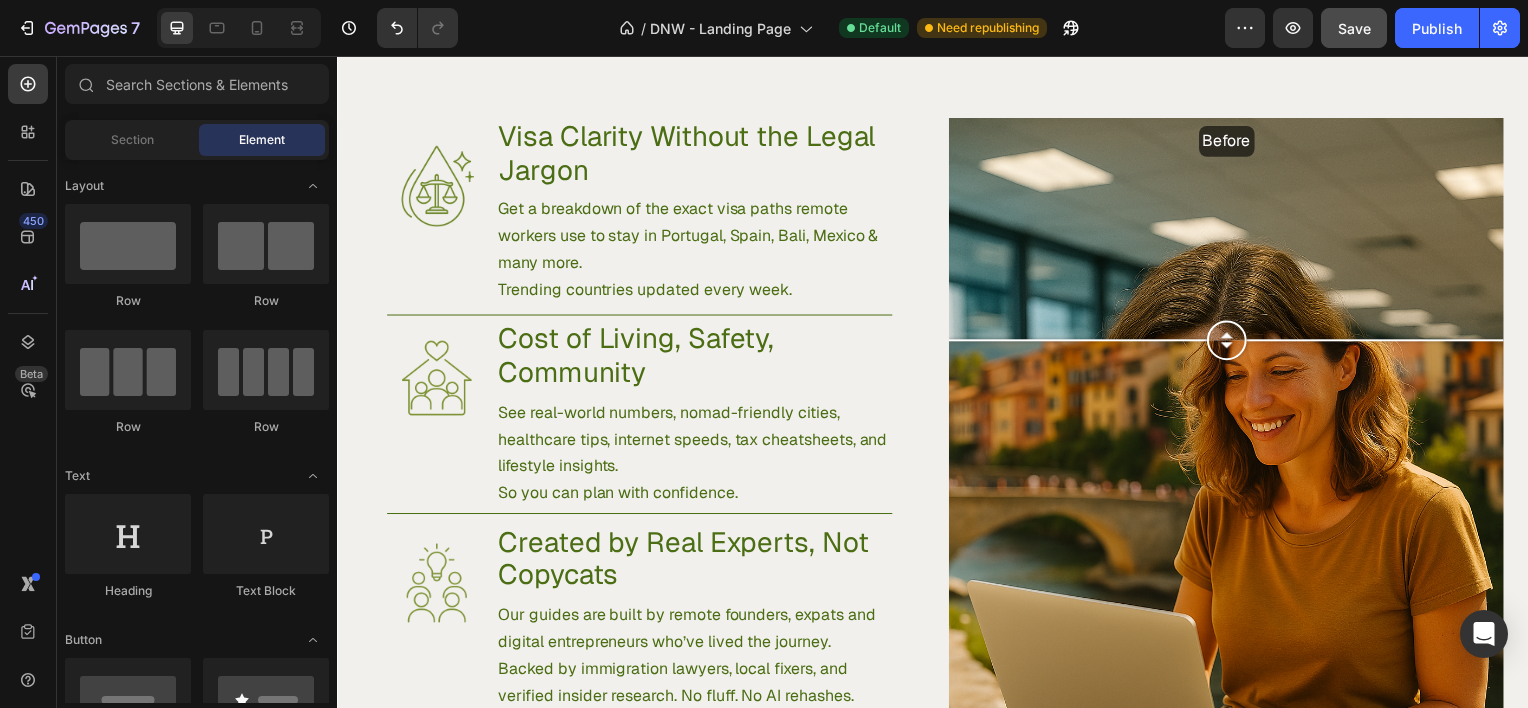 scroll, scrollTop: 1367, scrollLeft: 0, axis: vertical 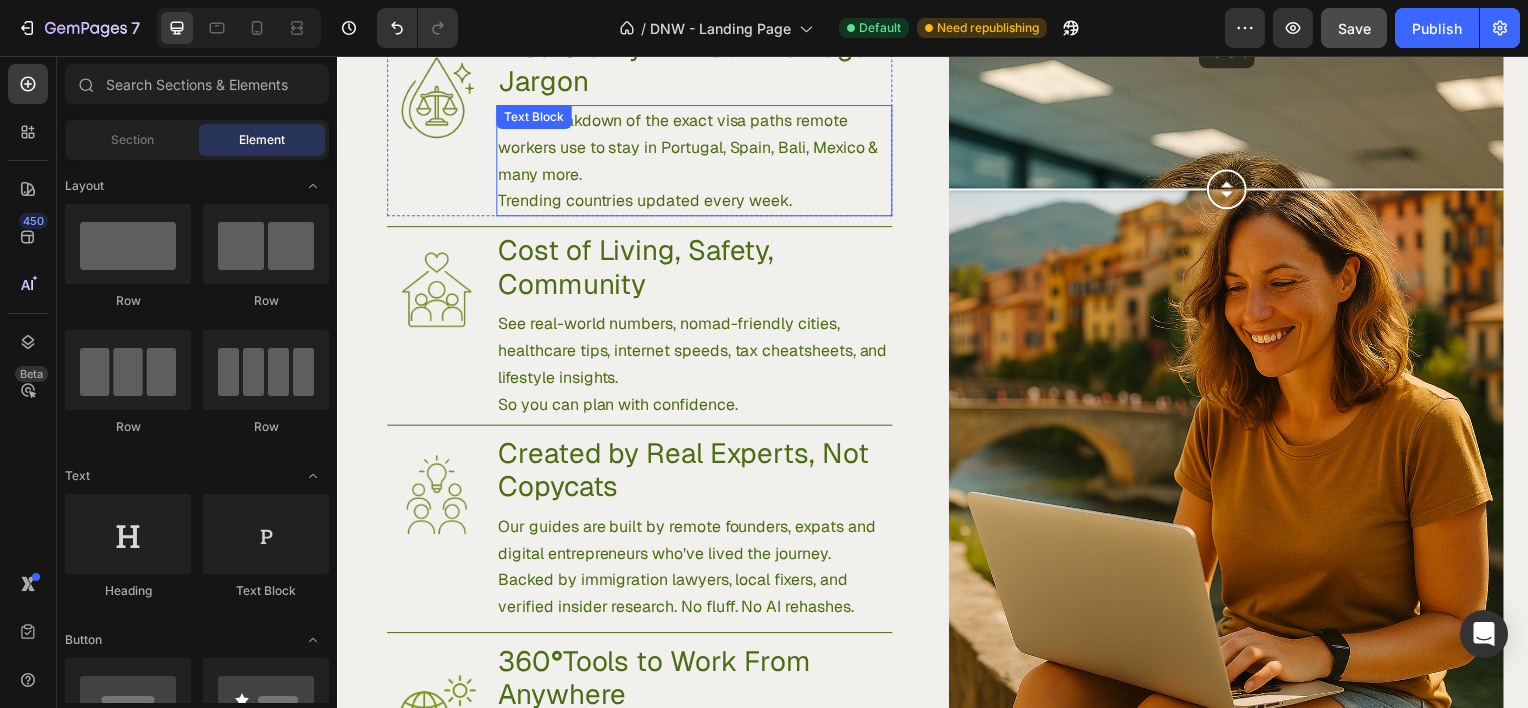 click on "Get a breakdown of the exact visa paths remote workers use to stay in Portugal, Spain, Bali, Mexico & many more." at bounding box center (696, 147) 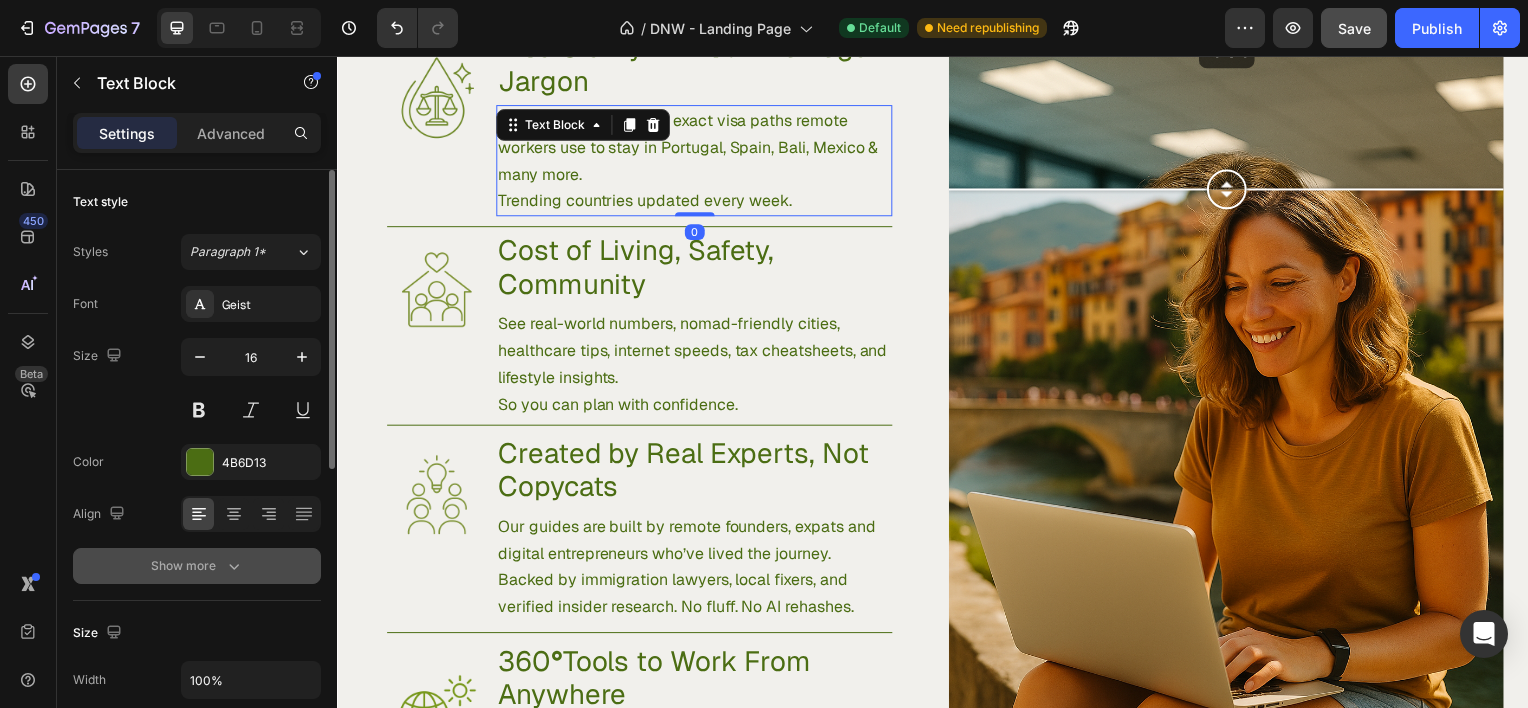 click on "Show more" at bounding box center [197, 566] 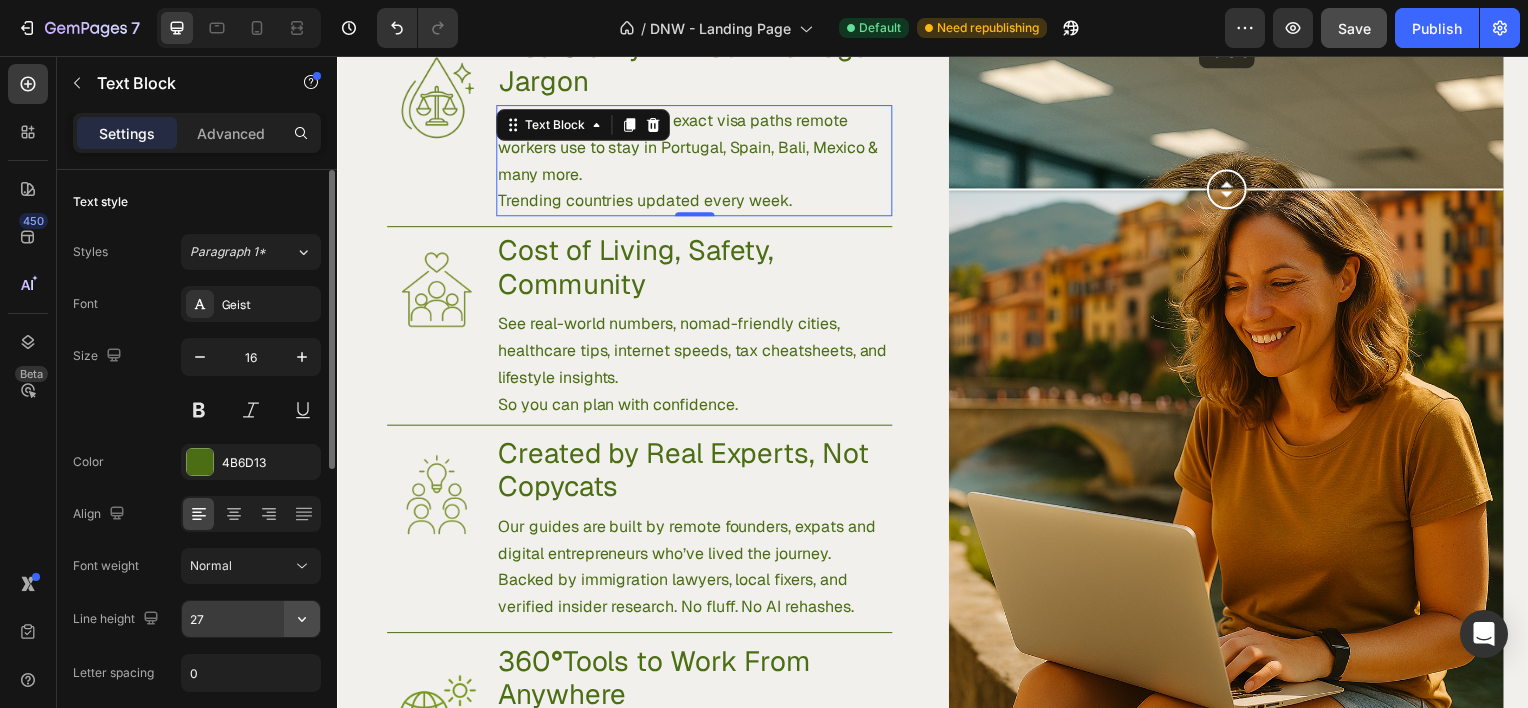 click 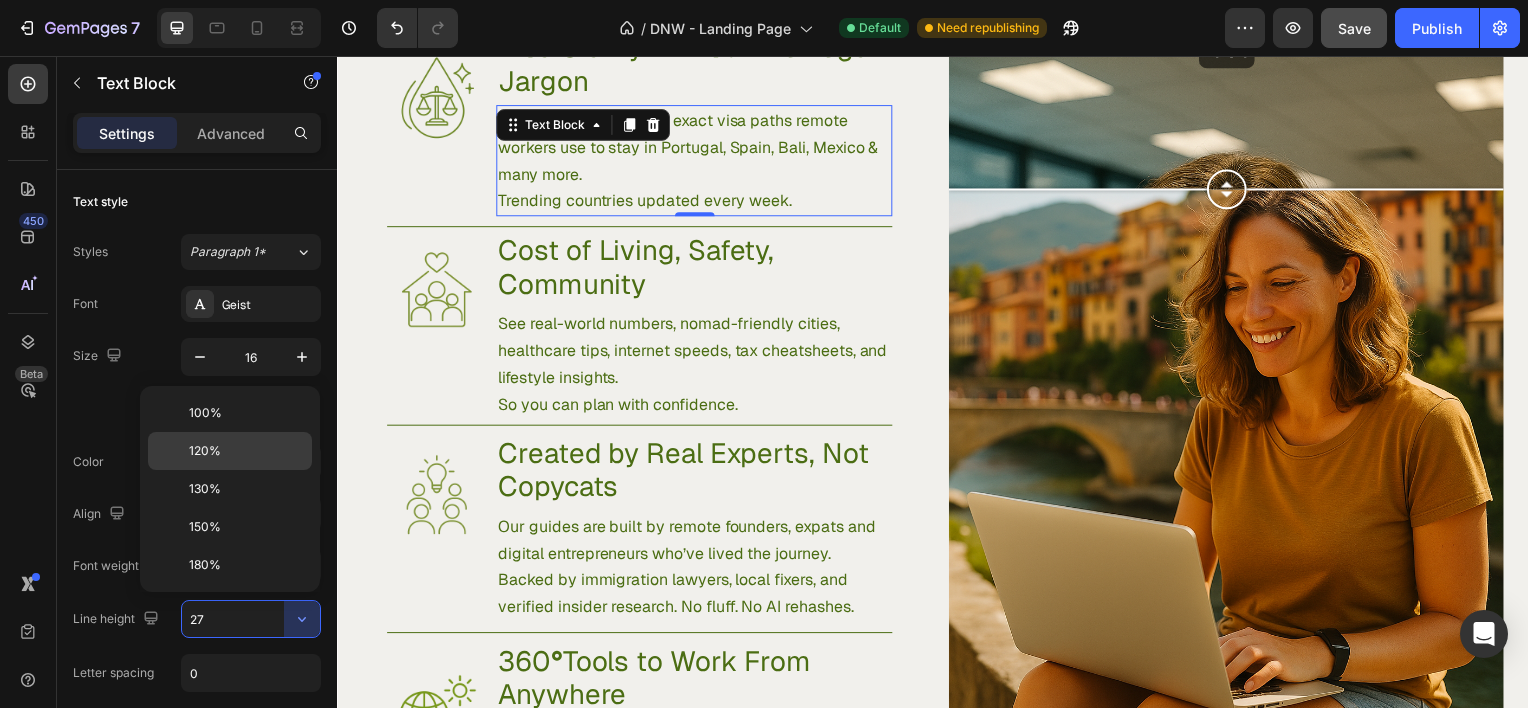 click on "120%" 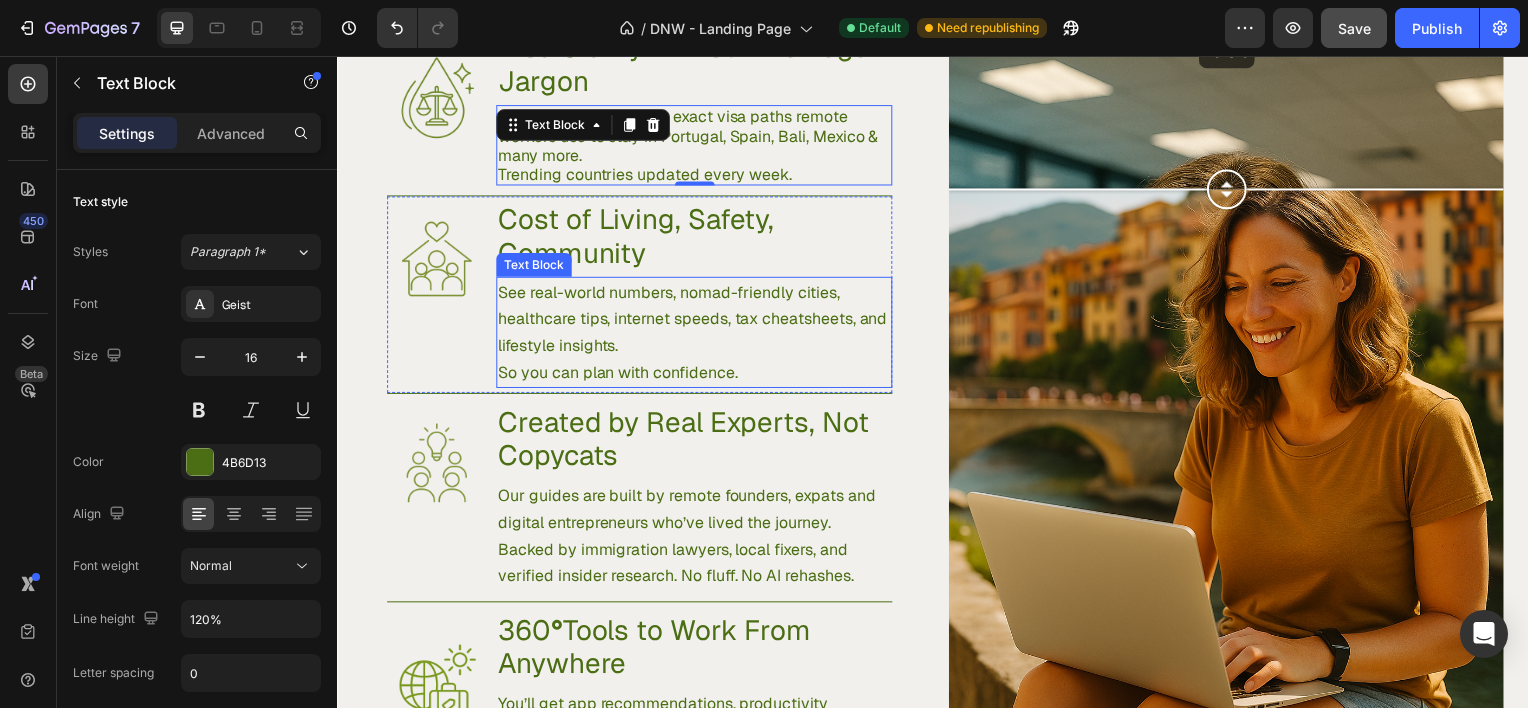 click on "See real-world numbers, nomad-friendly cities, healthcare tips, internet speeds, tax cheatsheets, and lifestyle insights." at bounding box center [696, 320] 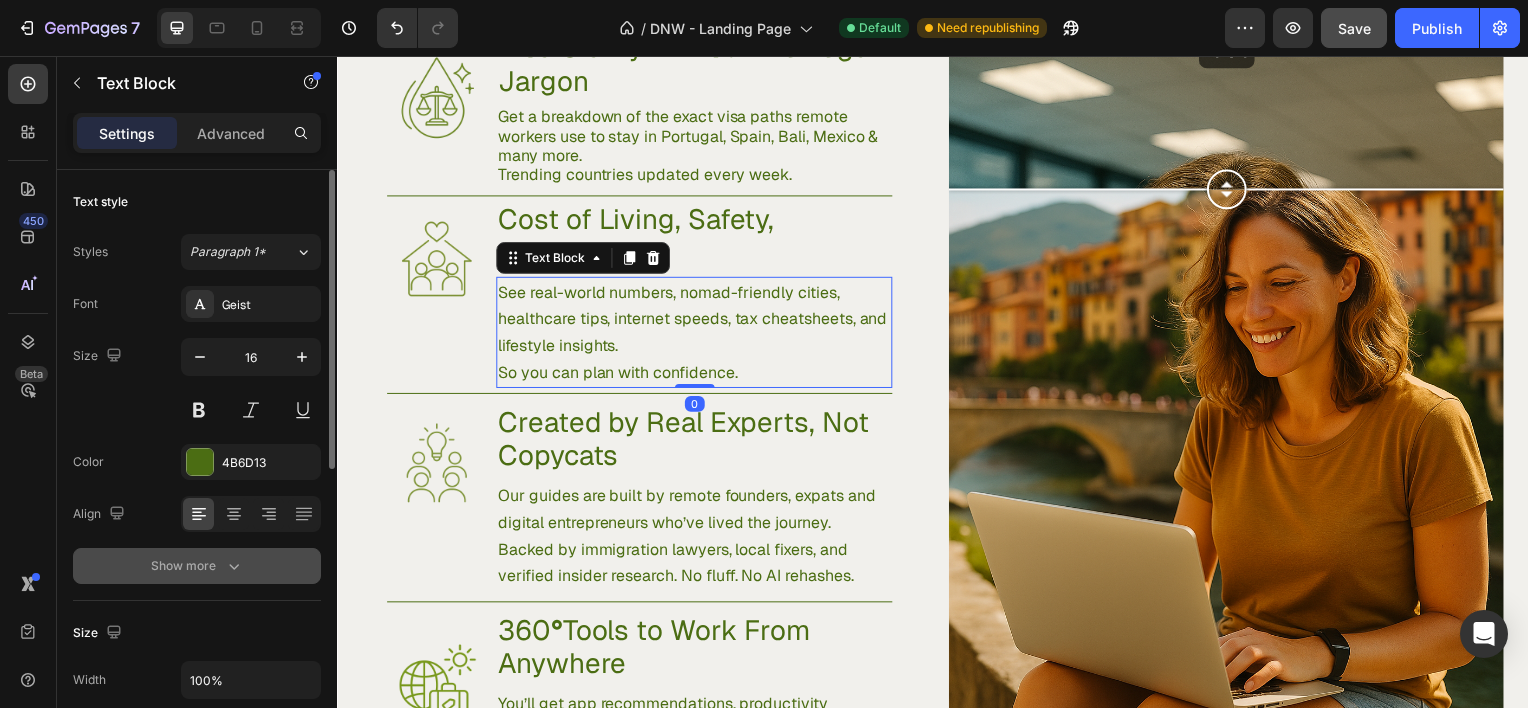 click 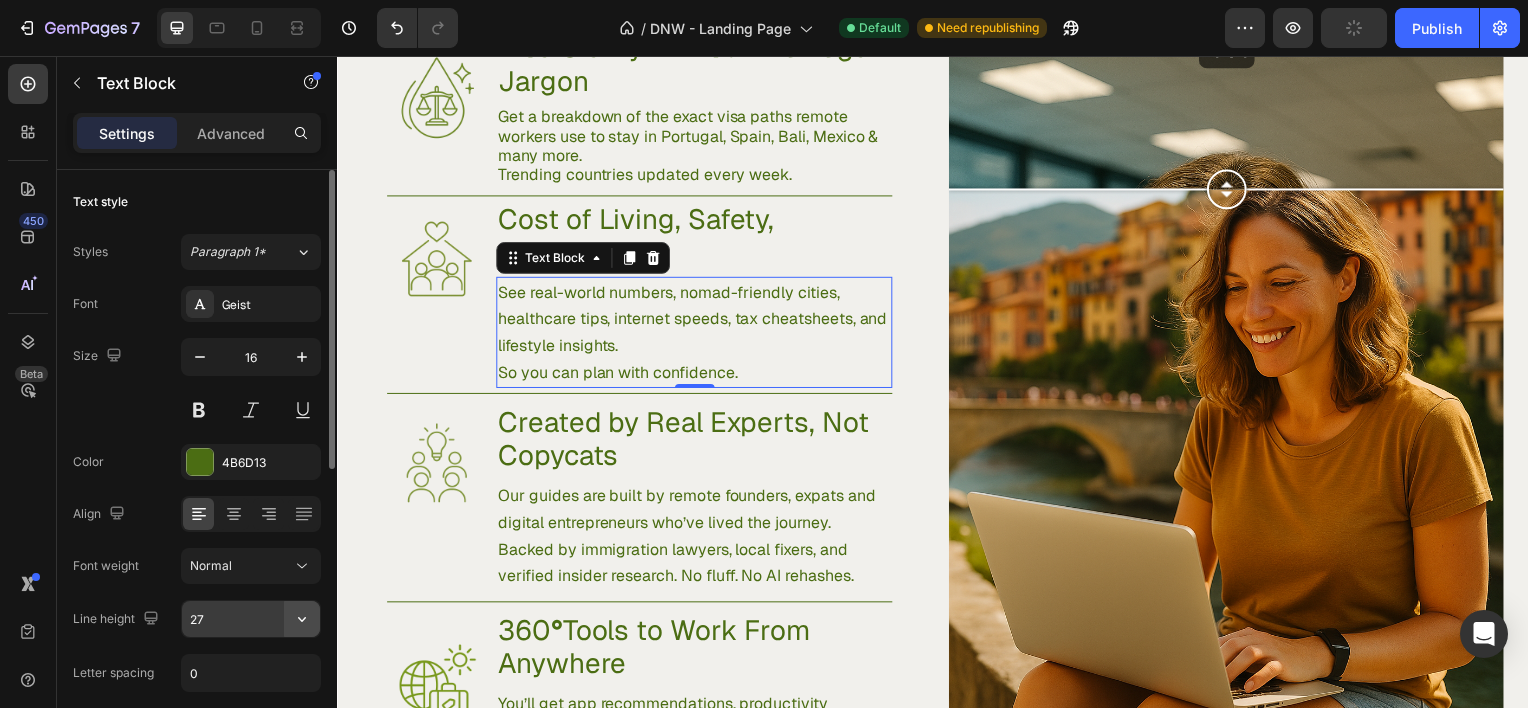 click 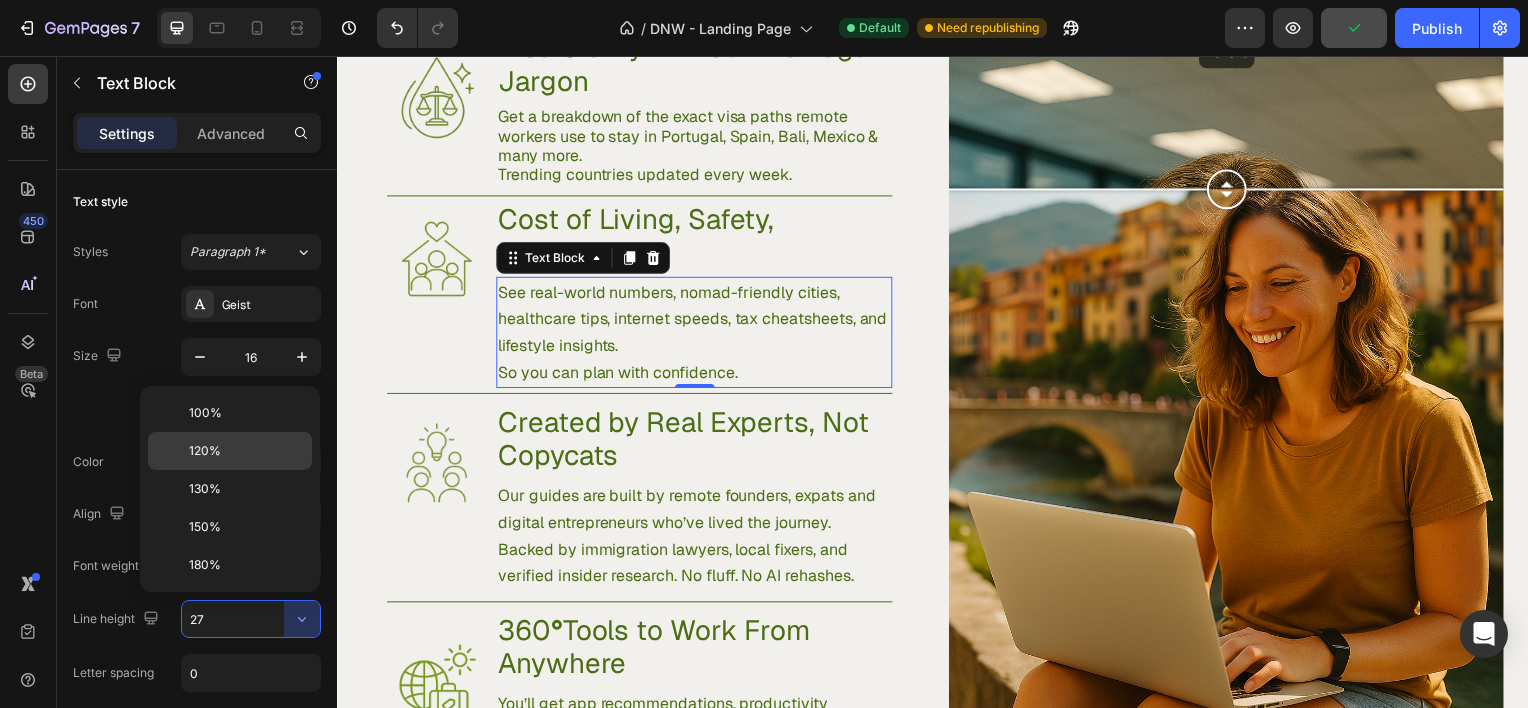 click on "120%" at bounding box center (246, 451) 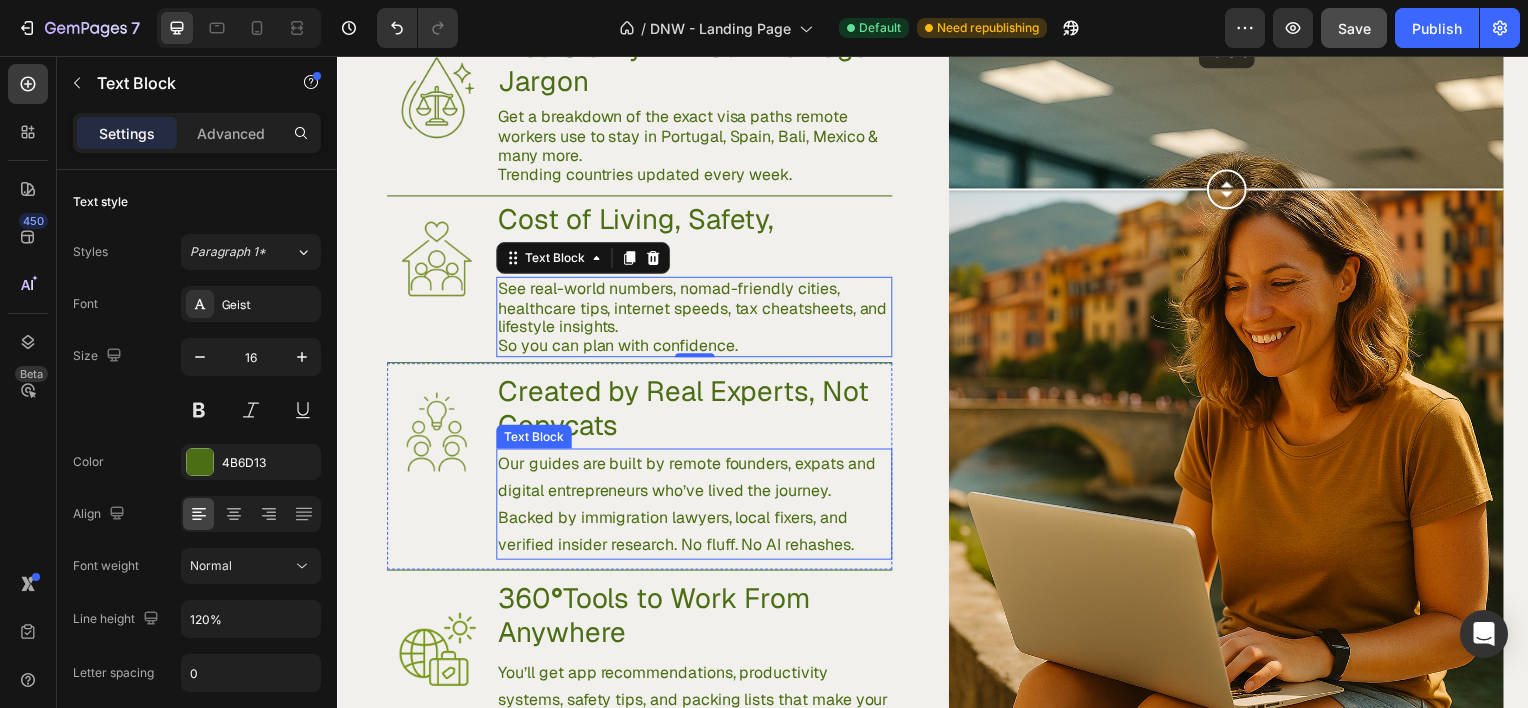click on "Backed by immigration lawyers, local fixers, and verified insider research. No fluff. No AI rehashes." at bounding box center (696, 534) 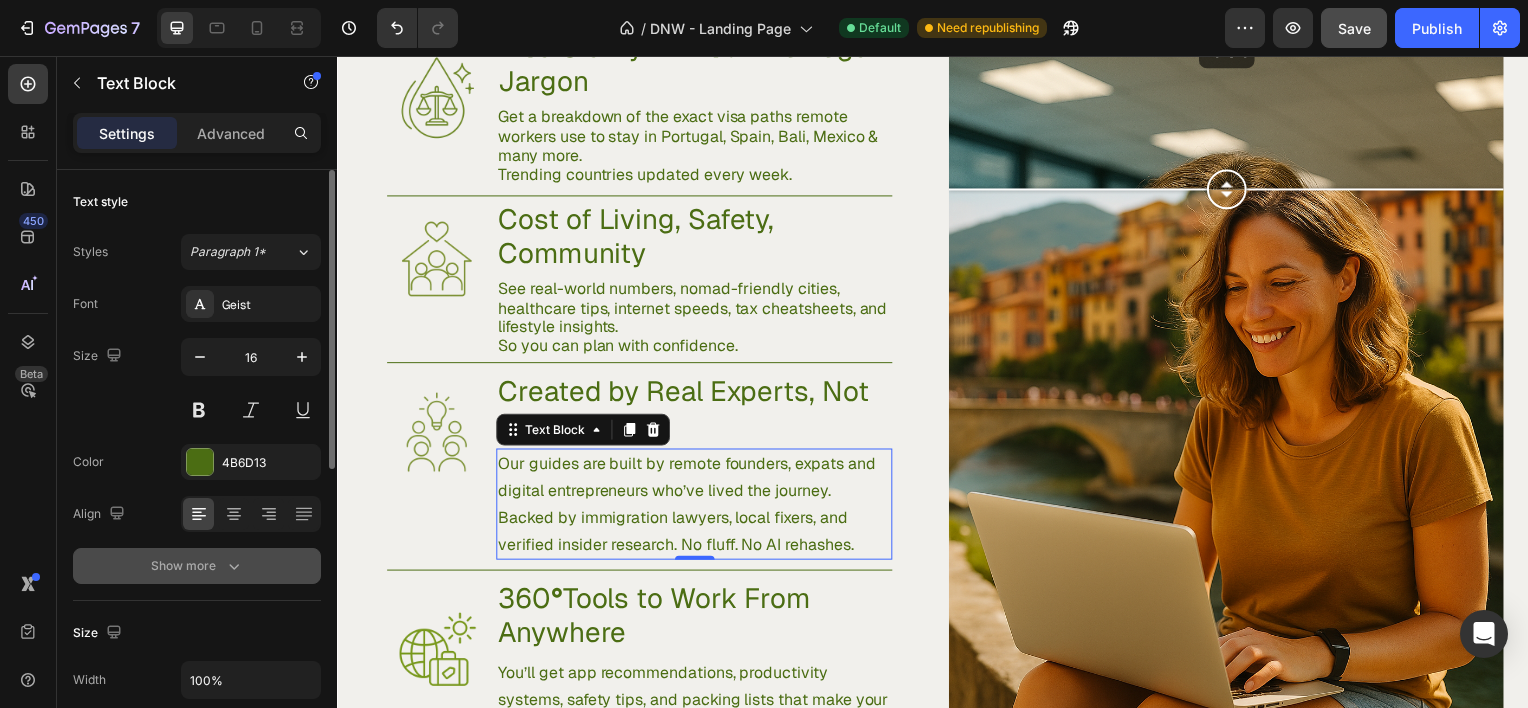 click 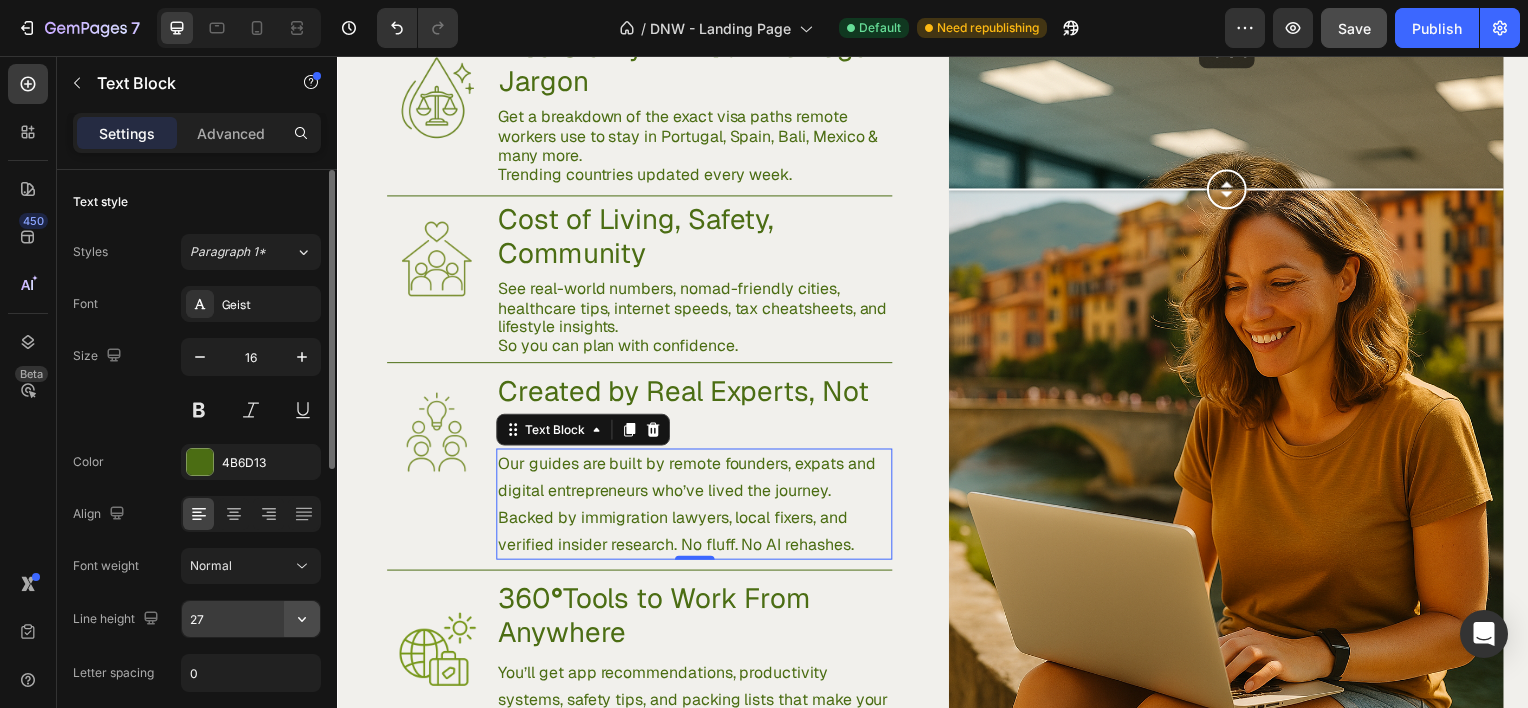 click 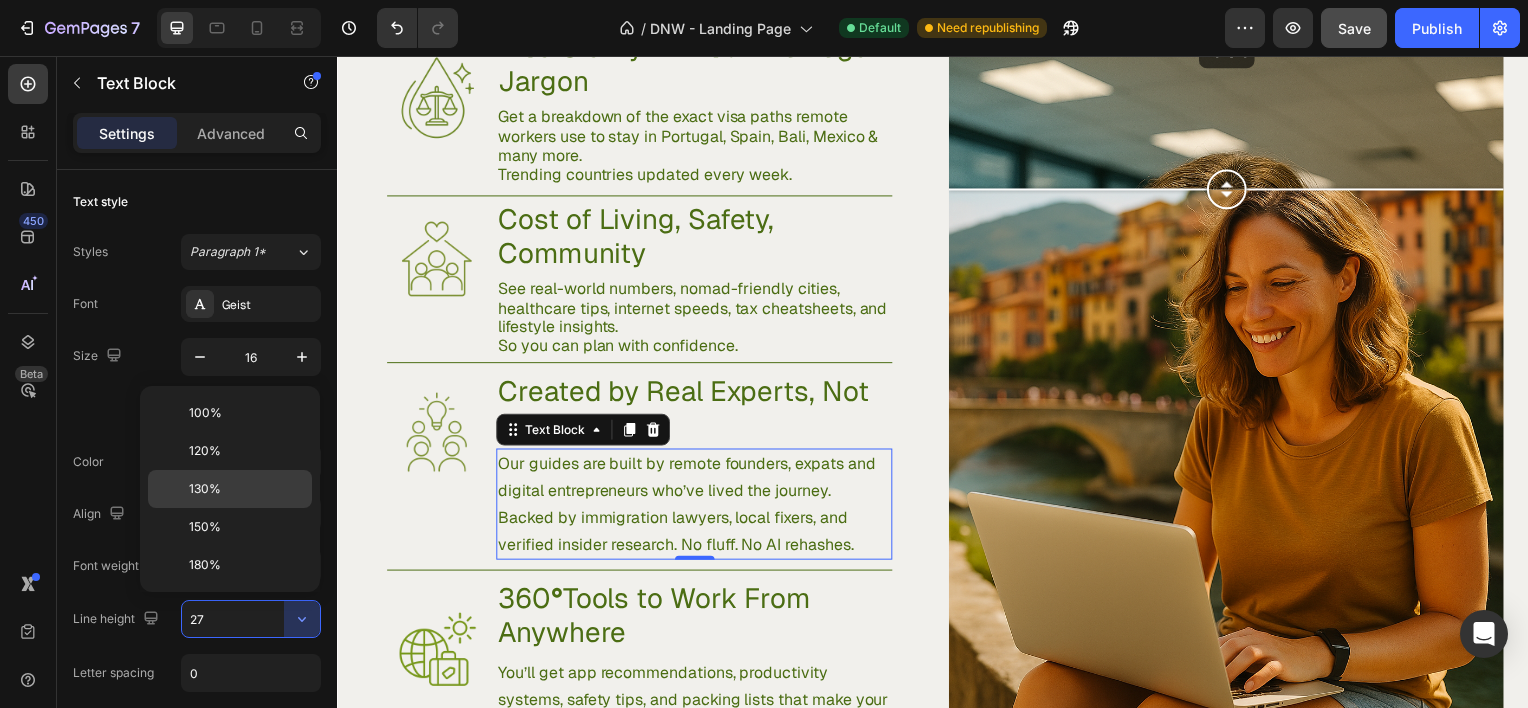 click on "130%" 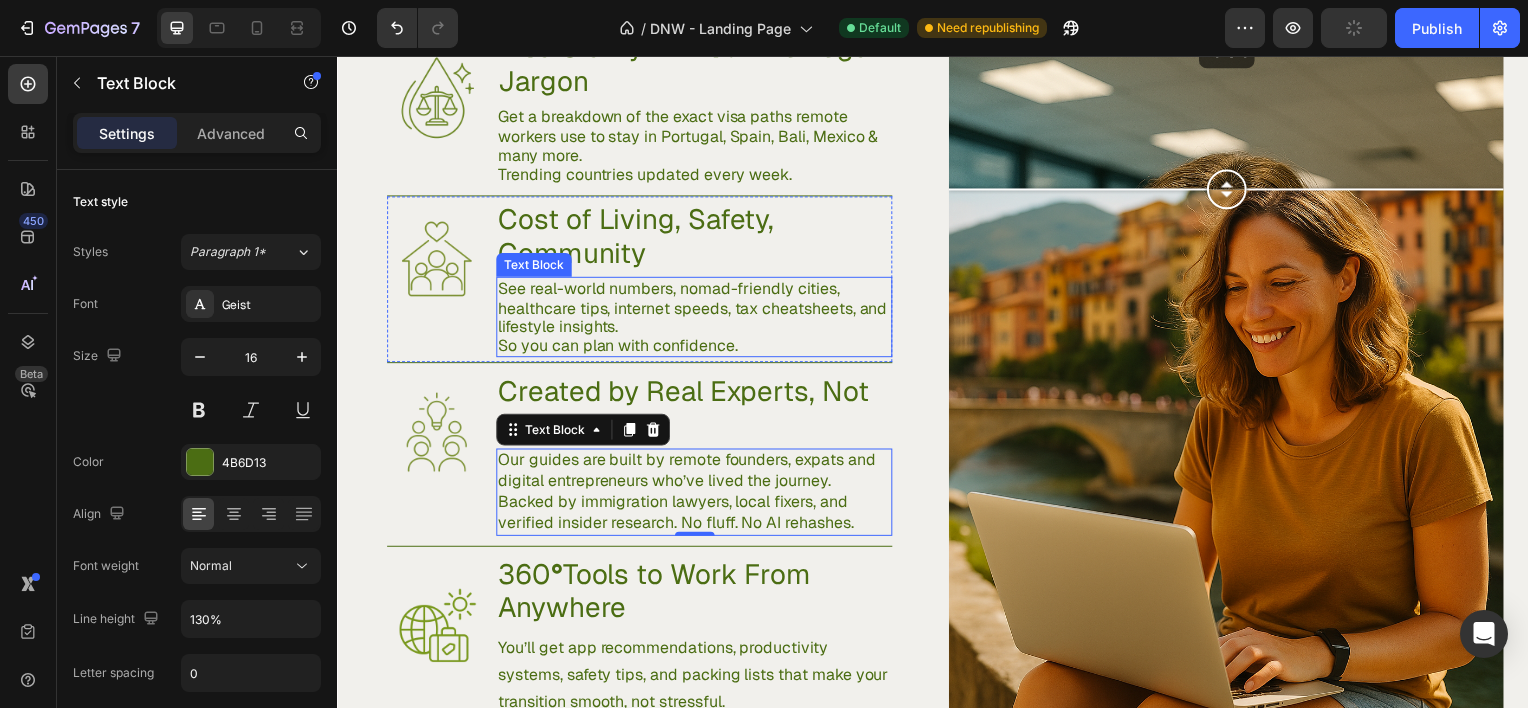 click on "See real-world numbers, nomad-friendly cities, healthcare tips, internet speeds, tax cheatsheets, and lifestyle insights." at bounding box center [696, 309] 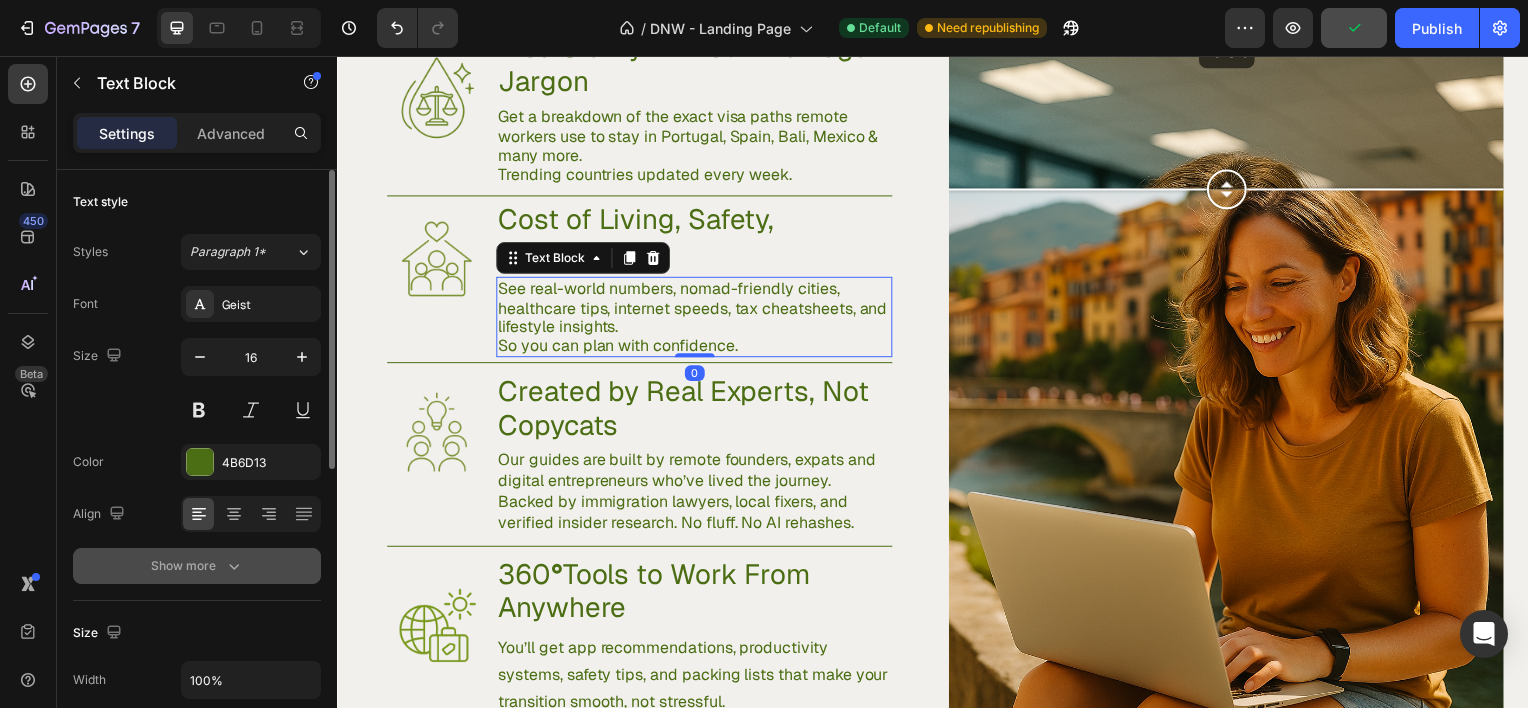 click 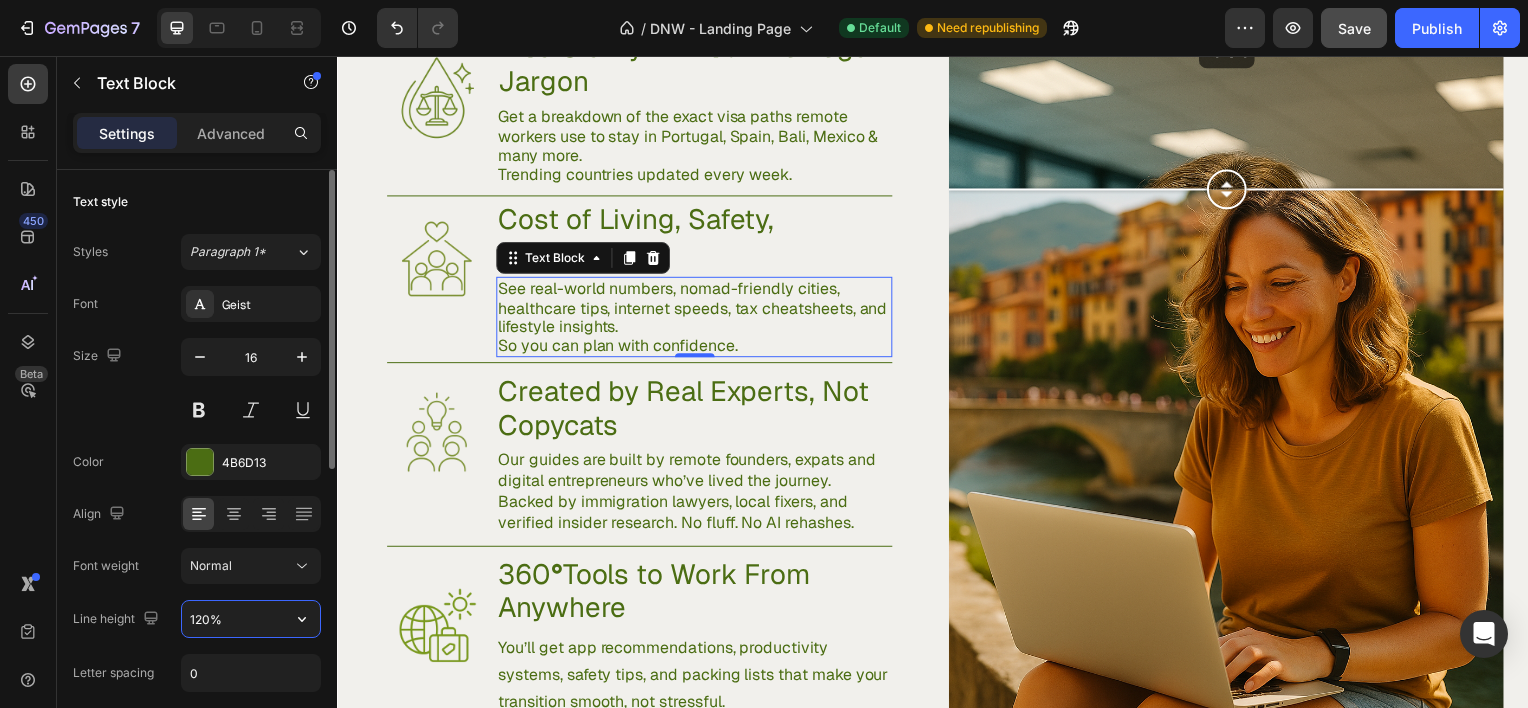 click on "120%" at bounding box center (251, 619) 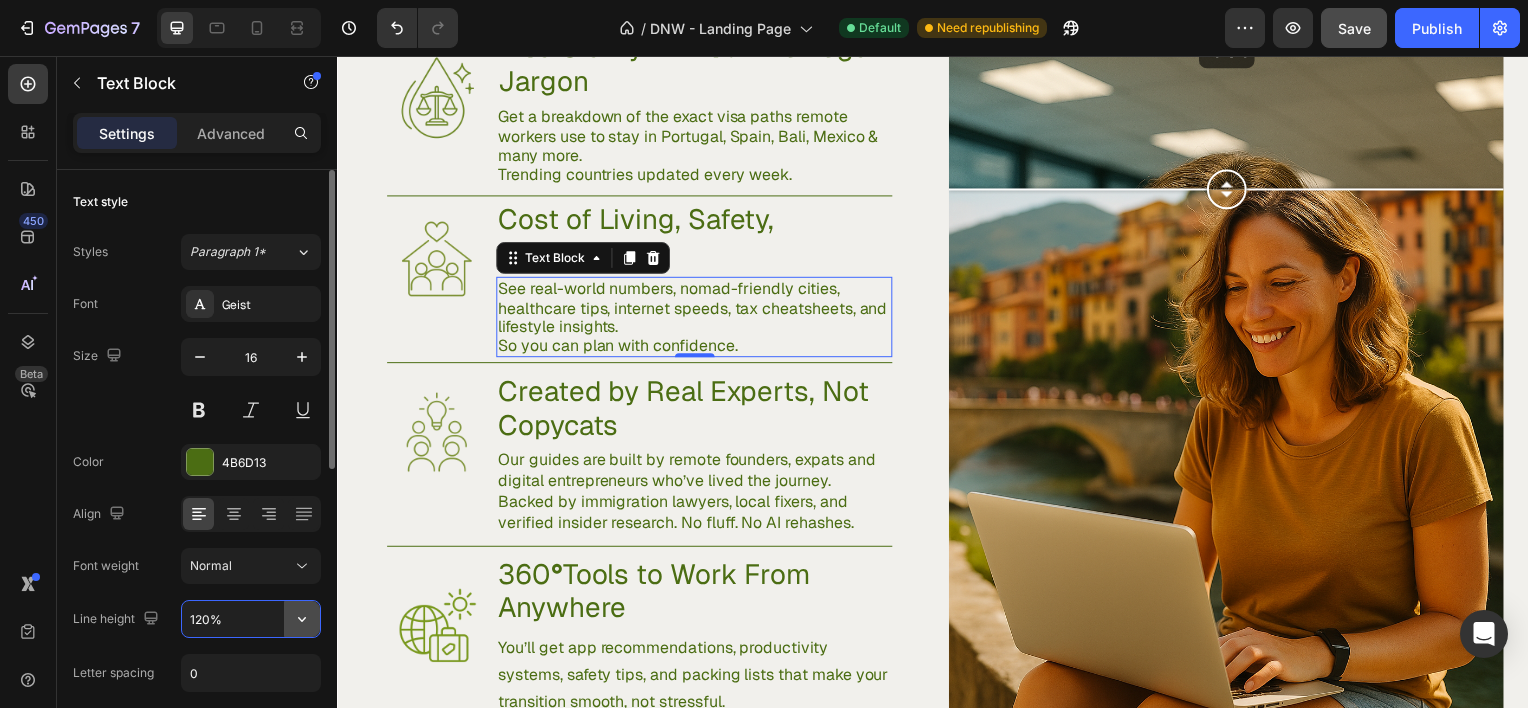 click 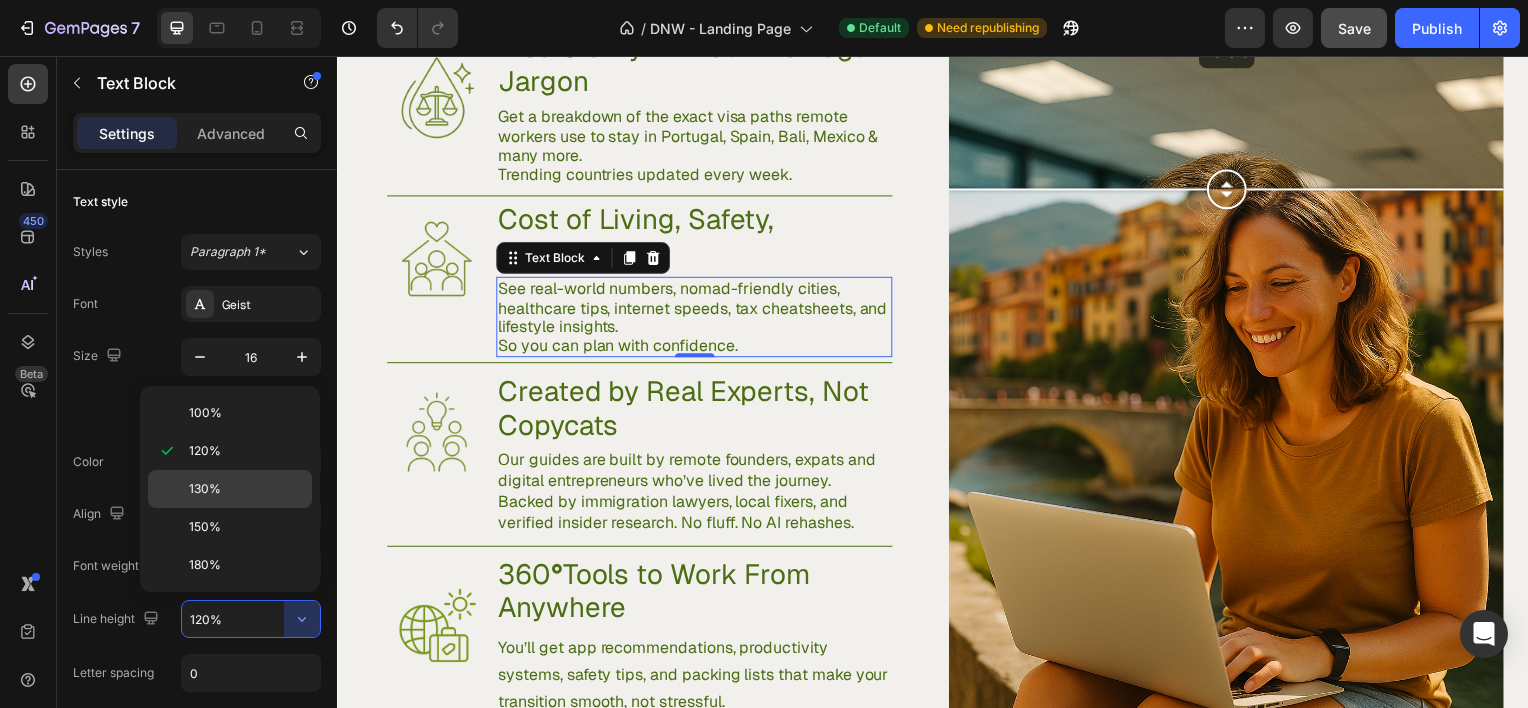 click on "130%" at bounding box center [246, 489] 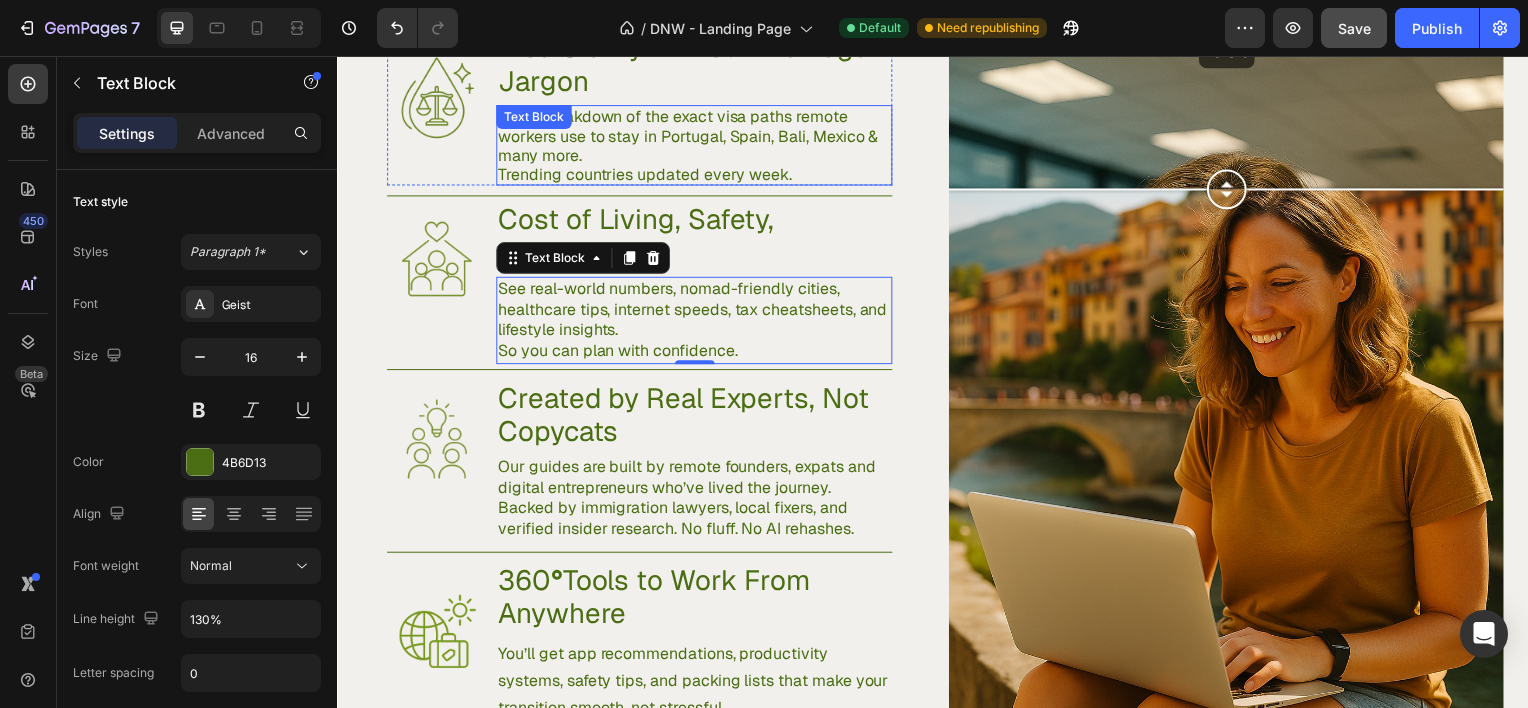 click on "Trending countries updated every week." at bounding box center (696, 174) 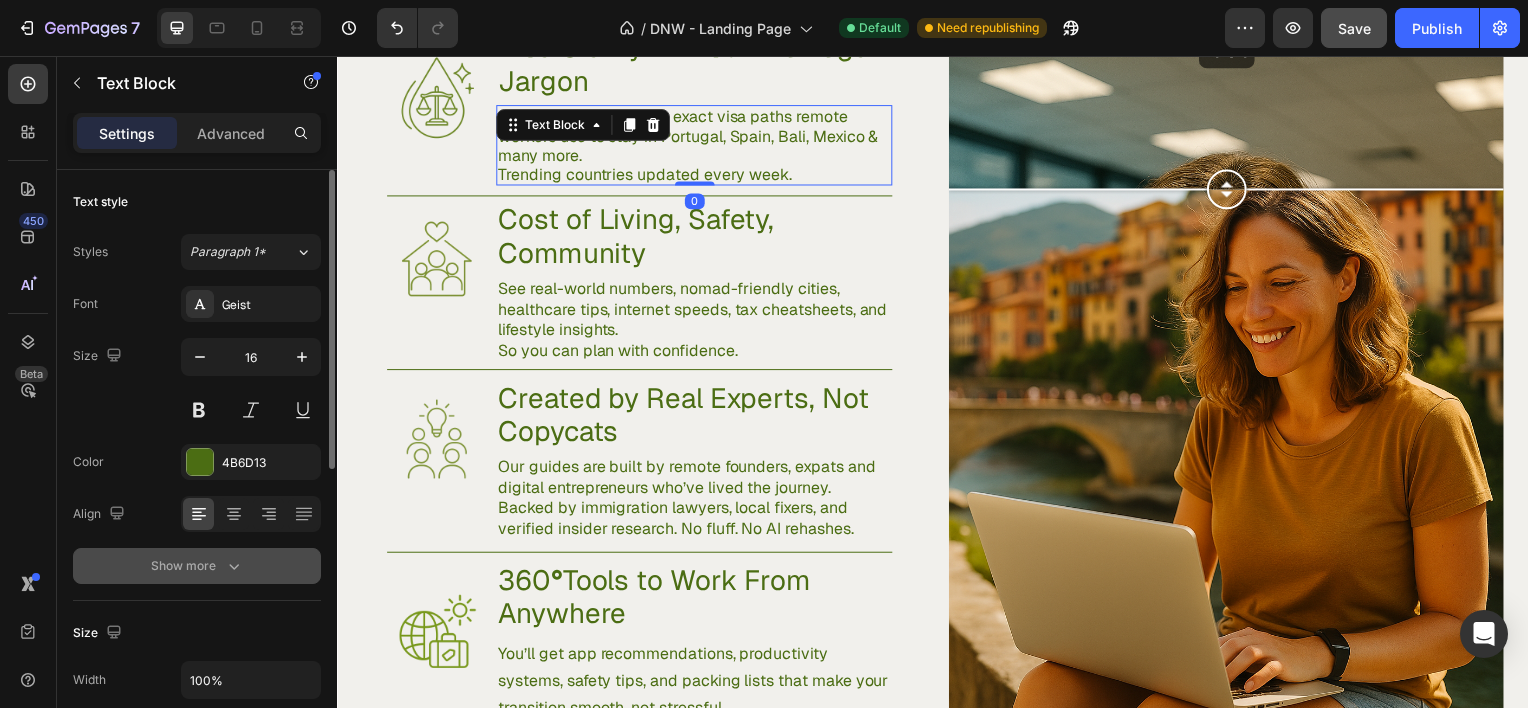 click 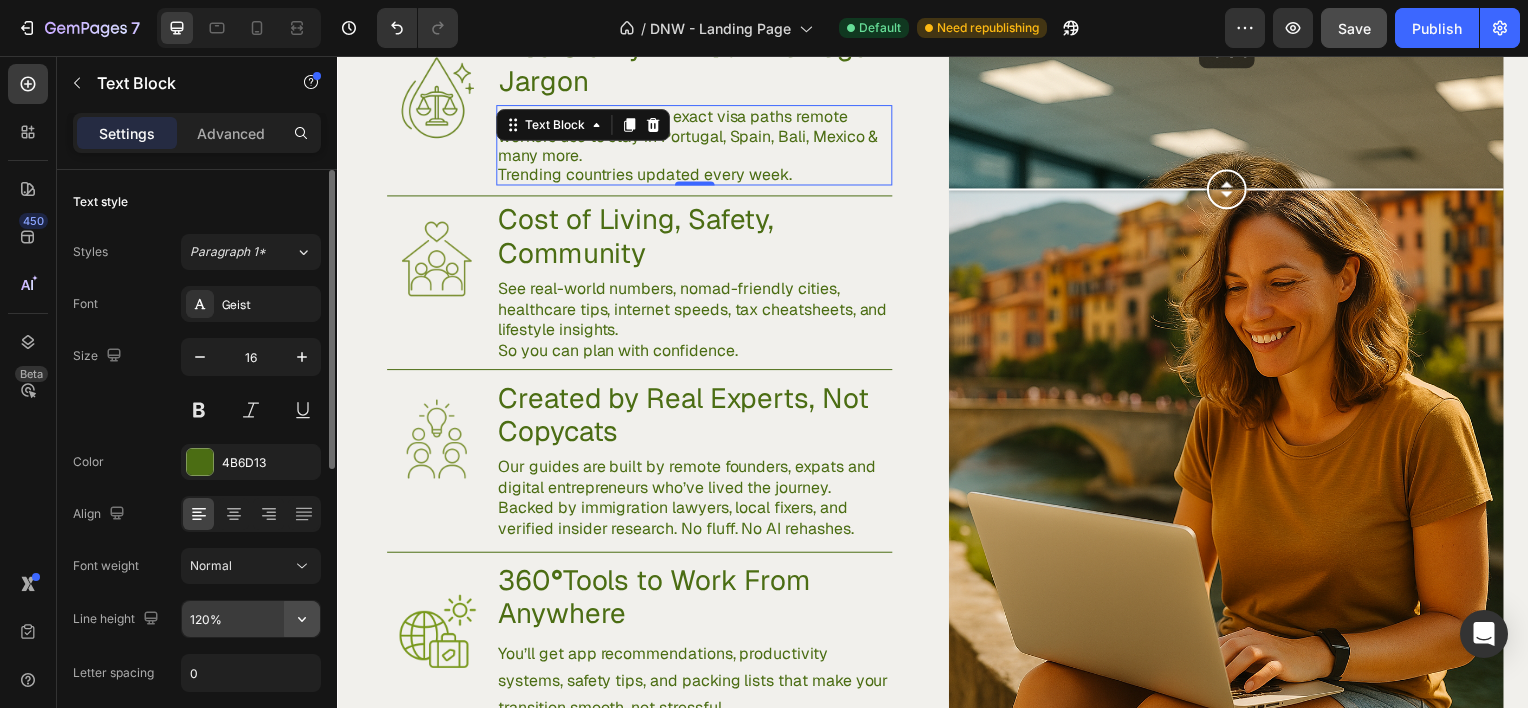 click 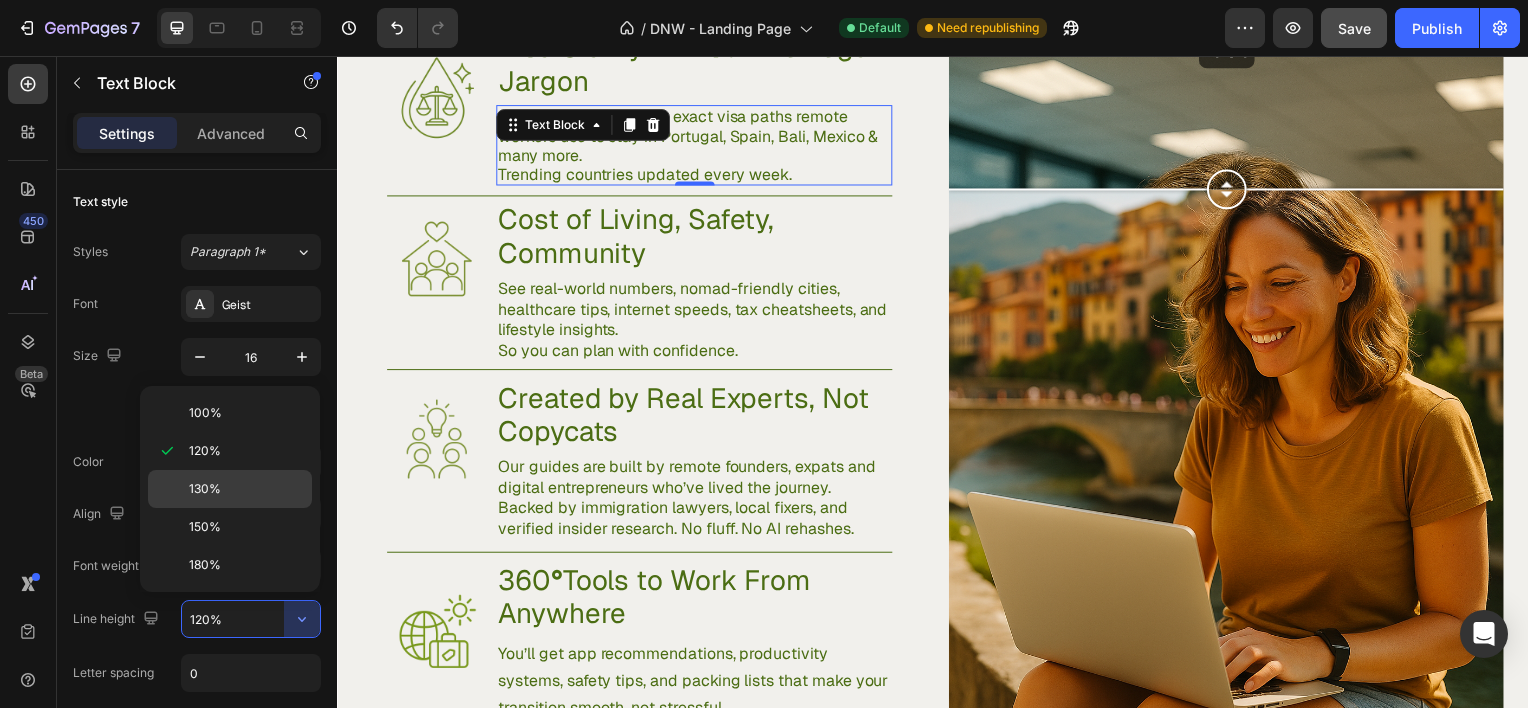 click on "130%" at bounding box center (246, 489) 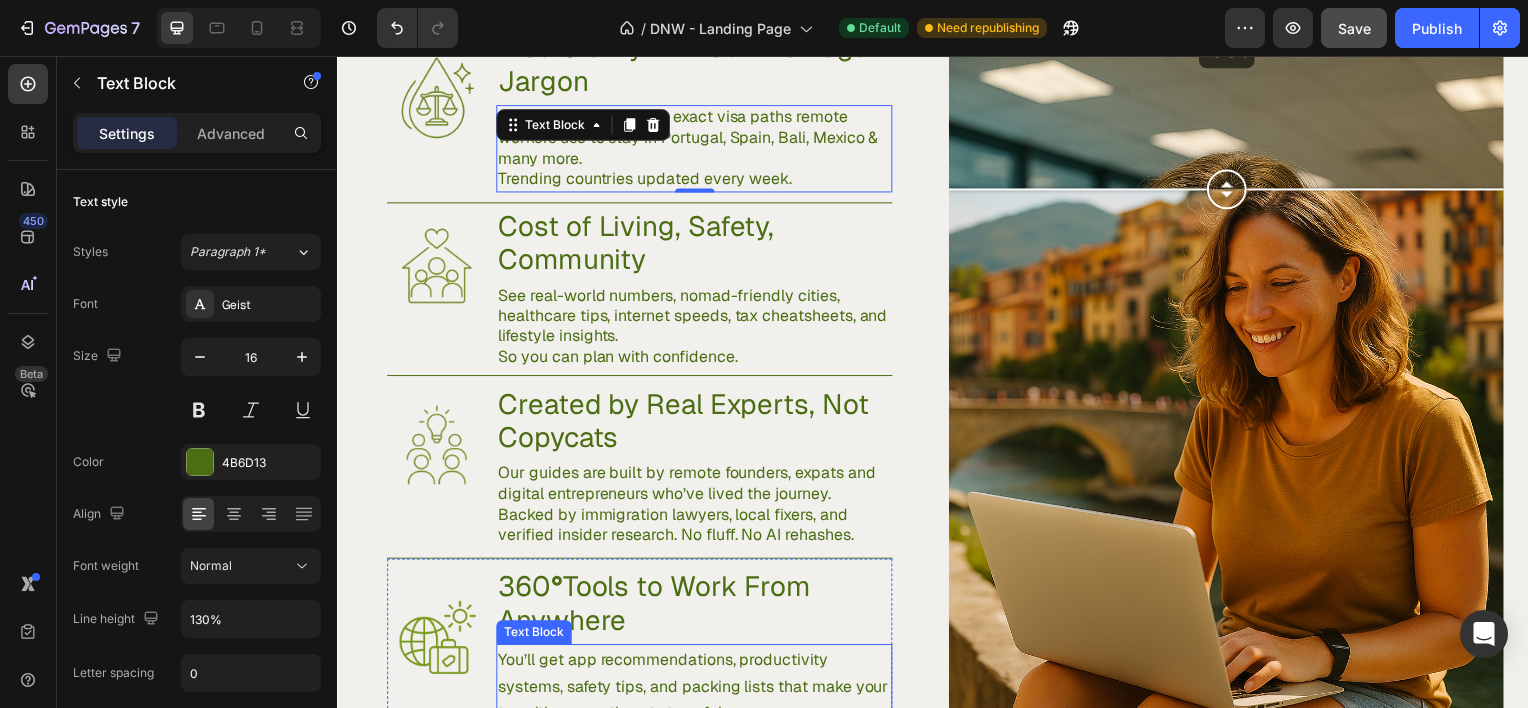 click on "You’ll get app recommendations, productivity systems, safety tips, and packing lists that make your transition smooth, not stressful." at bounding box center (696, 690) 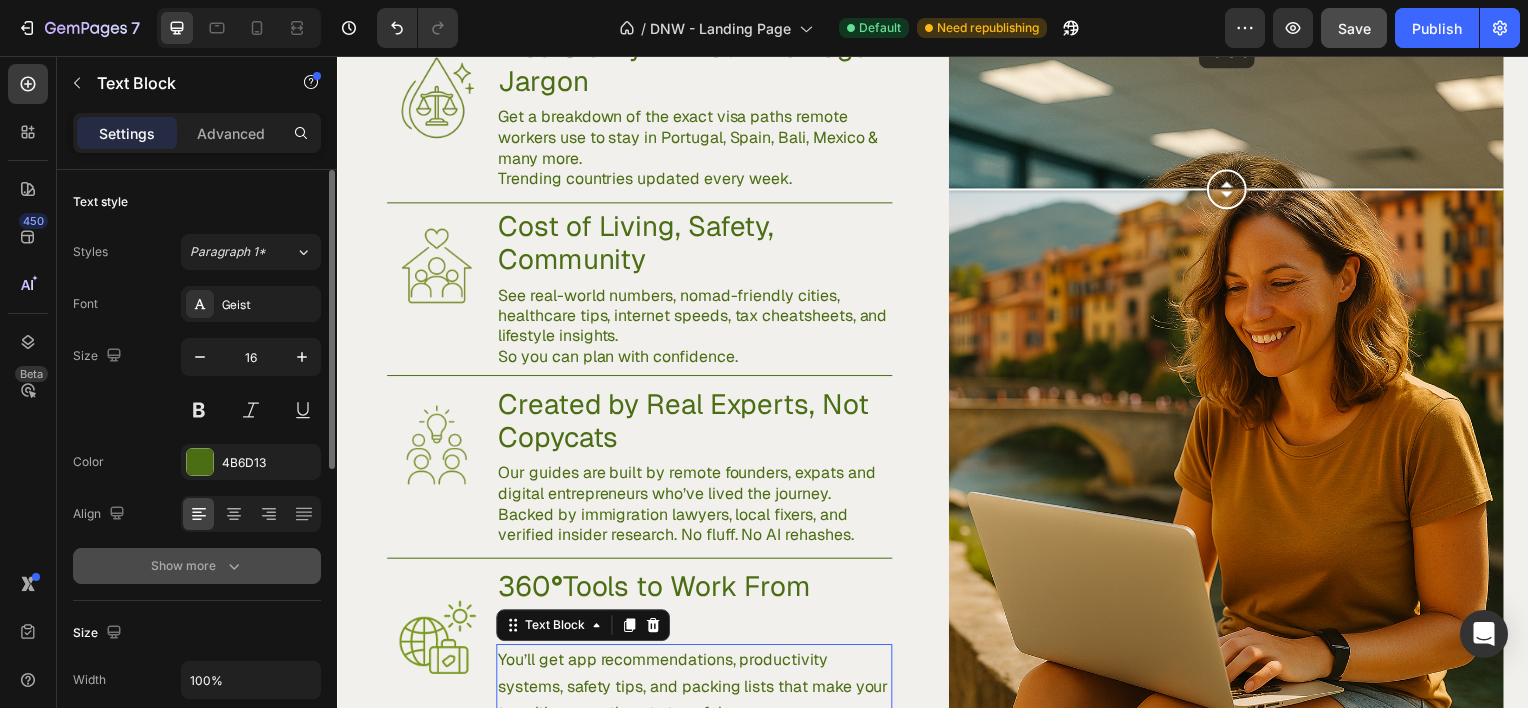 click on "Show more" at bounding box center (197, 566) 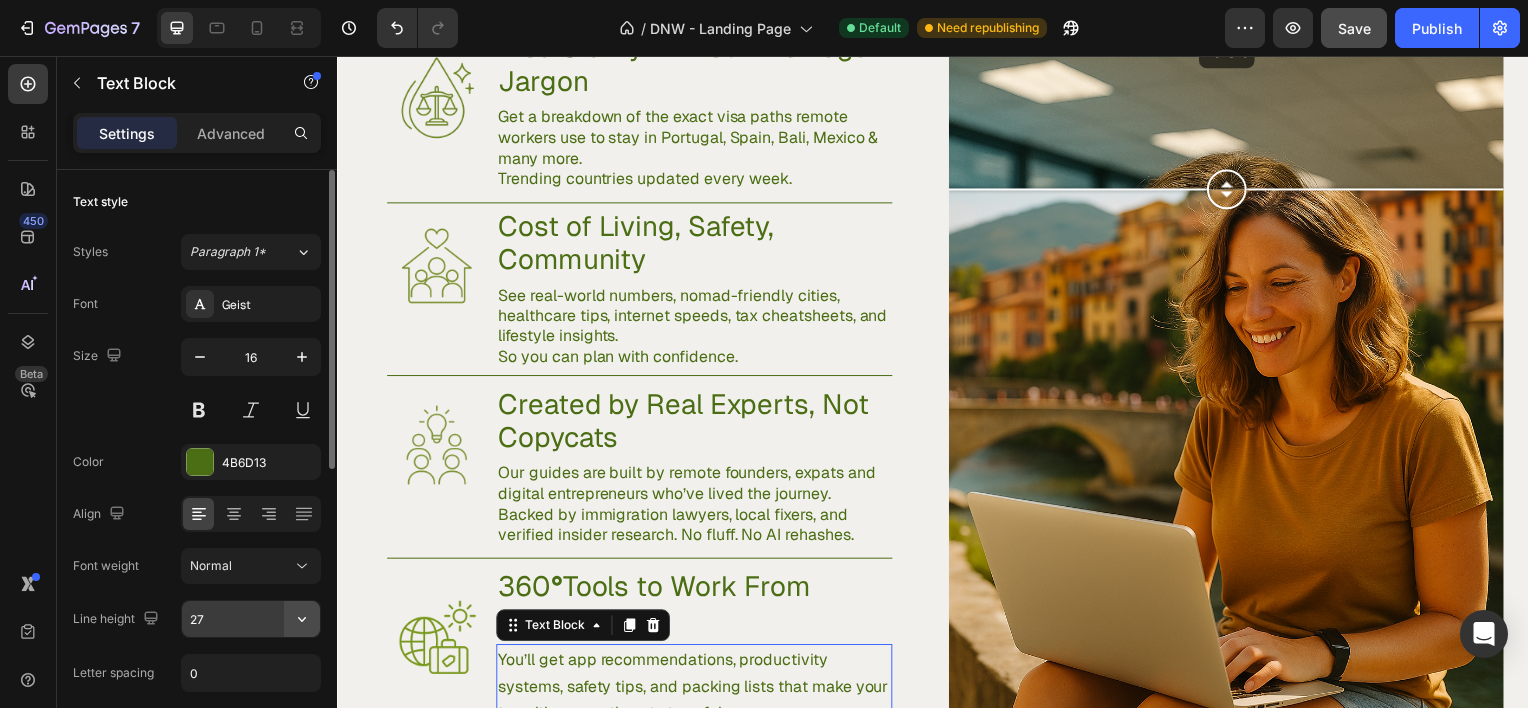 click 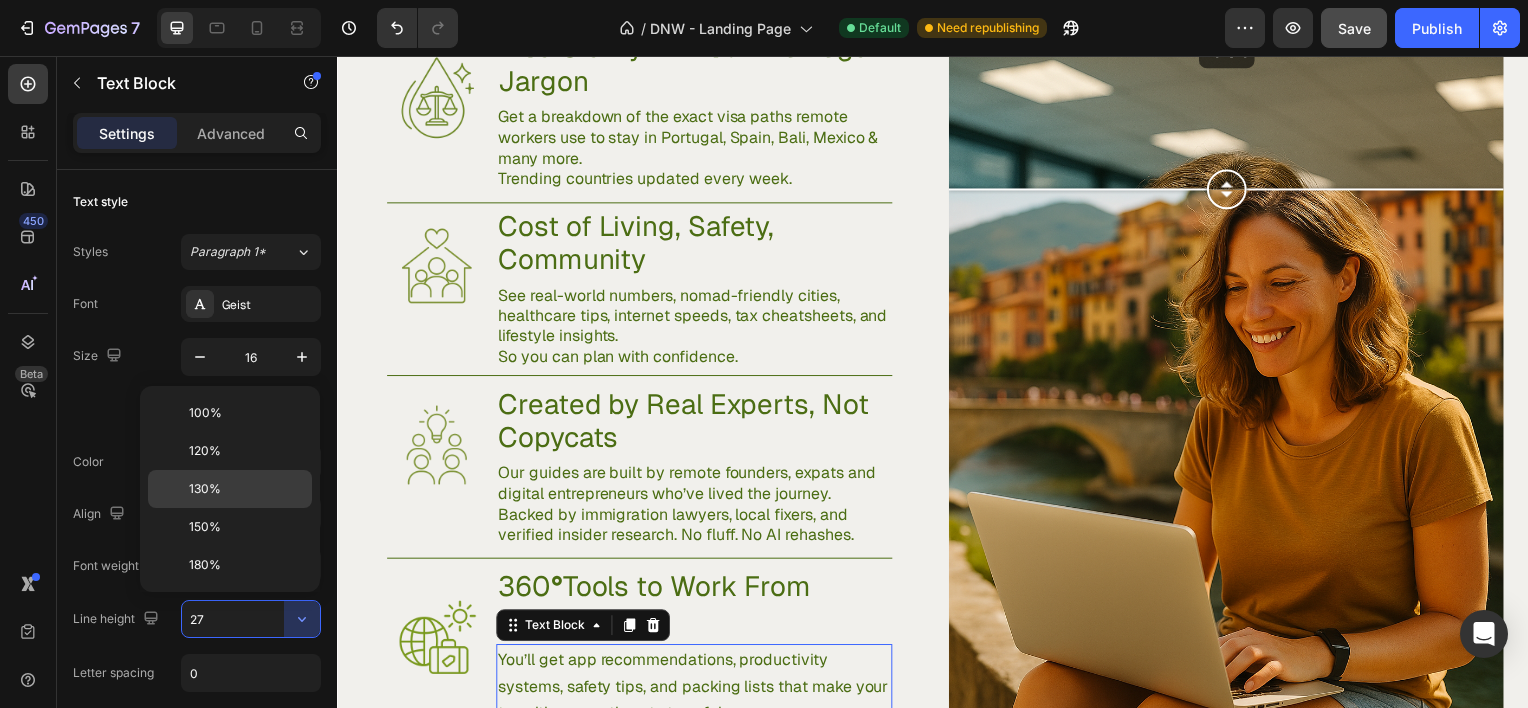 click on "130%" at bounding box center [246, 489] 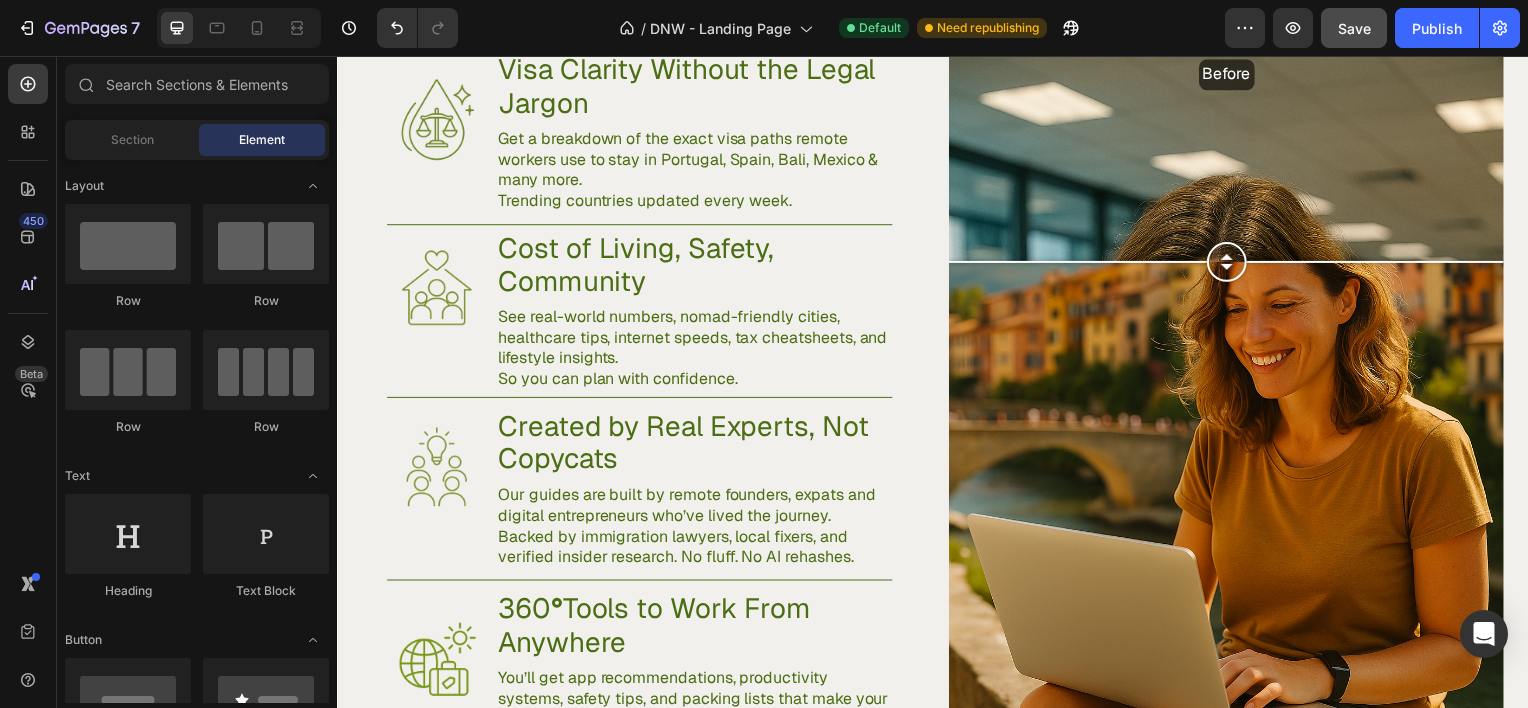 scroll, scrollTop: 1337, scrollLeft: 0, axis: vertical 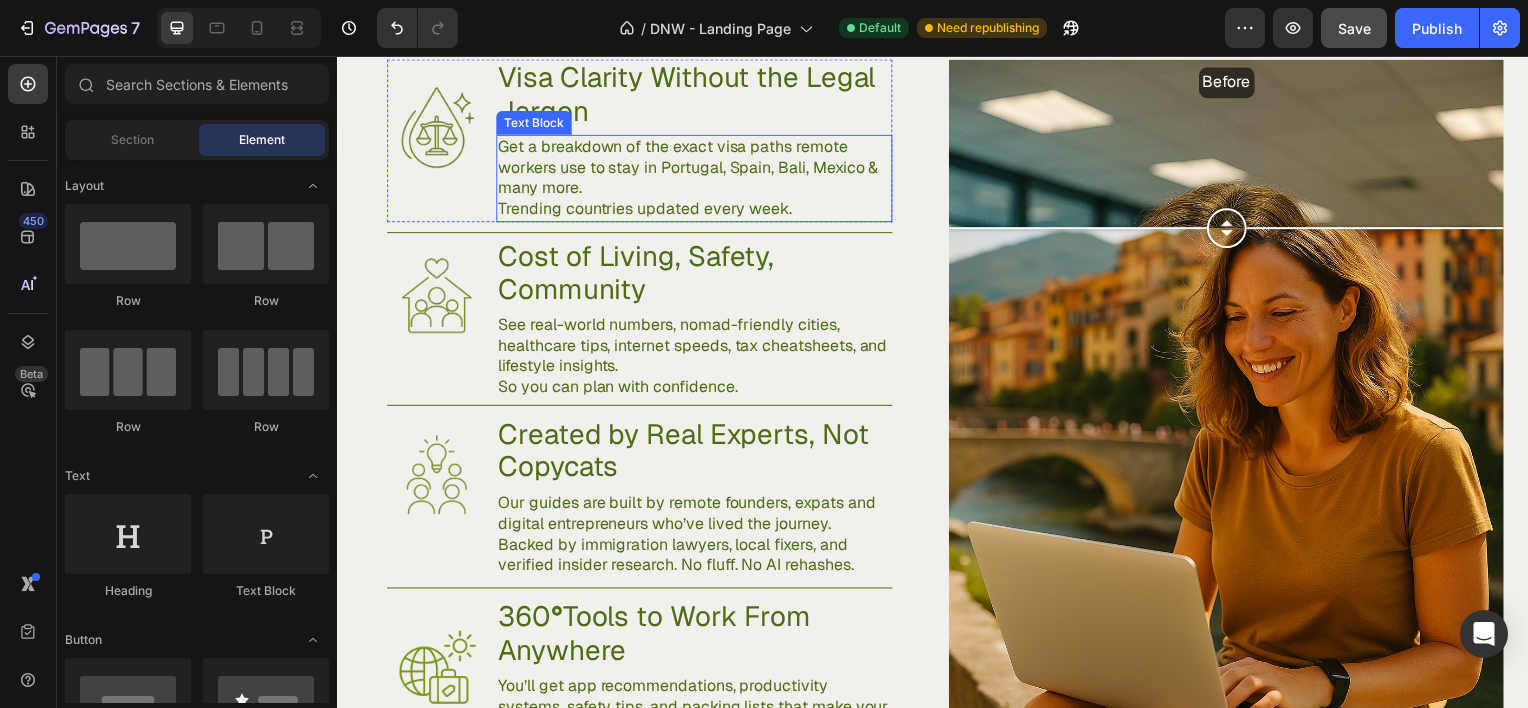 click on "Get a breakdown of the exact visa paths remote workers use to stay in Portugal, Spain, Bali, Mexico & many more." at bounding box center [696, 168] 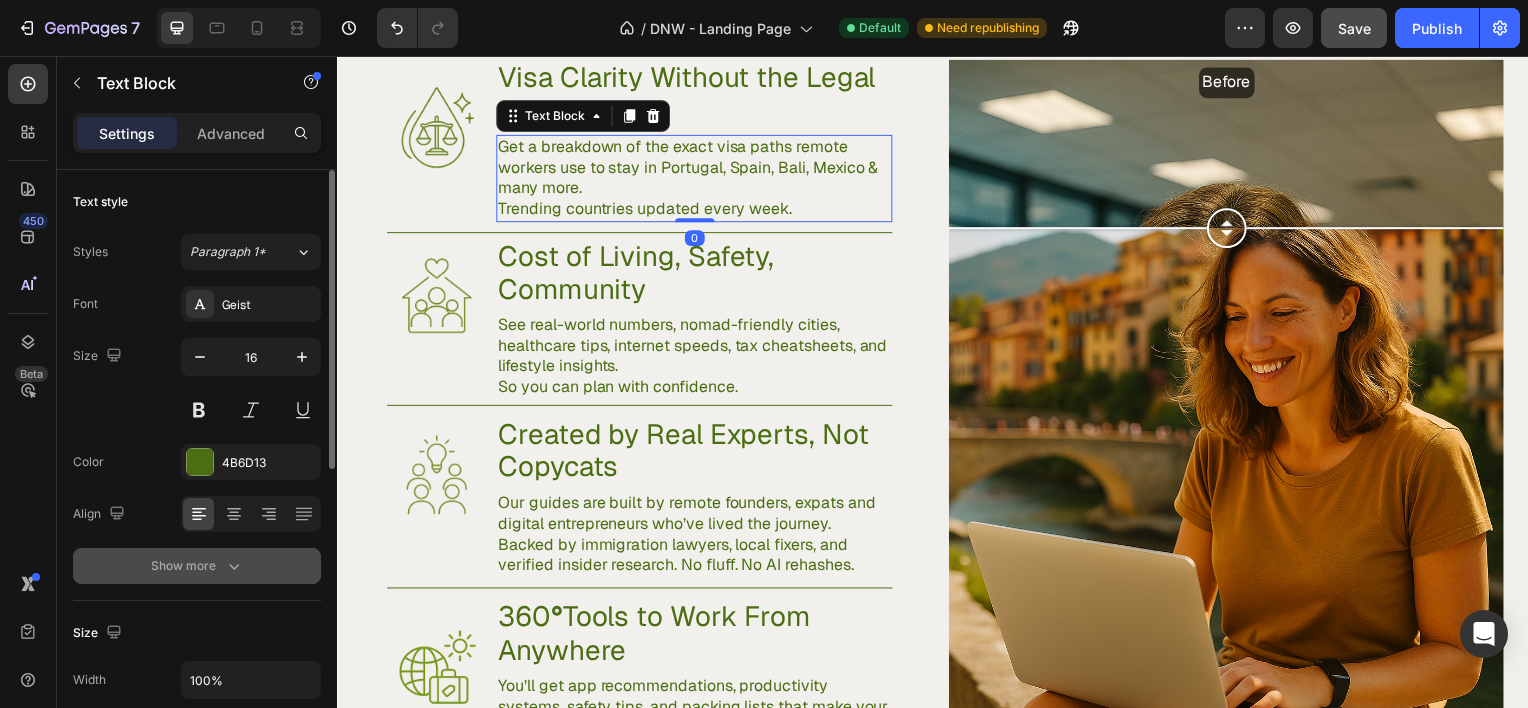 click on "Show more" at bounding box center [197, 566] 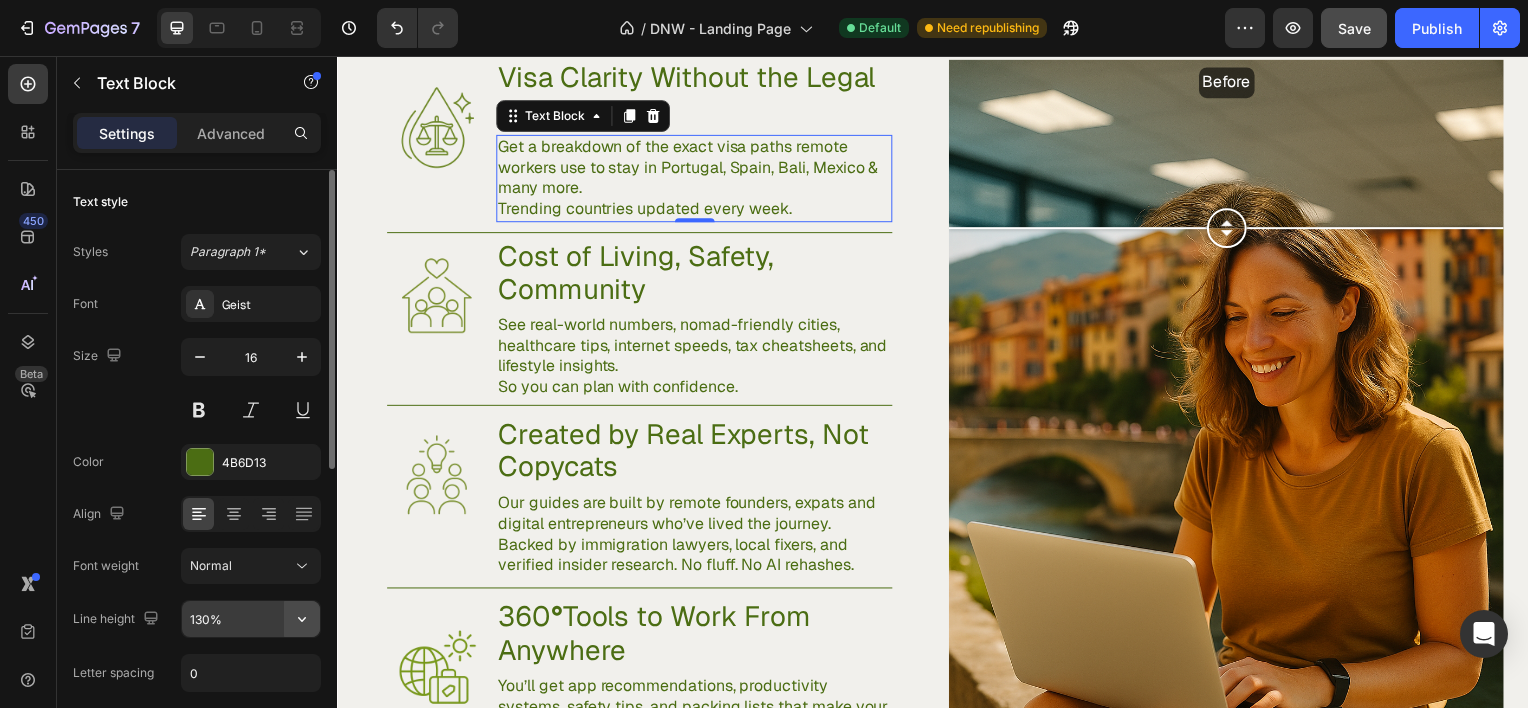 click 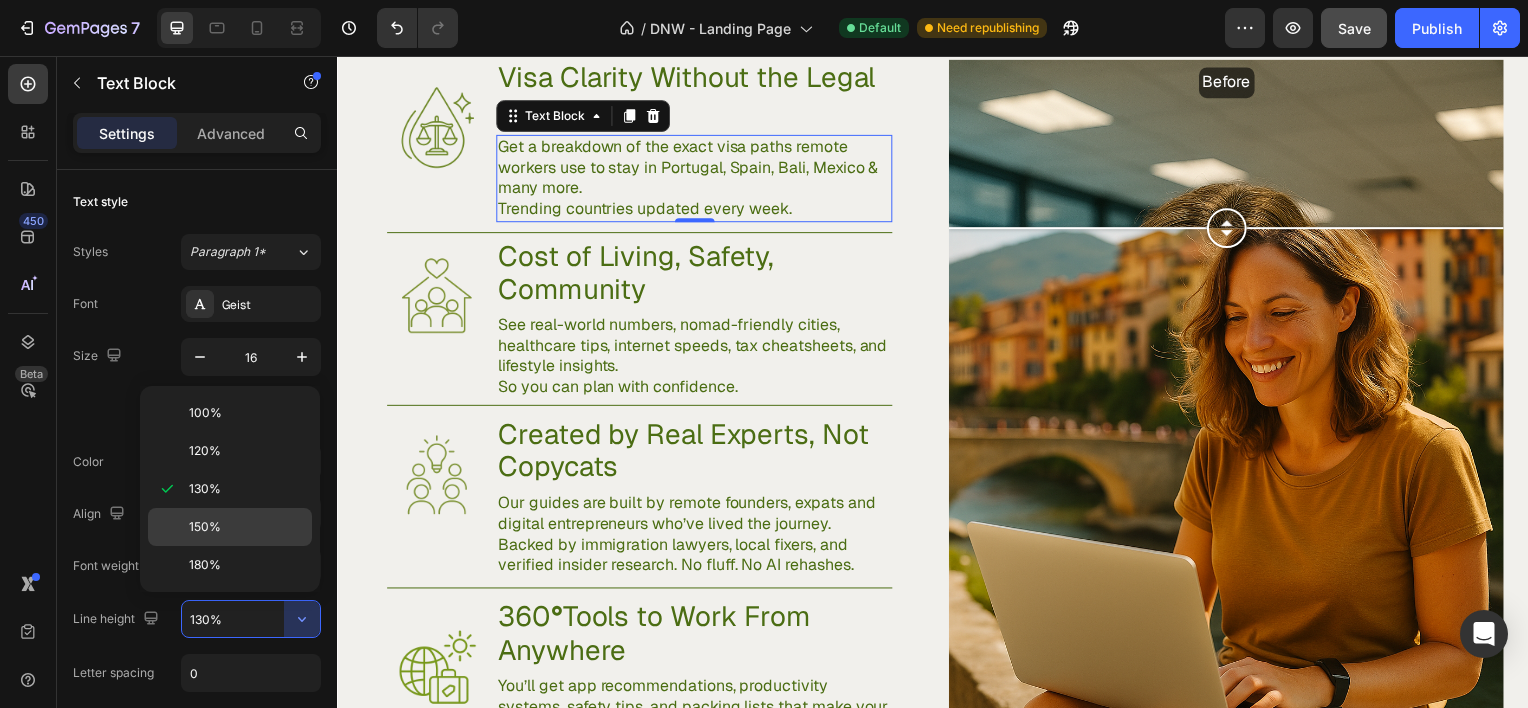 click on "150%" at bounding box center (246, 527) 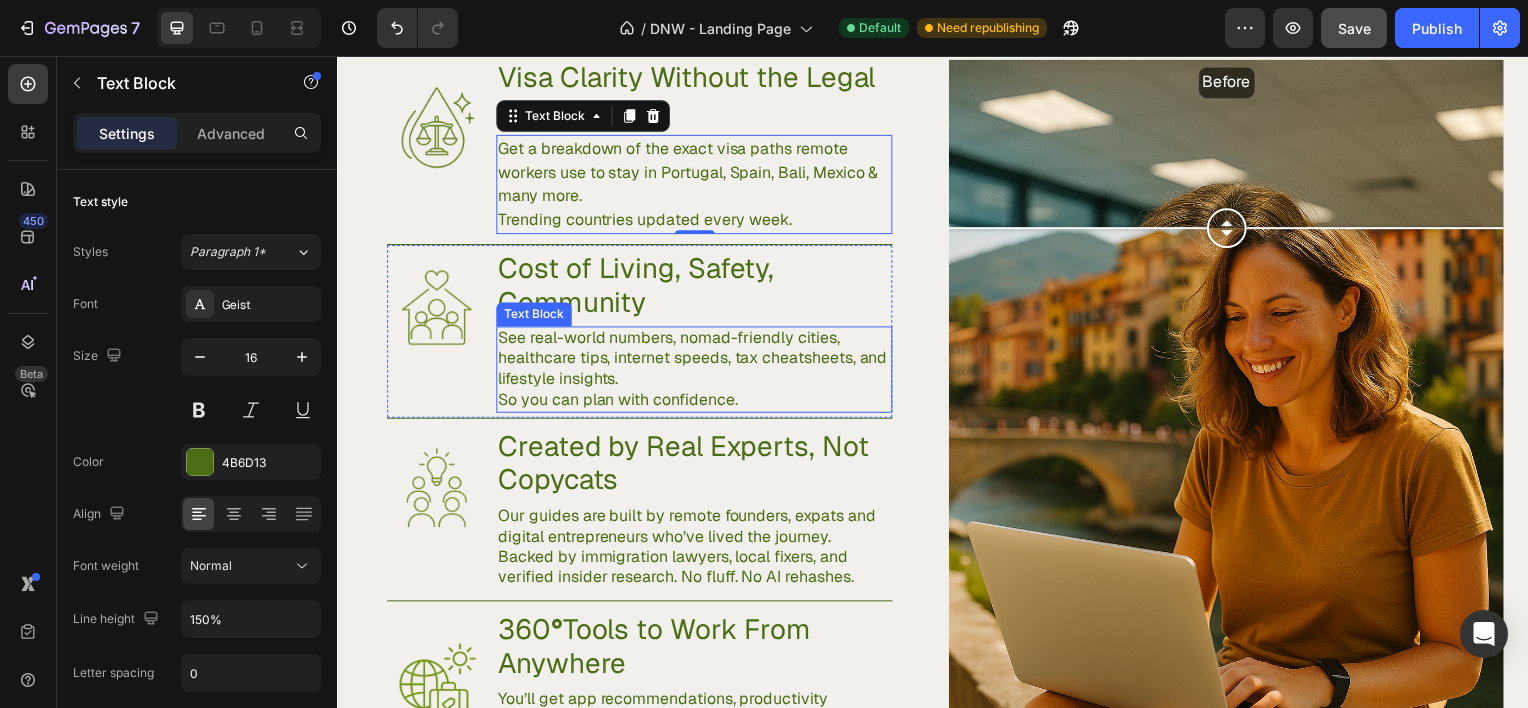 click on "See real-world numbers, nomad-friendly cities, healthcare tips, internet speeds, tax cheatsheets, and lifestyle insights." at bounding box center (696, 361) 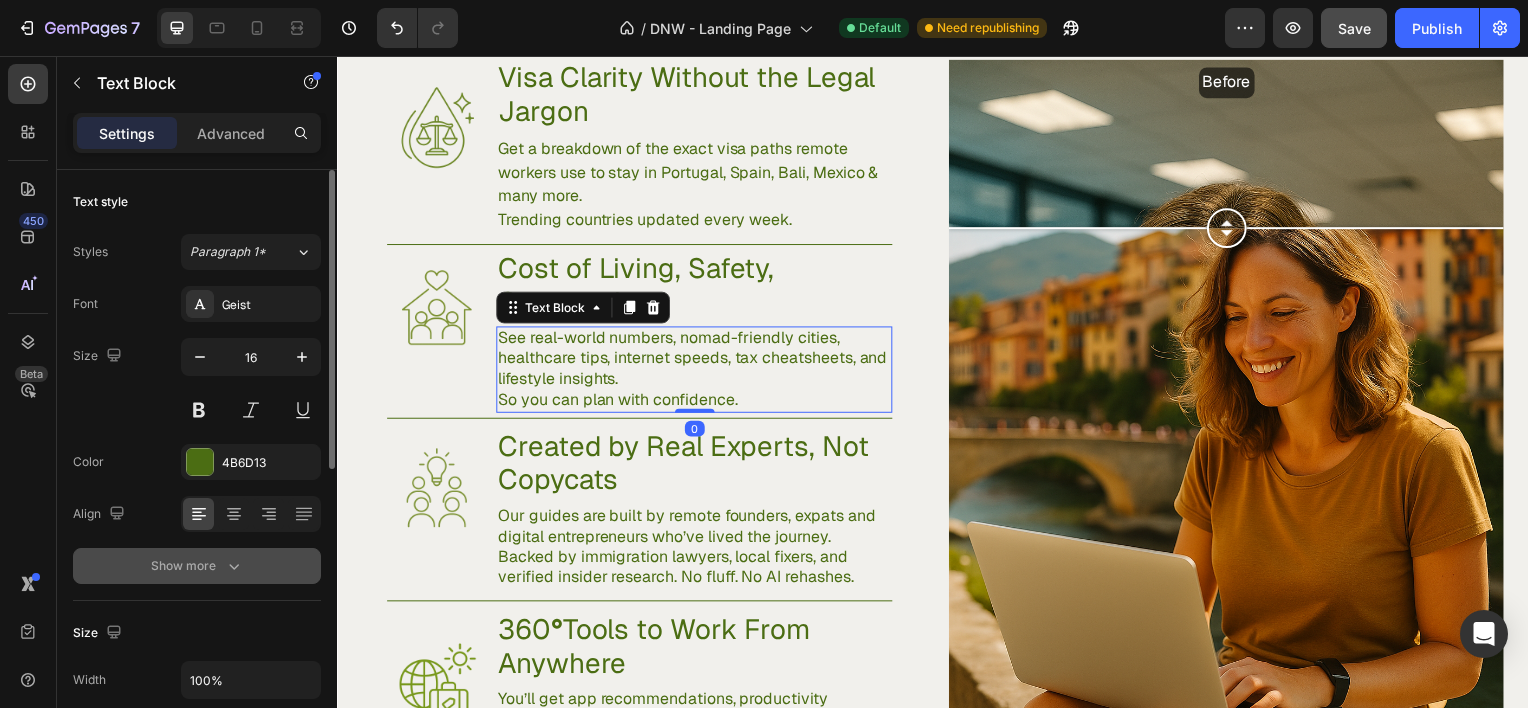 click 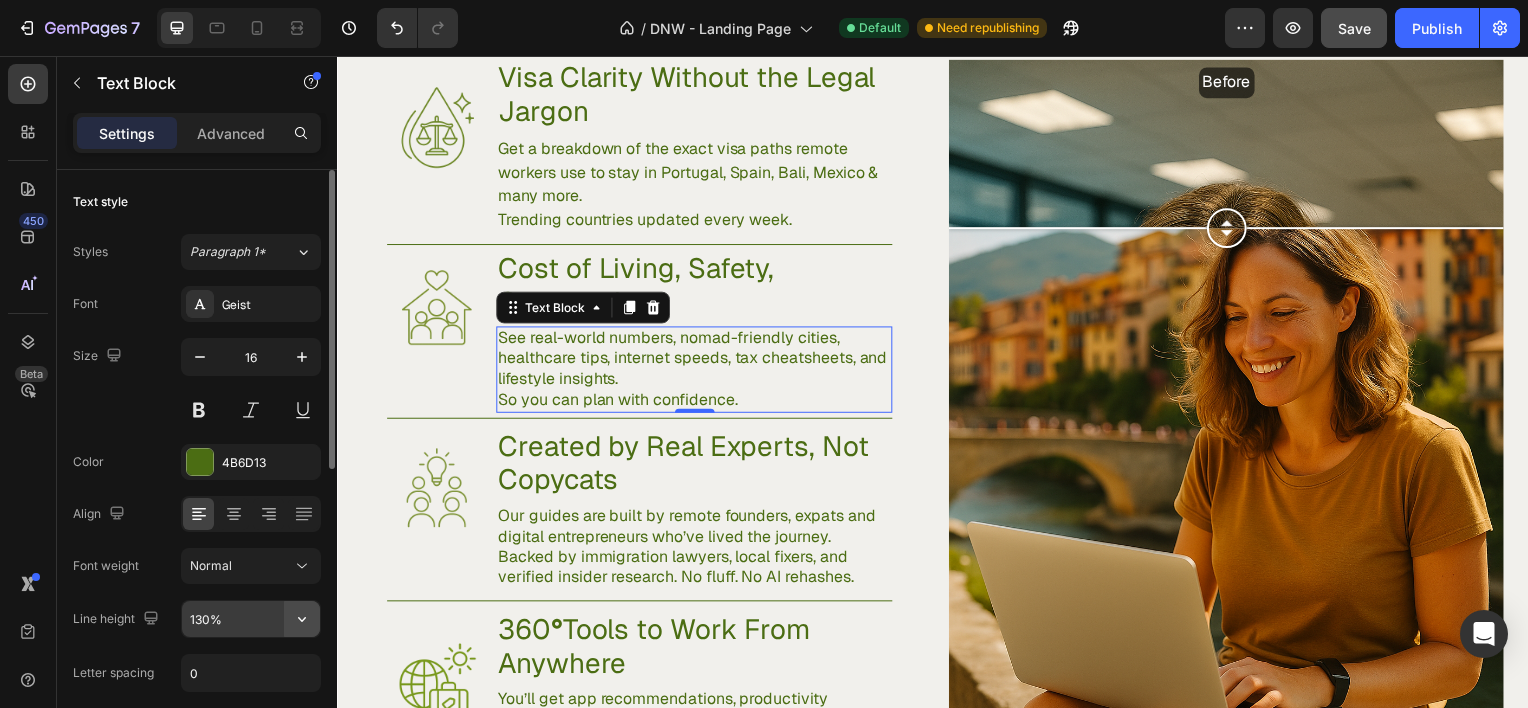 click 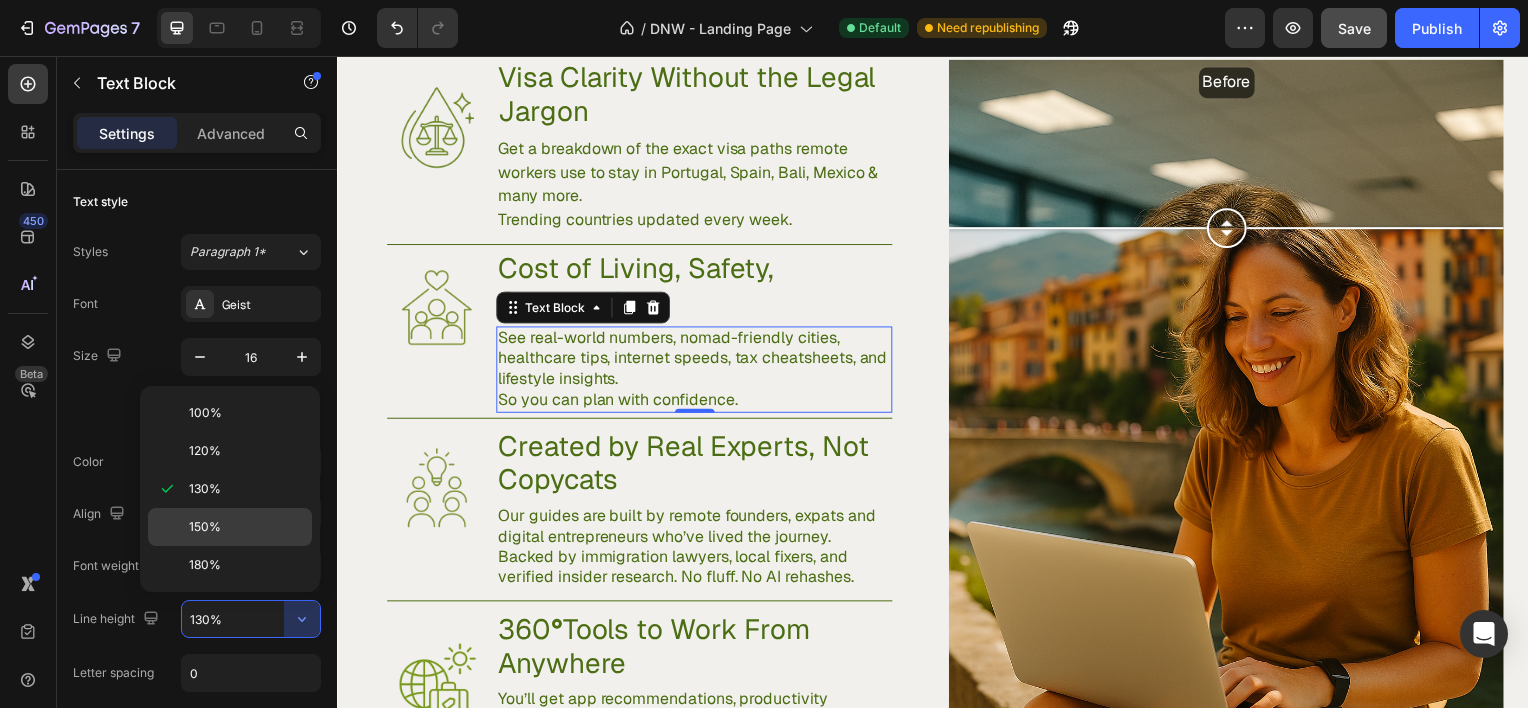click on "150%" at bounding box center (246, 527) 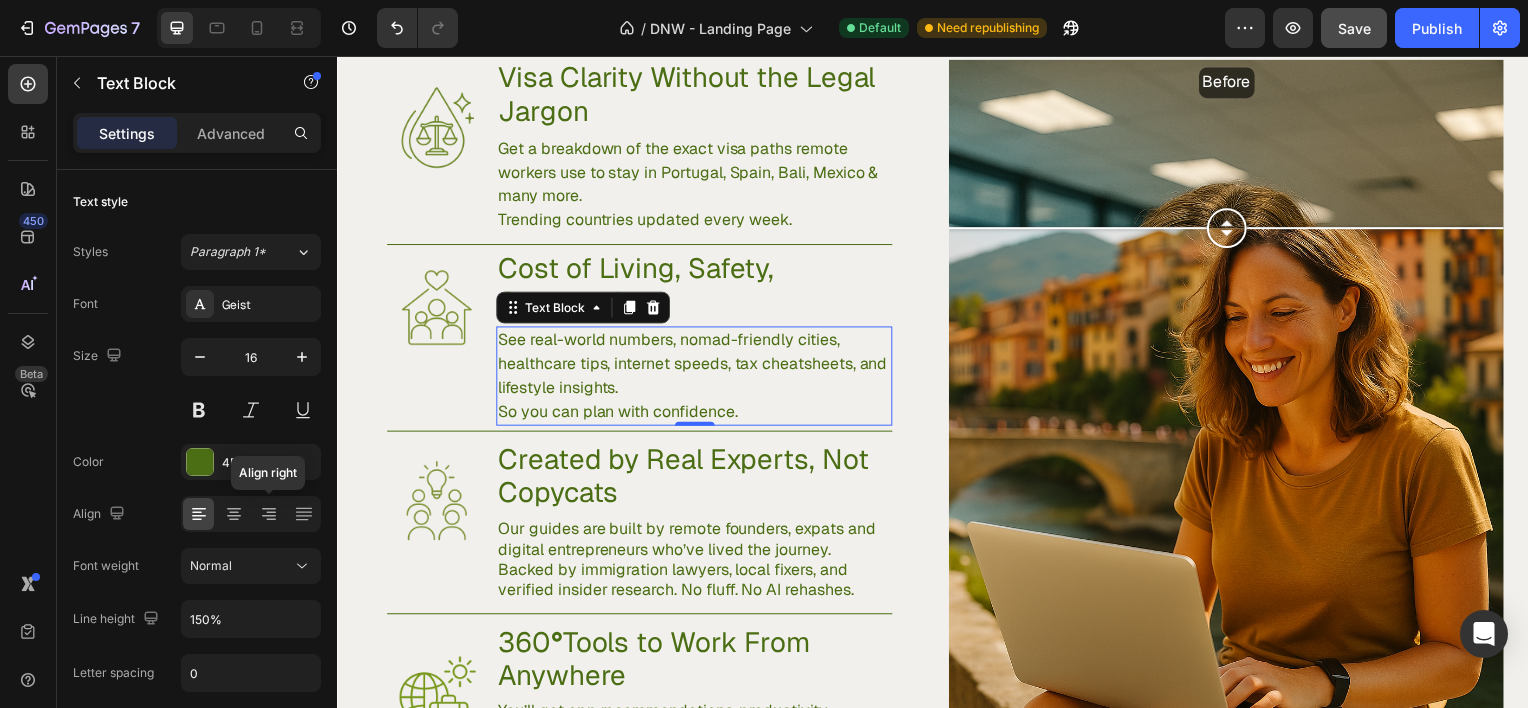 click on "Created by Real Experts, Not Copycats" at bounding box center [696, 479] 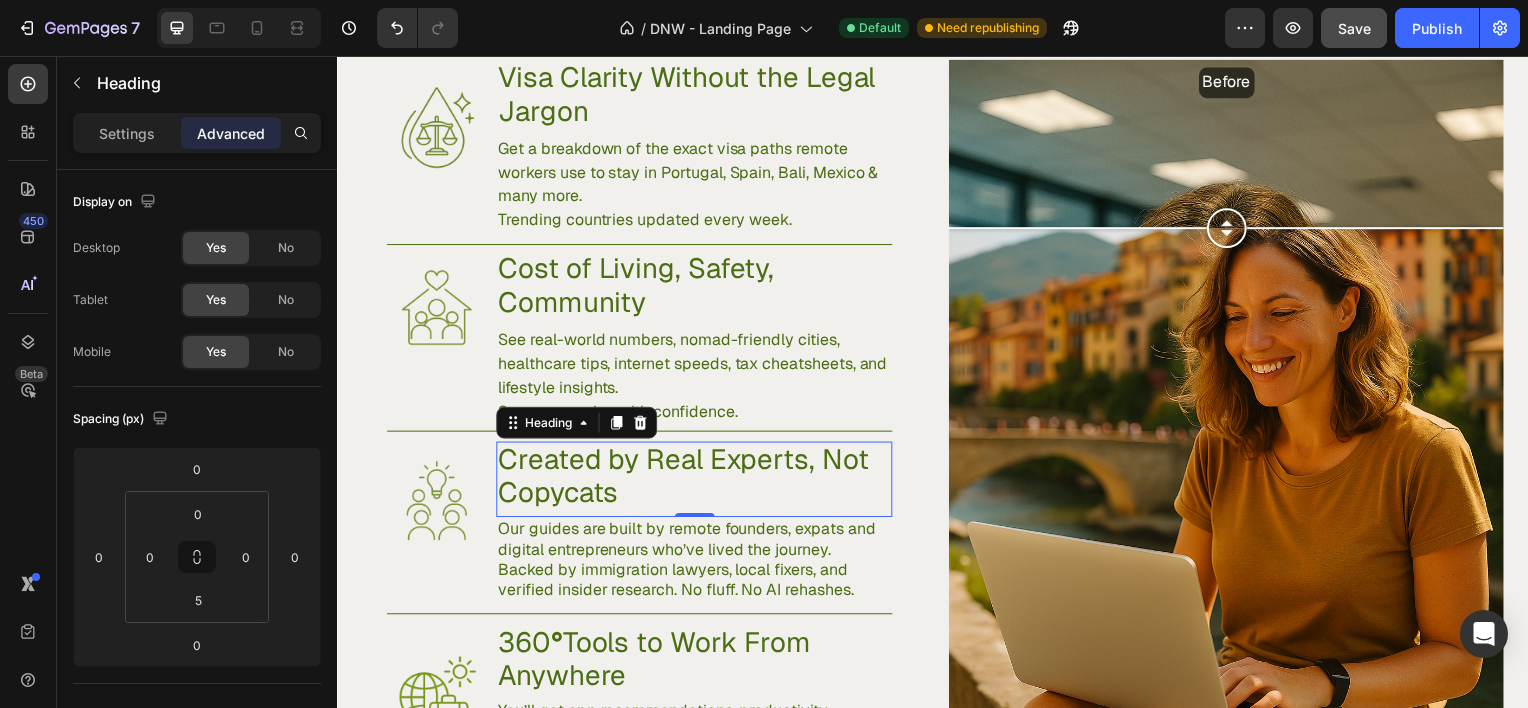 click on "Our guides are built by remote founders, expats and digital entrepreneurs who’ve lived the journey." at bounding box center (696, 543) 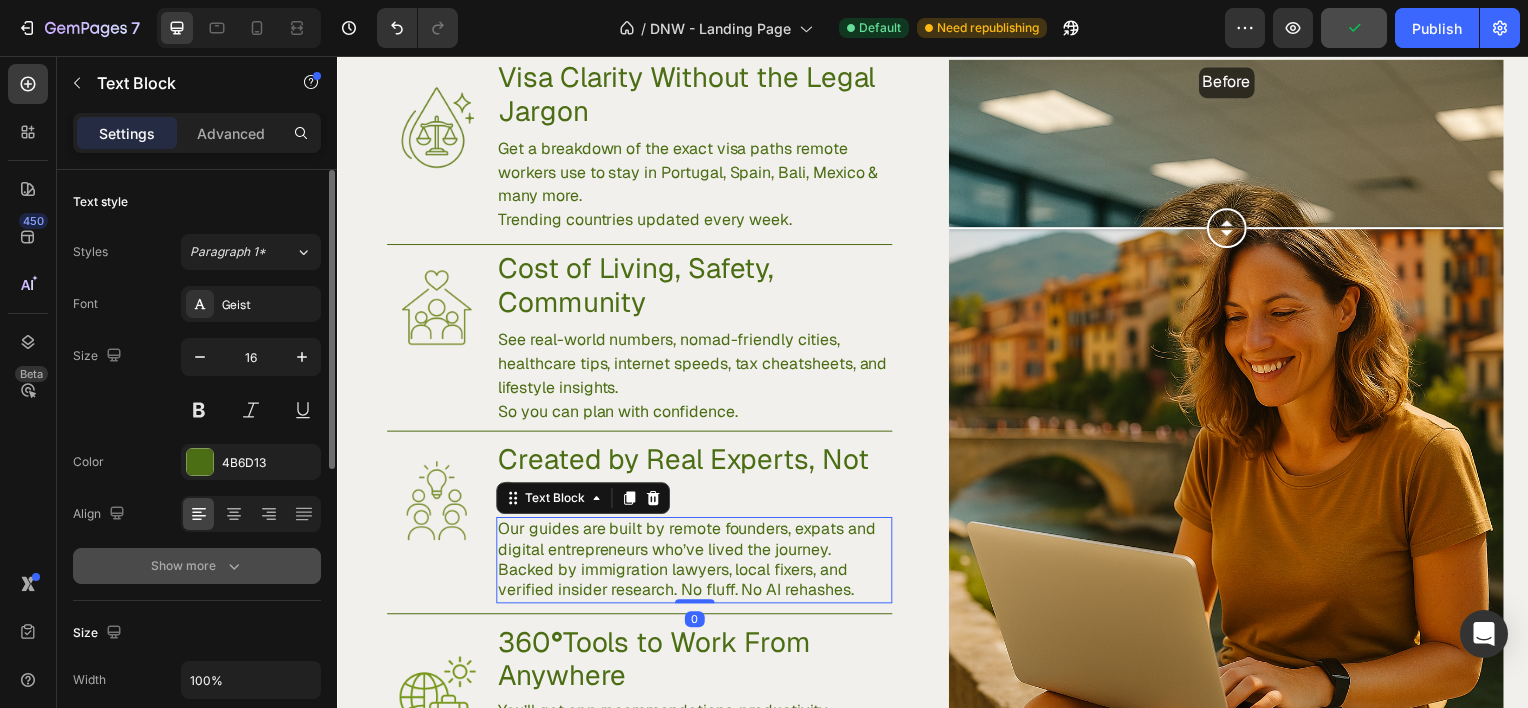 click on "Show more" at bounding box center [197, 566] 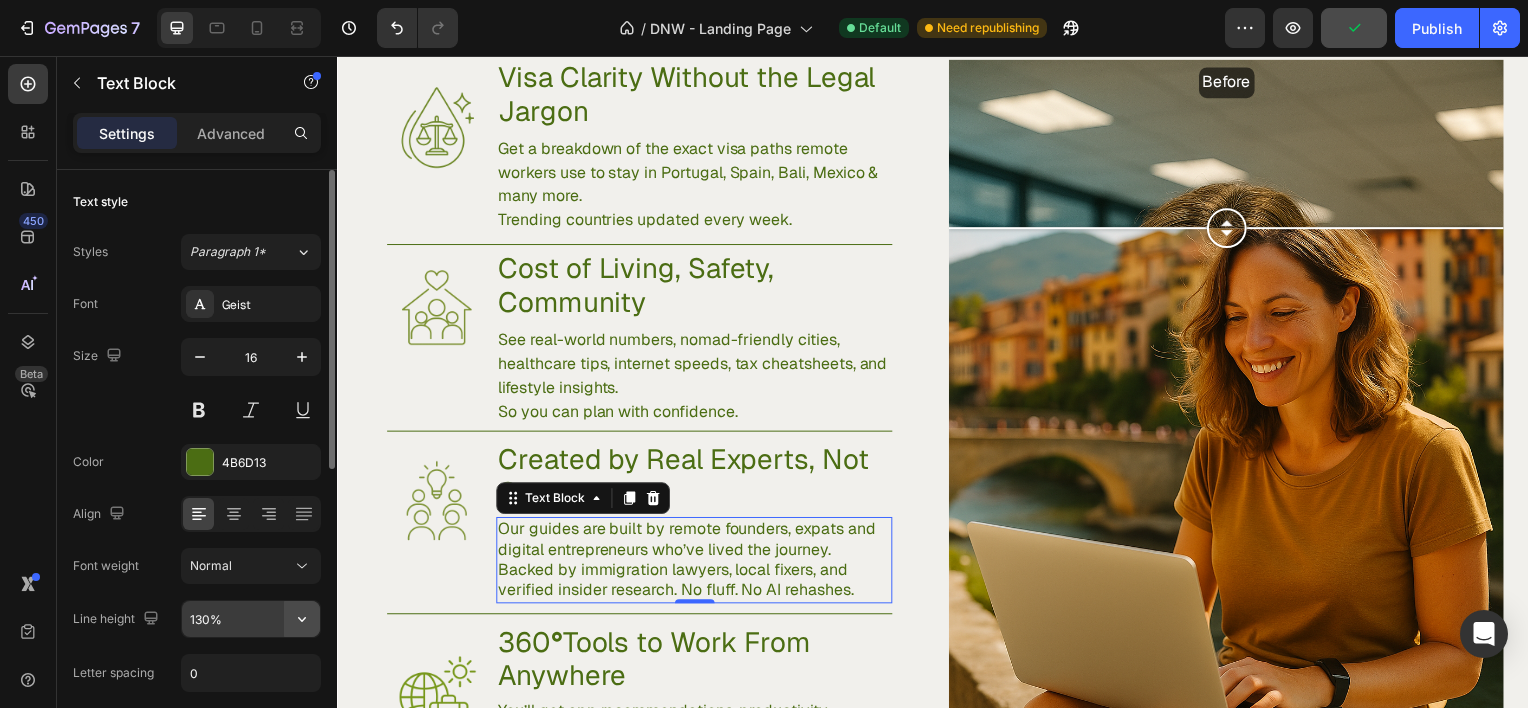 click 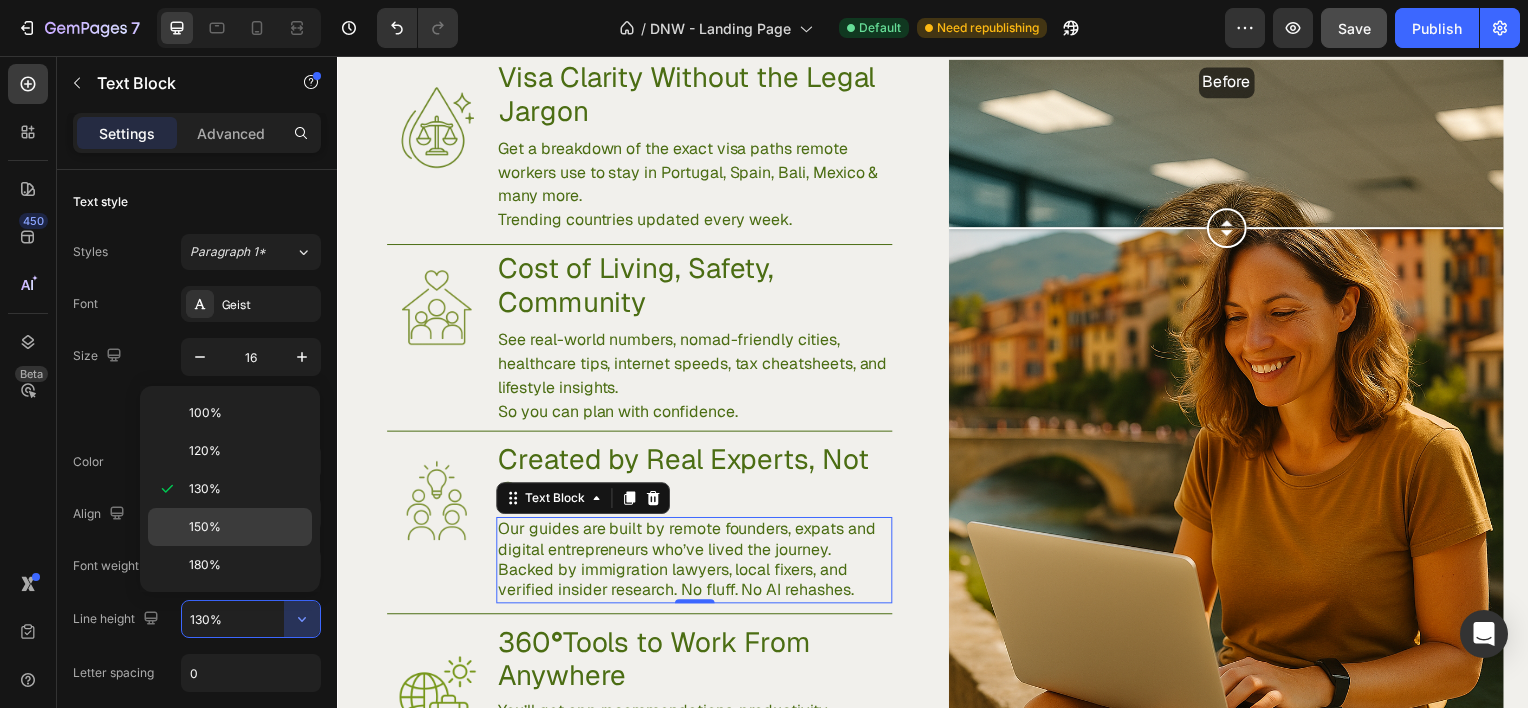 click on "150%" at bounding box center (246, 527) 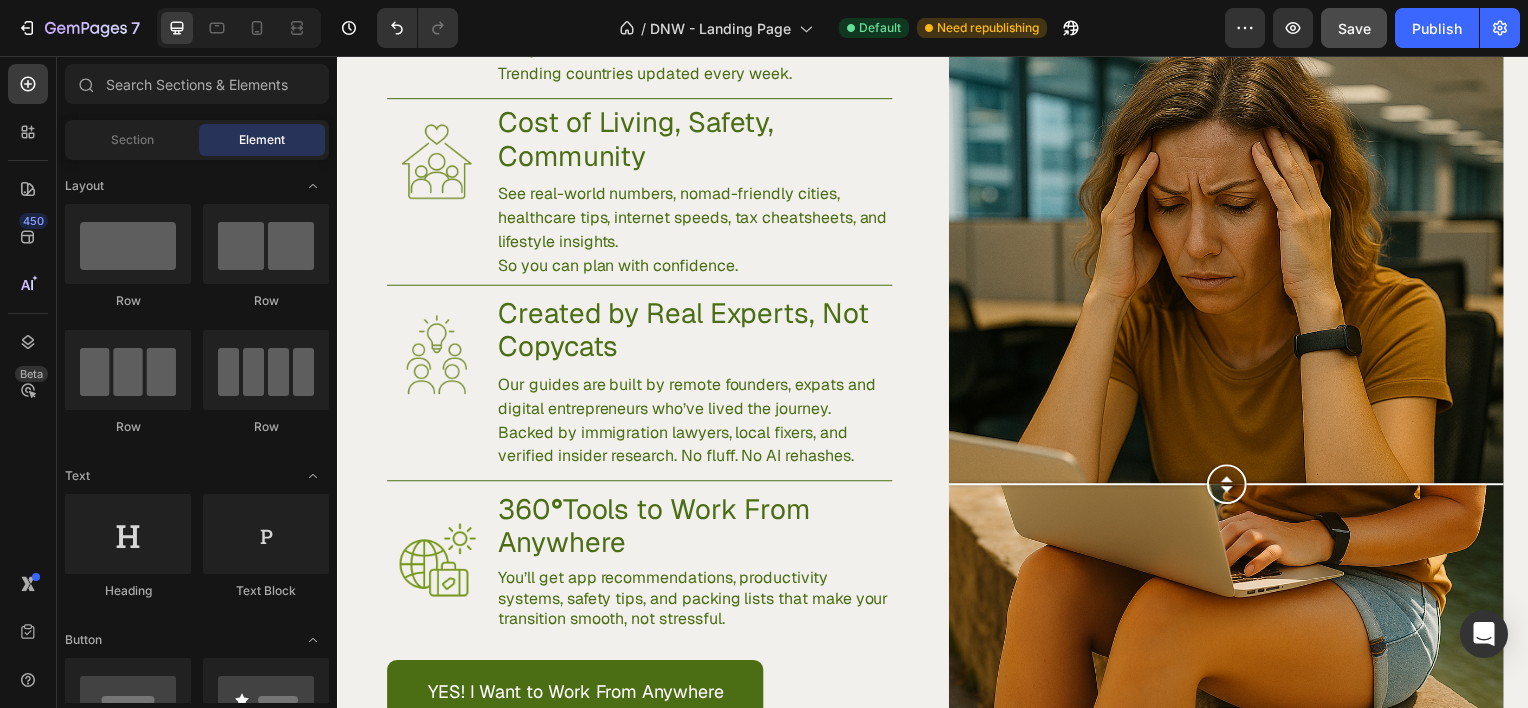 scroll, scrollTop: 1537, scrollLeft: 0, axis: vertical 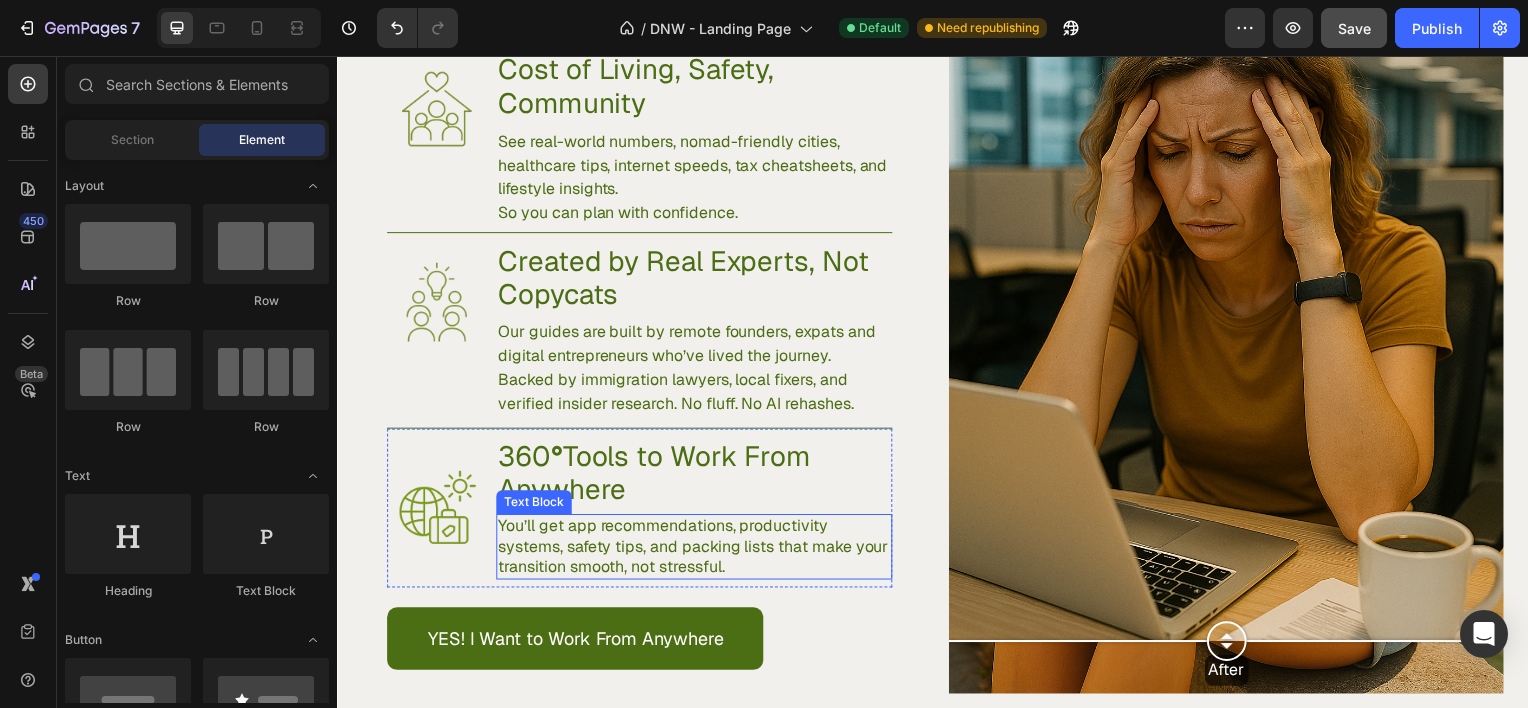 click on "You’ll get app recommendations, productivity systems, safety tips, and packing lists that make your transition smooth, not stressful." at bounding box center [696, 550] 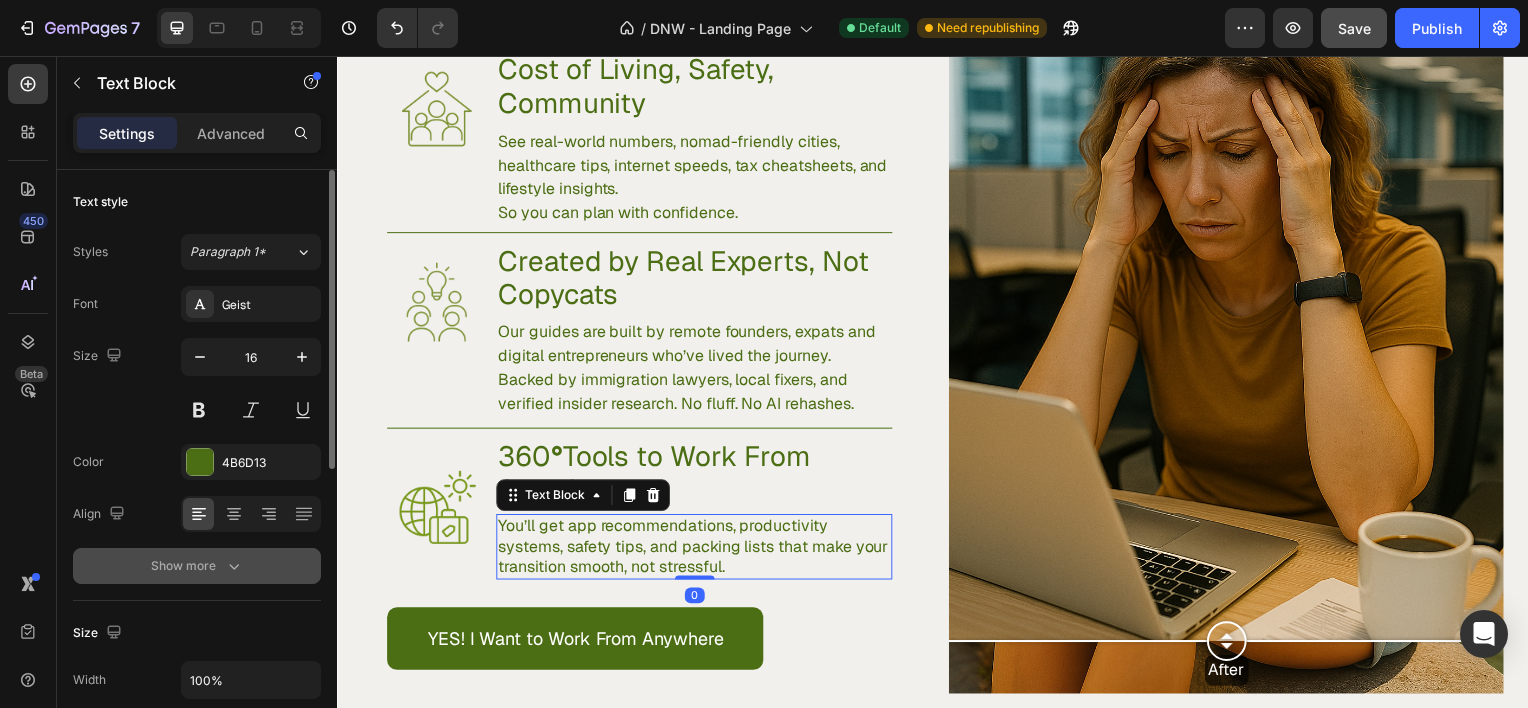 click on "Show more" at bounding box center [197, 566] 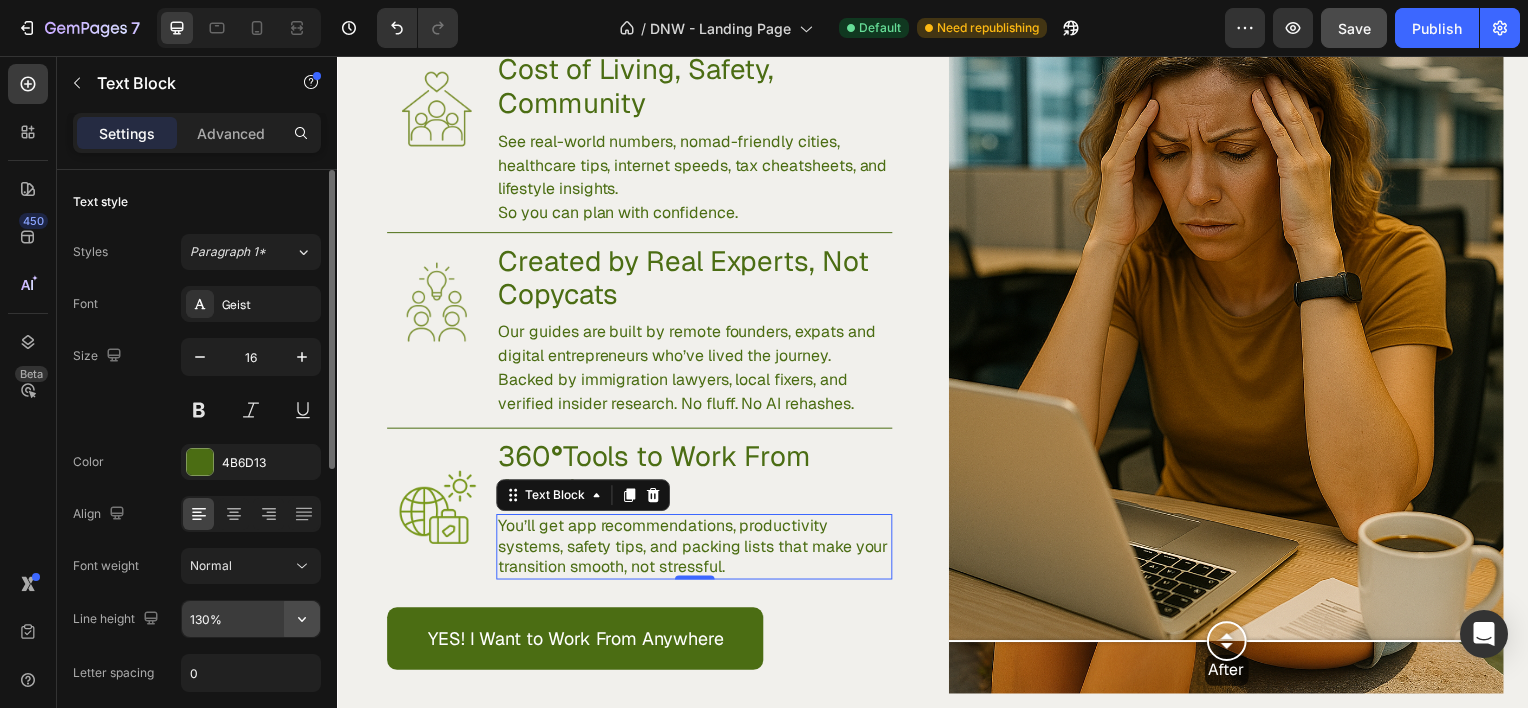 click 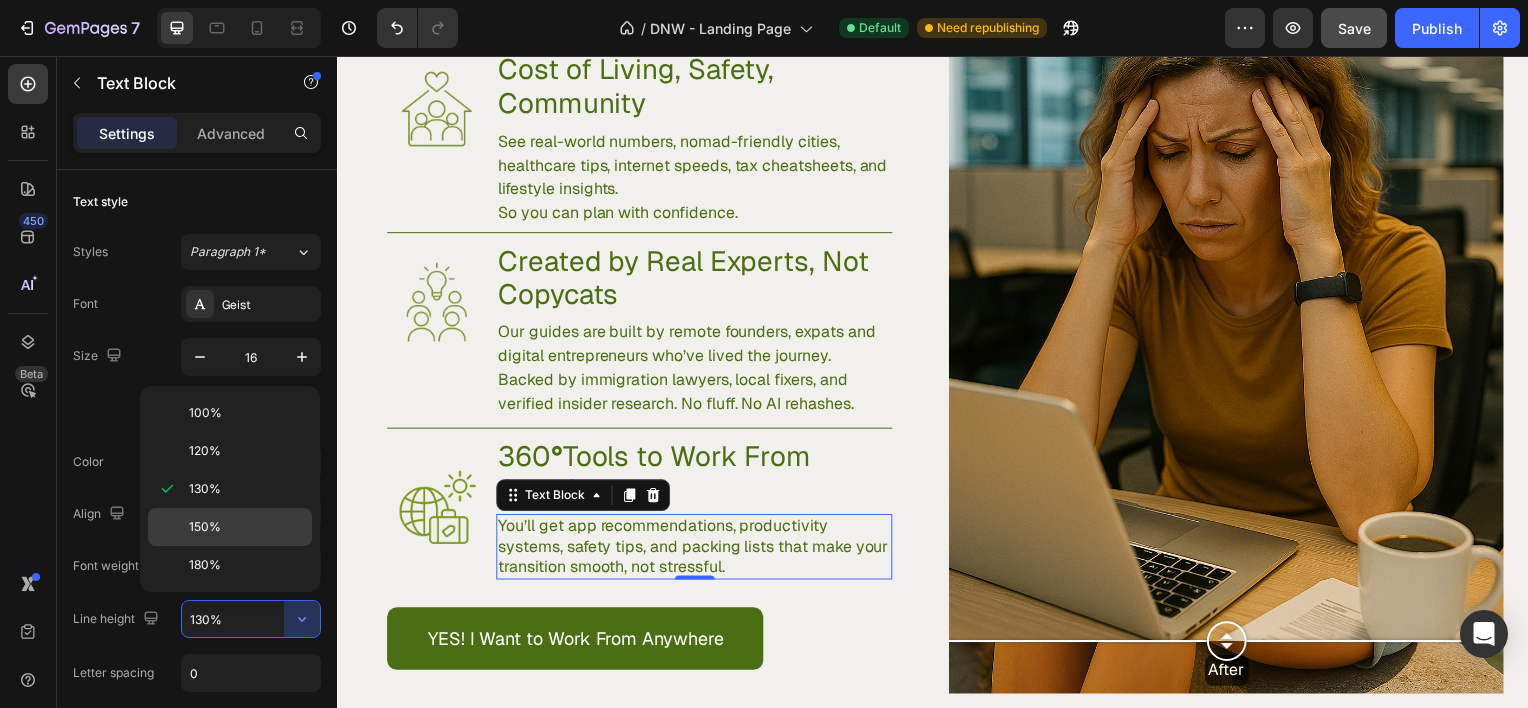 click on "150%" at bounding box center (246, 527) 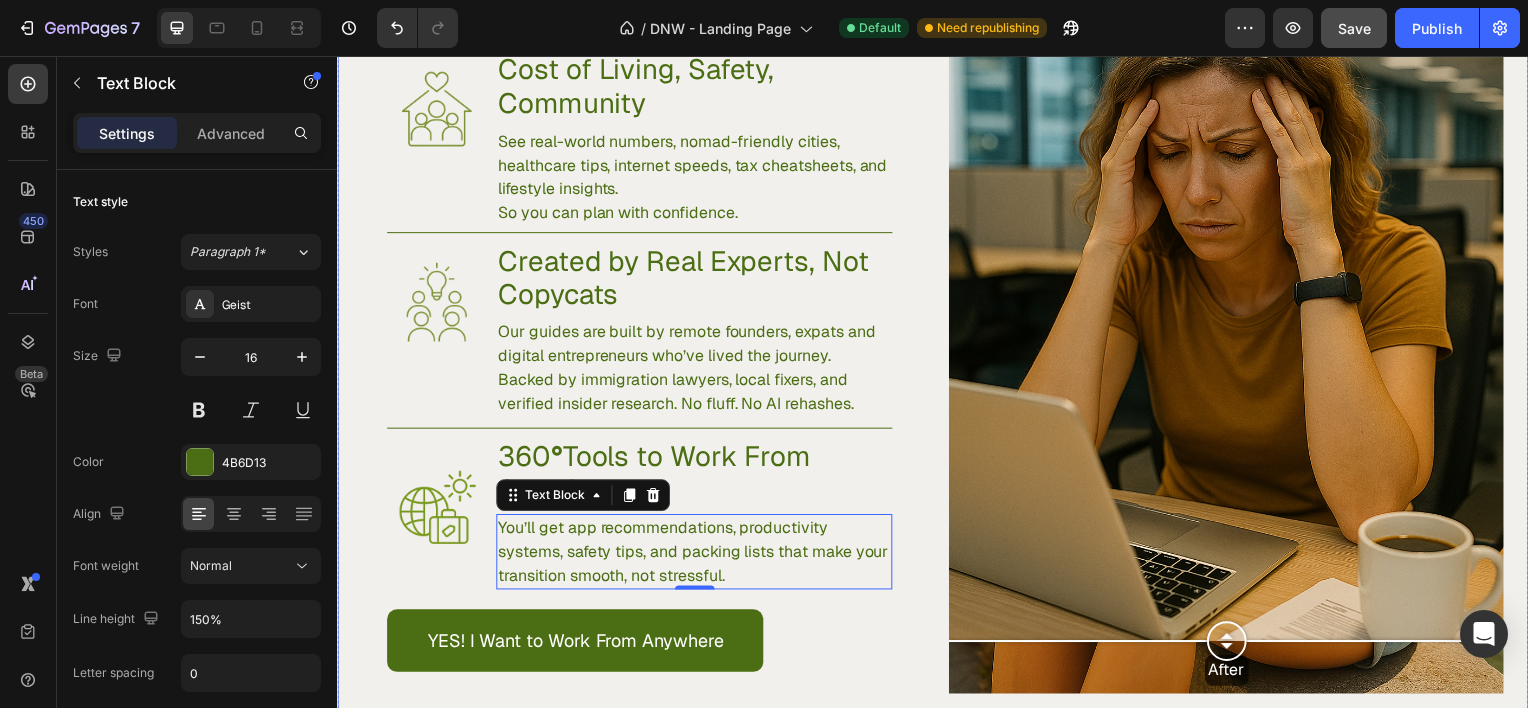 click on "Image Visa Clarity Without the Legal Jargon Heading Get a breakdown of the exact visa paths remote workers use to stay in Portugal, Spain, Bali, Mexico & many more. Trending countries updated every week. Text Block Row Image Cost of Living, Safety, Community Heading See real-world numbers, nomad-friendly cities, healthcare tips, internet speeds, tax cheatsheets, and lifestyle insights. So you can plan with confidence. Text Block Row Image Created by Real Experts, Not Copycats Heading Our guides are built by remote founders, expats and digital entrepreneurs who’ve lived the journey. Backed by immigration lawyers, local fixers, and verified insider research. No fluff. No AI rehashes. Text Block Row Image 360 °  Tools to Work From Anywhere Heading You’ll get app recommendations, productivity systems, safety tips, and packing lists that make your transition smooth, not stressful. Text Block   0 Row YES! I Want to Work From Anywhere Button Row Before After Image Comparison" at bounding box center [937, 298] 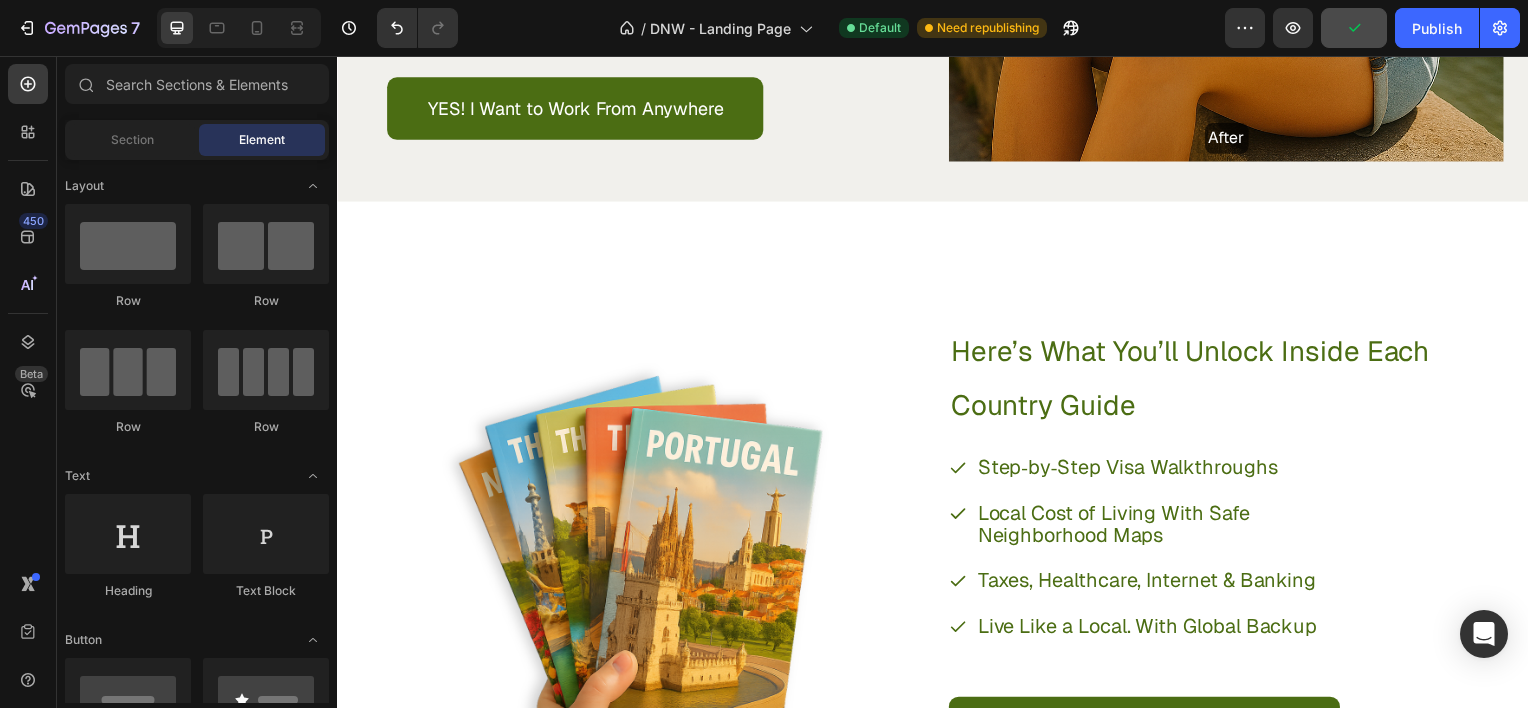 scroll, scrollTop: 2184, scrollLeft: 0, axis: vertical 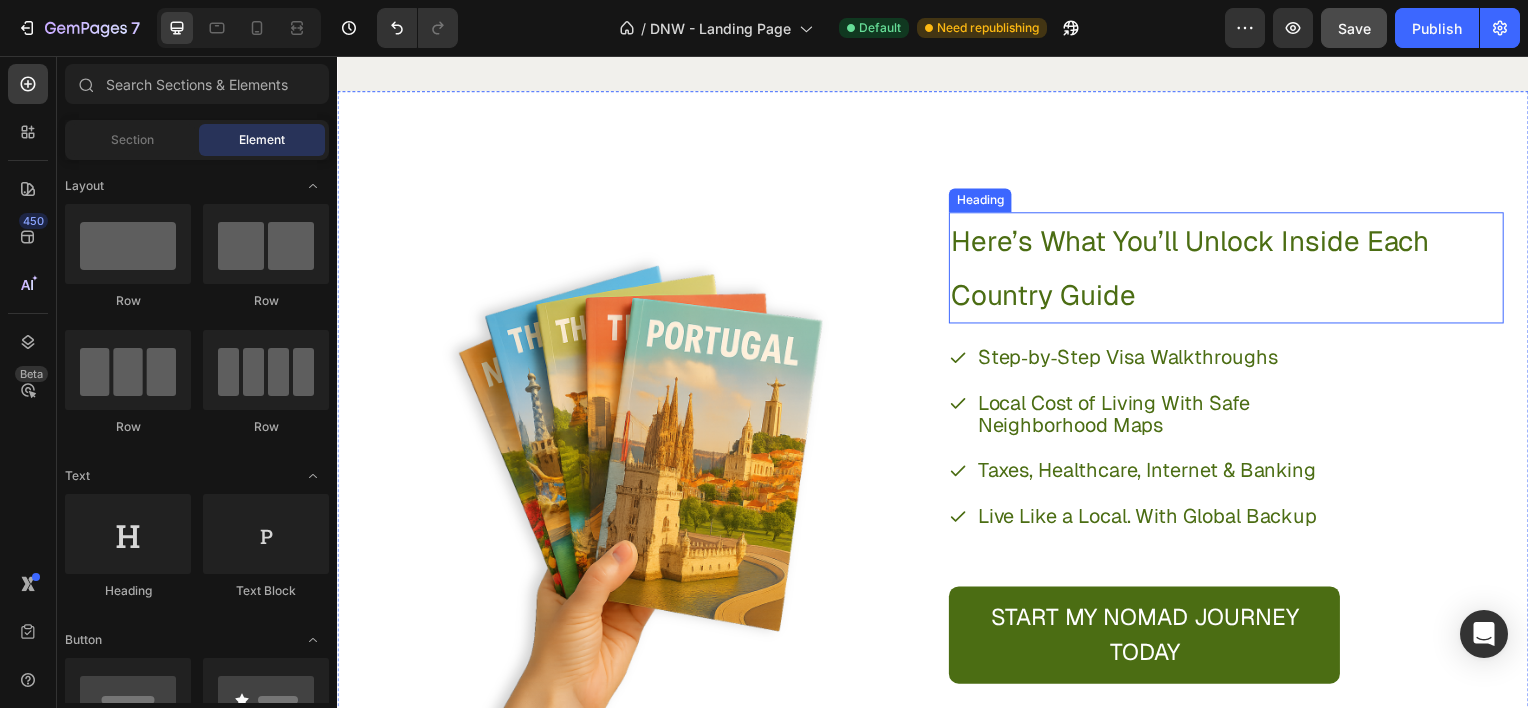 click on "Here’s What You’ll Unlock Inside Each Country Guide" at bounding box center (1209, 269) 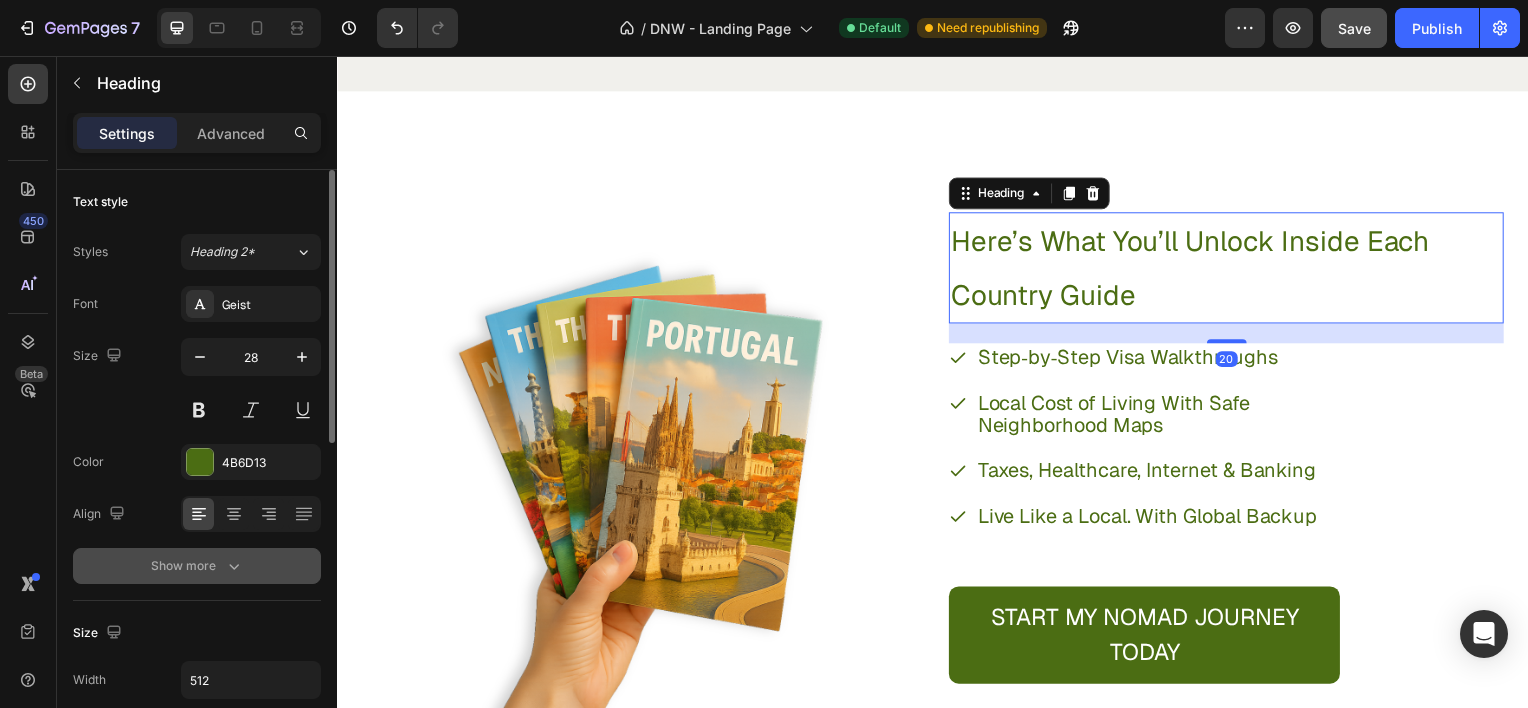 click on "Show more" at bounding box center (197, 566) 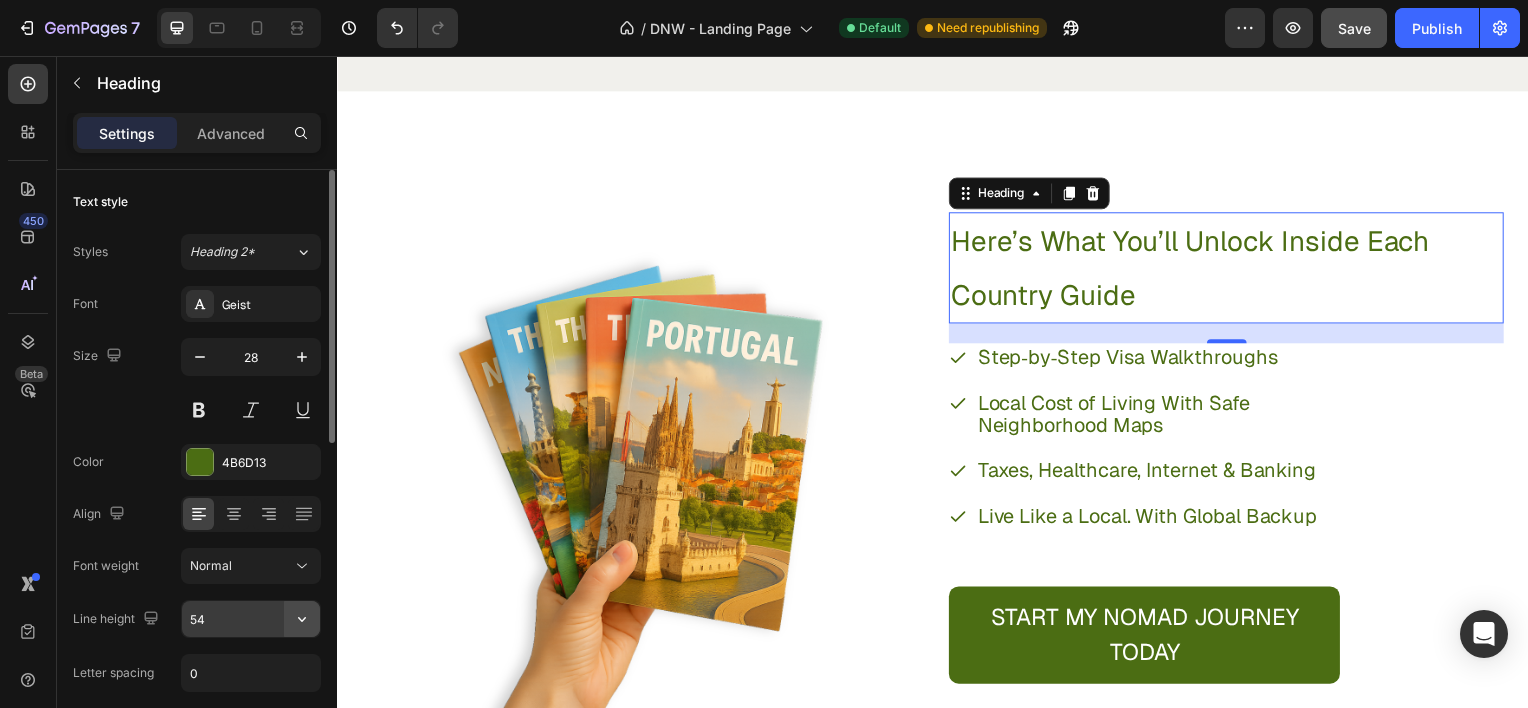 click 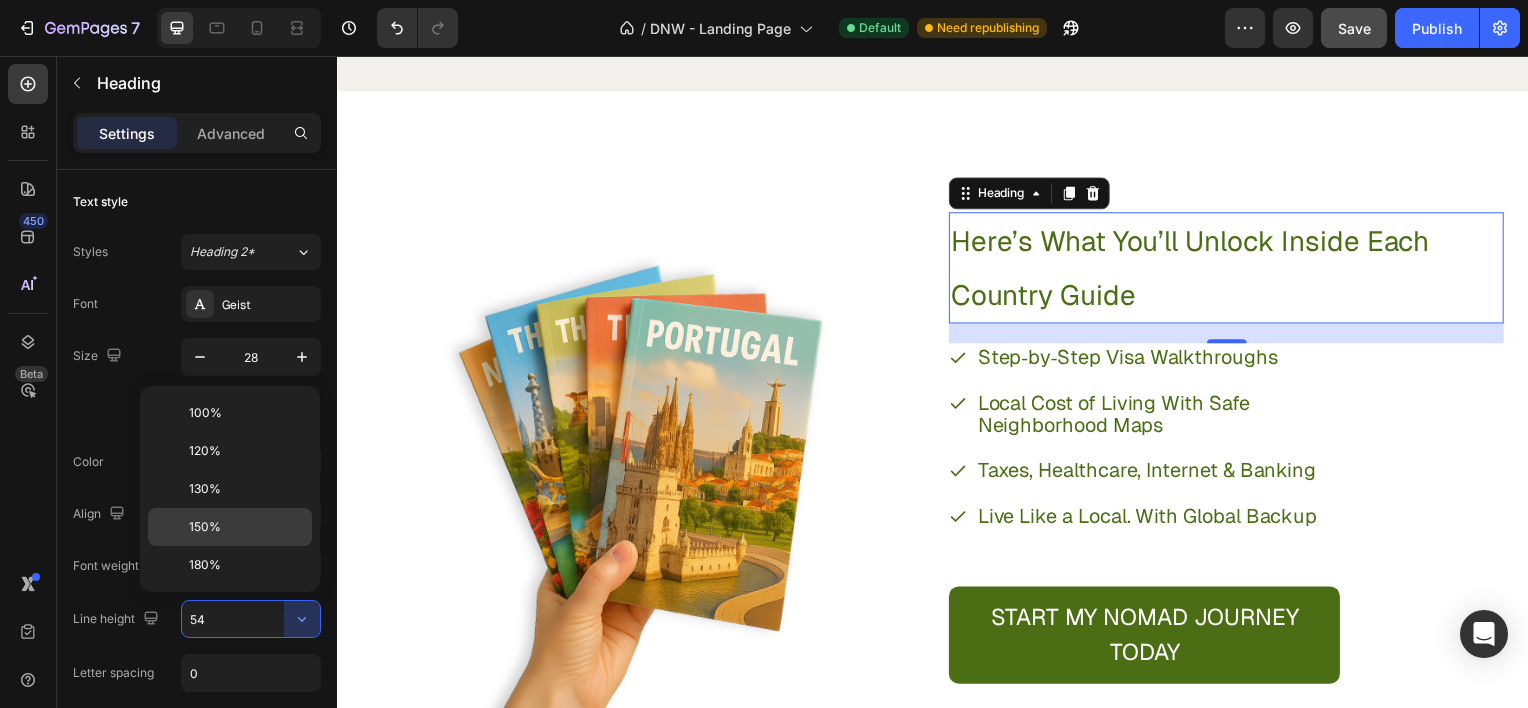 click on "150%" at bounding box center [205, 527] 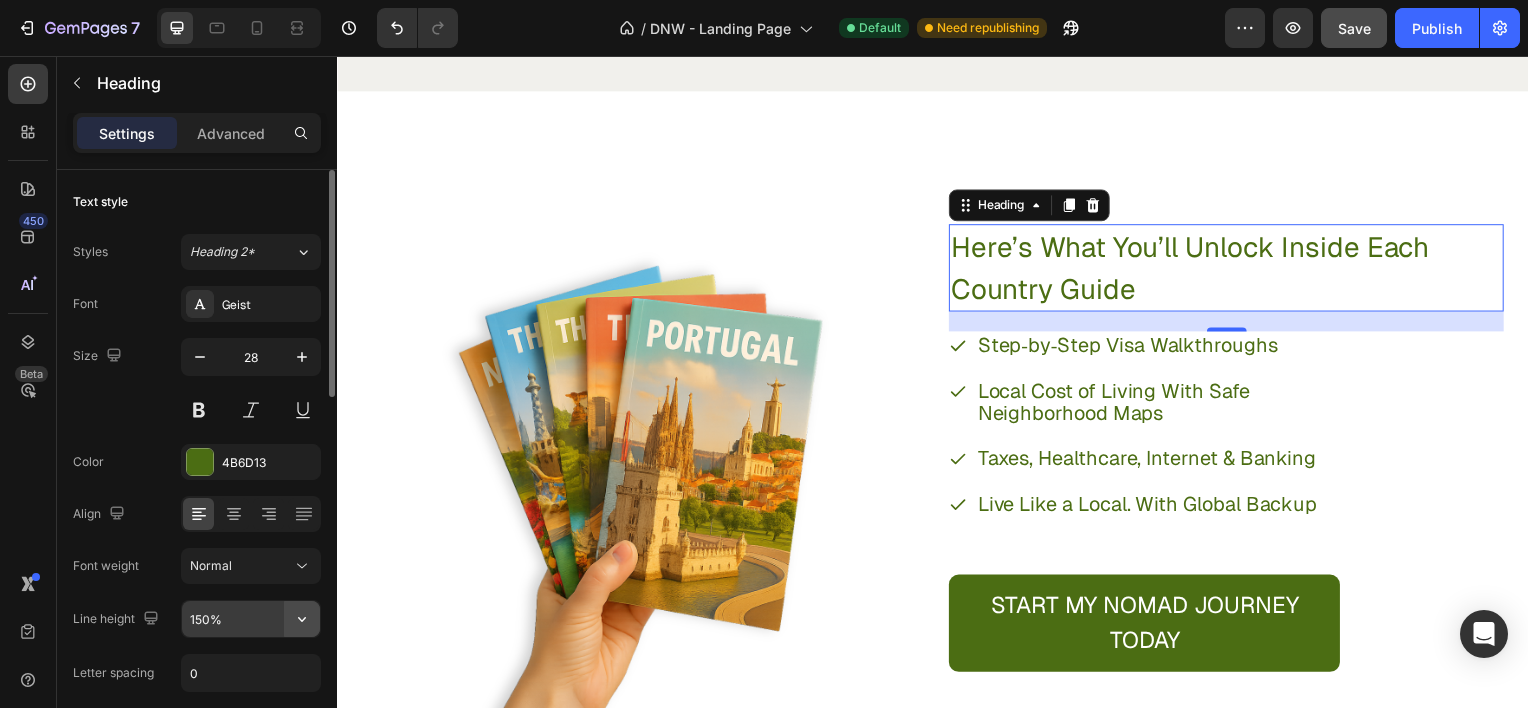 click 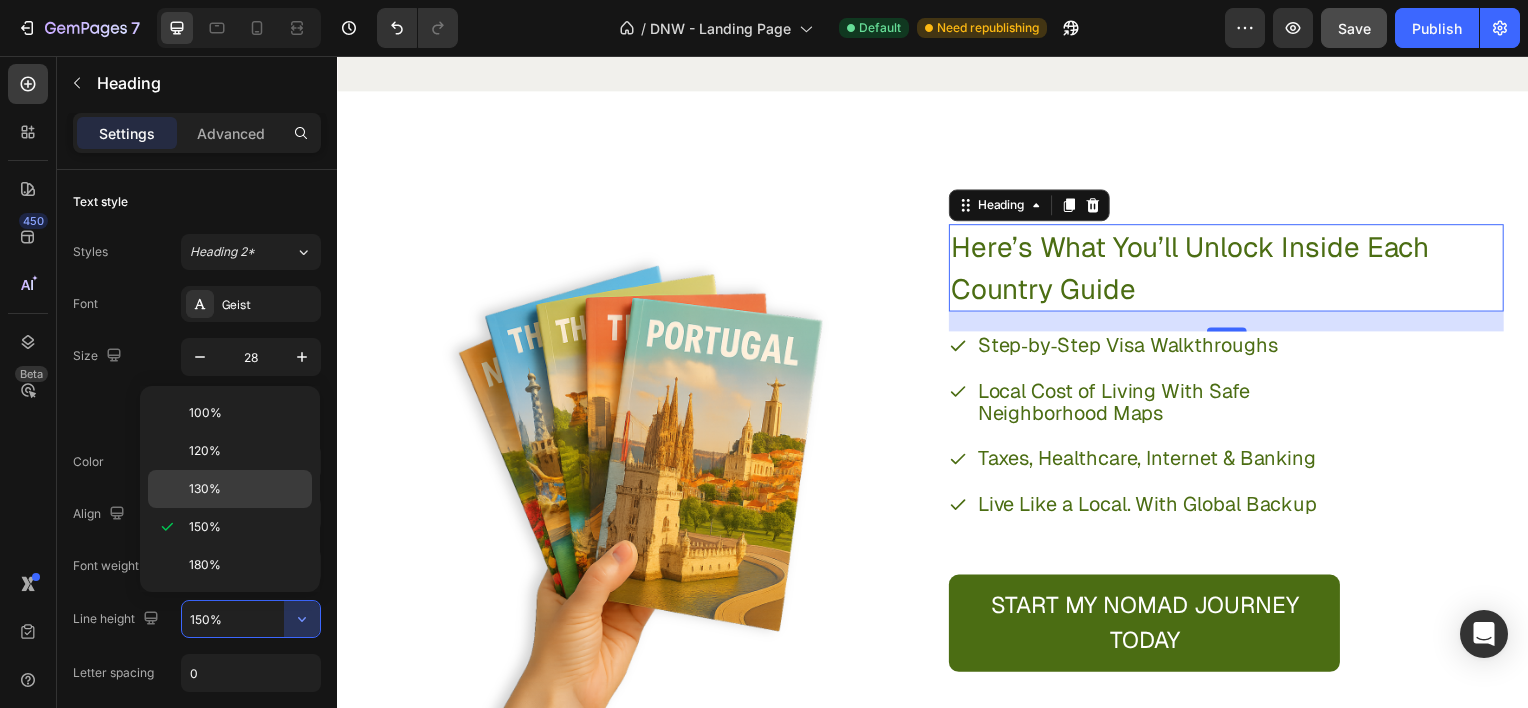 click on "130%" 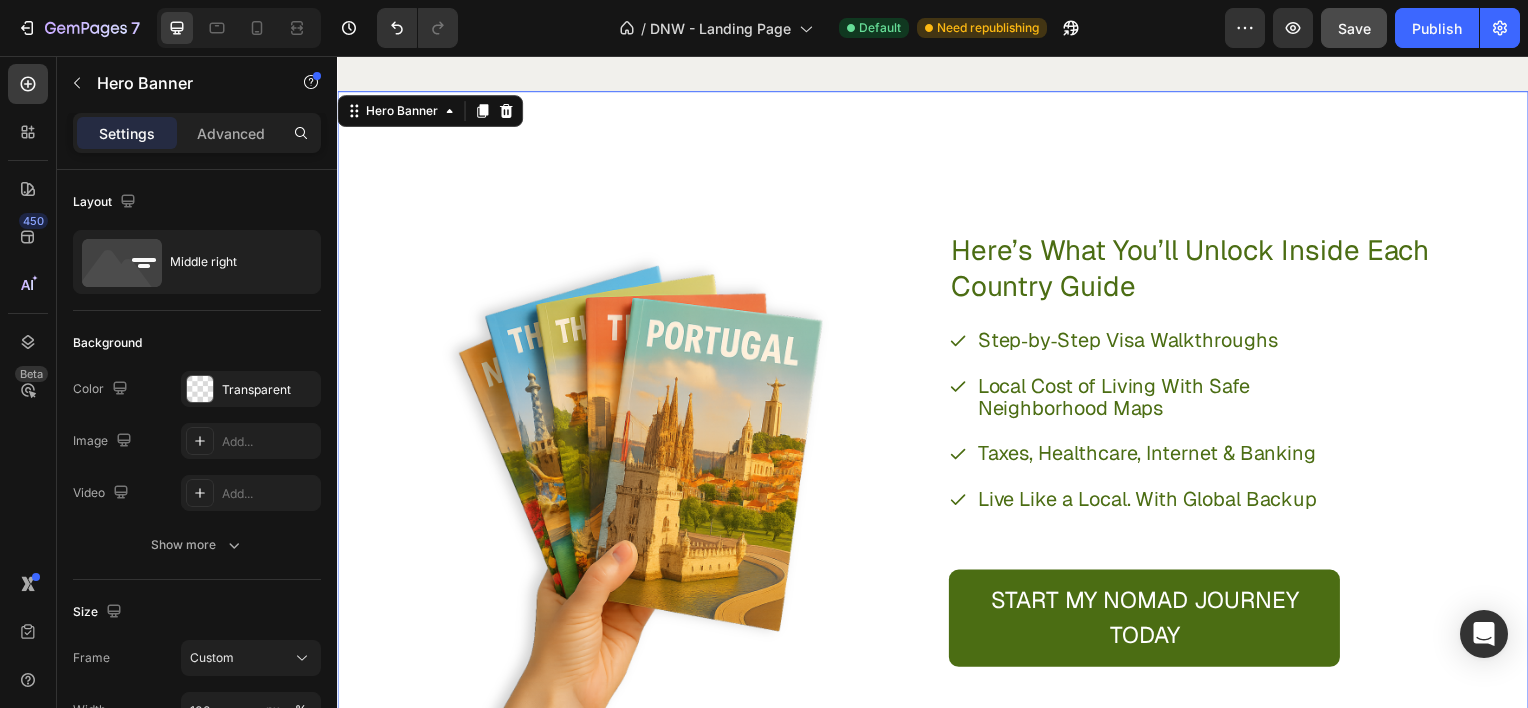 click on "Here’s What You’ll Unlock Inside Each Country Guide Heading
Step‑by‑Step Visa Walkthroughs
Local Cost of Living With Safe Neighborhood Maps
Taxes, Healthcare, Internet & Banking
Live Like a Local. With Global Backup Item List START MY NOMAD JOURNEY TODAY Button Row" at bounding box center [1232, 470] 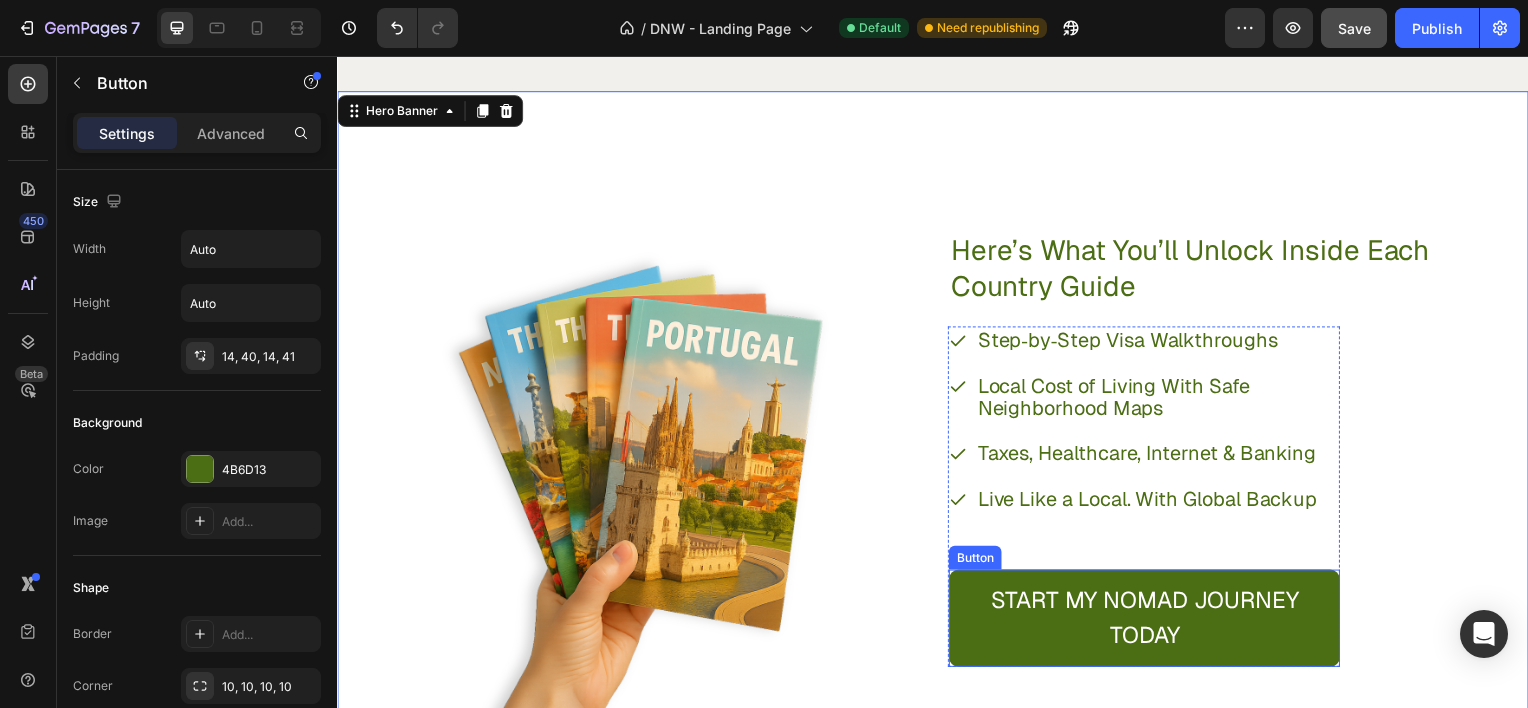 click on "START MY NOMAD JOURNEY TODAY" at bounding box center [1150, 622] 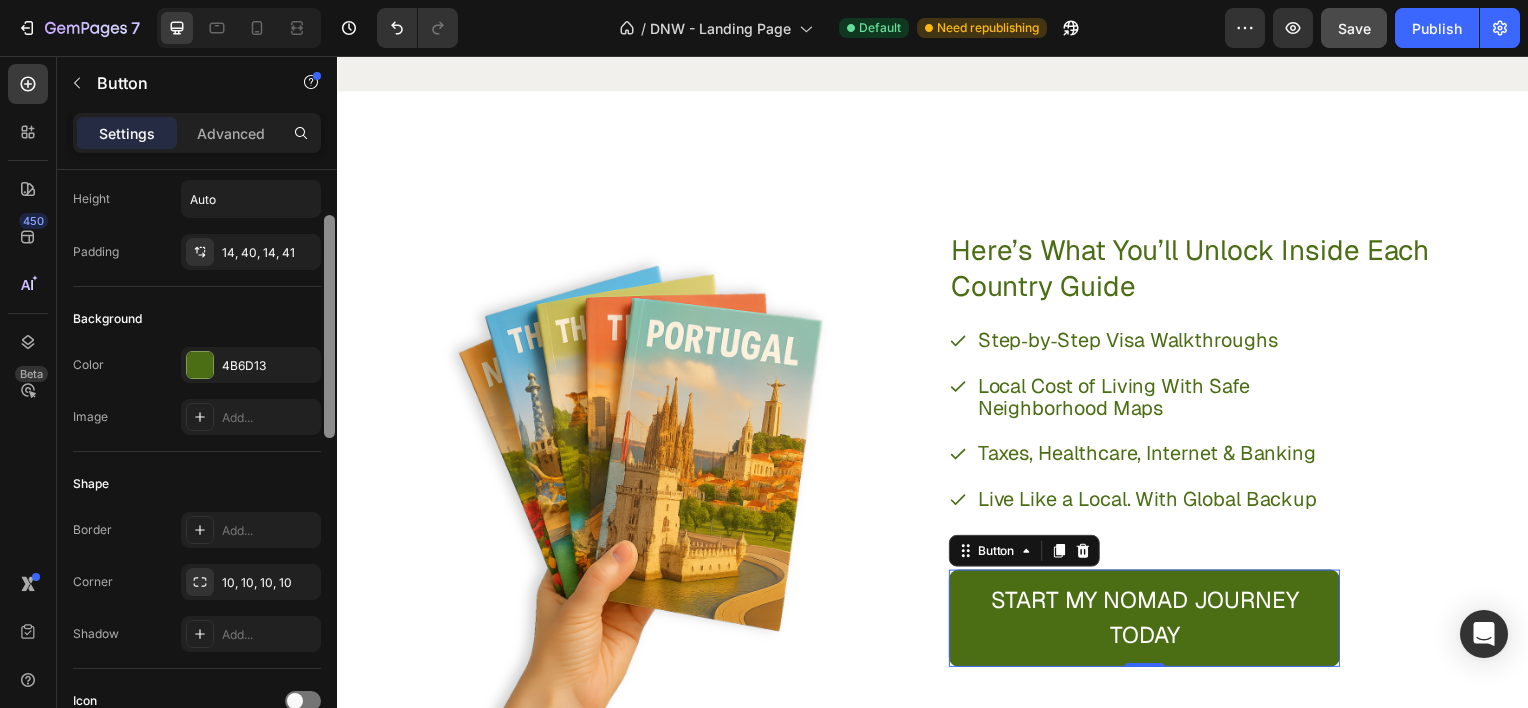 scroll, scrollTop: 109, scrollLeft: 0, axis: vertical 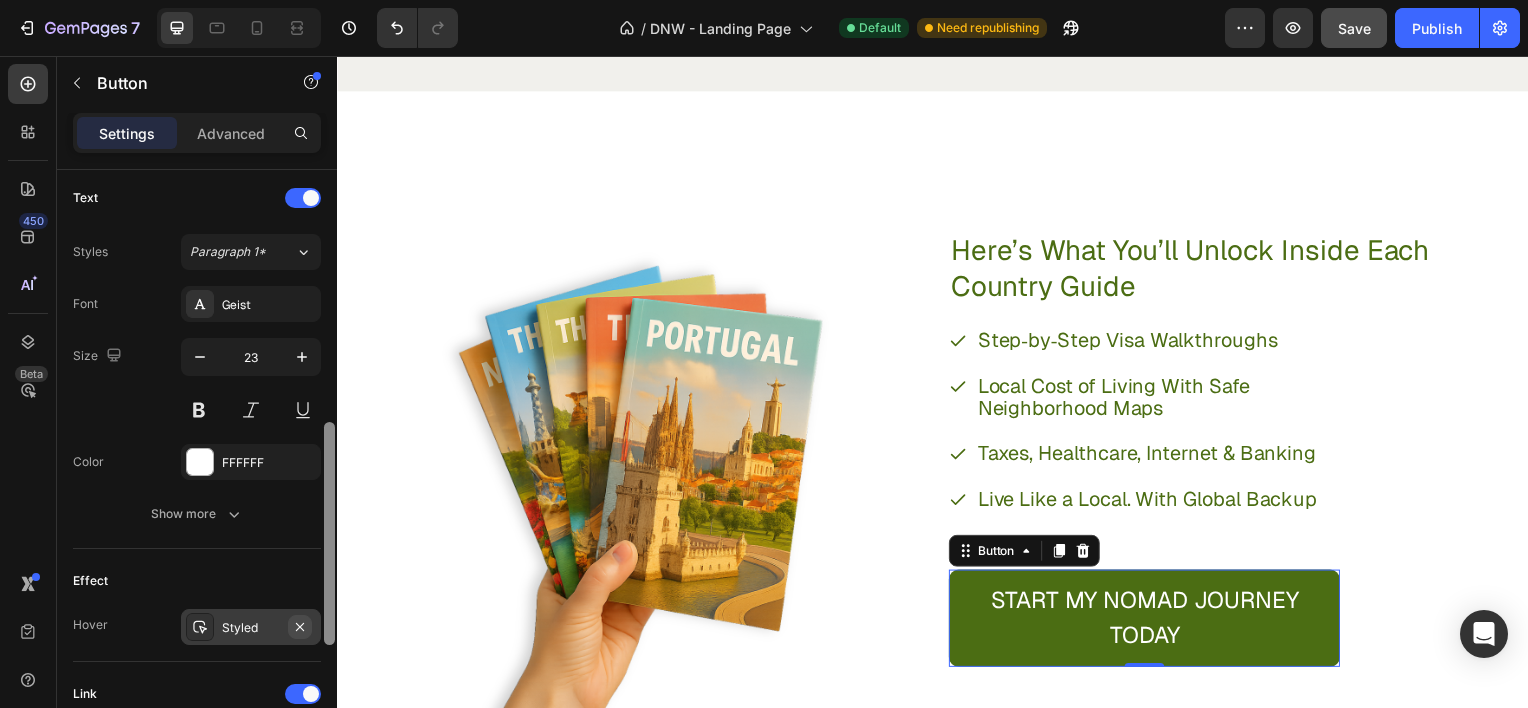 drag, startPoint x: 331, startPoint y: 360, endPoint x: 308, endPoint y: 614, distance: 255.03922 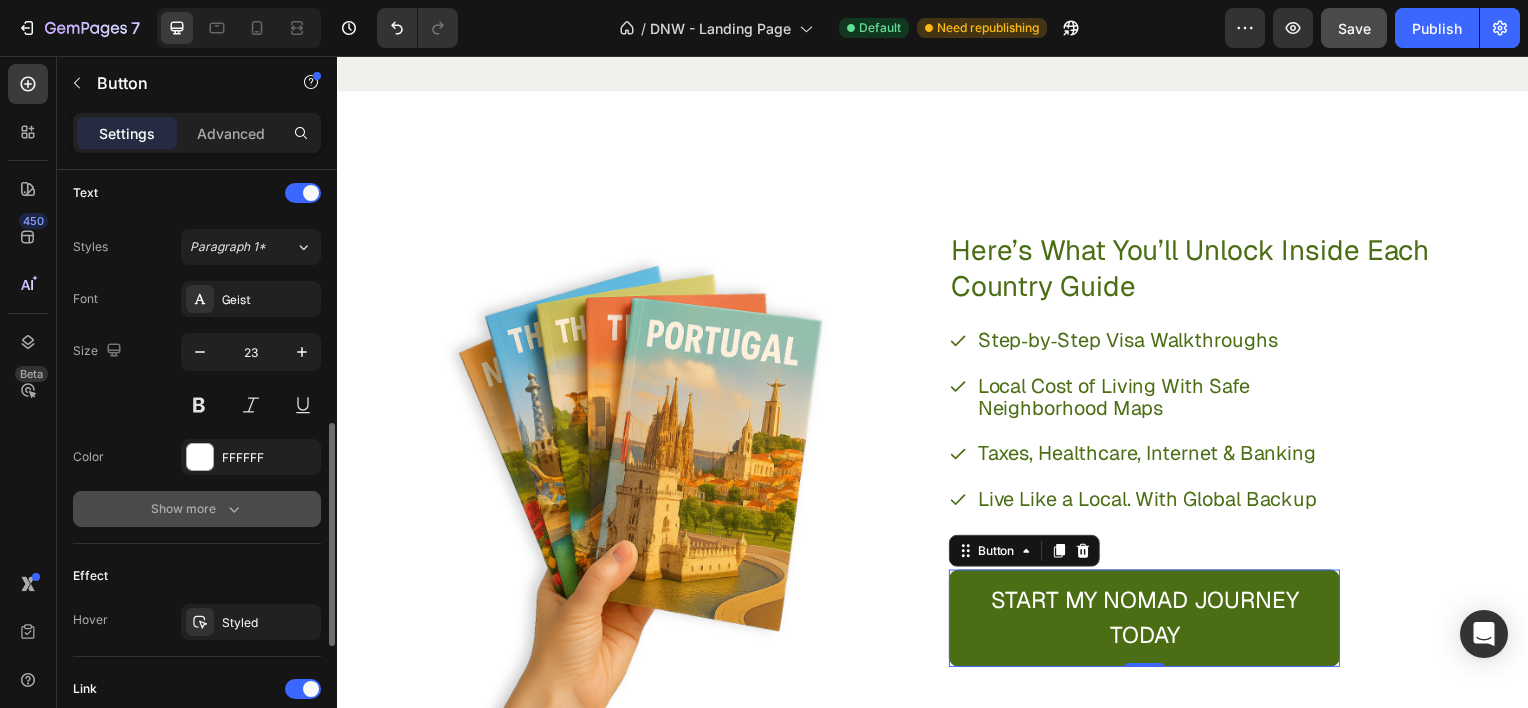 click on "Show more" at bounding box center (197, 509) 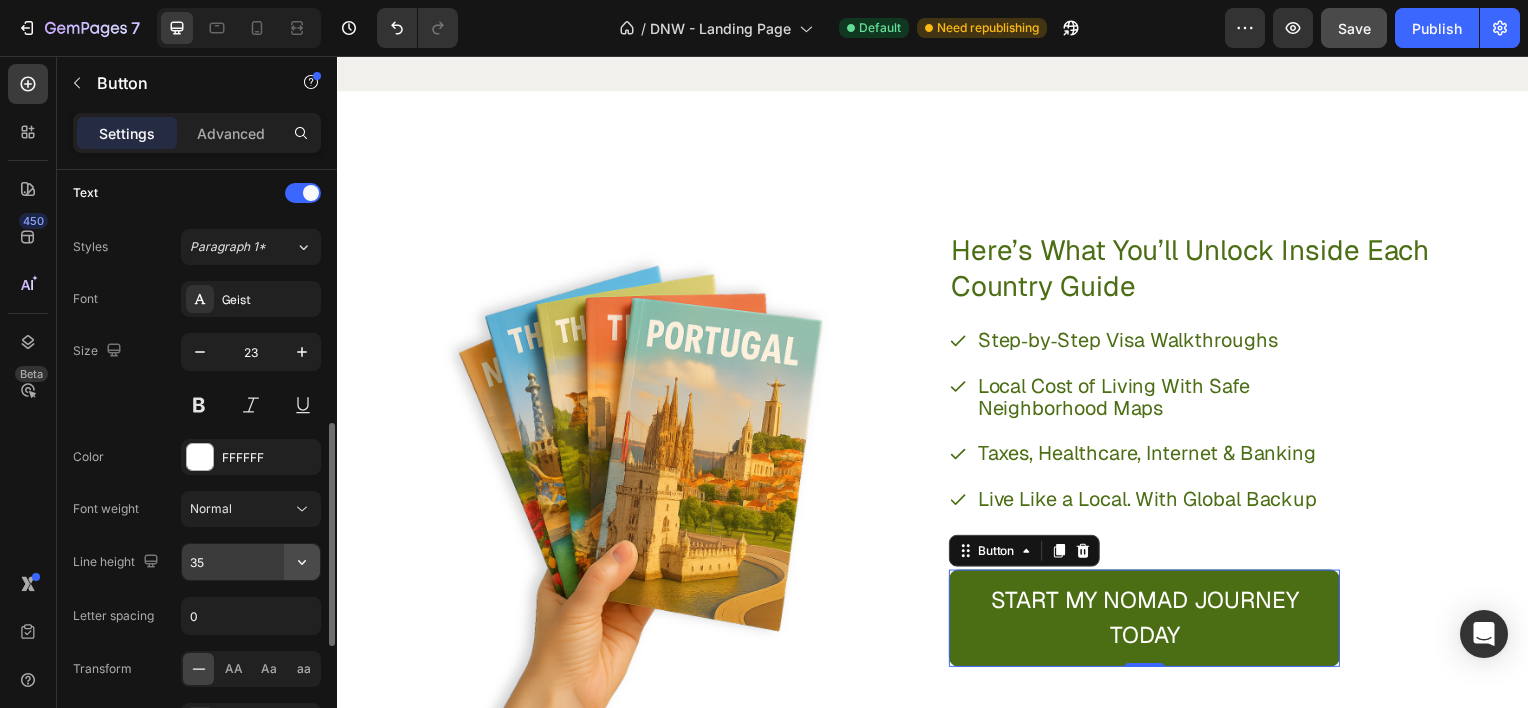 click 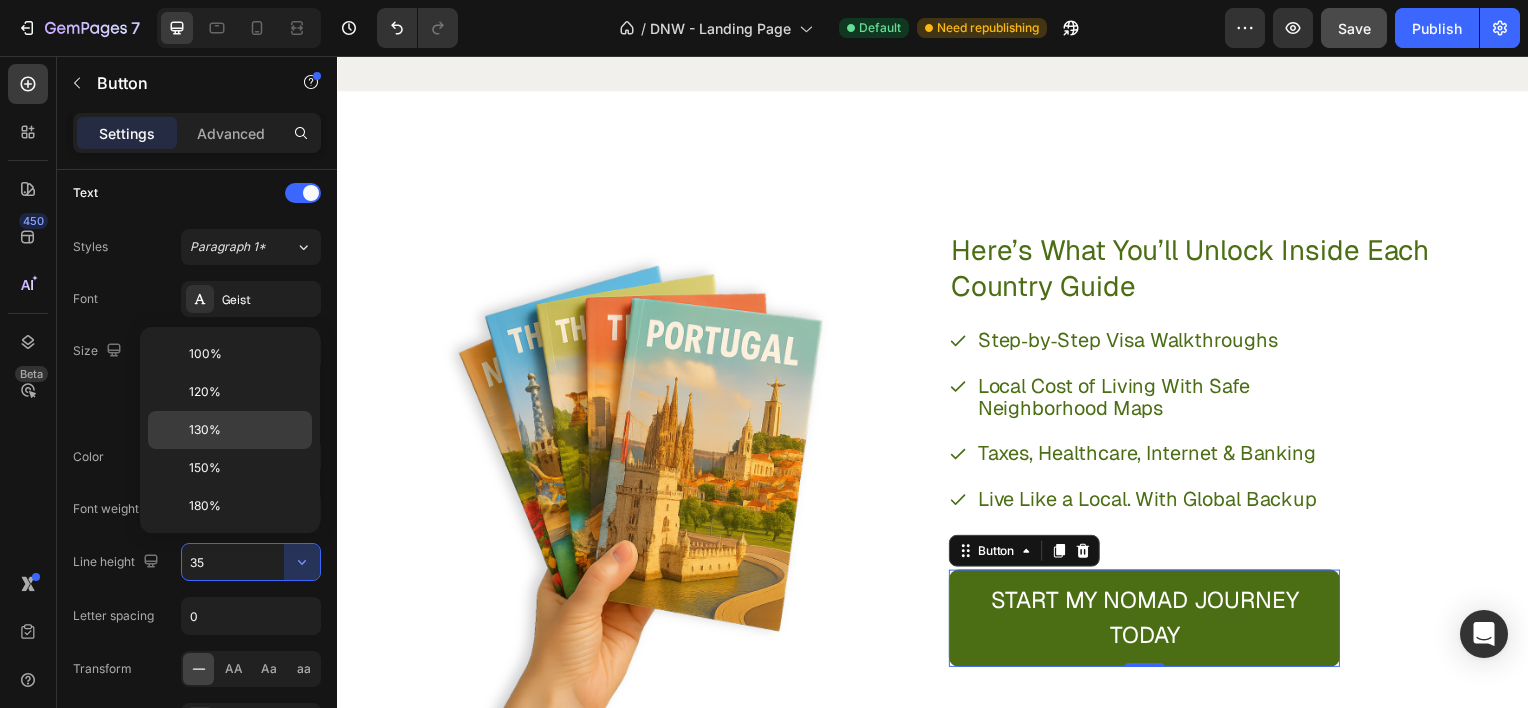 click on "130%" at bounding box center (246, 430) 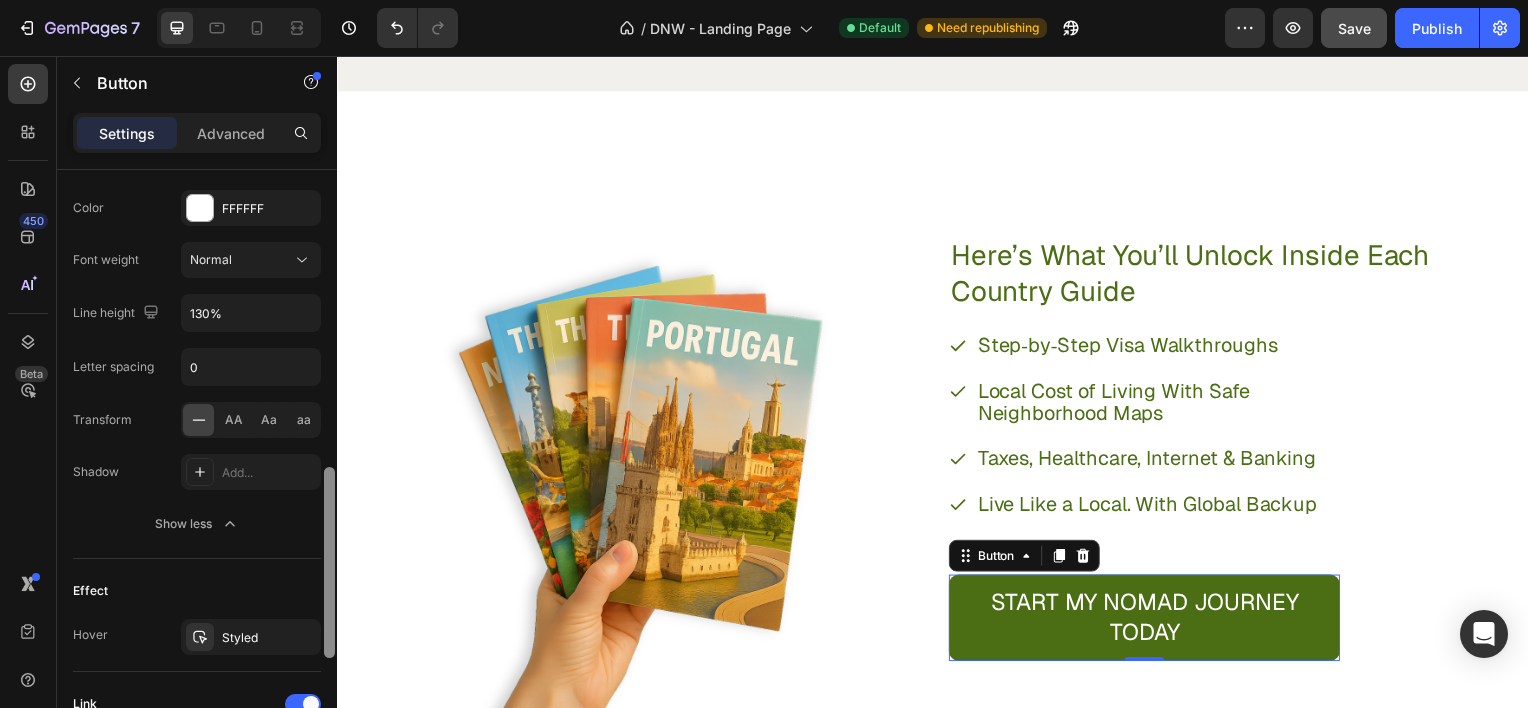 scroll, scrollTop: 860, scrollLeft: 0, axis: vertical 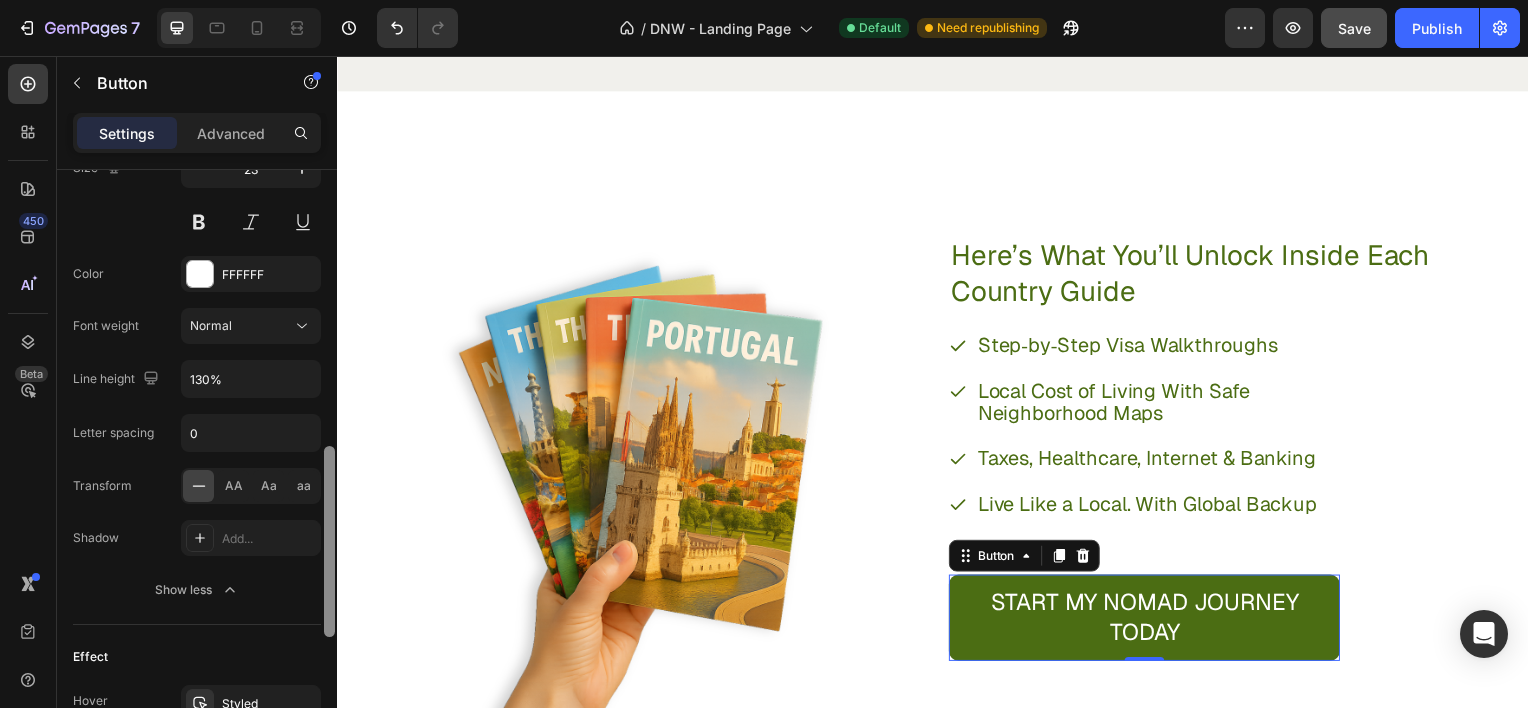drag, startPoint x: 326, startPoint y: 472, endPoint x: 324, endPoint y: 531, distance: 59.03389 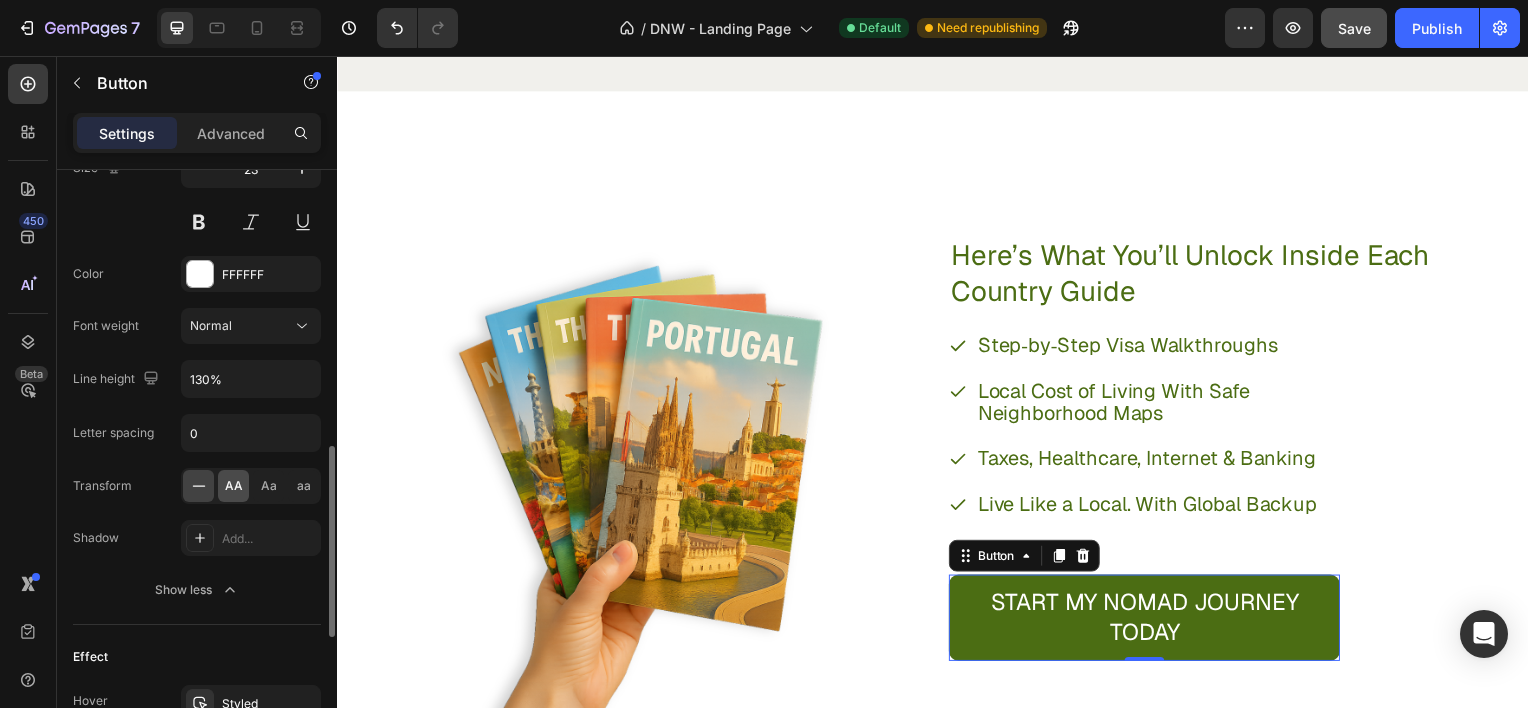 click on "AA" 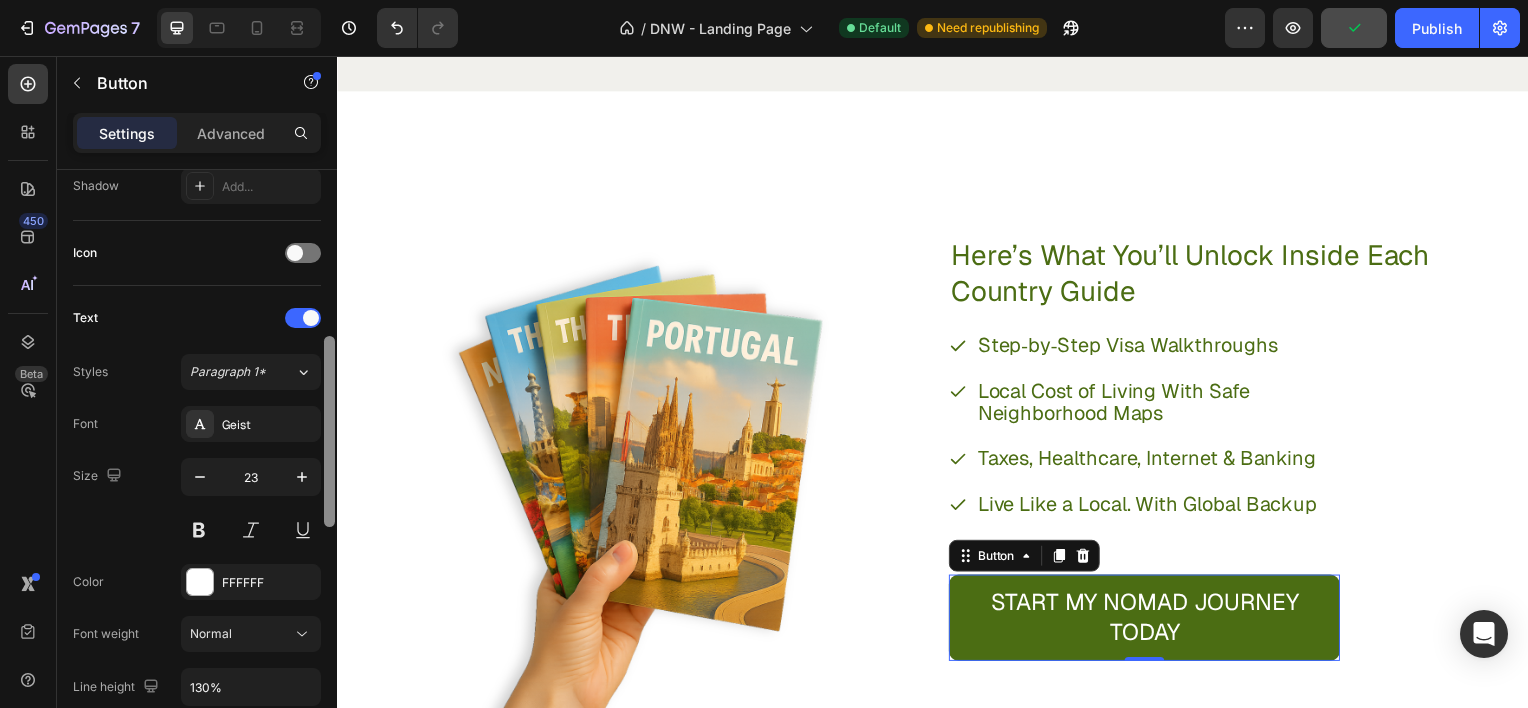 scroll, scrollTop: 544, scrollLeft: 0, axis: vertical 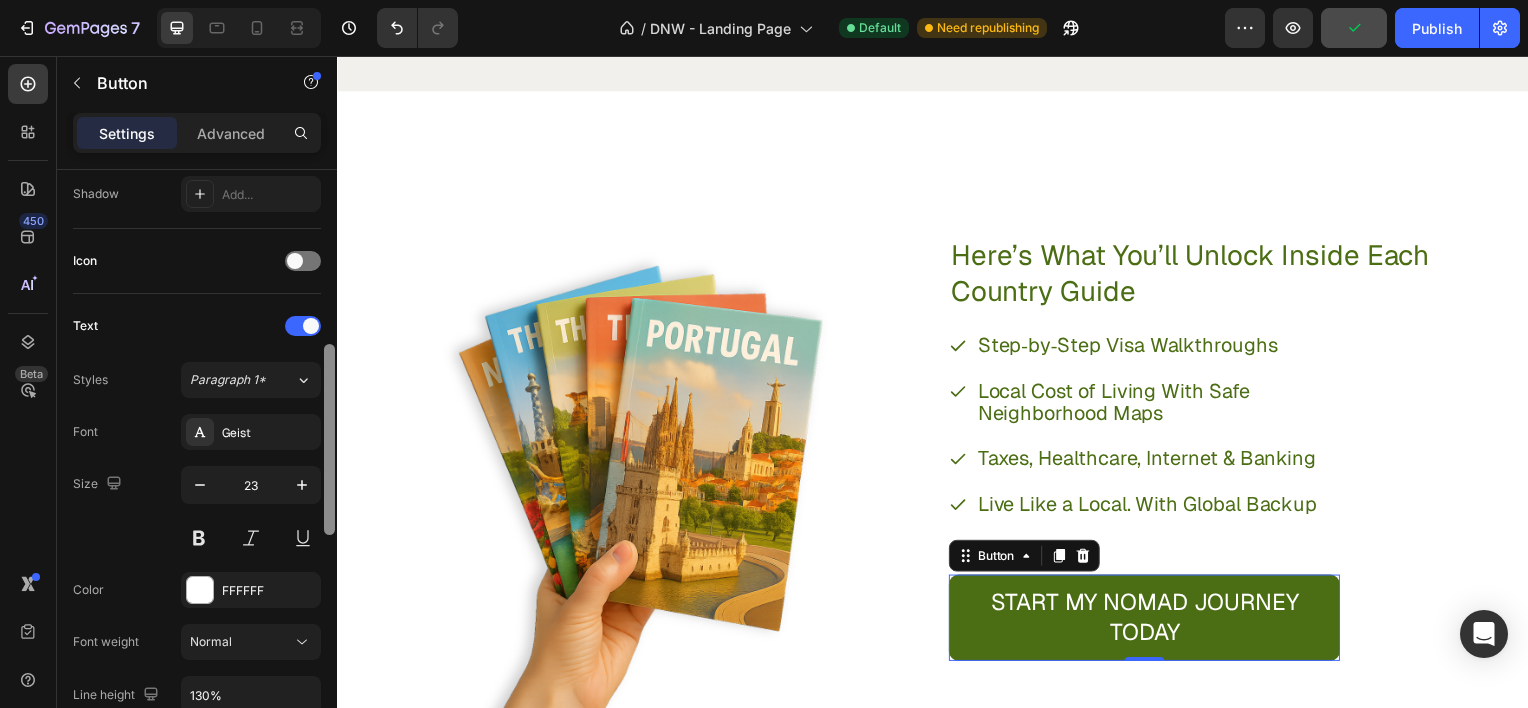 drag, startPoint x: 326, startPoint y: 507, endPoint x: 336, endPoint y: 405, distance: 102.48902 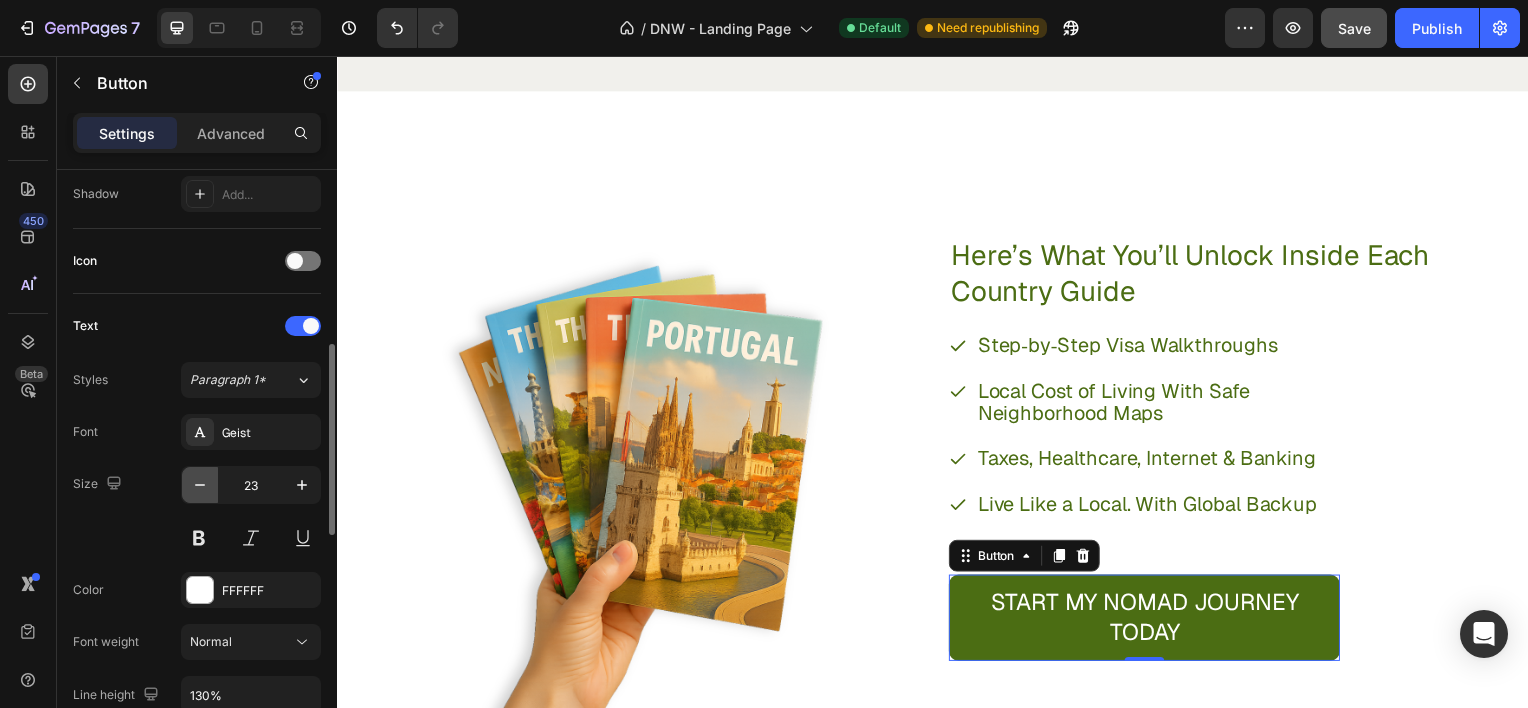click 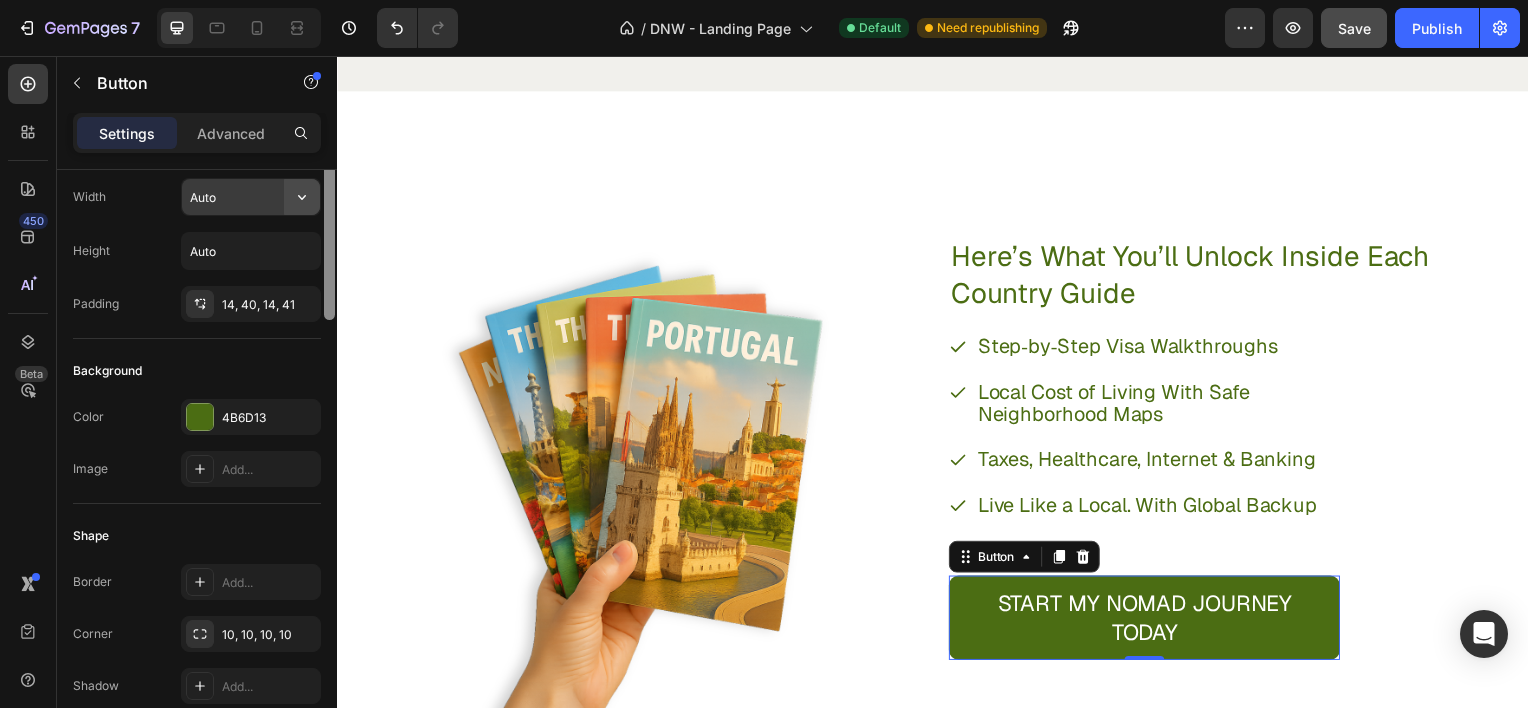 scroll, scrollTop: 9, scrollLeft: 0, axis: vertical 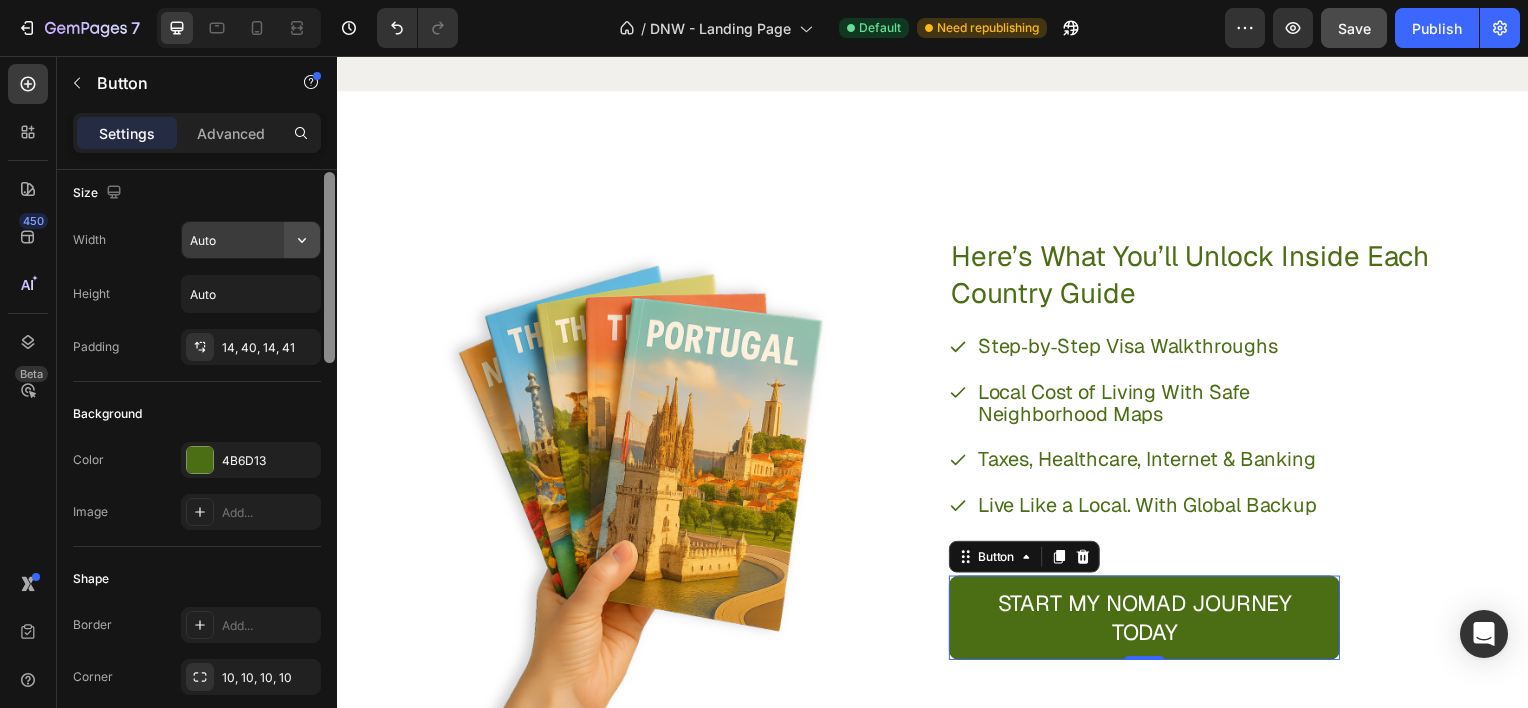drag, startPoint x: 325, startPoint y: 426, endPoint x: 317, endPoint y: 254, distance: 172.18594 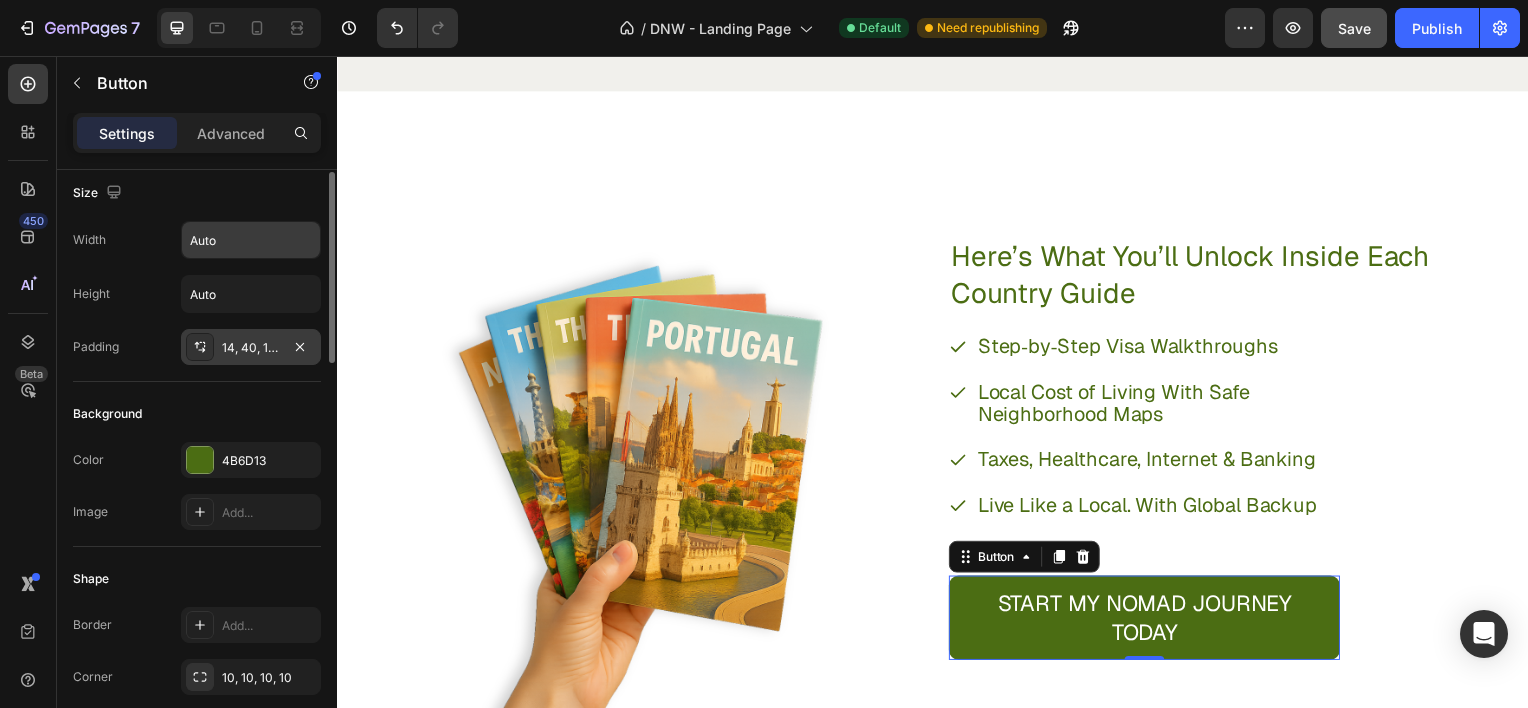 click on "14, 40, 14, 41" at bounding box center (251, 348) 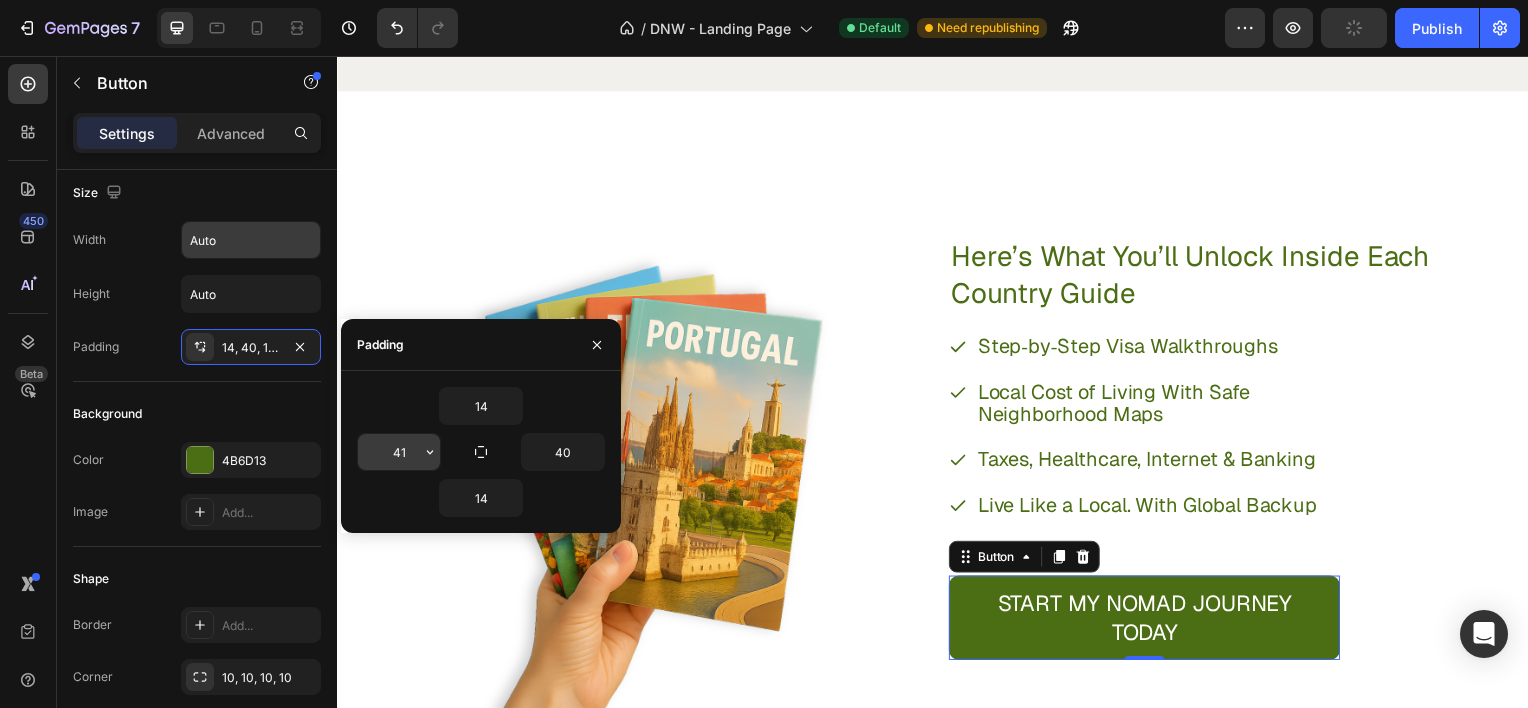 click on "41" at bounding box center [399, 452] 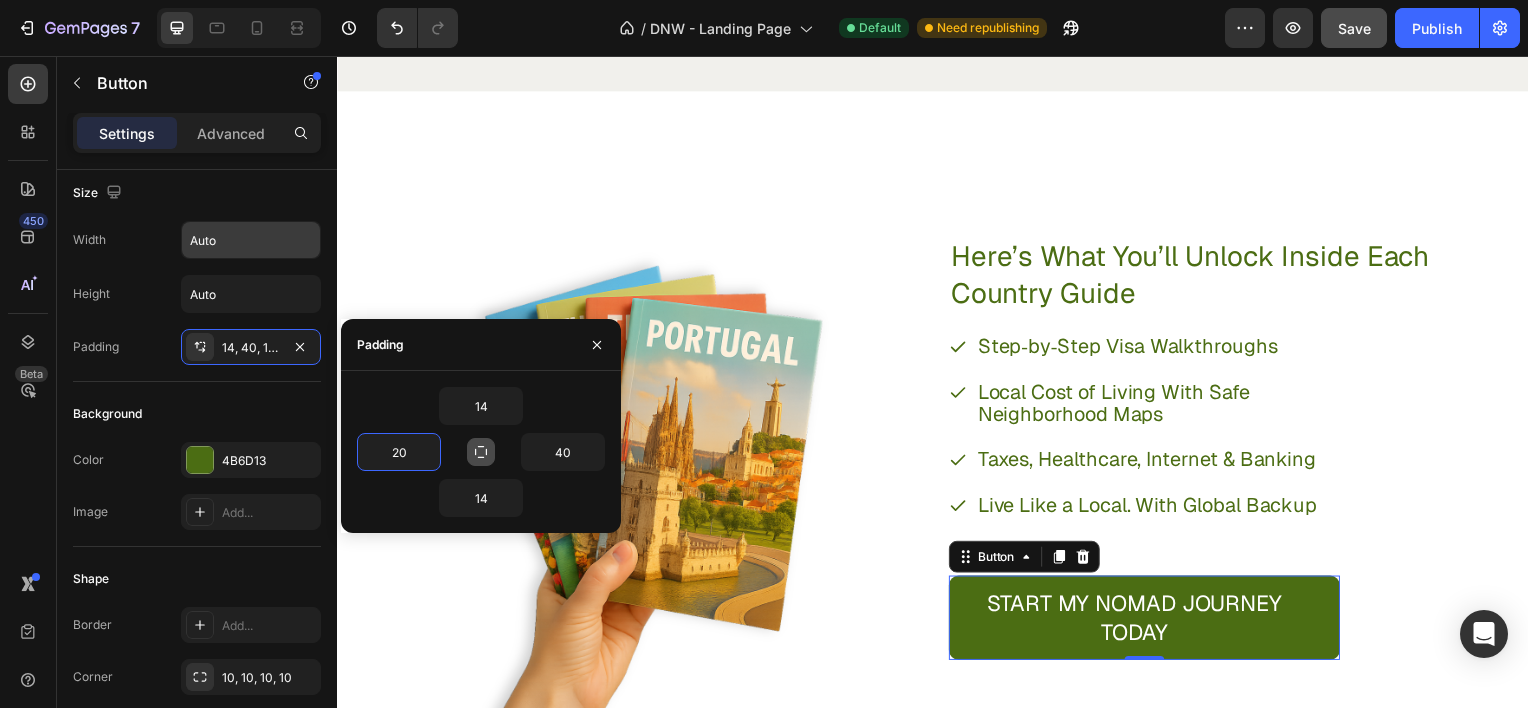 click at bounding box center [481, 452] 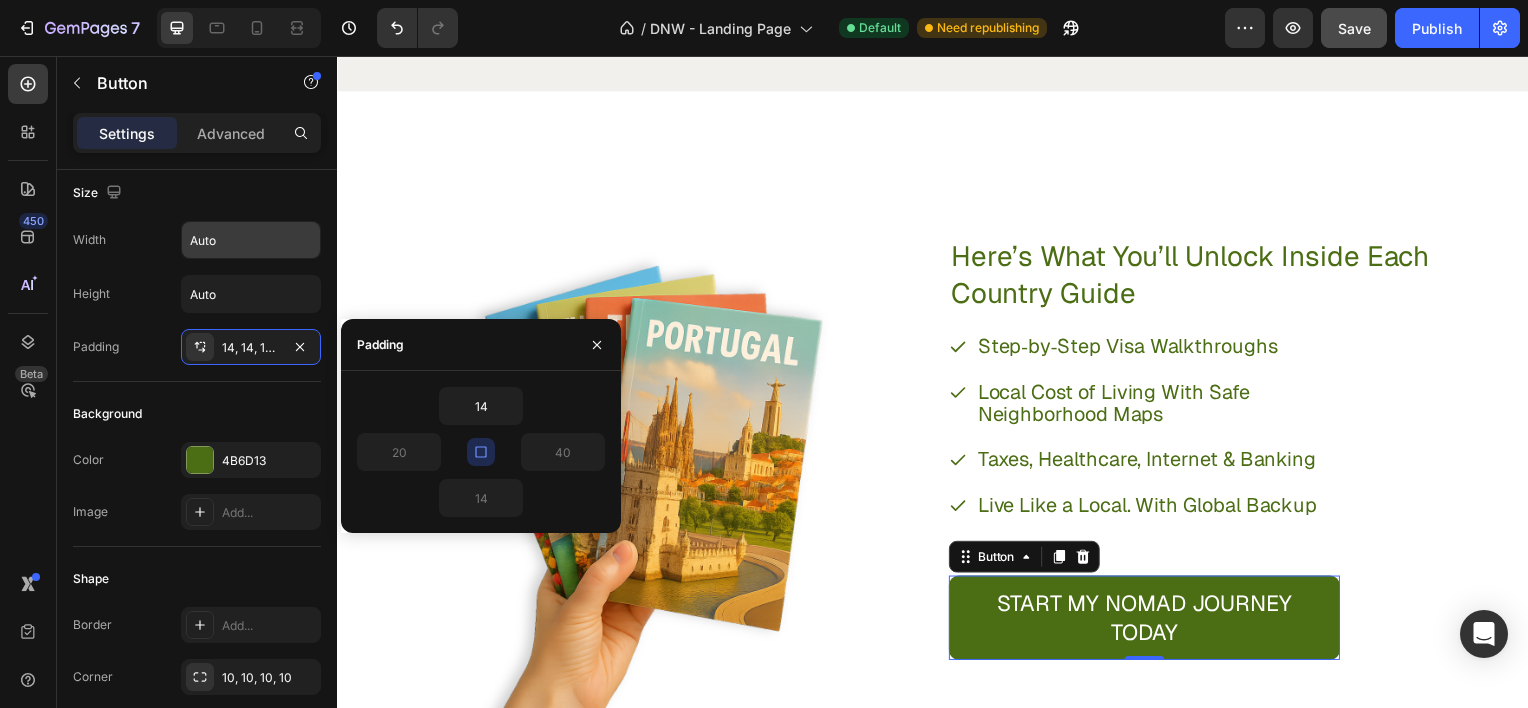 type on "14" 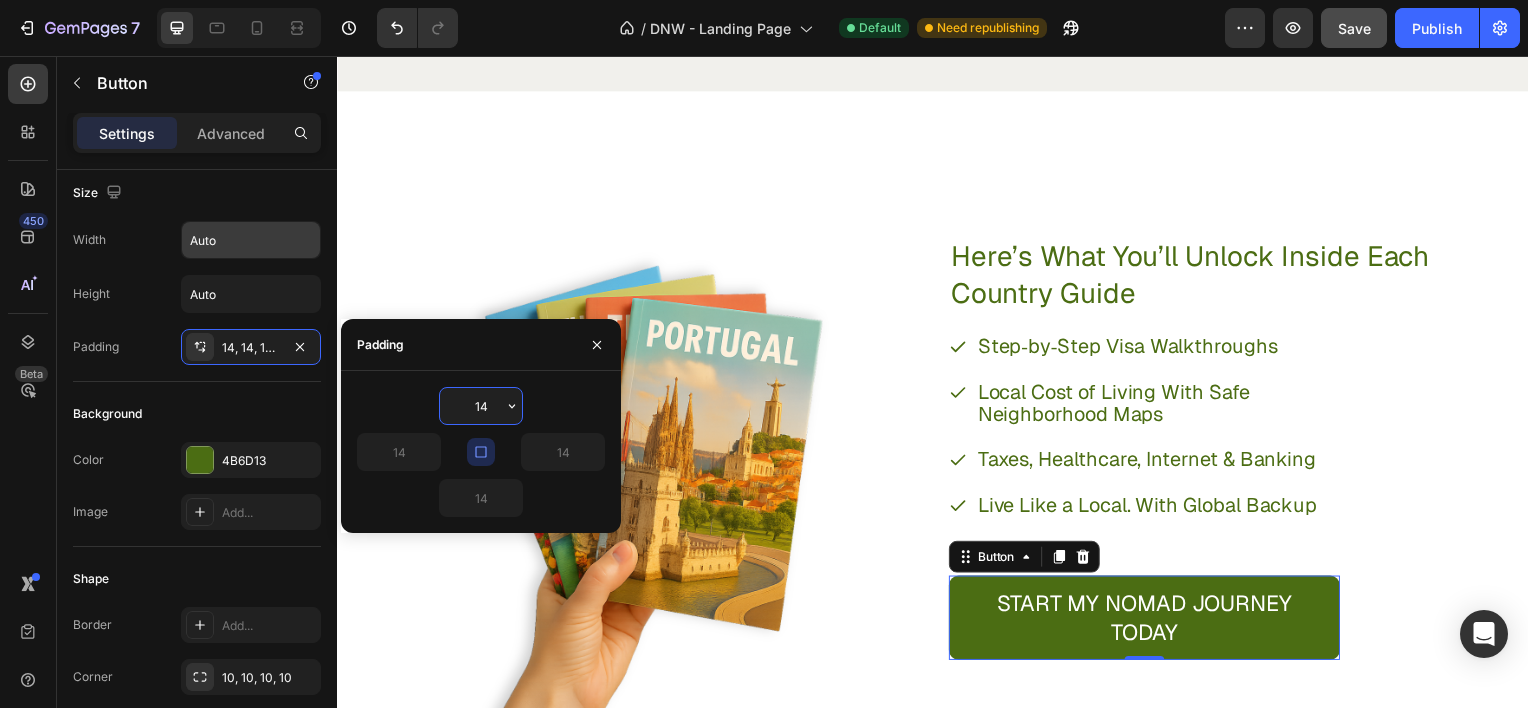 click on "14" at bounding box center (481, 406) 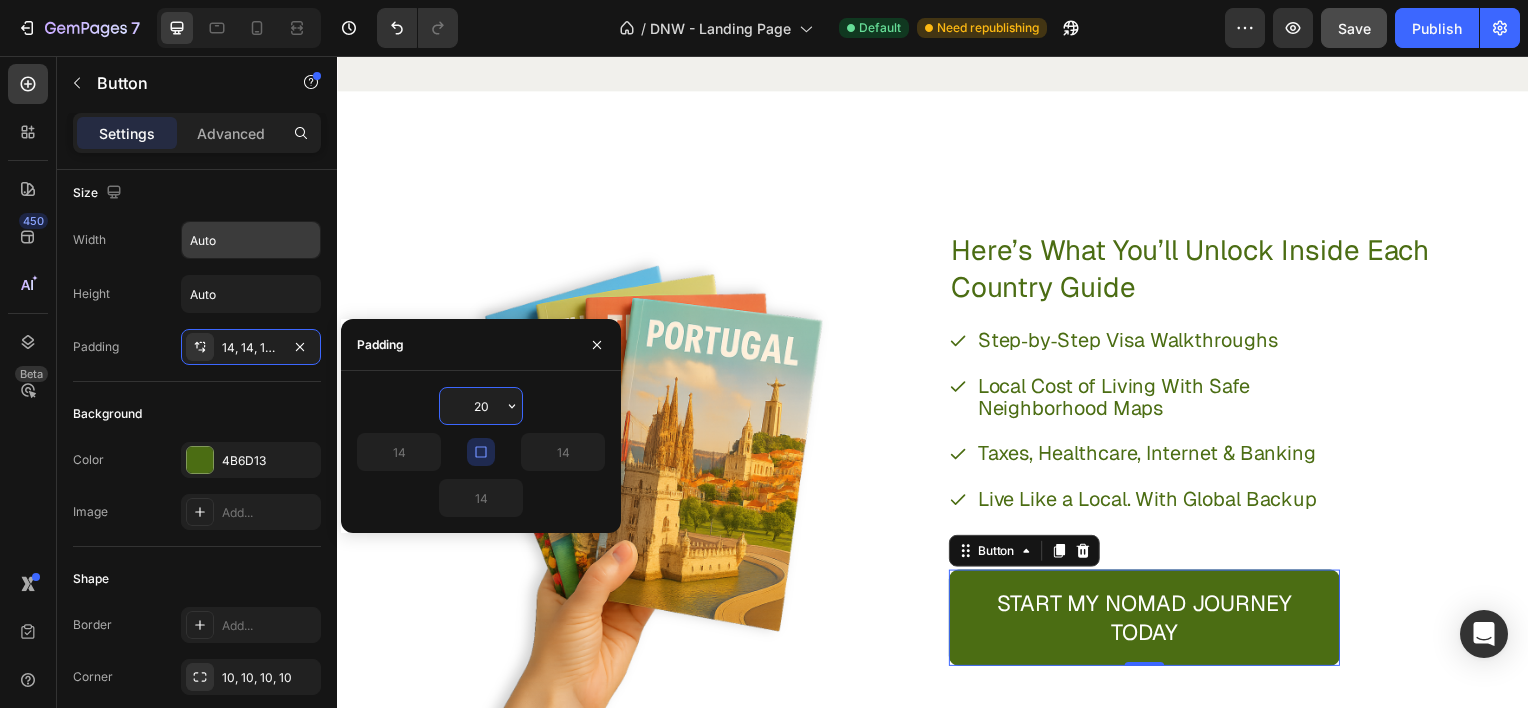type on "2" 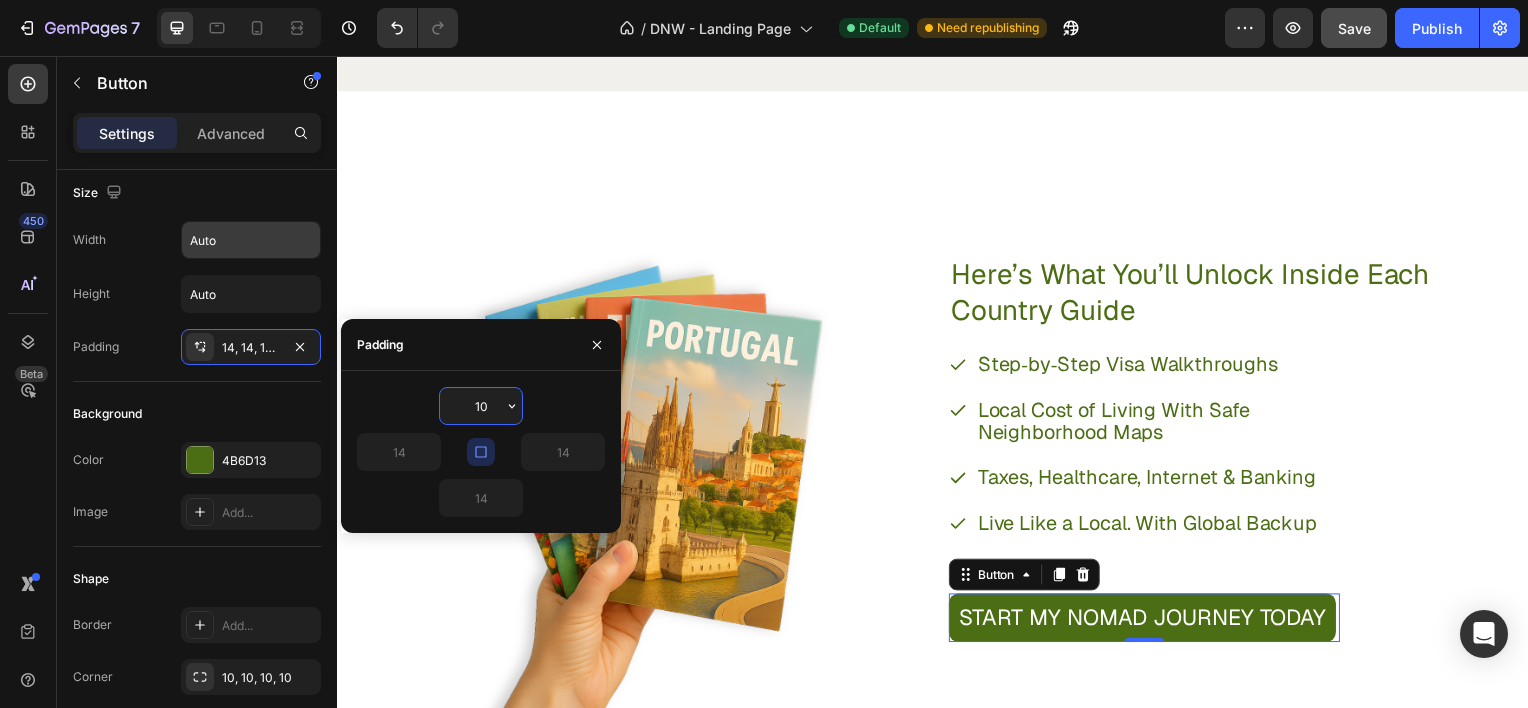 type on "1" 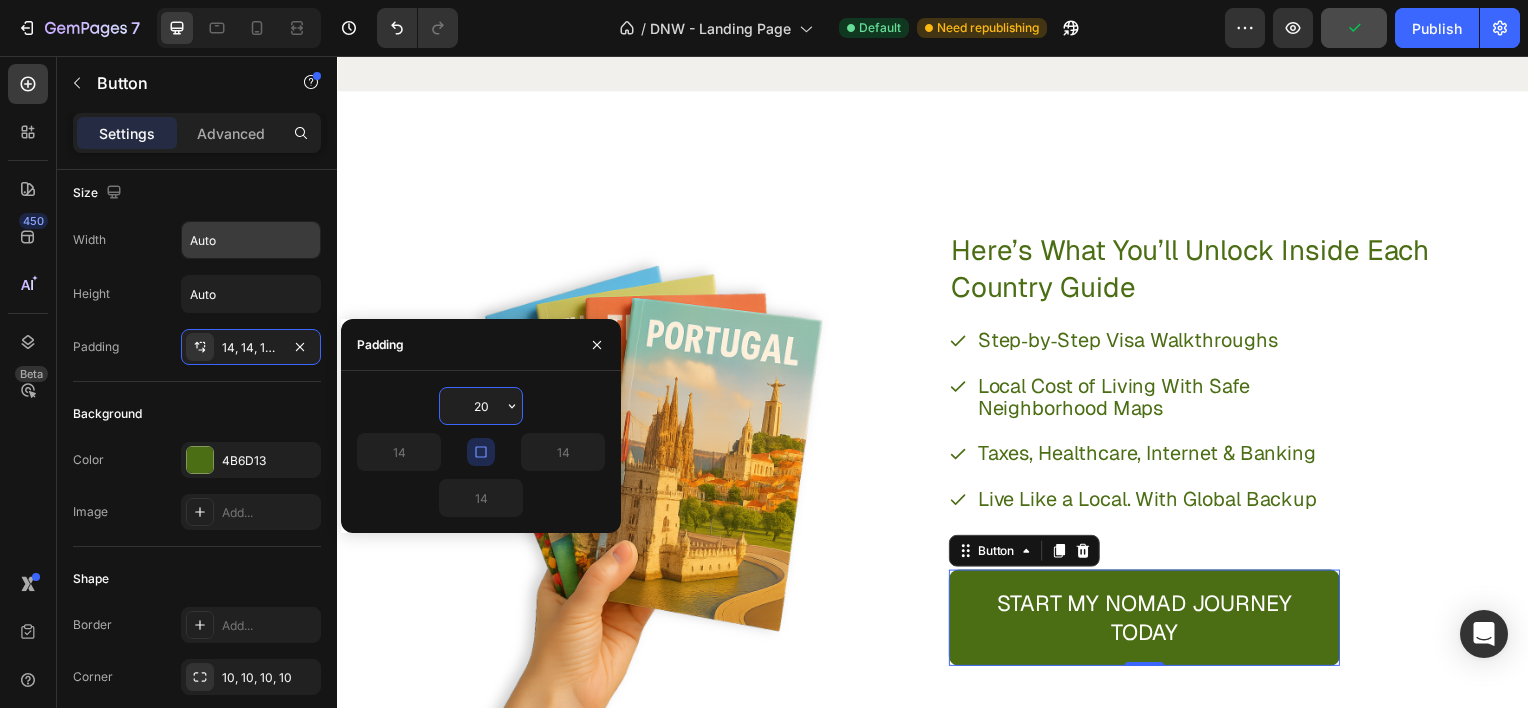 type on "2" 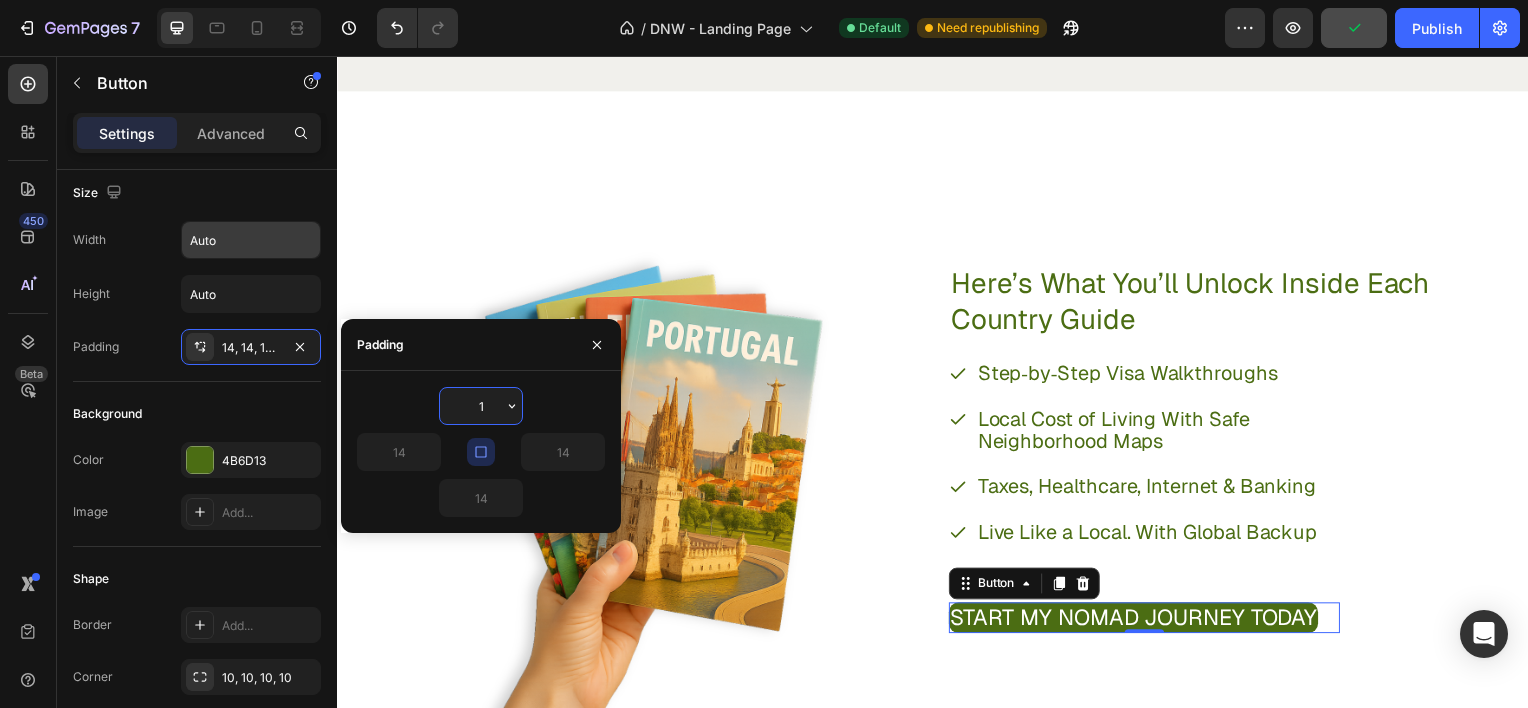 type on "15" 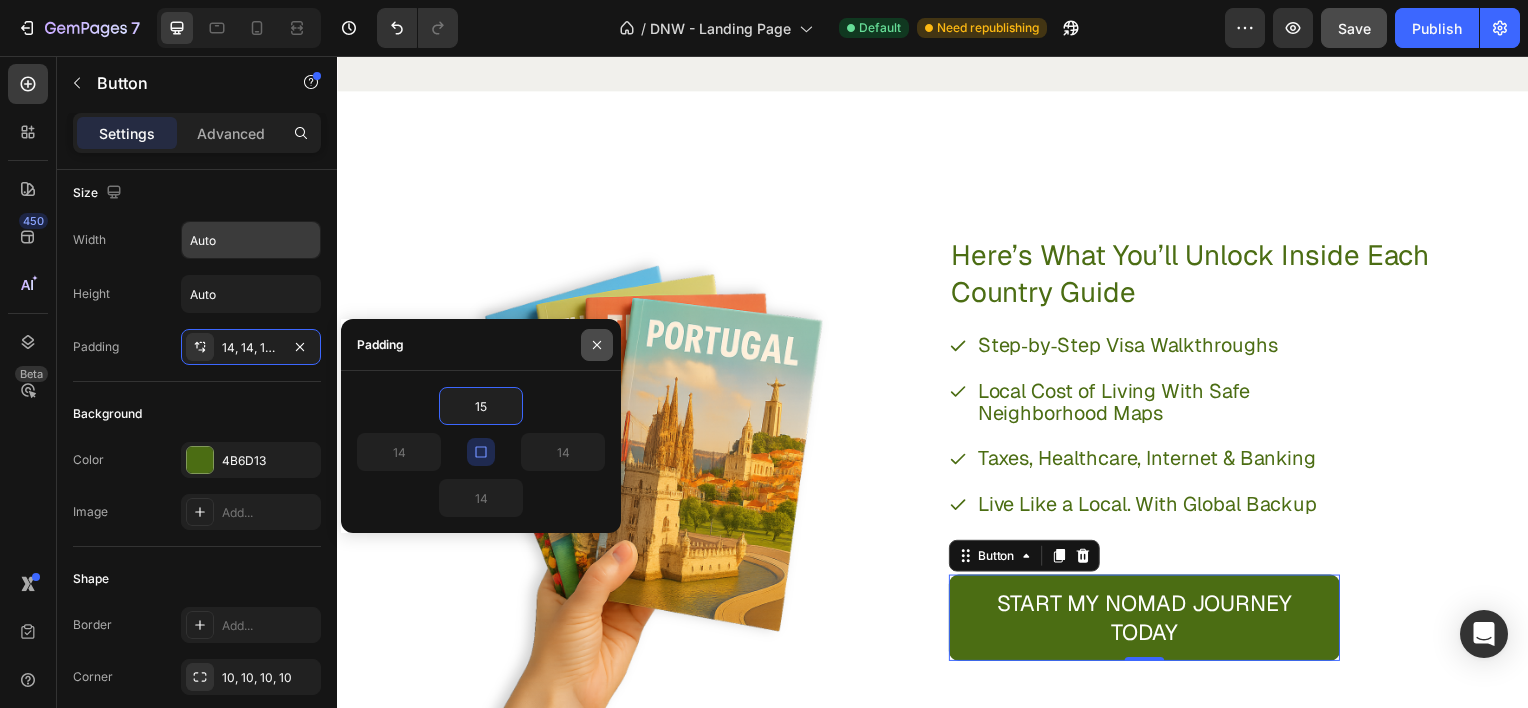 click 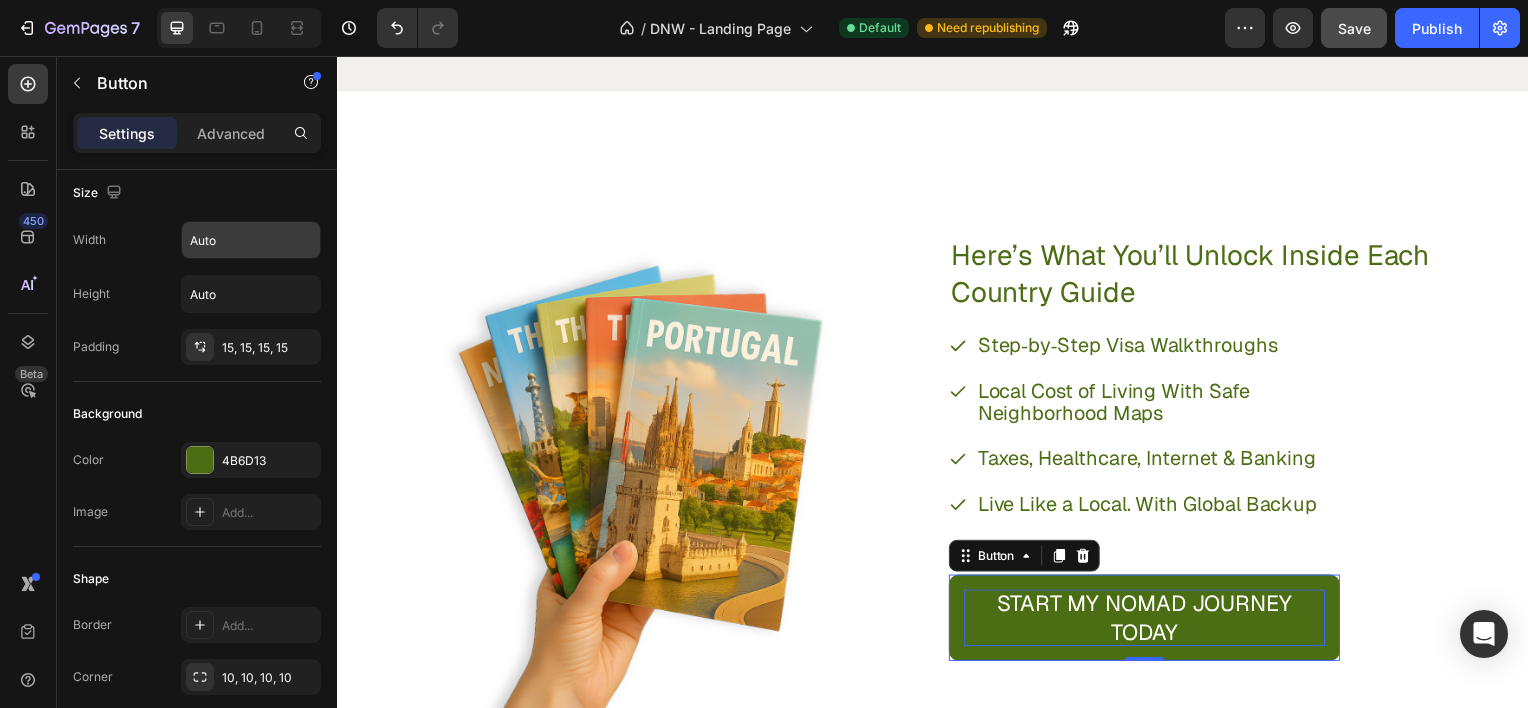 click on "START MY NOMAD JOURNEY TODAY" at bounding box center [1150, 621] 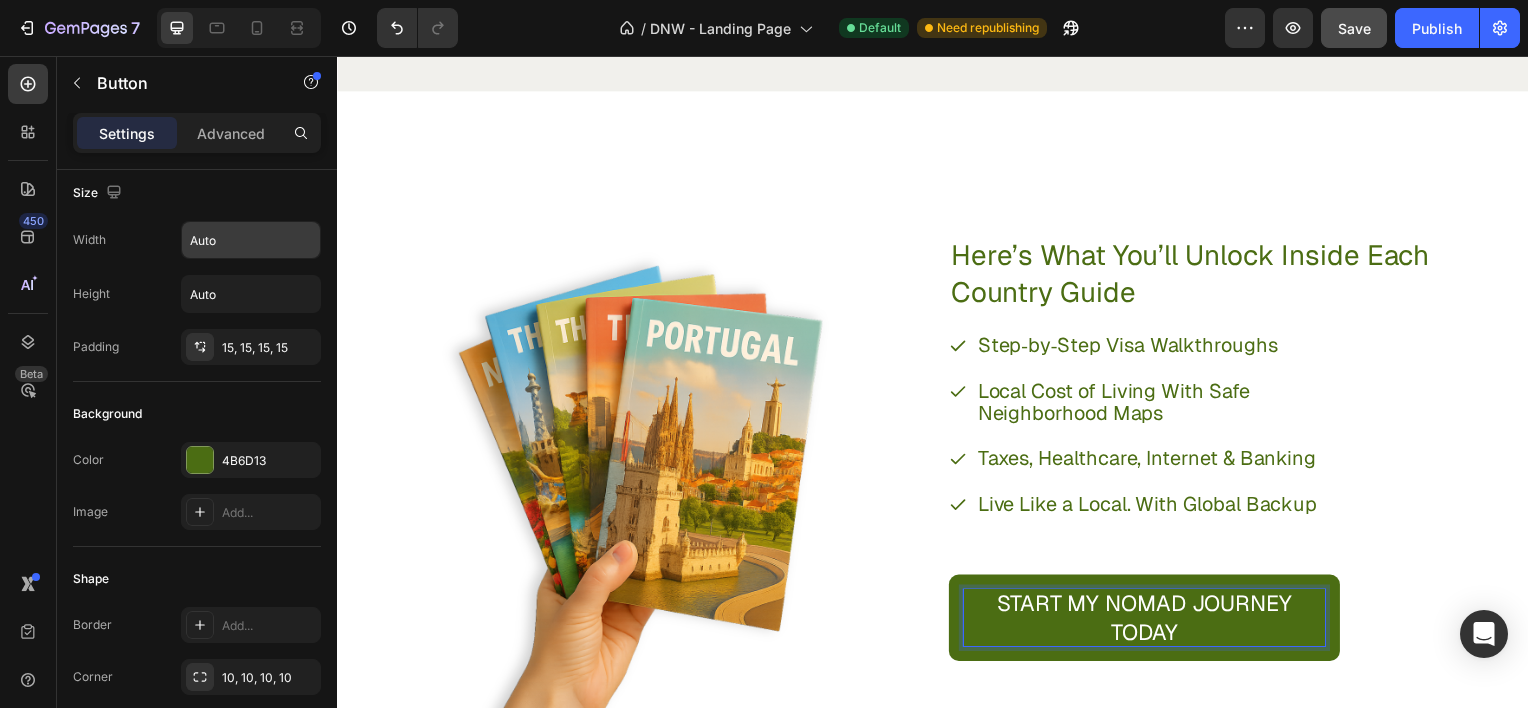 click on "START MY NOMAD JOURNEY TODAY" at bounding box center [1150, 621] 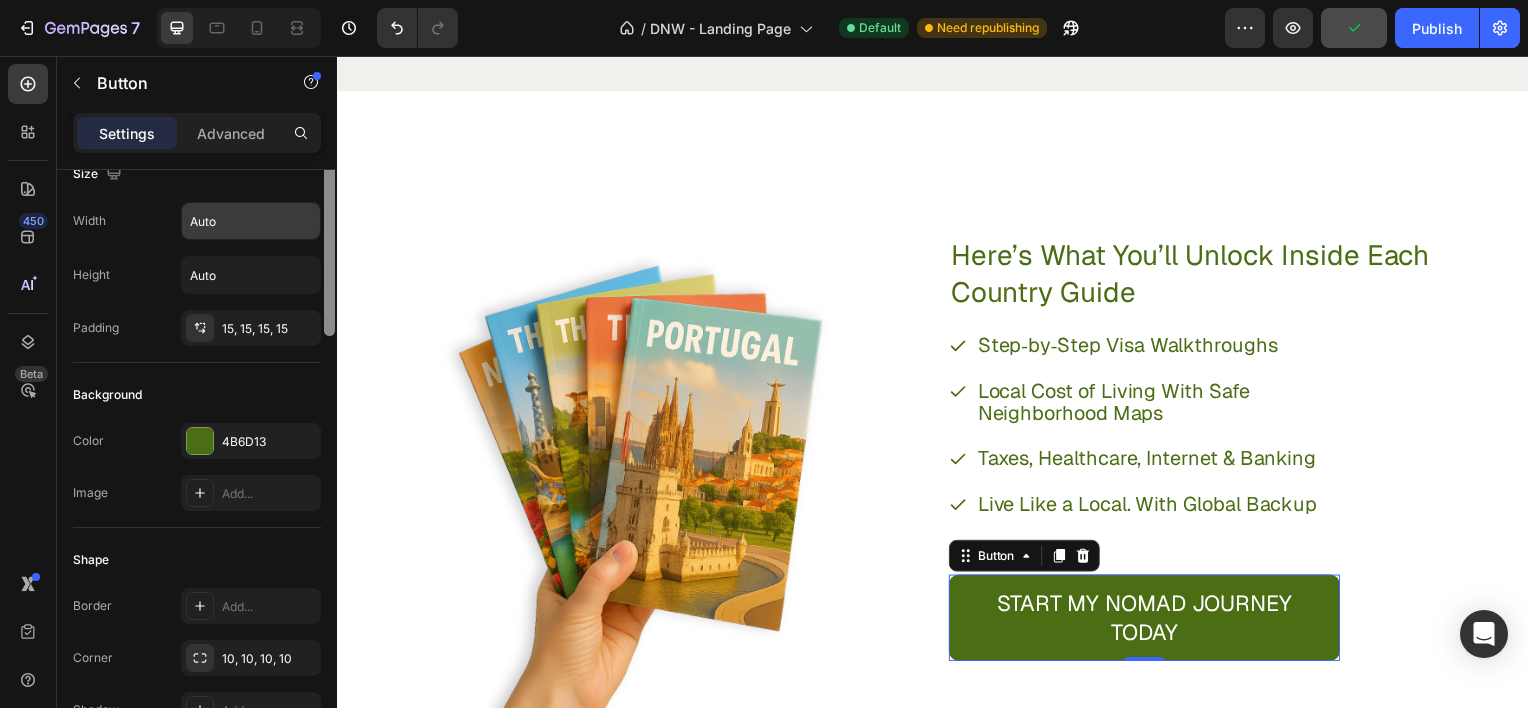 scroll, scrollTop: 0, scrollLeft: 0, axis: both 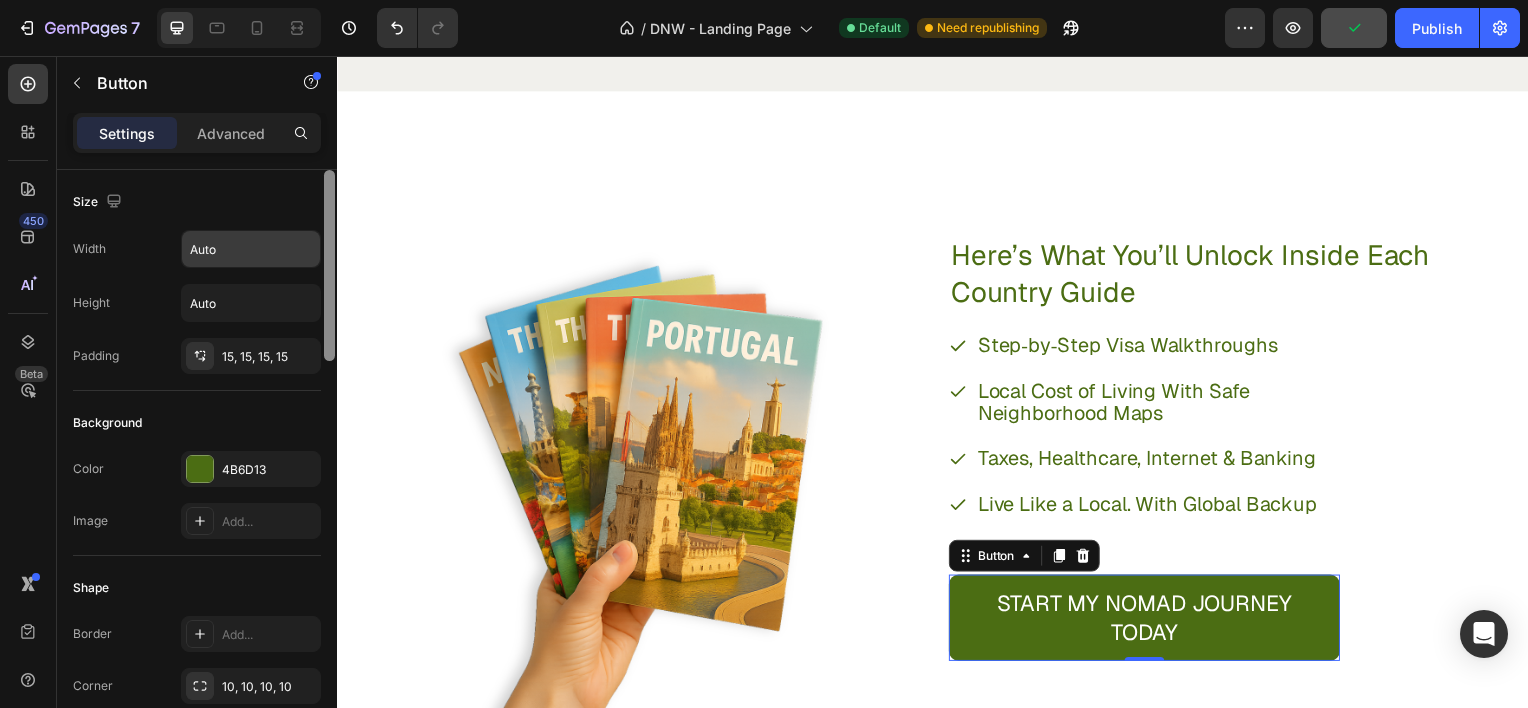 drag, startPoint x: 330, startPoint y: 278, endPoint x: 323, endPoint y: 268, distance: 12.206555 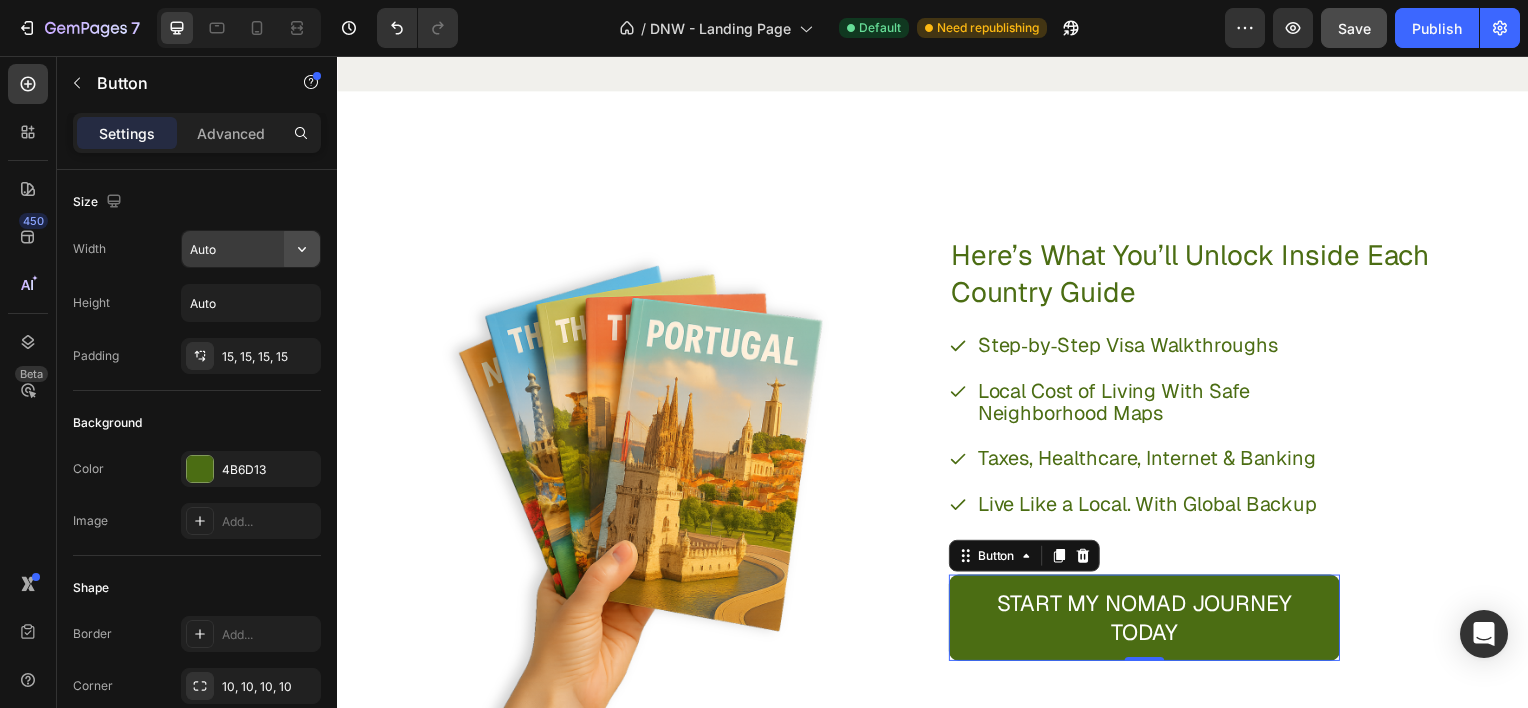 click 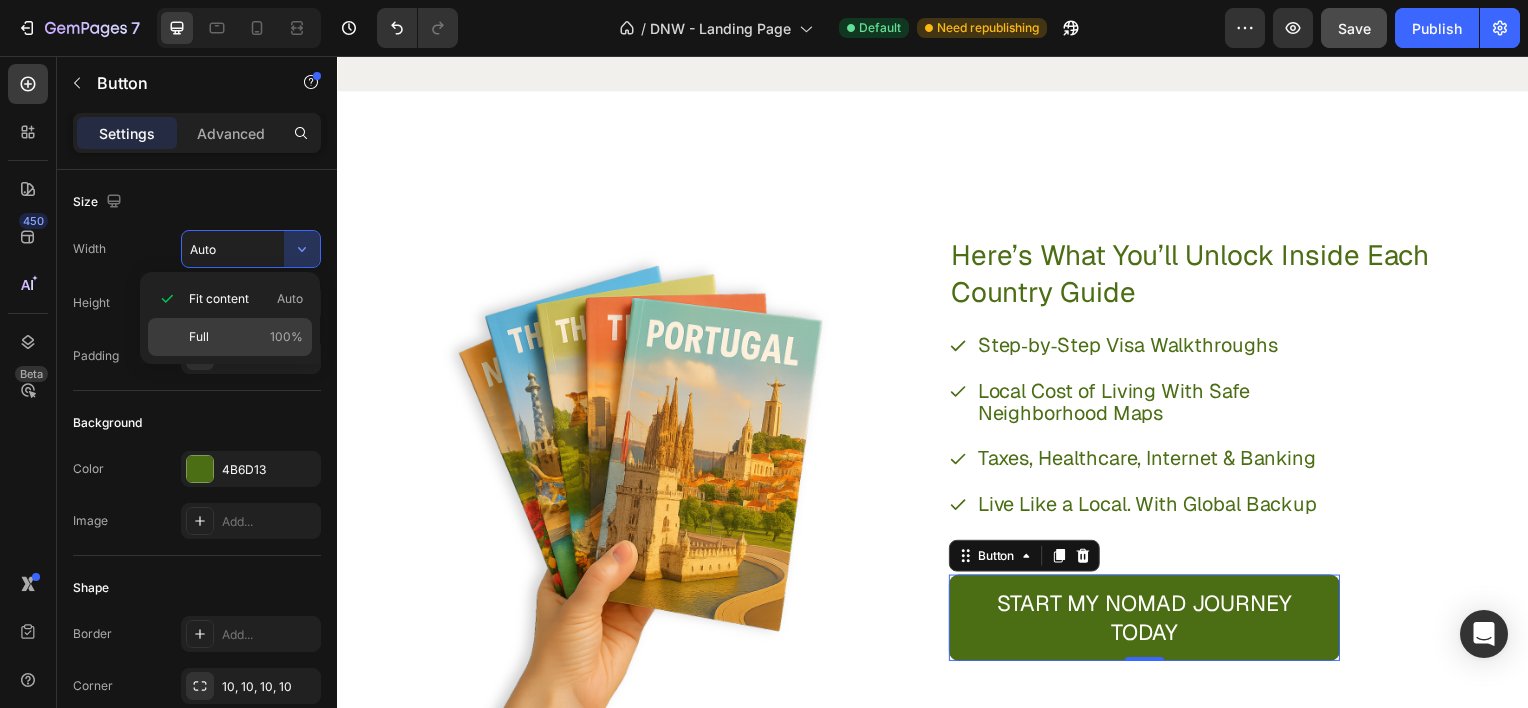 click on "Full 100%" 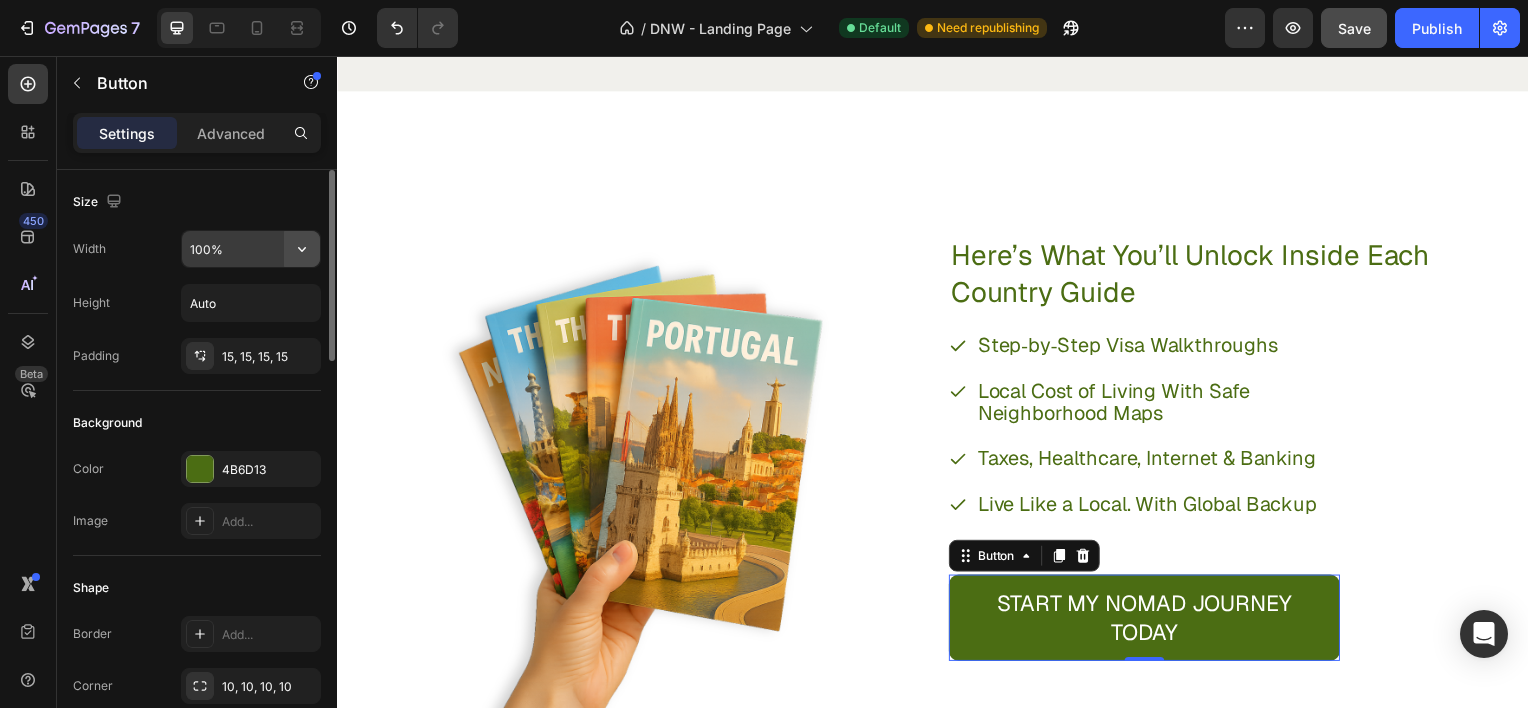 click 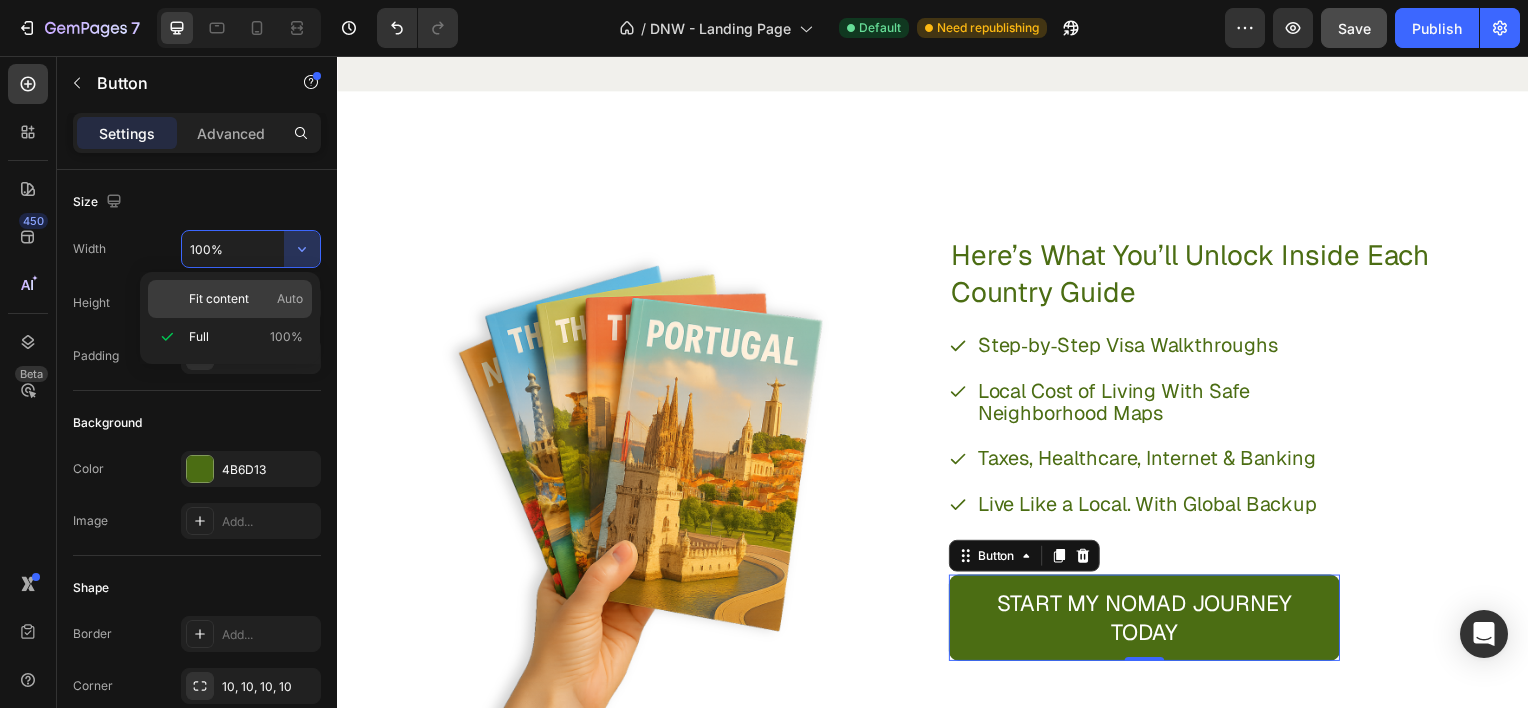 click on "Fit content Auto" at bounding box center [246, 299] 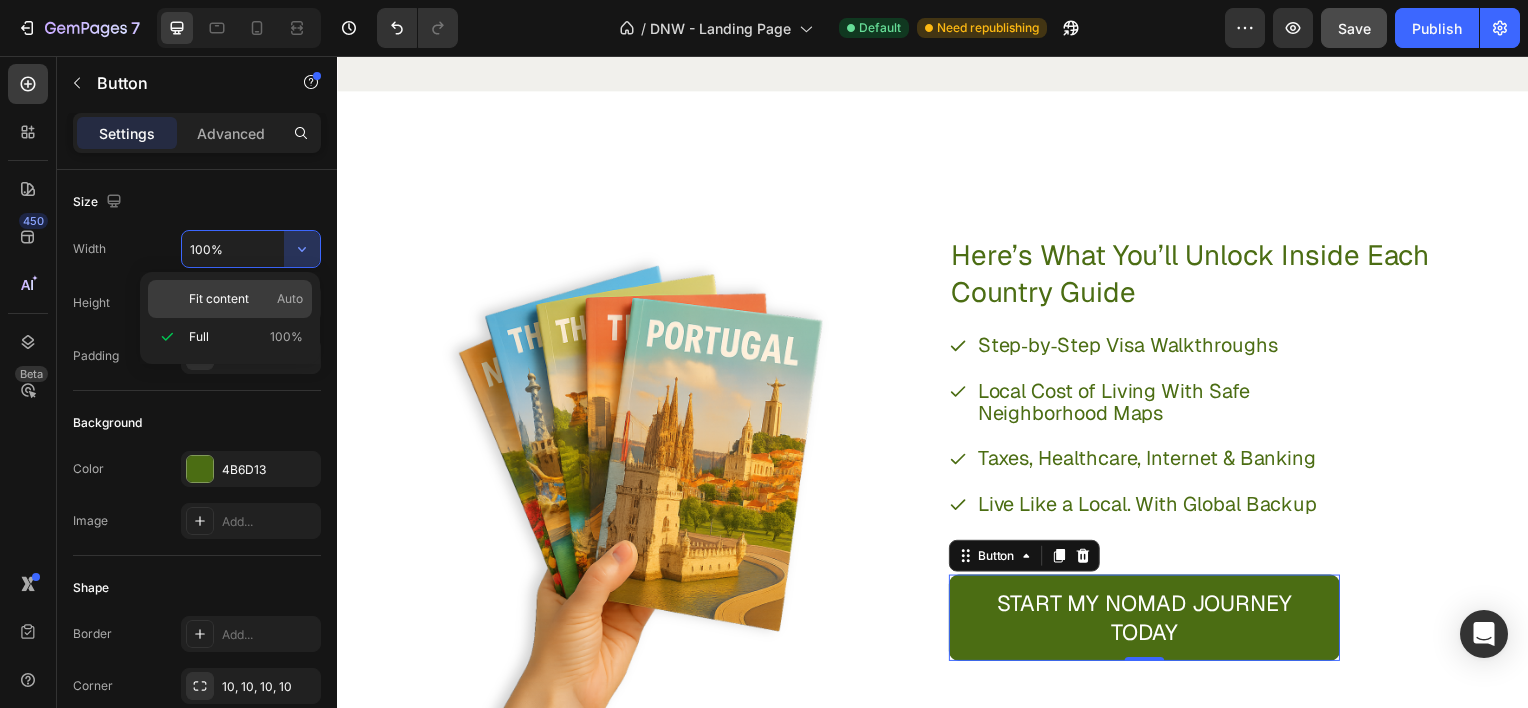 type on "Auto" 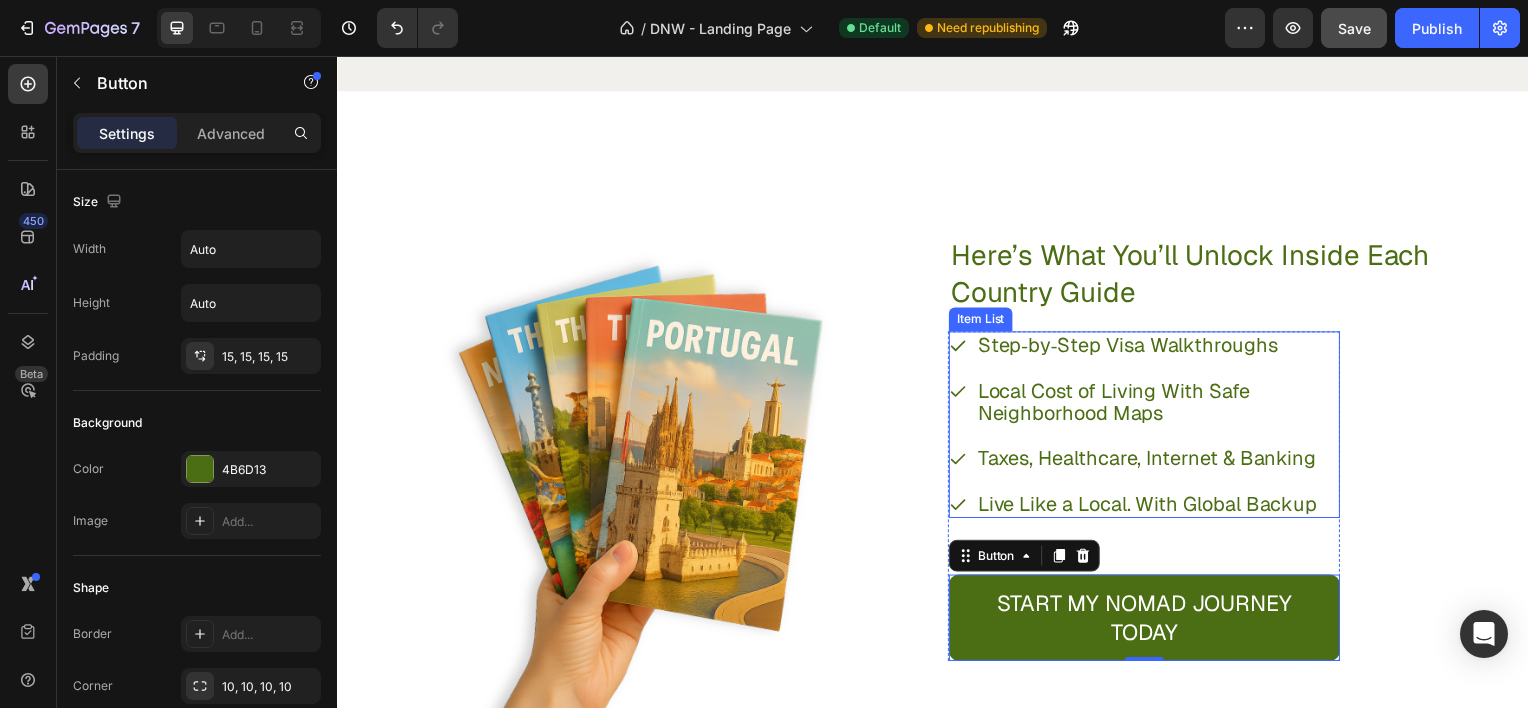 click on "Step‑by‑Step Visa Walkthroughs
Local Cost of Living With Safe Neighborhood Maps
Taxes, Healthcare, Internet & Banking
Live Like a Local. With Global Backup" at bounding box center [1150, 427] 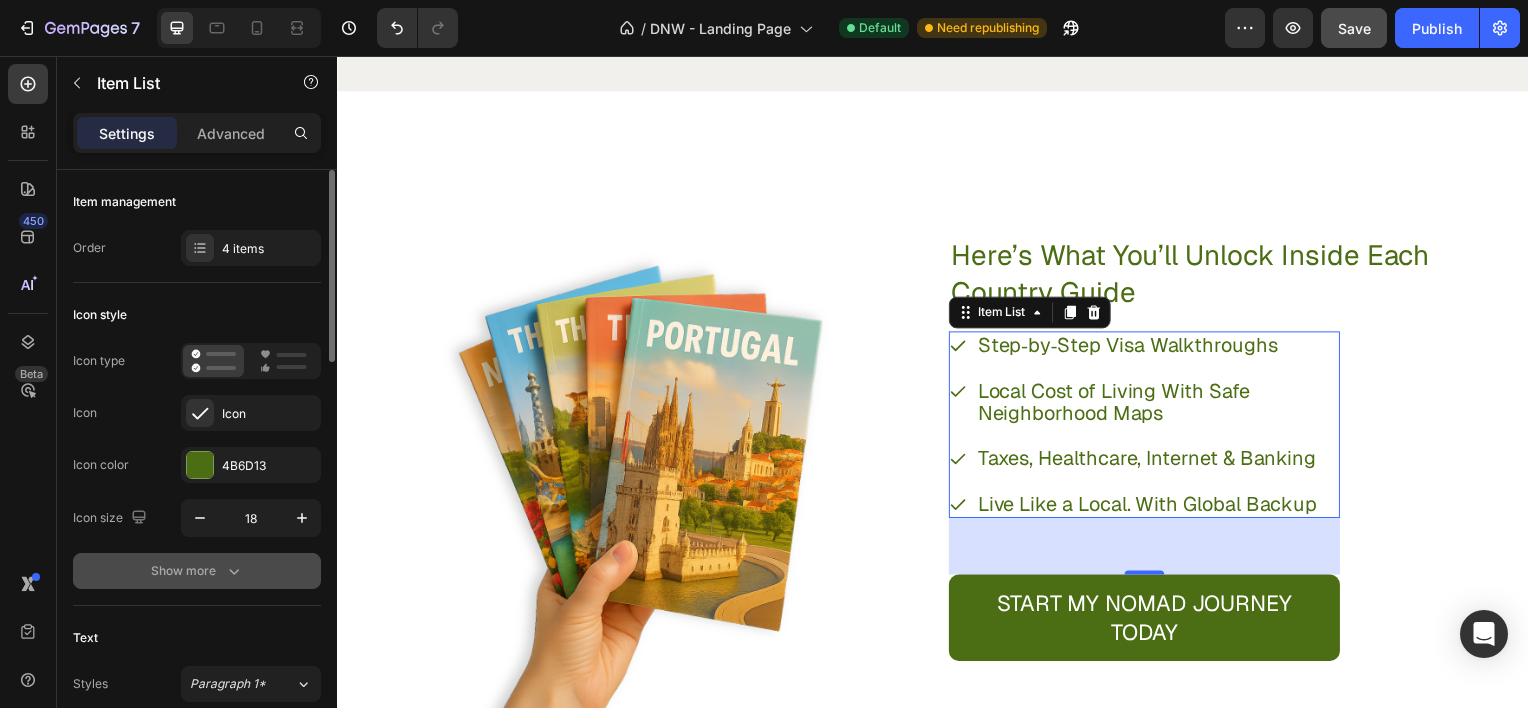 click on "Show more" at bounding box center (197, 571) 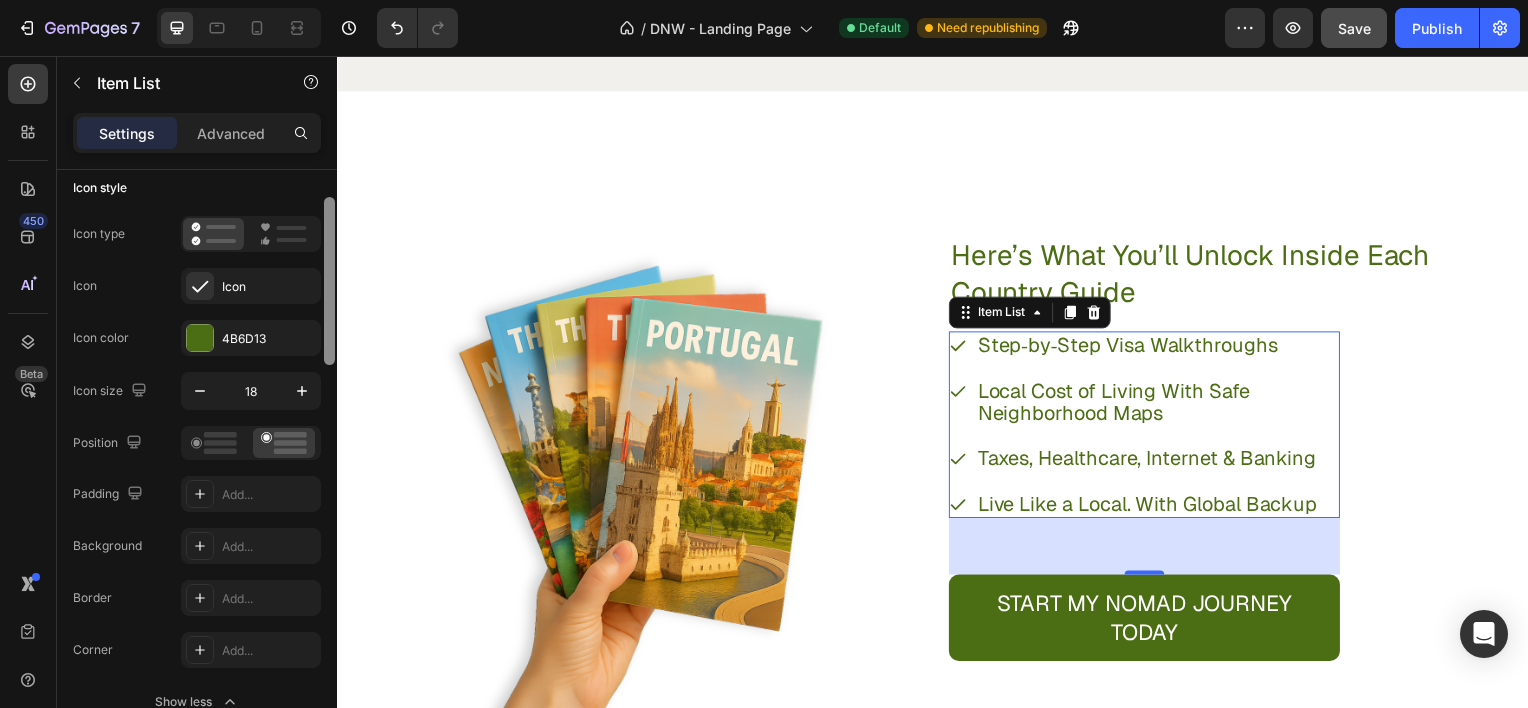 scroll, scrollTop: 142, scrollLeft: 0, axis: vertical 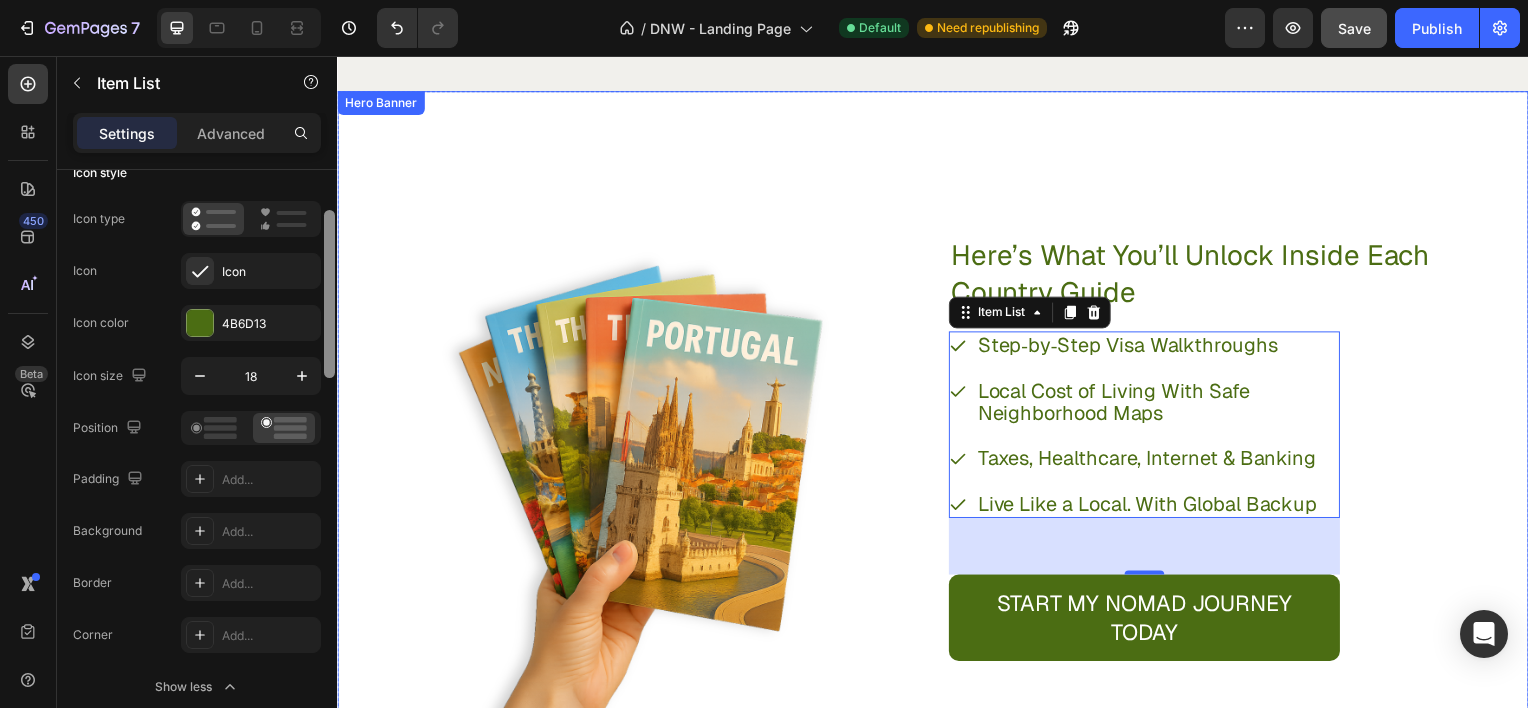 drag, startPoint x: 667, startPoint y: 404, endPoint x: 339, endPoint y: 425, distance: 328.67157 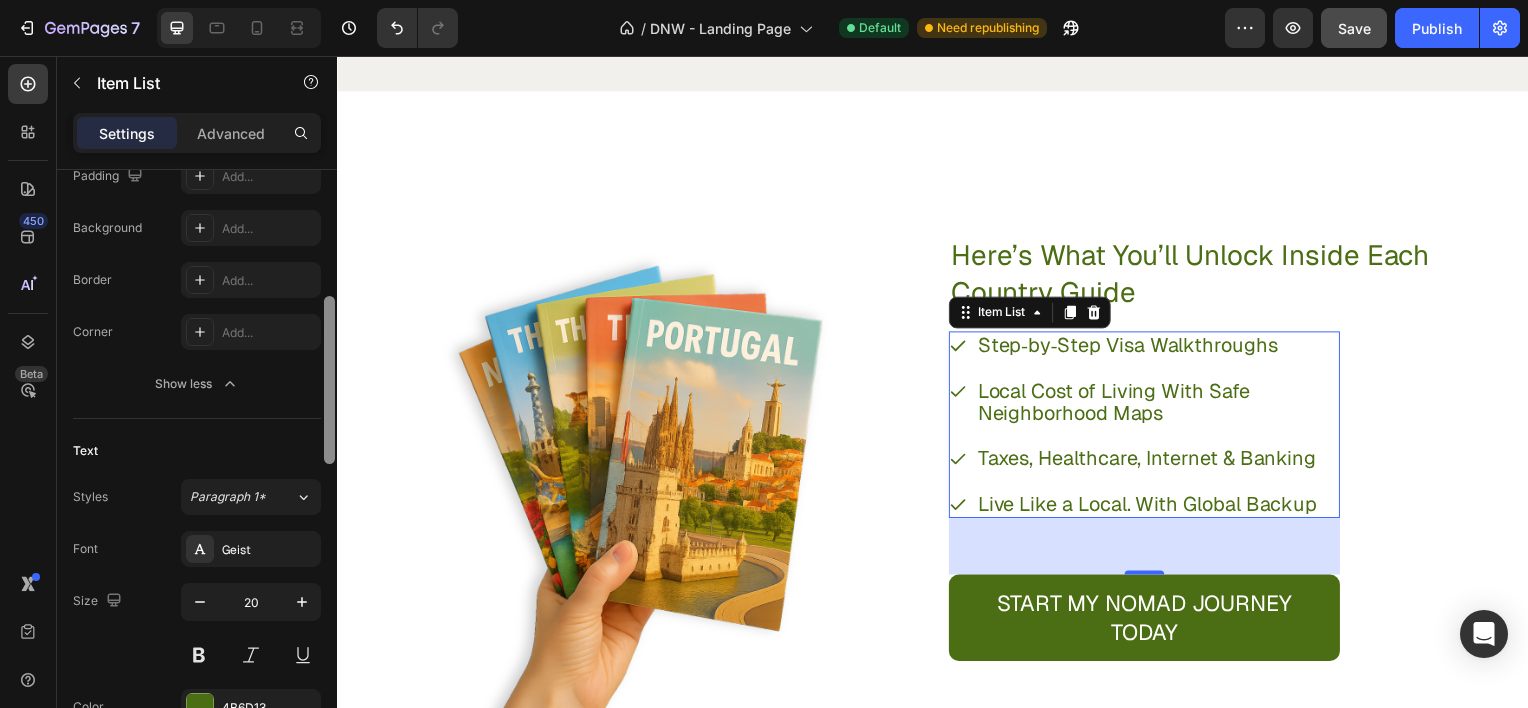 scroll, scrollTop: 1040, scrollLeft: 0, axis: vertical 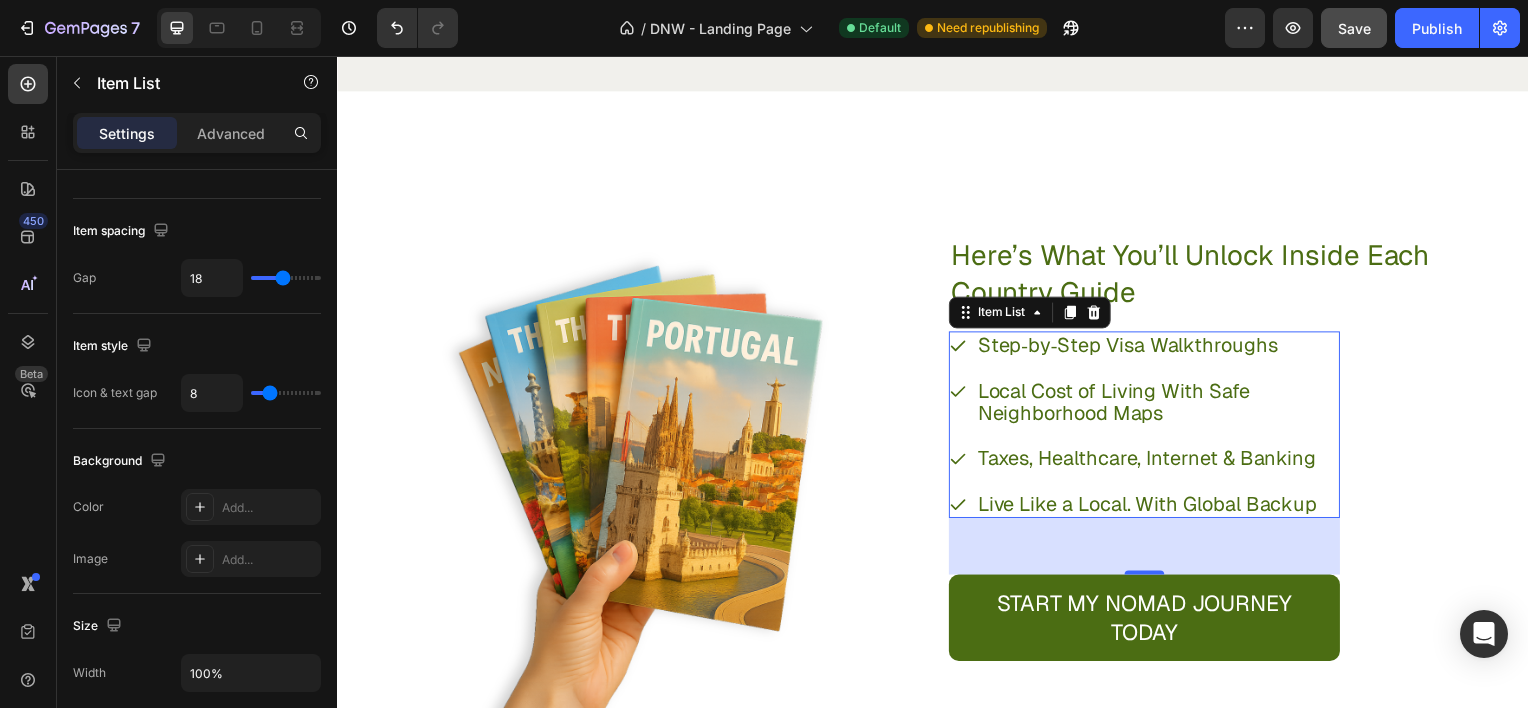 click at bounding box center [329, -128] 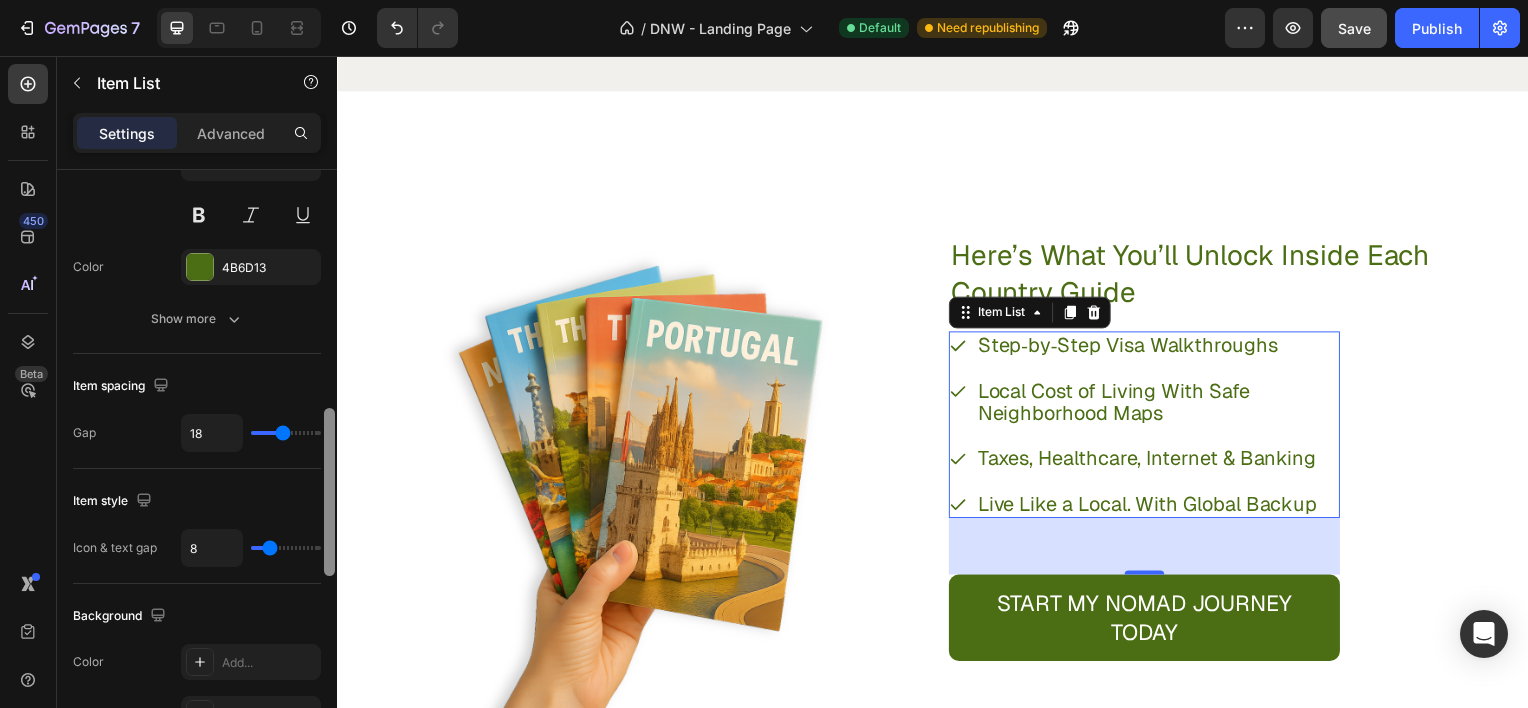 scroll, scrollTop: 871, scrollLeft: 0, axis: vertical 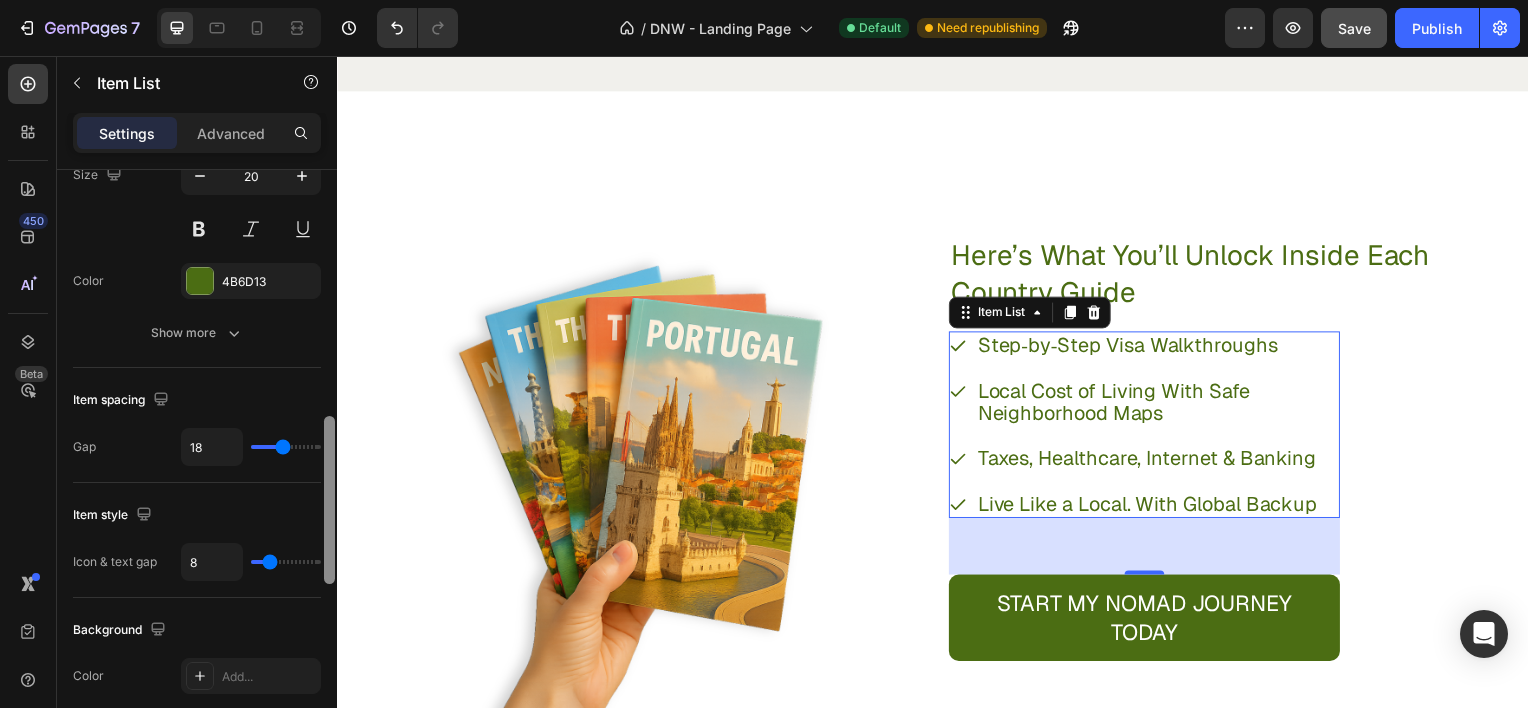 drag, startPoint x: 329, startPoint y: 479, endPoint x: 335, endPoint y: 431, distance: 48.373547 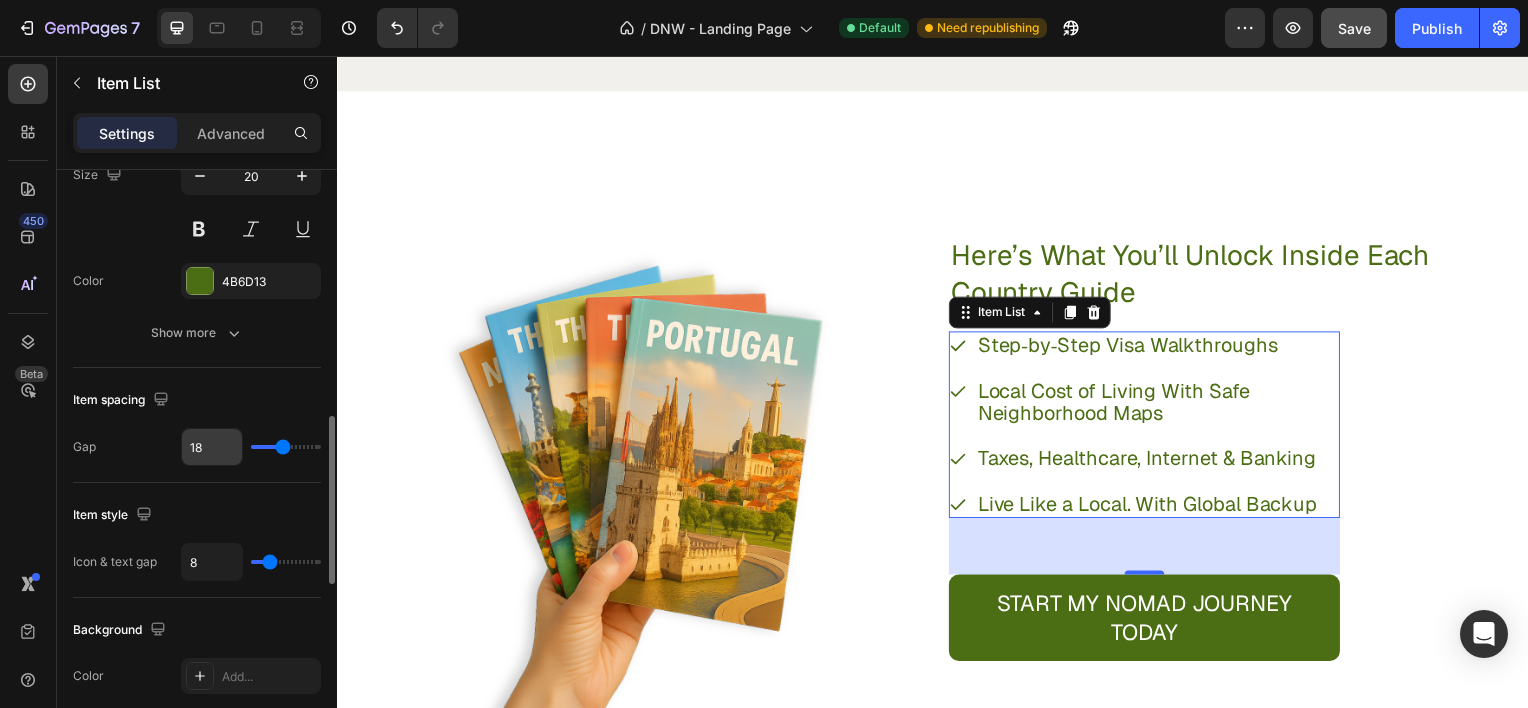 click on "18" at bounding box center (212, 447) 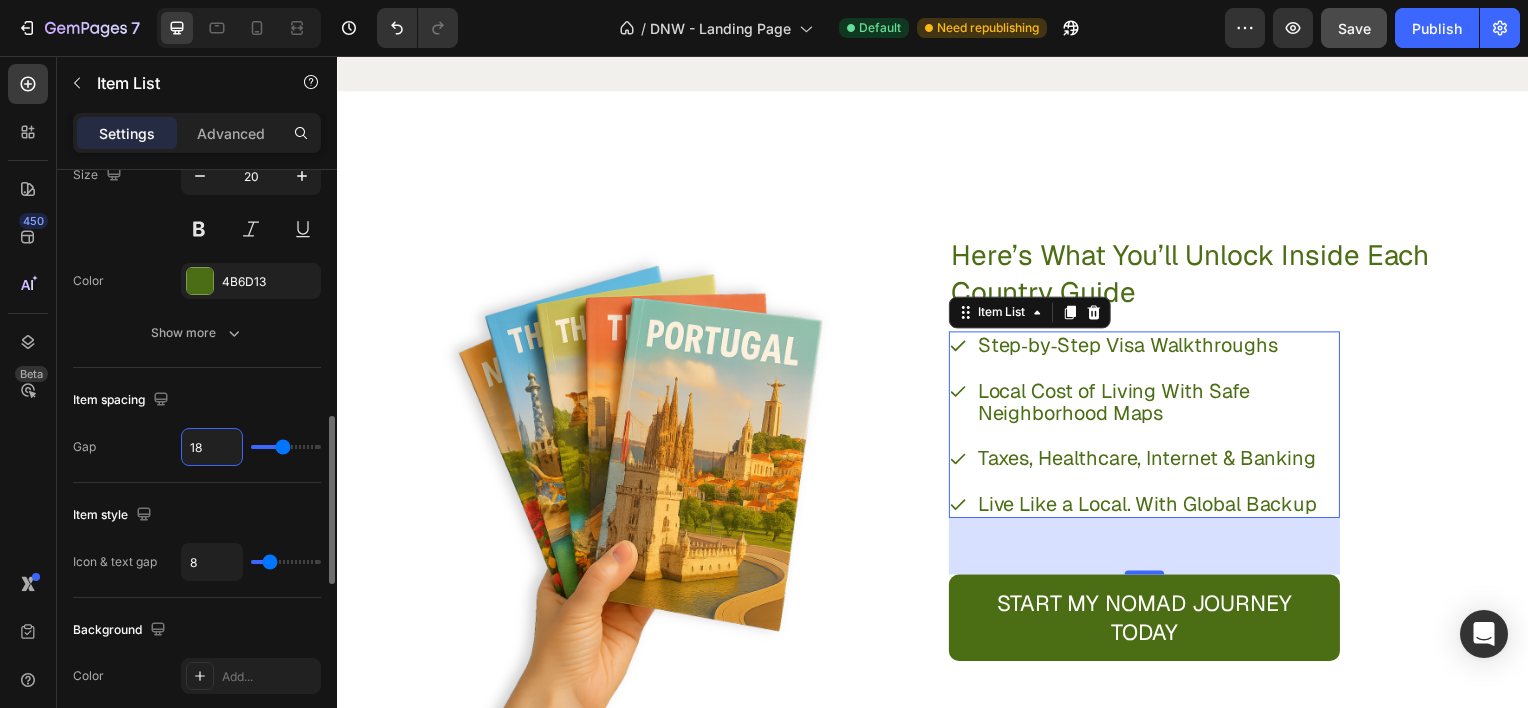 type on "1" 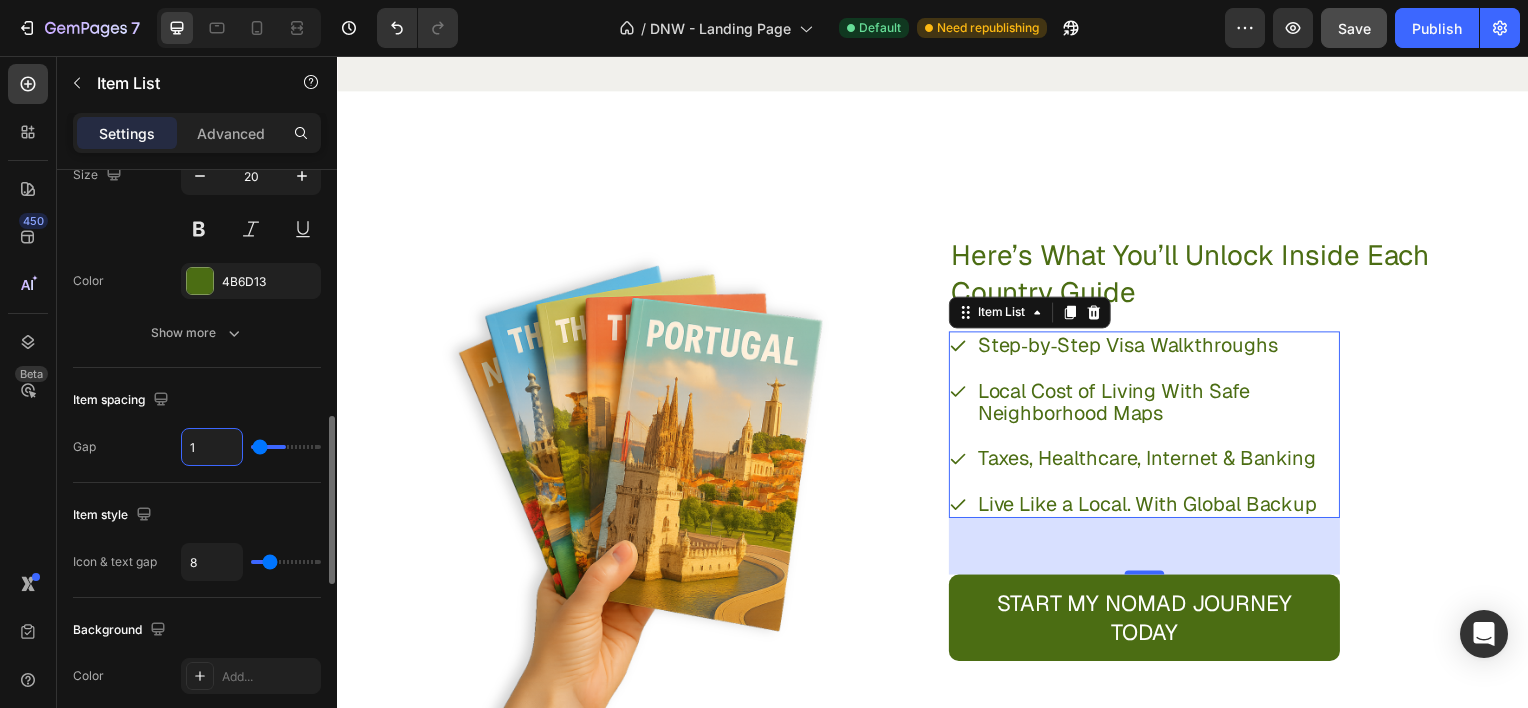 type on "10" 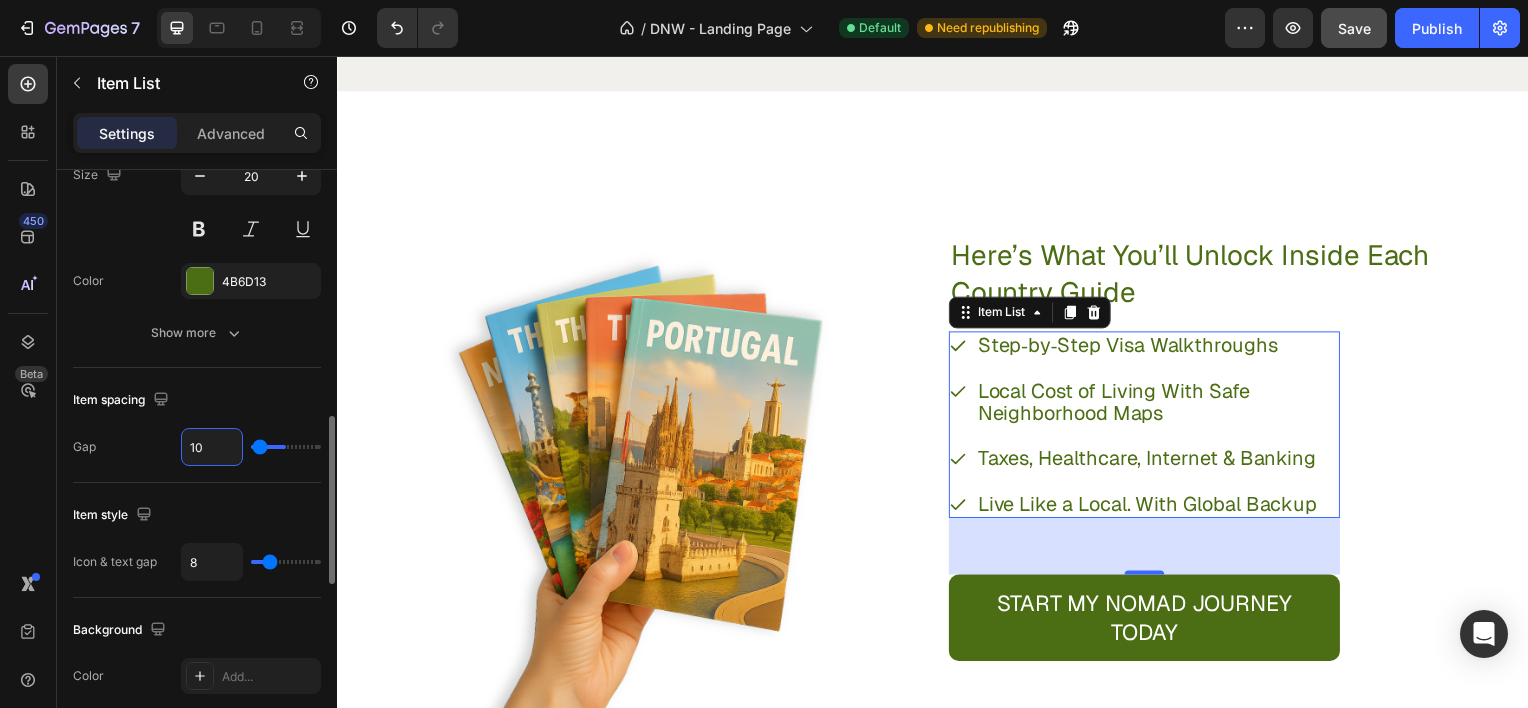 type on "10" 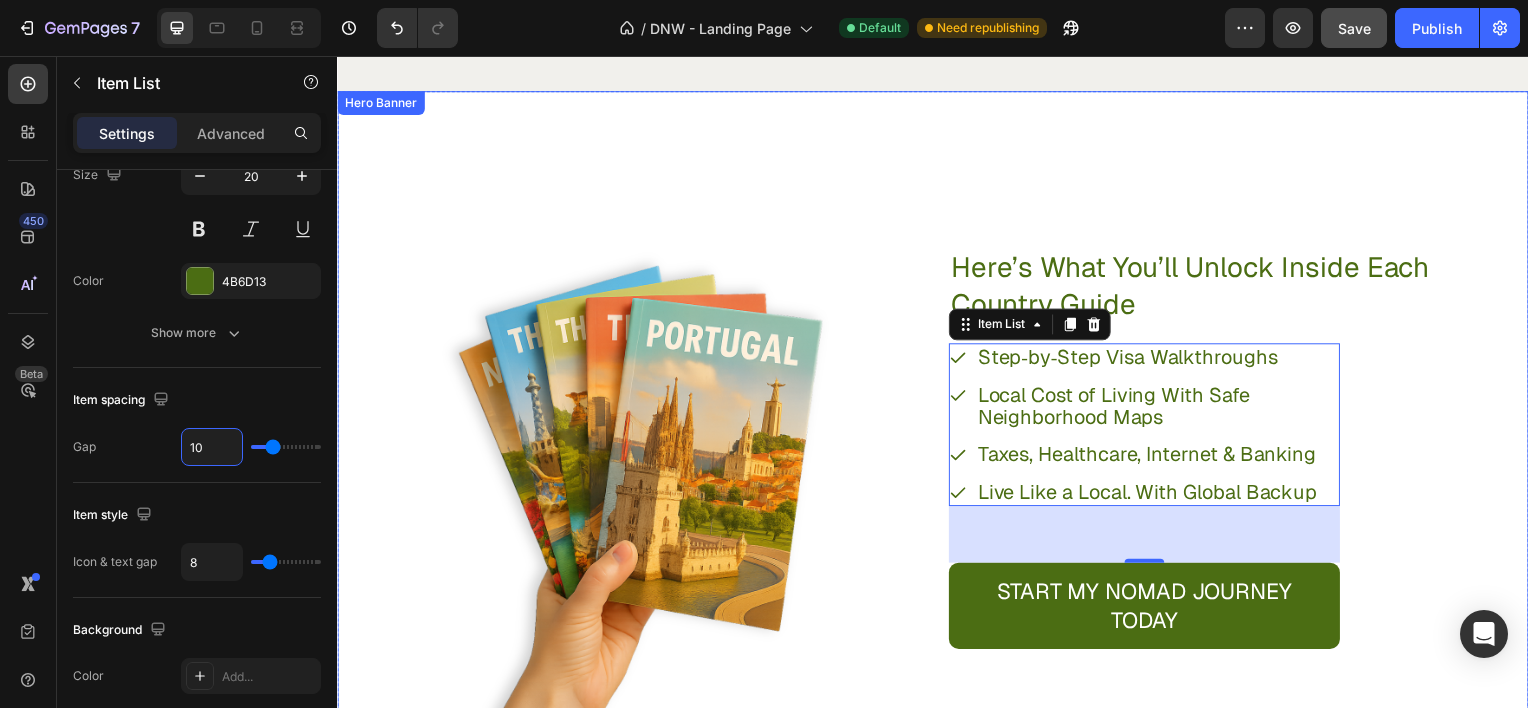 click on "Here’s What You’ll Unlock Inside Each Country Guide Heading   20
Step‑by‑Step Visa Walkthroughs
Local Cost of Living With Safe Neighborhood Maps
Taxes, Healthcare, Internet & Banking
Live Like a Local. With Global Backup Item List   57 START MY NOMAD JOURNEY TODAY Button Row" at bounding box center (1232, 470) 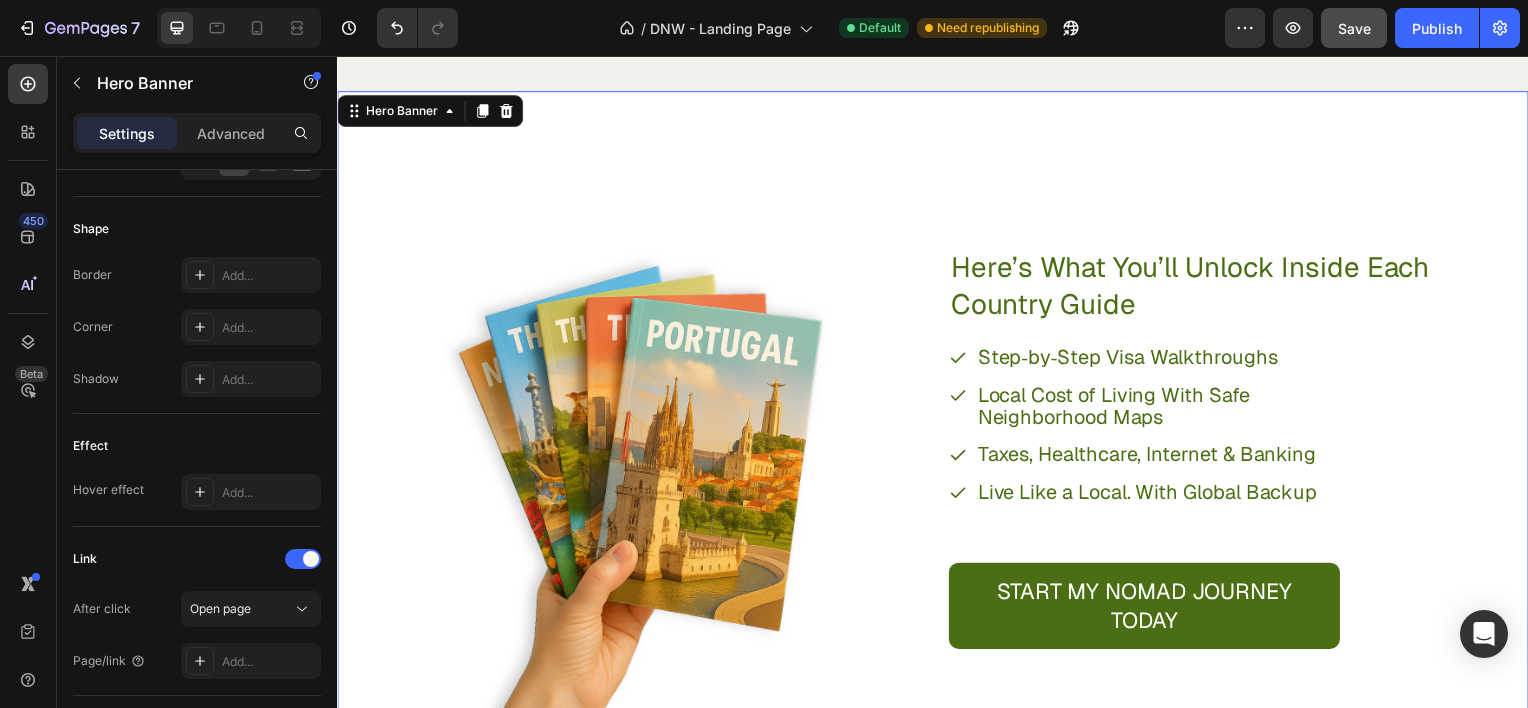 scroll, scrollTop: 0, scrollLeft: 0, axis: both 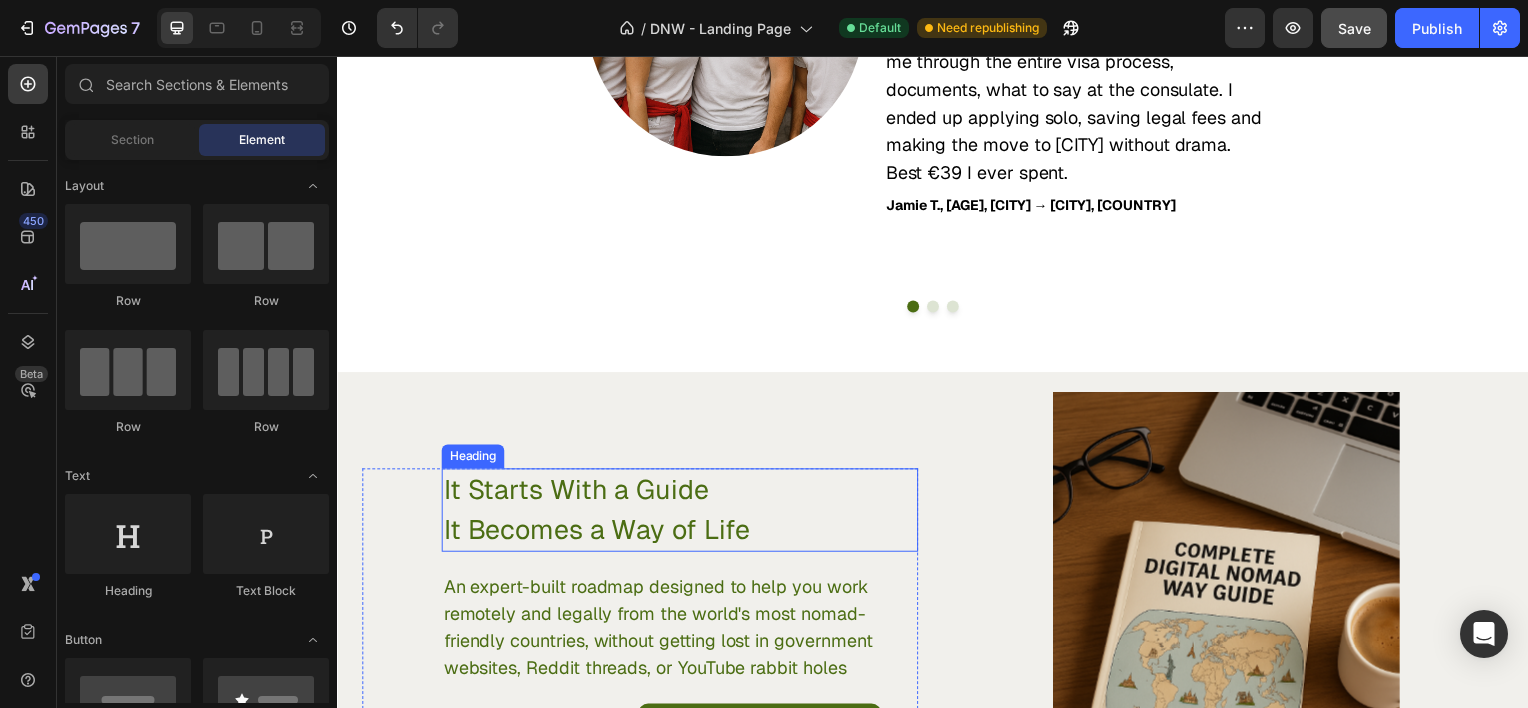 click on "It Starts With a Guide It Becomes a Way of Life" at bounding box center [642, 513] 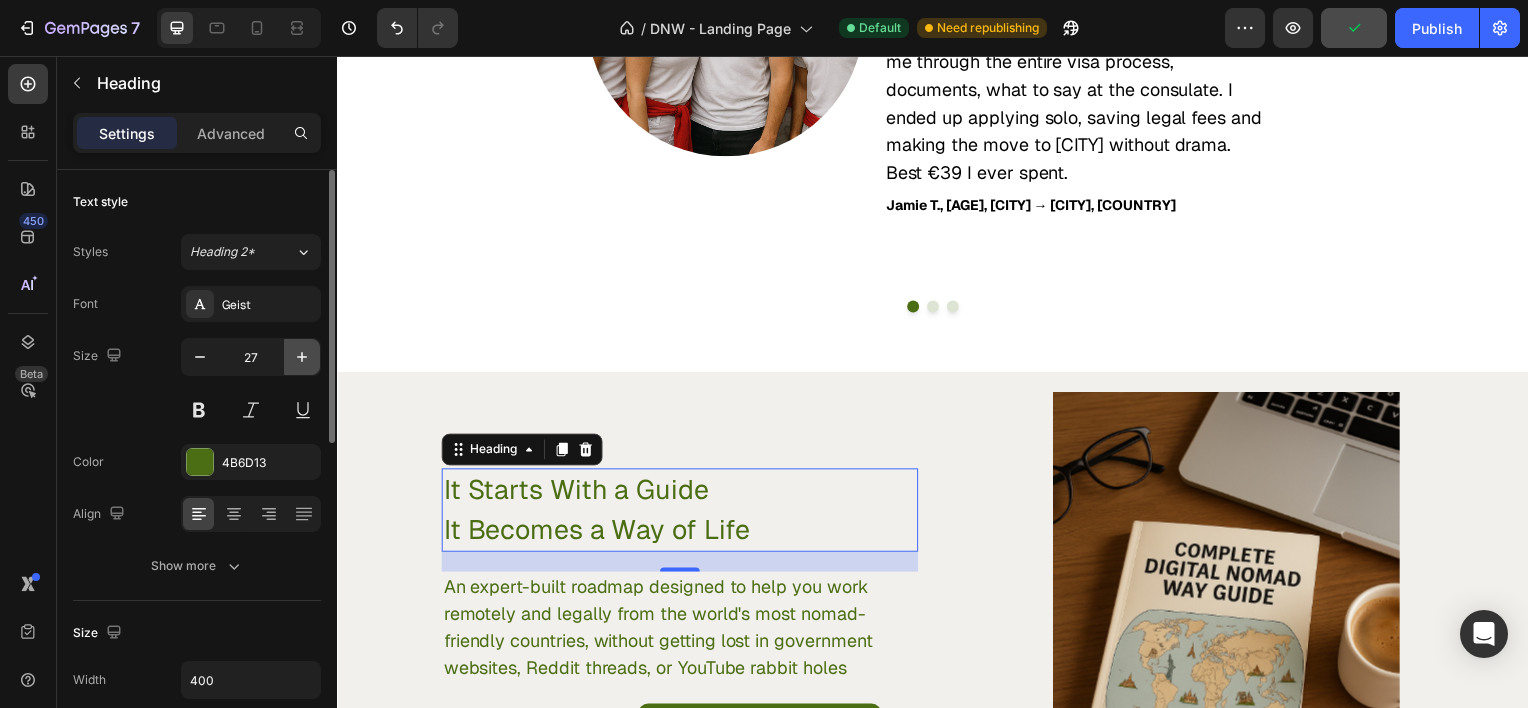 click at bounding box center [302, 357] 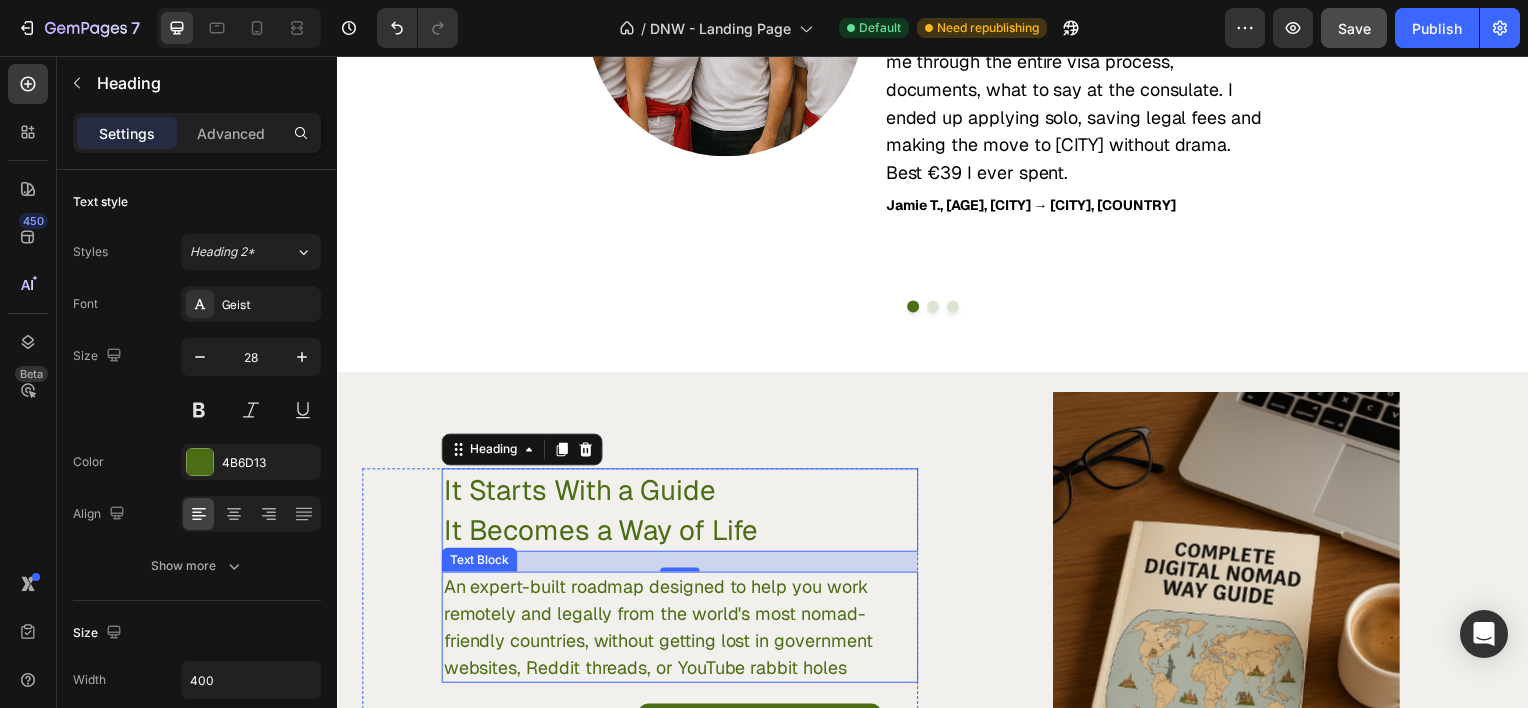 click on "An expert-built roadmap designed to help you work remotely and legally from the world's most nomad-friendly countries, without getting lost in government websites, Reddit threads, or YouTube rabbit holes" at bounding box center (682, 631) 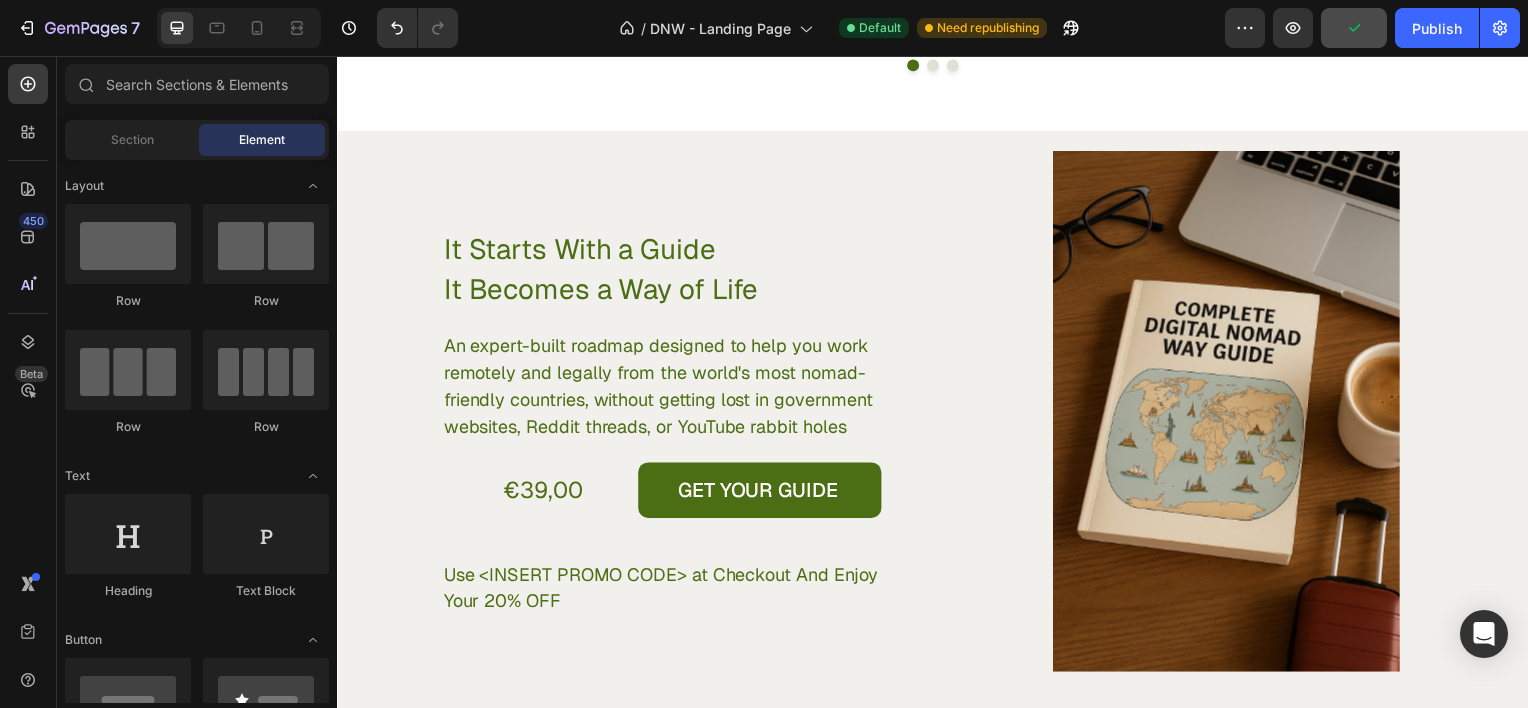 scroll, scrollTop: 3718, scrollLeft: 0, axis: vertical 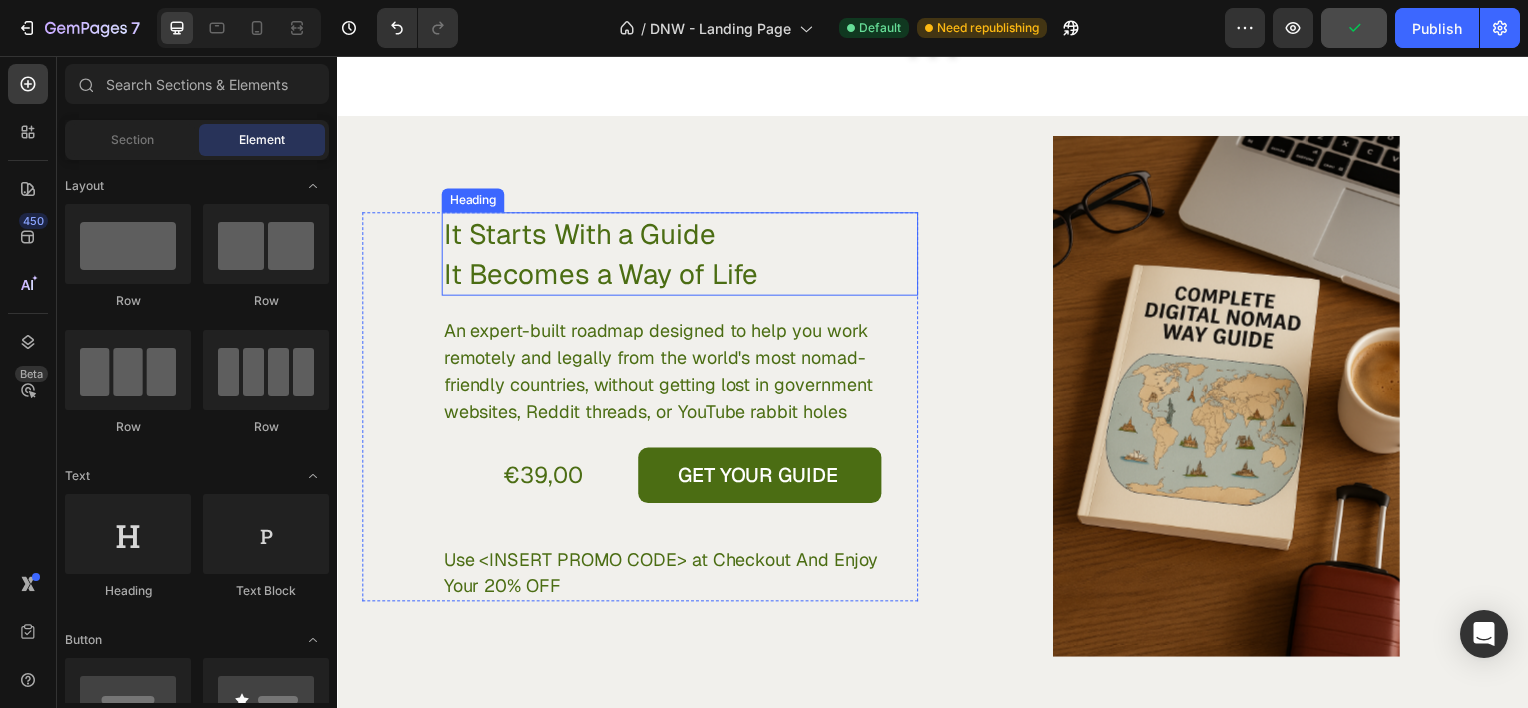 click on "It Starts With a Guide It Becomes a Way of Life" at bounding box center [642, 255] 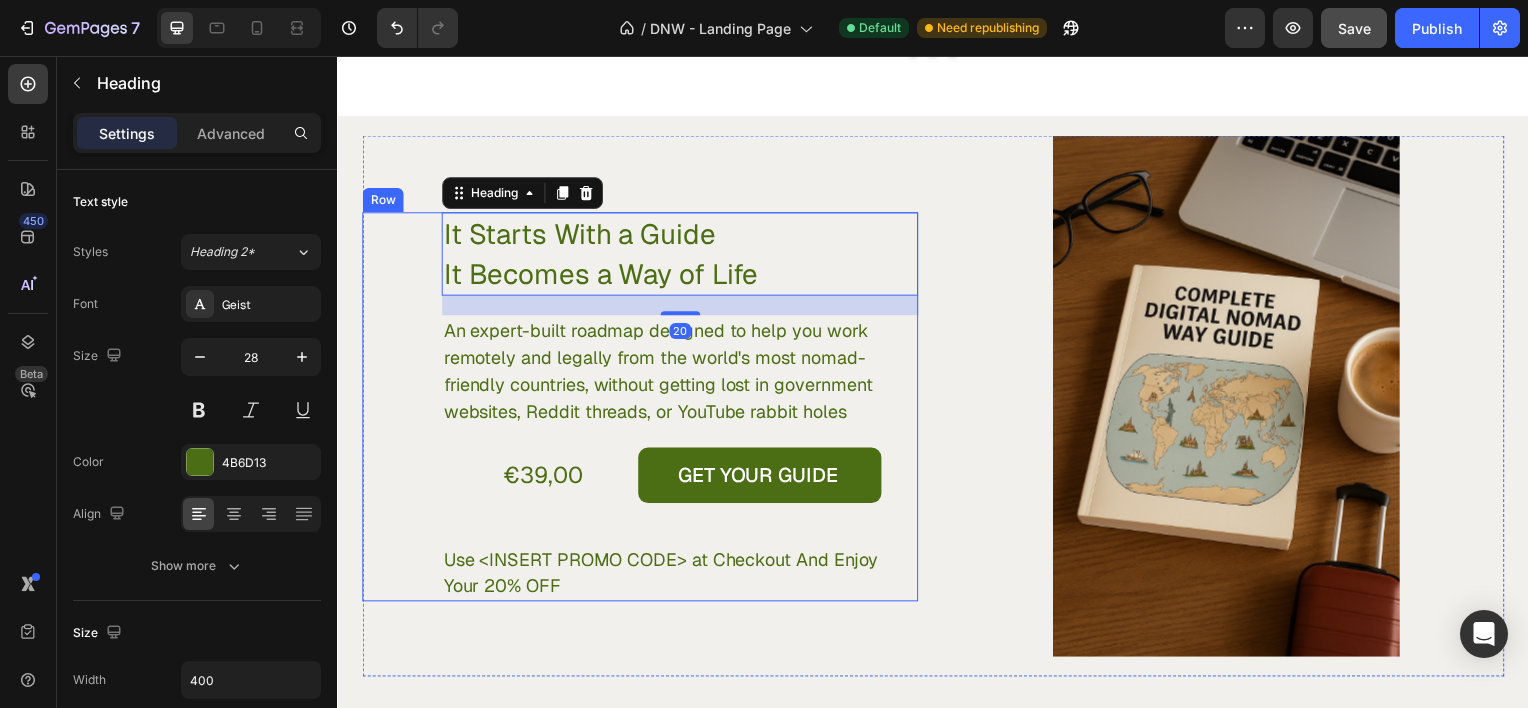 click on "It Starts With a Guide It Becomes a Way of Life Heading   20 An expert-built roadmap designed to help you work remotely and legally from the world's most nomad-friendly countries, without getting lost in government websites, Reddit threads, or YouTube rabbit holes Text Block €39,00 Product Price Product Price GET YOUR GUIDE Add to Cart Row Use <INSERT PROMO CODE> at Checkout And Enjoy Your 20% OFF Text Block Row" at bounding box center [642, 409] 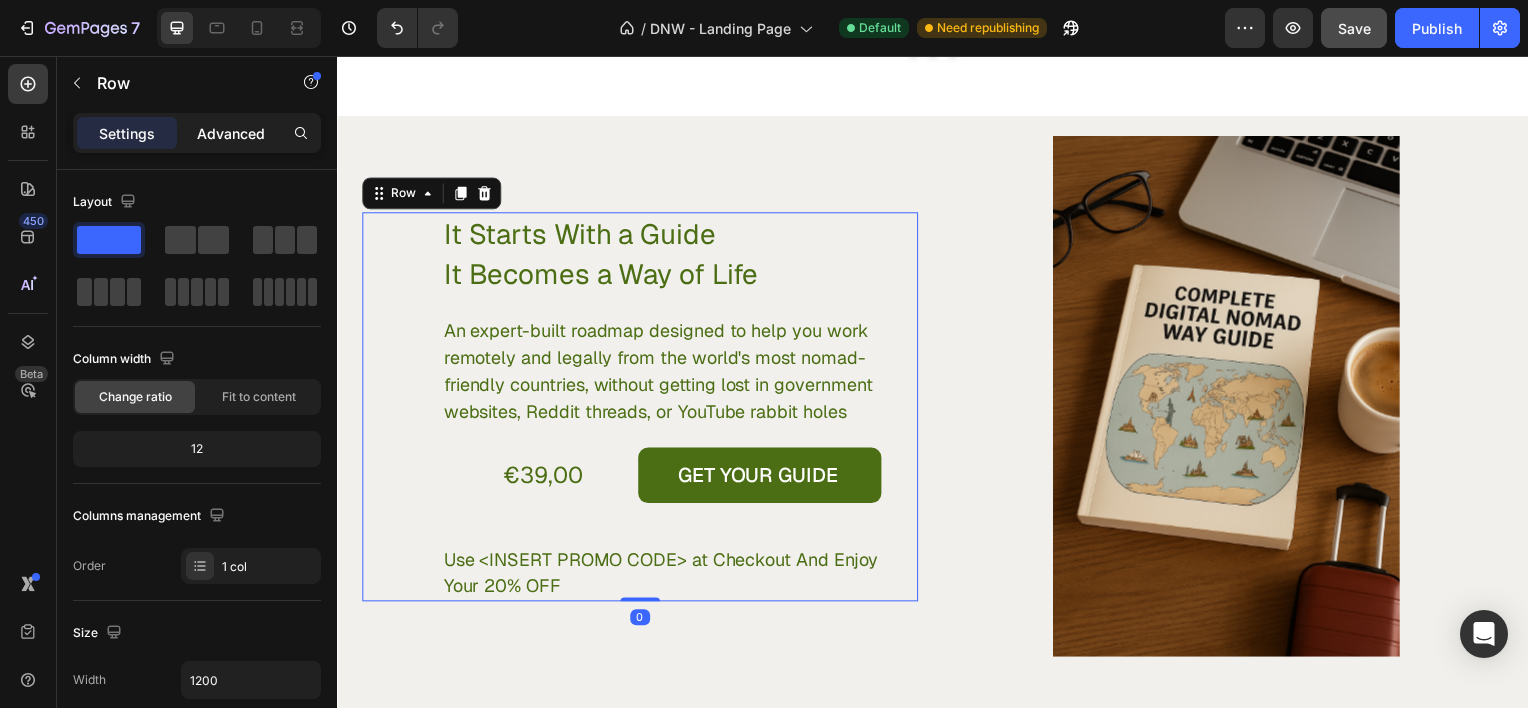 click on "Advanced" 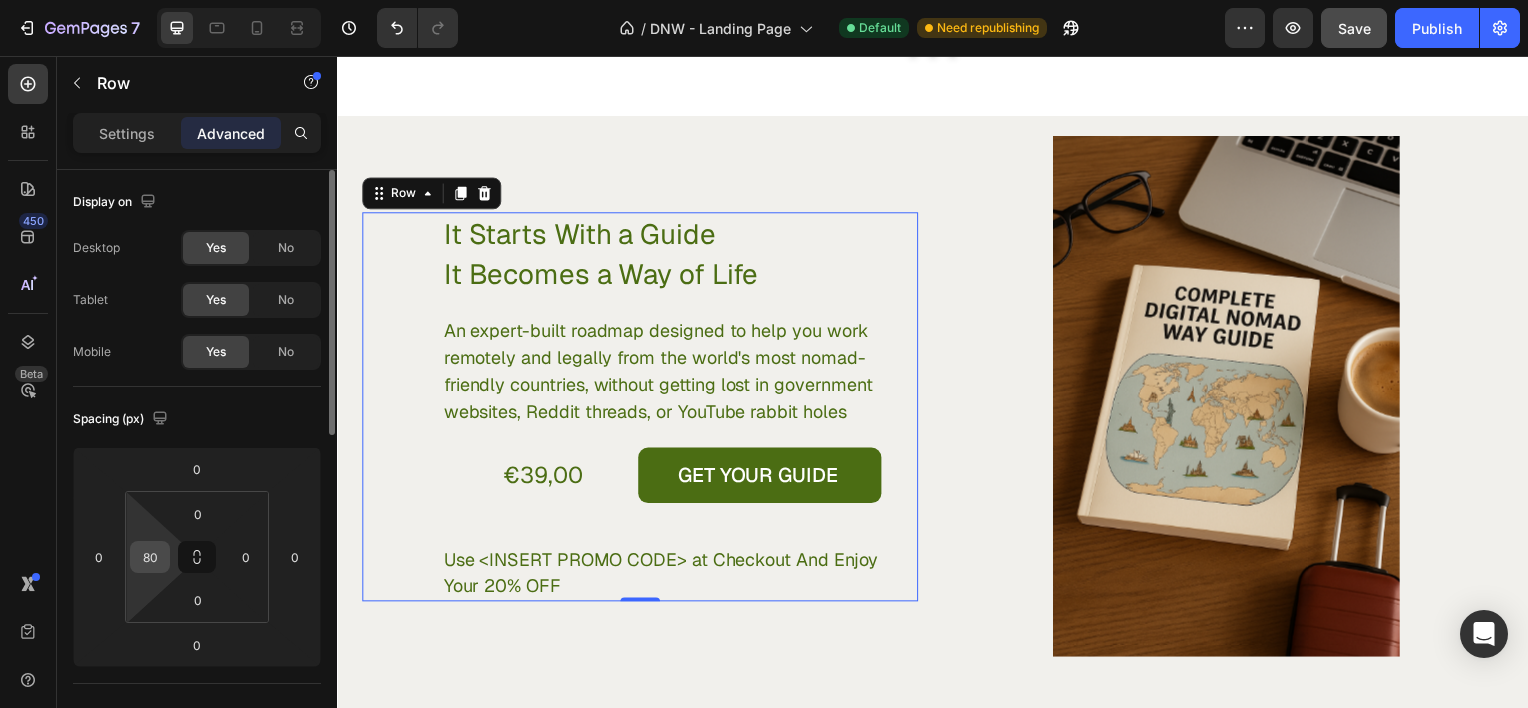 click on "80" at bounding box center (150, 557) 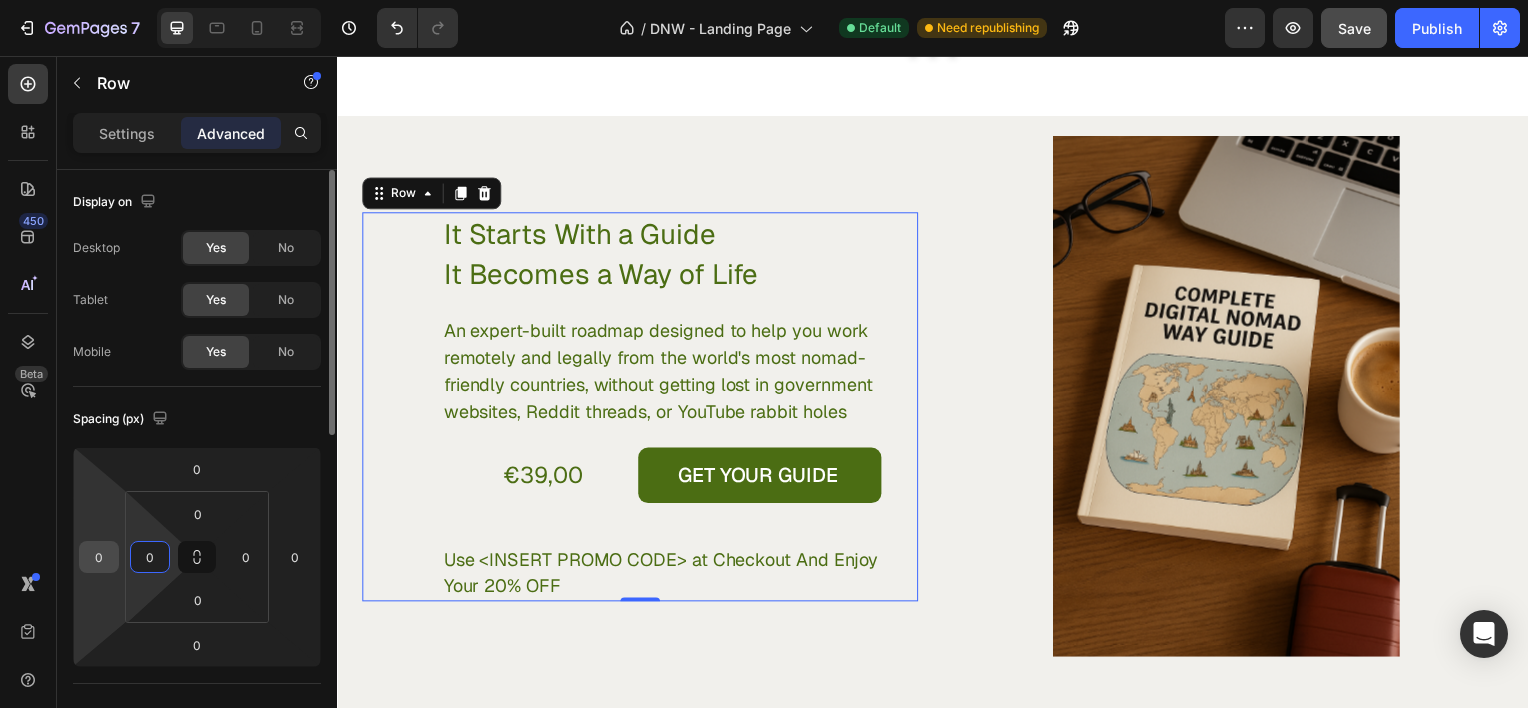 type on "0" 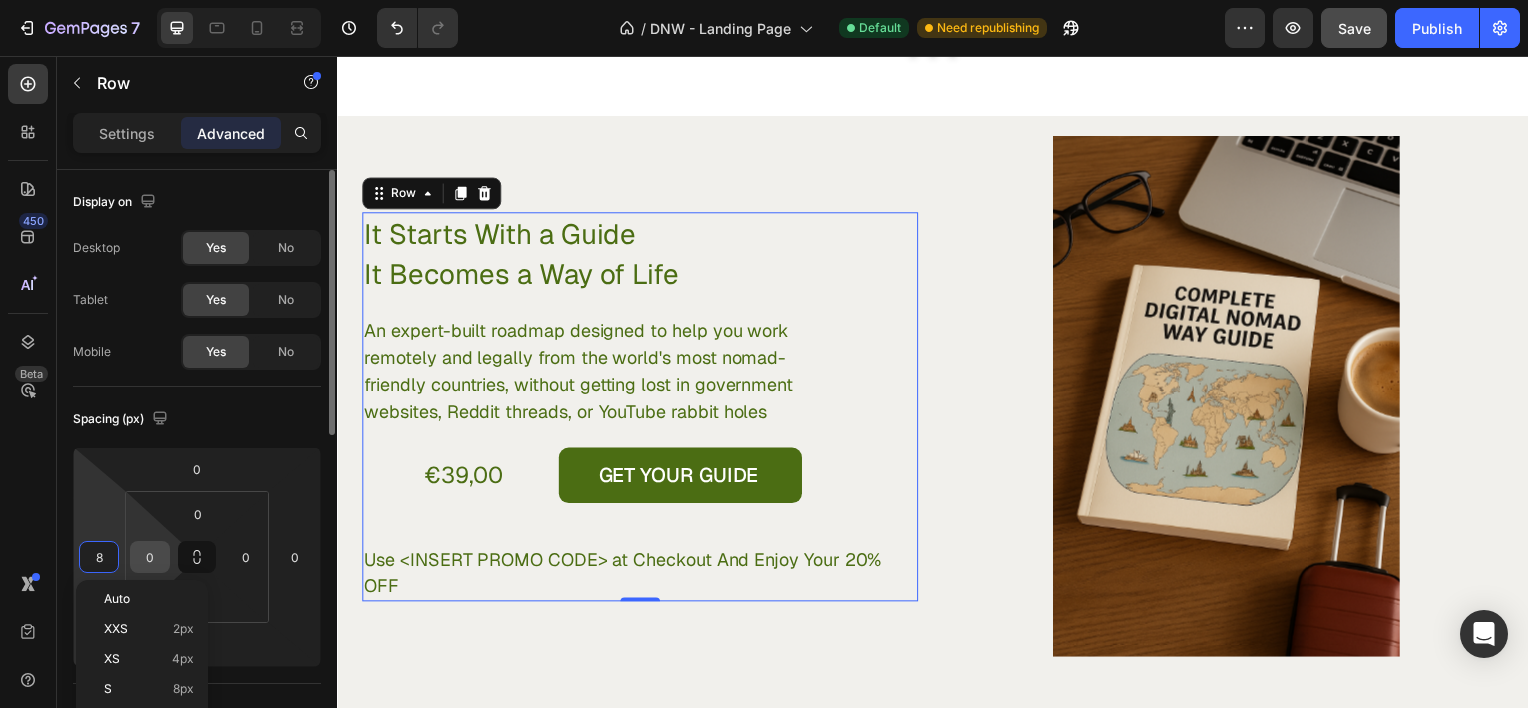 type on "80" 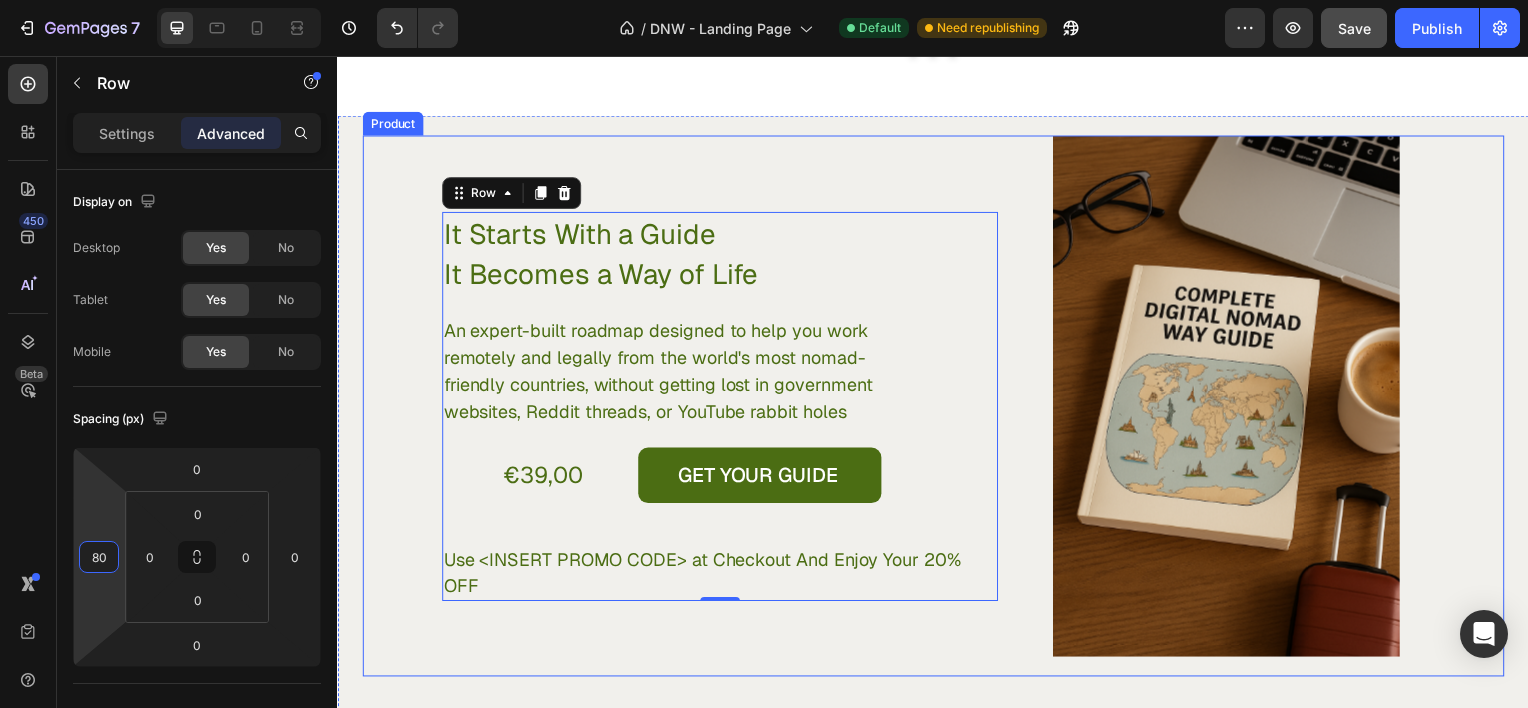 click on "It Starts With a Guide It Becomes a Way of Life Heading An expert-built roadmap designed to help you work remotely and legally from the world's most nomad-friendly countries, without getting lost in government websites, Reddit threads, or YouTube rabbit holes Text Block €39,00 Product Price Product Price GET YOUR GUIDE Add to Cart Row Use <INSERT PROMO CODE> at Checkout And Enjoy Your 20% OFF Text Block Row   0" at bounding box center [642, 408] 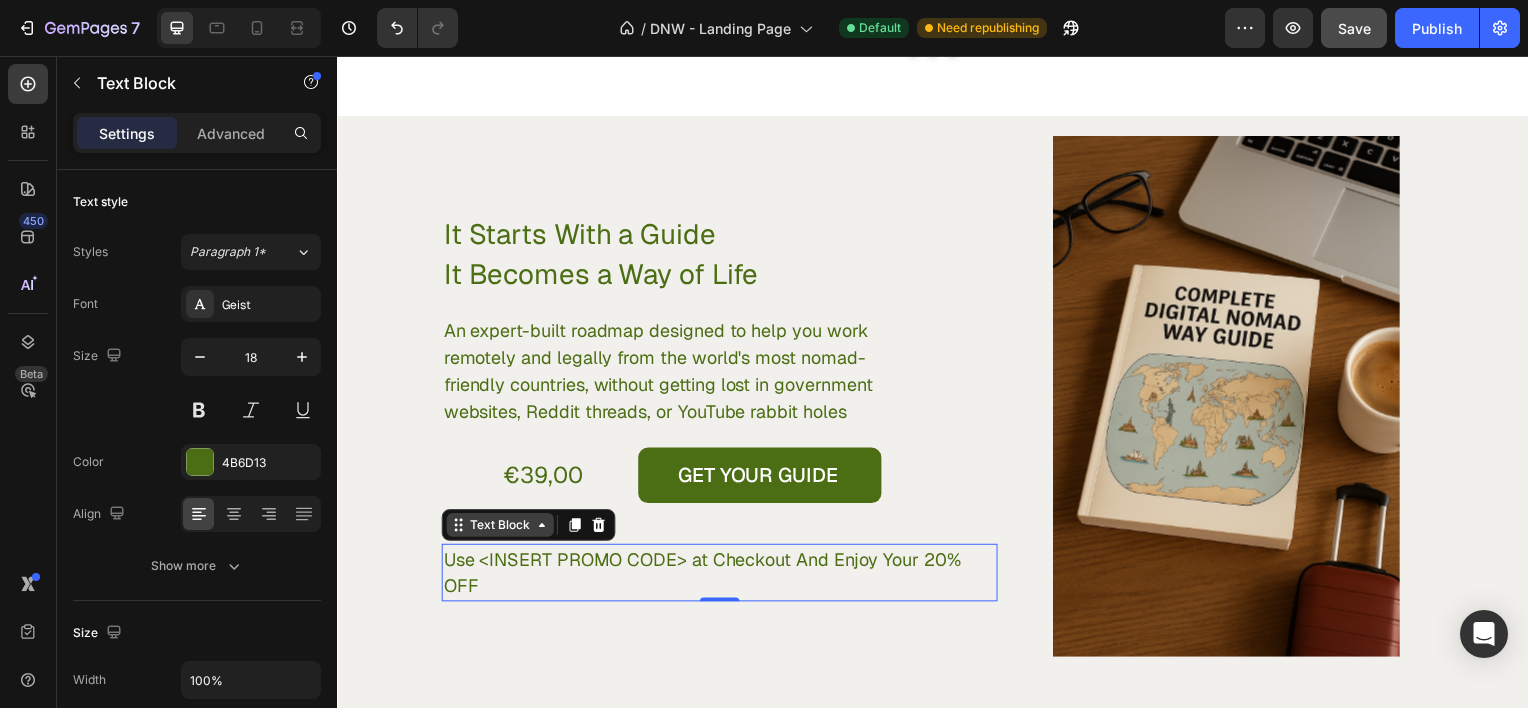 click on "Text Block" at bounding box center (501, 528) 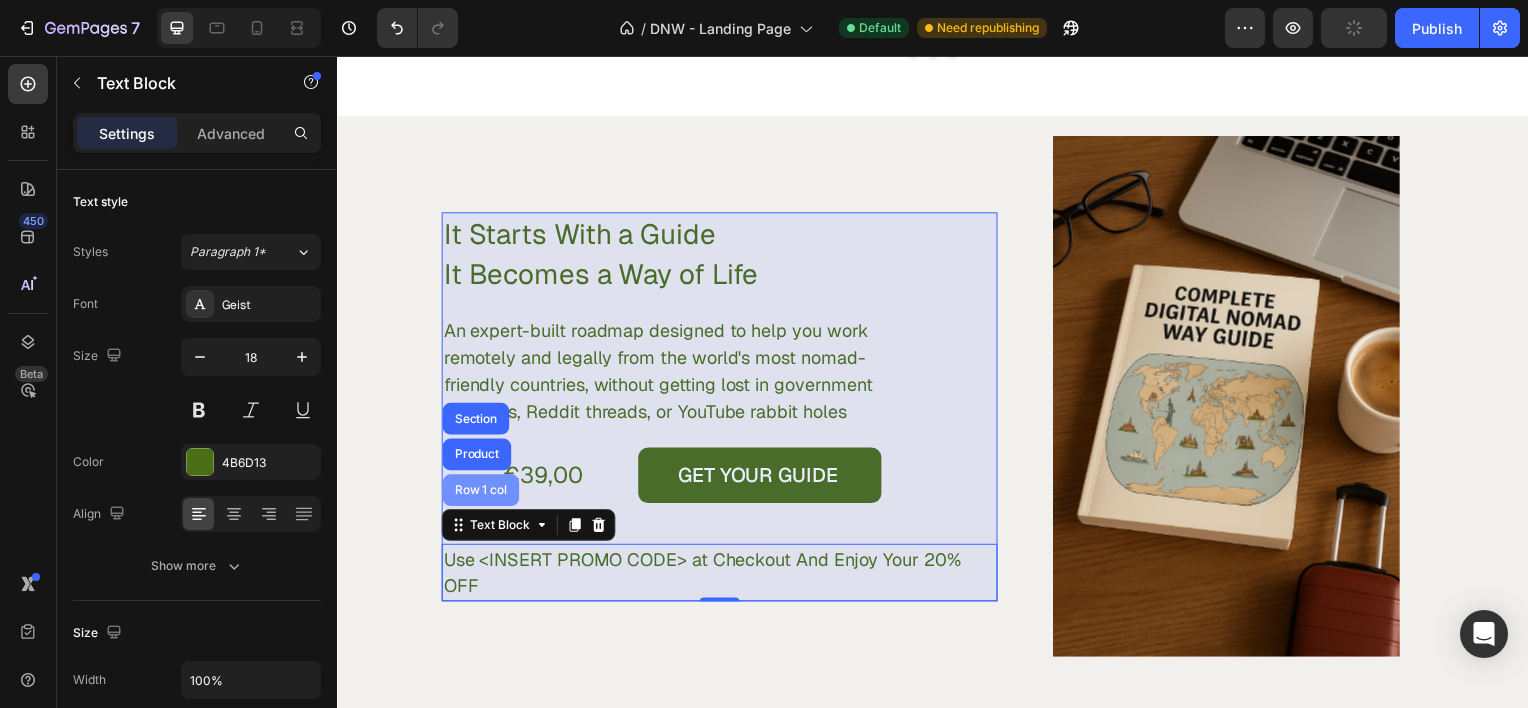 click on "Row 1 col" at bounding box center (481, 493) 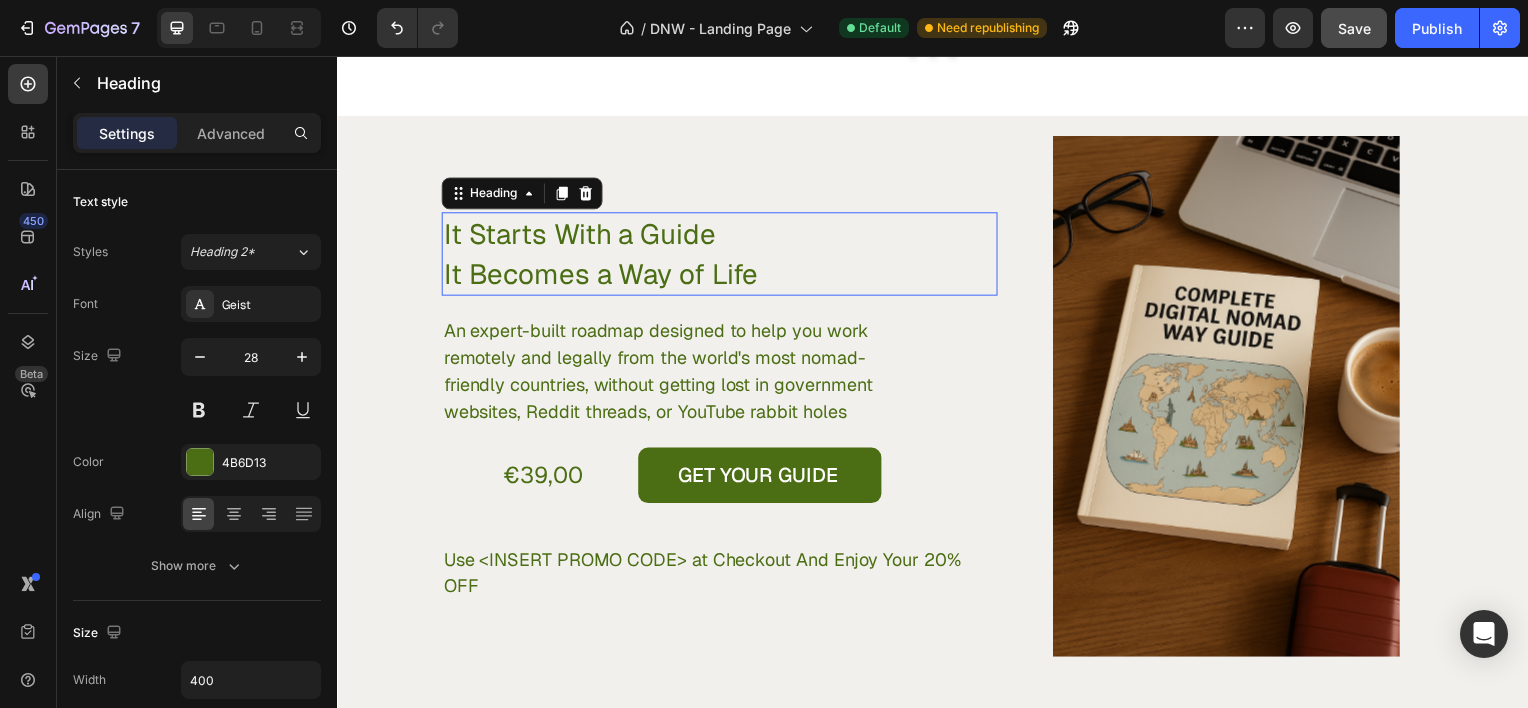 click on "It Starts With a Guide It Becomes a Way of Life" at bounding box center (642, 255) 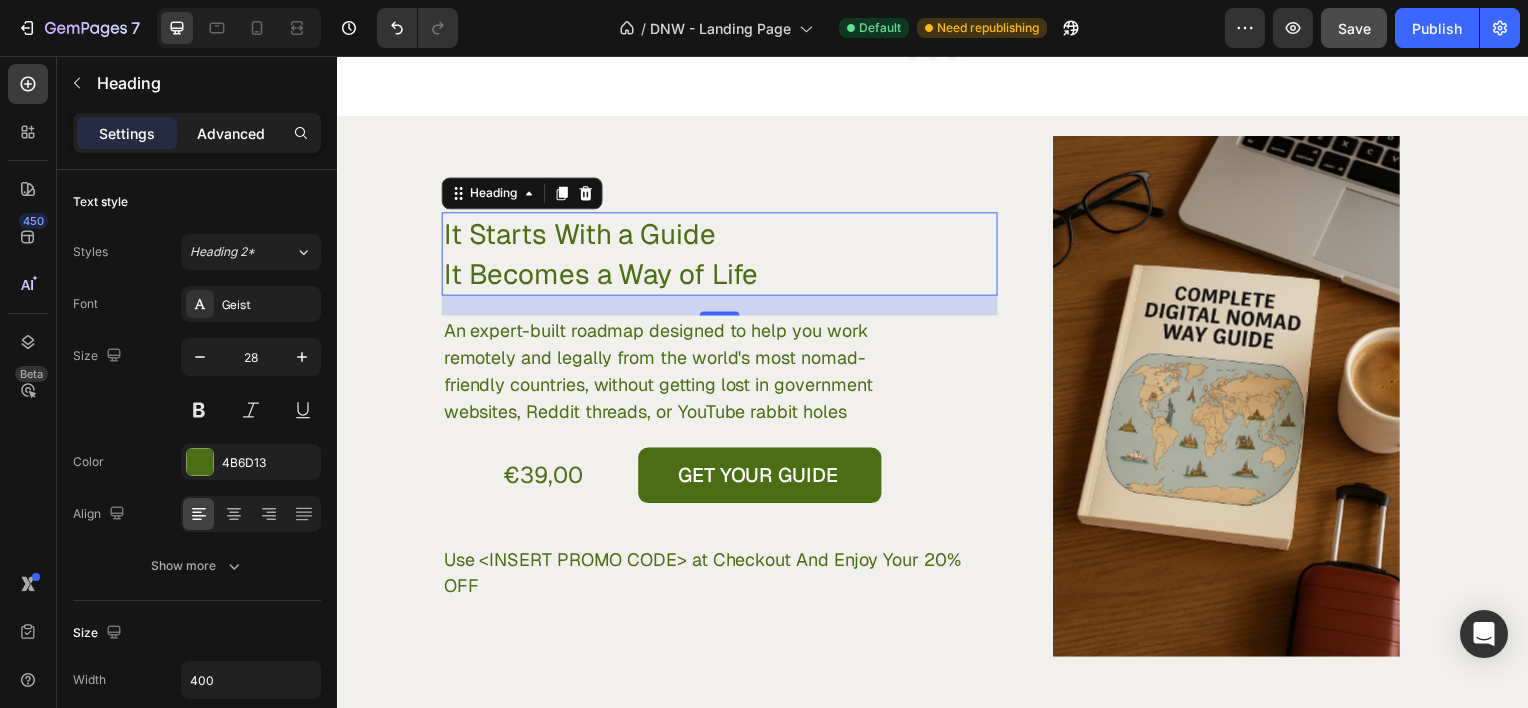 click on "Advanced" at bounding box center [231, 133] 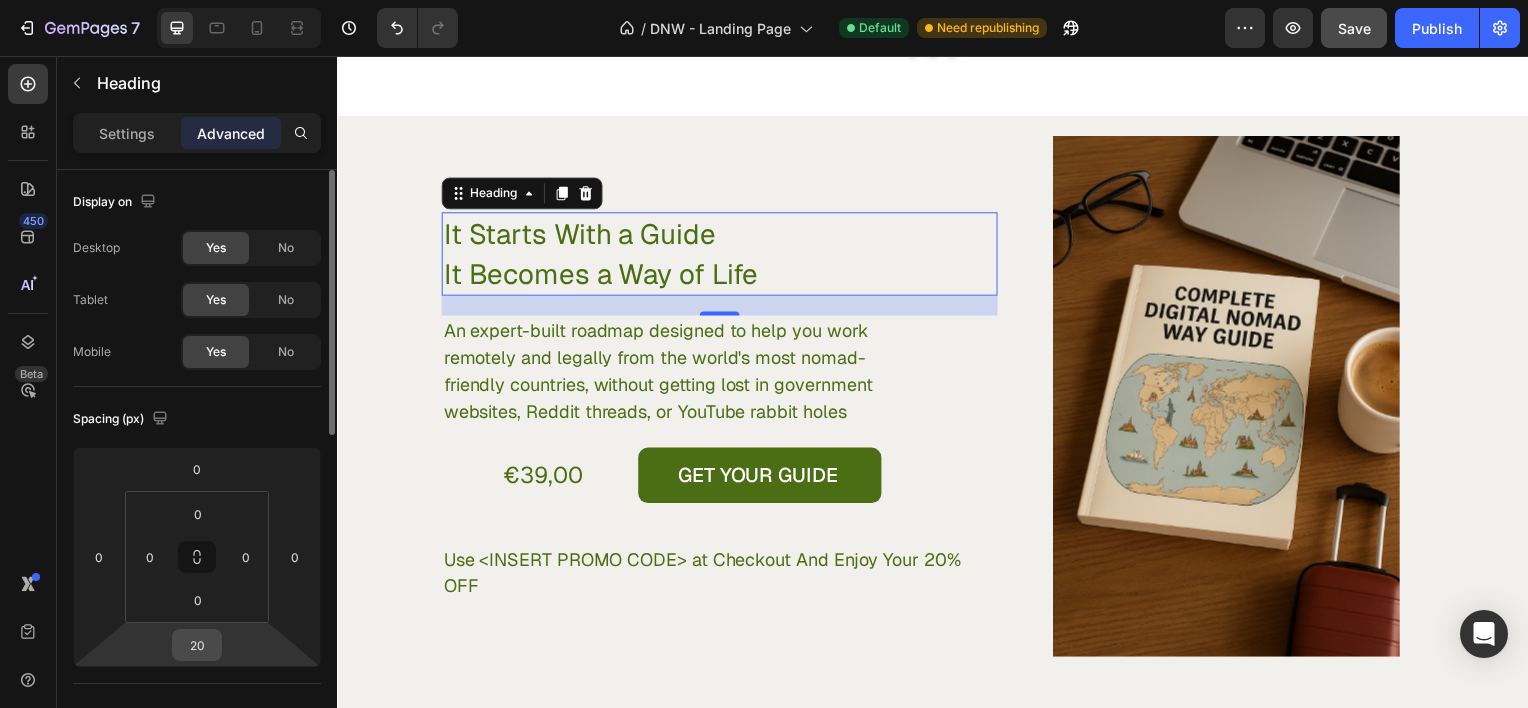 click on "20" at bounding box center [197, 645] 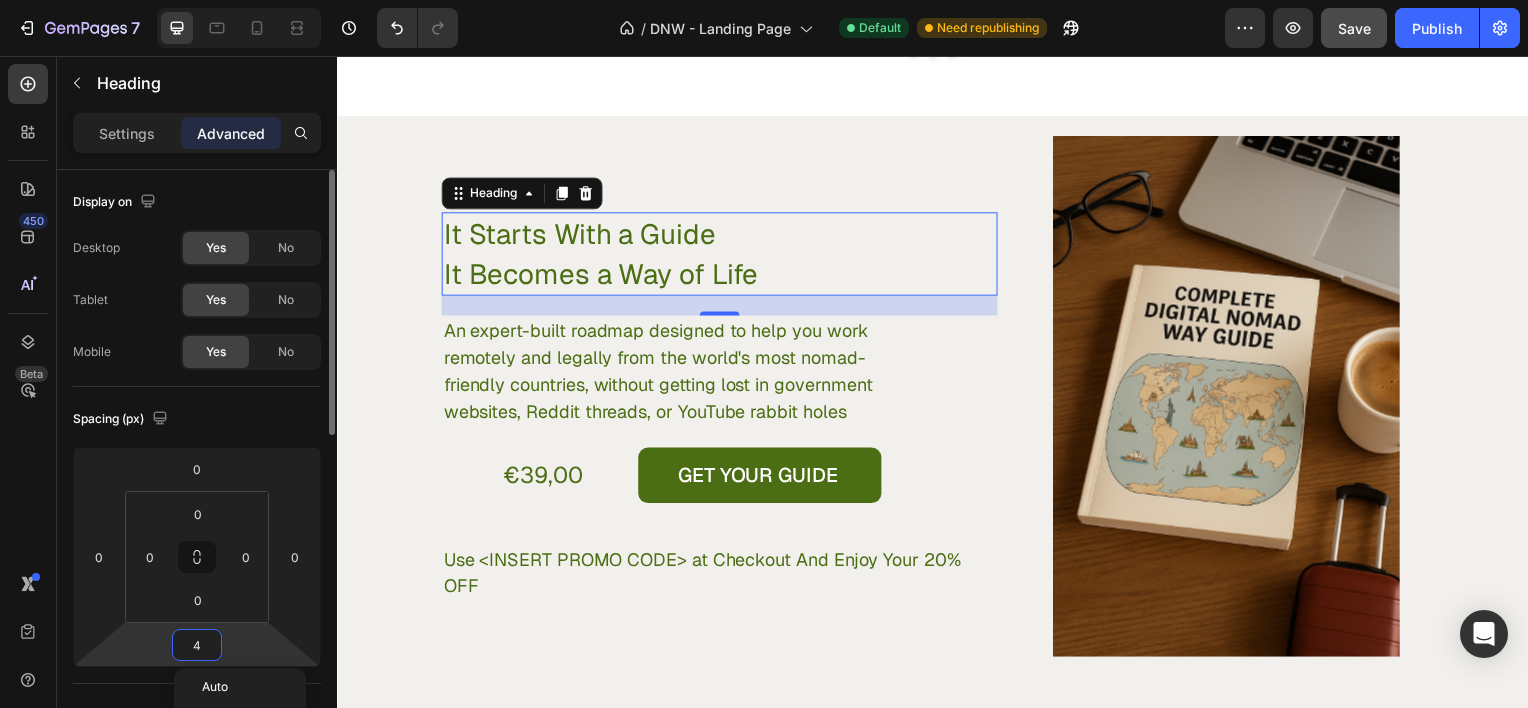 type on "40" 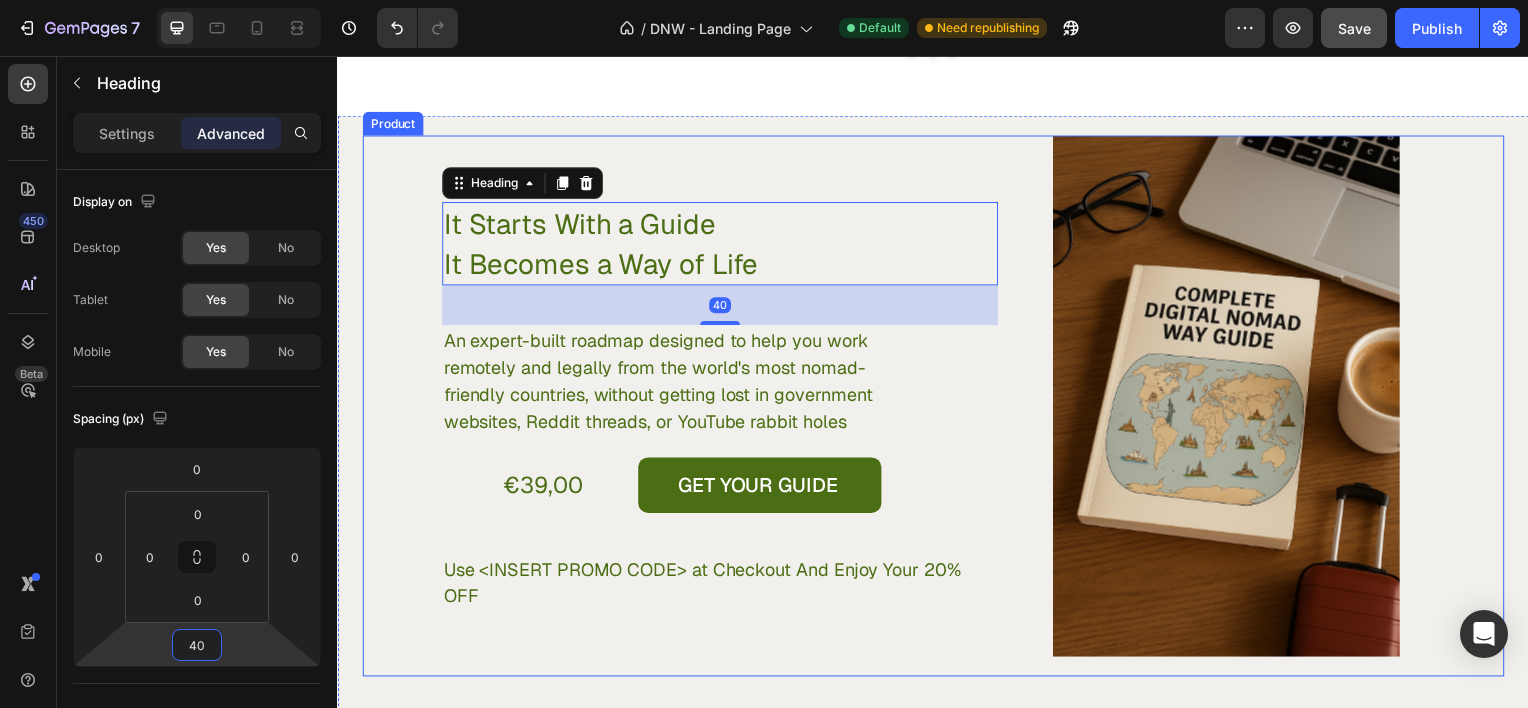 click on "It Starts With a Guide It Becomes a Way of Life Heading   40 An expert-built roadmap designed to help you work remotely and legally from the world's most nomad-friendly countries, without getting lost in government websites, Reddit threads, or YouTube rabbit holes Text Block €39,00 Product Price Product Price GET YOUR GUIDE Add to Cart Row Use <INSERT PROMO CODE> at Checkout And Enjoy Your 20% OFF Text Block Row" at bounding box center (642, 408) 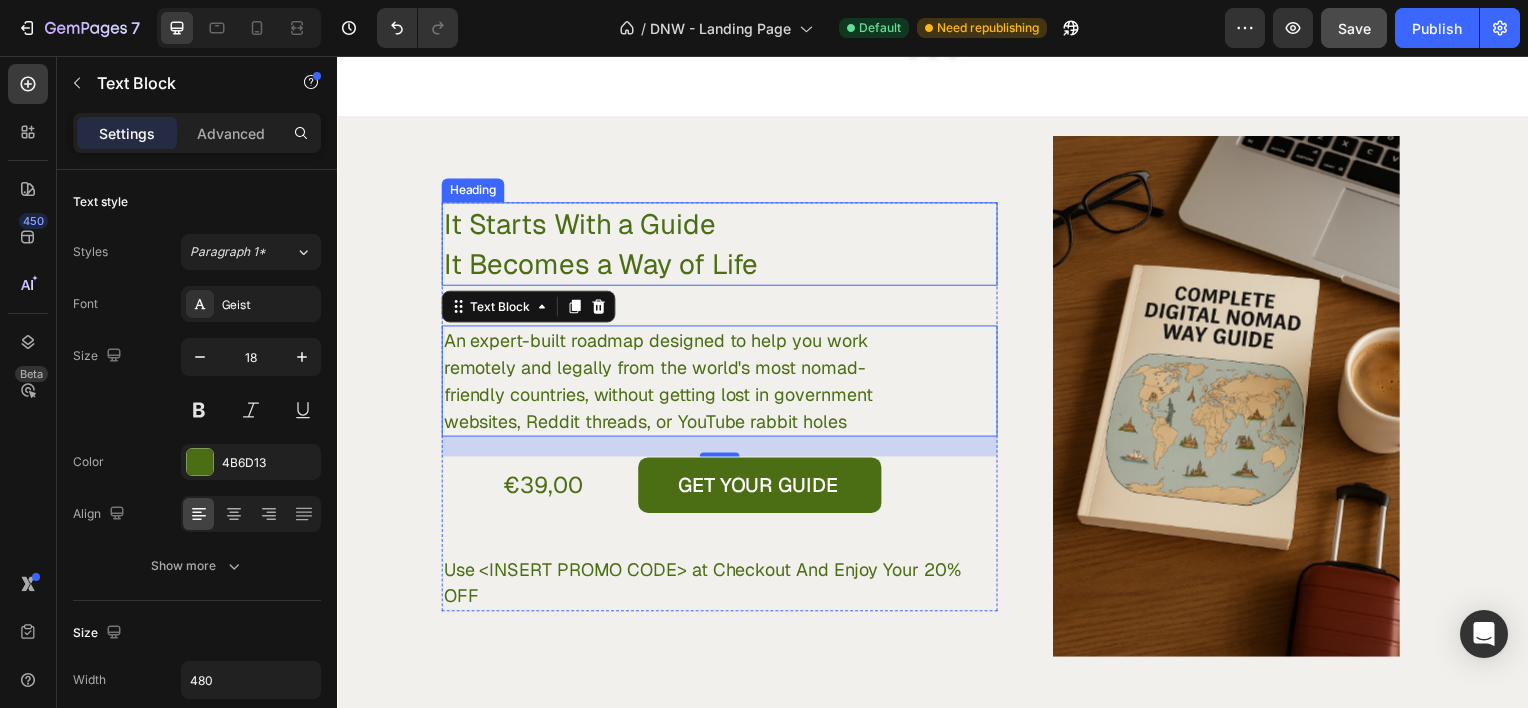 click on "It Starts With a Guide It Becomes a Way of Life" at bounding box center [642, 245] 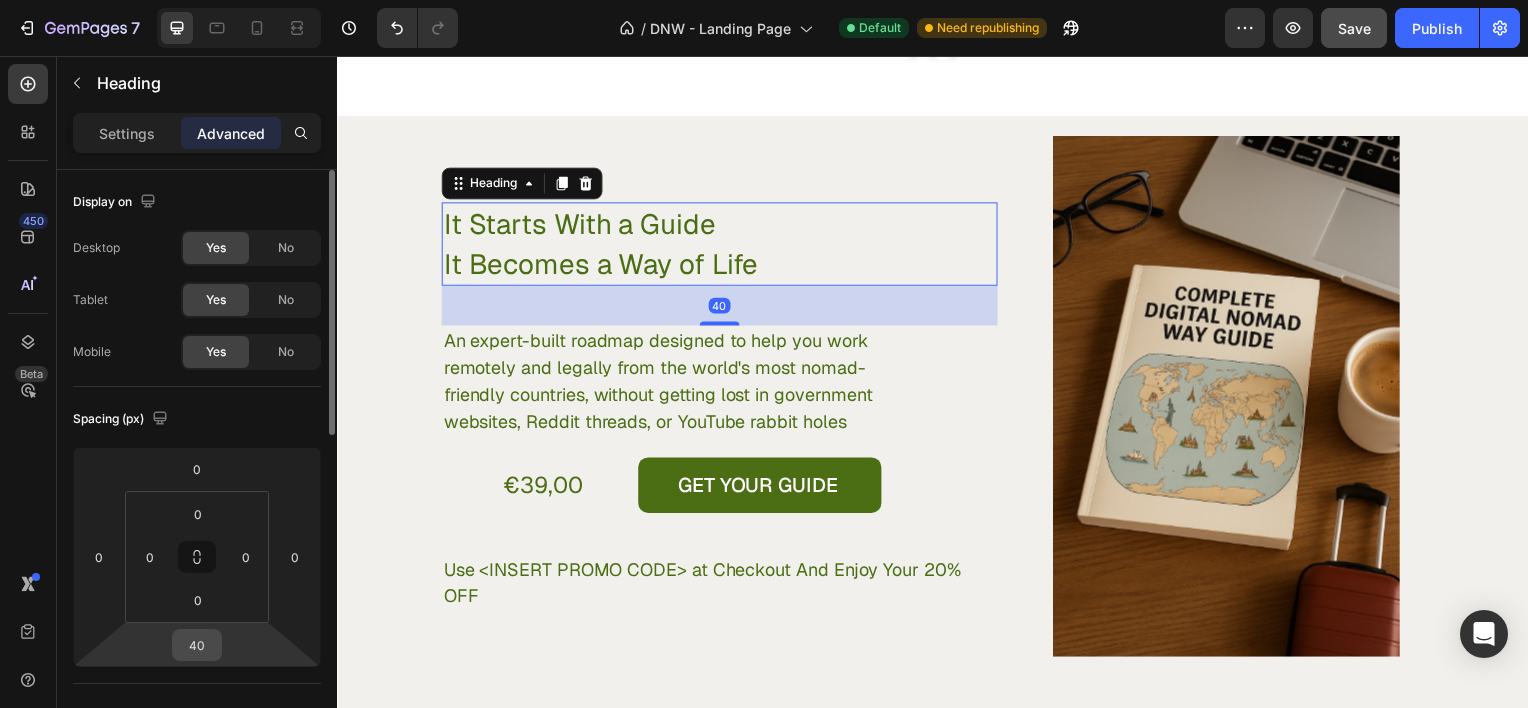 click on "40" at bounding box center (197, 645) 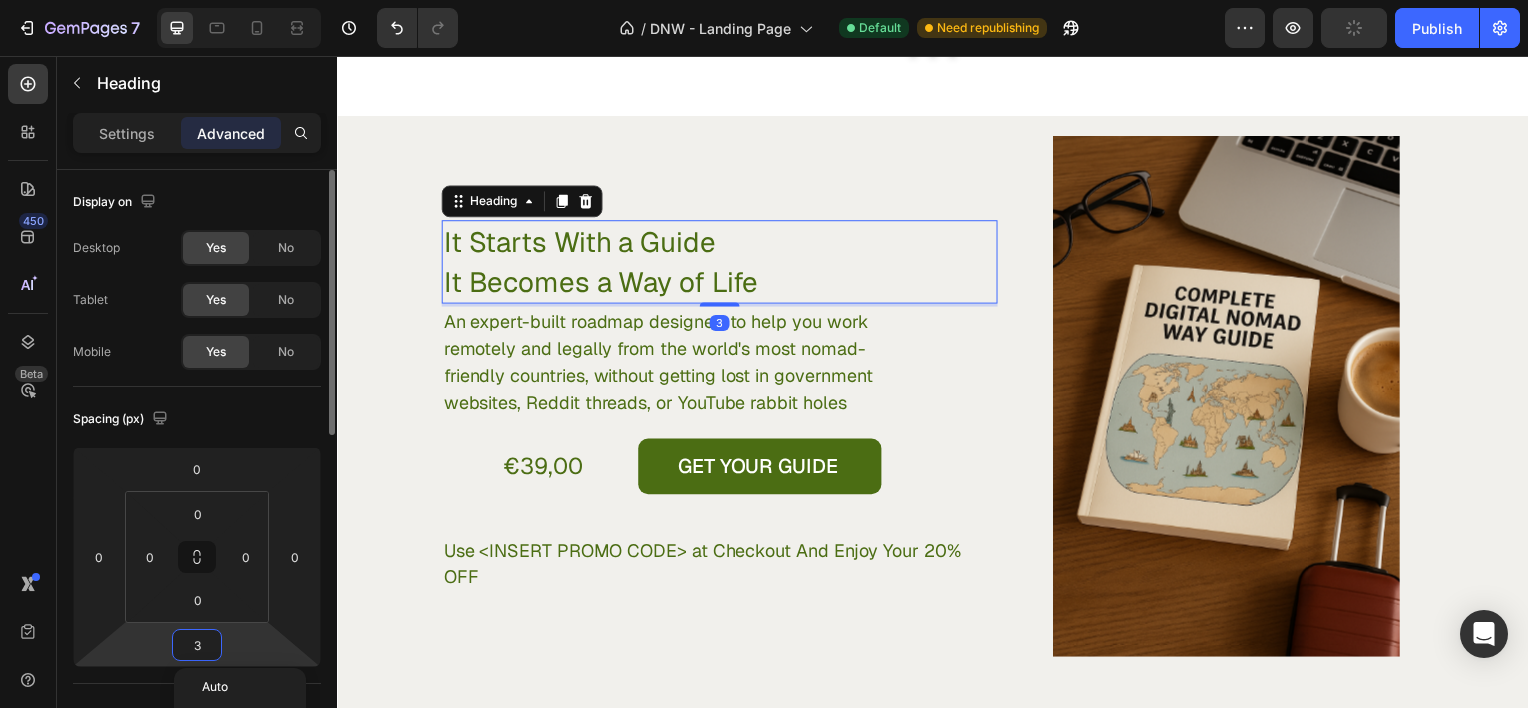 type on "30" 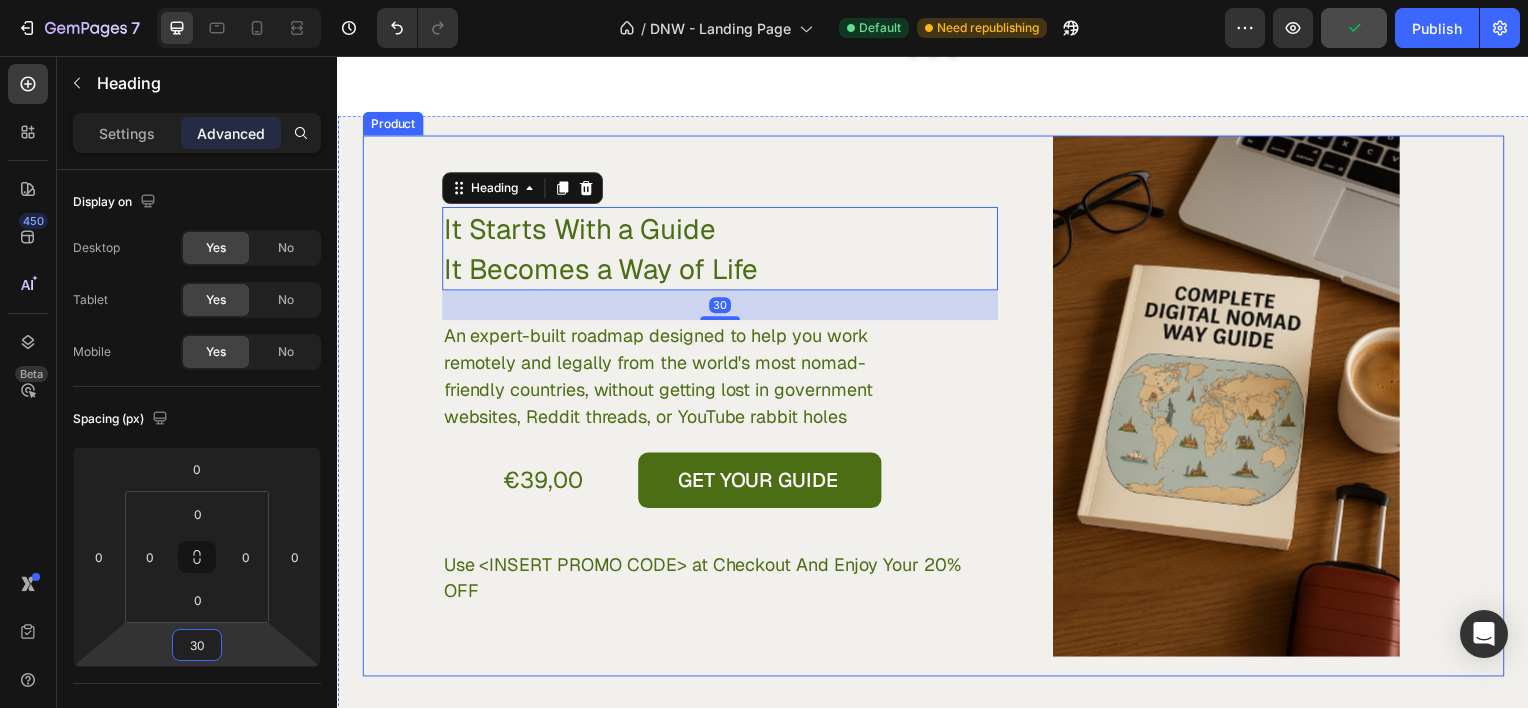 click on "It Starts With a Guide It Becomes a Way of Life Heading   30 An expert-built roadmap designed to help you work remotely and legally from the world's most nomad-friendly countries, without getting lost in government websites, Reddit threads, or YouTube rabbit holes Text Block €39,00 Product Price Product Price GET YOUR GUIDE Add to Cart Row Use <INSERT PROMO CODE> at Checkout And Enjoy Your 20% OFF Text Block Row" at bounding box center (642, 408) 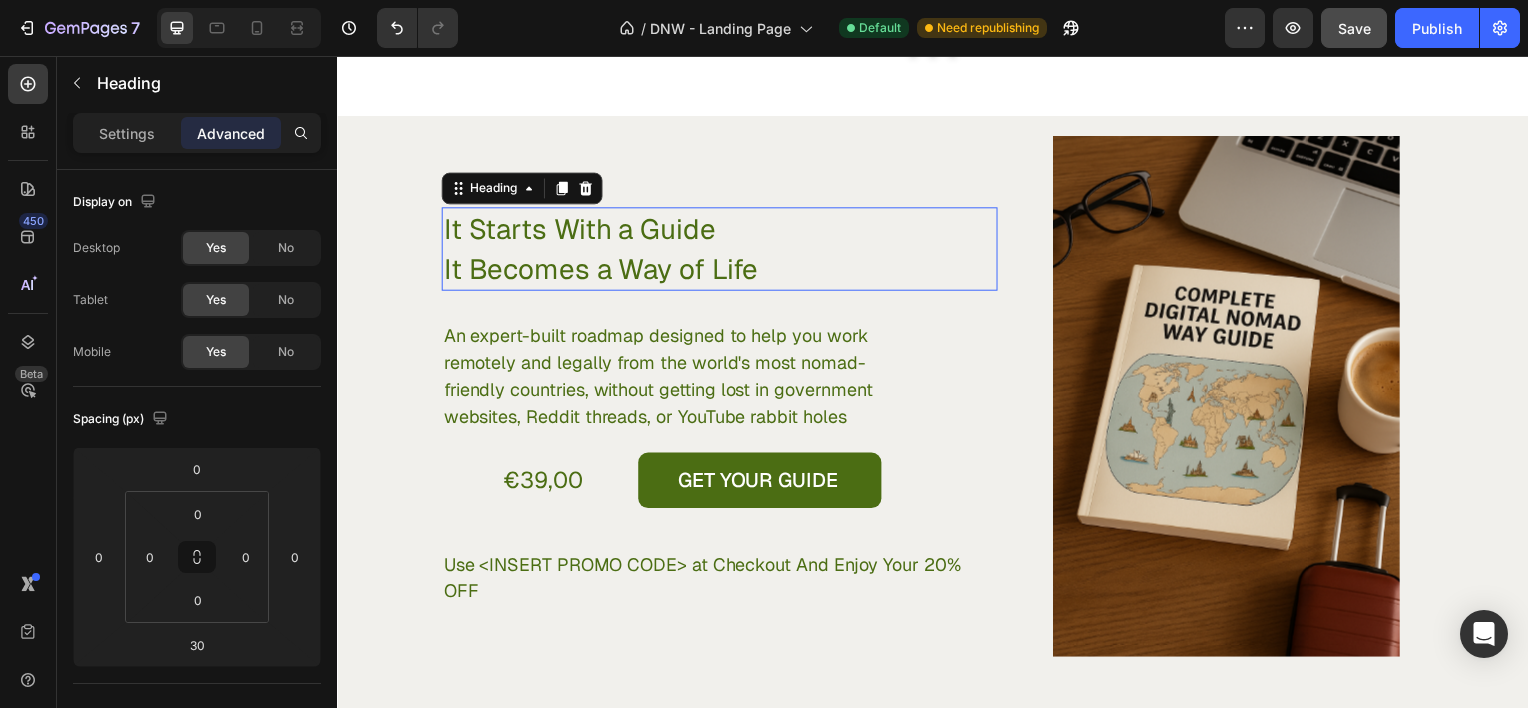 click on "It Starts With a Guide It Becomes a Way of Life" at bounding box center [642, 250] 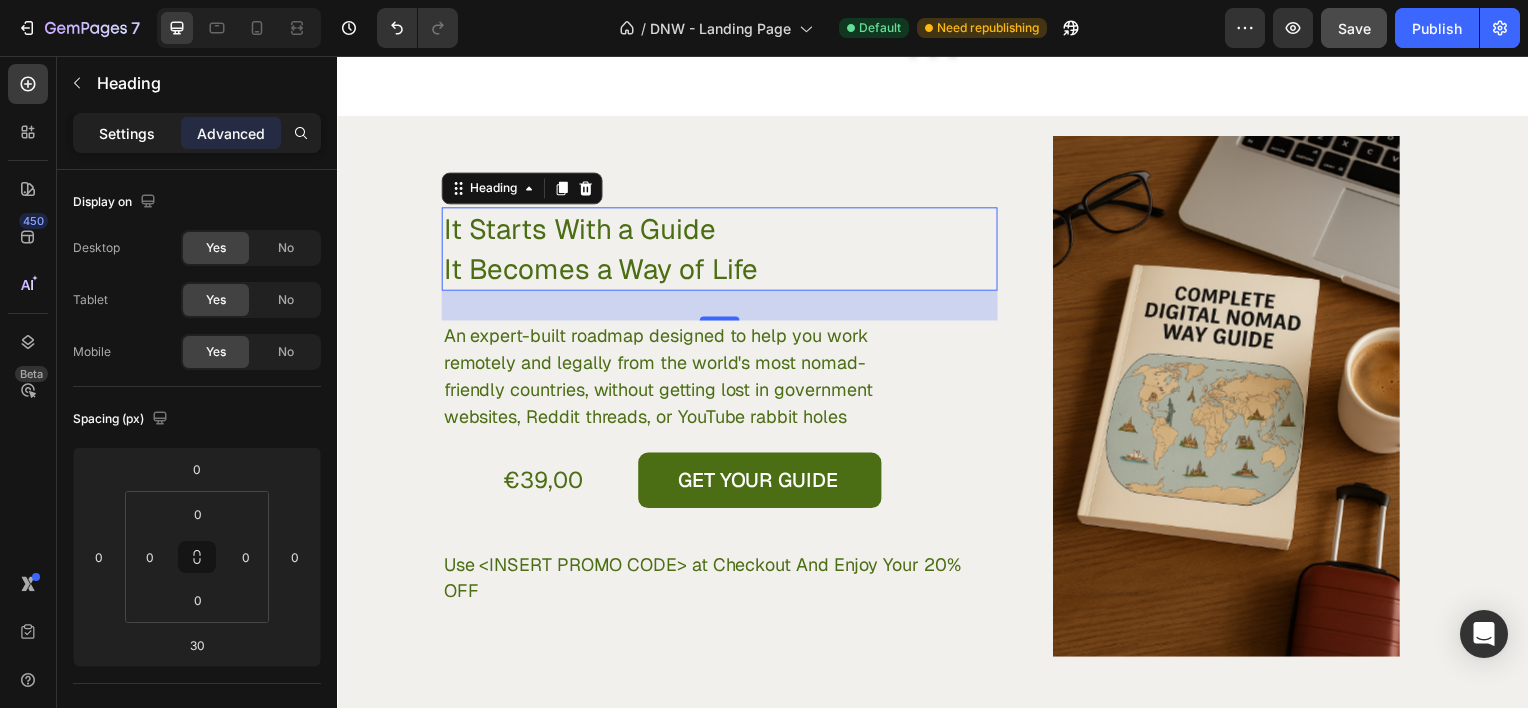 click on "Settings" at bounding box center (127, 133) 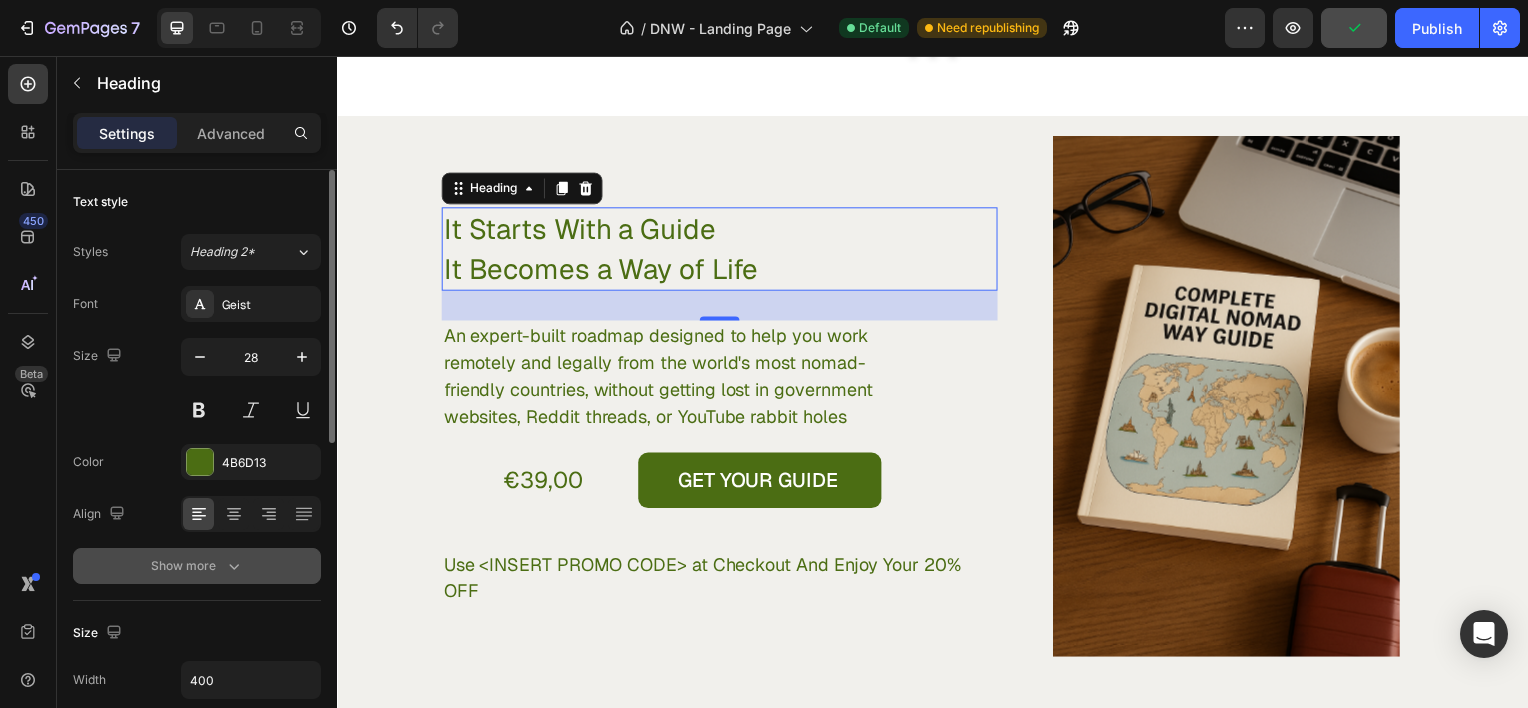 click on "Show more" at bounding box center (197, 566) 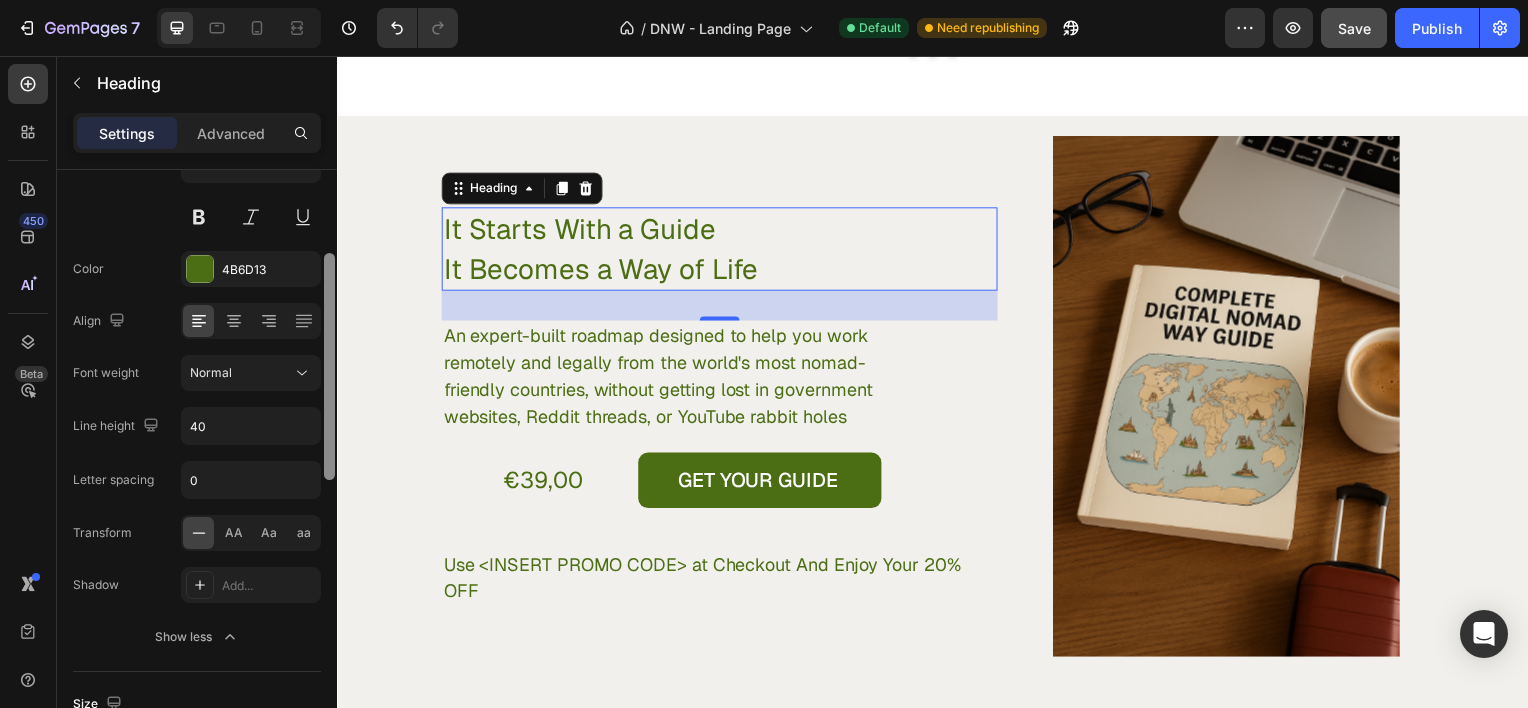 scroll, scrollTop: 200, scrollLeft: 0, axis: vertical 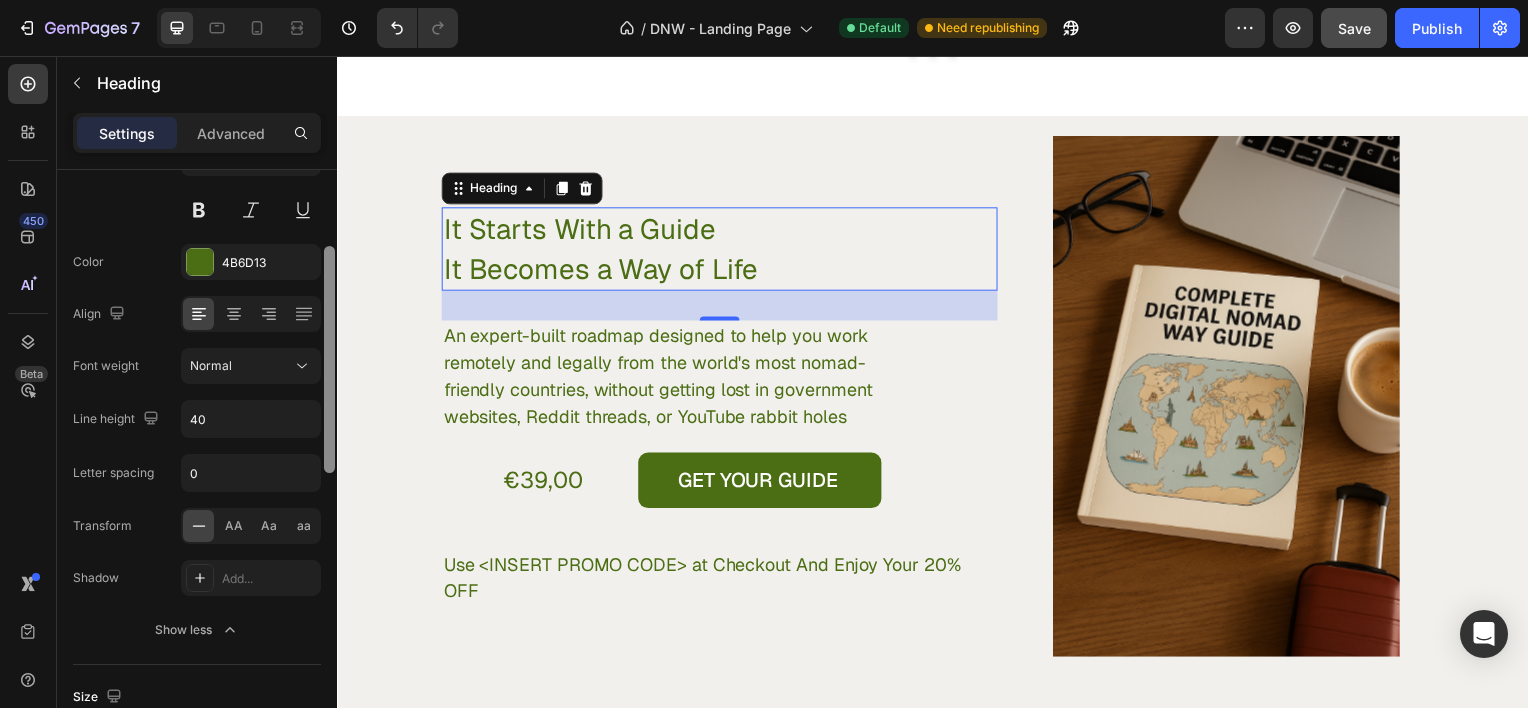 drag, startPoint x: 328, startPoint y: 384, endPoint x: 332, endPoint y: 476, distance: 92.086914 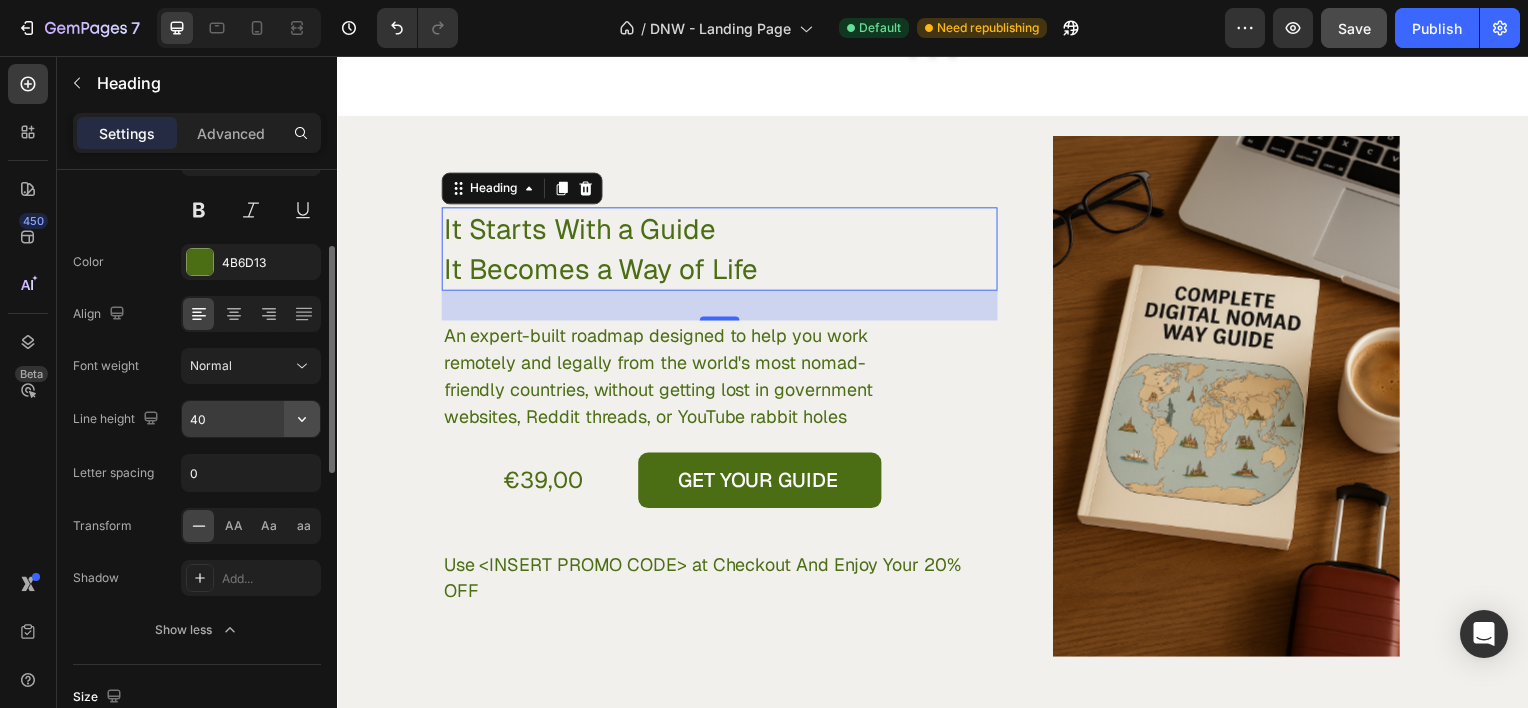 click 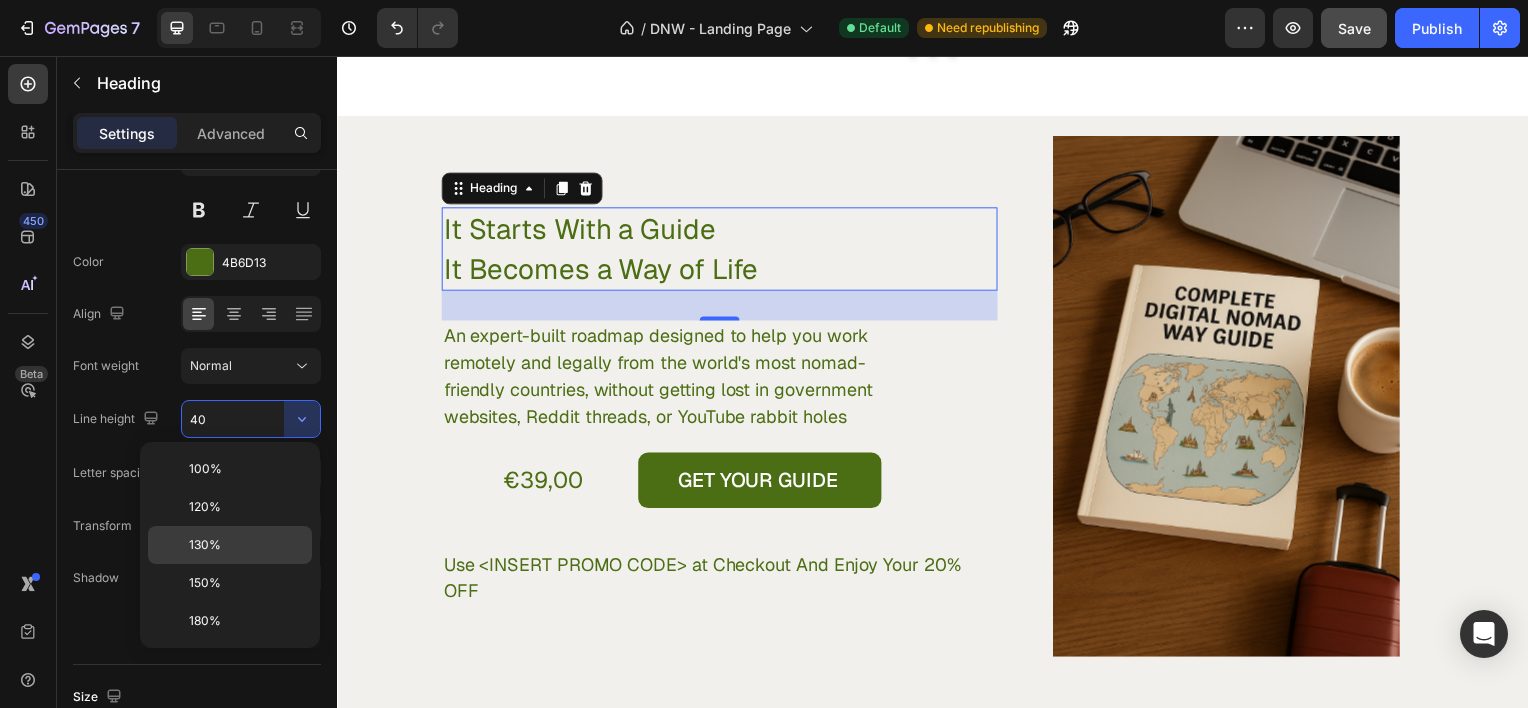click on "130%" at bounding box center [205, 545] 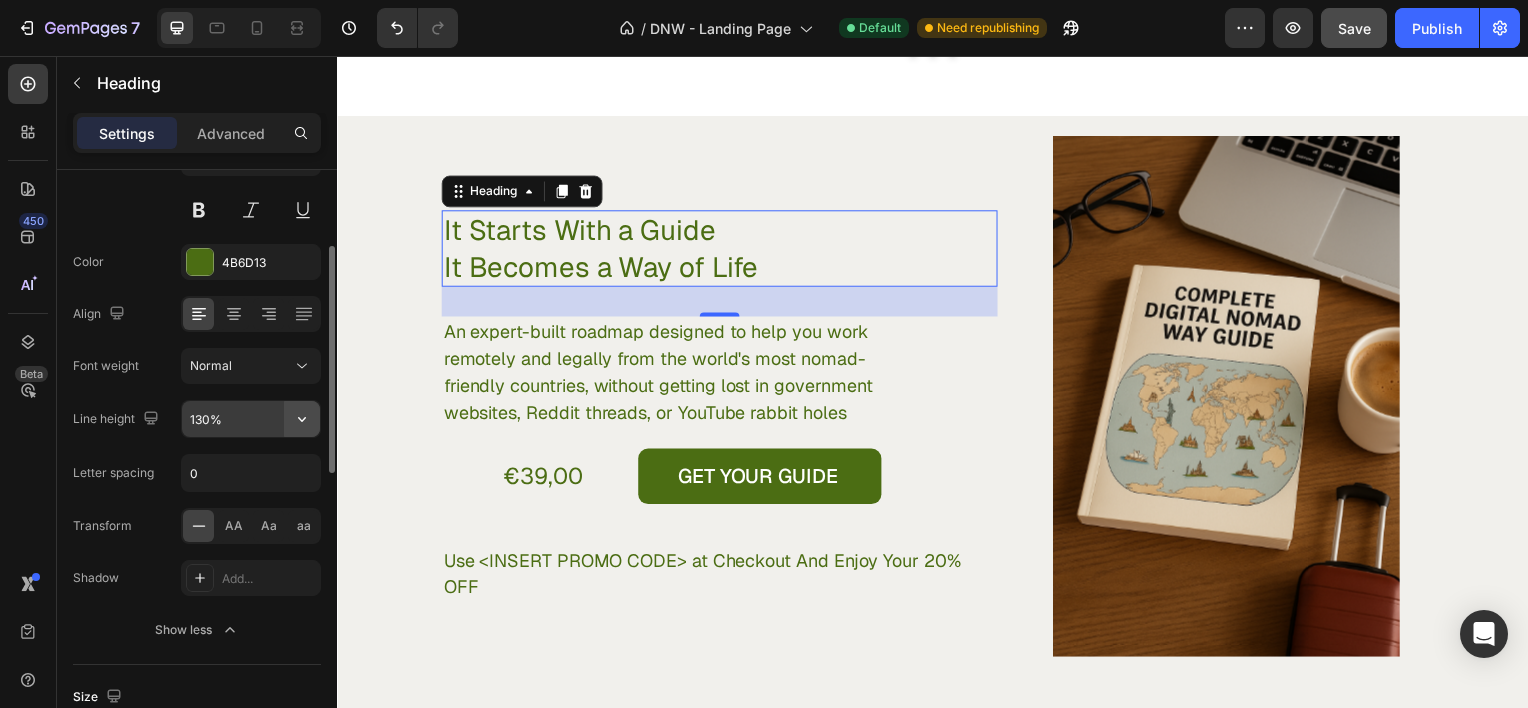 click 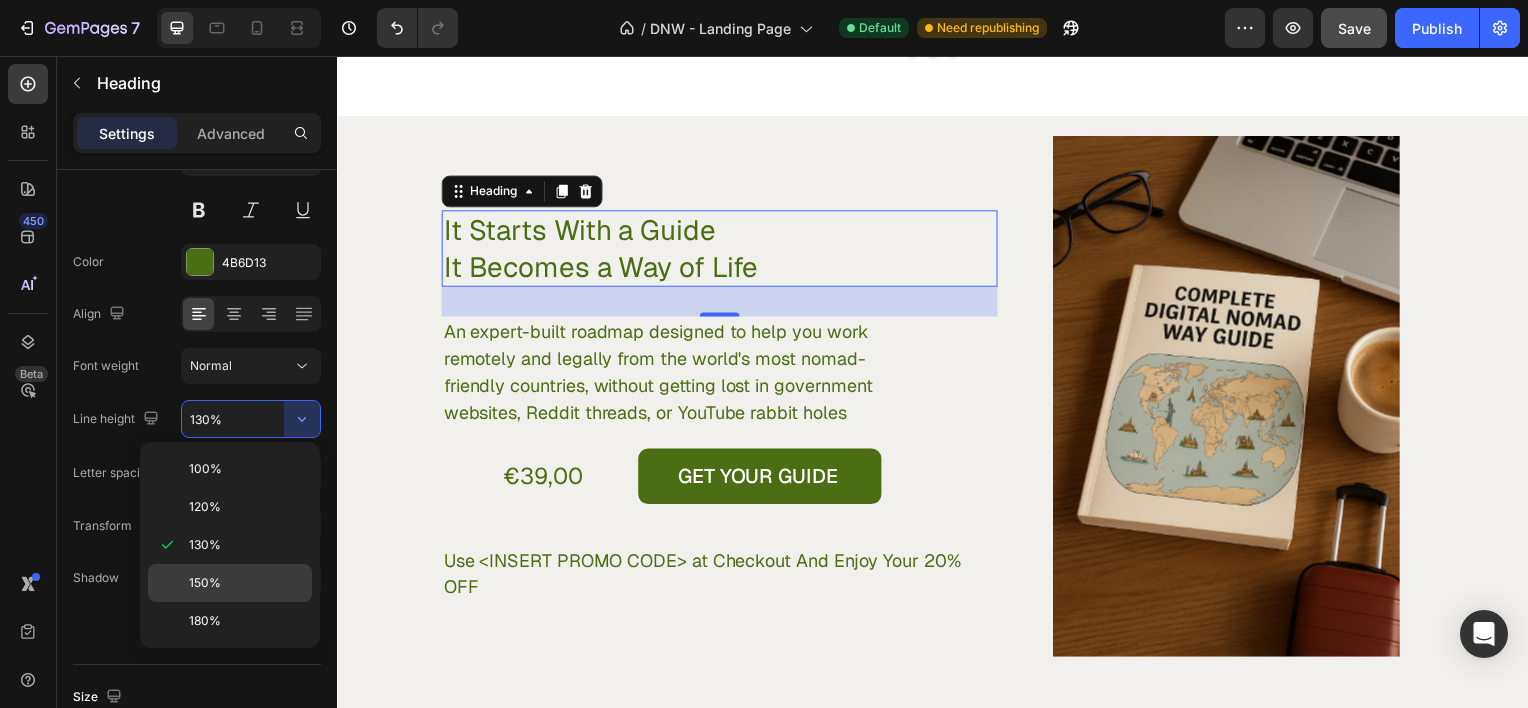 click on "150%" at bounding box center [205, 583] 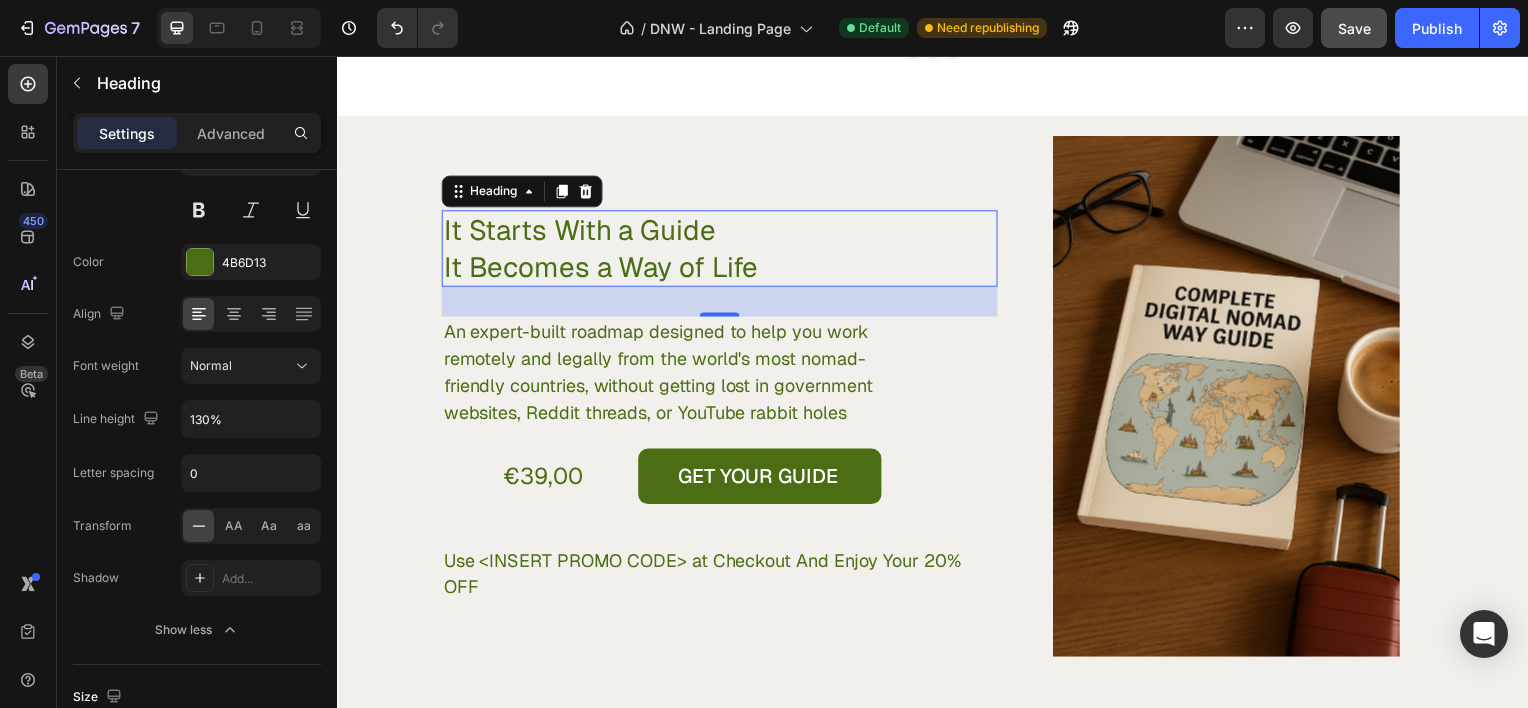 type on "150%" 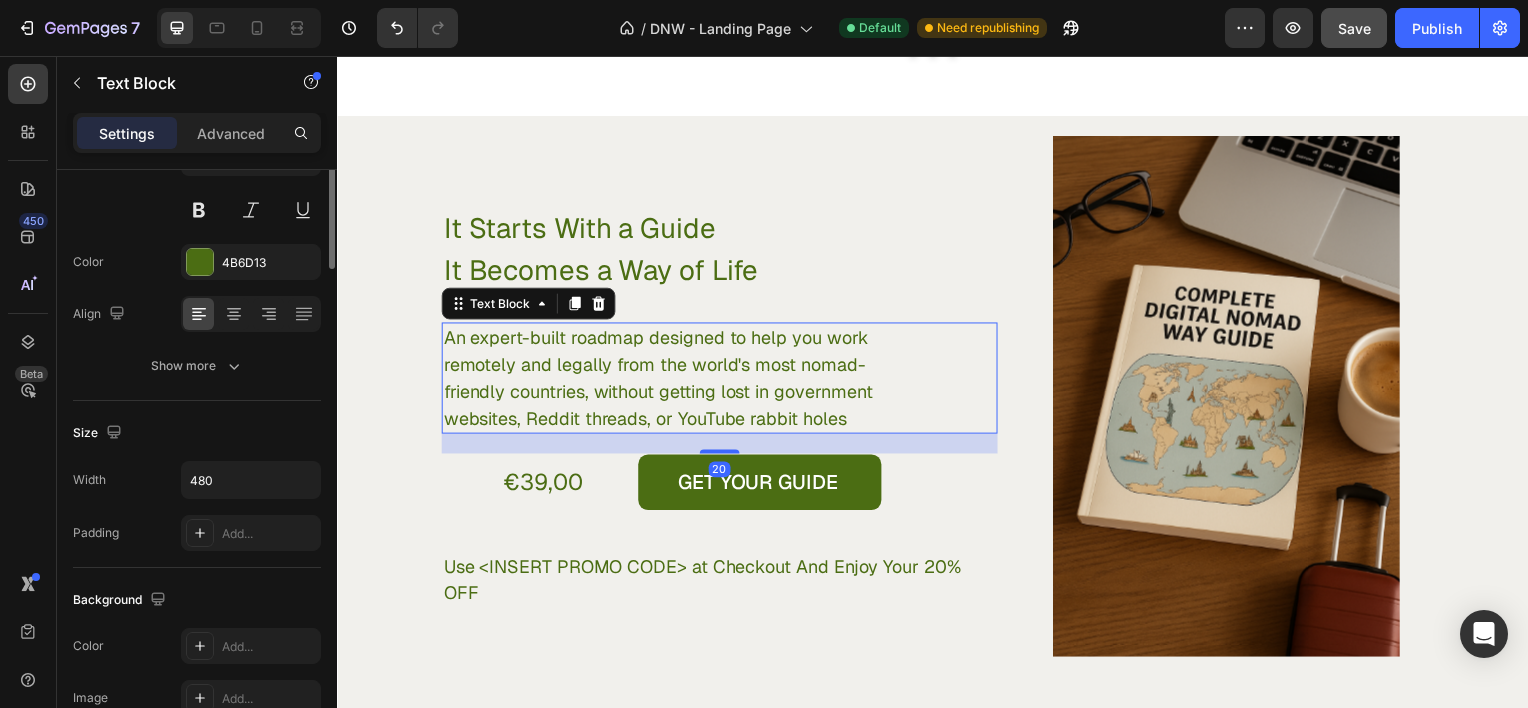 scroll, scrollTop: 0, scrollLeft: 0, axis: both 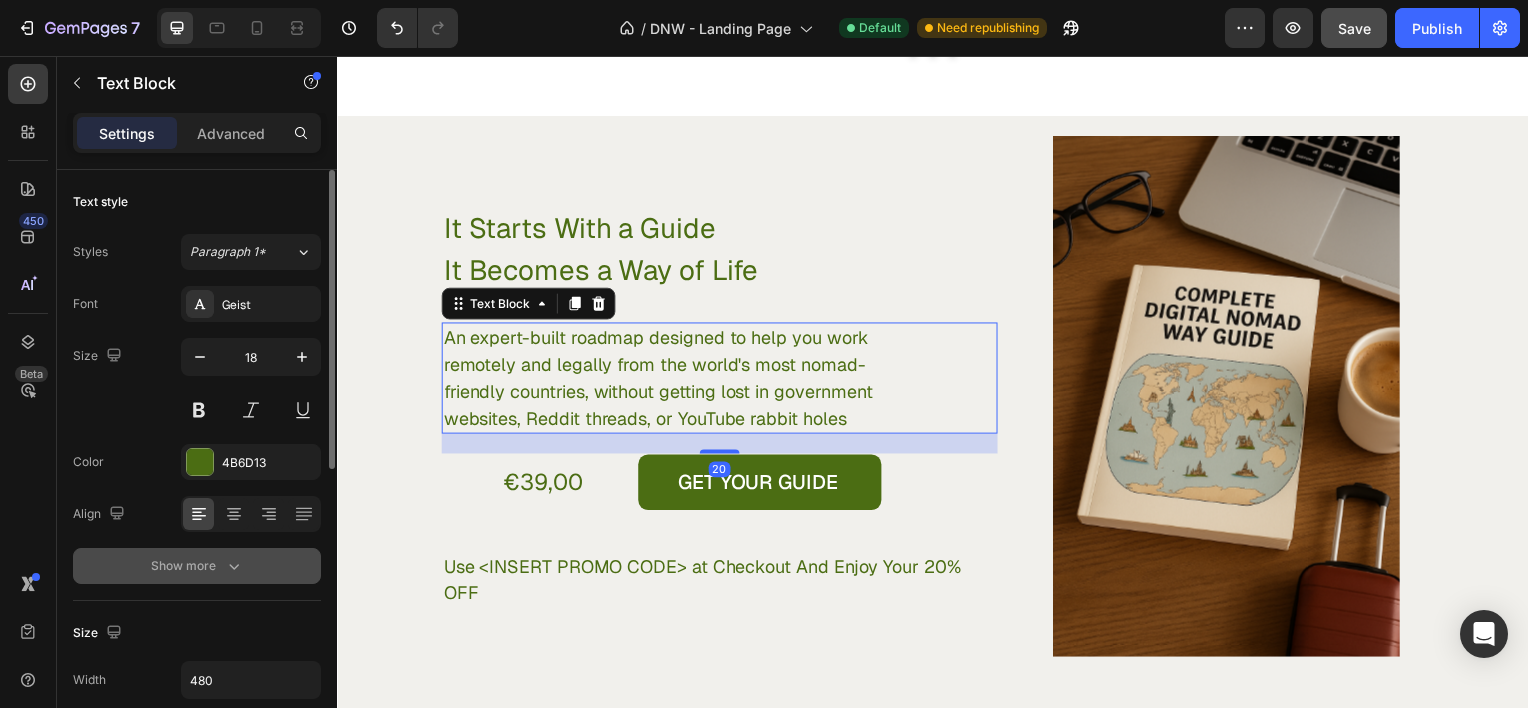 click on "Show more" at bounding box center (197, 566) 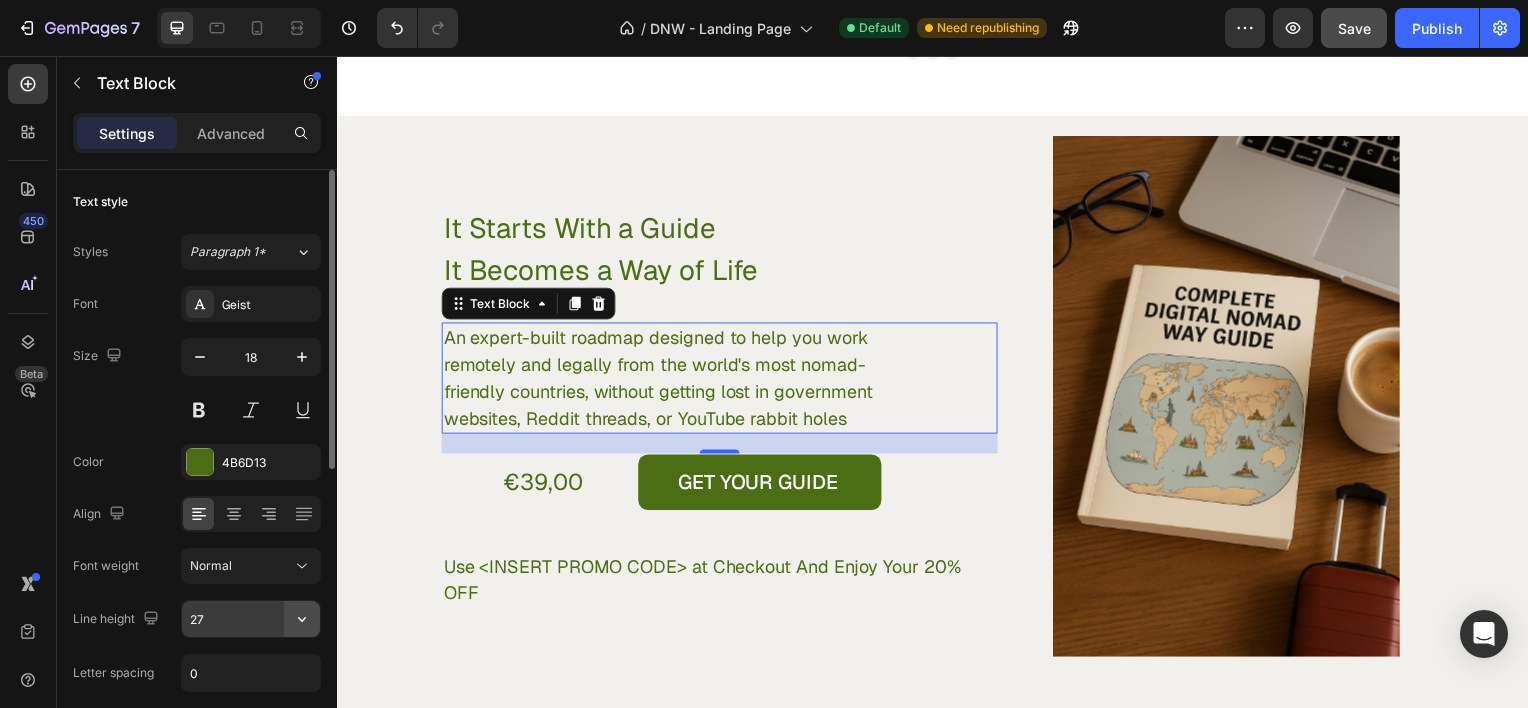 click 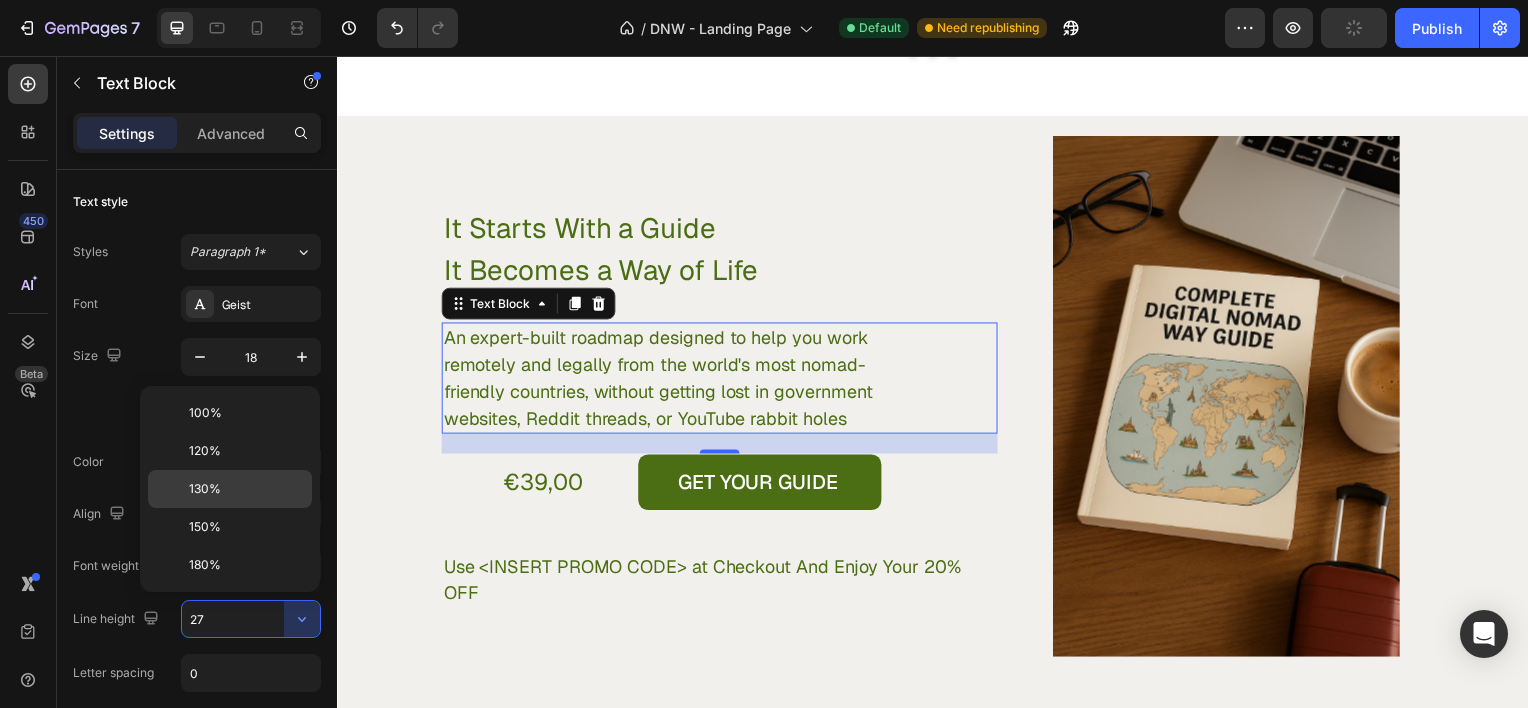 click on "130%" at bounding box center [246, 489] 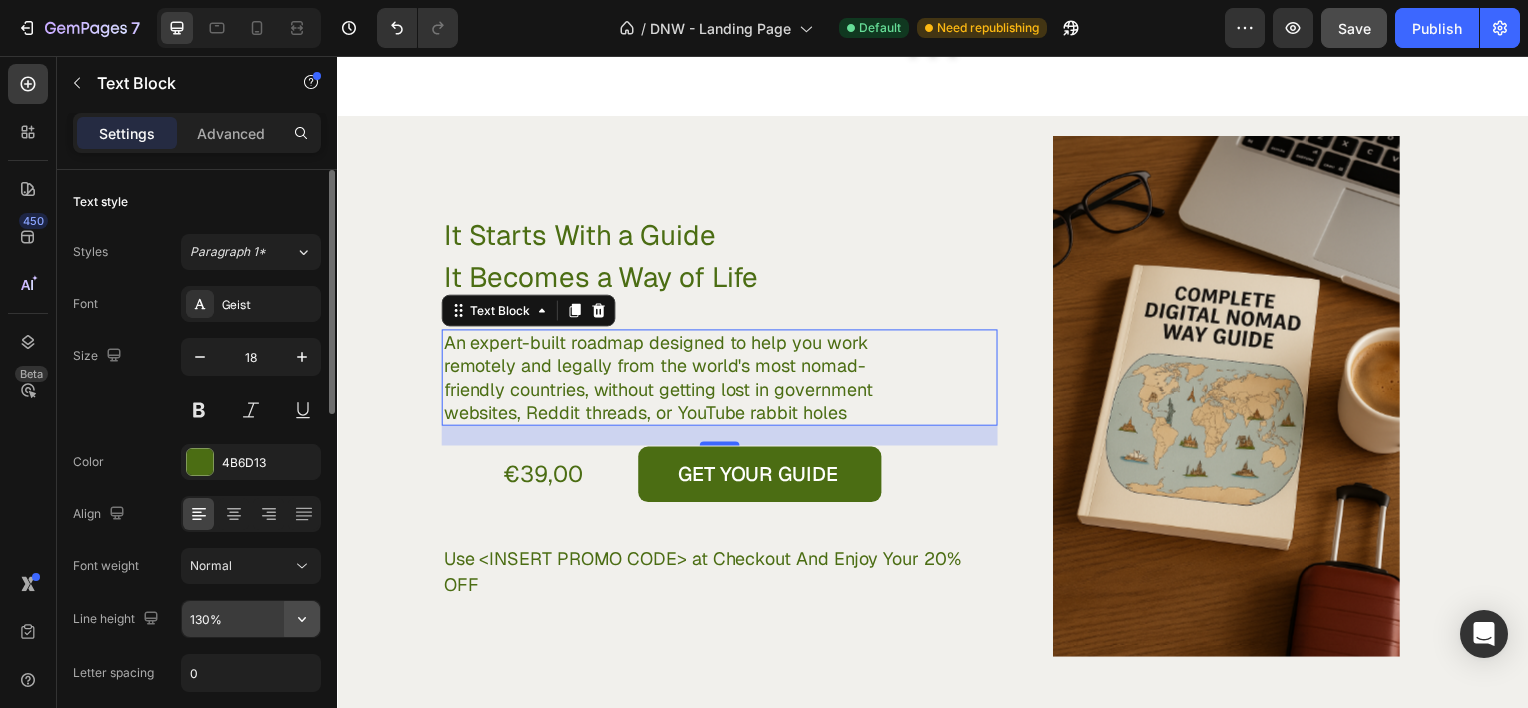 click 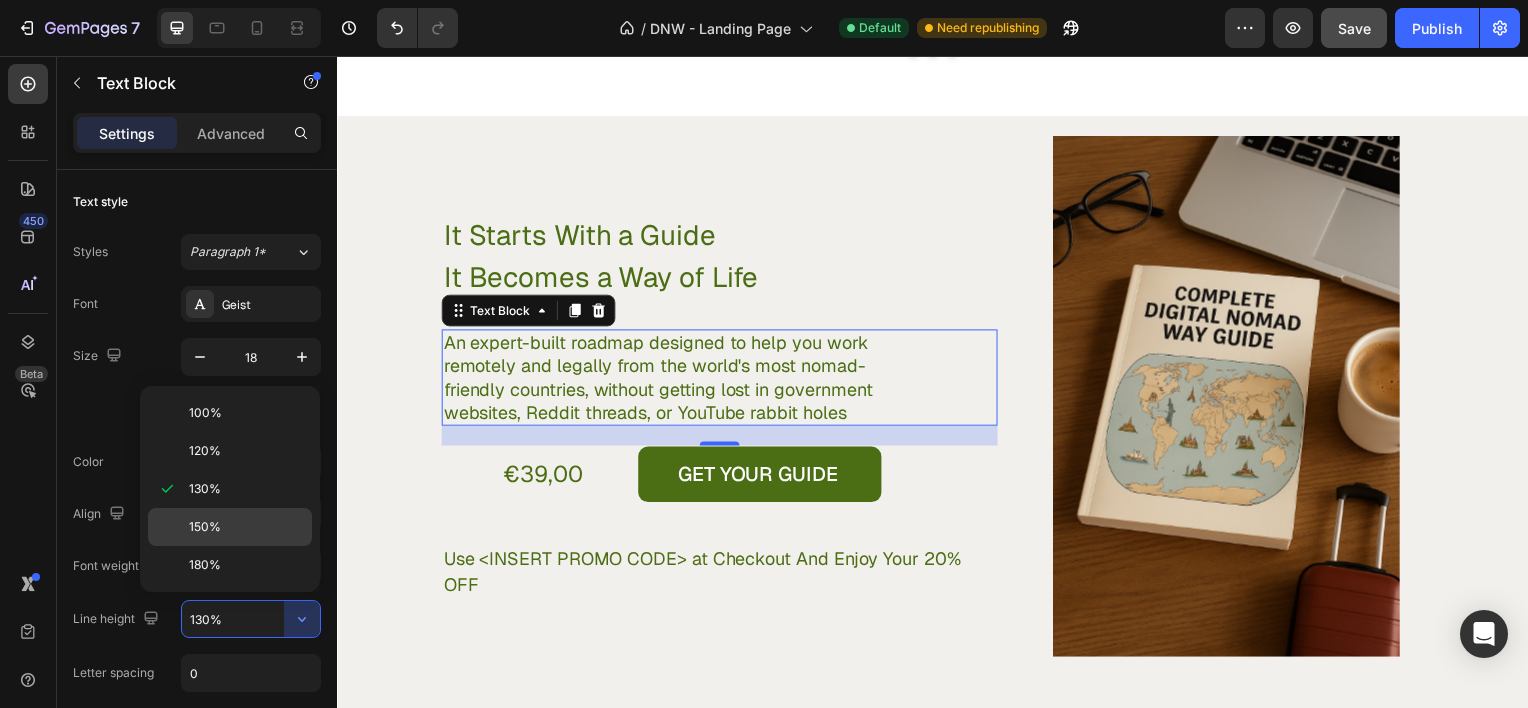 click on "150%" at bounding box center [246, 527] 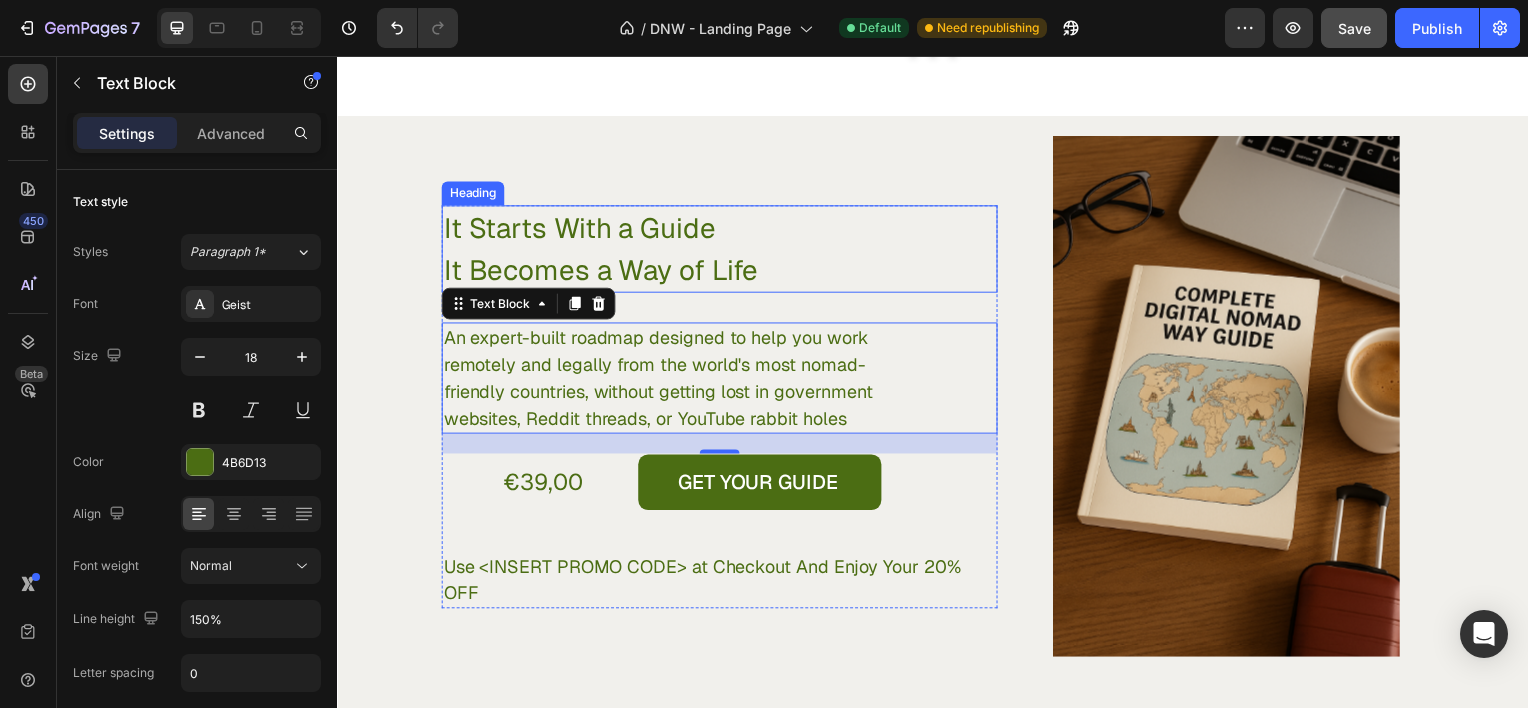 click on "It Starts With a Guide It Becomes a Way of Life" at bounding box center [642, 250] 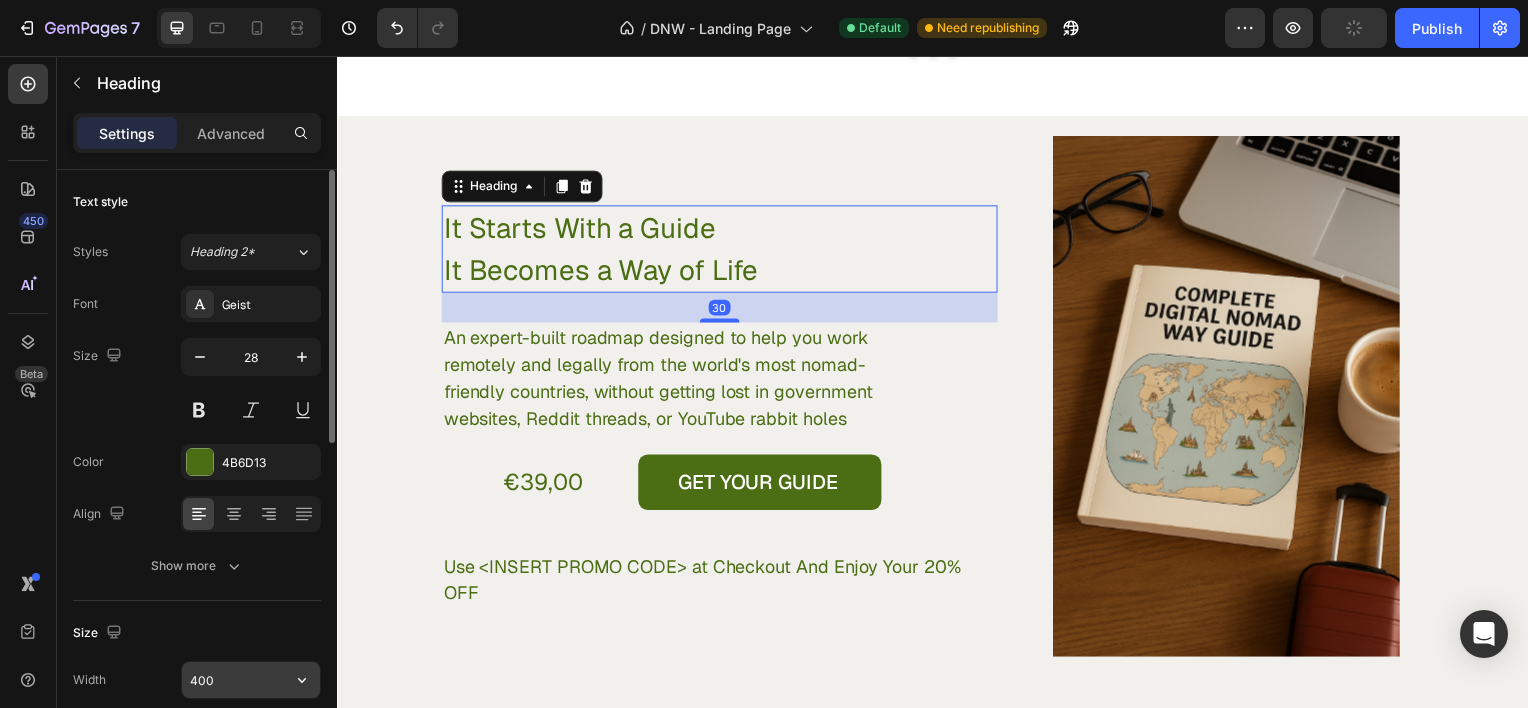 click on "400" at bounding box center (251, 680) 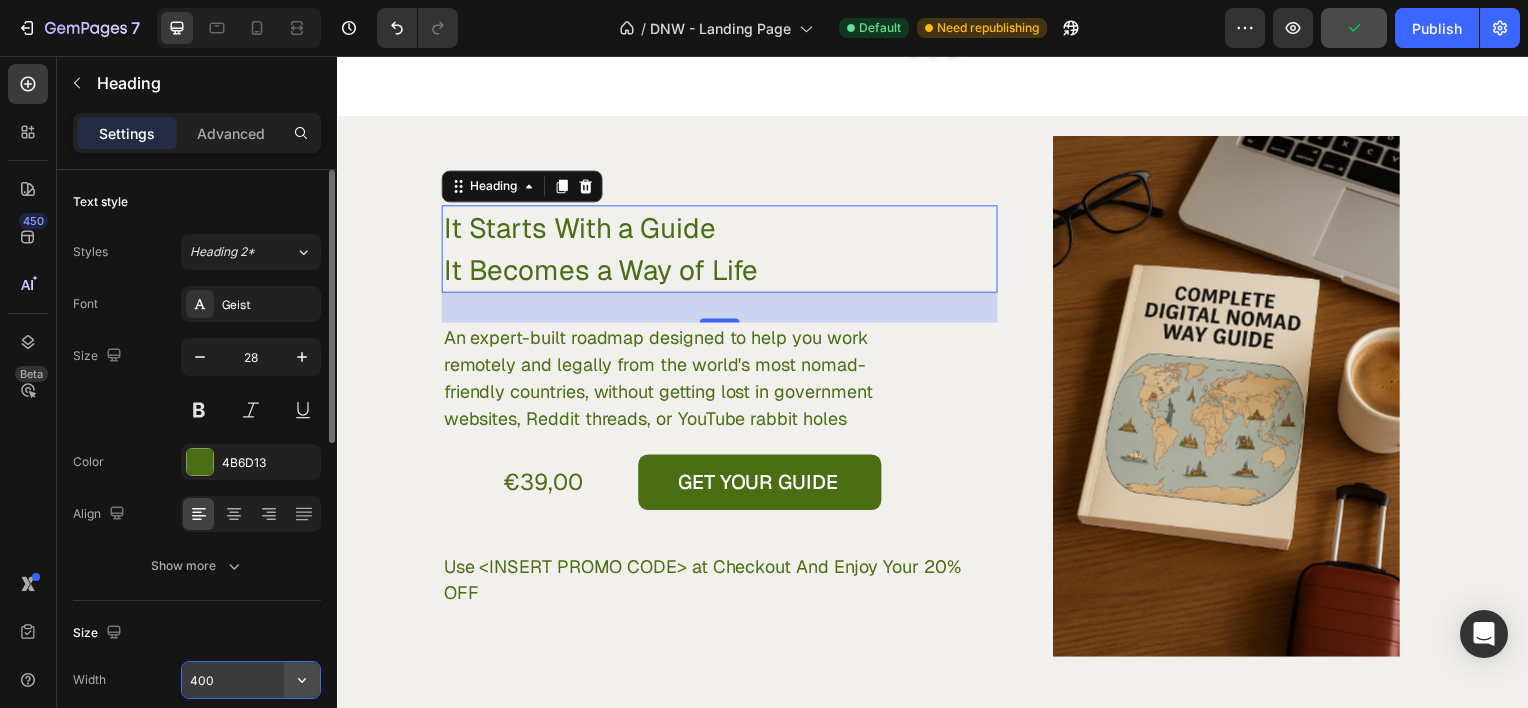 click 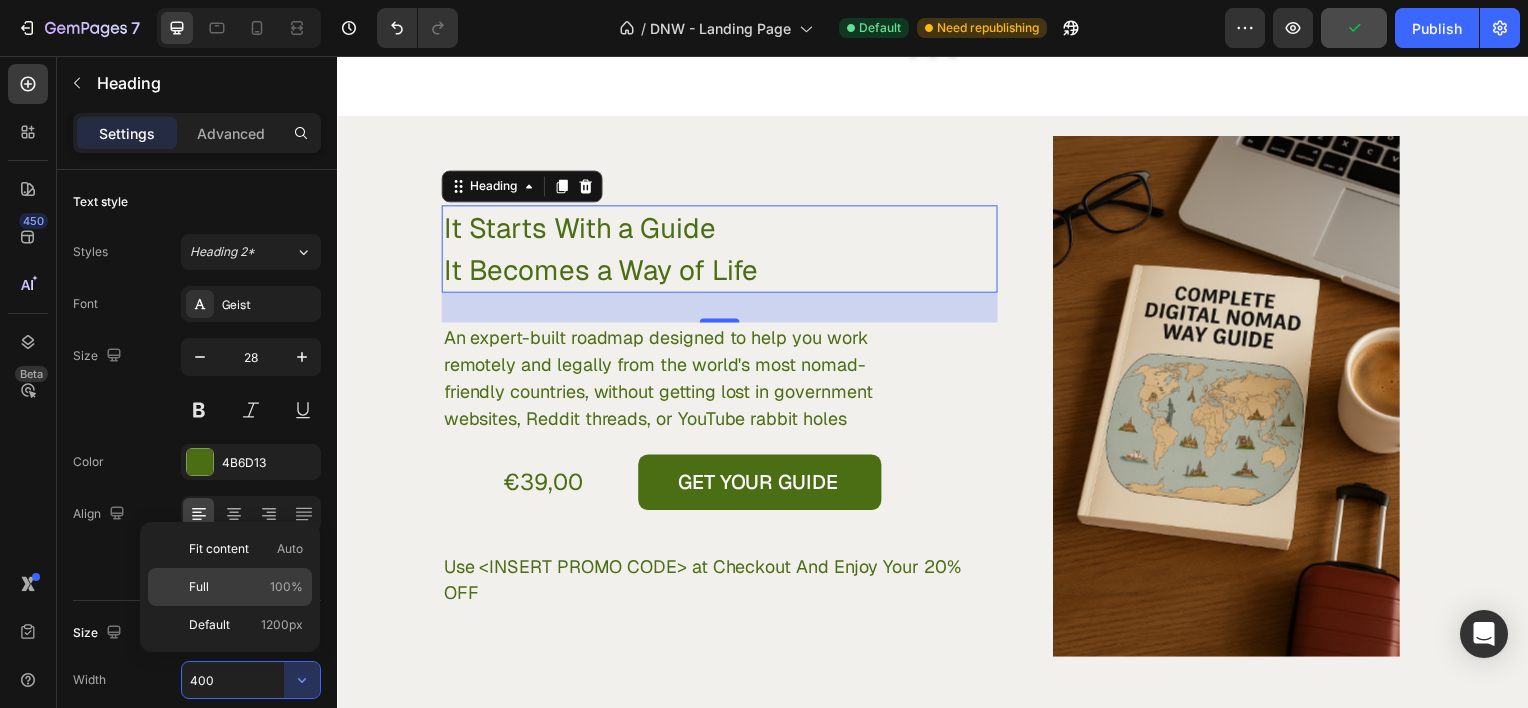 click on "Full 100%" 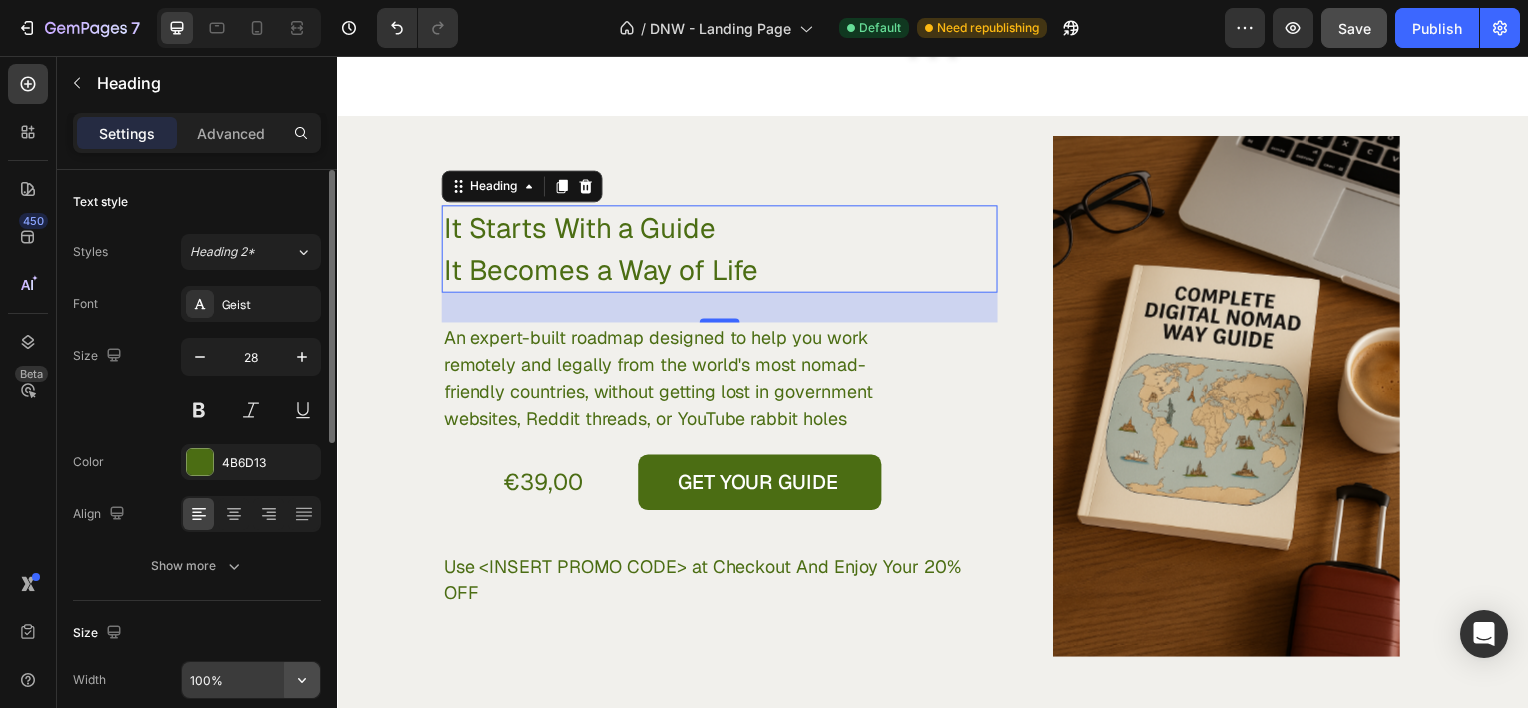 click 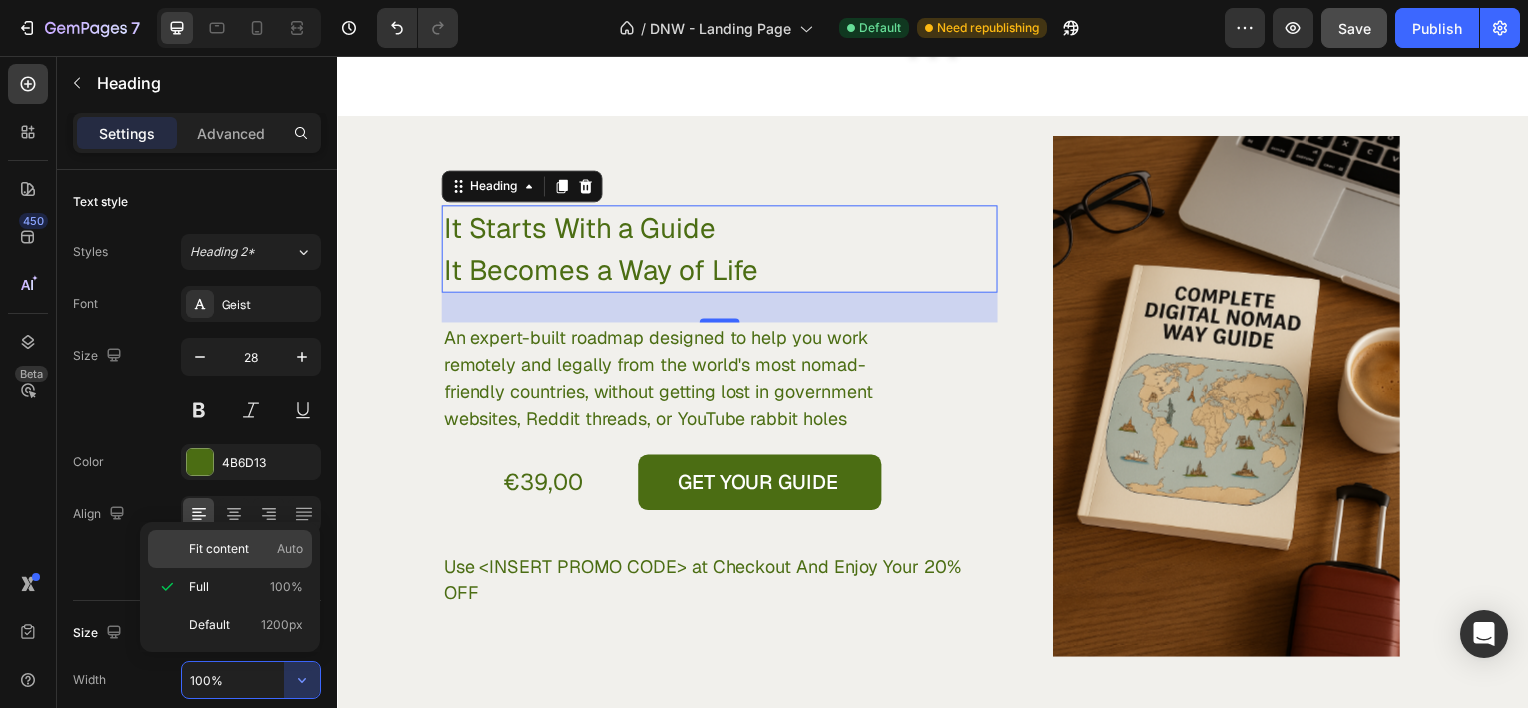 click on "Fit content Auto" 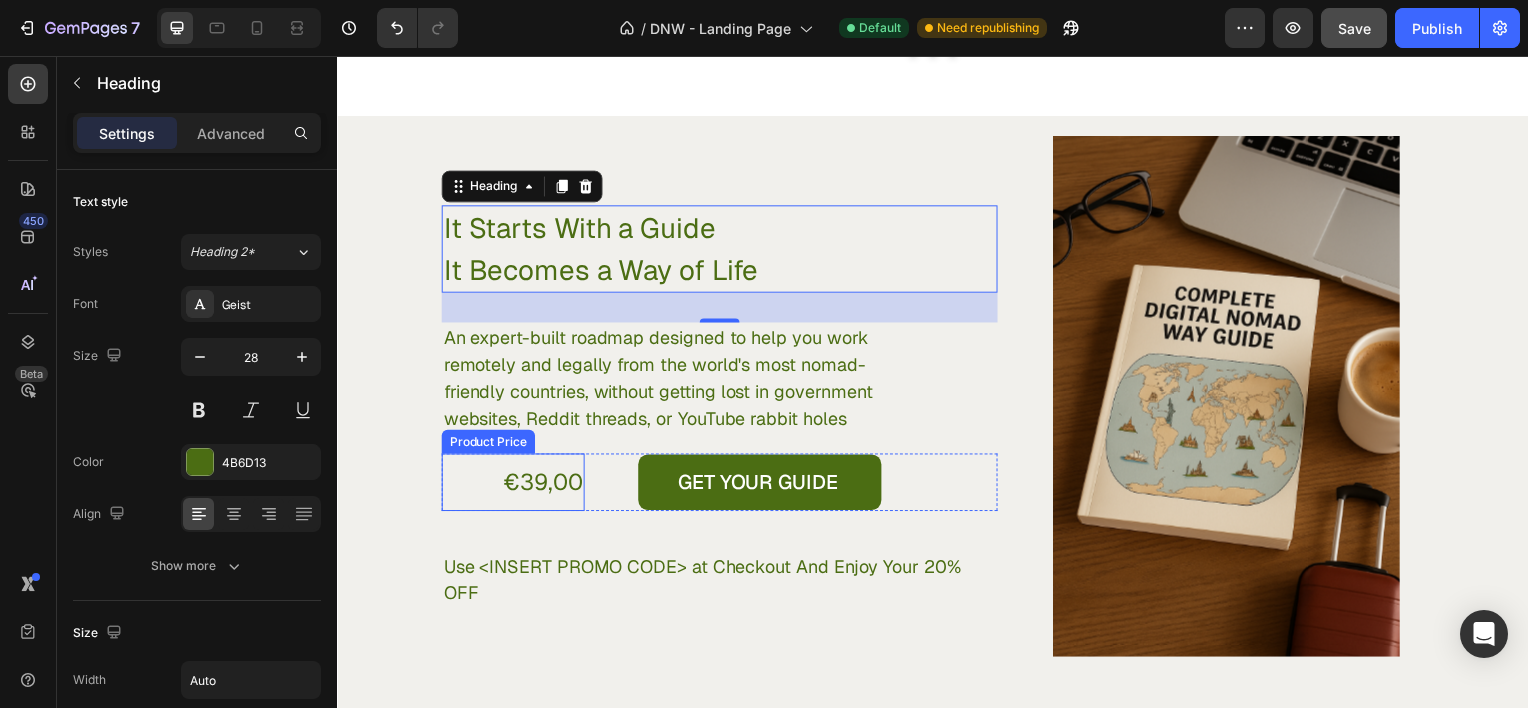 click on "An expert-built roadmap designed to help you work remotely and legally from the world's most nomad-friendly countries, without getting lost in government websites, Reddit threads, or YouTube rabbit holes" at bounding box center [682, 380] 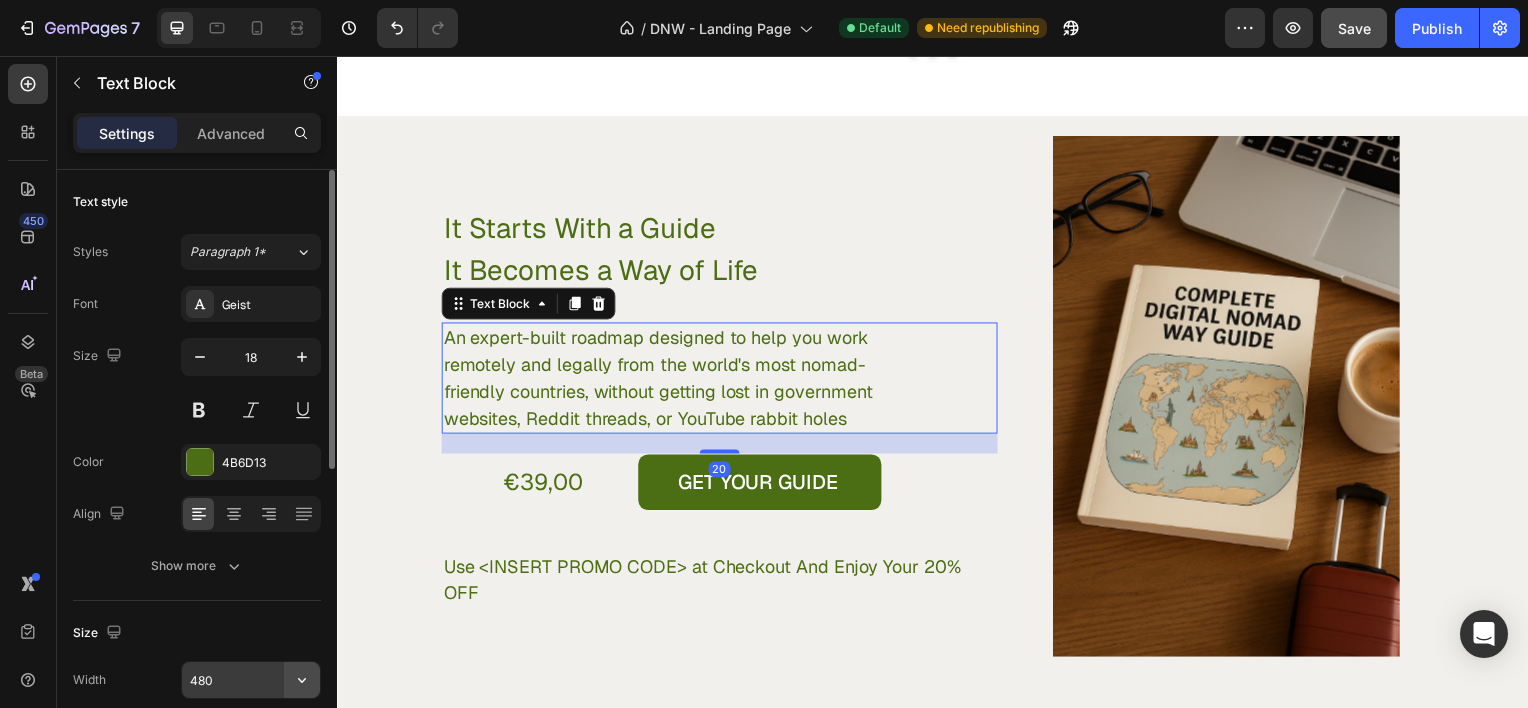 click 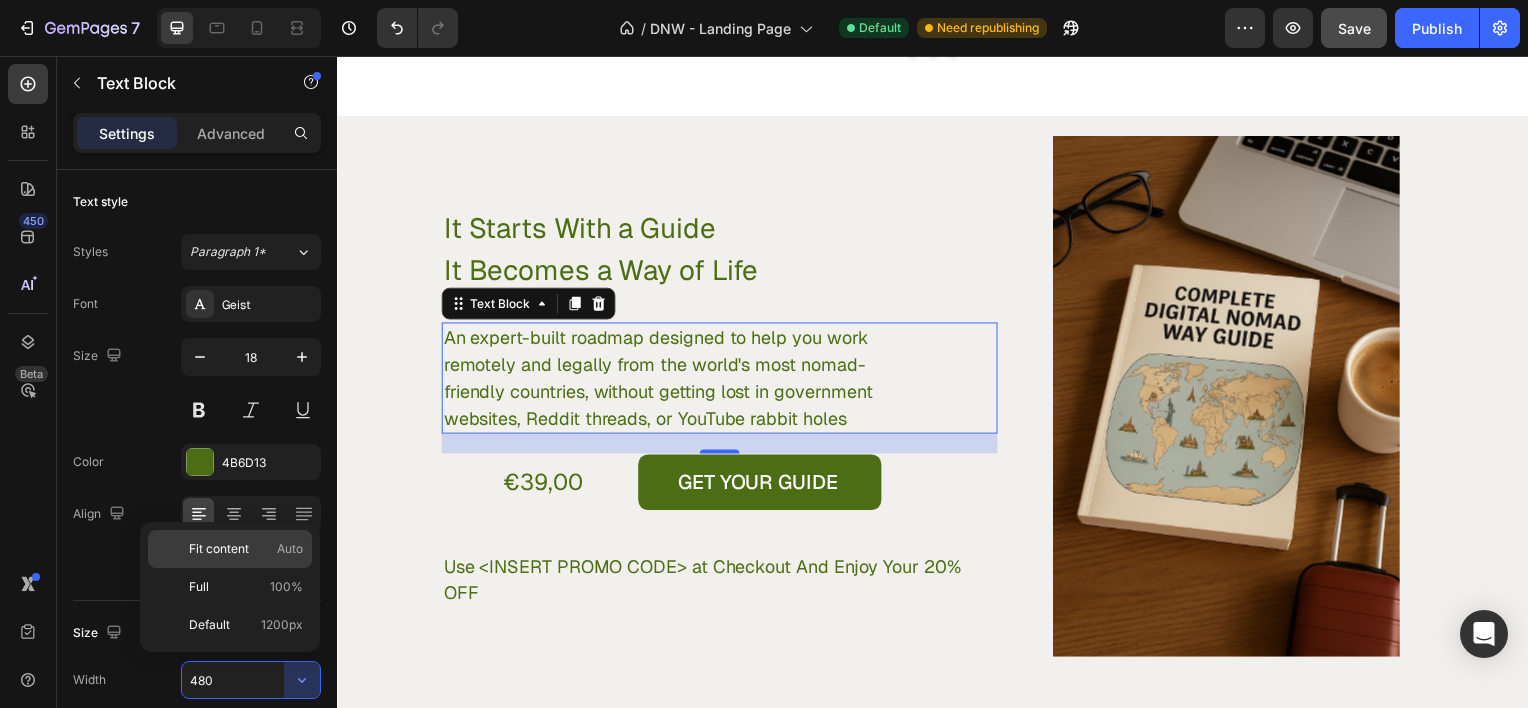 click on "Fit content Auto" at bounding box center [246, 549] 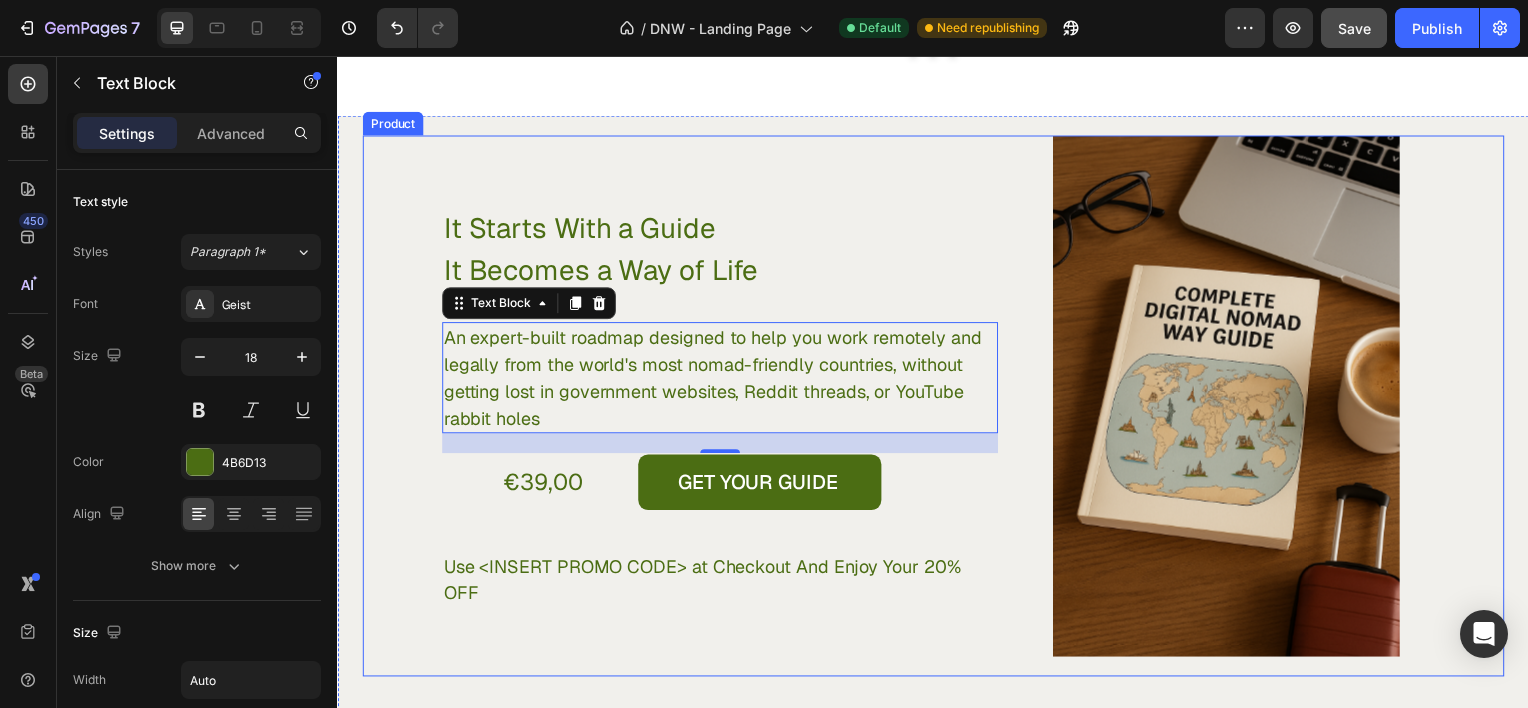 click on "Product Images" at bounding box center [1233, 408] 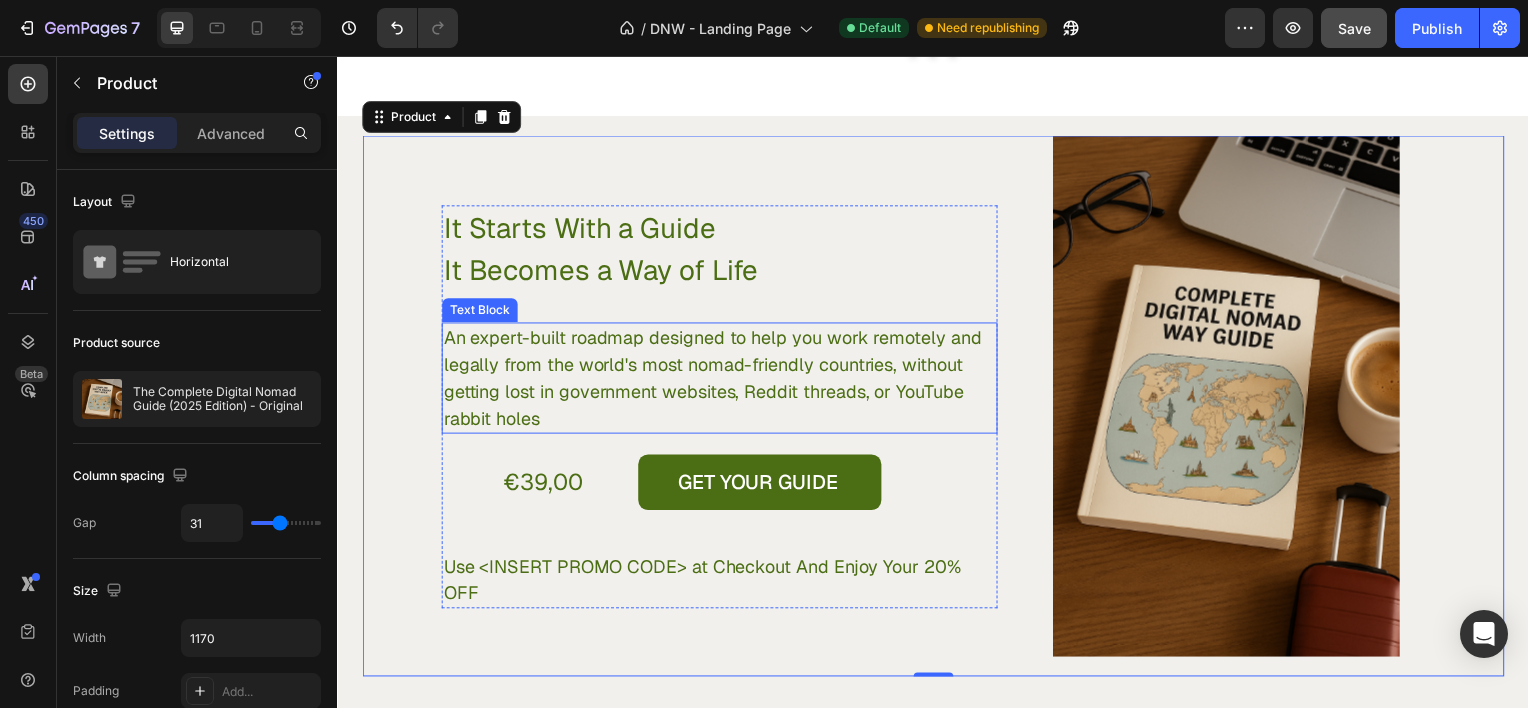 click on "An expert-built roadmap designed to help you work remotely and legally from the world's most nomad-friendly countries, without getting lost in government websites, Reddit threads, or YouTube rabbit holes" at bounding box center (722, 380) 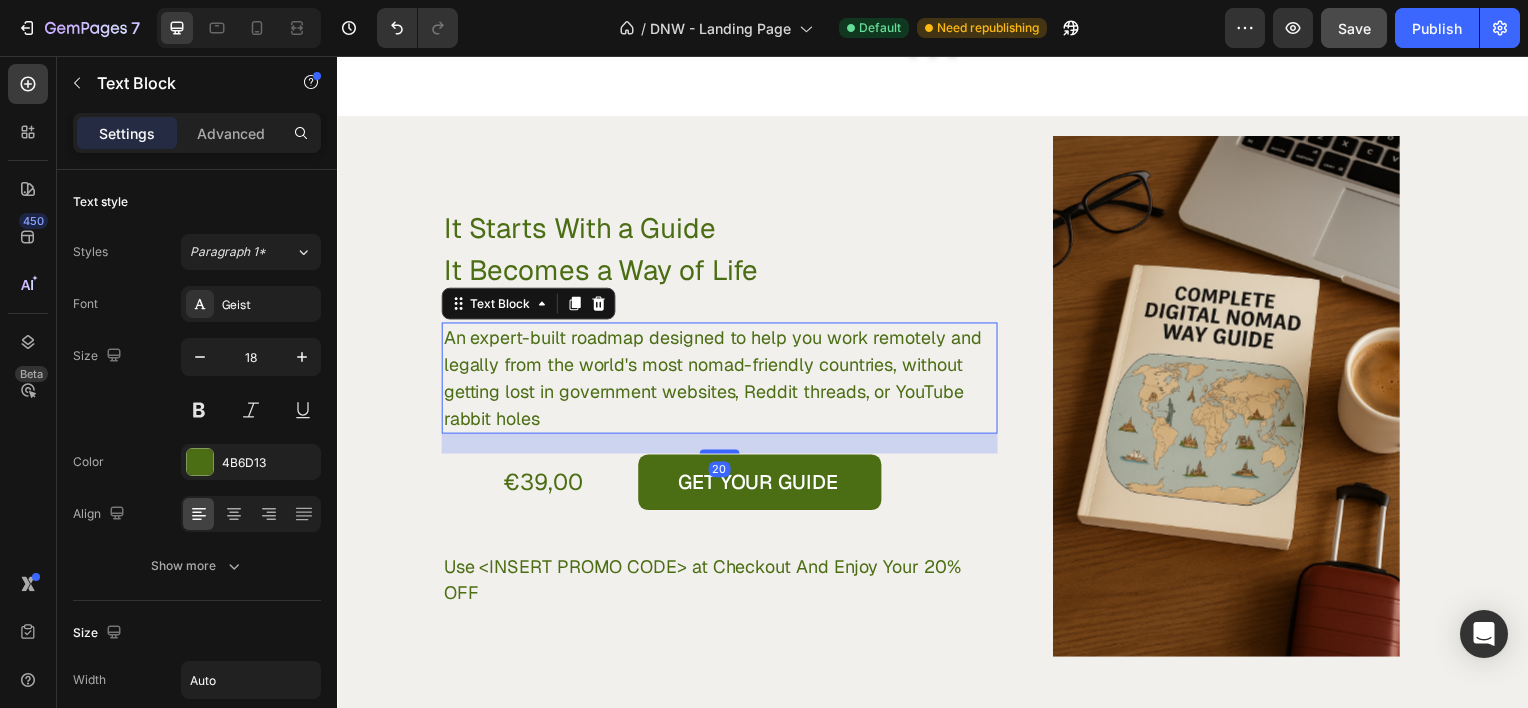 click on "An expert-built roadmap designed to help you work remotely and legally from the world's most nomad-friendly countries, without getting lost in government websites, Reddit threads, or YouTube rabbit holes" at bounding box center (722, 380) 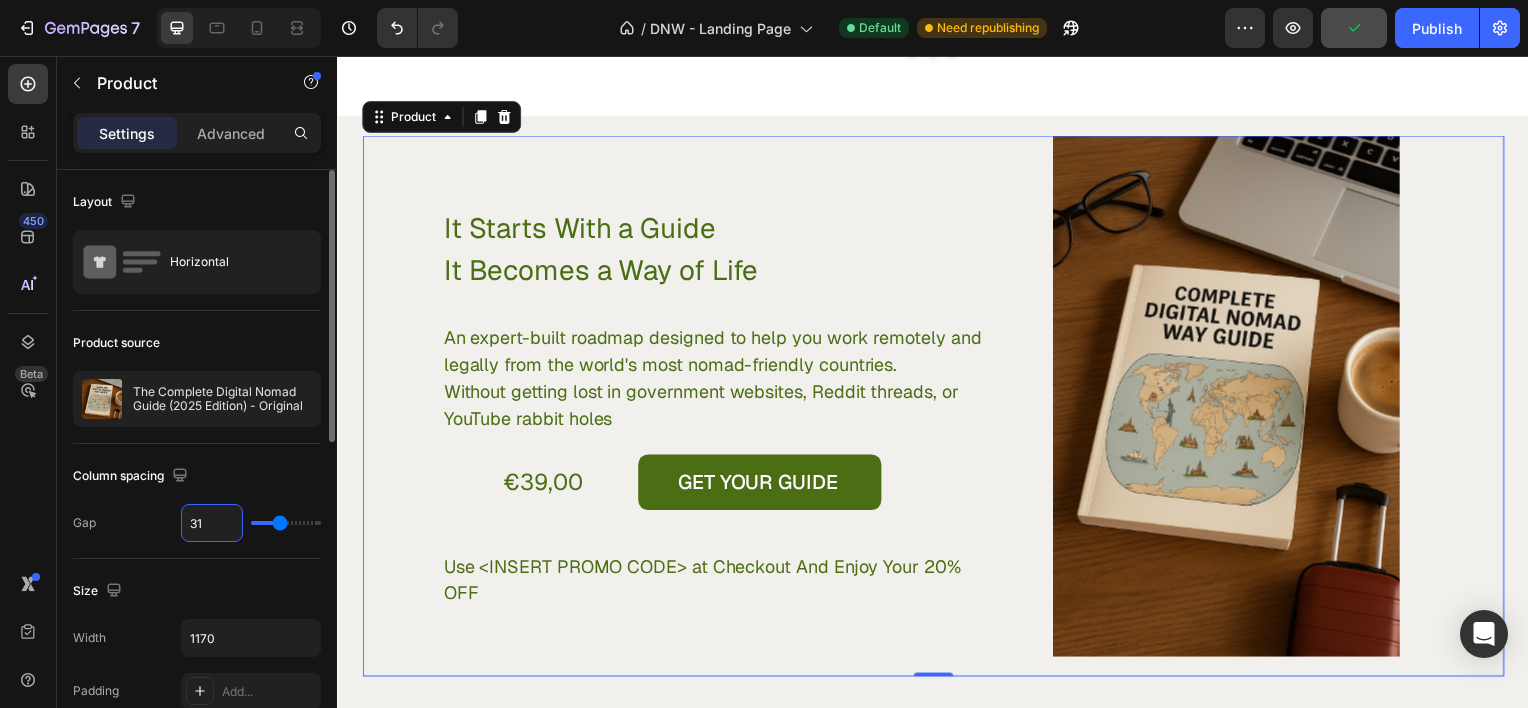 click on "31" at bounding box center [212, 523] 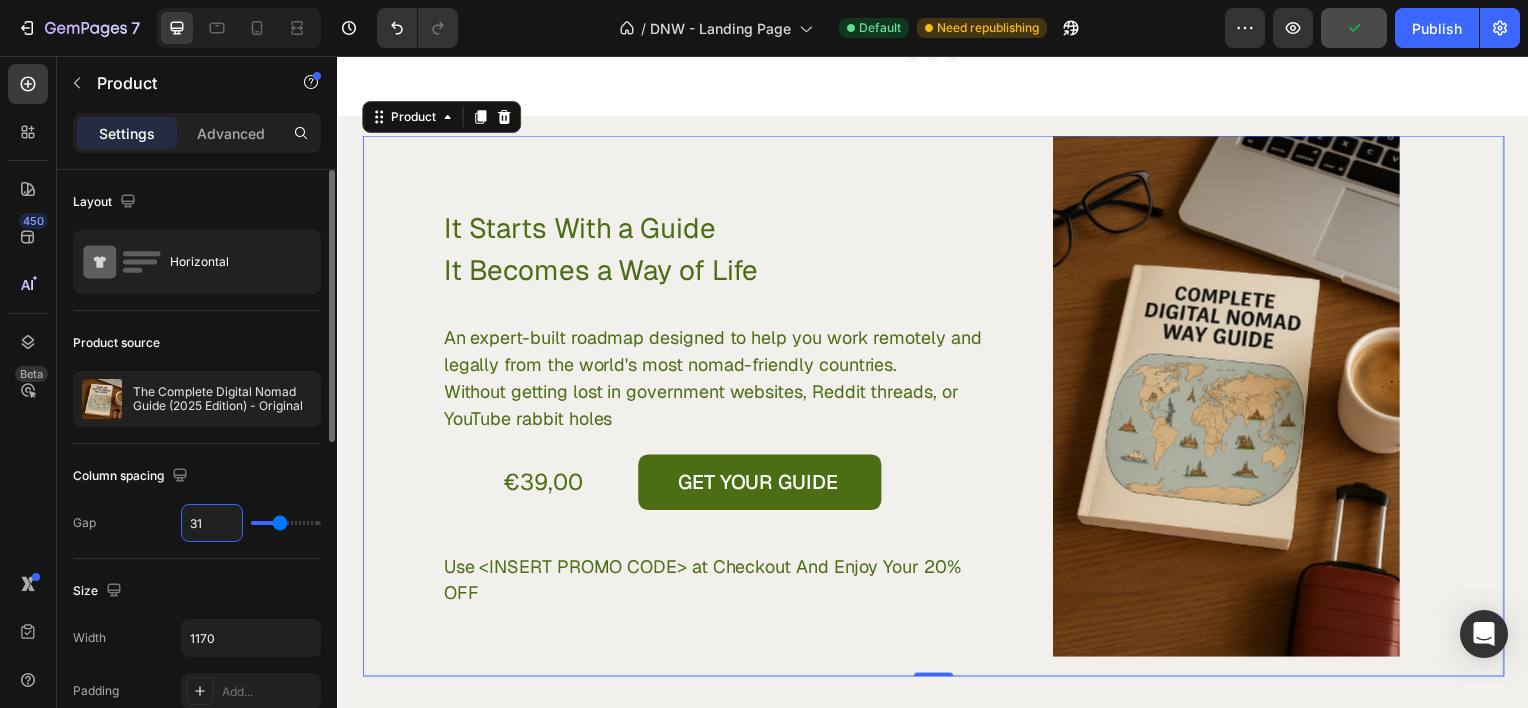 type on "3" 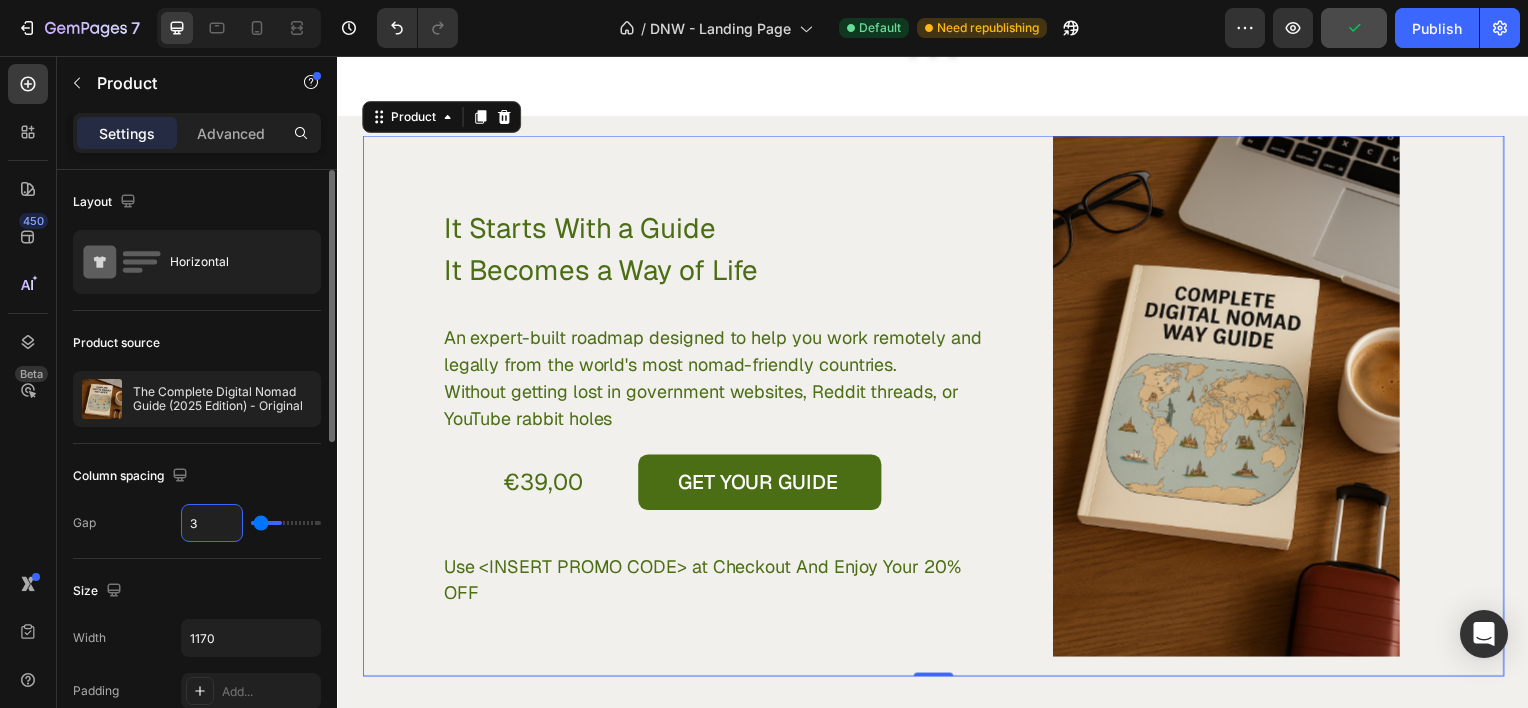 type on "30" 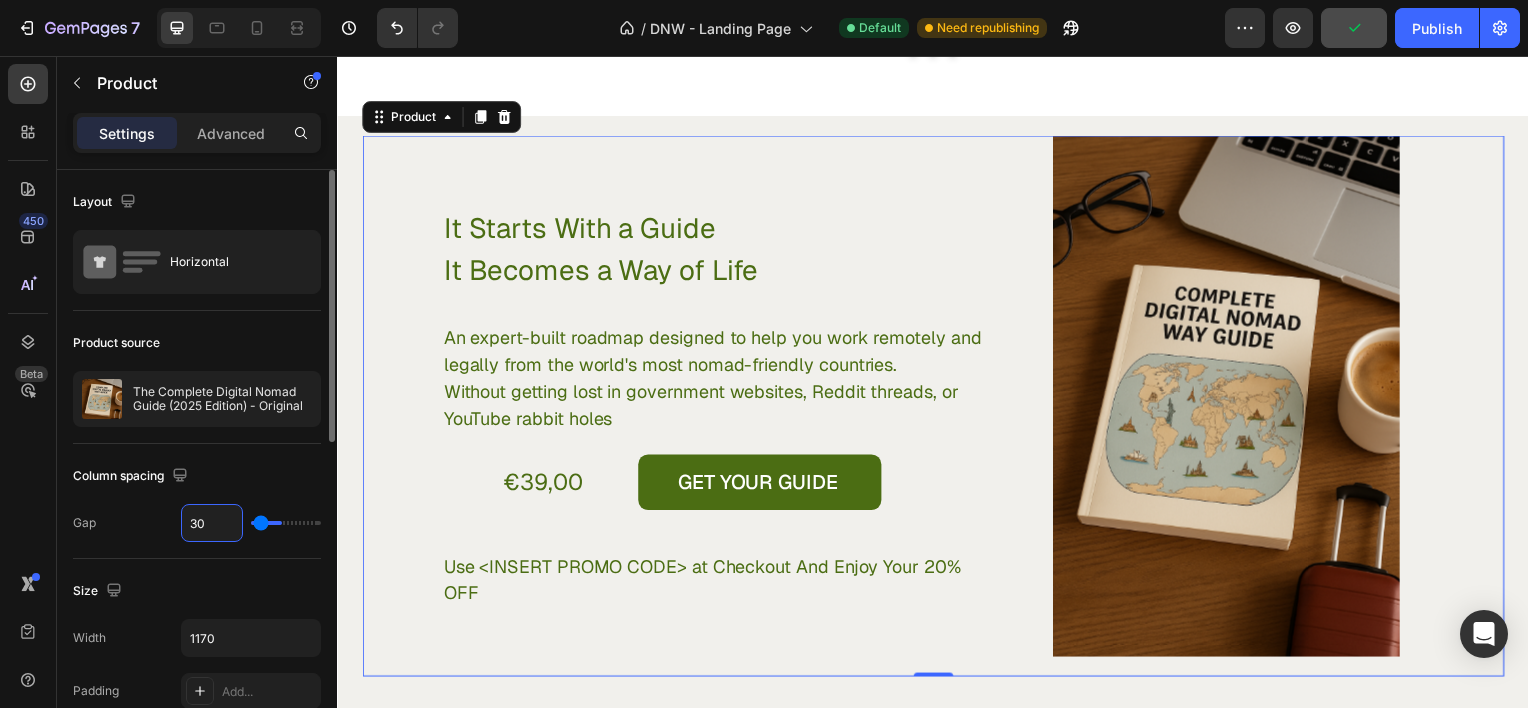 type on "30" 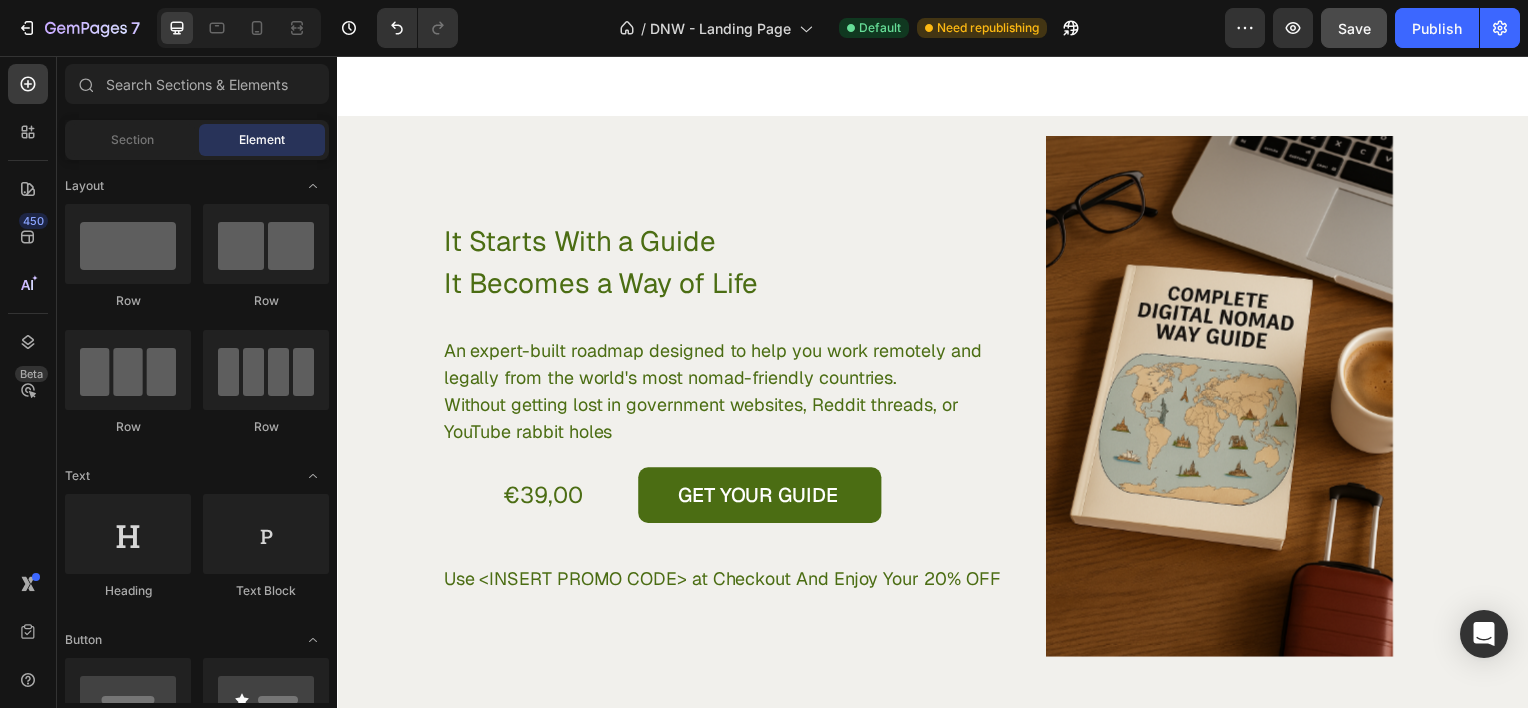 scroll, scrollTop: 4306, scrollLeft: 0, axis: vertical 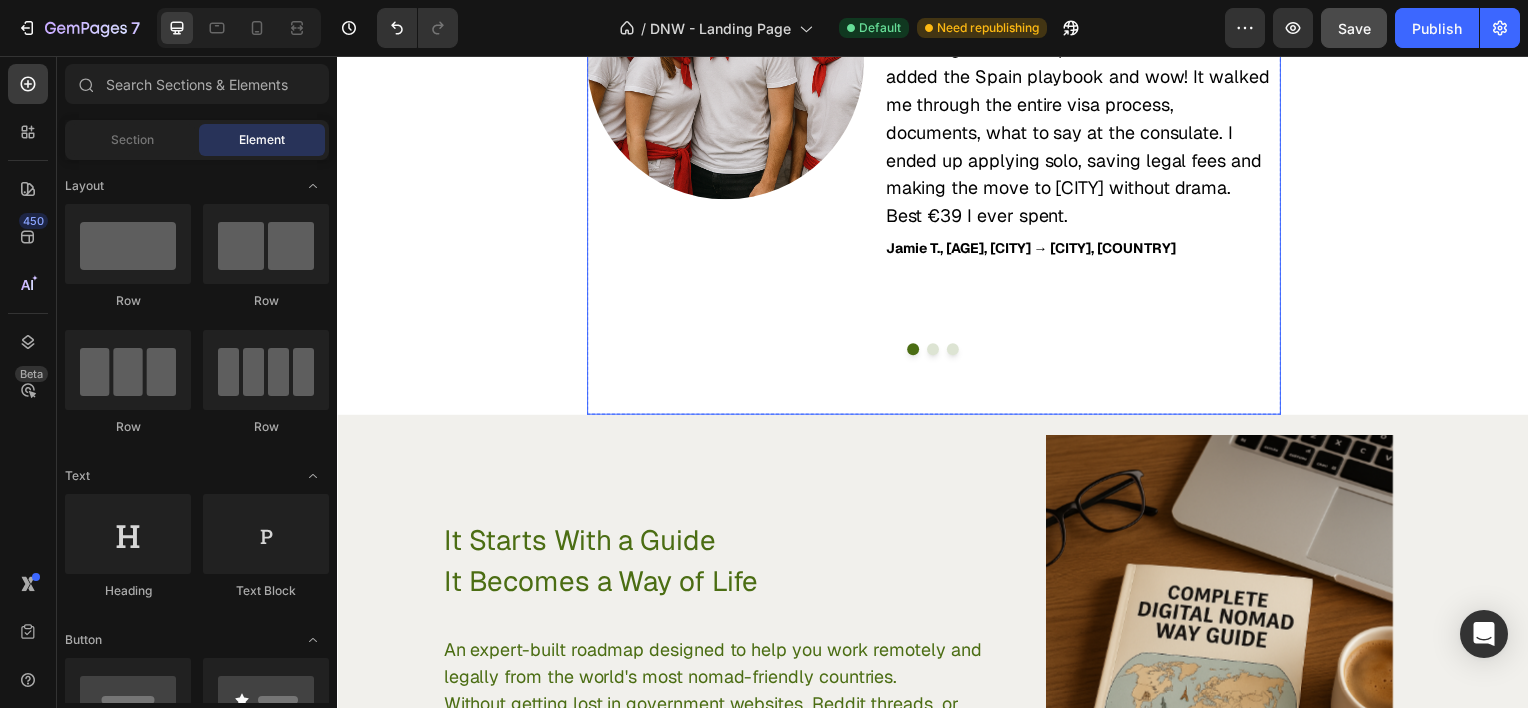 click on "Image Saved $1,500 just by avoiding bad visa advice   I was overwhelmed with all the confusing visa info online and almost paid a lawyer €800 to ‘help’ me apply. I bought the Complete Digital Nomad guide to compare countries then added the Spain playbook and wow! It walked me through the entire visa process, documents, what to say at the consulate. I ended up applying solo, saving legal fees and making the move to Valencia without drama. Best €39 I ever spent. Text Block Jamie T., 34, Toronto → Valencia, Spain Text Block Row Image From analysis paralysis to booking my one-way ticket to Bali   I spent months googling where to go. Then I grabbed the Digital Nomad starter guide and it helped me figure out the best country for my budget and lifestyle. I bundled the Bali guide and it just clicked: visa steps, where to live, co-working options. I found a local visa agent, moved to Canggu and I now run my freelance business from paradise. Text Block Priya M., 28, London → Bali, Indonesia Text Block Row" at bounding box center (937, 141) 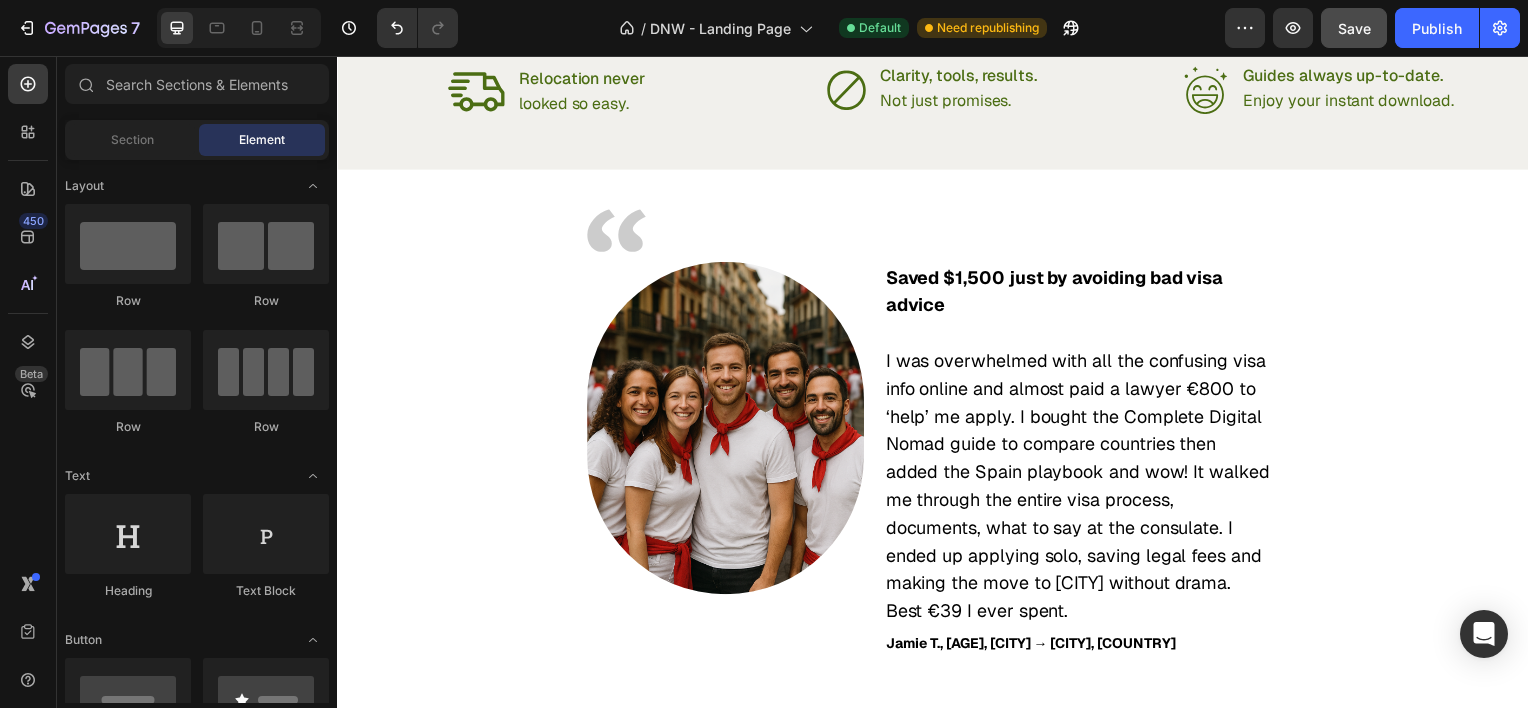 scroll, scrollTop: 2925, scrollLeft: 0, axis: vertical 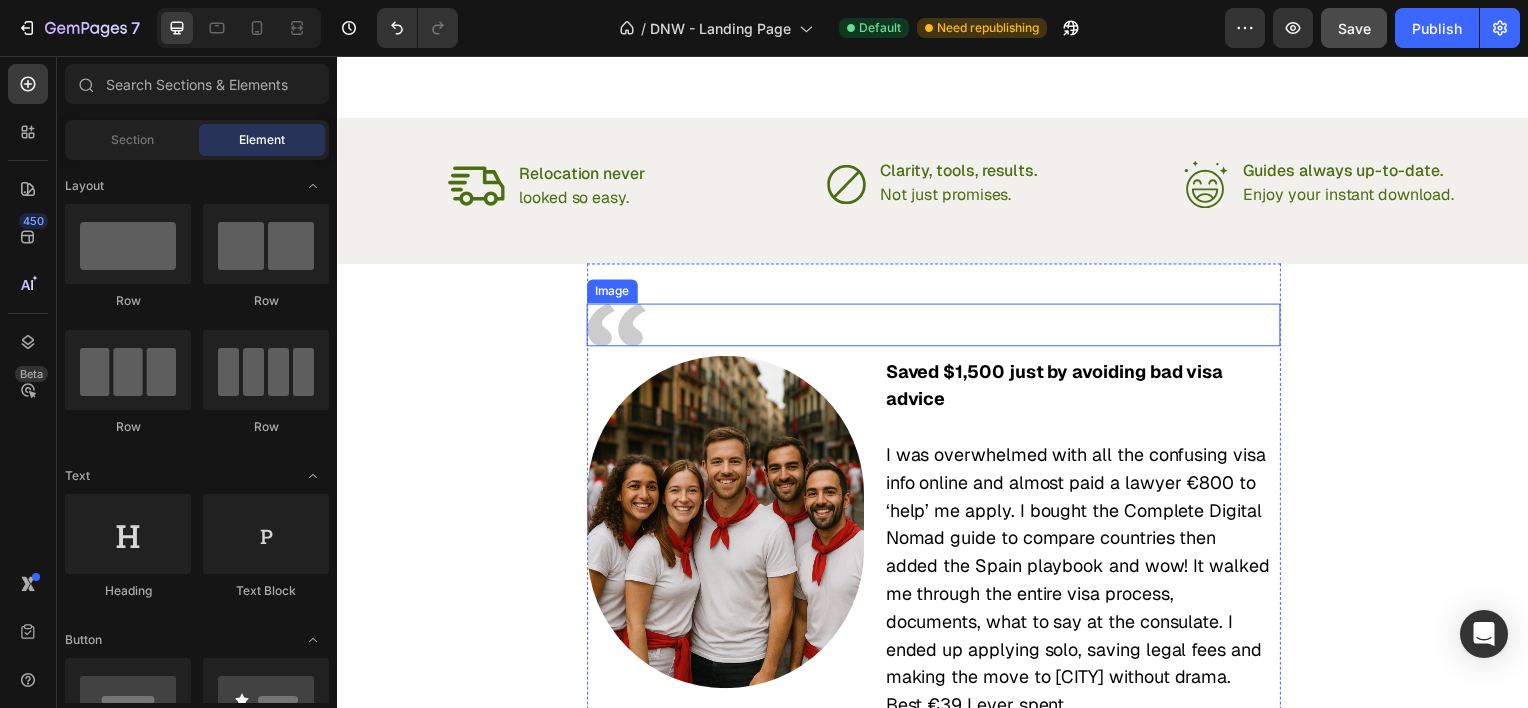 click at bounding box center (937, 326) 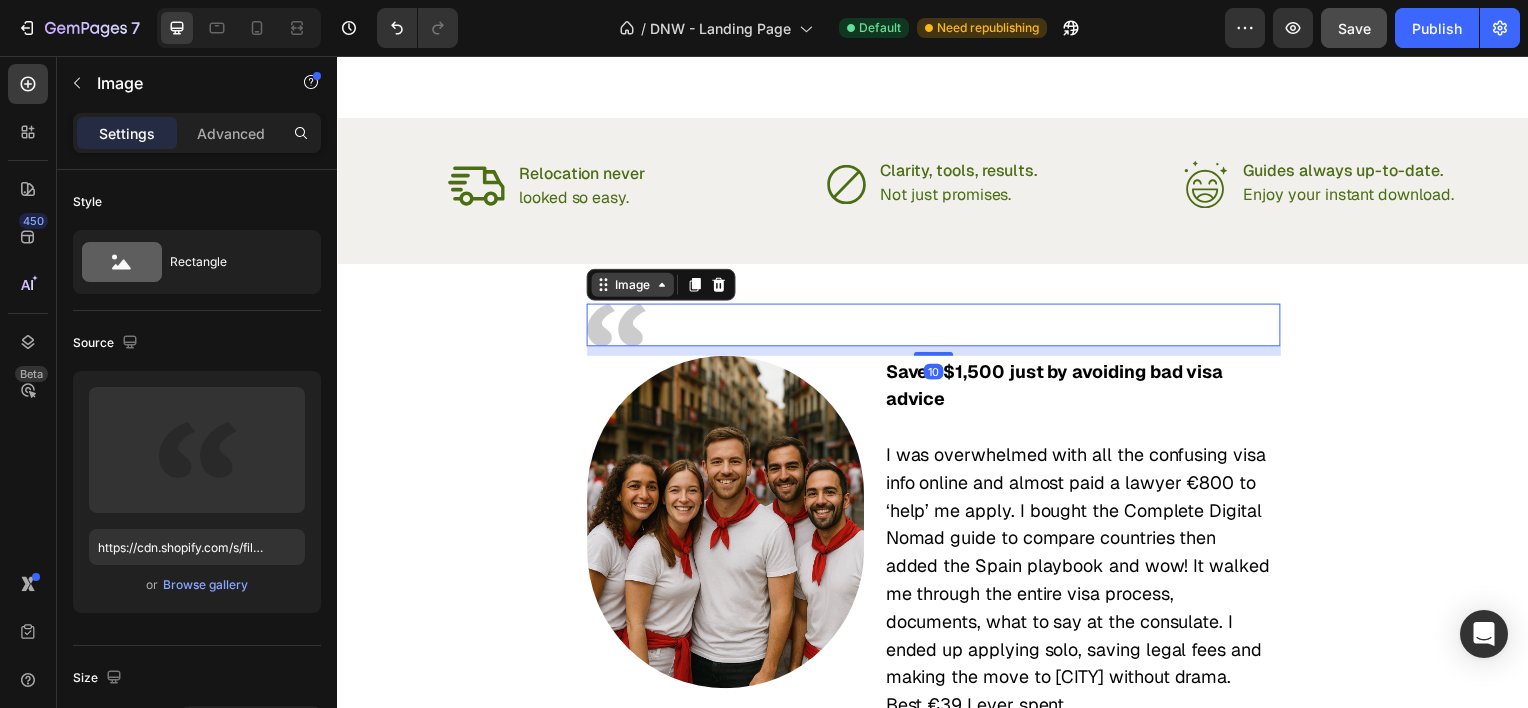 click 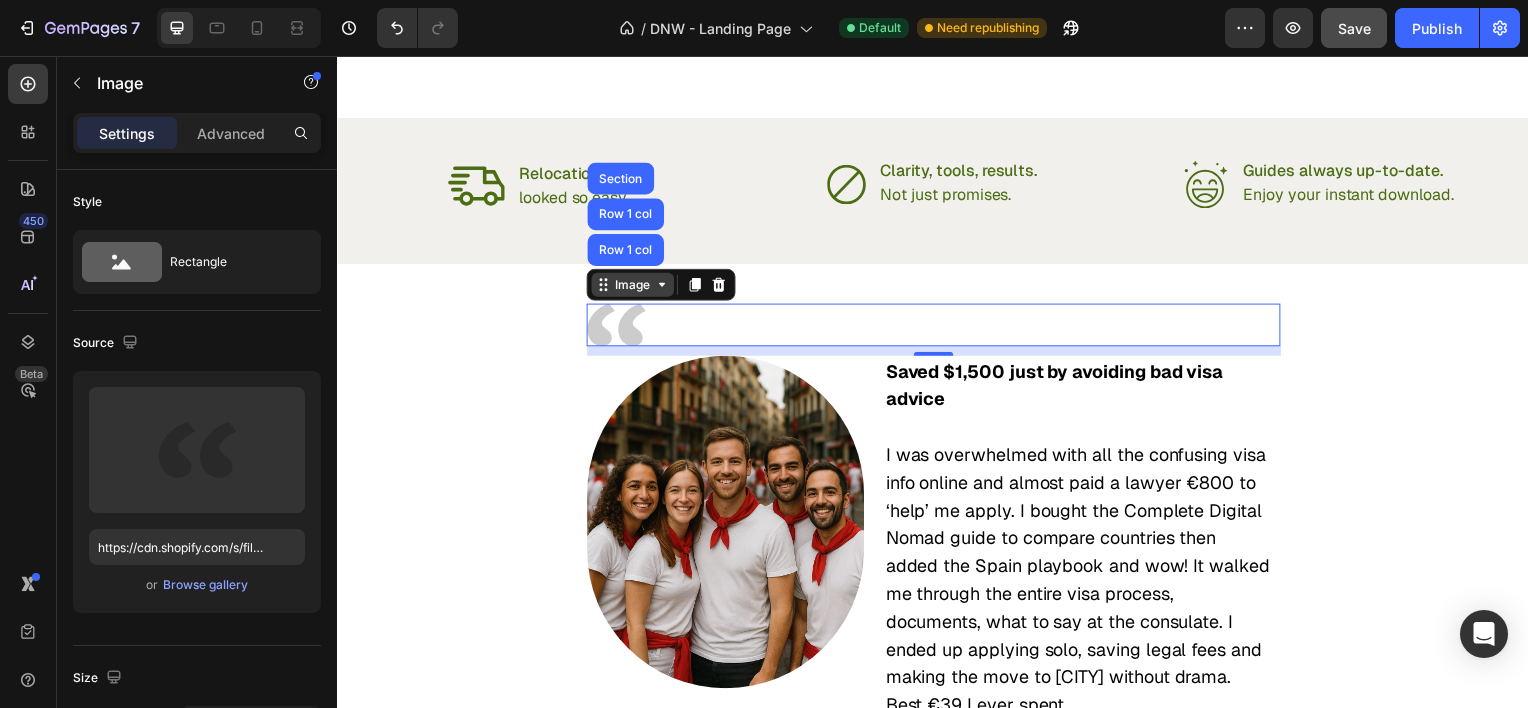 click 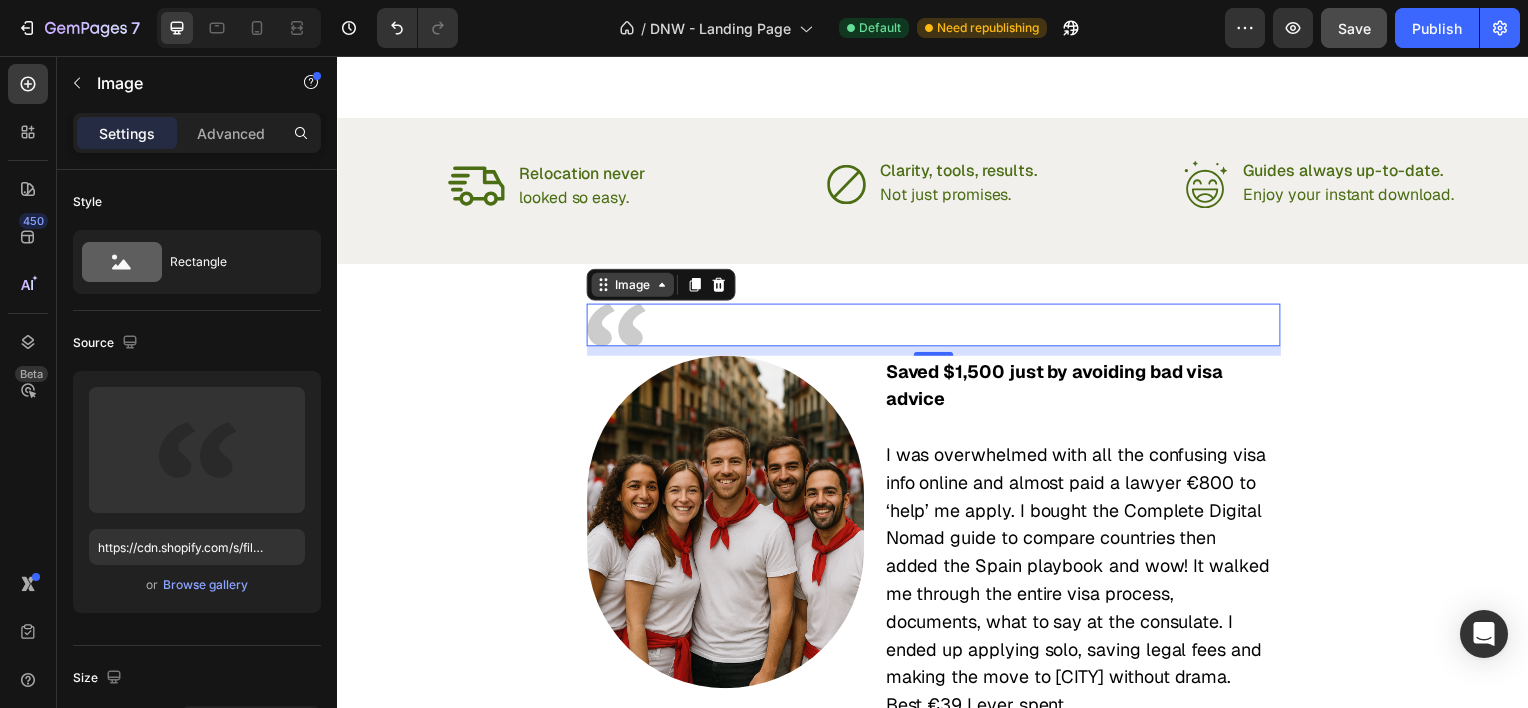 click 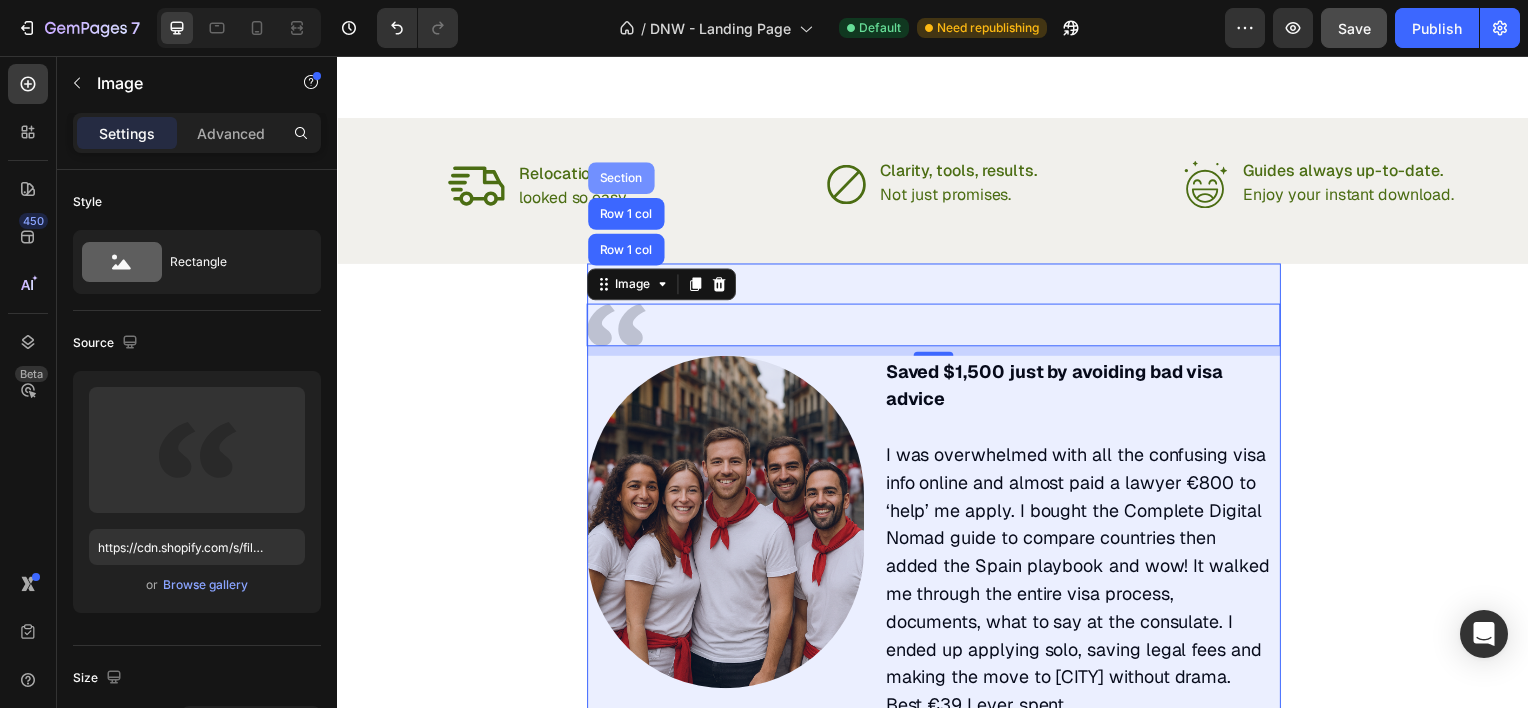 click on "Section" at bounding box center (622, 179) 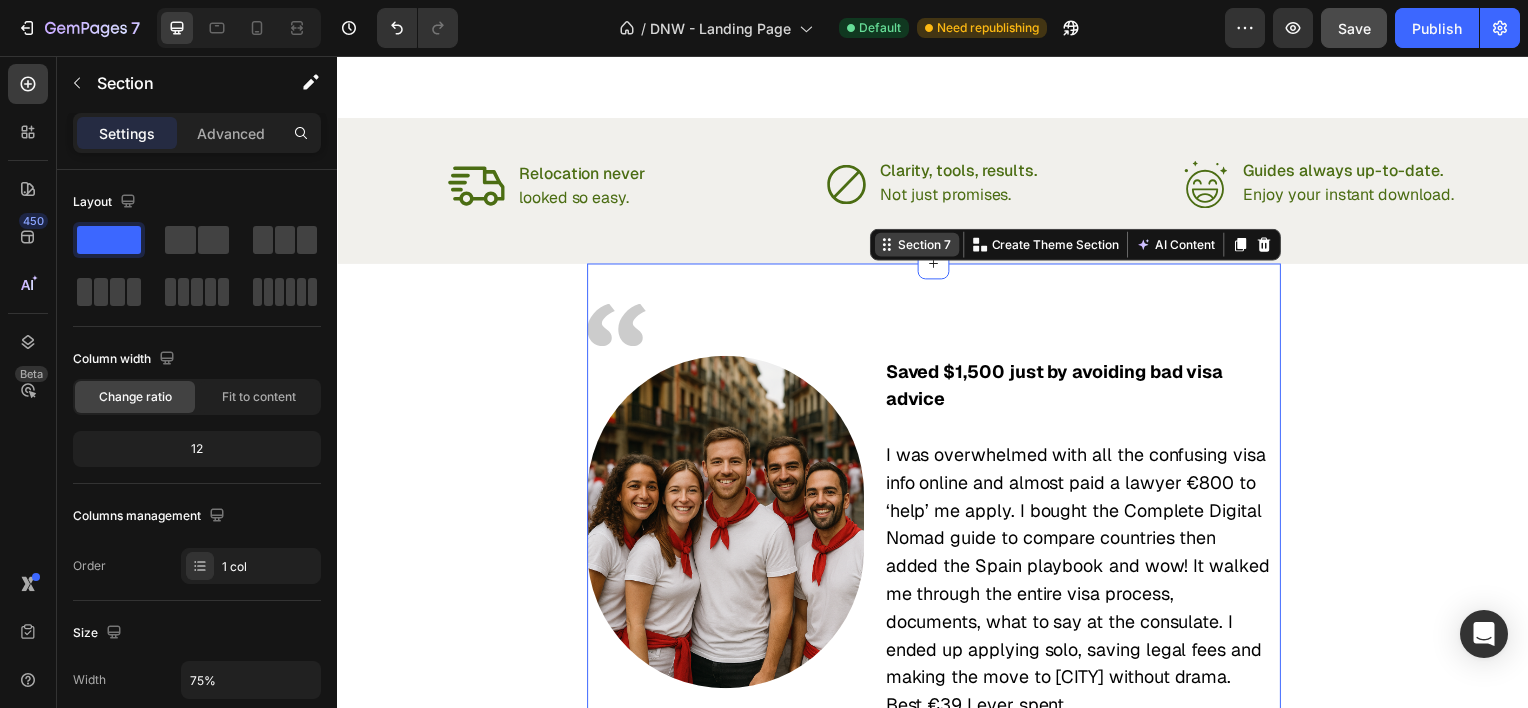 click on "Section 7" at bounding box center [928, 246] 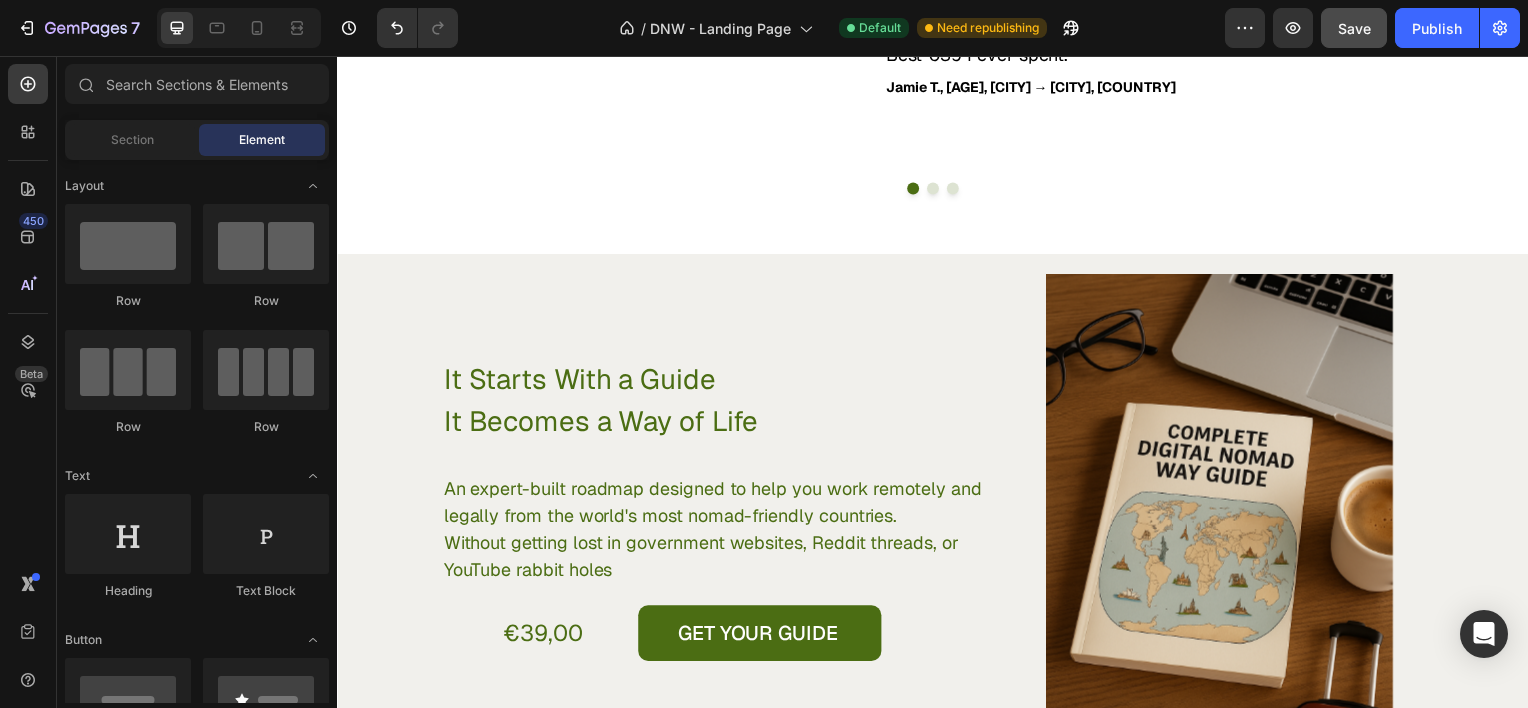 scroll, scrollTop: 3571, scrollLeft: 0, axis: vertical 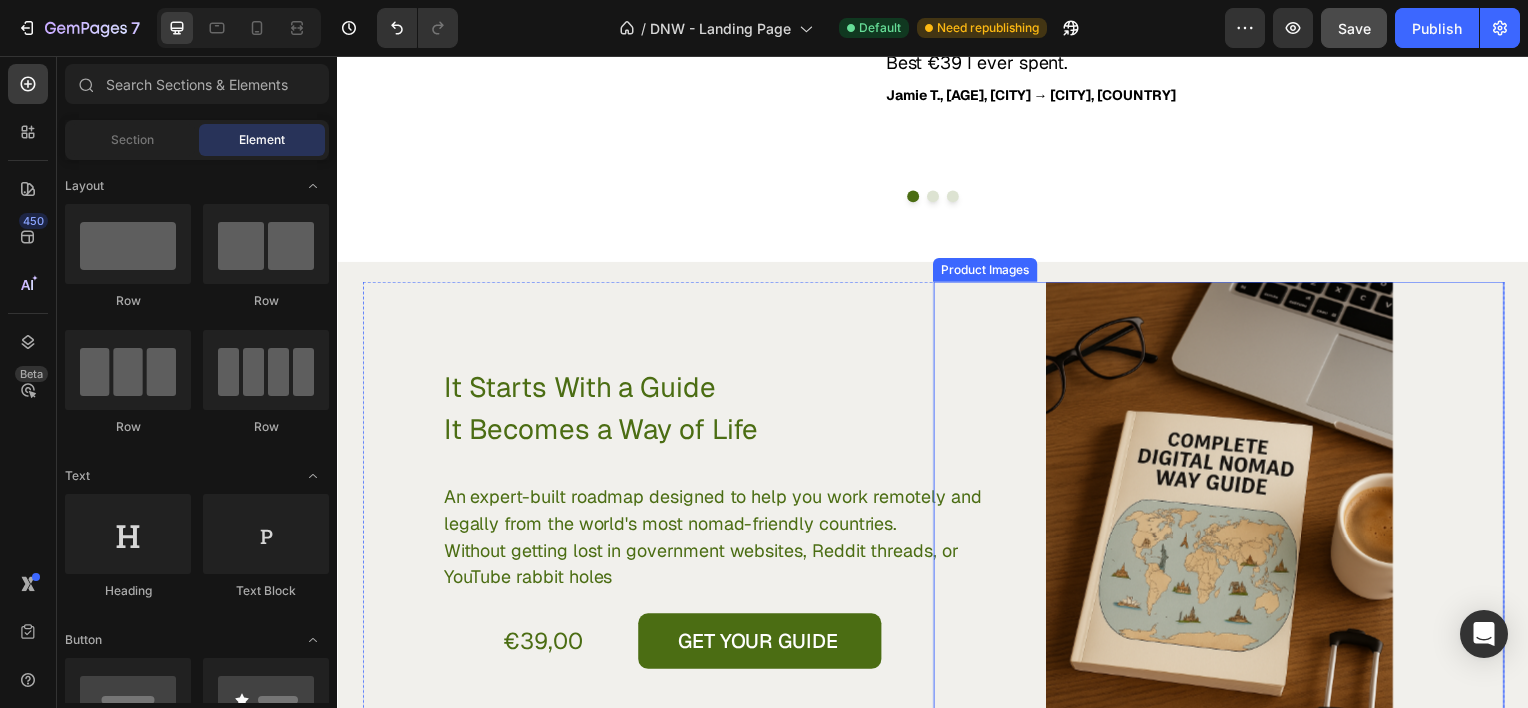 click at bounding box center [1224, 545] 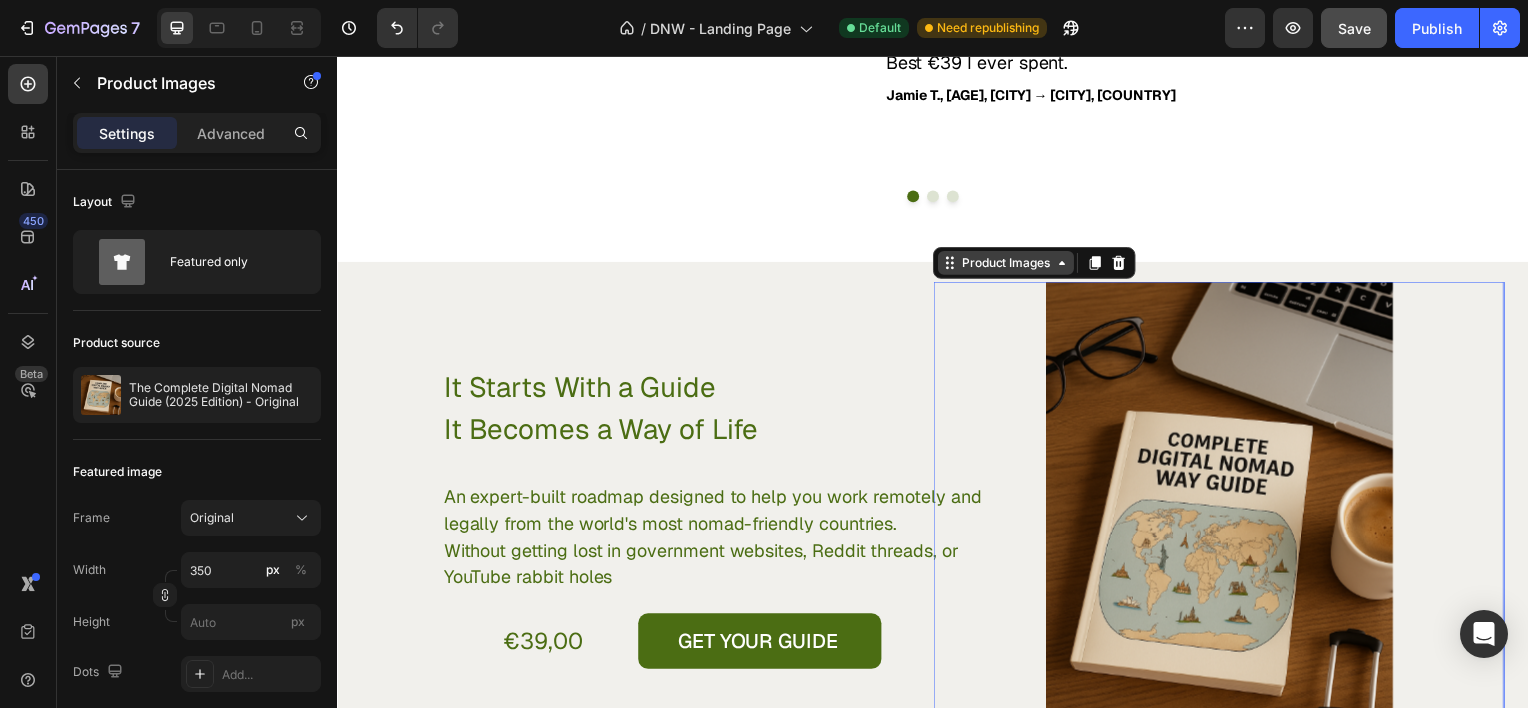 click on "Product Images" at bounding box center (1010, 264) 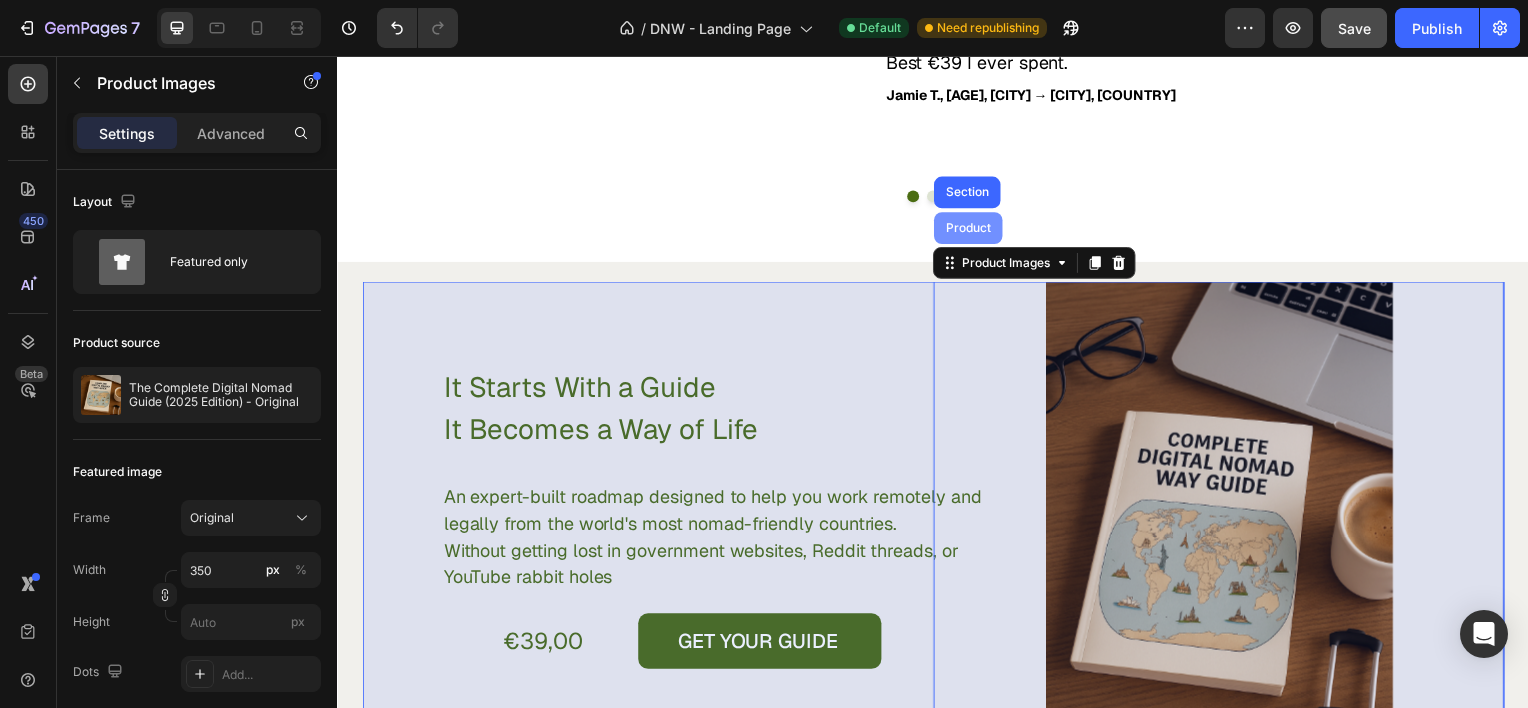 click on "Product" at bounding box center [972, 229] 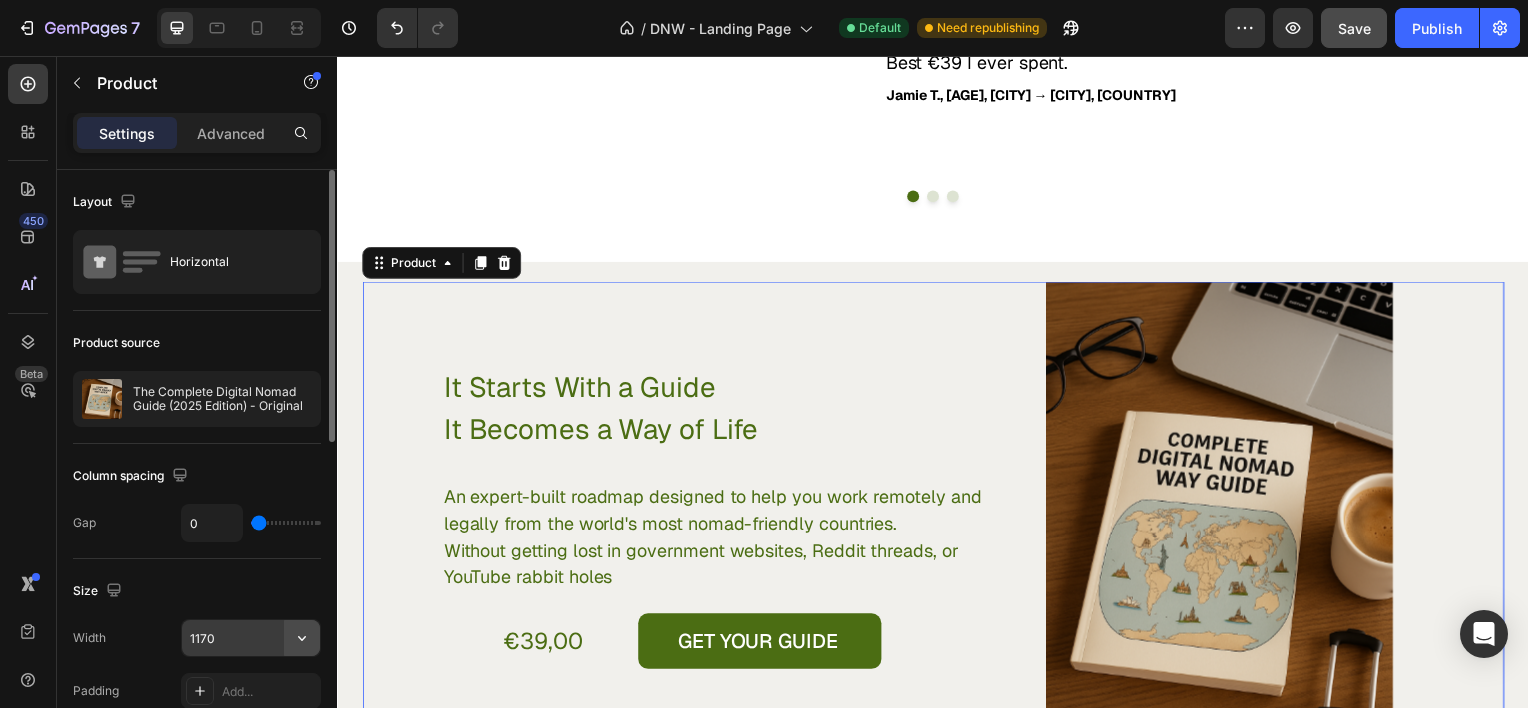 click 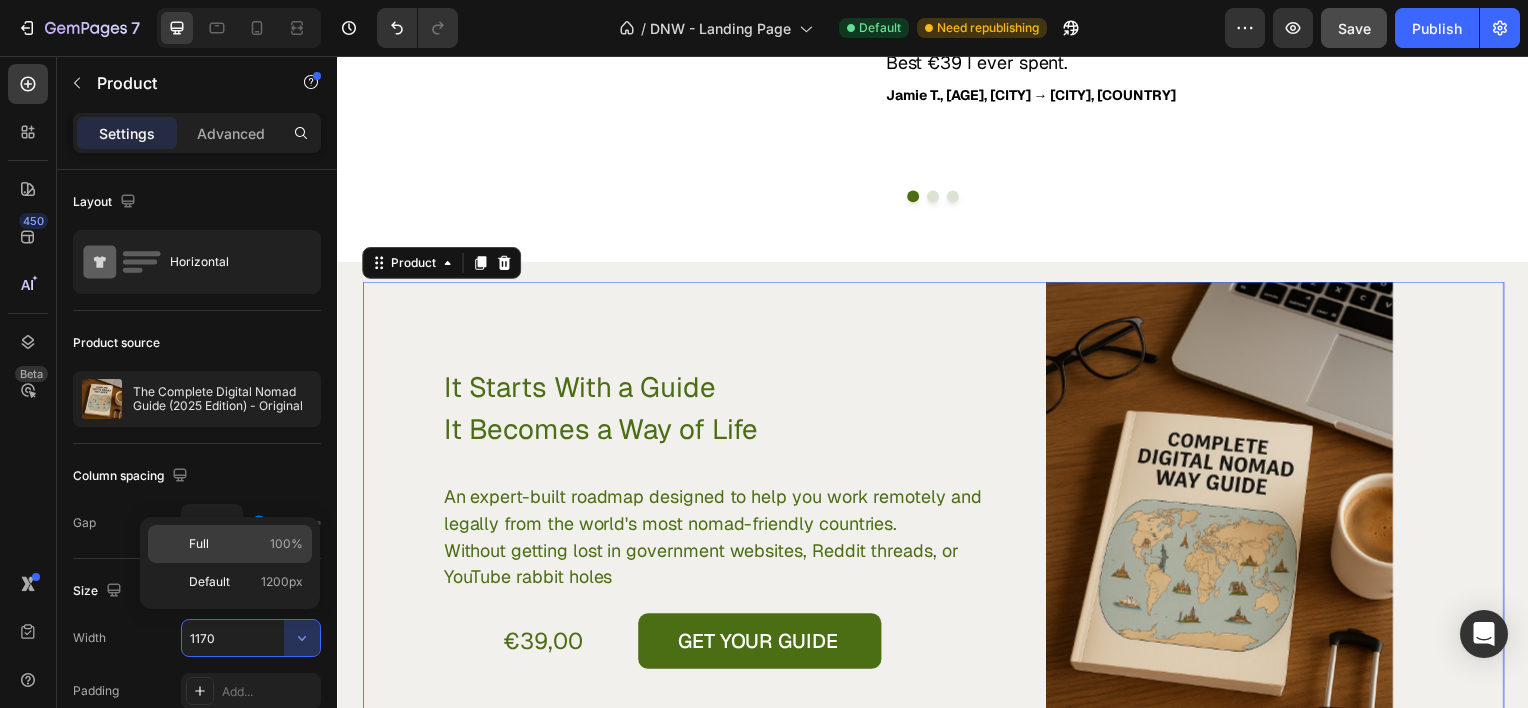 click on "Full 100%" at bounding box center [246, 544] 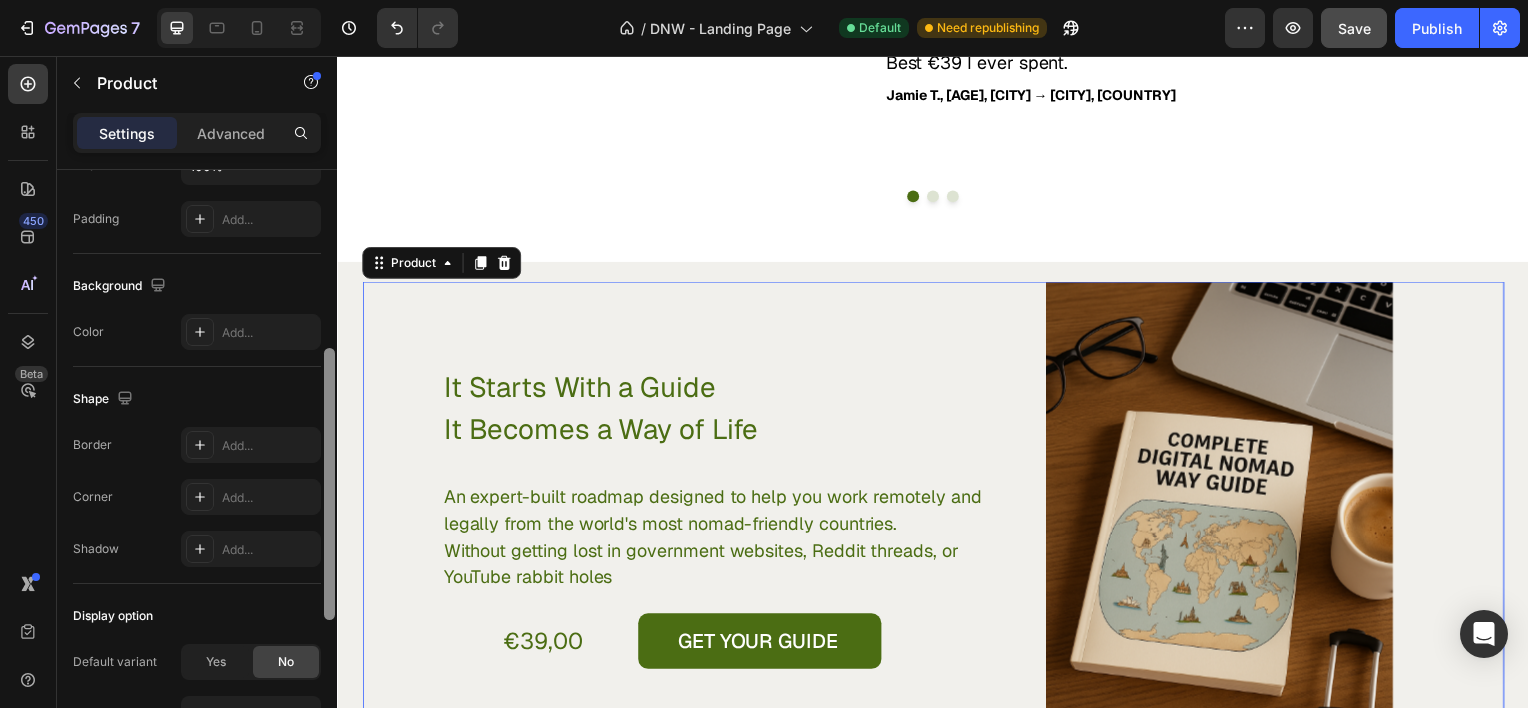 scroll, scrollTop: 446, scrollLeft: 0, axis: vertical 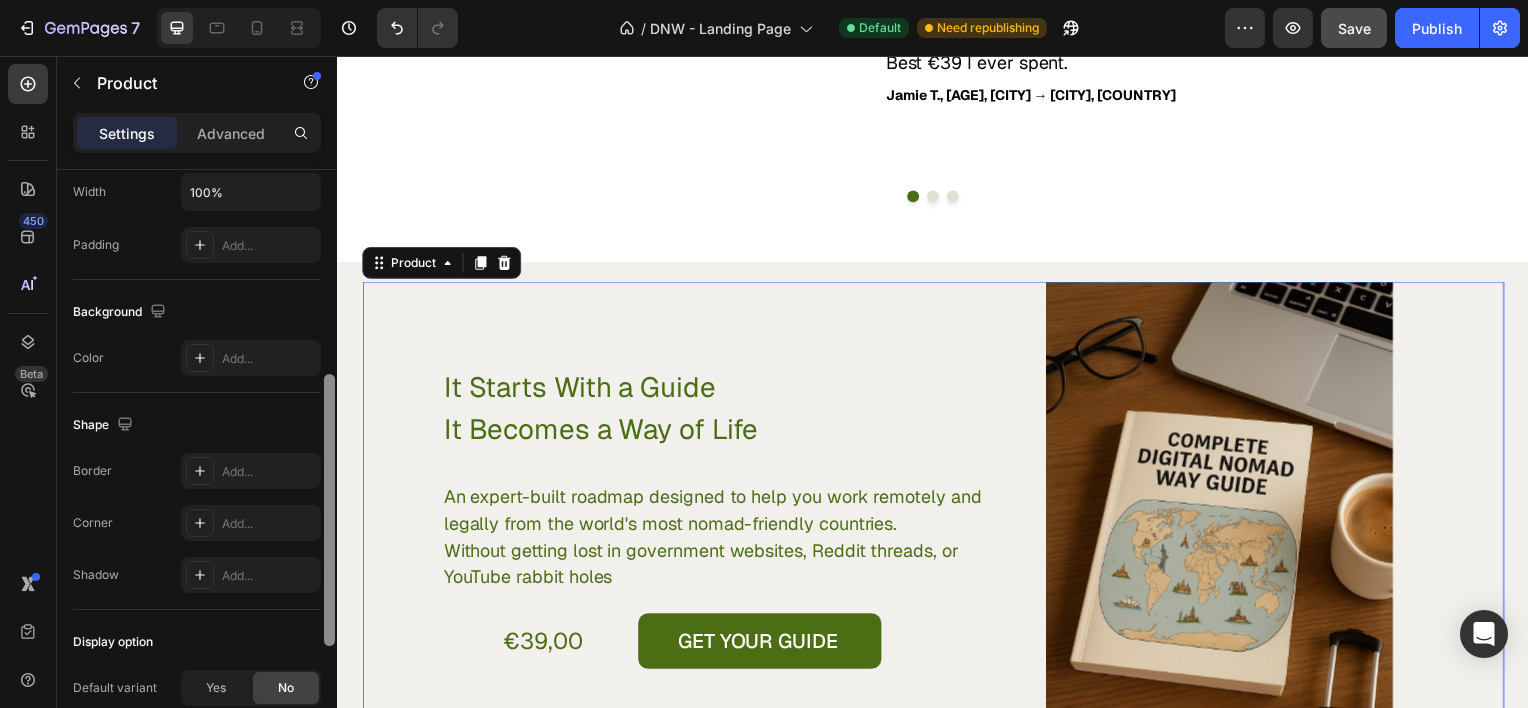 drag, startPoint x: 325, startPoint y: 426, endPoint x: 334, endPoint y: 631, distance: 205.19746 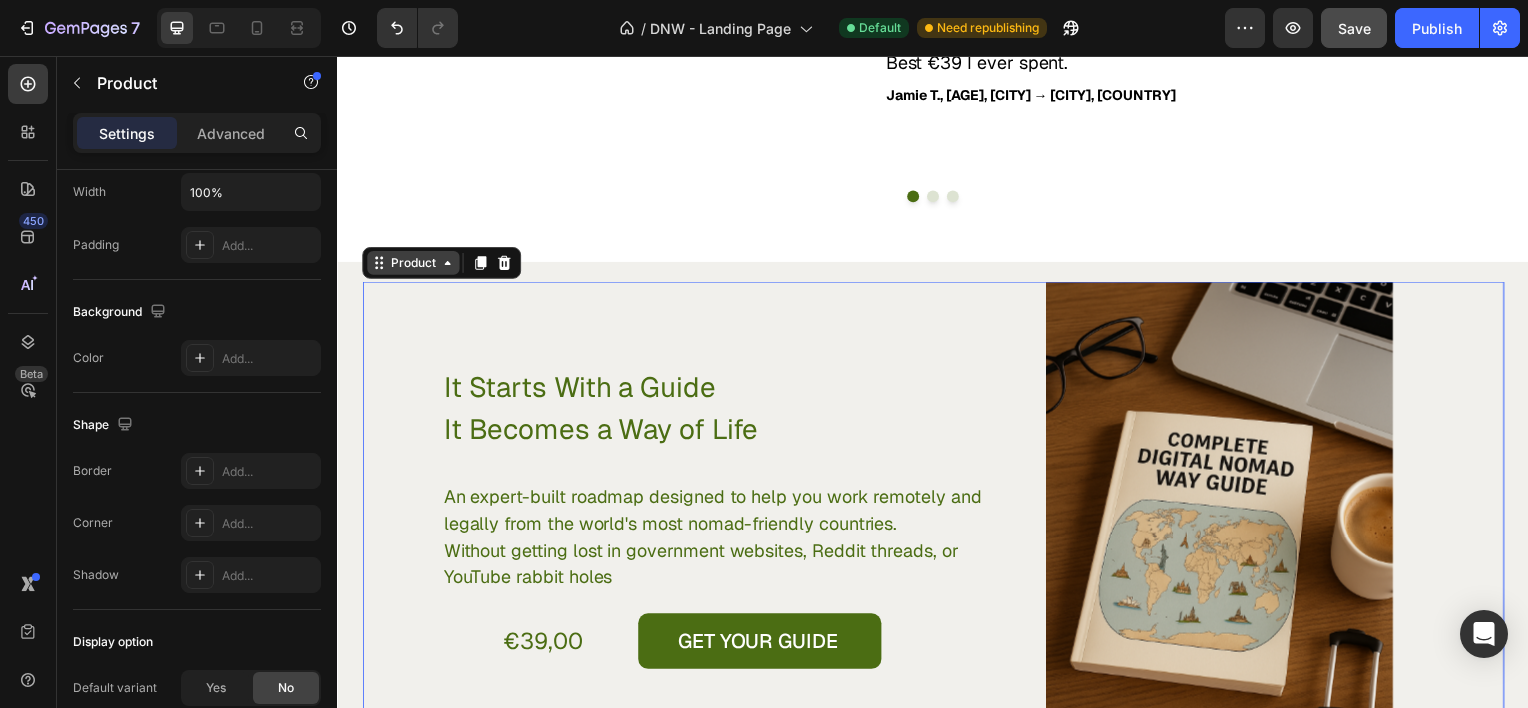 click on "Product" at bounding box center (413, 264) 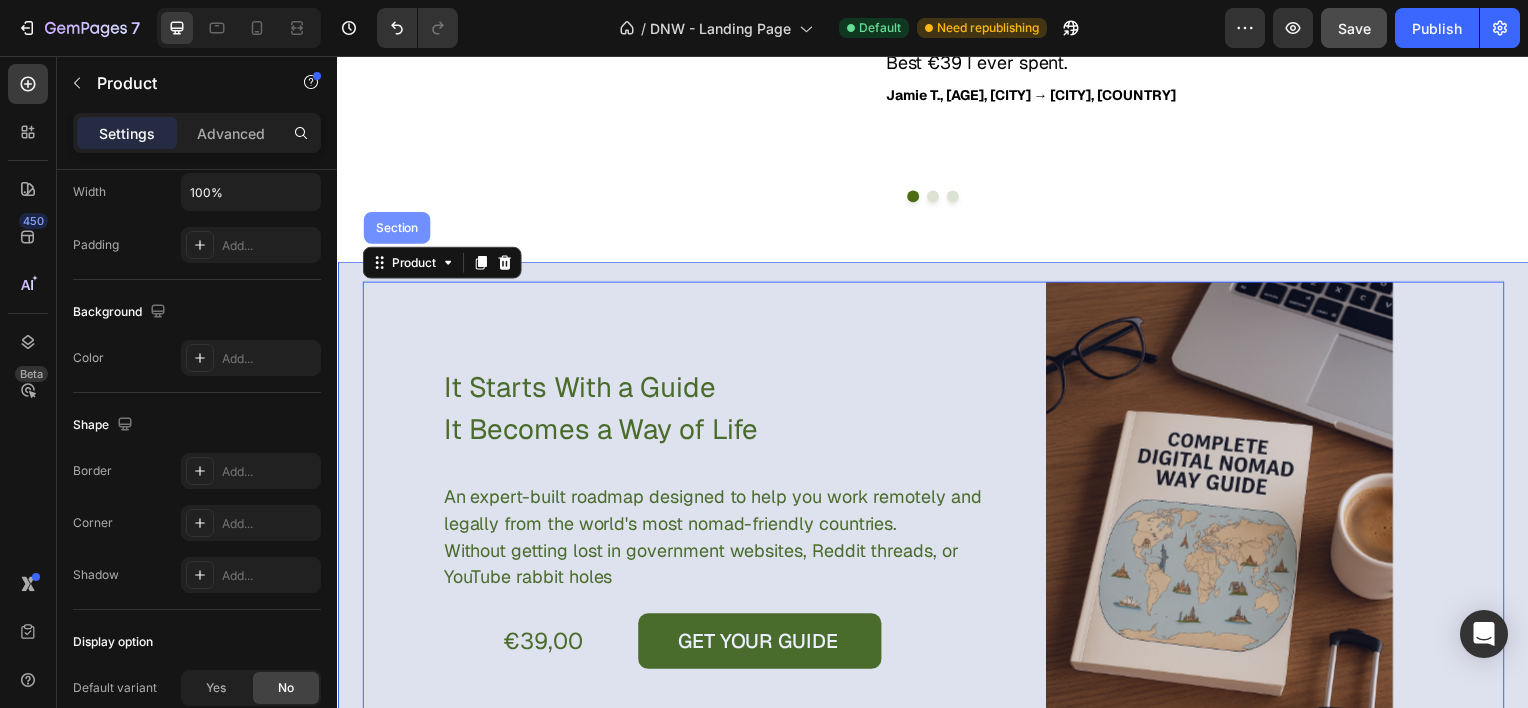 click on "Section" at bounding box center (396, 229) 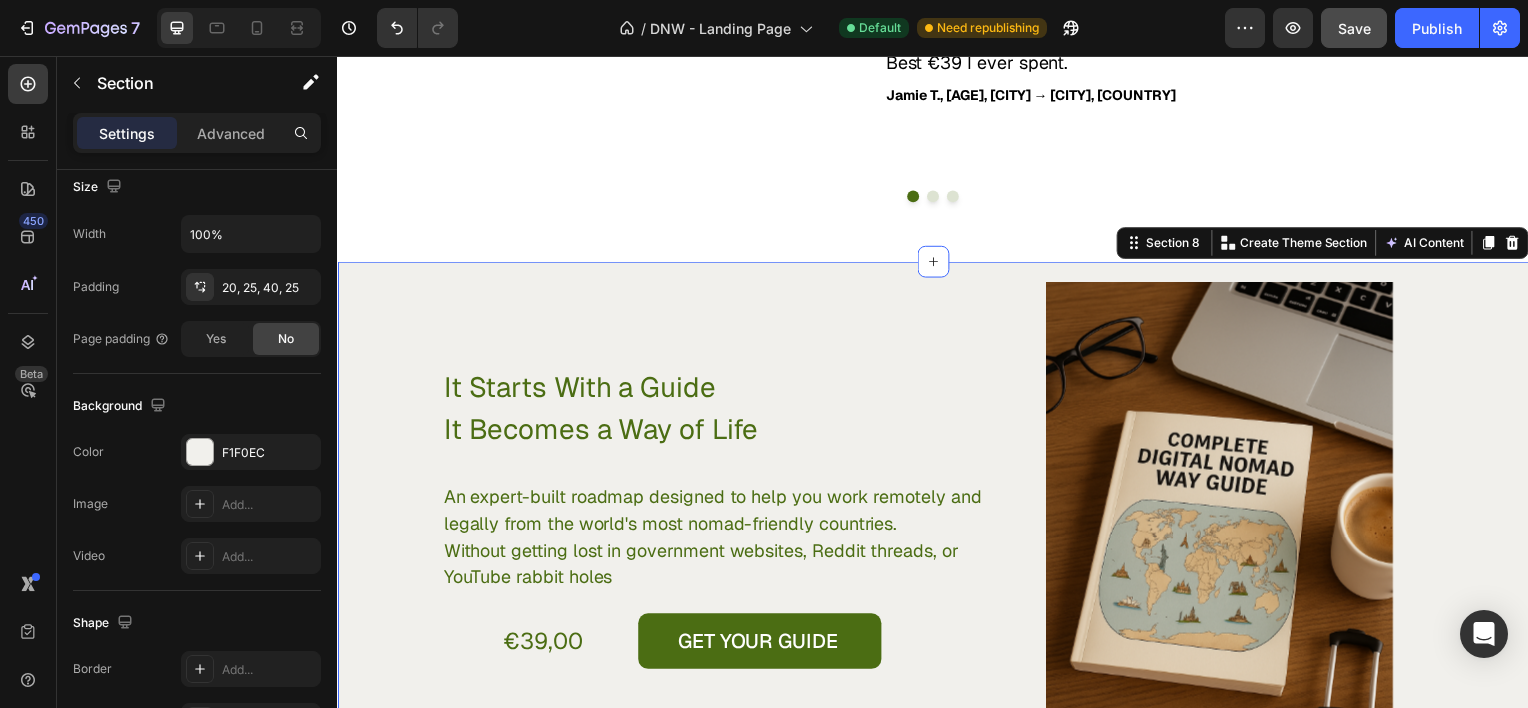 scroll, scrollTop: 0, scrollLeft: 0, axis: both 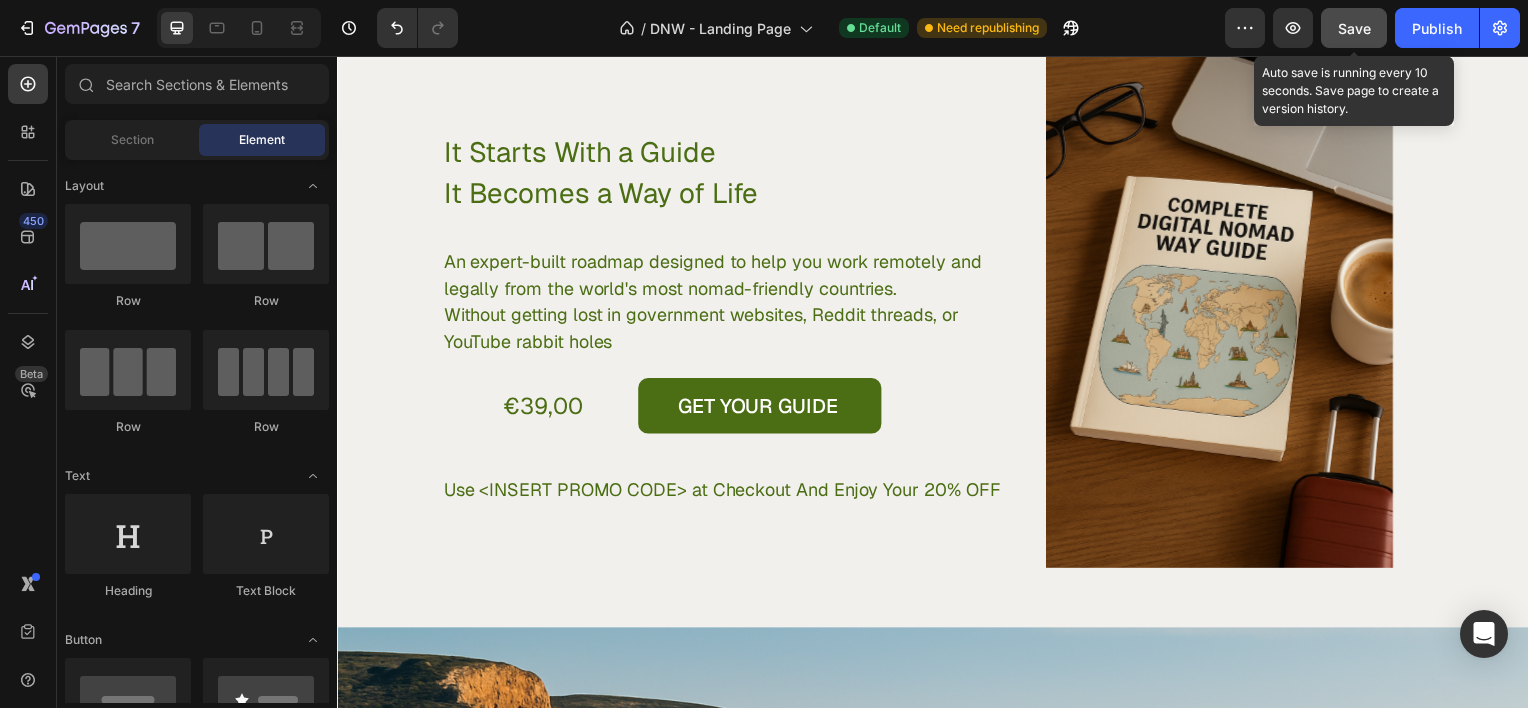 click on "Save" at bounding box center (1354, 28) 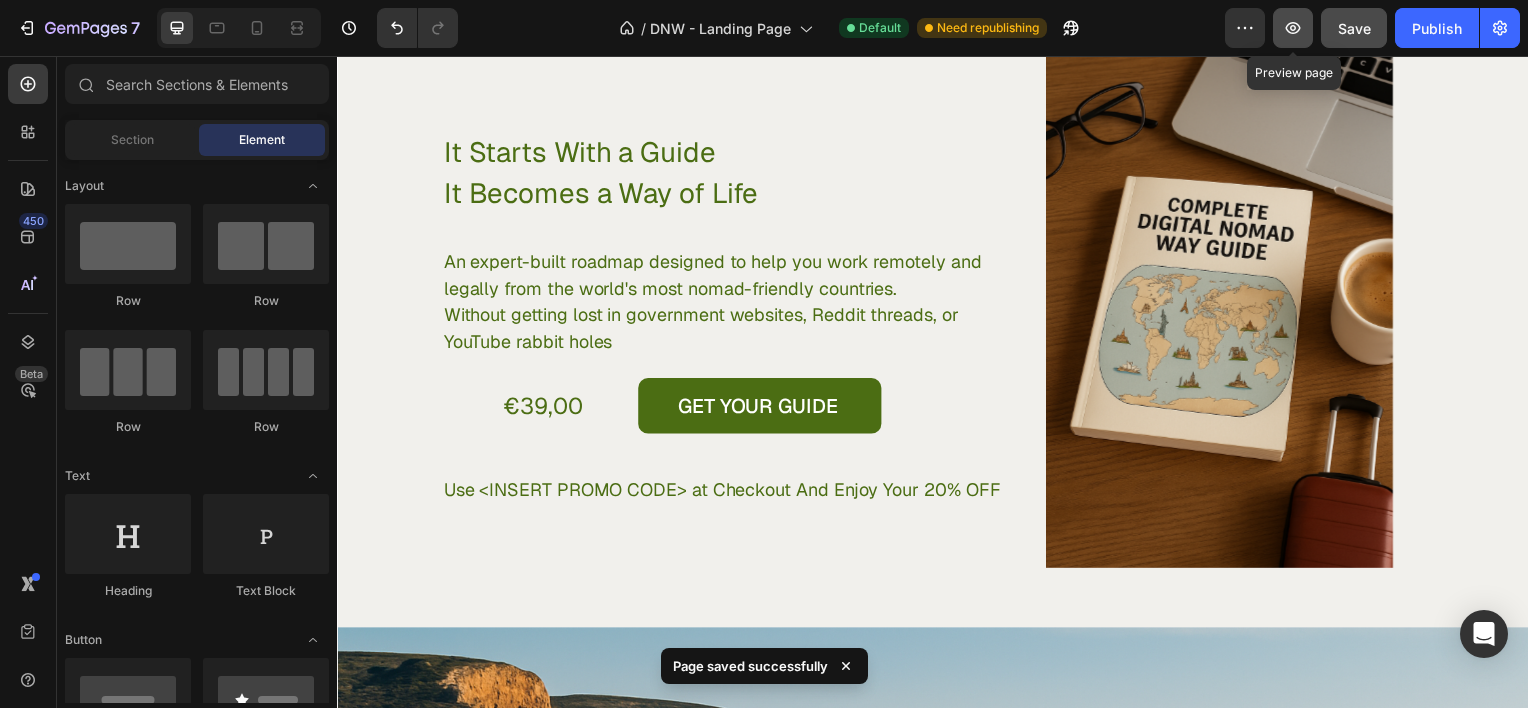 click 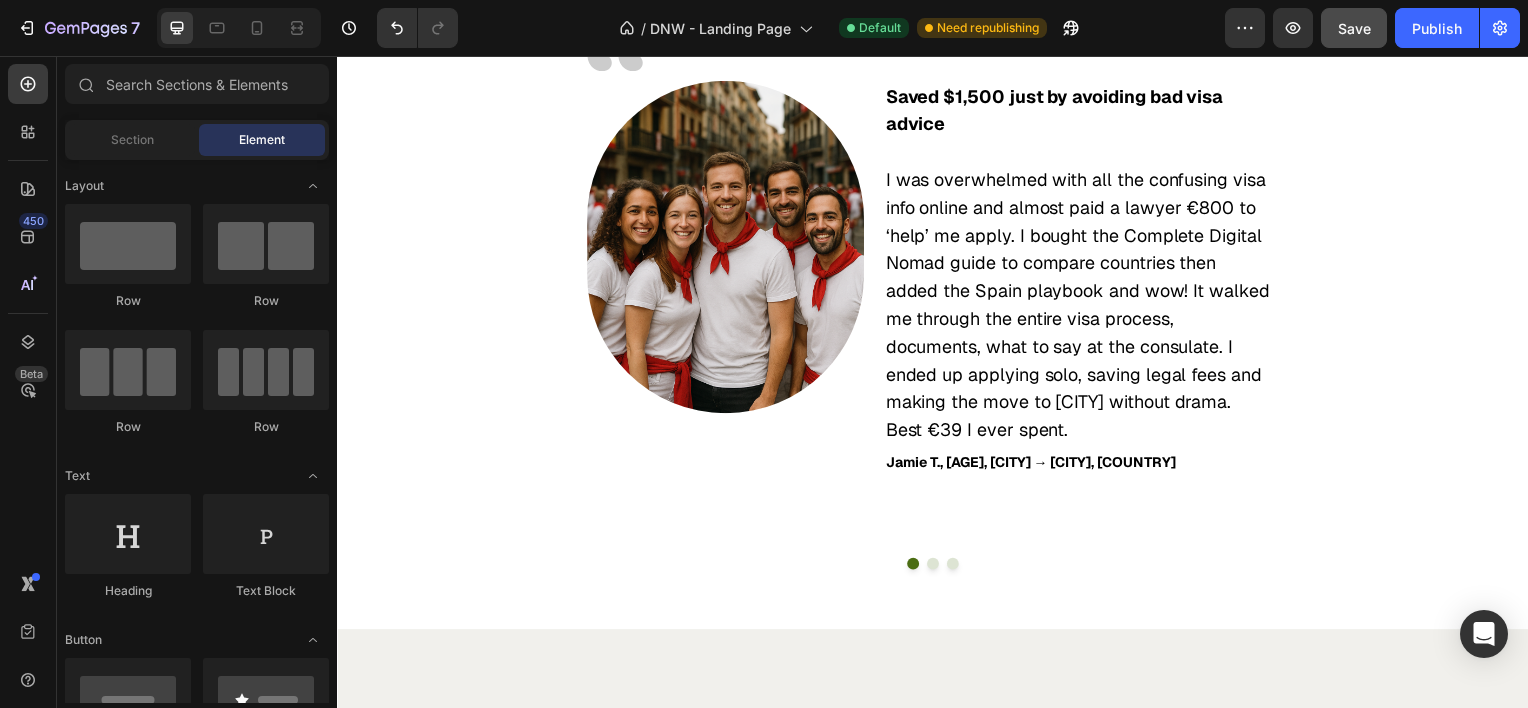 scroll, scrollTop: 2628, scrollLeft: 0, axis: vertical 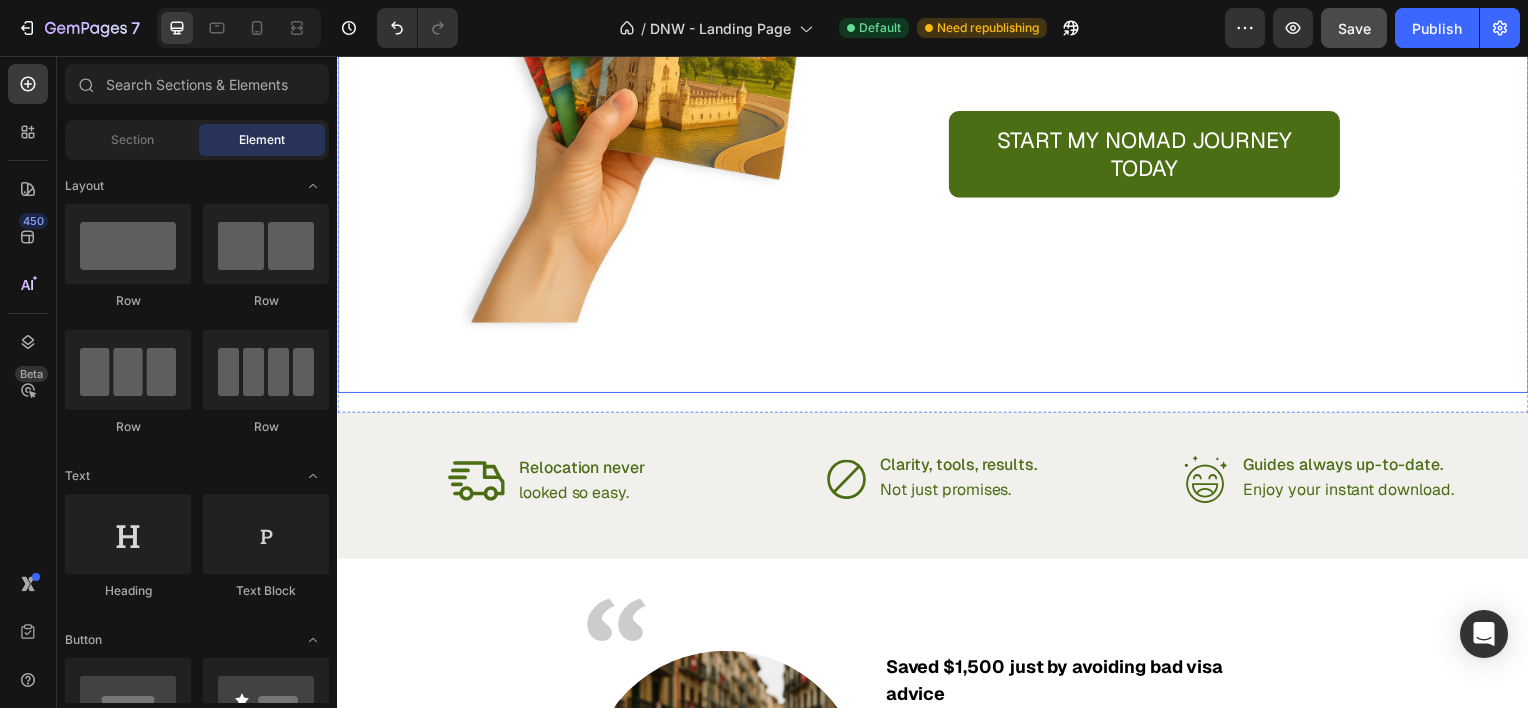 click at bounding box center [937, 15] 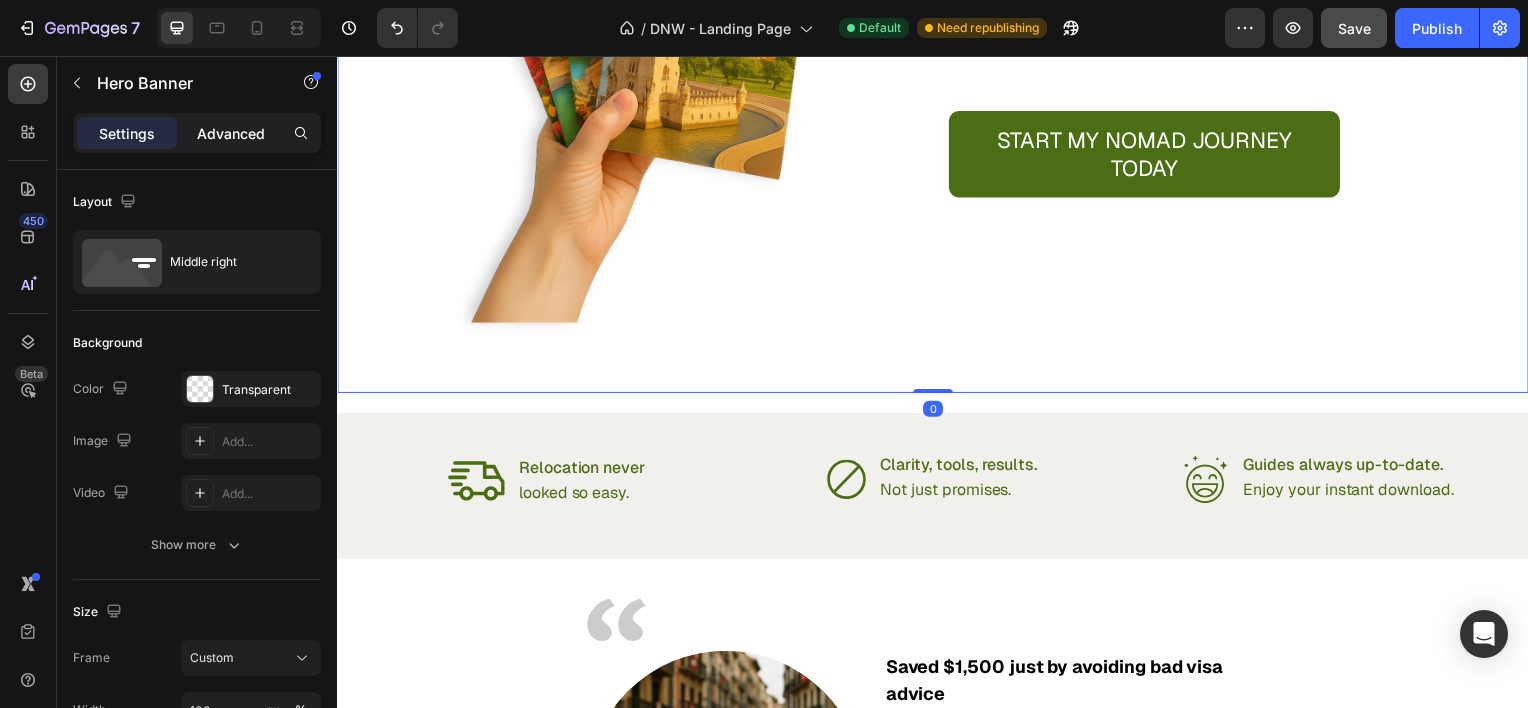 click on "Advanced" at bounding box center [231, 133] 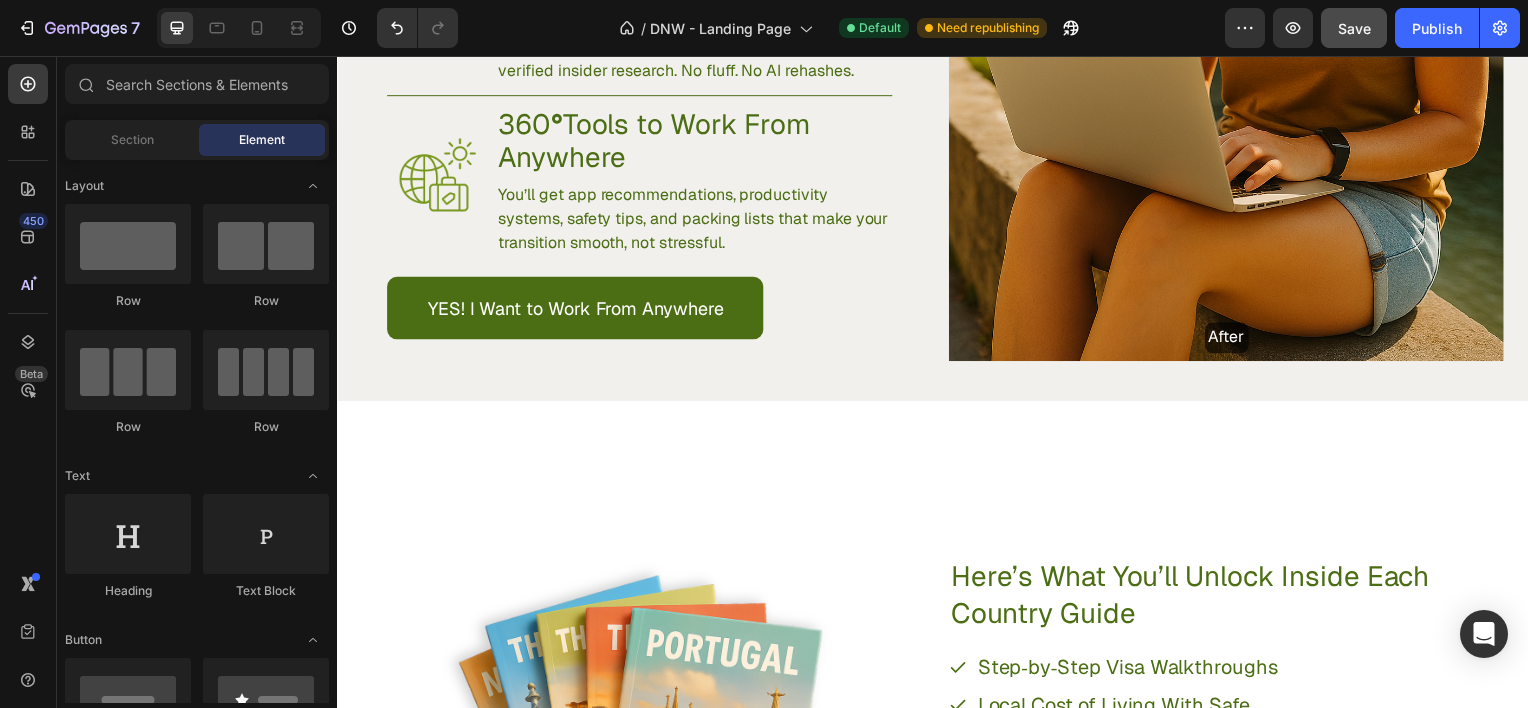scroll, scrollTop: 1769, scrollLeft: 0, axis: vertical 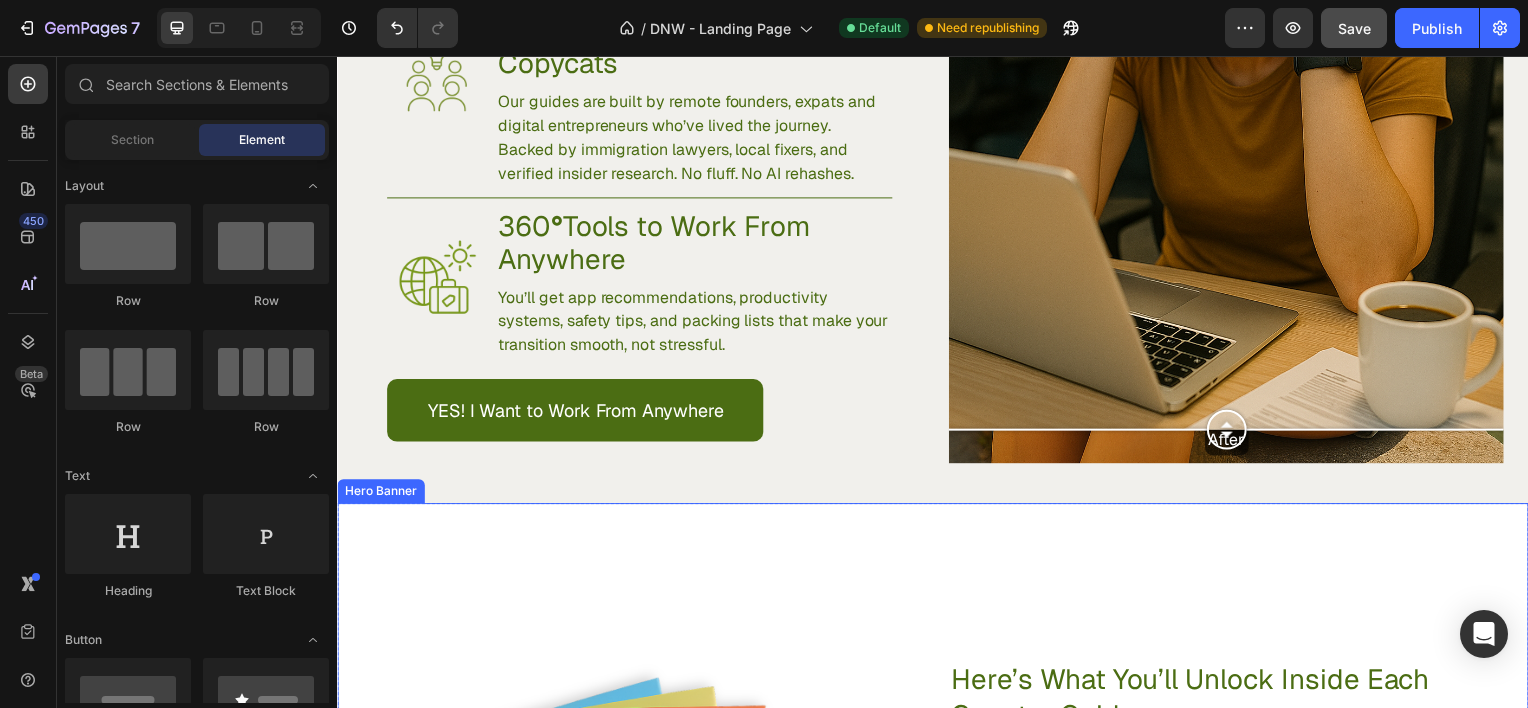 click on "Here’s What You’ll Unlock Inside Each Country Guide Heading
Step‑by‑Step Visa Walkthroughs
Local Cost of Living With Safe Neighborhood Maps
Taxes, Healthcare, Internet & Banking
Live Like a Local. With Global Backup Item List START MY NOMAD JOURNEY TODAY Button Row" at bounding box center (1232, 885) 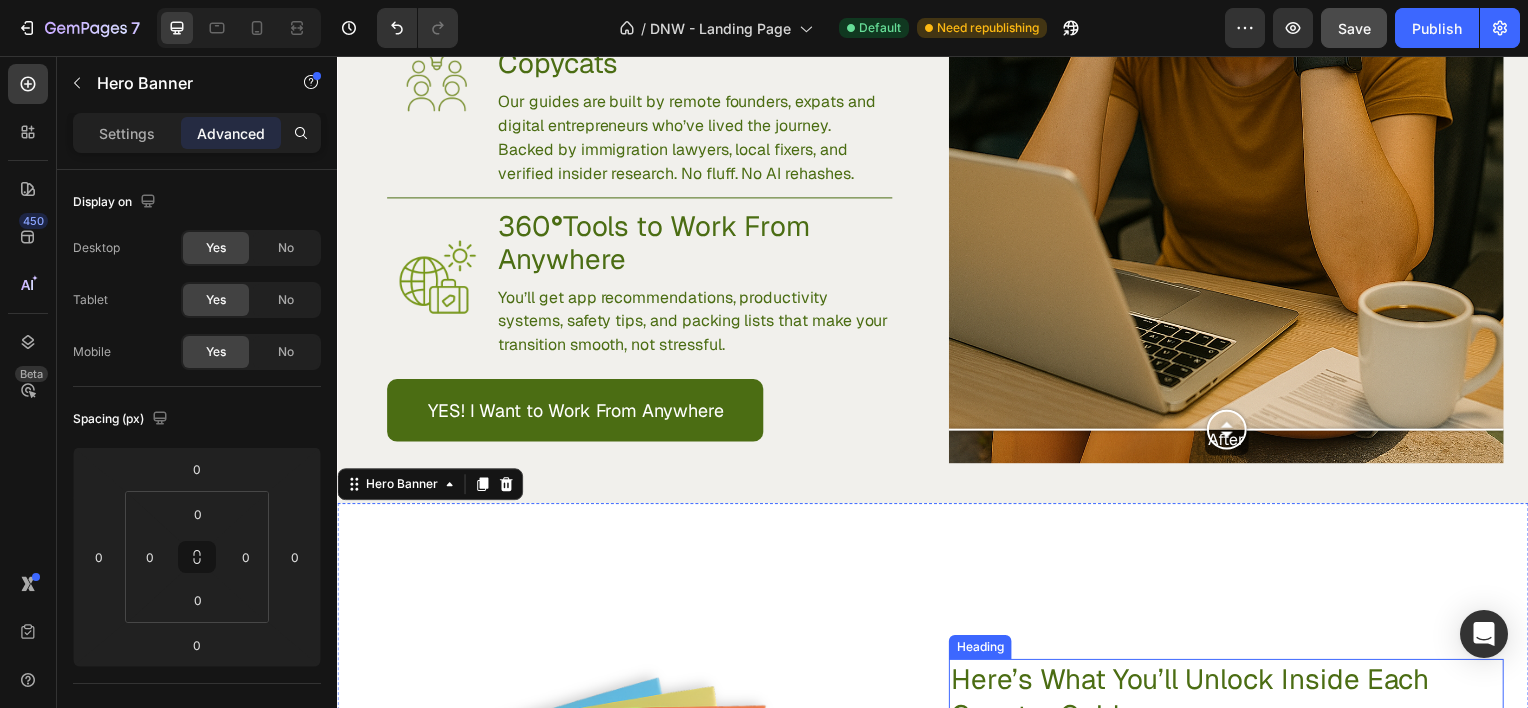 click on "Here’s What You’ll Unlock Inside Each Country Guide" at bounding box center [1209, 701] 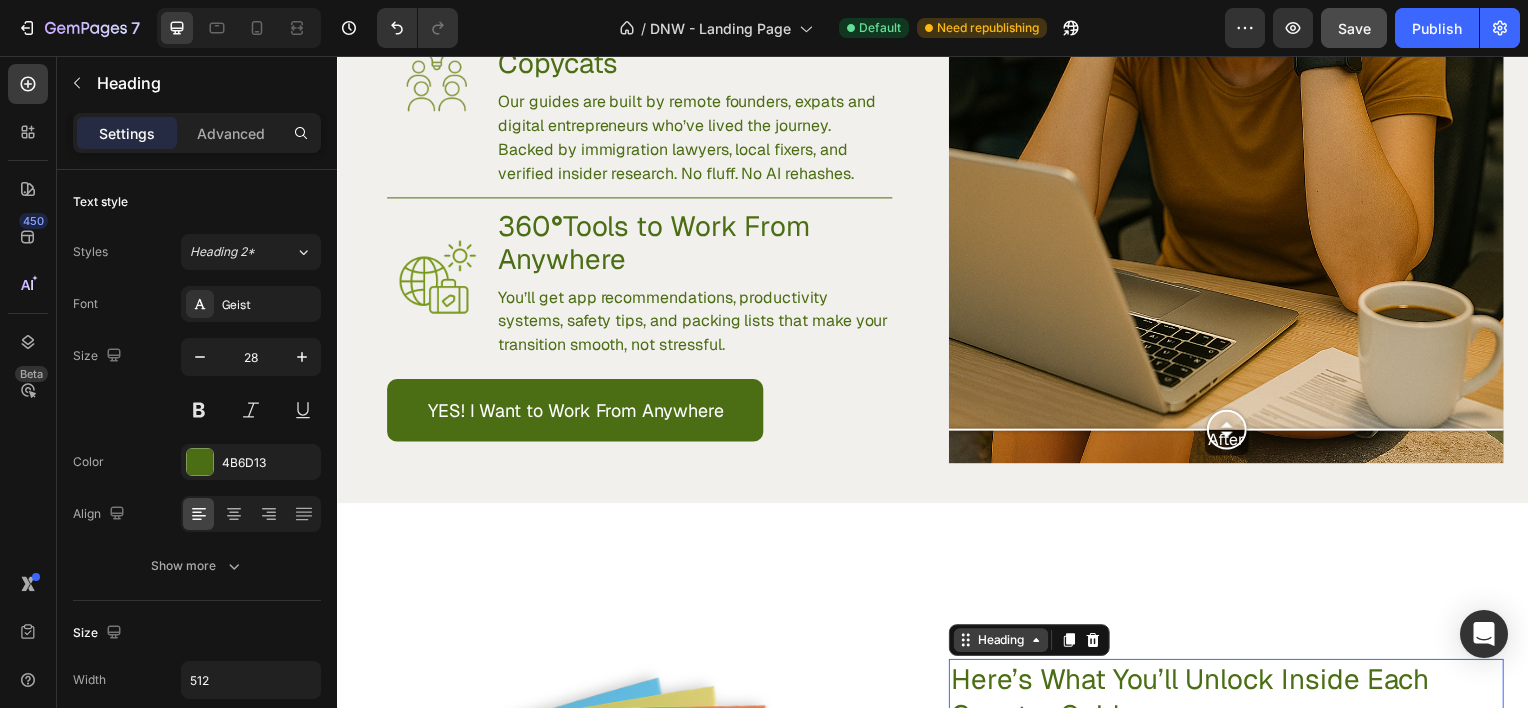 click on "Heading" at bounding box center [1005, 644] 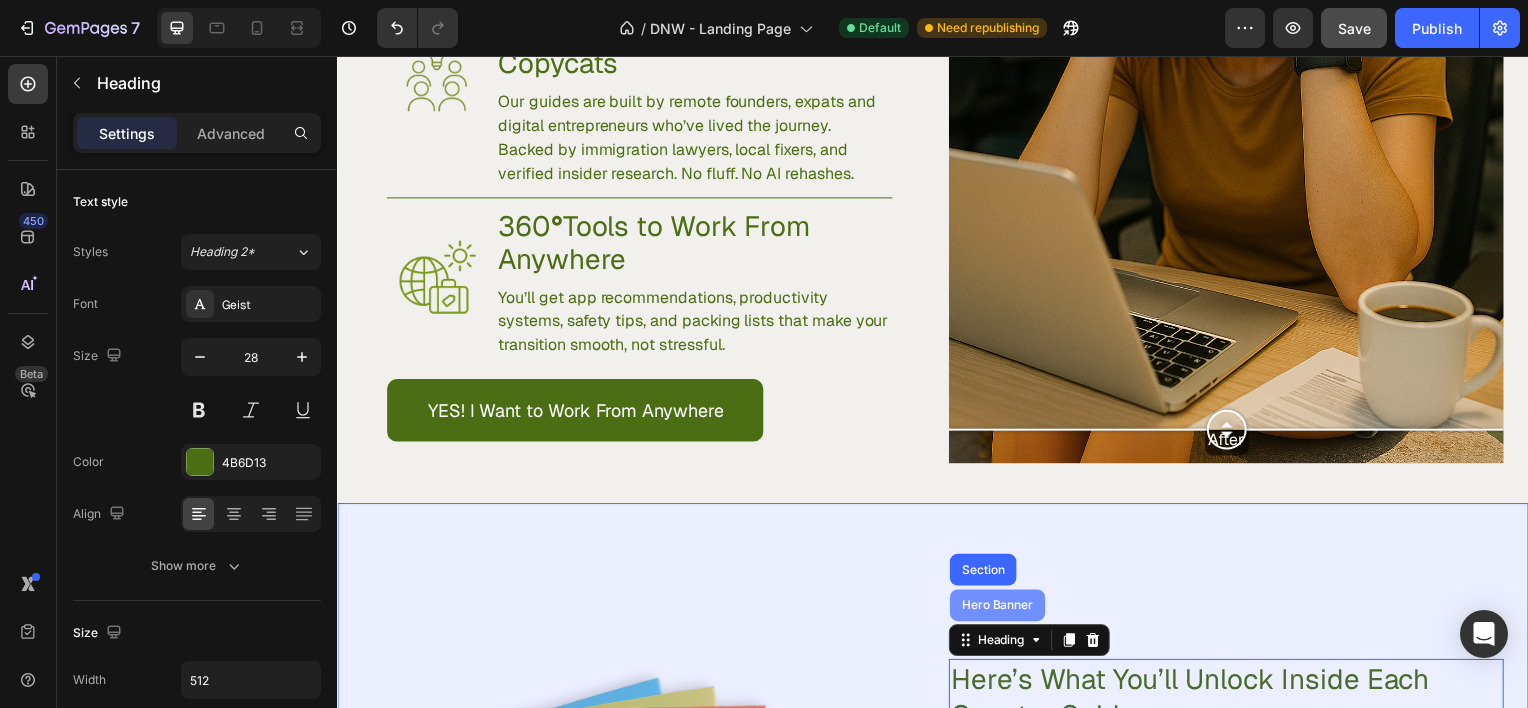 click on "Hero Banner" at bounding box center (1002, 609) 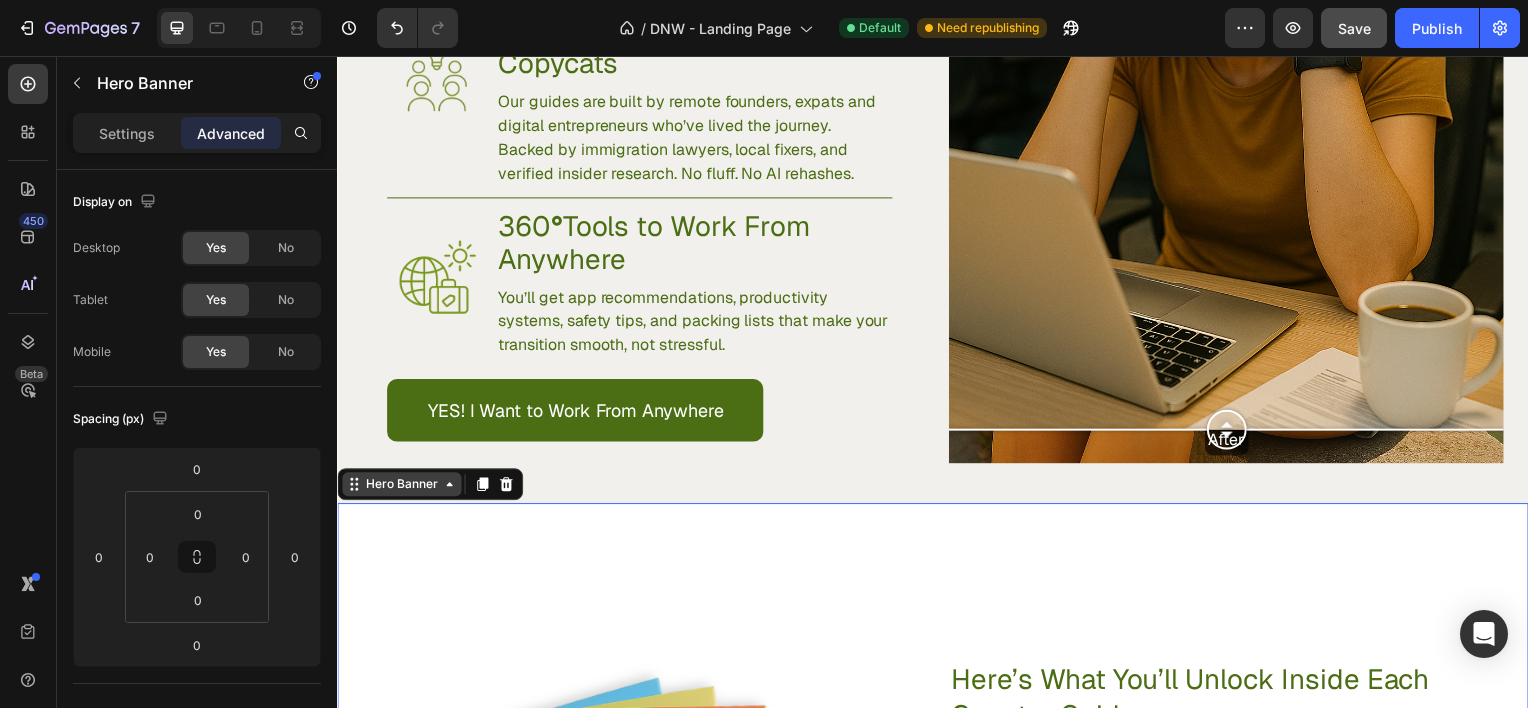 click on "Hero Banner" at bounding box center (402, 487) 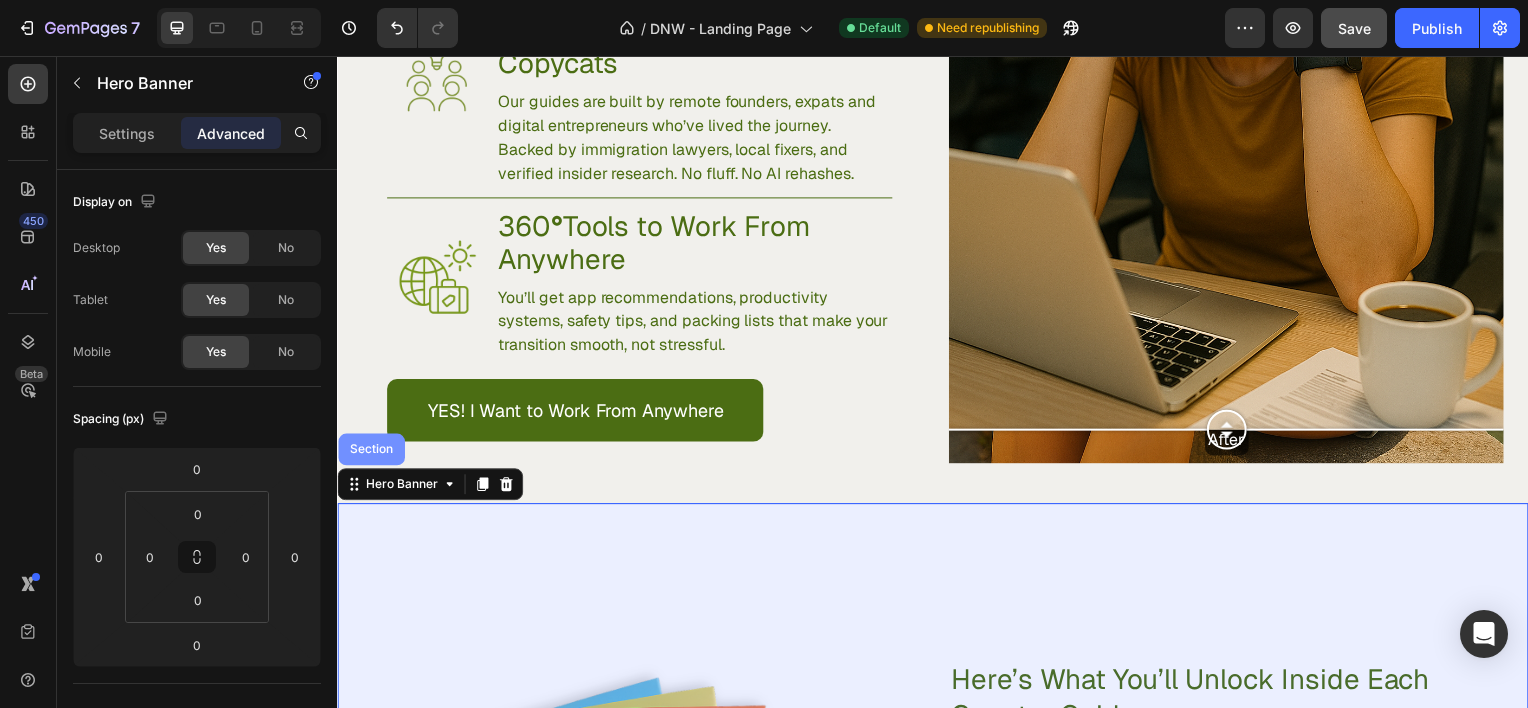 click on "Section" at bounding box center [371, 452] 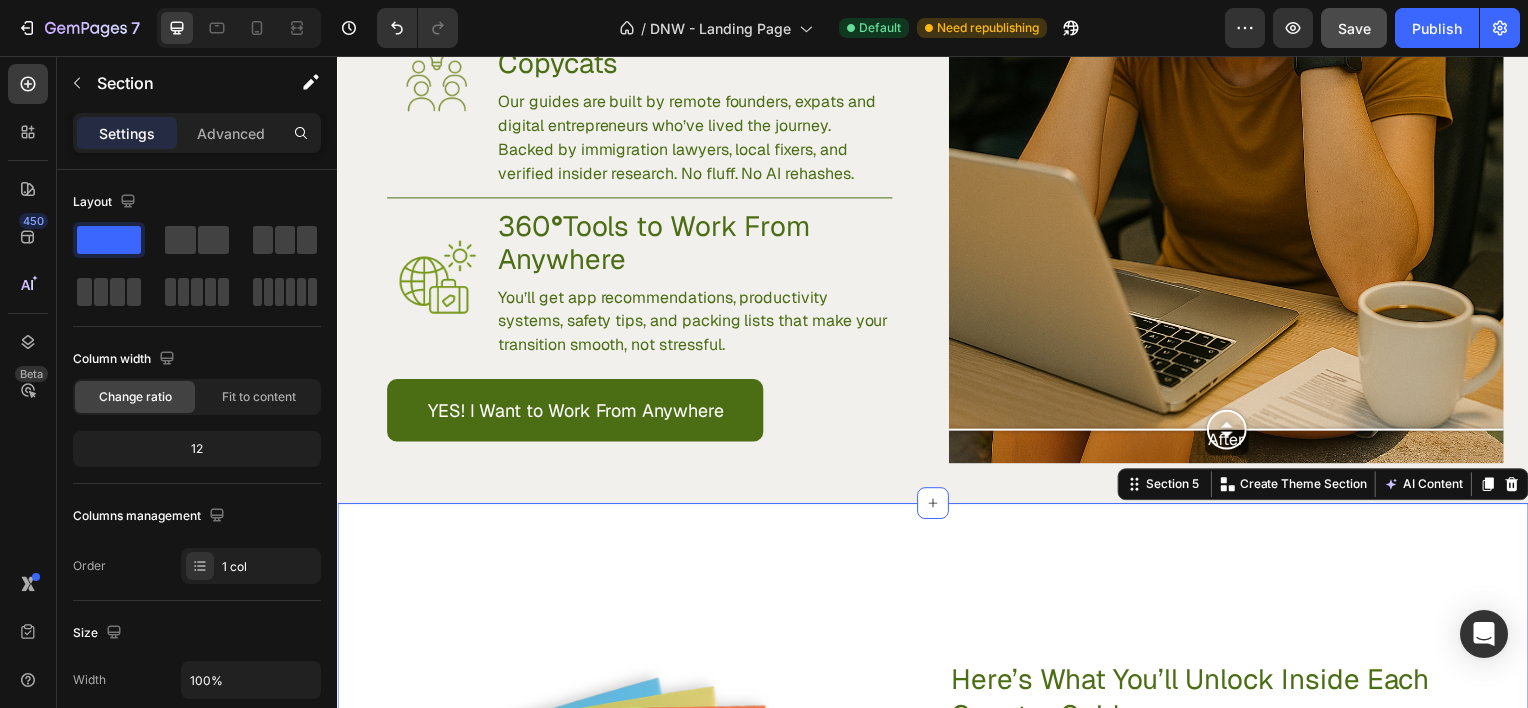 click on "Settings Advanced" at bounding box center (197, 133) 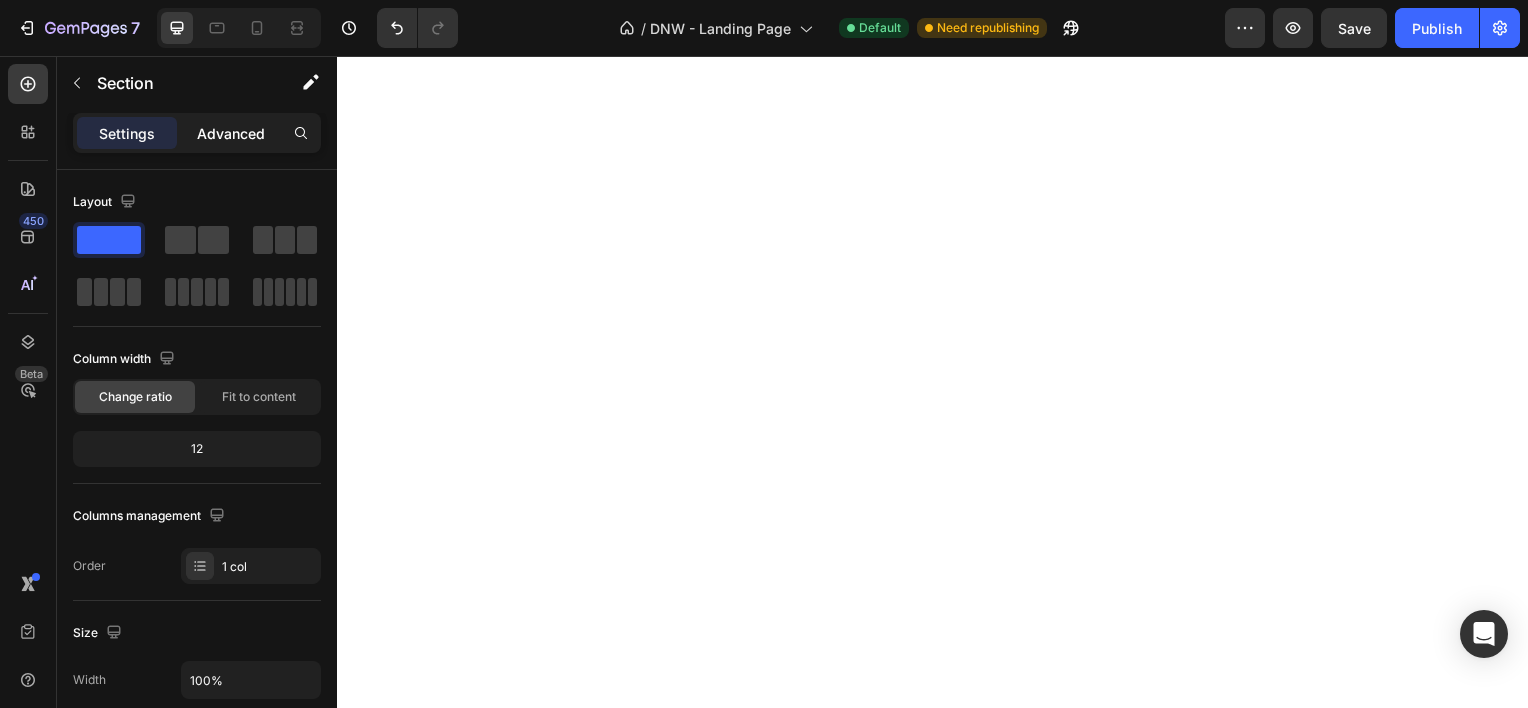 scroll, scrollTop: 0, scrollLeft: 0, axis: both 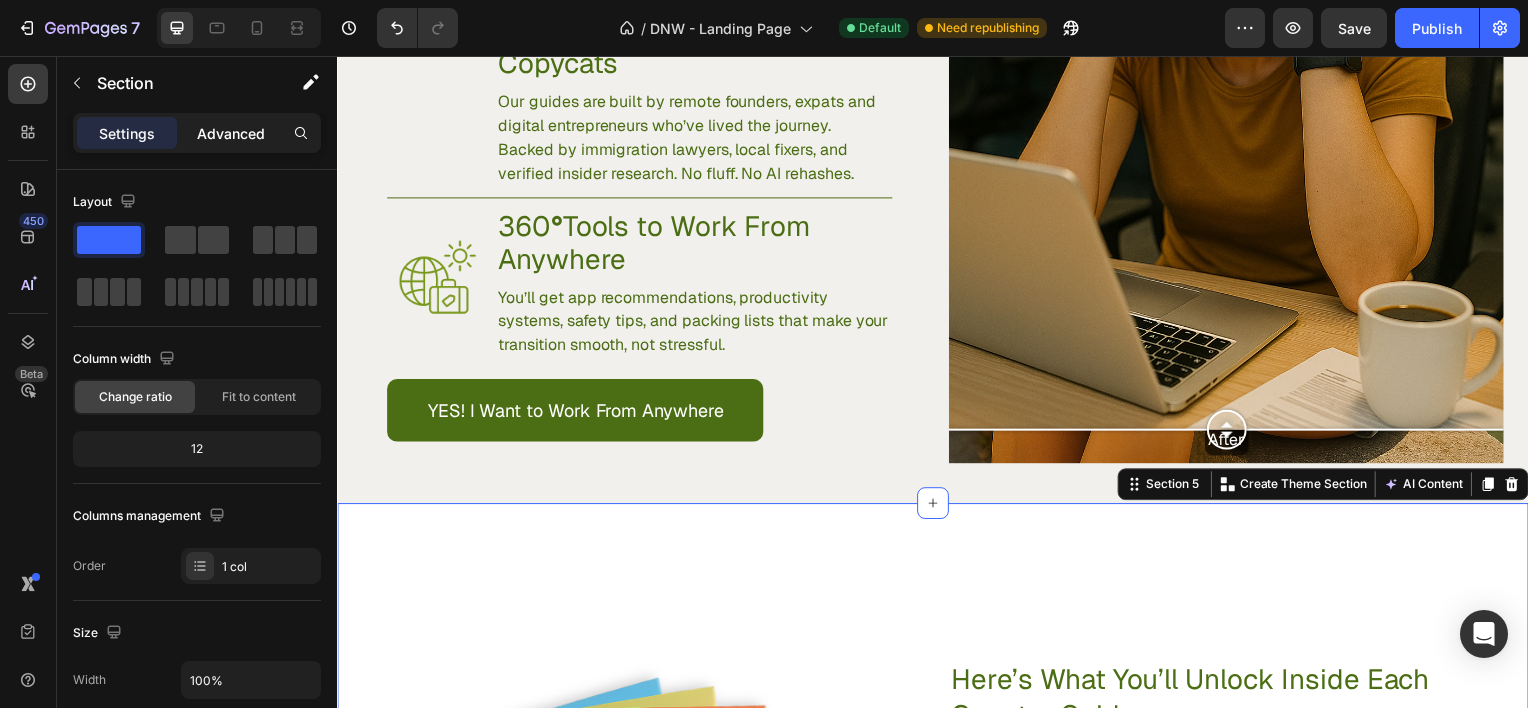 click on "Advanced" at bounding box center [231, 133] 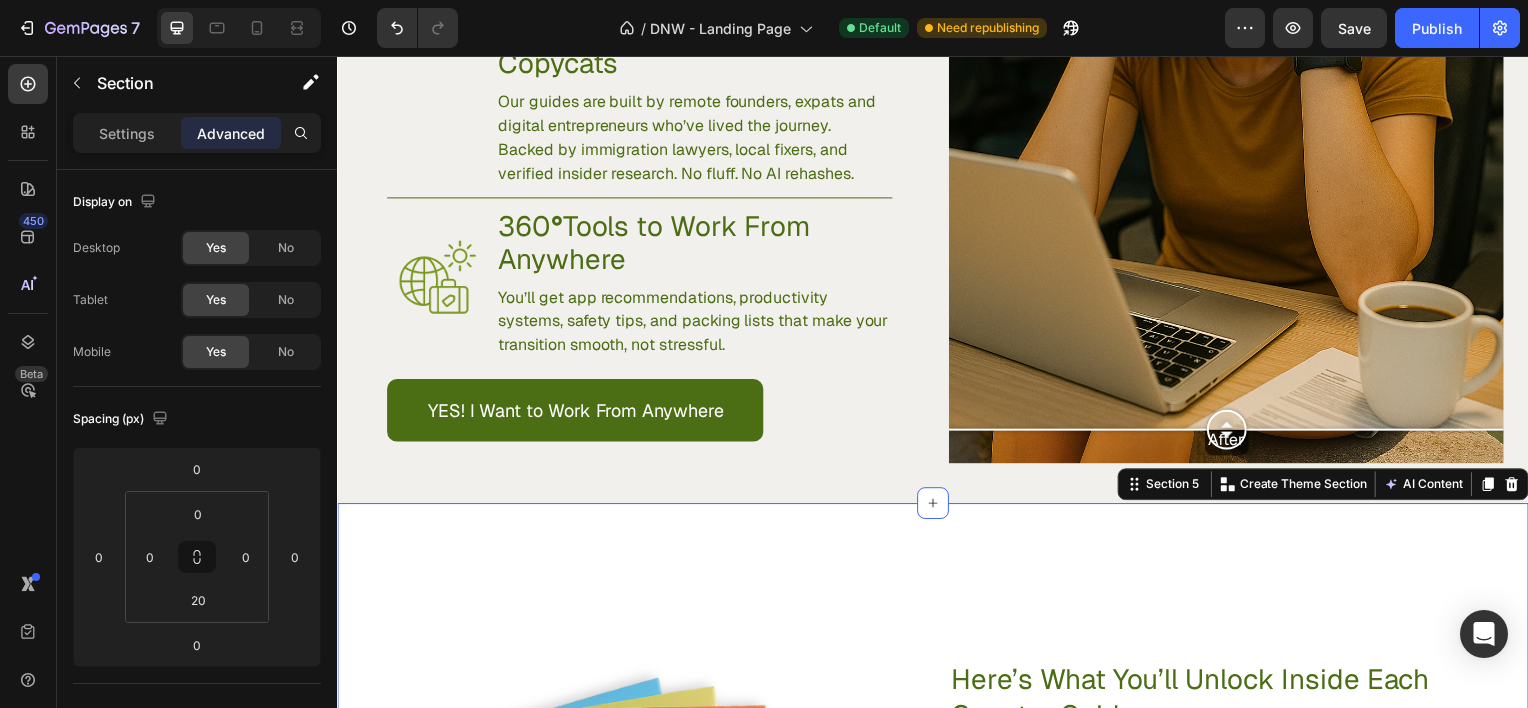 scroll, scrollTop: 1769, scrollLeft: 0, axis: vertical 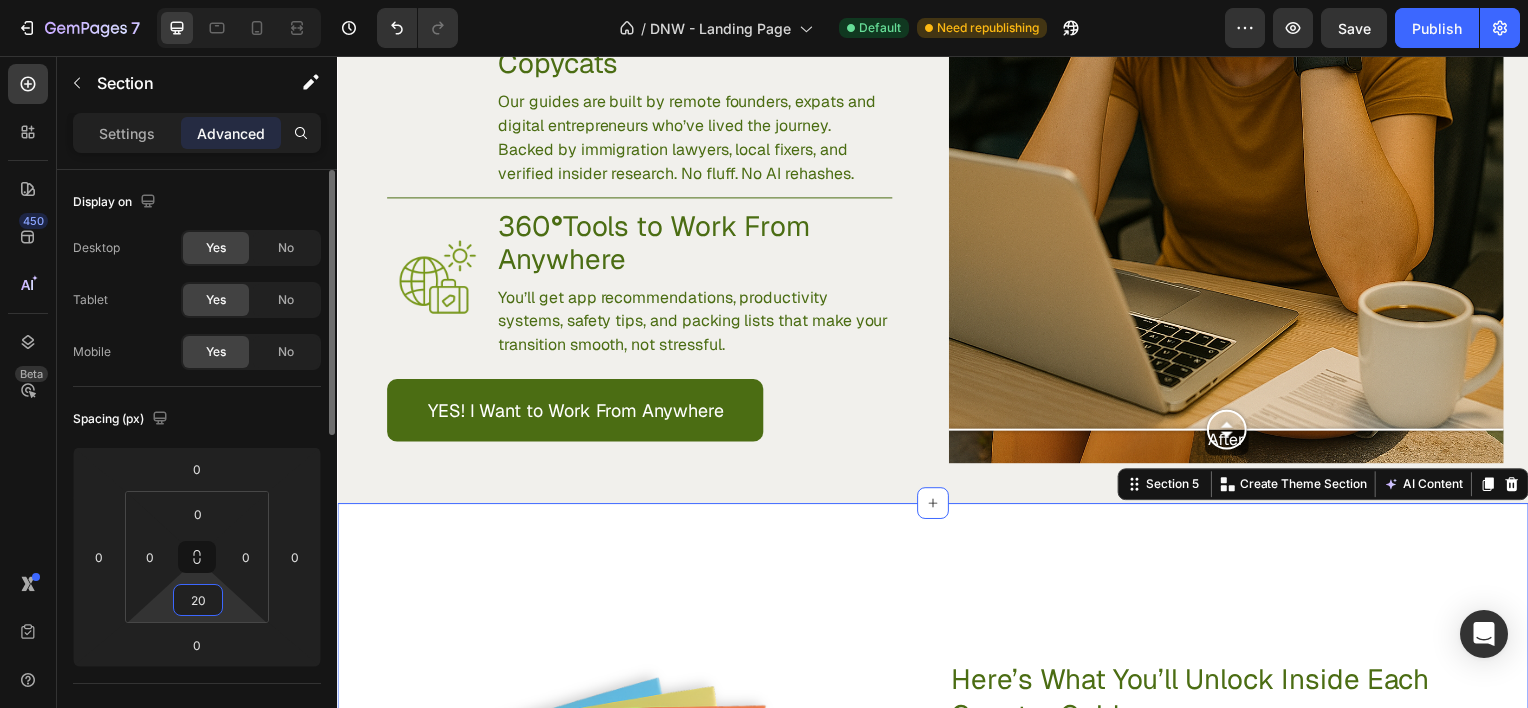 click on "20" at bounding box center (198, 600) 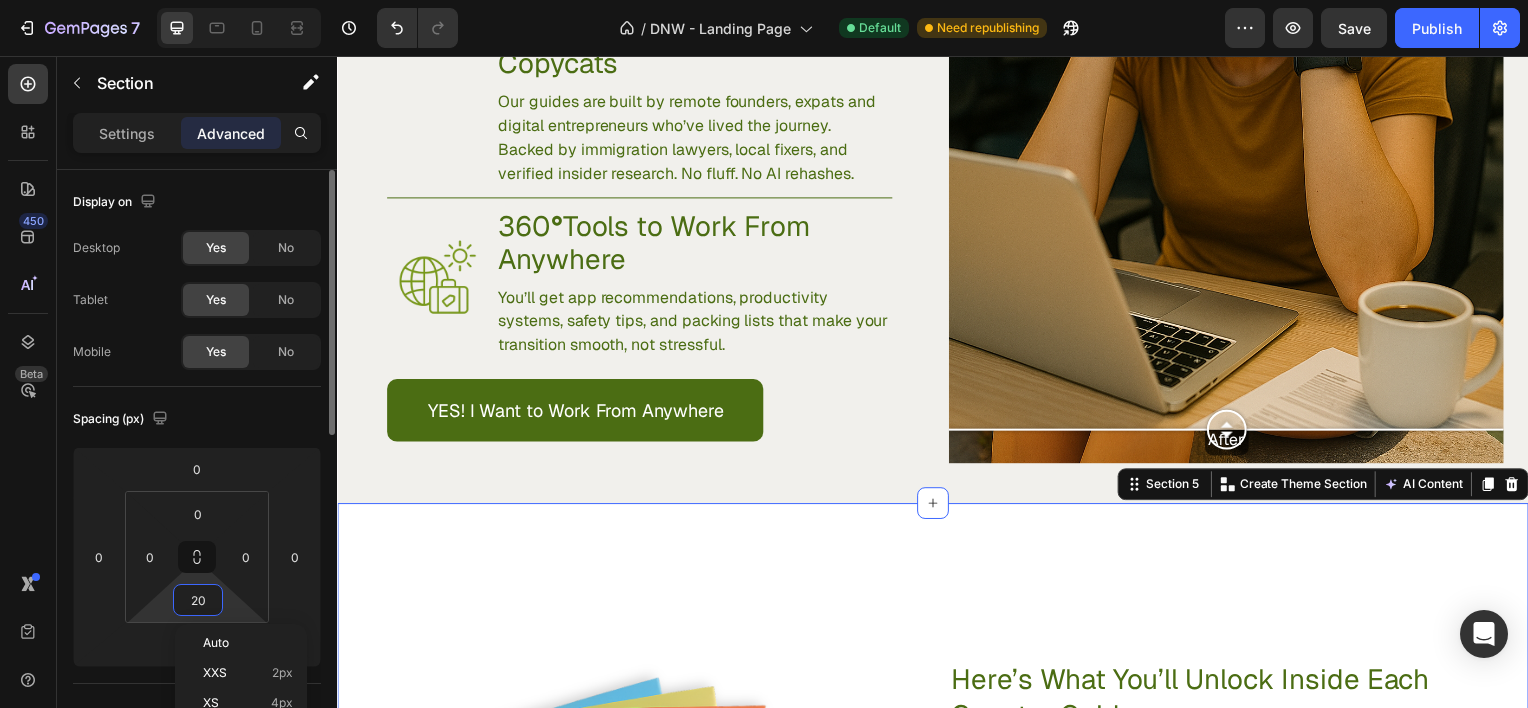 type on "0" 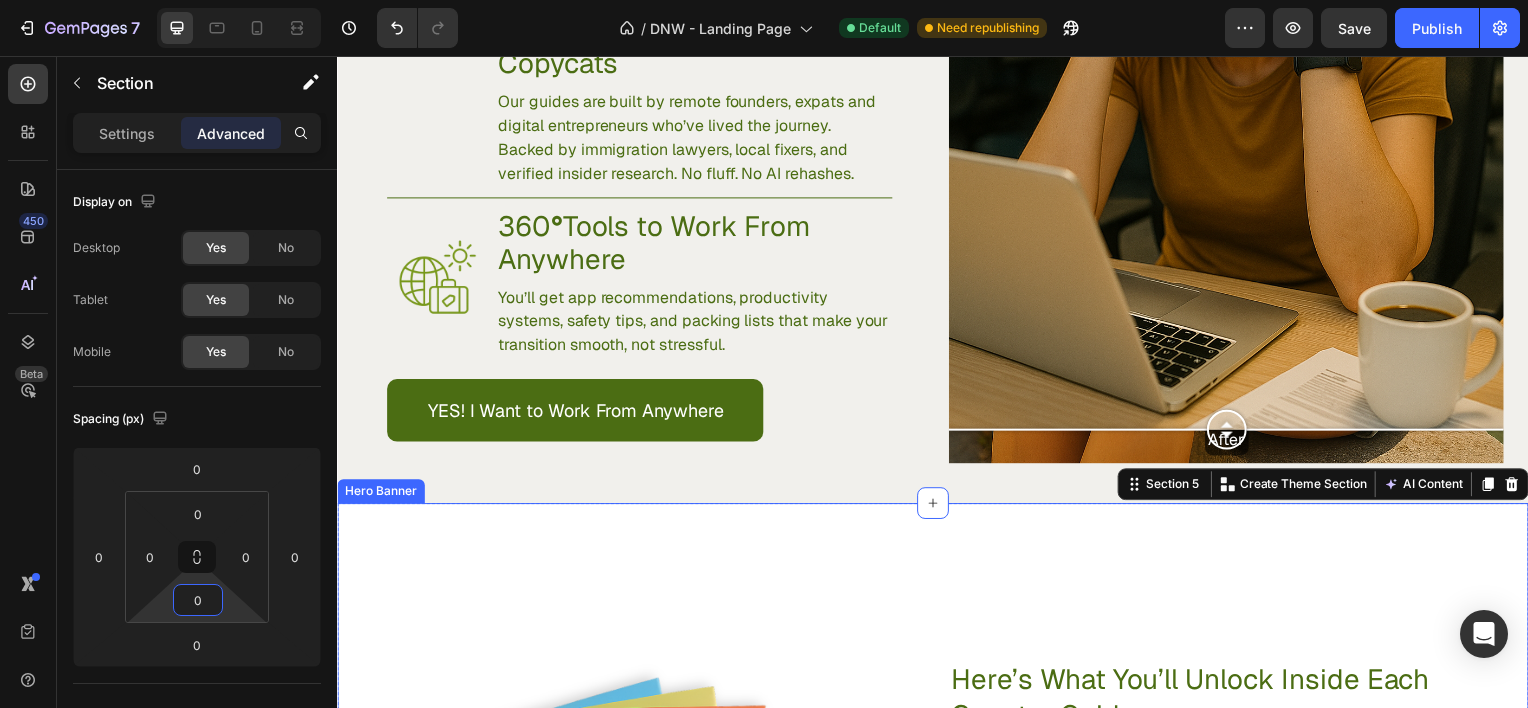 click on "Here’s What You’ll Unlock Inside Each Country Guide Heading
Step‑by‑Step Visa Walkthroughs
Local Cost of Living With Safe Neighborhood Maps
Taxes, Healthcare, Internet & Banking
Live Like a Local. With Global Backup Item List START MY NOMAD JOURNEY TODAY Button Row" at bounding box center (1232, 885) 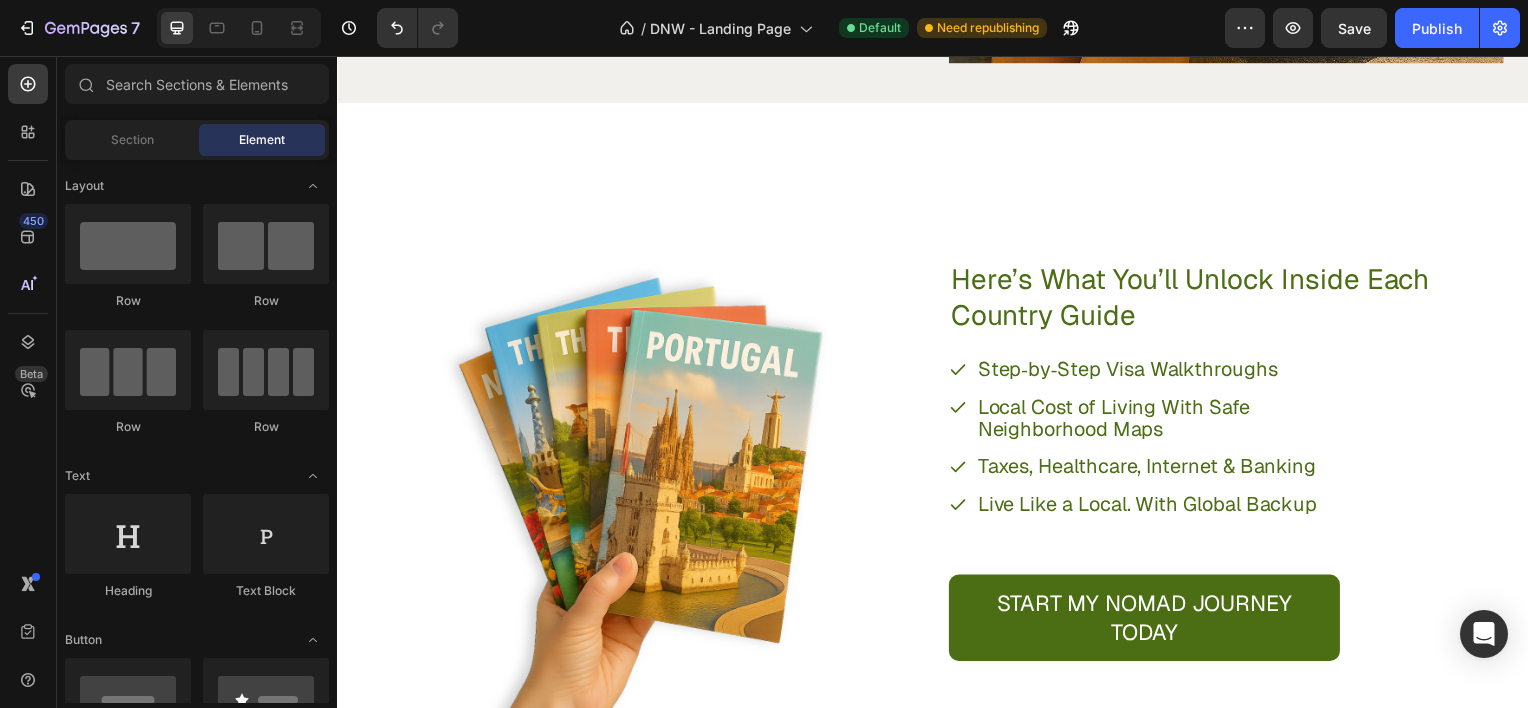 scroll, scrollTop: 2179, scrollLeft: 0, axis: vertical 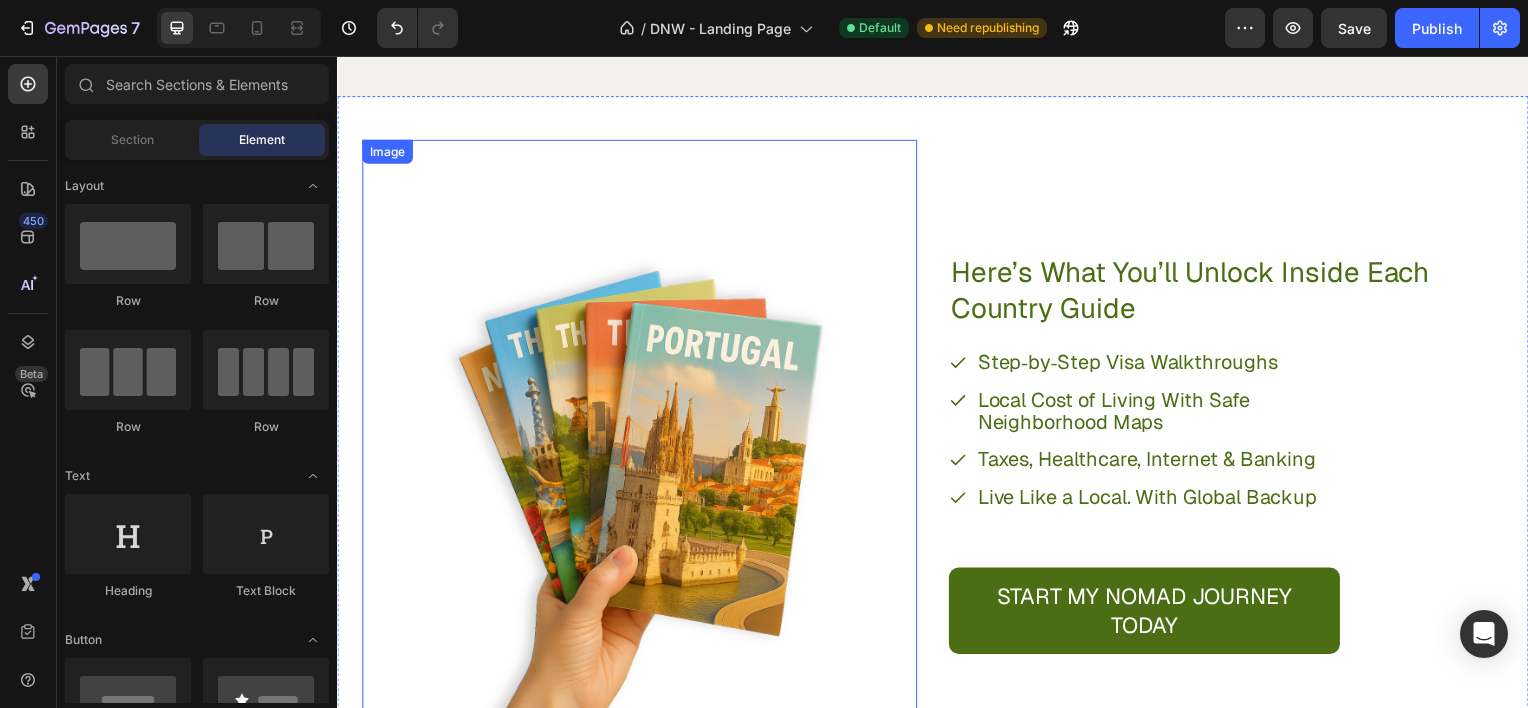 click at bounding box center (641, 475) 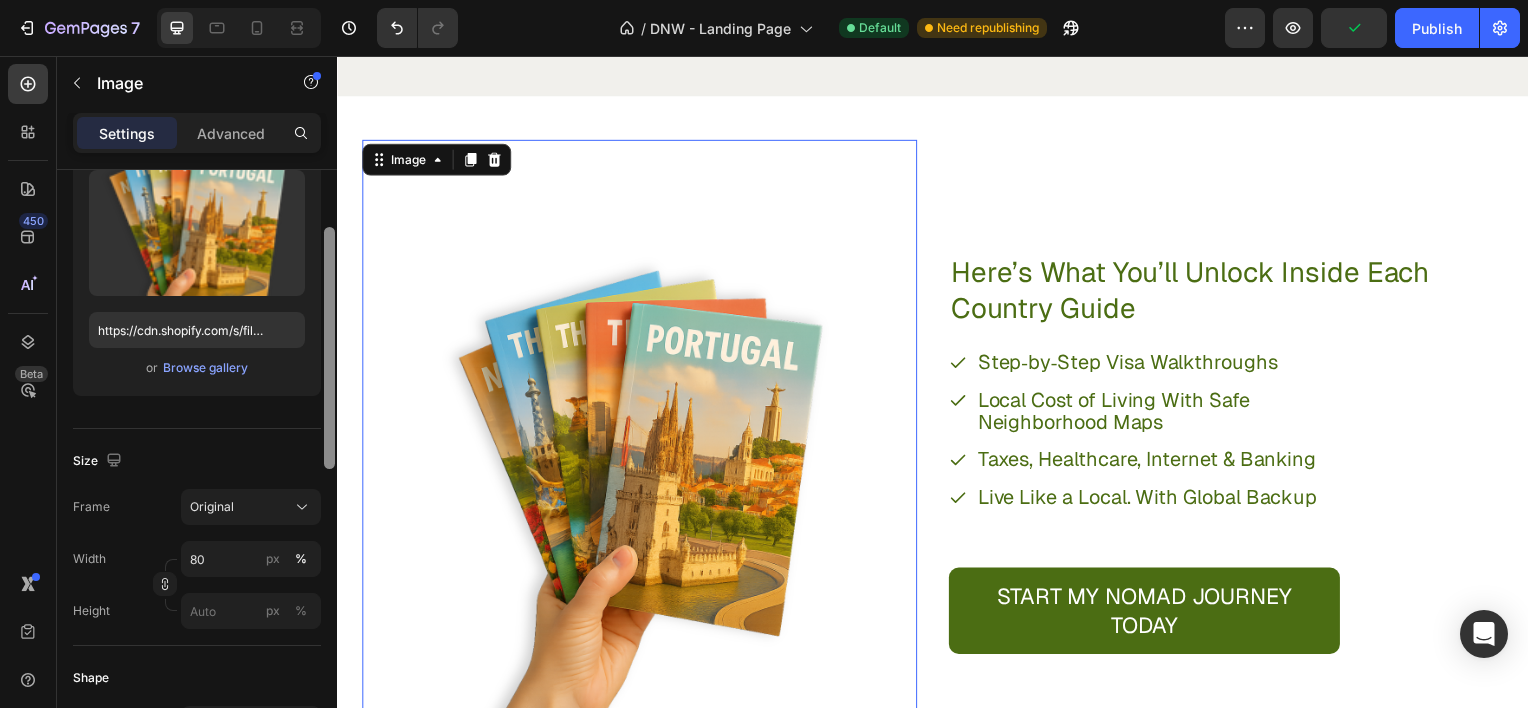 scroll, scrollTop: 246, scrollLeft: 0, axis: vertical 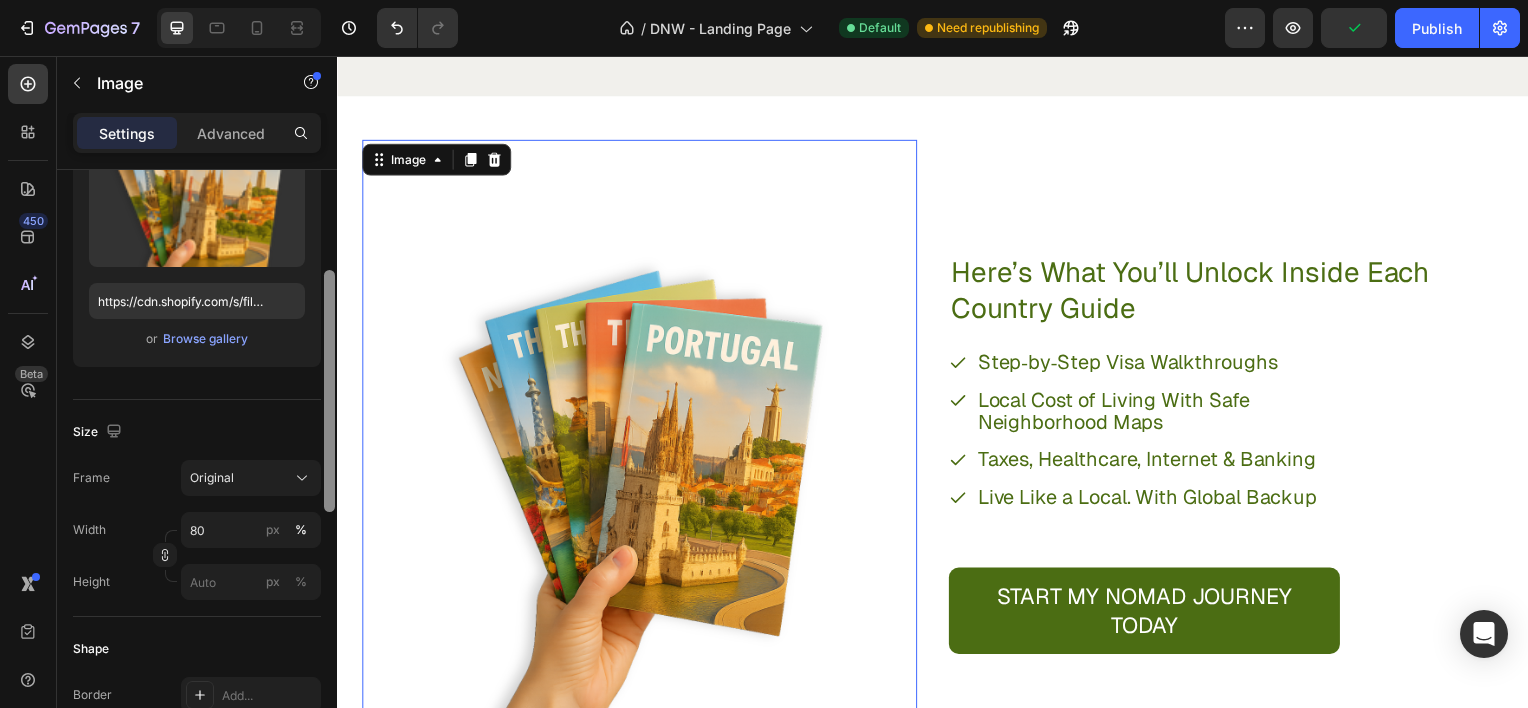 drag, startPoint x: 329, startPoint y: 304, endPoint x: 328, endPoint y: 405, distance: 101.00495 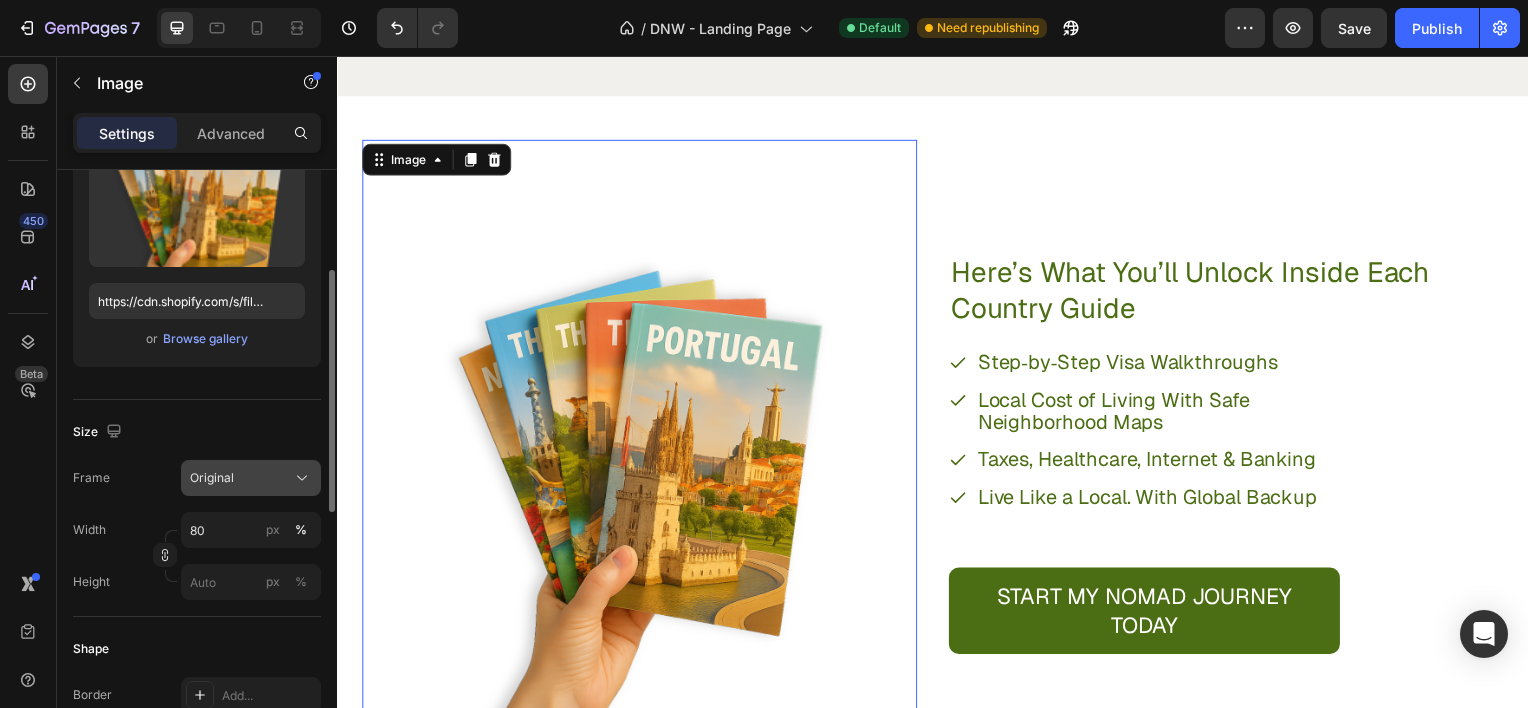 click on "Original" 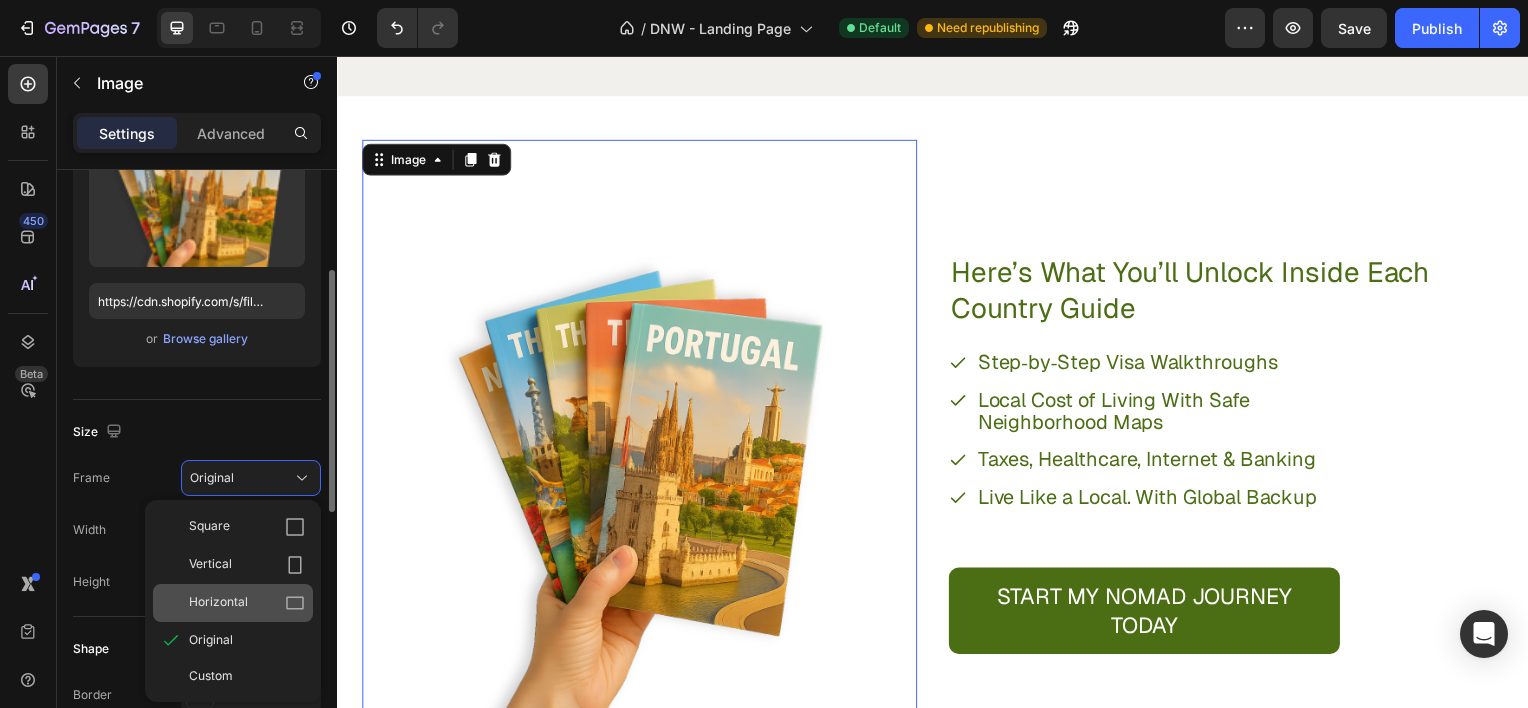 click on "Horizontal" at bounding box center [218, 603] 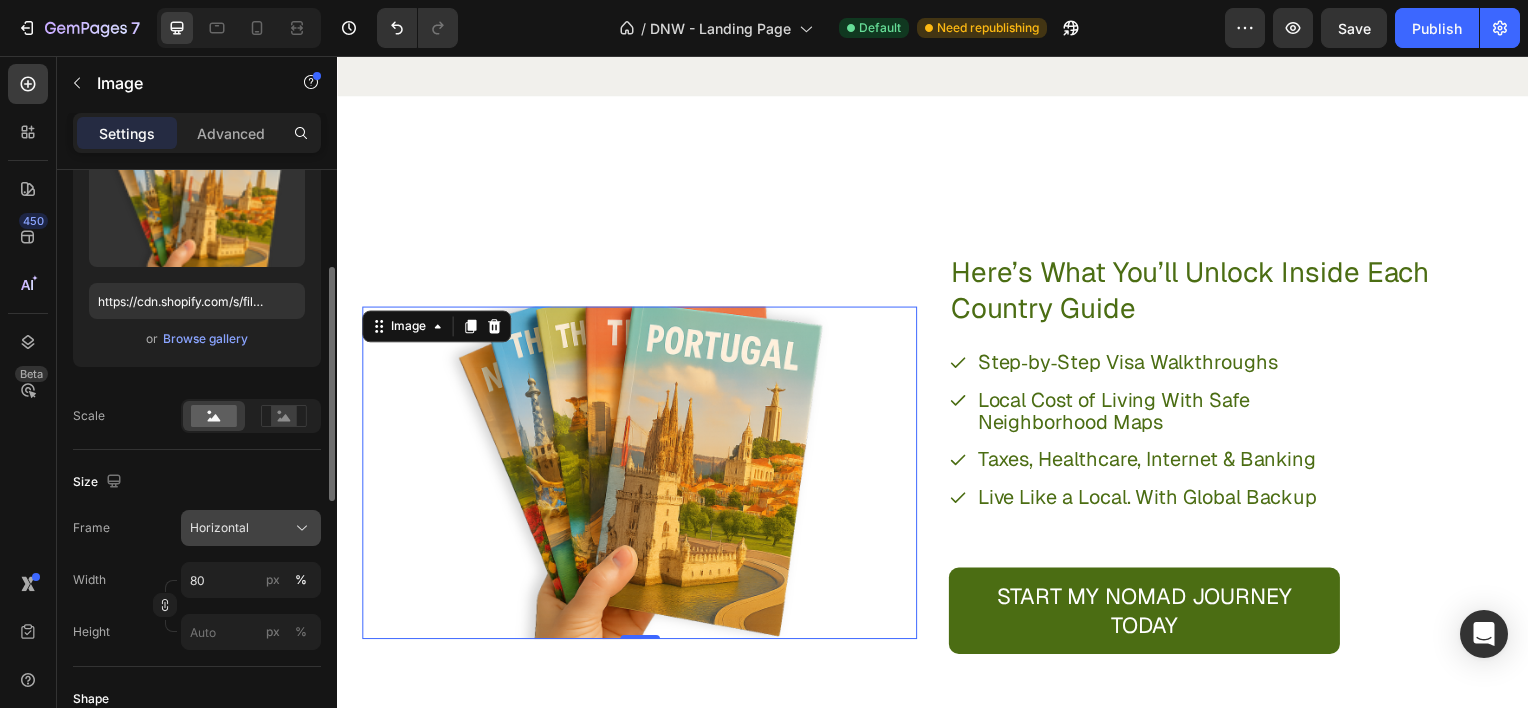 click on "Horizontal" at bounding box center (251, 528) 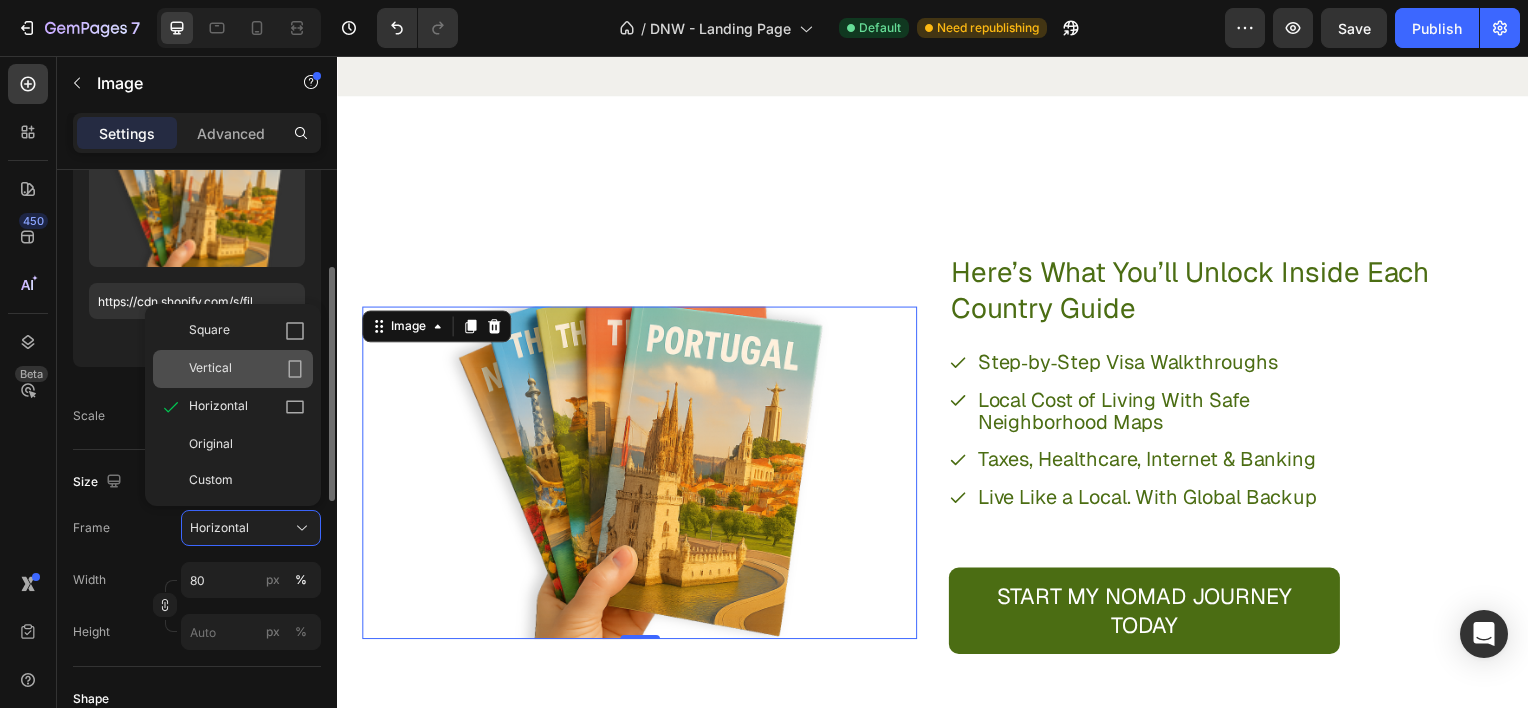 click on "Vertical" at bounding box center [247, 369] 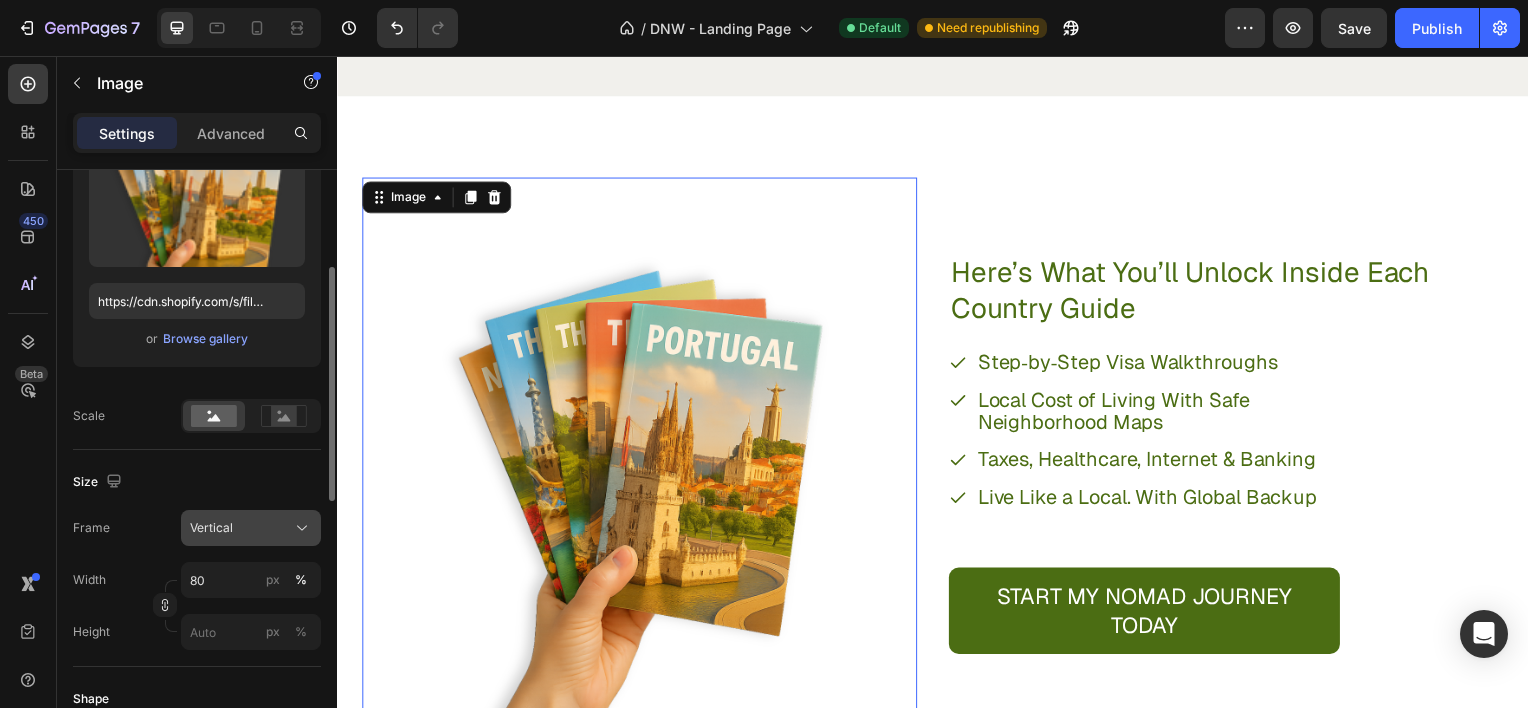 click on "Vertical" at bounding box center (211, 528) 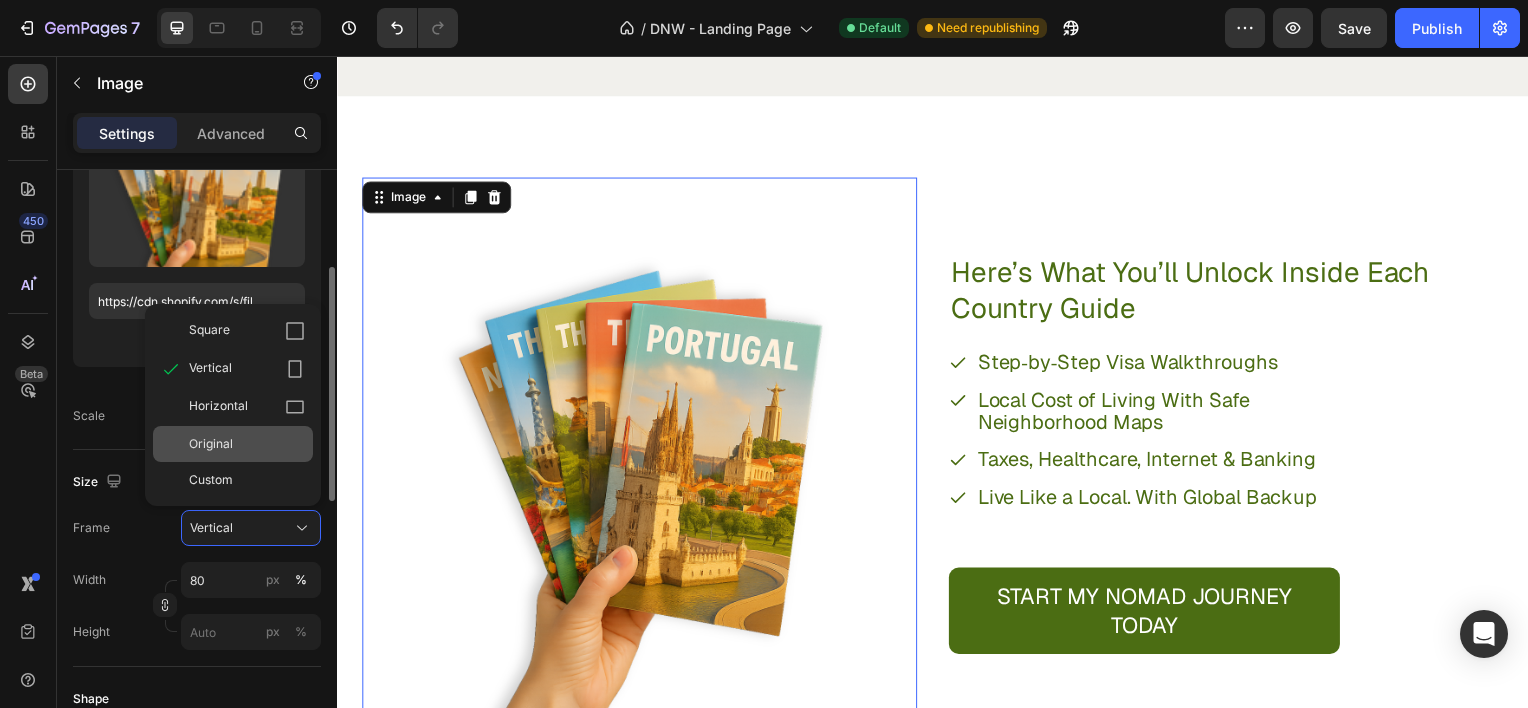 click on "Original" at bounding box center (247, 444) 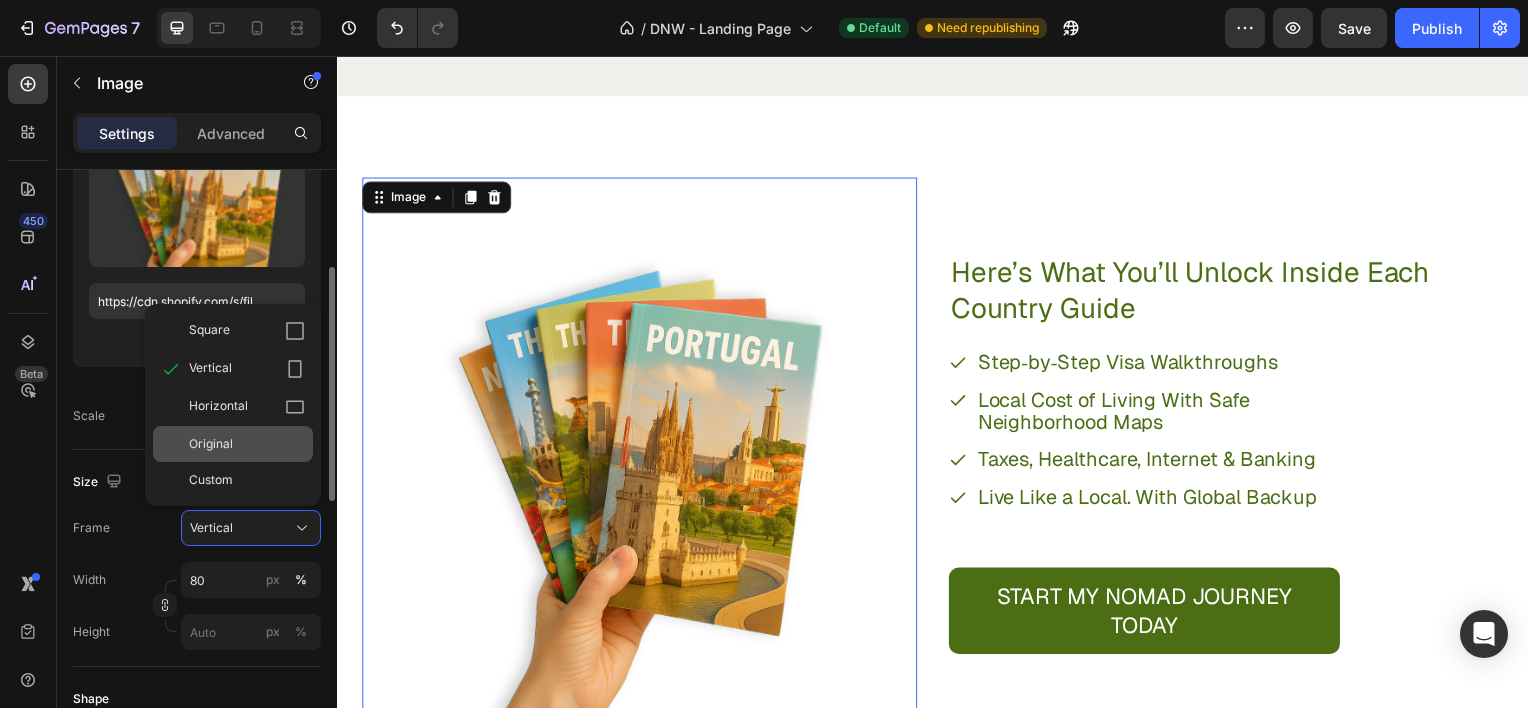 type 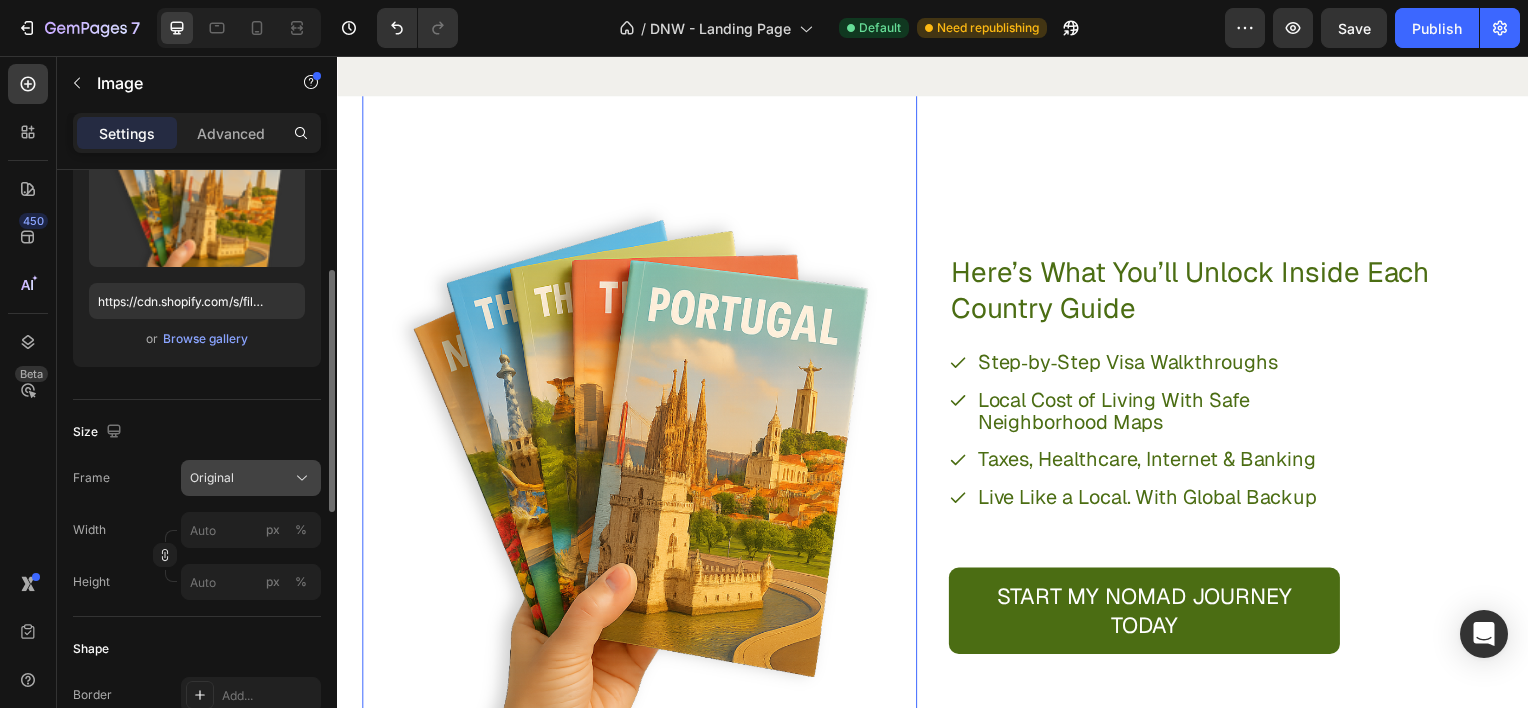 click on "Original" 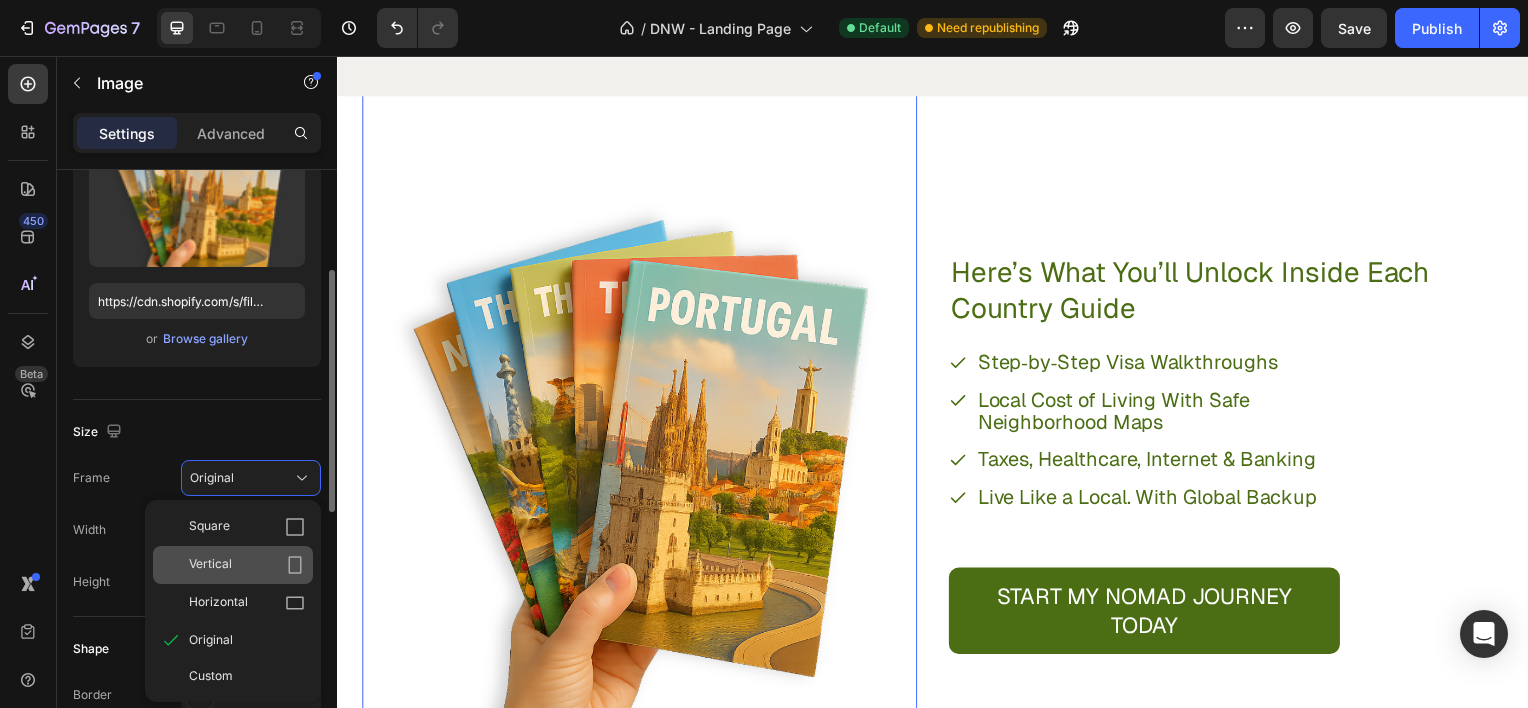 click on "Vertical" at bounding box center [210, 565] 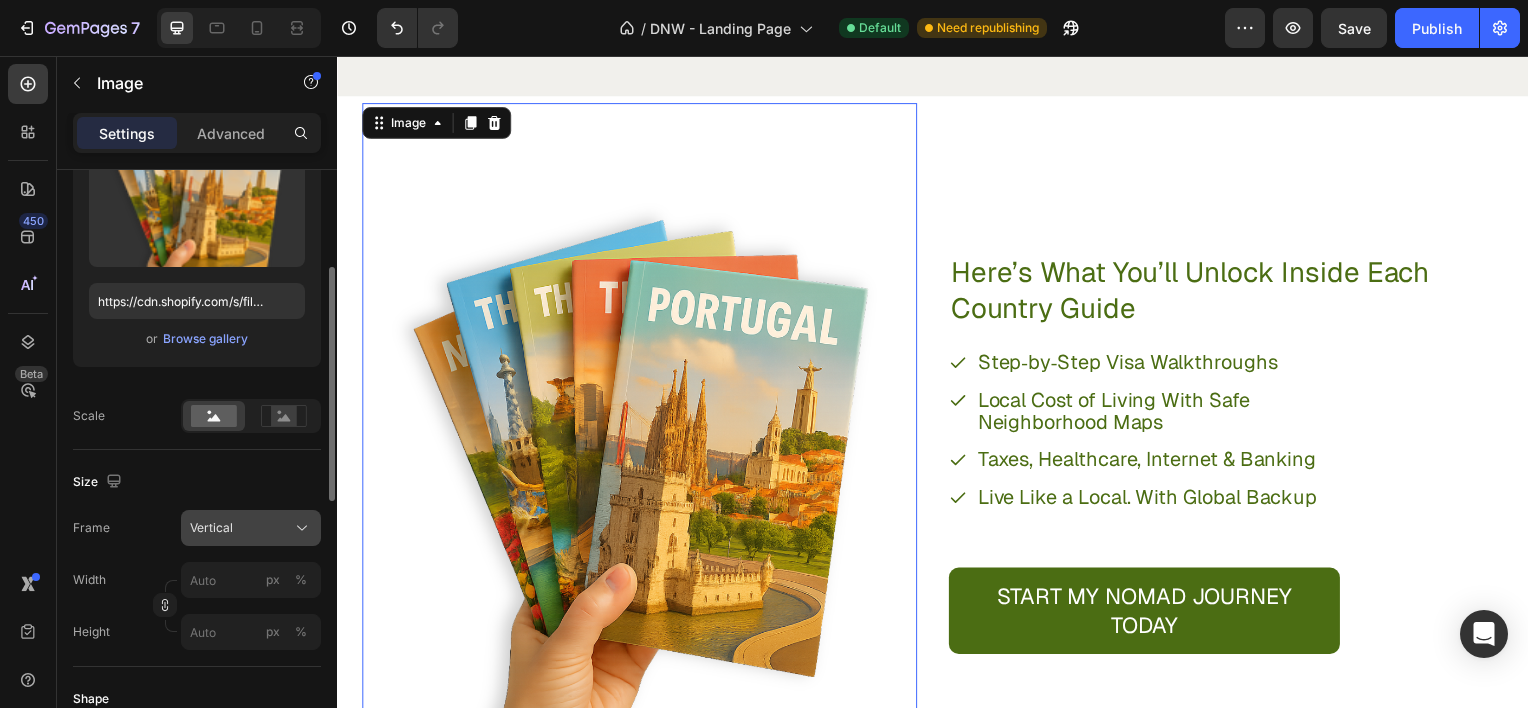 click on "Vertical" at bounding box center [251, 528] 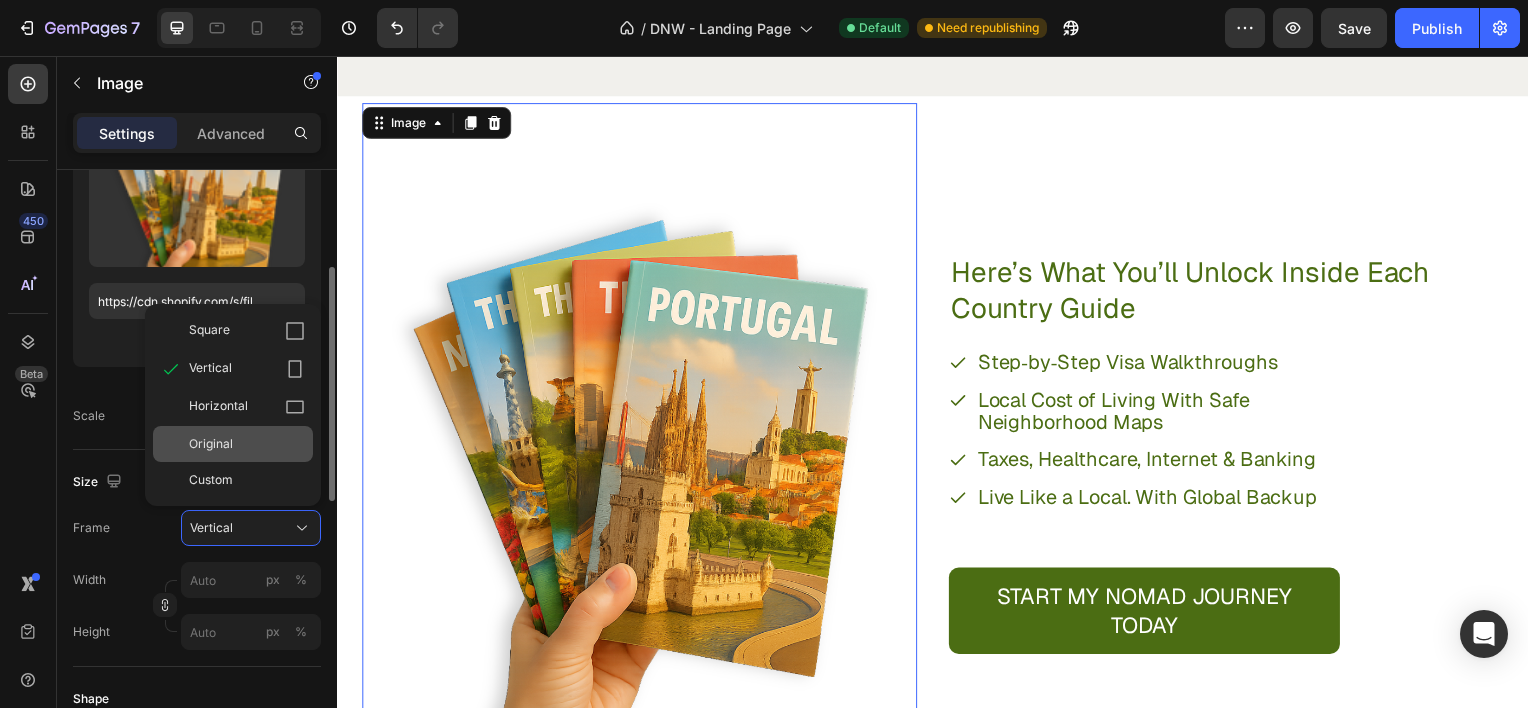 click on "Original" at bounding box center (247, 444) 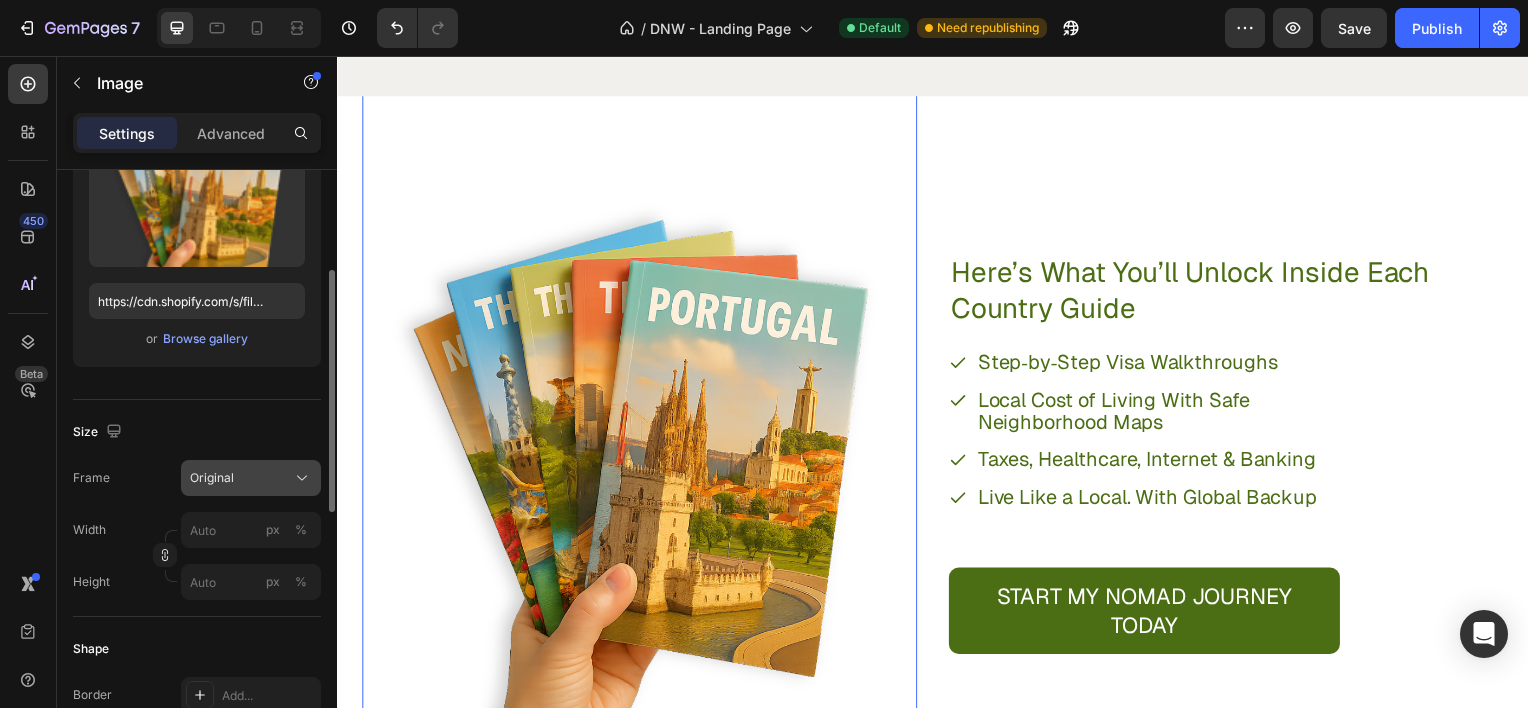 click on "Original" 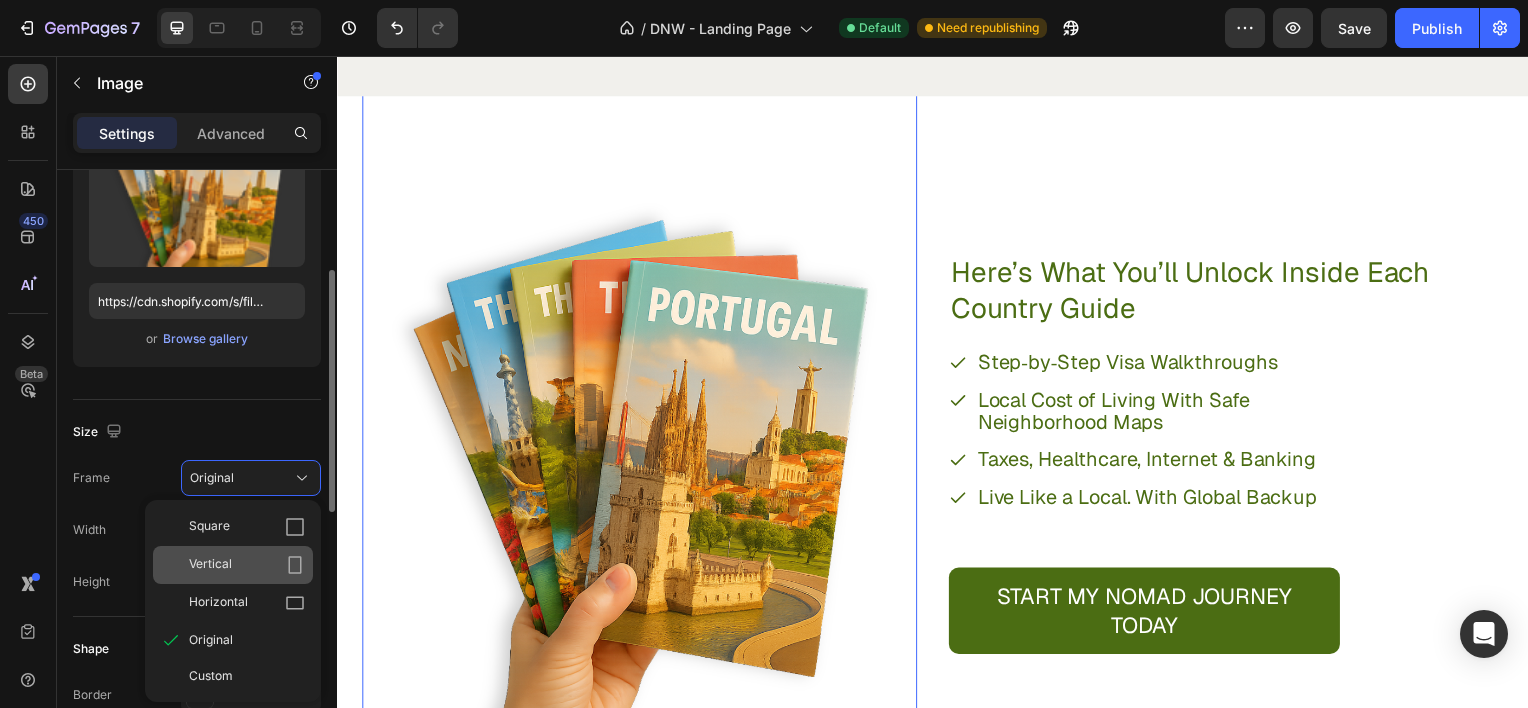 click on "Vertical" at bounding box center (210, 565) 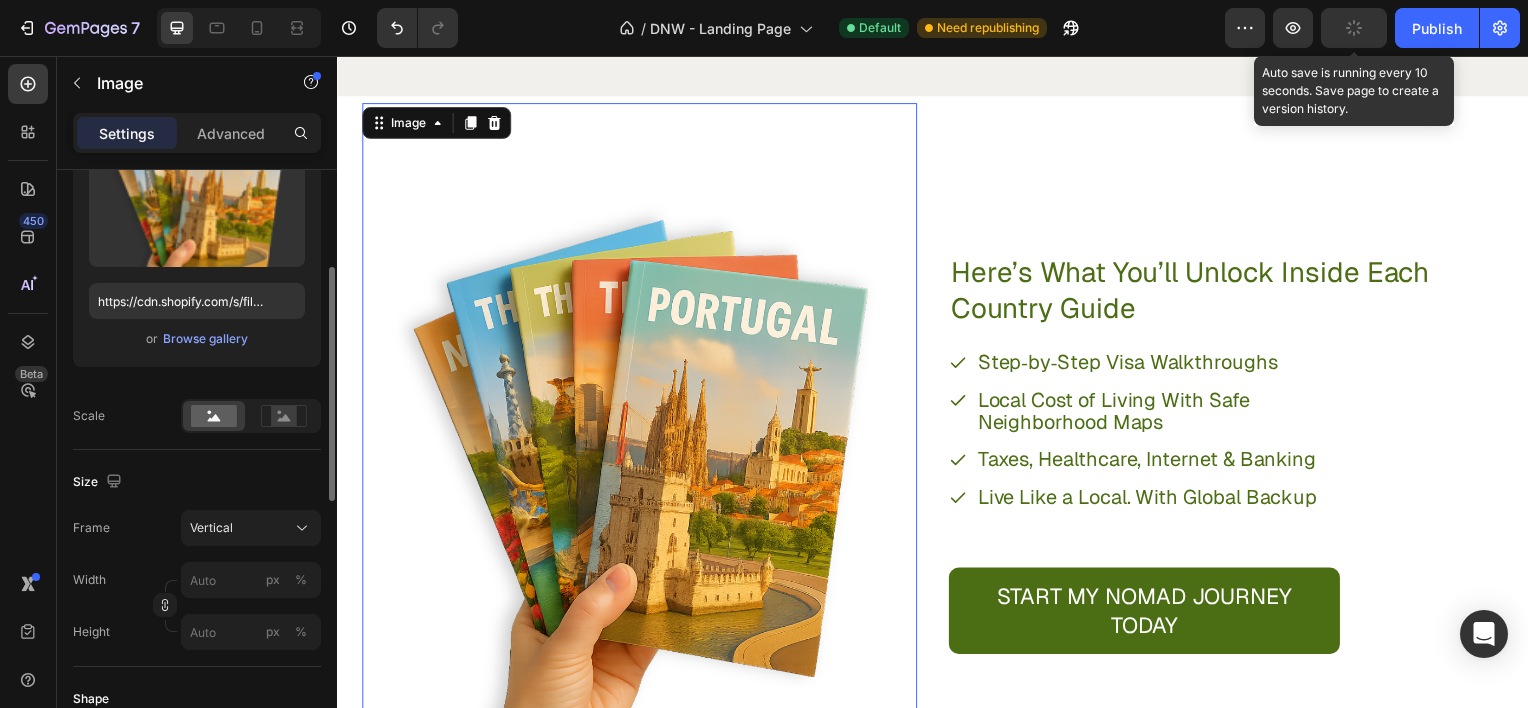 click at bounding box center [1354, 28] 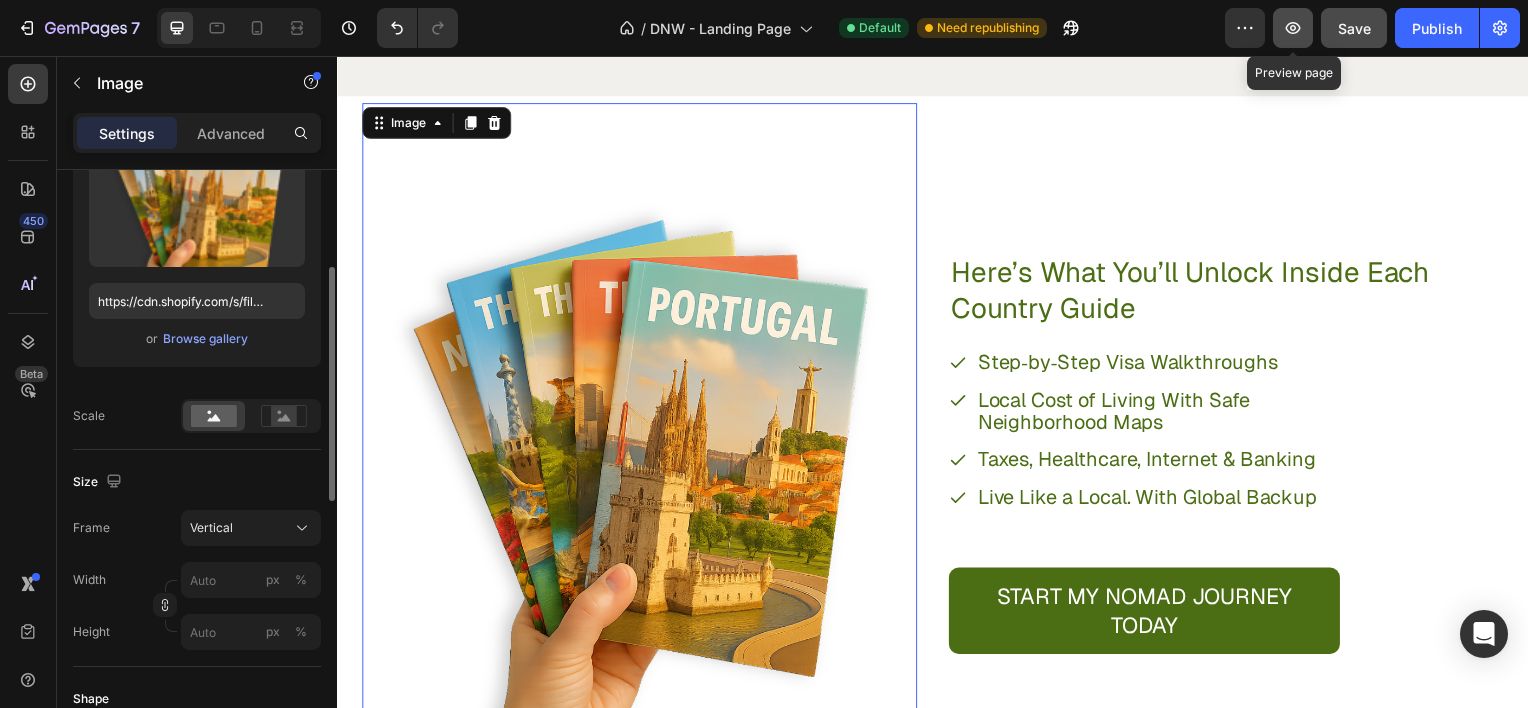 click 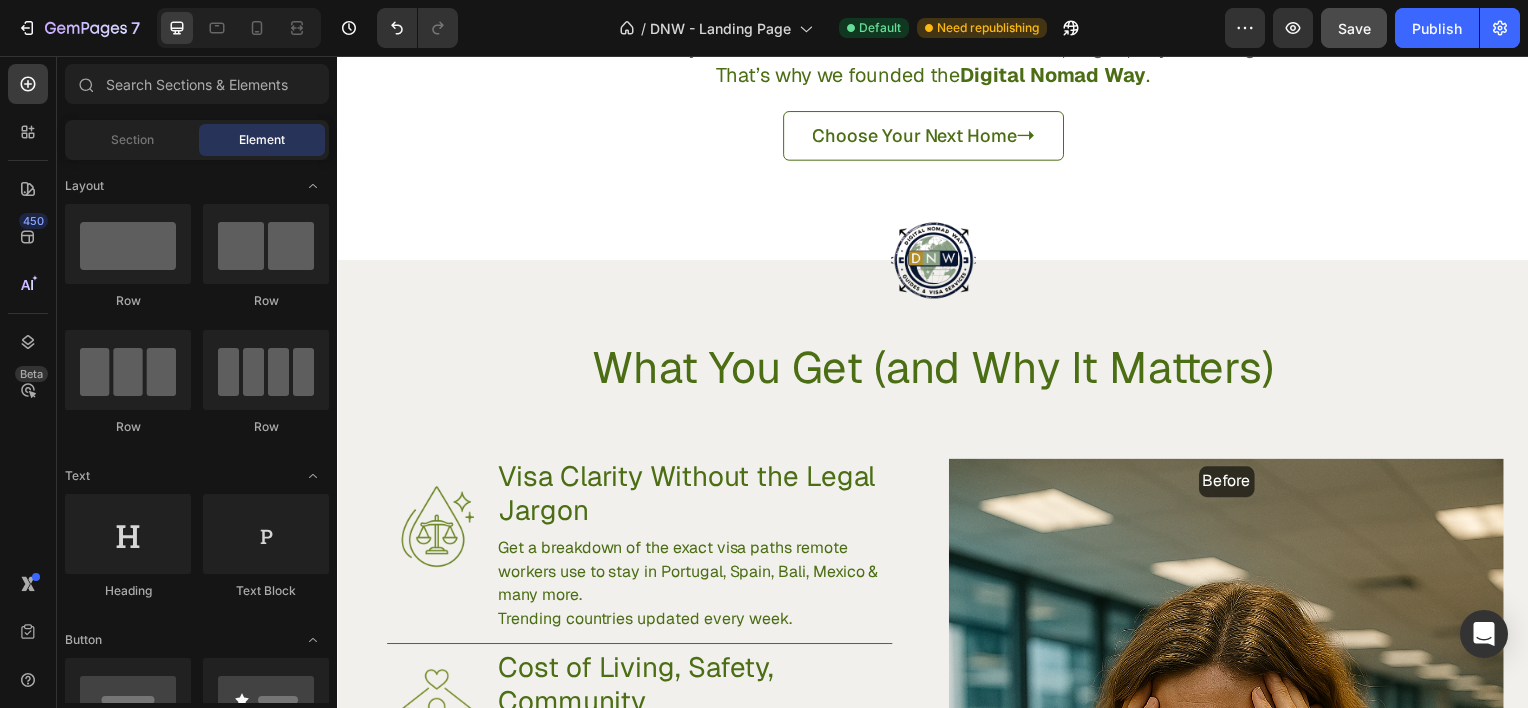 scroll, scrollTop: 774, scrollLeft: 0, axis: vertical 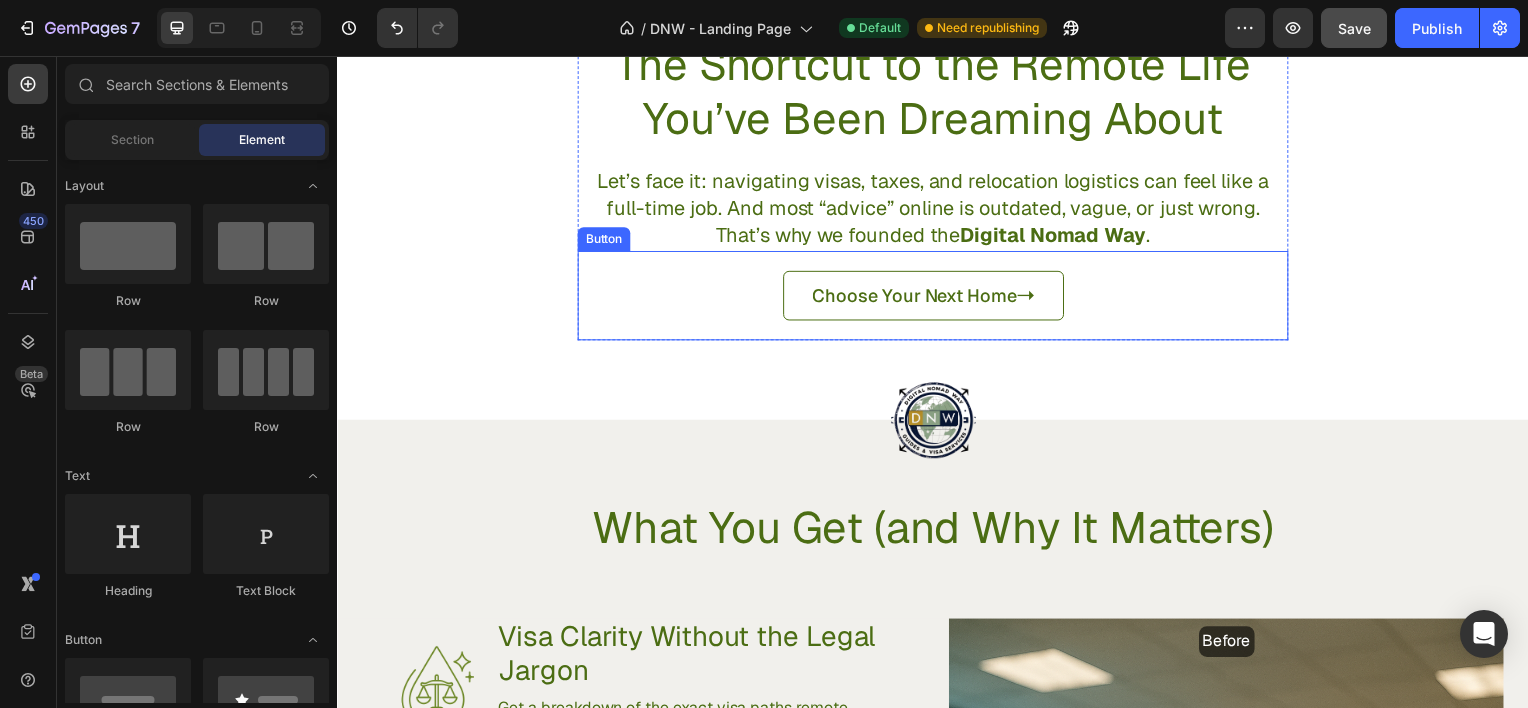click on "Choose Your Next Home  ➝‬ Button" at bounding box center [937, 297] 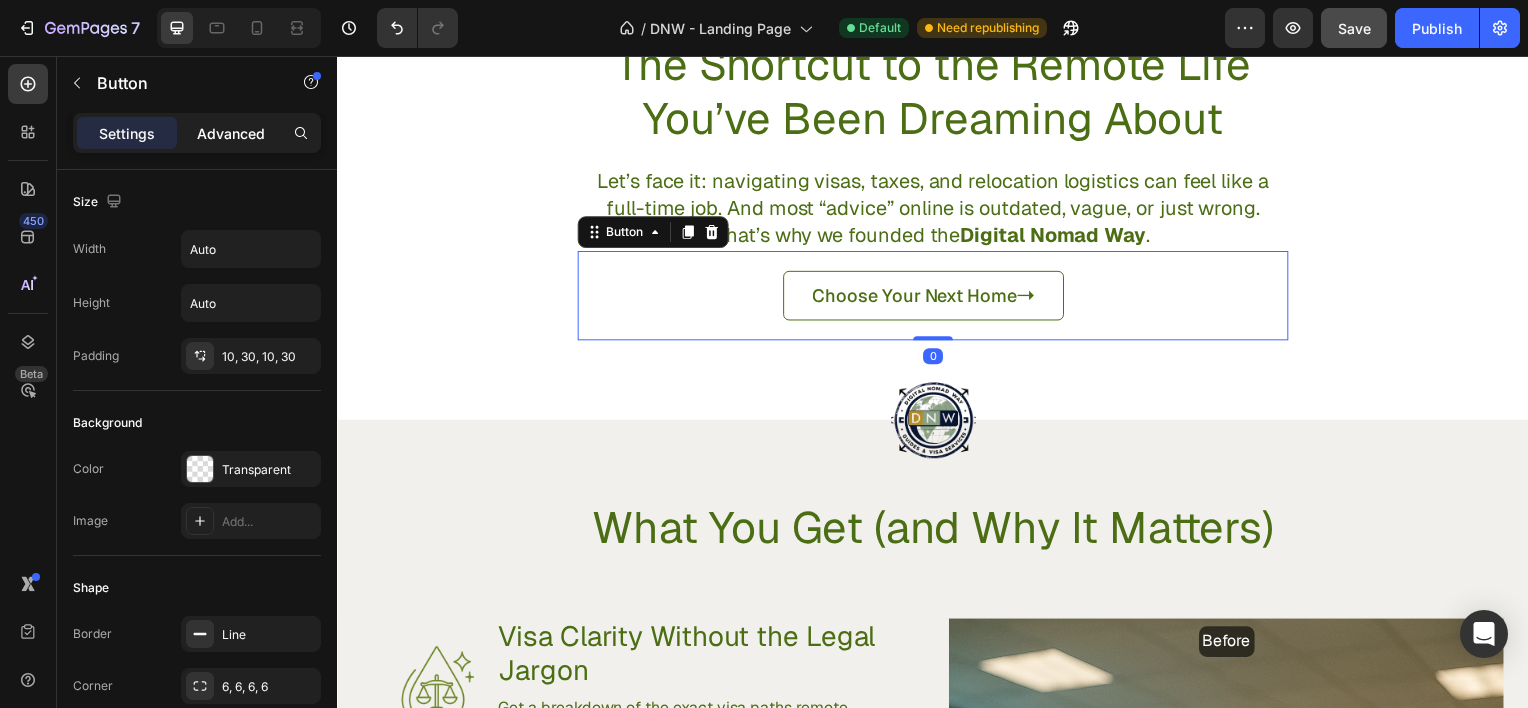 click on "Advanced" at bounding box center [231, 133] 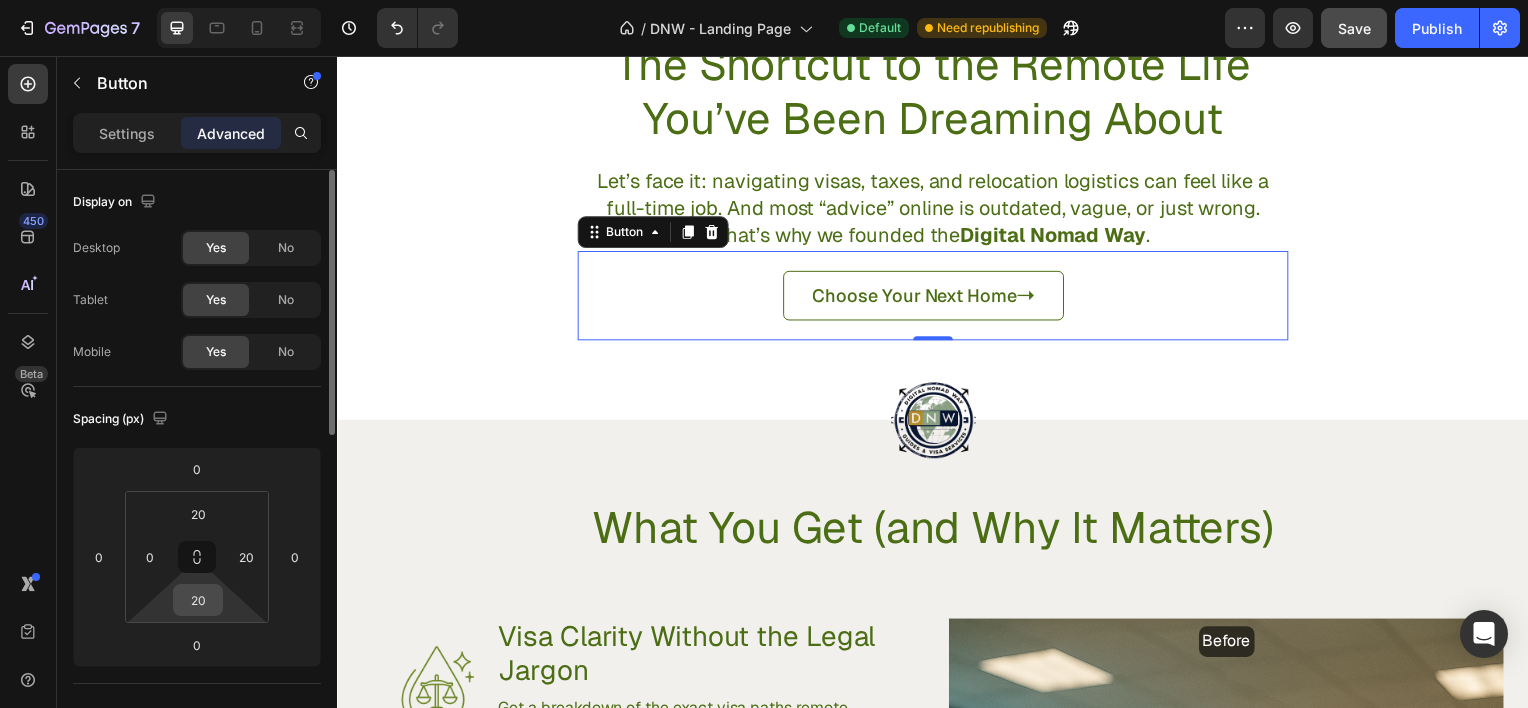 click on "20" at bounding box center [198, 600] 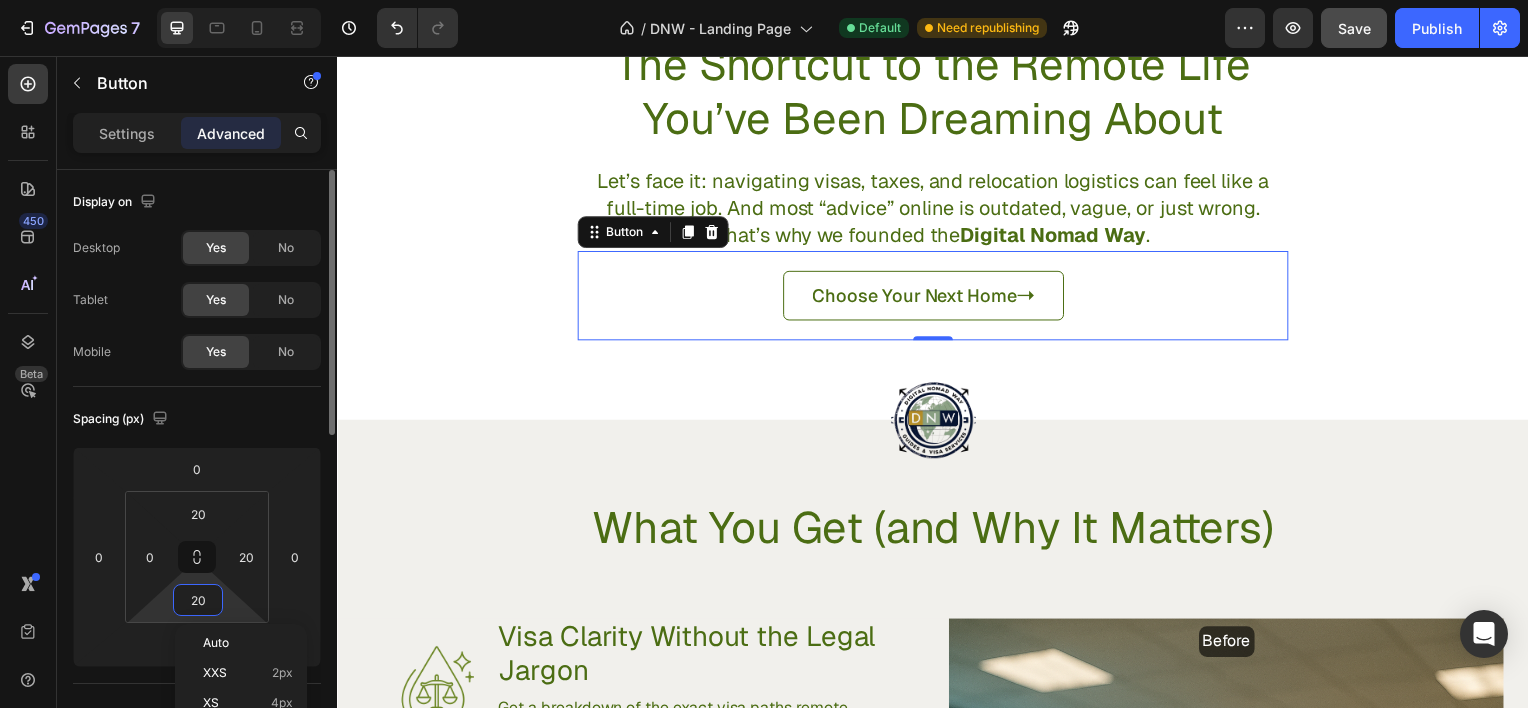 type on "0" 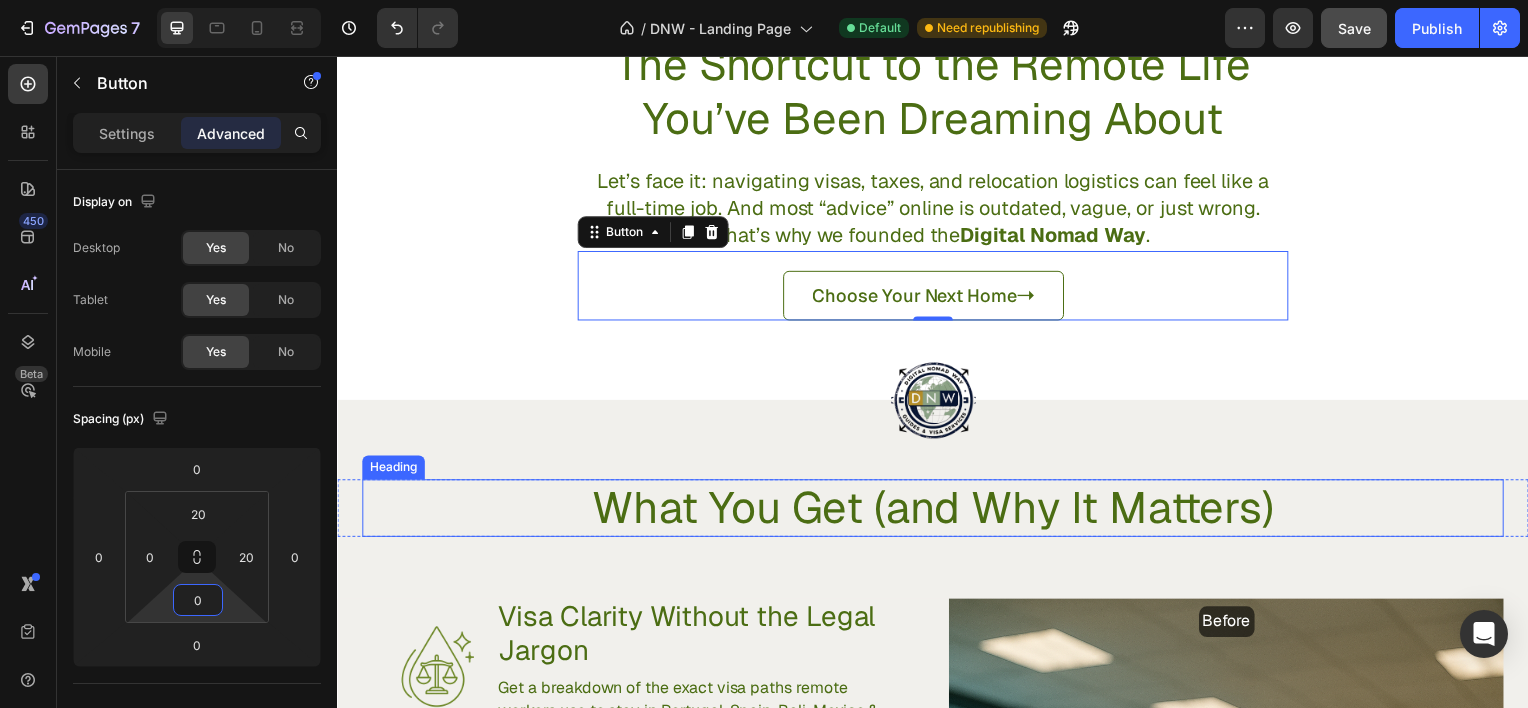 click on "What You Get (and Why It Matters)" at bounding box center (937, 511) 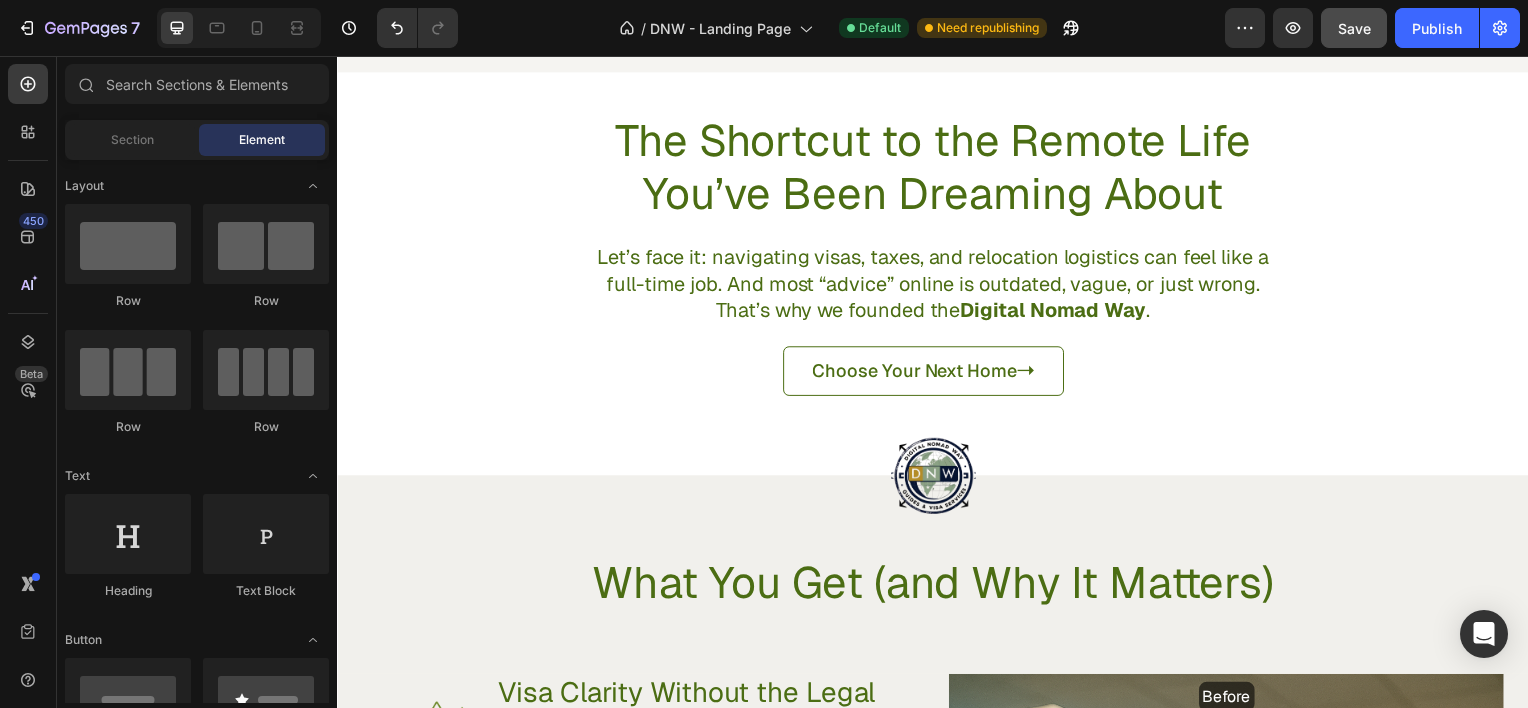 scroll, scrollTop: 649, scrollLeft: 0, axis: vertical 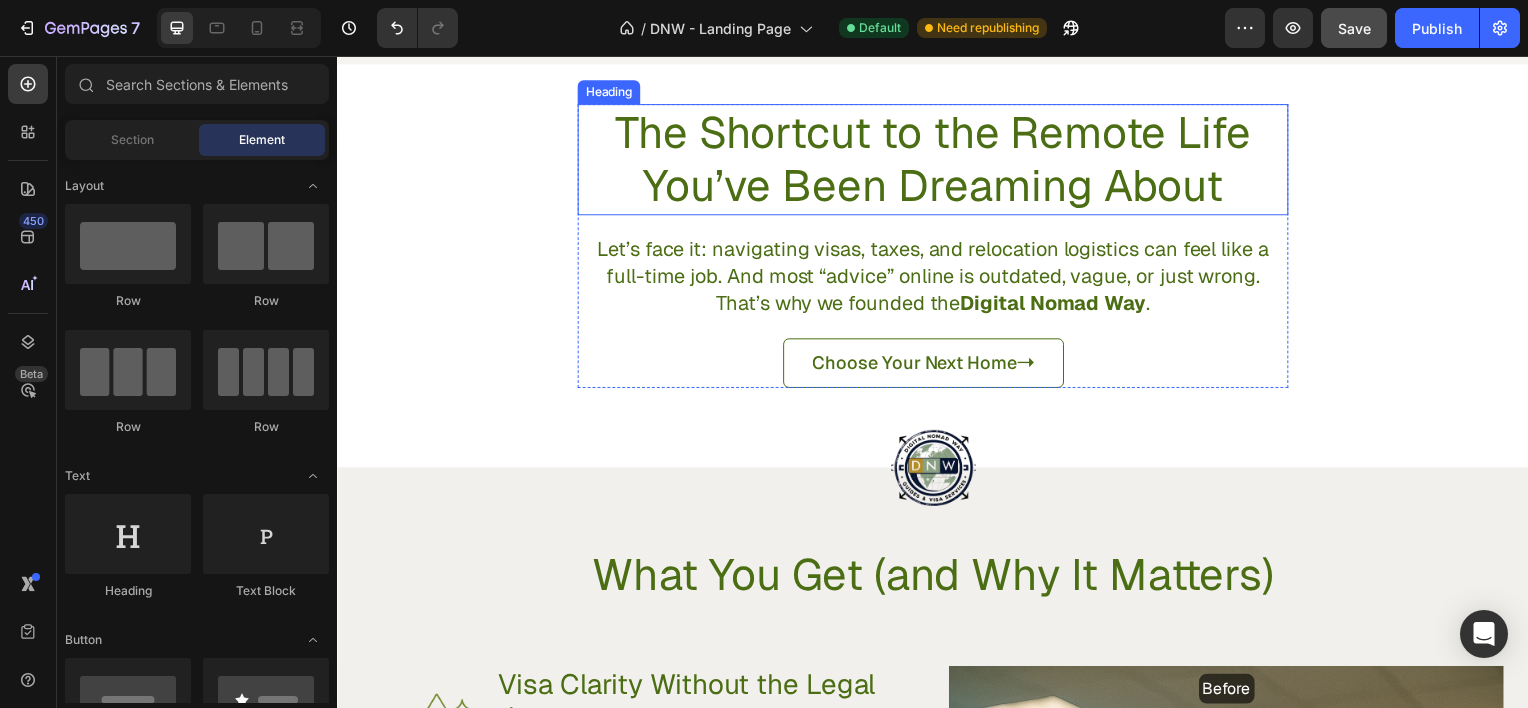 click on "The Shortcut to the Remote Life You’ve Been Dreaming About" at bounding box center (937, 160) 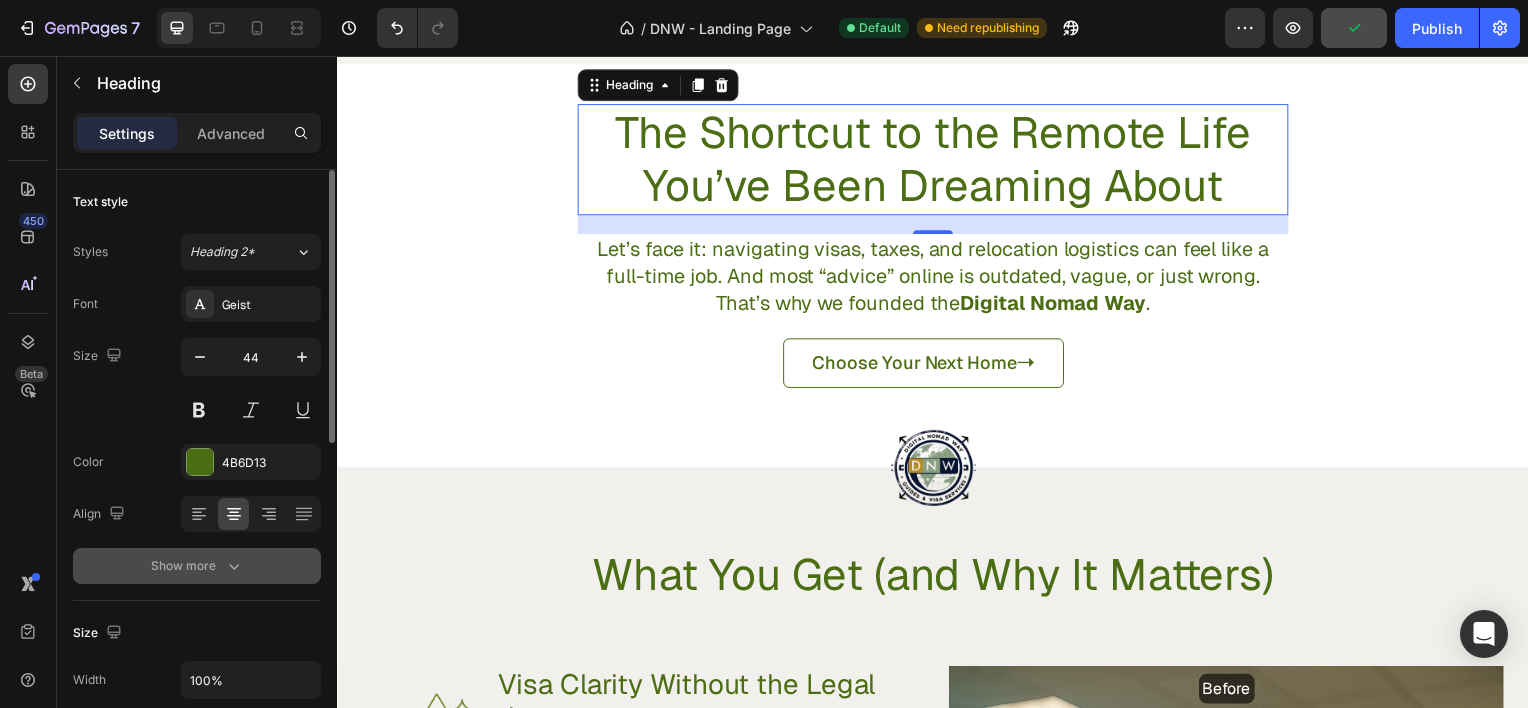 click on "Show more" at bounding box center (197, 566) 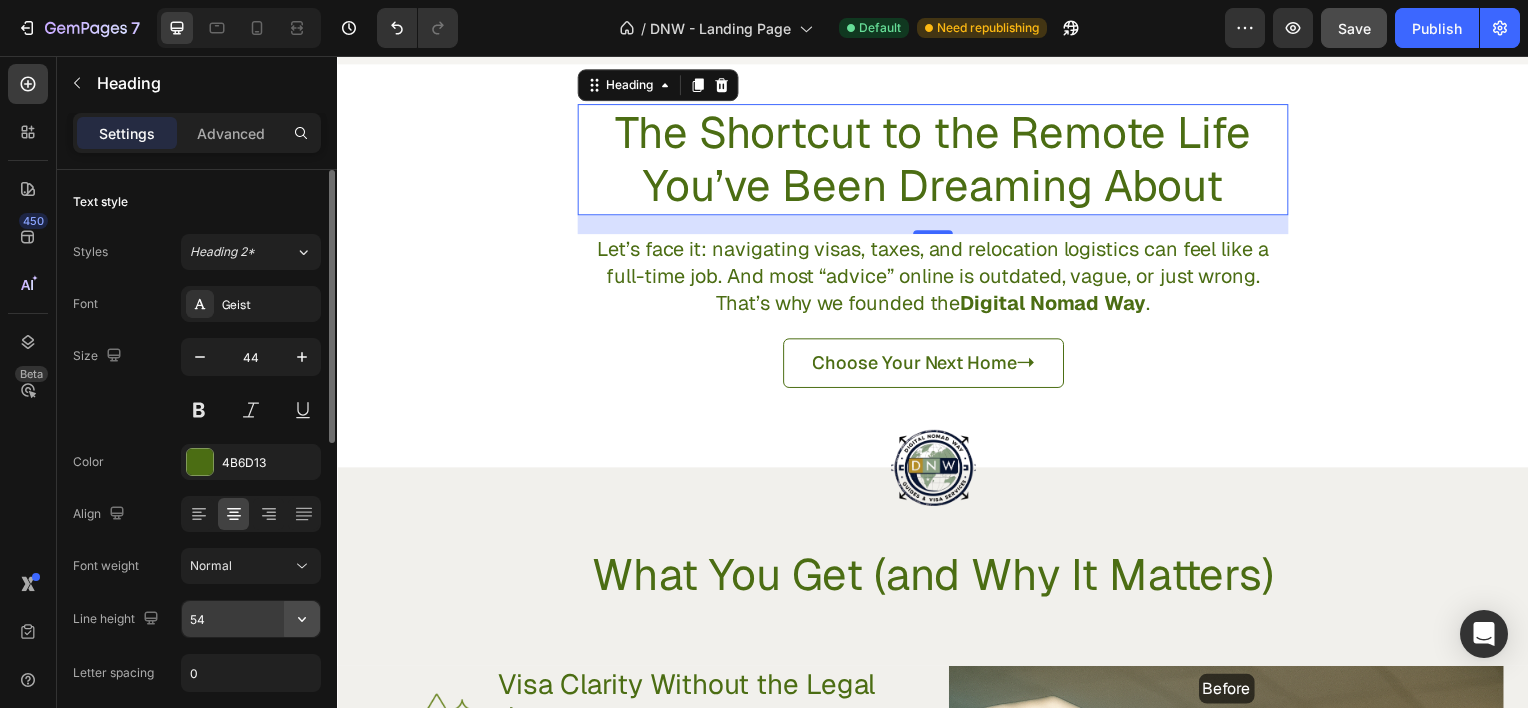 click 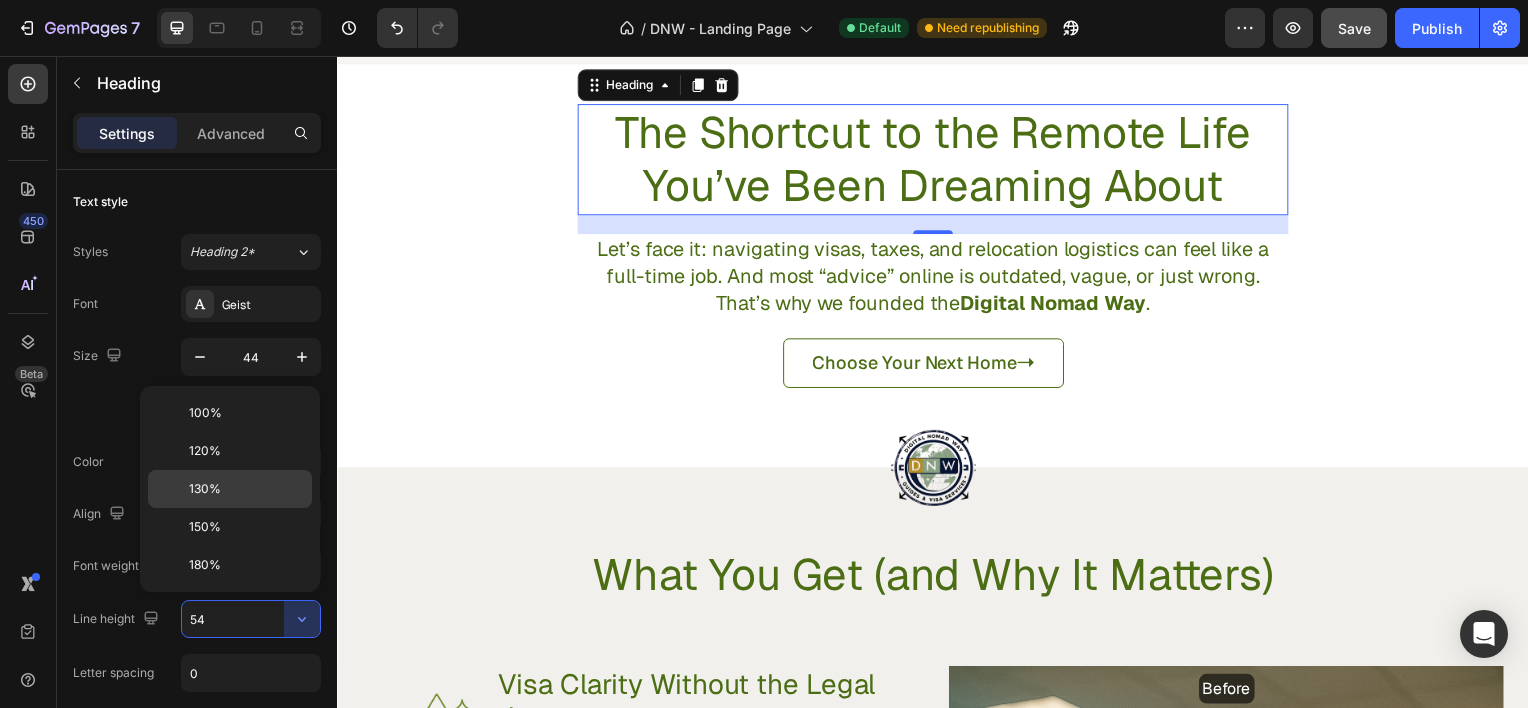 click on "130%" at bounding box center [246, 489] 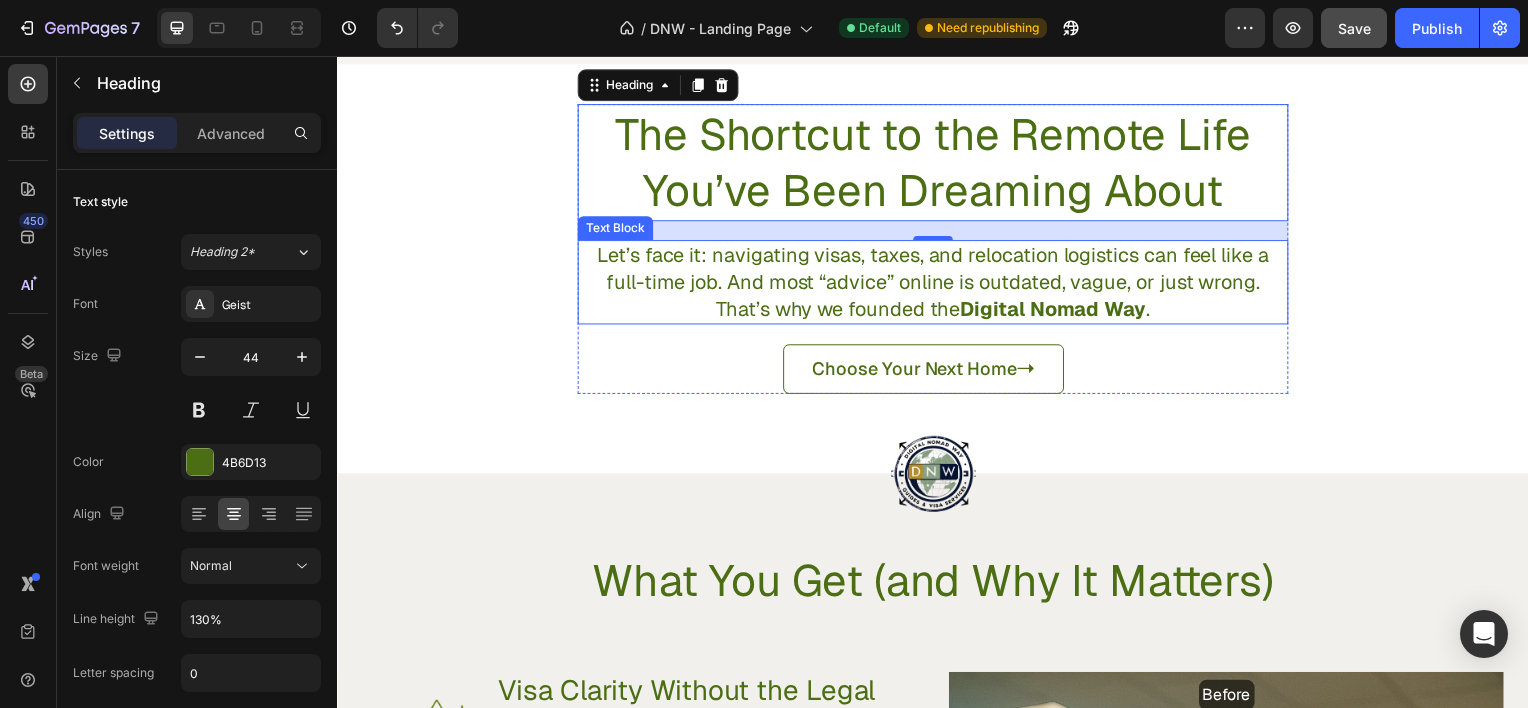 click on "That’s why we founded the  Digital Nomad Way ." at bounding box center (937, 310) 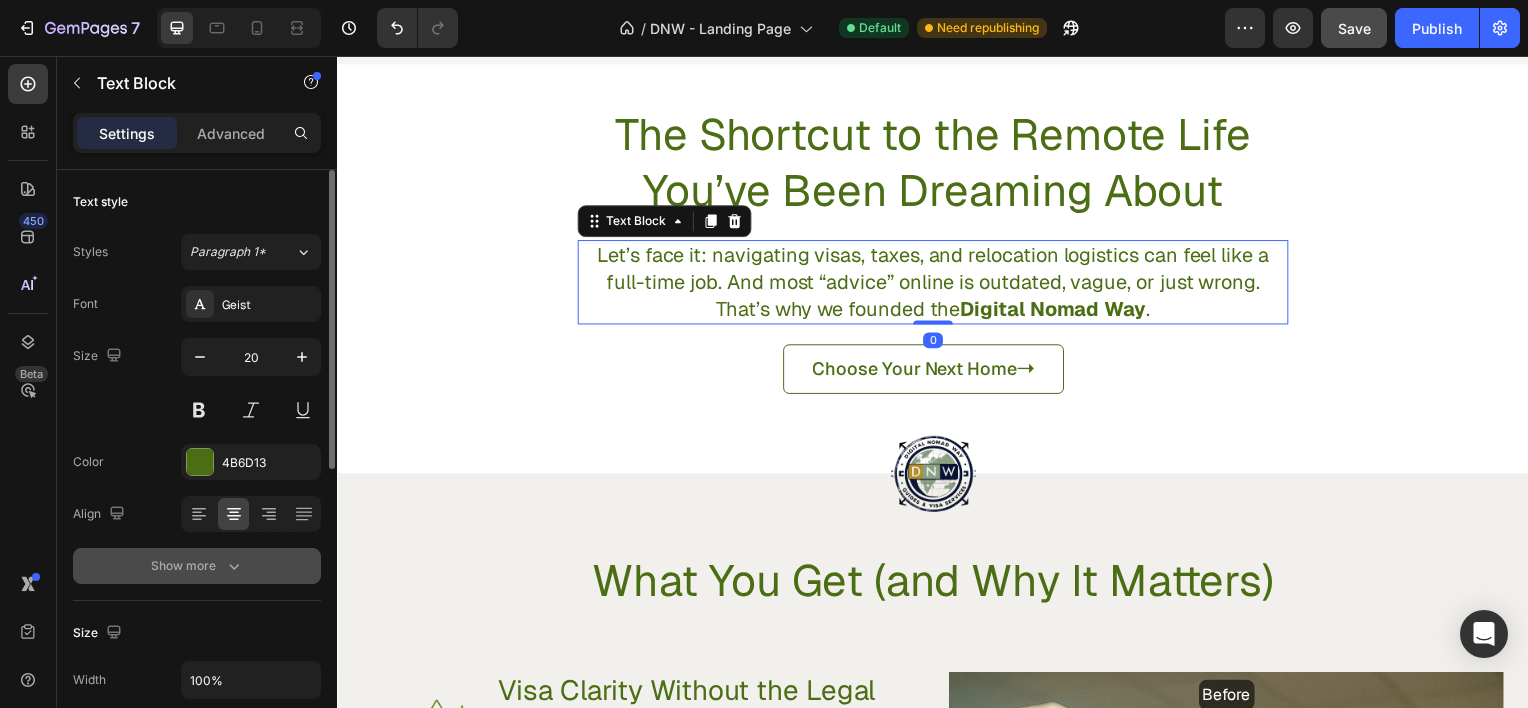 click 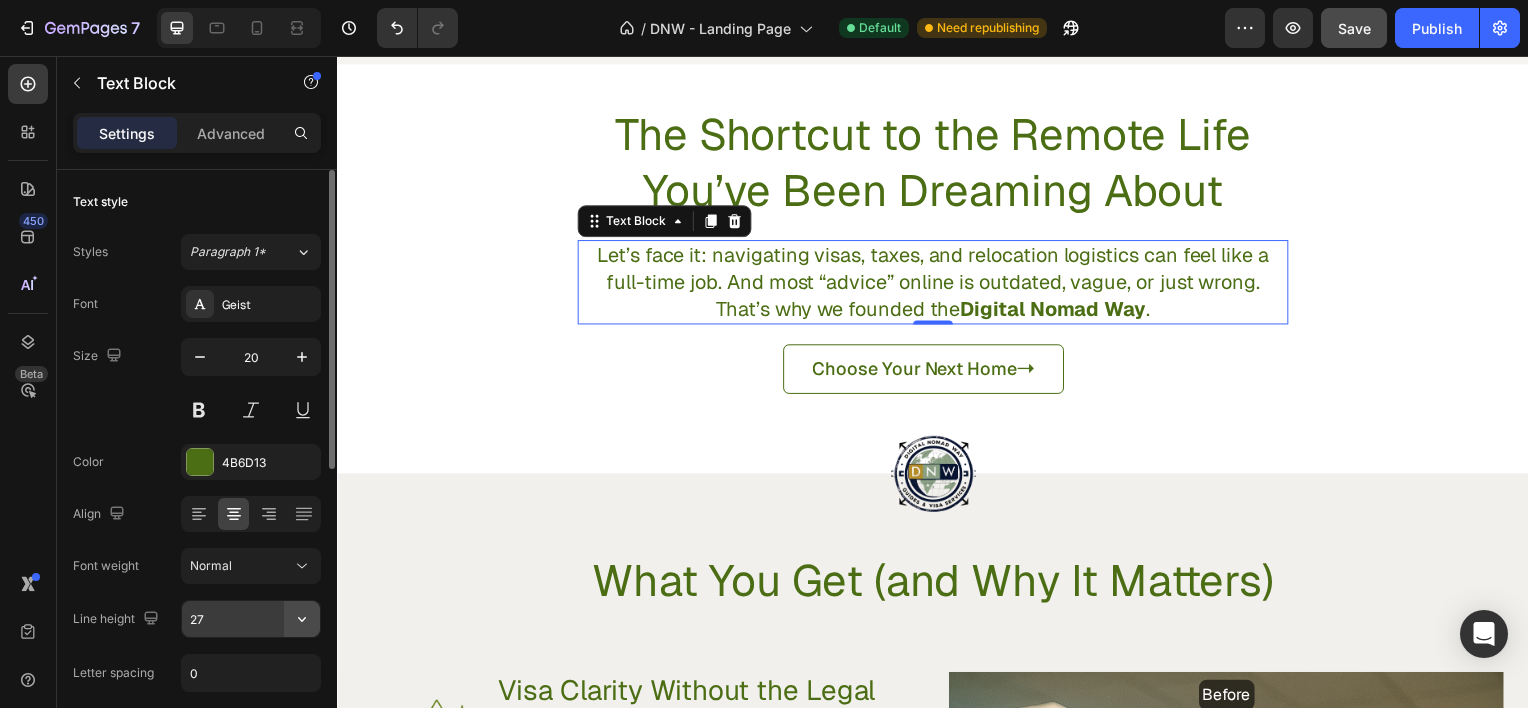 click 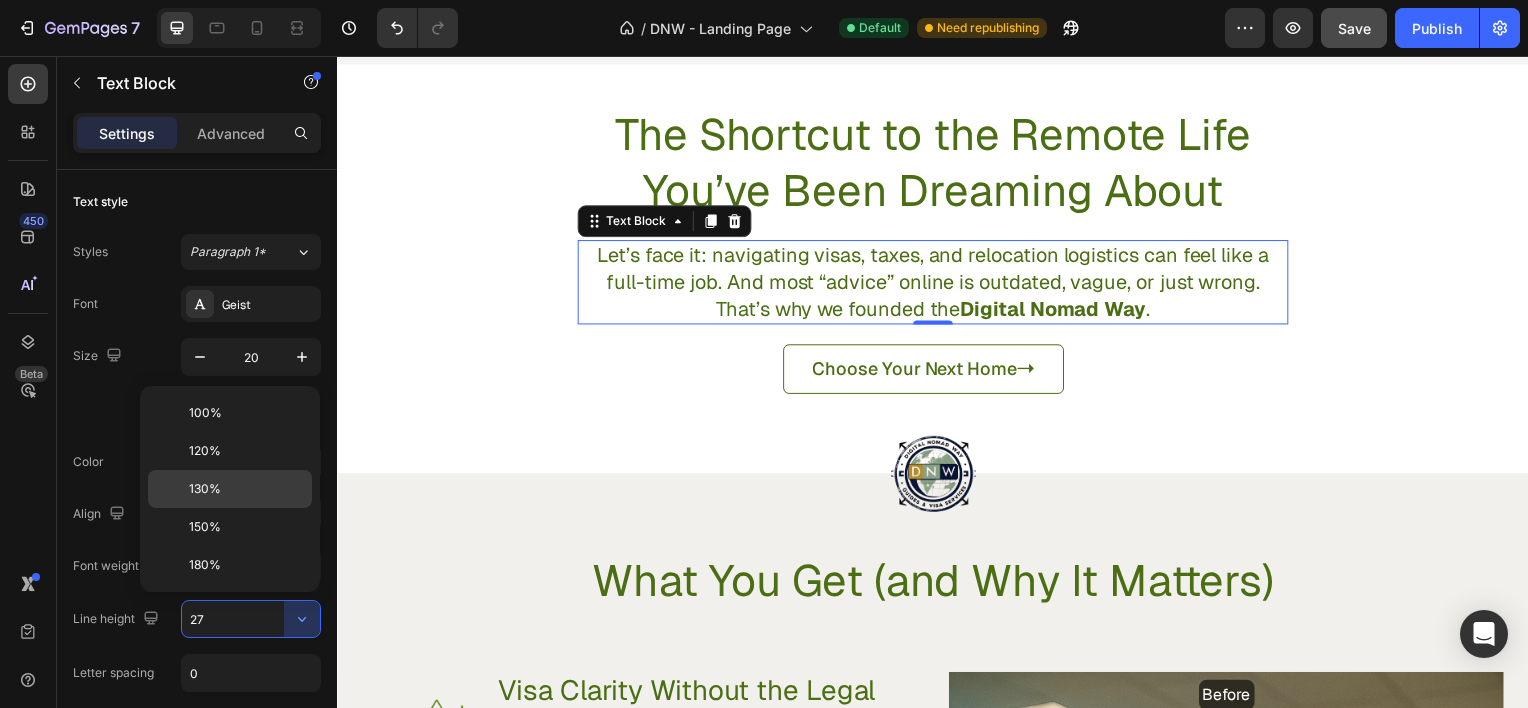 click on "130%" at bounding box center (246, 489) 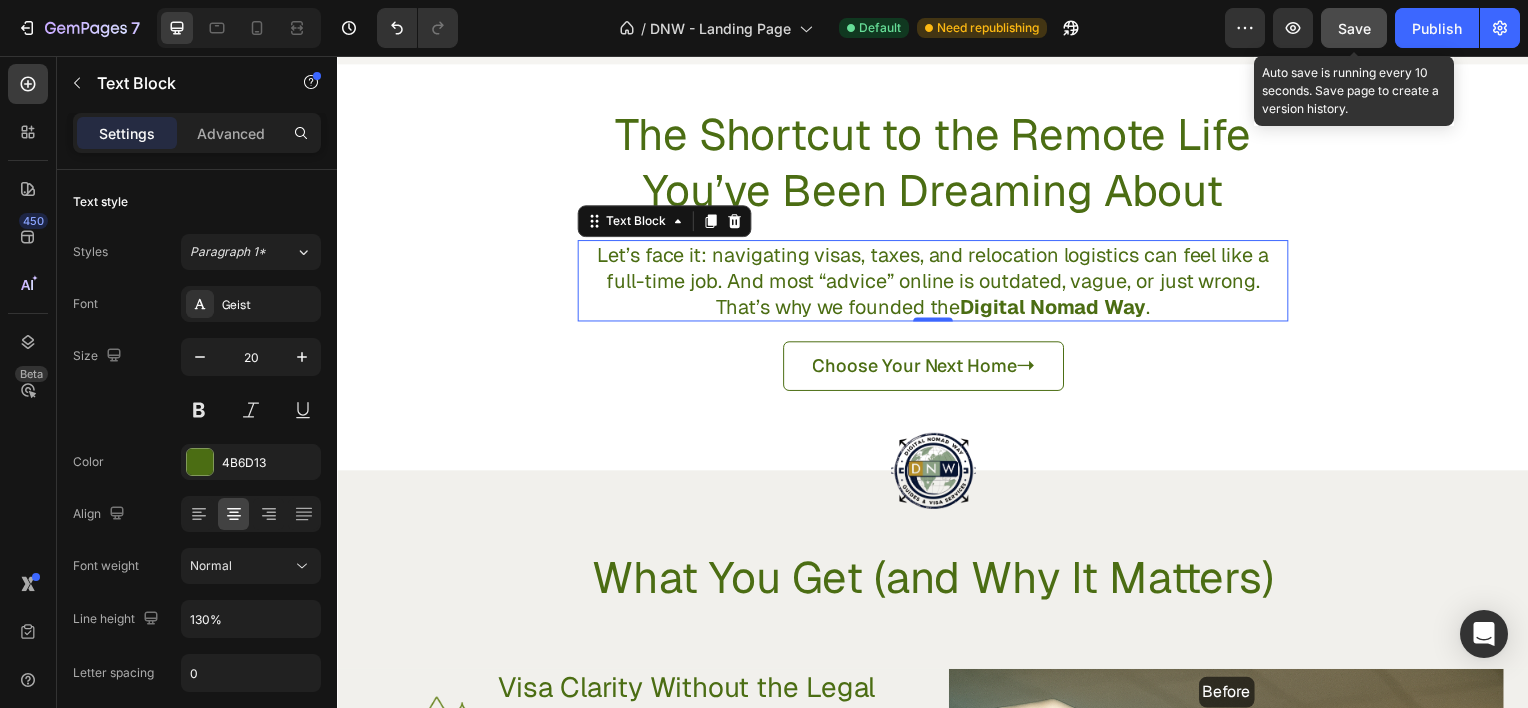 click on "Save" 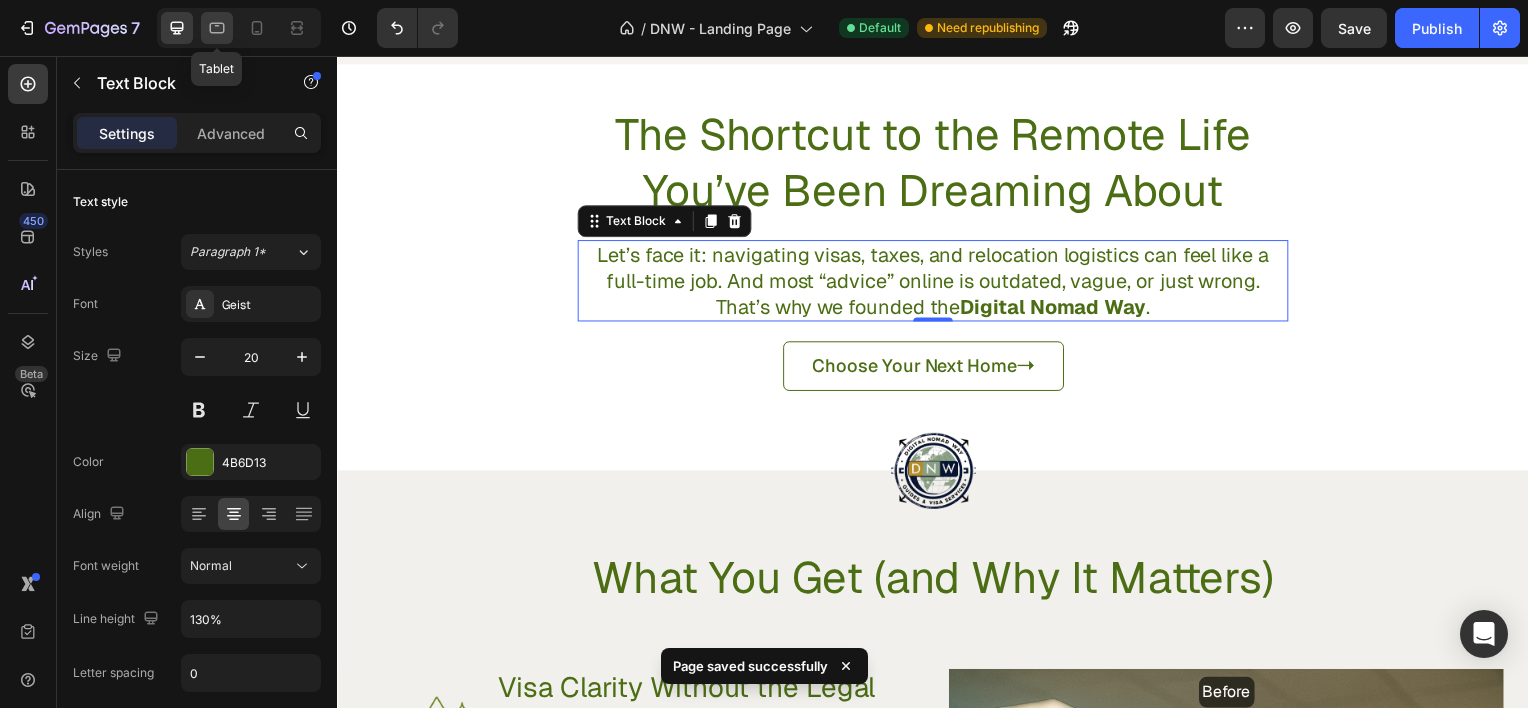 click 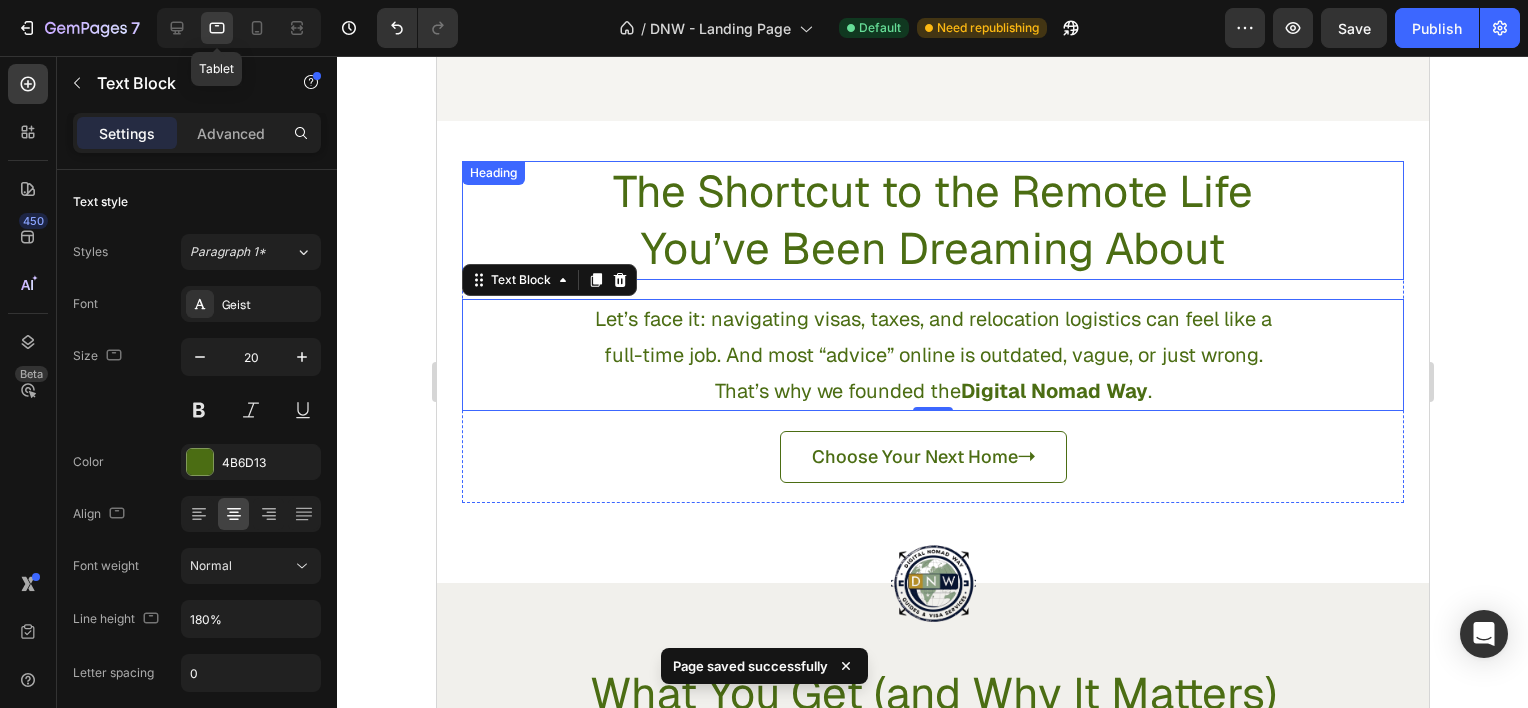 scroll, scrollTop: 821, scrollLeft: 0, axis: vertical 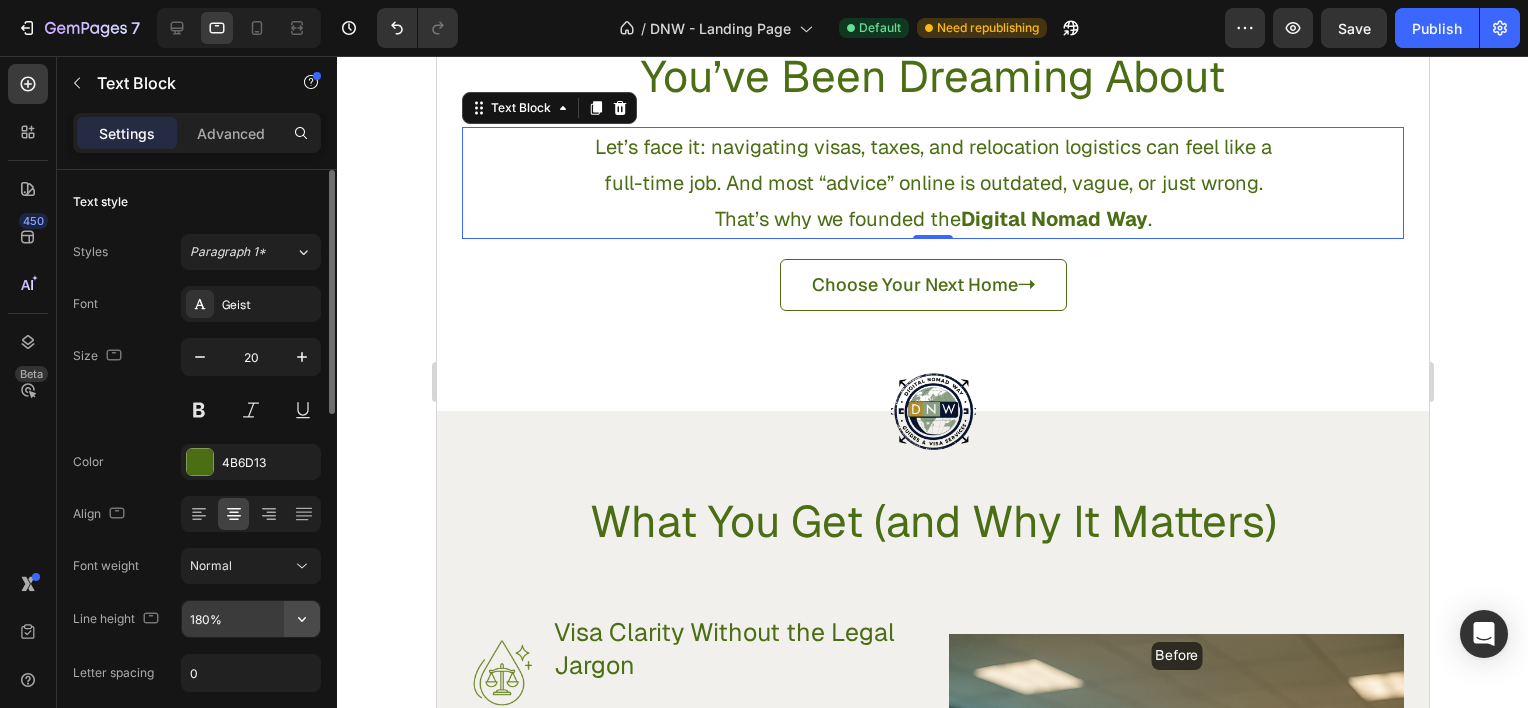 click 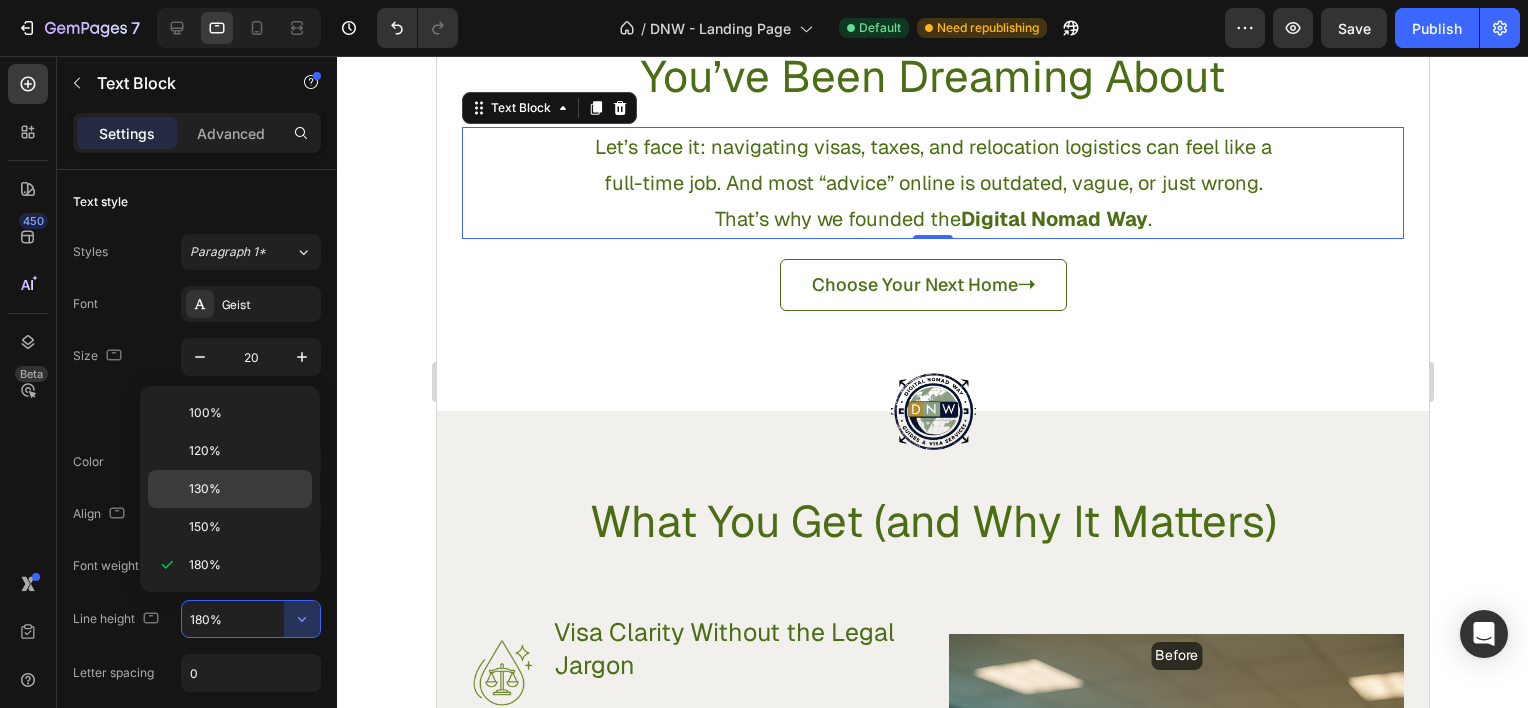 click on "130%" at bounding box center (246, 489) 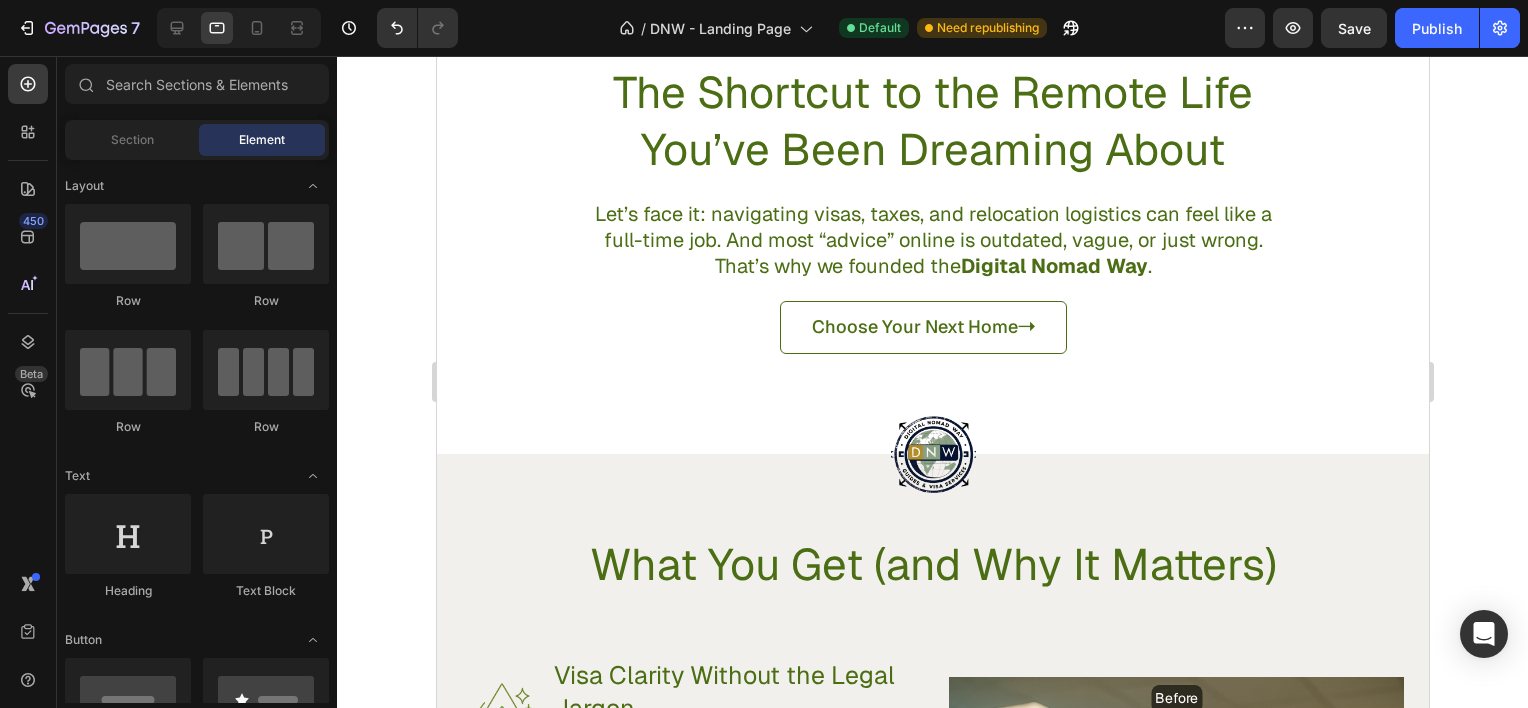 scroll, scrollTop: 676, scrollLeft: 0, axis: vertical 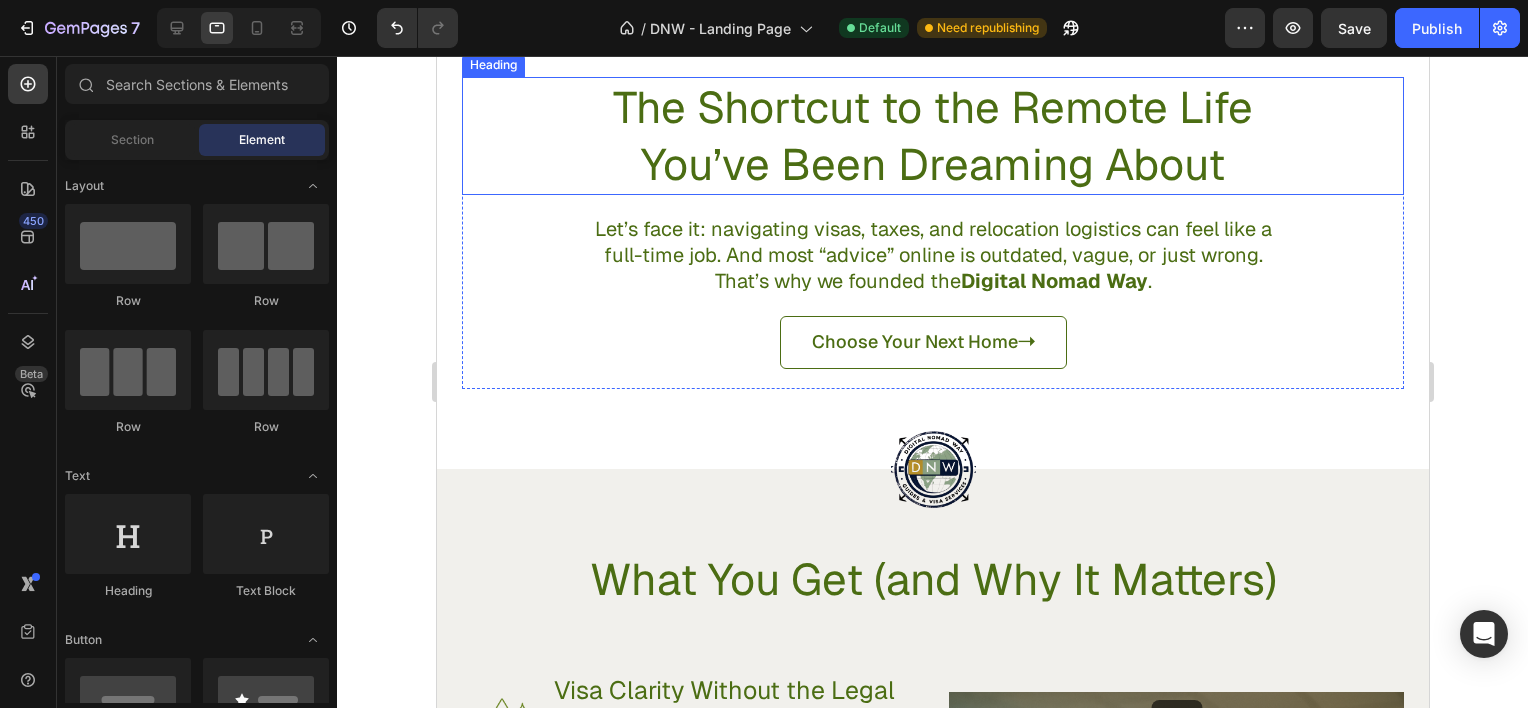 click on "The Shortcut to the Remote Life You’ve Been Dreaming About" at bounding box center (932, 136) 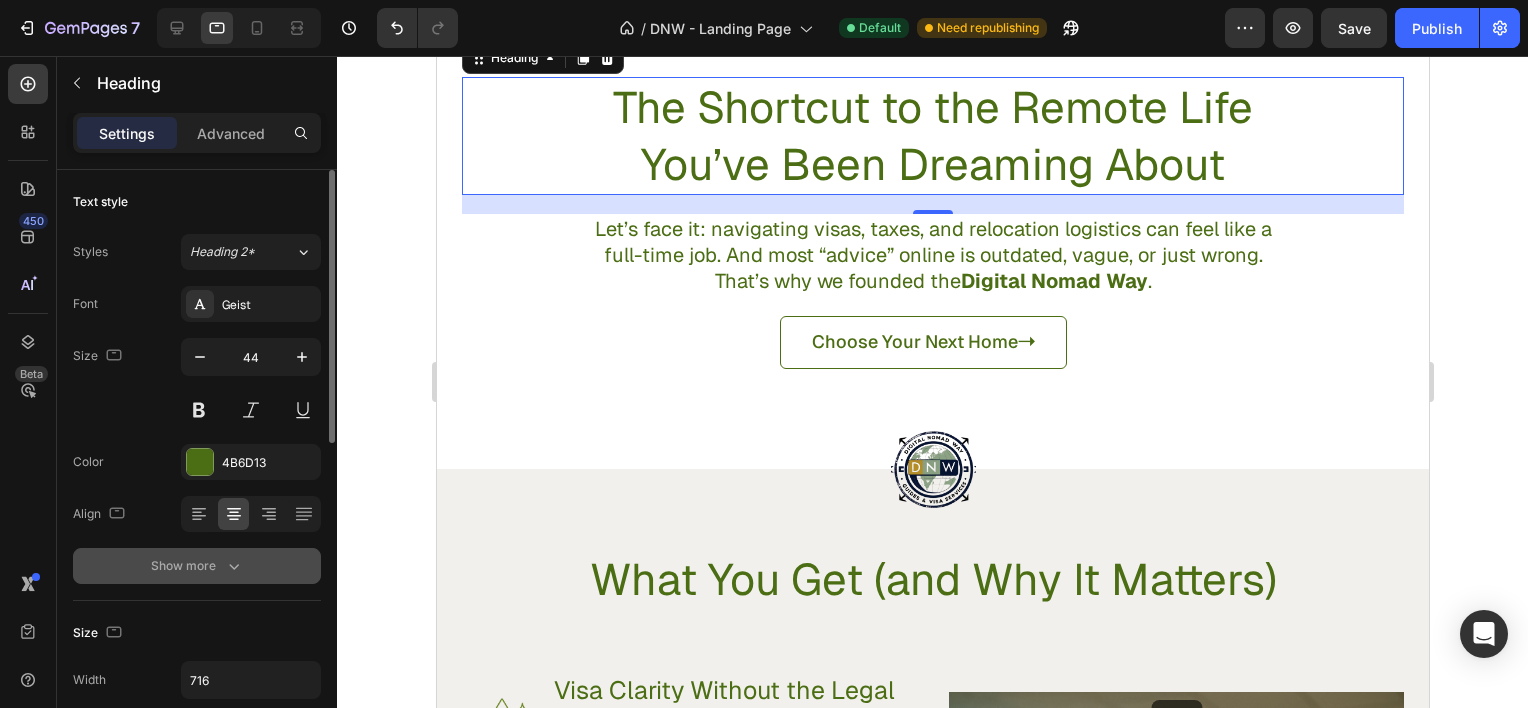 click on "Show more" at bounding box center [197, 566] 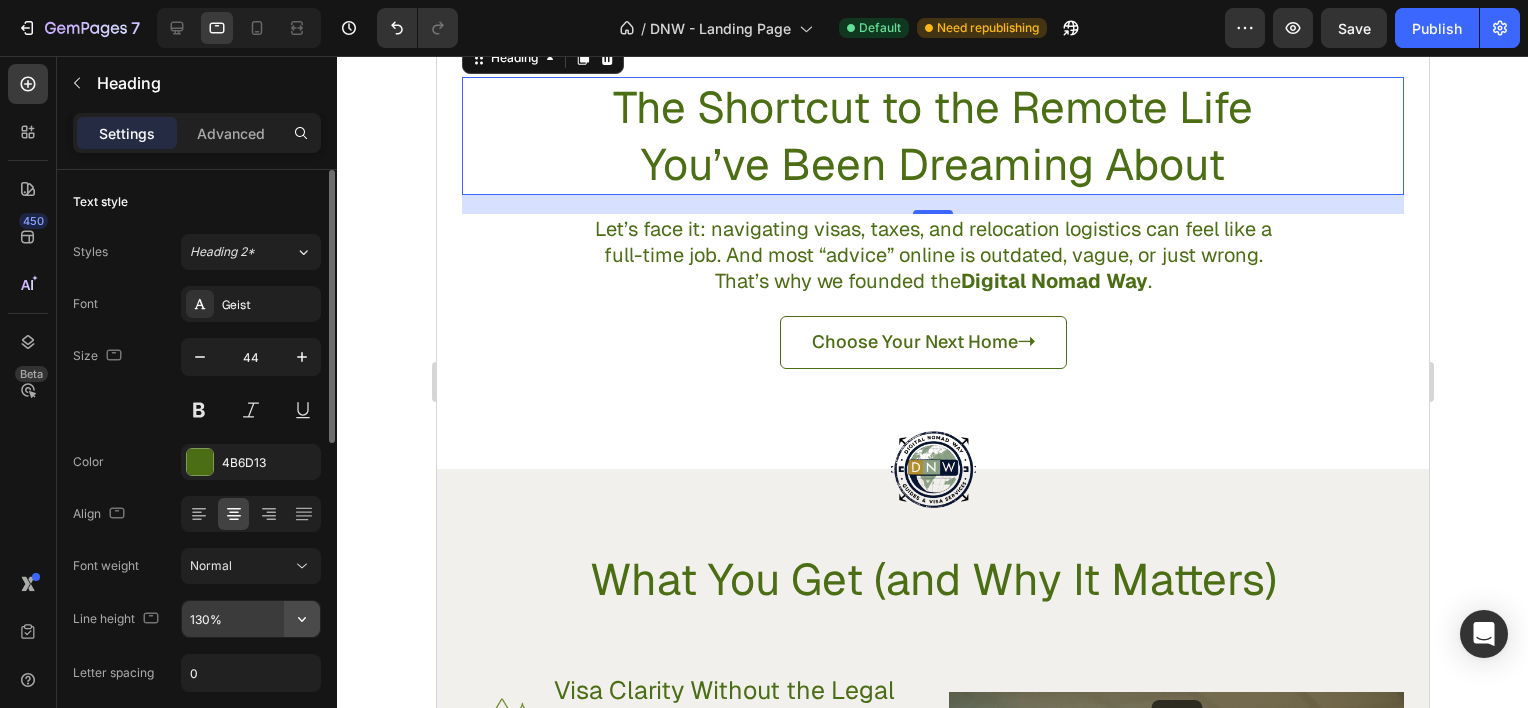 click 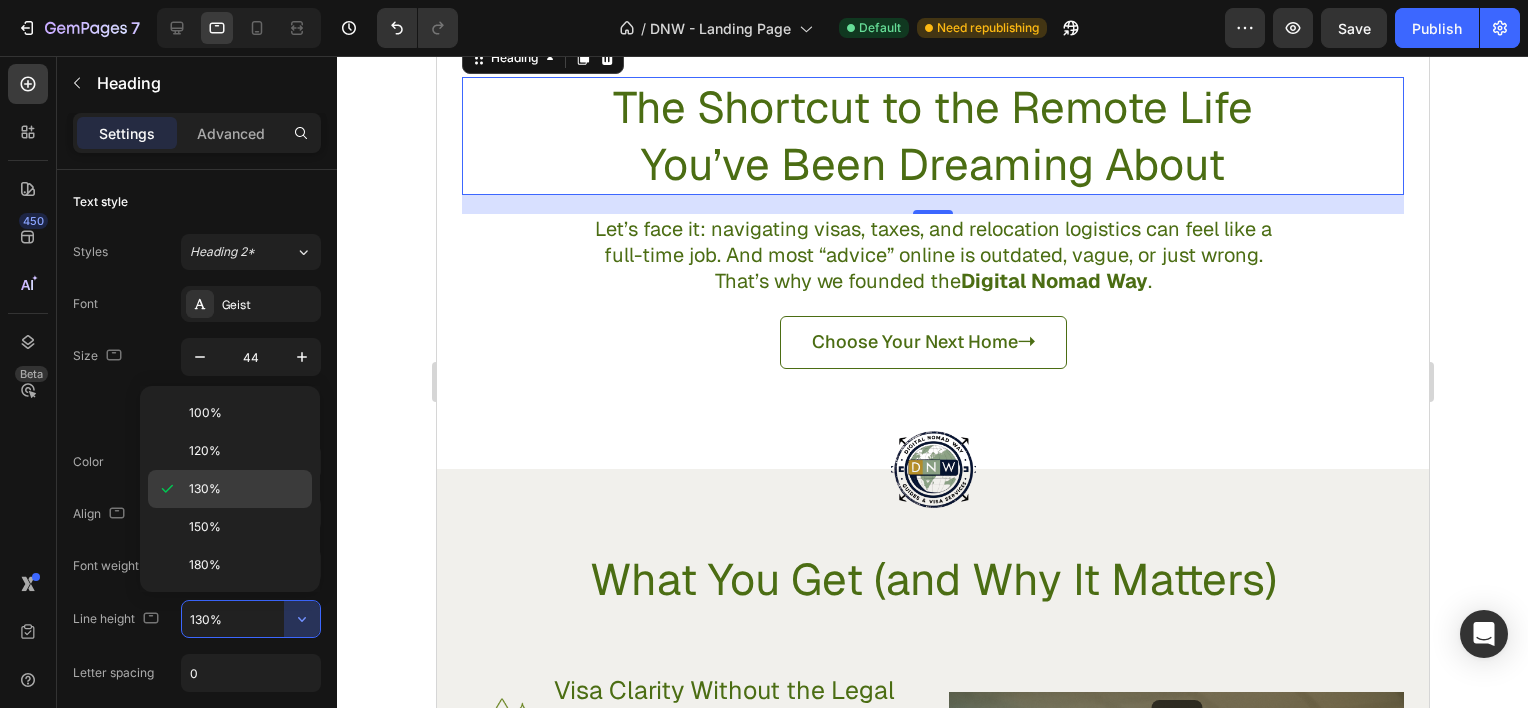 click on "130%" at bounding box center (246, 489) 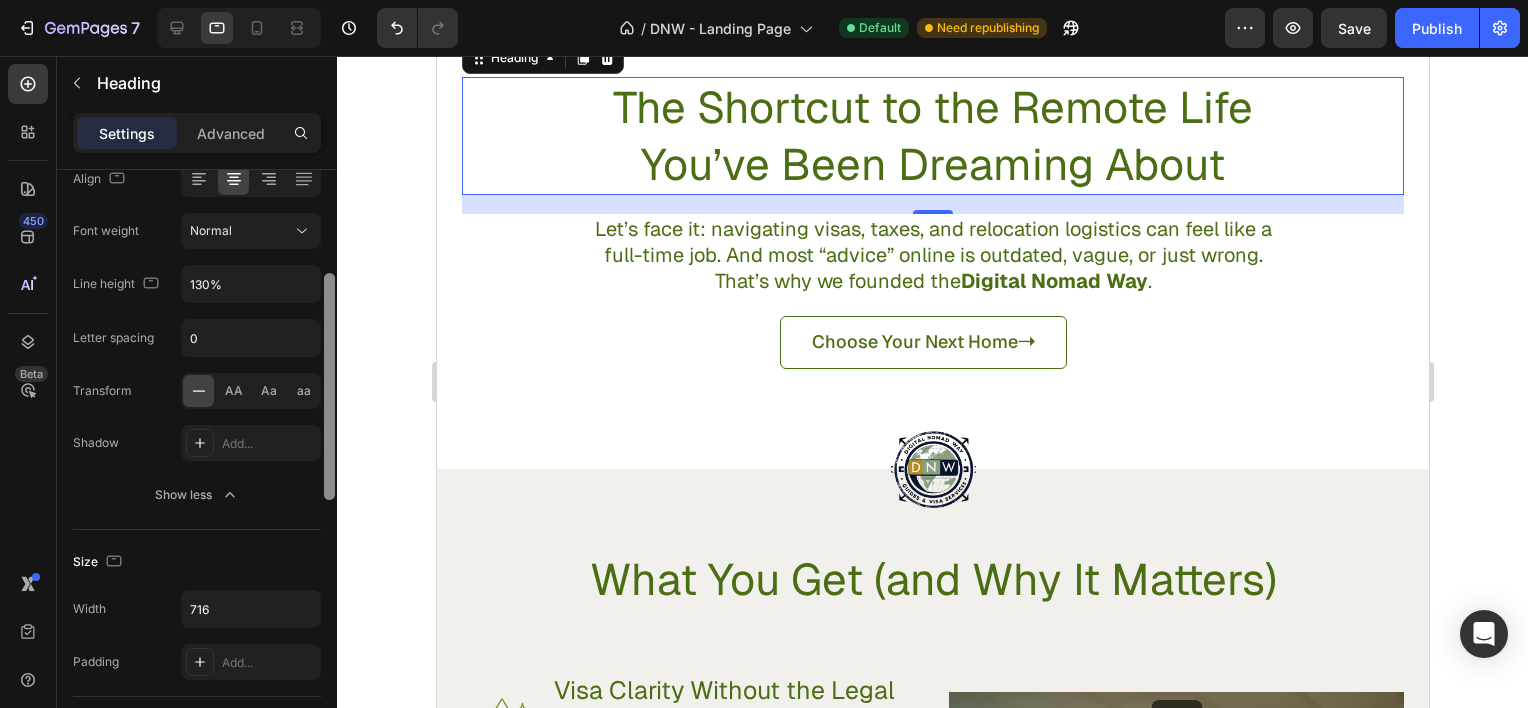 scroll, scrollTop: 383, scrollLeft: 0, axis: vertical 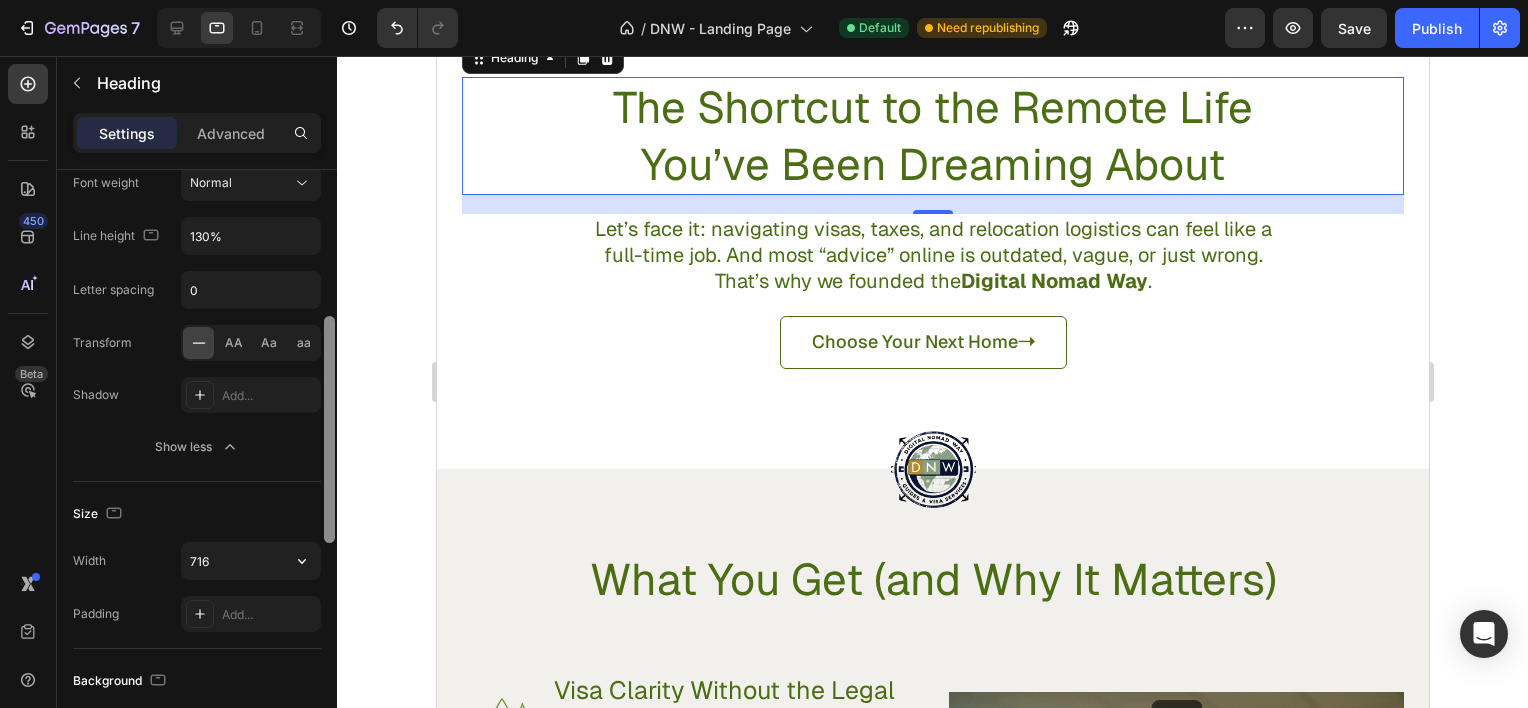 drag, startPoint x: 330, startPoint y: 396, endPoint x: 305, endPoint y: 562, distance: 167.87198 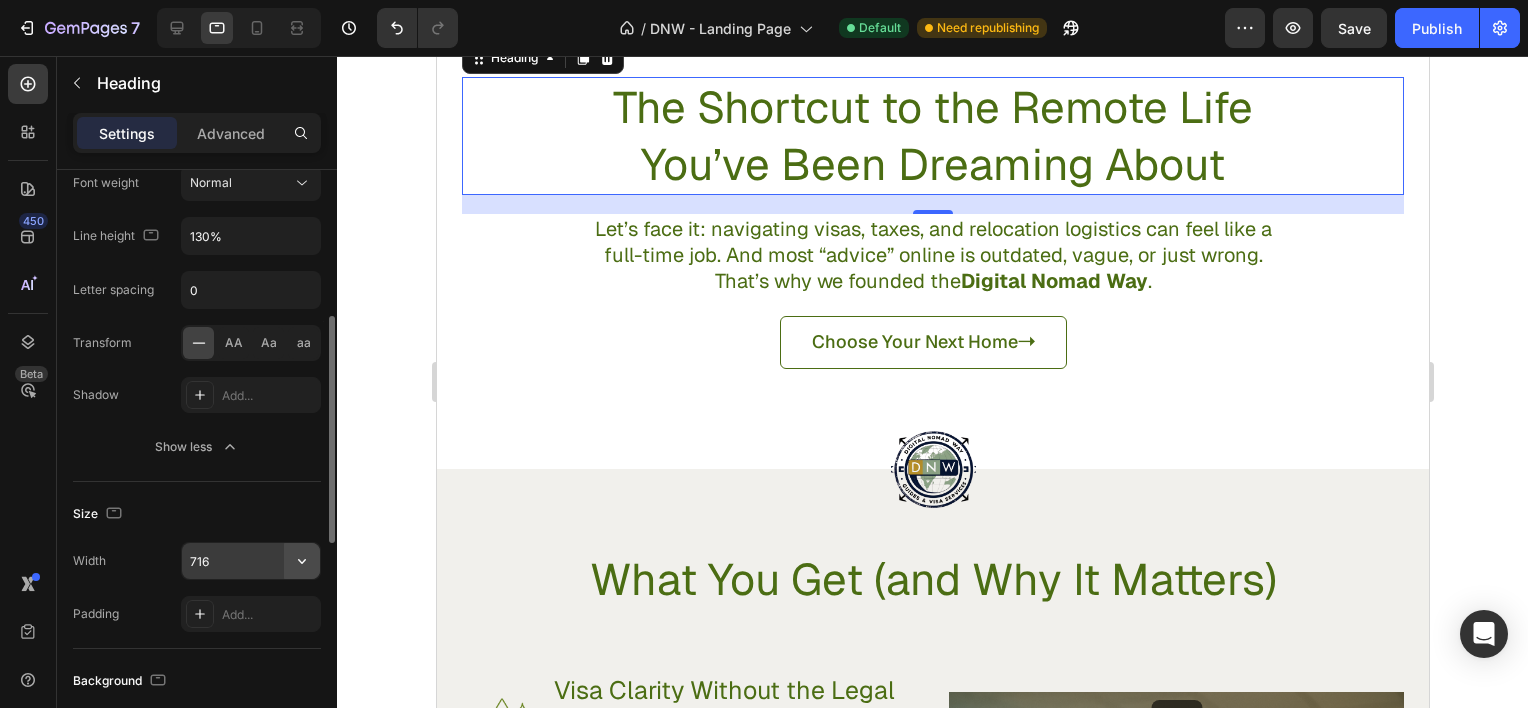 click 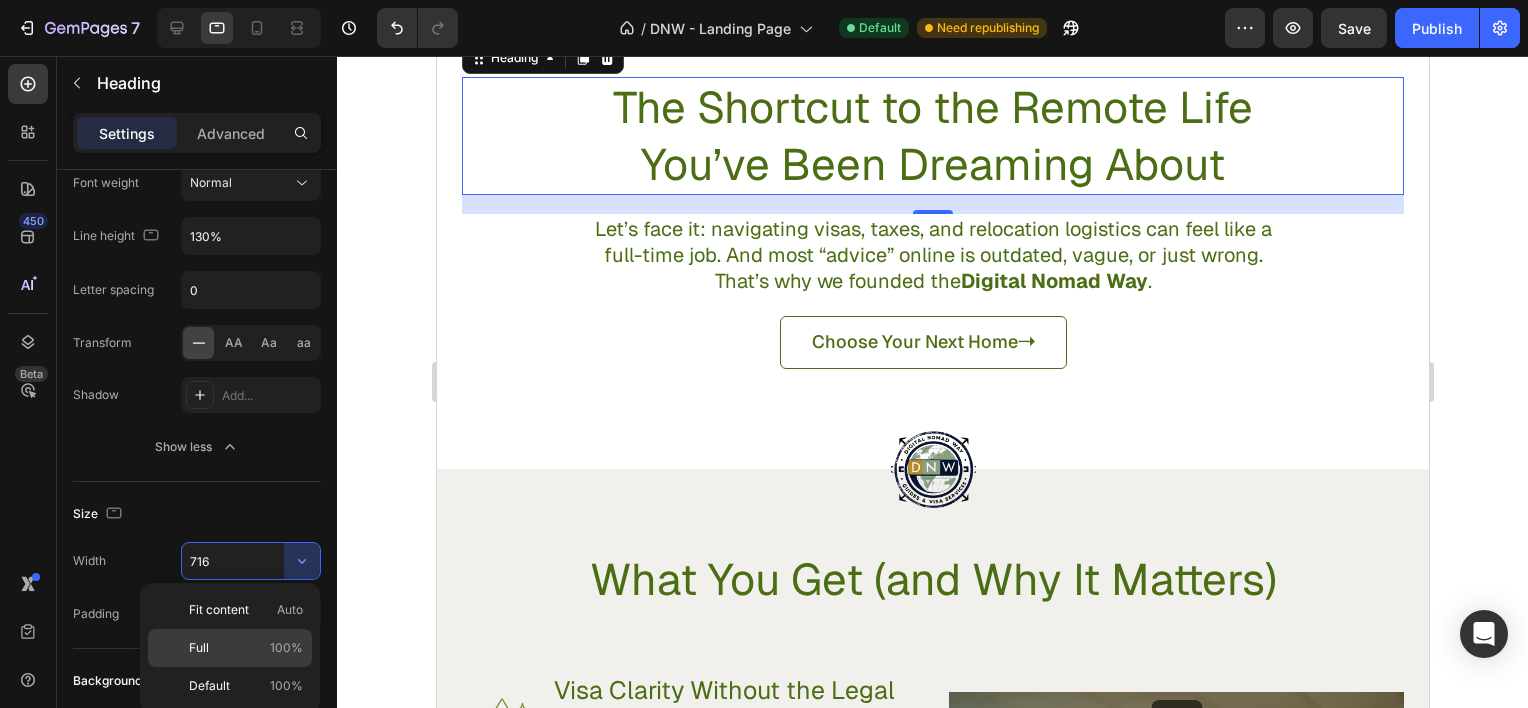 click on "Full 100%" at bounding box center (246, 648) 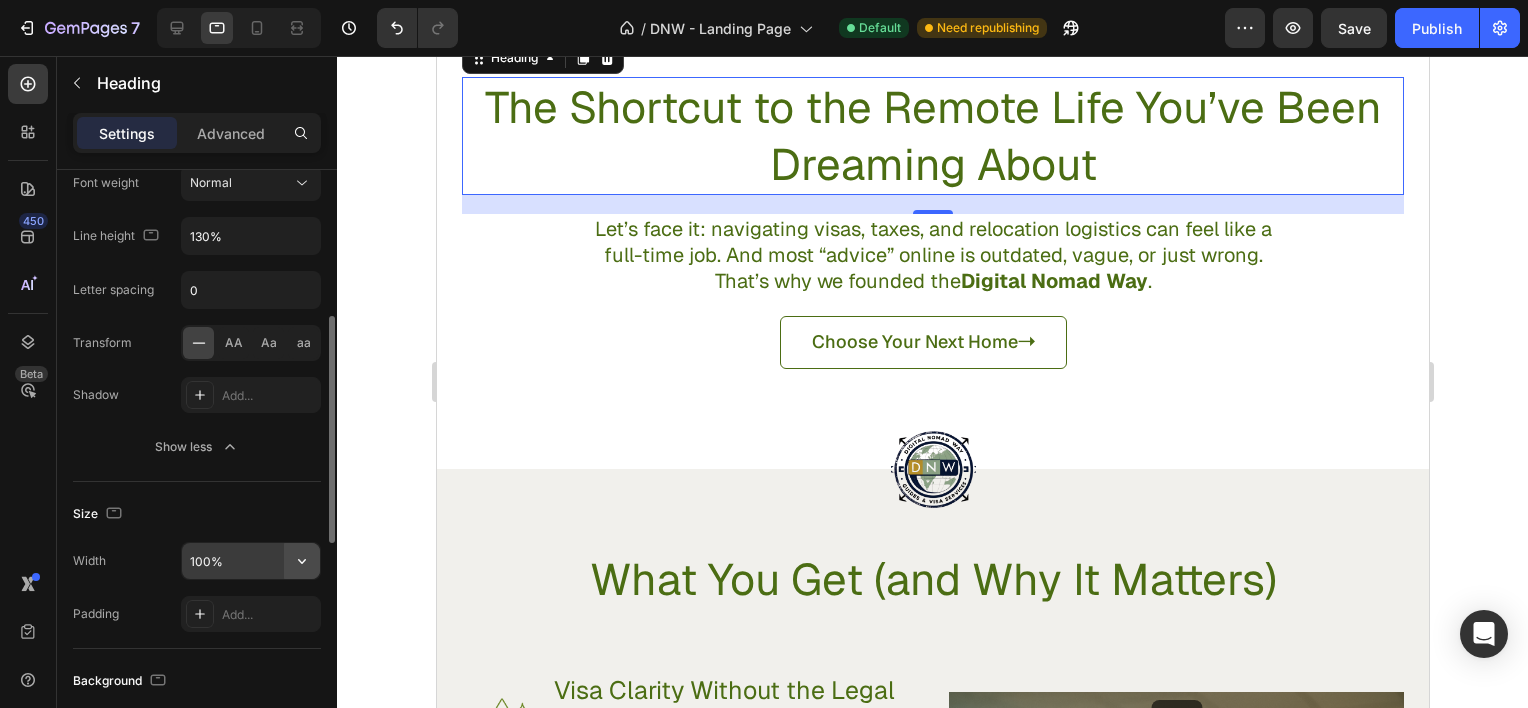 click 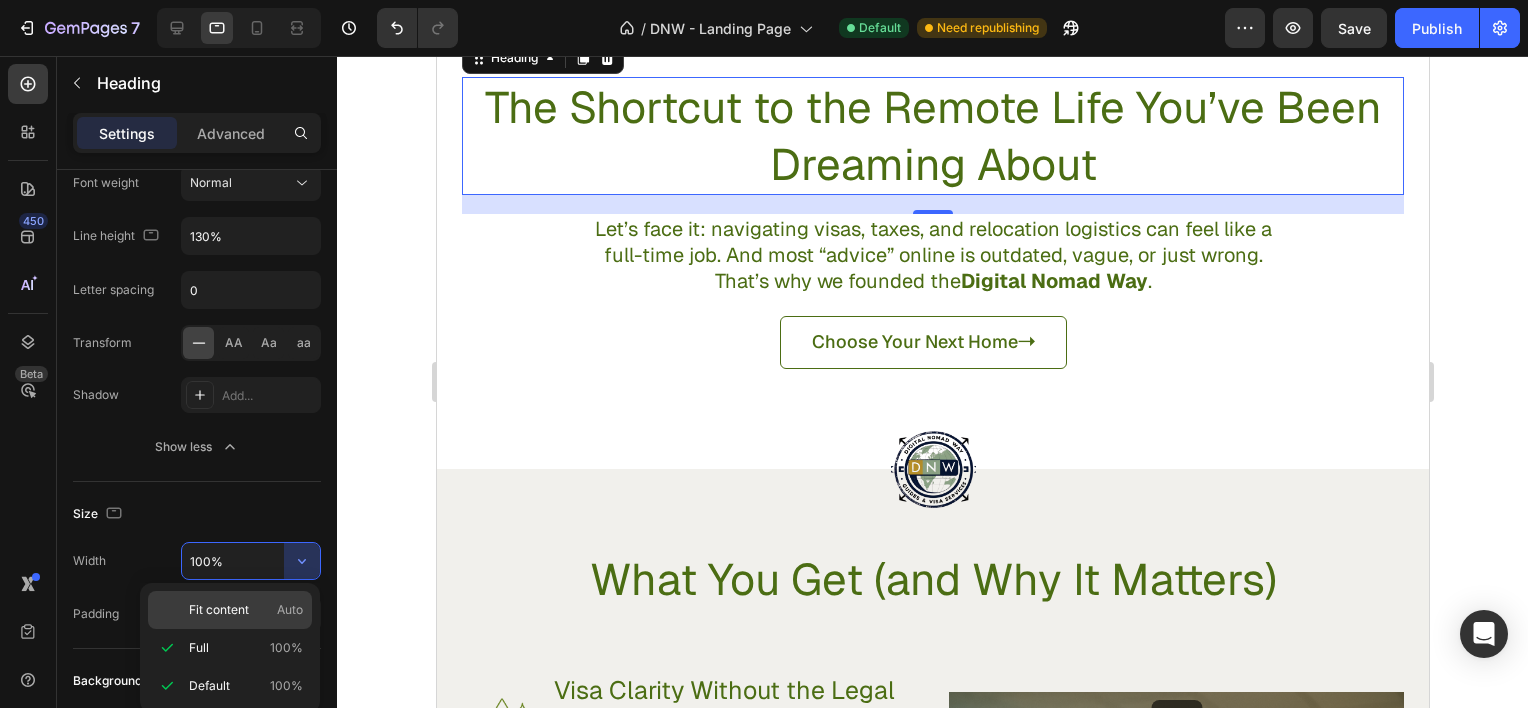 click on "Fit content Auto" 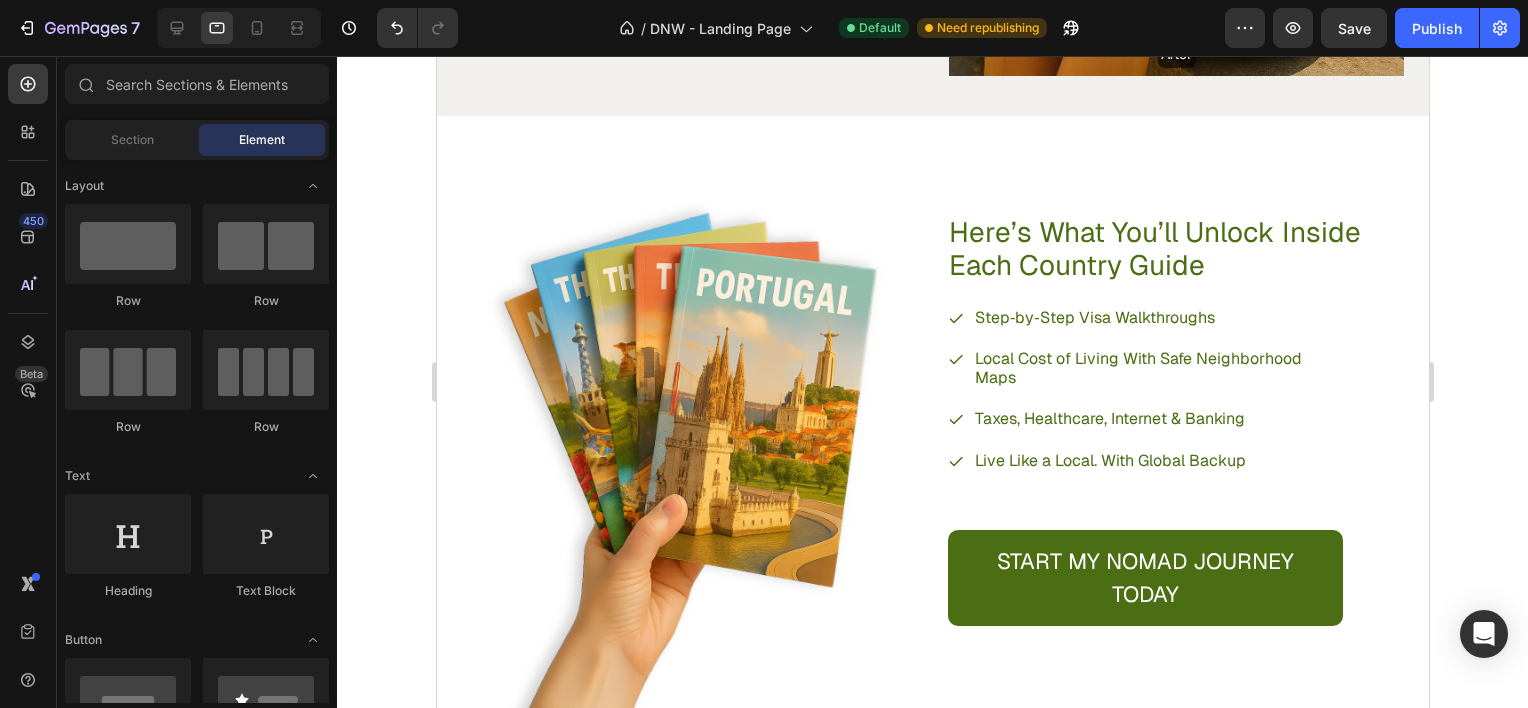 scroll, scrollTop: 2102, scrollLeft: 0, axis: vertical 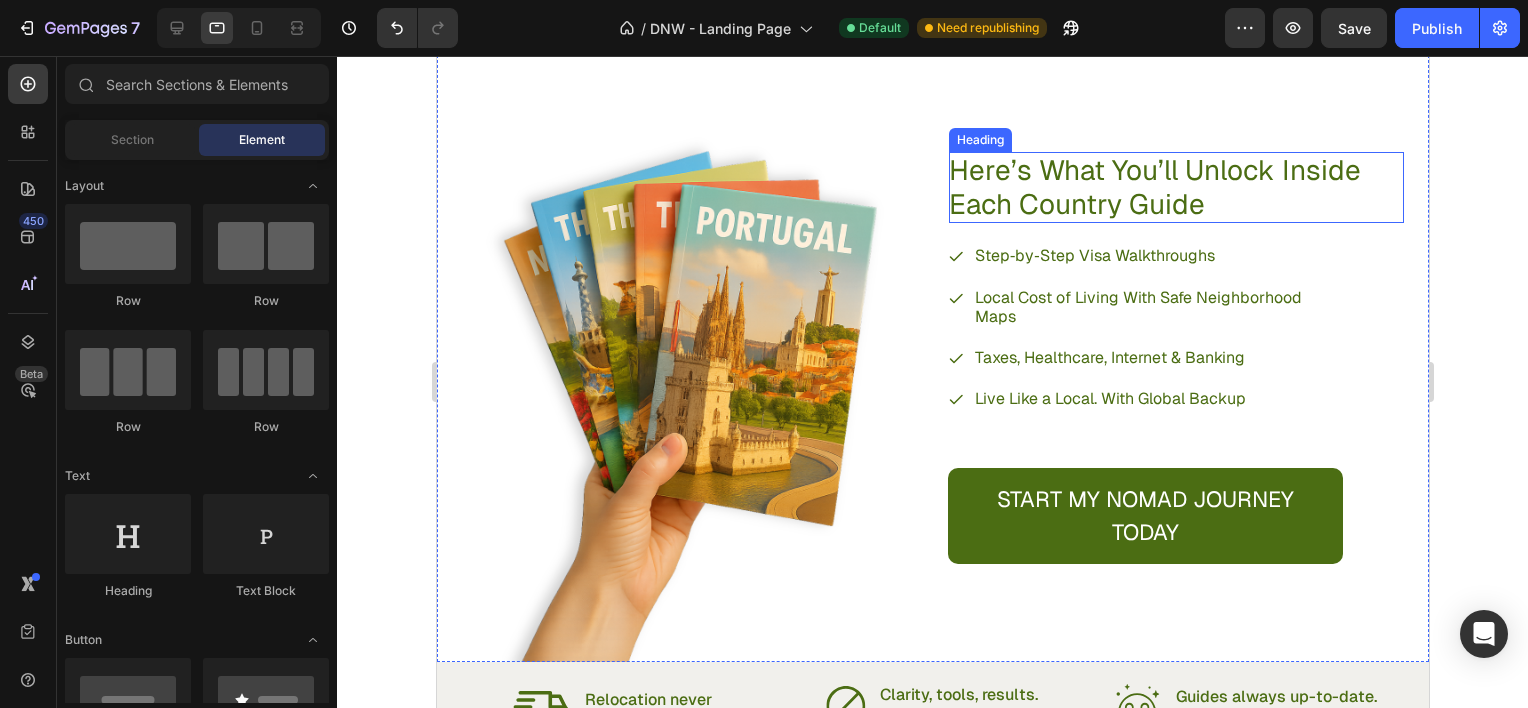 click on "Here’s What You’ll Unlock Inside Each Country Guide" at bounding box center (1175, 187) 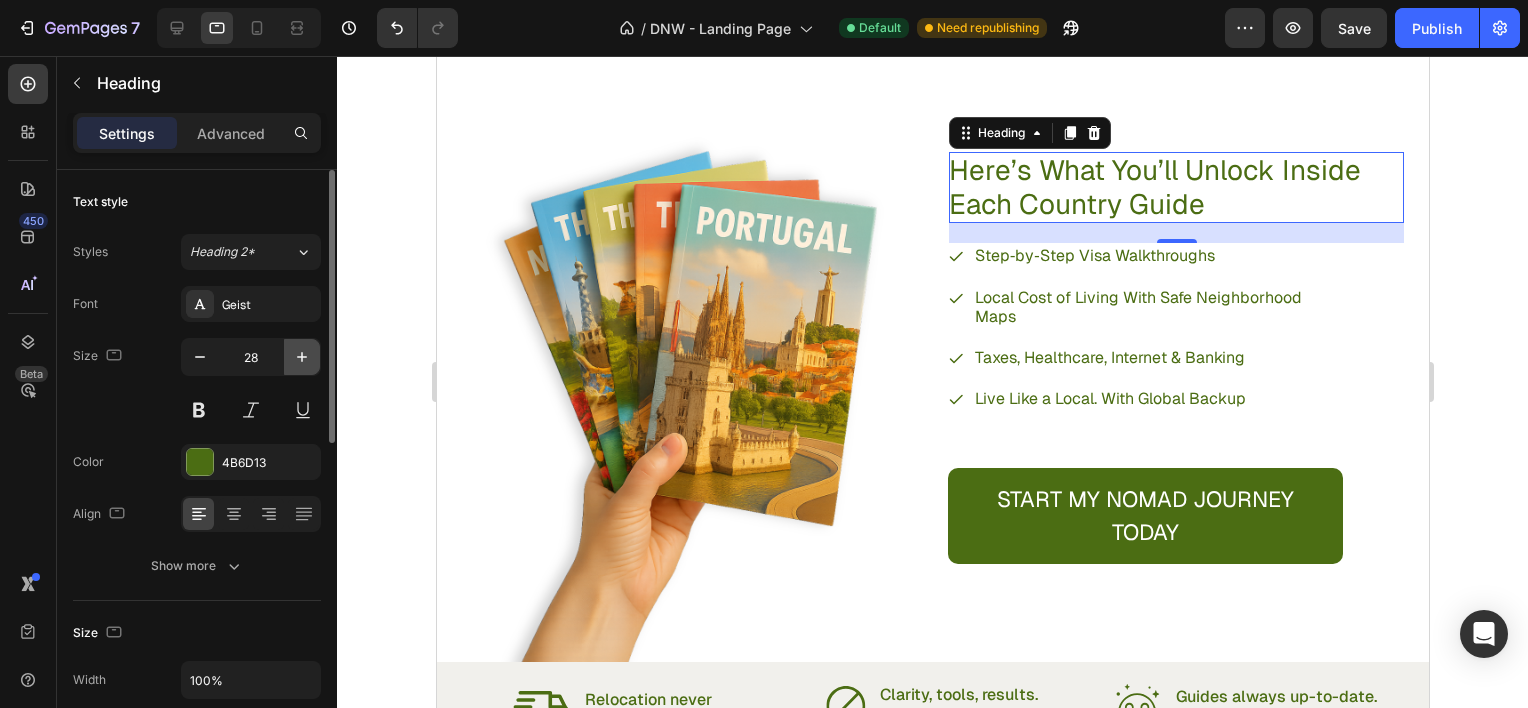 click 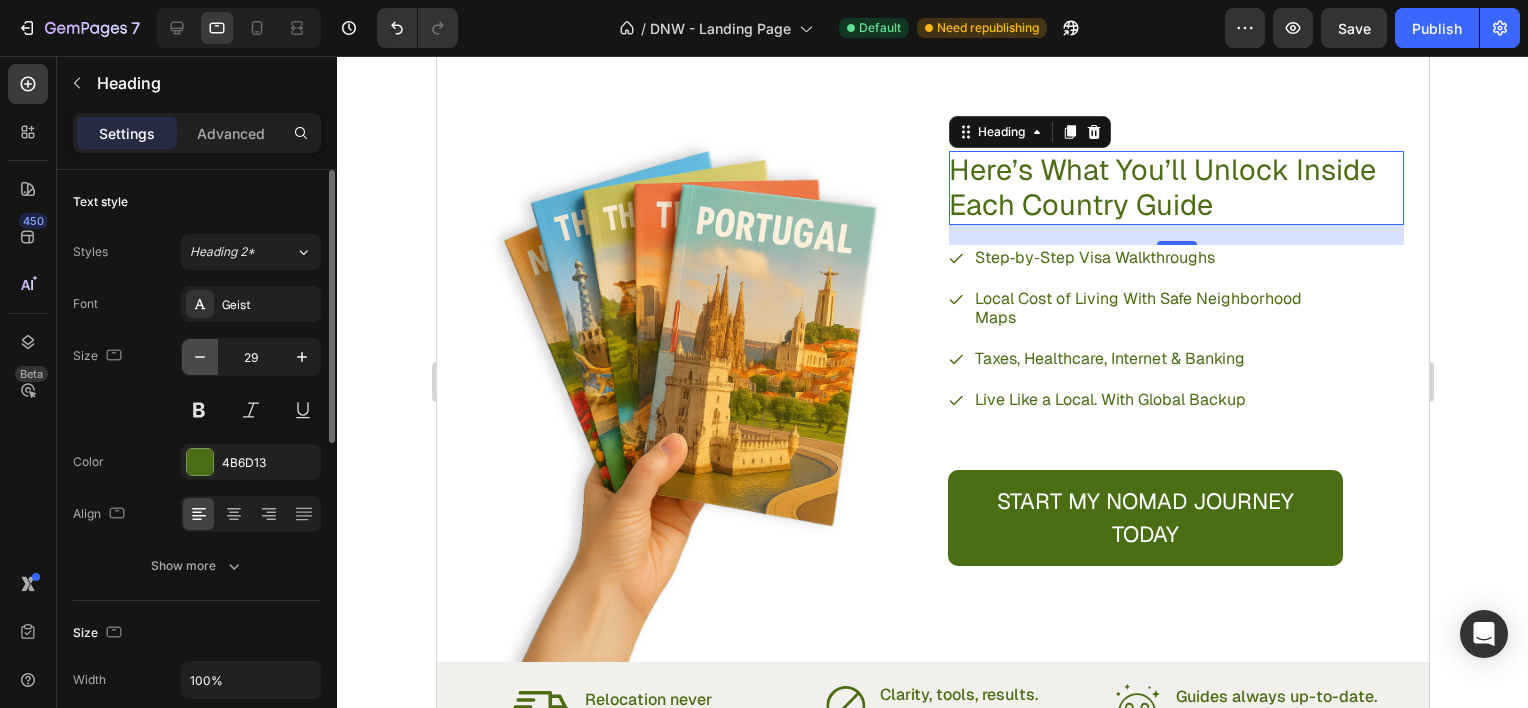 click 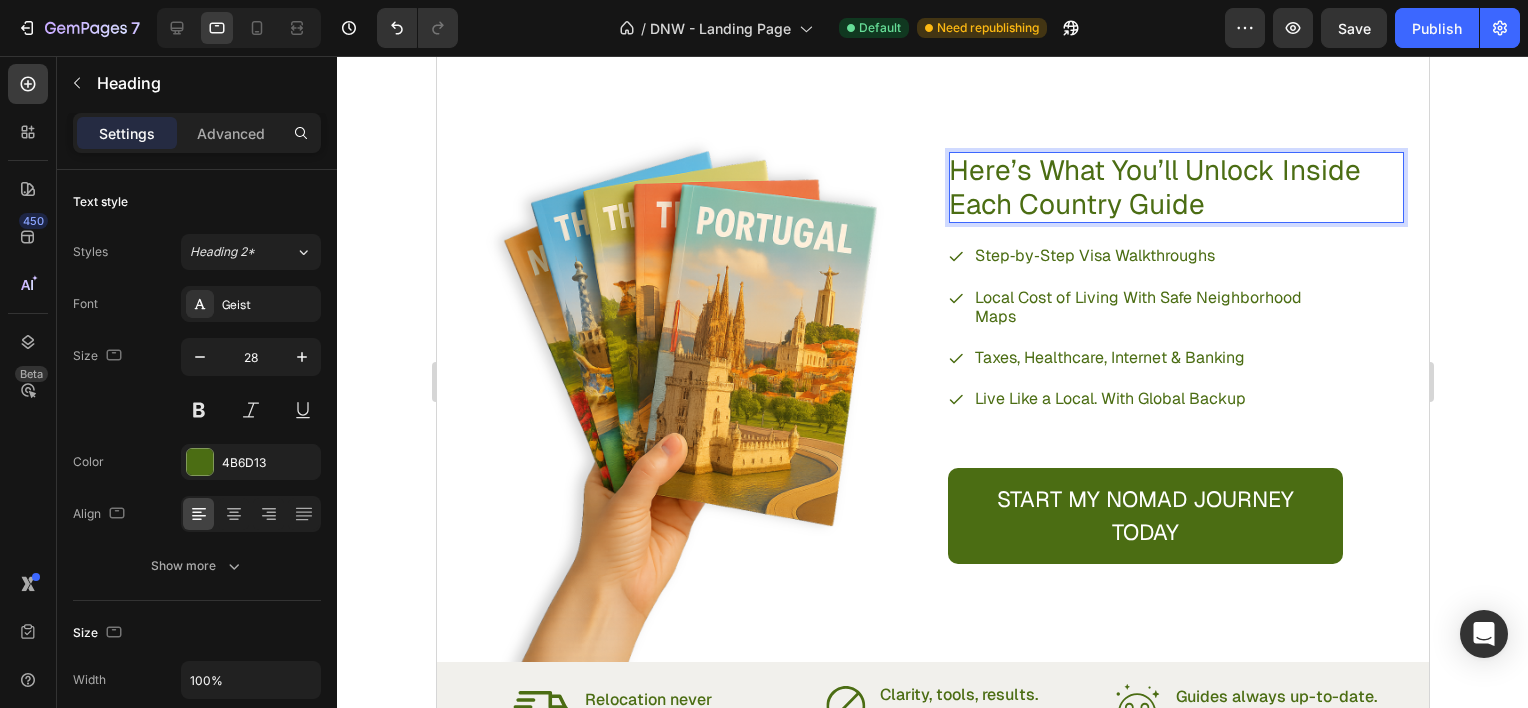 click on "Here’s What You’ll Unlock Inside Each Country Guide" at bounding box center (1175, 187) 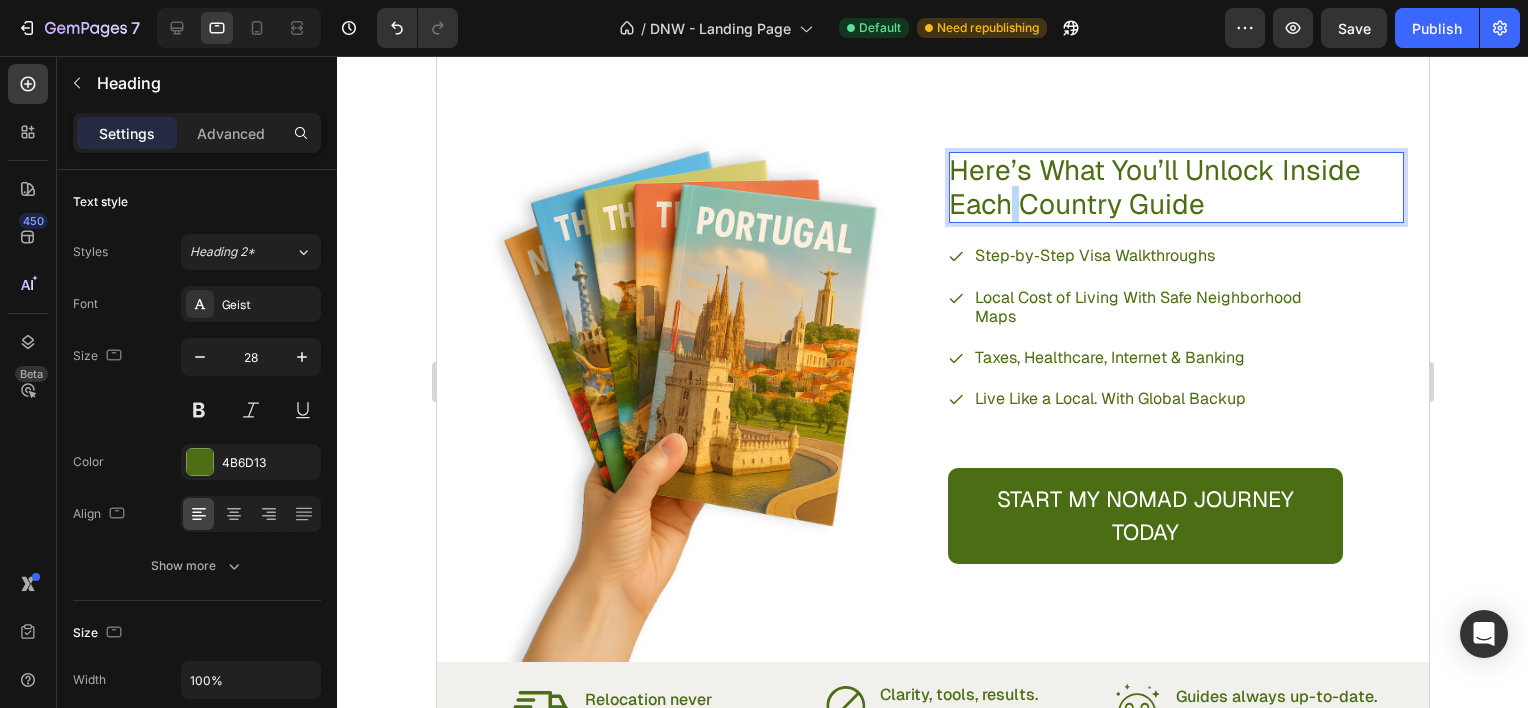 click on "Here’s What You’ll Unlock Inside Each Country Guide" at bounding box center [1175, 187] 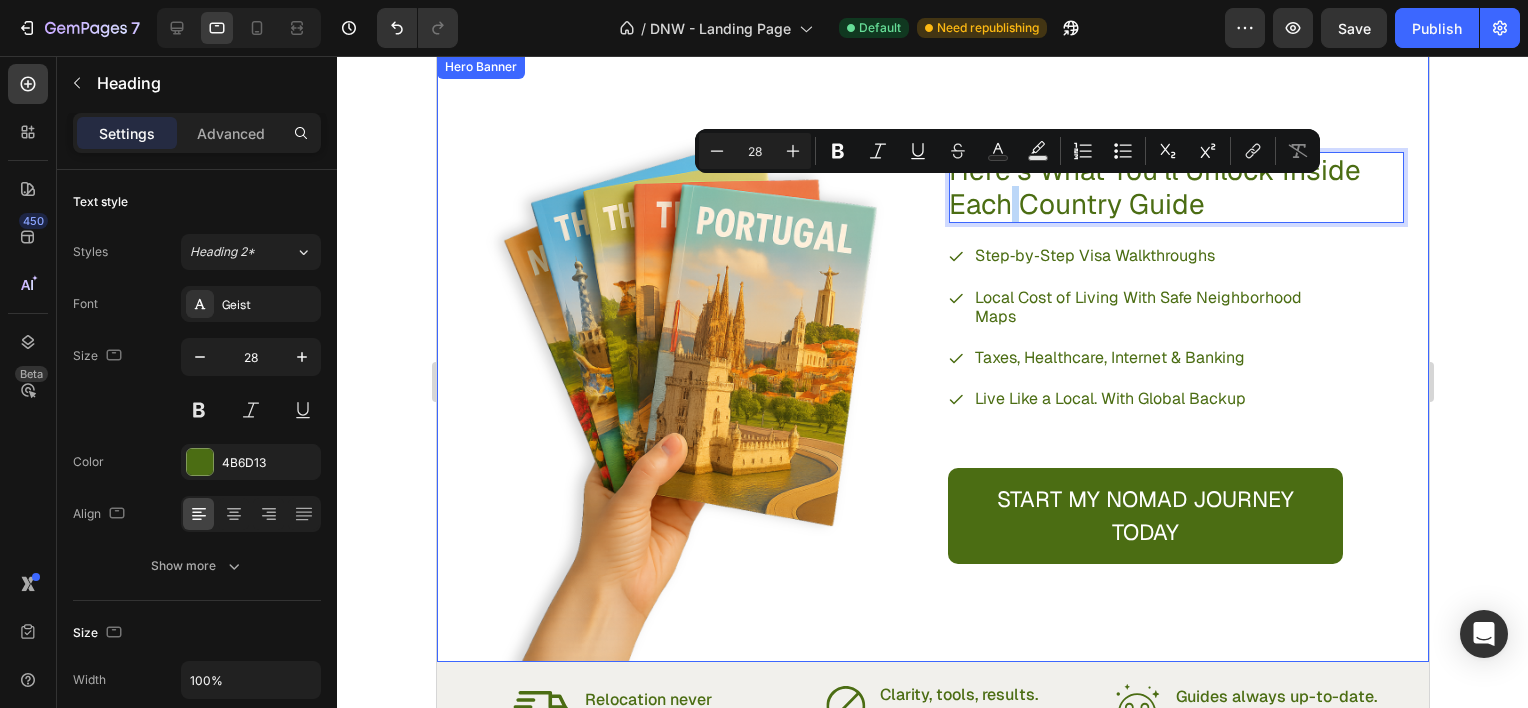 click on "Here’s What You’ll Unlock Inside Each Country Guide Heading   20
Step‑by‑Step Visa Walkthroughs
Local Cost of Living With Safe Neighborhood Maps
Taxes, Healthcare, Internet & Banking
Live Like a Local. With Global Backup Item List START MY NOMAD JOURNEY TODAY Button Row Image" at bounding box center (932, 358) 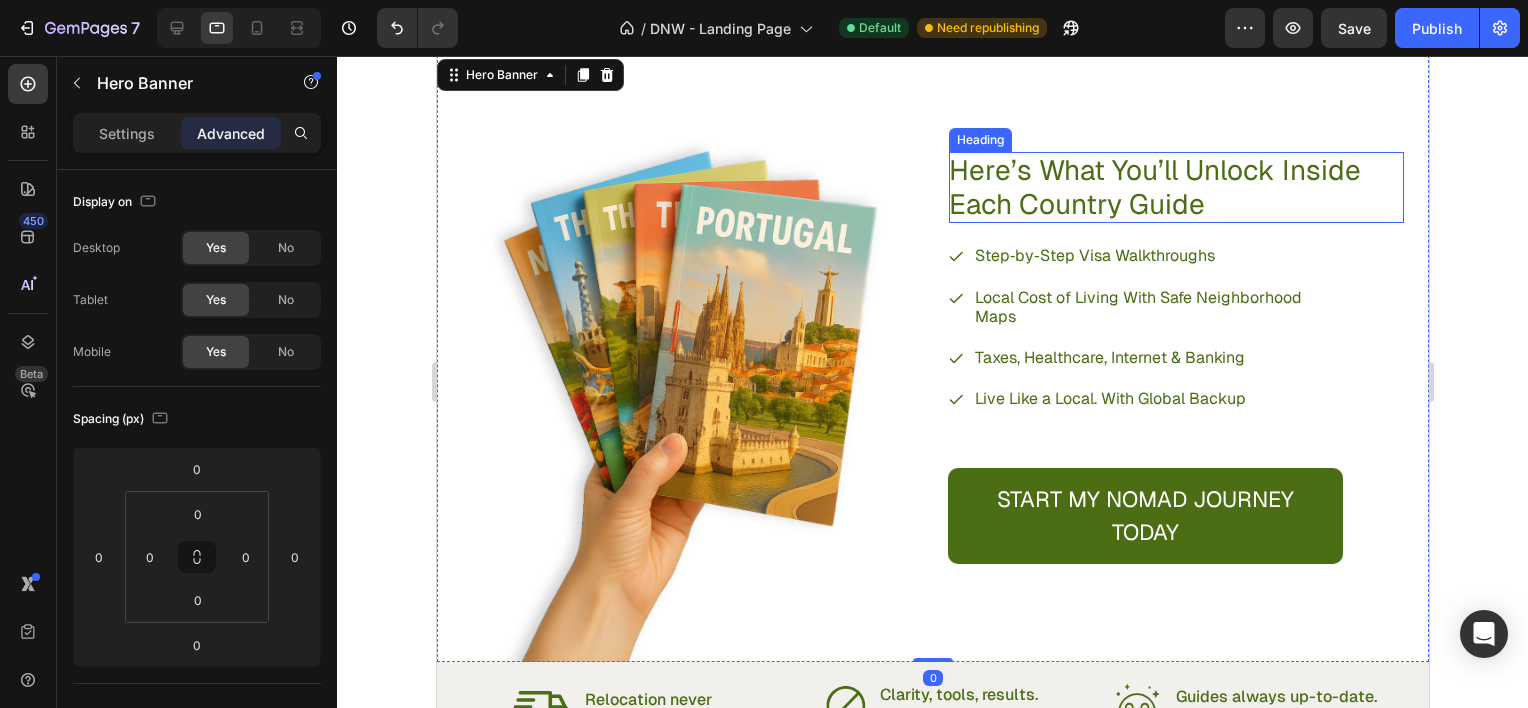 click on "Here’s What You’ll Unlock Inside Each Country Guide" at bounding box center [1175, 187] 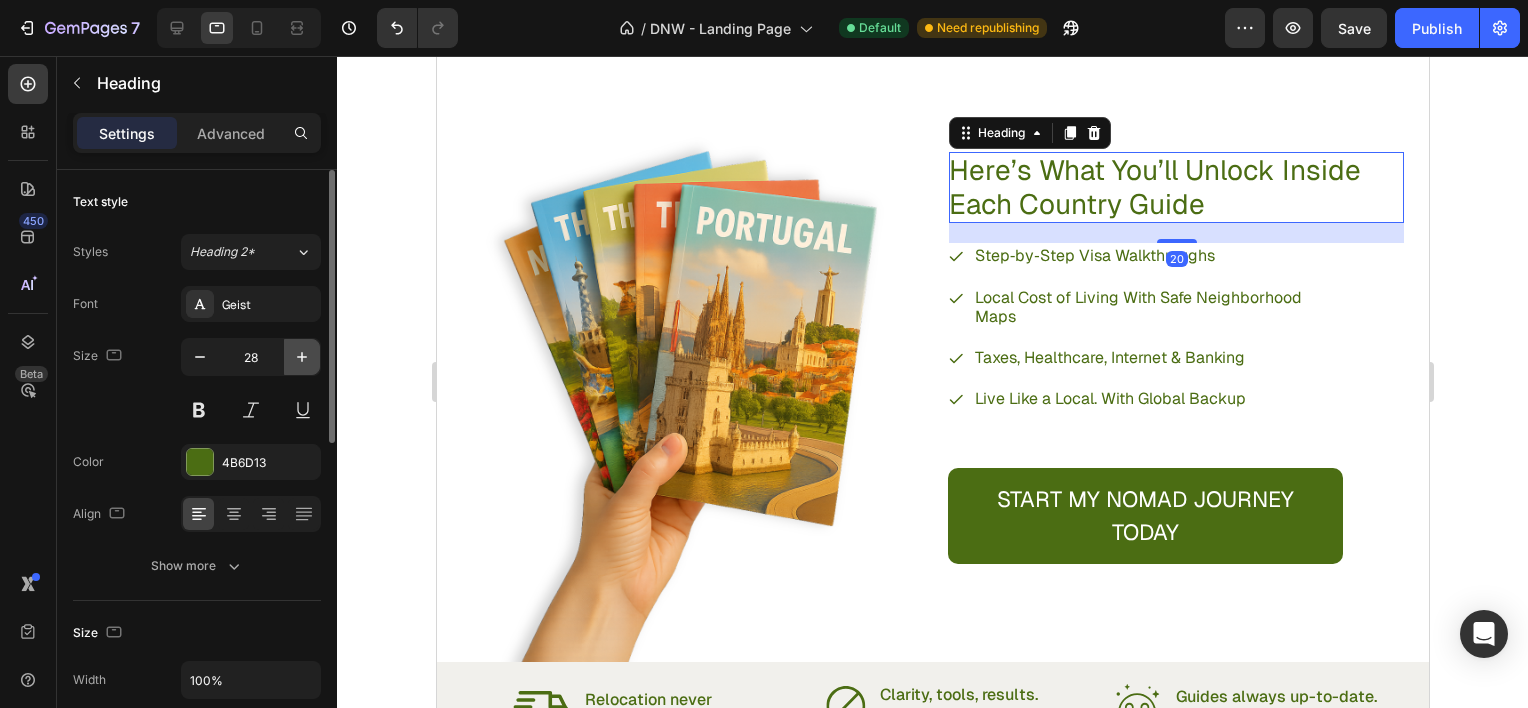 click 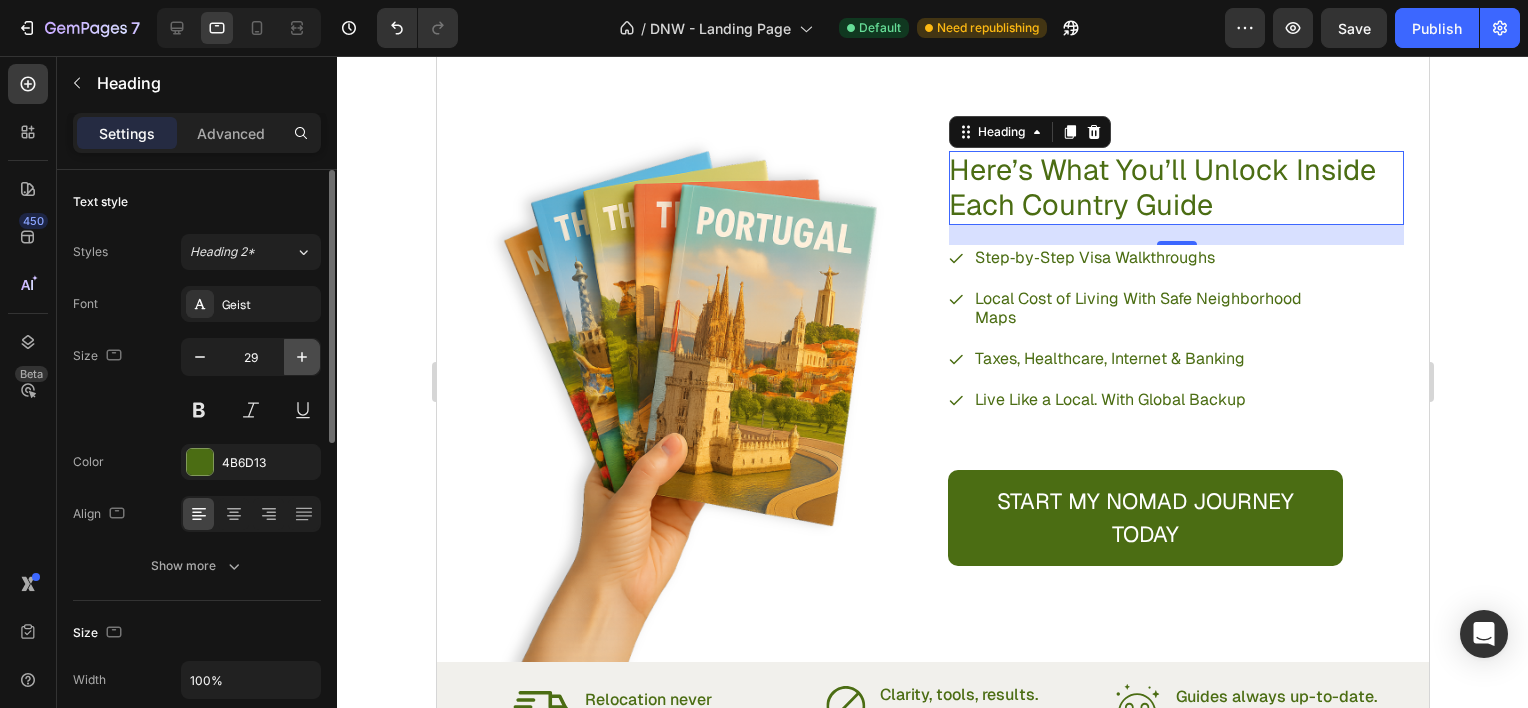 click 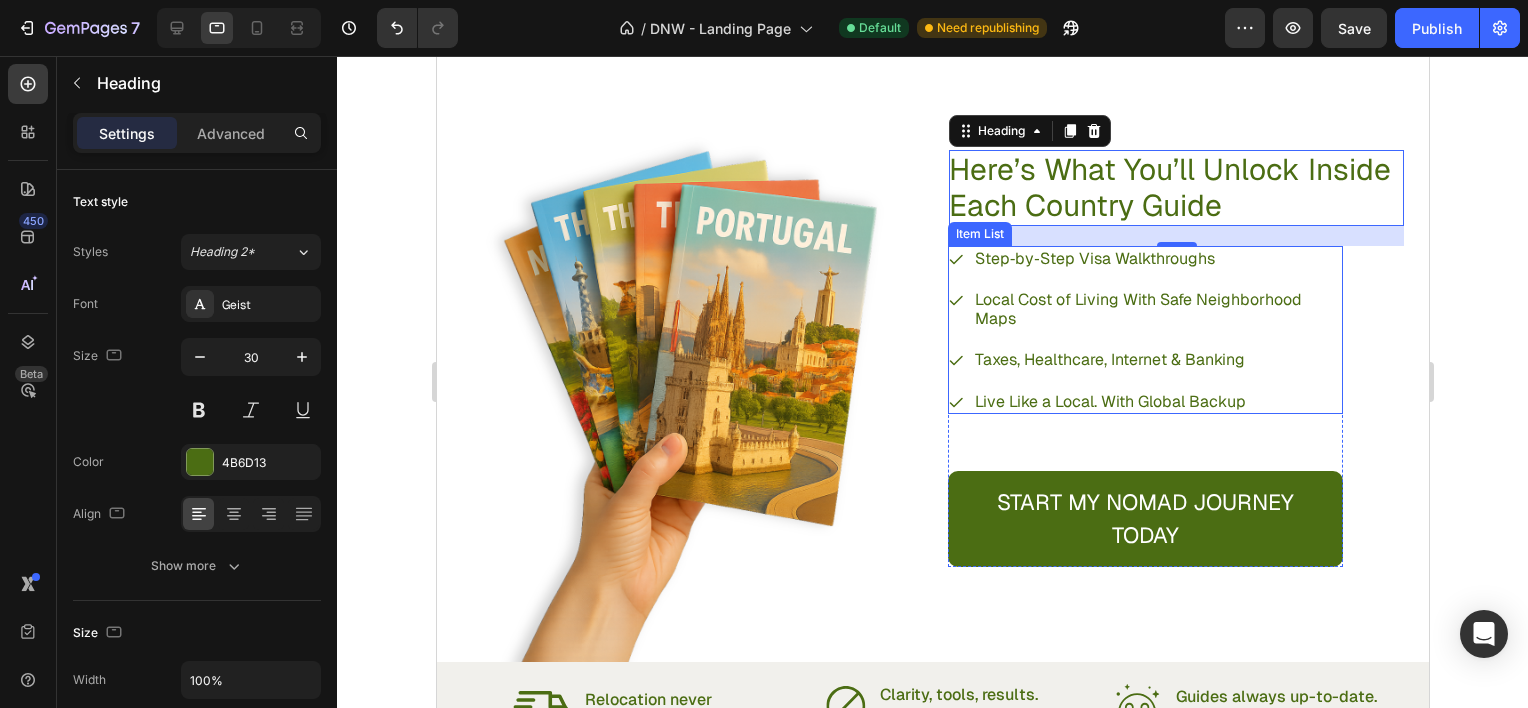 click on "Step‑by‑Step Visa Walkthroughs
Local Cost of Living With Safe Neighborhood Maps
Taxes, Healthcare, Internet & Banking
Live Like a Local. With Global Backup" at bounding box center (1144, 330) 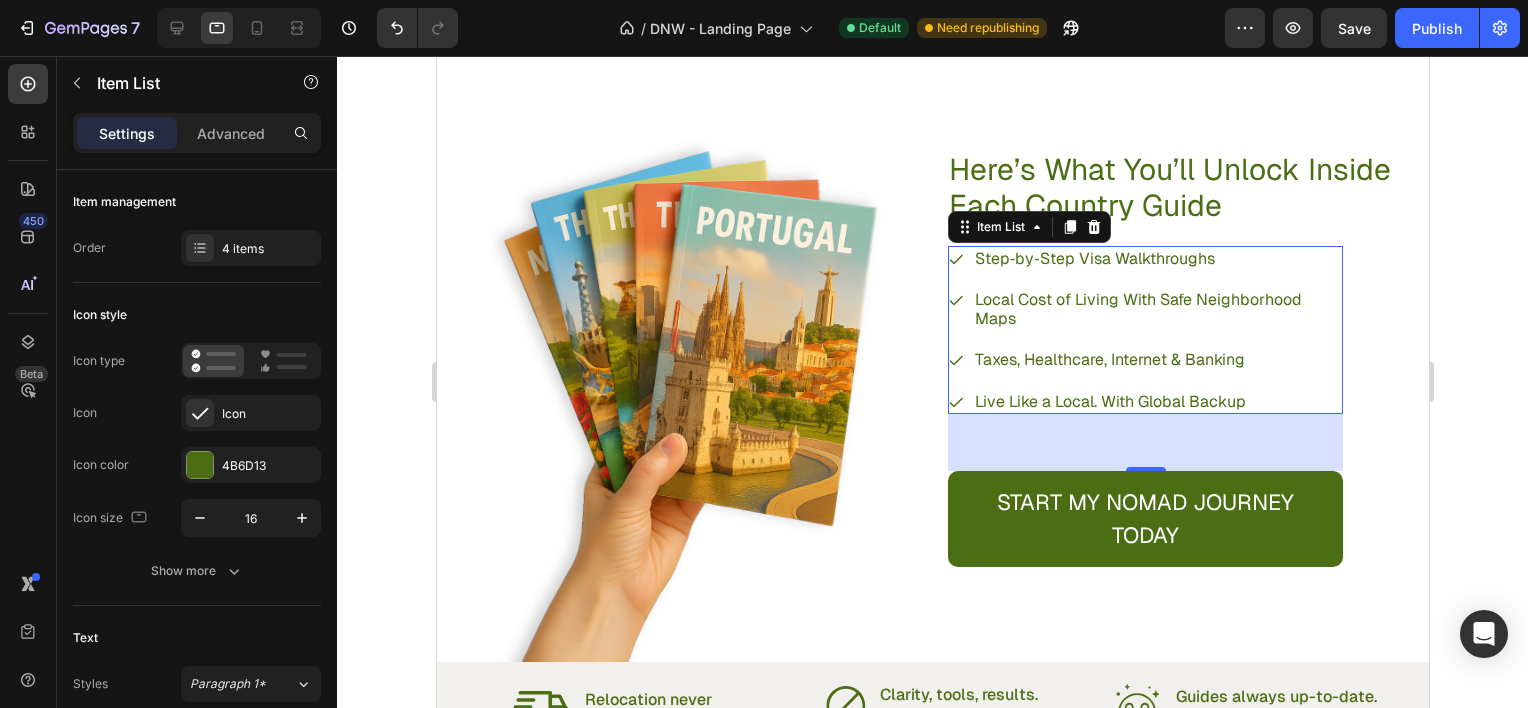 click at bounding box center [329, 1062] 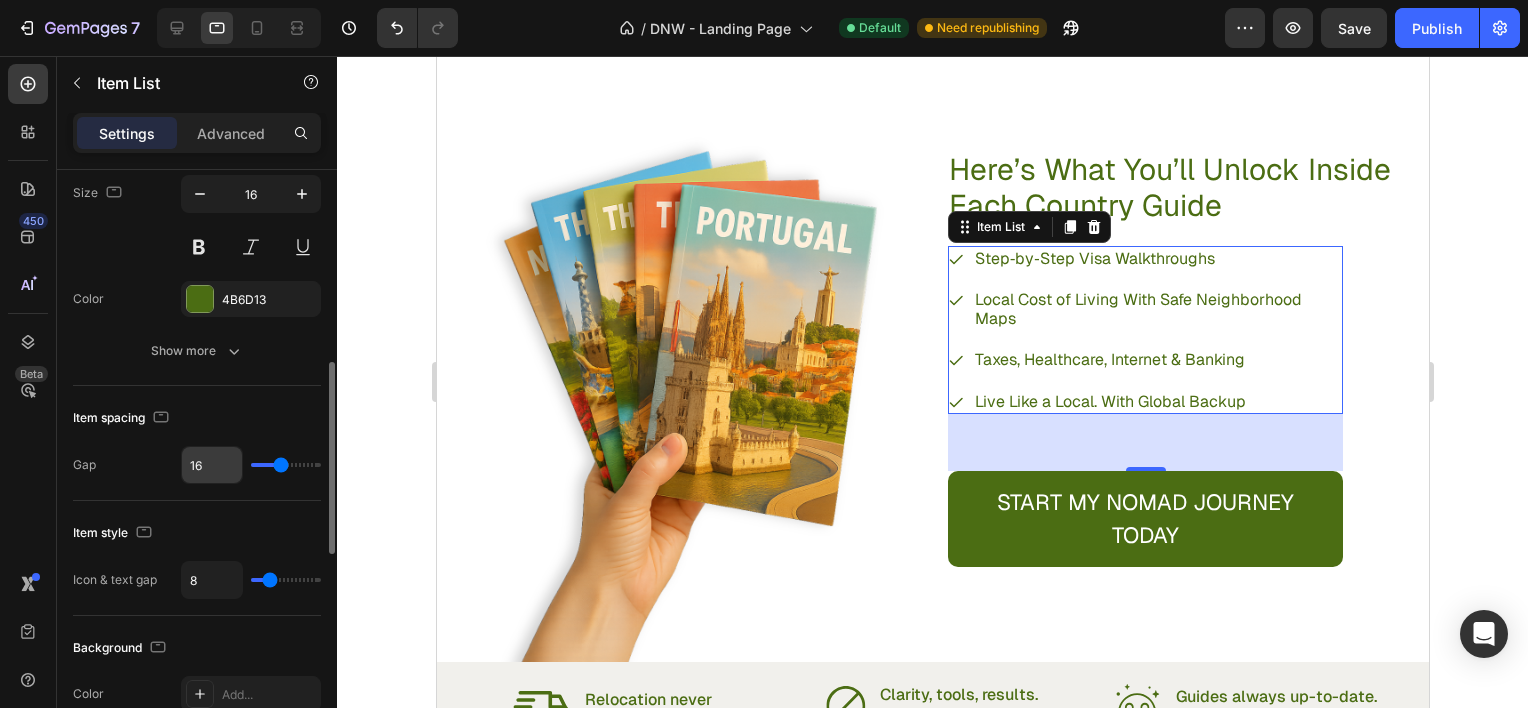 click on "16" at bounding box center (212, 465) 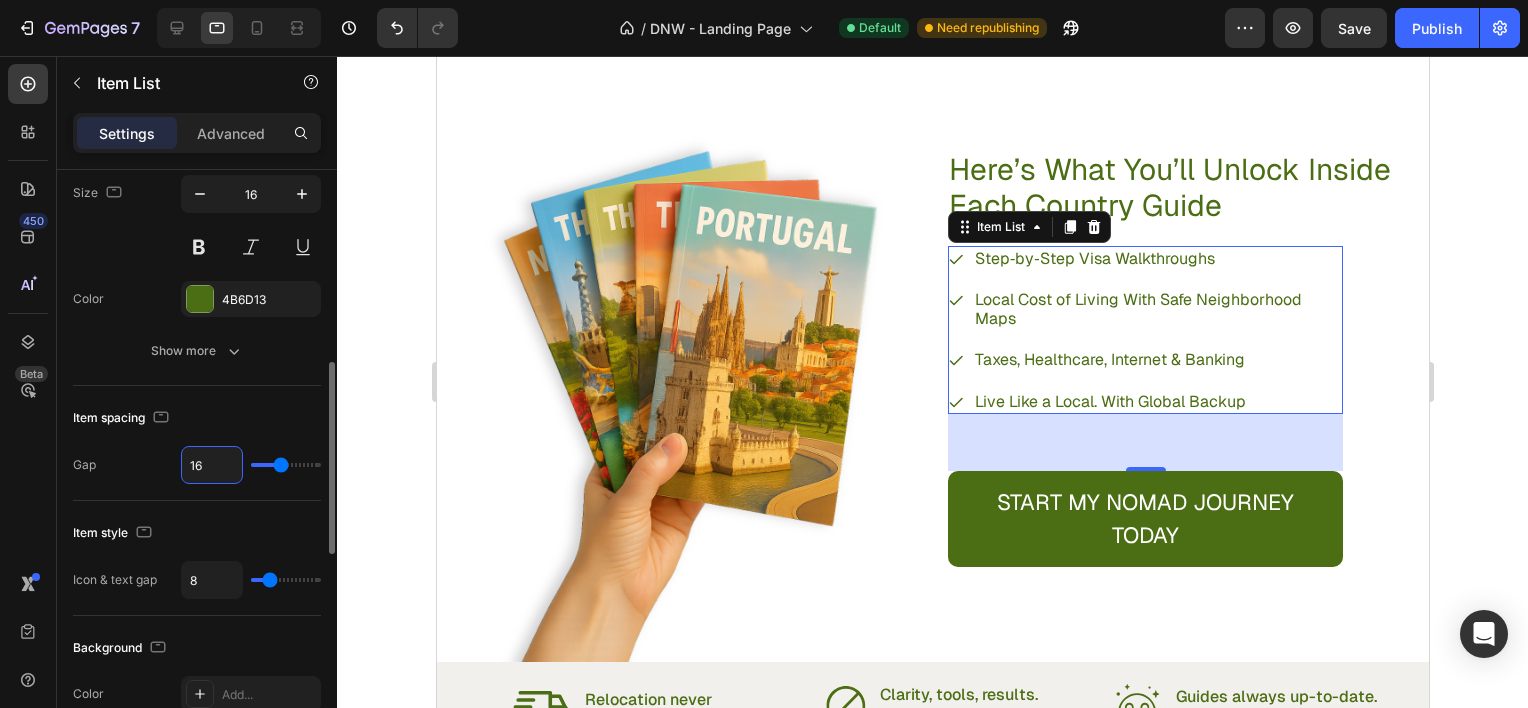 type on "1" 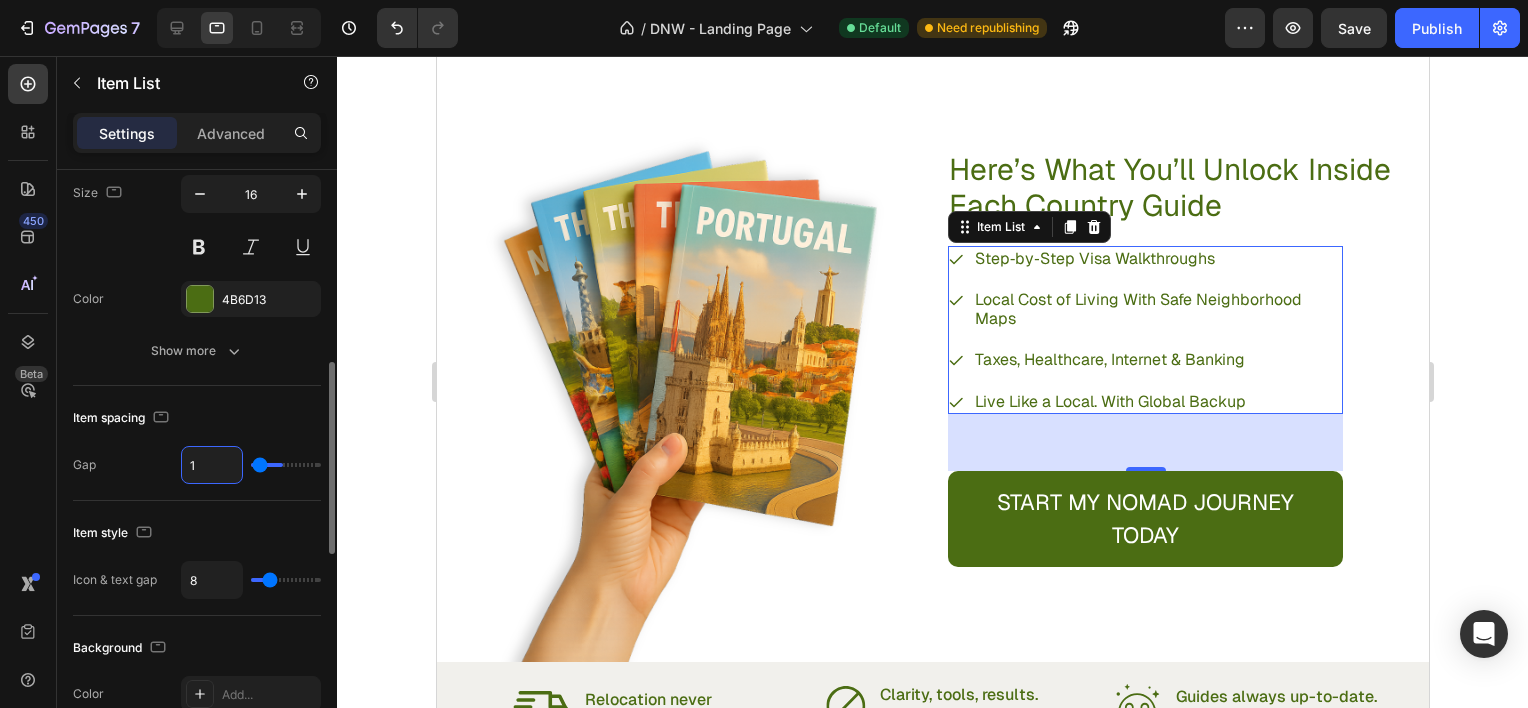 type on "10" 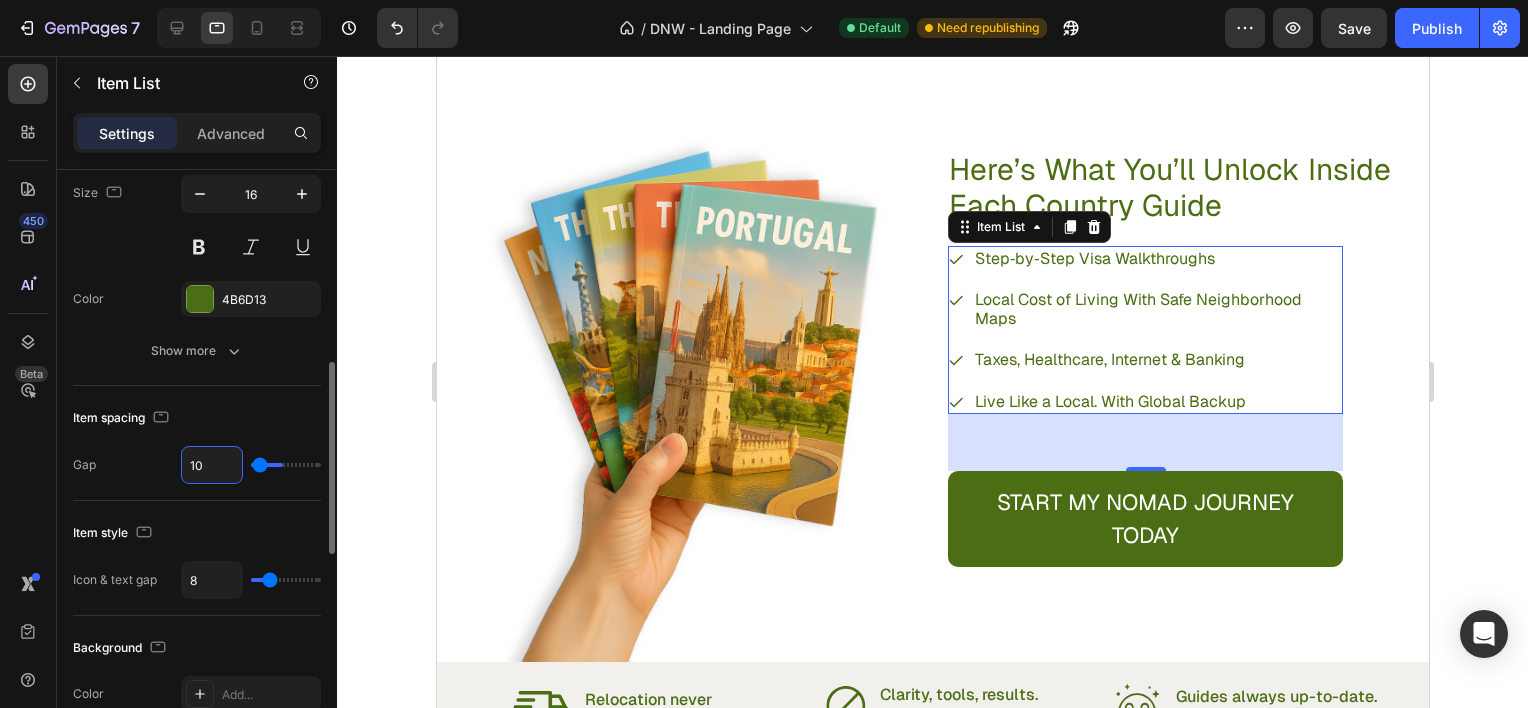 type on "10" 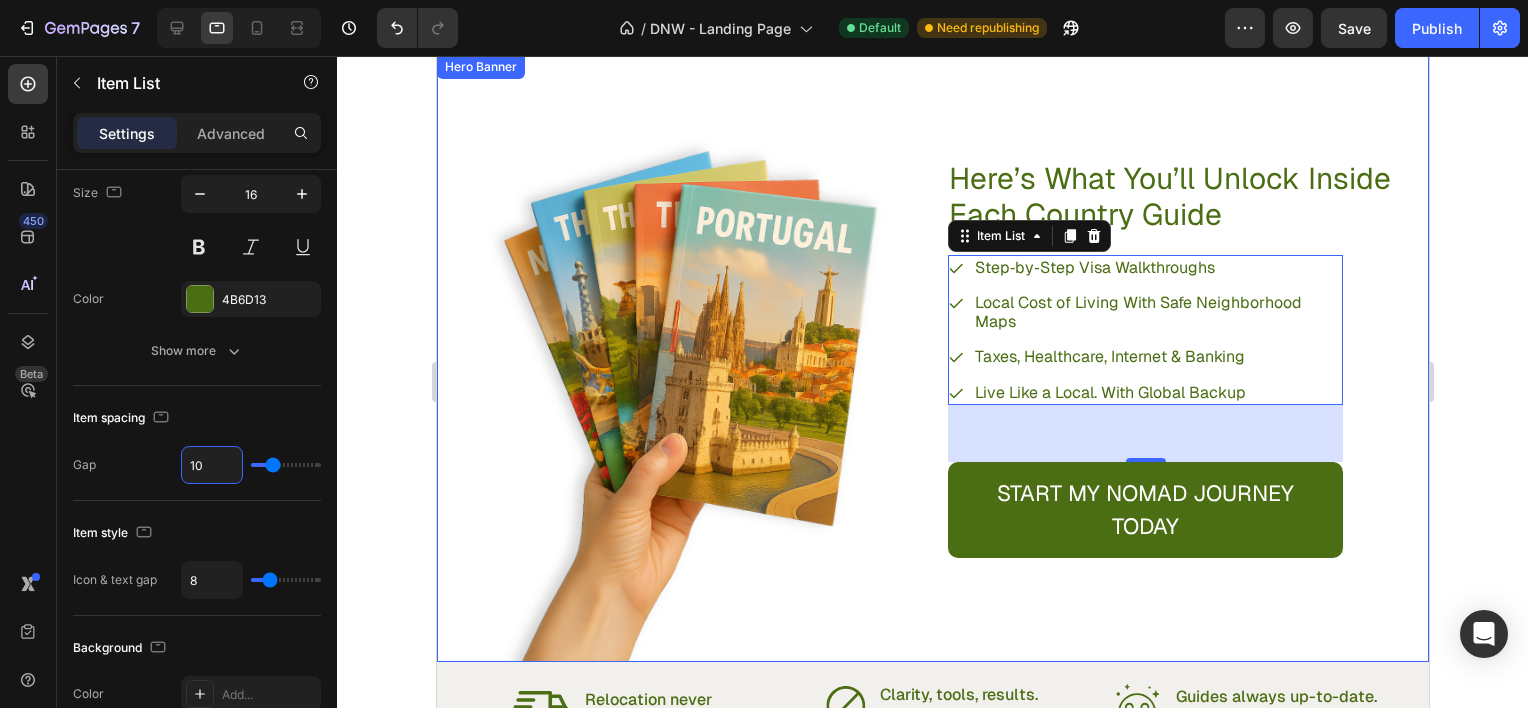 click on "Here’s What You’ll Unlock Inside Each Country Guide Heading   20
Step‑by‑Step Visa Walkthroughs
Local Cost of Living With Safe Neighborhood Maps
Taxes, Healthcare, Internet & Banking
Live Like a Local. With Global Backup Item List   57 START MY NOMAD JOURNEY TODAY Button Row" at bounding box center [1175, 358] 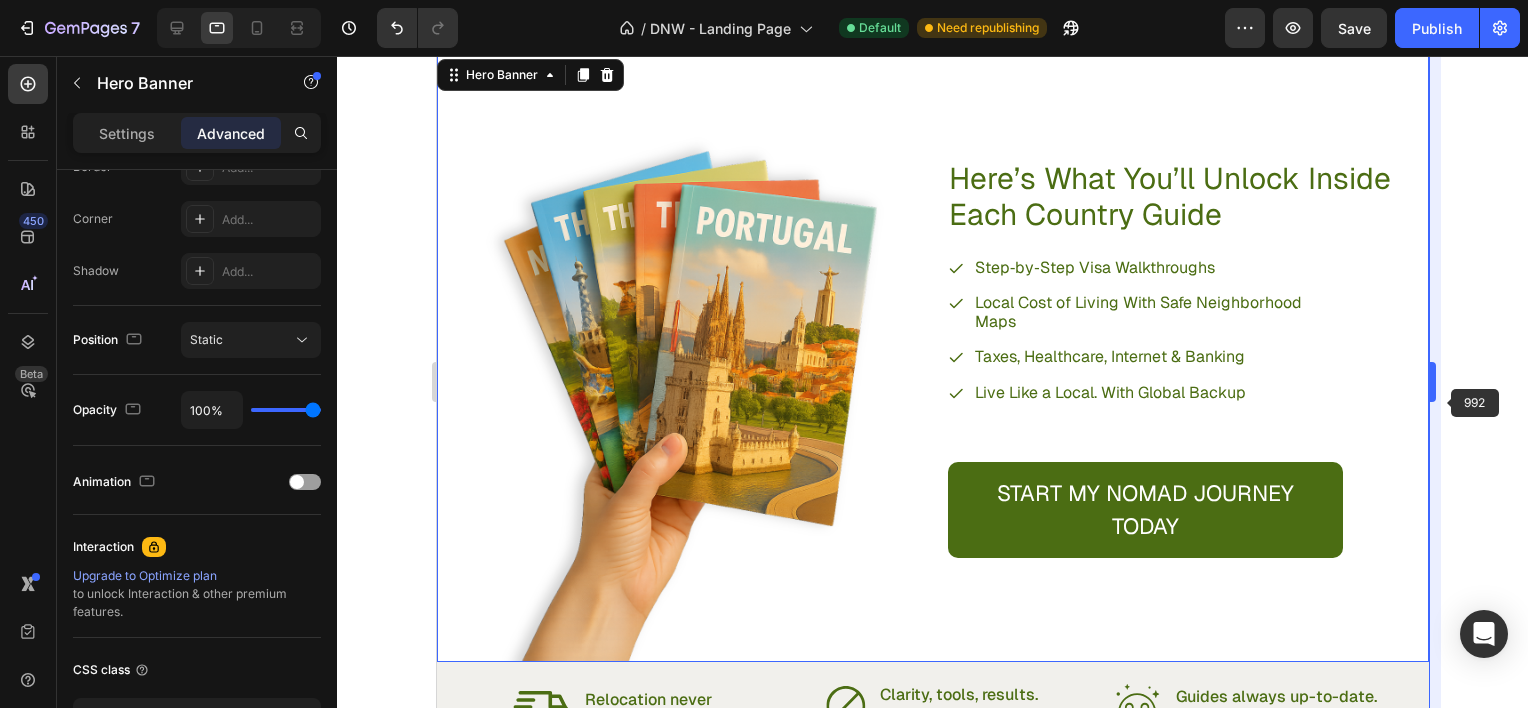 scroll, scrollTop: 0, scrollLeft: 0, axis: both 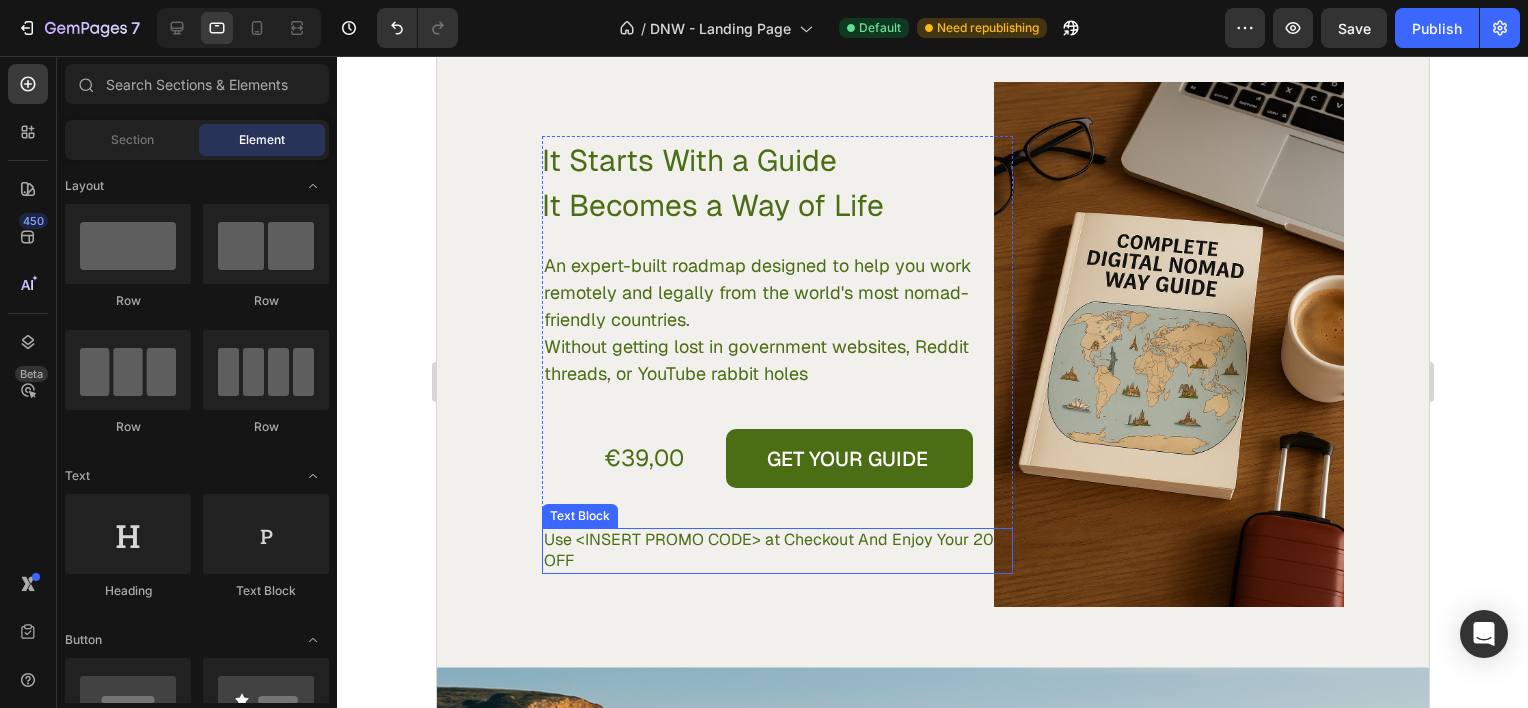 click on "Use <INSERT PROMO CODE> at Checkout And Enjoy Your 20% OFF" at bounding box center (776, 551) 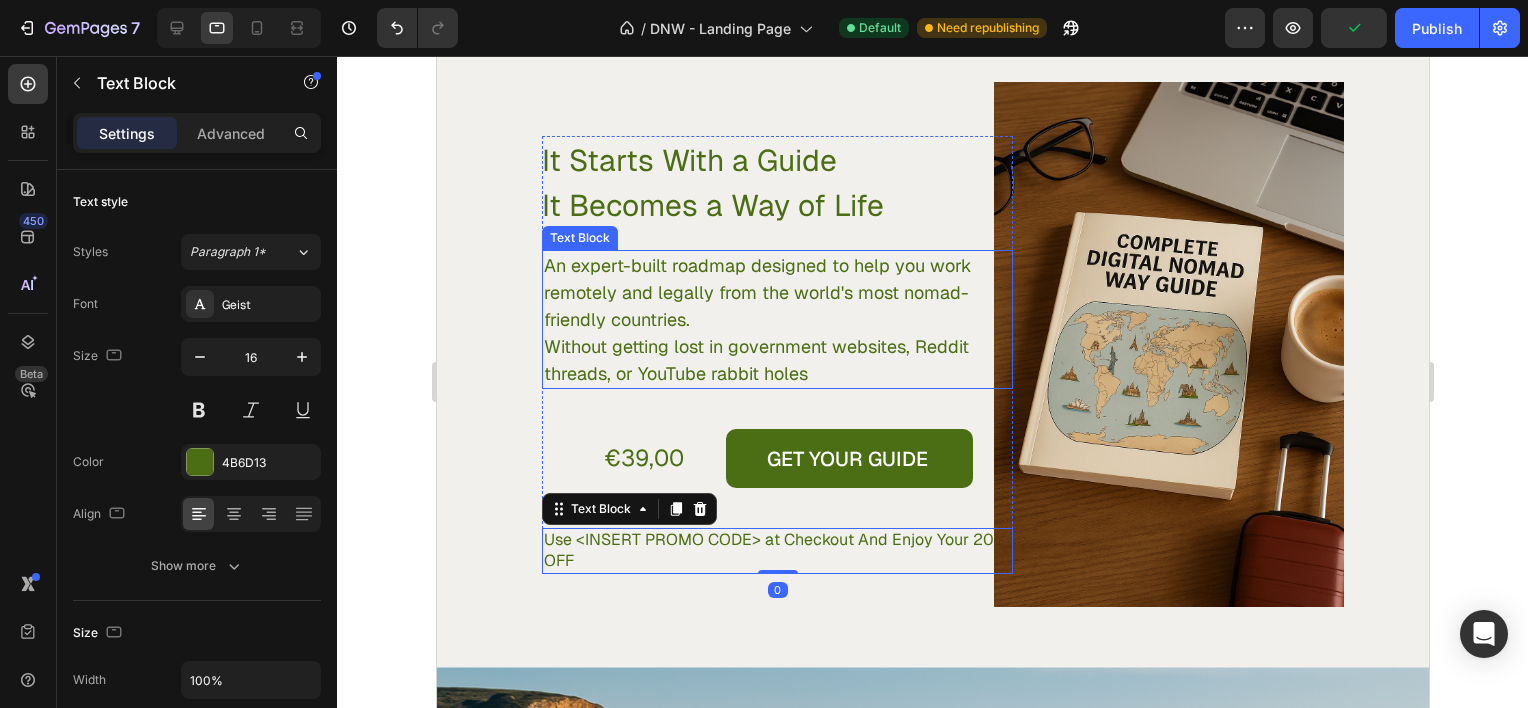 click on "An expert-built roadmap designed to help you work remotely and legally from the world's most nomad-friendly countries." at bounding box center (776, 292) 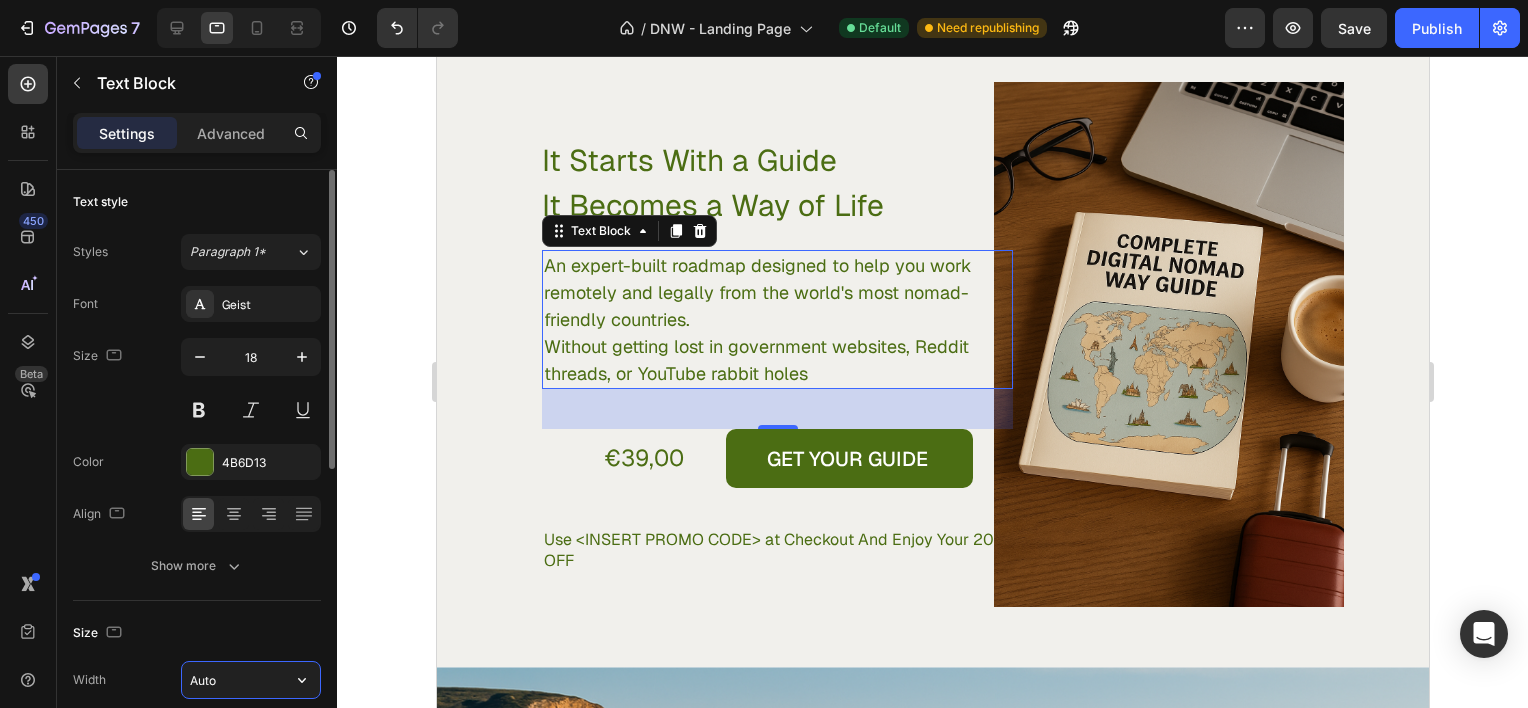 click on "Auto" at bounding box center [251, 680] 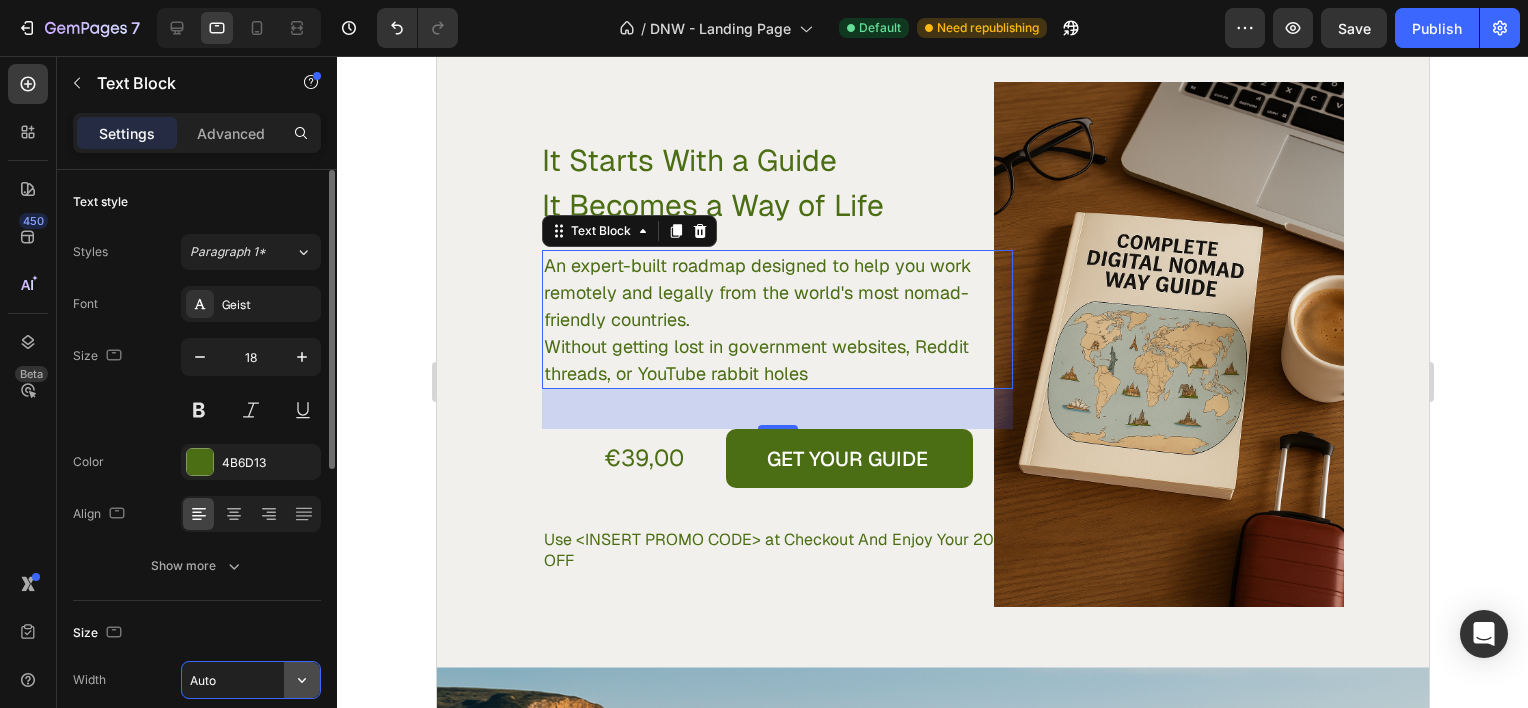 click 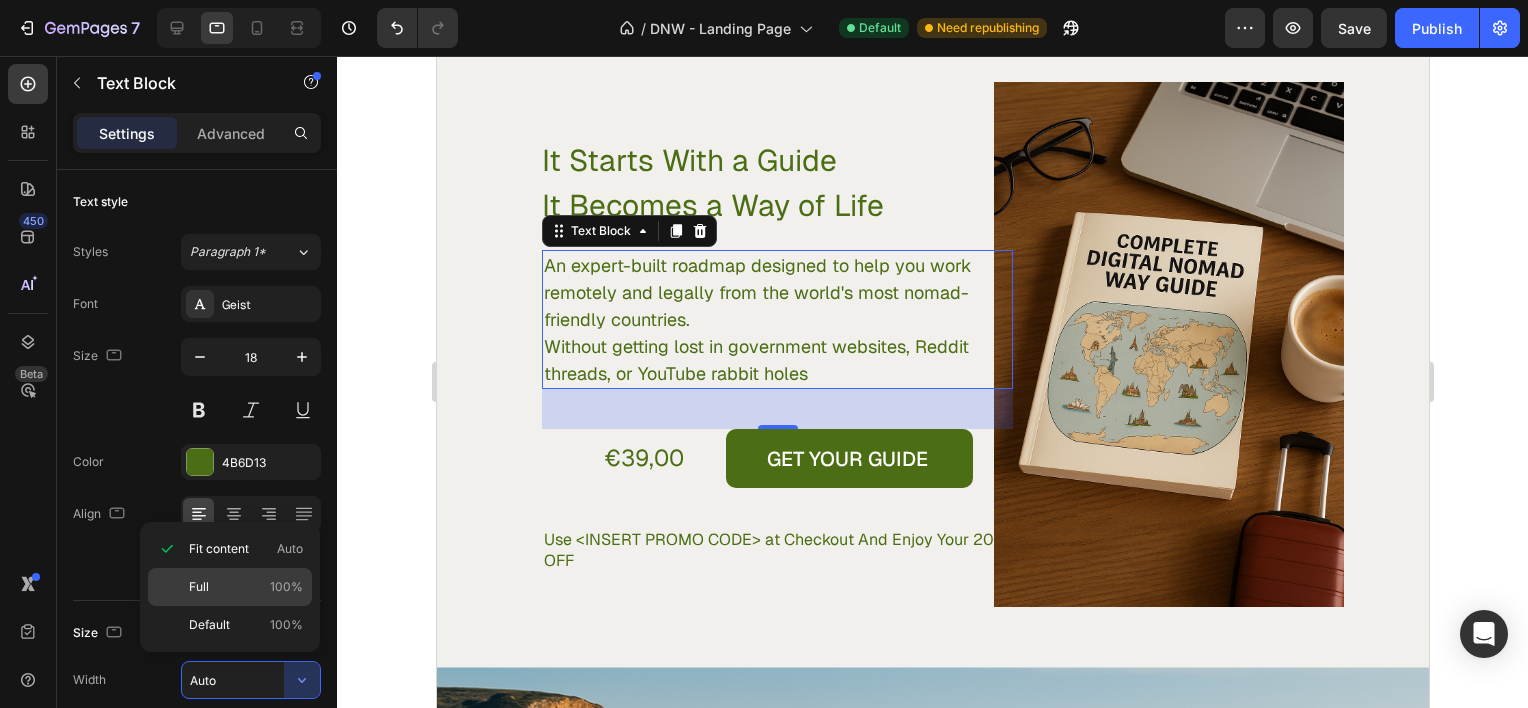 click on "Full 100%" at bounding box center [246, 587] 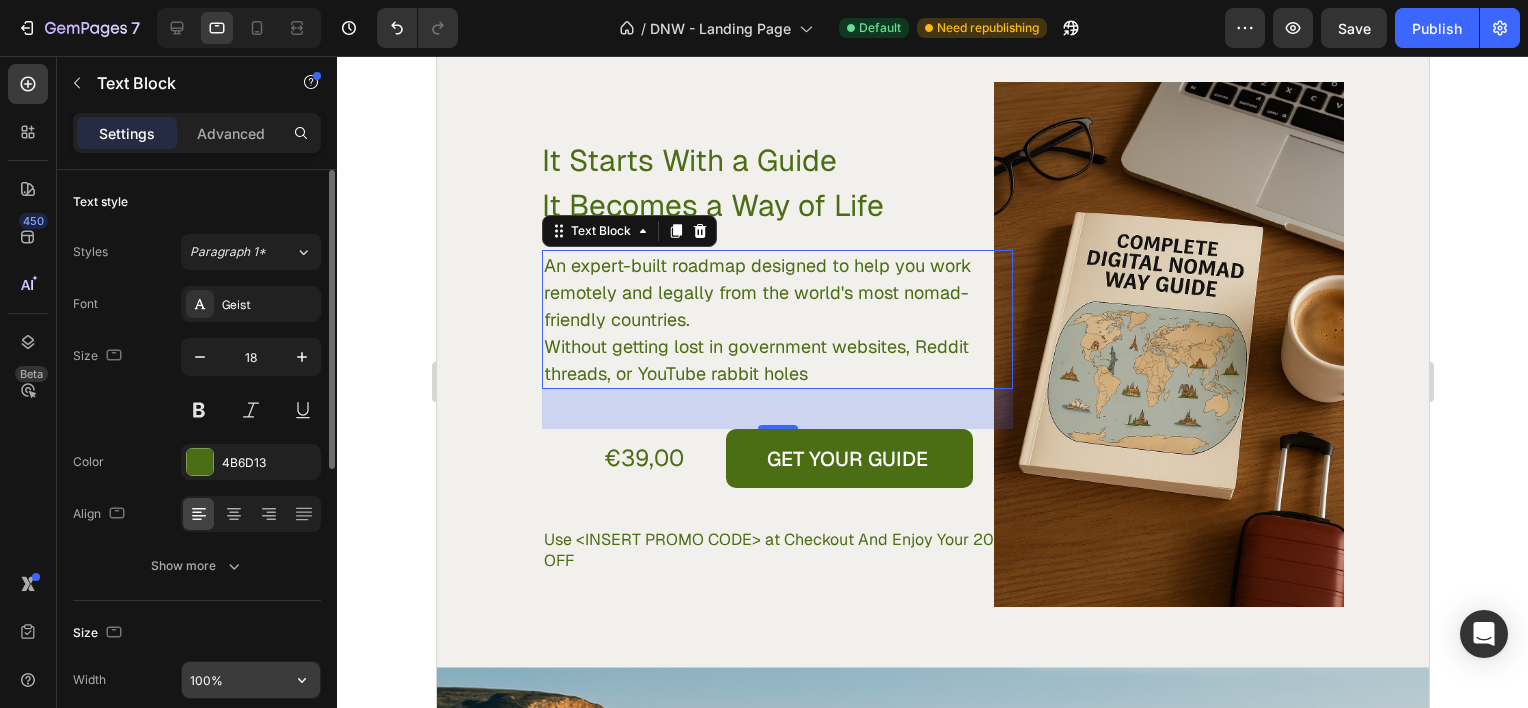click on "100%" at bounding box center [251, 680] 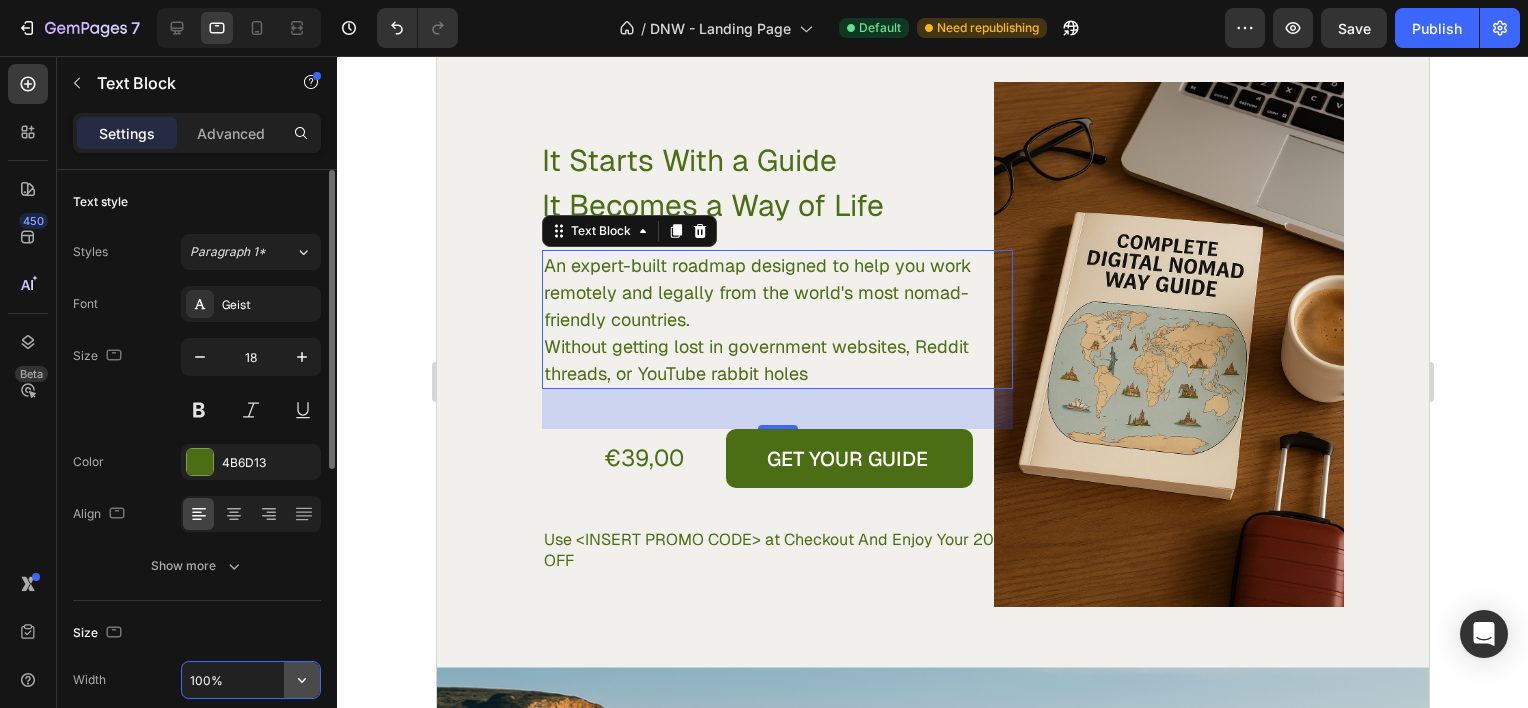 click 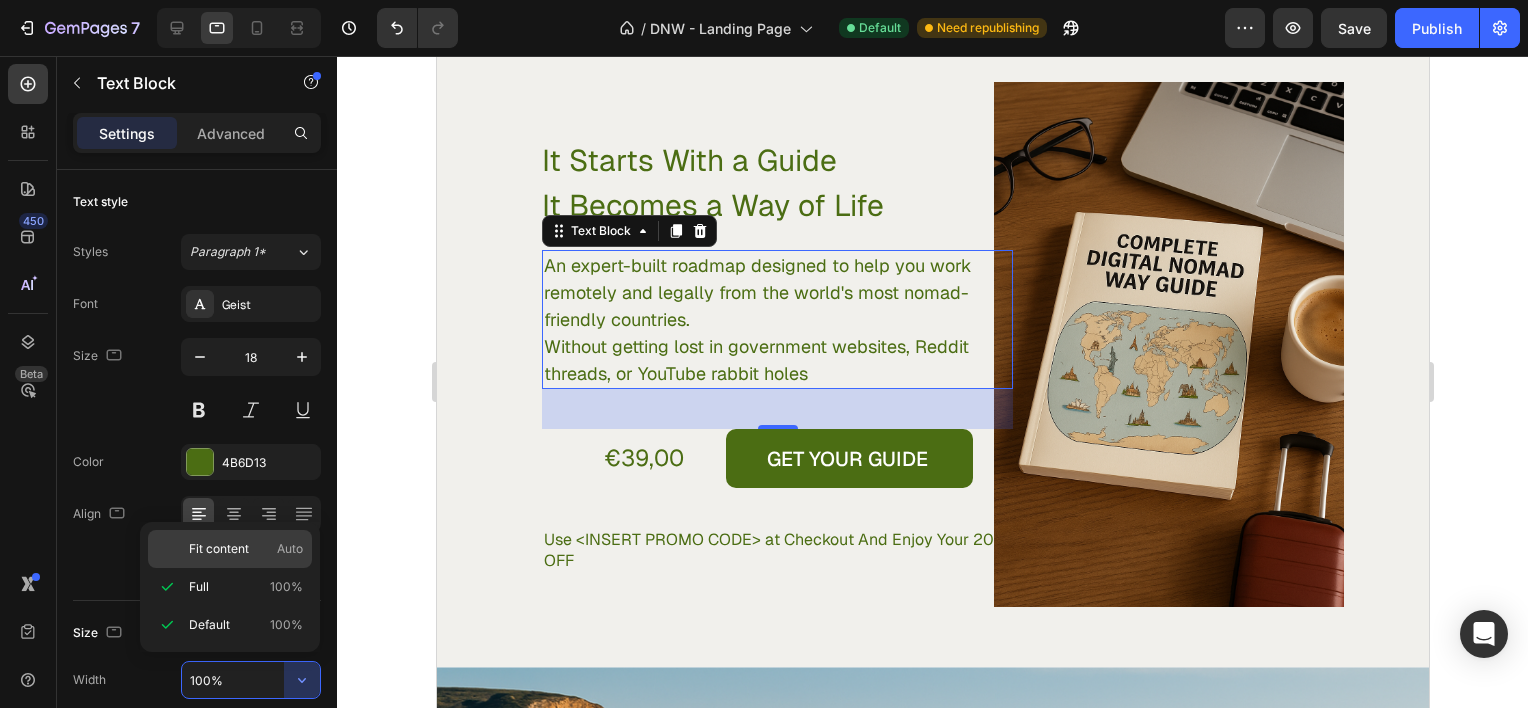 click on "Fit content" at bounding box center [219, 549] 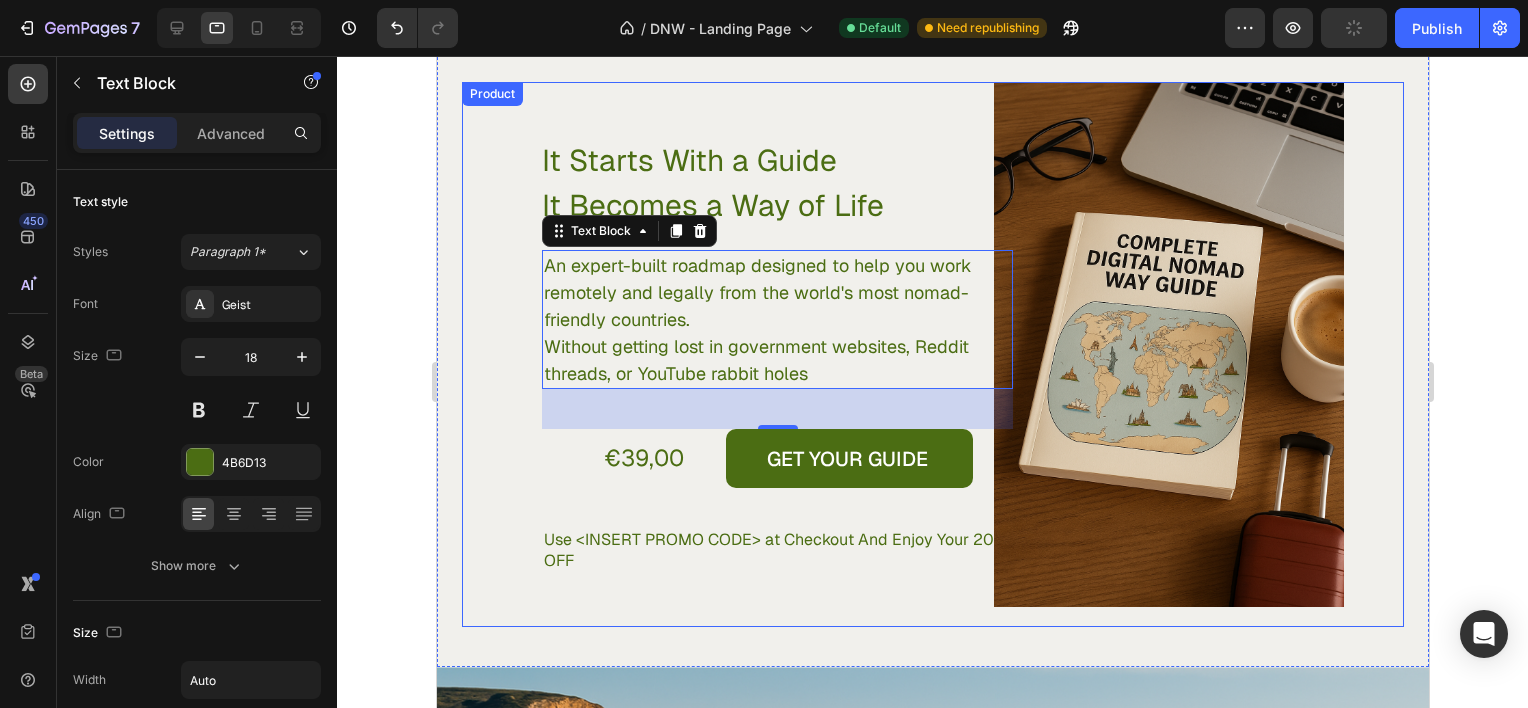 click on "It Starts With a Guide It Becomes a Way of Life Heading An expert-built roadmap designed to help you work remotely and legally from the world's most nomad-friendly countries. Without getting lost in government websites, Reddit threads, or YouTube rabbit holes Text Block   40 €39,00 Product Price Product Price GET YOUR GUIDE Add to Cart Row Use <PROMO CODE> at Checkout And Enjoy Your 20% OFF Text Block Row" at bounding box center [696, 354] 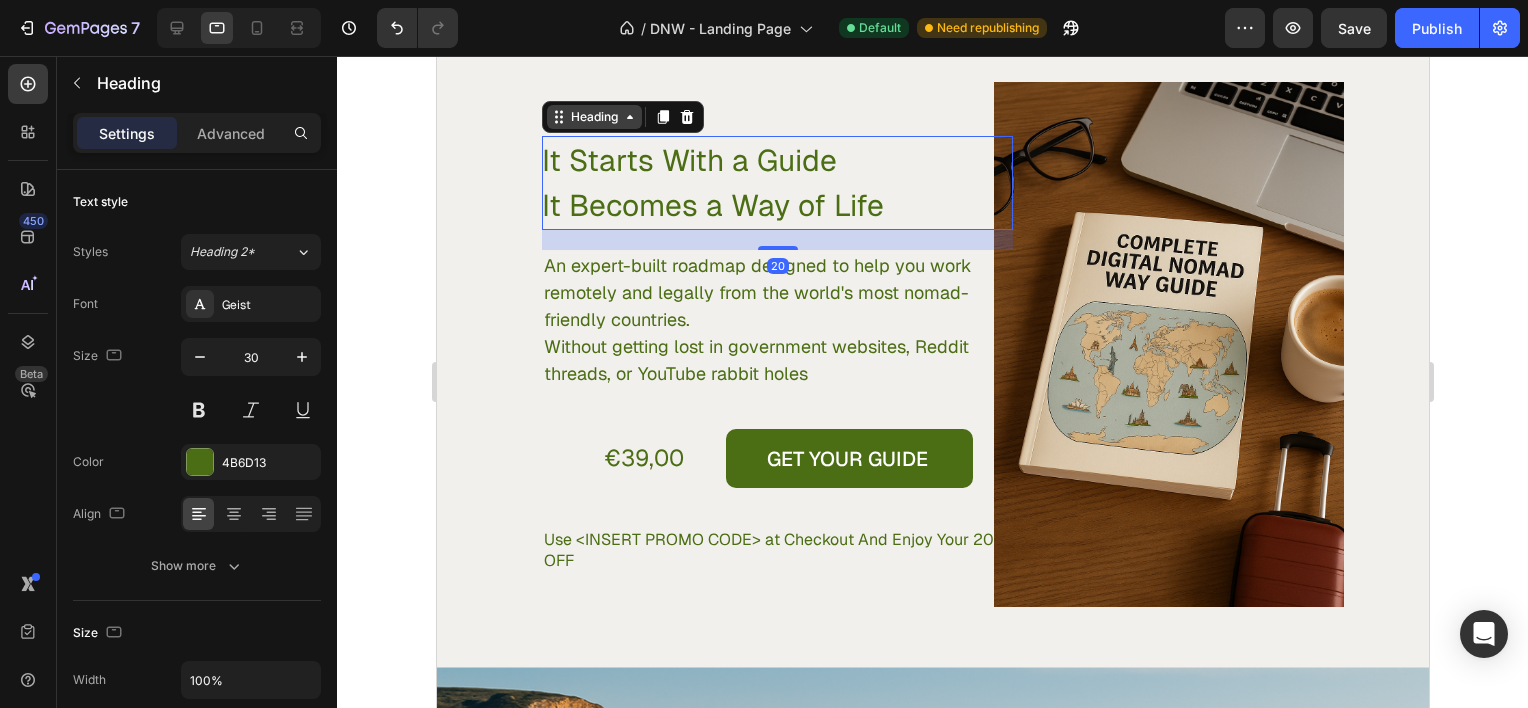 click on "Heading" at bounding box center (593, 117) 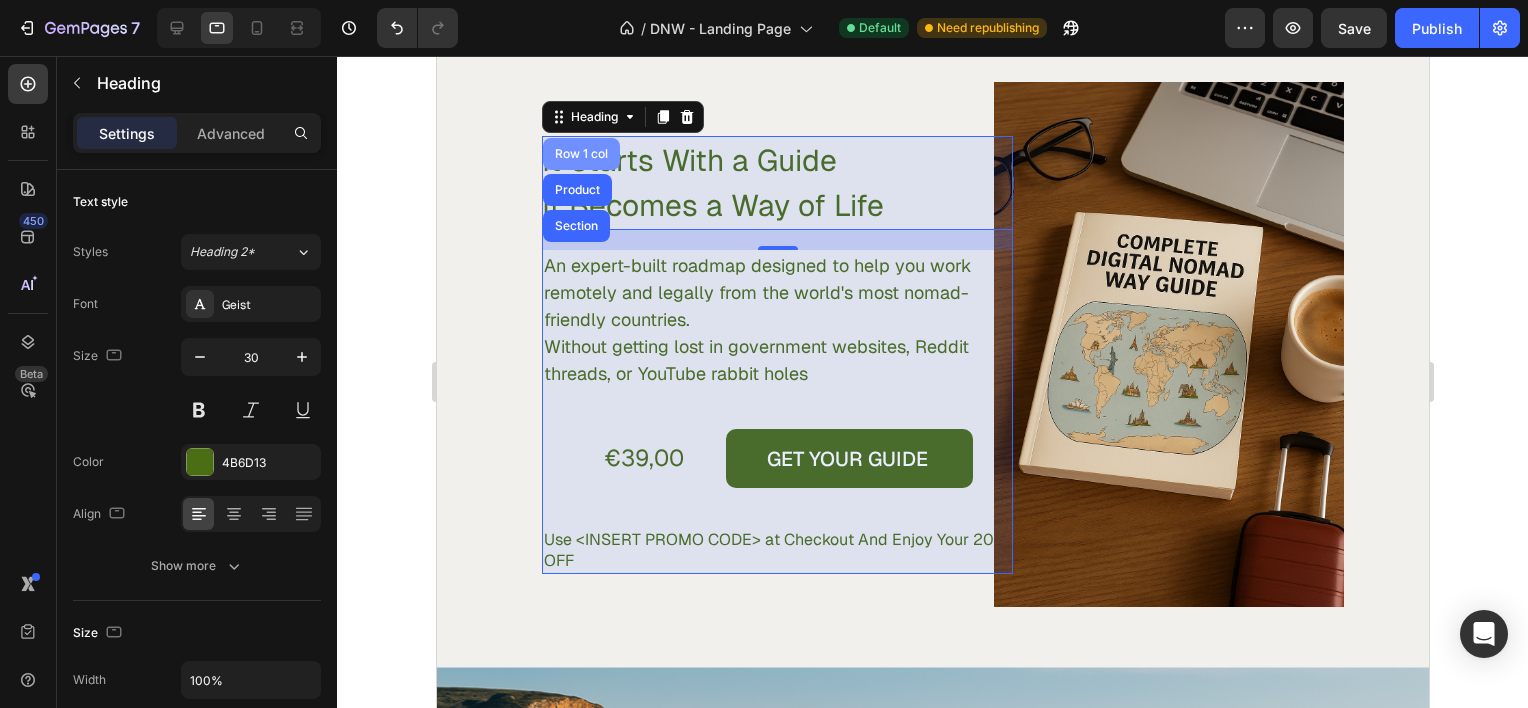 click on "Row 1 col" at bounding box center [580, 154] 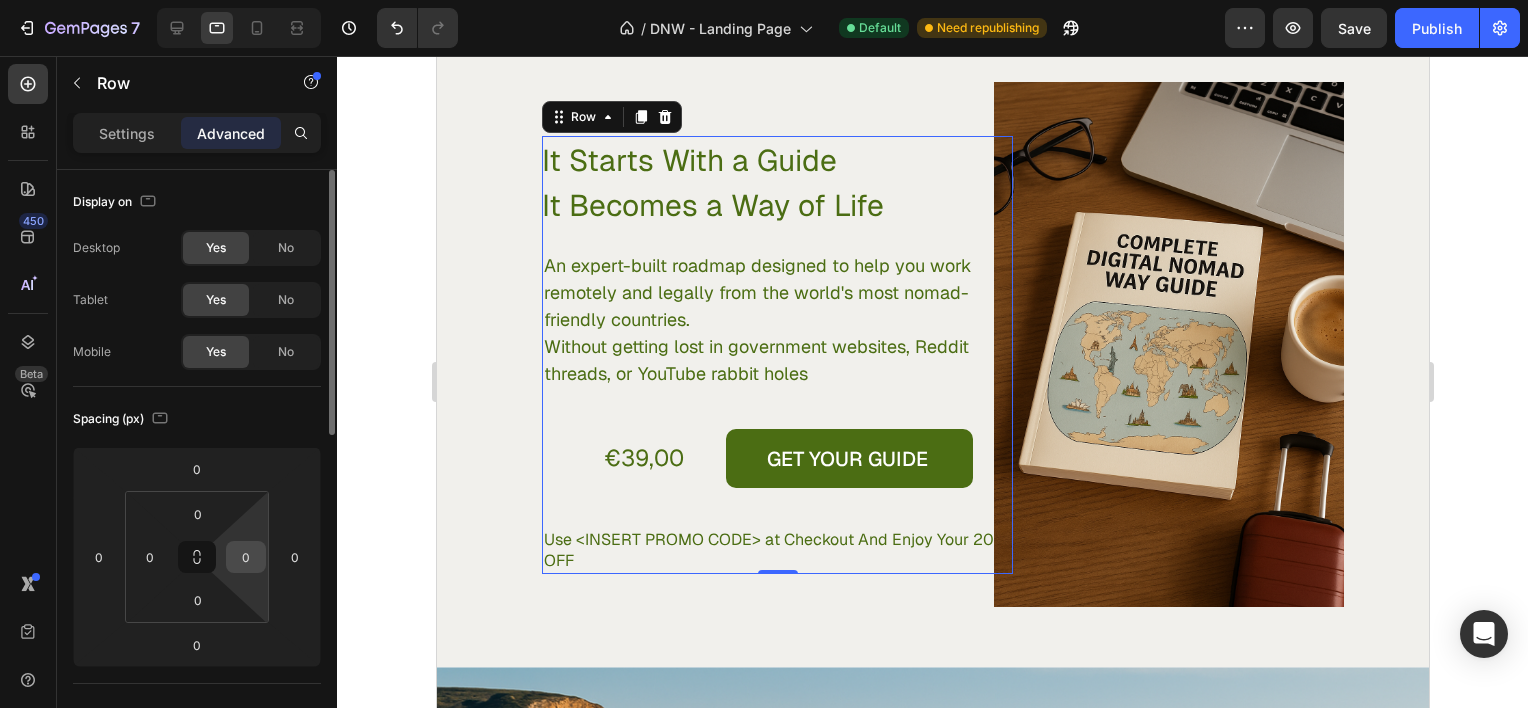 click on "0" at bounding box center [246, 557] 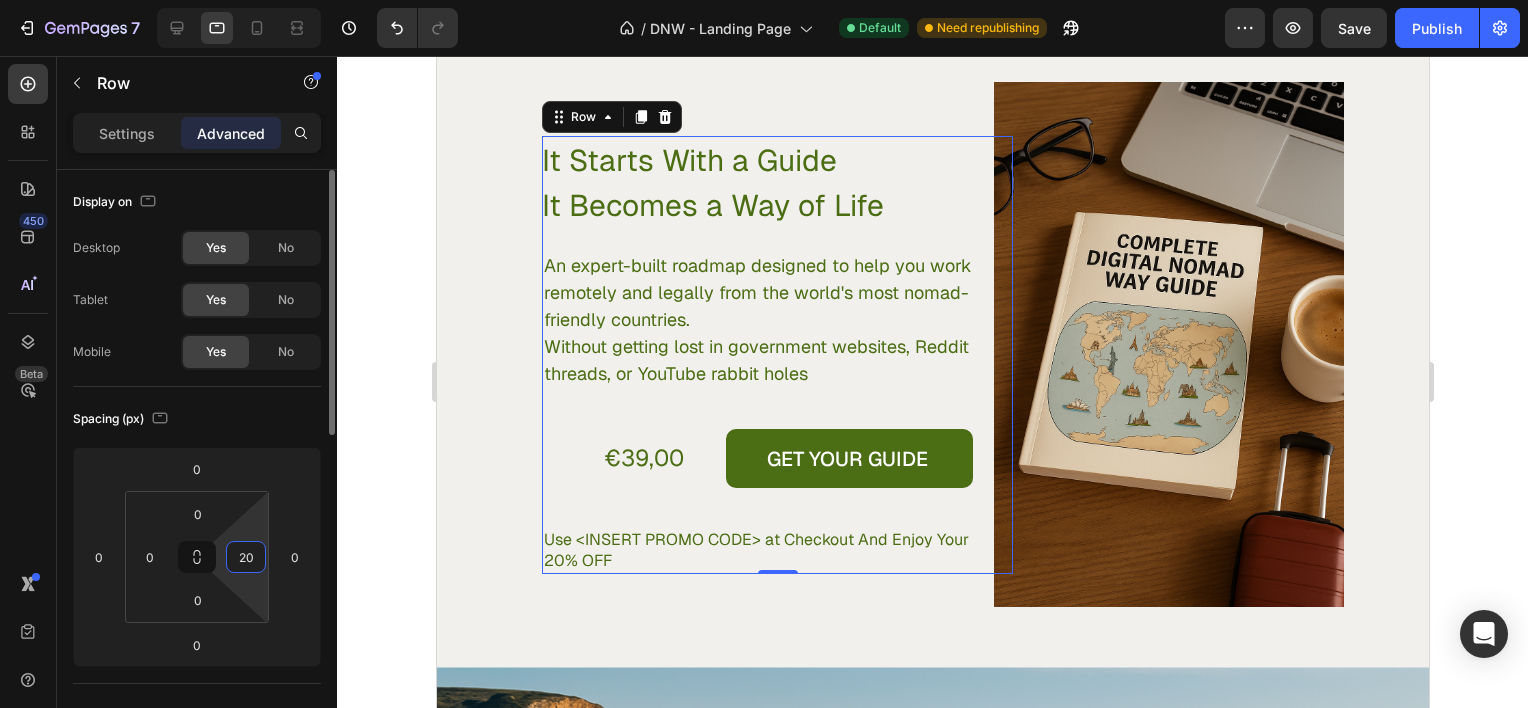 type on "2" 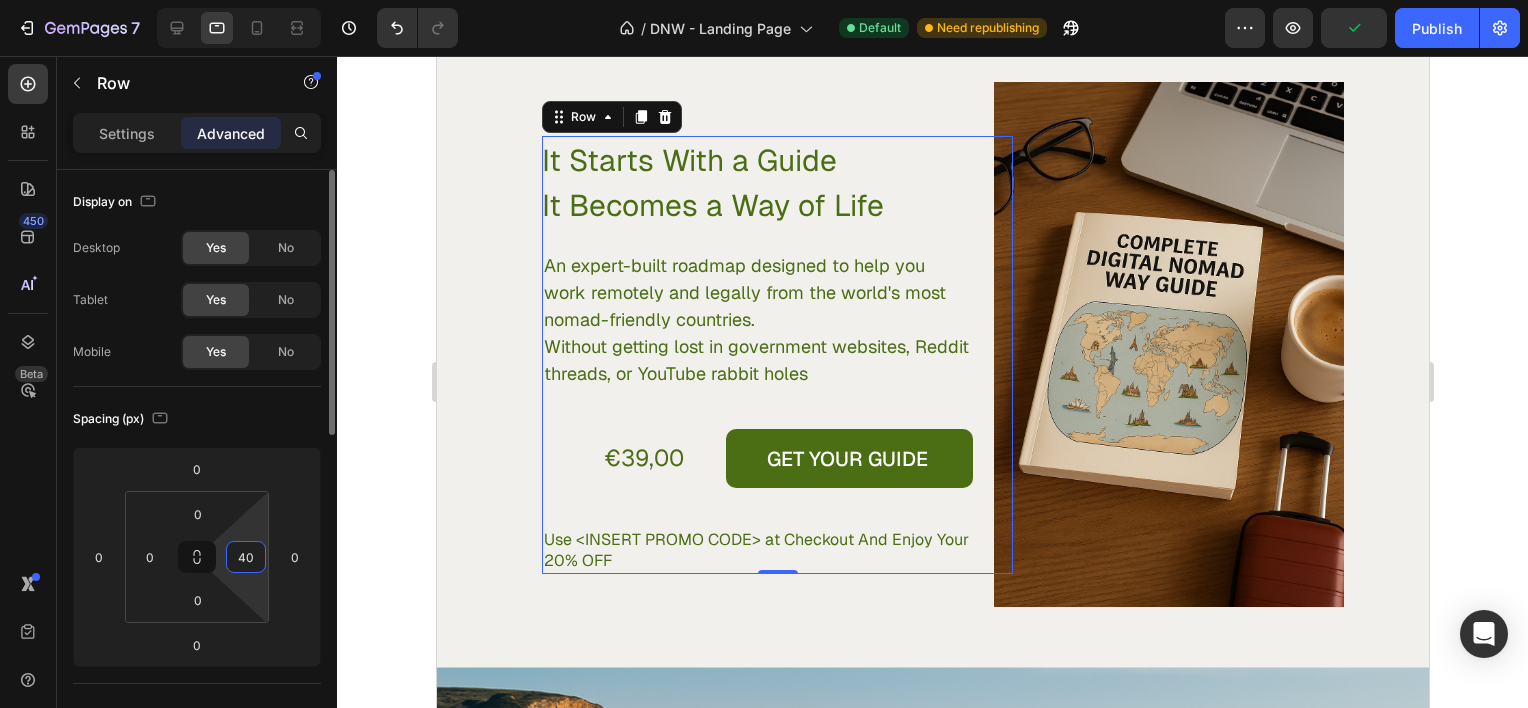 type on "4" 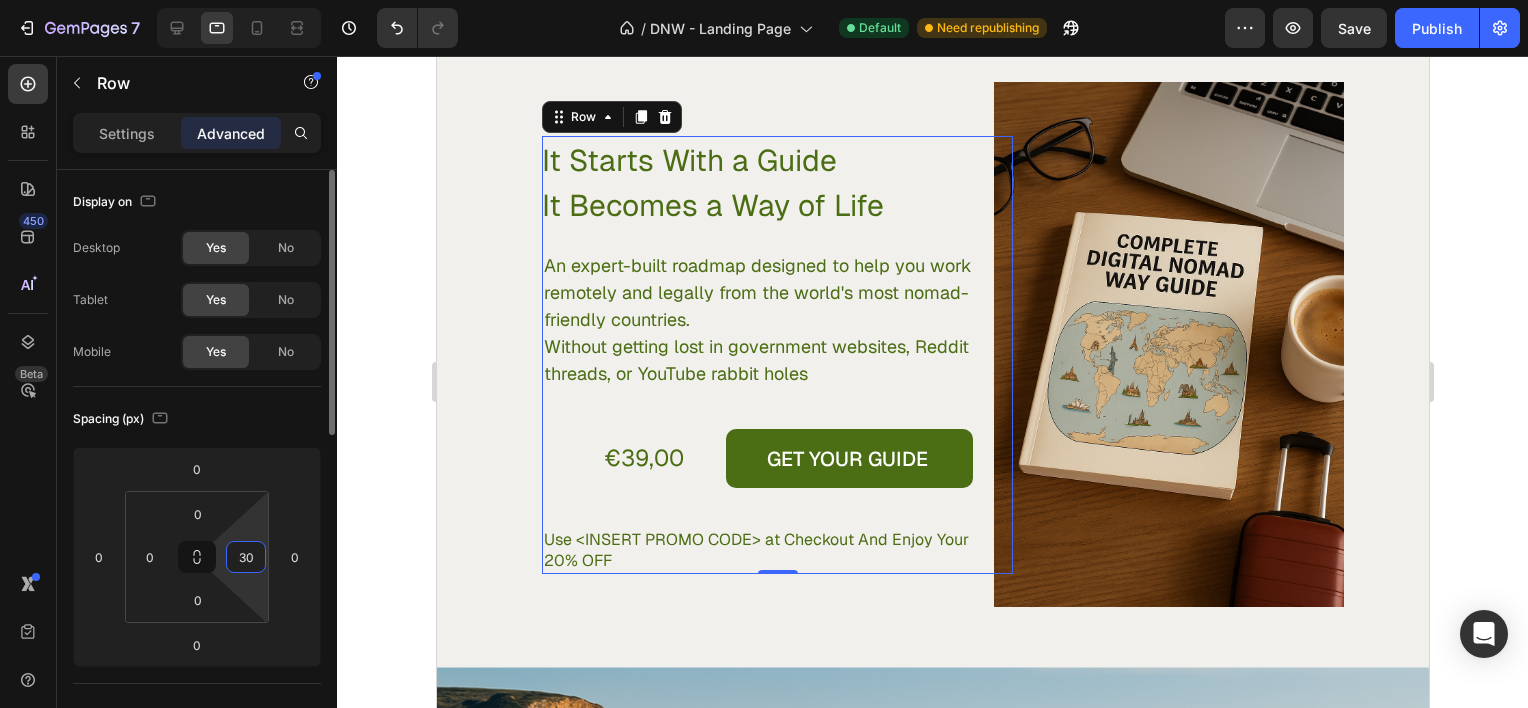 type on "30" 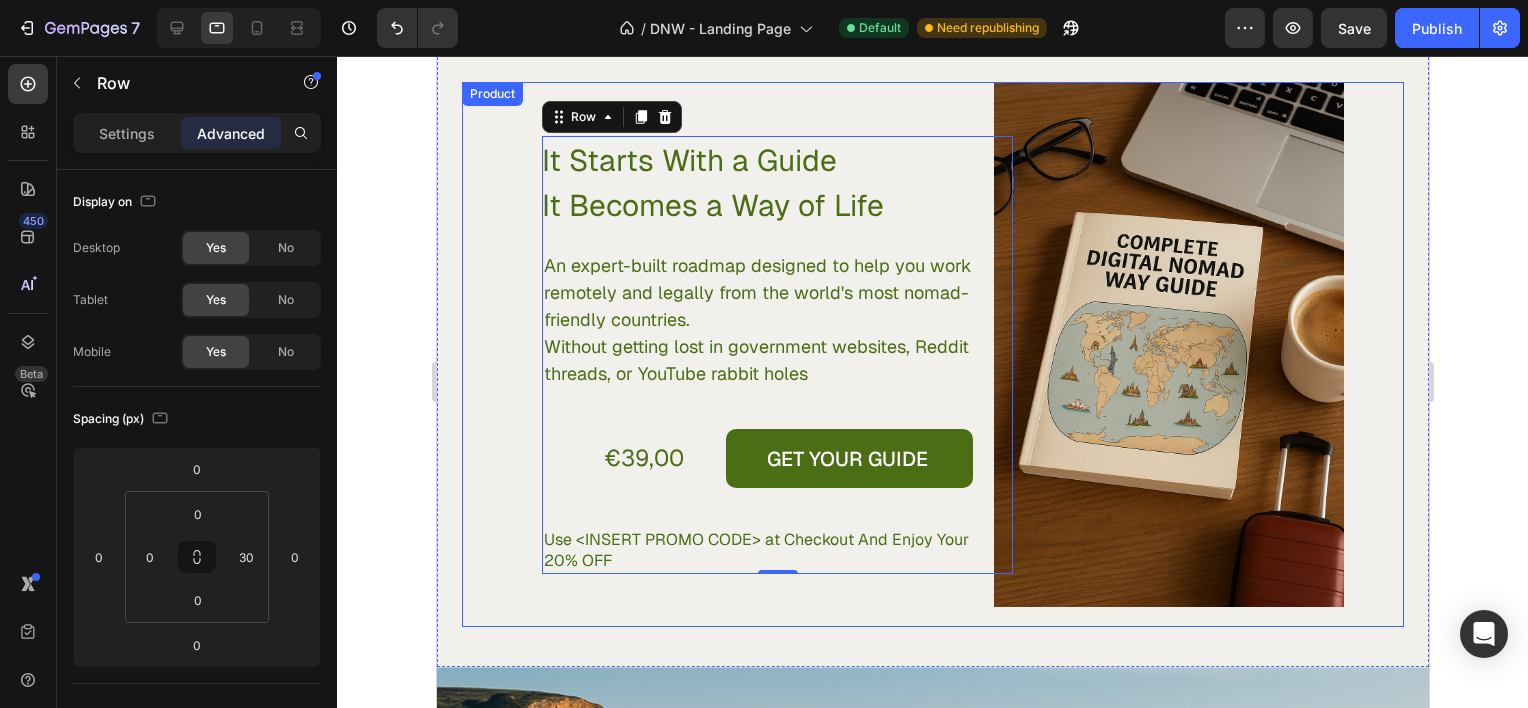 click on "It Starts With a Guide It Becomes a Way of Life Heading An expert-built roadmap designed to help you work remotely and legally from the world's most nomad-friendly countries. Without getting lost in government websites, Reddit threads, or YouTube rabbit holes Text Block €39,00 Product Price Product Price GET YOUR GUIDE Add to Cart Row Use <PROMO CODE> at Checkout And Enjoy Your 20% OFF Text Block Row" at bounding box center (696, 354) 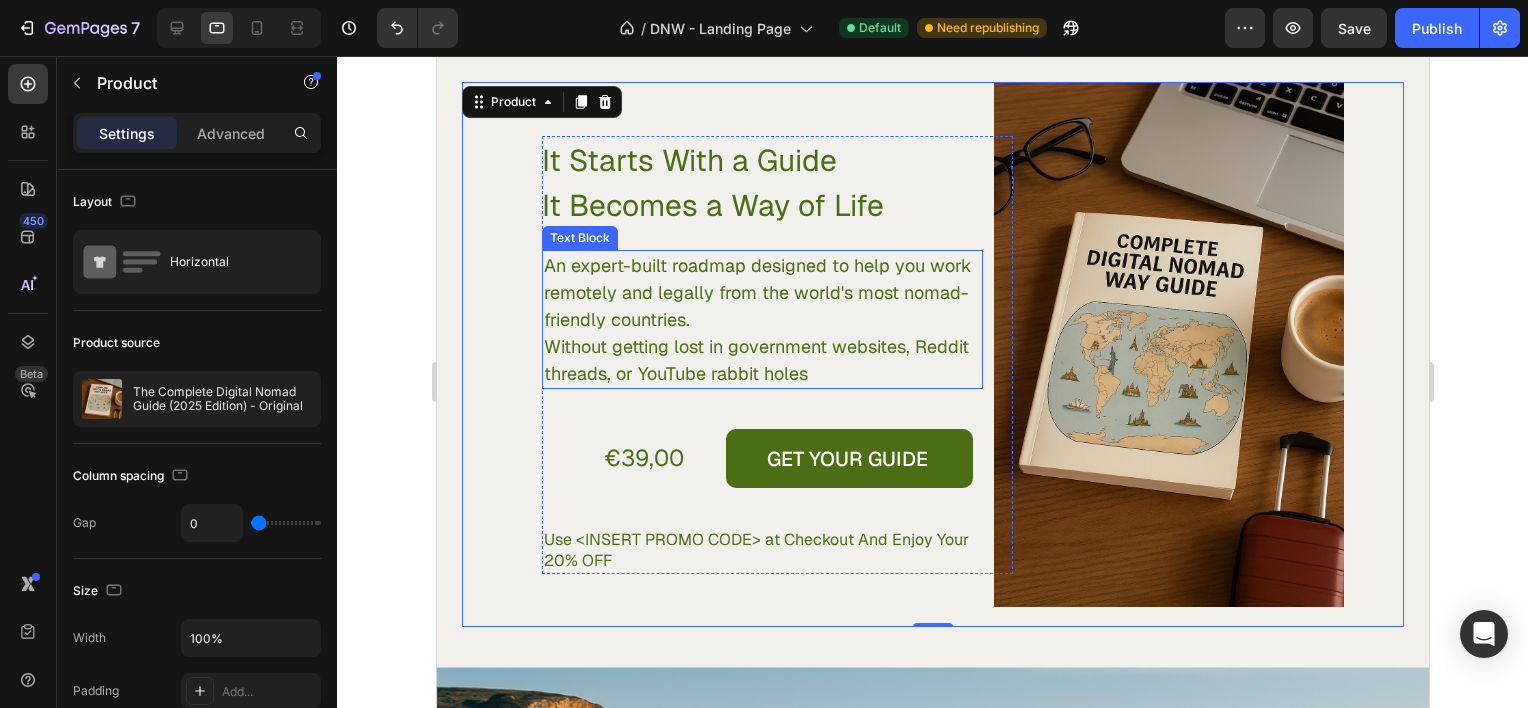click on "An expert-built roadmap designed to help you work remotely and legally from the world's most nomad-friendly countries. Without getting lost in government websites, Reddit threads, or YouTube rabbit holes" at bounding box center (761, 319) 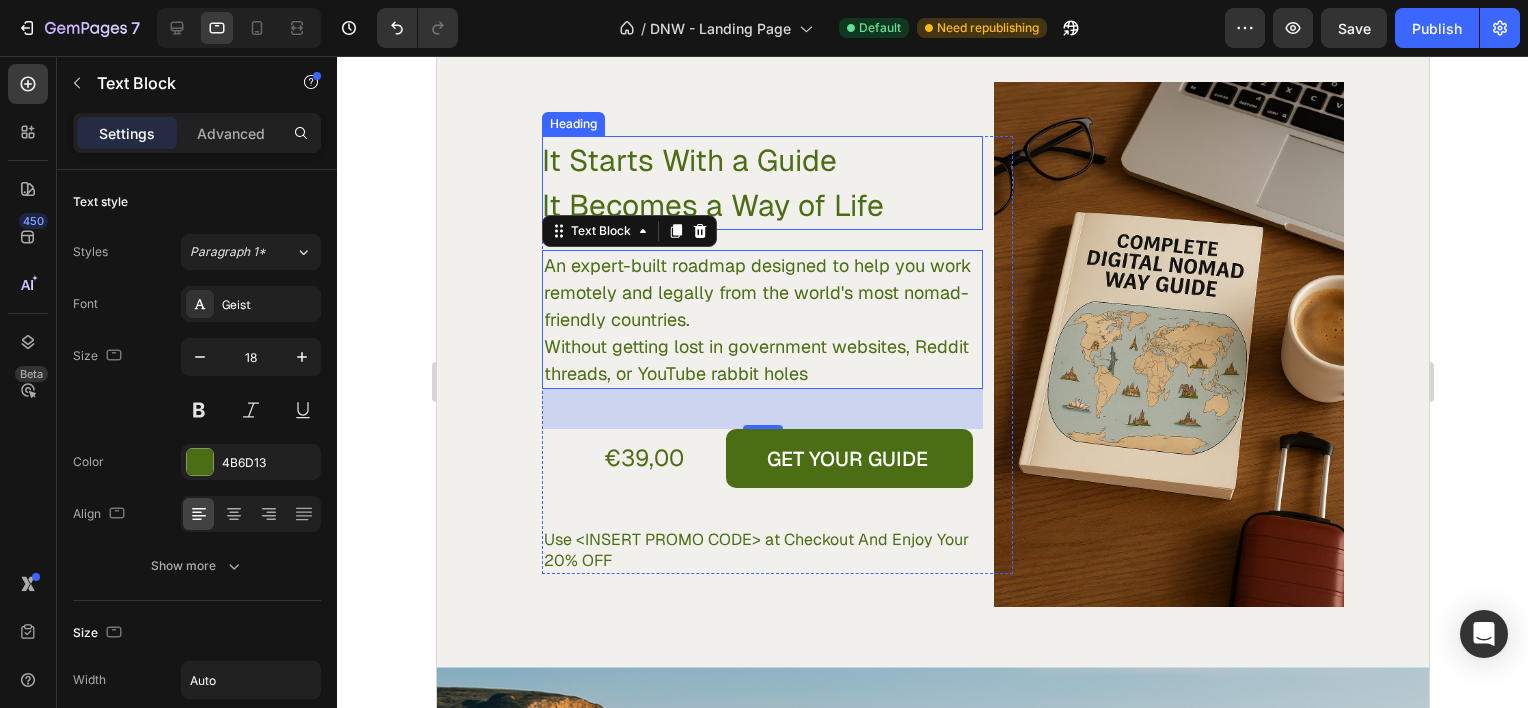 click on "It Starts With a Guide It Becomes a Way of Life" at bounding box center (761, 183) 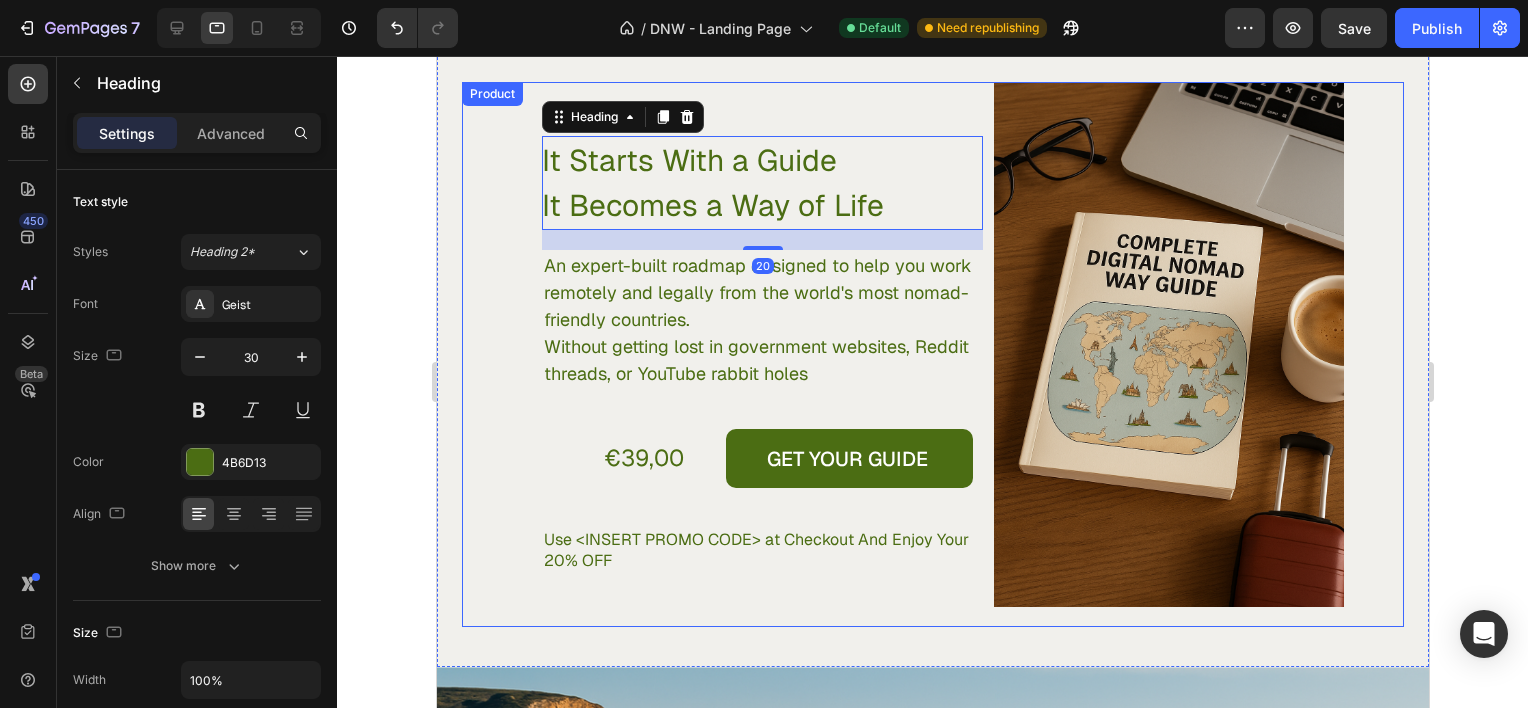 click on "It Starts With a Guide It Becomes a Way of Life Heading   20 An expert-built roadmap designed to help you work remotely and legally from the world's most nomad-friendly countries. Without getting lost in government websites, Reddit threads, or YouTube rabbit holes Text Block €39,00 Product Price Product Price GET YOUR GUIDE Add to Cart Row Use <PROMO CODE> at Checkout And Enjoy Your 20% OFF Text Block Row" at bounding box center [696, 354] 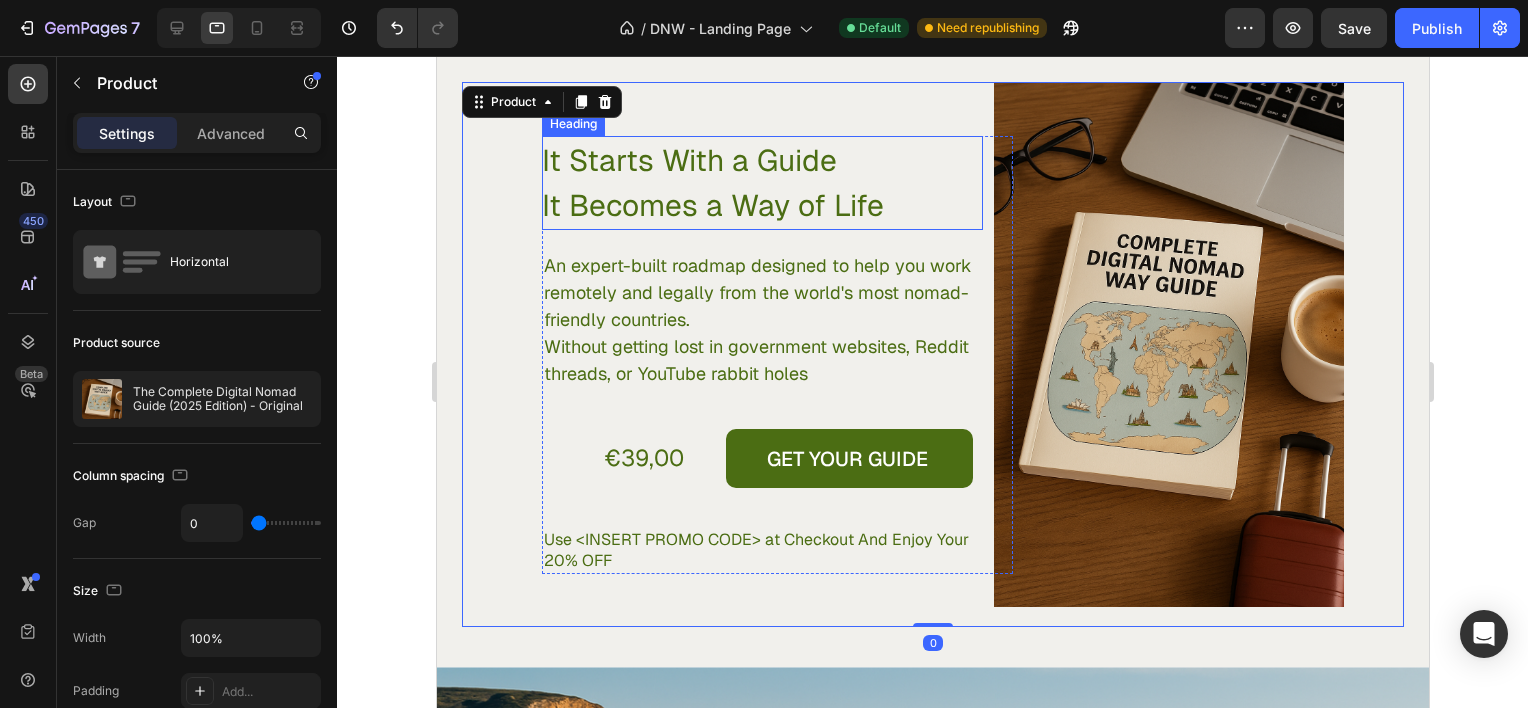 click on "It Starts With a Guide It Becomes a Way of Life" at bounding box center (761, 183) 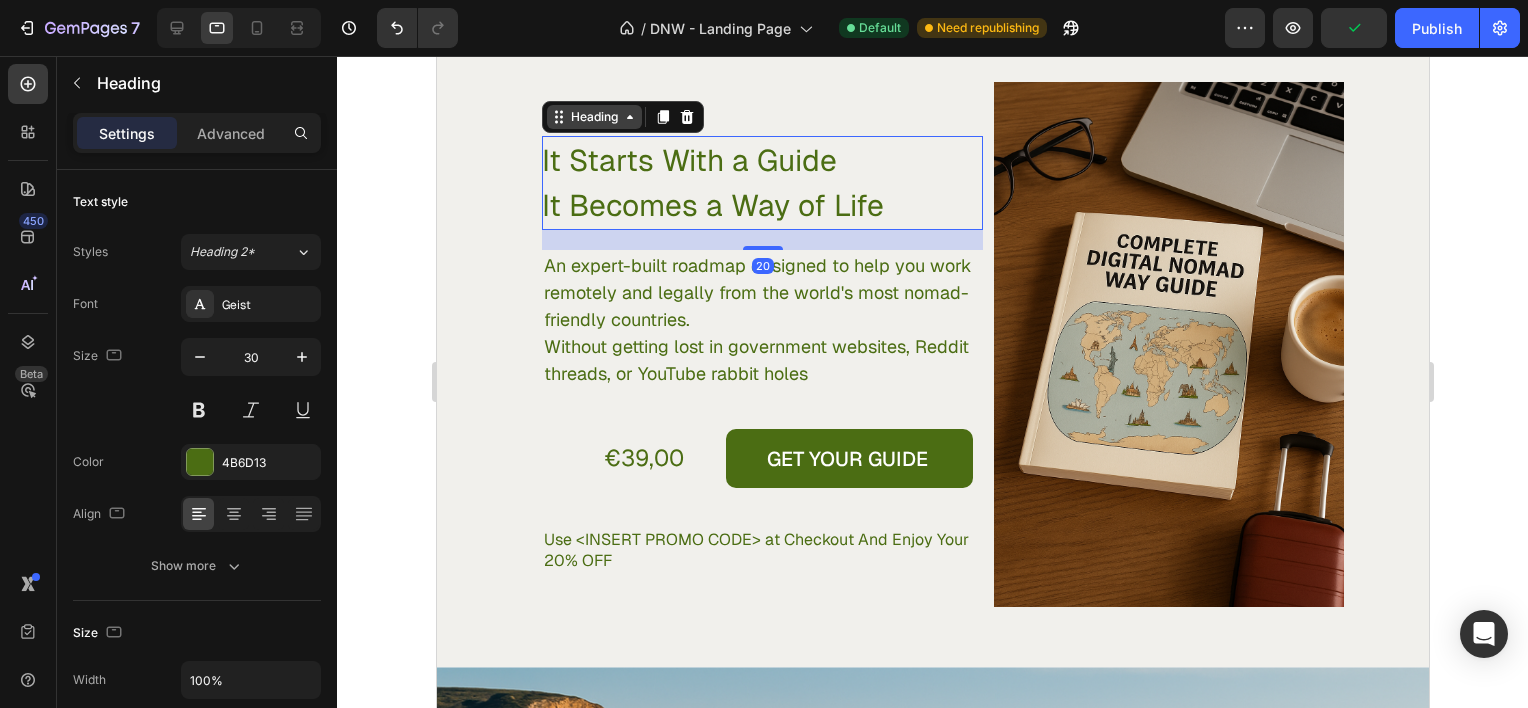 click on "Heading" at bounding box center [593, 117] 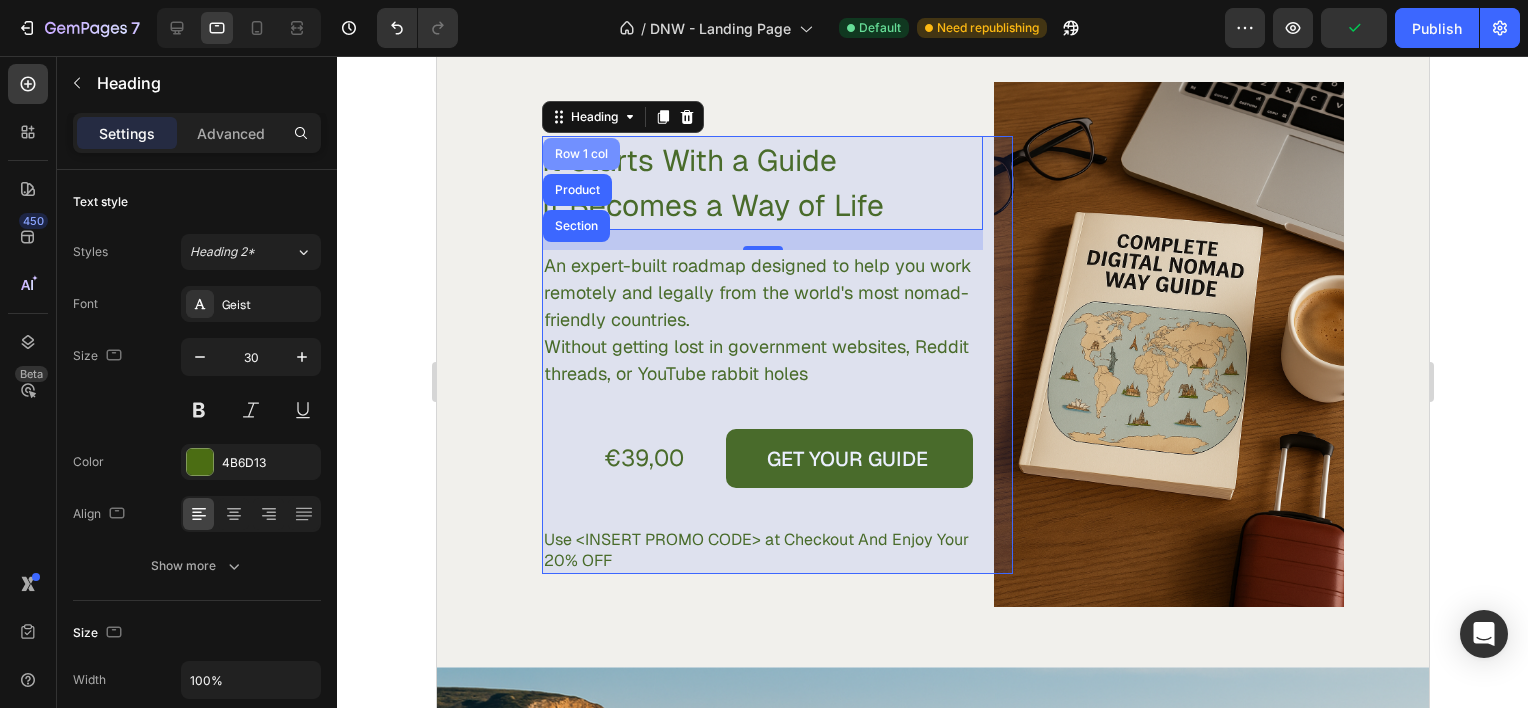 click on "Row 1 col" at bounding box center [580, 154] 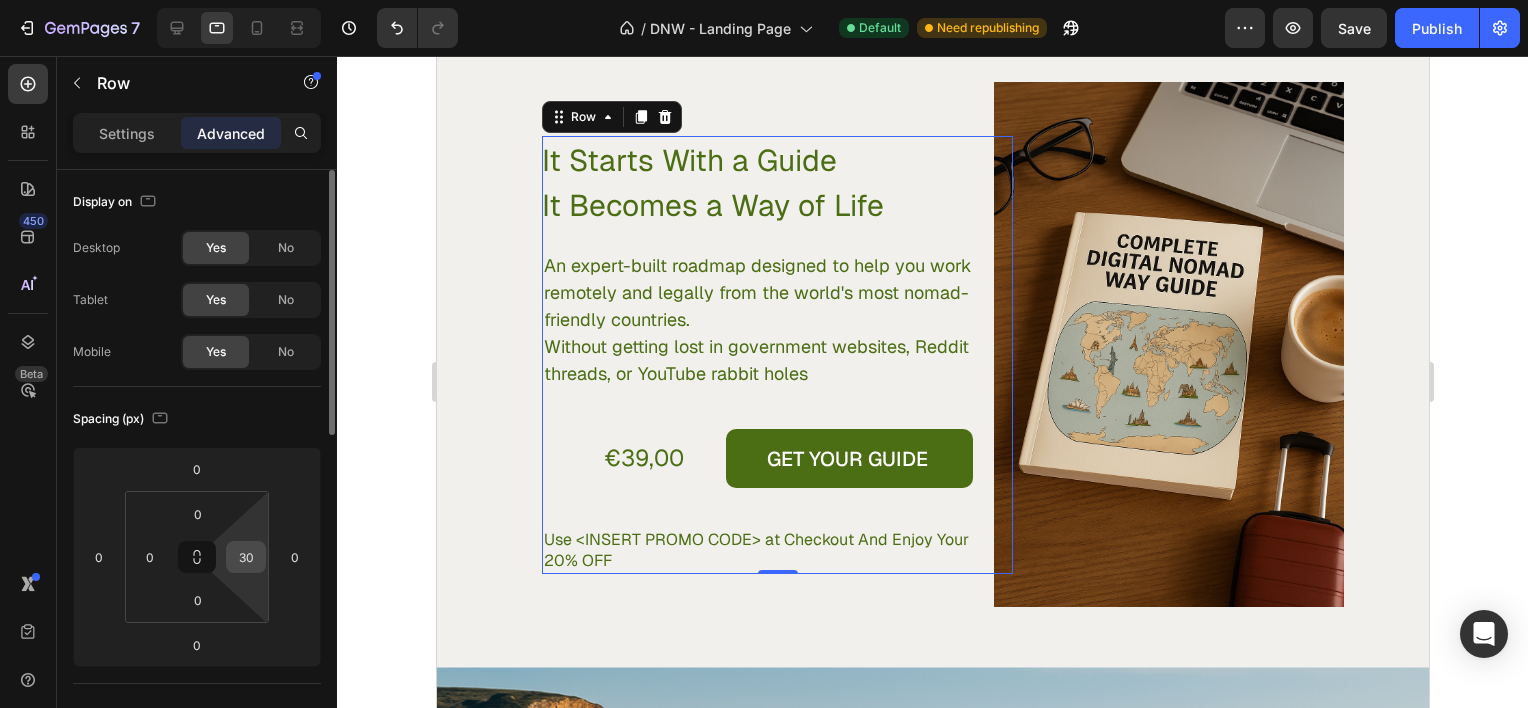 click on "30" at bounding box center (246, 557) 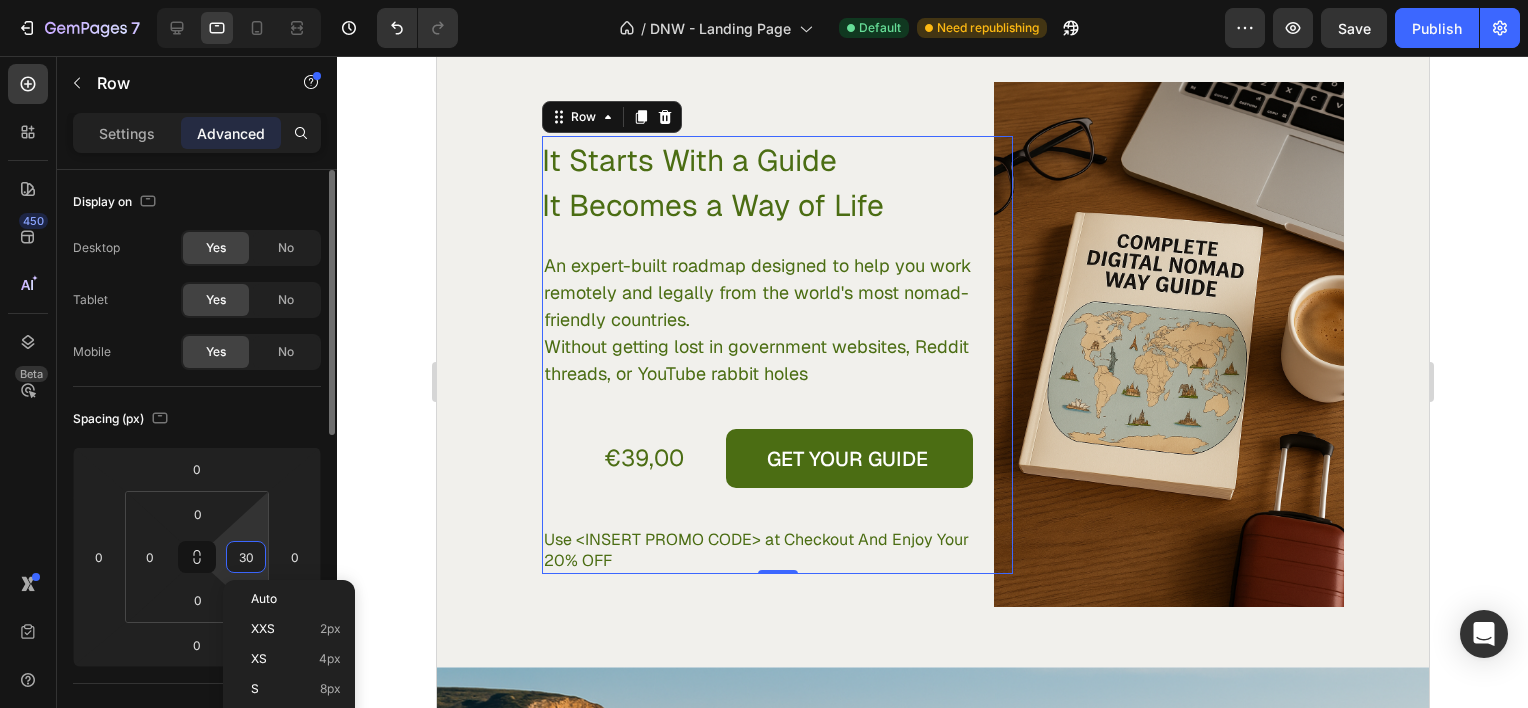 type on "0" 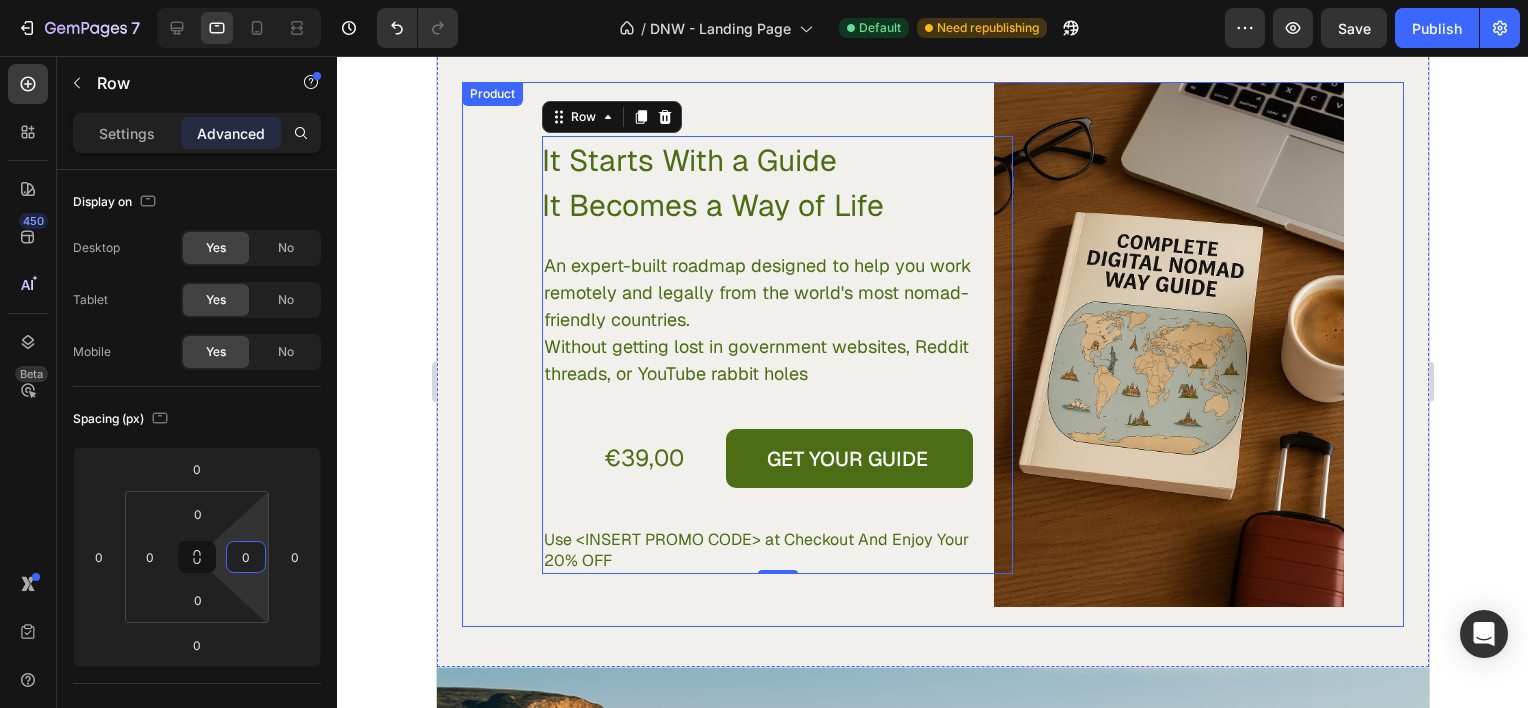 click on "It Starts With a Guide It Becomes a Way of Life Heading An expert-built roadmap designed to help you work remotely and legally from the world's most nomad-friendly countries. Without getting lost in government websites, Reddit threads, or YouTube rabbit holes Text Block €39,00 Product Price Product Price GET YOUR GUIDE Add to Cart Row Use <PROMO CODE> at Checkout And Enjoy Your 20% OFF Text Block Row" at bounding box center (696, 354) 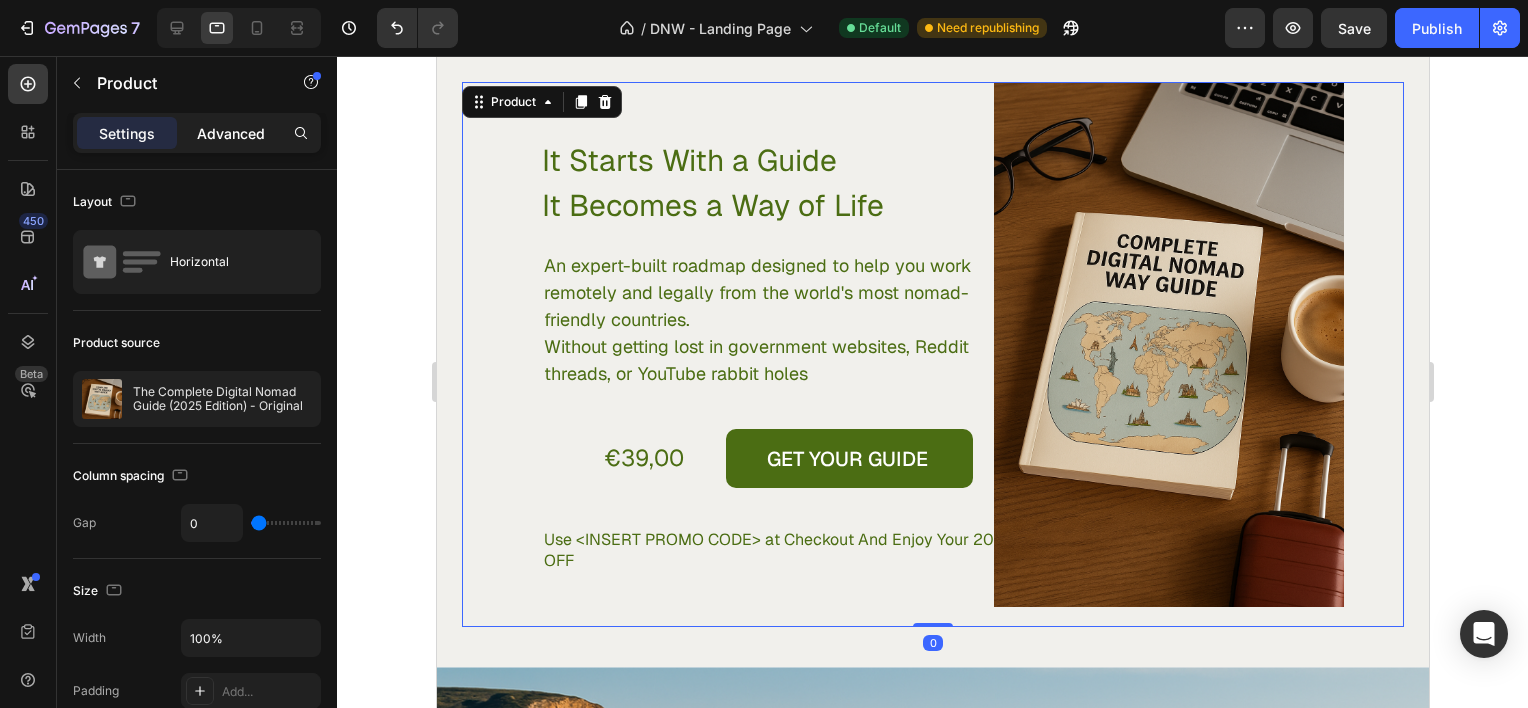 click on "Advanced" at bounding box center (231, 133) 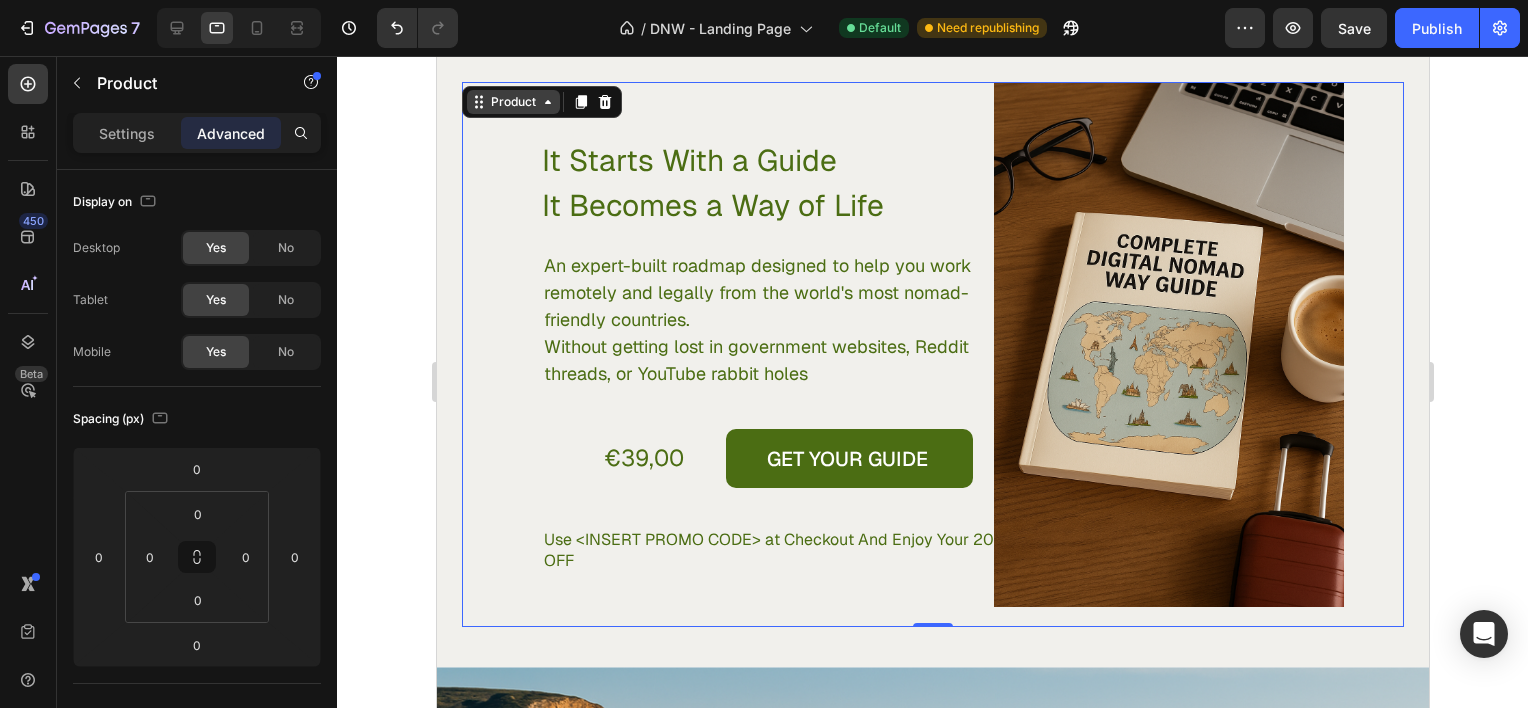 click on "Product" at bounding box center (512, 102) 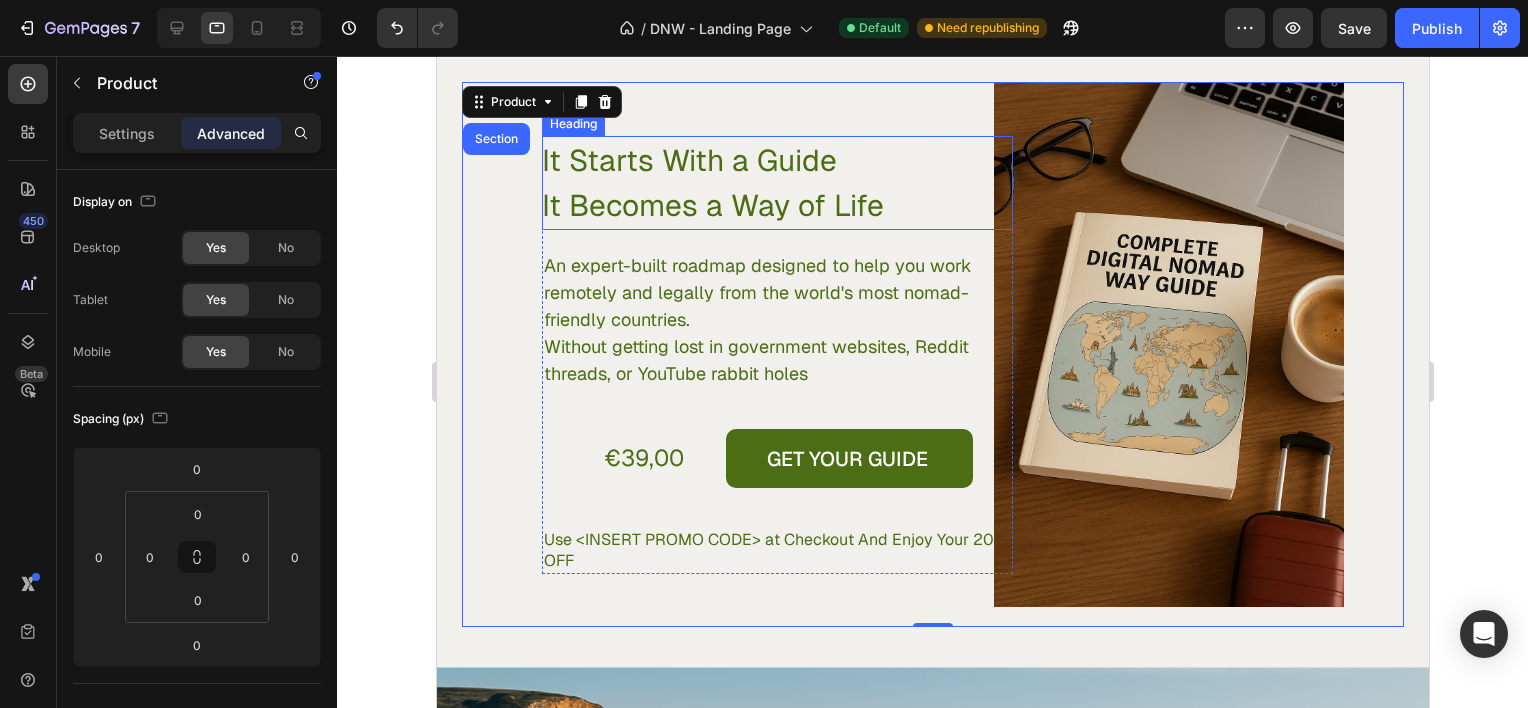 click on "It Starts With a Guide It Becomes a Way of Life" at bounding box center [776, 183] 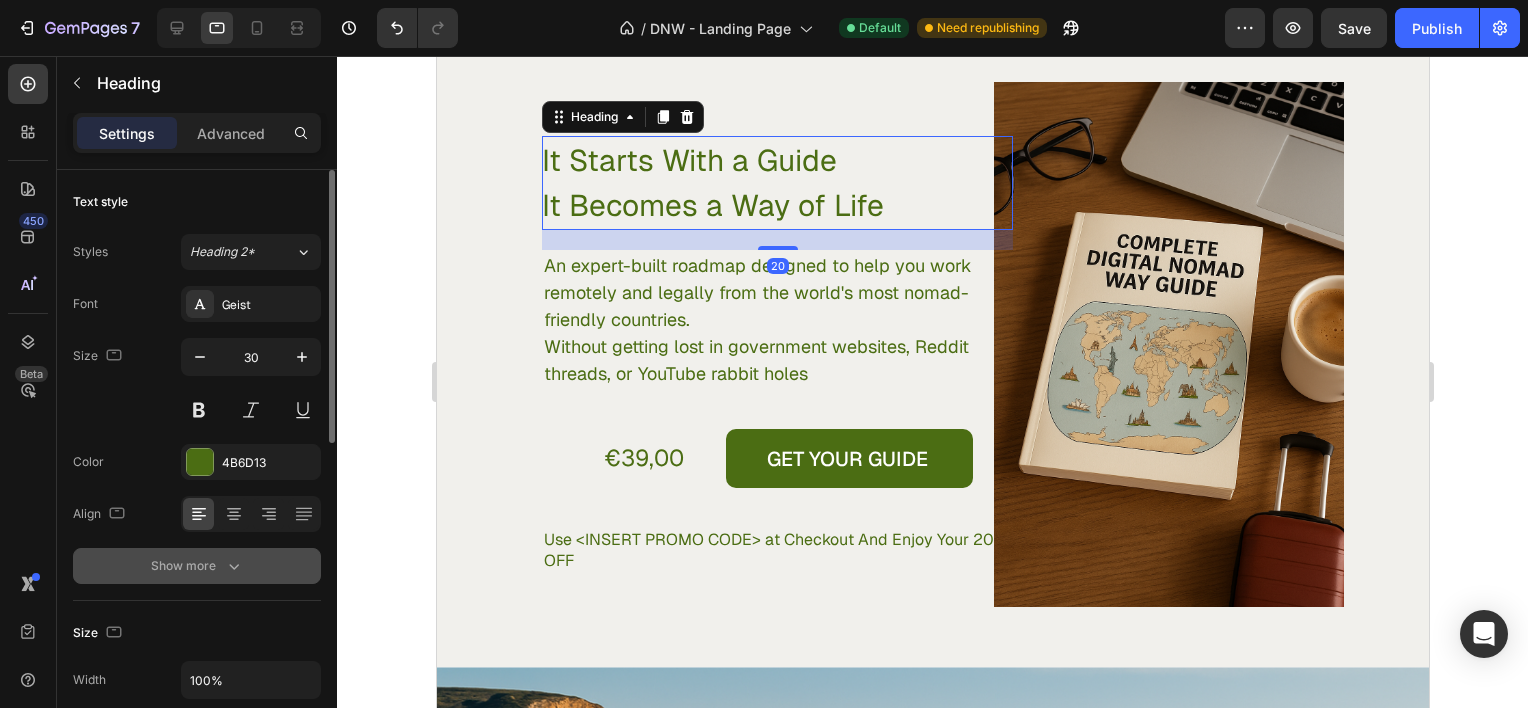 click 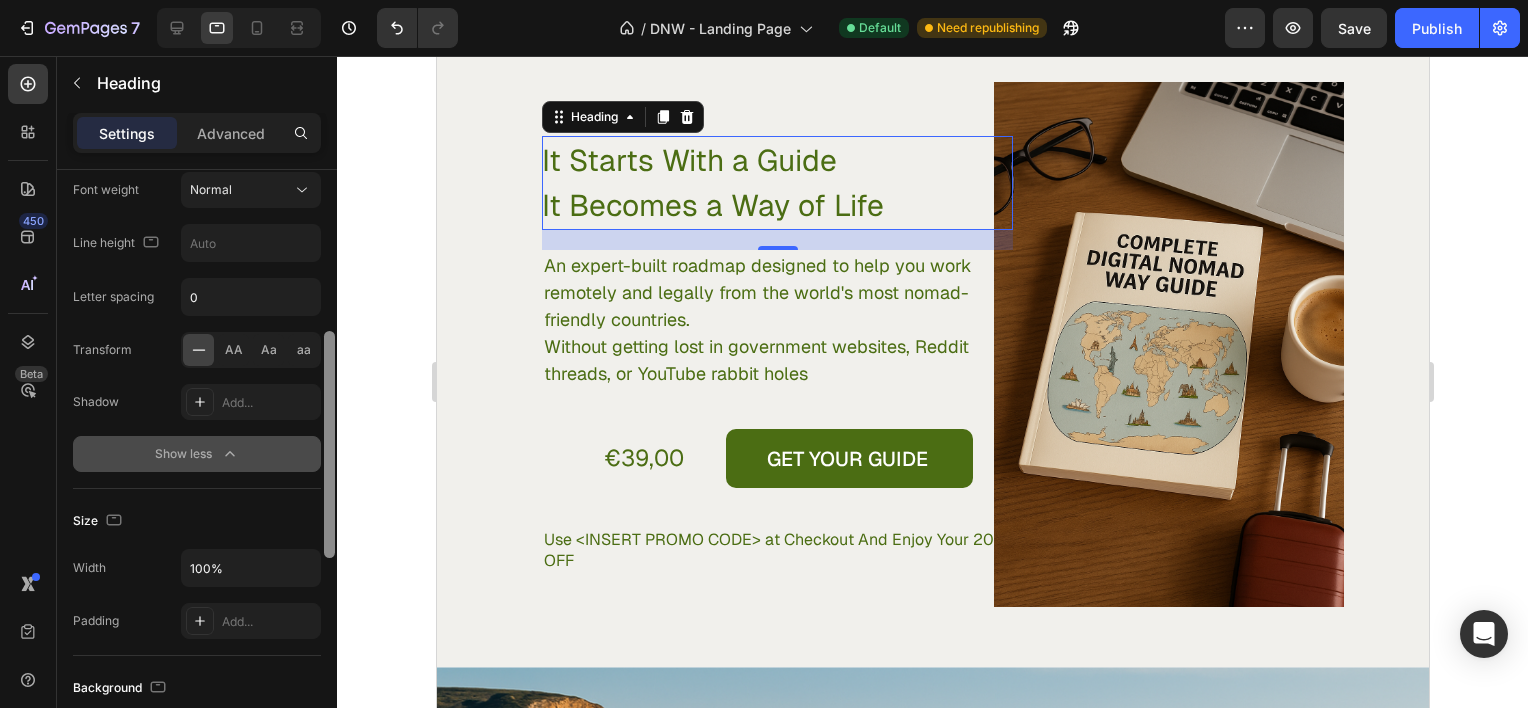 scroll, scrollTop: 389, scrollLeft: 0, axis: vertical 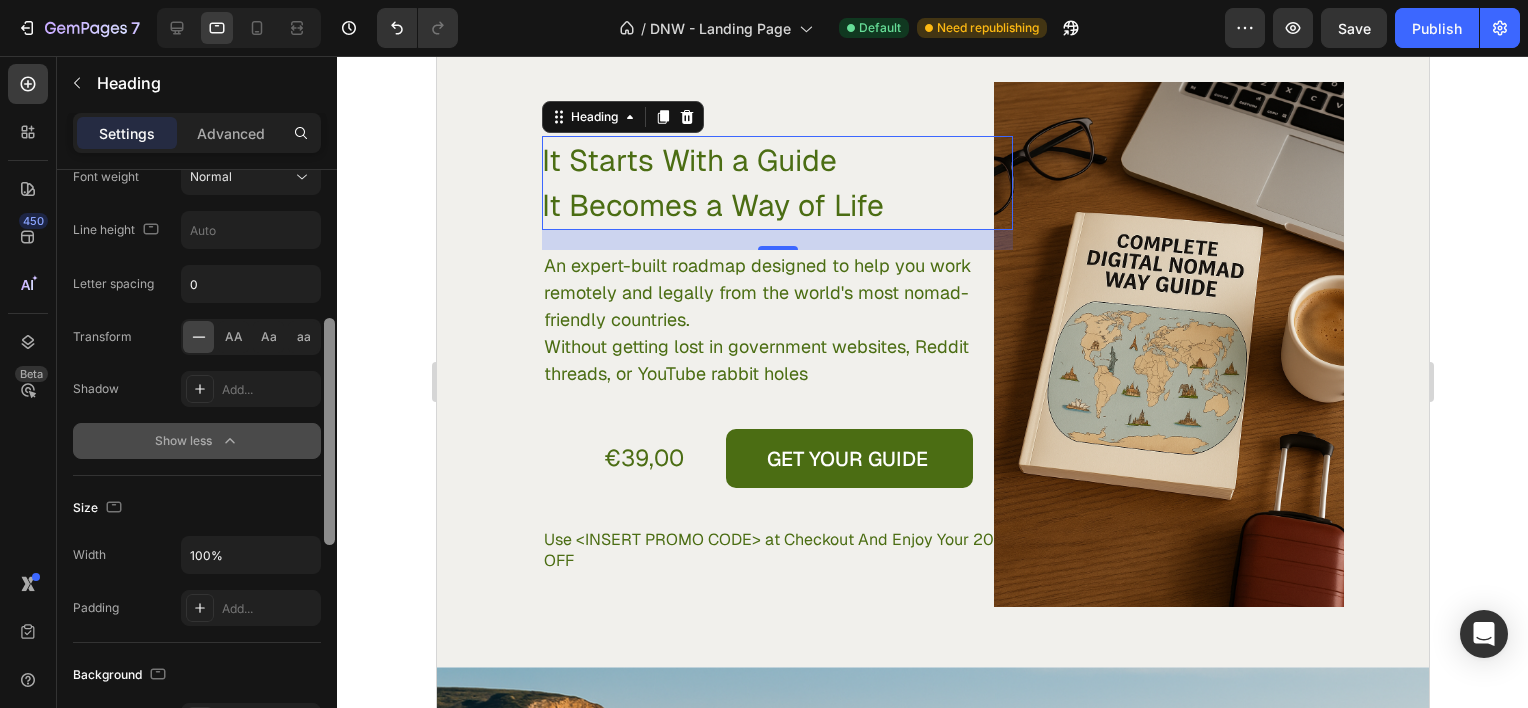 drag, startPoint x: 329, startPoint y: 393, endPoint x: 326, endPoint y: 572, distance: 179.02513 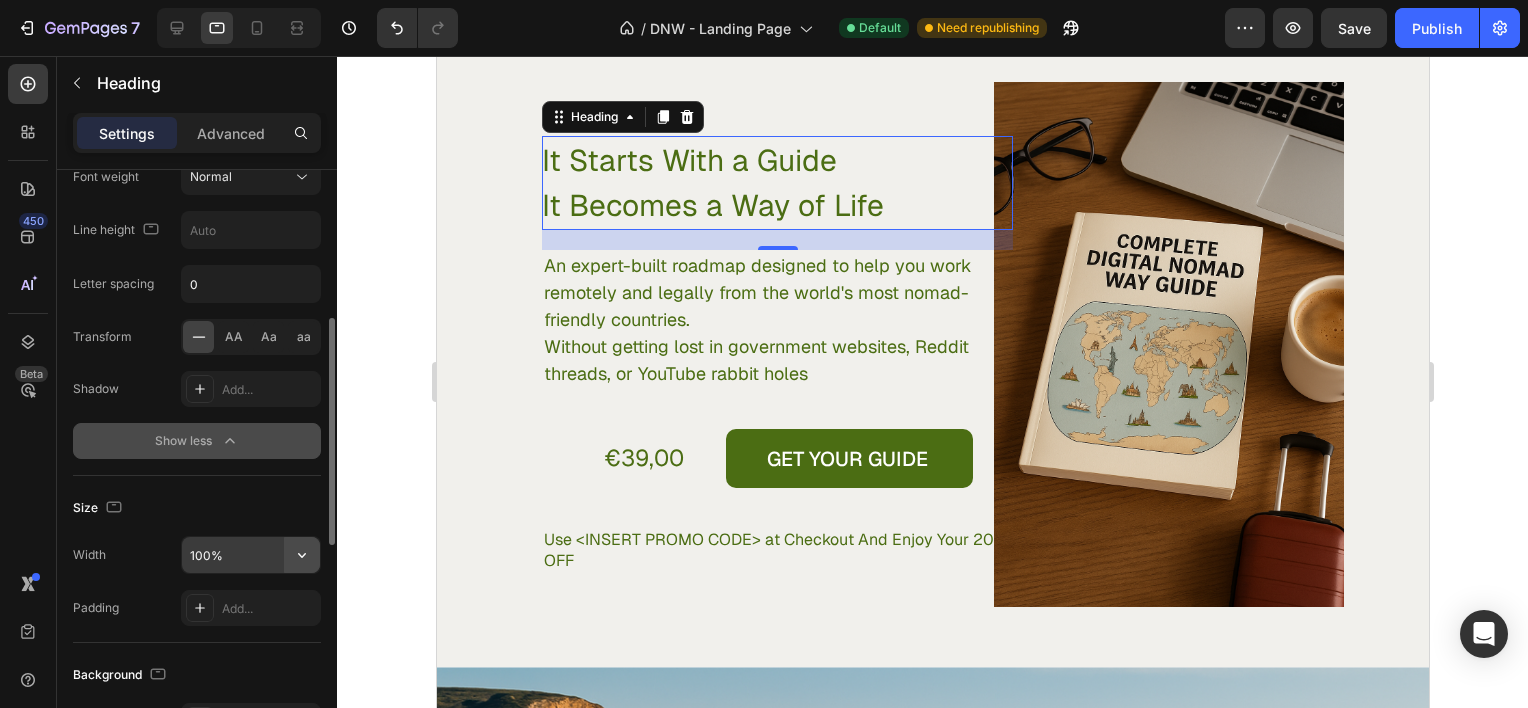 click 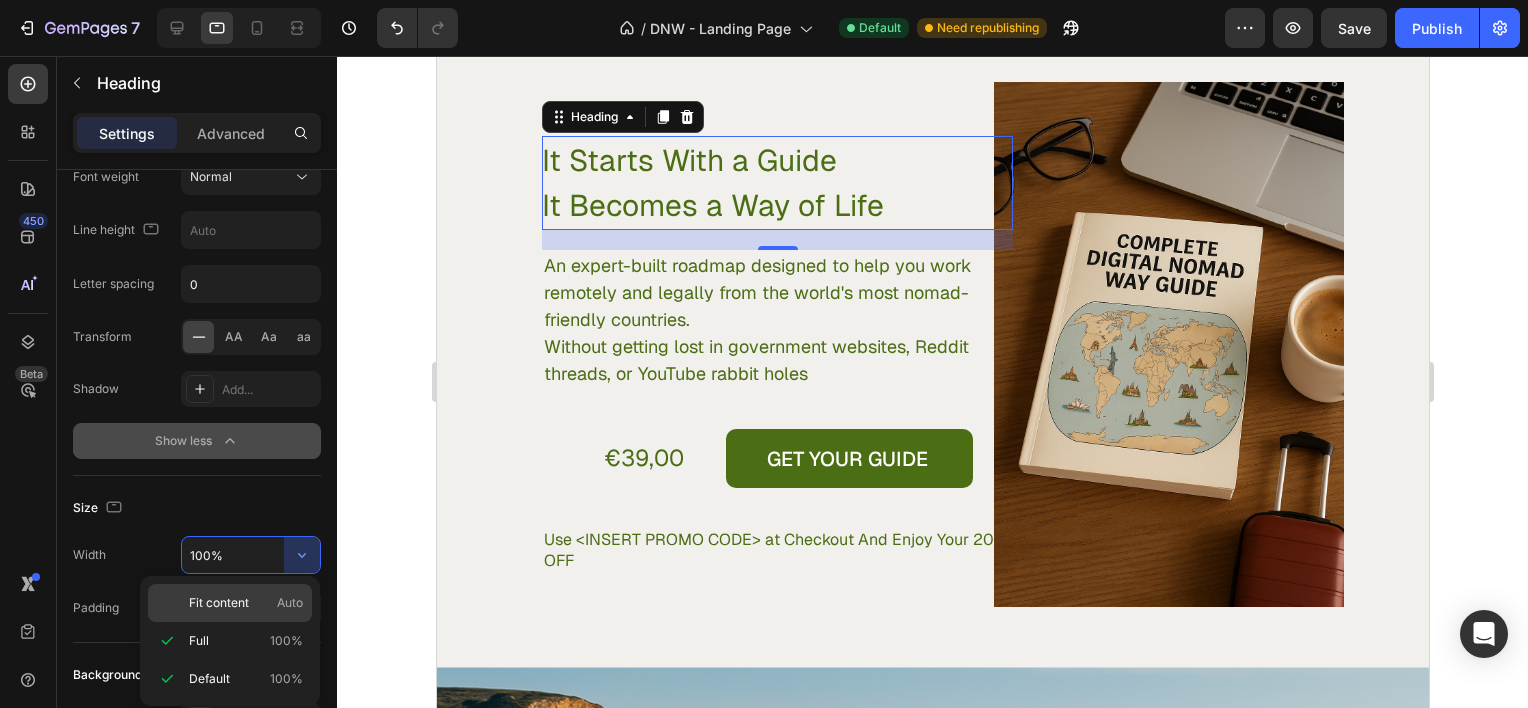 click on "Fit content Auto" 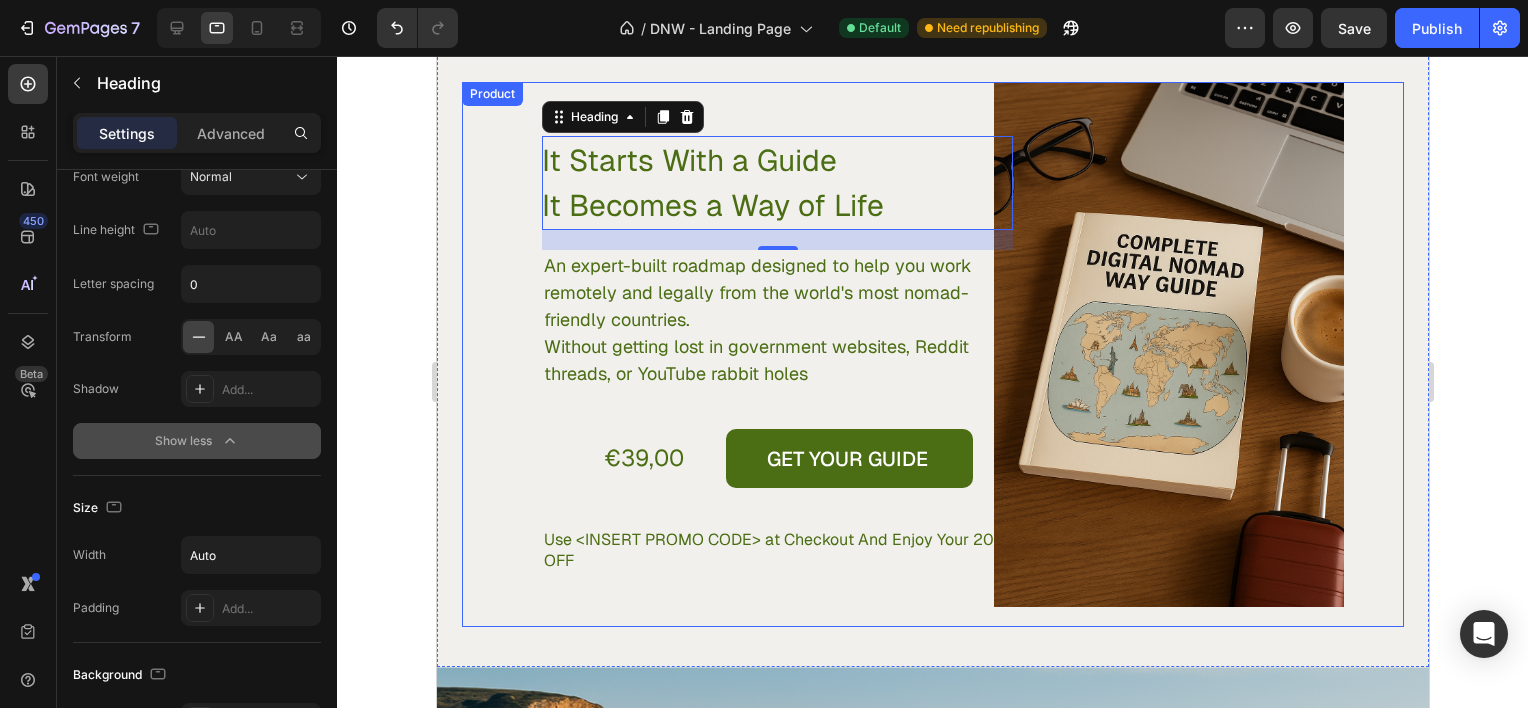 click on "It Starts With a Guide It Becomes a Way of Life Heading   20 An expert-built roadmap designed to help you work remotely and legally from the world's most nomad-friendly countries. Without getting lost in government websites, Reddit threads, or YouTube rabbit holes Text Block €39,00 Product Price Product Price GET YOUR GUIDE Add to Cart Row Use <PROMO CODE> at Checkout And Enjoy Your 20% OFF Text Block Row" at bounding box center (696, 354) 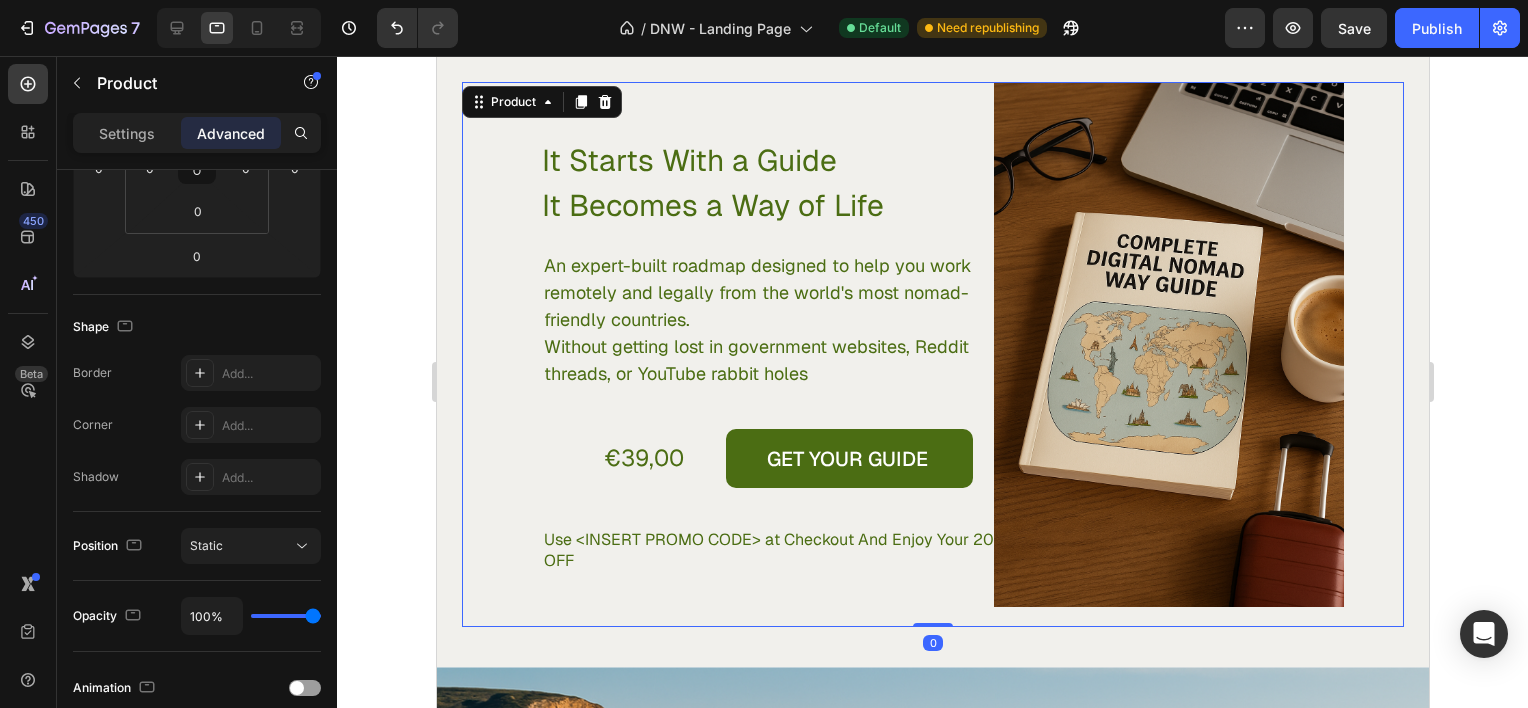 scroll, scrollTop: 0, scrollLeft: 0, axis: both 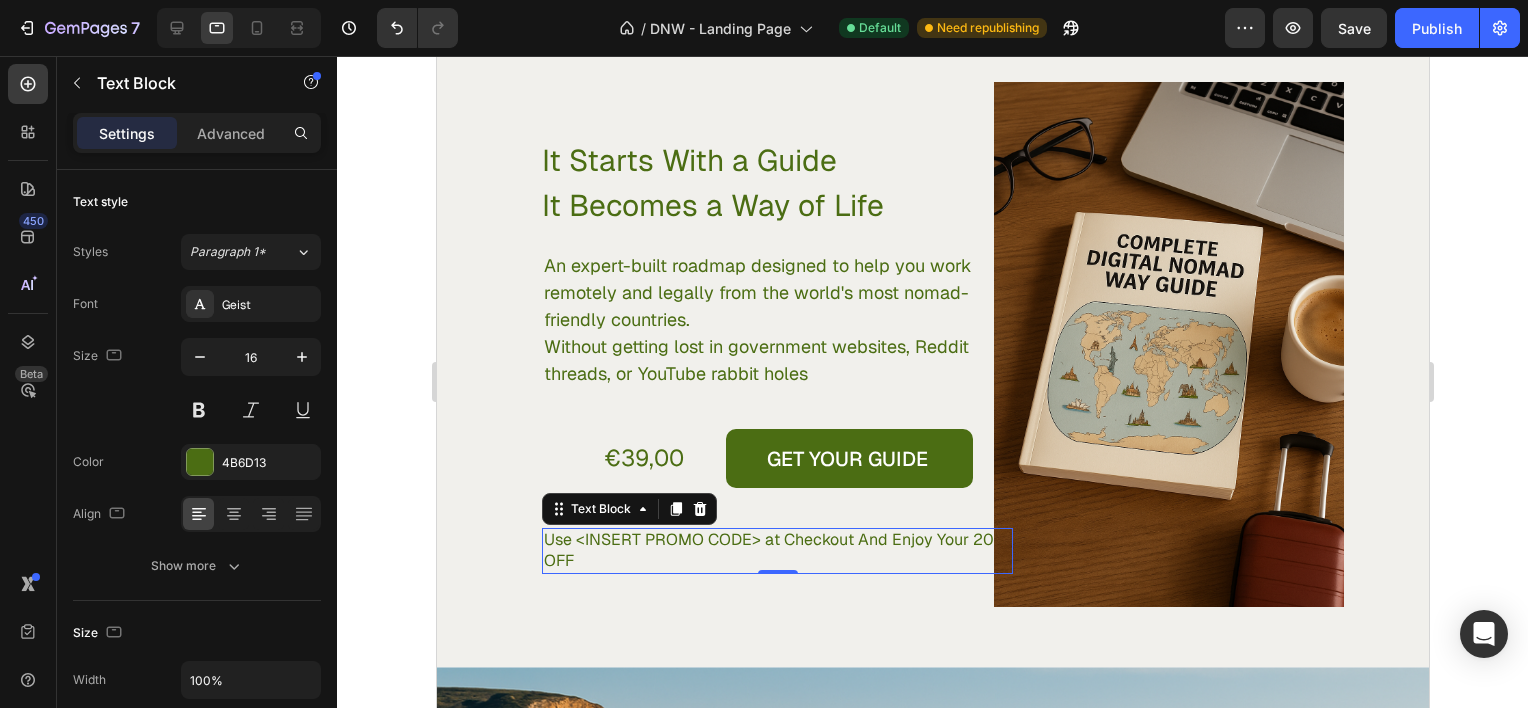 click on "Use <INSERT PROMO CODE> at Checkout And Enjoy Your 20% OFF" at bounding box center (776, 551) 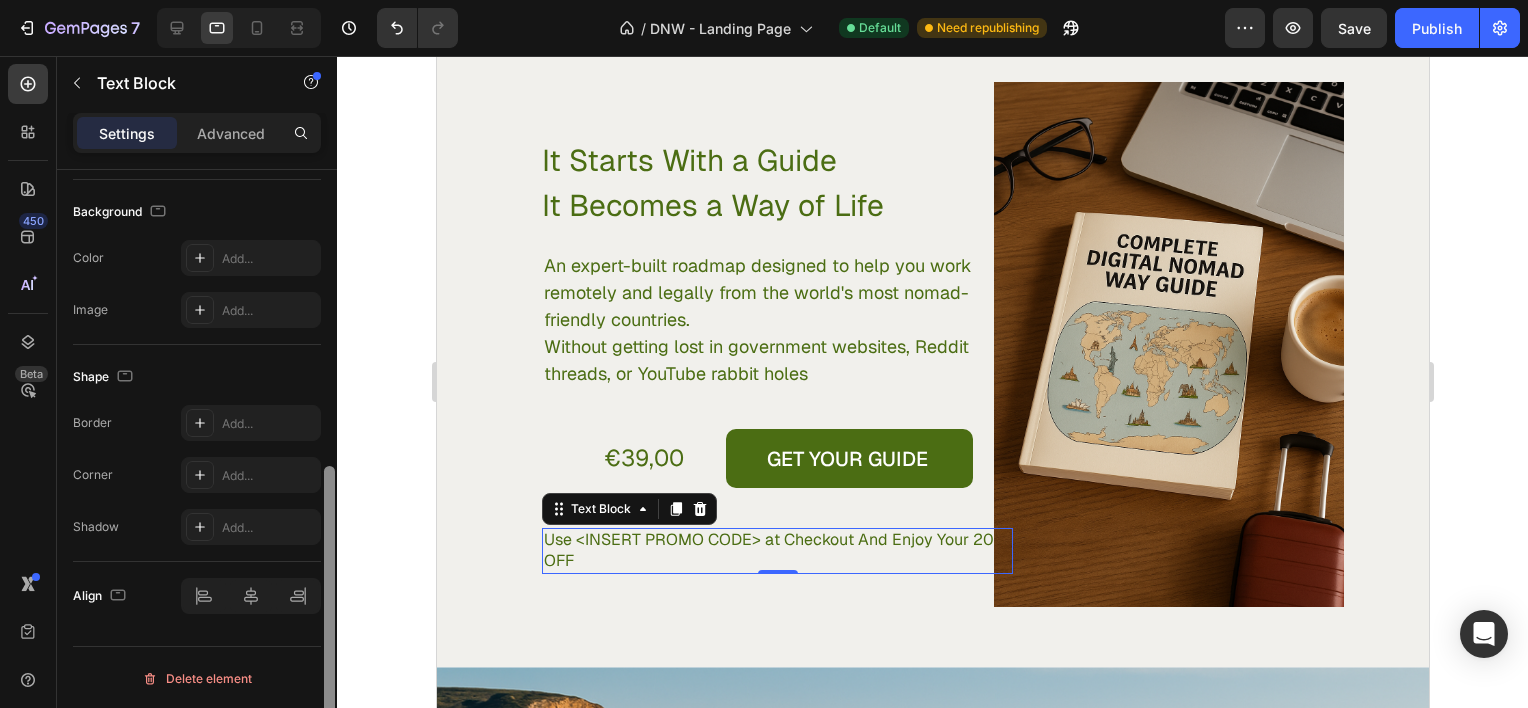 click at bounding box center (329, 467) 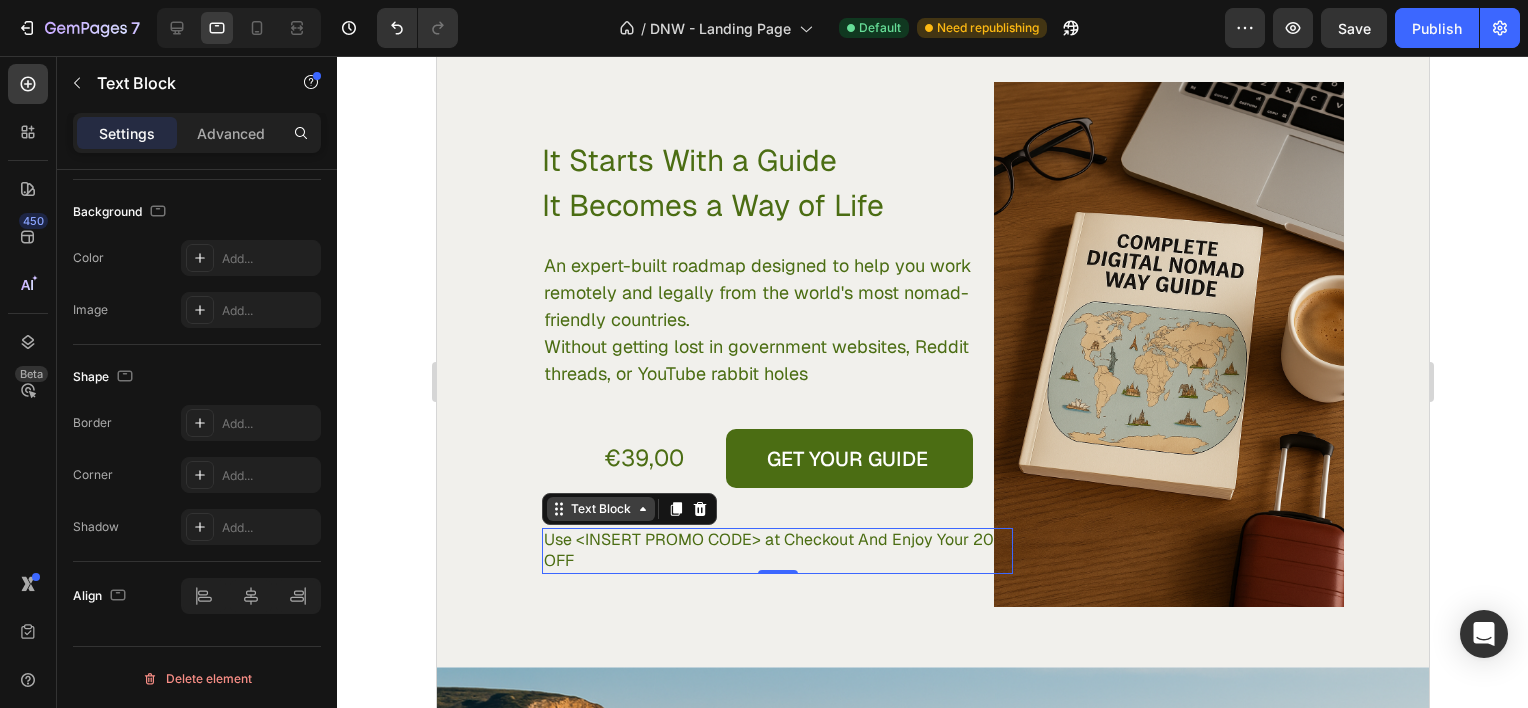 click on "Text Block" at bounding box center [600, 509] 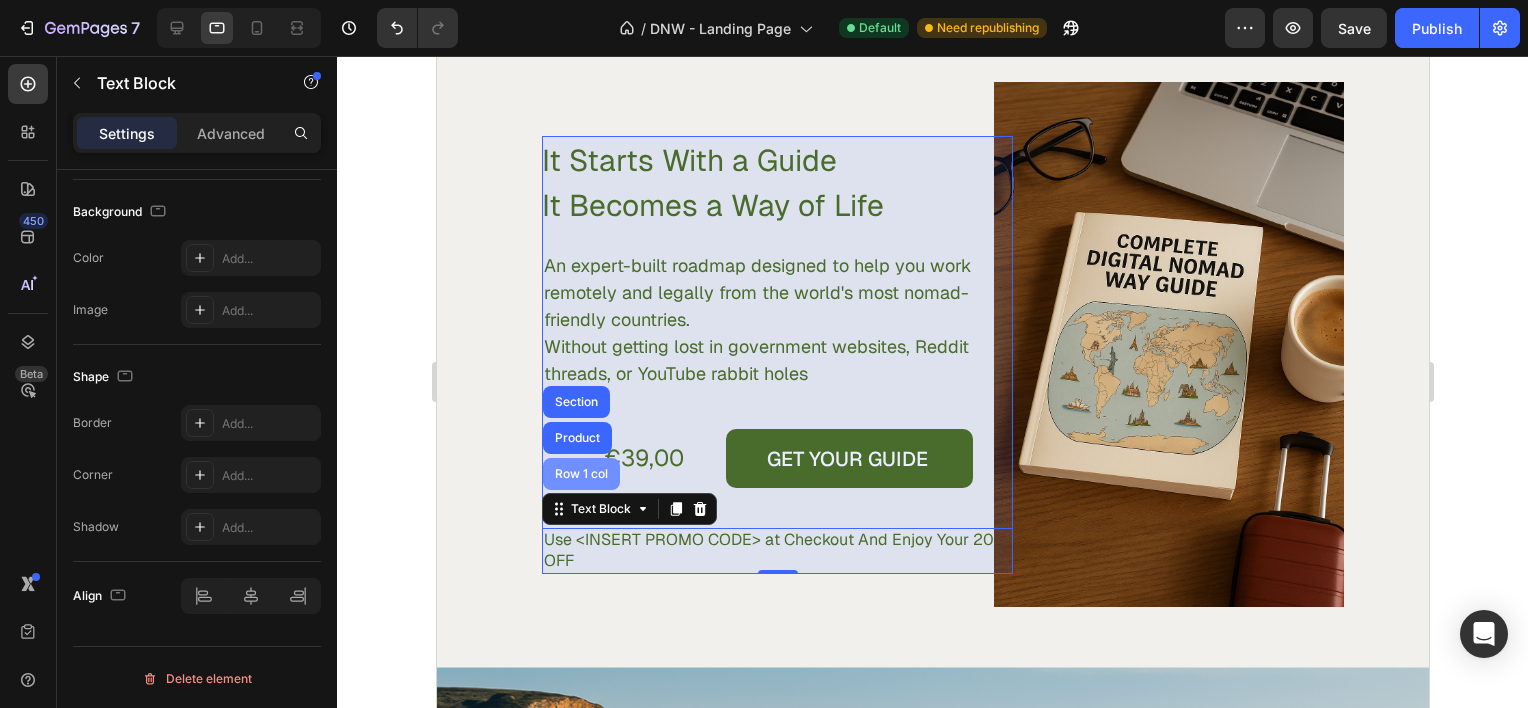click on "Row 1 col" at bounding box center [580, 474] 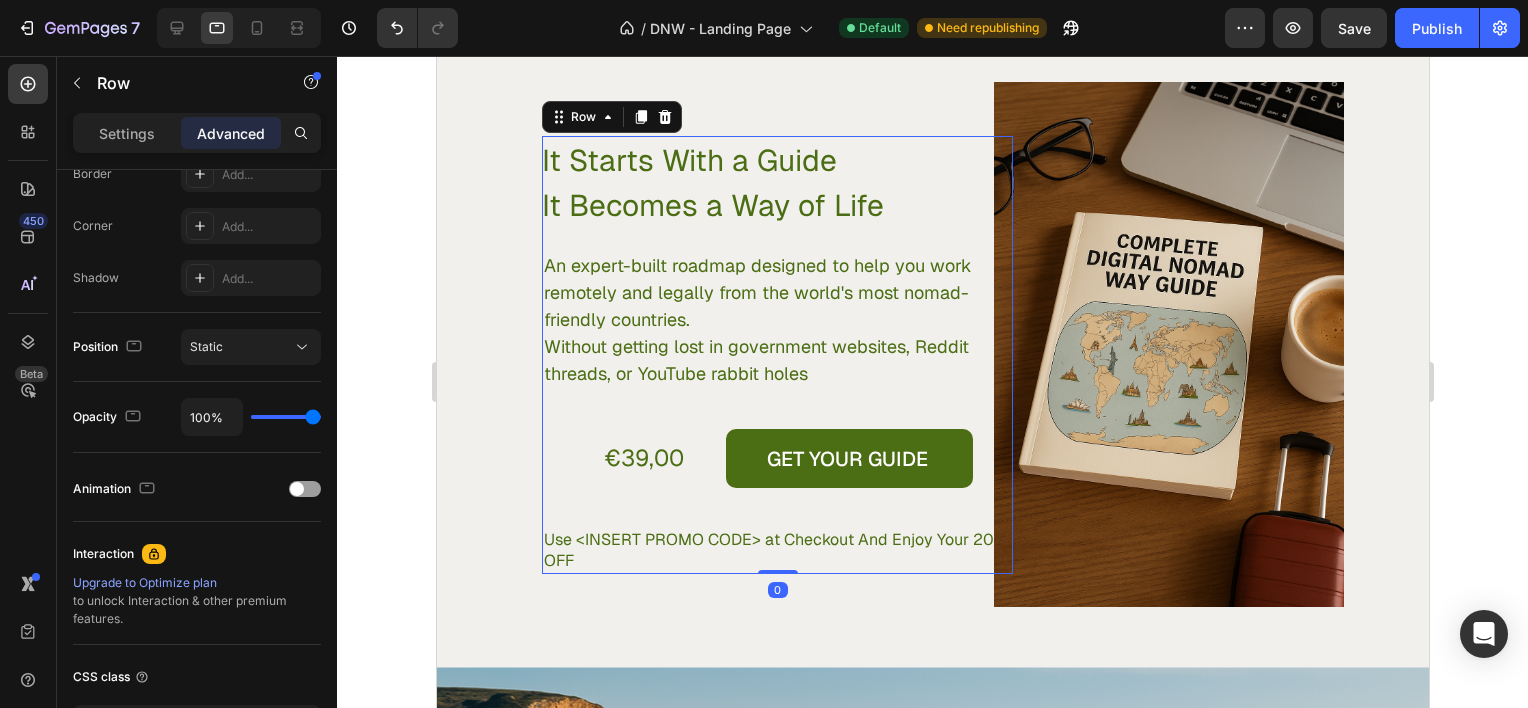 scroll, scrollTop: 0, scrollLeft: 0, axis: both 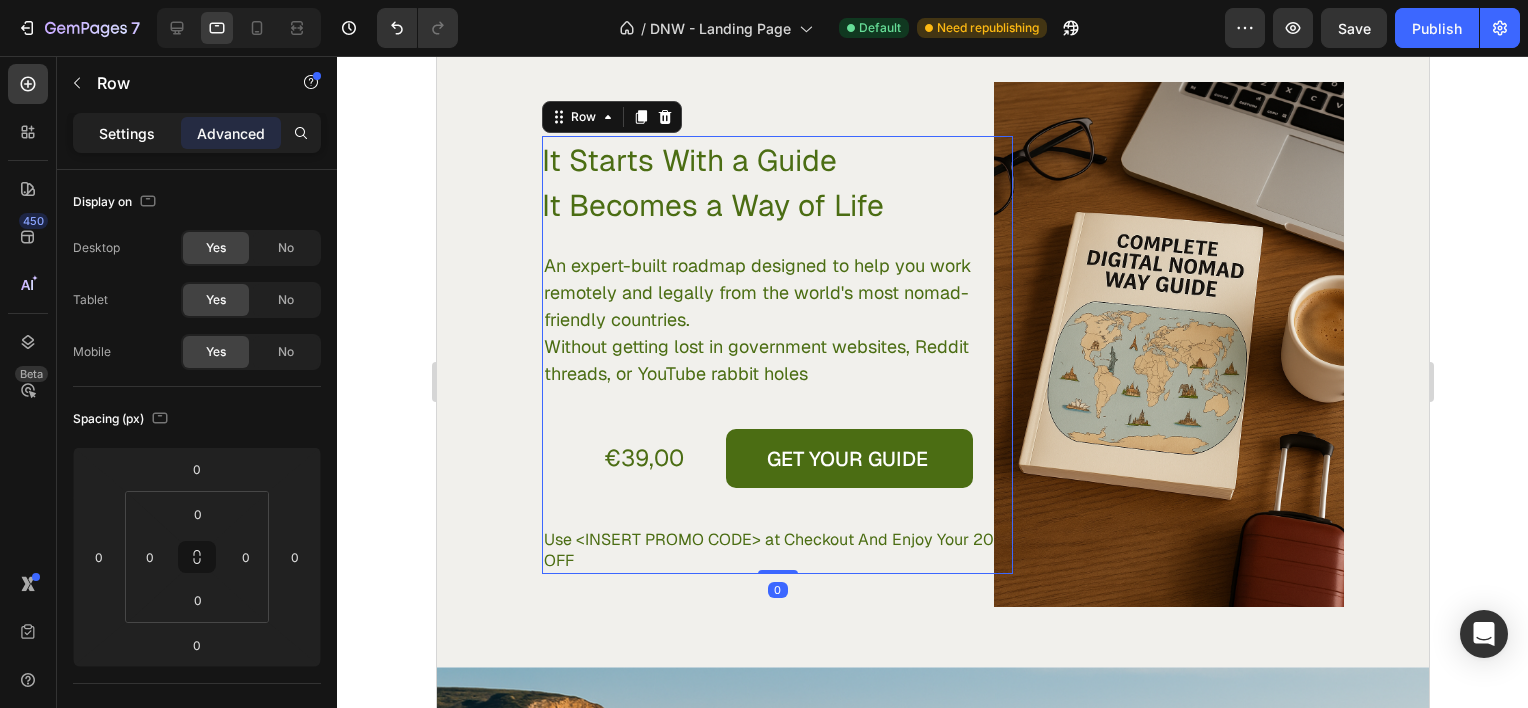 click on "Settings" at bounding box center [127, 133] 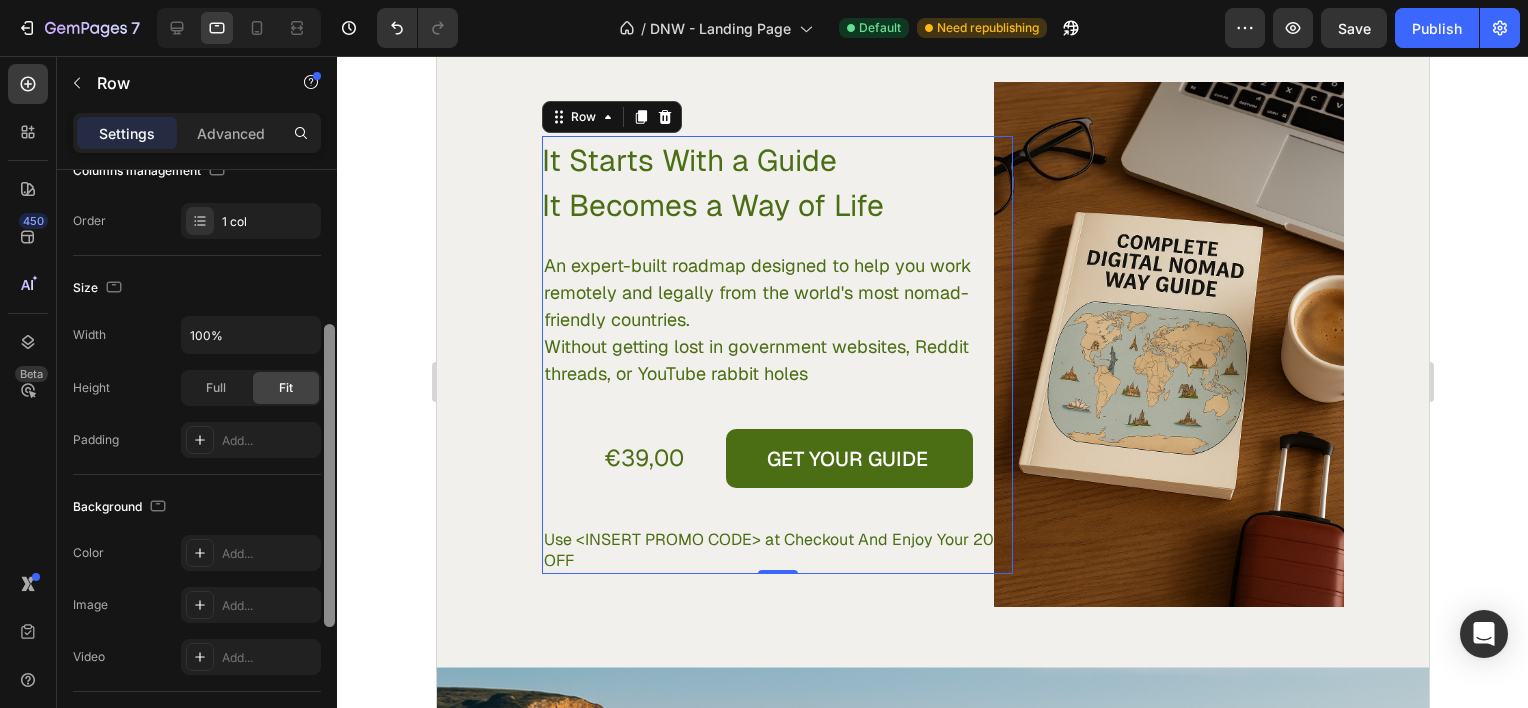 scroll, scrollTop: 297, scrollLeft: 0, axis: vertical 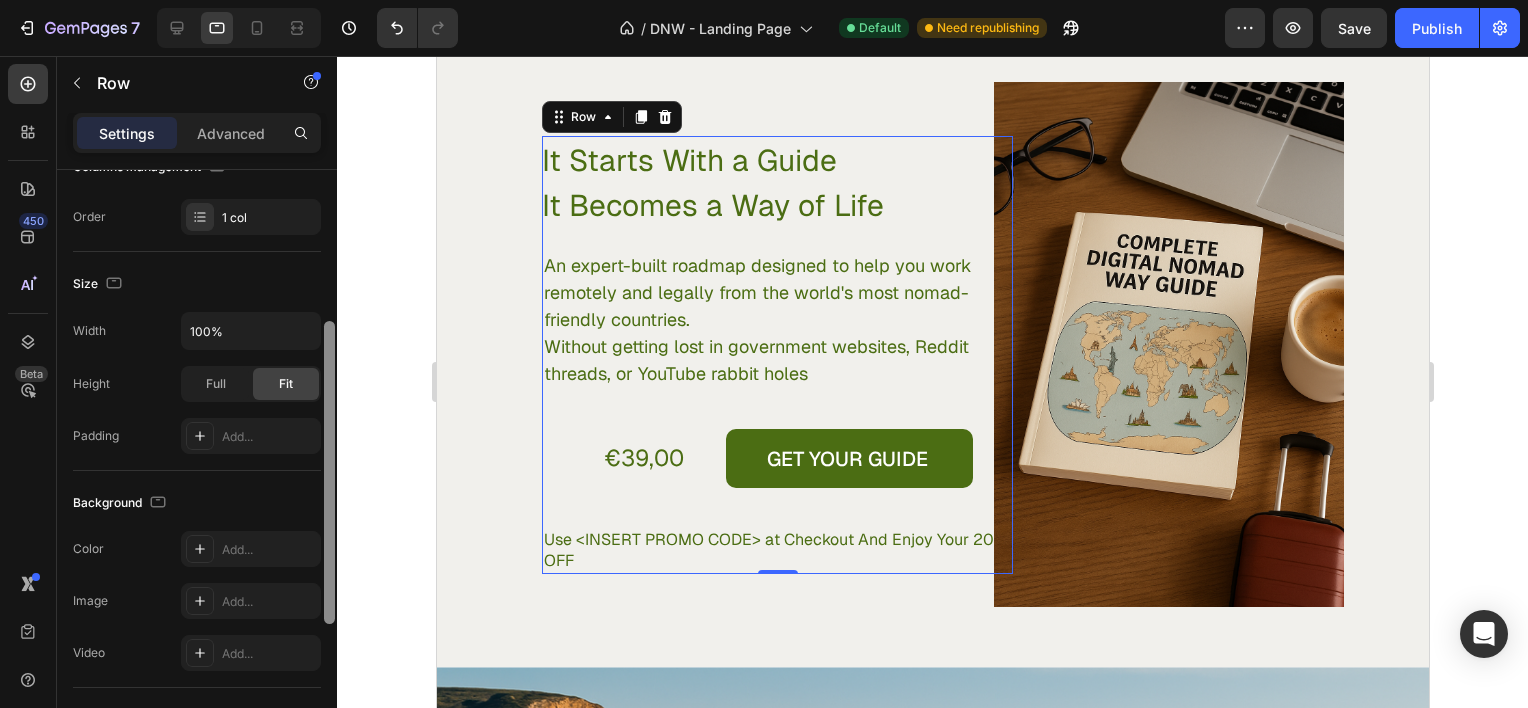 drag, startPoint x: 332, startPoint y: 290, endPoint x: 334, endPoint y: 442, distance: 152.01315 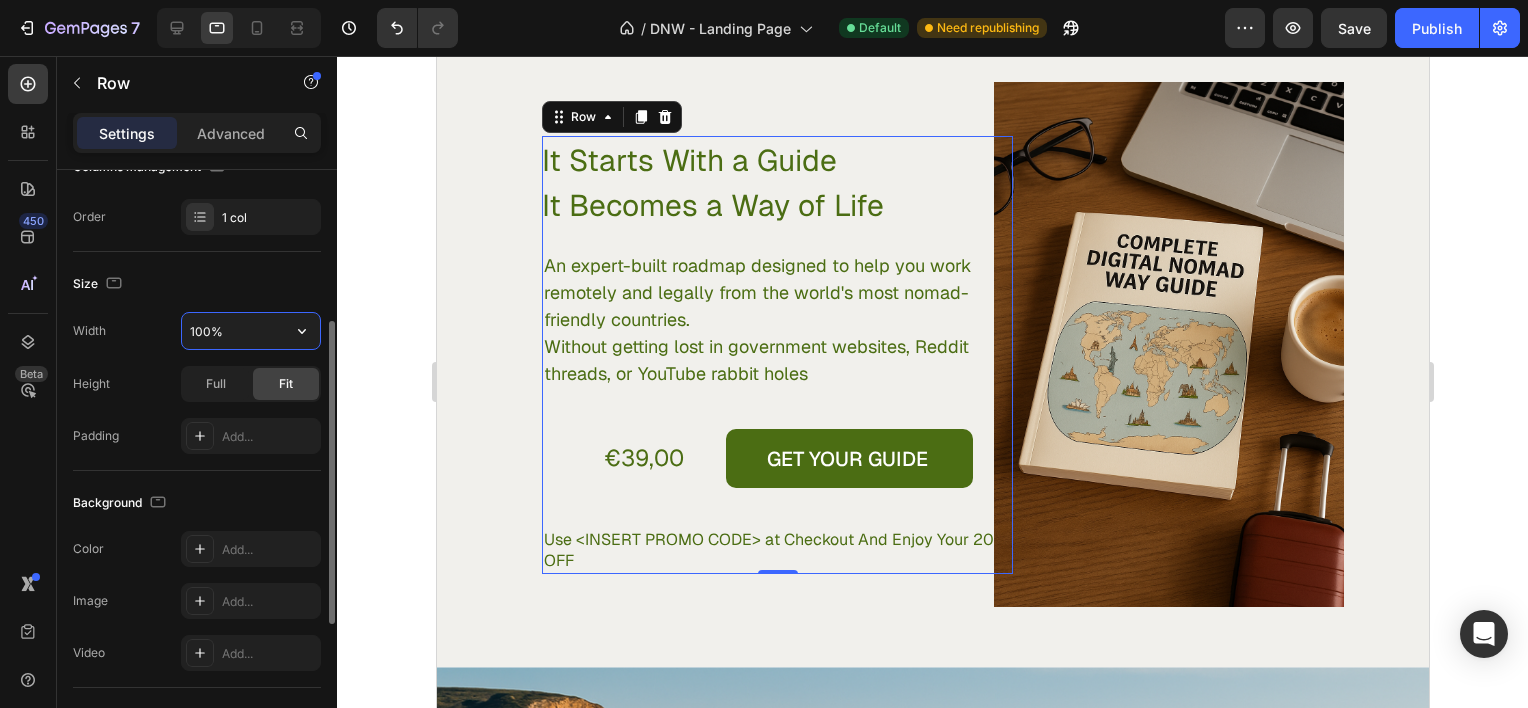 click on "100%" at bounding box center [251, 331] 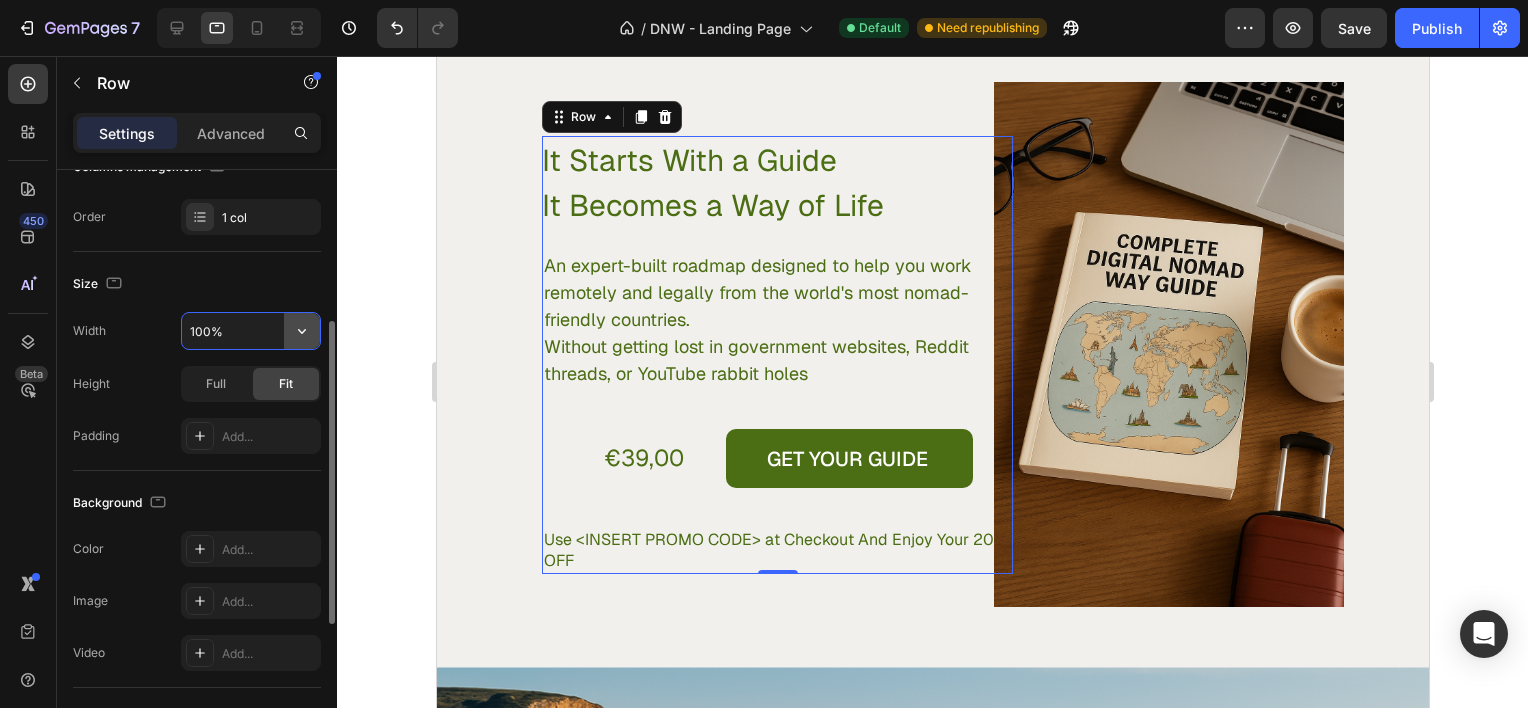click 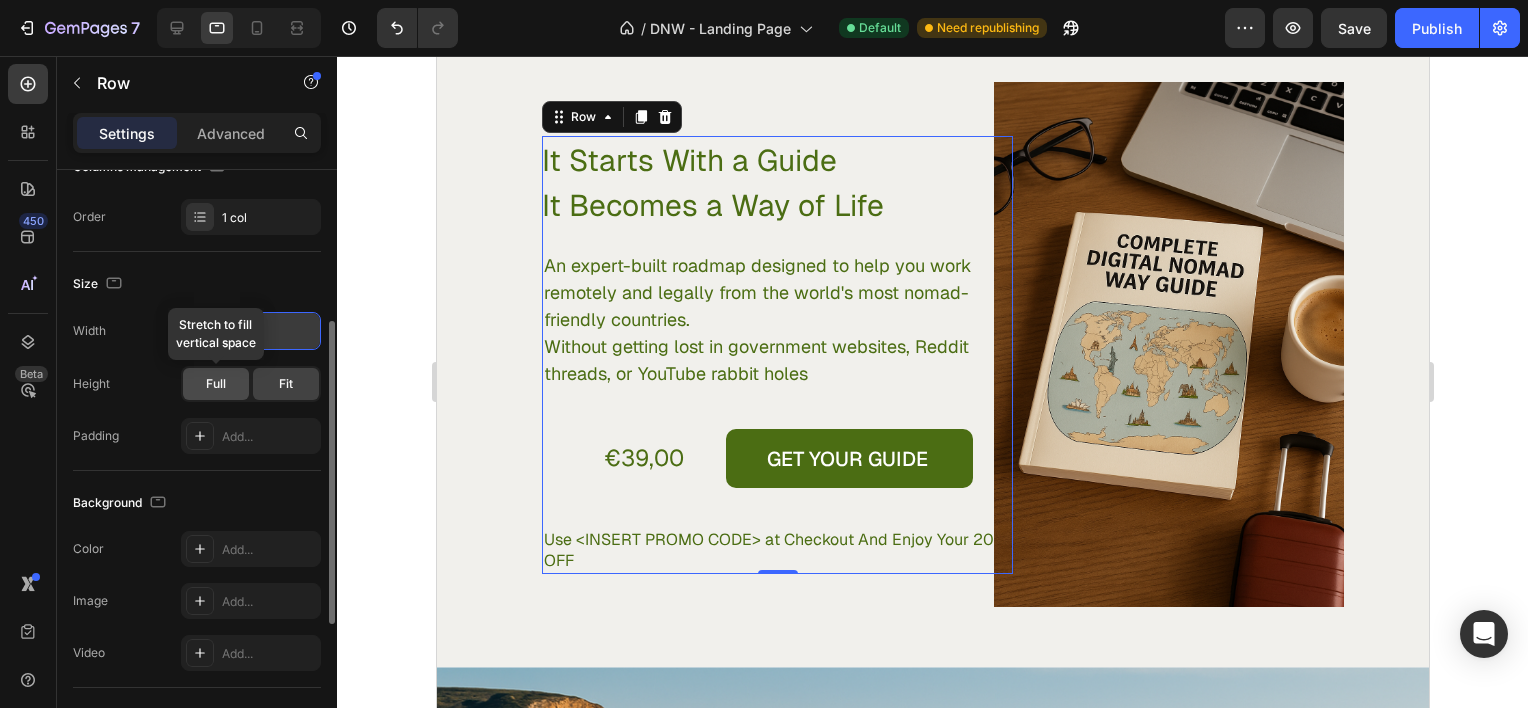 click on "Full" 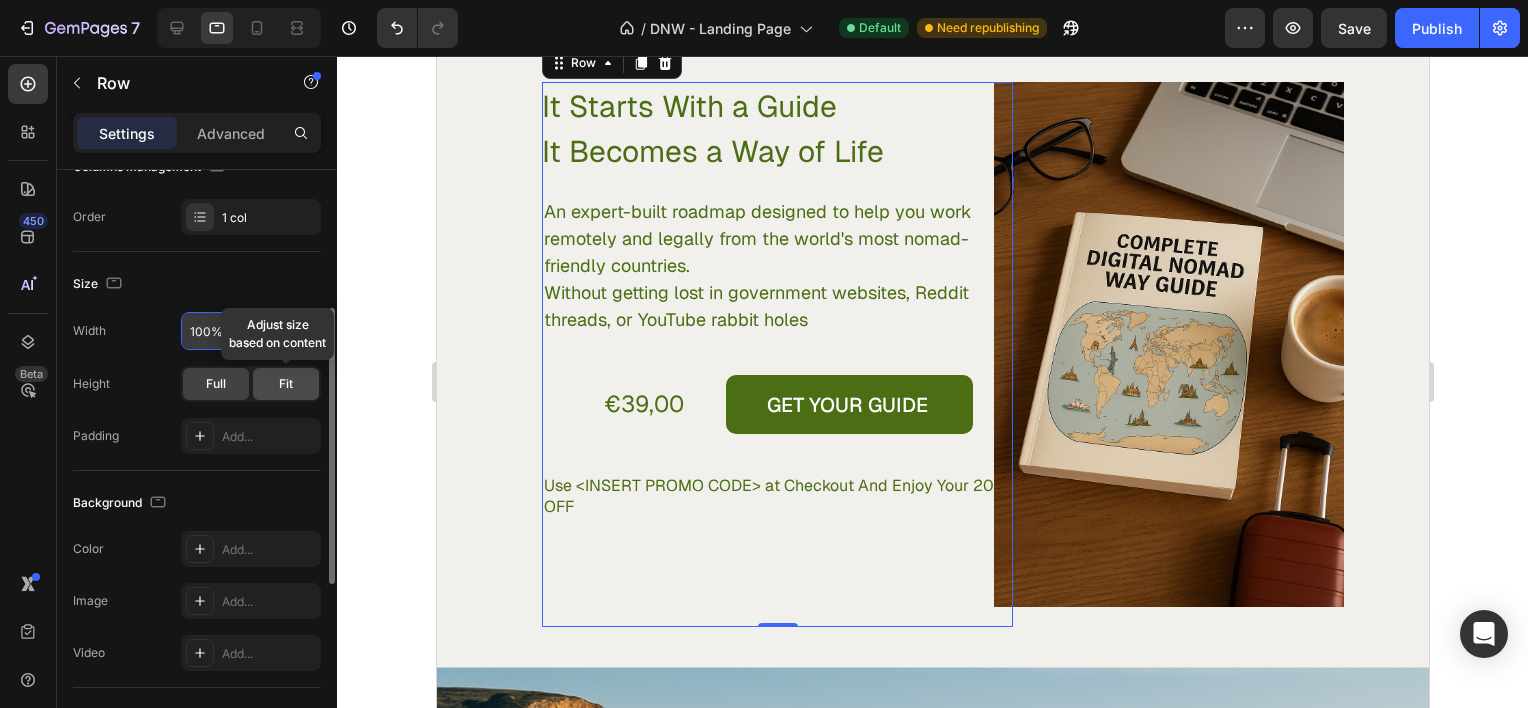 click on "Fit" 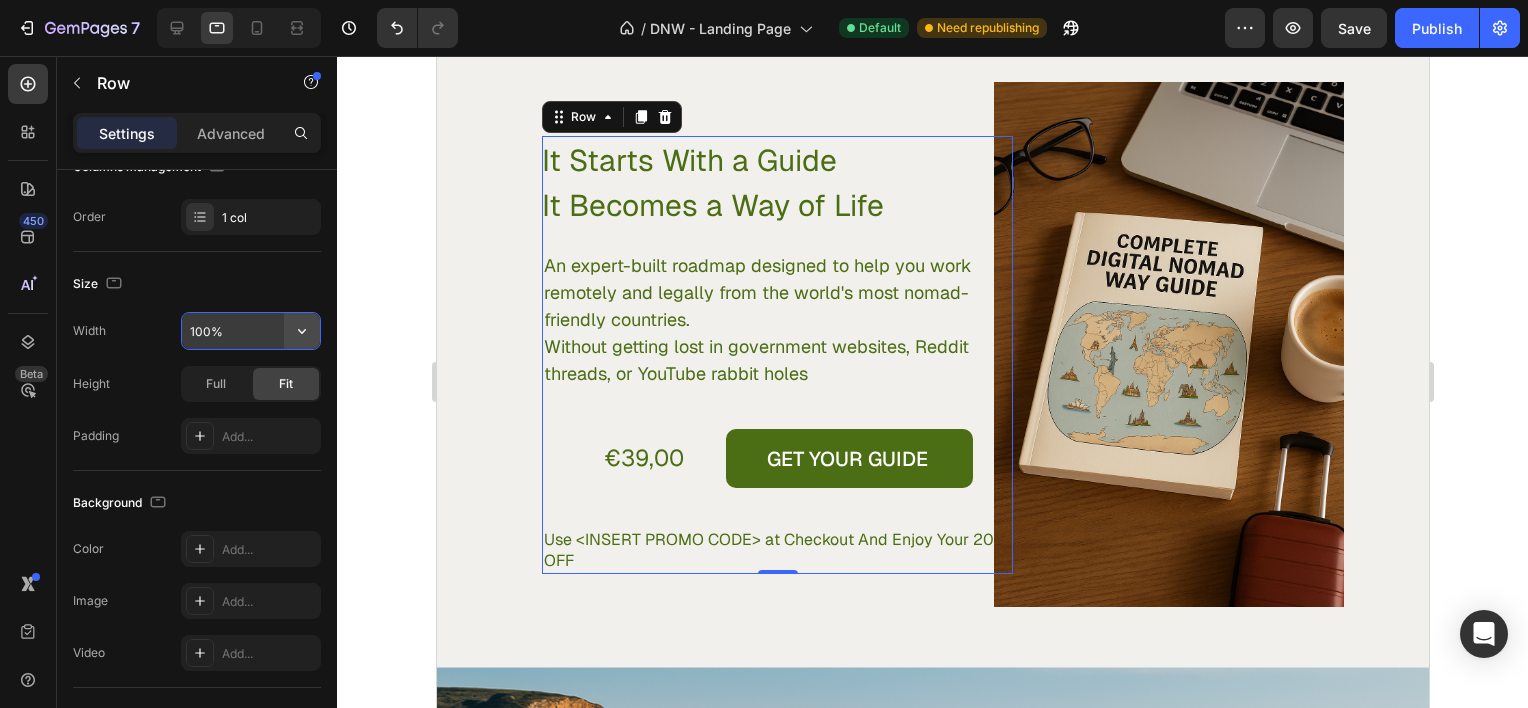 click 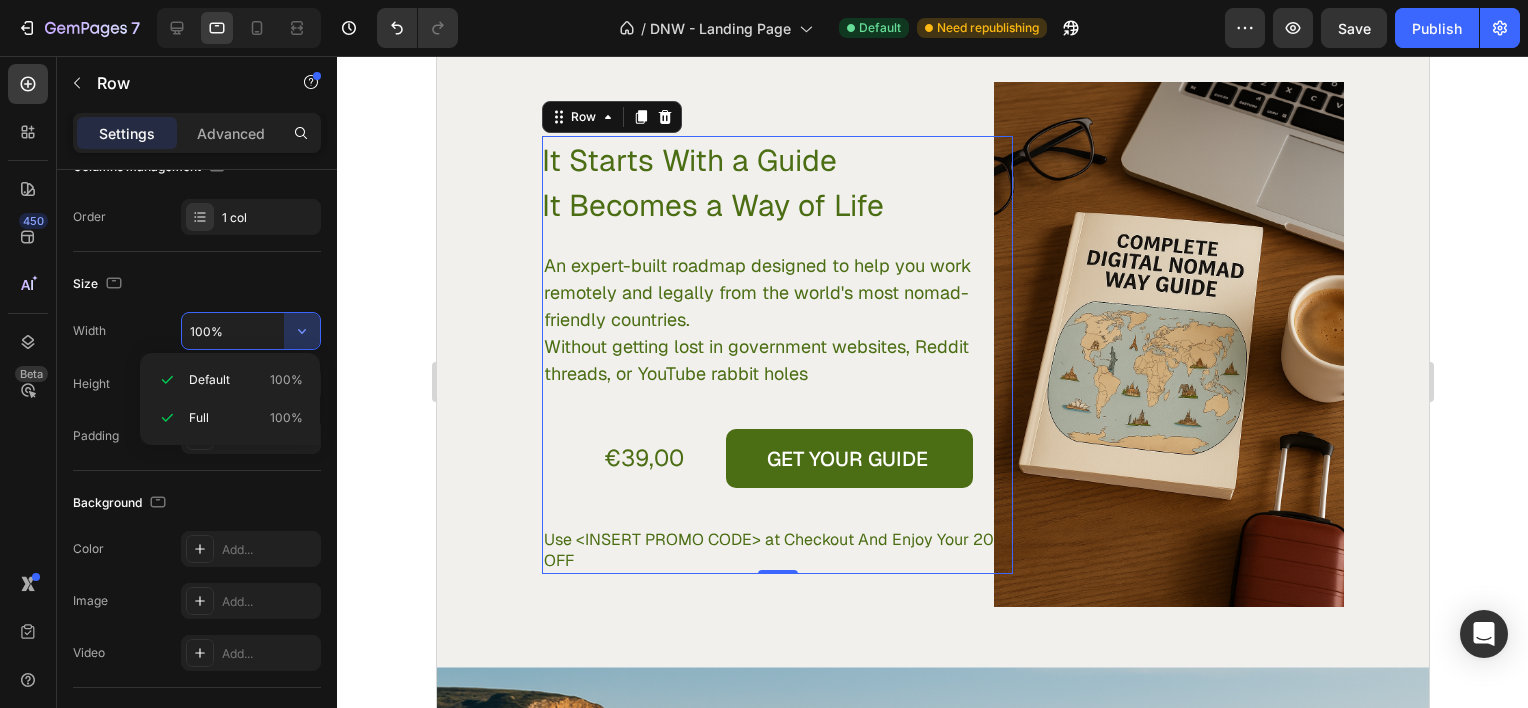 click on "100%" at bounding box center (251, 331) 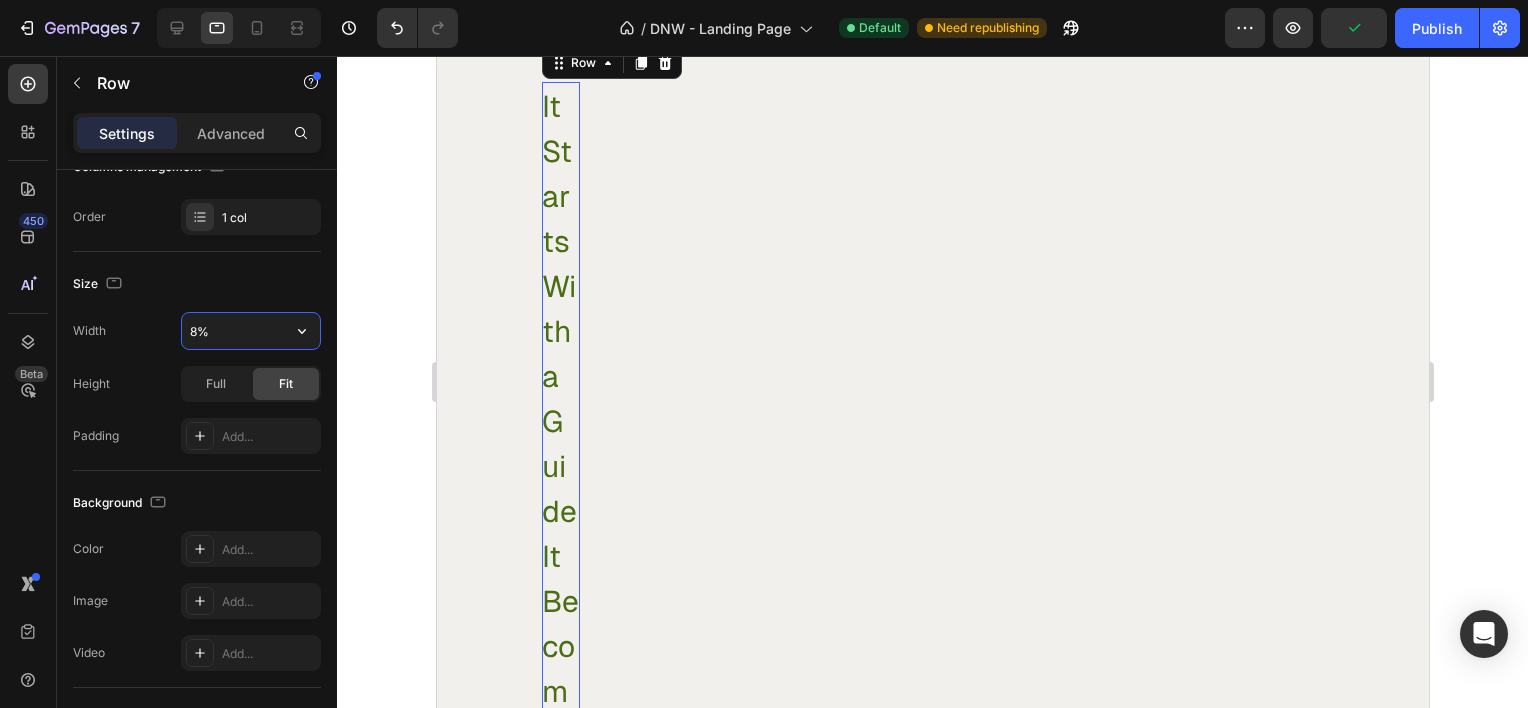 type on "85%" 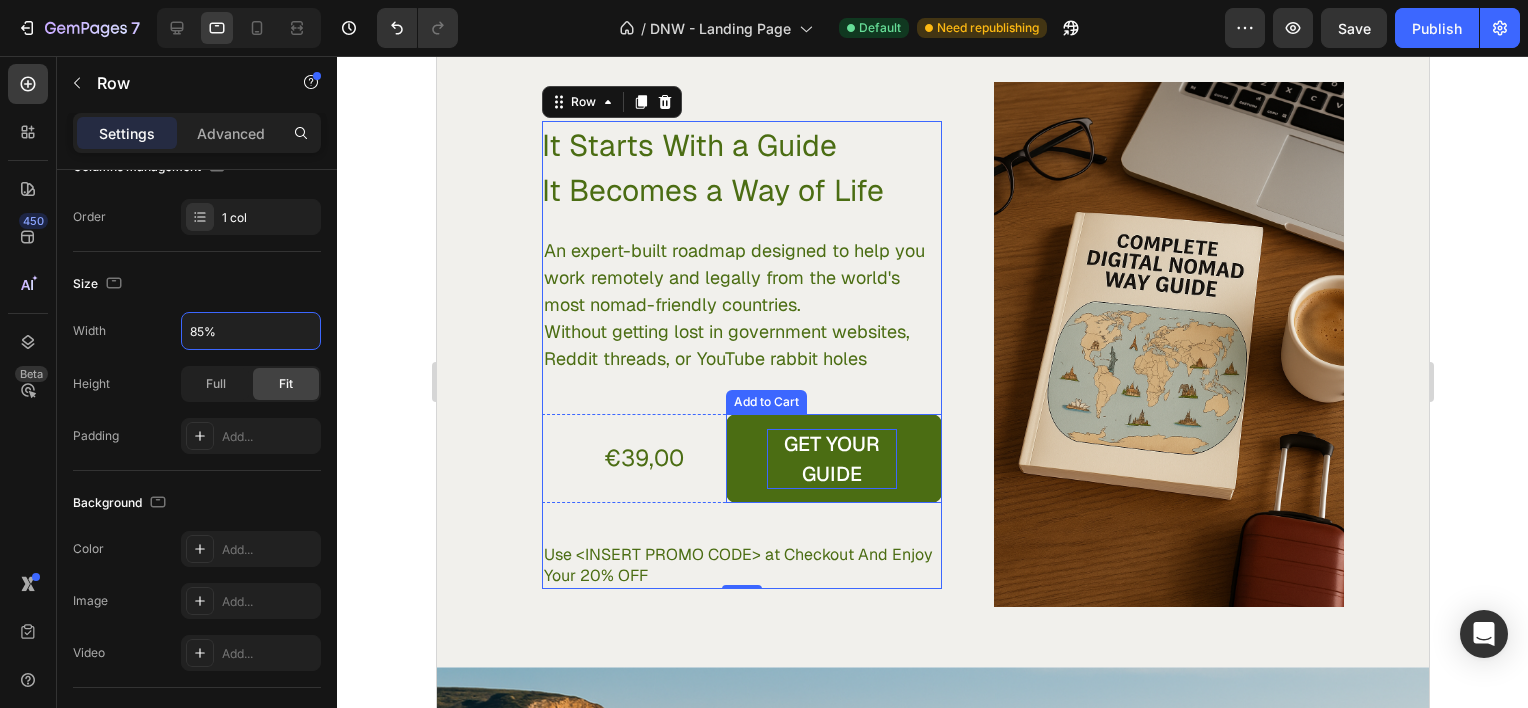click on "GET YOUR GUIDE" at bounding box center [831, 459] 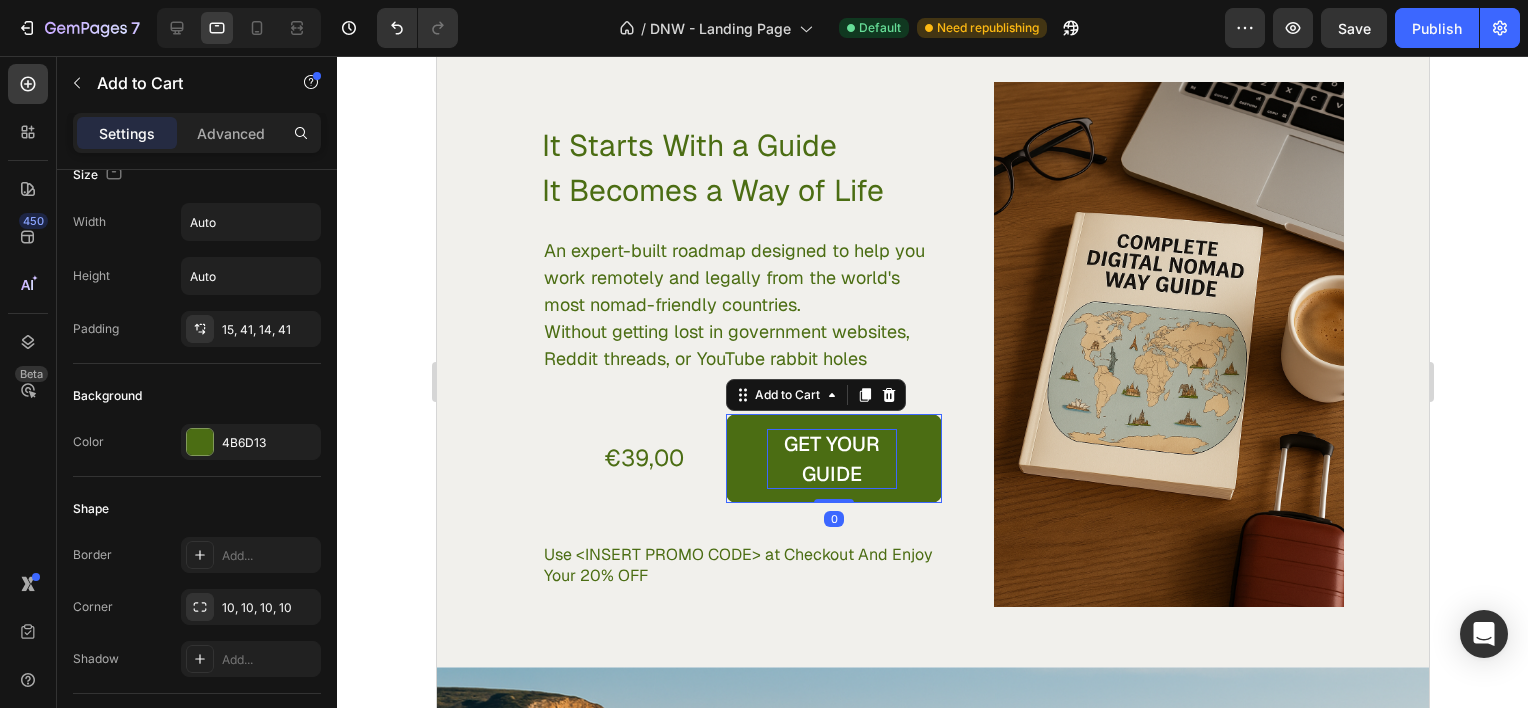 scroll, scrollTop: 0, scrollLeft: 0, axis: both 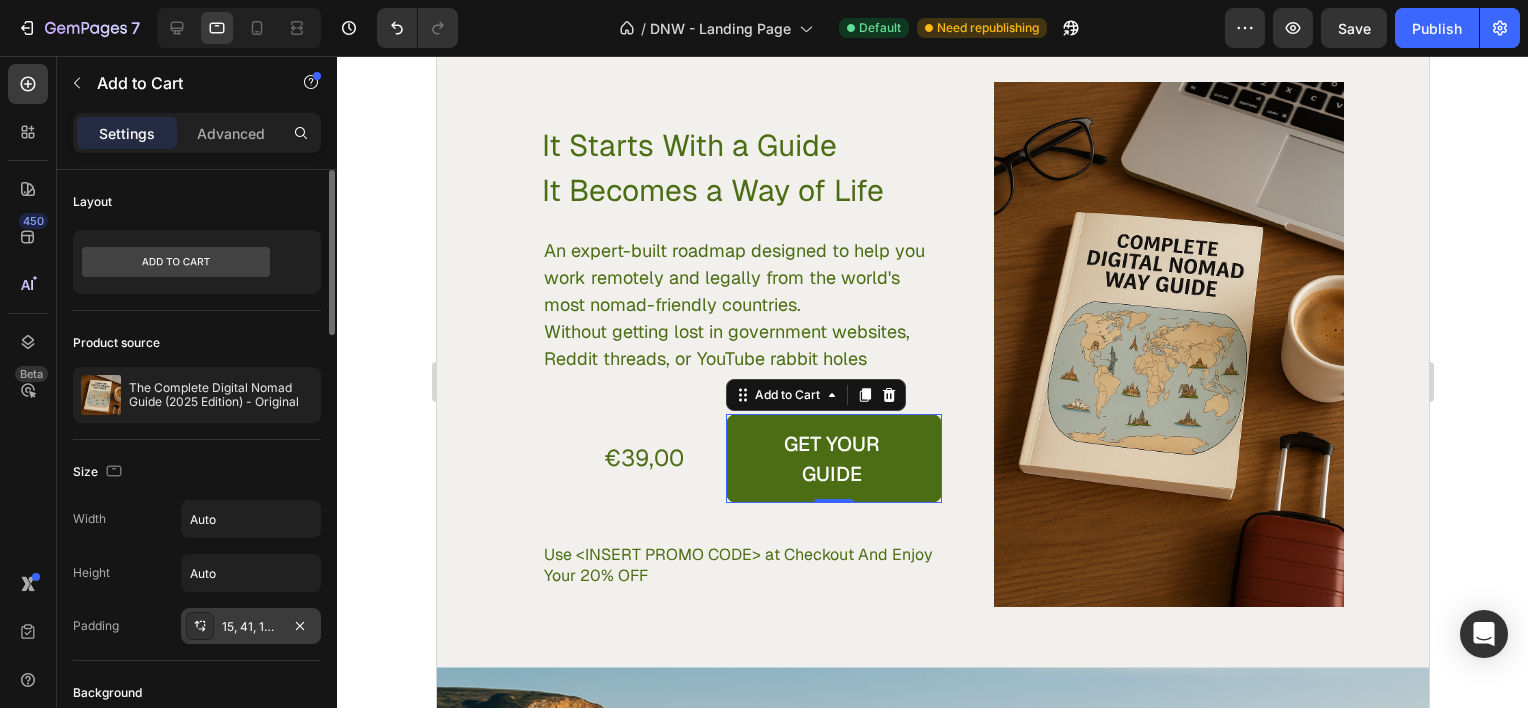 click on "15, 41, 14, 41" at bounding box center (251, 627) 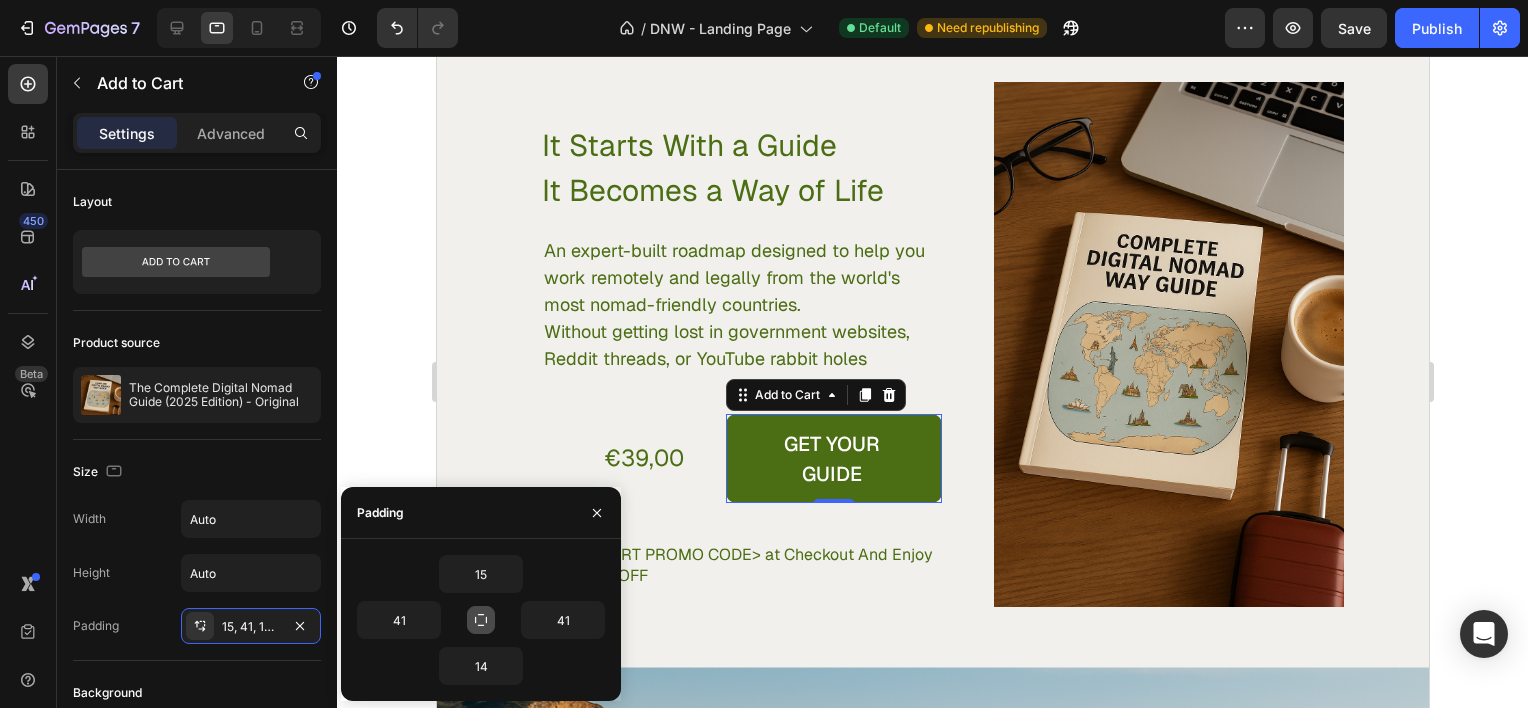 click at bounding box center [481, 620] 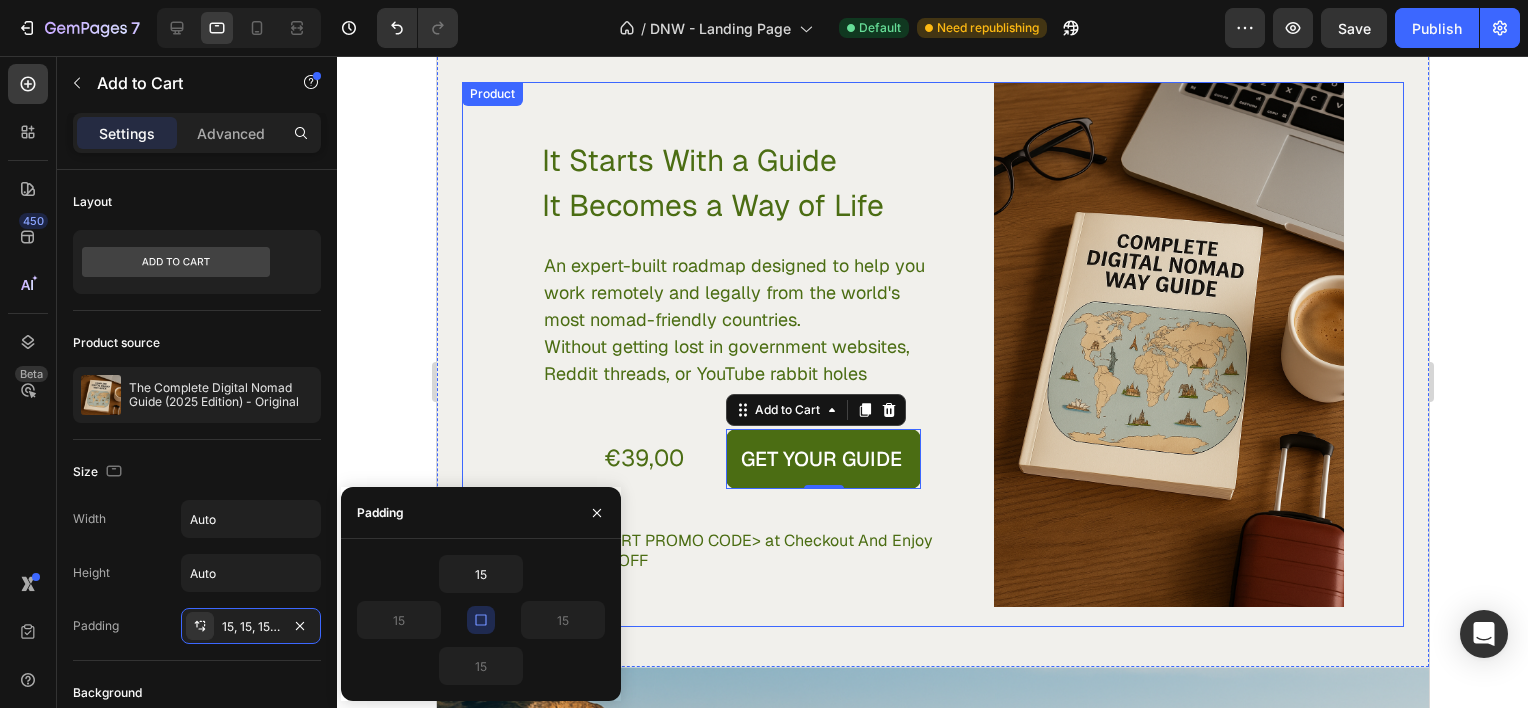 click on "It Starts With a Guide It Becomes a Way of Life Heading An expert-built roadmap designed to help you work remotely and legally from the world's most nomad-friendly countries. Without getting lost in government websites, Reddit threads, or YouTube rabbit holes Text Block €39,00 Product Price Product Price GET YOUR GUIDE Add to Cart   0 Row Use <PROMO CODE> at Checkout And Enjoy Your 20% OFF Text Block Row" at bounding box center (696, 354) 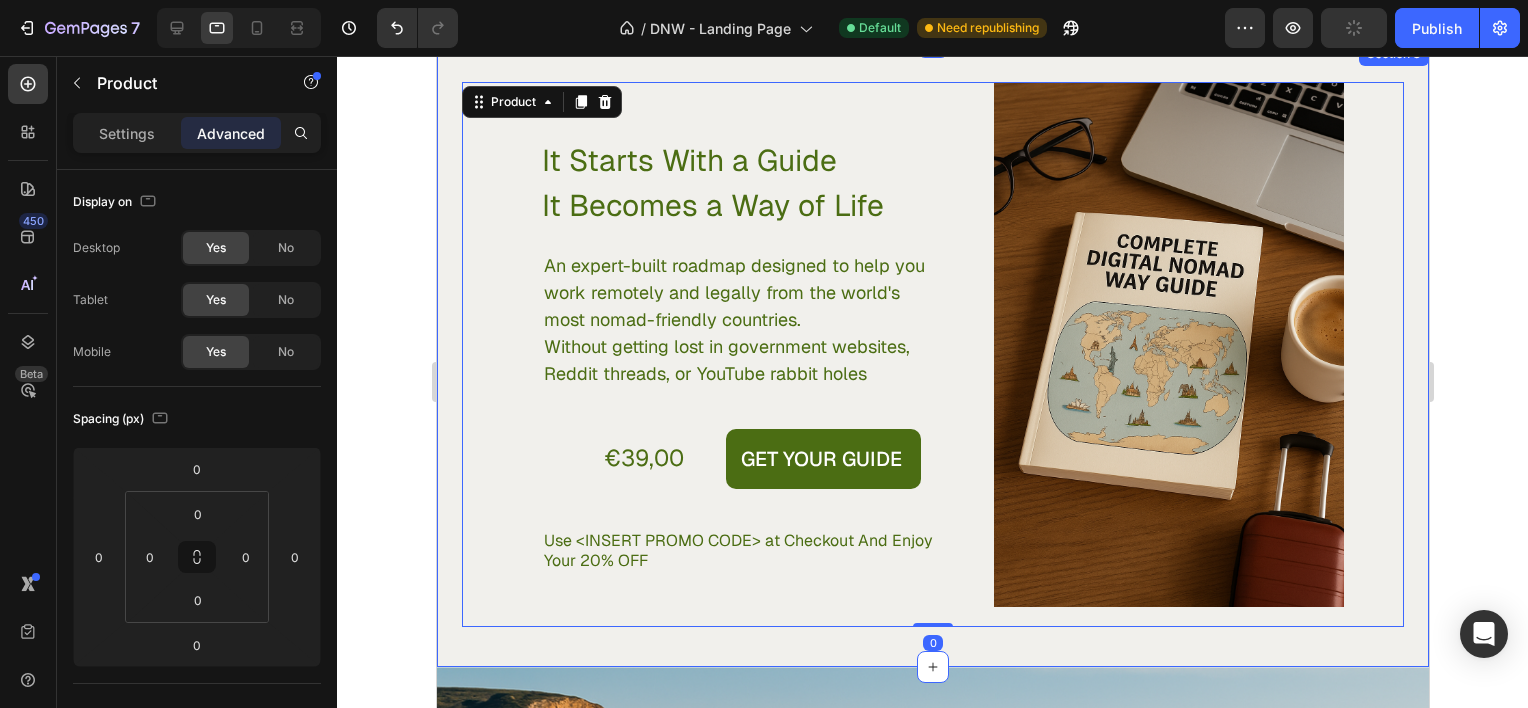click on "It Starts With a Guide It Becomes a Way of Life Heading An expert-built roadmap designed to help you work remotely and legally from the world's most nomad-friendly countries. Without getting lost in government websites, Reddit threads, or YouTube rabbit holes Text Block €39,00 Product Price Product Price GET YOUR GUIDE Add to Cart Row Use <PROMO CODE> at Checkout And Enjoy Your 20% OFF Text Block Row Product Images Product   0 Section 8" at bounding box center (932, 354) 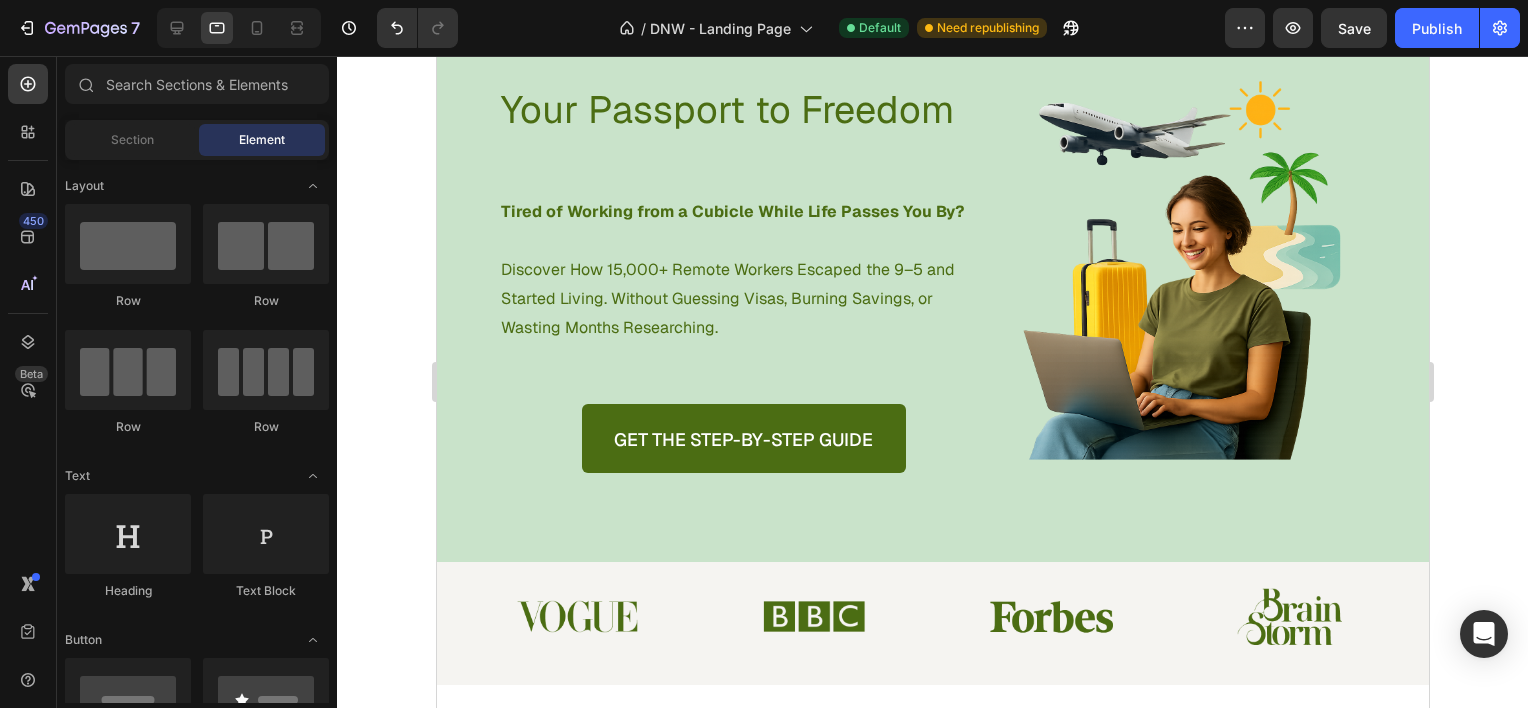 scroll, scrollTop: 0, scrollLeft: 0, axis: both 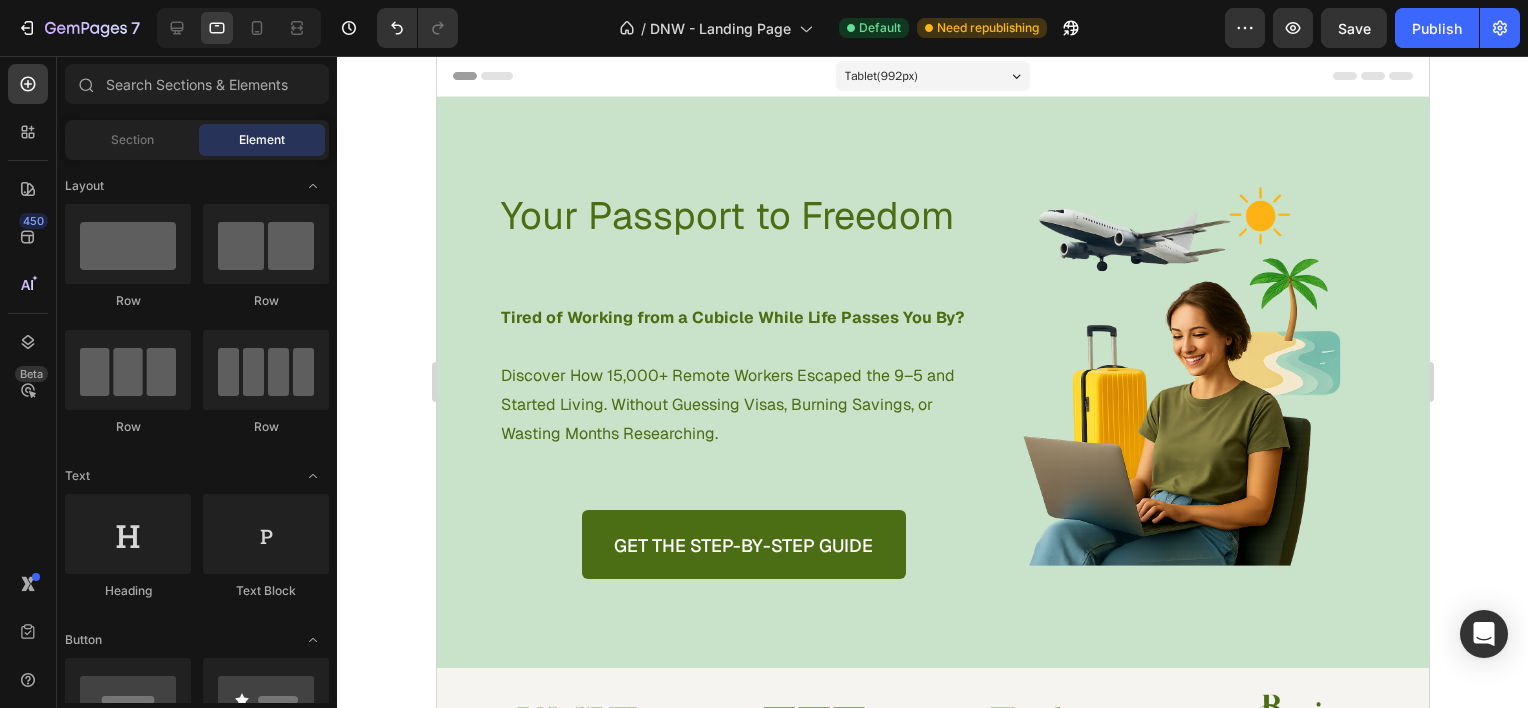 drag, startPoint x: 1413, startPoint y: 486, endPoint x: 1865, endPoint y: 124, distance: 579.0924 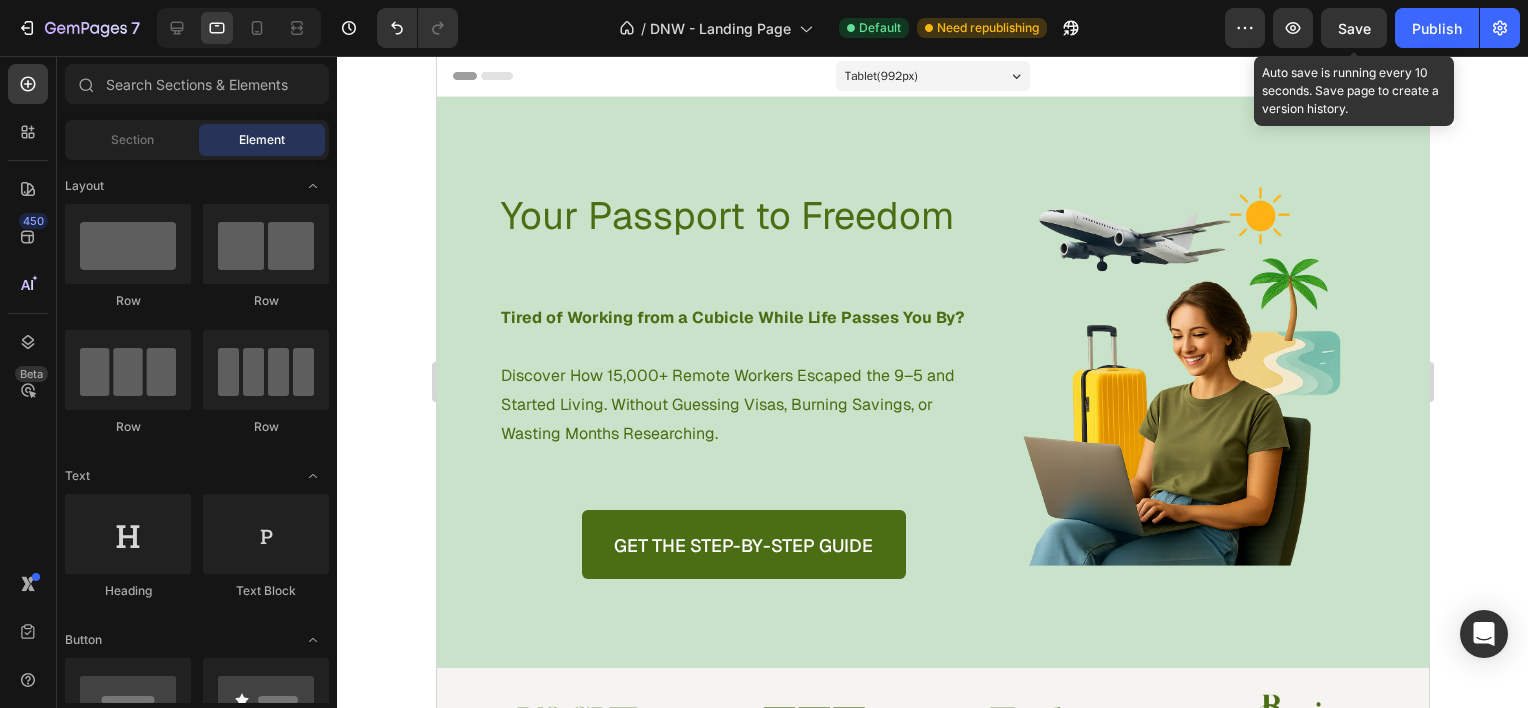 click on "Save" 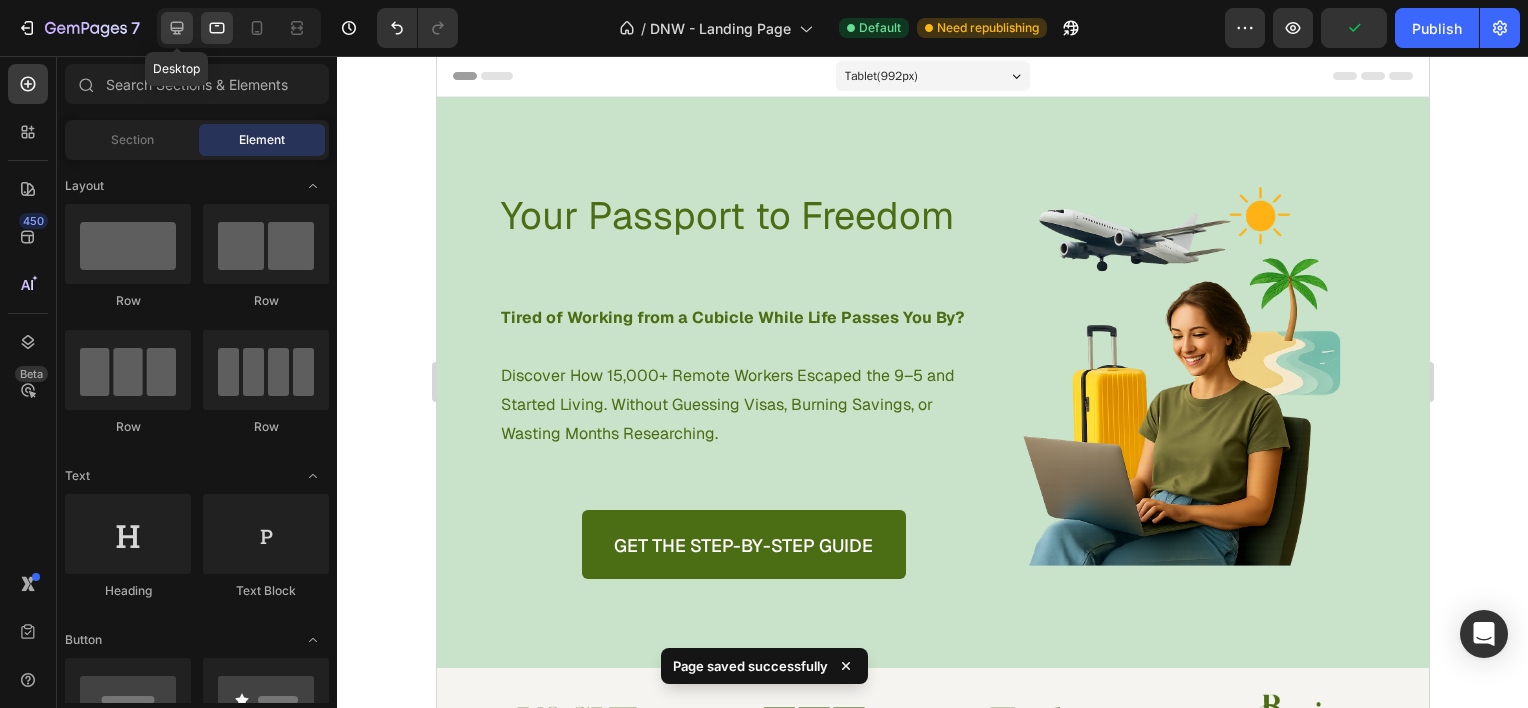 click 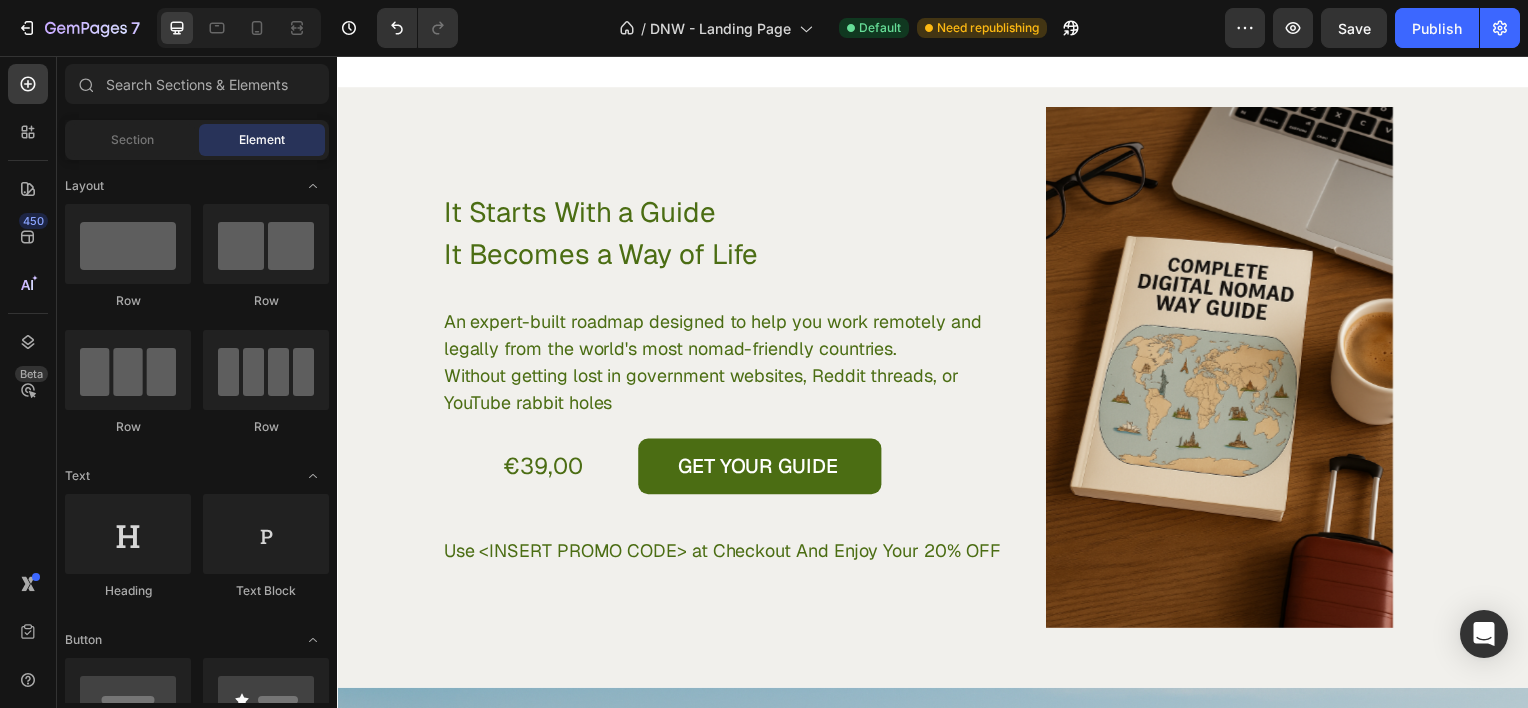 scroll, scrollTop: 3872, scrollLeft: 0, axis: vertical 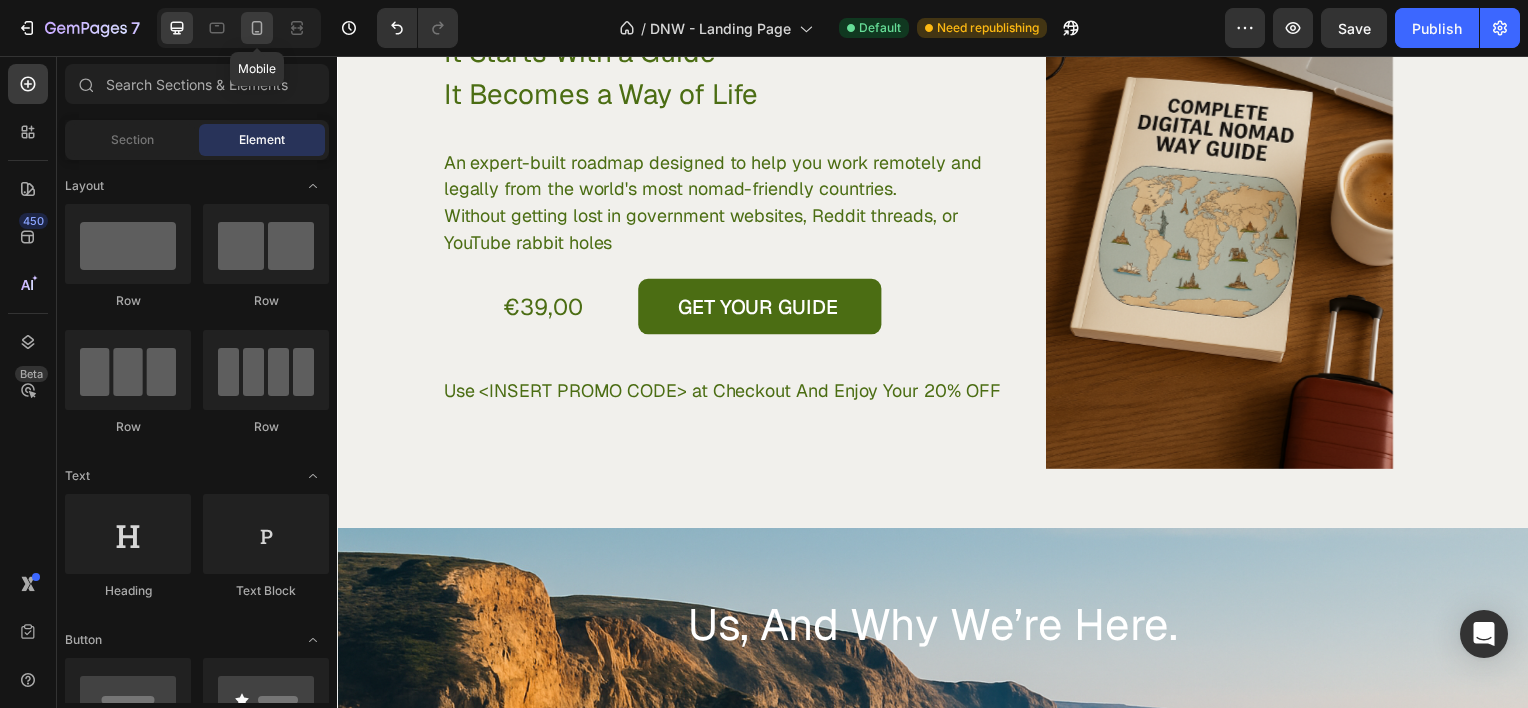 click 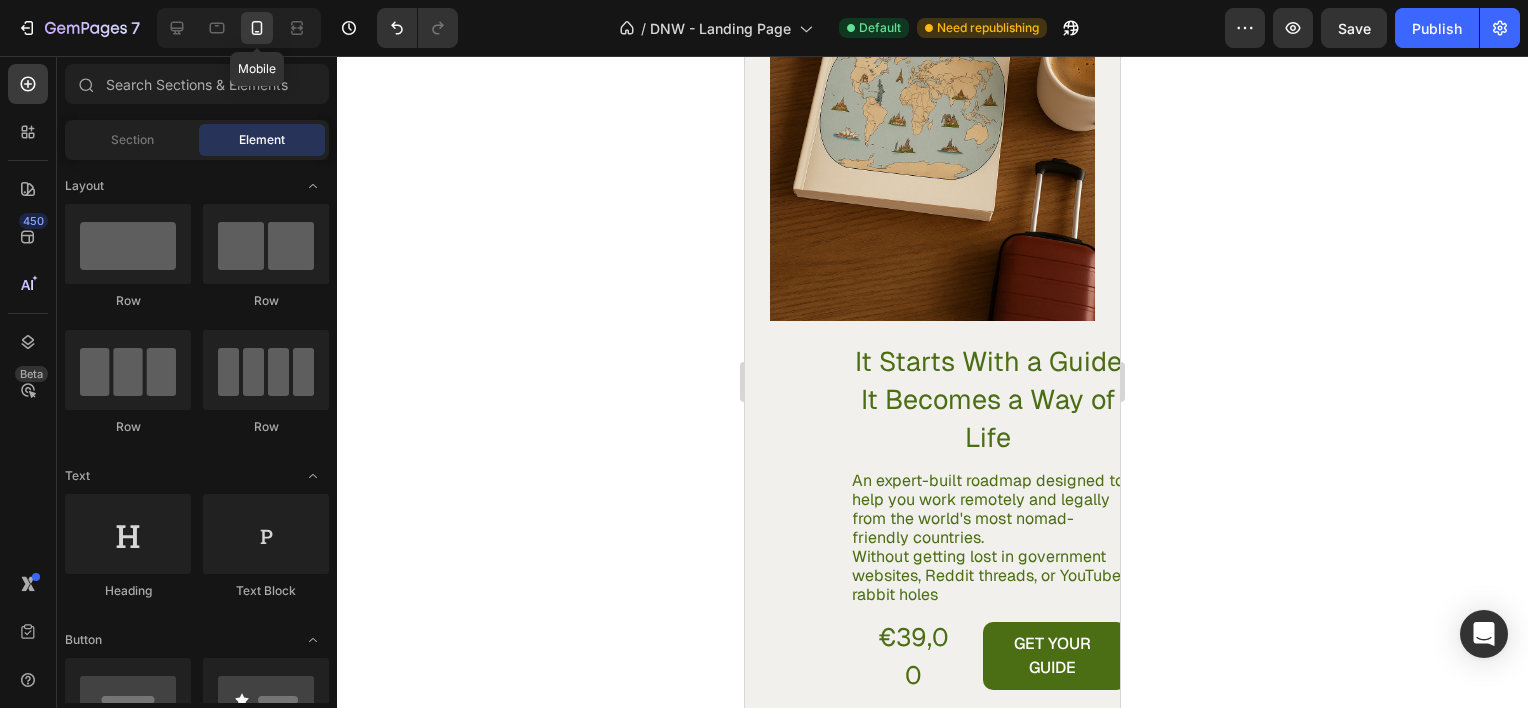 scroll, scrollTop: 3822, scrollLeft: 0, axis: vertical 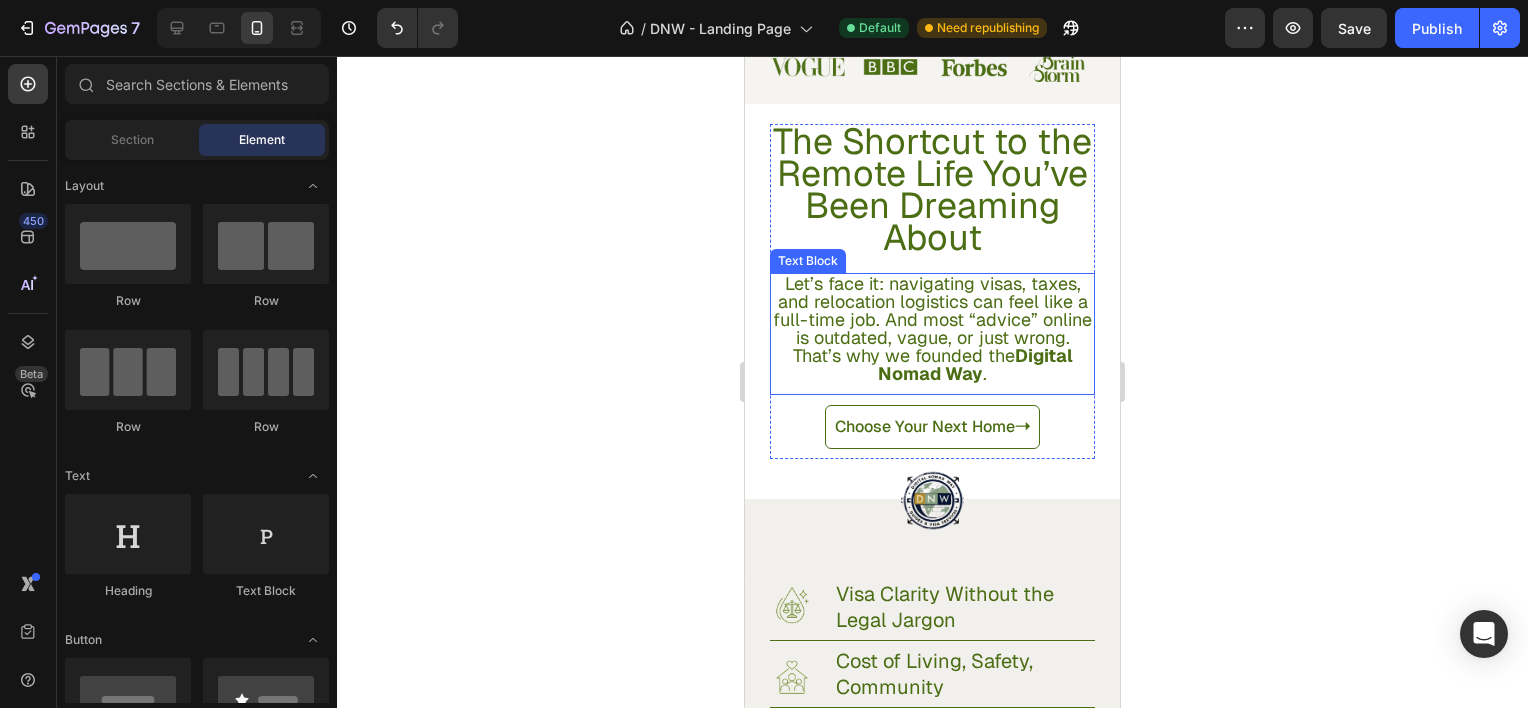 click on "Let’s face it: navigating visas, taxes, and relocation logistics can feel like a full-time job. And most “advice” online is outdated, vague, or just wrong." at bounding box center (932, 311) 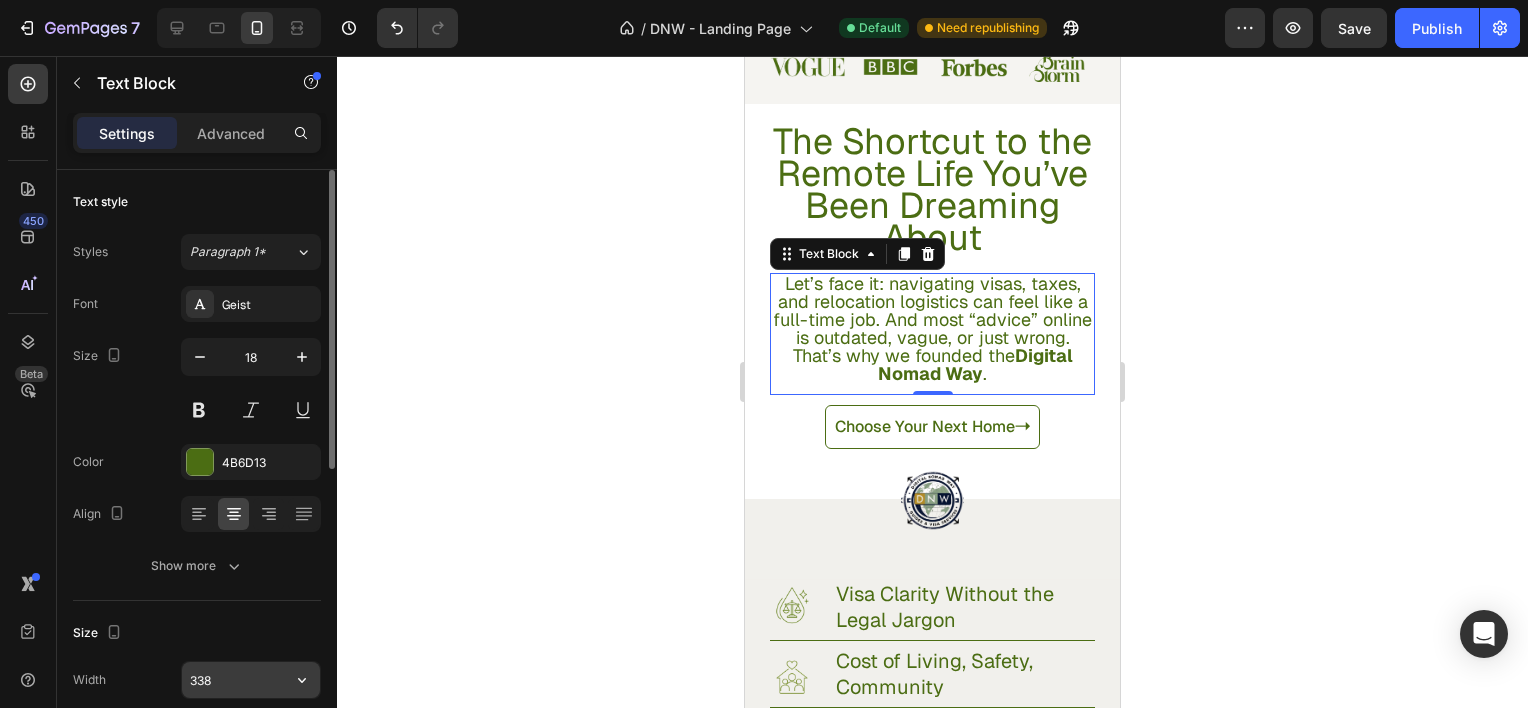 click 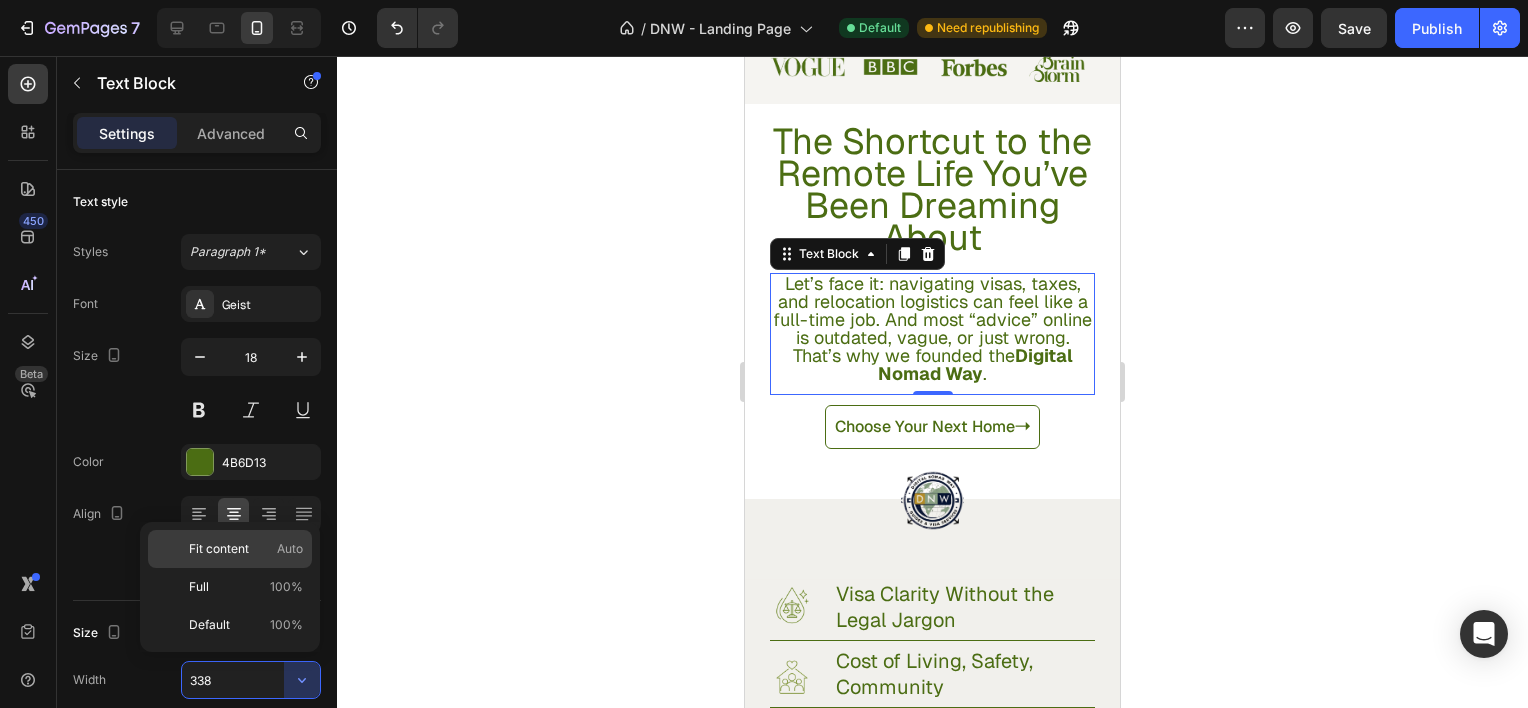 click on "Fit content Auto" at bounding box center (246, 549) 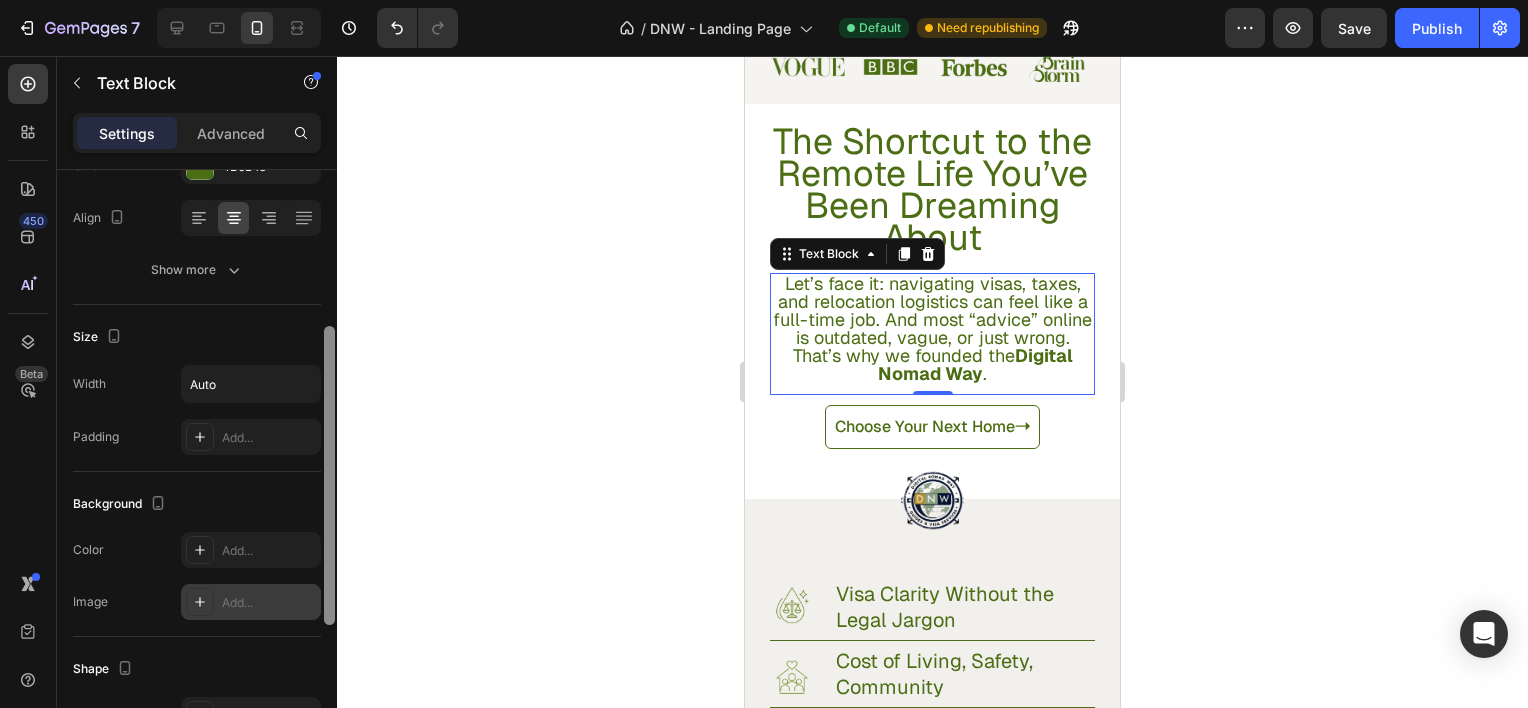 scroll, scrollTop: 304, scrollLeft: 0, axis: vertical 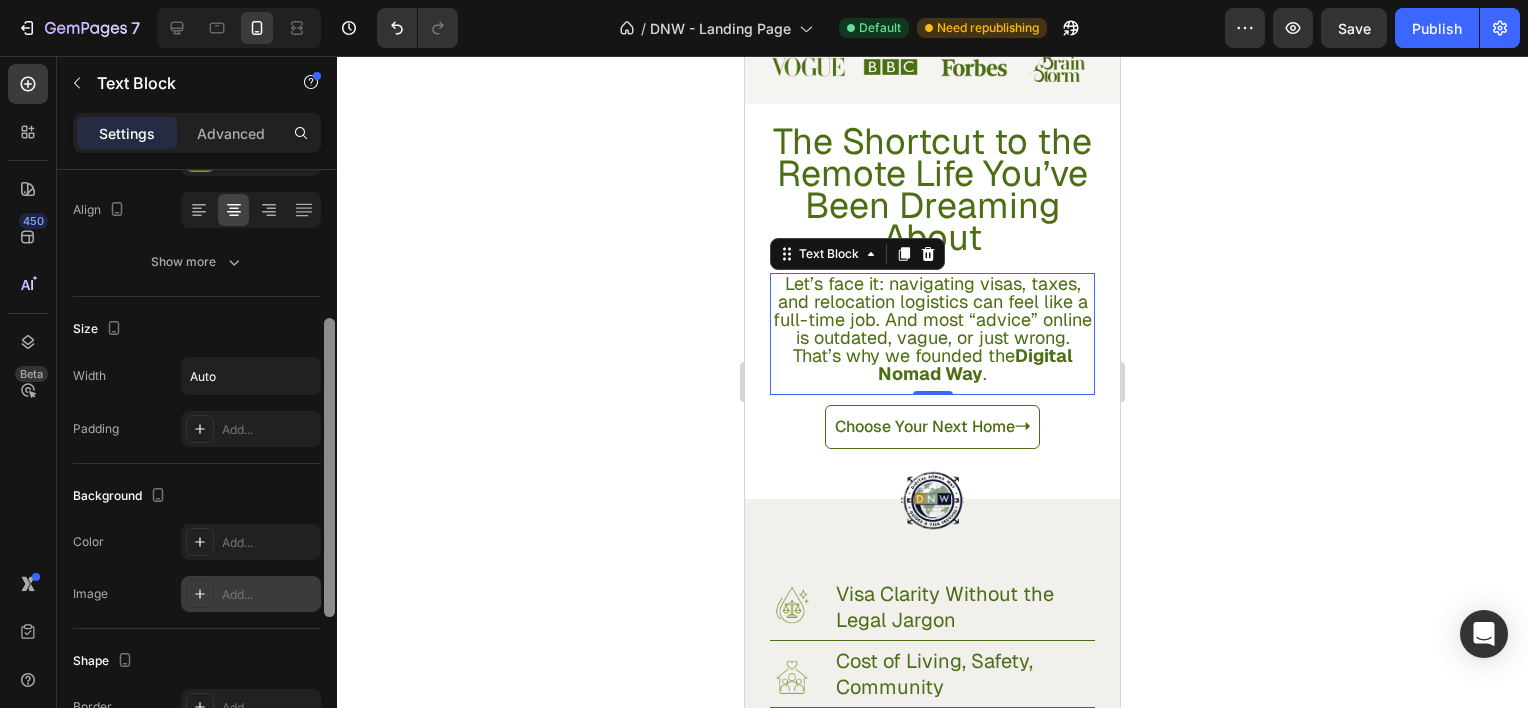 drag, startPoint x: 325, startPoint y: 443, endPoint x: 311, endPoint y: 596, distance: 153.63919 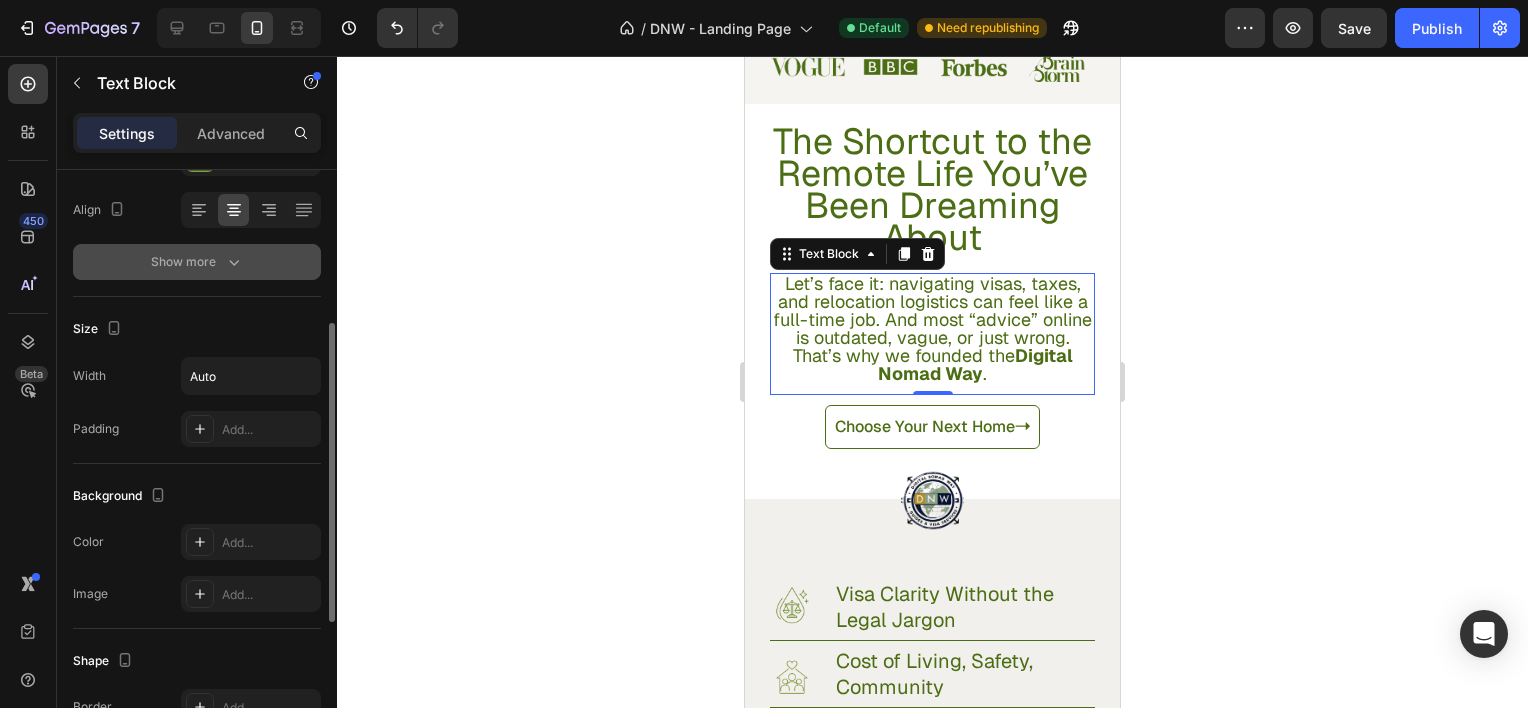 click on "Show more" at bounding box center (197, 262) 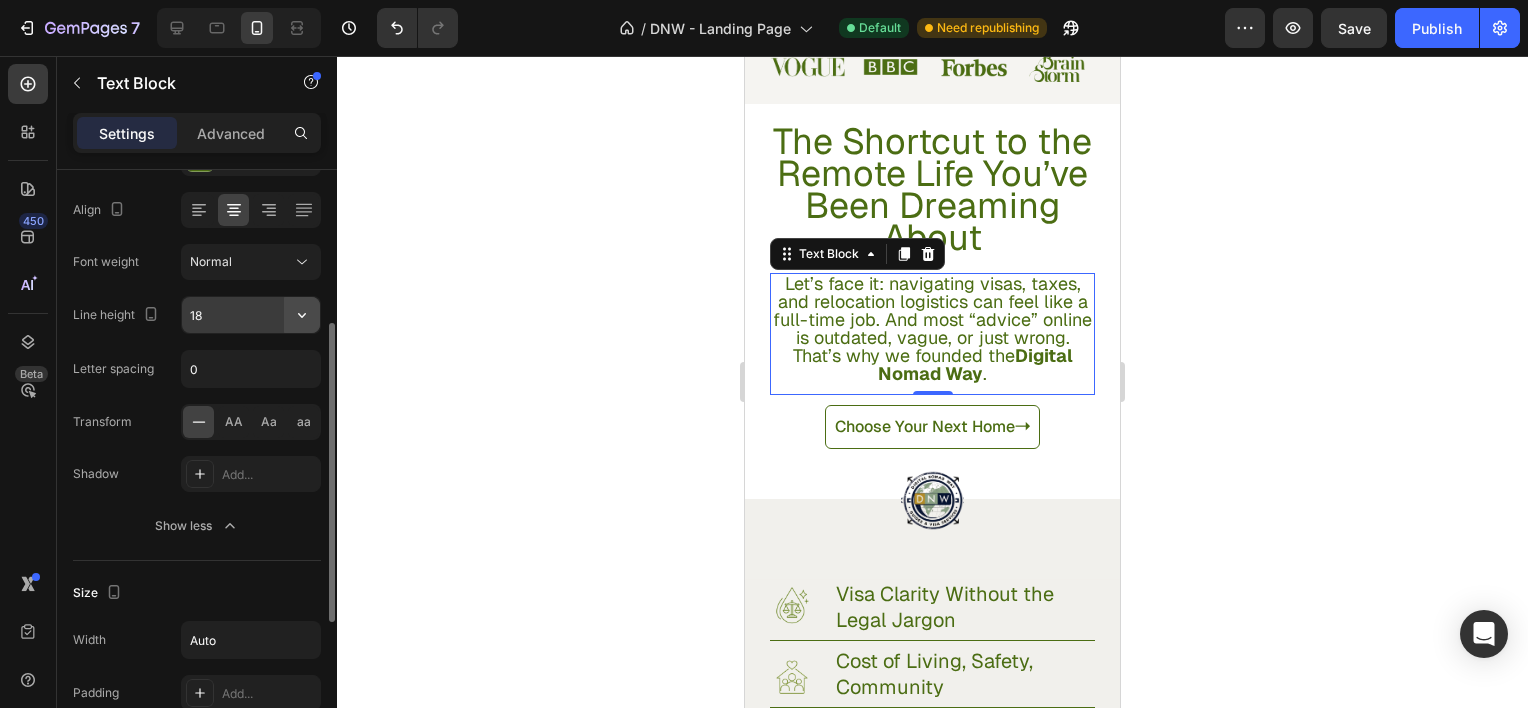 click 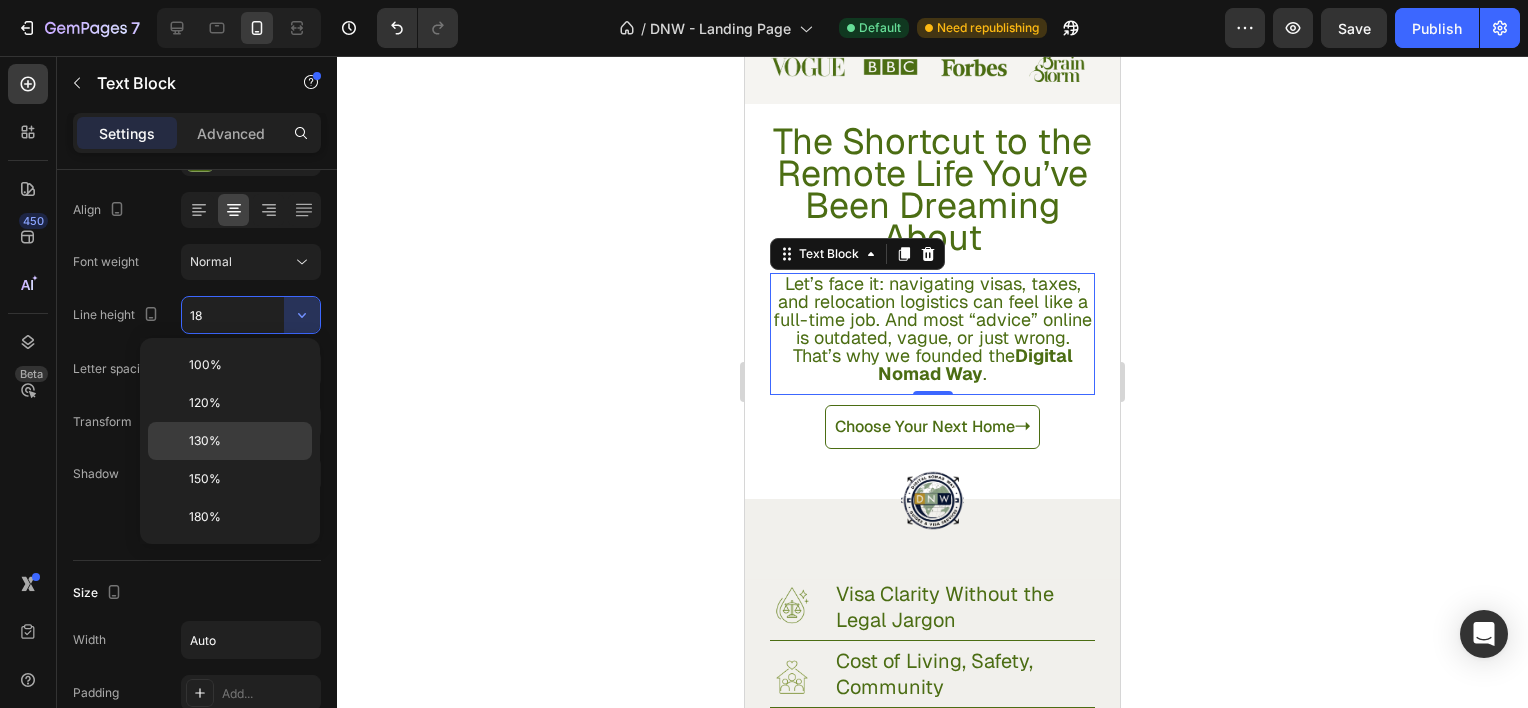 click on "130%" at bounding box center (246, 441) 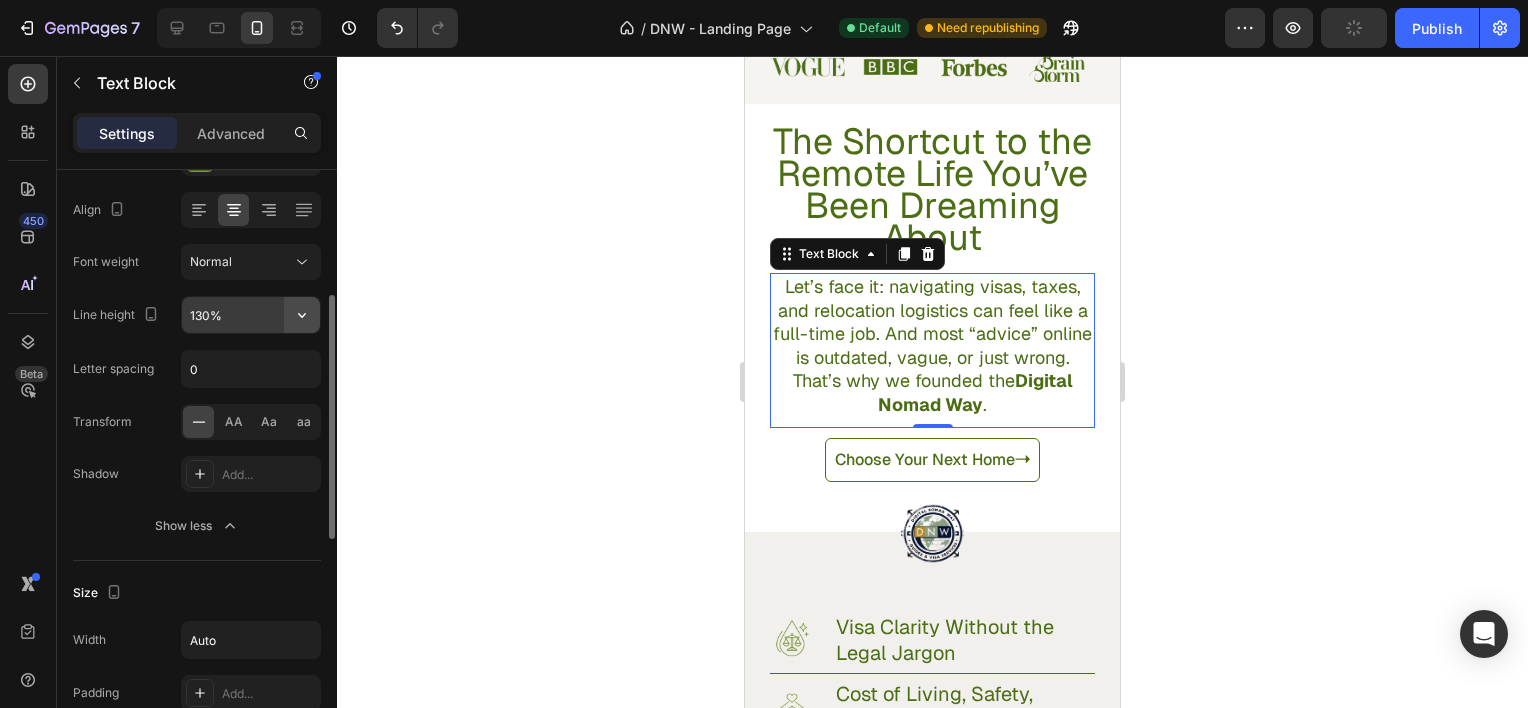 click 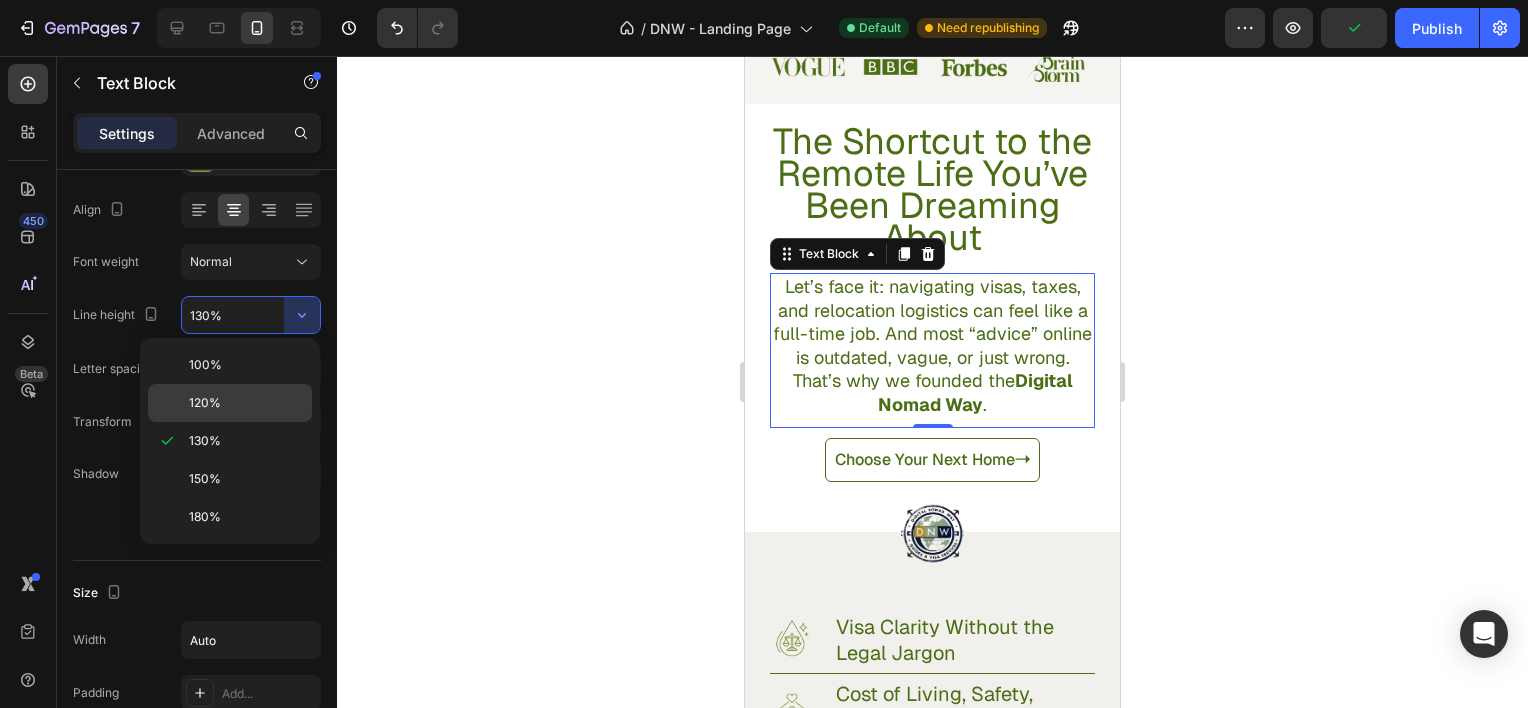 click on "120%" at bounding box center (246, 403) 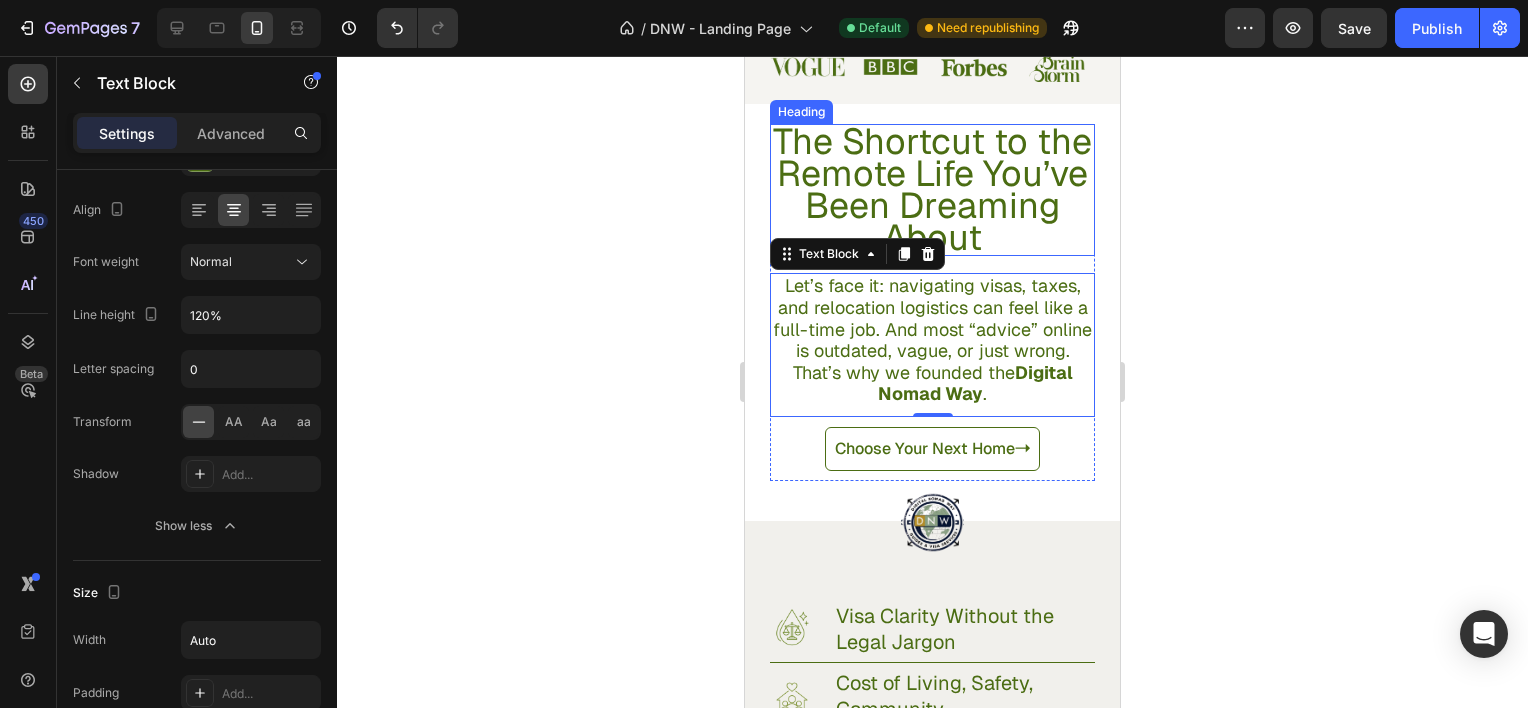 click on "The Shortcut to the Remote Life You’ve Been Dreaming About" at bounding box center [932, 190] 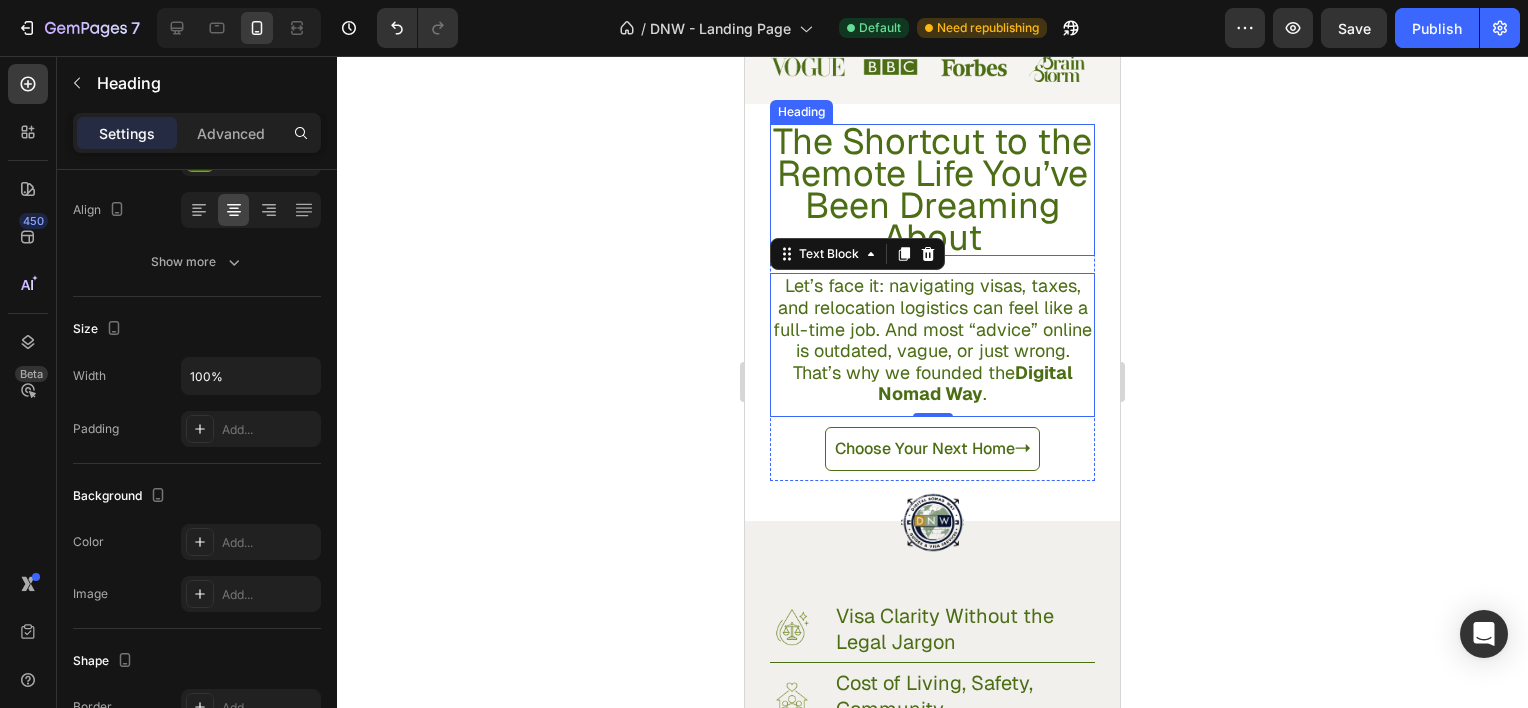 scroll, scrollTop: 0, scrollLeft: 0, axis: both 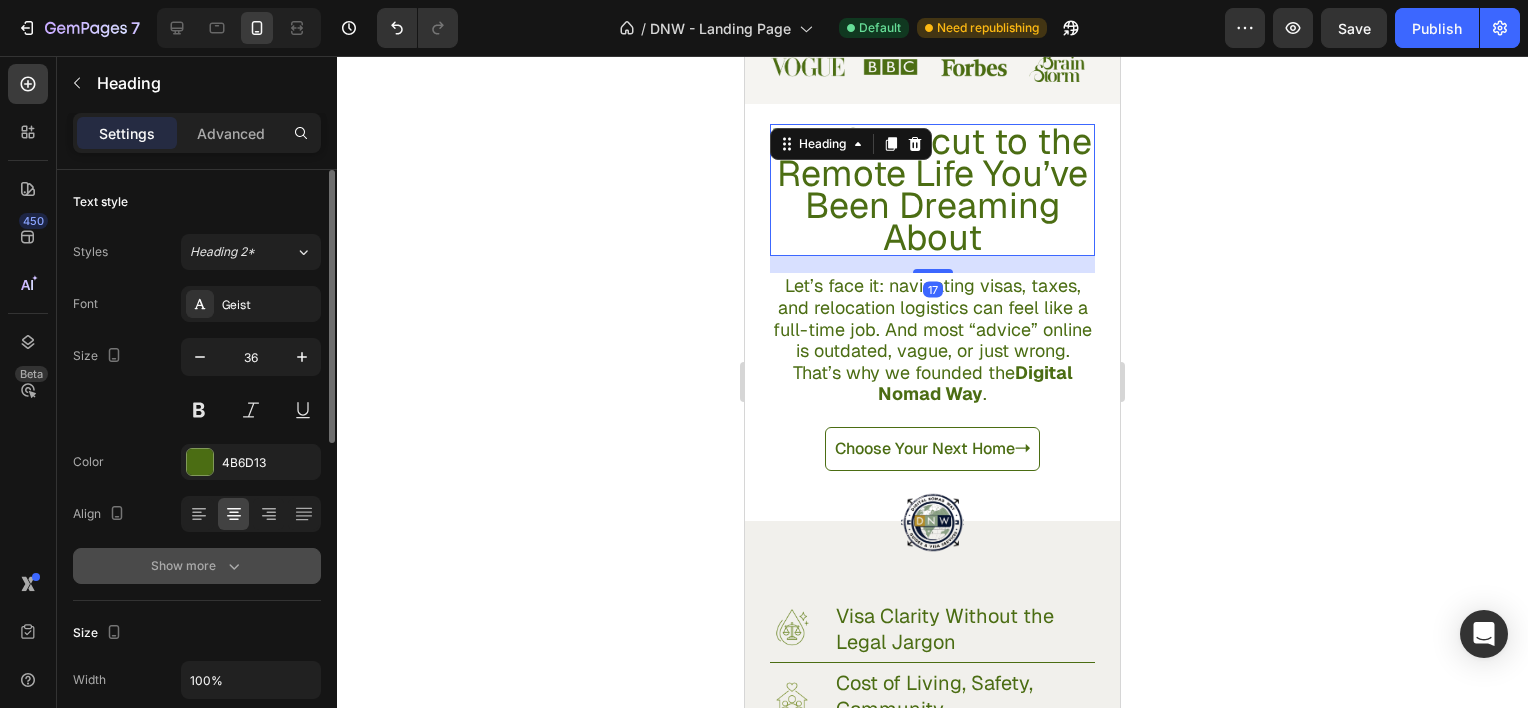click 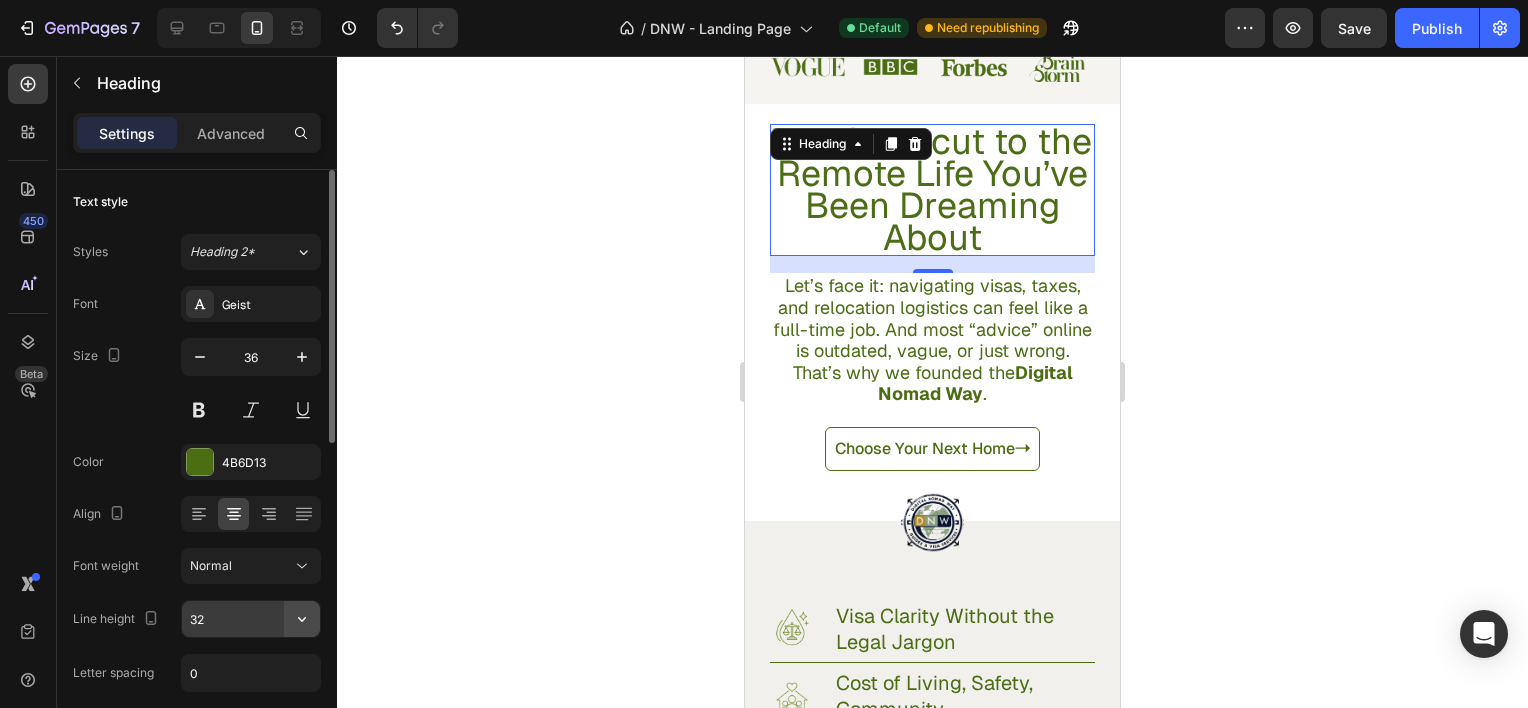 click 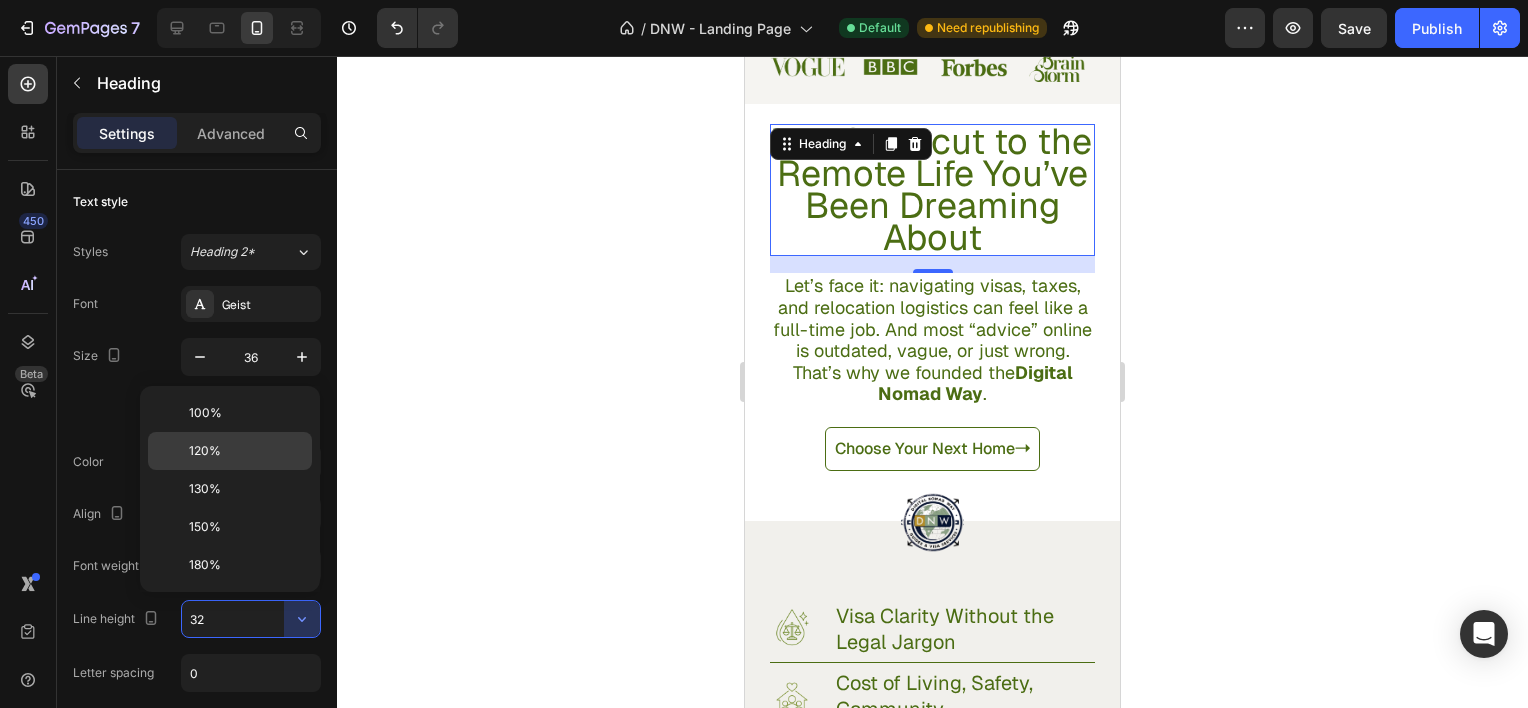 click on "120%" at bounding box center (246, 451) 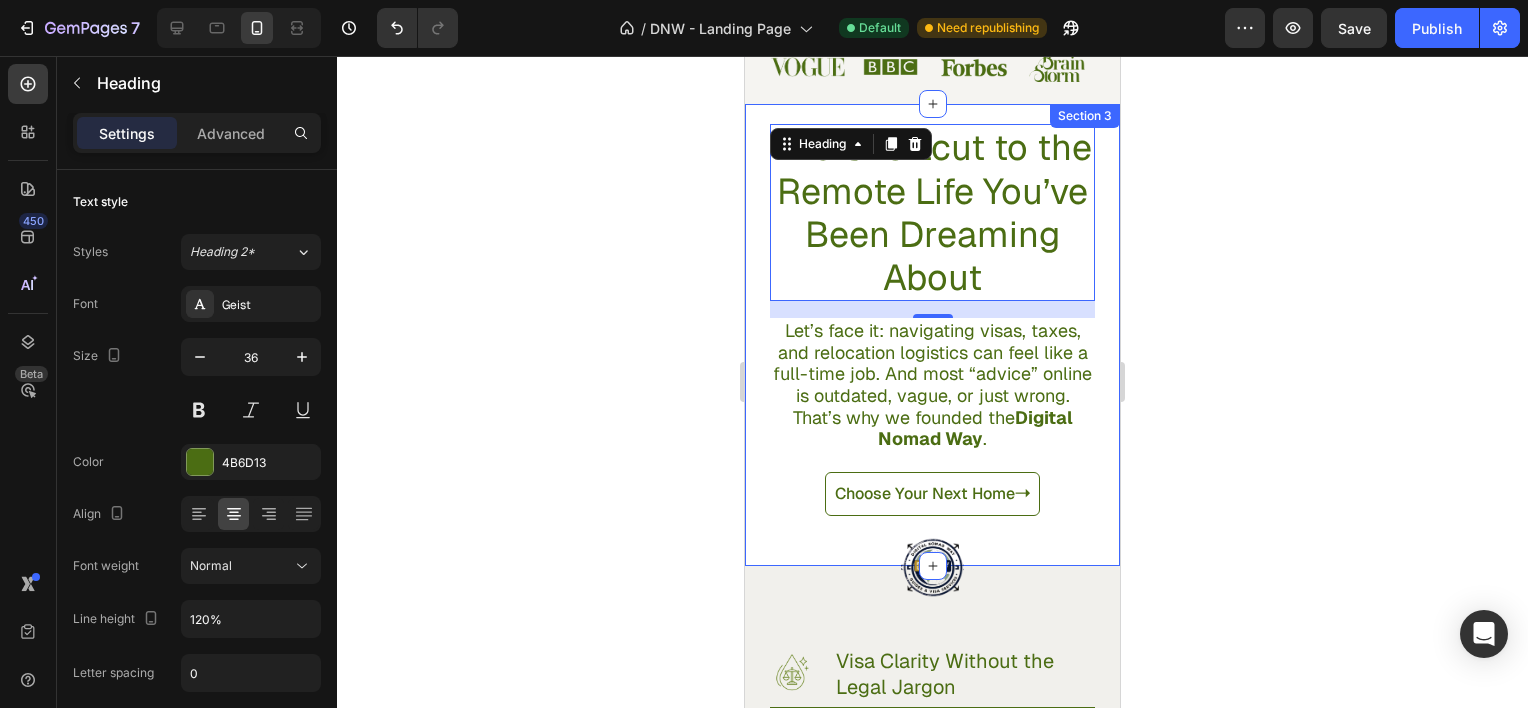 click on "The Shortcut to the Remote Life You’ve Been Dreaming About Heading   17 Let’s face it: navigating visas, taxes, and relocation logistics can feel like a full-time job. And most “advice” online is outdated, vague, or just wrong. That’s why we founded the  Digital Nomad Way . Text Block Choose Your Next Home  ➝‬ Button Row Section 3" at bounding box center [932, 334] 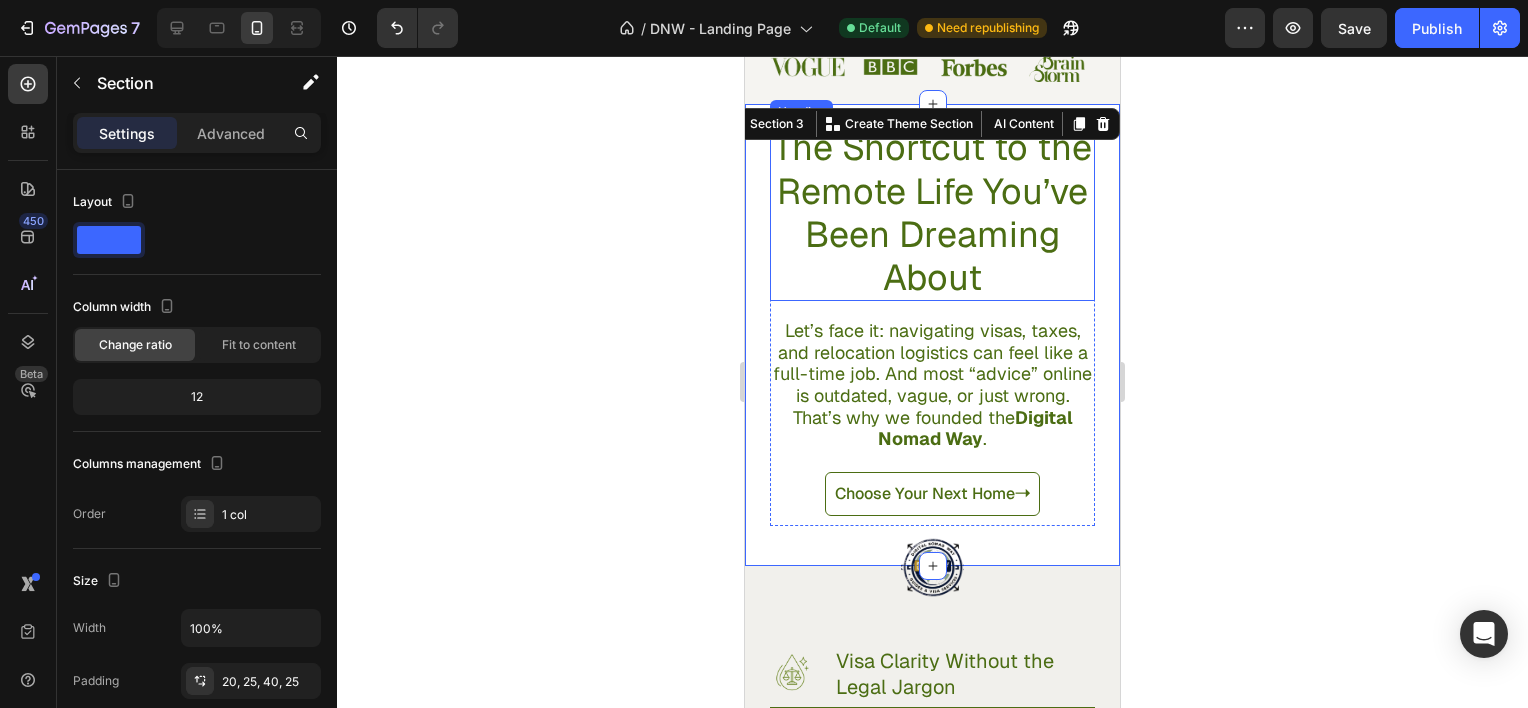 click on "The Shortcut to the Remote Life You’ve Been Dreaming About" at bounding box center [932, 212] 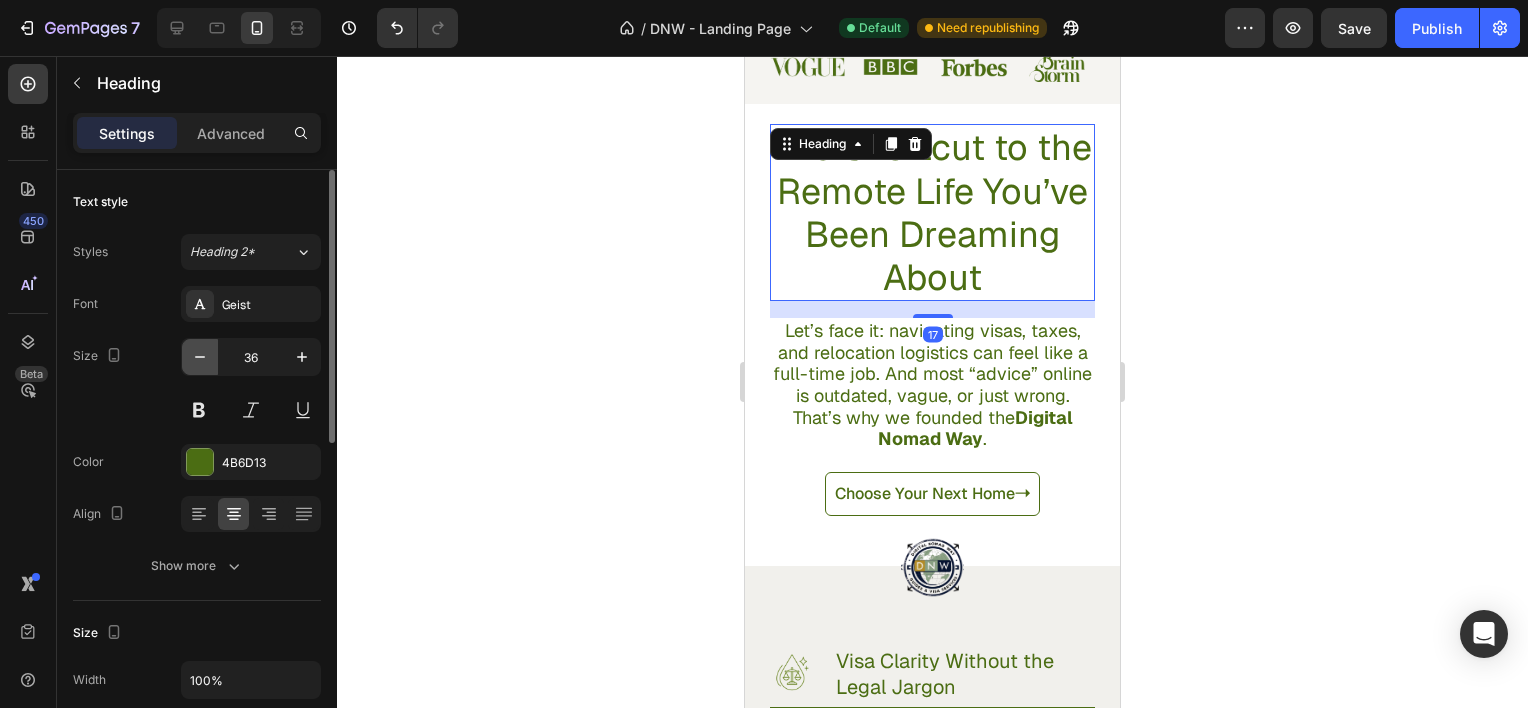 click 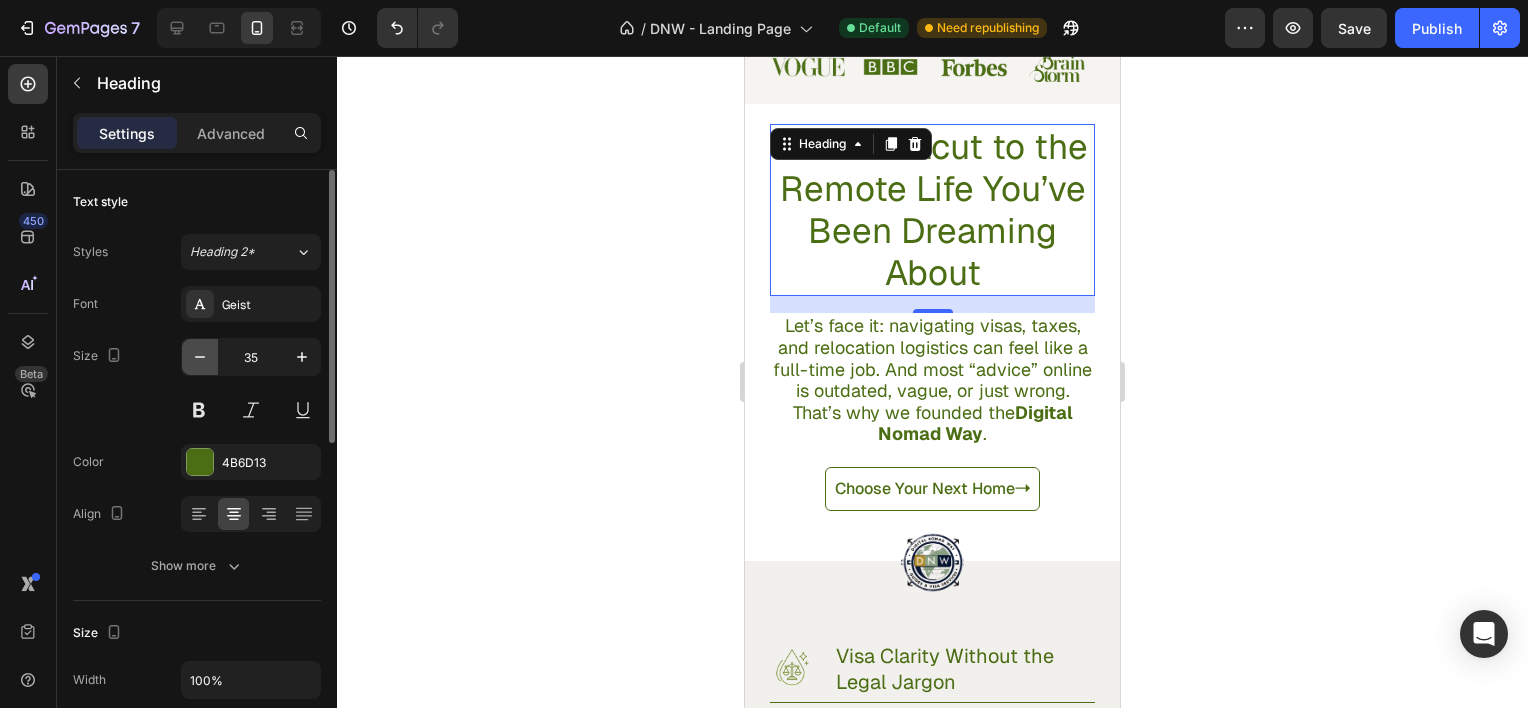 click 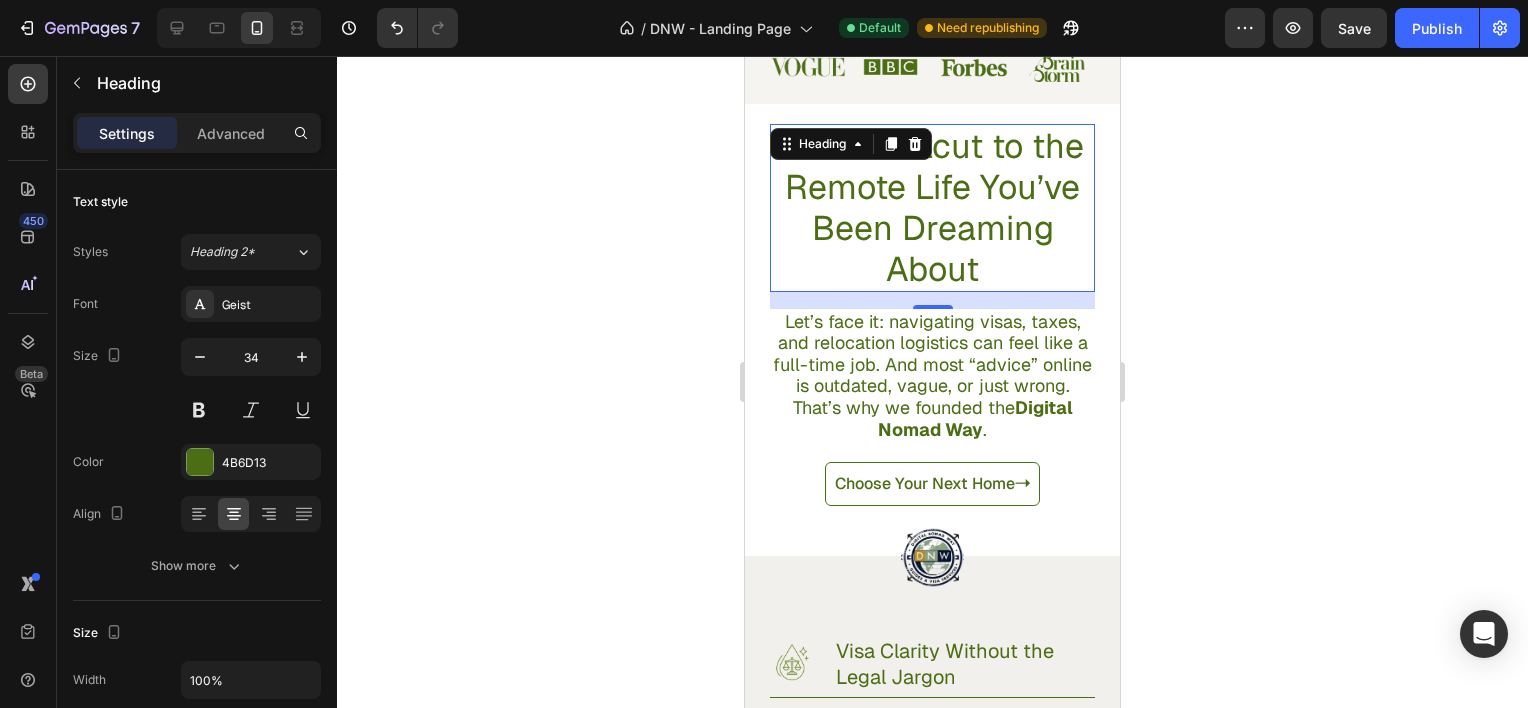 click 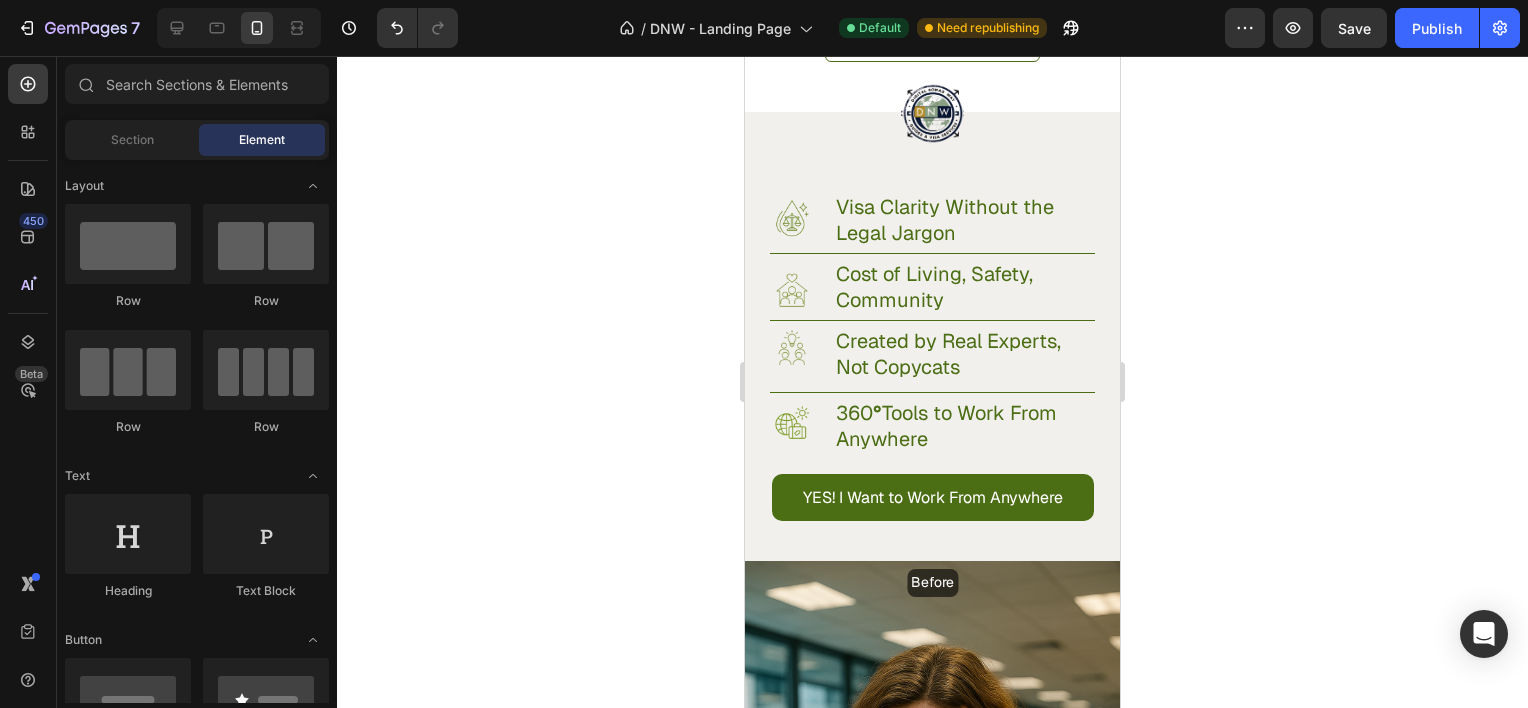 scroll, scrollTop: 889, scrollLeft: 0, axis: vertical 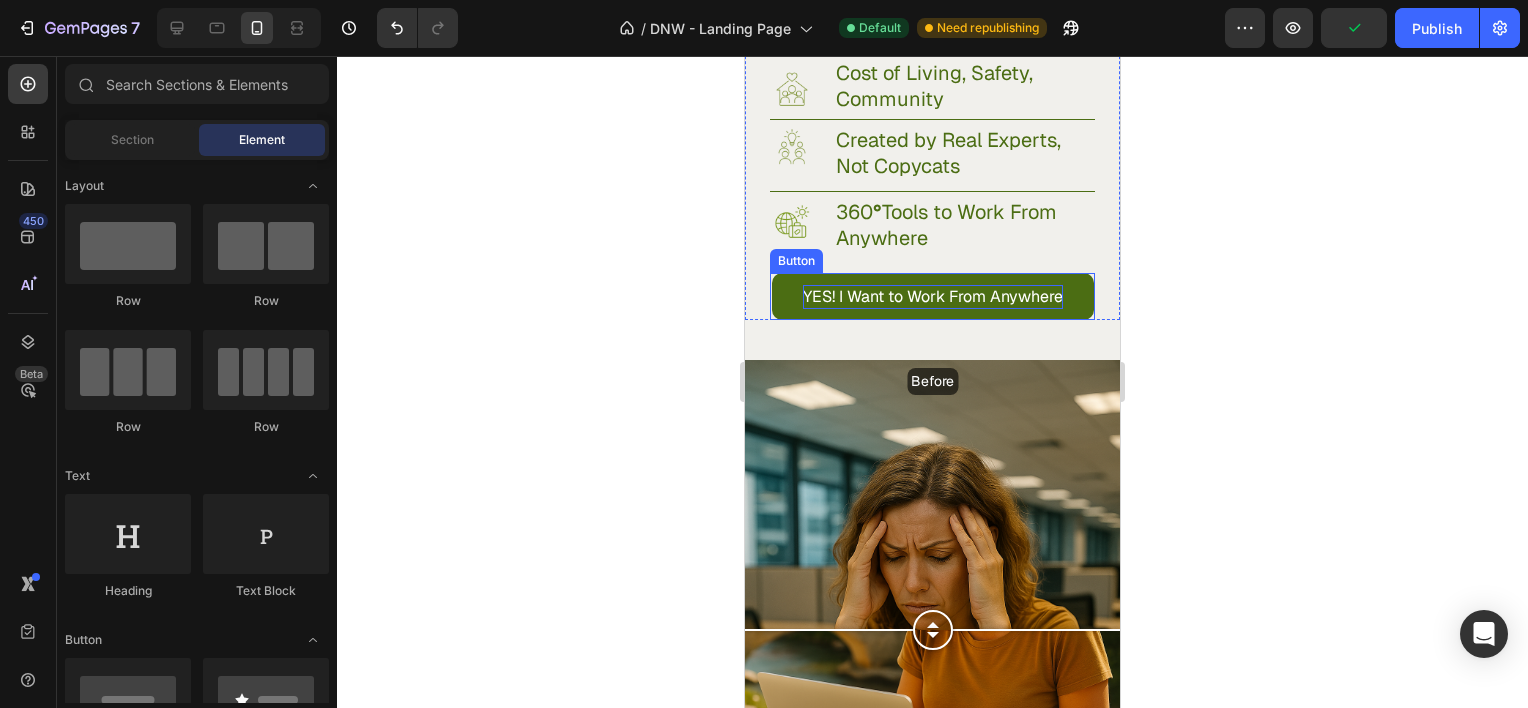 drag, startPoint x: 1458, startPoint y: 356, endPoint x: 992, endPoint y: 295, distance: 469.97552 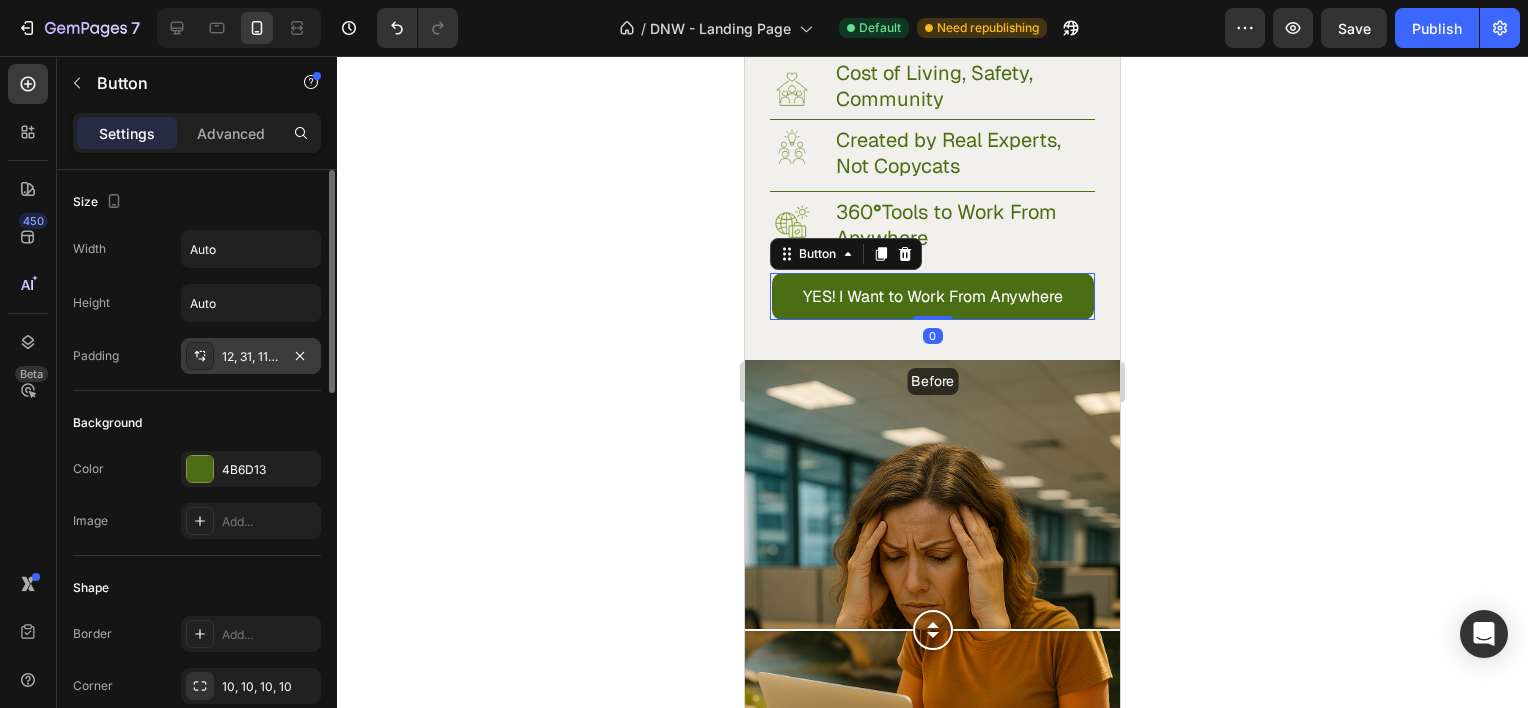 click on "12, 31, 11, 31" at bounding box center (251, 356) 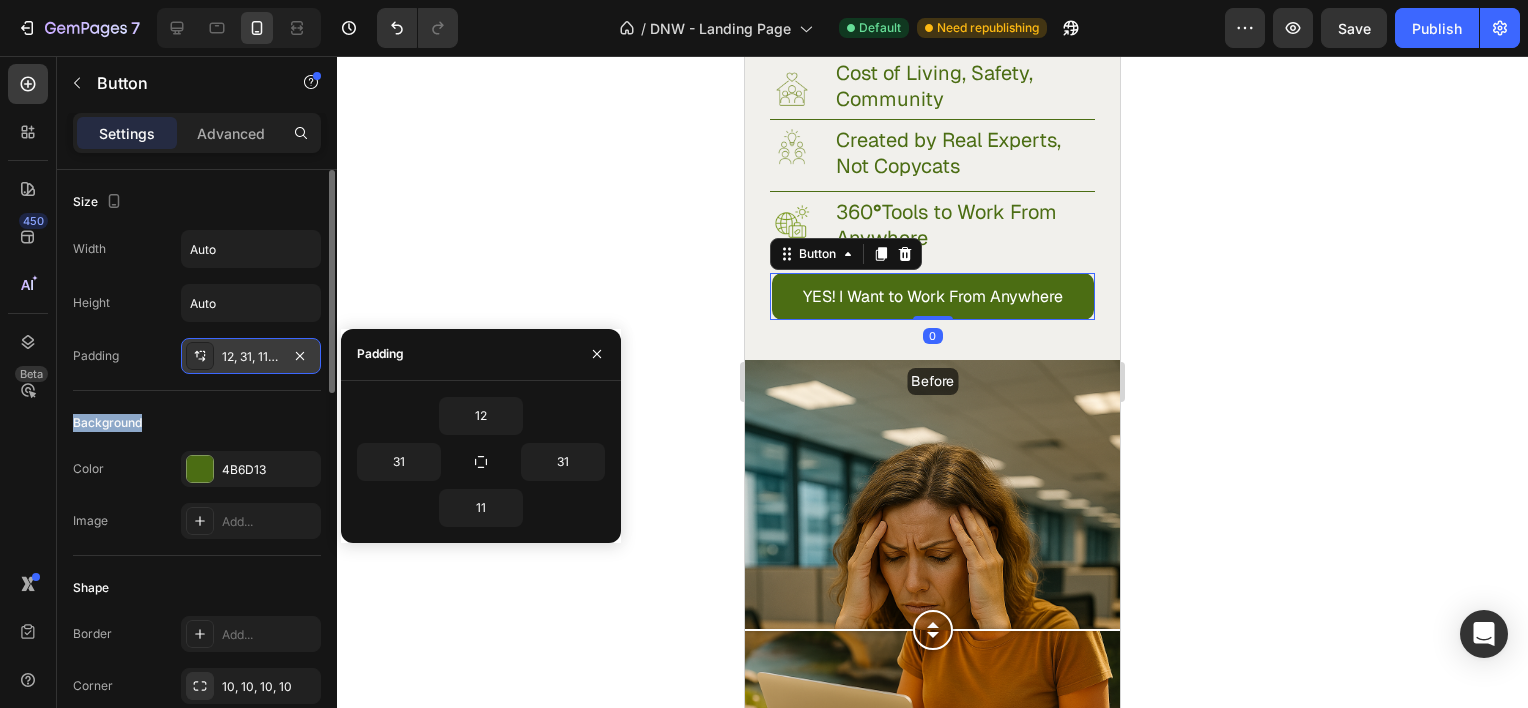 click on "12, 31, 11, 31" at bounding box center (251, 356) 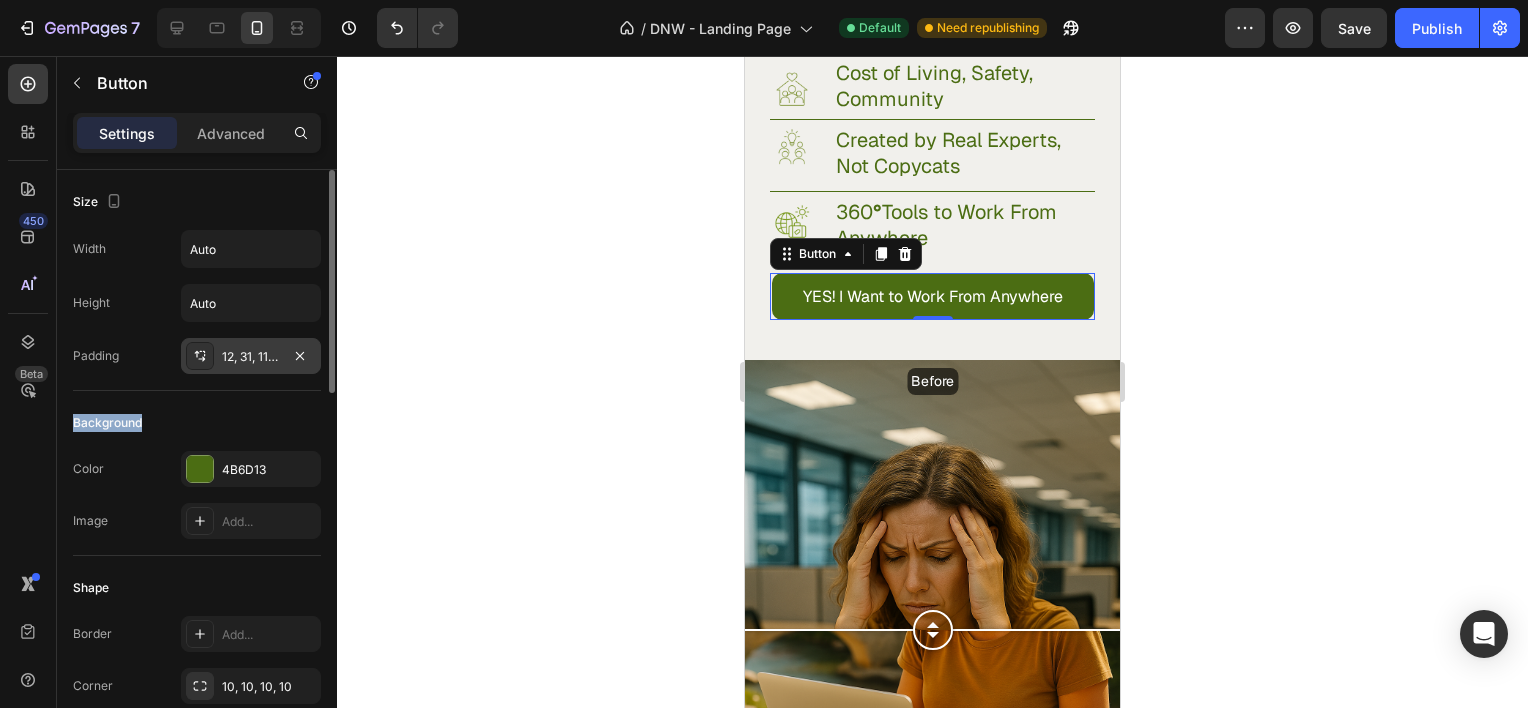 click on "12, 31, 11, 31" at bounding box center [251, 356] 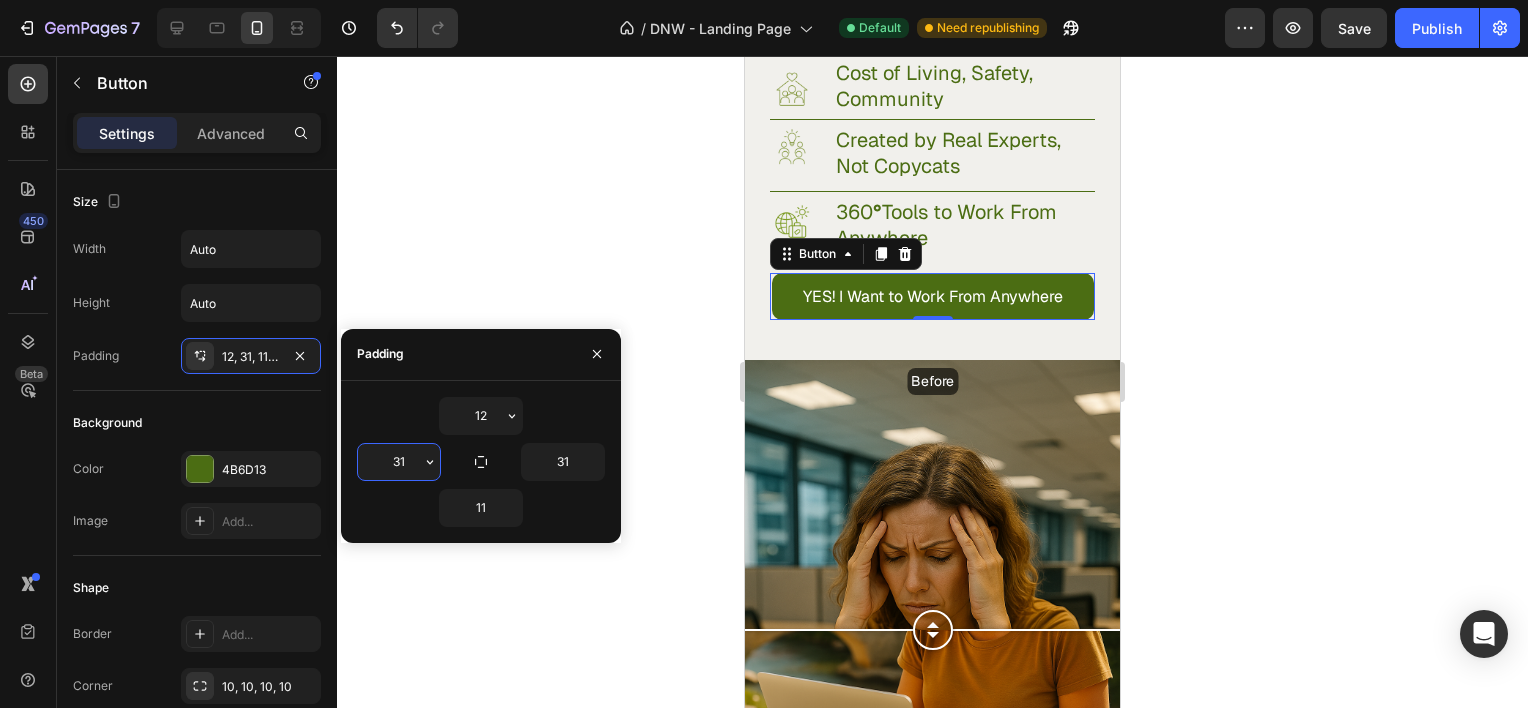 click on "31" at bounding box center (399, 462) 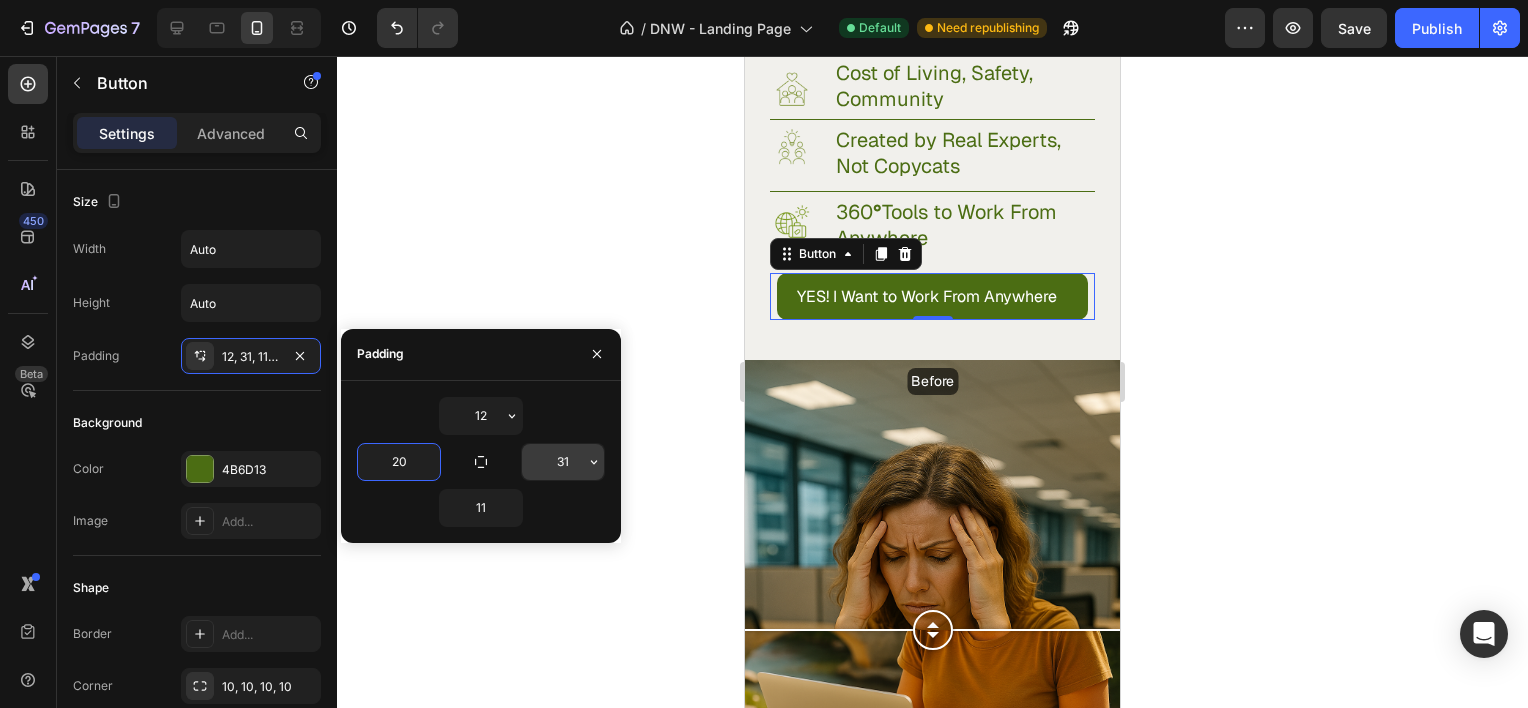 type on "20" 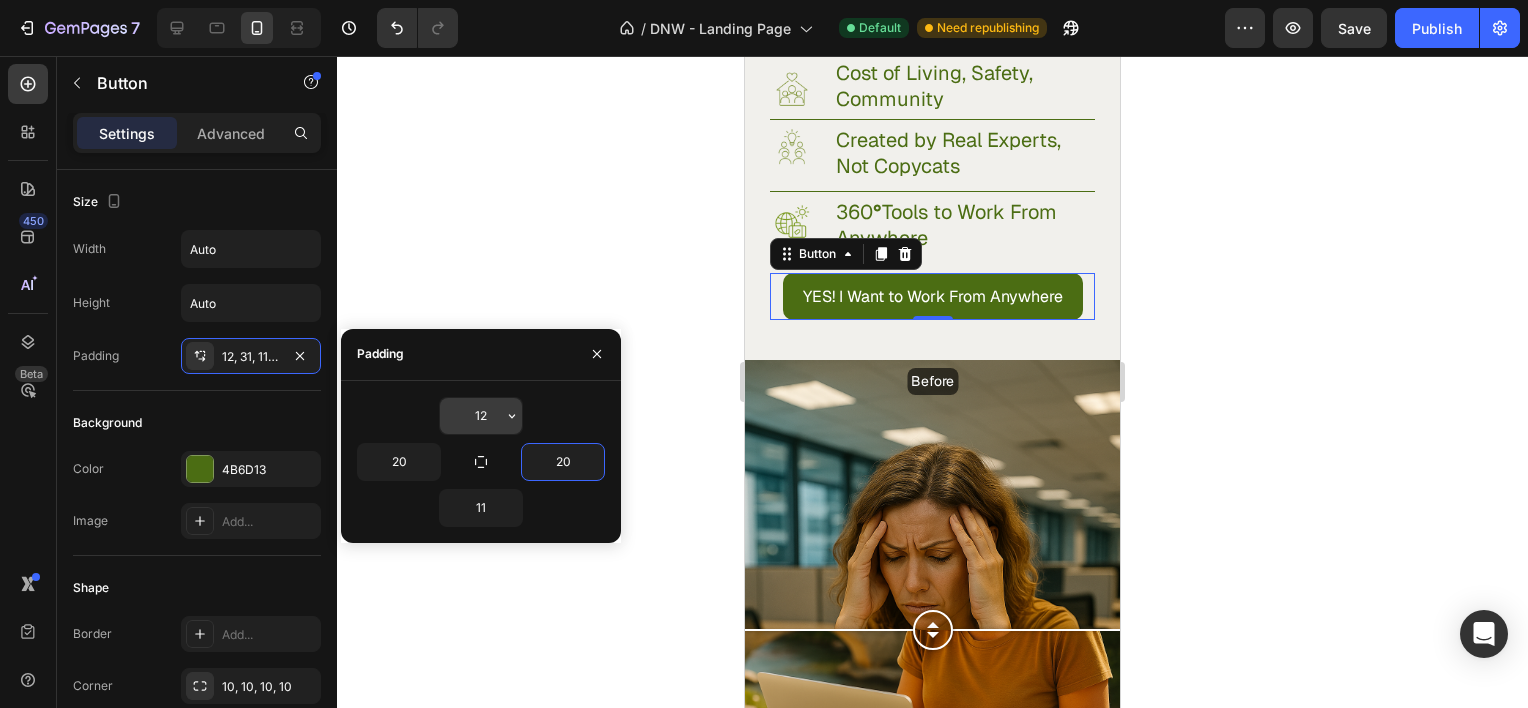 type on "20" 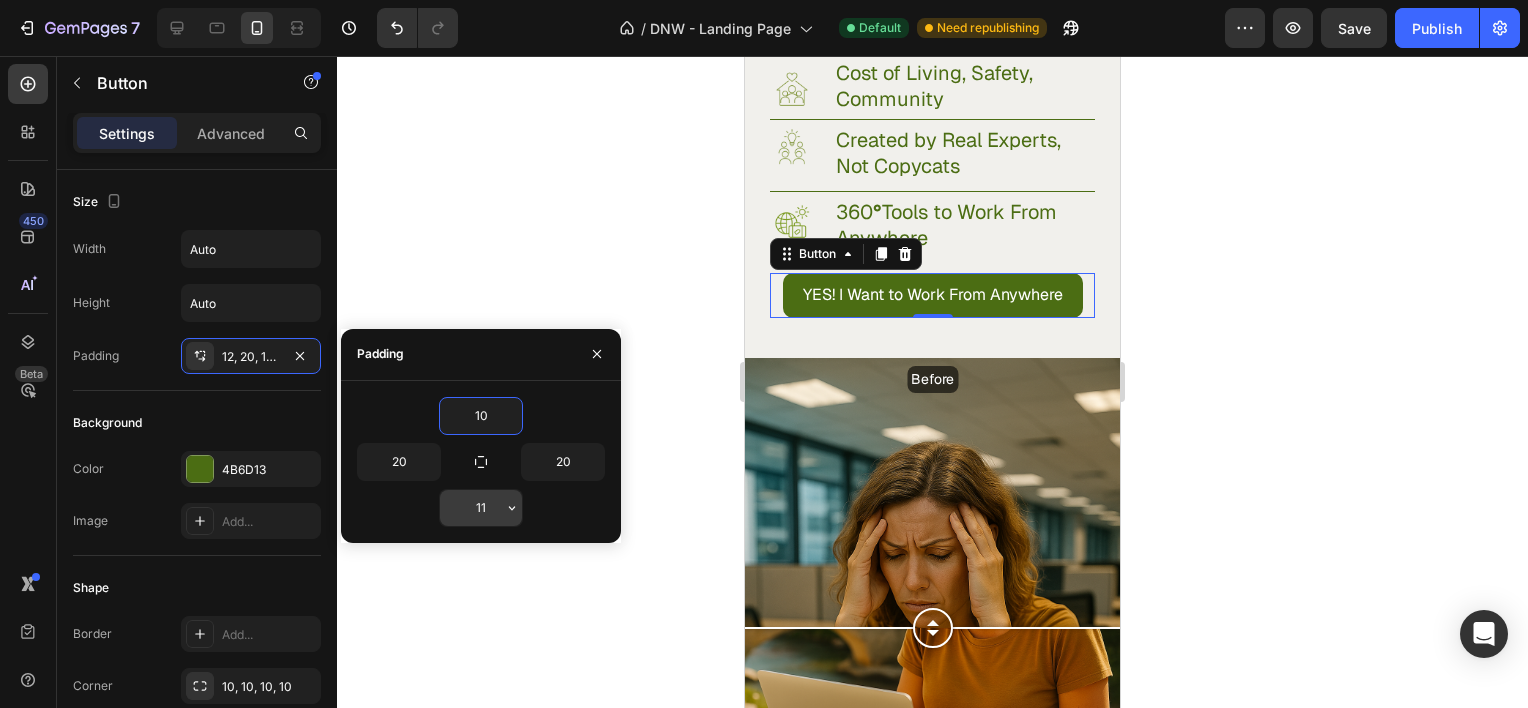type on "10" 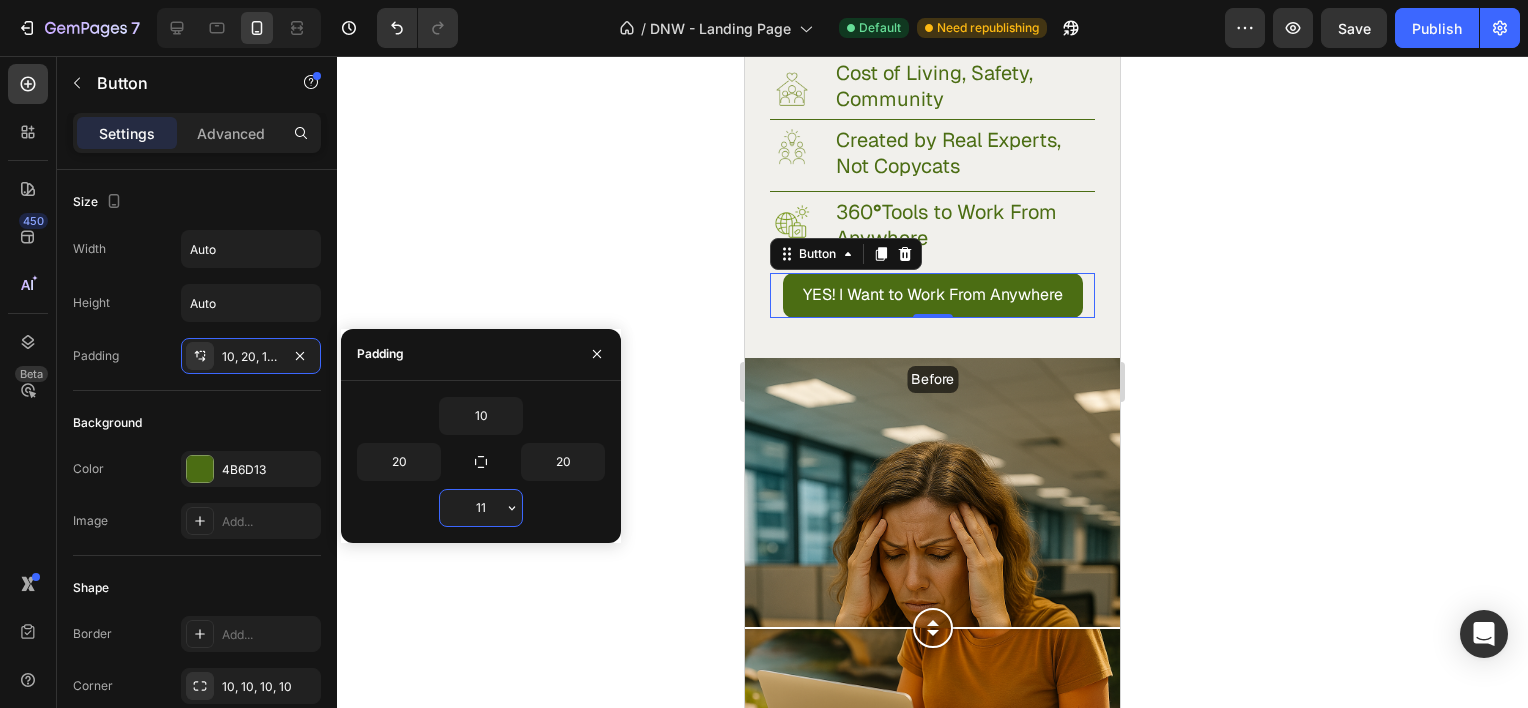 click on "11" at bounding box center (481, 508) 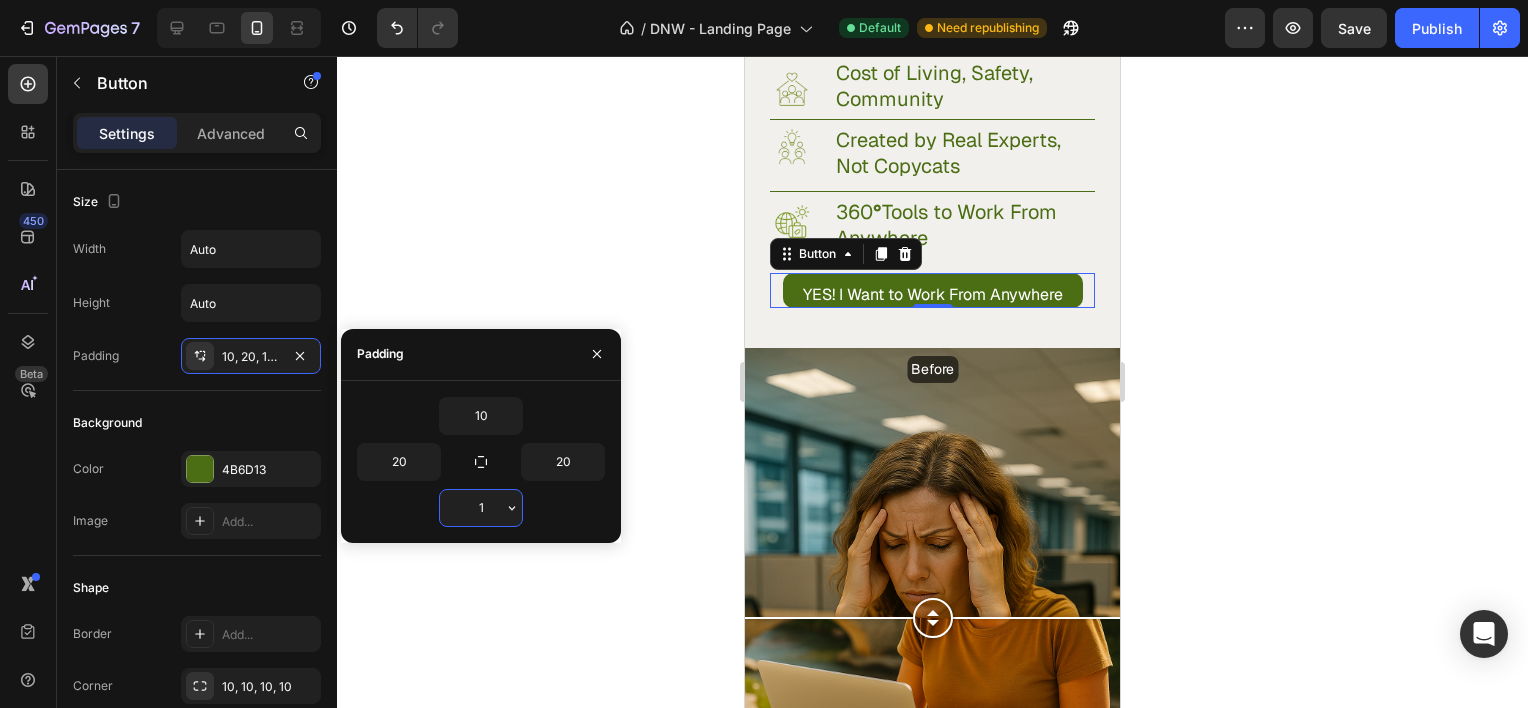 type on "10" 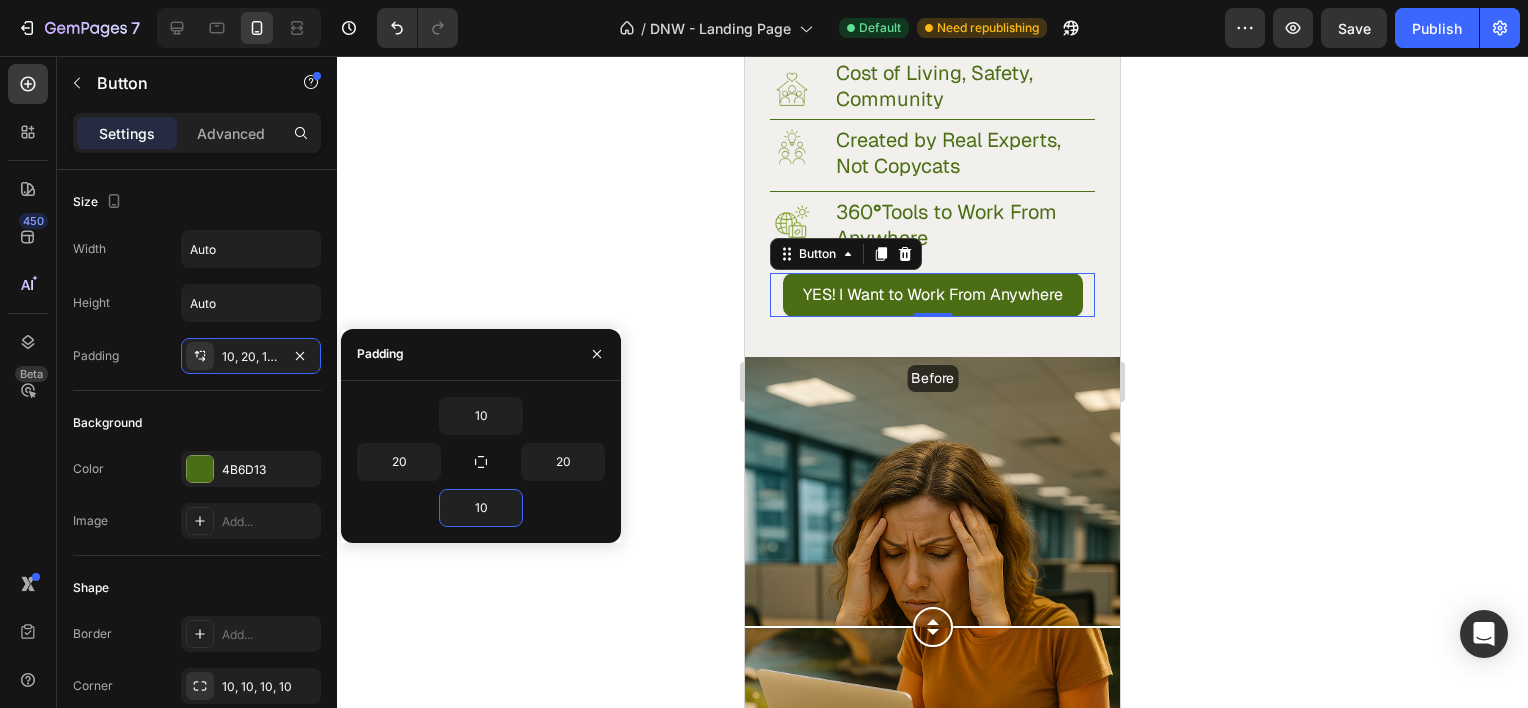 click 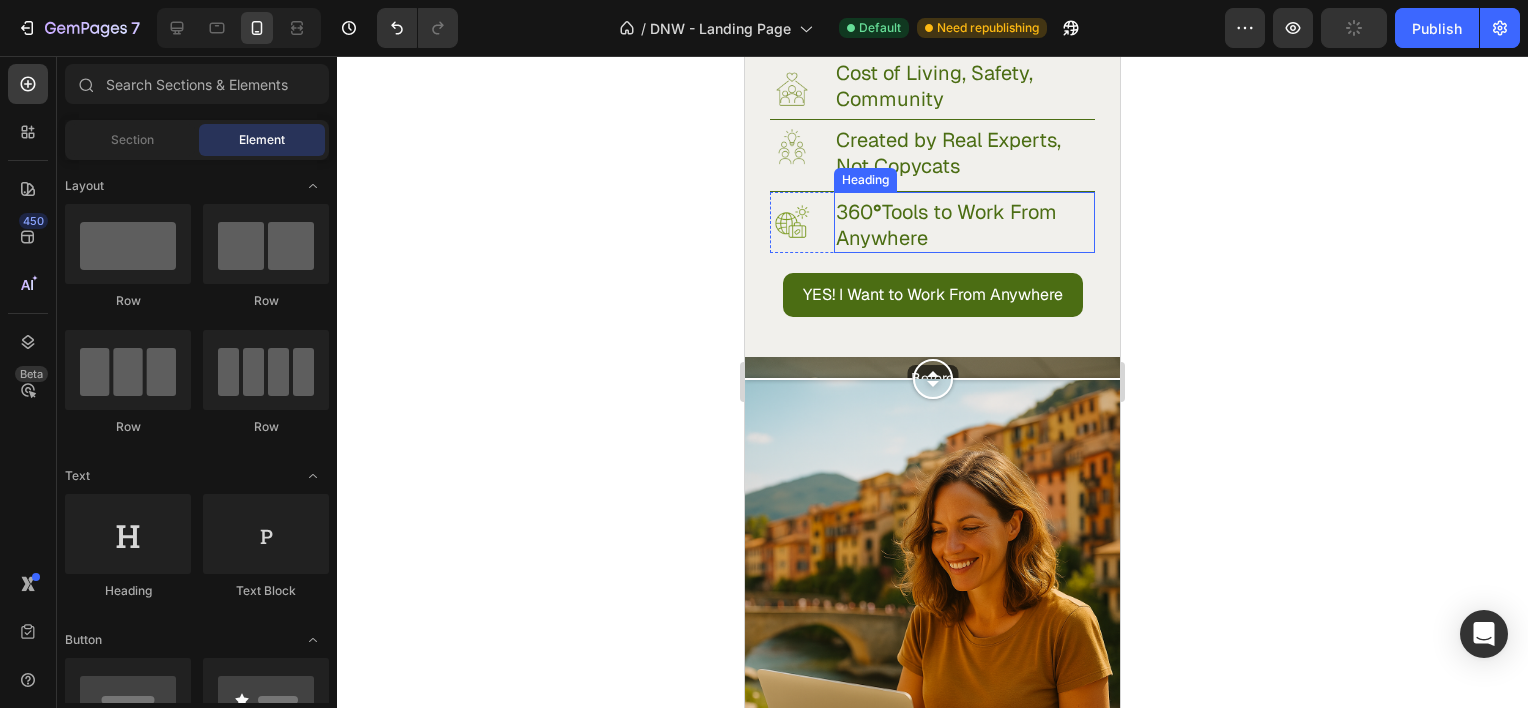 click on "360 °  Tools to Work From Anywhere" at bounding box center [964, 225] 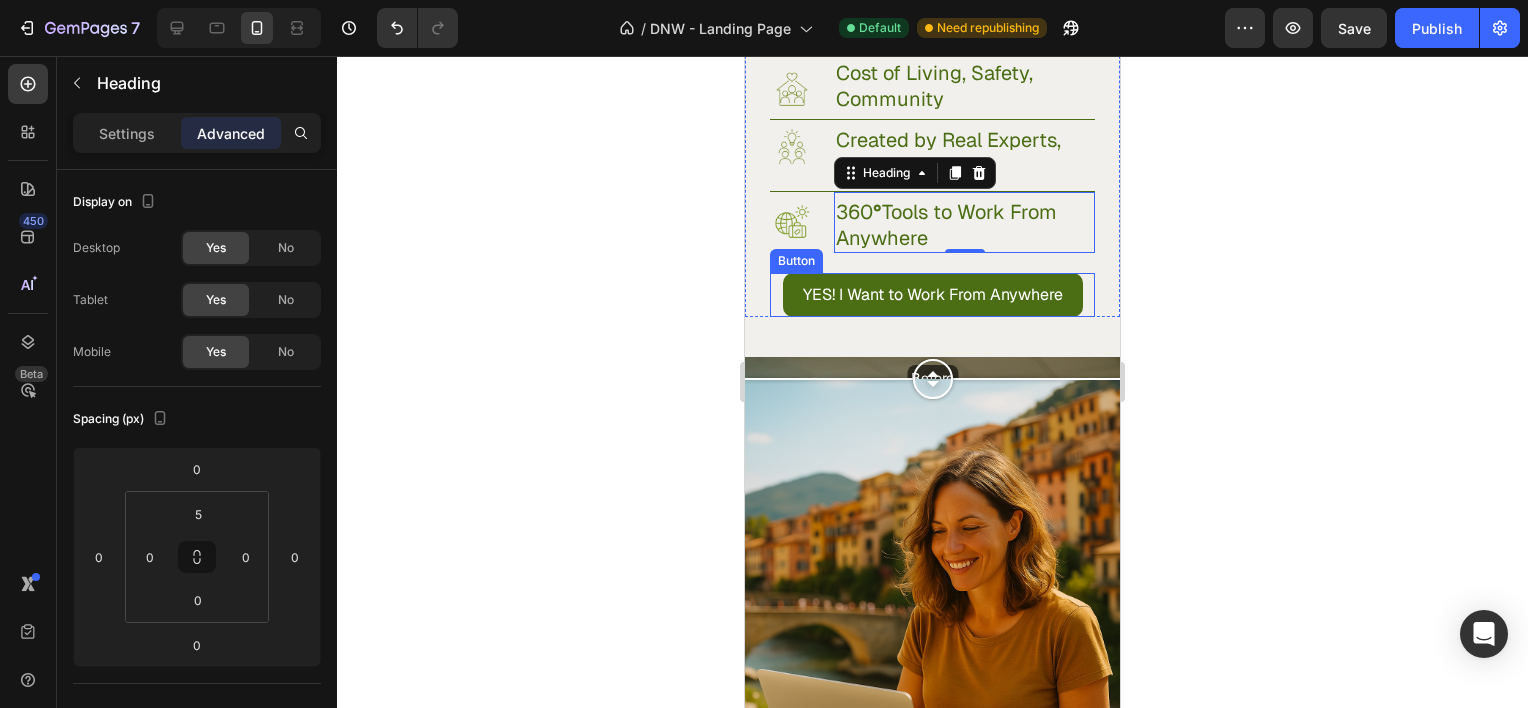 click on "YES! I Want to Work From Anywhere" at bounding box center [933, 295] 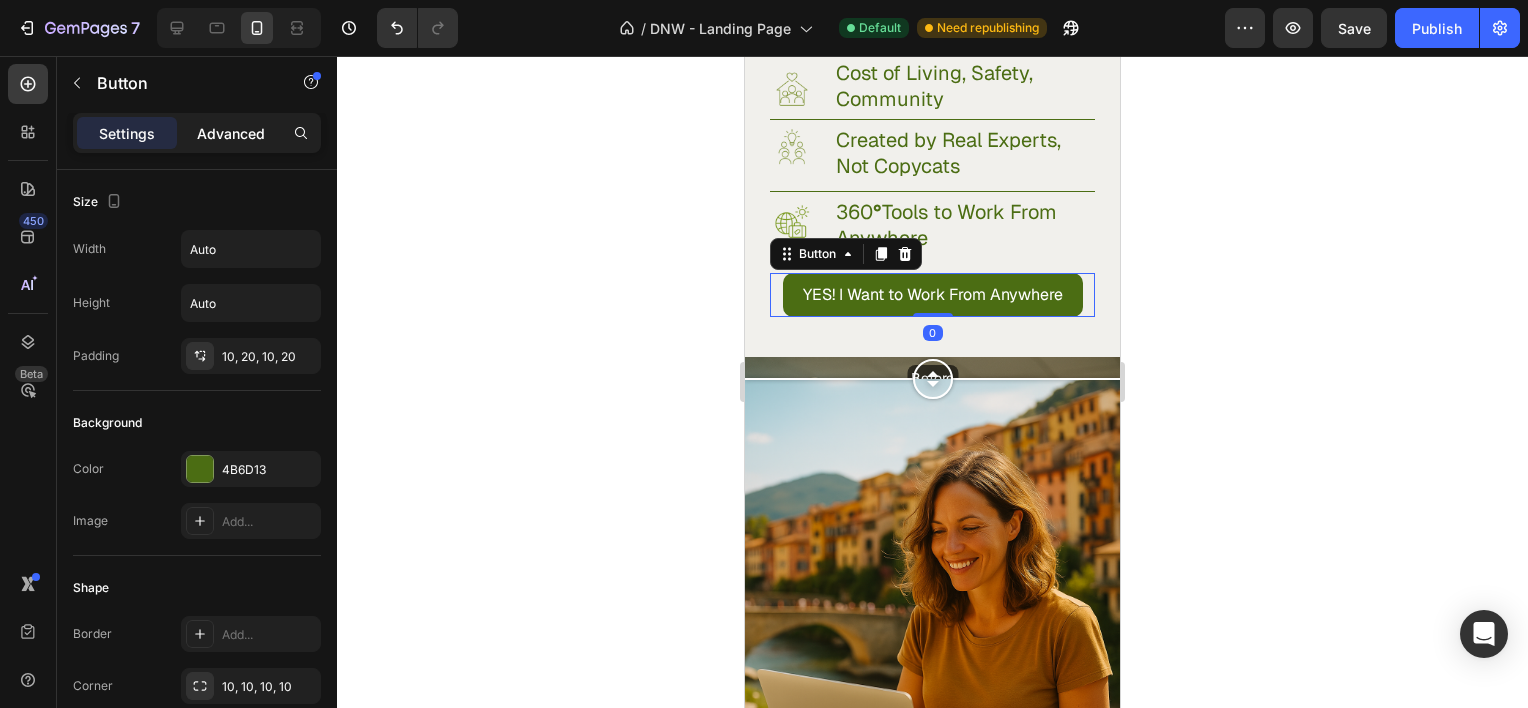 click on "Advanced" at bounding box center (231, 133) 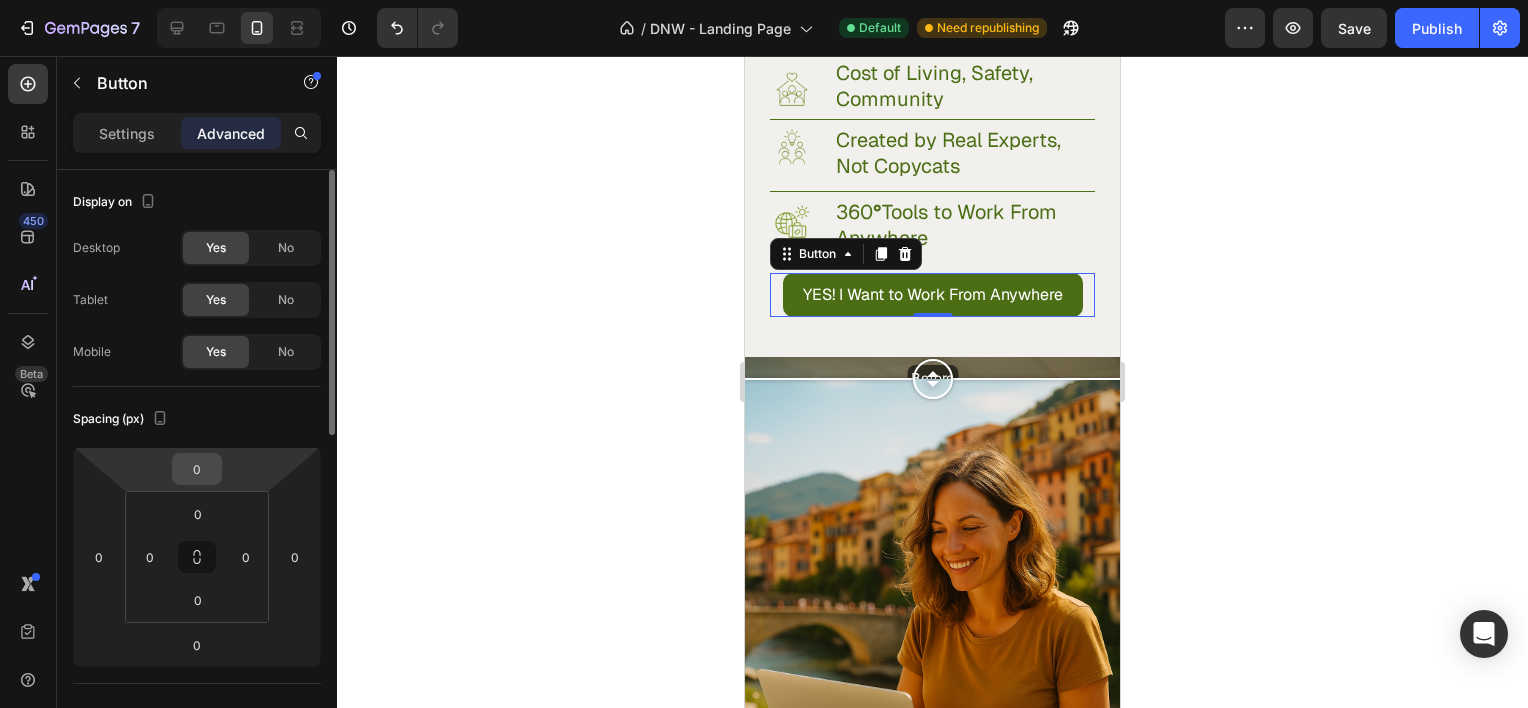 click on "0" at bounding box center [197, 469] 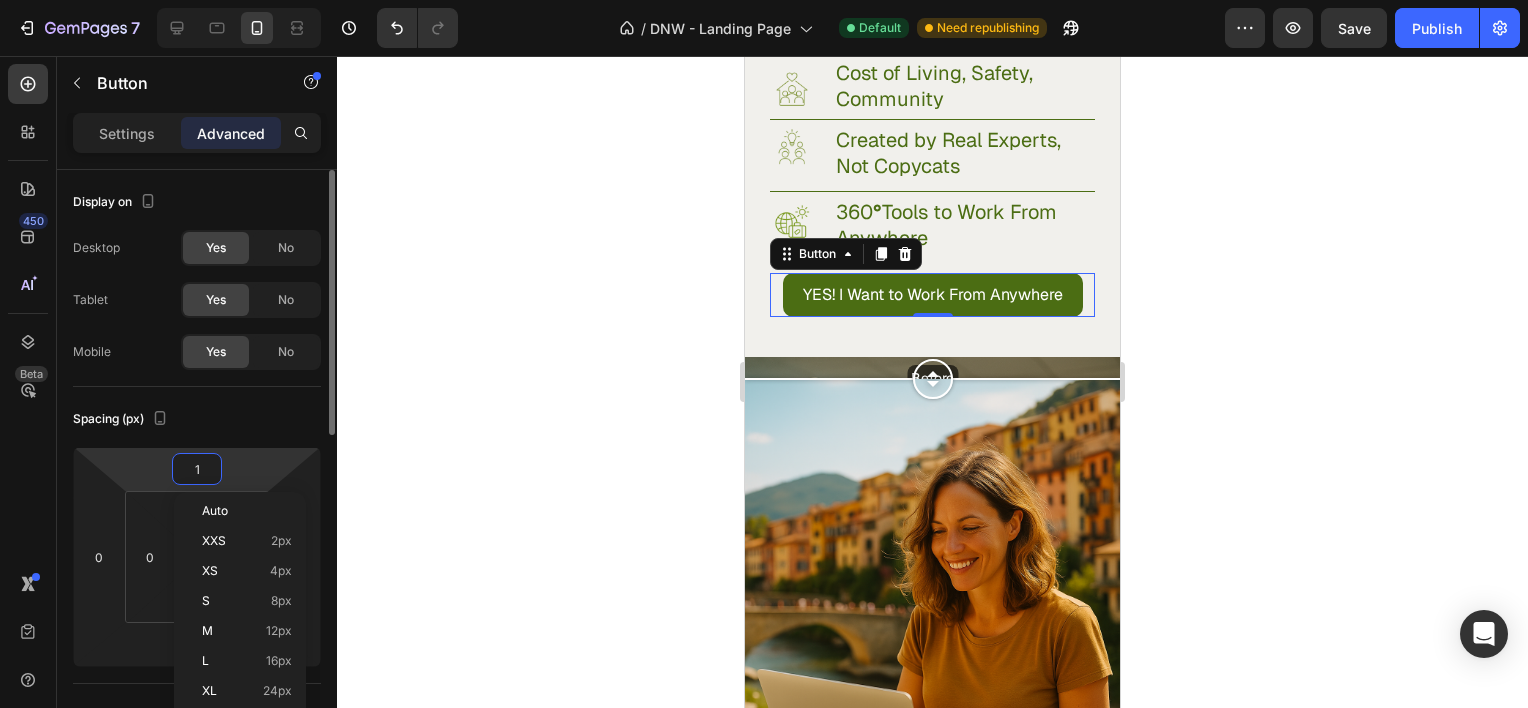 type on "10" 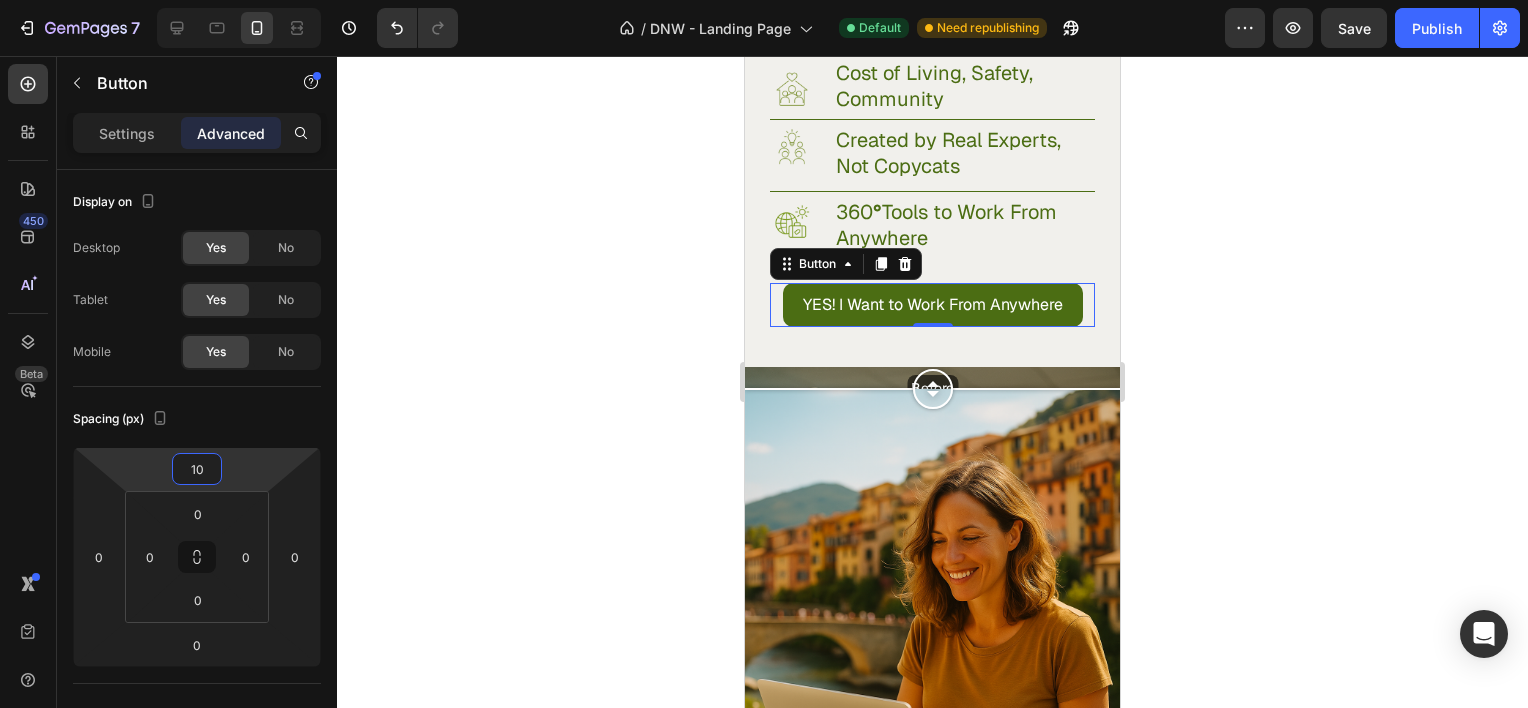 click 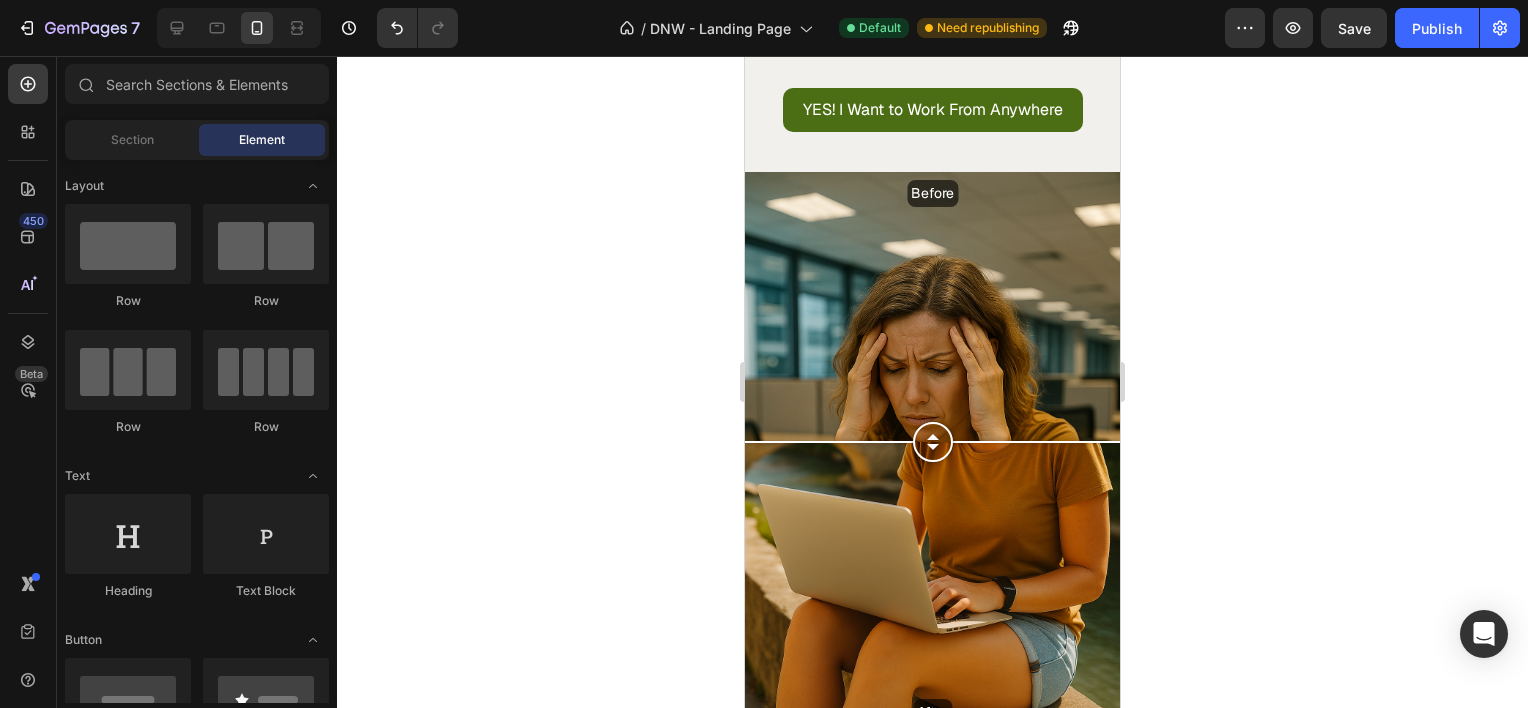 scroll, scrollTop: 1213, scrollLeft: 0, axis: vertical 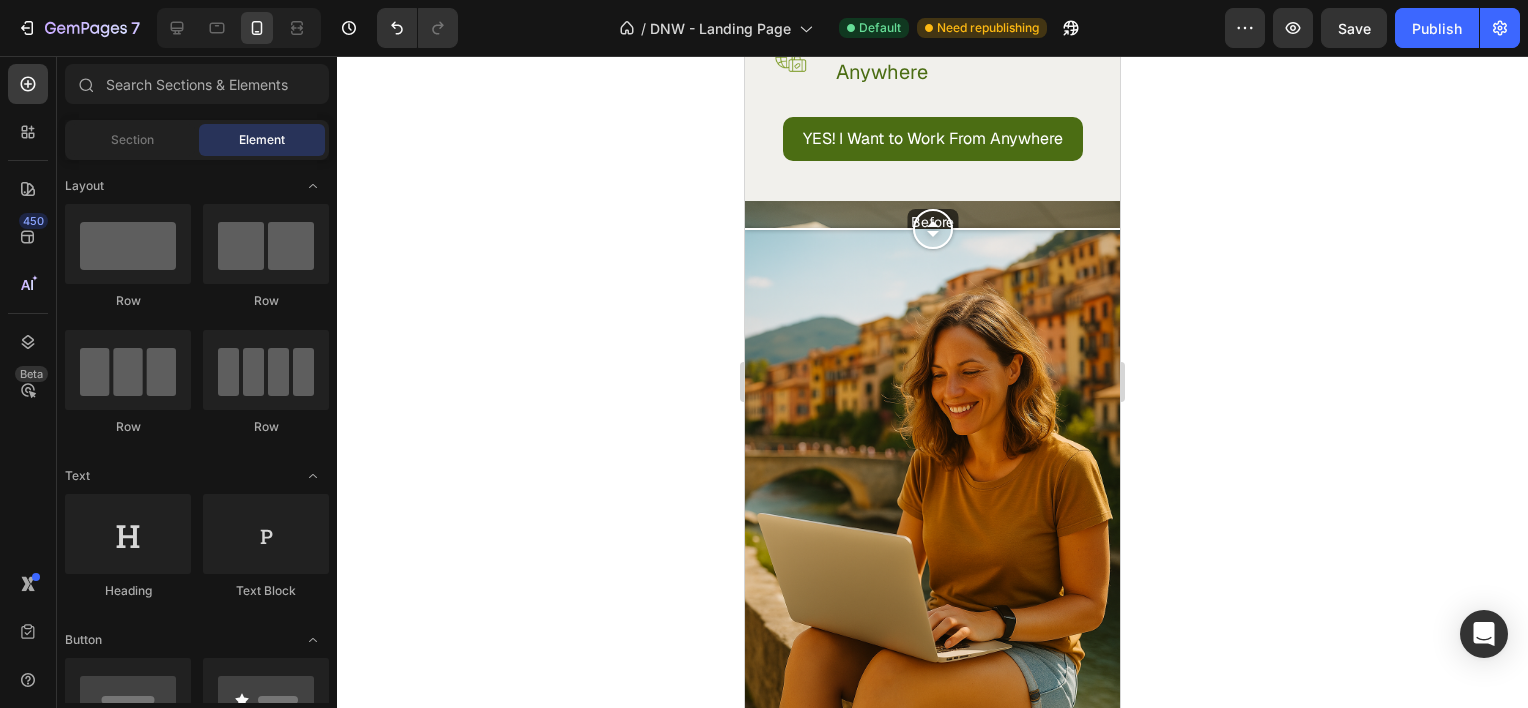 click at bounding box center [1037, 229] 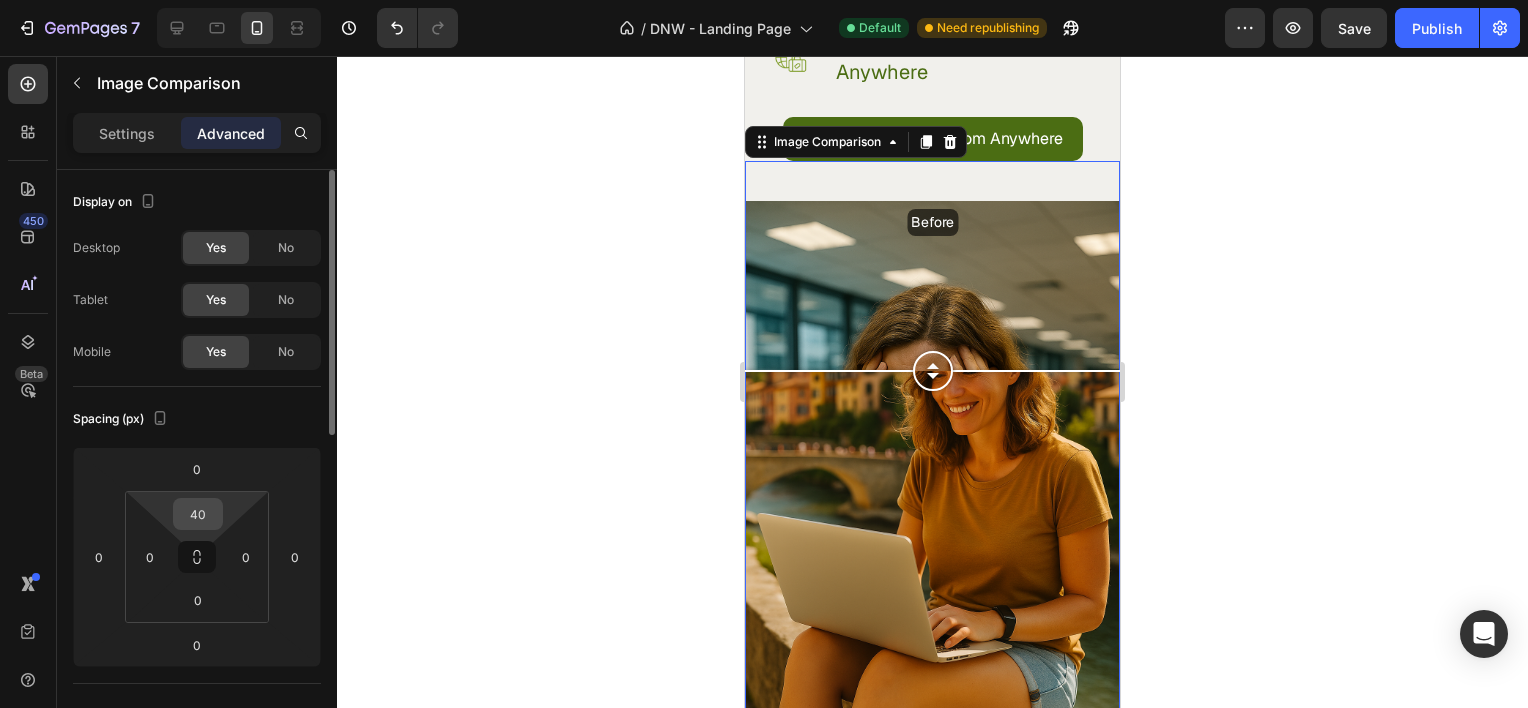 click on "40" at bounding box center (198, 514) 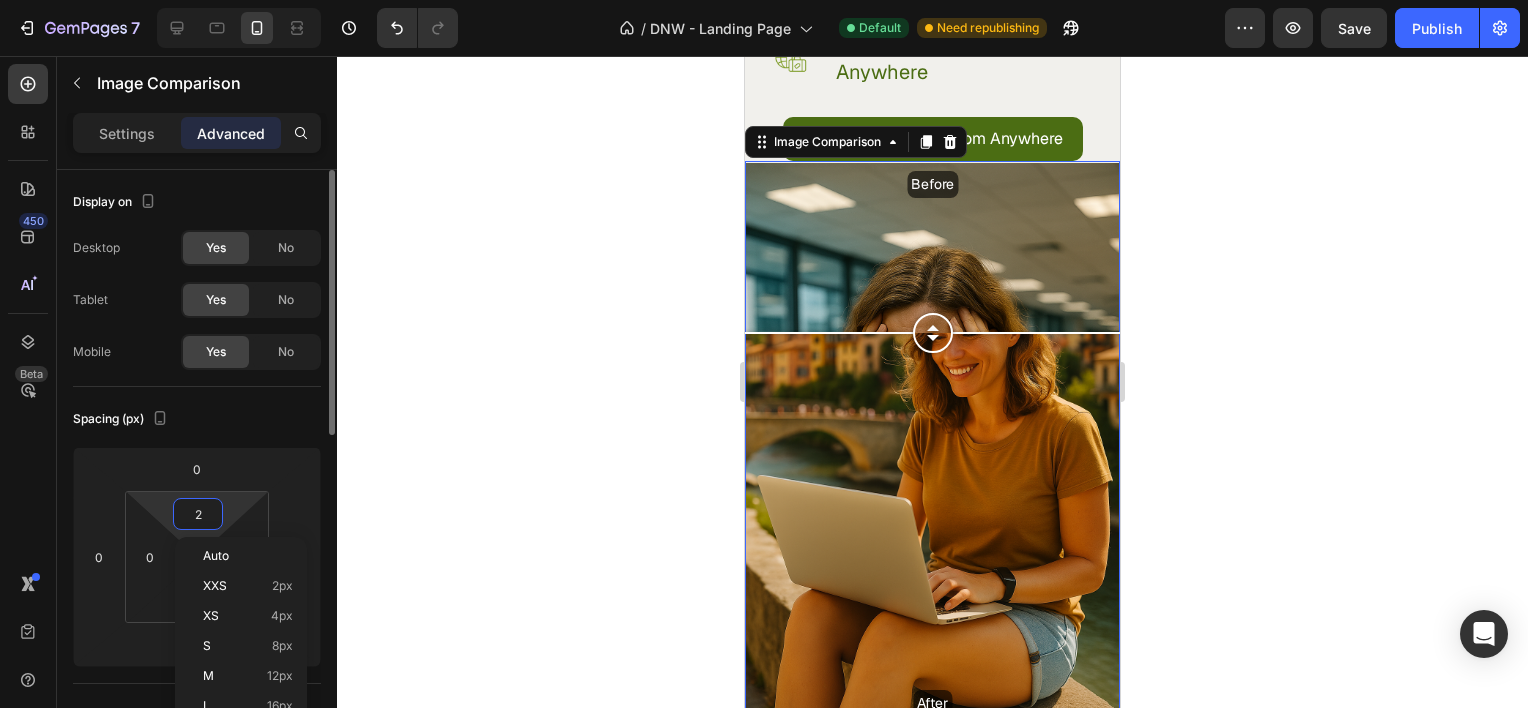 type on "20" 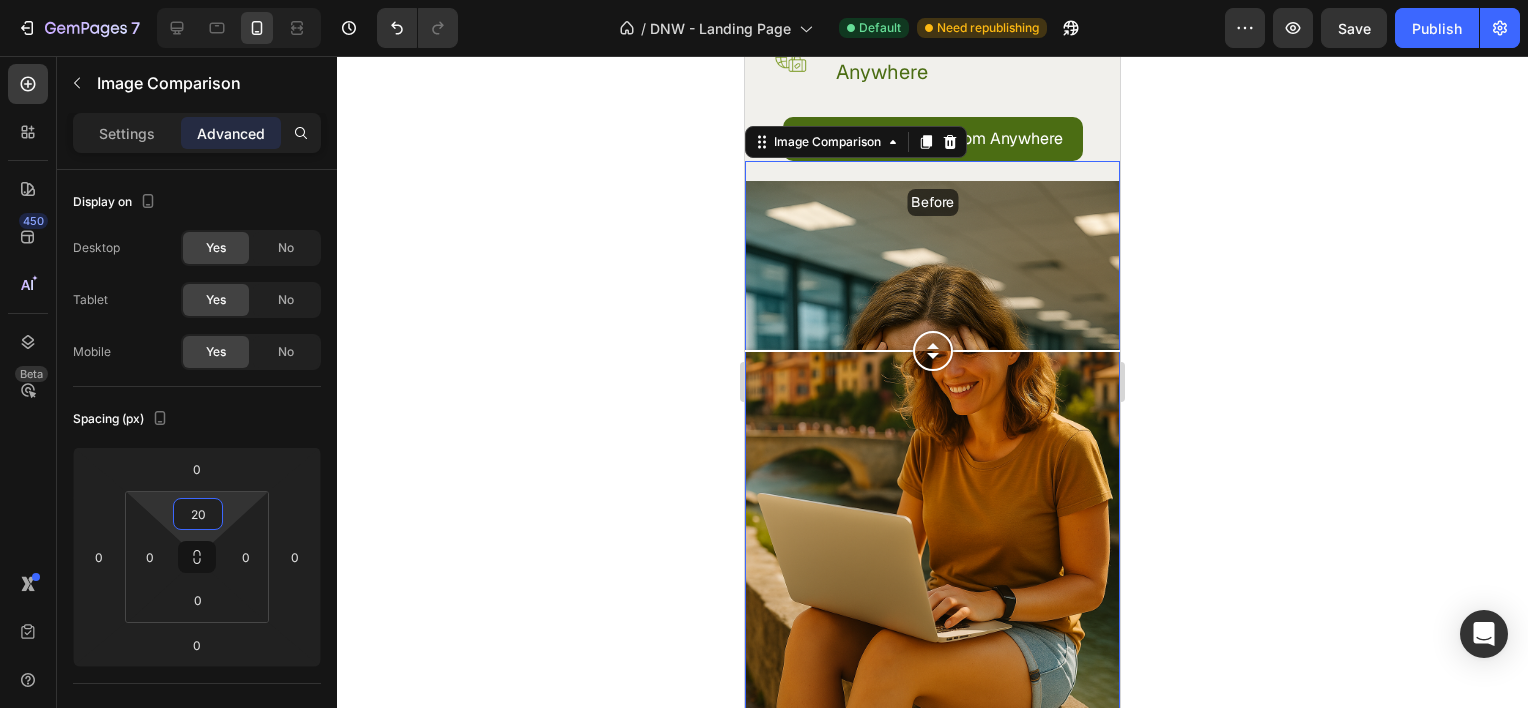 click 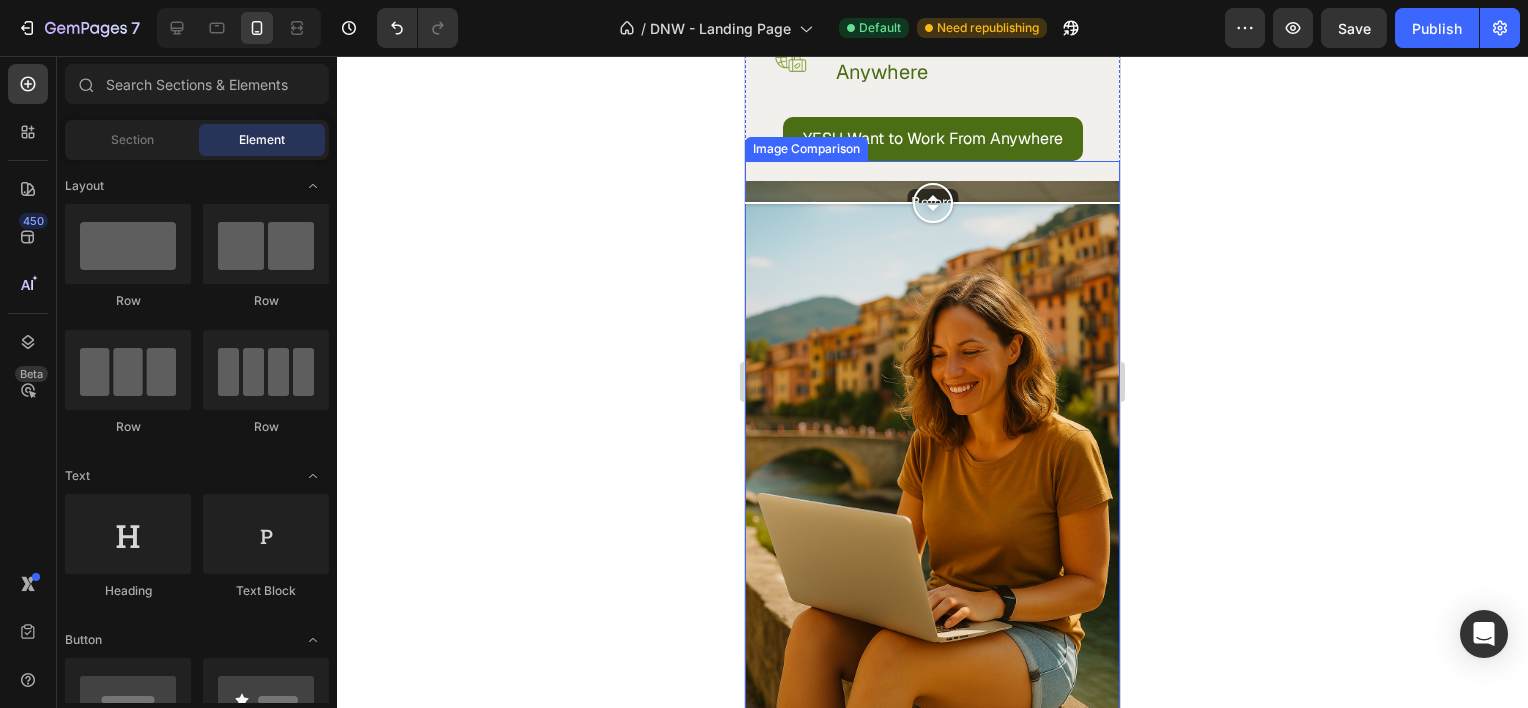 click at bounding box center (932, 203) 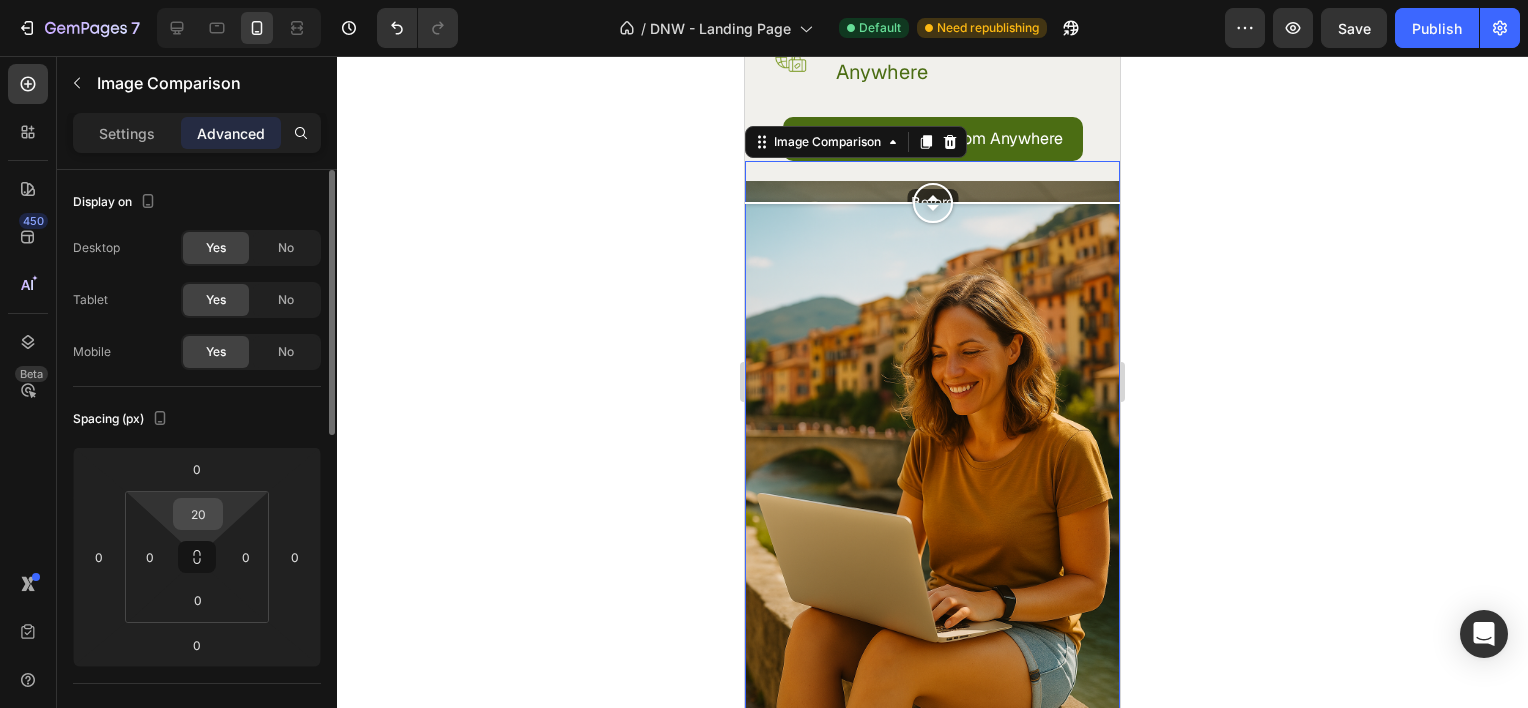 click on "20" at bounding box center (198, 514) 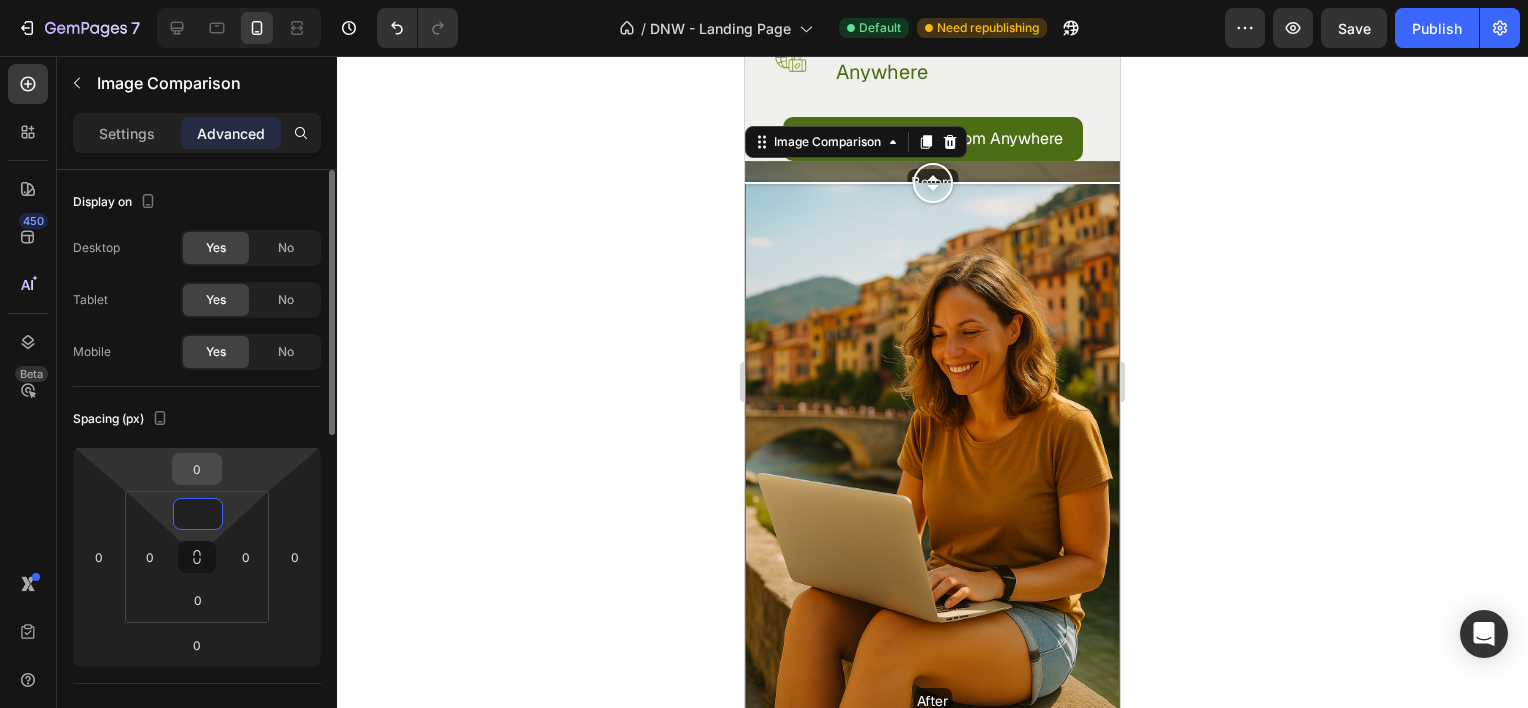 type on "0" 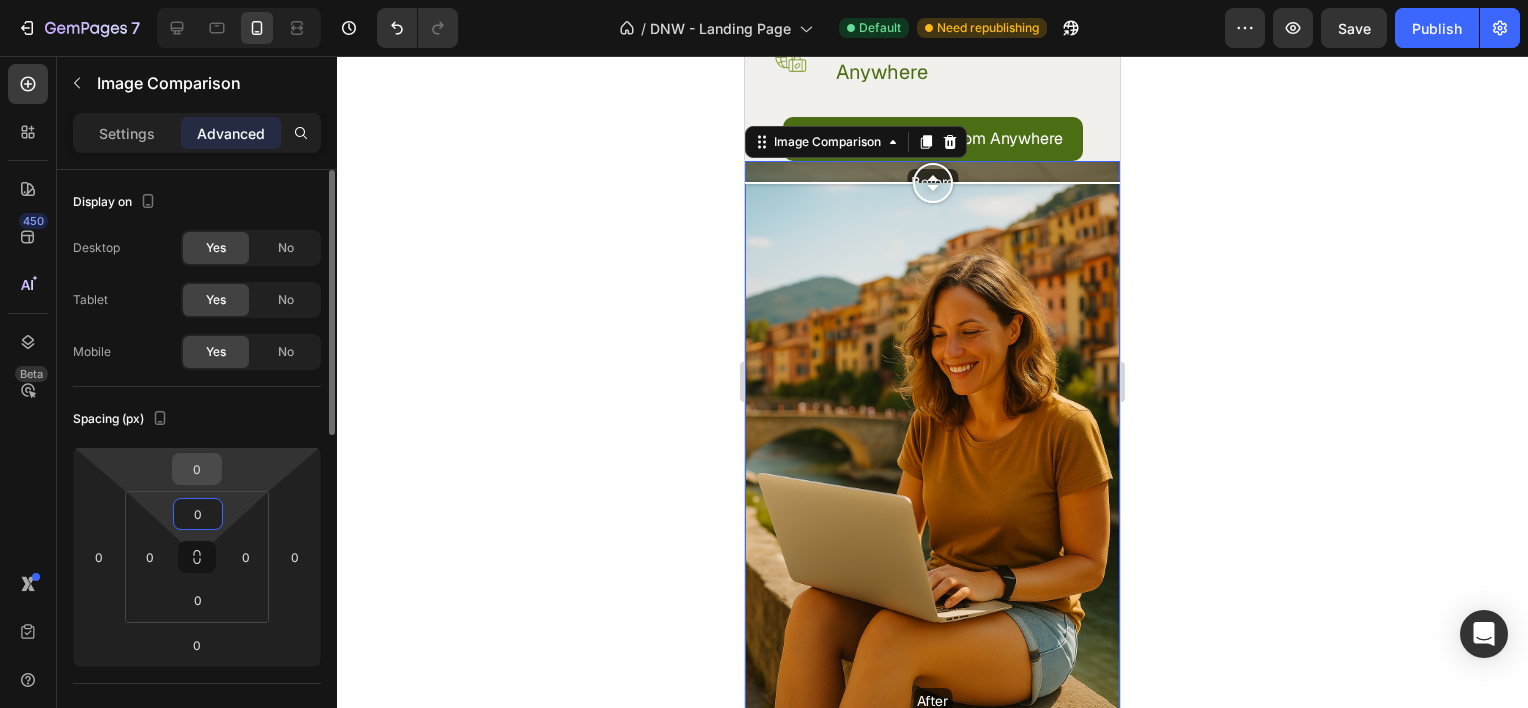 click on "0" at bounding box center [197, 469] 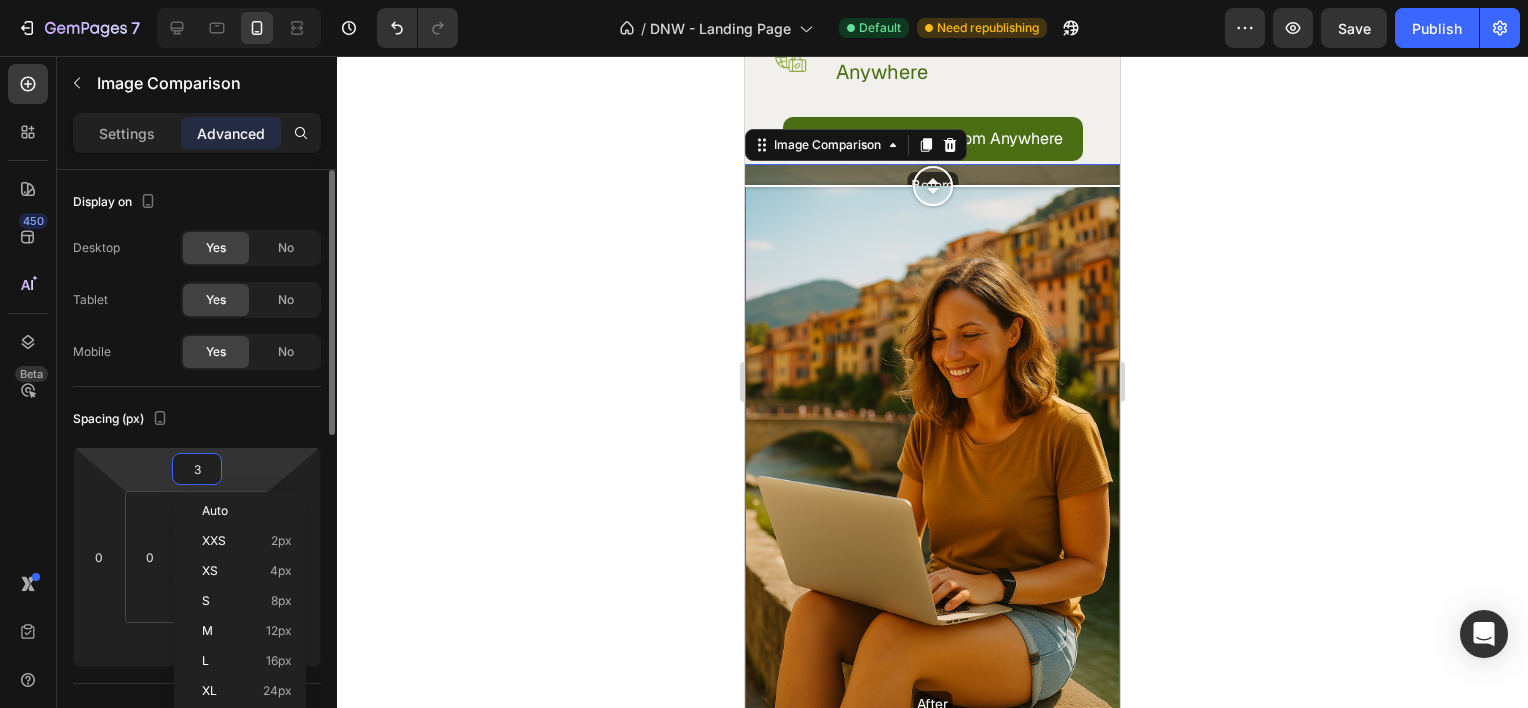 type on "30" 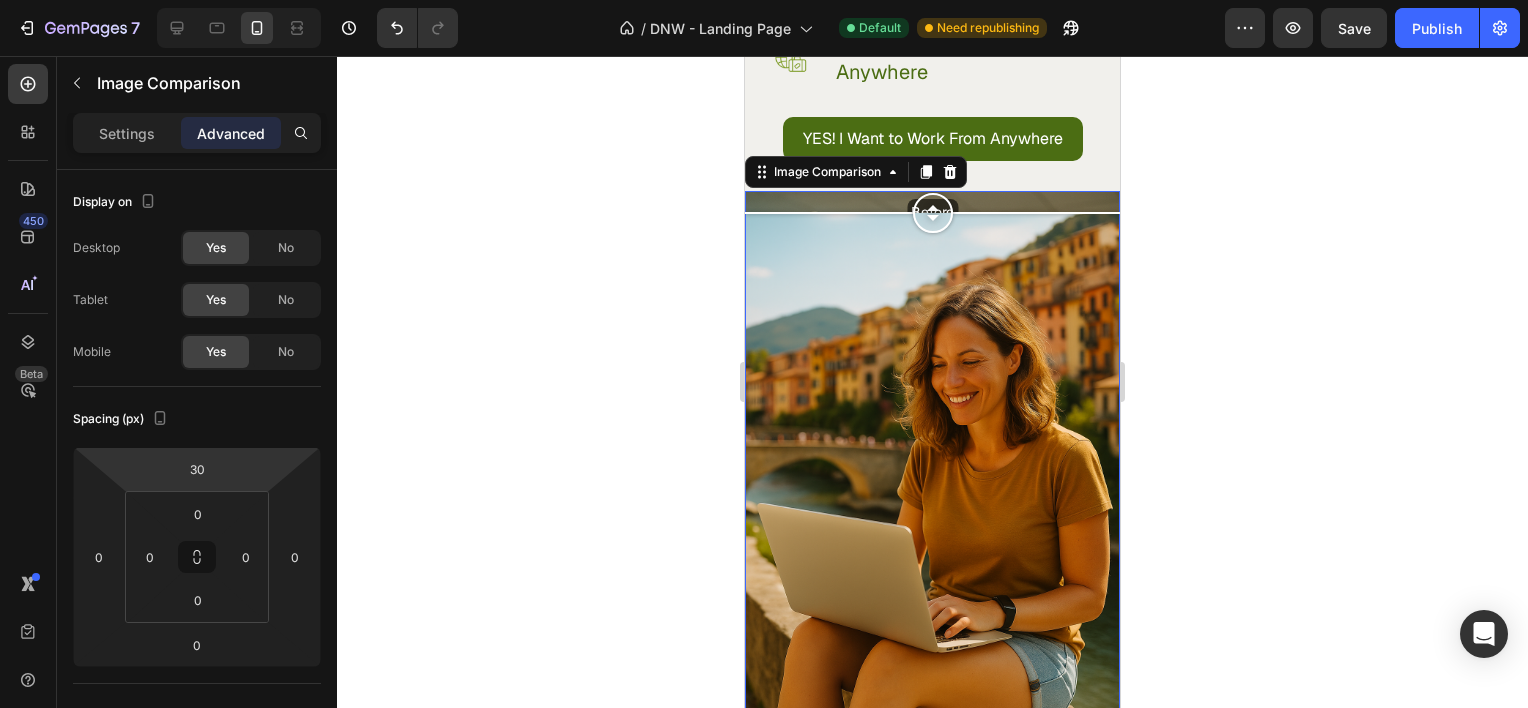 click 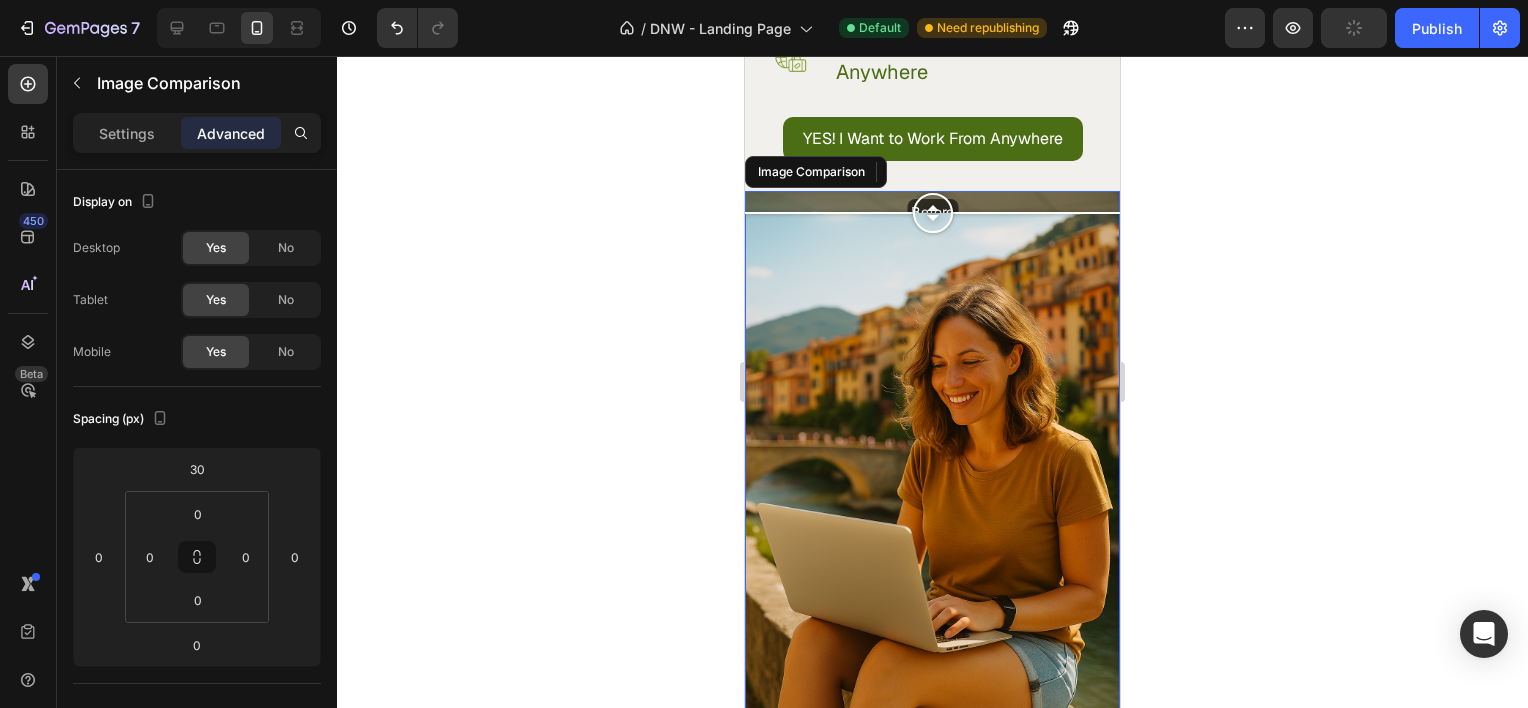 click on "After" at bounding box center [932, 472] 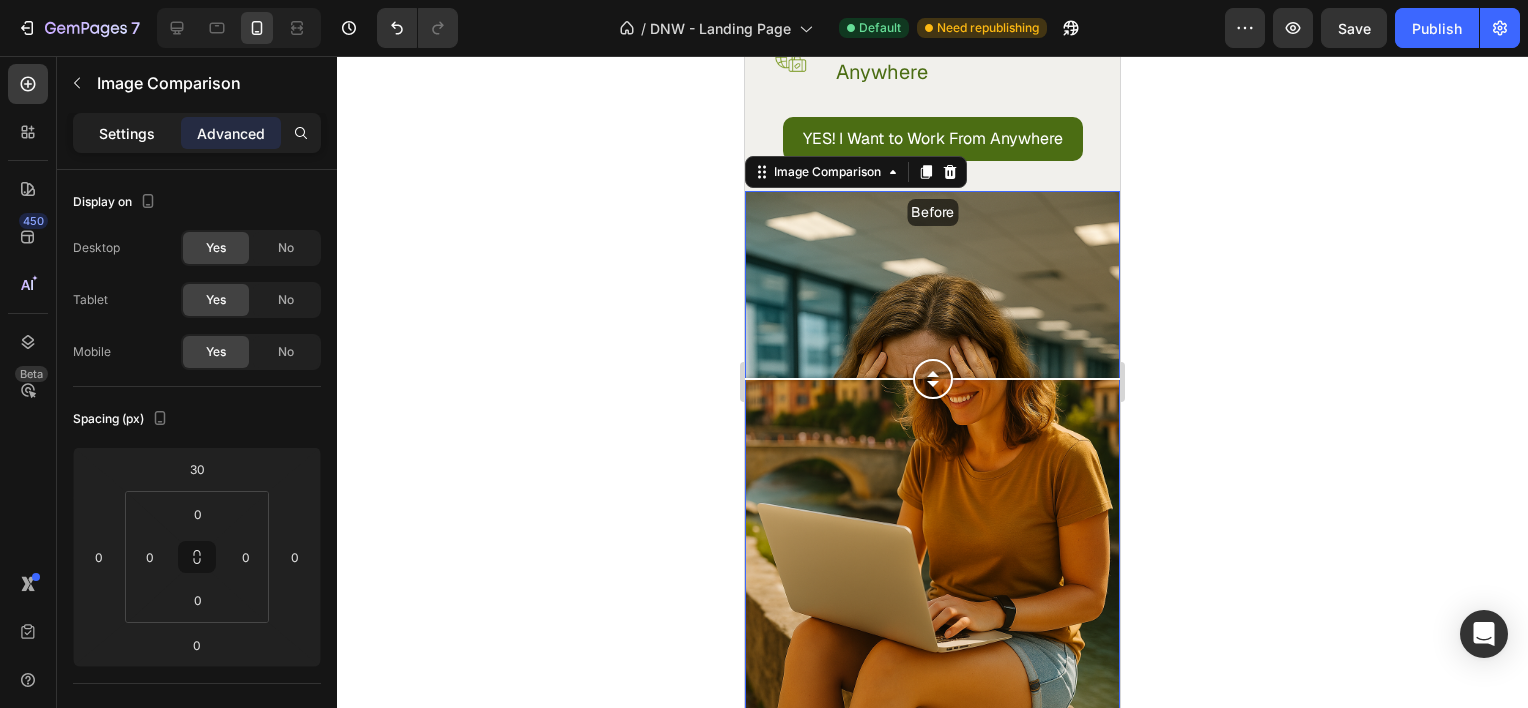 click on "Settings" at bounding box center (127, 133) 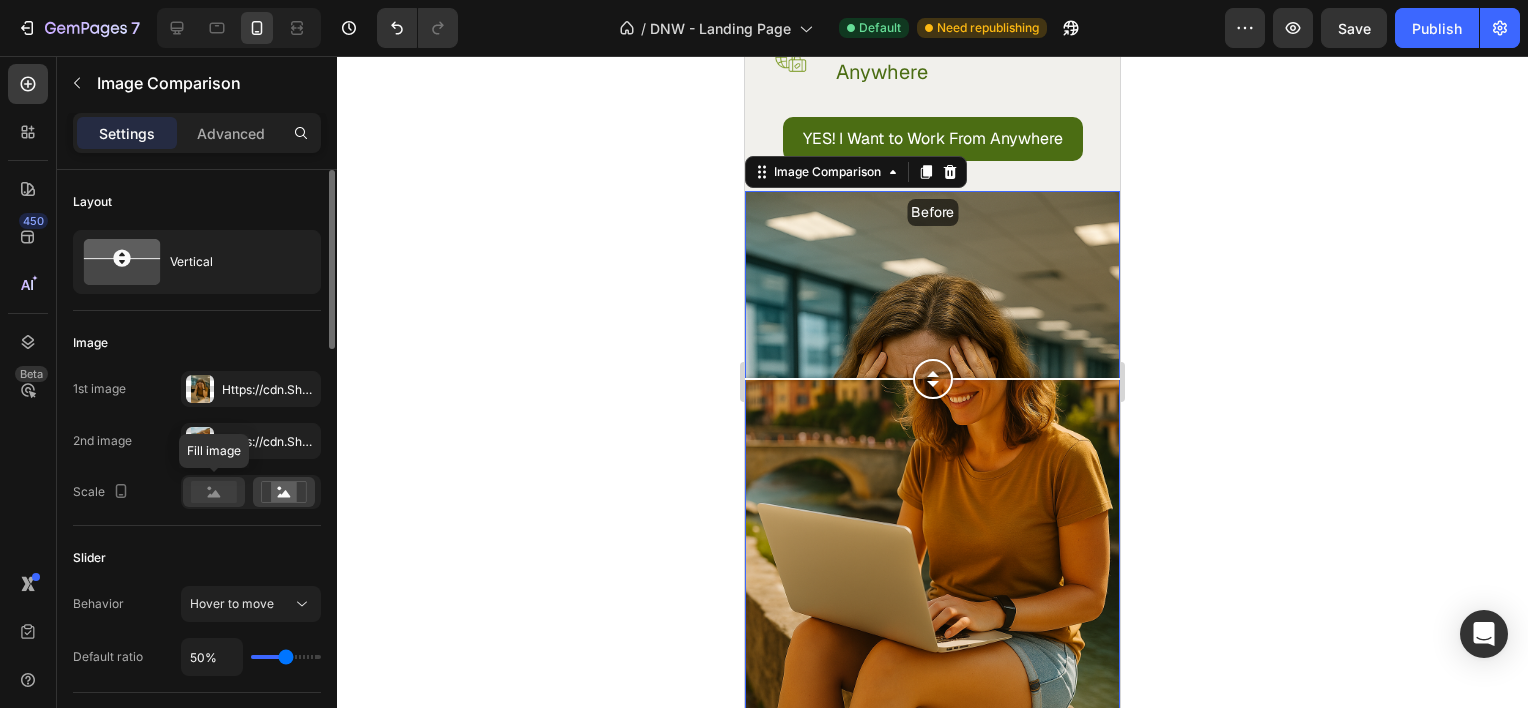 click 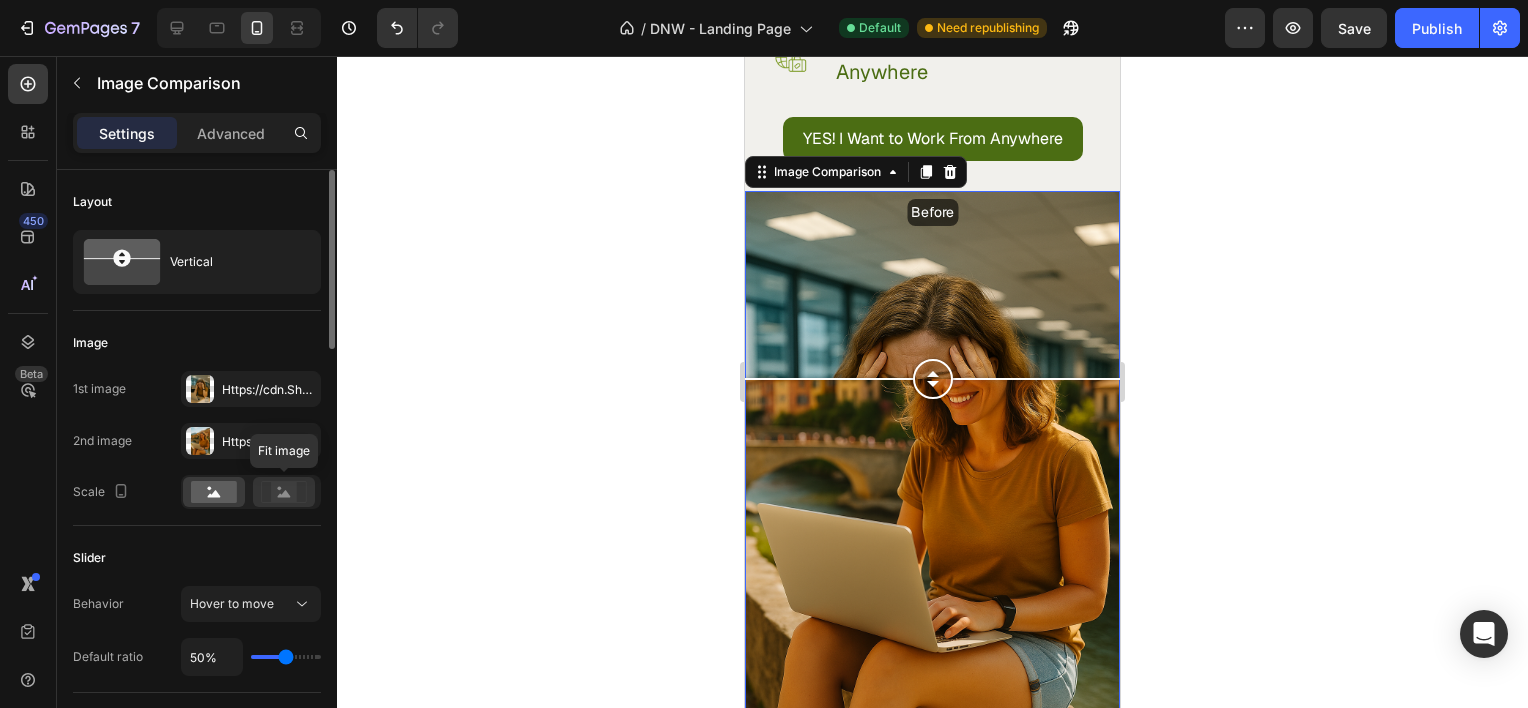 click 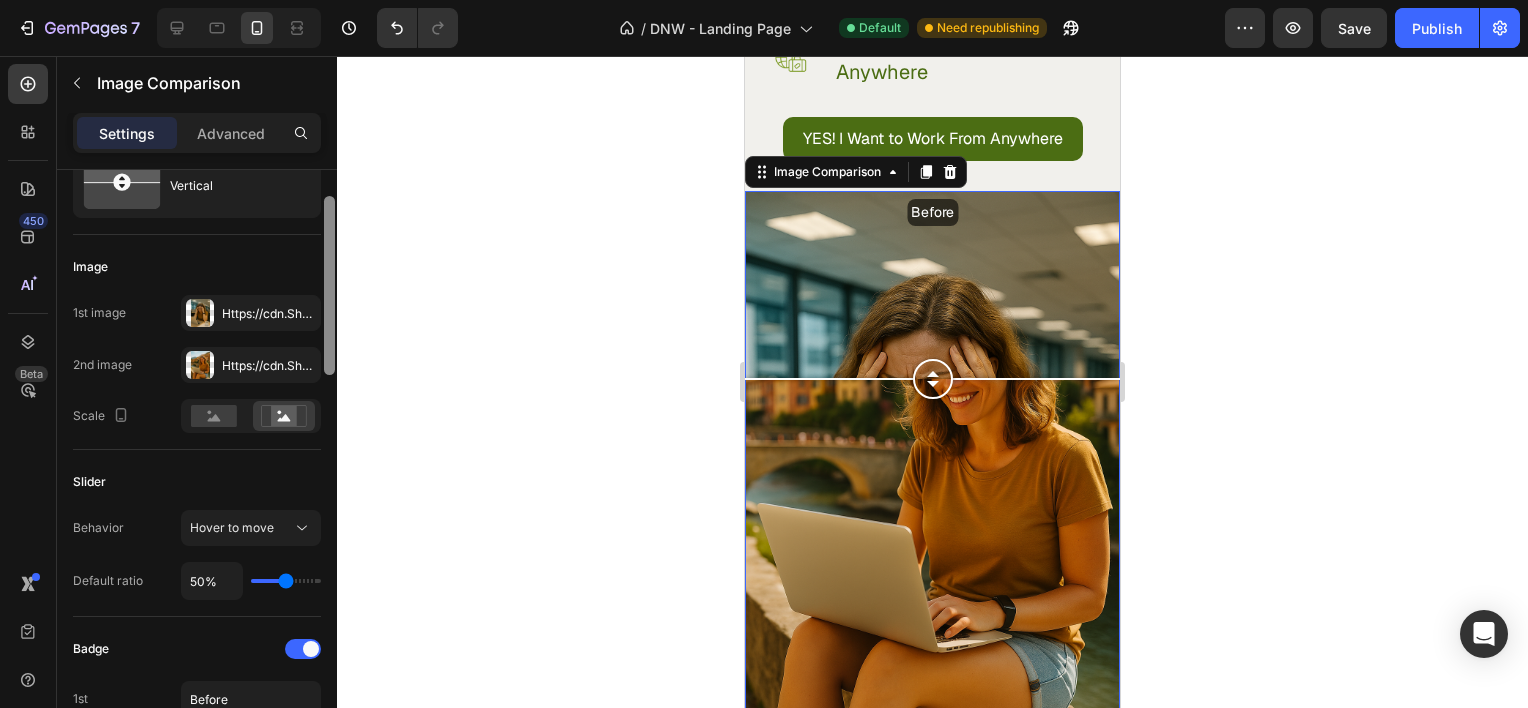 scroll, scrollTop: 79, scrollLeft: 0, axis: vertical 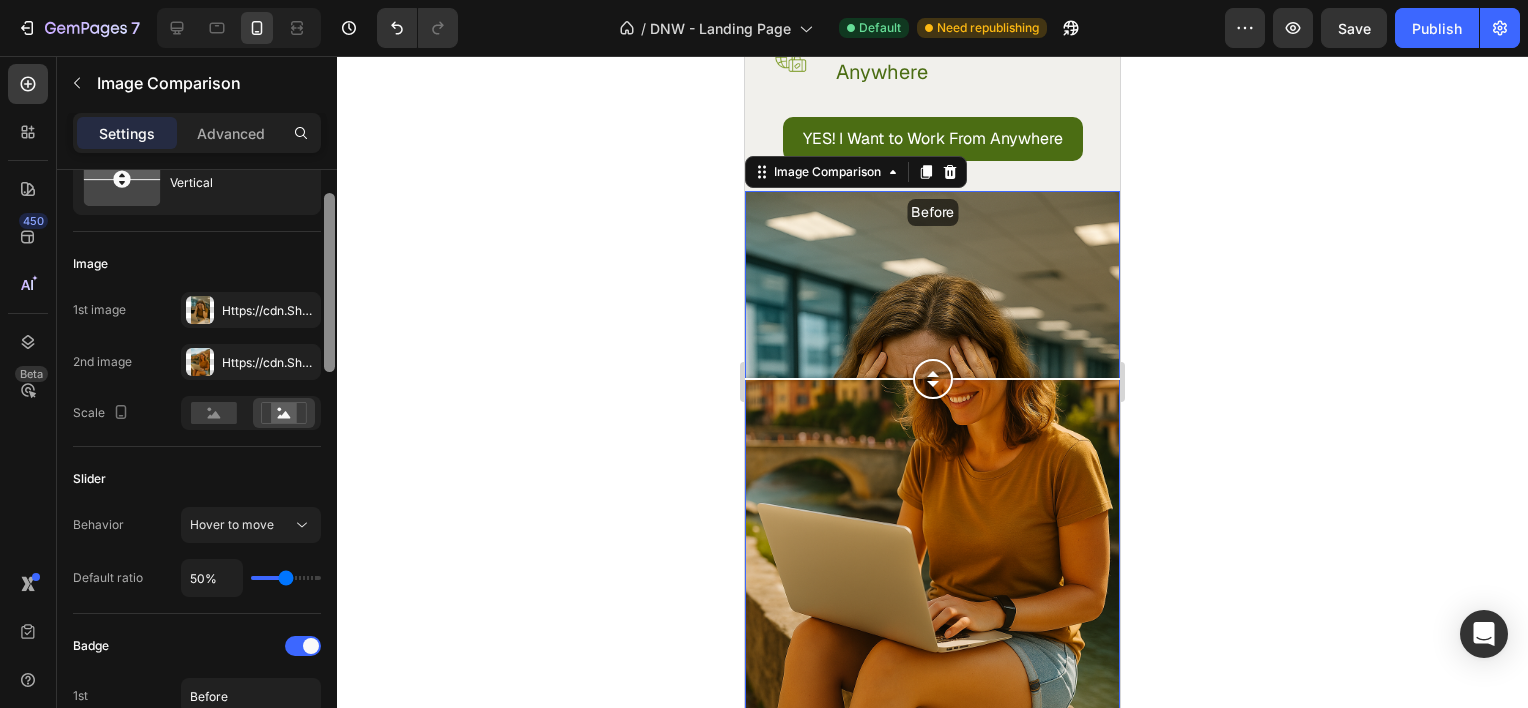 drag, startPoint x: 329, startPoint y: 316, endPoint x: 317, endPoint y: 340, distance: 26.832815 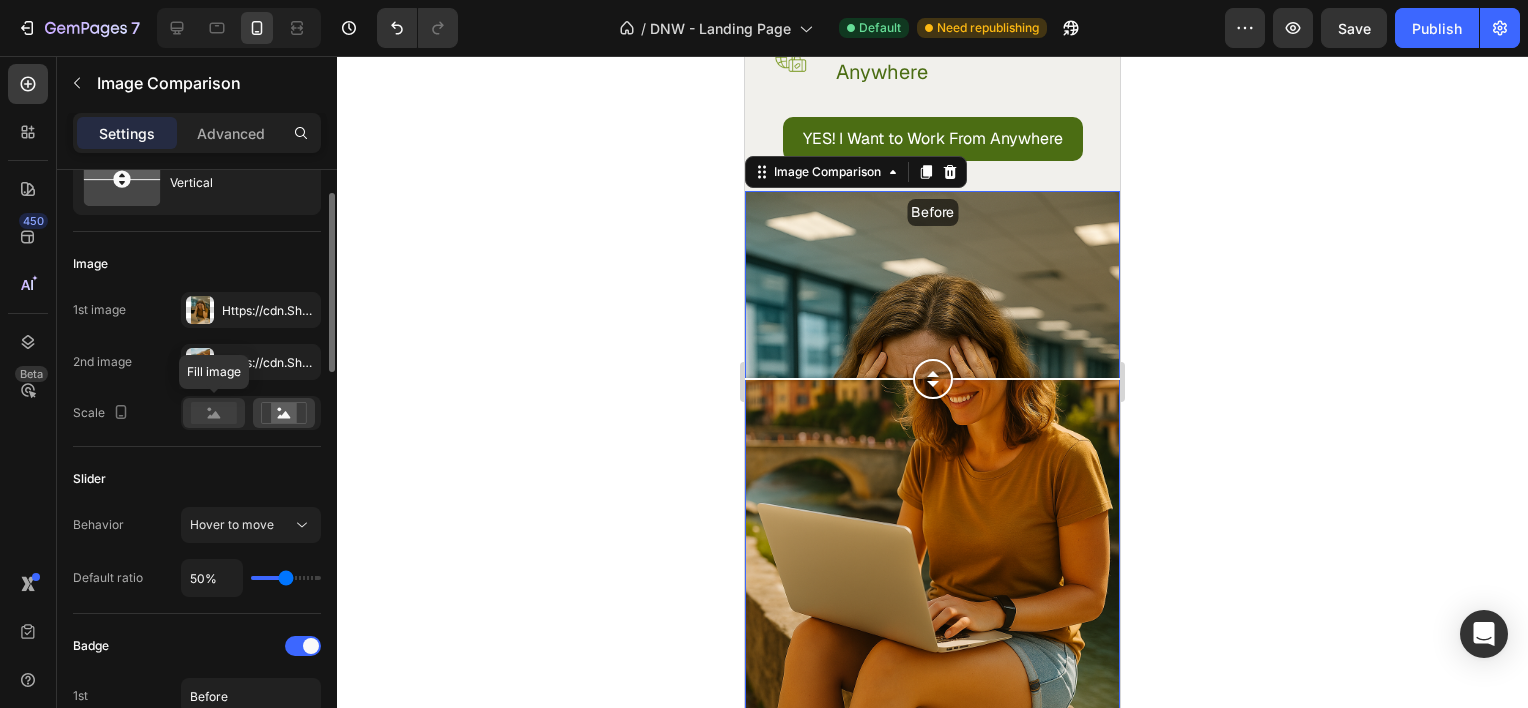 click 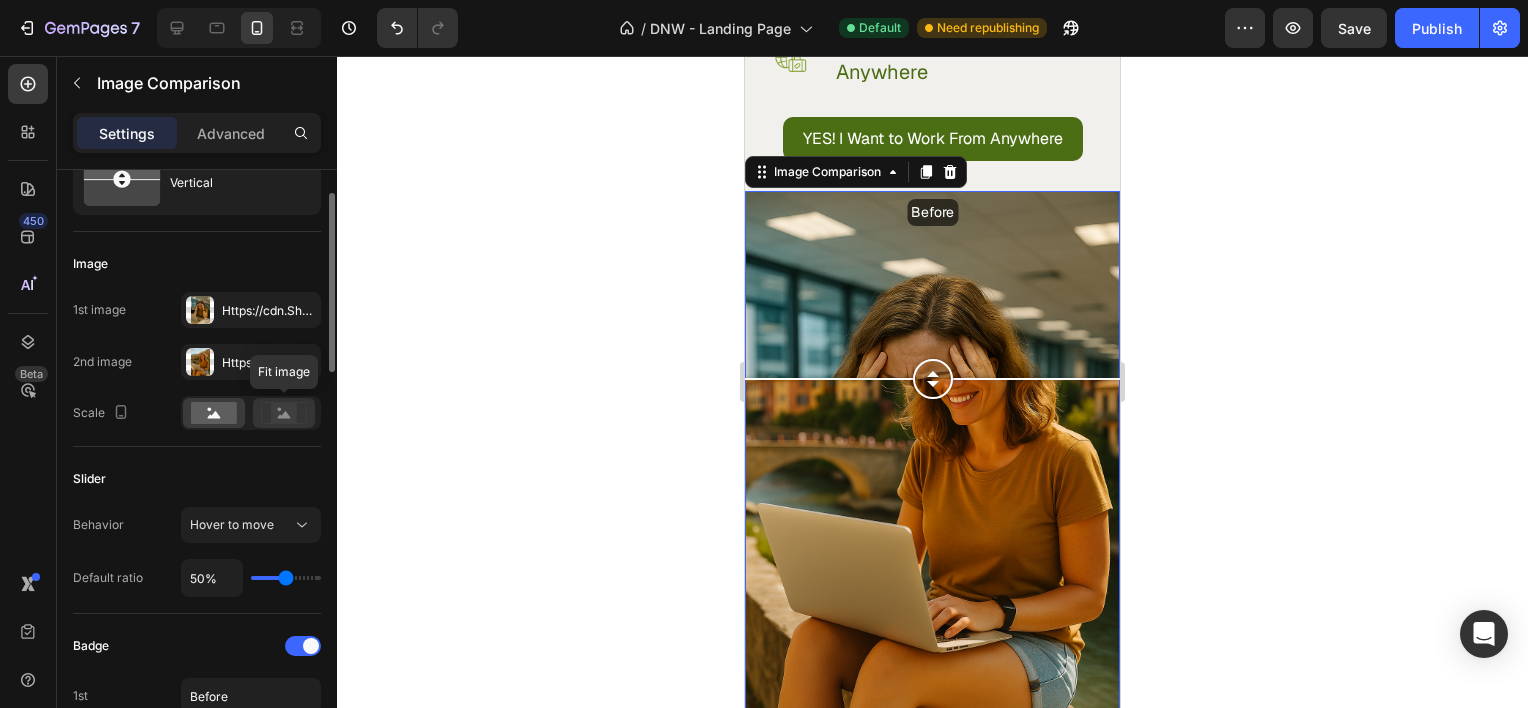 click 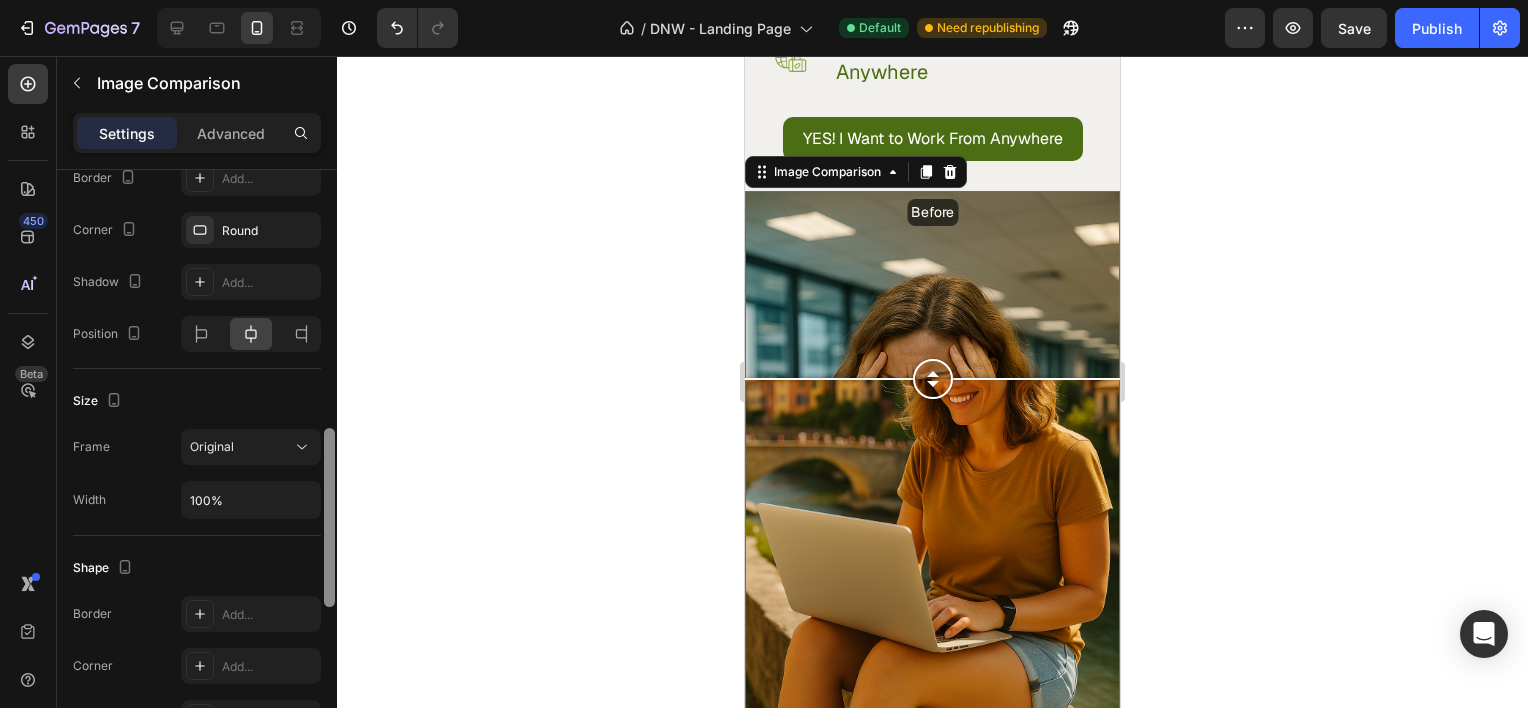 drag, startPoint x: 330, startPoint y: 340, endPoint x: 348, endPoint y: 574, distance: 234.69128 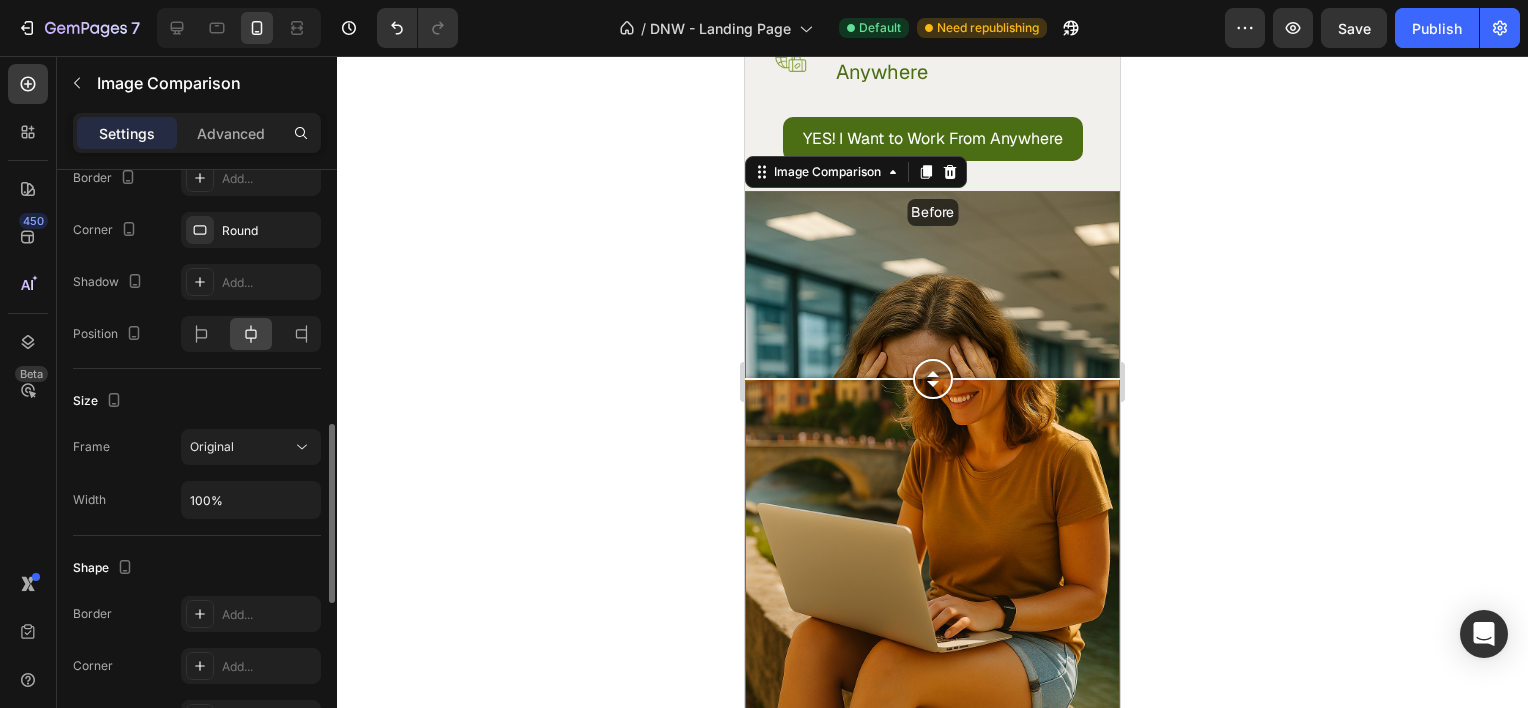scroll, scrollTop: 854, scrollLeft: 0, axis: vertical 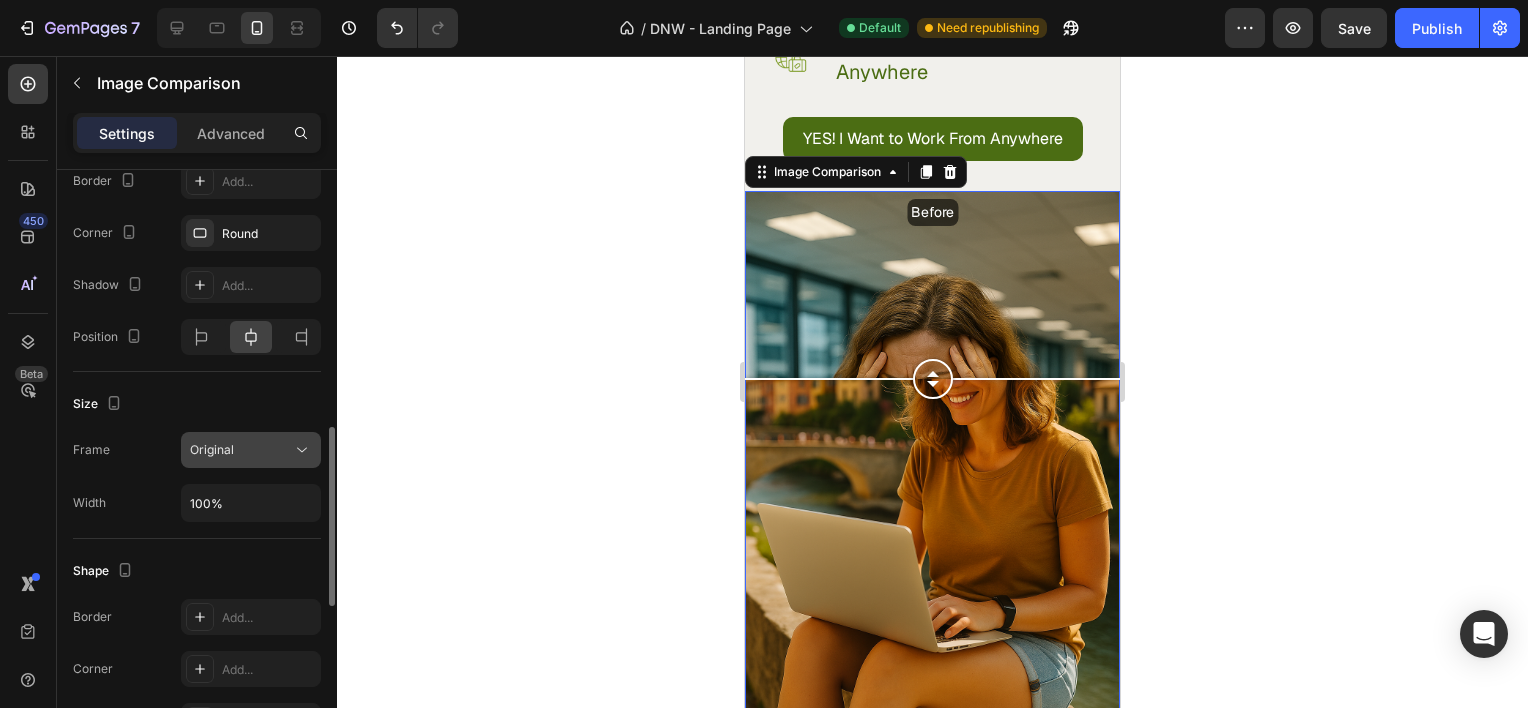 click on "Original" at bounding box center [241, 450] 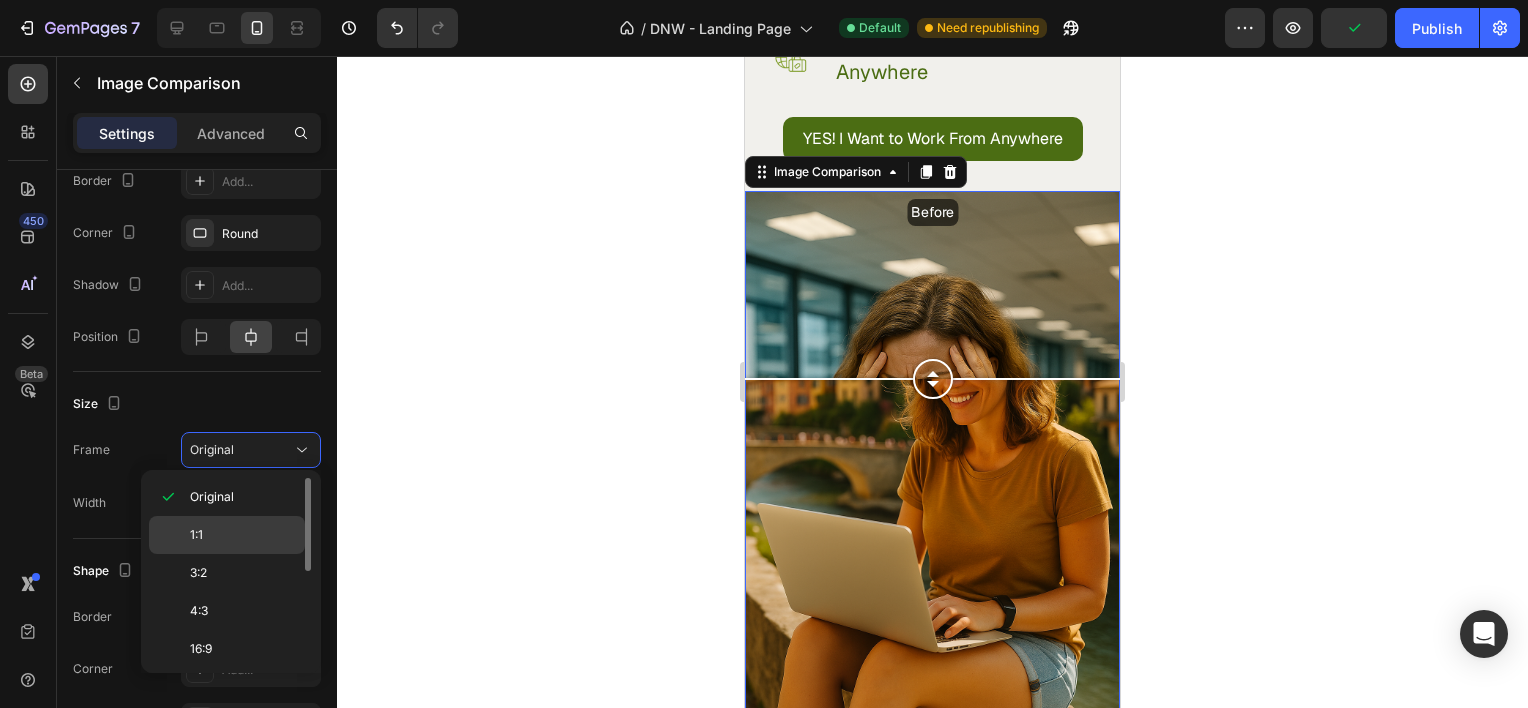click on "1:1" at bounding box center (243, 535) 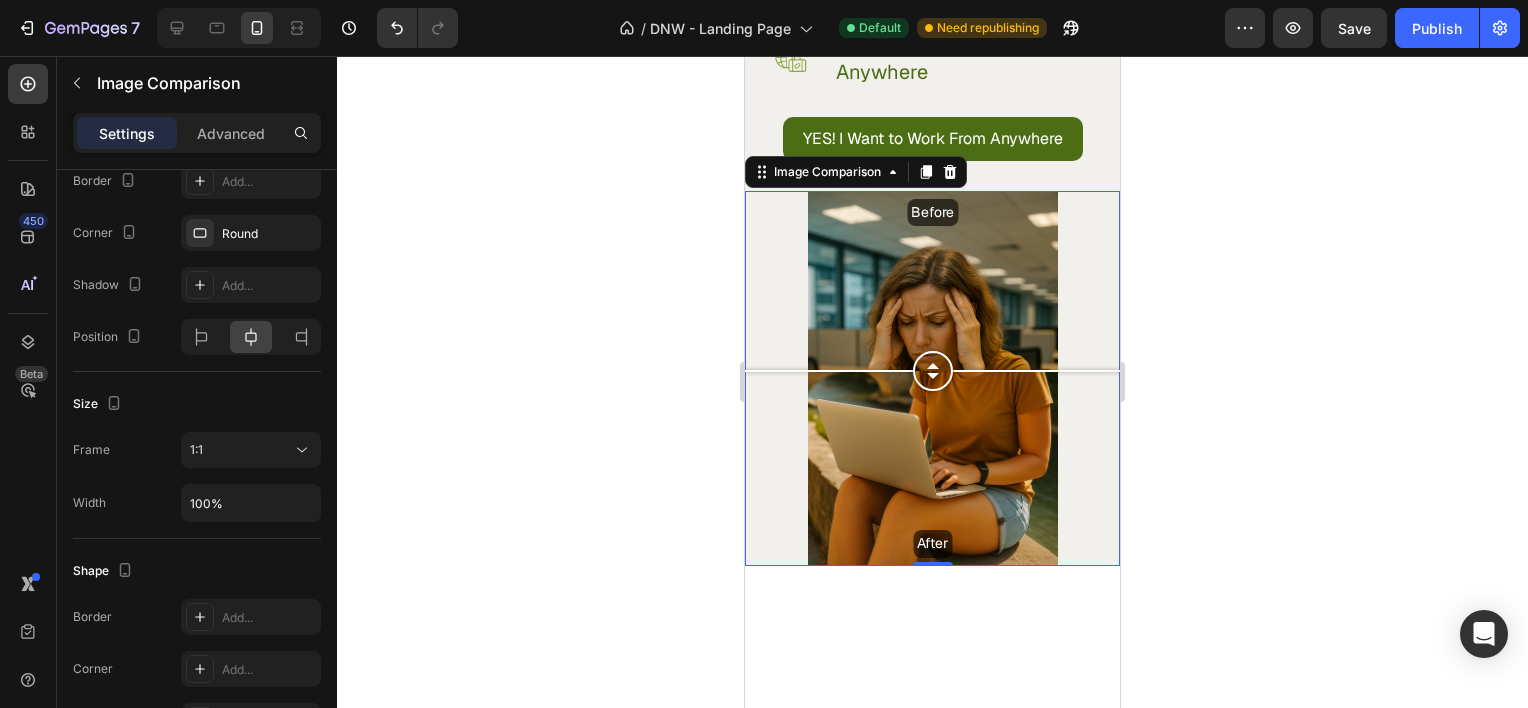 click 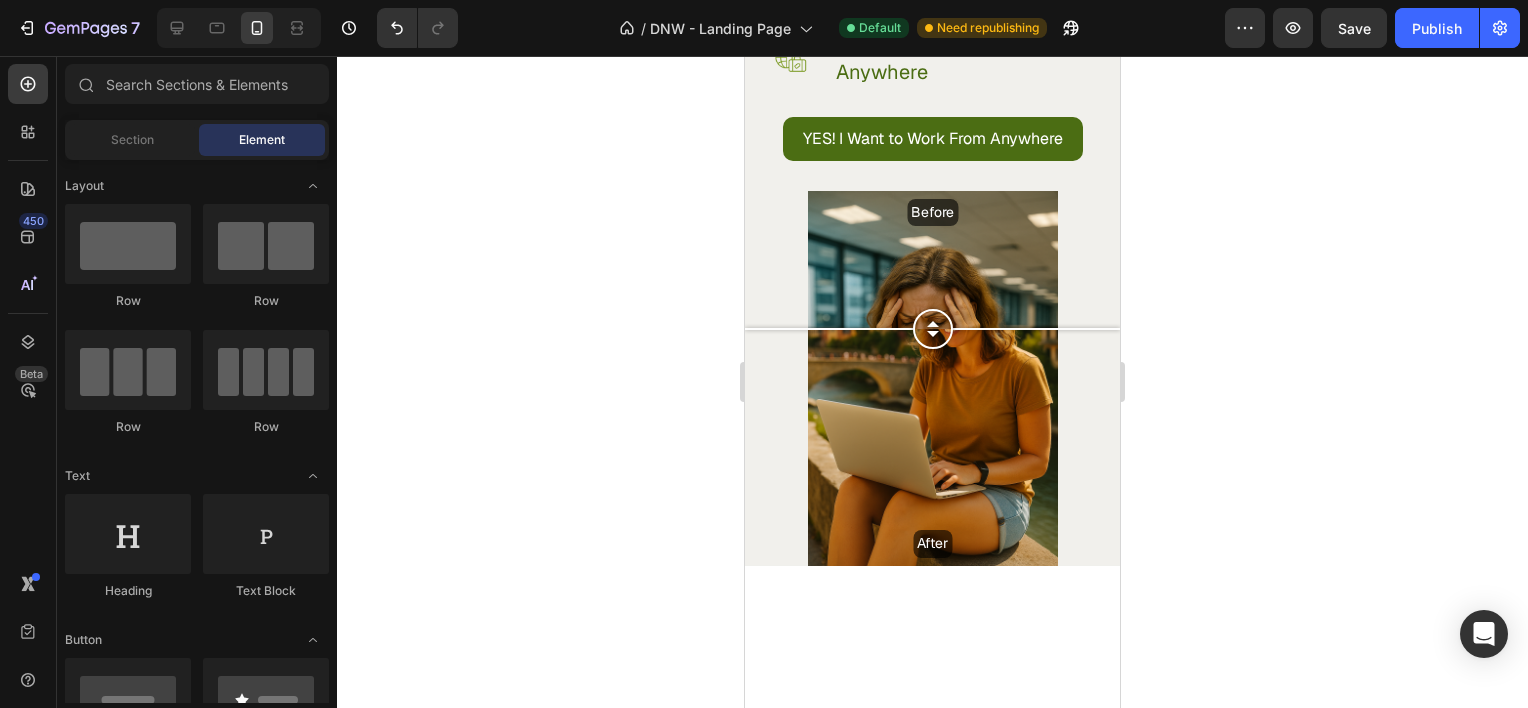 click at bounding box center [829, 329] 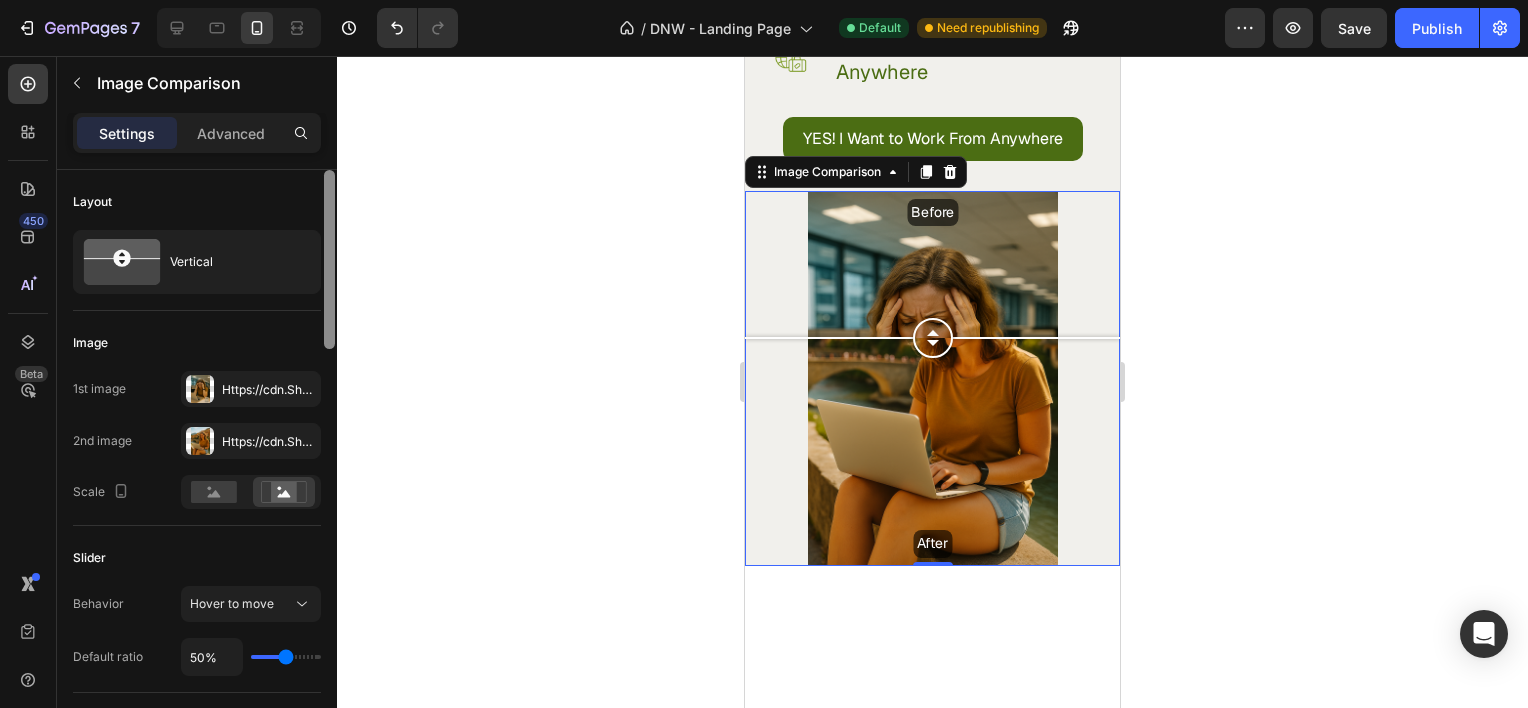 click at bounding box center [329, 467] 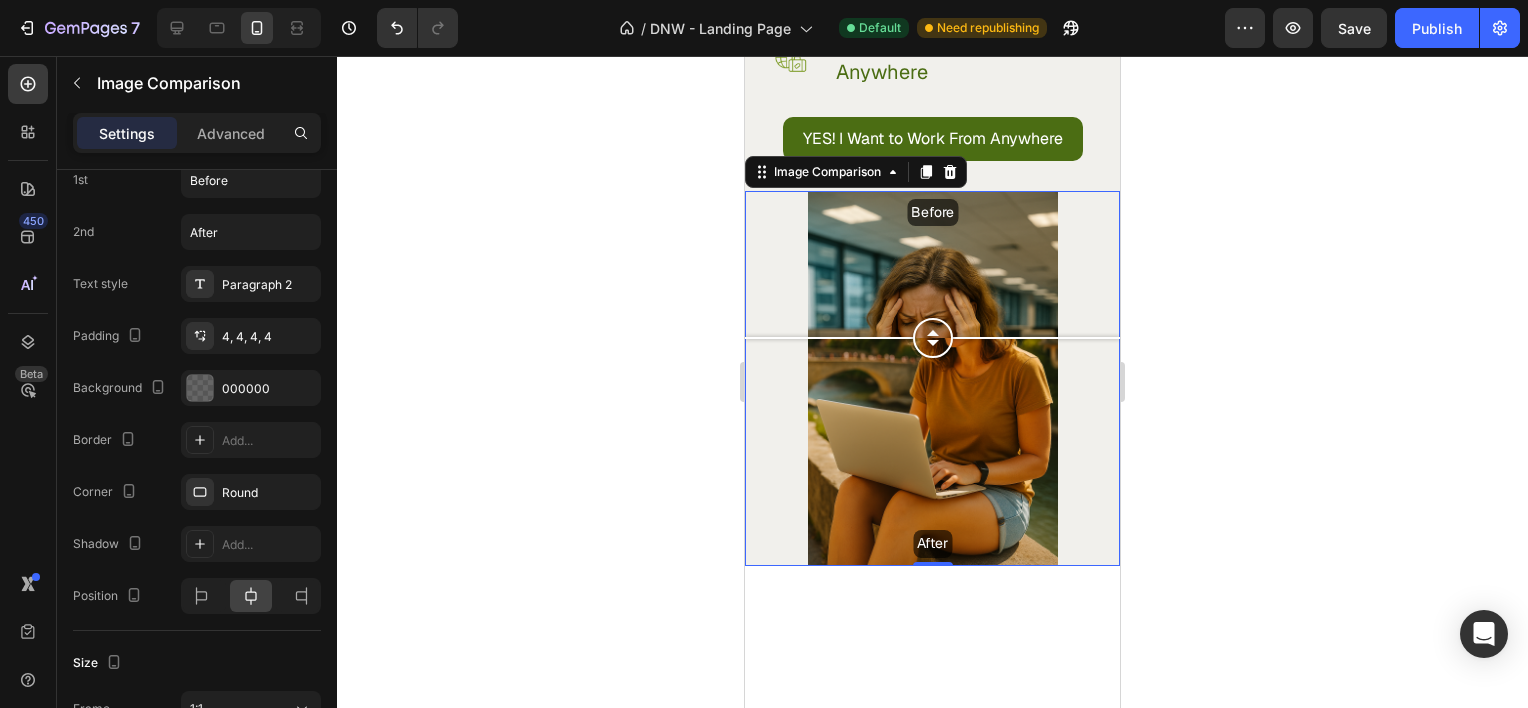 click at bounding box center (329, 1062) 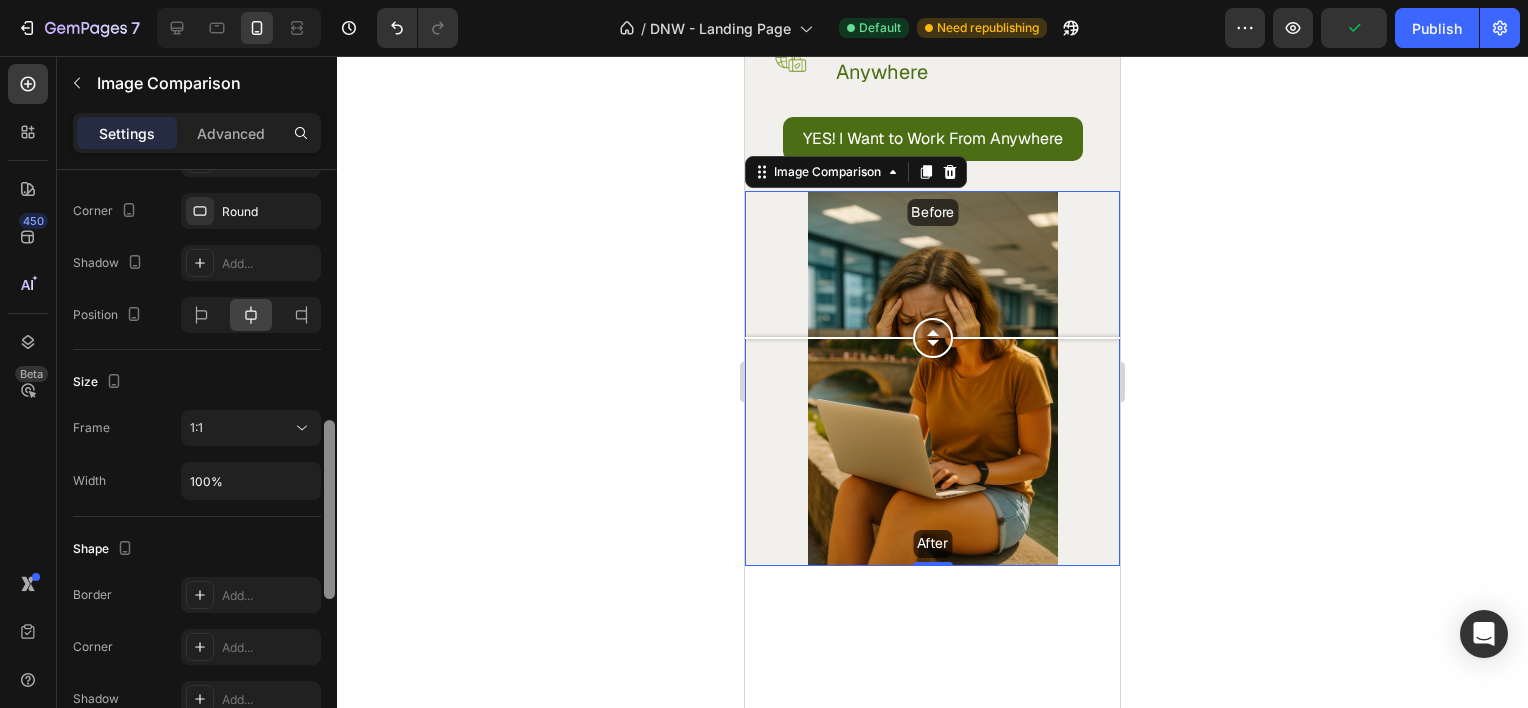 scroll, scrollTop: 865, scrollLeft: 0, axis: vertical 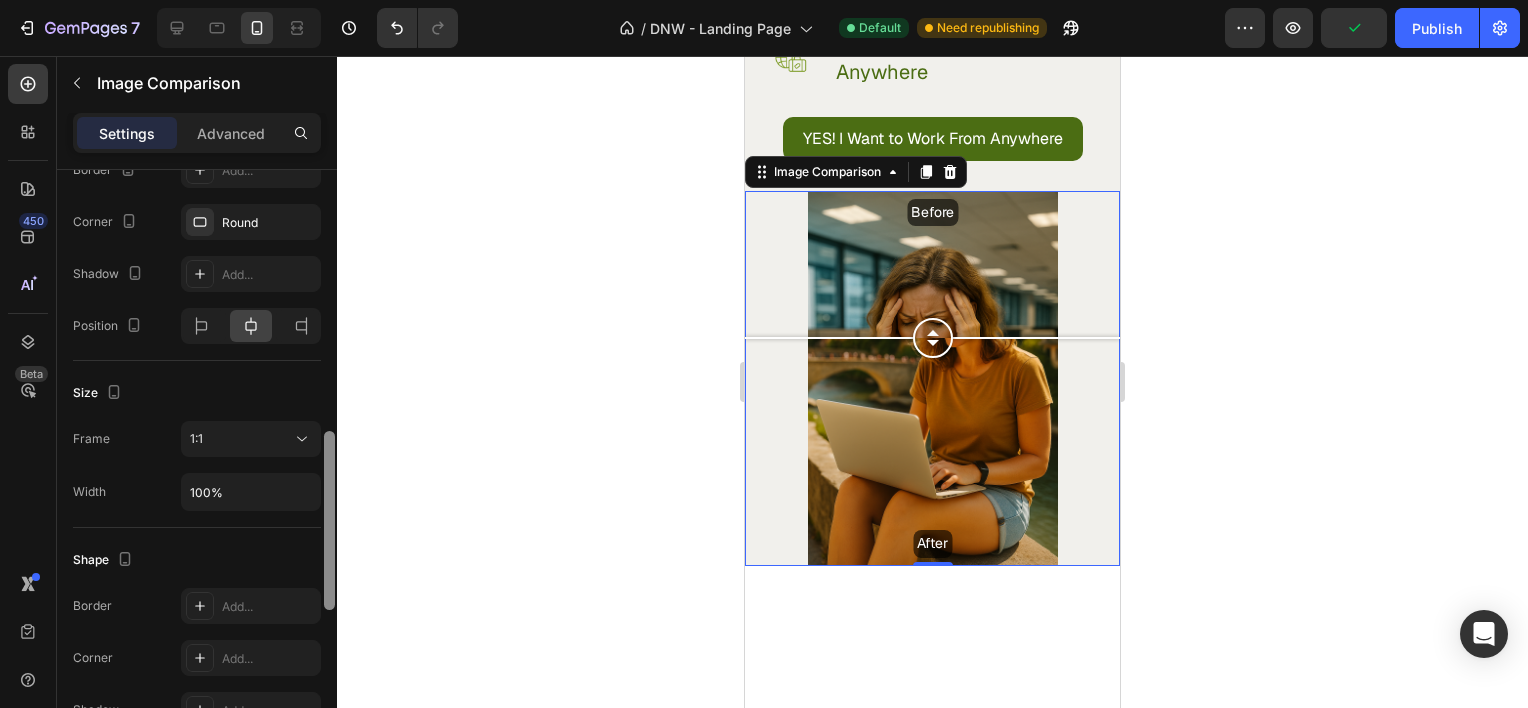 drag, startPoint x: 327, startPoint y: 555, endPoint x: 343, endPoint y: 457, distance: 99.29753 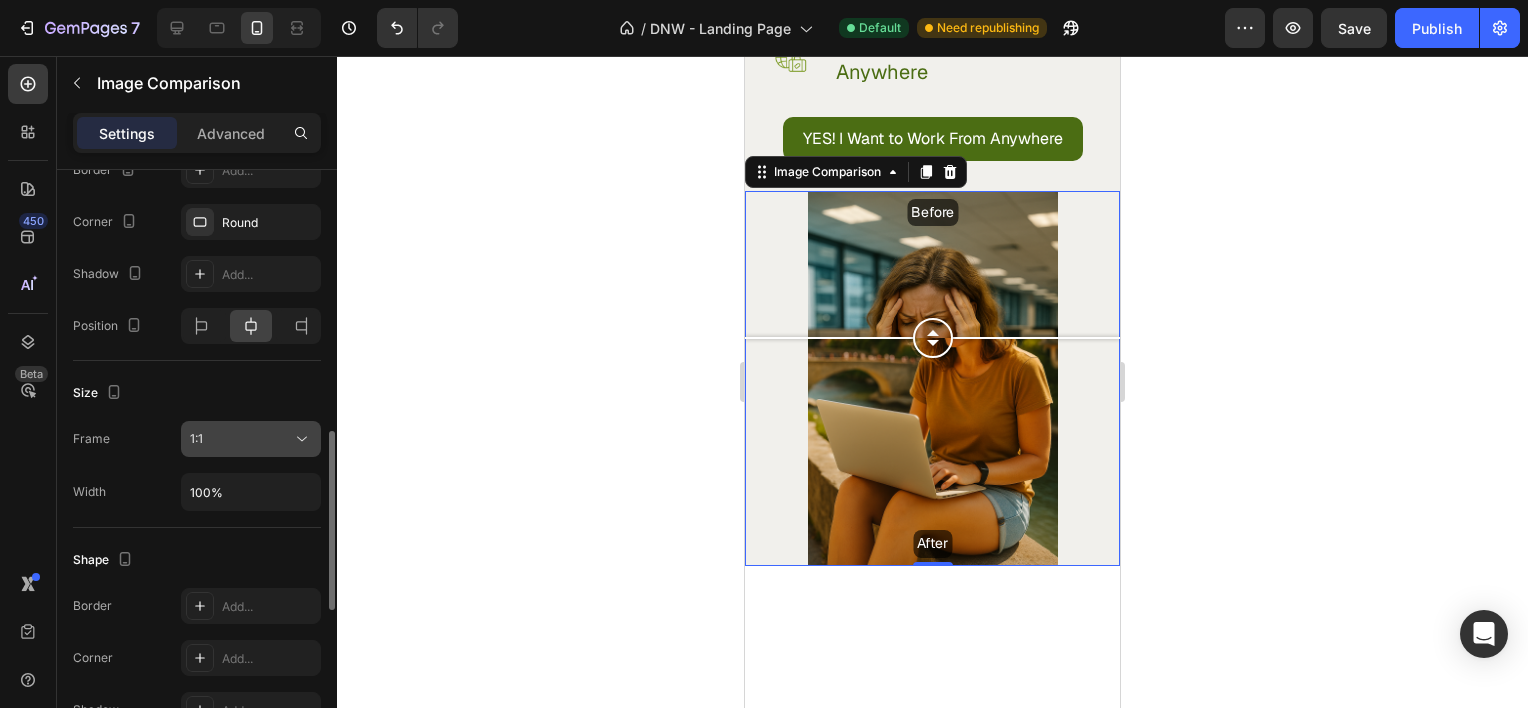 click on "1:1" at bounding box center [241, 439] 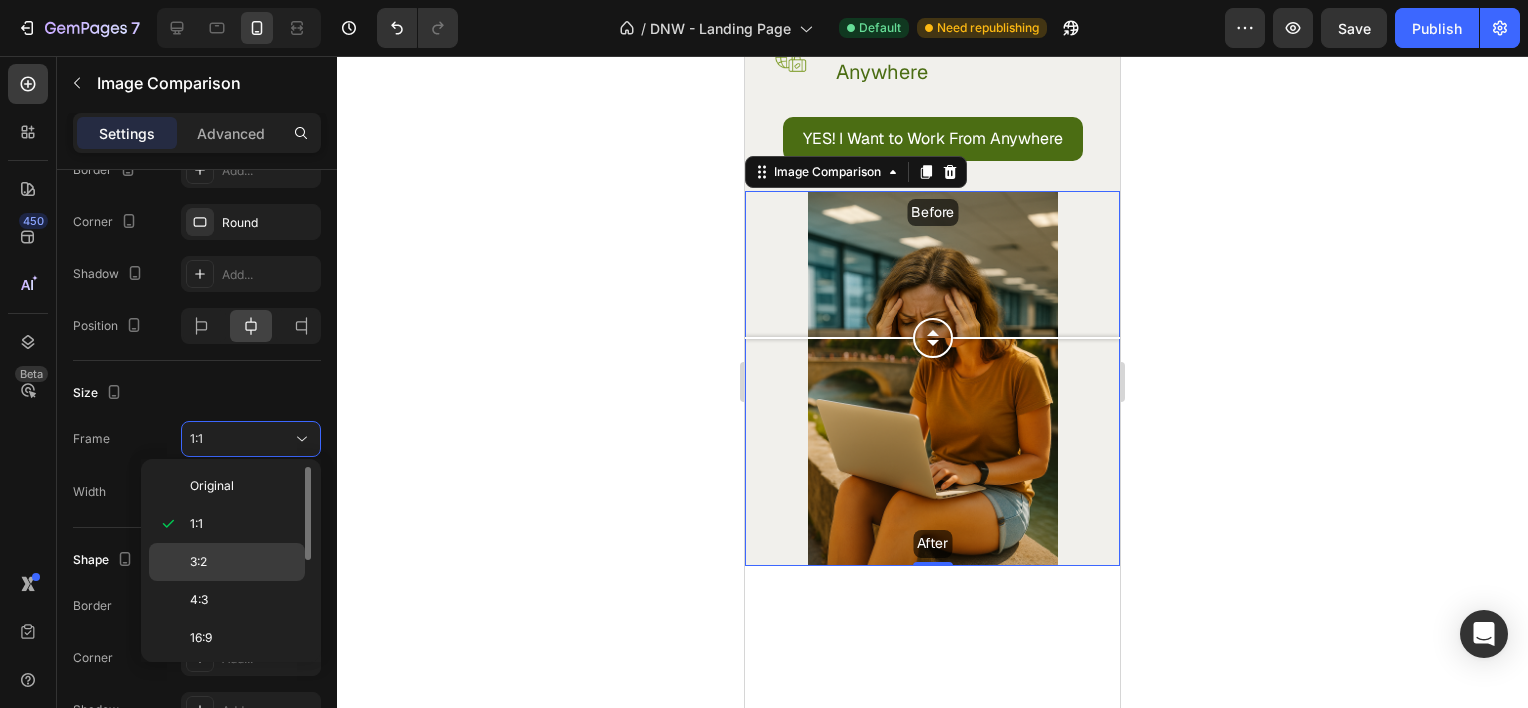 click on "3:2" at bounding box center (243, 562) 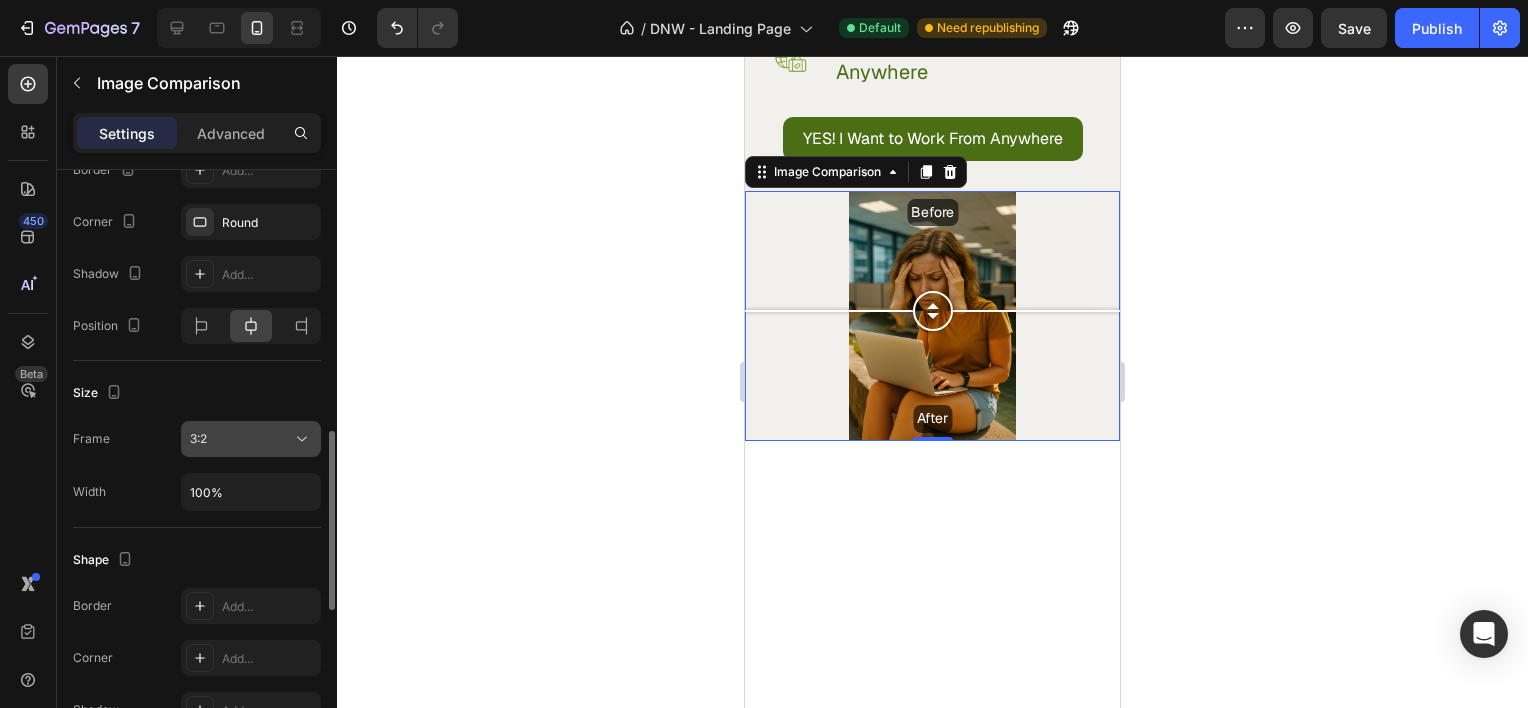 click on "3:2" 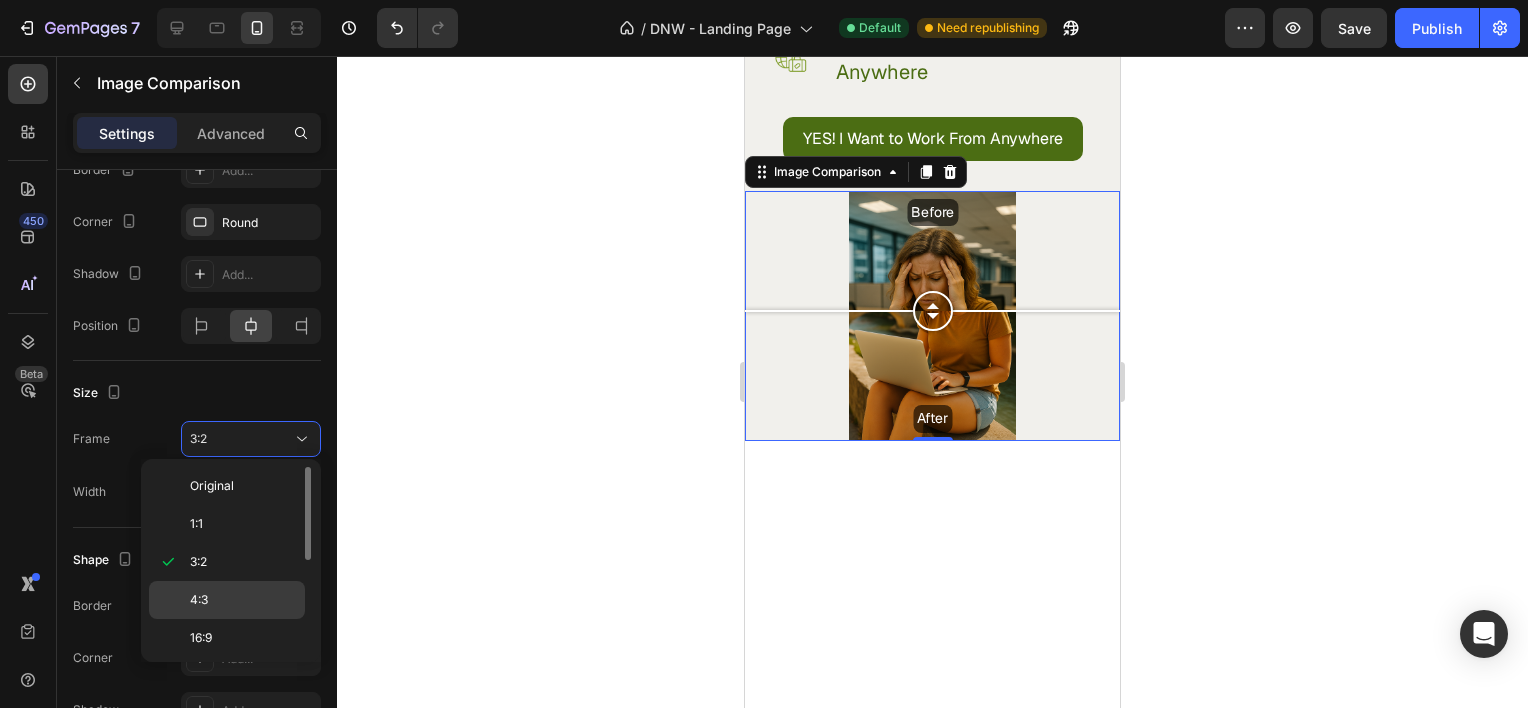 click on "4:3" at bounding box center [243, 600] 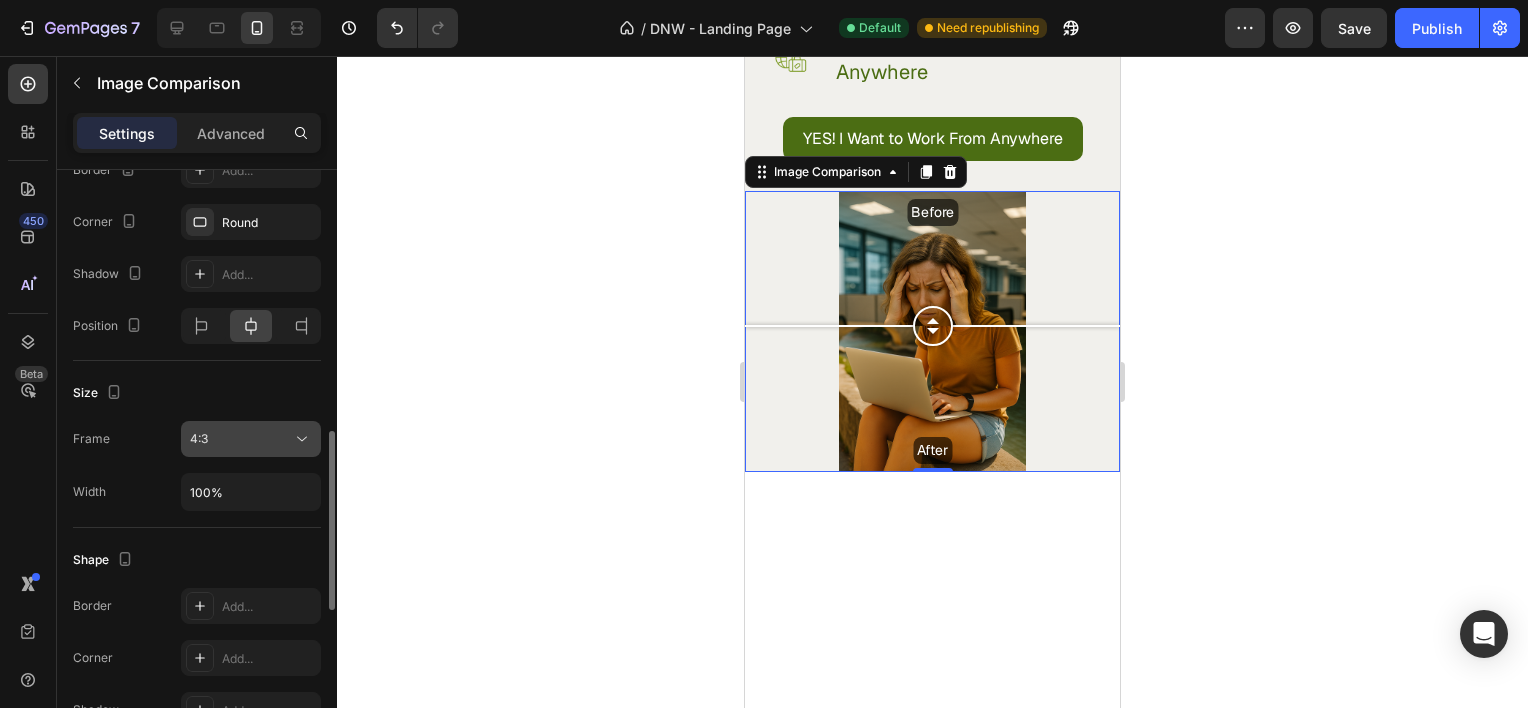click 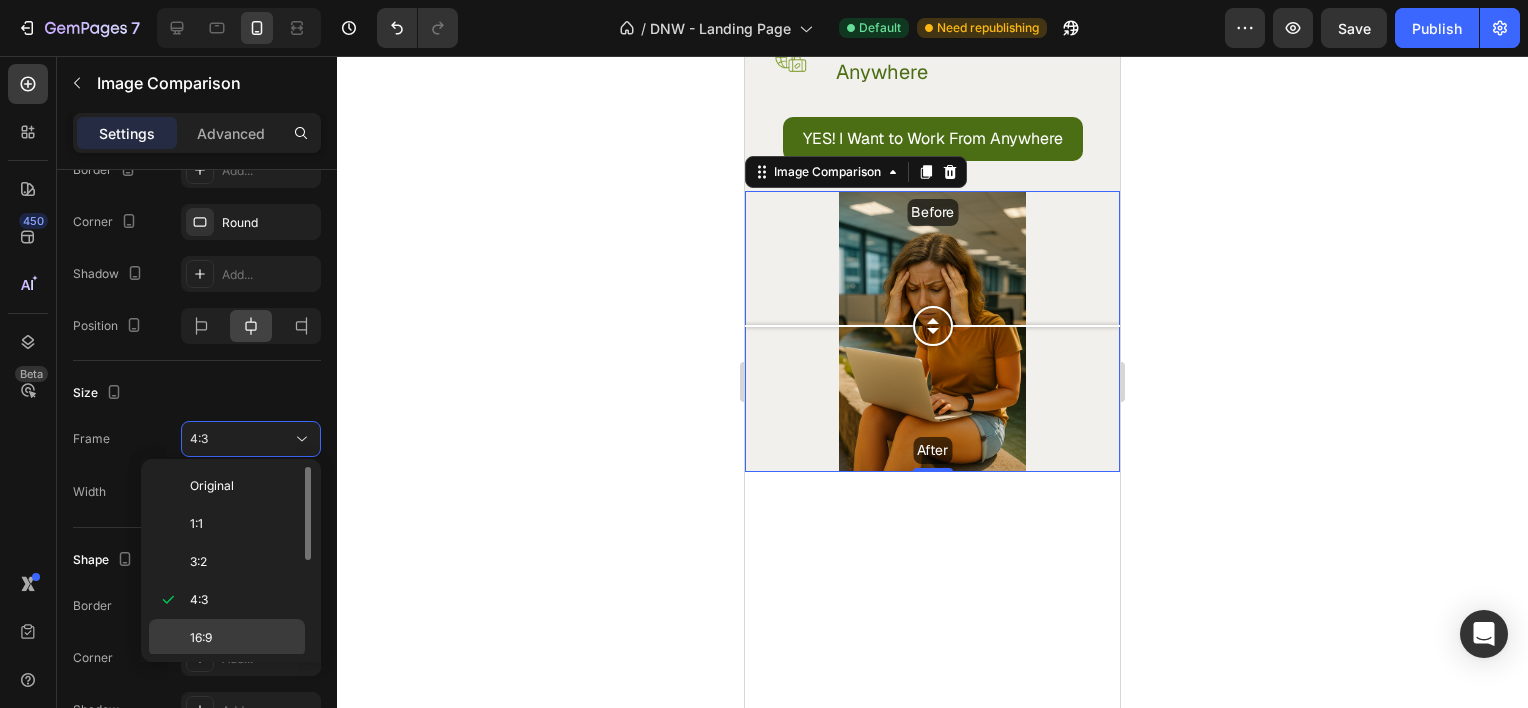 click on "16:9" 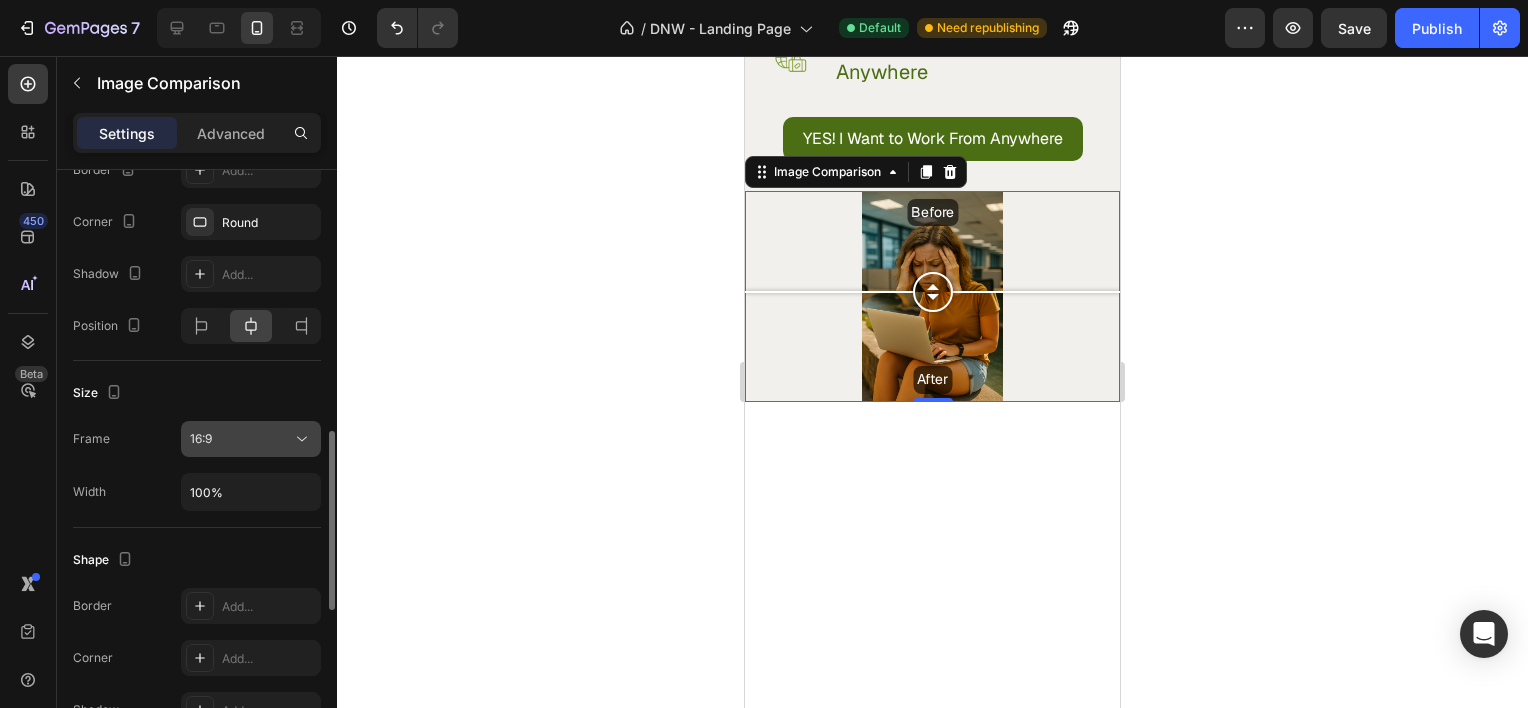 click on "16:9" 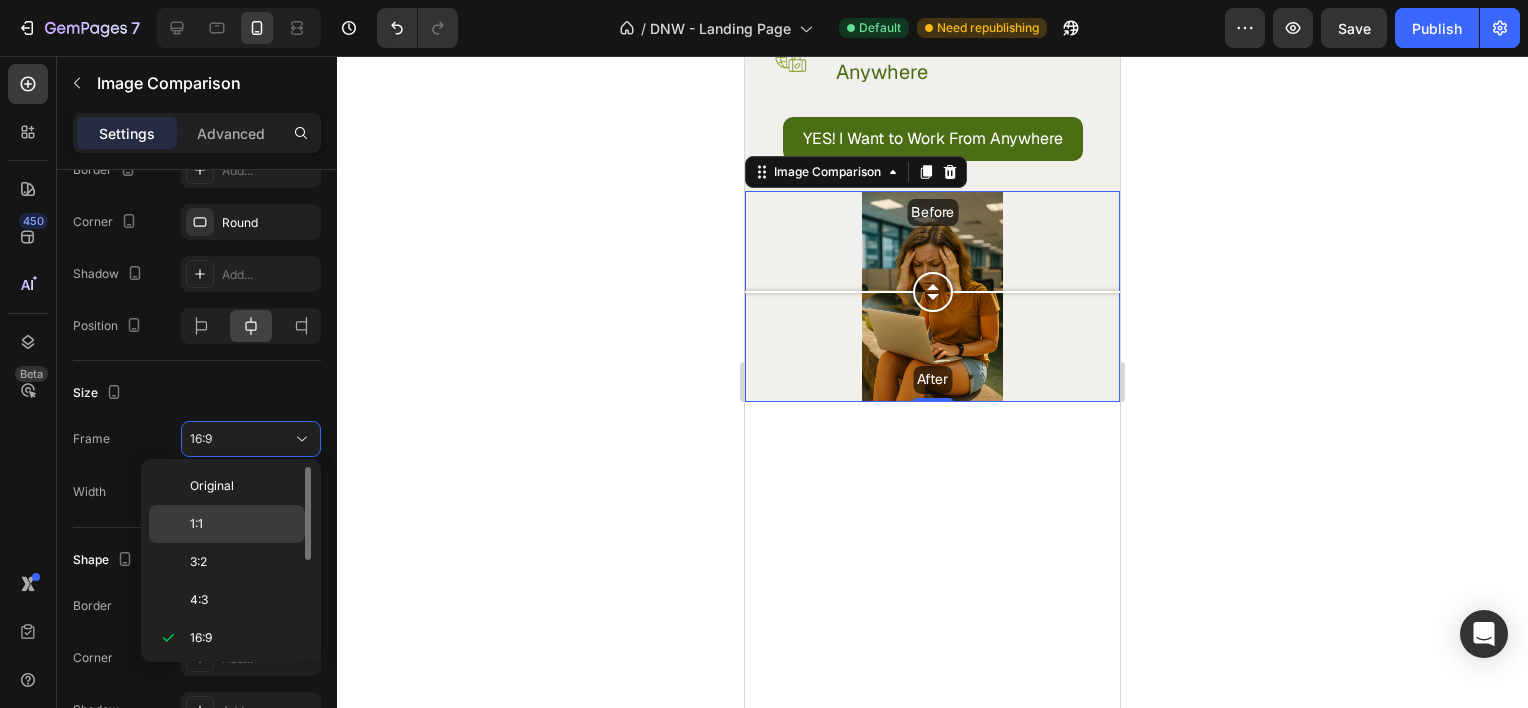 click on "1:1" at bounding box center [243, 524] 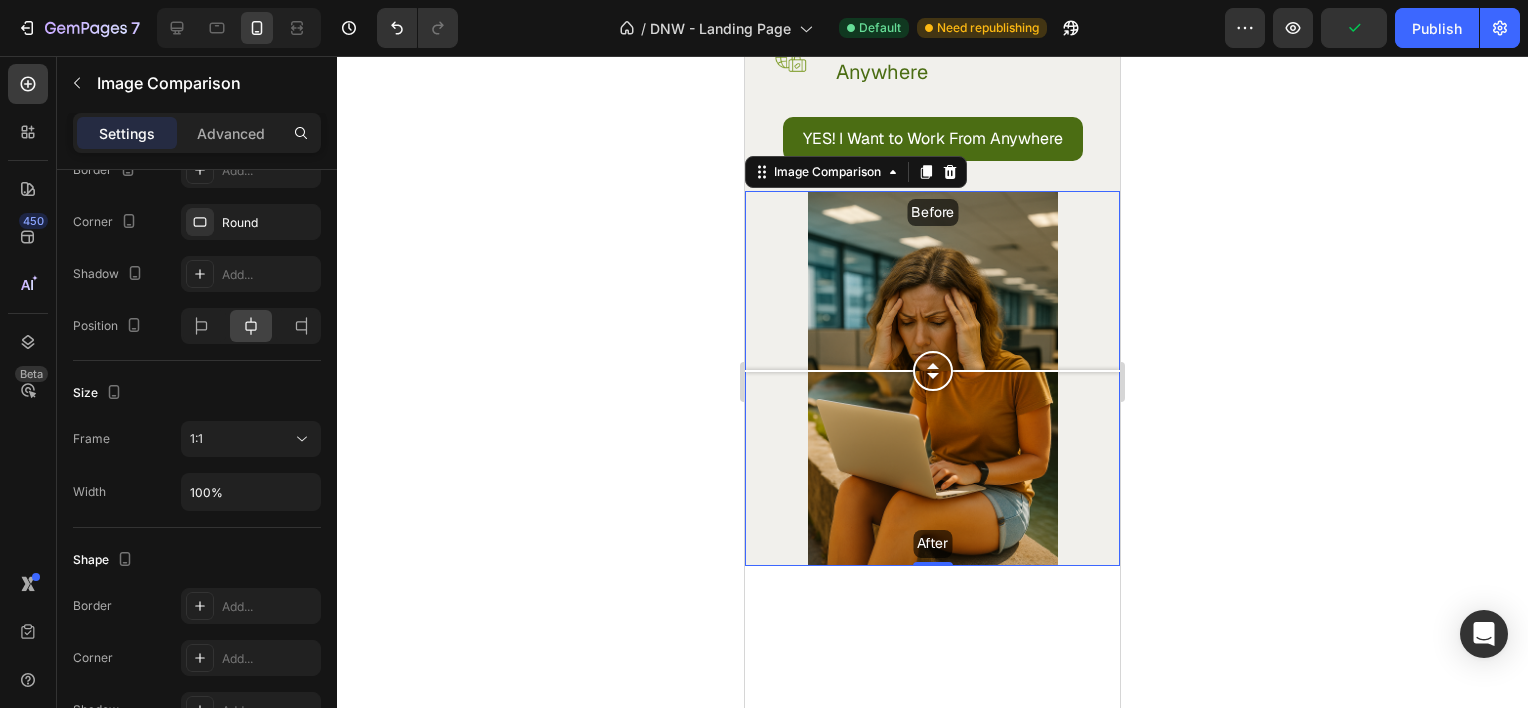 click 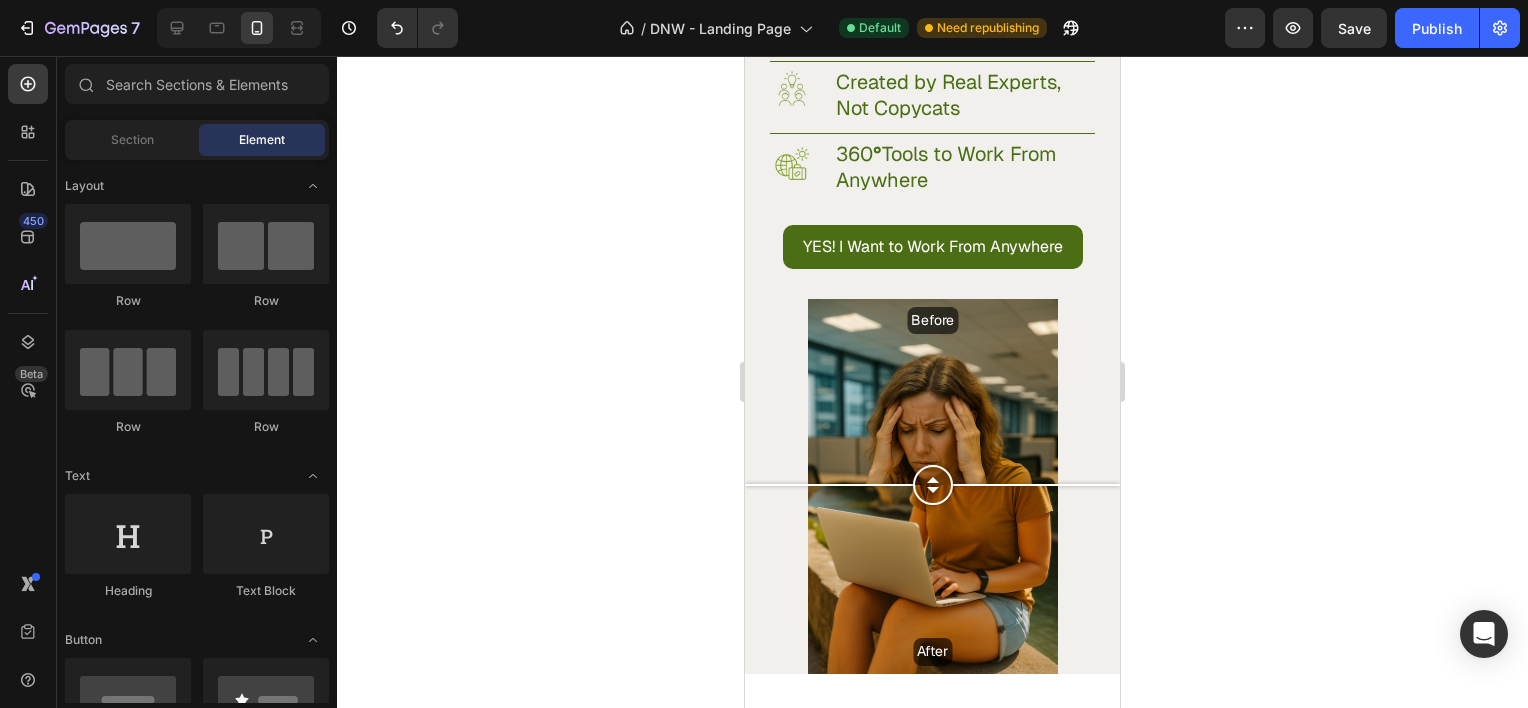 scroll, scrollTop: 1676, scrollLeft: 0, axis: vertical 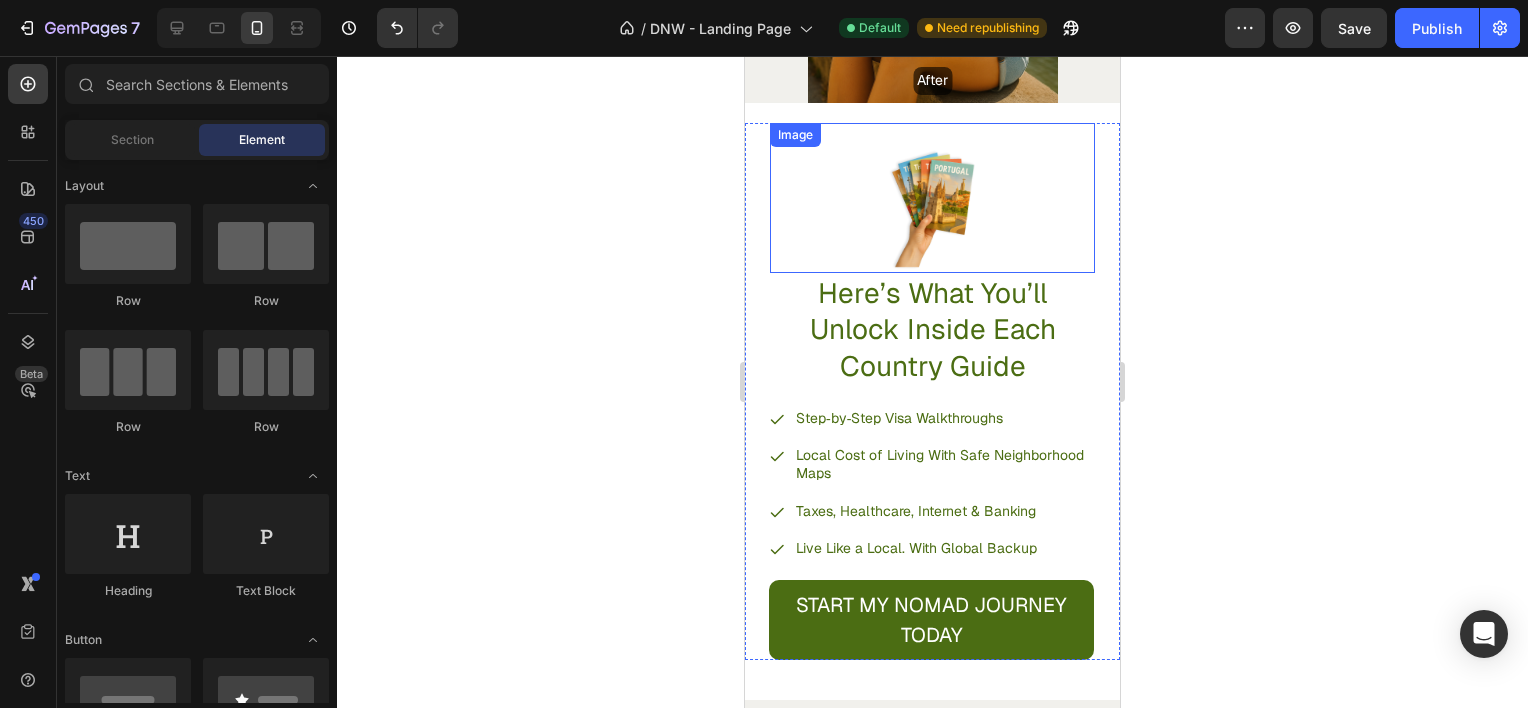 click at bounding box center (932, 198) 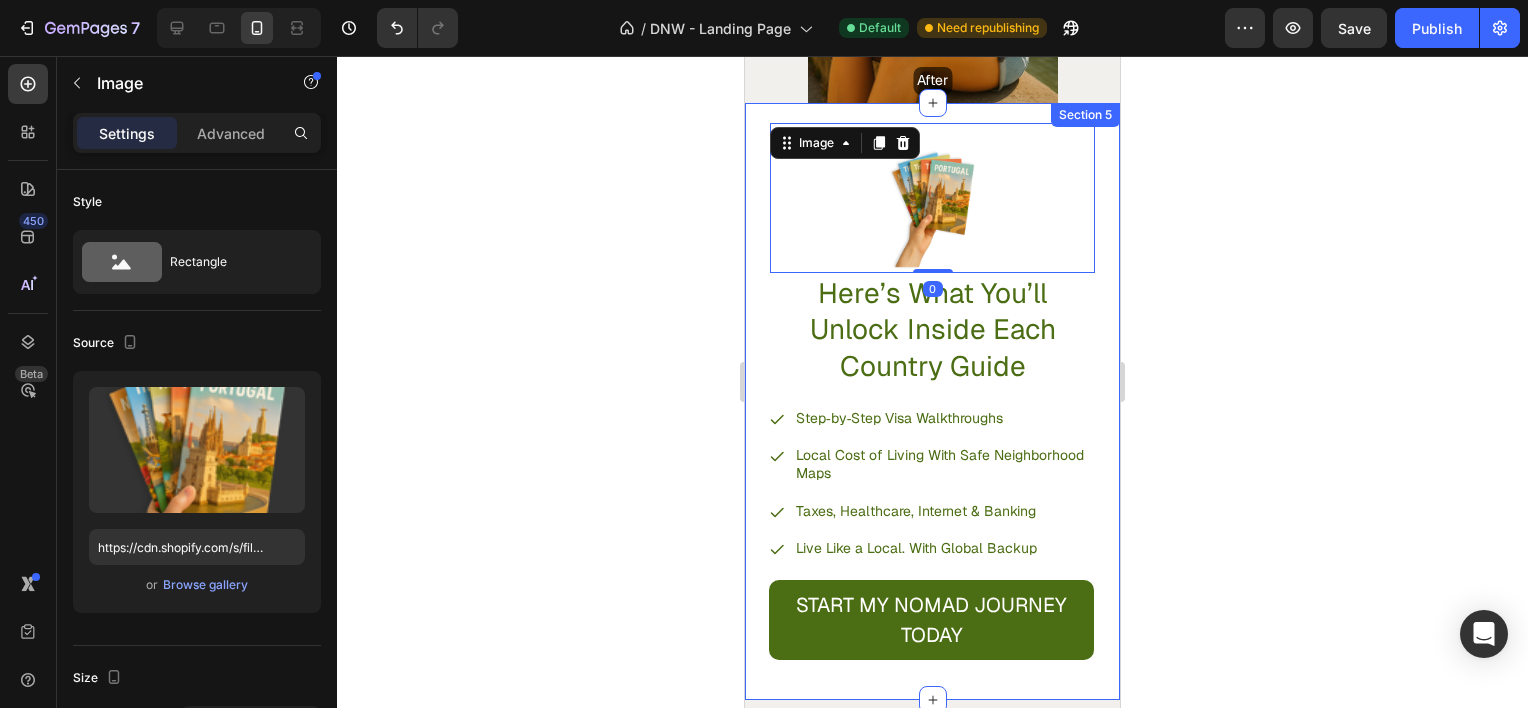 click on "Here’s What You’ll Unlock Inside Each Country Guide Heading
Step‑by‑Step Visa Walkthroughs
Local Cost of Living With Safe Neighborhood Maps
Taxes, Healthcare, Internet & Banking
Live Like a Local. With Global Backup Item List START MY NOMAD JOURNEY TODAY Button Row Image   0 Hero Banner Section 5" at bounding box center [932, 401] 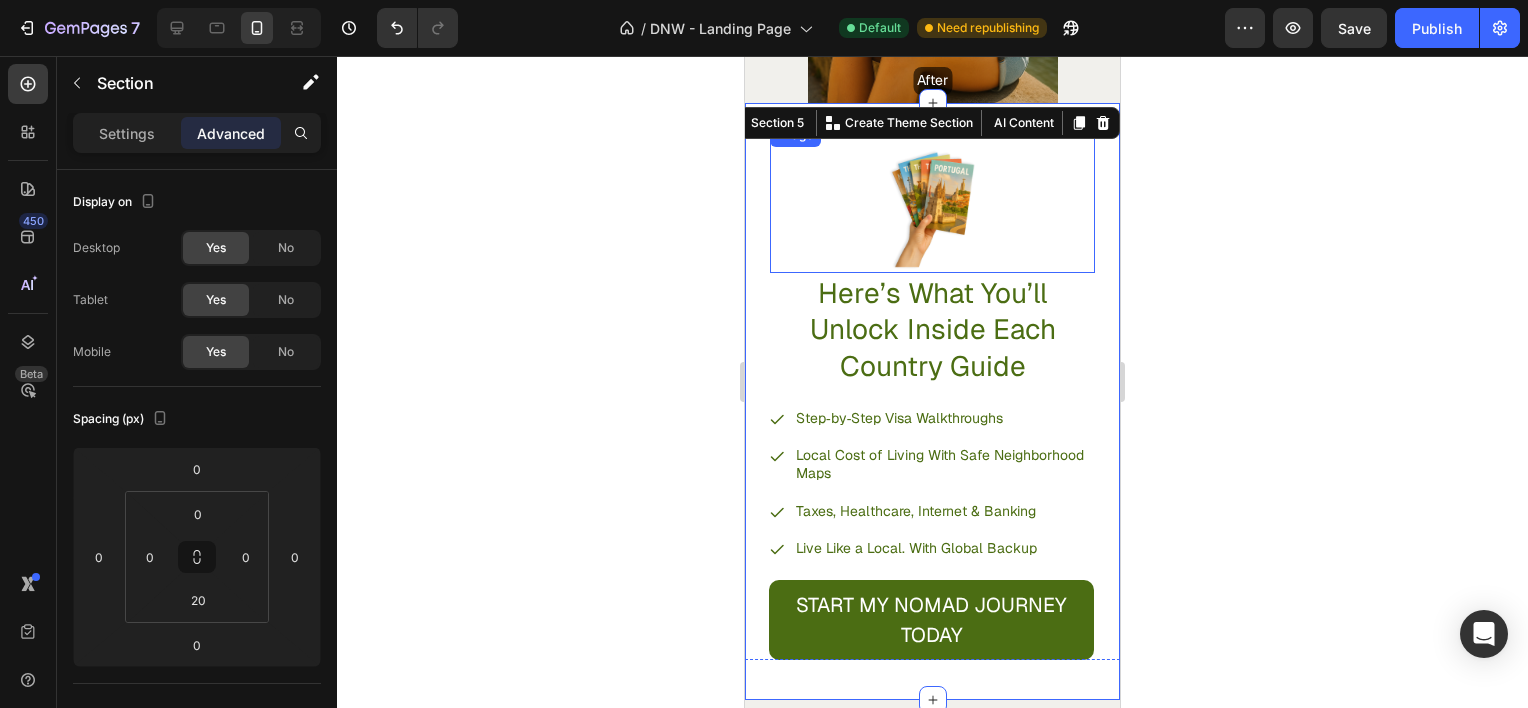 click at bounding box center (932, 198) 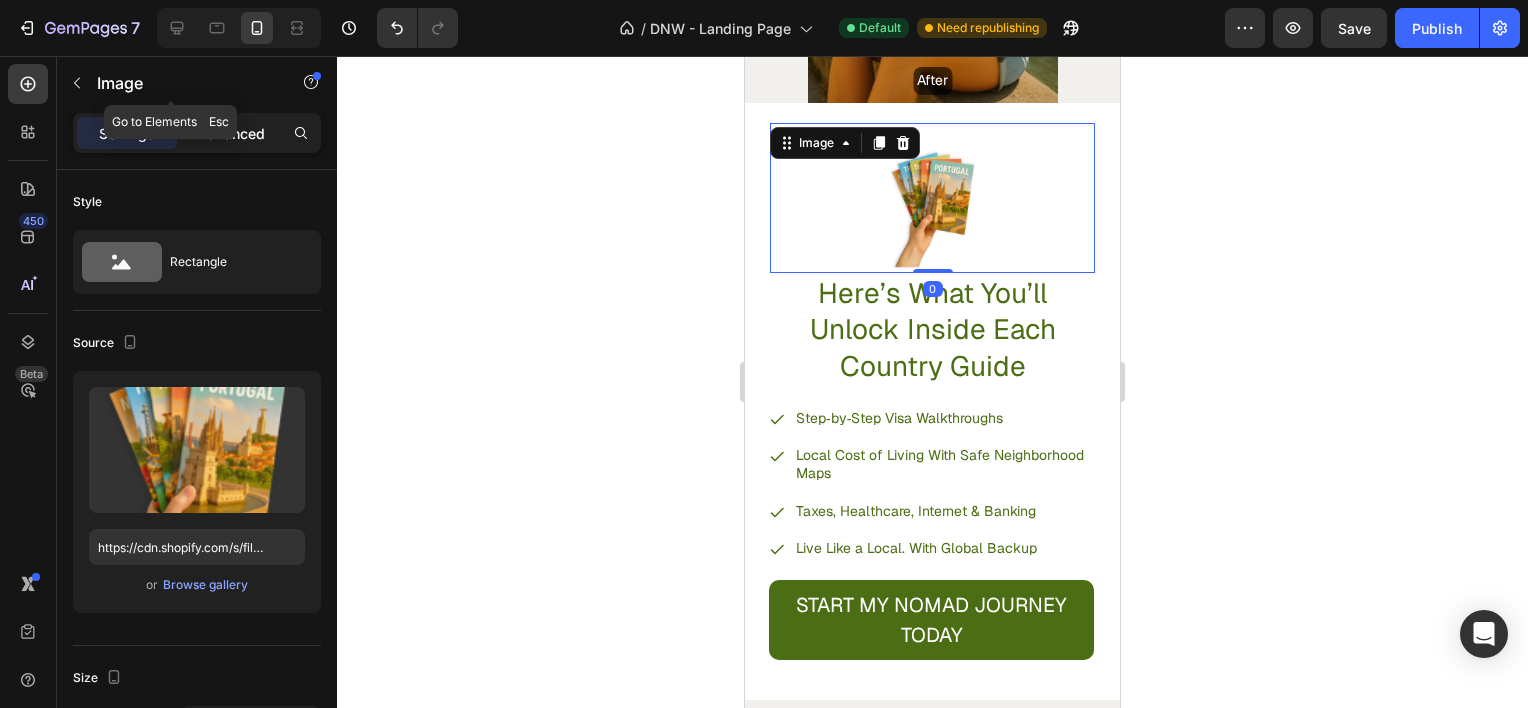 click on "Advanced" at bounding box center (231, 133) 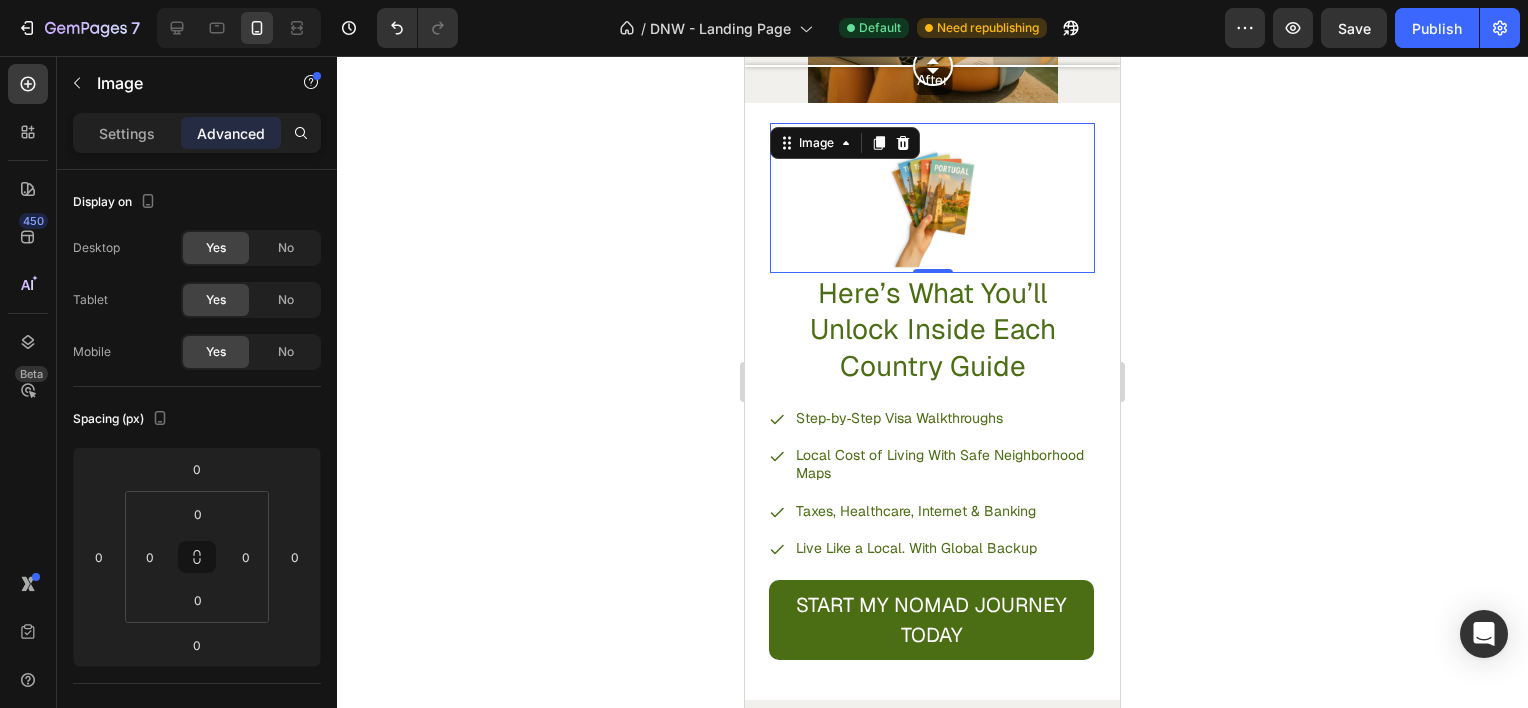 click 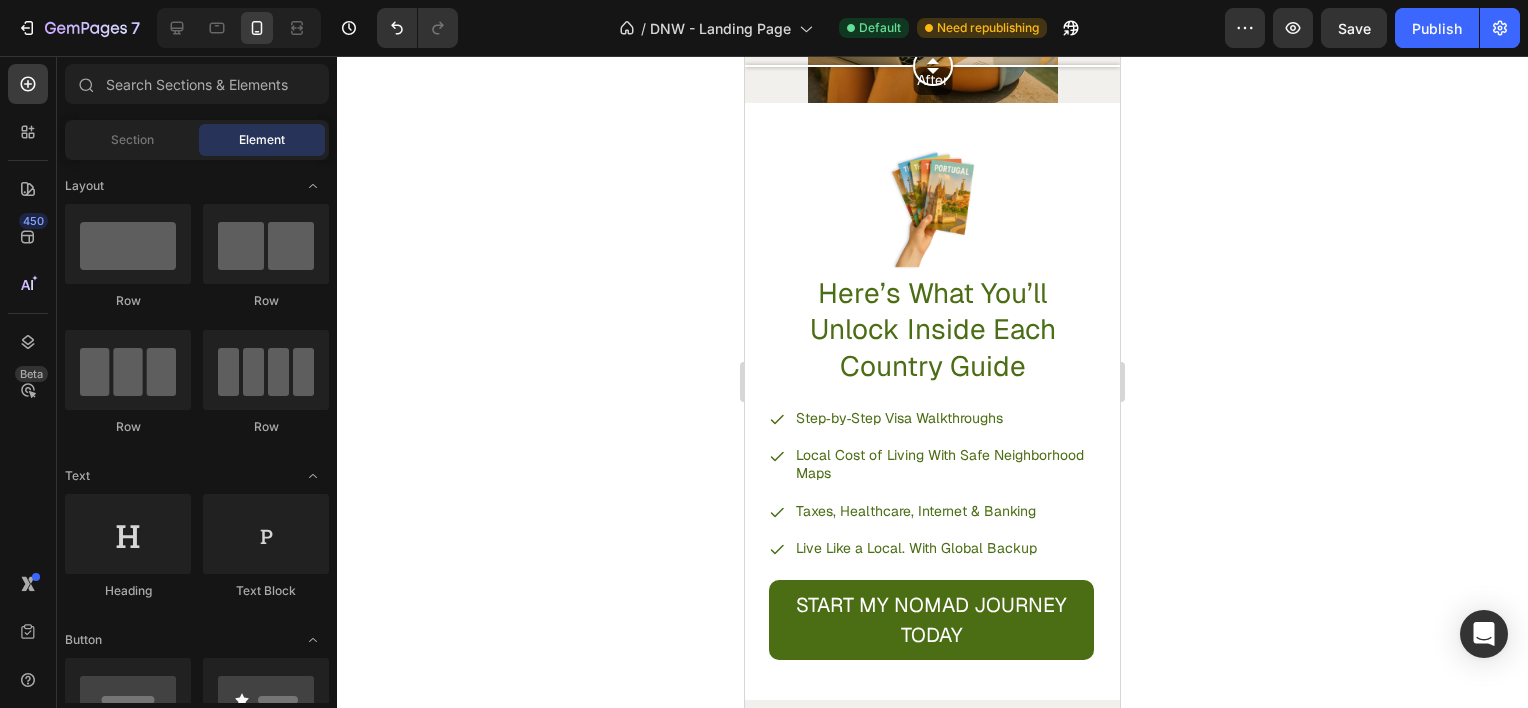 scroll, scrollTop: 1682, scrollLeft: 0, axis: vertical 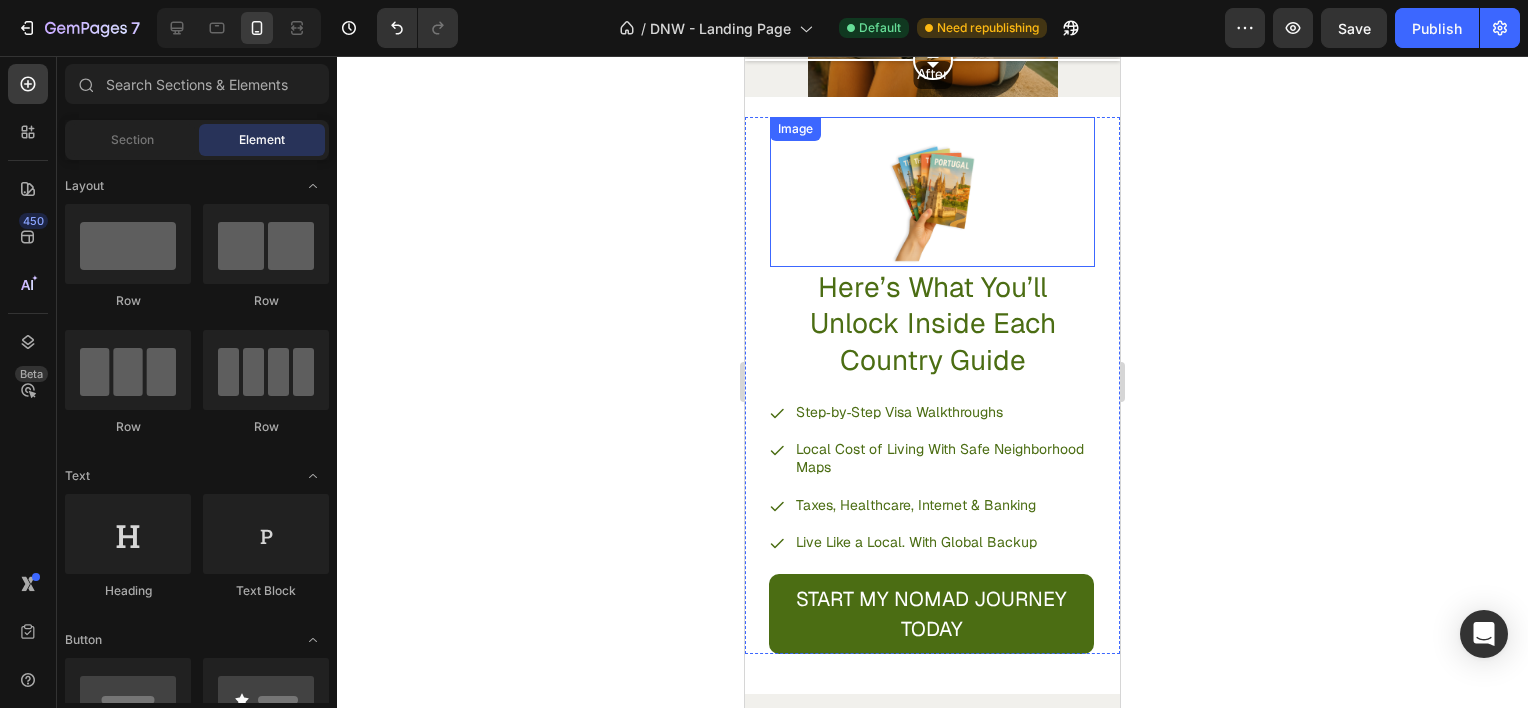 click at bounding box center [933, 192] 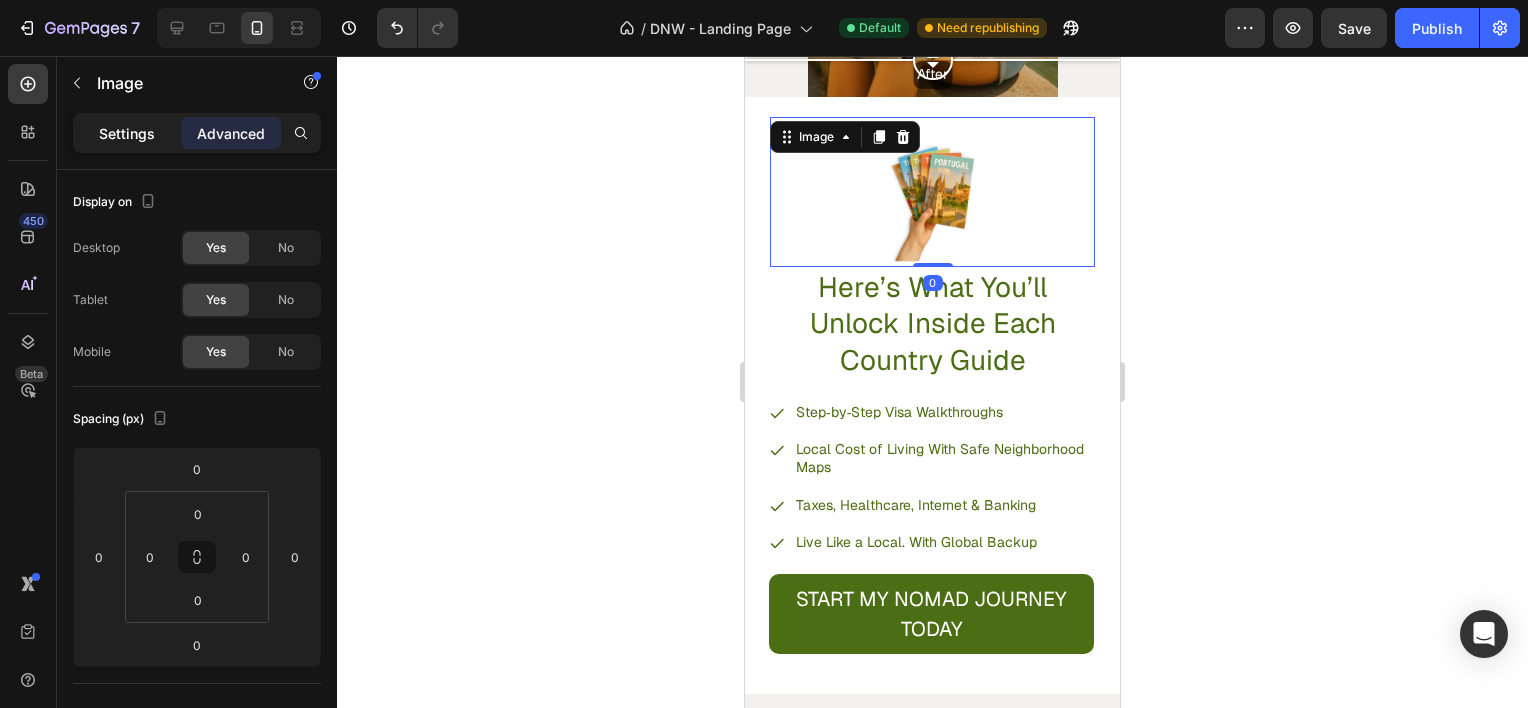 click on "Settings" at bounding box center [127, 133] 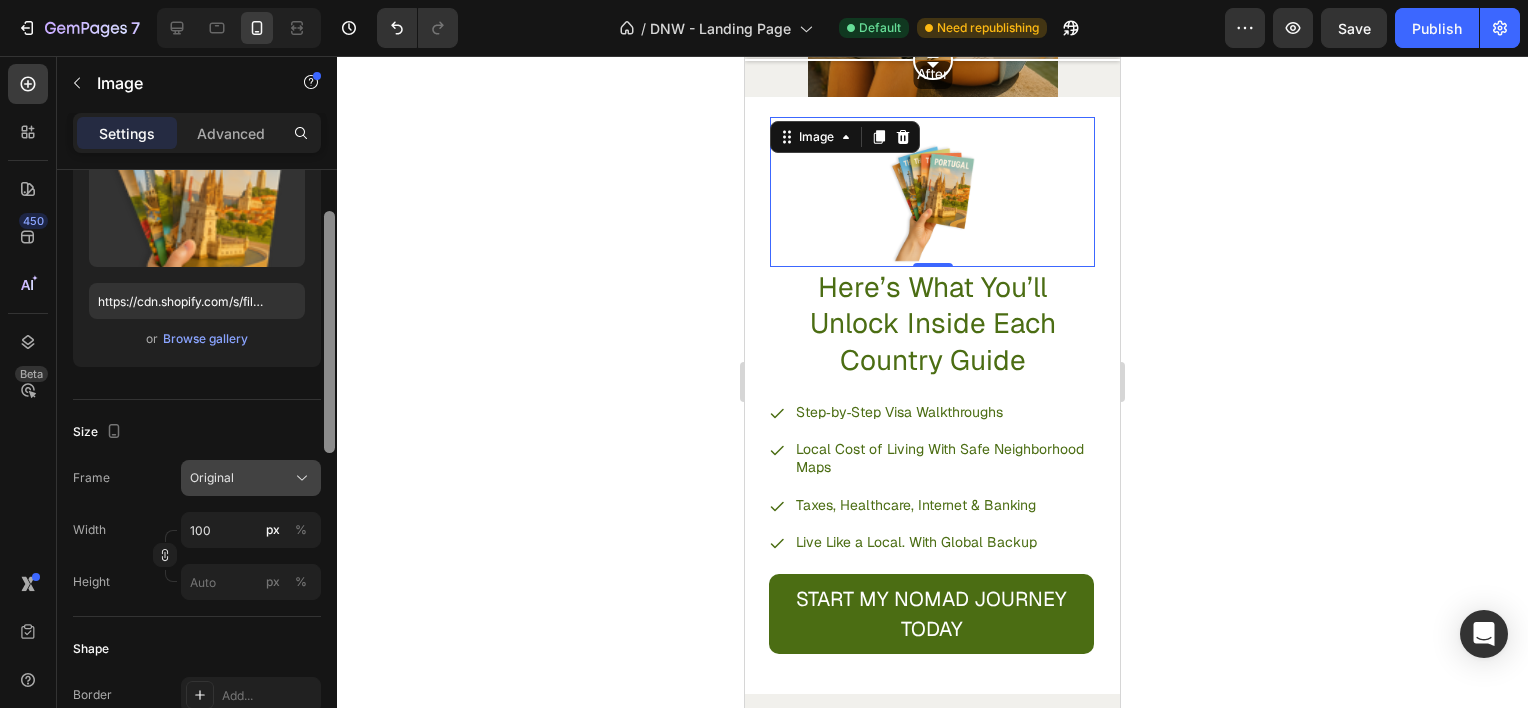 scroll, scrollTop: 266, scrollLeft: 0, axis: vertical 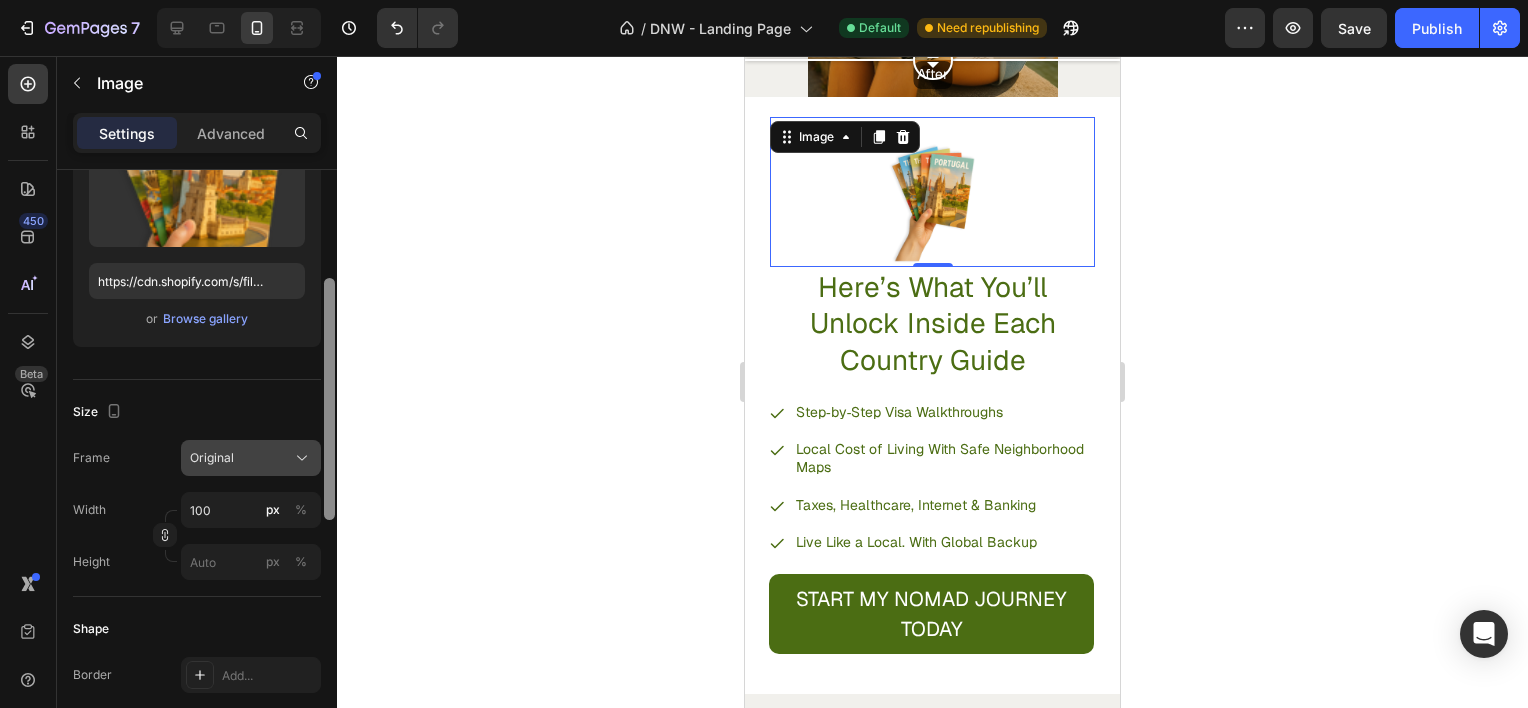 drag, startPoint x: 329, startPoint y: 356, endPoint x: 314, endPoint y: 465, distance: 110.02727 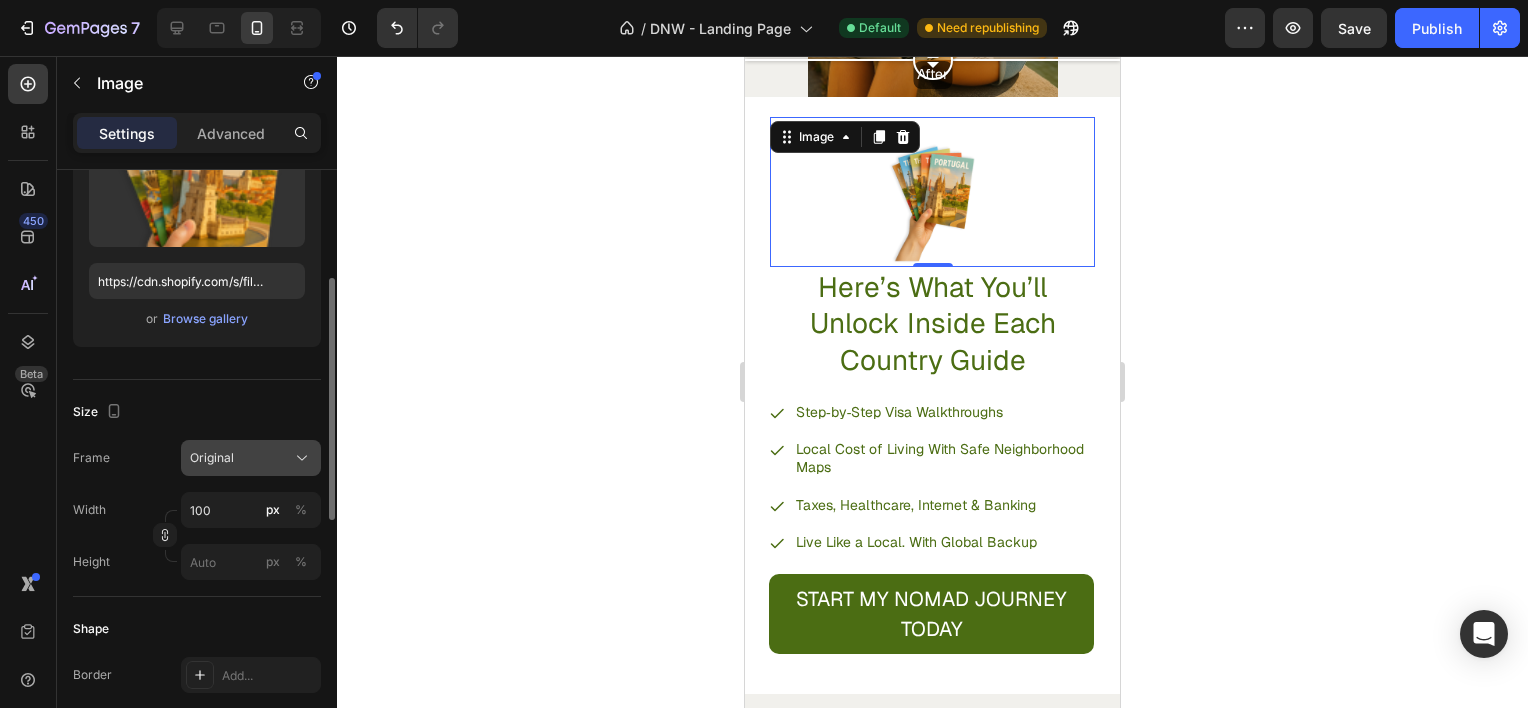 click on "Original" 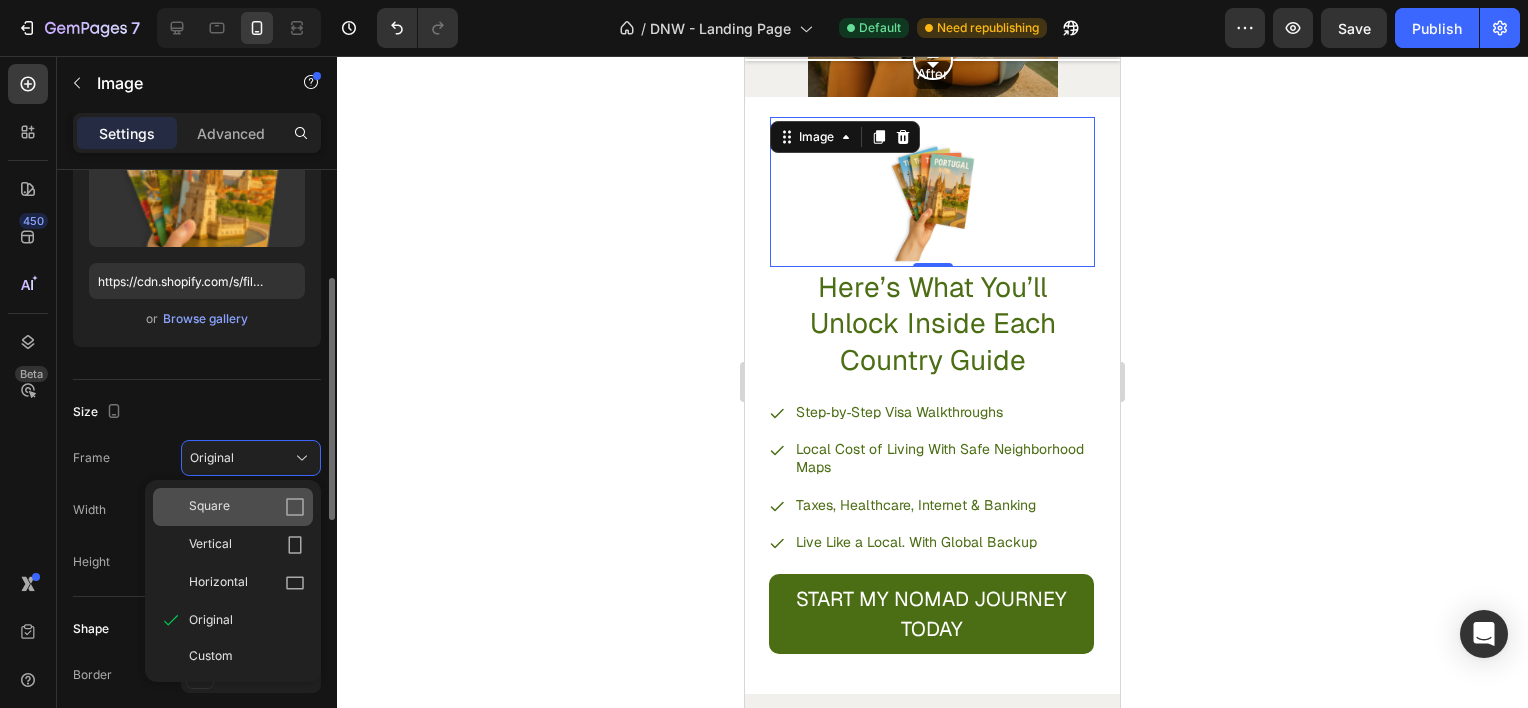 click on "Square" at bounding box center [247, 507] 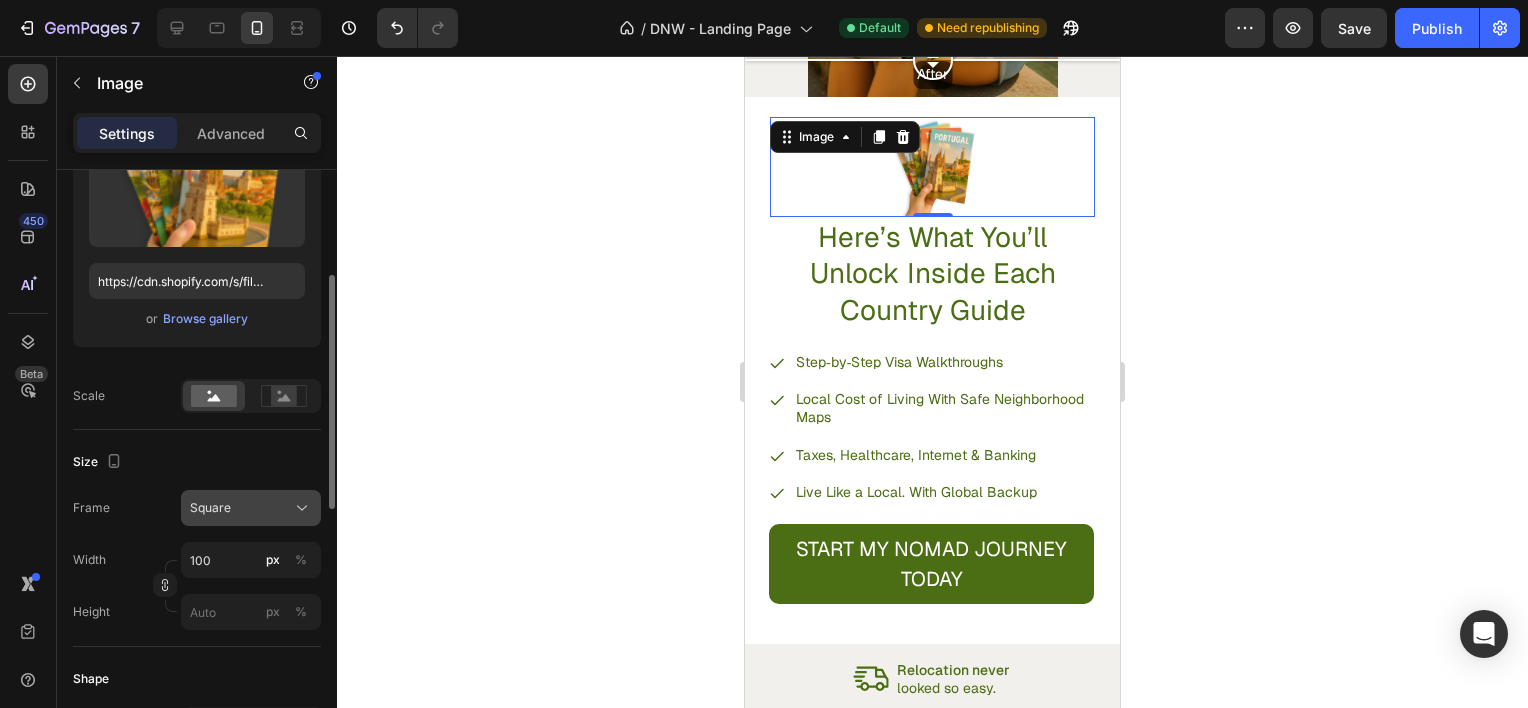 click on "Square" 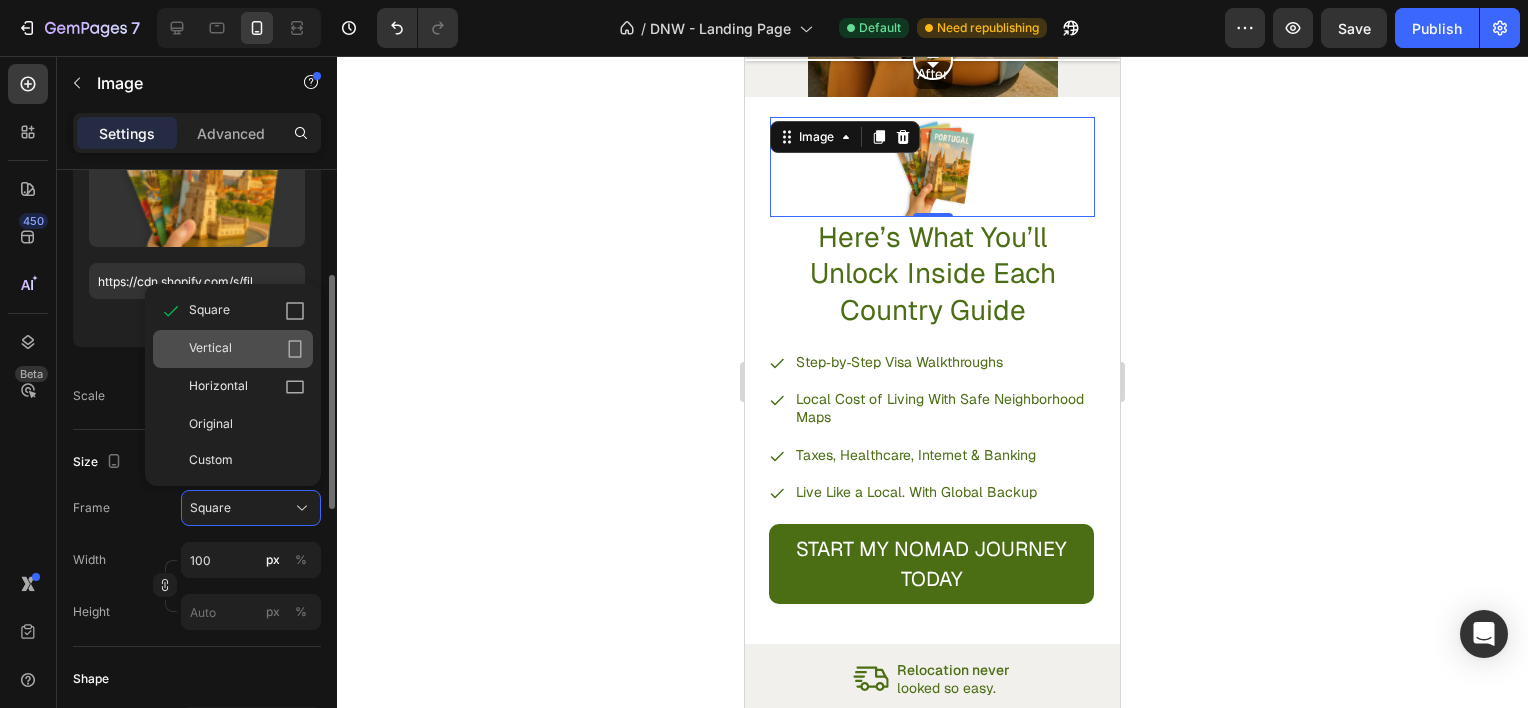 click on "Vertical" at bounding box center (247, 349) 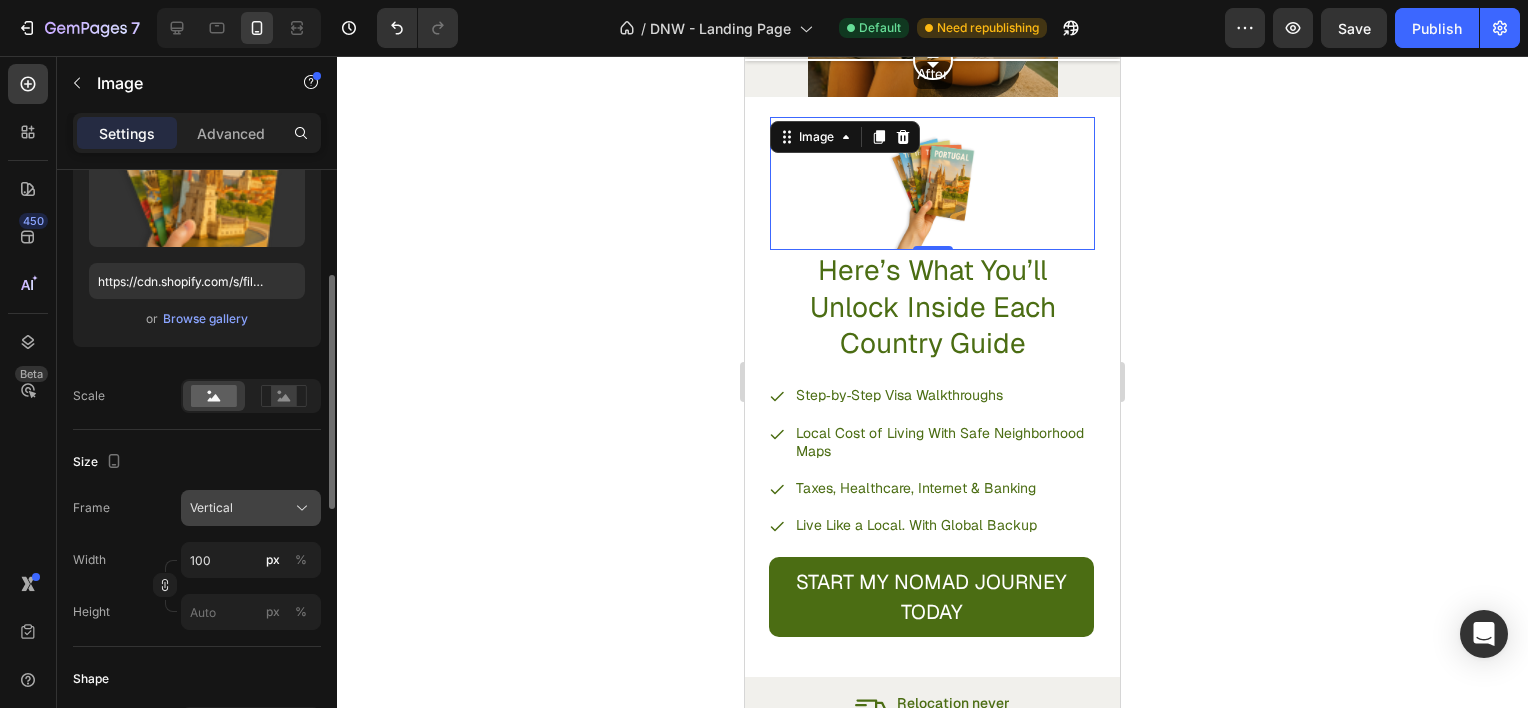 click on "Vertical" 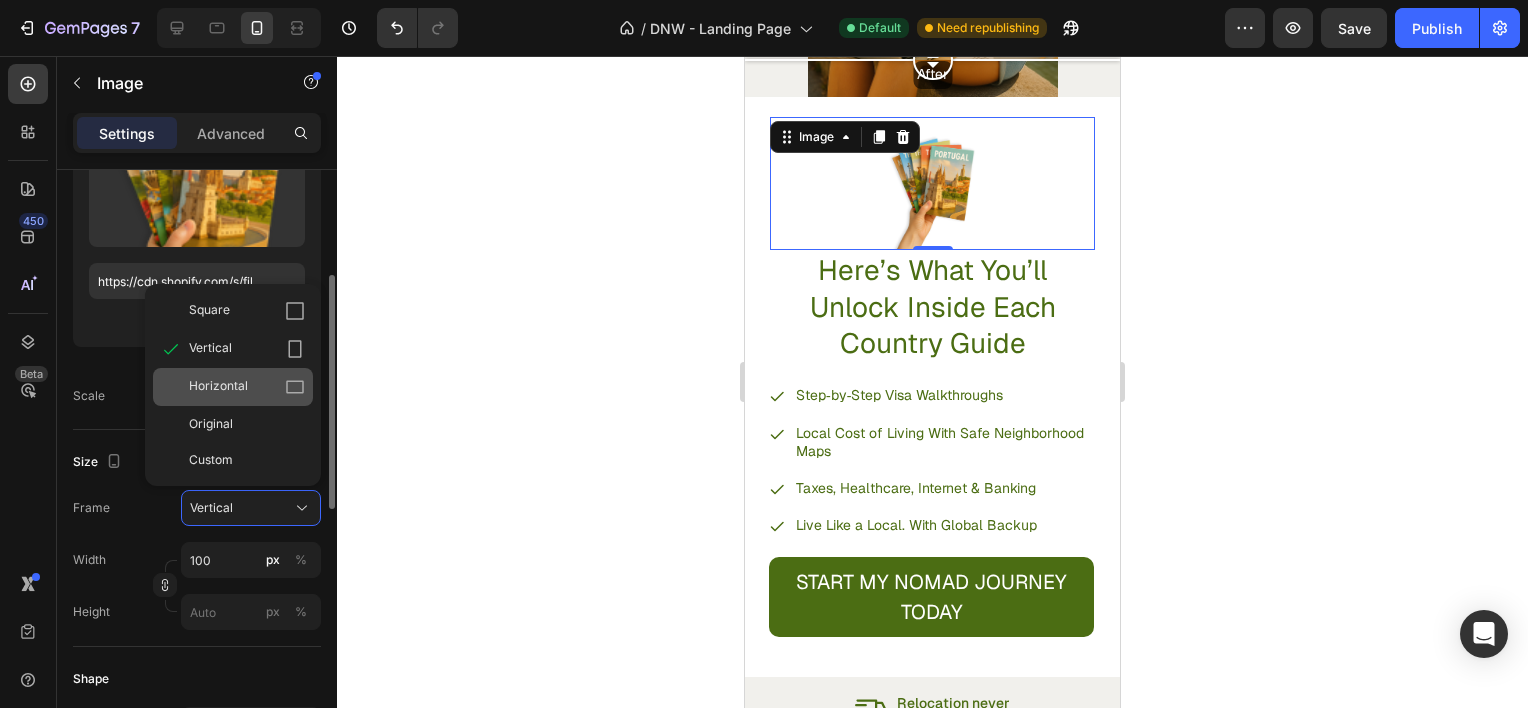 click on "Horizontal" at bounding box center [218, 387] 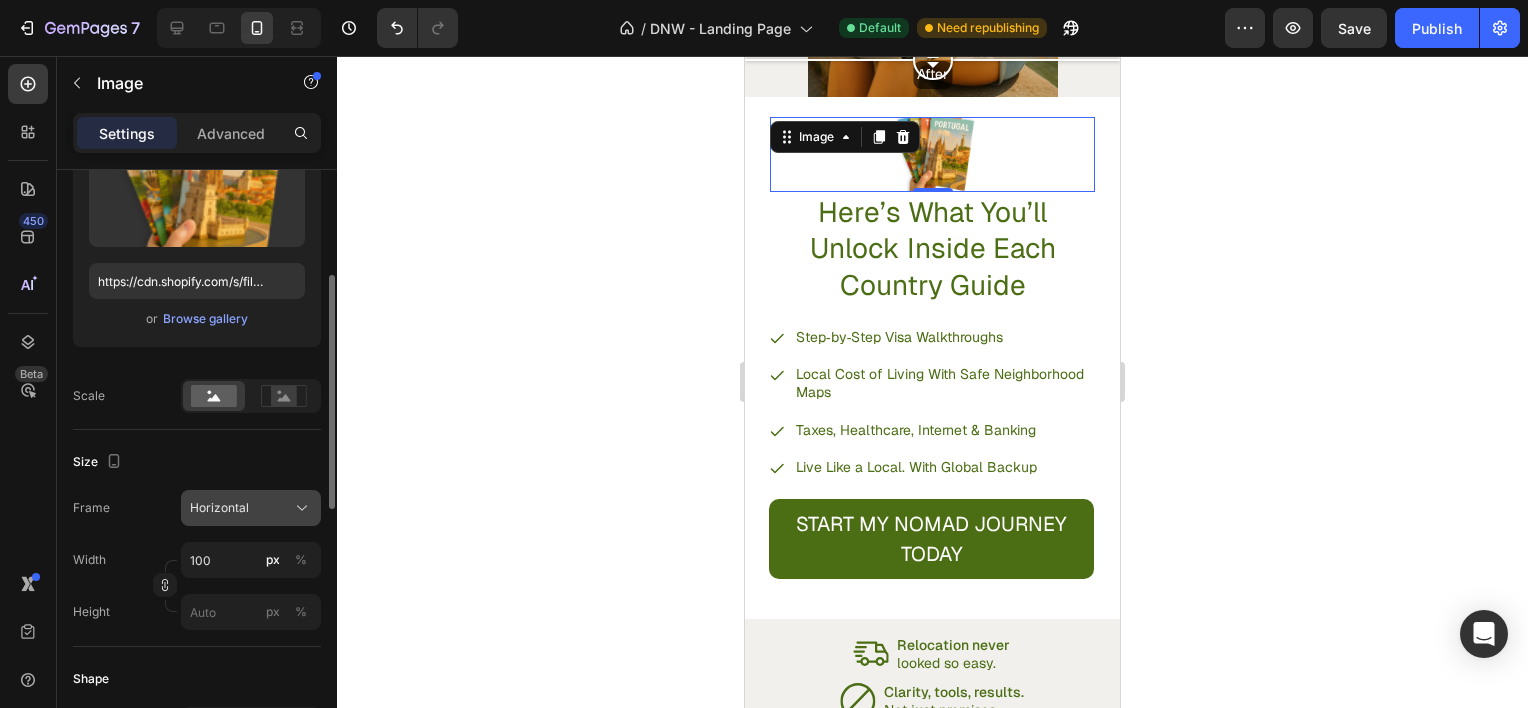 click on "Horizontal" at bounding box center (219, 508) 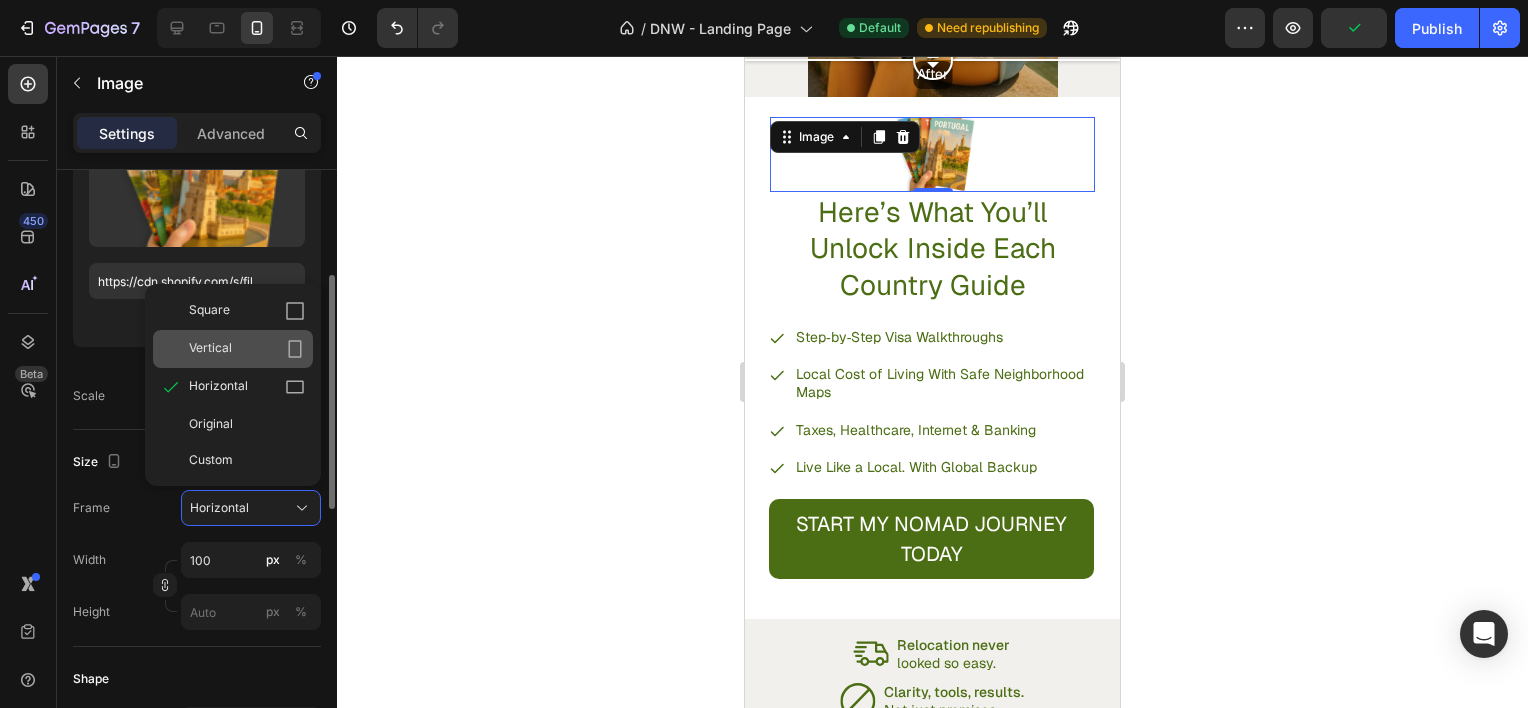 click on "Vertical" 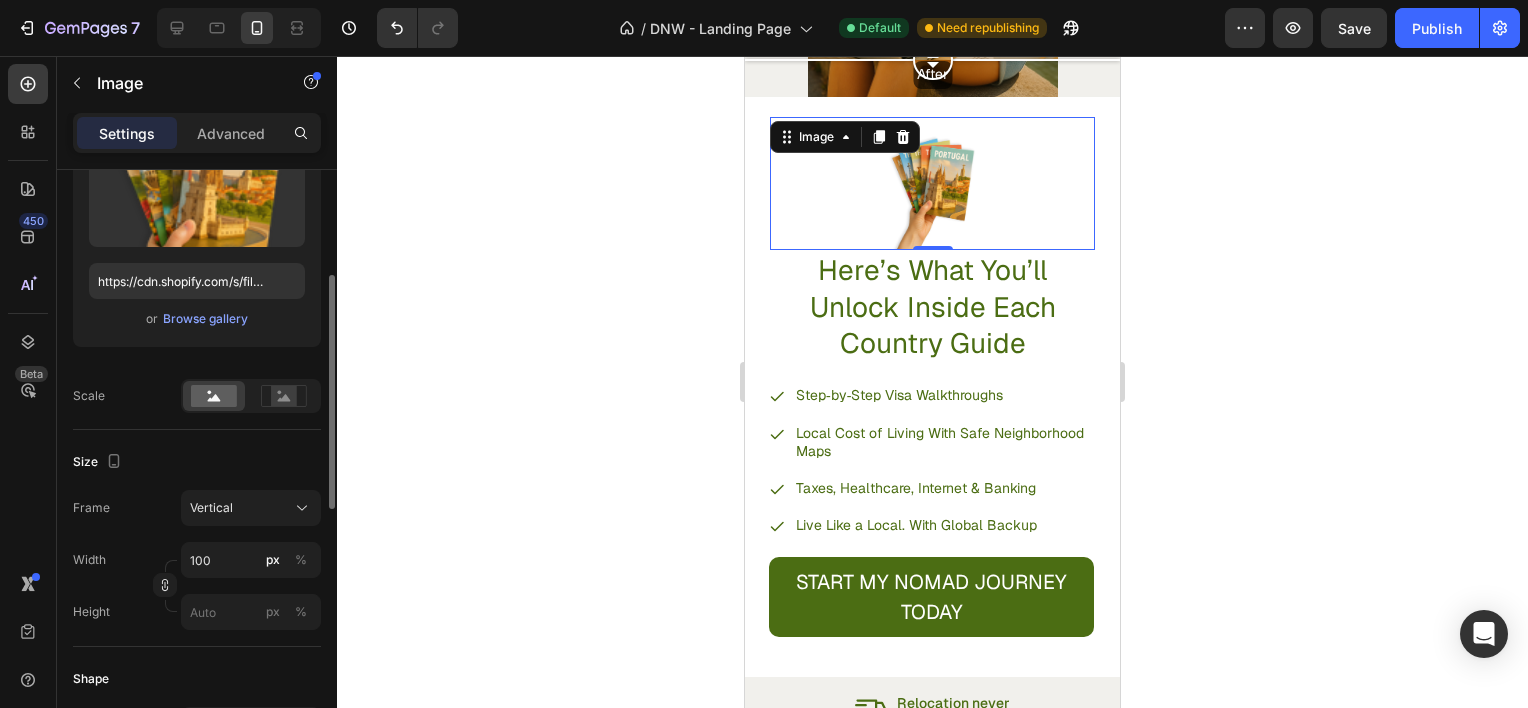 click 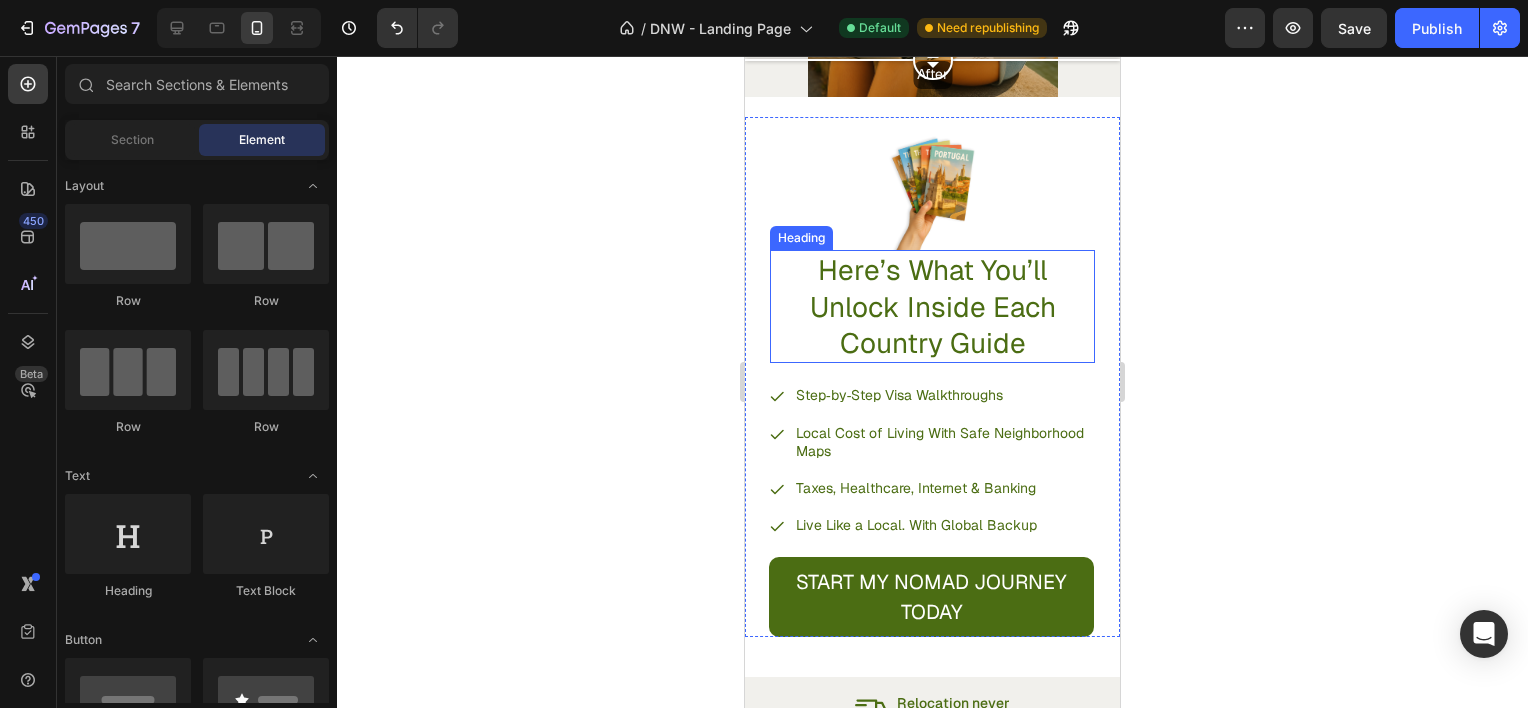 click on "Here’s What You’ll Unlock Inside Each Country Guide" at bounding box center [932, 306] 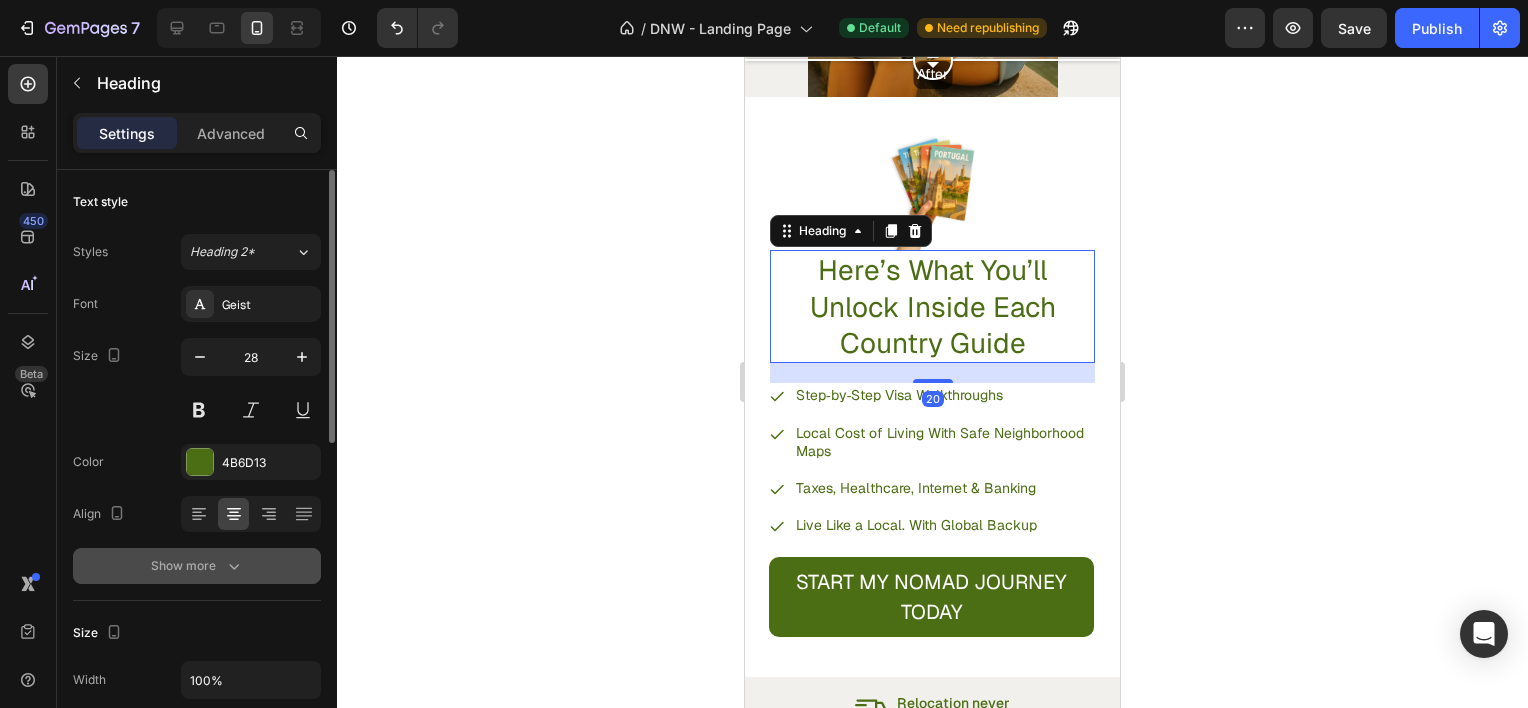 click on "Show more" at bounding box center [197, 566] 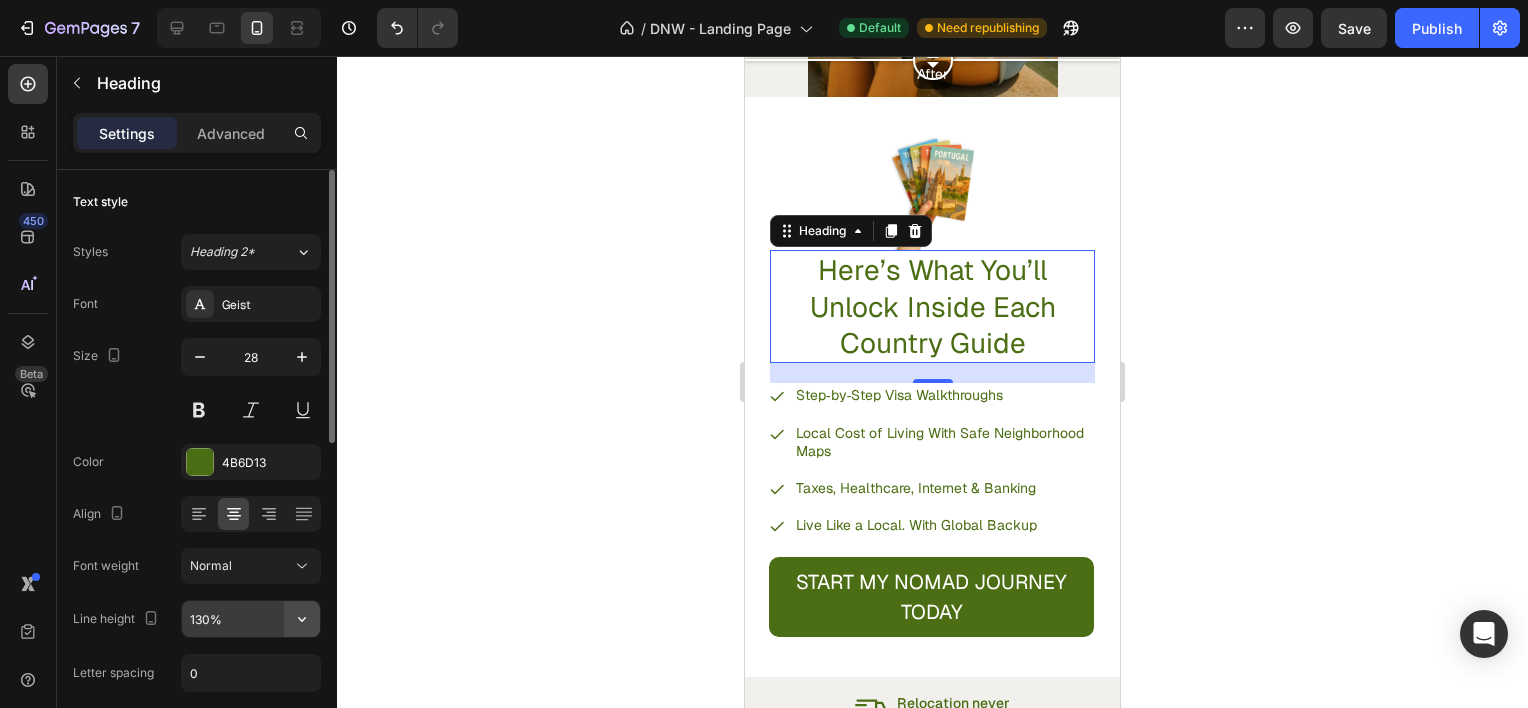 click 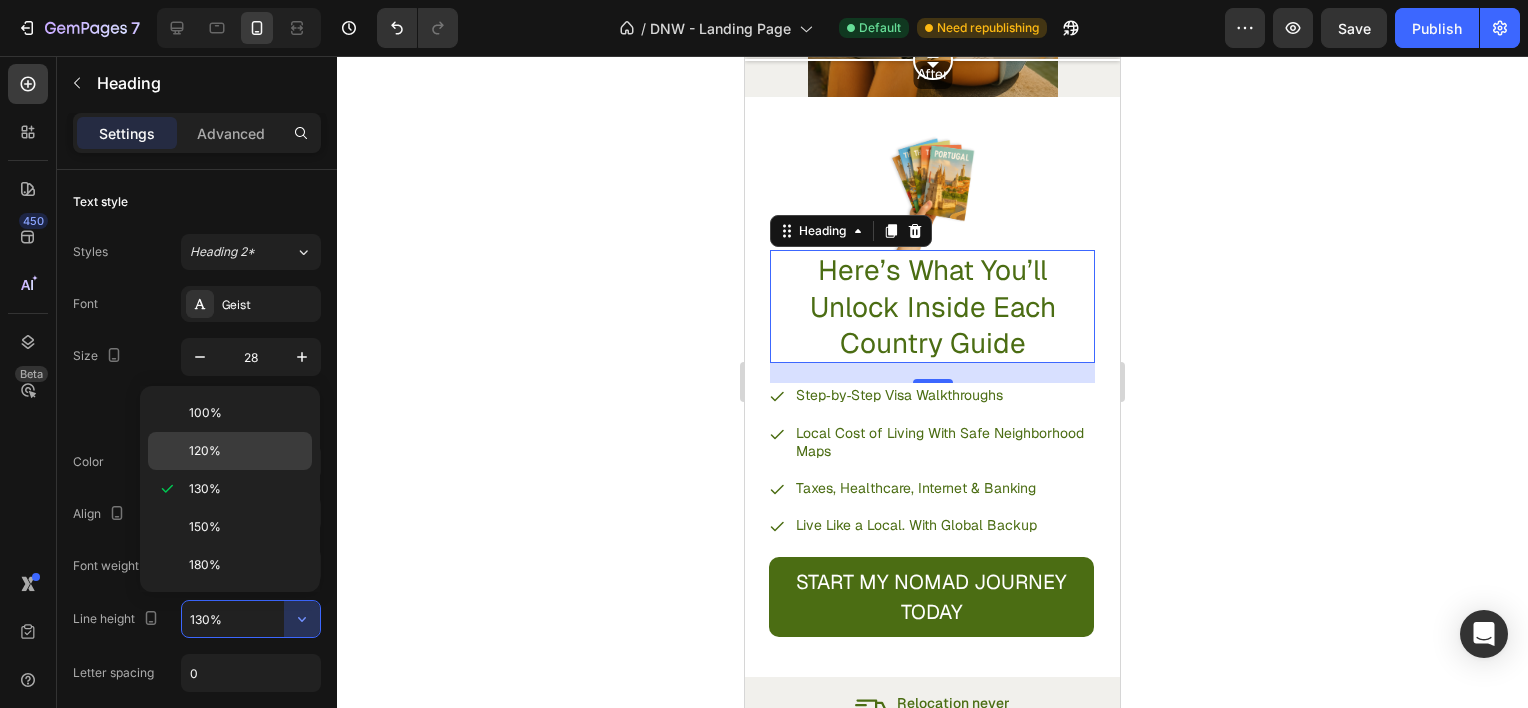 click on "120%" at bounding box center (246, 451) 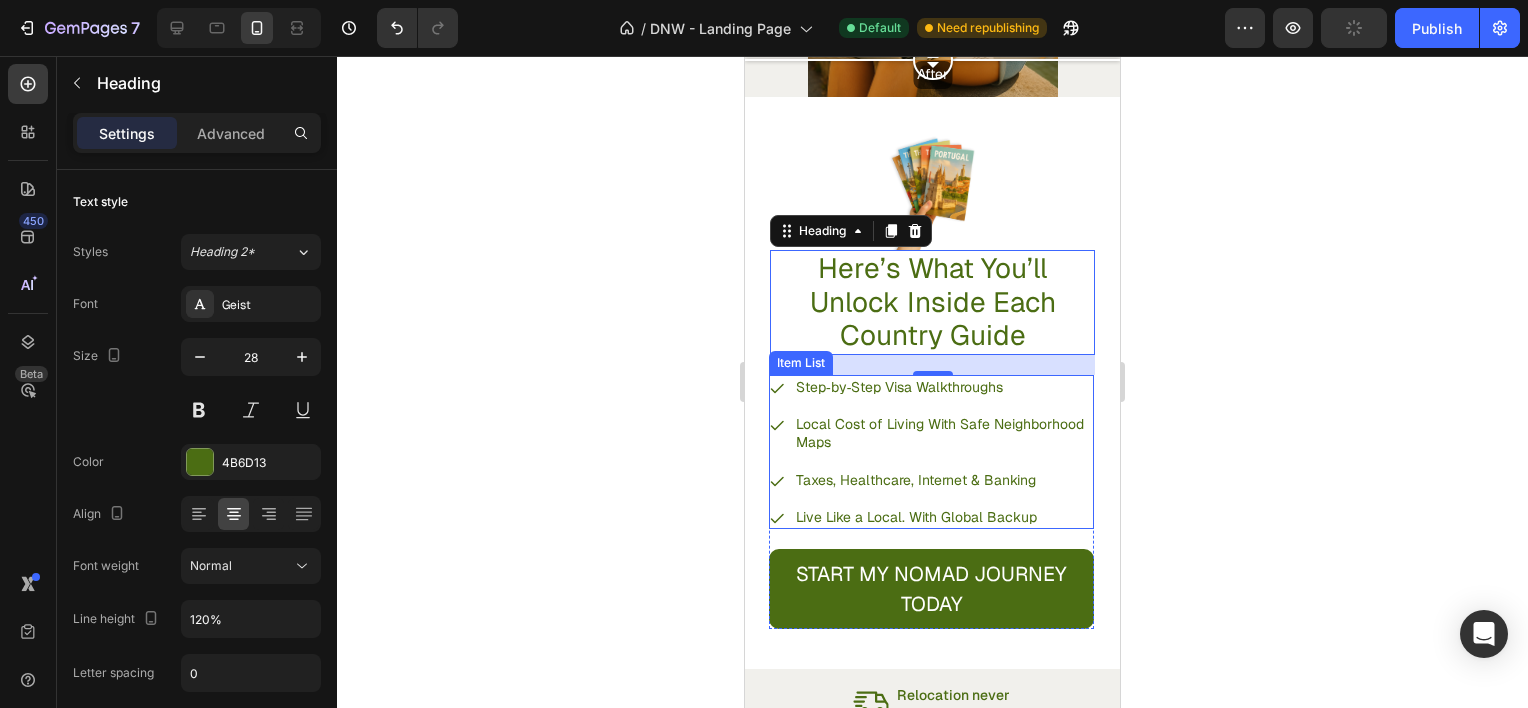 click on "Local Cost of Living With Safe Neighborhood Maps" at bounding box center [943, 433] 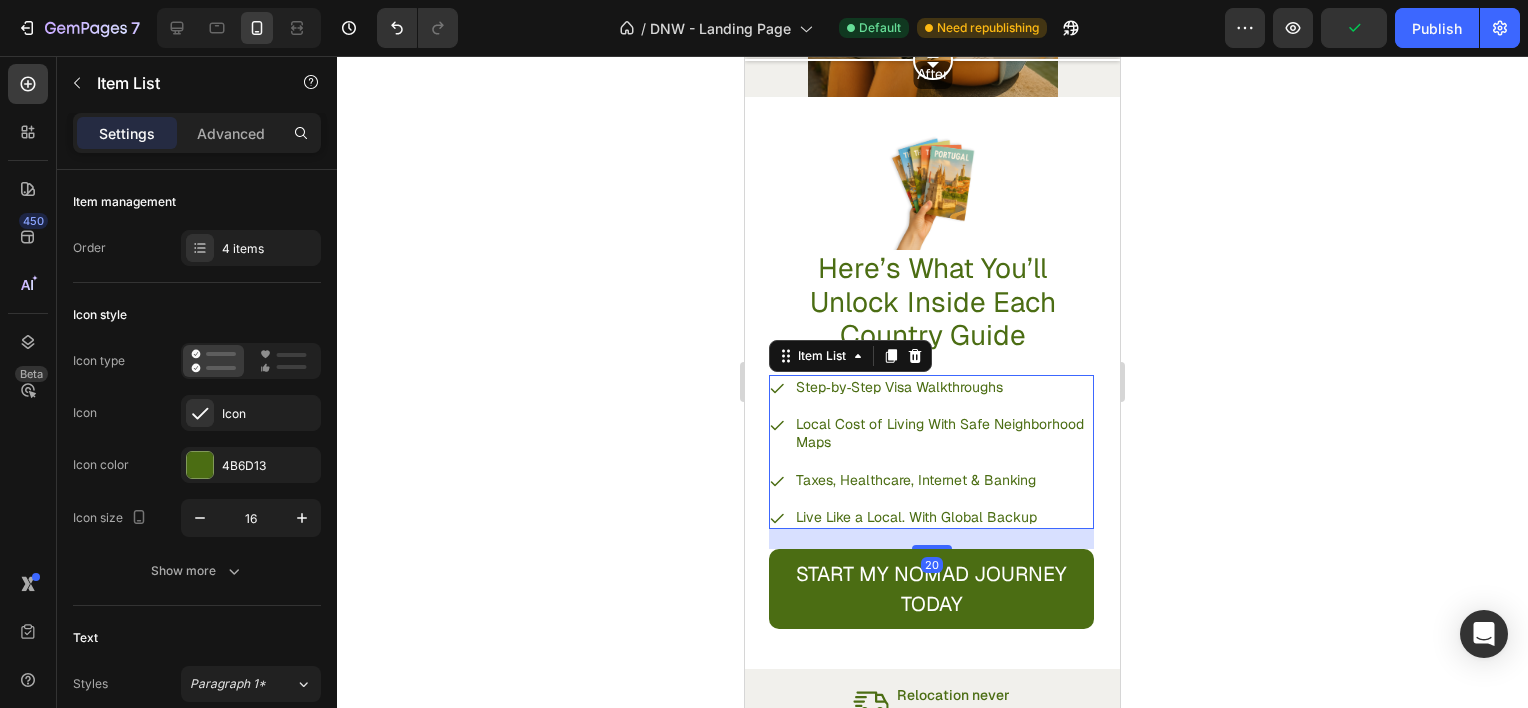 click on "Step‑by‑Step Visa Walkthroughs
Local Cost of Living With Safe Neighborhood Maps
Taxes, Healthcare, Internet & Banking
Live Like a Local. With Global Backup" at bounding box center (931, 452) 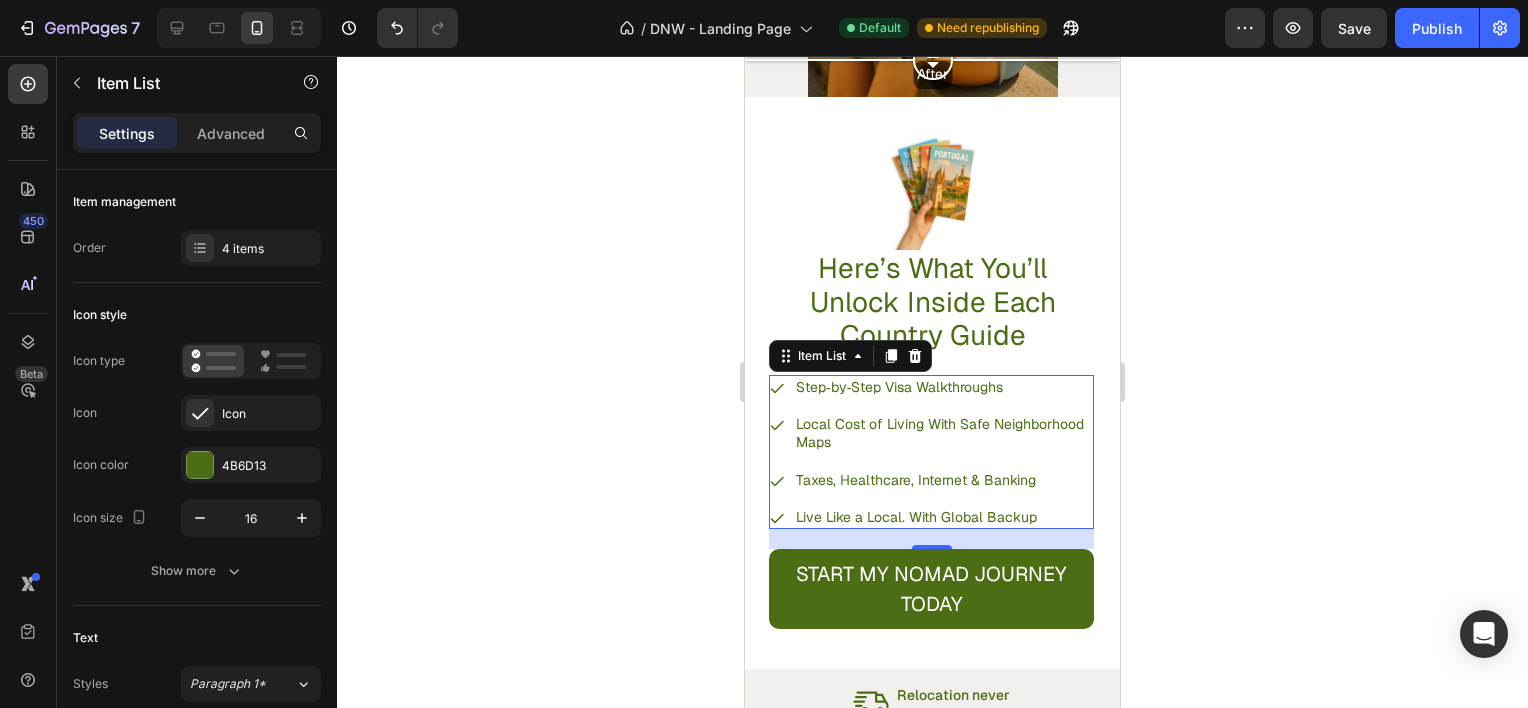 scroll, scrollTop: 595, scrollLeft: 0, axis: vertical 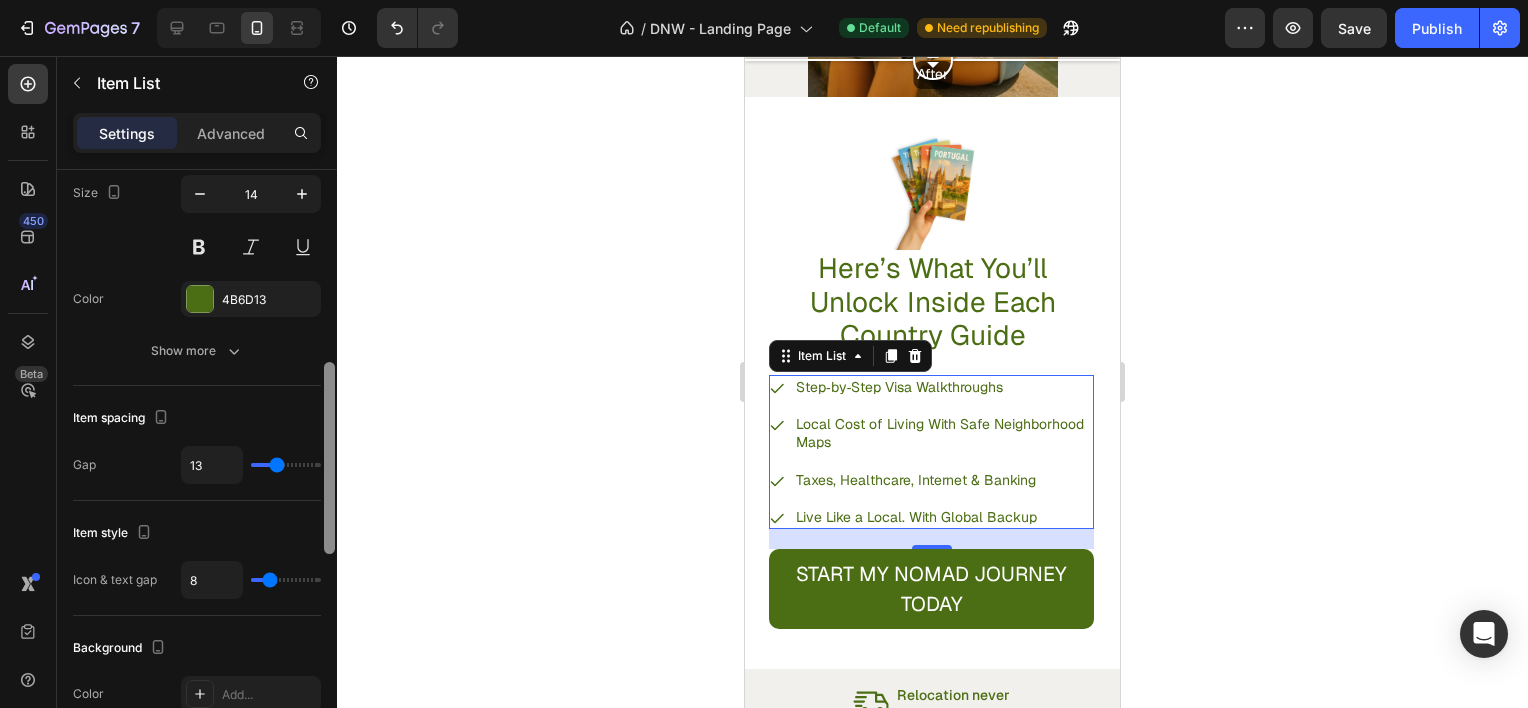 click at bounding box center (329, 467) 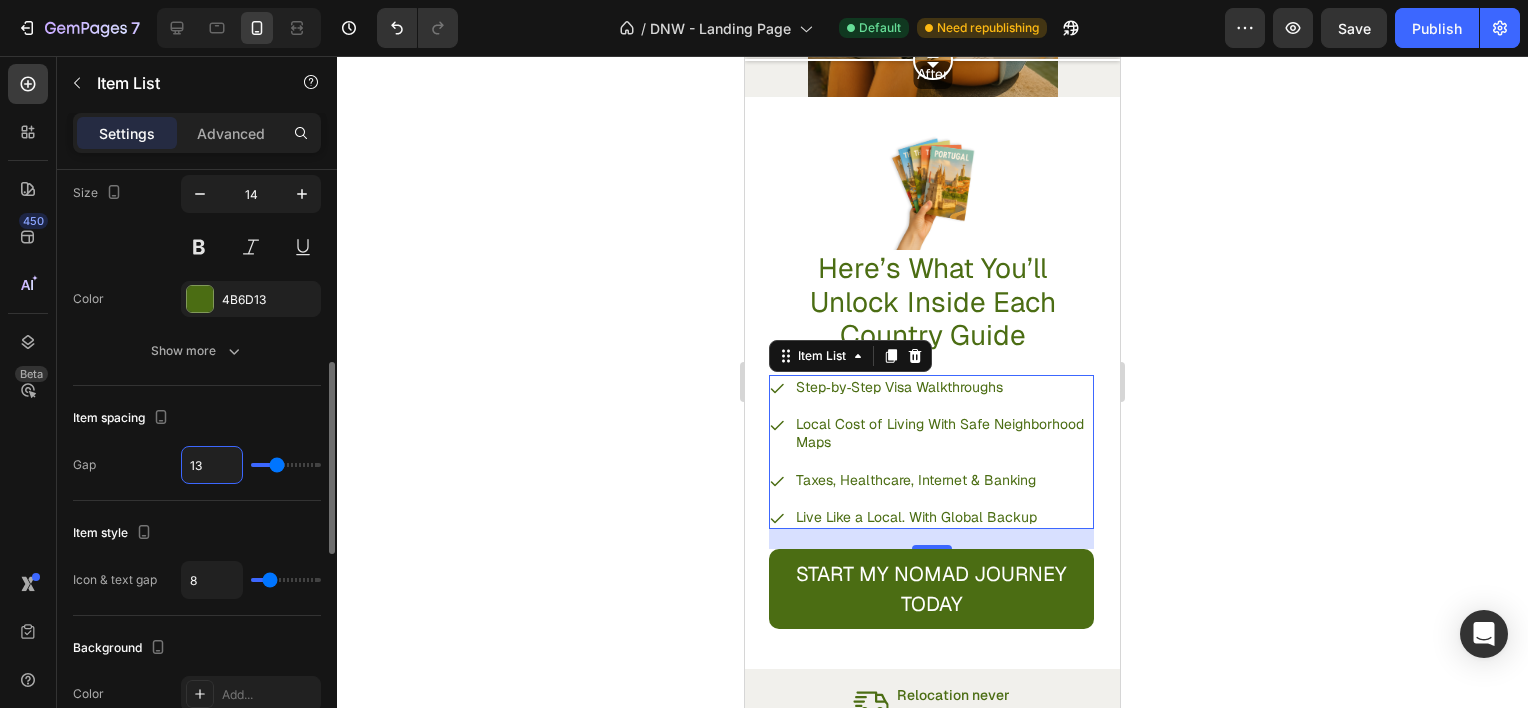 click on "13" at bounding box center [212, 465] 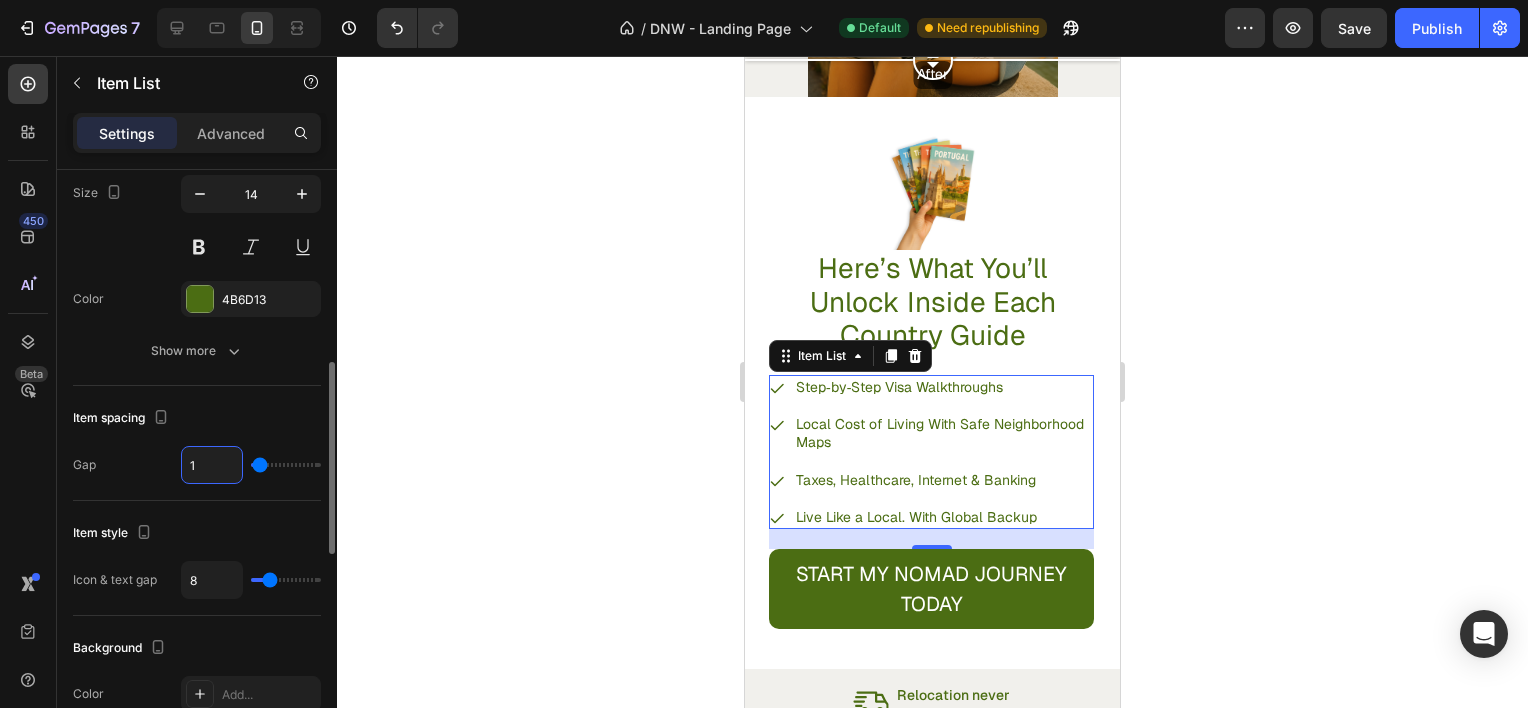 type on "10" 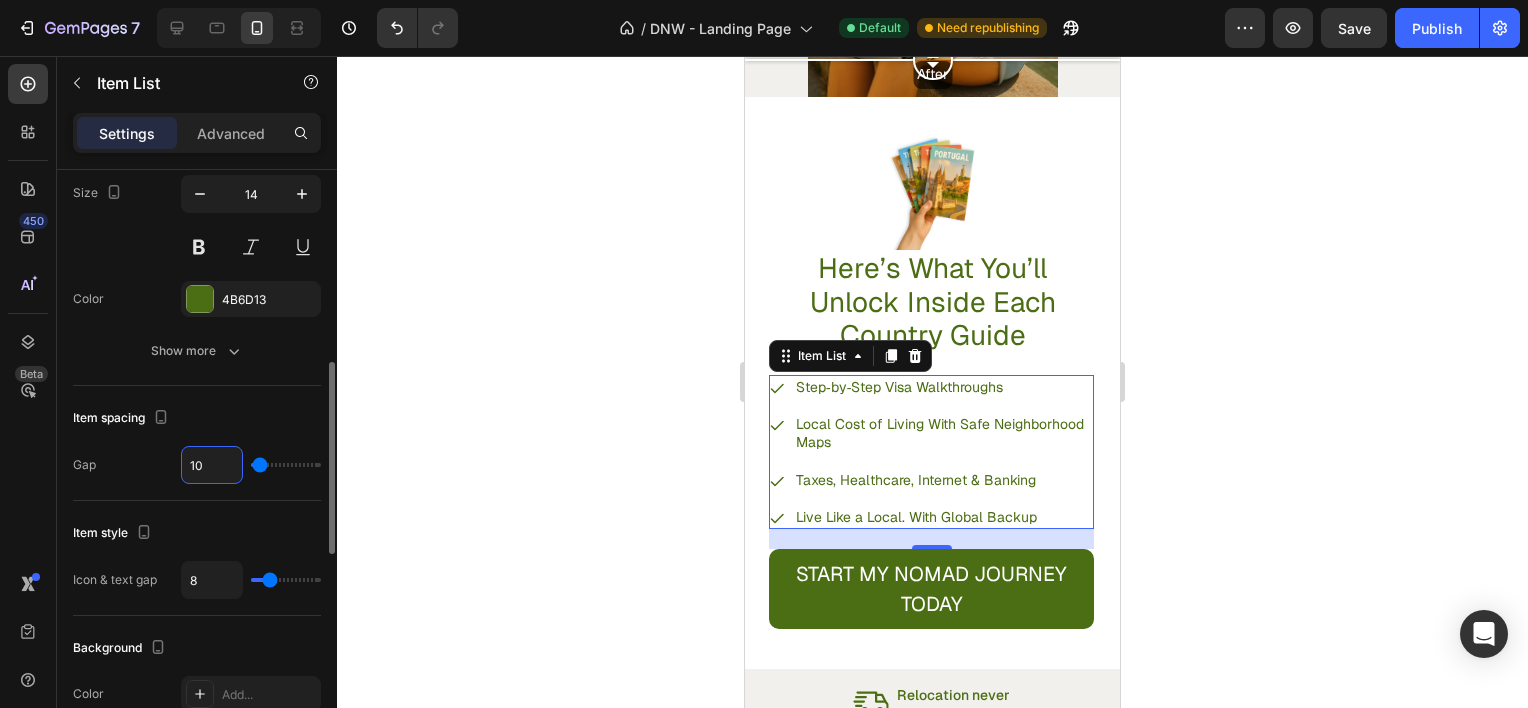 type on "10" 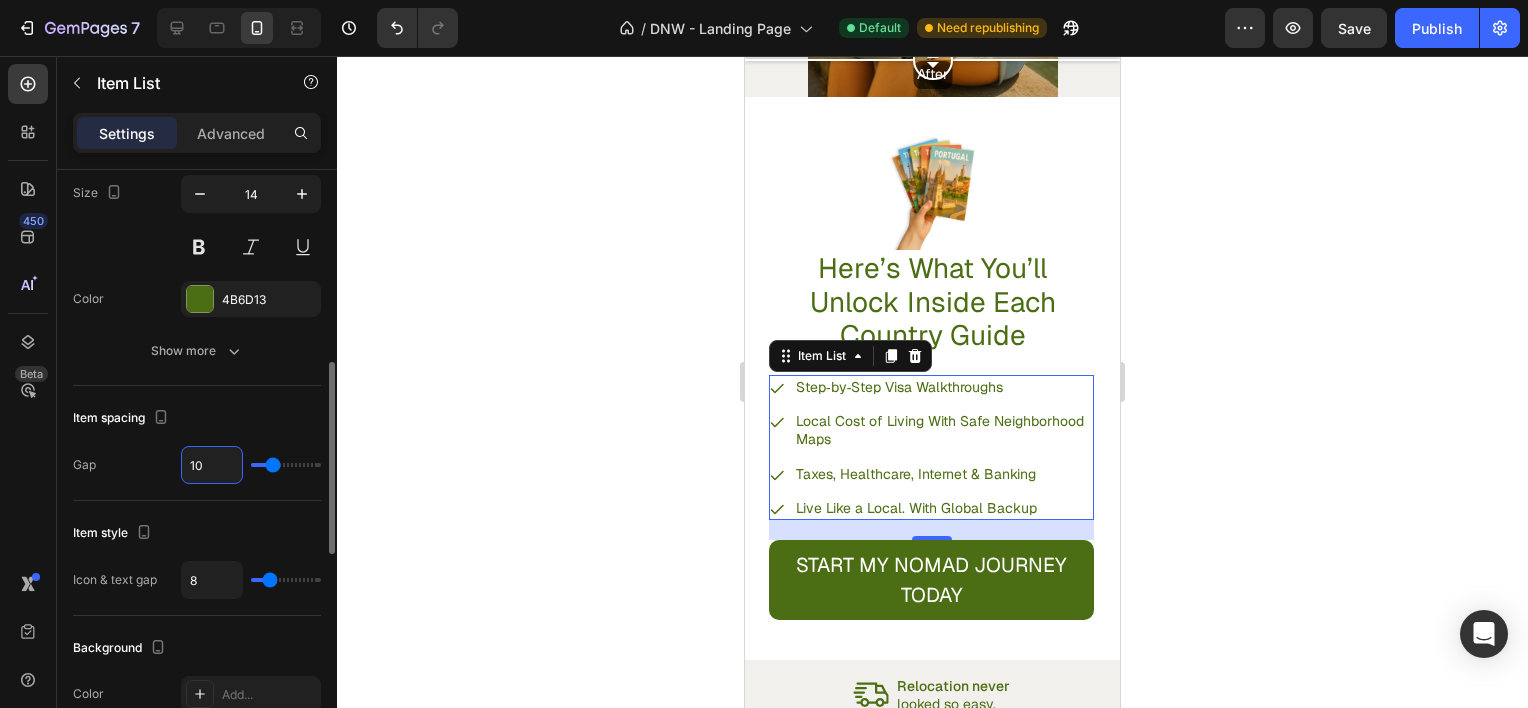 type on "10" 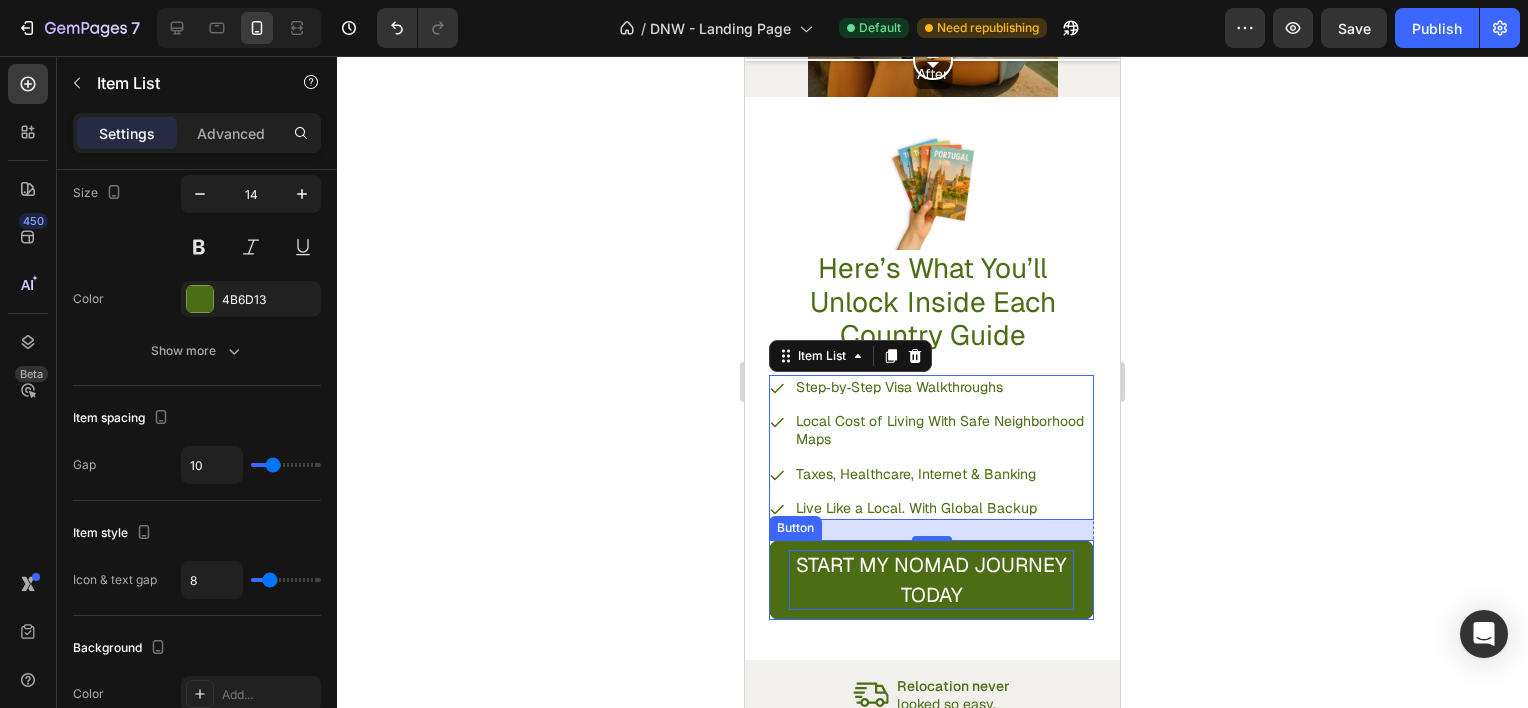click on "START MY NOMAD JOURNEY TODAY" at bounding box center [931, 580] 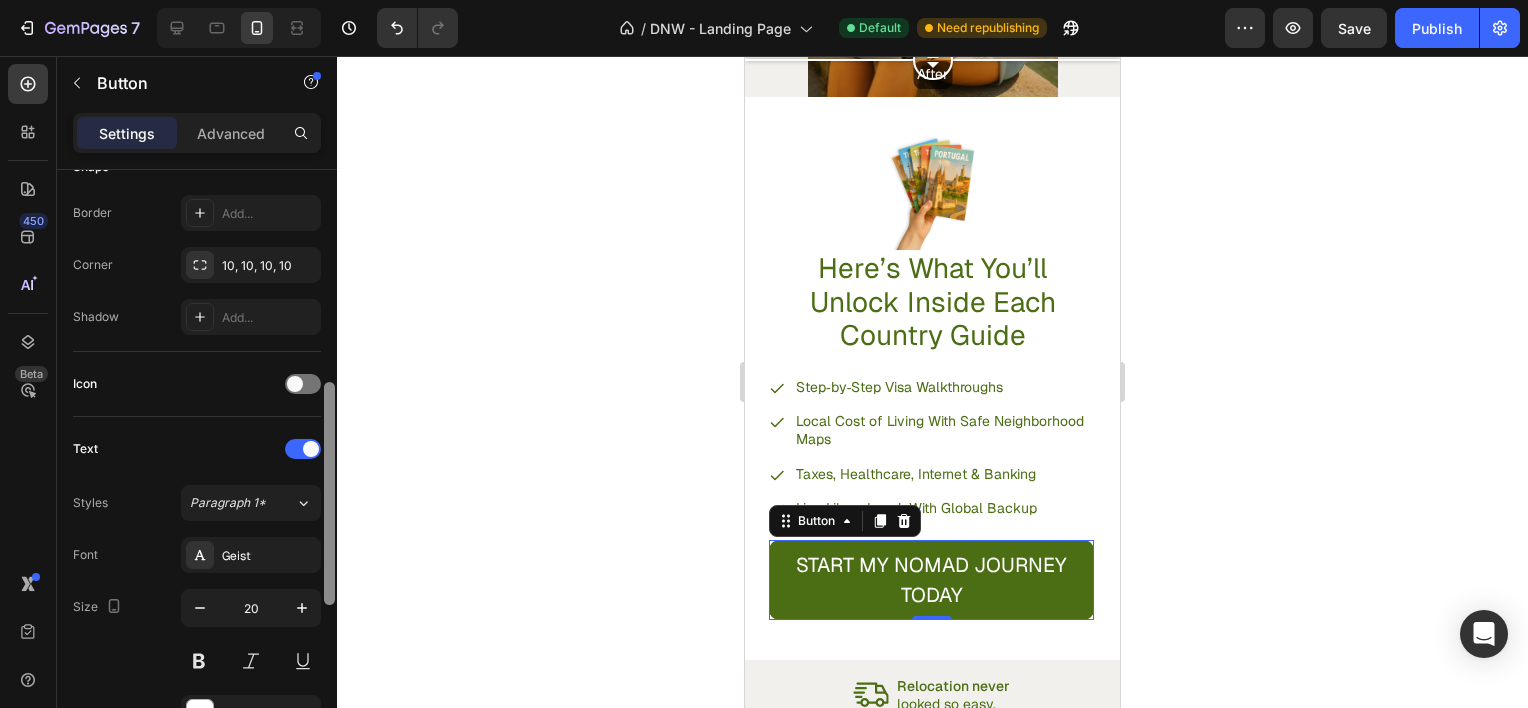 scroll, scrollTop: 472, scrollLeft: 0, axis: vertical 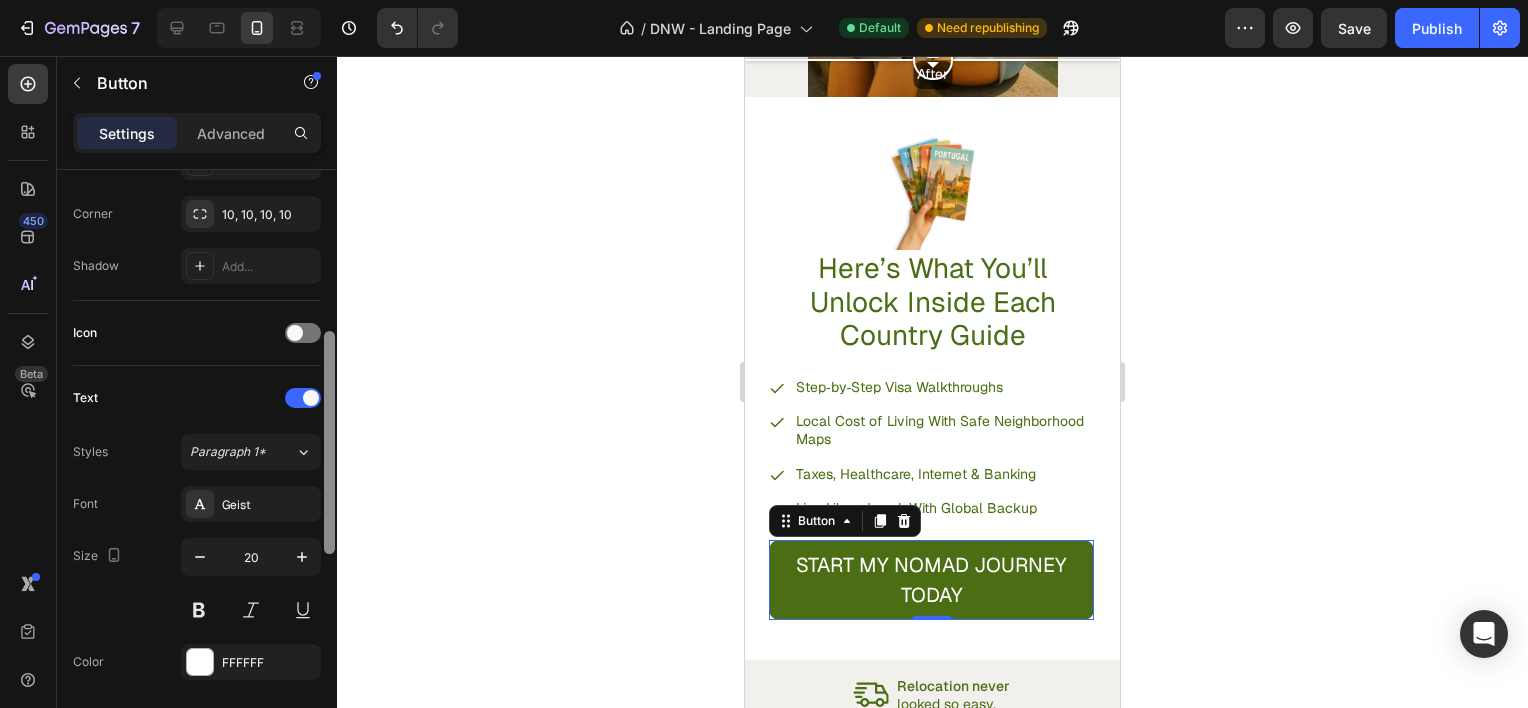 drag, startPoint x: 328, startPoint y: 331, endPoint x: 328, endPoint y: 508, distance: 177 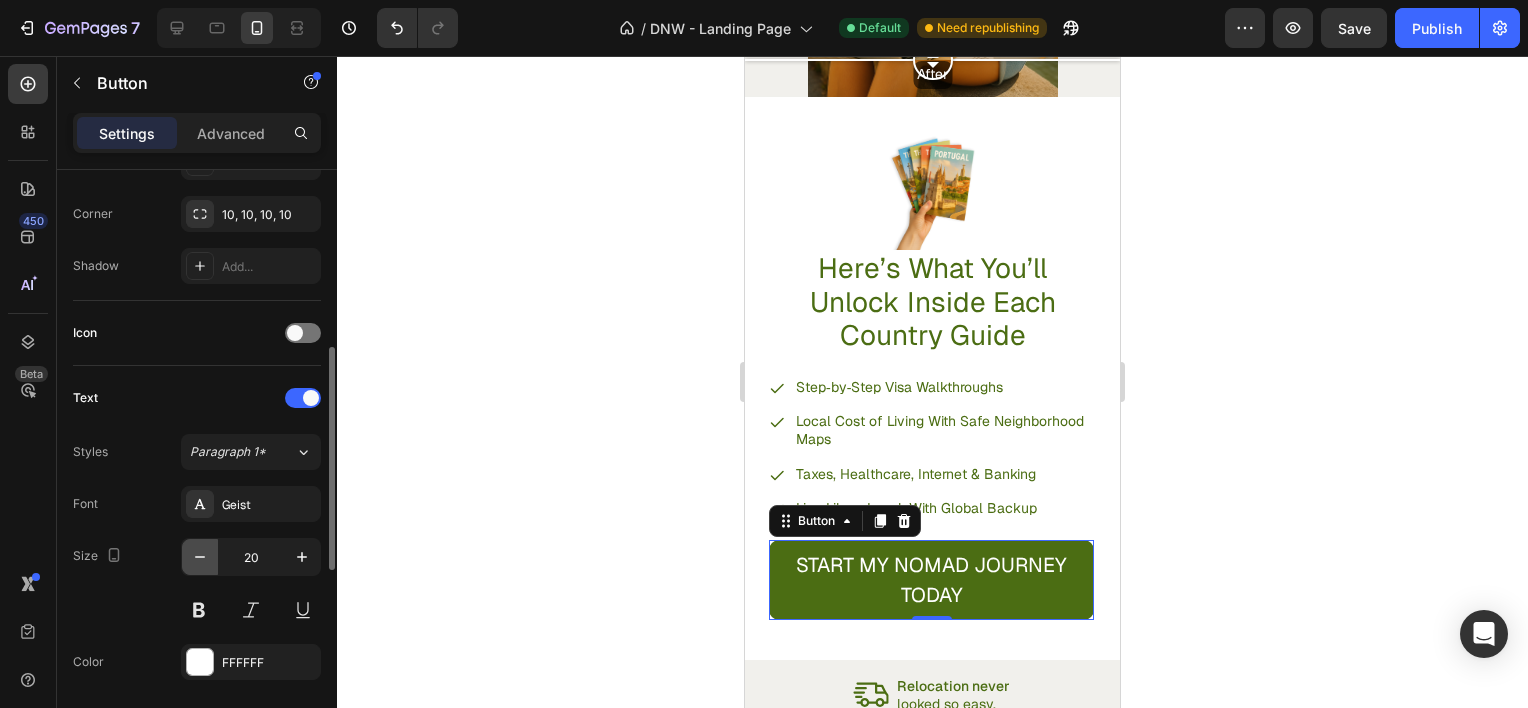 click 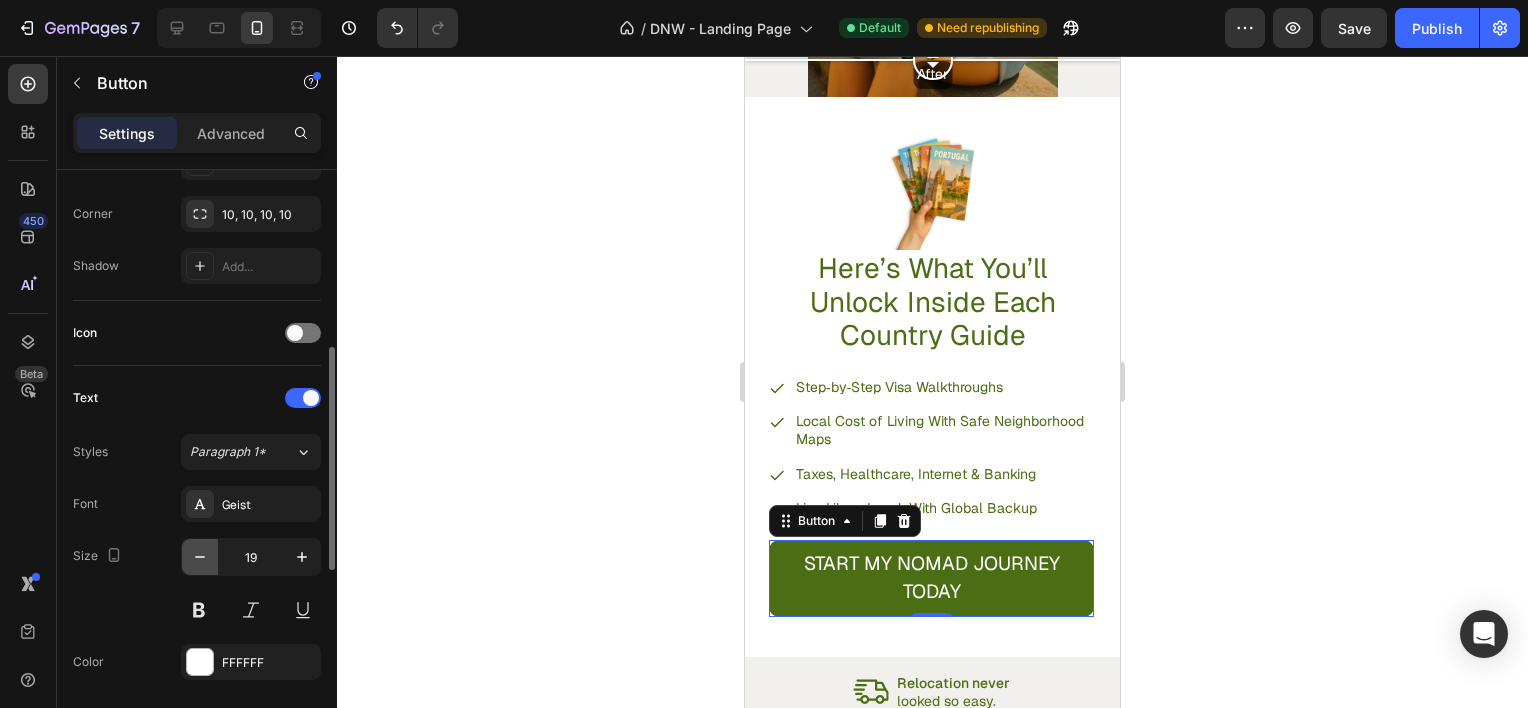 click 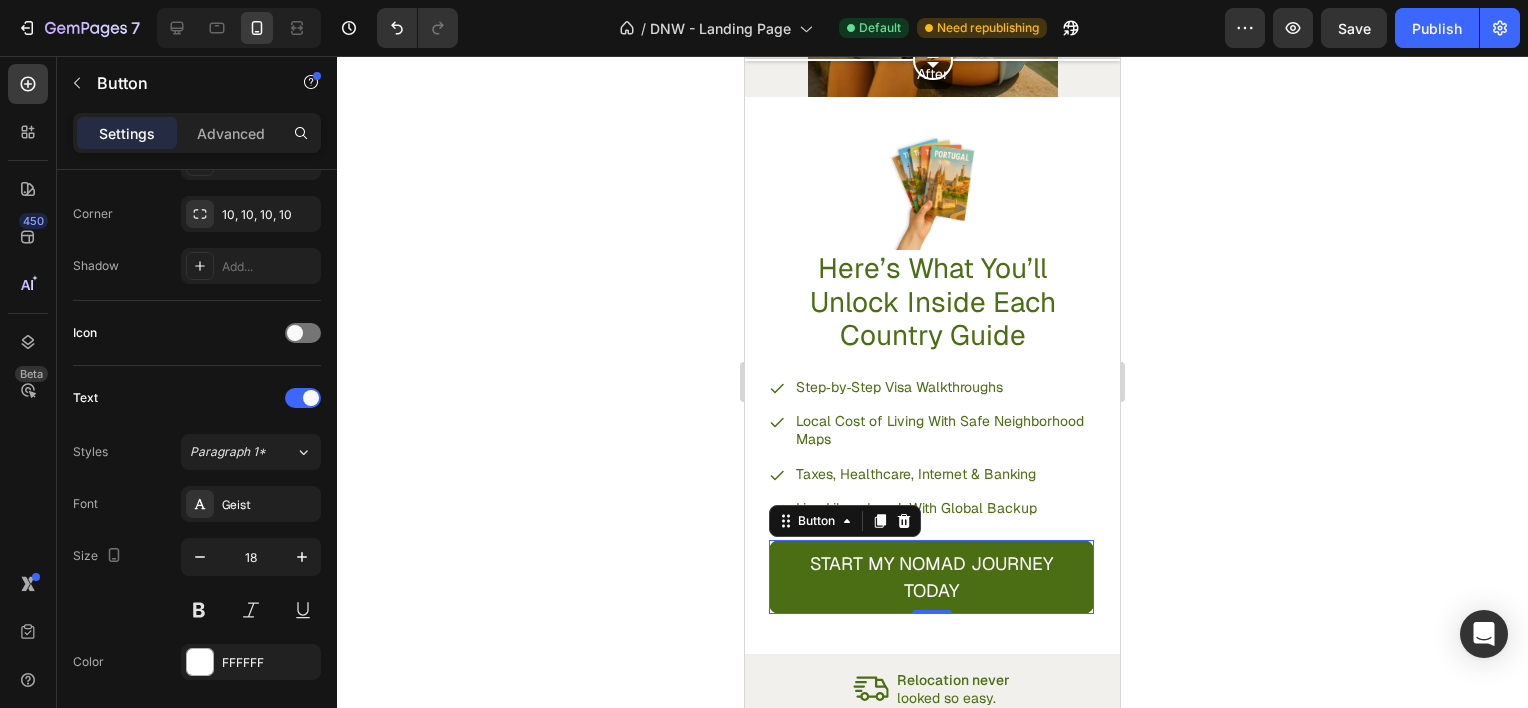 click 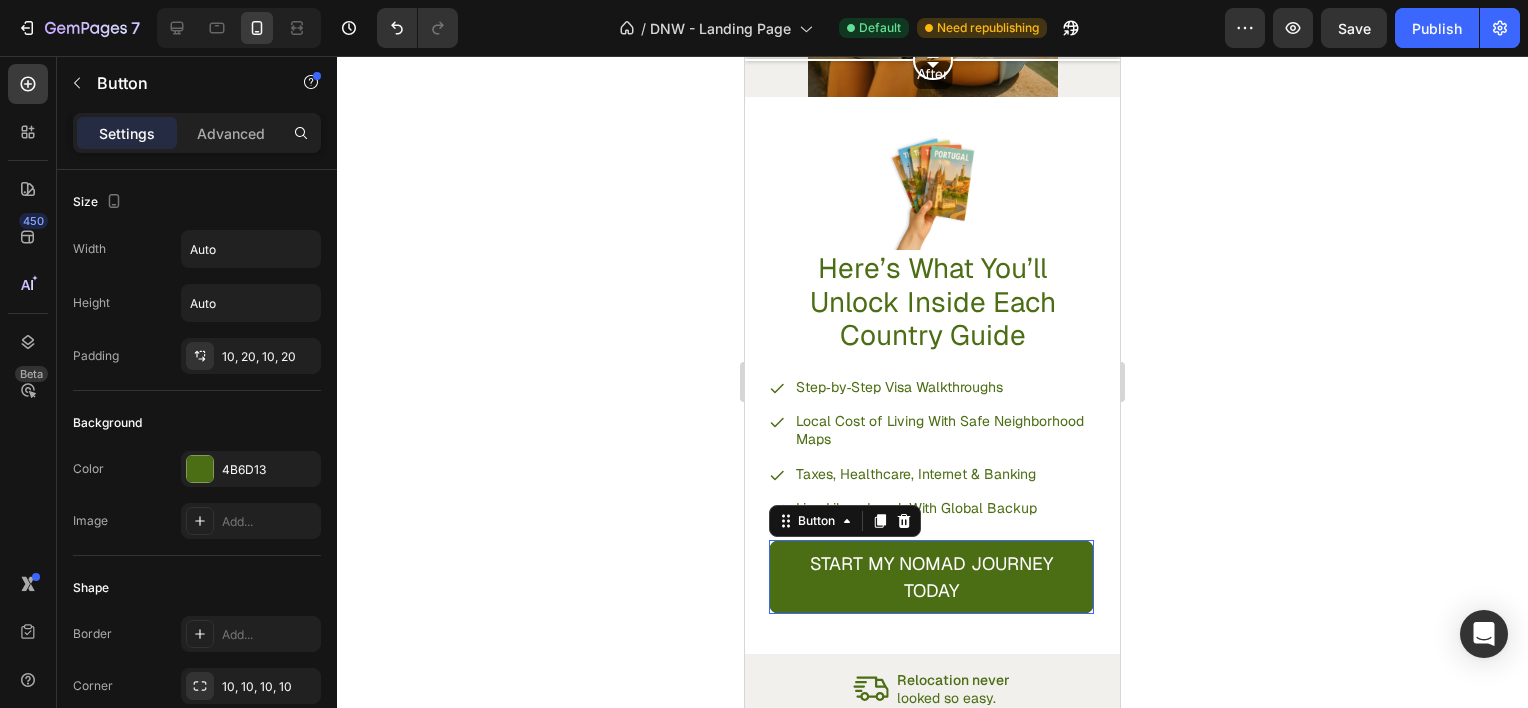 click on "START MY NOMAD JOURNEY TODAY" at bounding box center [931, 577] 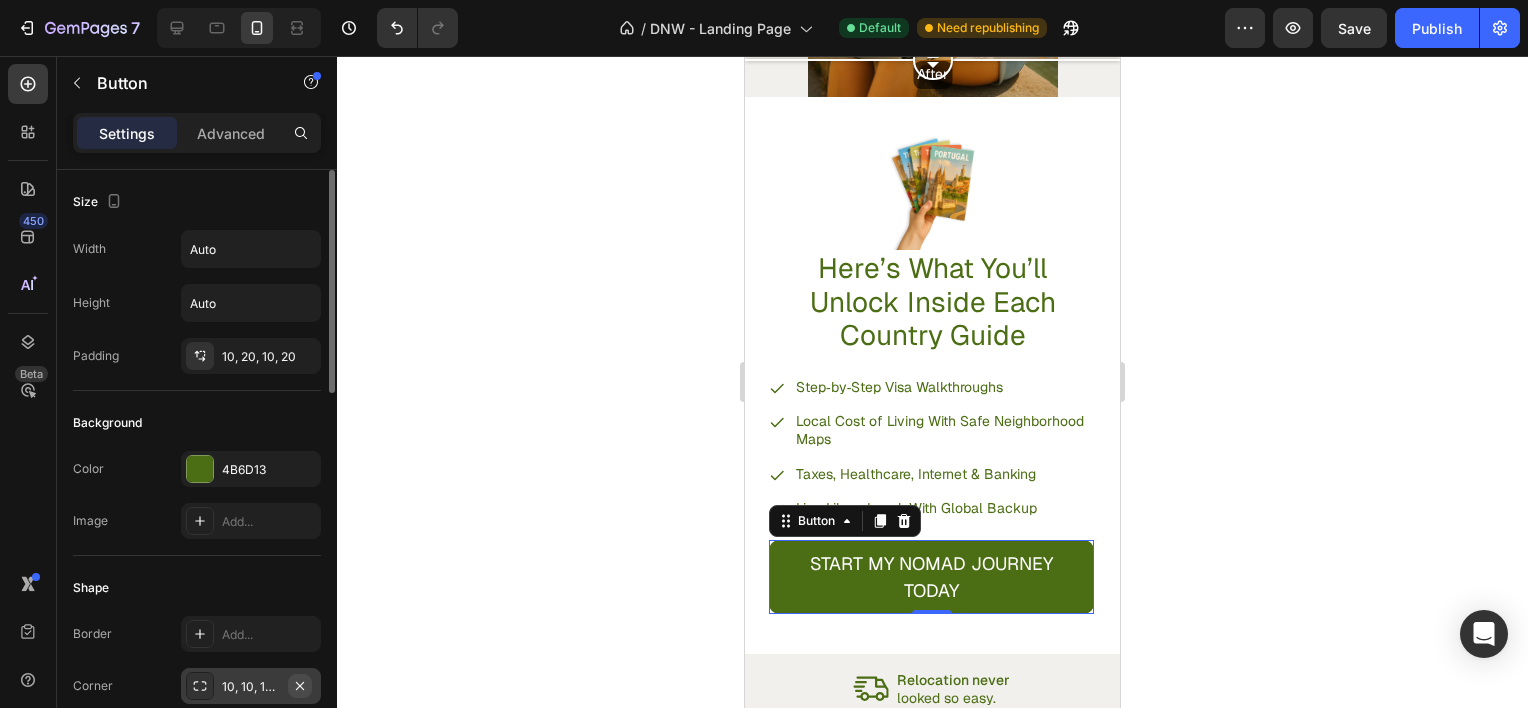 click 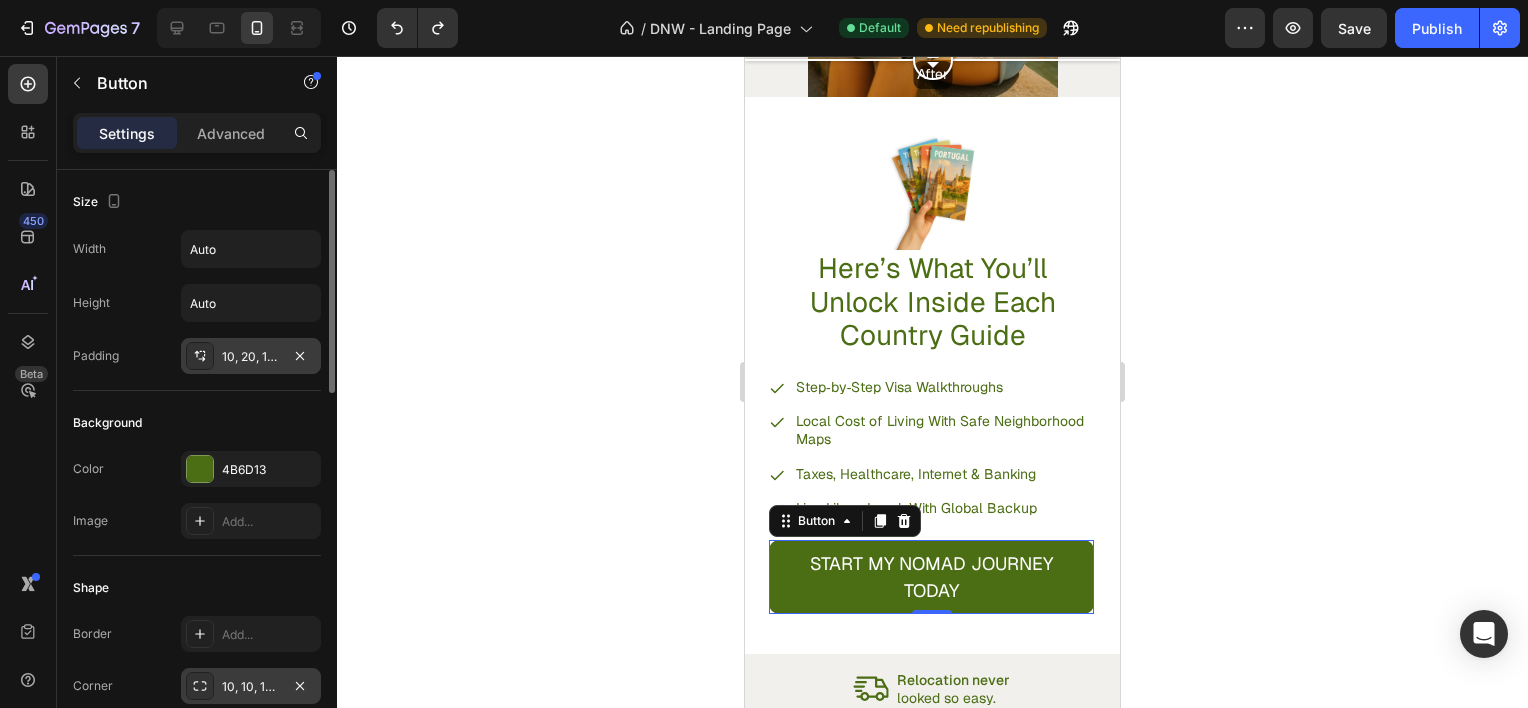 click on "10, 20, 10, 20" at bounding box center (251, 357) 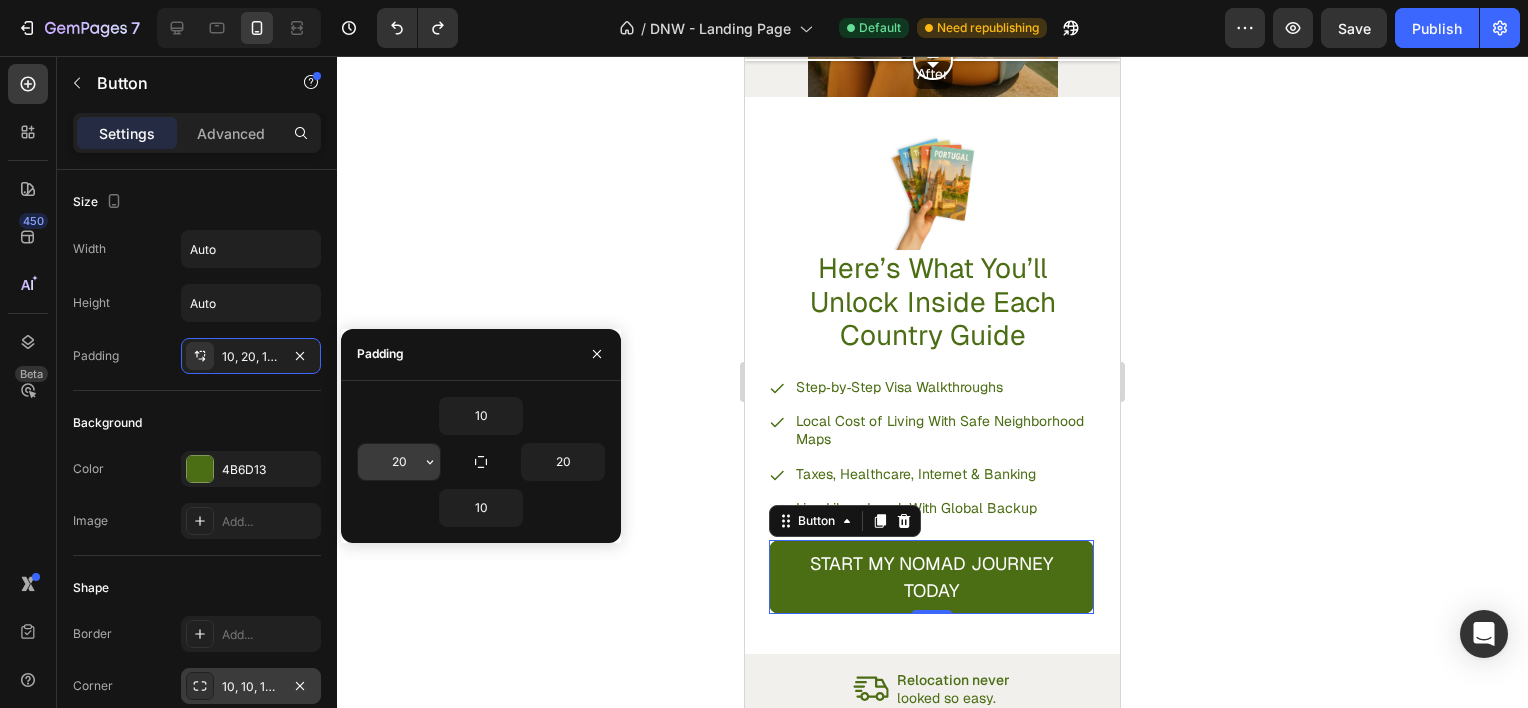 click on "20" at bounding box center [399, 462] 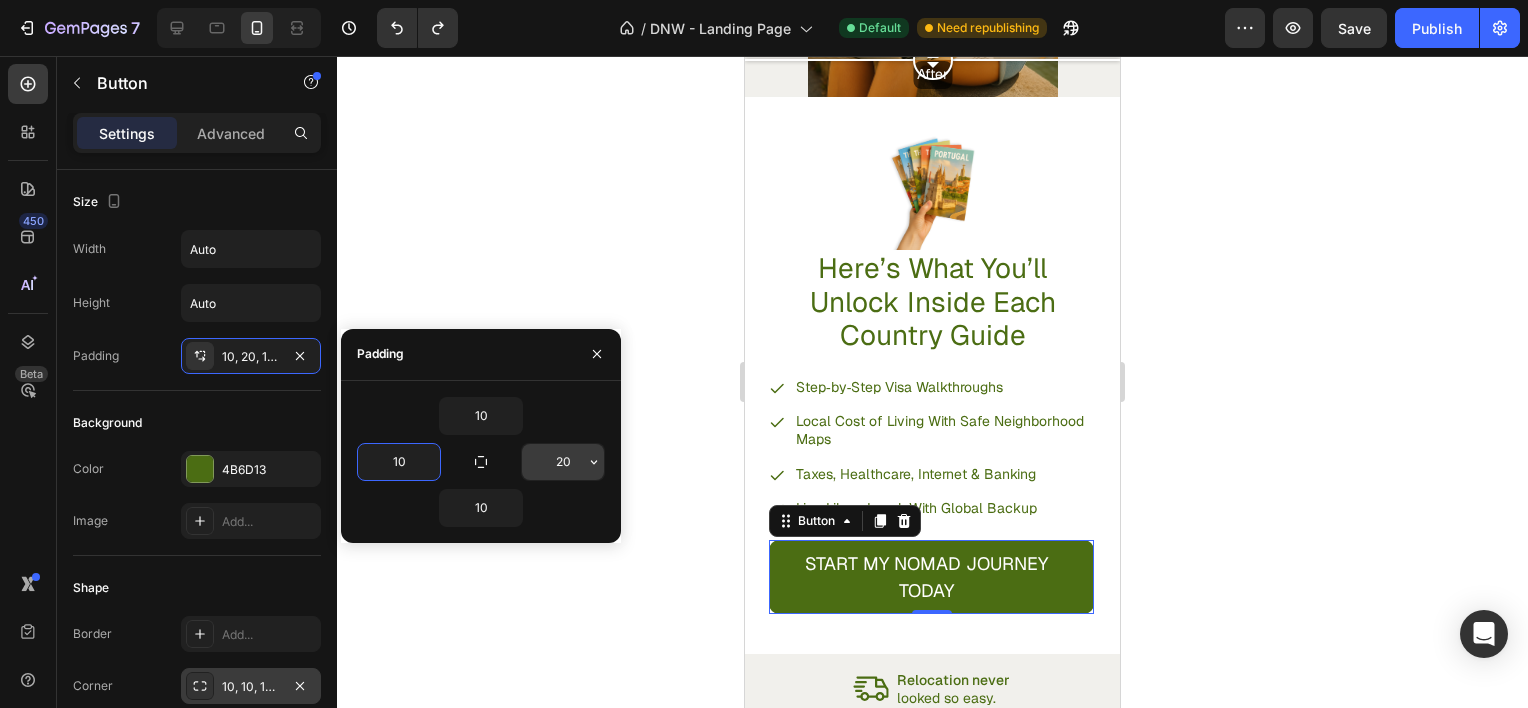 type on "10" 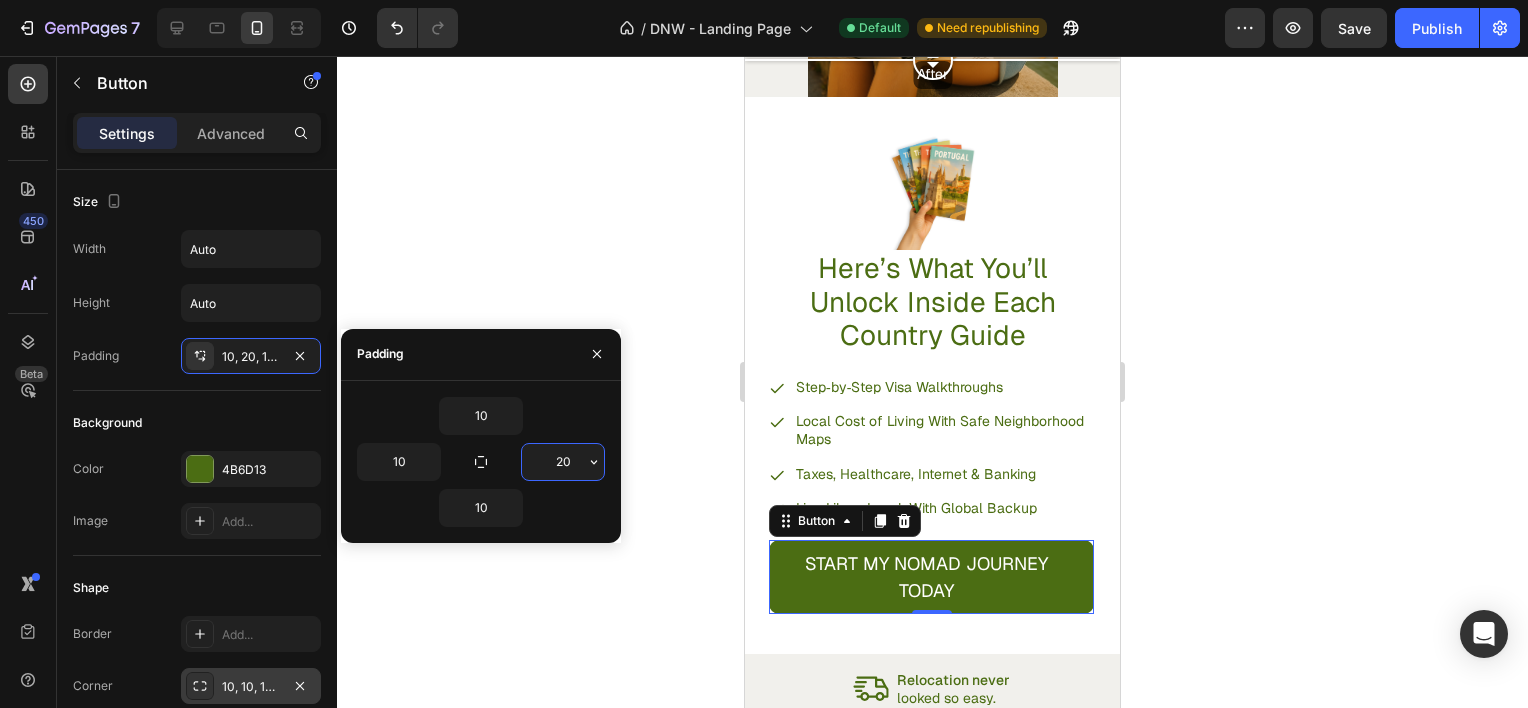 click on "20" at bounding box center (563, 462) 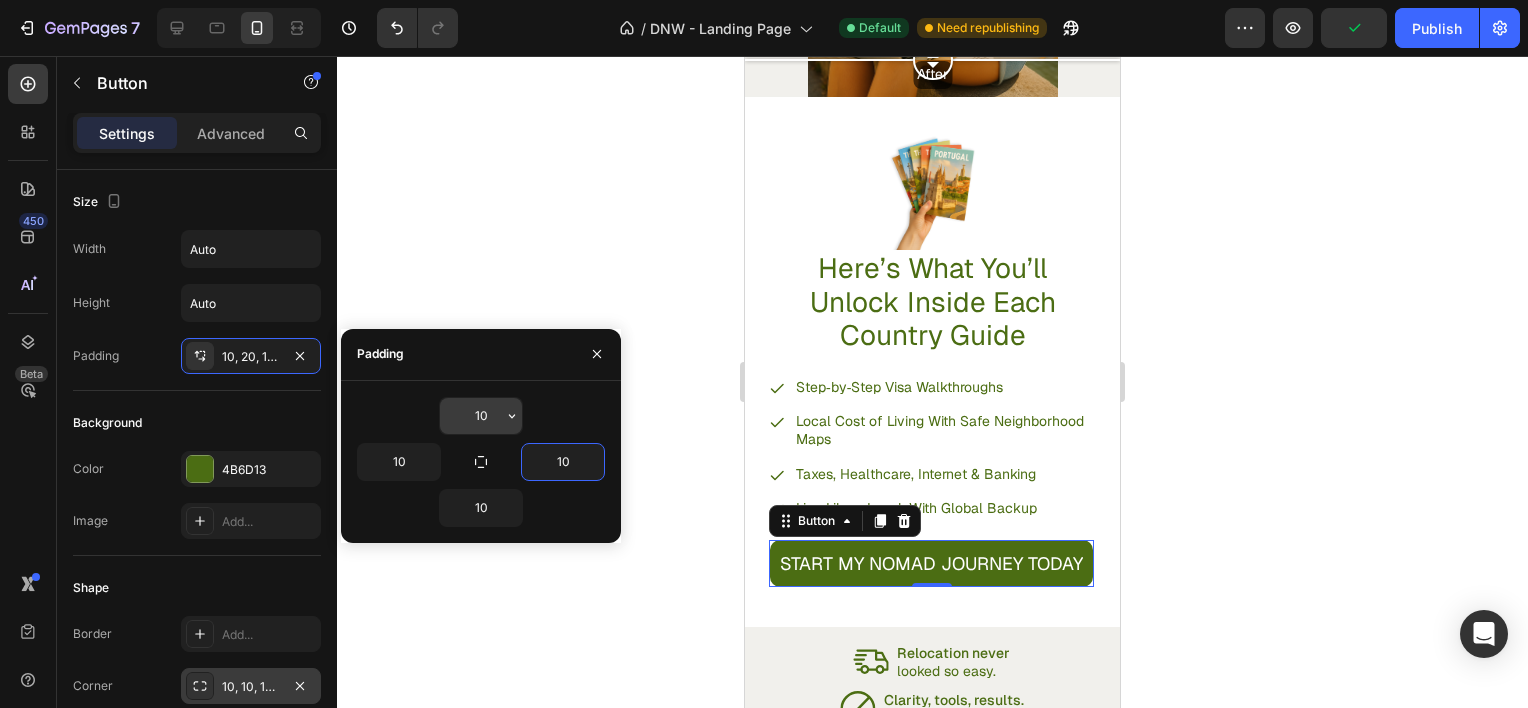 type on "10" 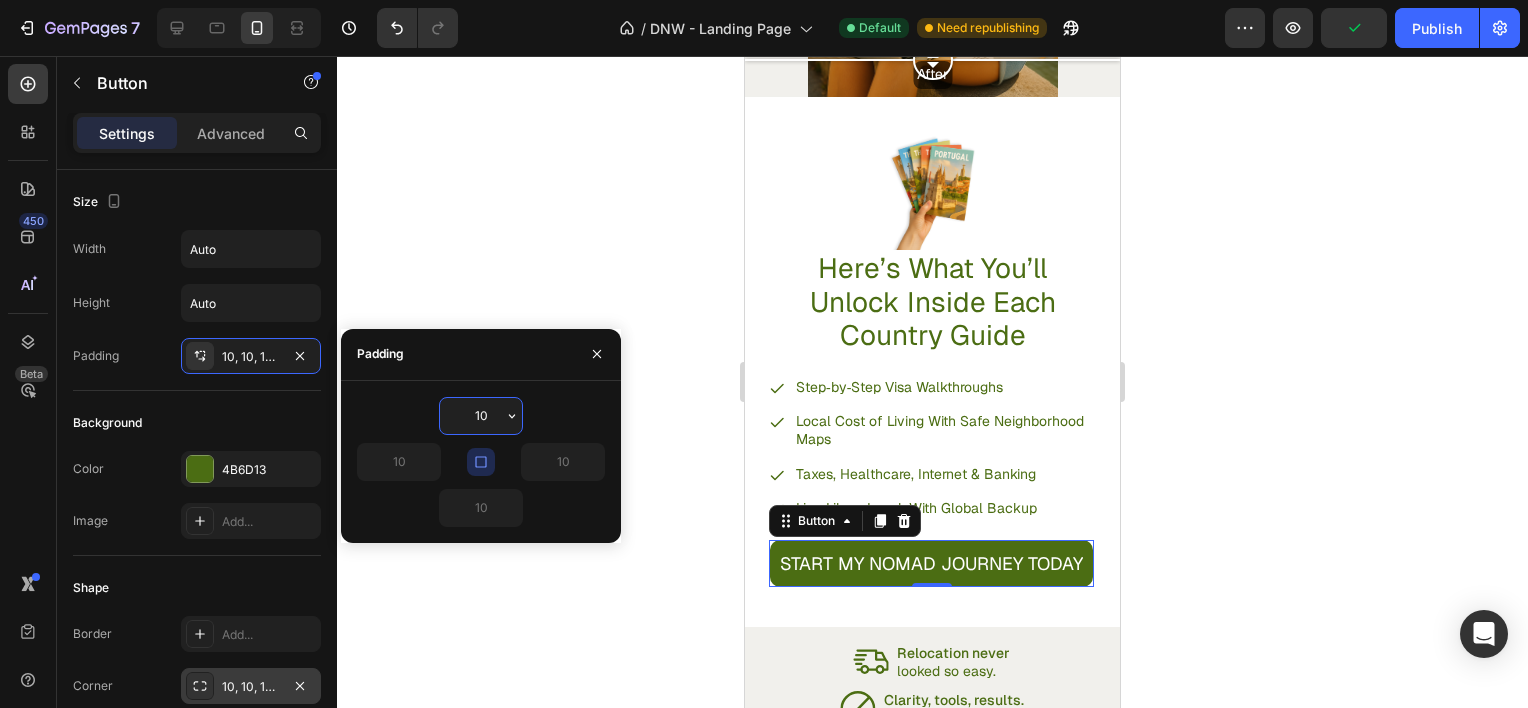 click on "10" at bounding box center (481, 416) 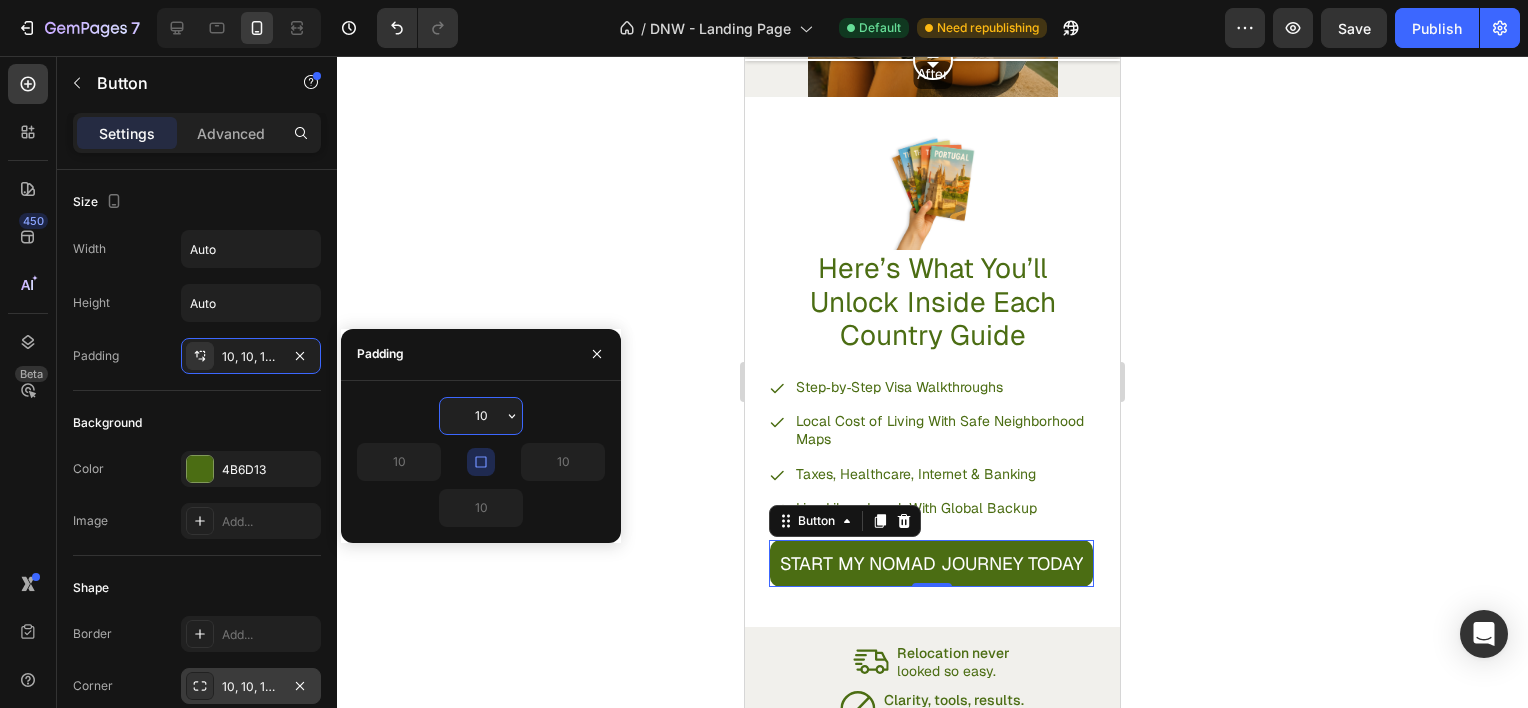 type on "5" 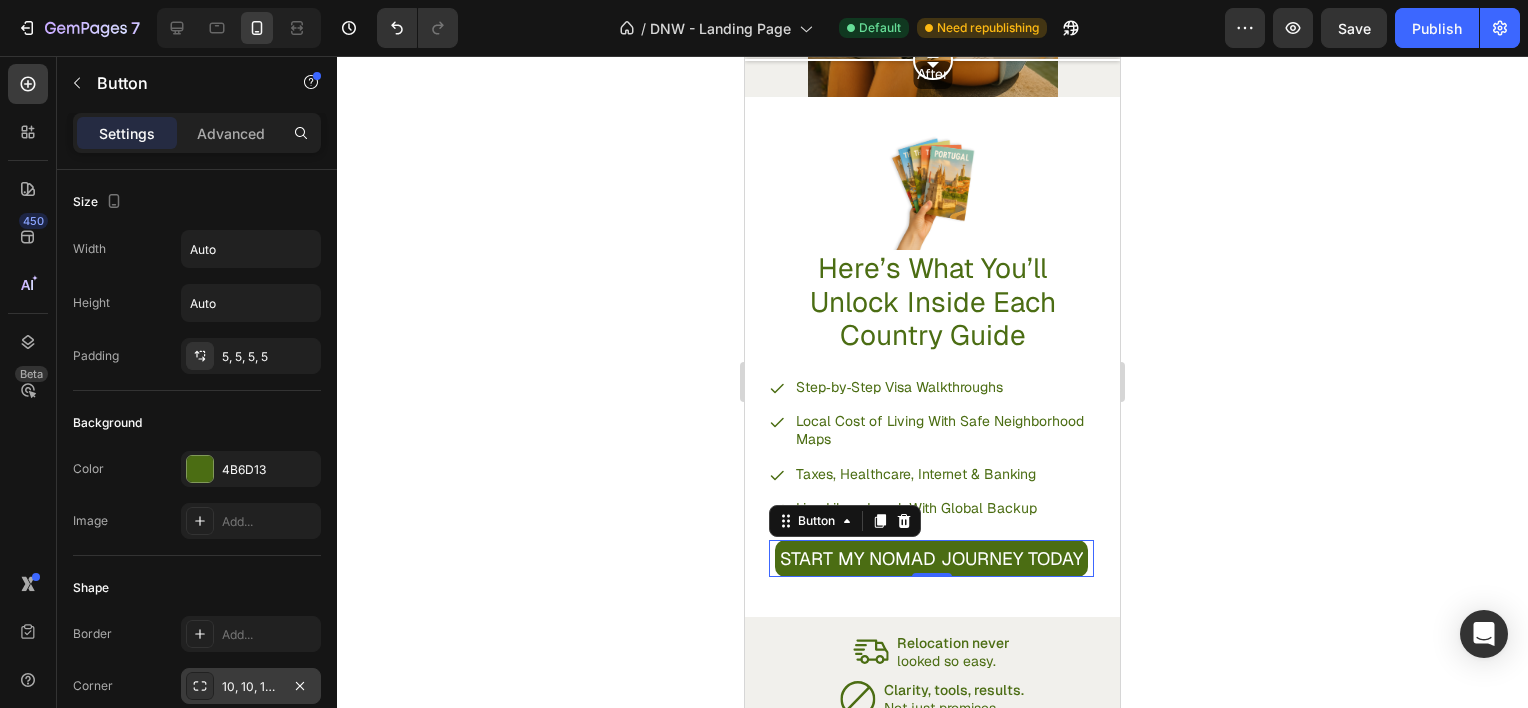 click 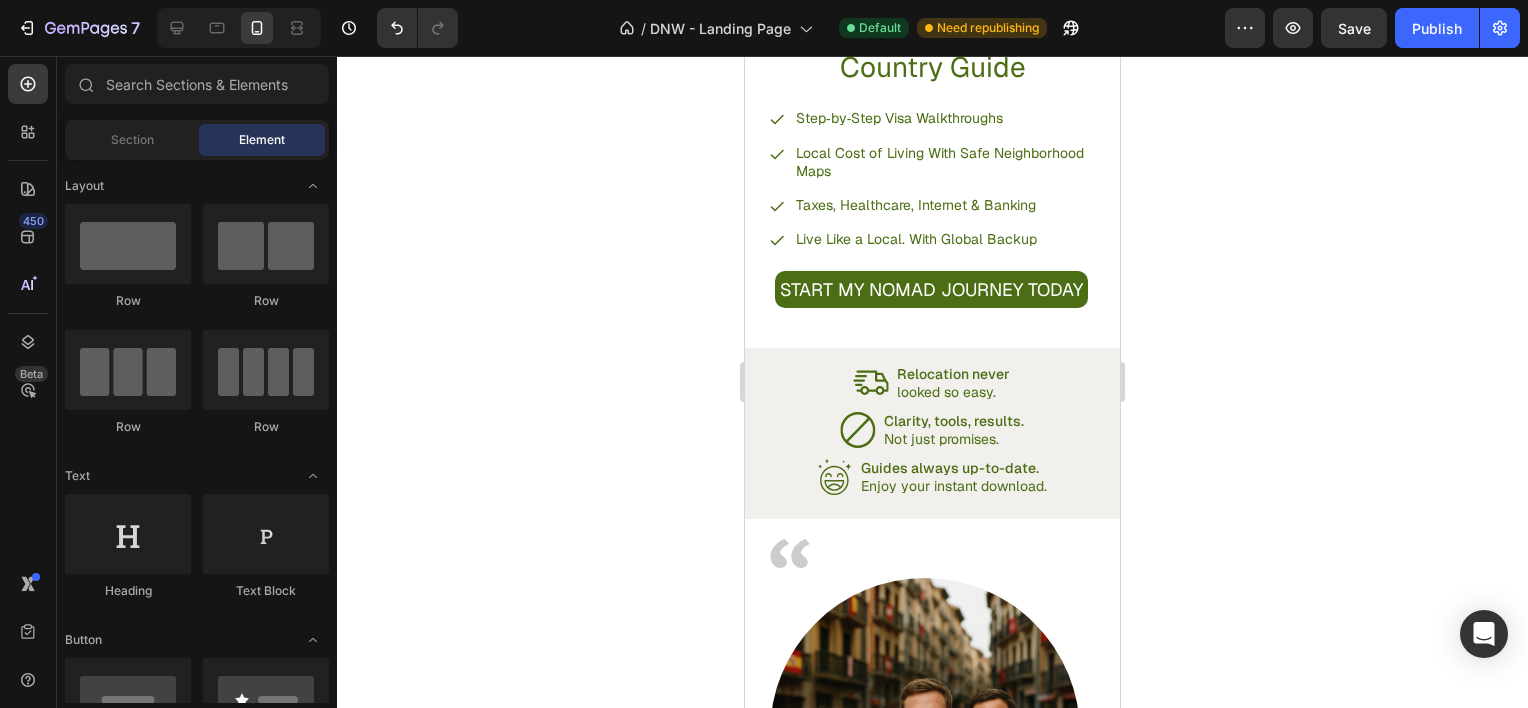 scroll, scrollTop: 1942, scrollLeft: 0, axis: vertical 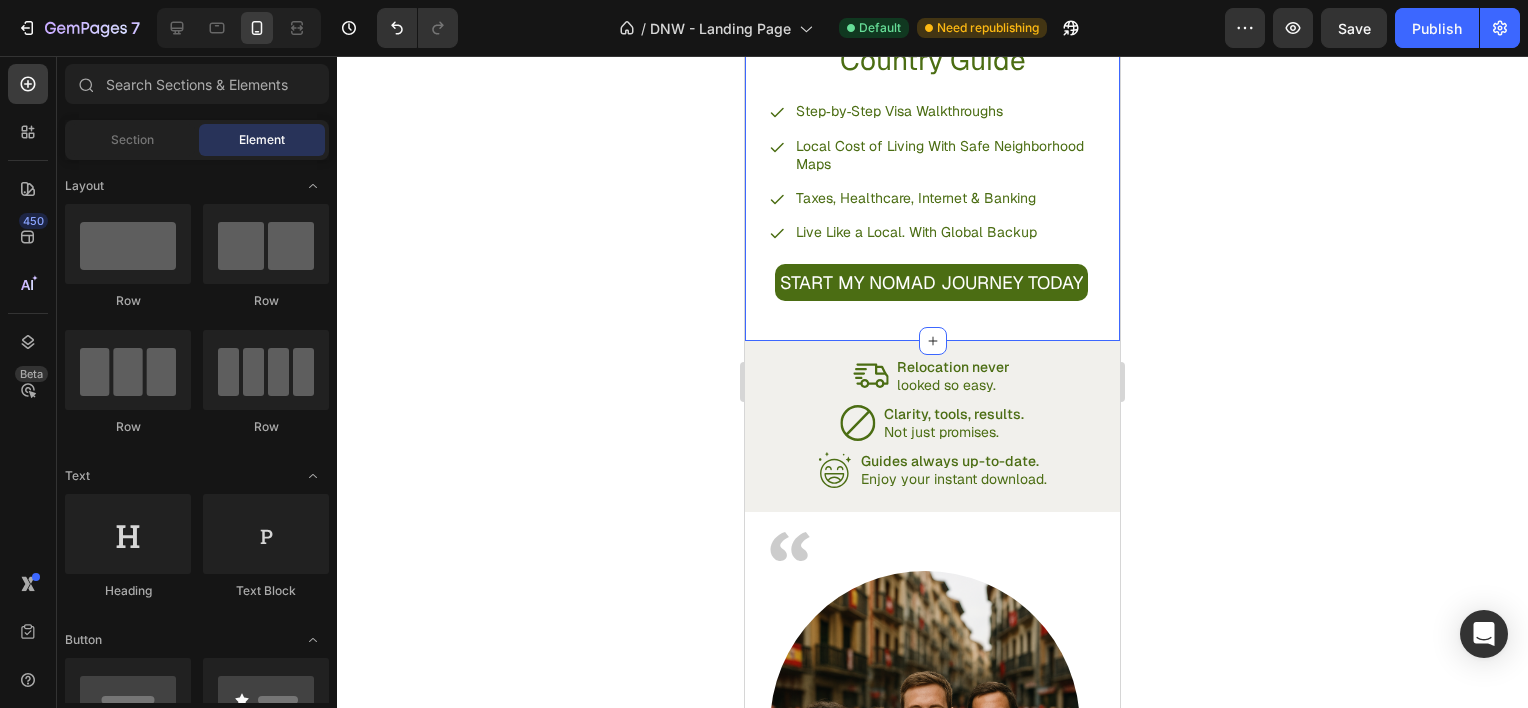 click on "Here’s What You’ll Unlock Inside Each Country Guide Heading
Step‑by‑Step Visa Walkthroughs
Local Cost of Living With Safe Neighborhood Maps
Taxes, Healthcare, Internet & Banking
Live Like a Local. With Global Backup Item List START MY NOMAD JOURNEY TODAY Button Row Image Hero Banner Section 5" at bounding box center (932, 81) 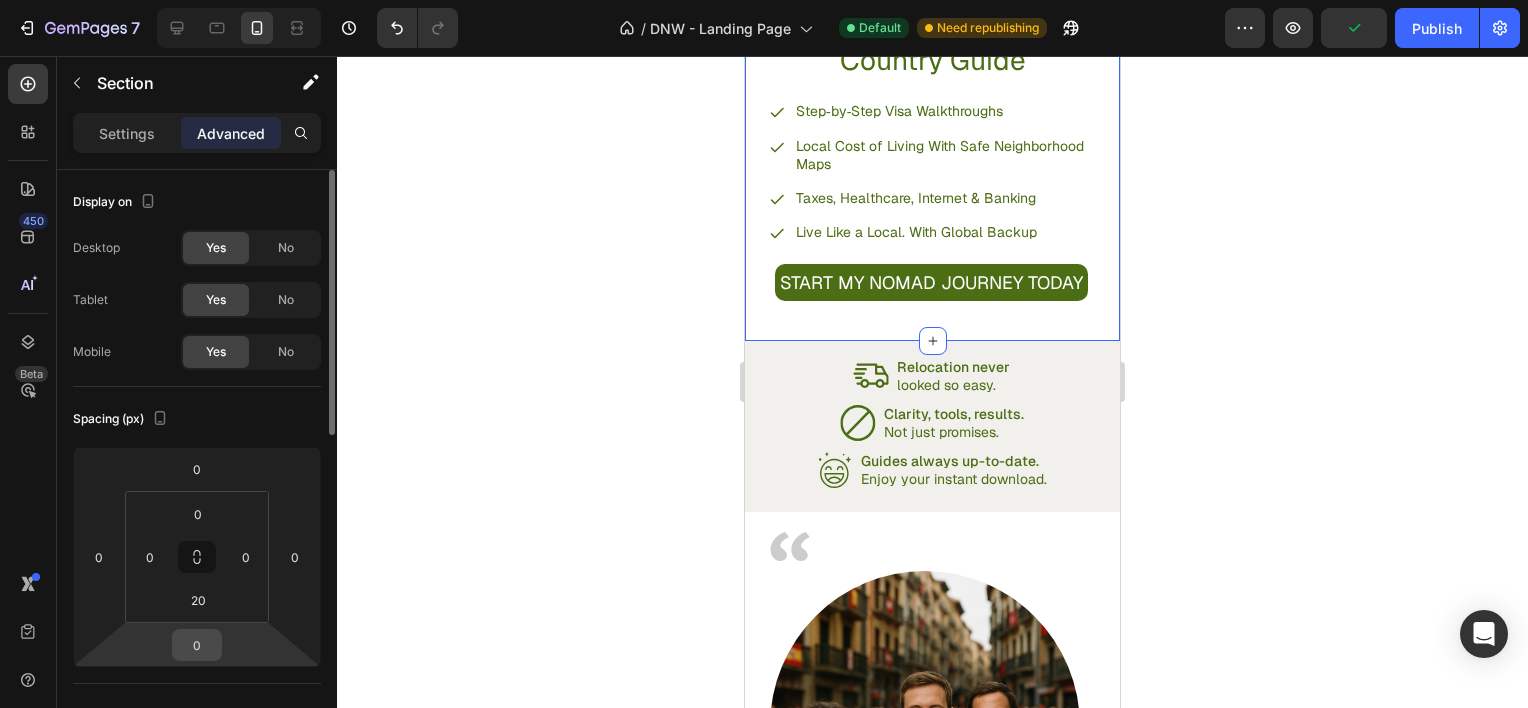 click on "0" at bounding box center [197, 645] 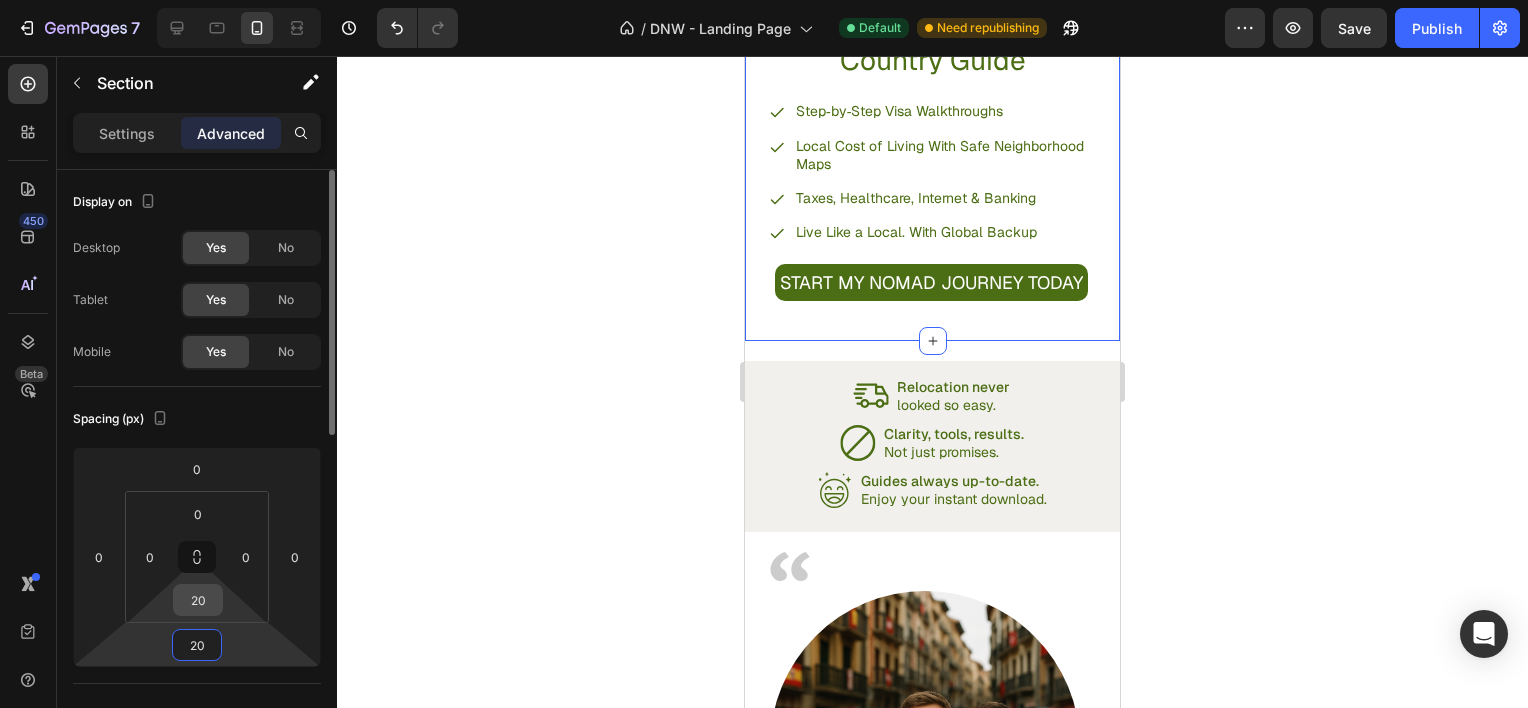 type on "20" 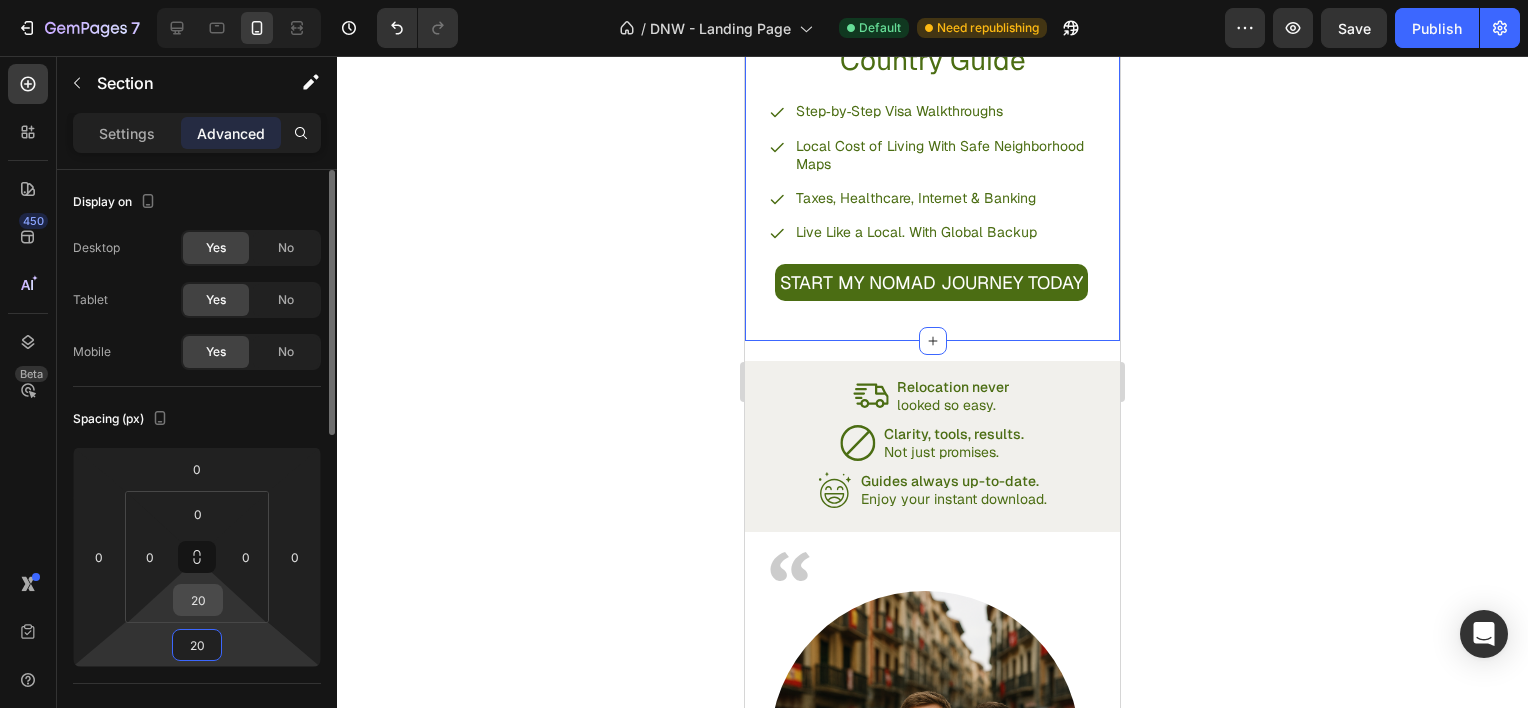 click on "20" at bounding box center [198, 600] 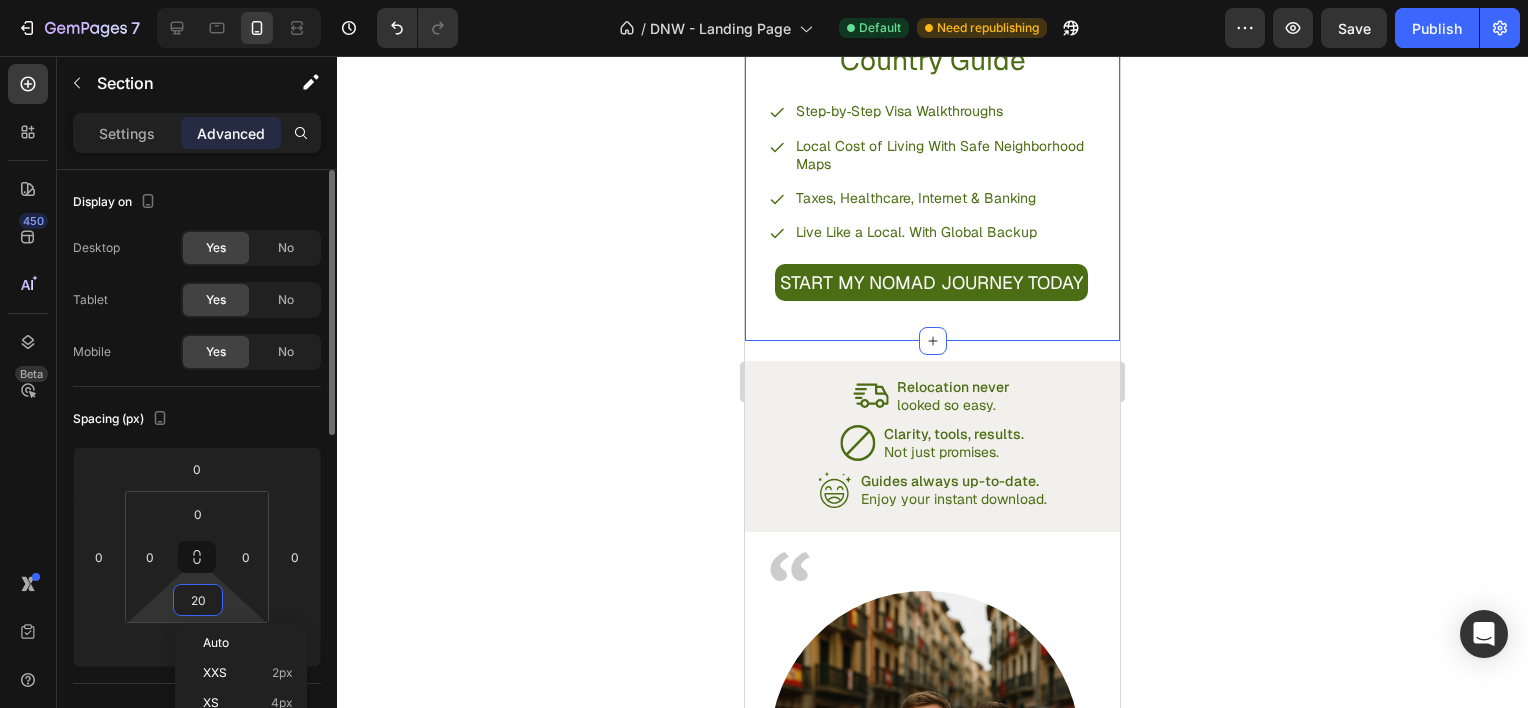type on "0" 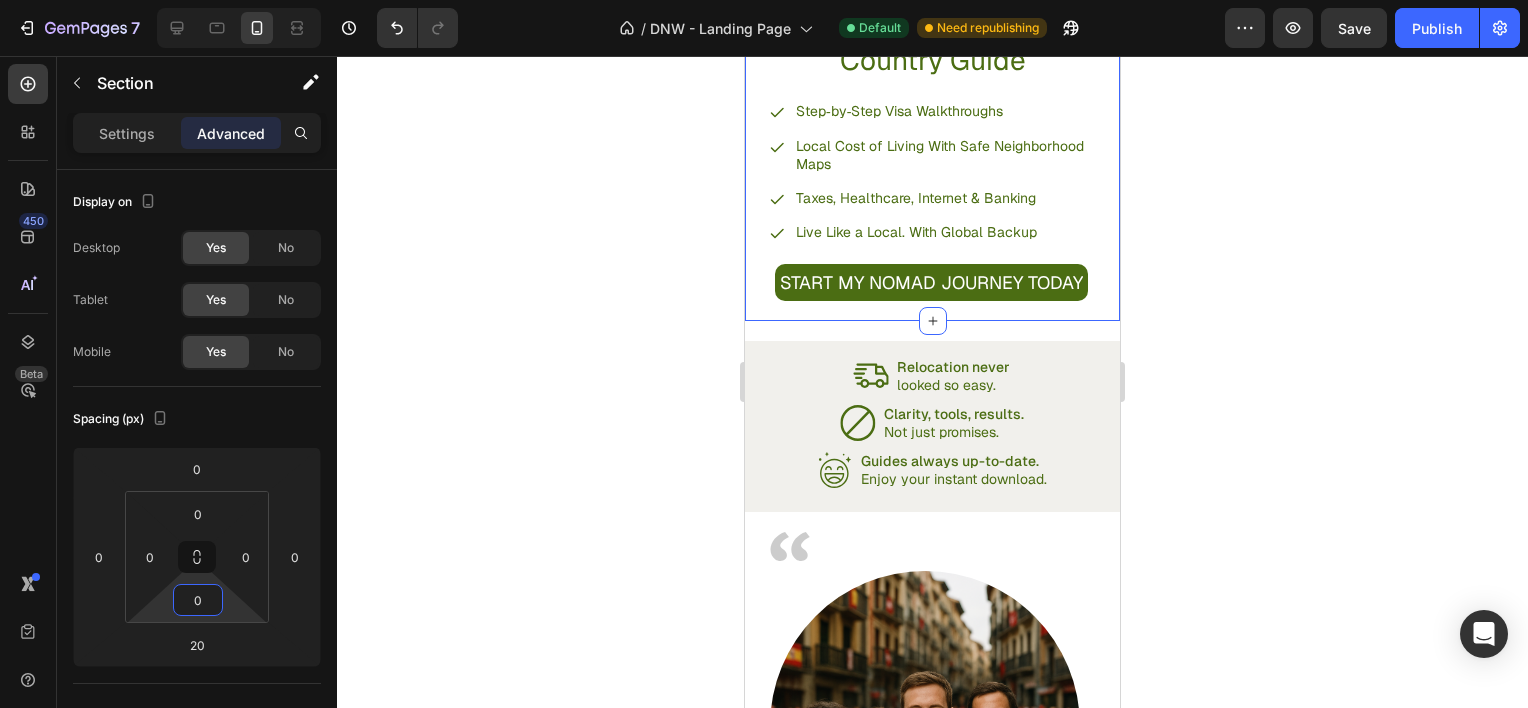 click 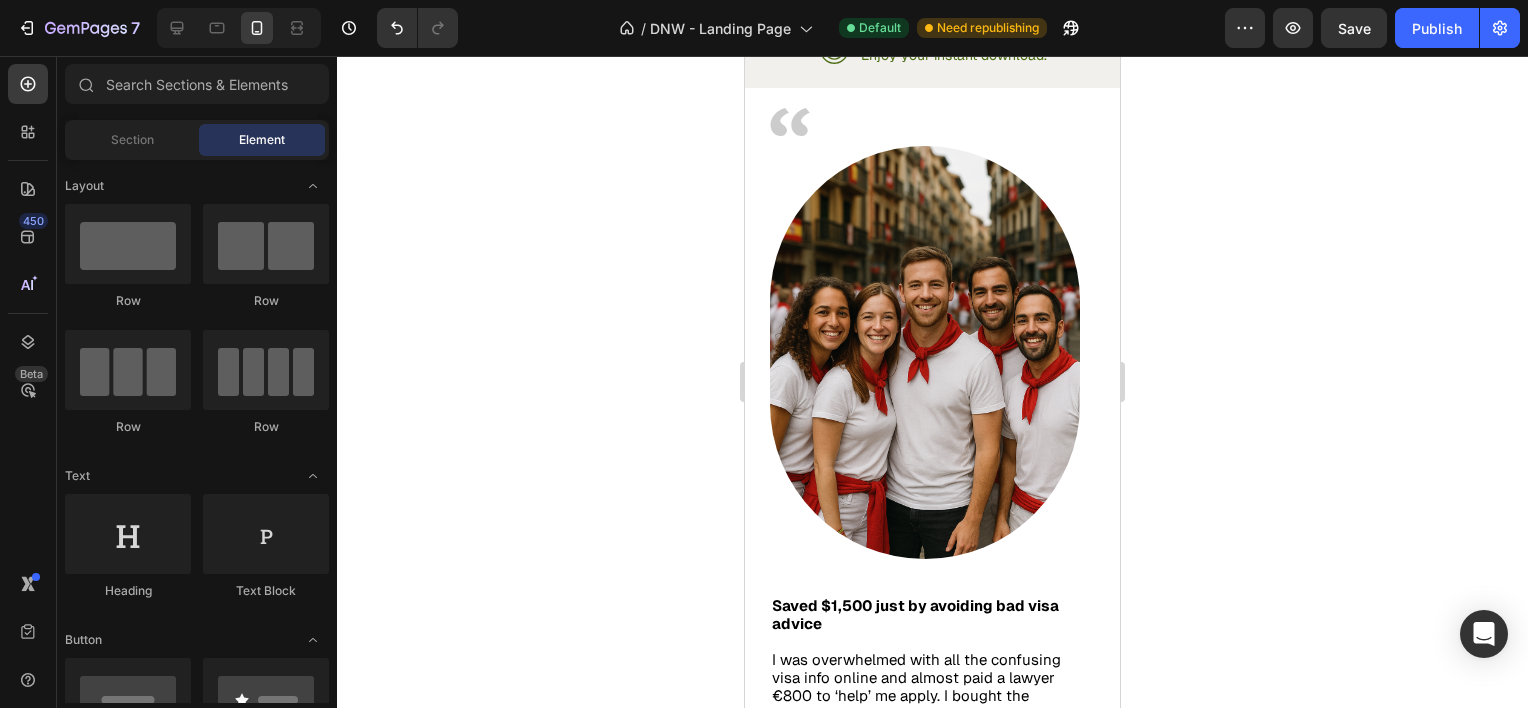 scroll, scrollTop: 2412, scrollLeft: 0, axis: vertical 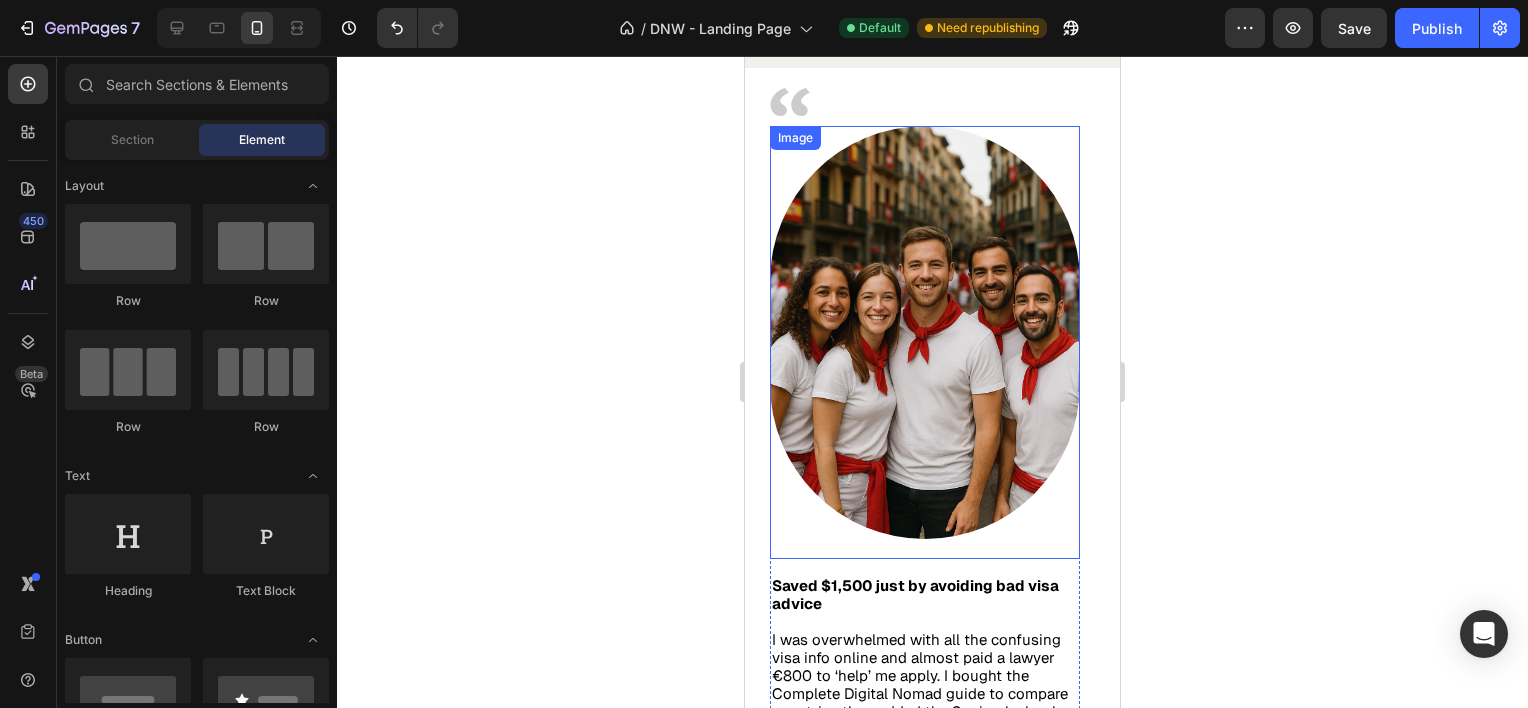 click at bounding box center (925, 332) 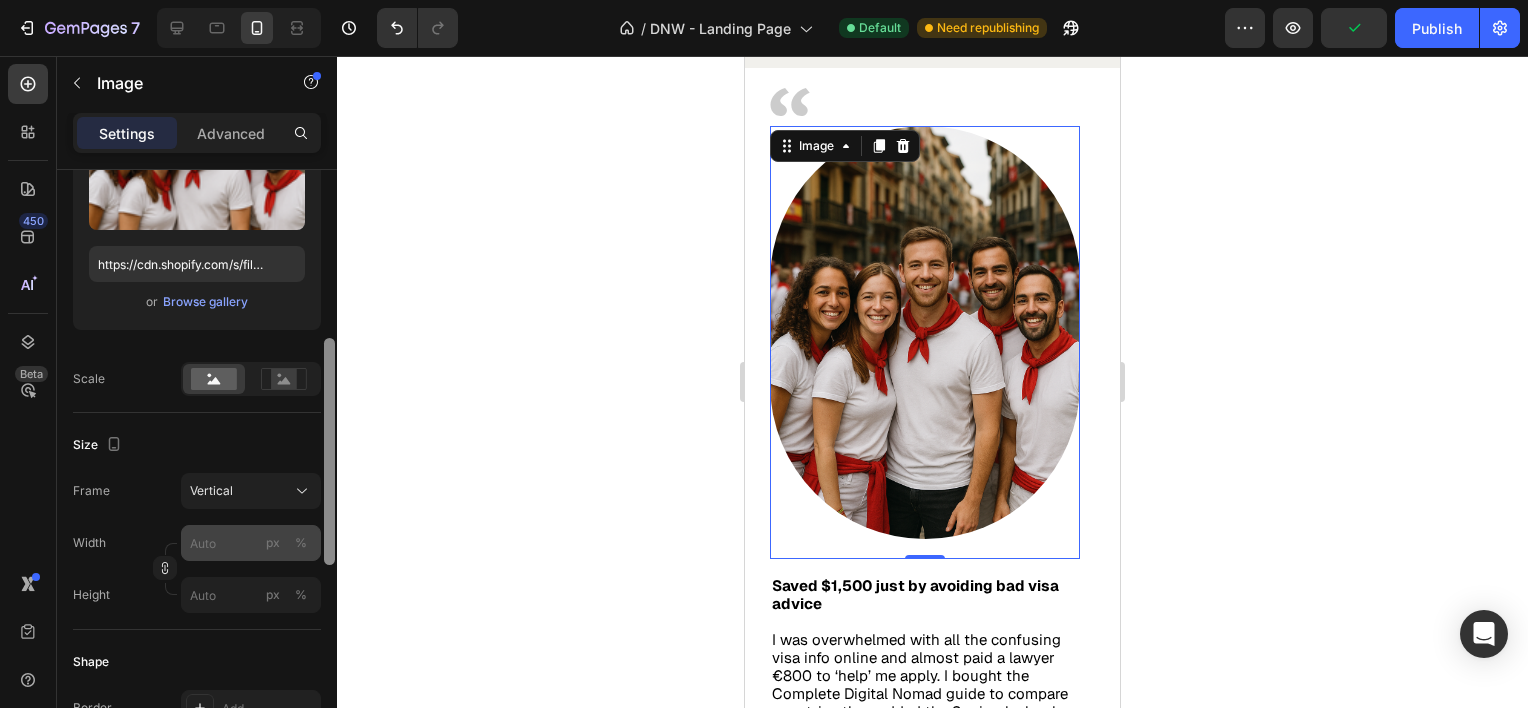 scroll, scrollTop: 327, scrollLeft: 0, axis: vertical 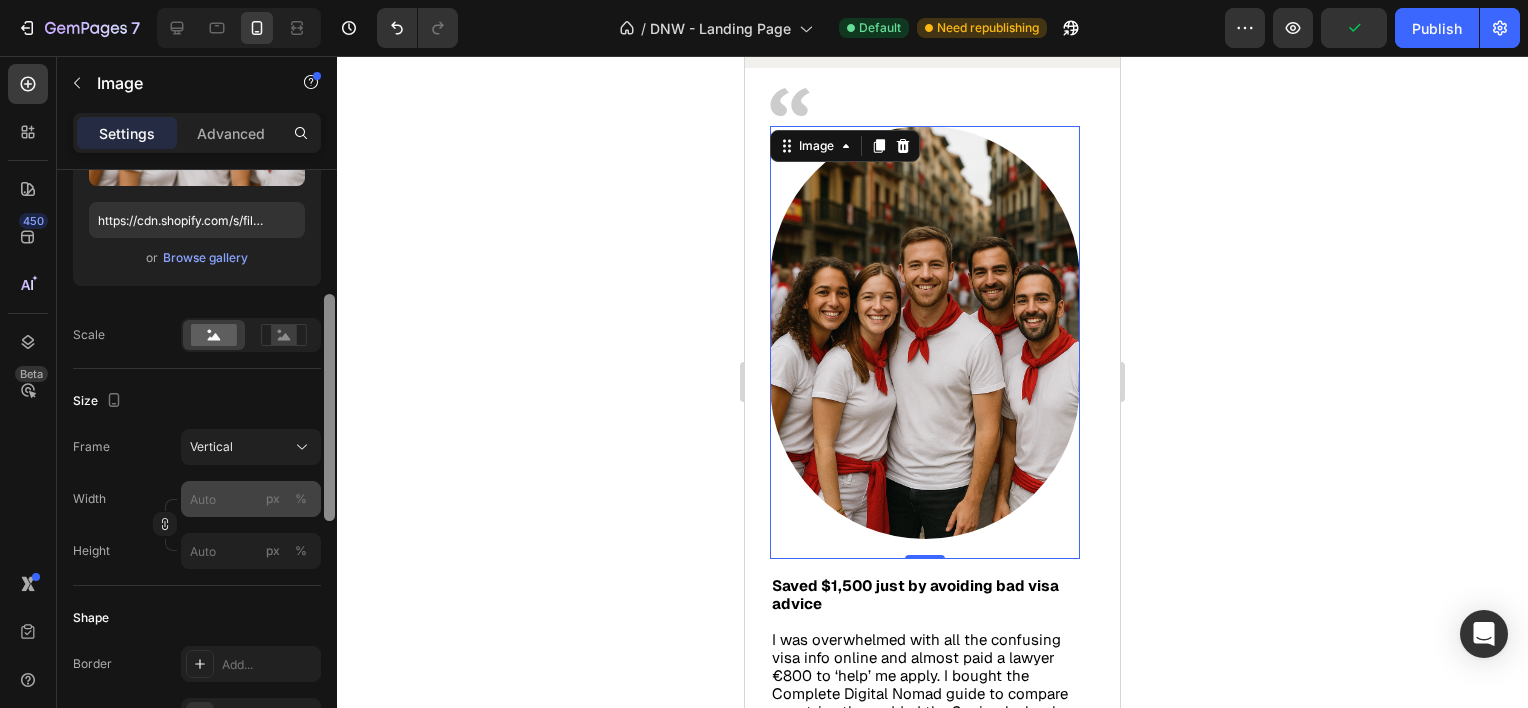 drag, startPoint x: 327, startPoint y: 370, endPoint x: 320, endPoint y: 495, distance: 125.19585 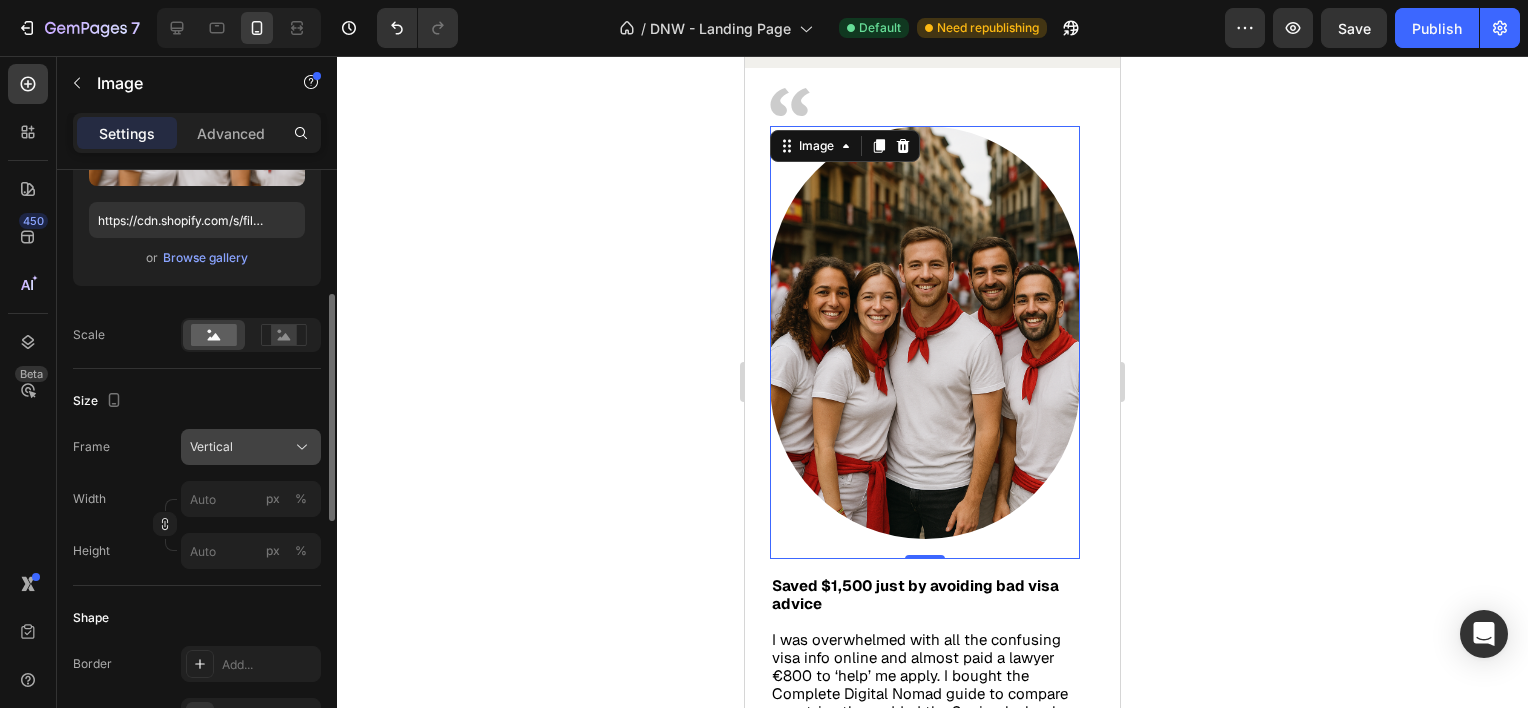 click on "Vertical" 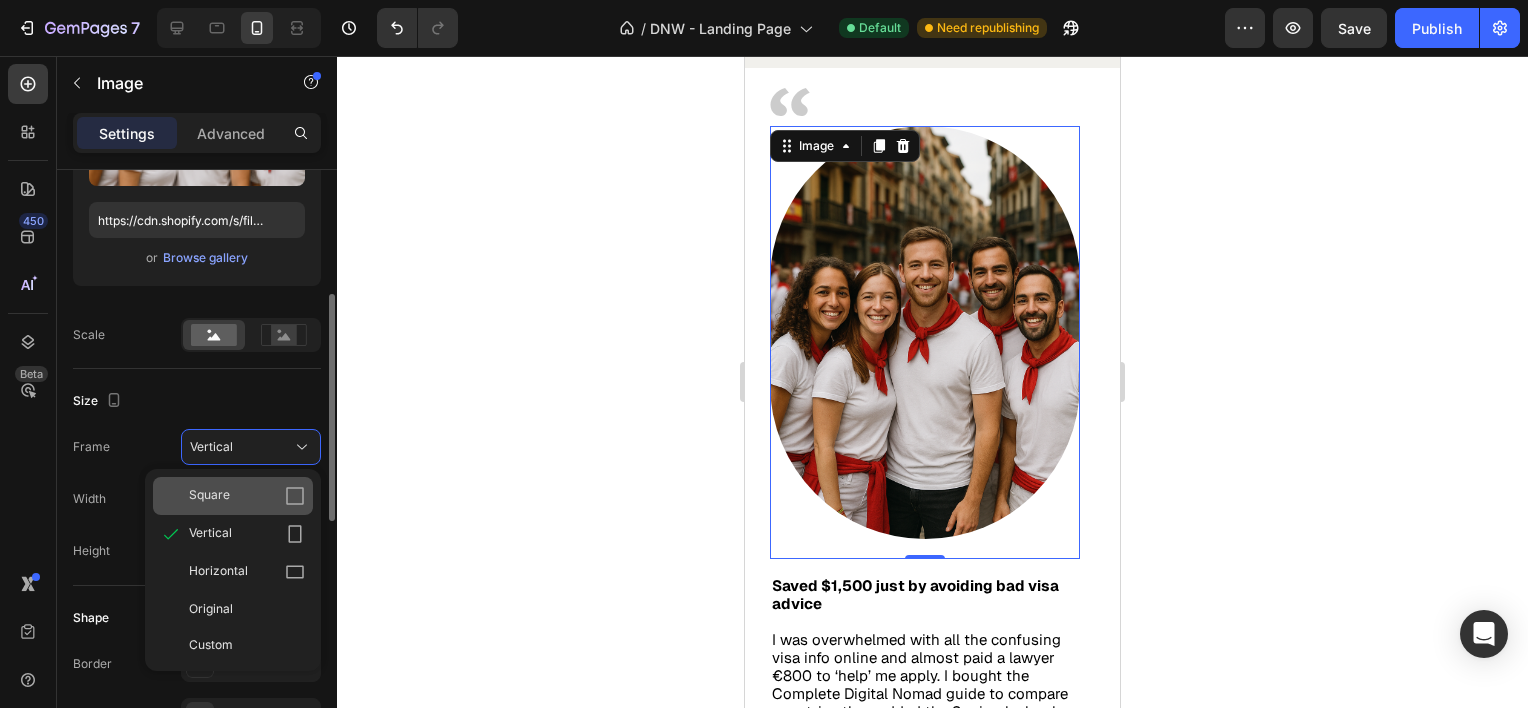 click on "Square" at bounding box center (247, 496) 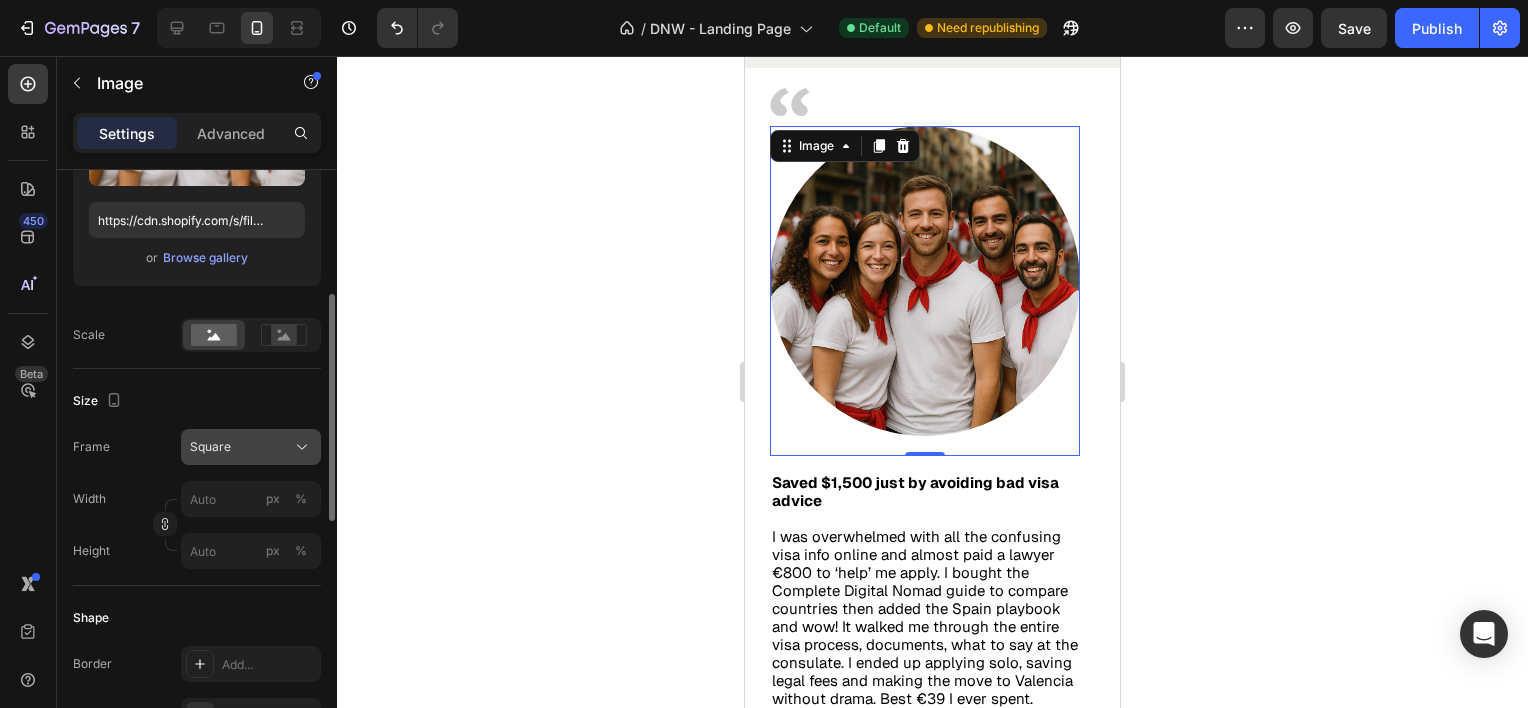 click on "Square" at bounding box center [251, 447] 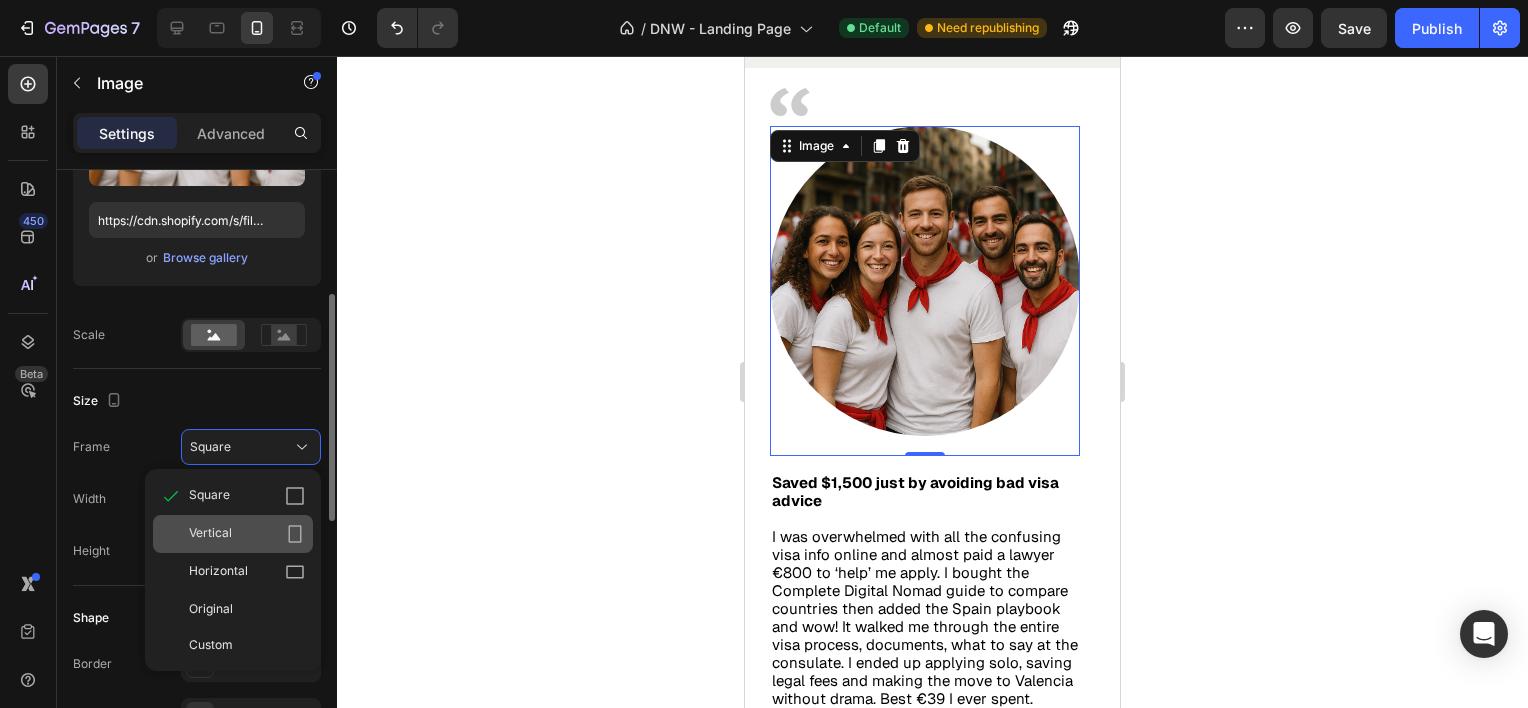 click on "Vertical" at bounding box center (247, 534) 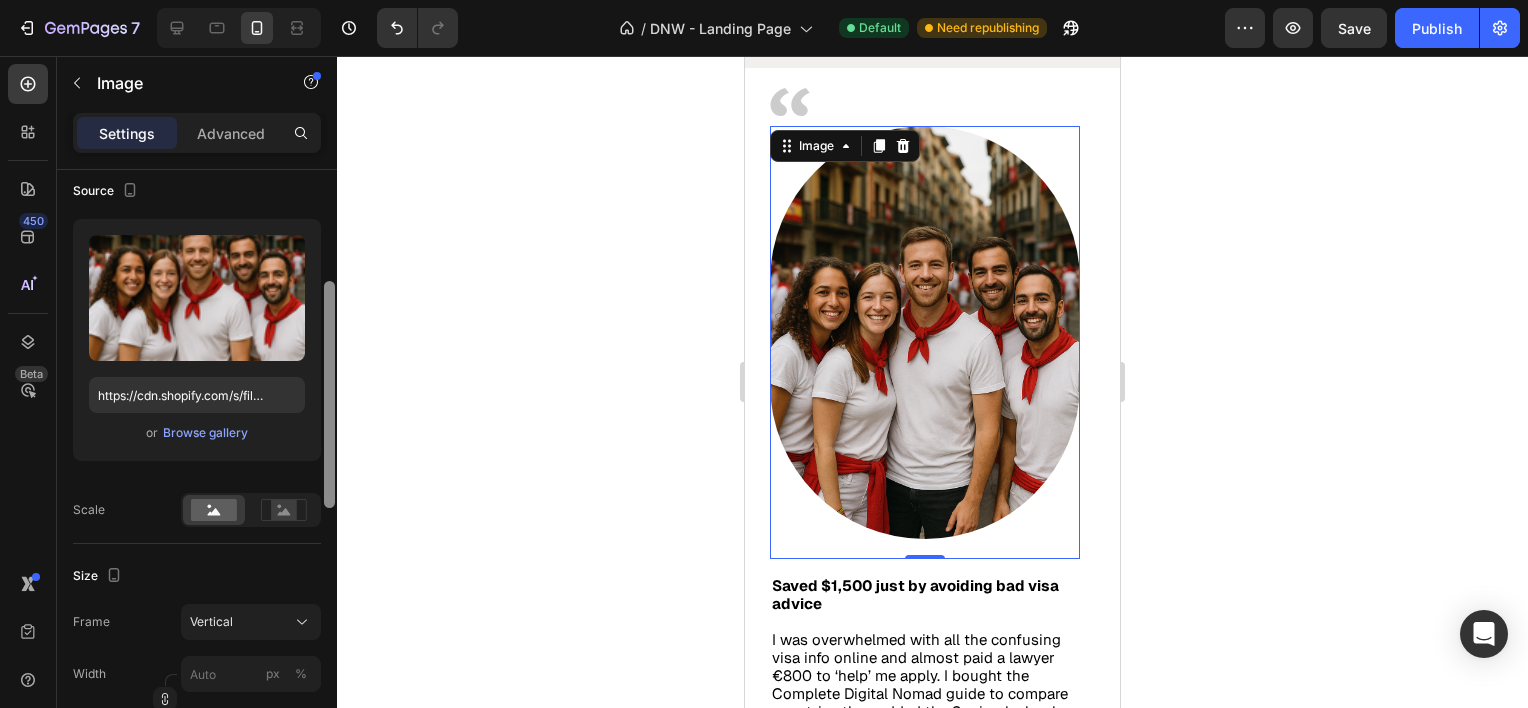 scroll, scrollTop: 128, scrollLeft: 0, axis: vertical 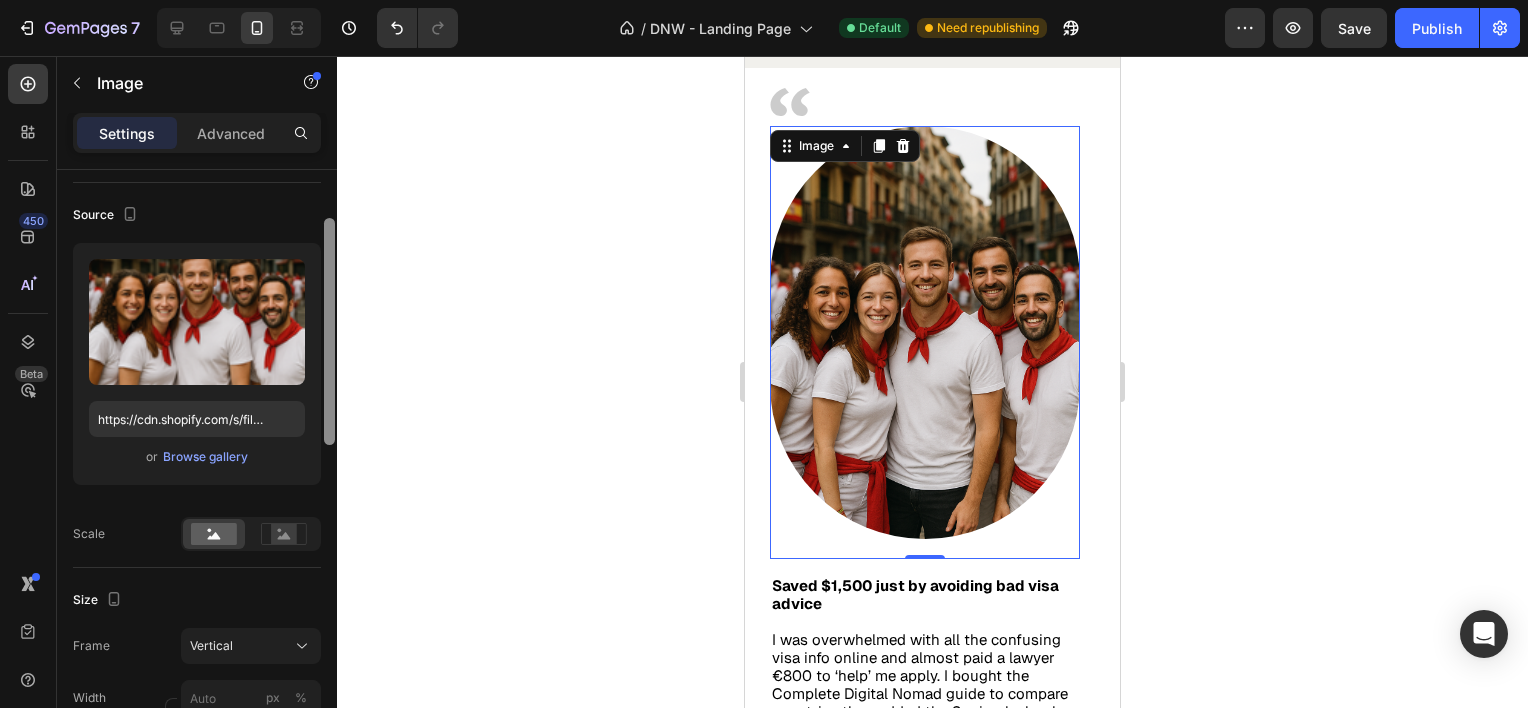 drag, startPoint x: 328, startPoint y: 487, endPoint x: 344, endPoint y: 411, distance: 77.665955 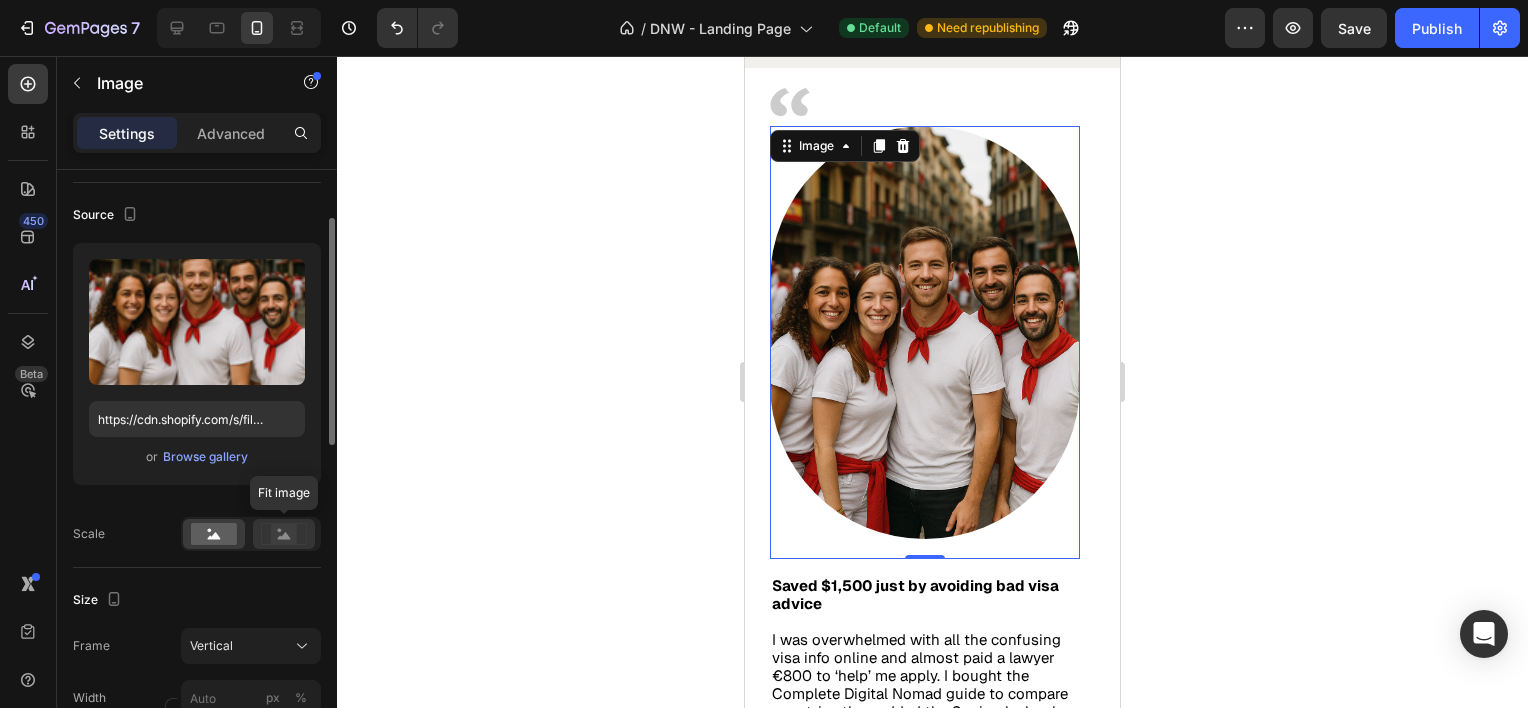 click 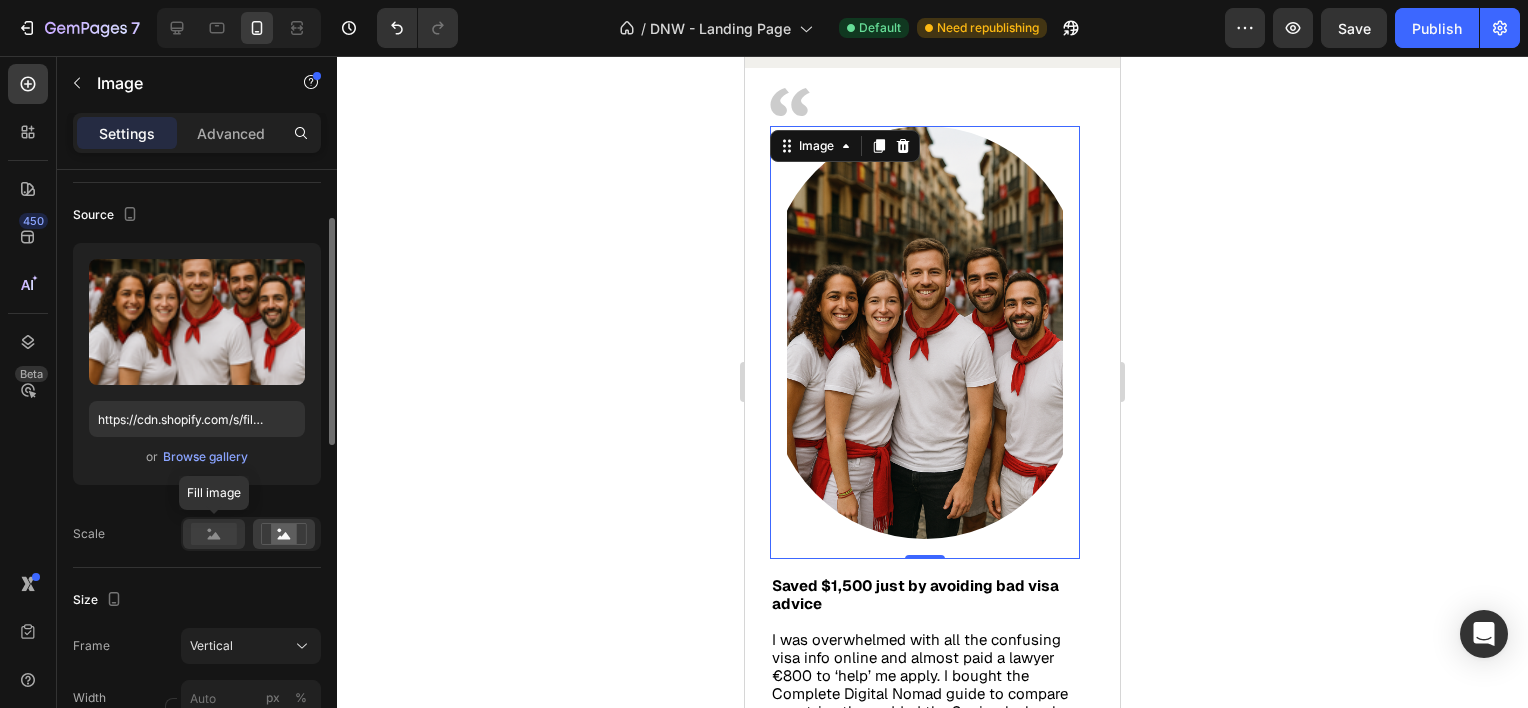 click 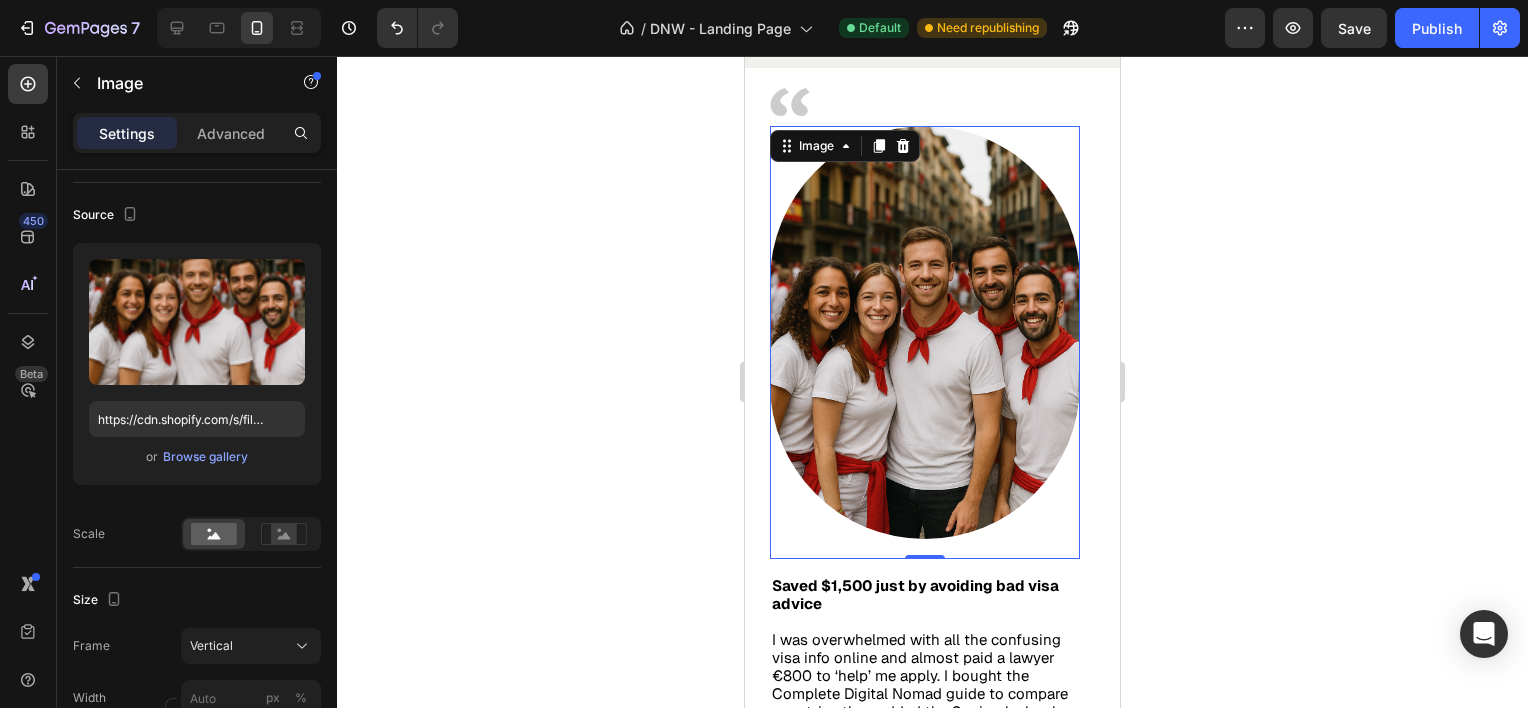 click 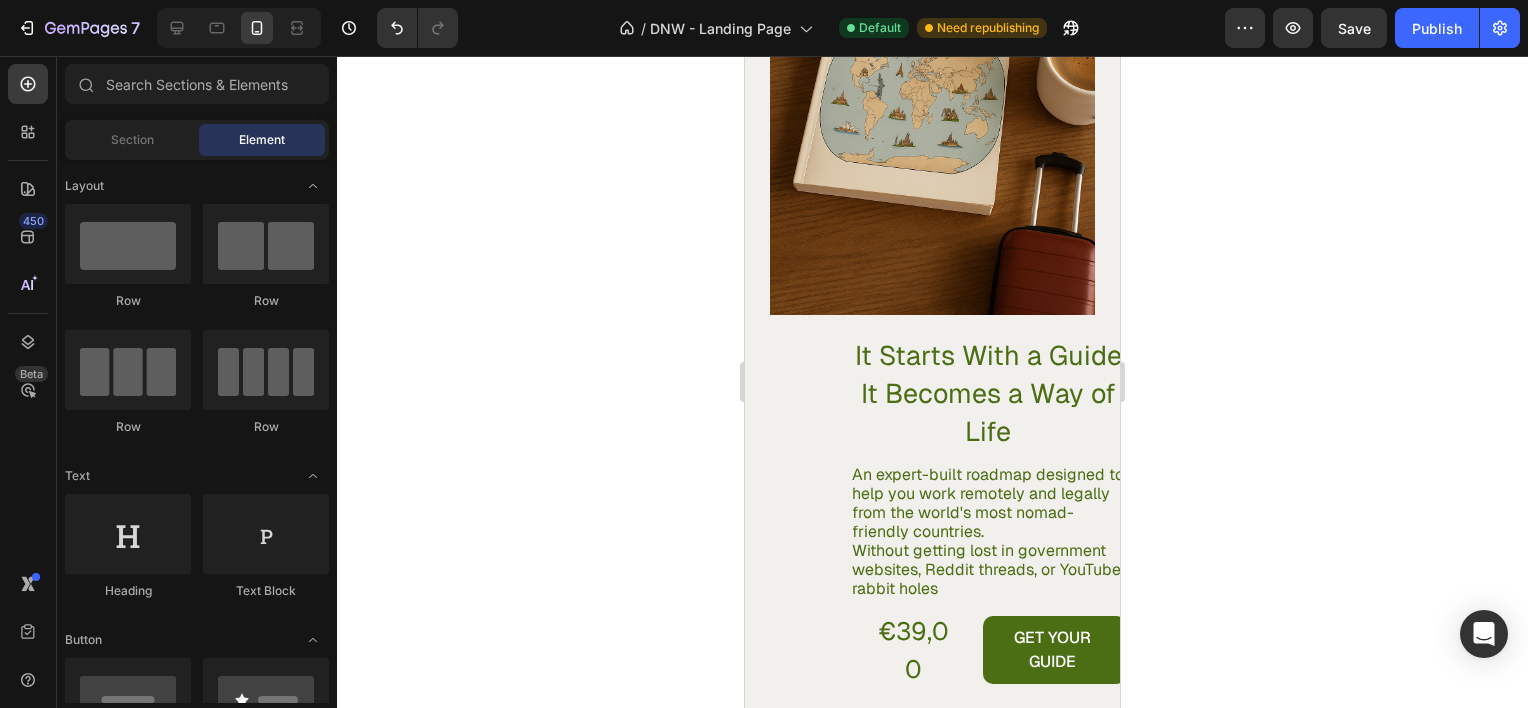 scroll, scrollTop: 3525, scrollLeft: 0, axis: vertical 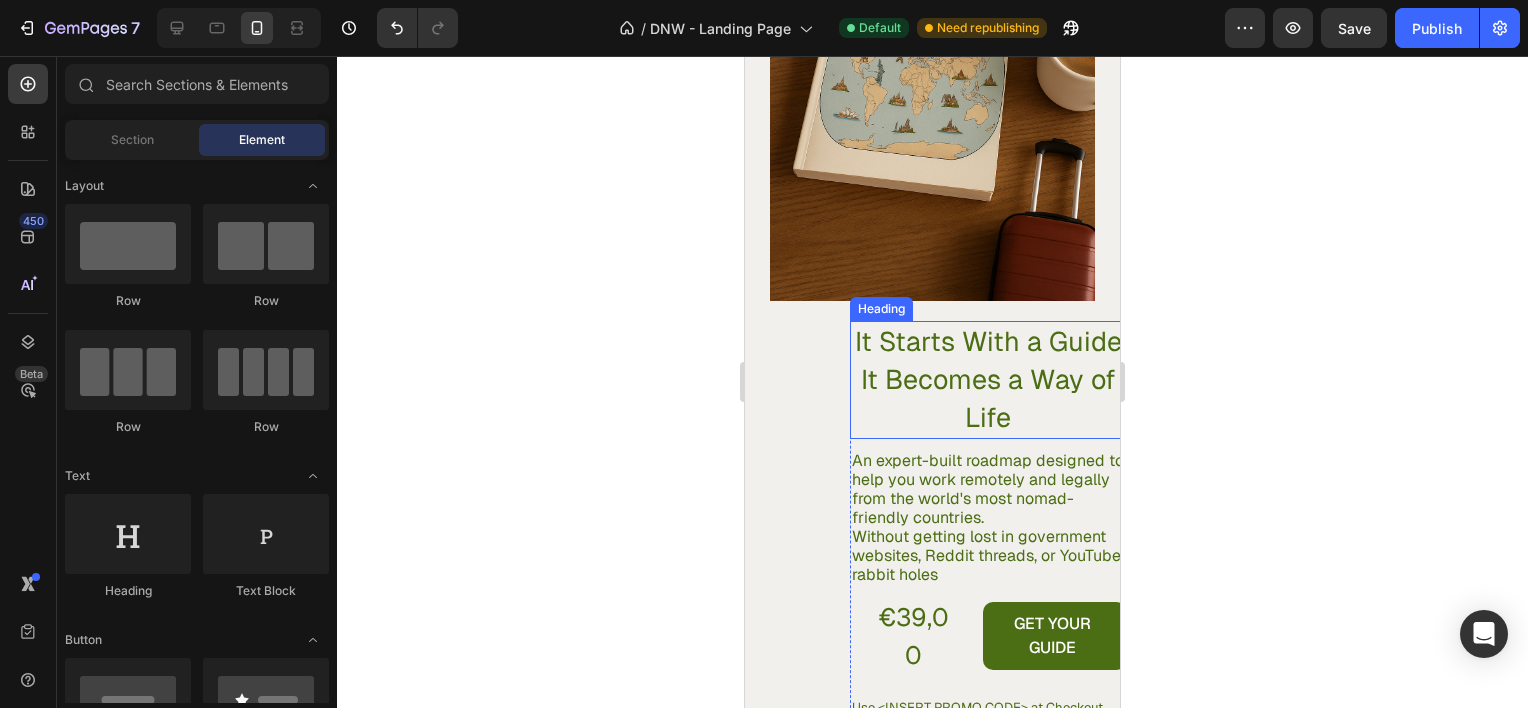 click on "It Starts With a Guide It Becomes a Way of Life" at bounding box center (988, 380) 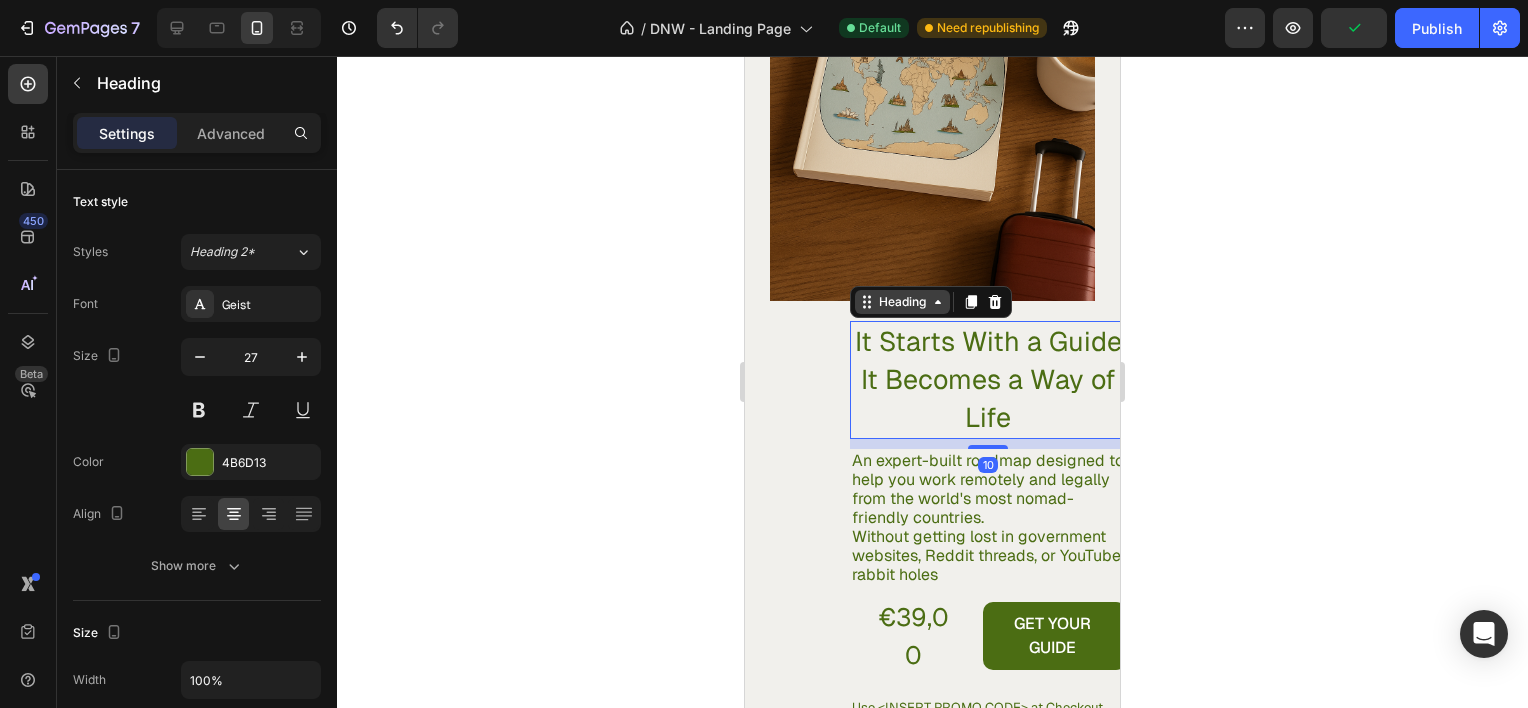 click on "Heading" at bounding box center [902, 302] 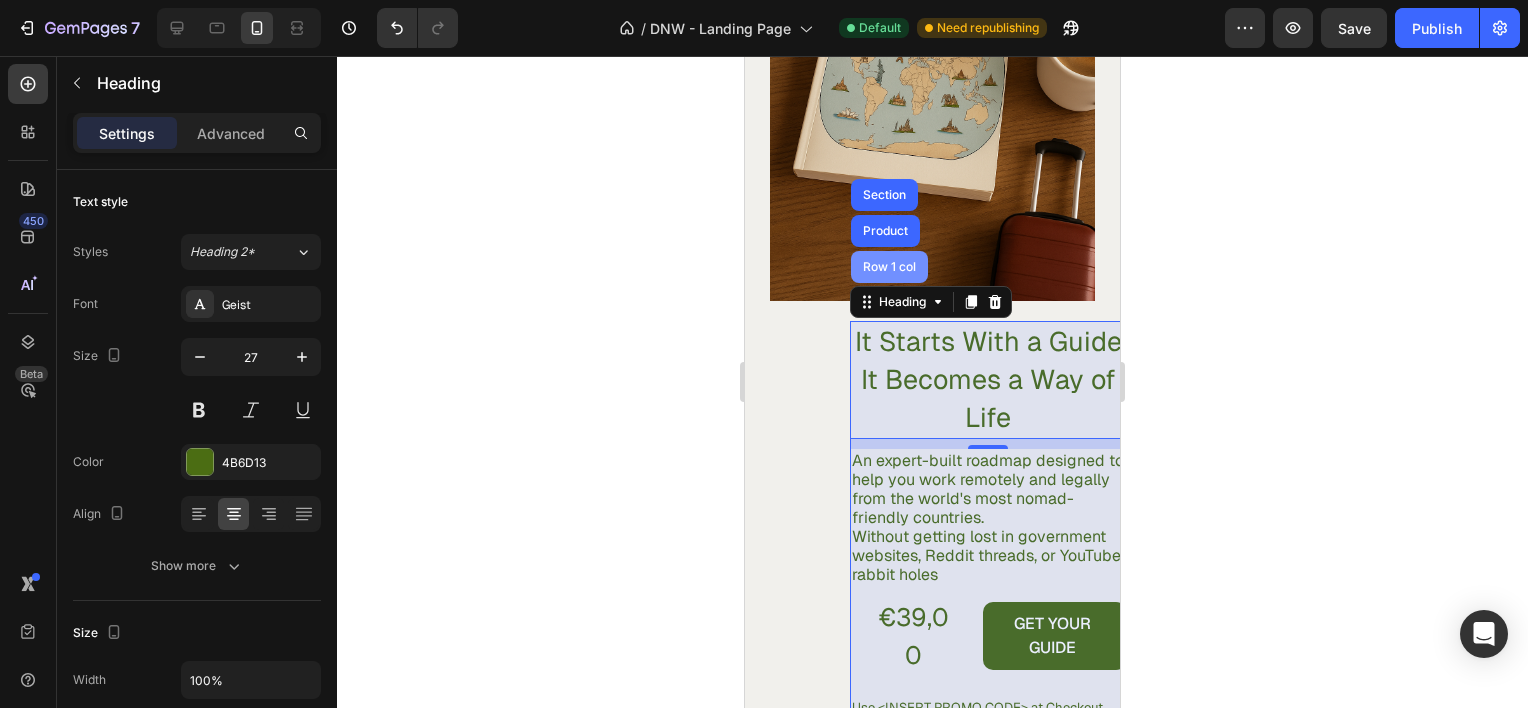 click on "Row 1 col" at bounding box center [889, 267] 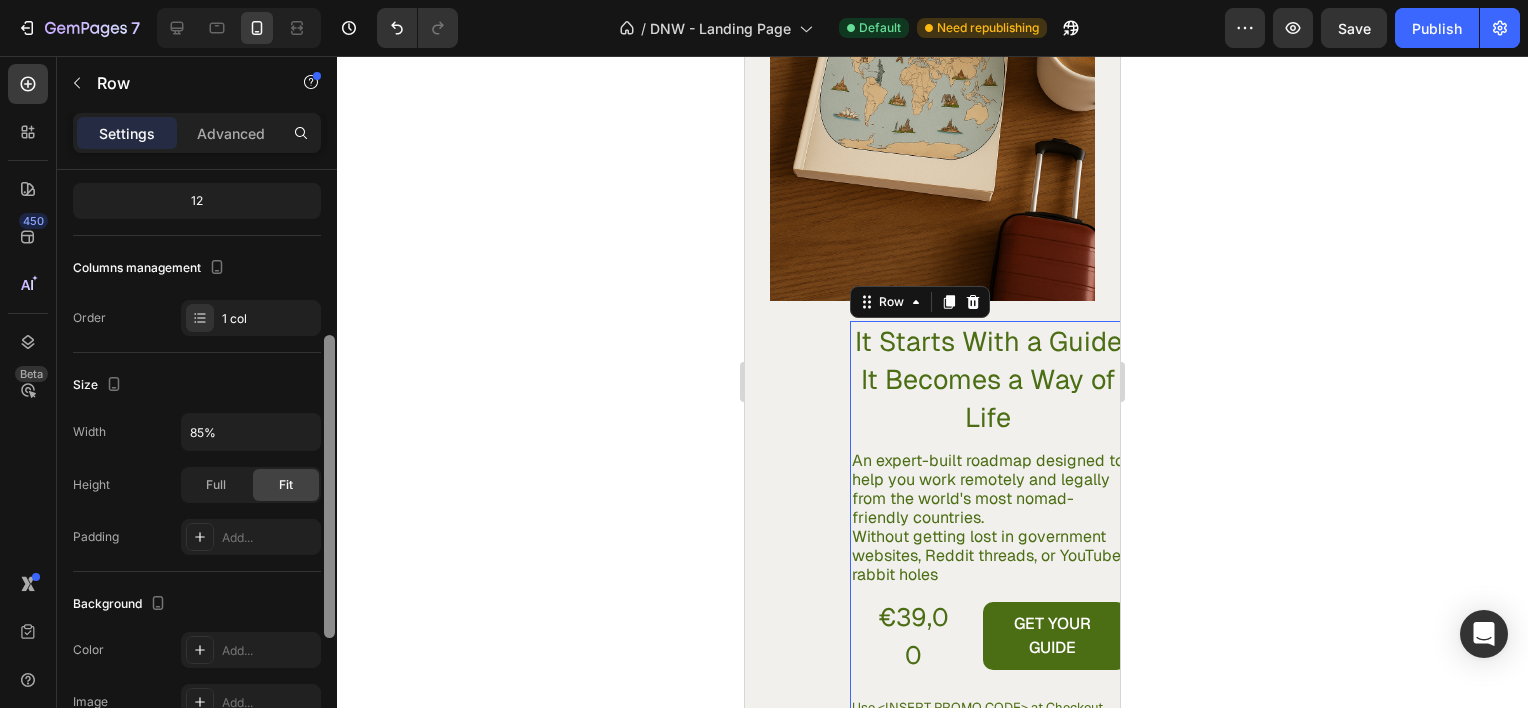 scroll, scrollTop: 166, scrollLeft: 0, axis: vertical 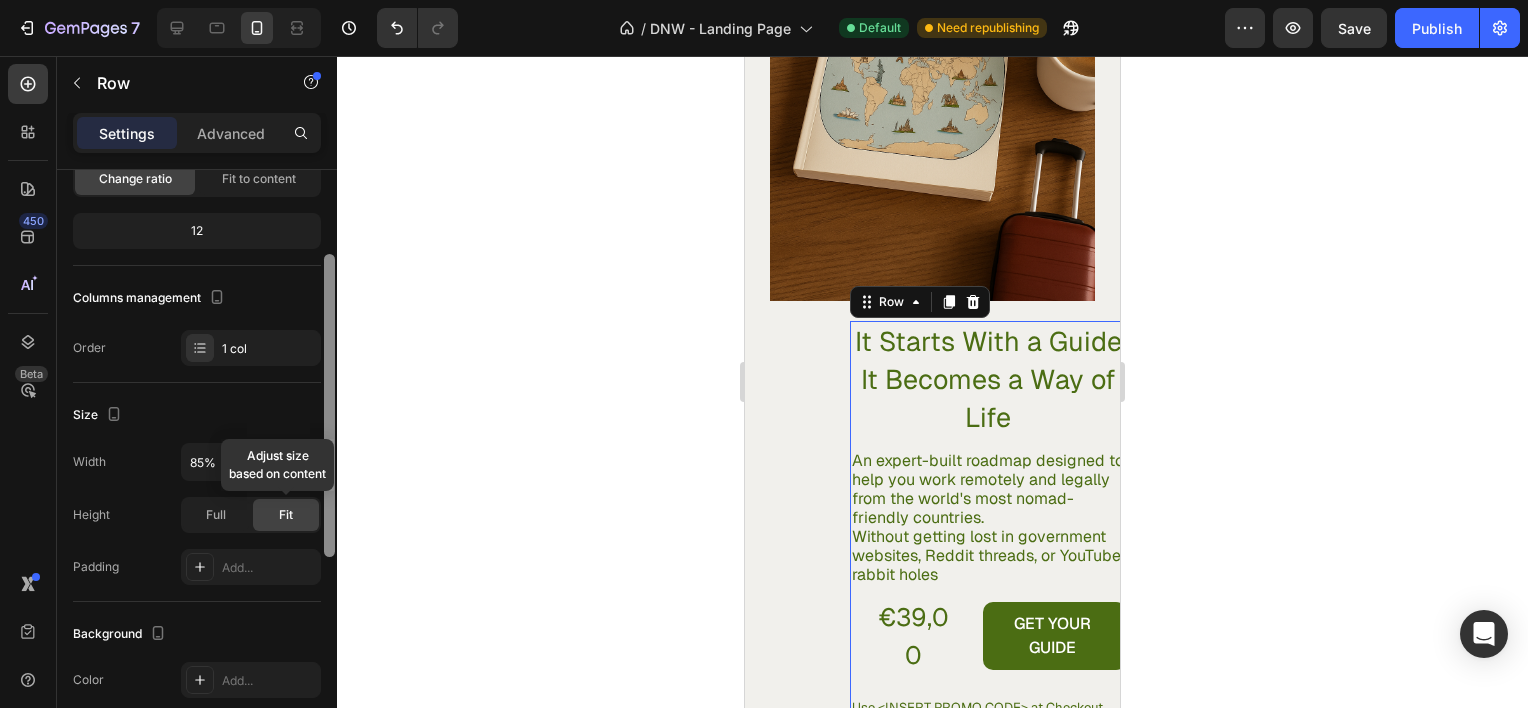 drag, startPoint x: 331, startPoint y: 430, endPoint x: 316, endPoint y: 515, distance: 86.313385 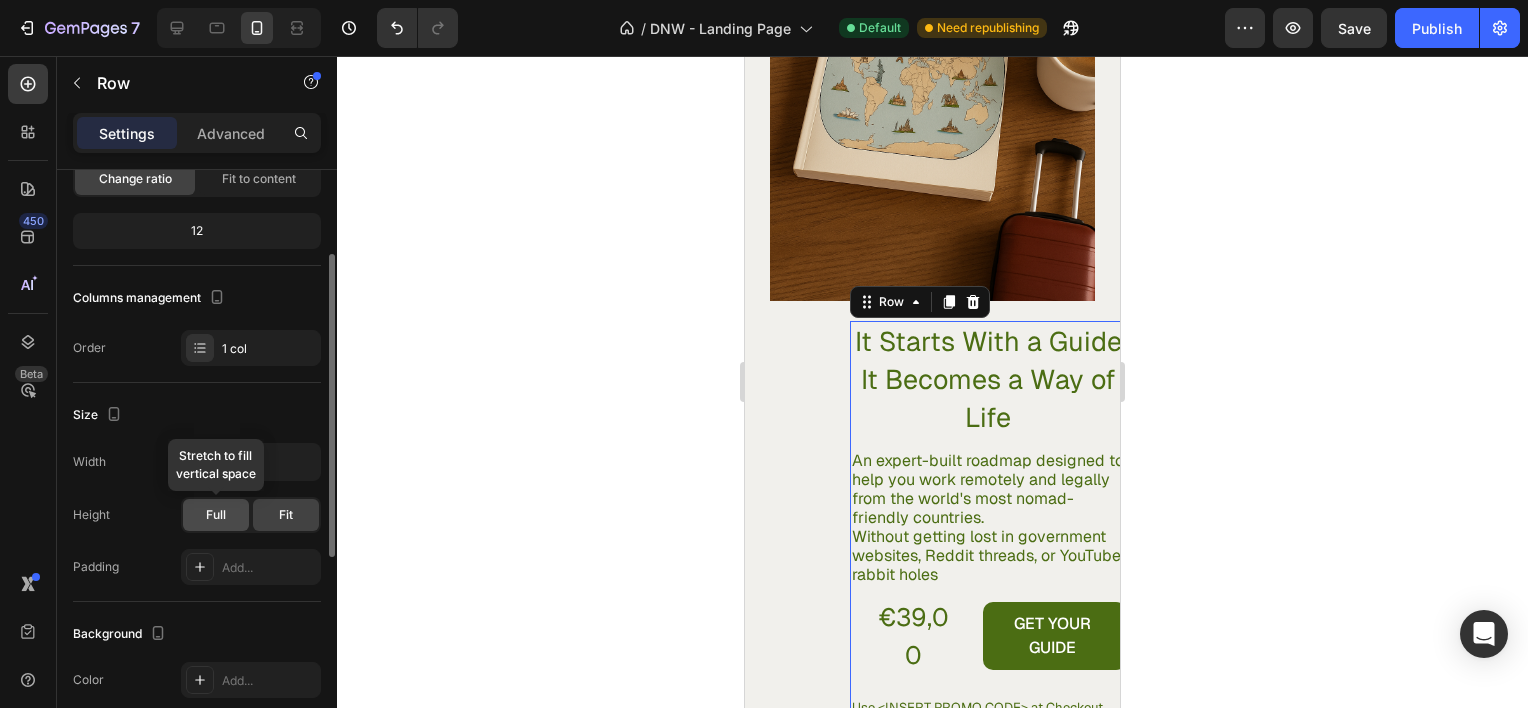 click on "Full" 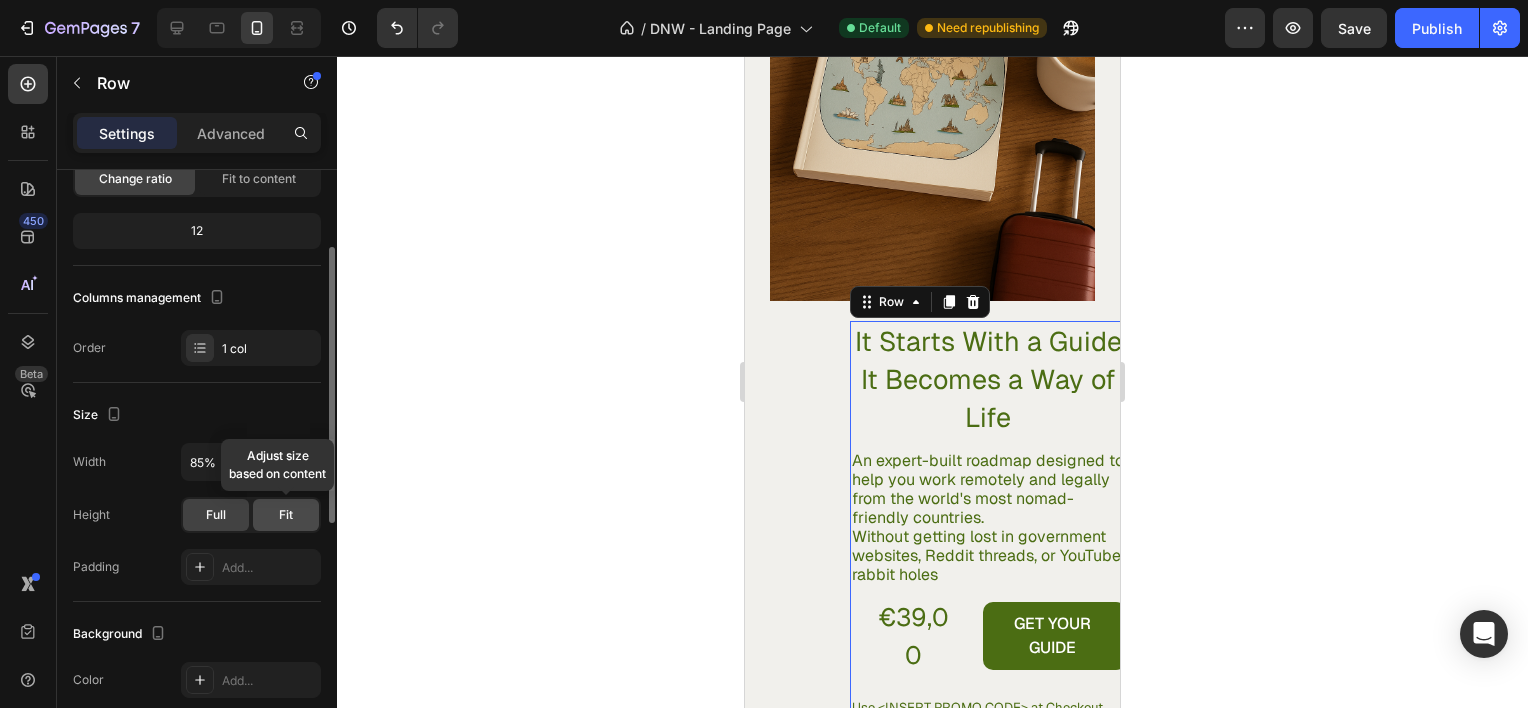 click on "Fit" 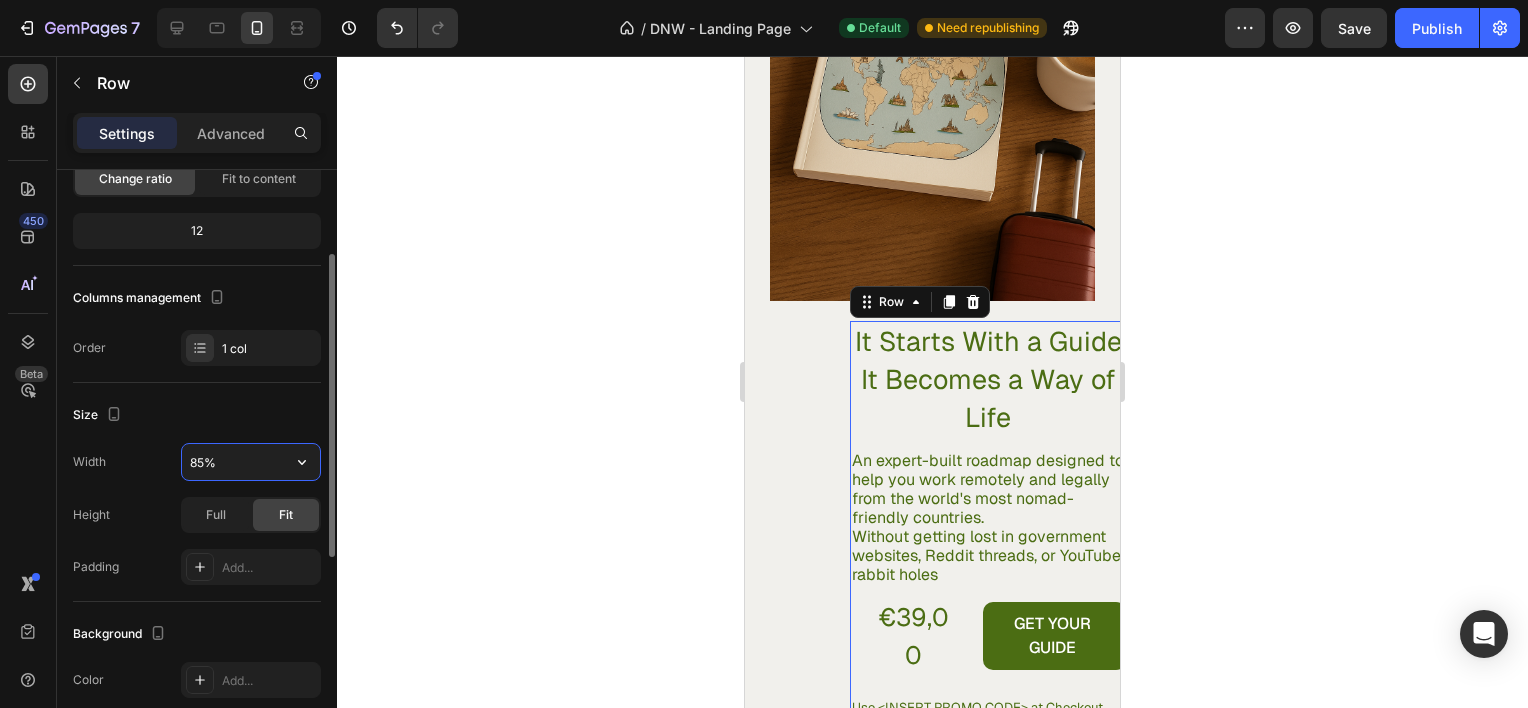 click on "85%" at bounding box center (251, 462) 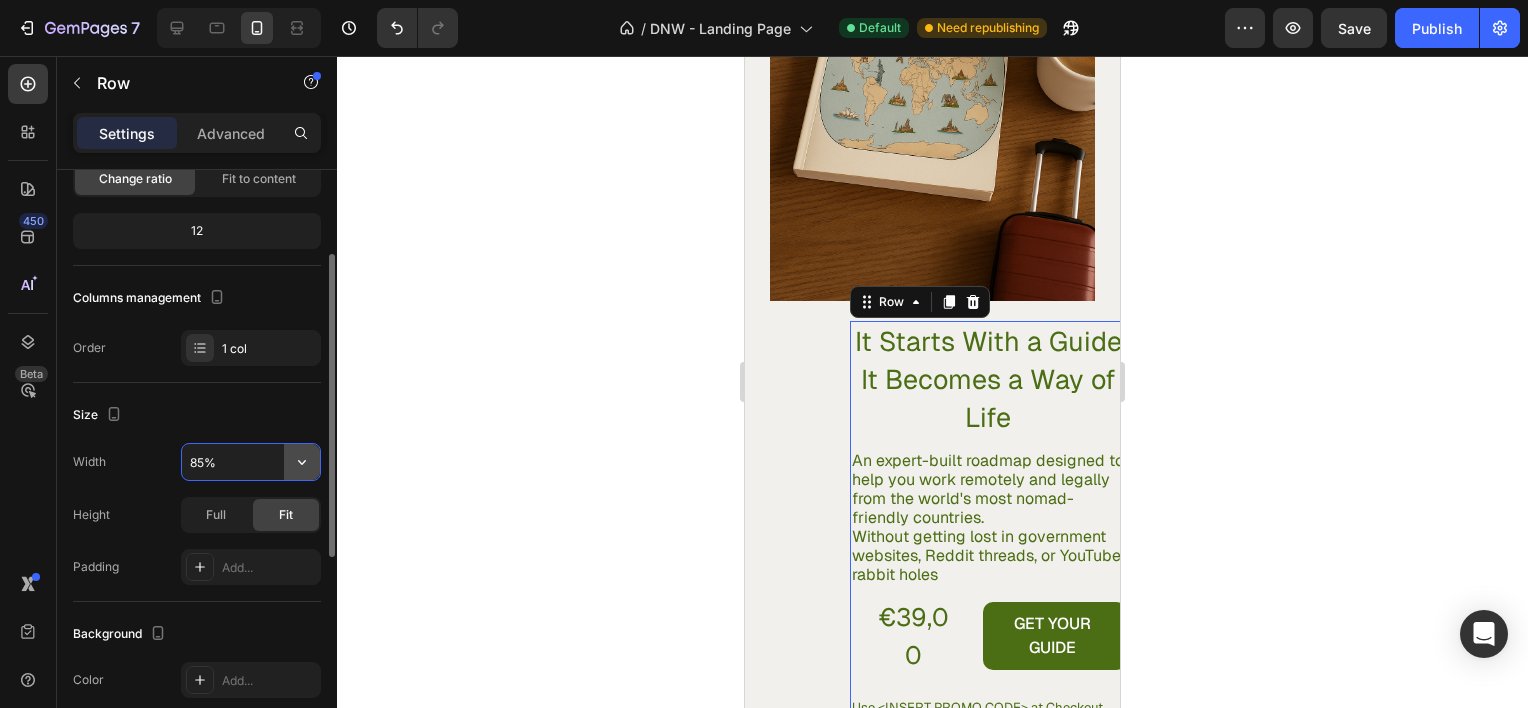 click 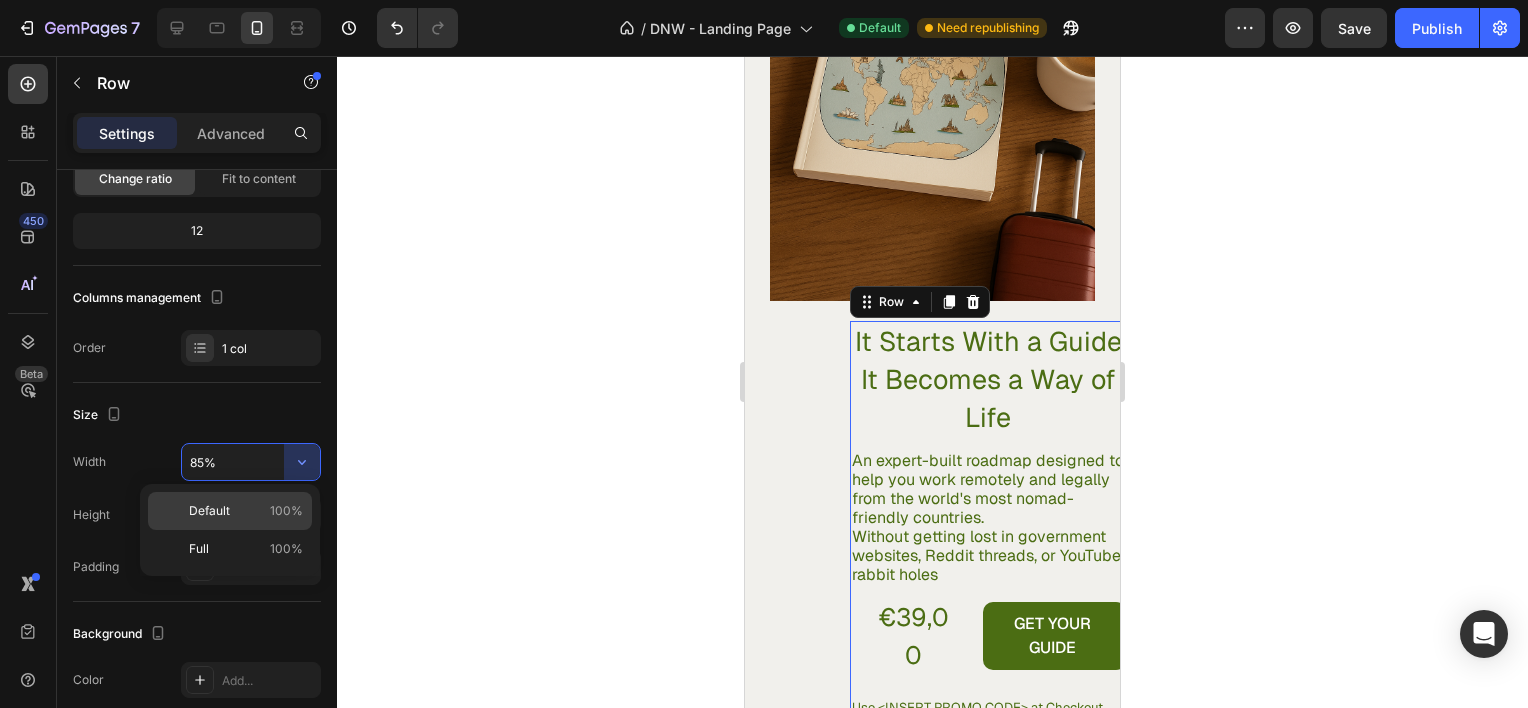 click on "Default 100%" at bounding box center (246, 511) 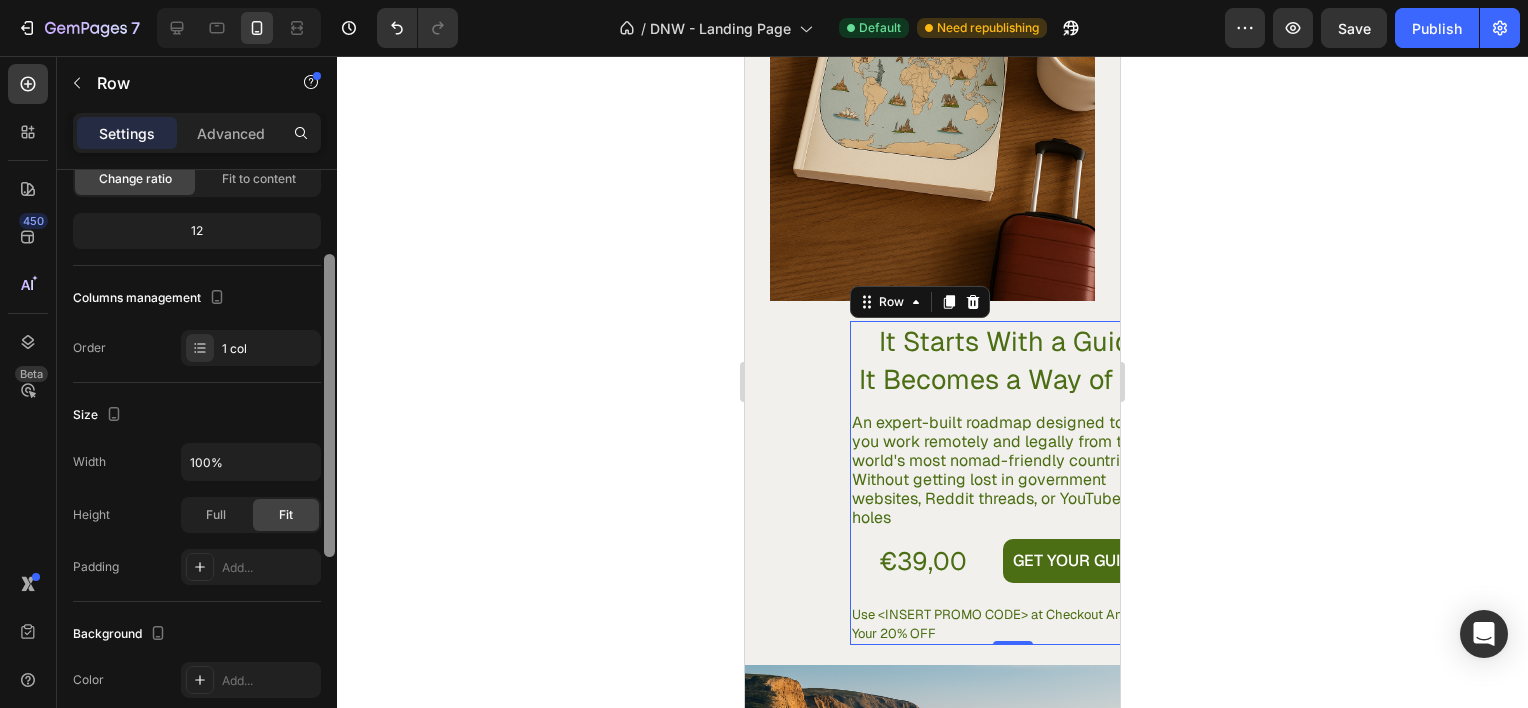 scroll, scrollTop: 571, scrollLeft: 0, axis: vertical 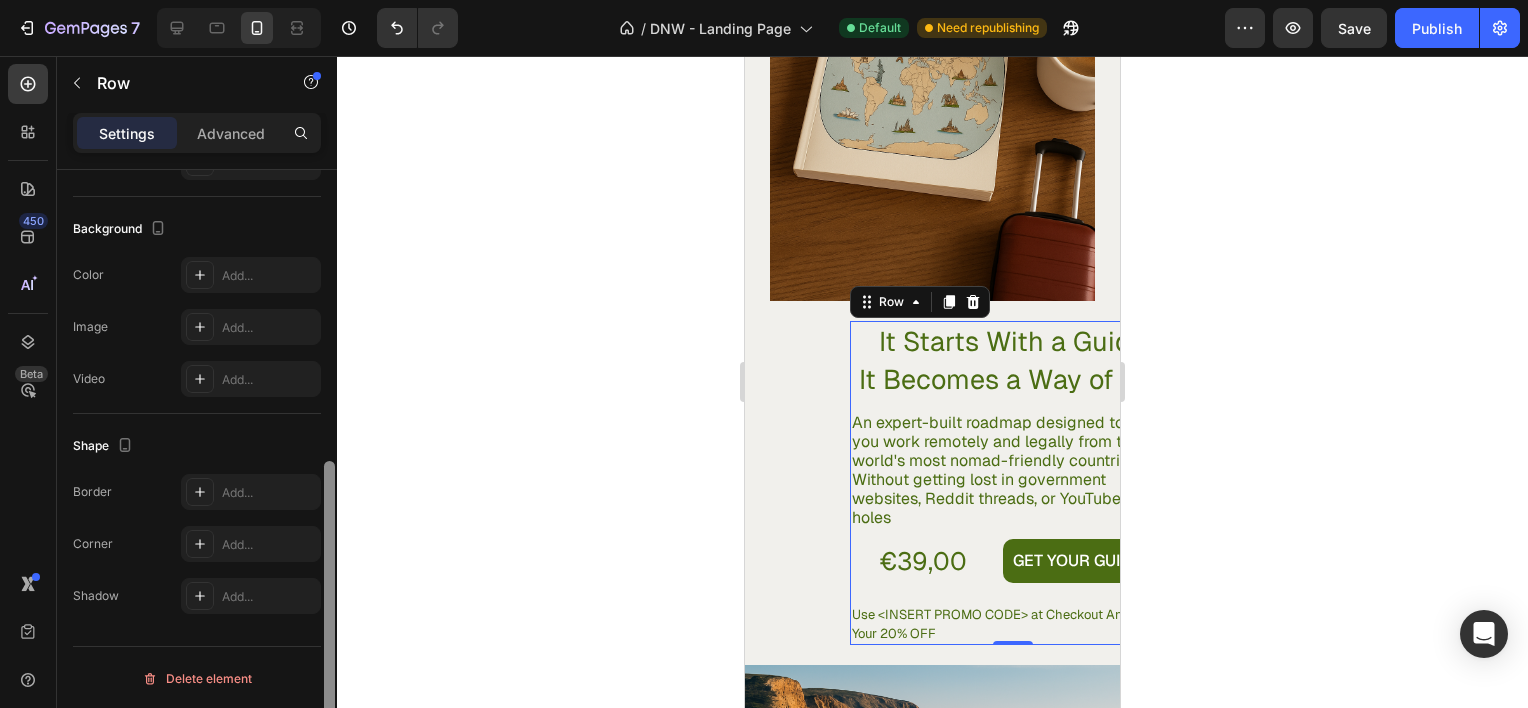 click at bounding box center [329, 467] 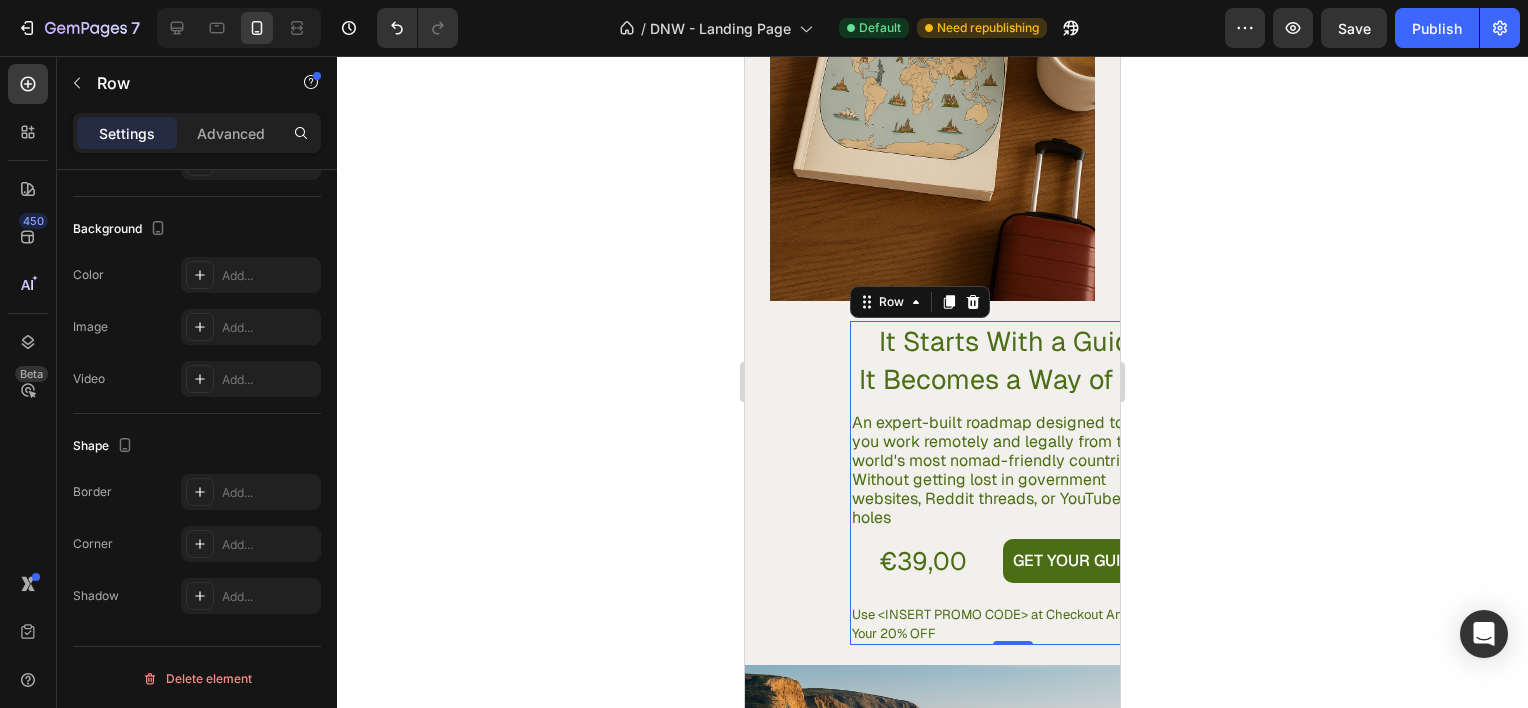 scroll, scrollTop: 0, scrollLeft: 0, axis: both 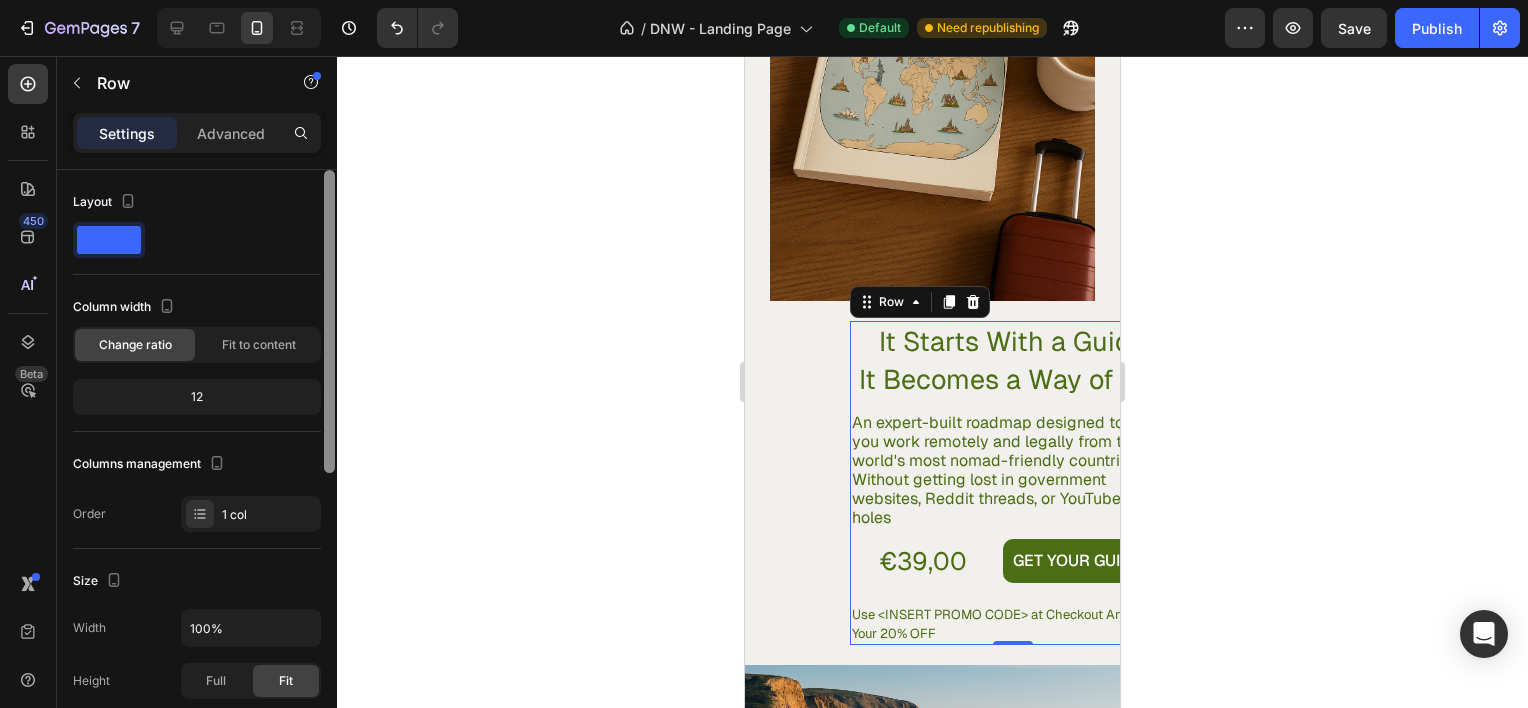 click at bounding box center (329, 467) 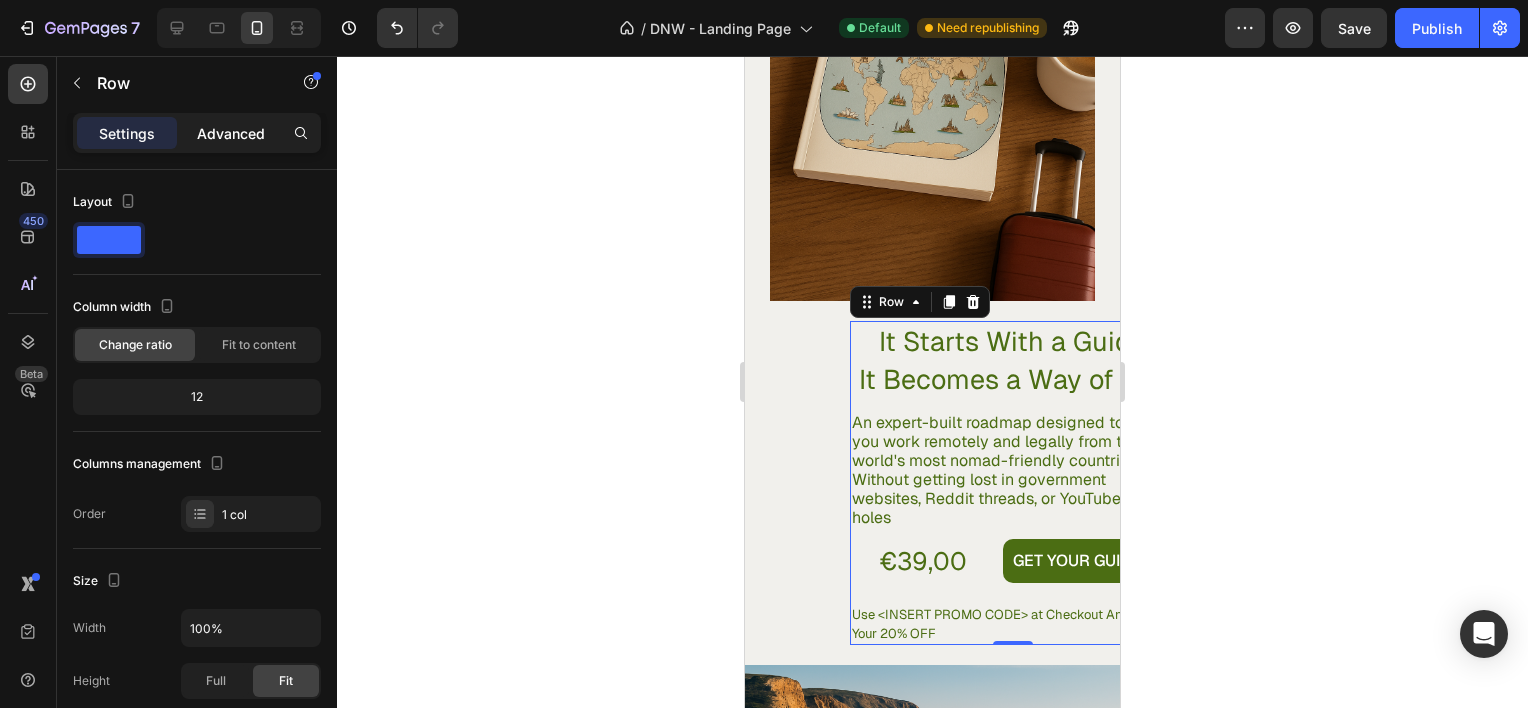 click on "Advanced" at bounding box center (231, 133) 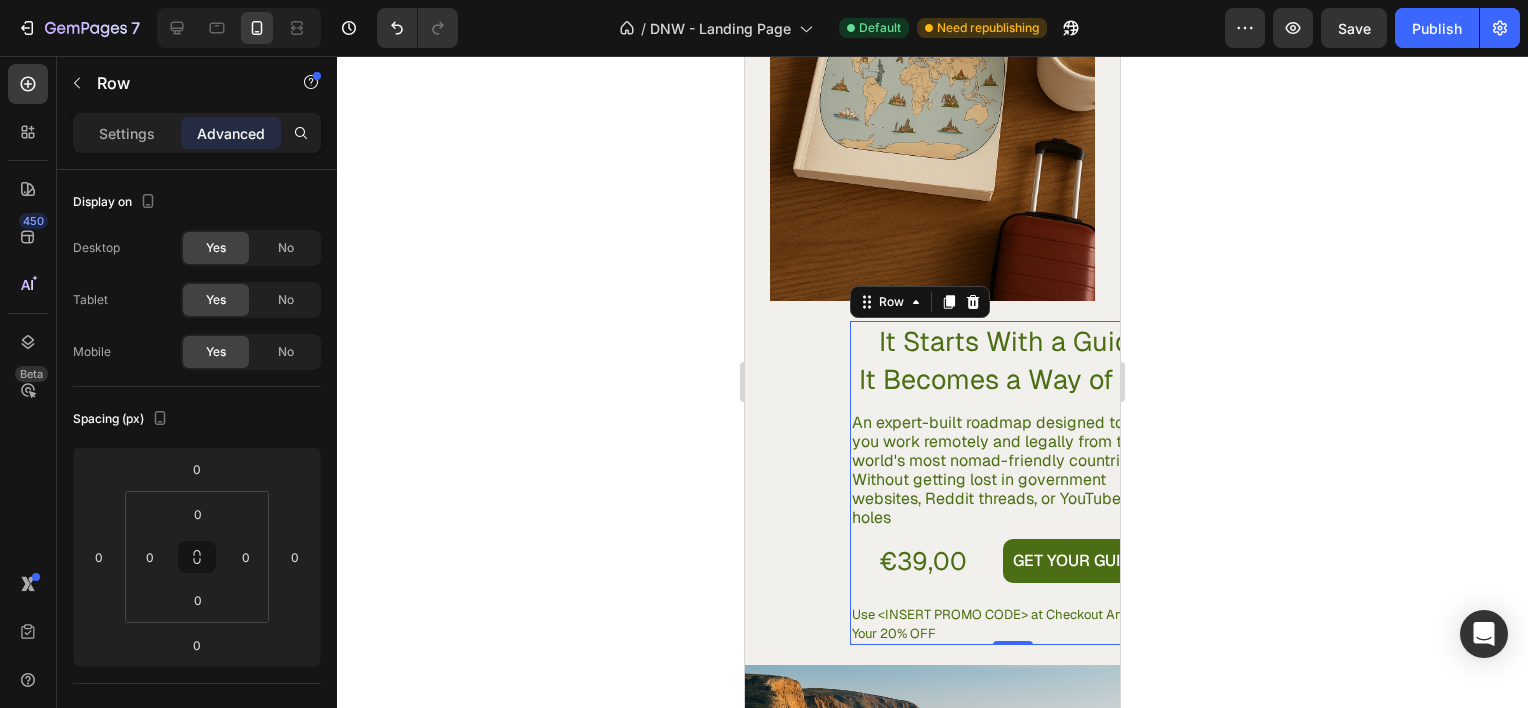 scroll, scrollTop: 595, scrollLeft: 0, axis: vertical 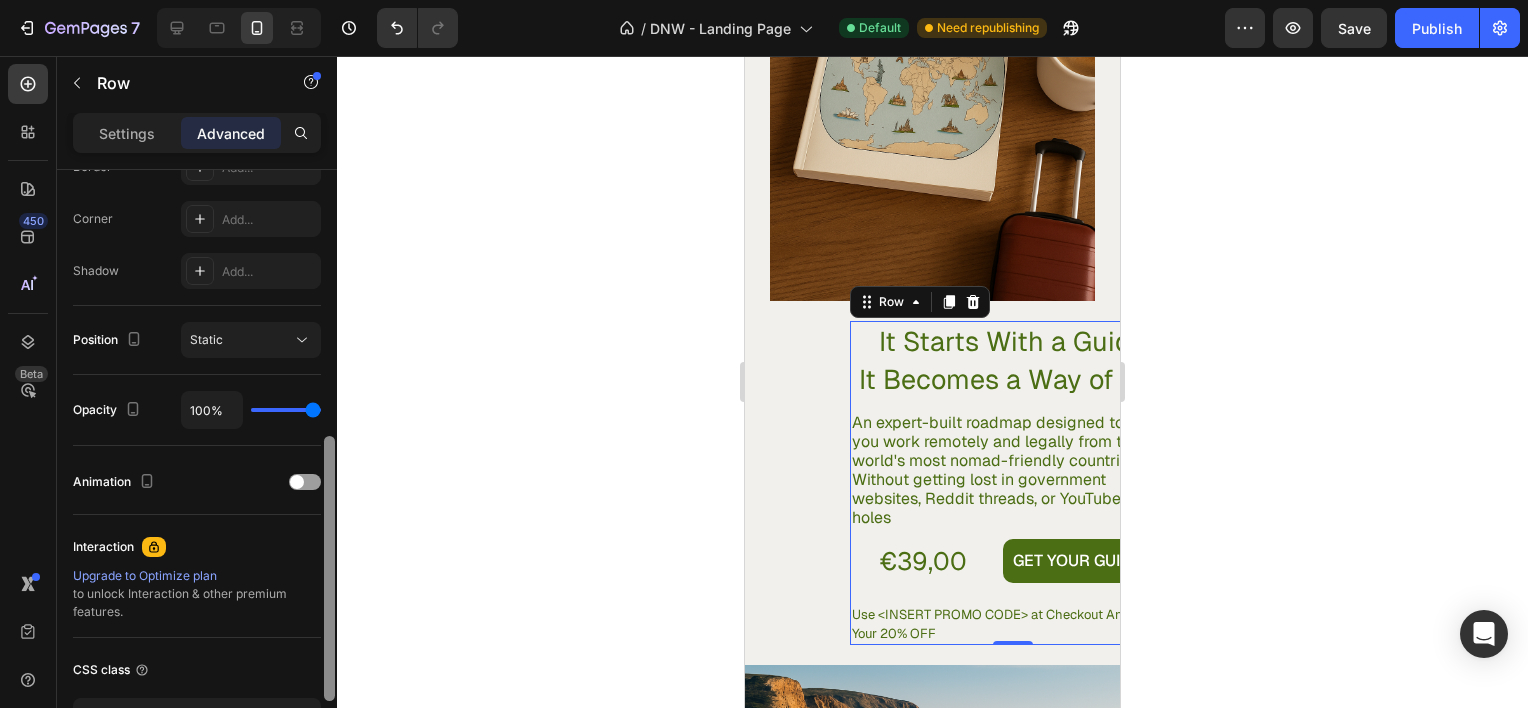 click at bounding box center (329, 467) 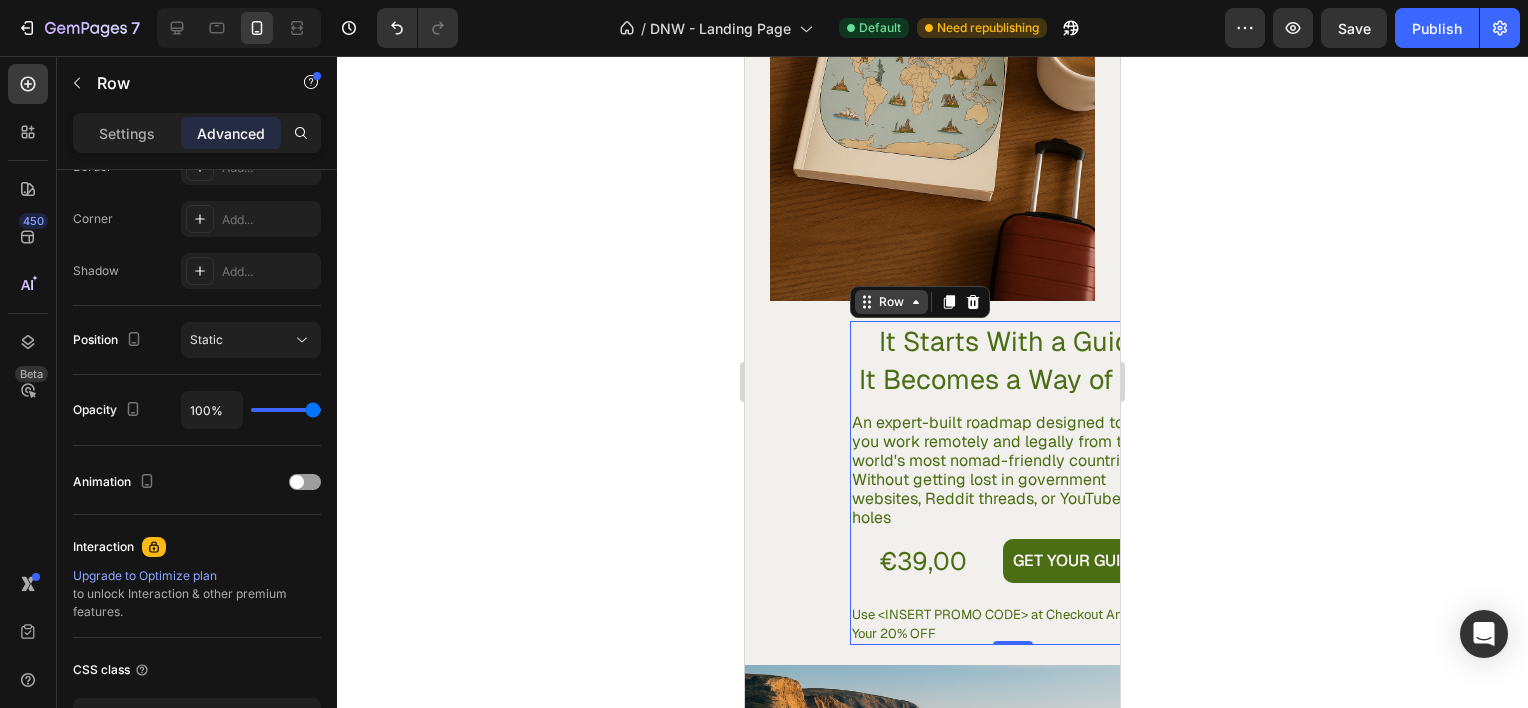 click on "Row" at bounding box center (891, 302) 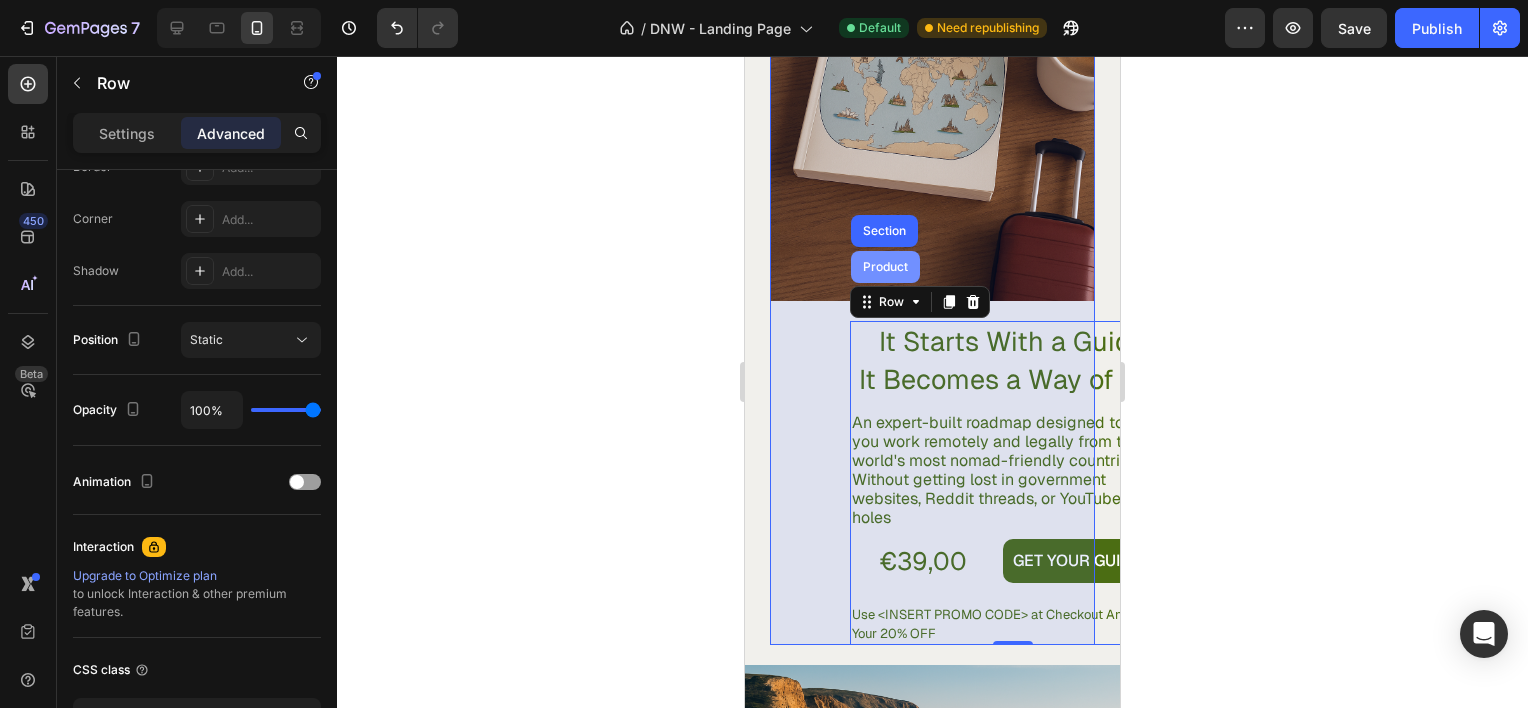 click on "Product" at bounding box center [885, 267] 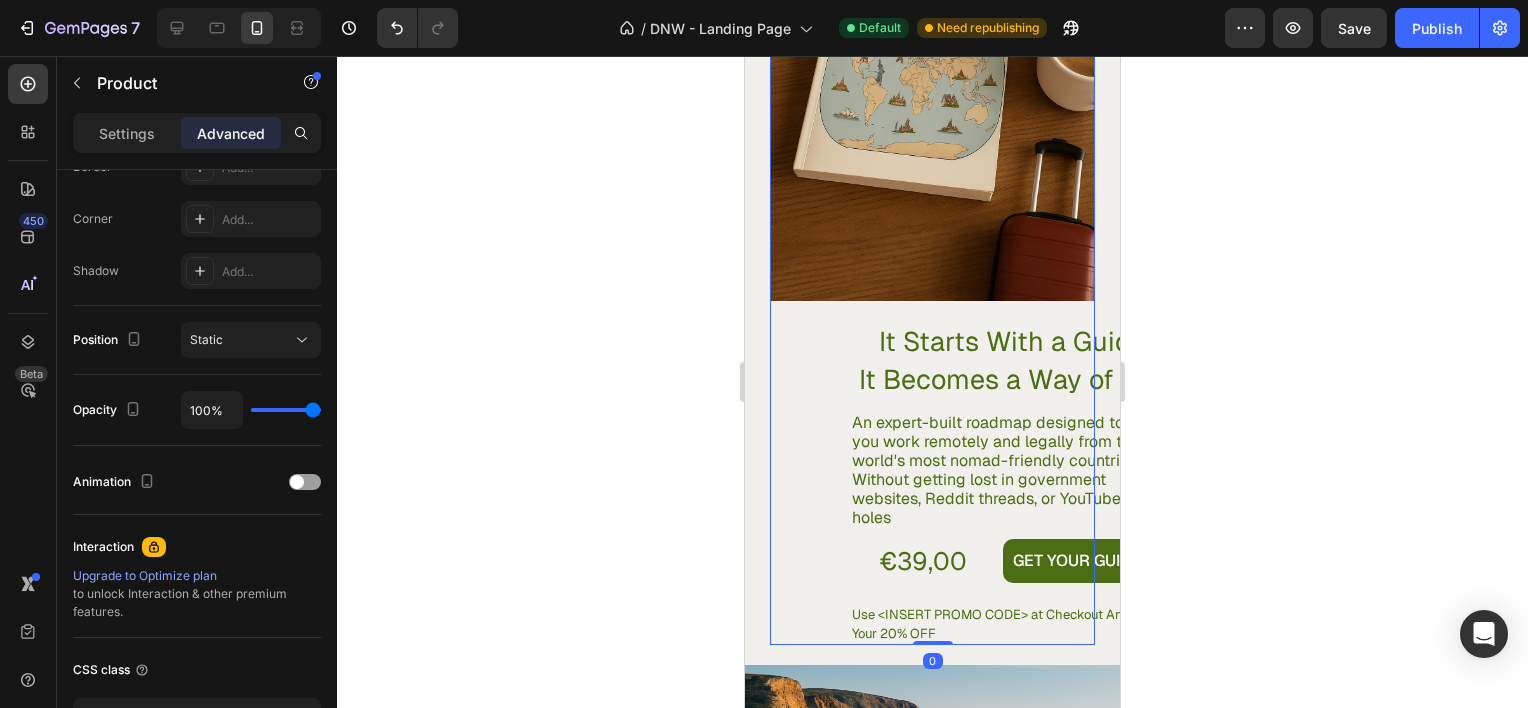 scroll, scrollTop: 0, scrollLeft: 0, axis: both 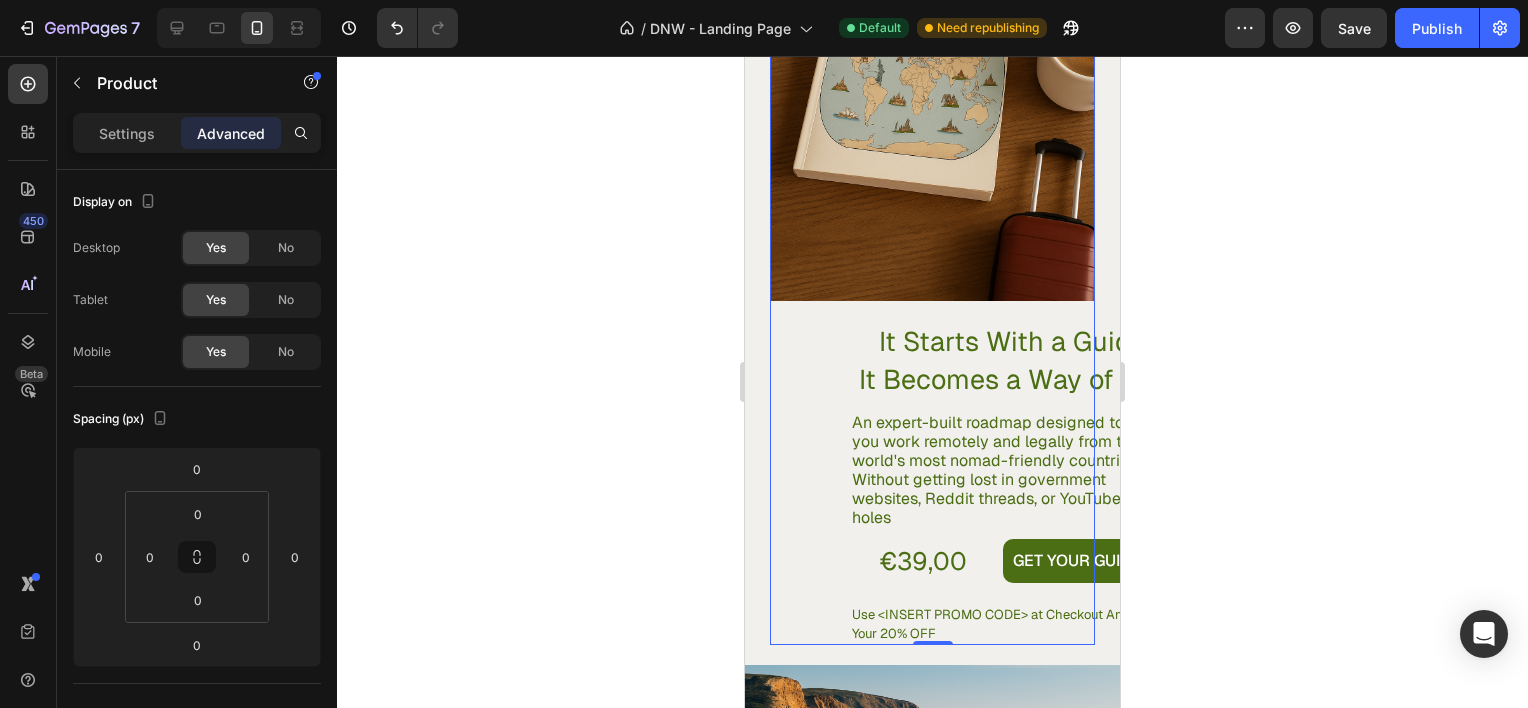 click on "Settings Advanced" at bounding box center [197, 133] 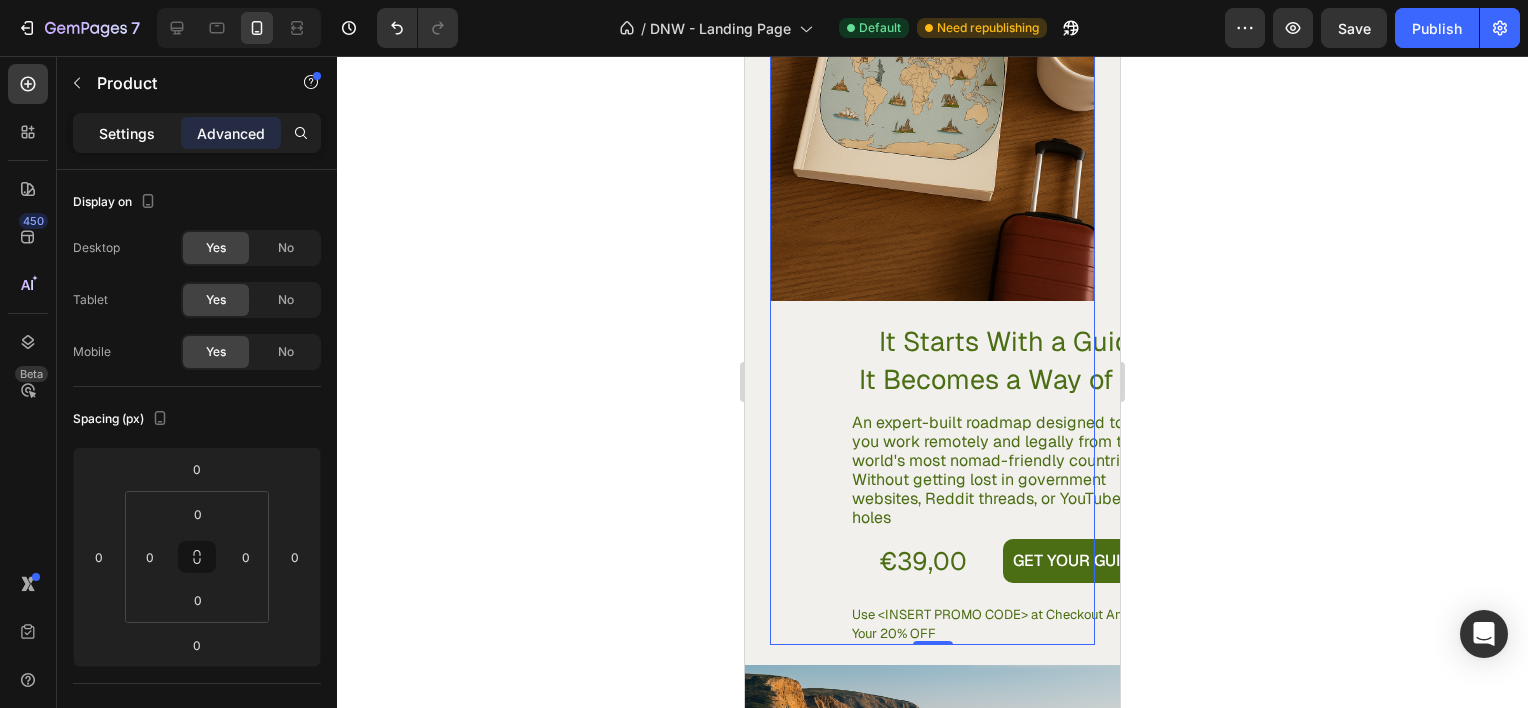 click on "Settings" at bounding box center (127, 133) 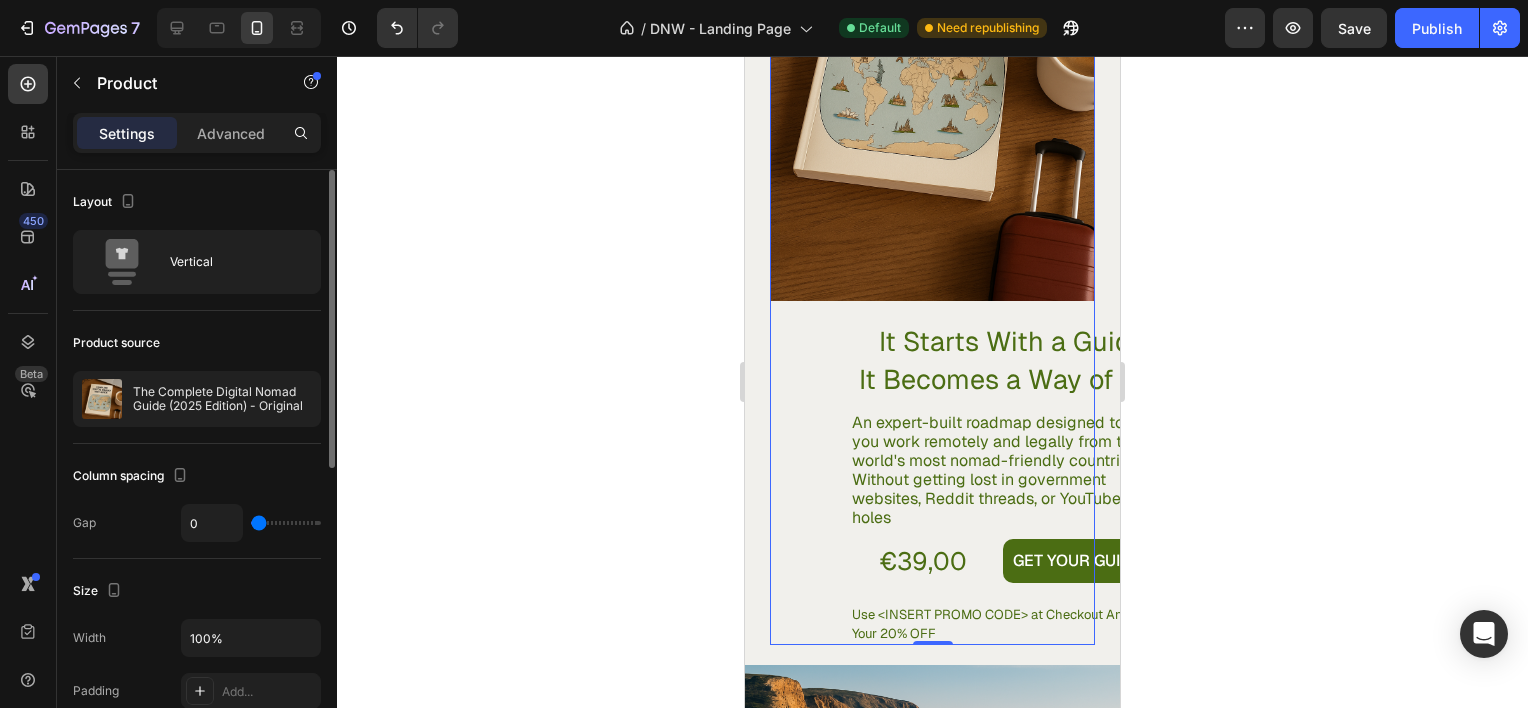 type on "28" 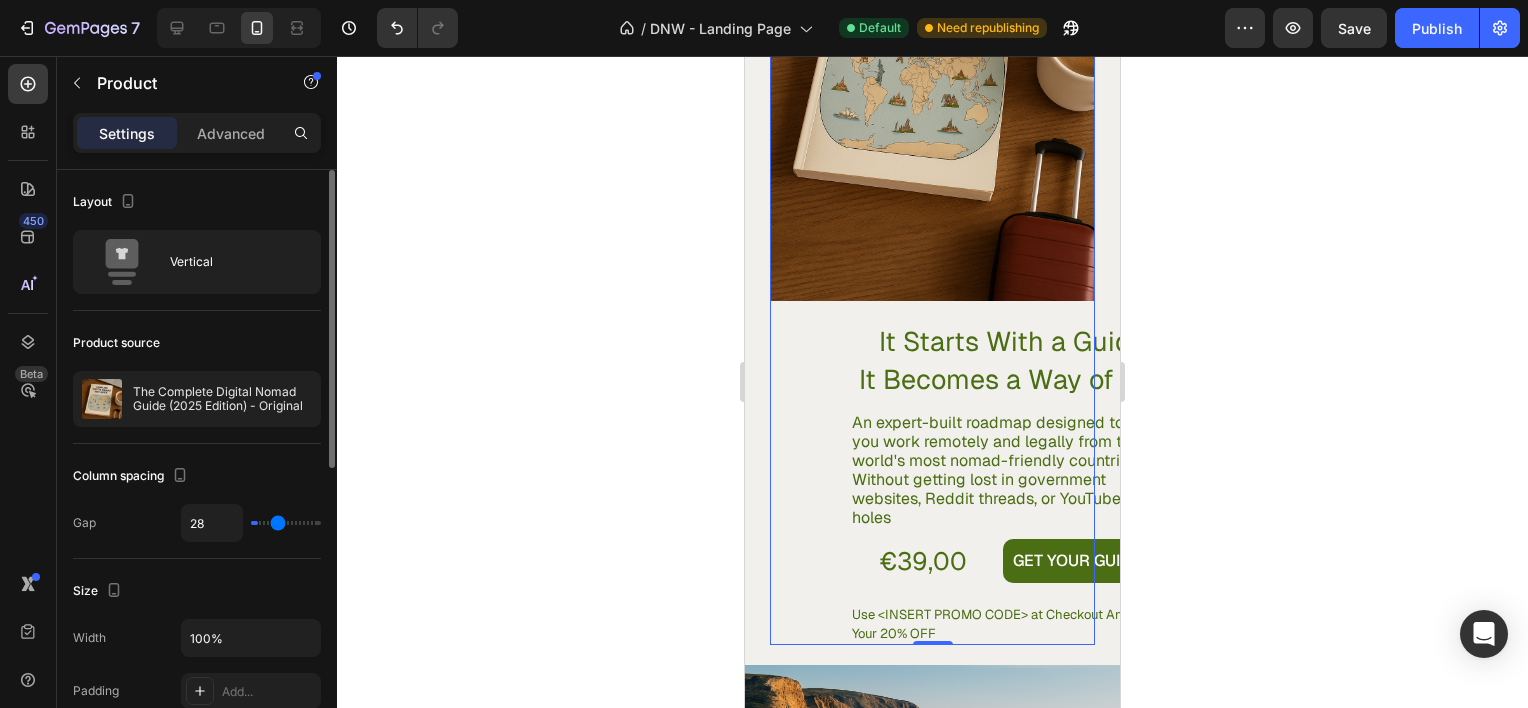 drag, startPoint x: 262, startPoint y: 521, endPoint x: 288, endPoint y: 521, distance: 26 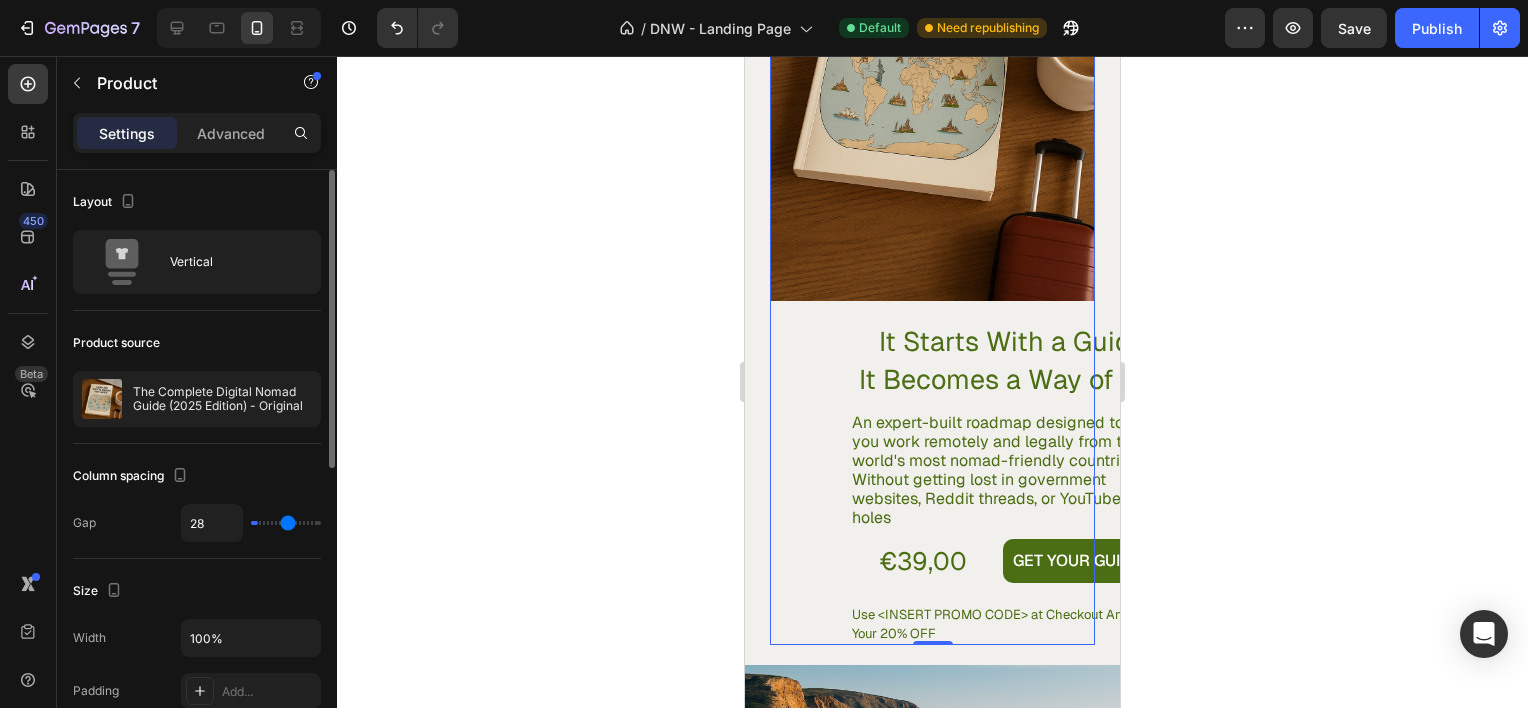 click at bounding box center [286, 523] 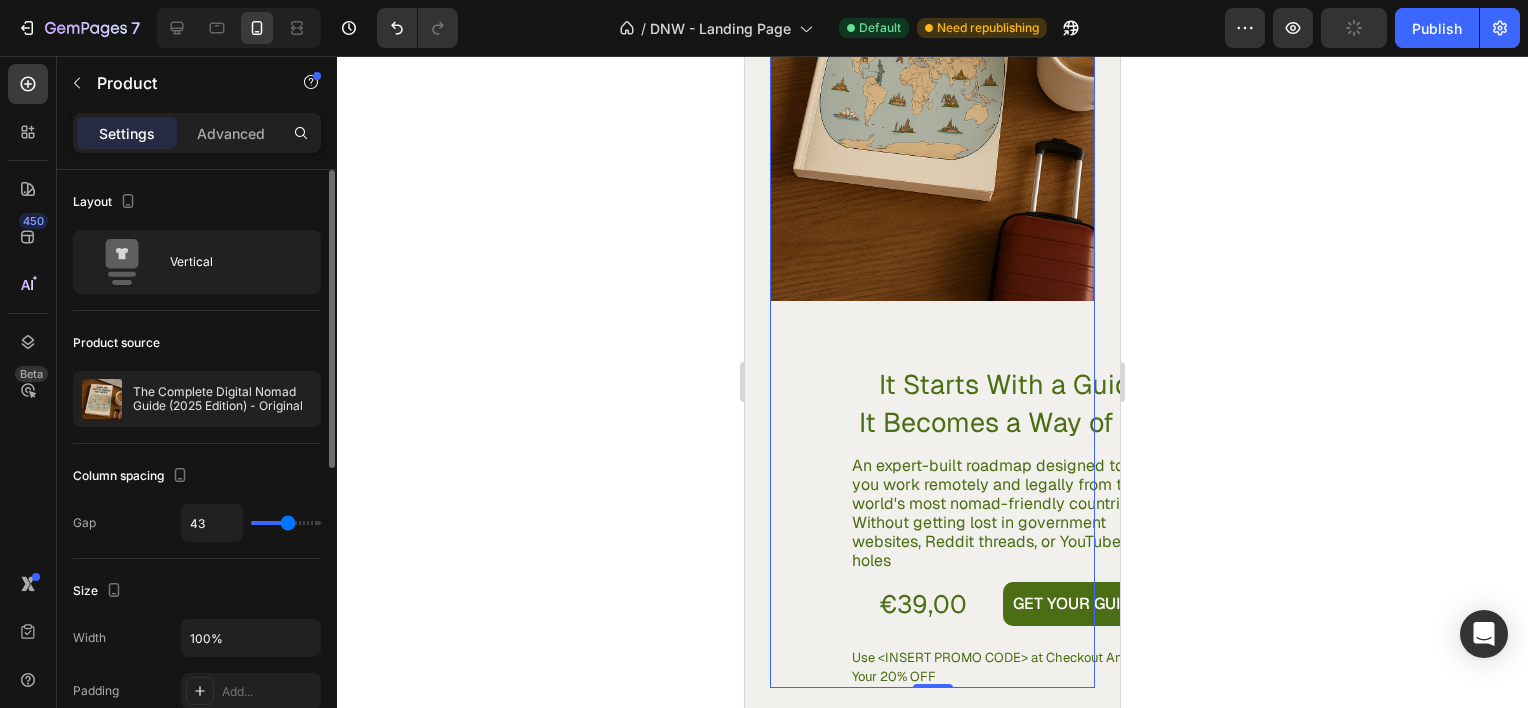 scroll, scrollTop: 3568, scrollLeft: 0, axis: vertical 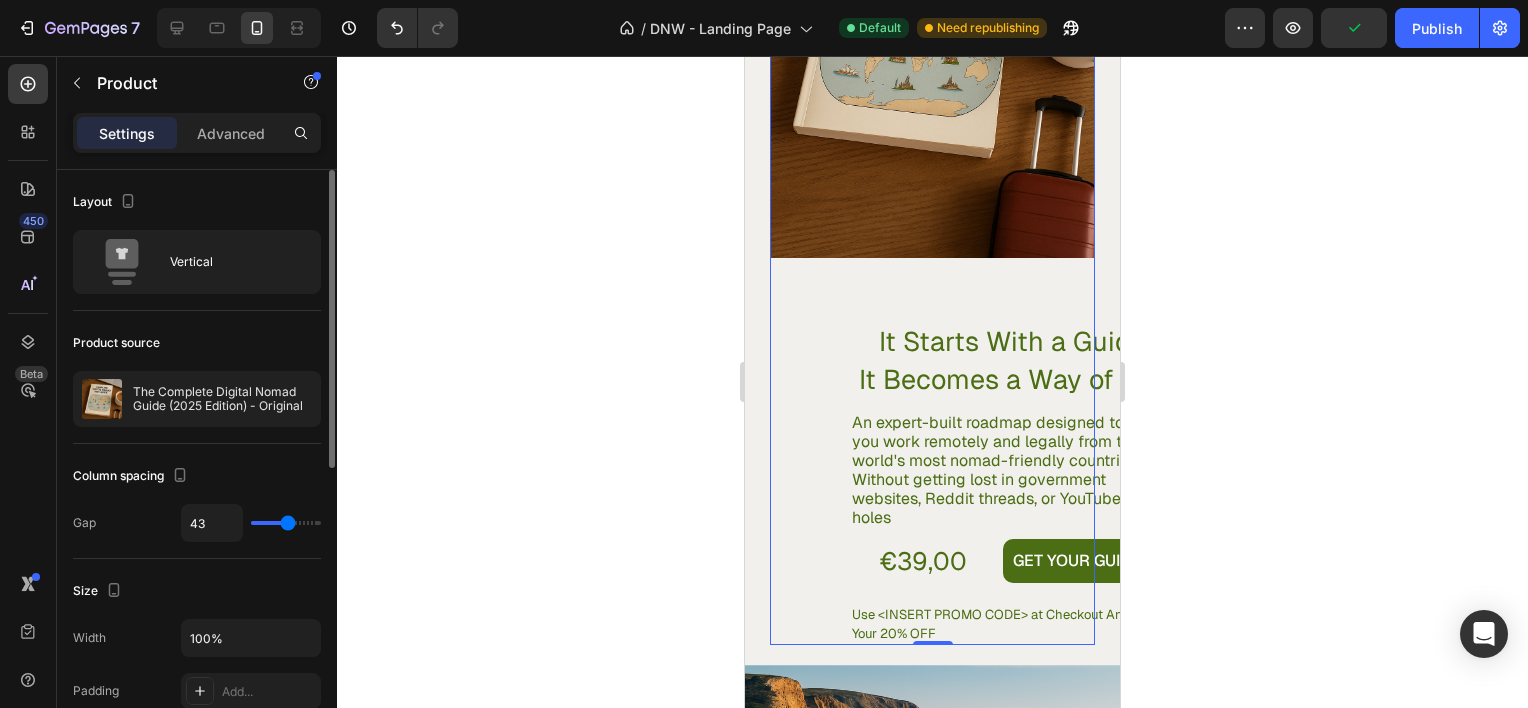 type on "0" 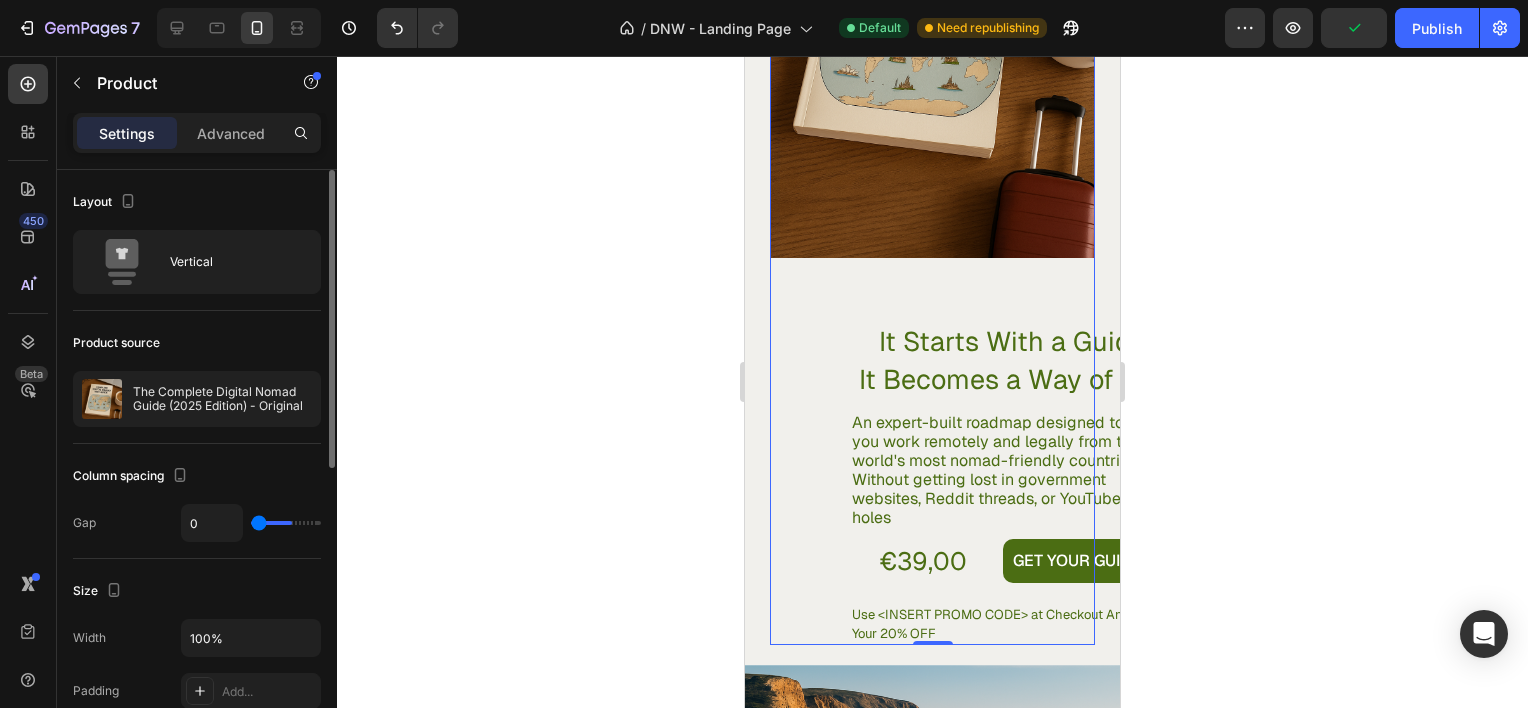 scroll, scrollTop: 3525, scrollLeft: 0, axis: vertical 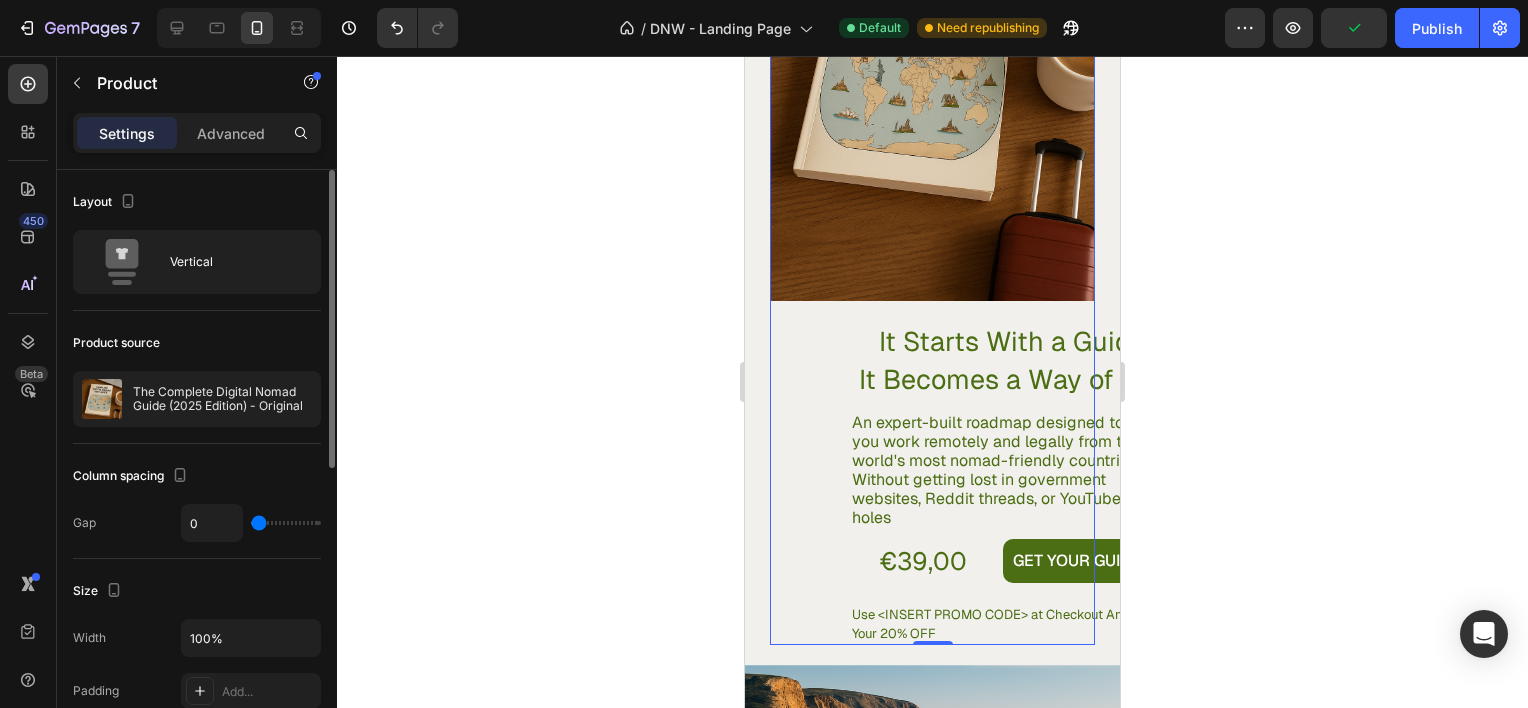drag, startPoint x: 288, startPoint y: 521, endPoint x: 246, endPoint y: 517, distance: 42.190044 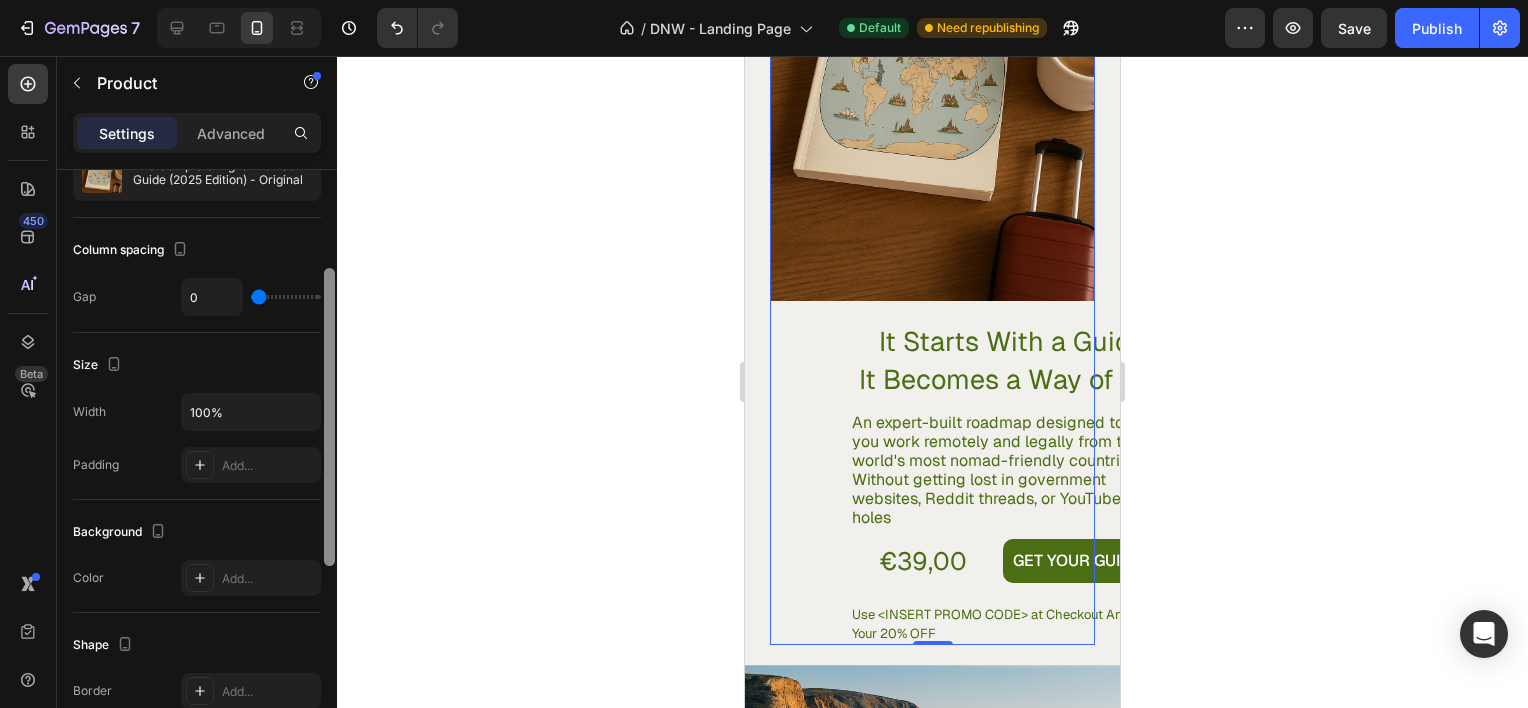 scroll, scrollTop: 268, scrollLeft: 0, axis: vertical 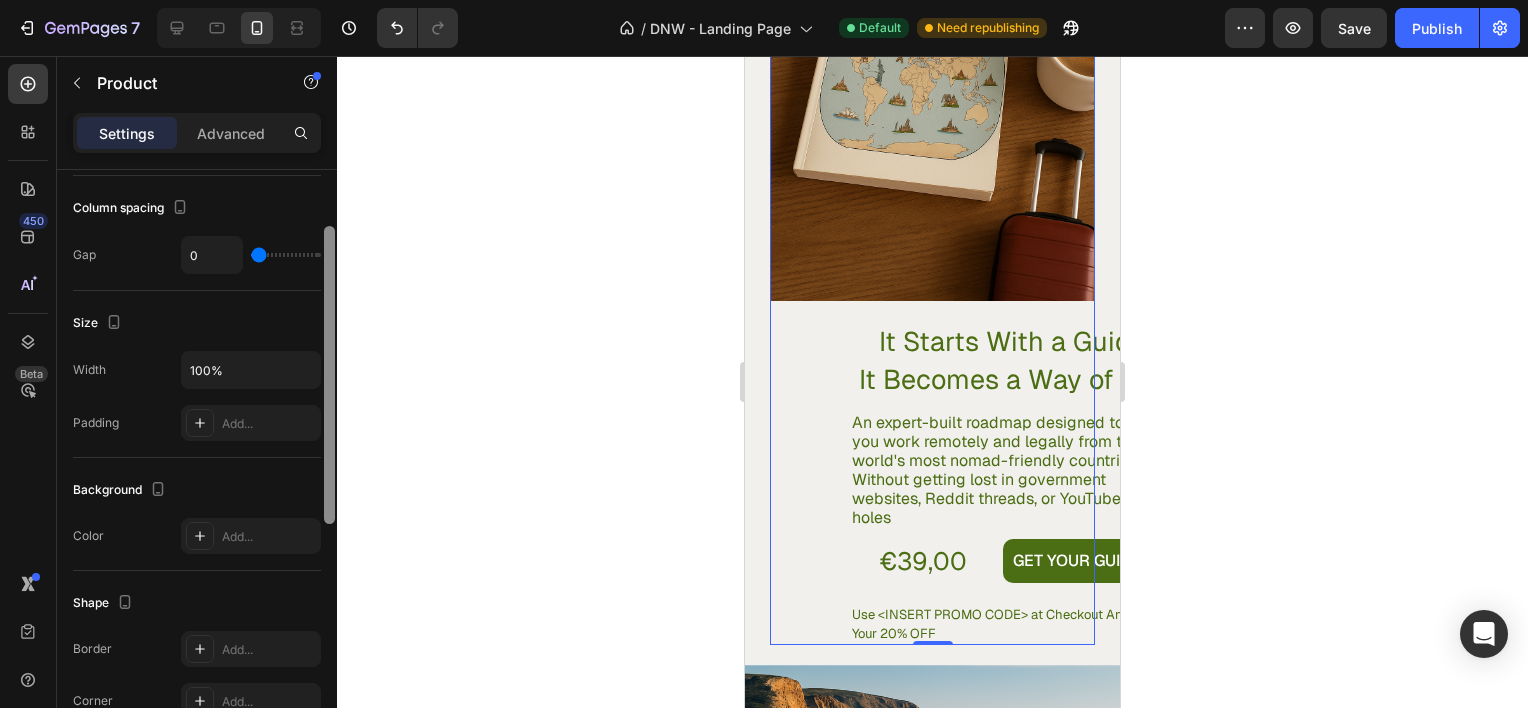 drag, startPoint x: 330, startPoint y: 425, endPoint x: 312, endPoint y: 560, distance: 136.19472 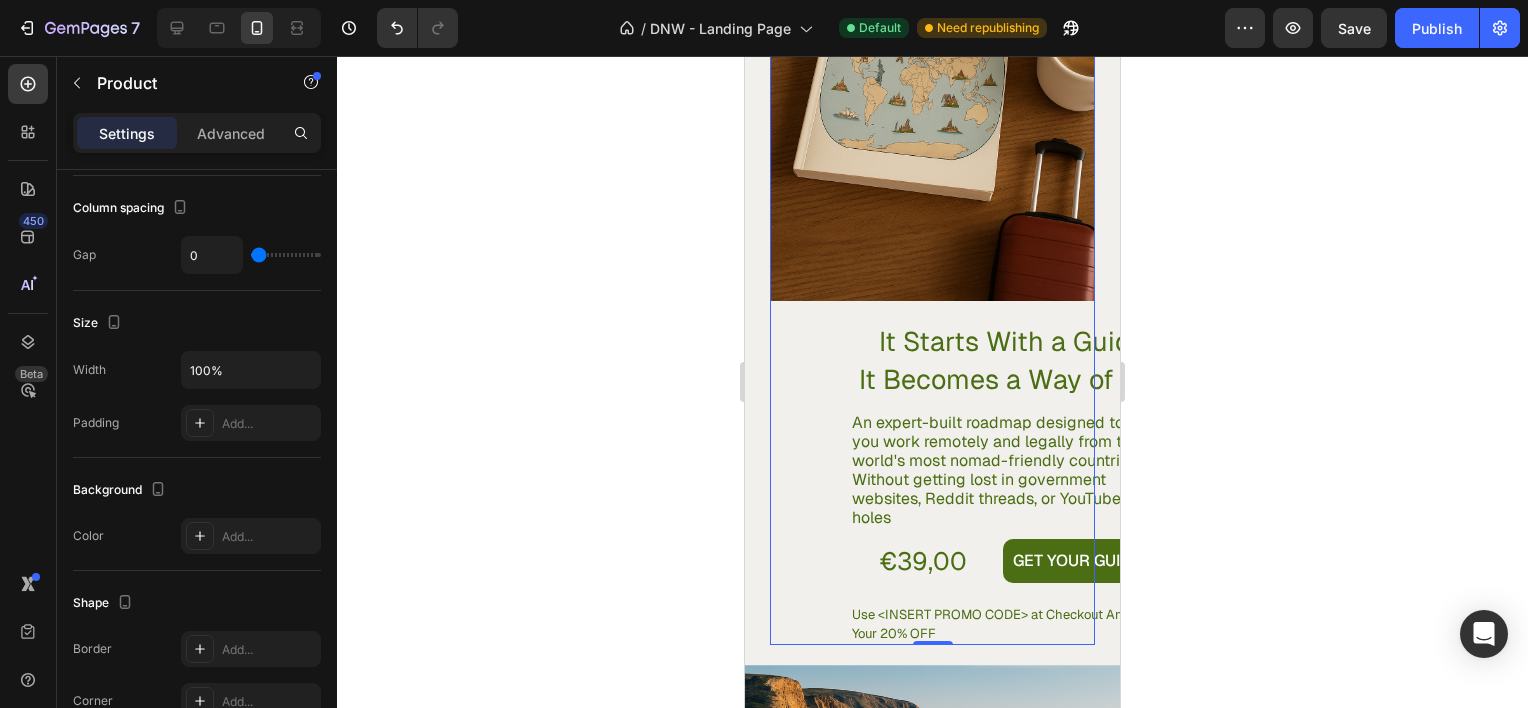 scroll, scrollTop: 589, scrollLeft: 0, axis: vertical 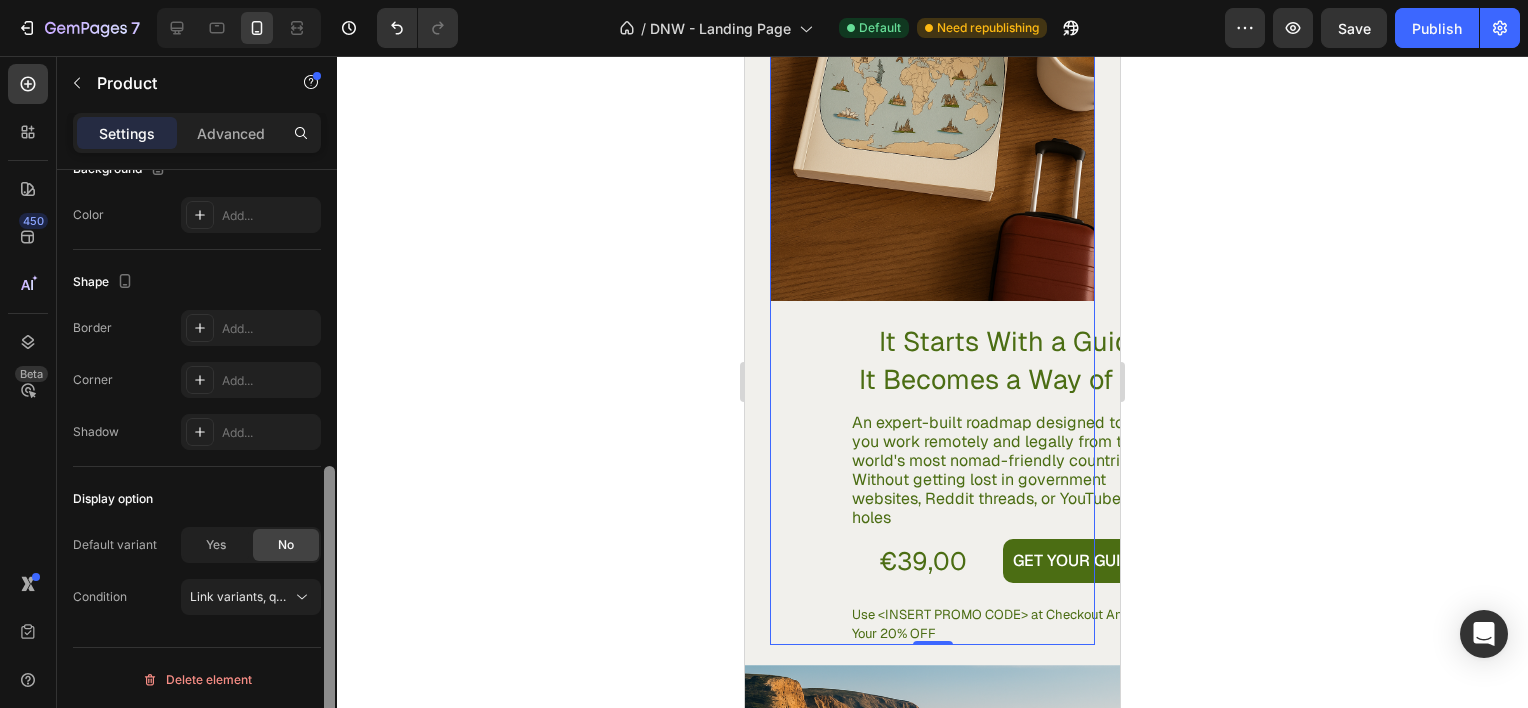 click at bounding box center [329, 467] 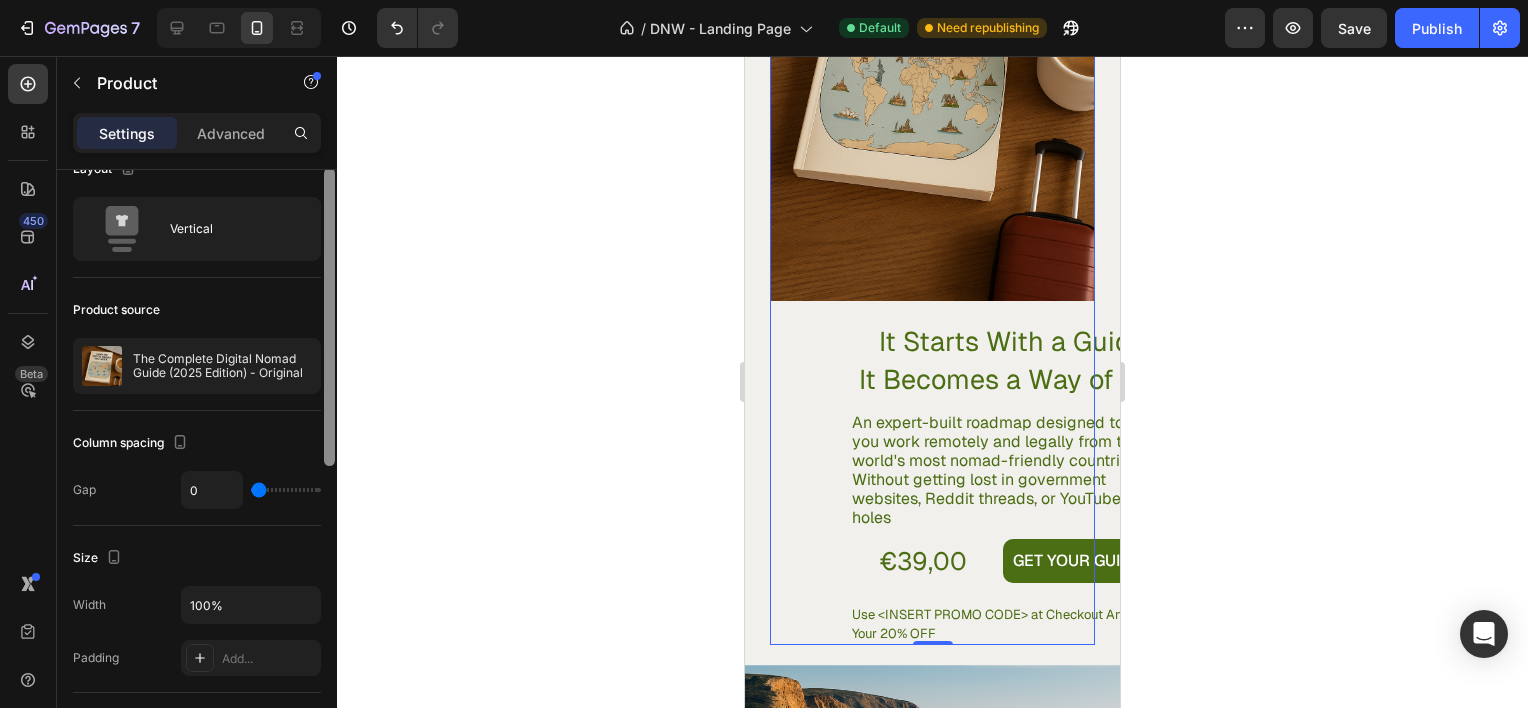 scroll, scrollTop: 0, scrollLeft: 0, axis: both 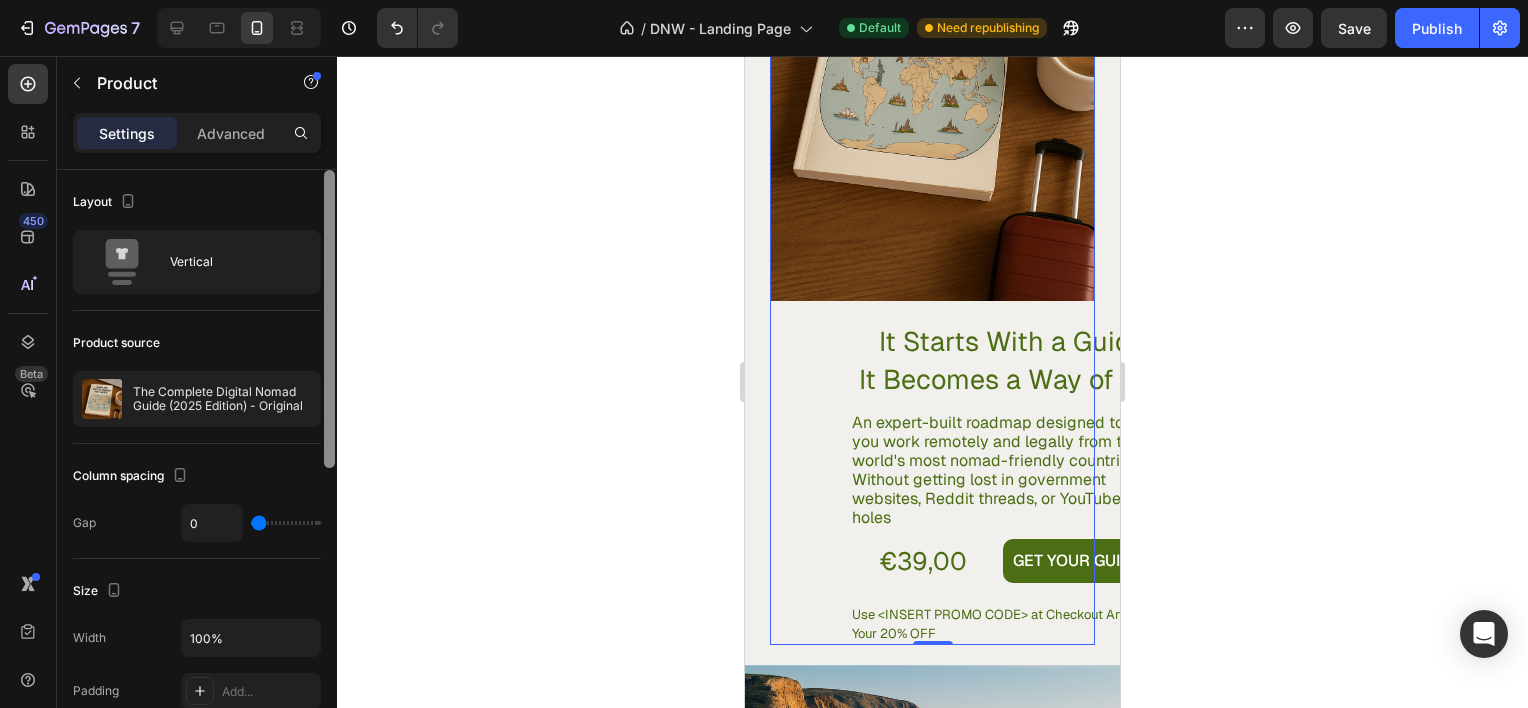 drag, startPoint x: 332, startPoint y: 614, endPoint x: 354, endPoint y: 264, distance: 350.69073 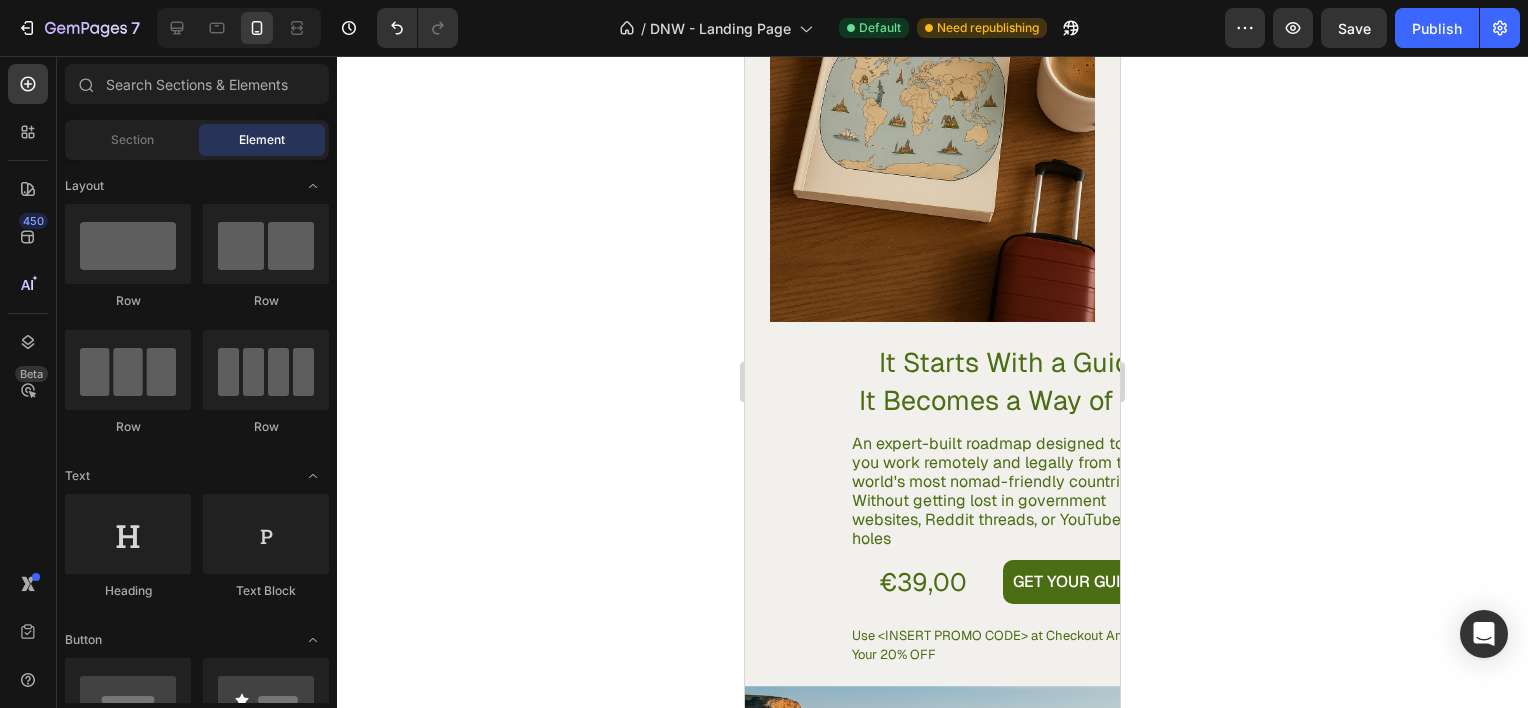 scroll, scrollTop: 3605, scrollLeft: 0, axis: vertical 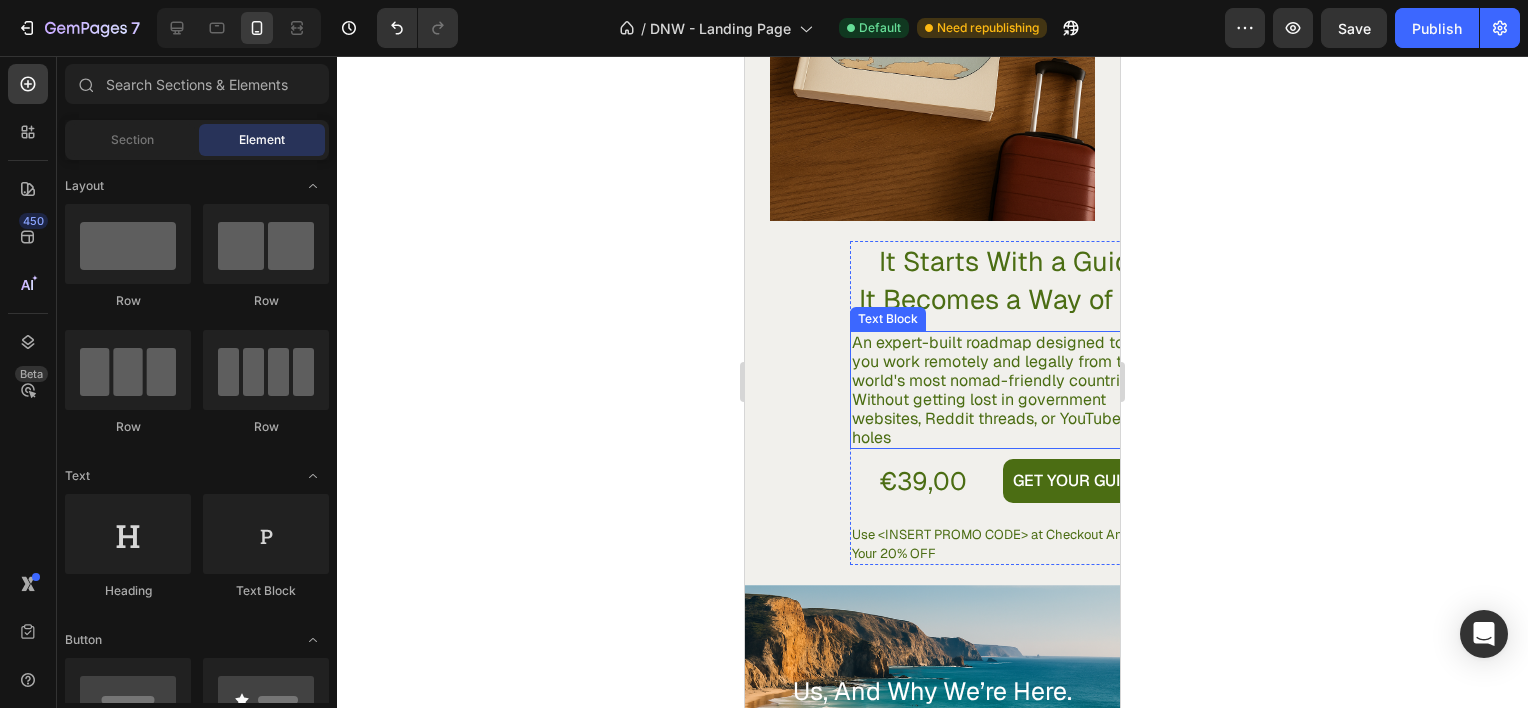 click on "It Starts With a Guide It Becomes a Way of Life" at bounding box center [1012, 281] 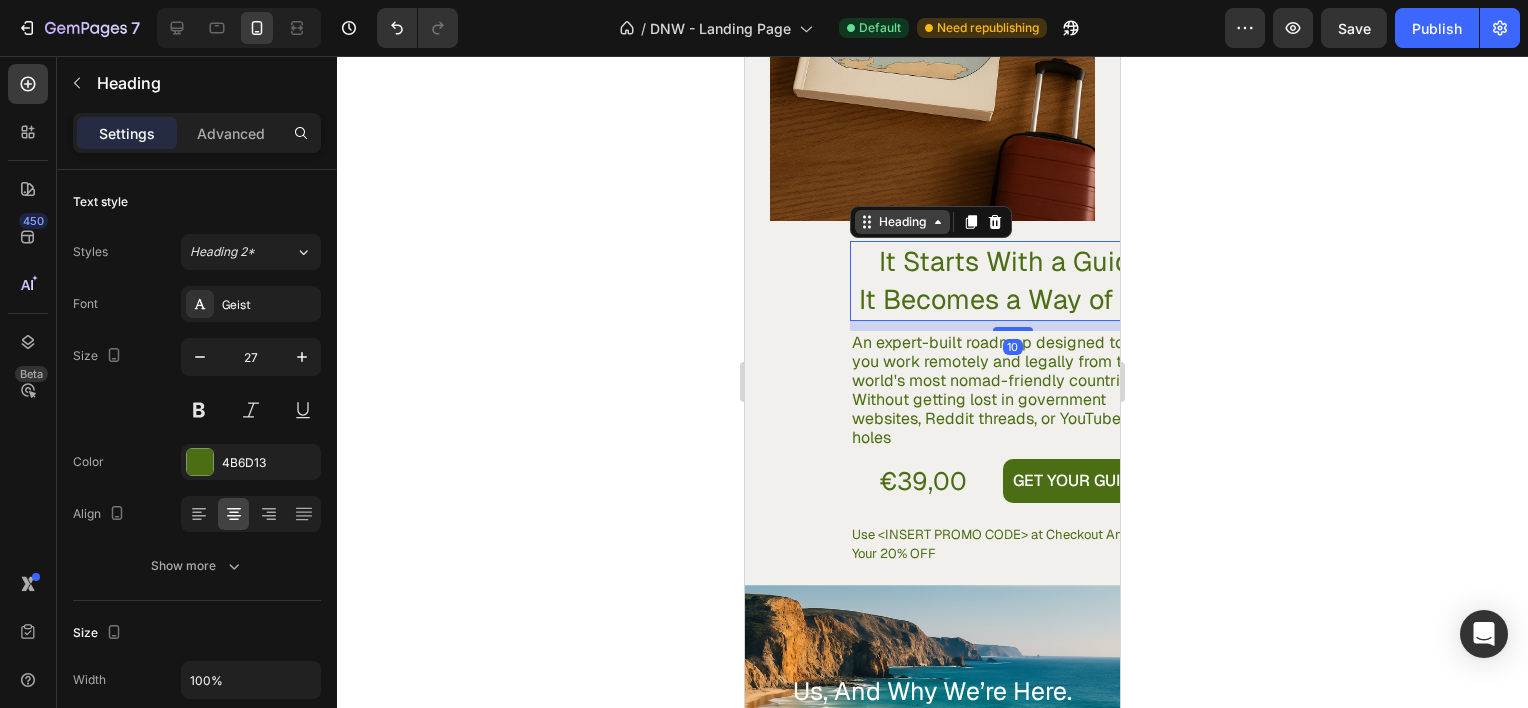 click 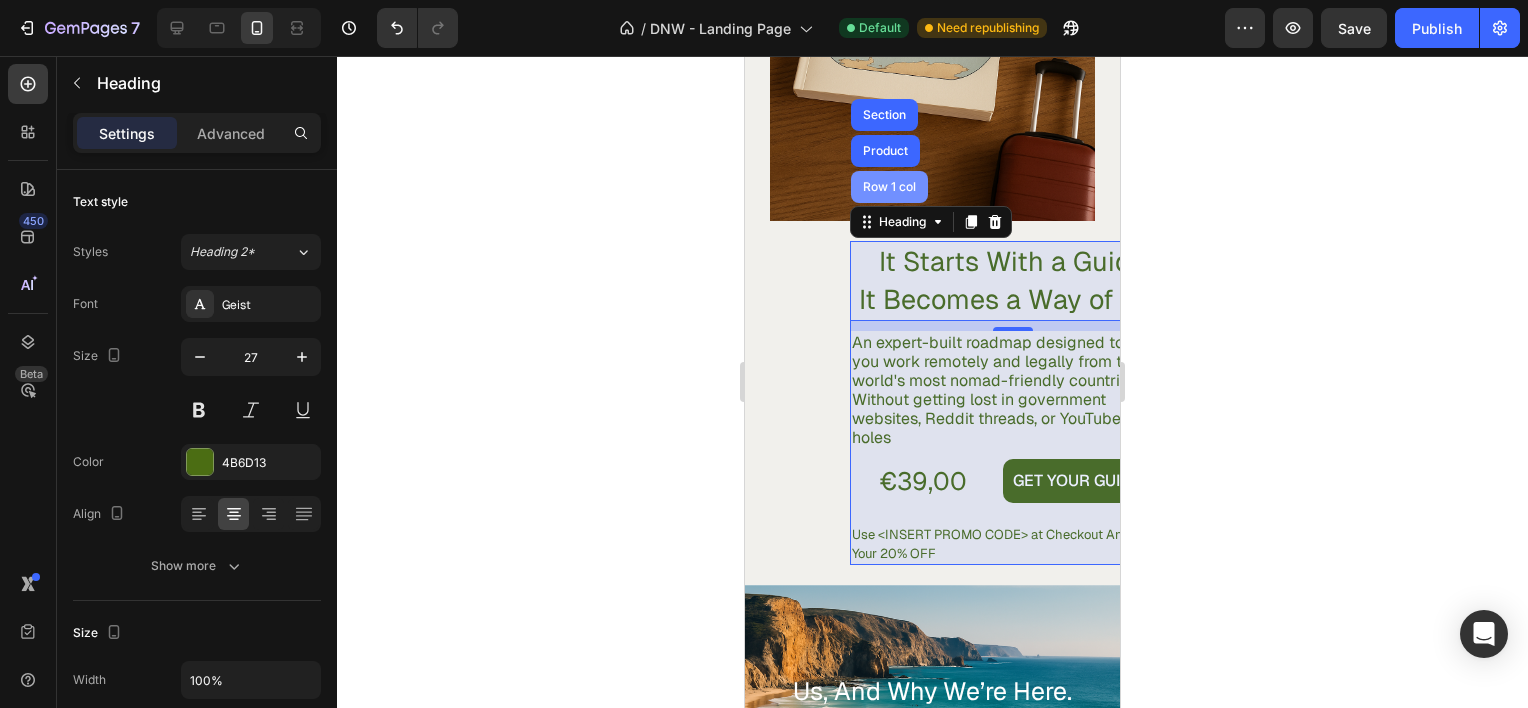 click on "Row 1 col" at bounding box center [889, 187] 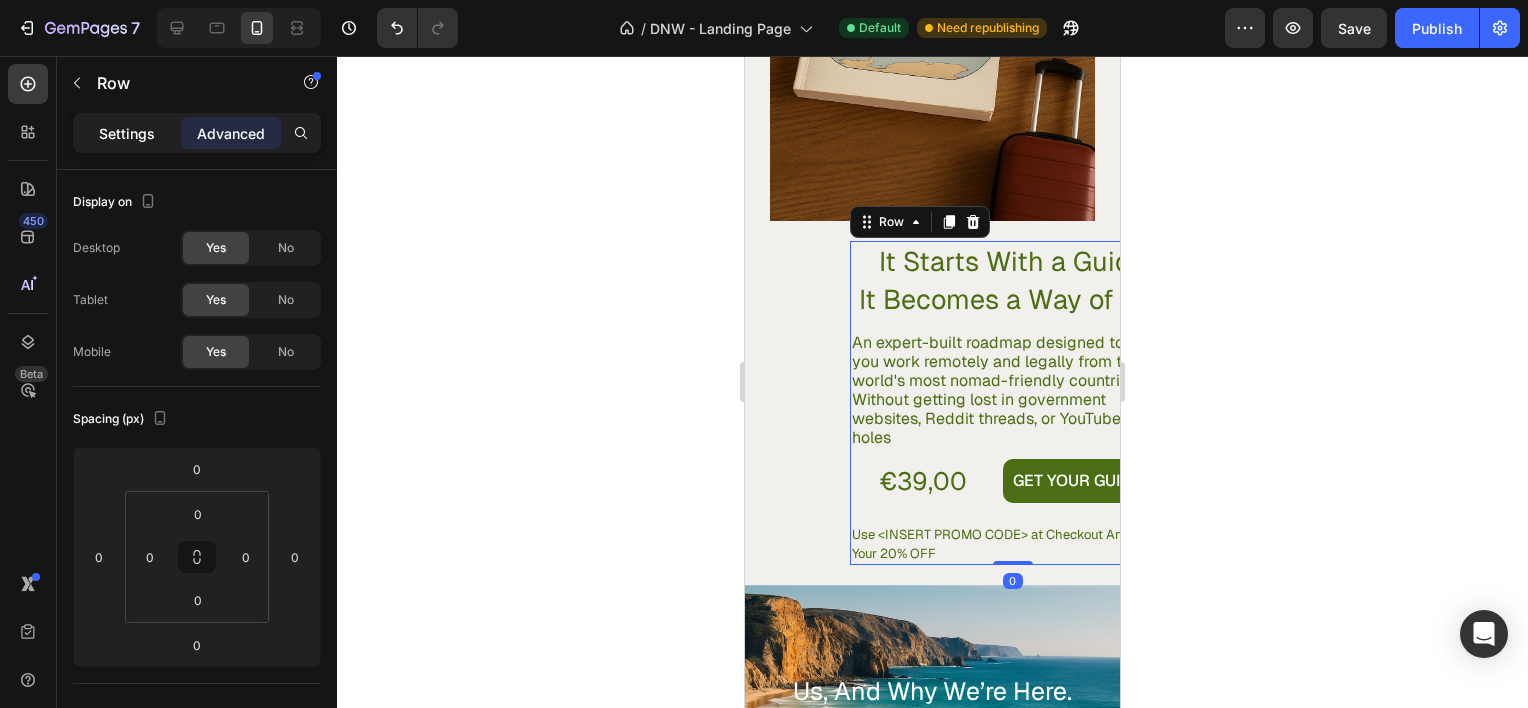 click on "Settings" at bounding box center (127, 133) 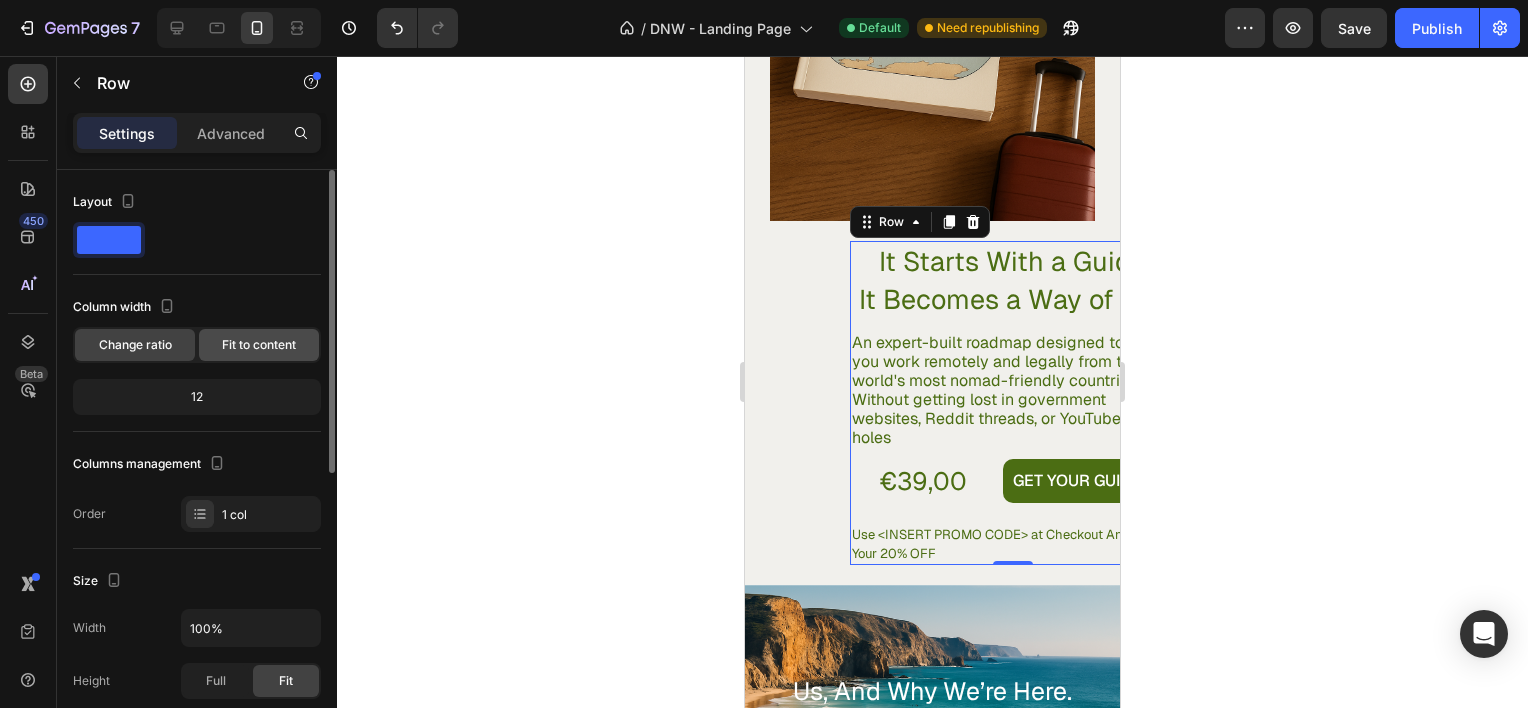 click on "Fit to content" 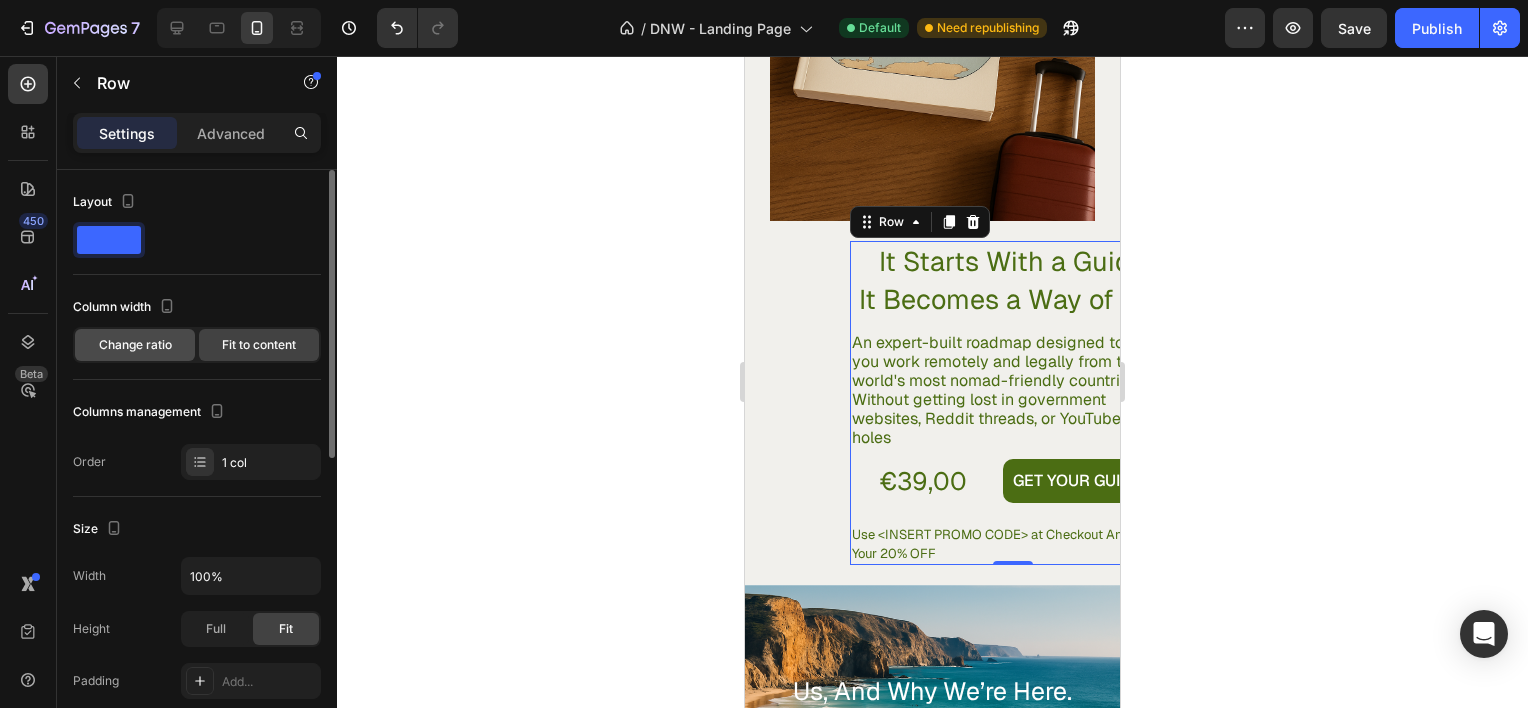 click on "Change ratio" 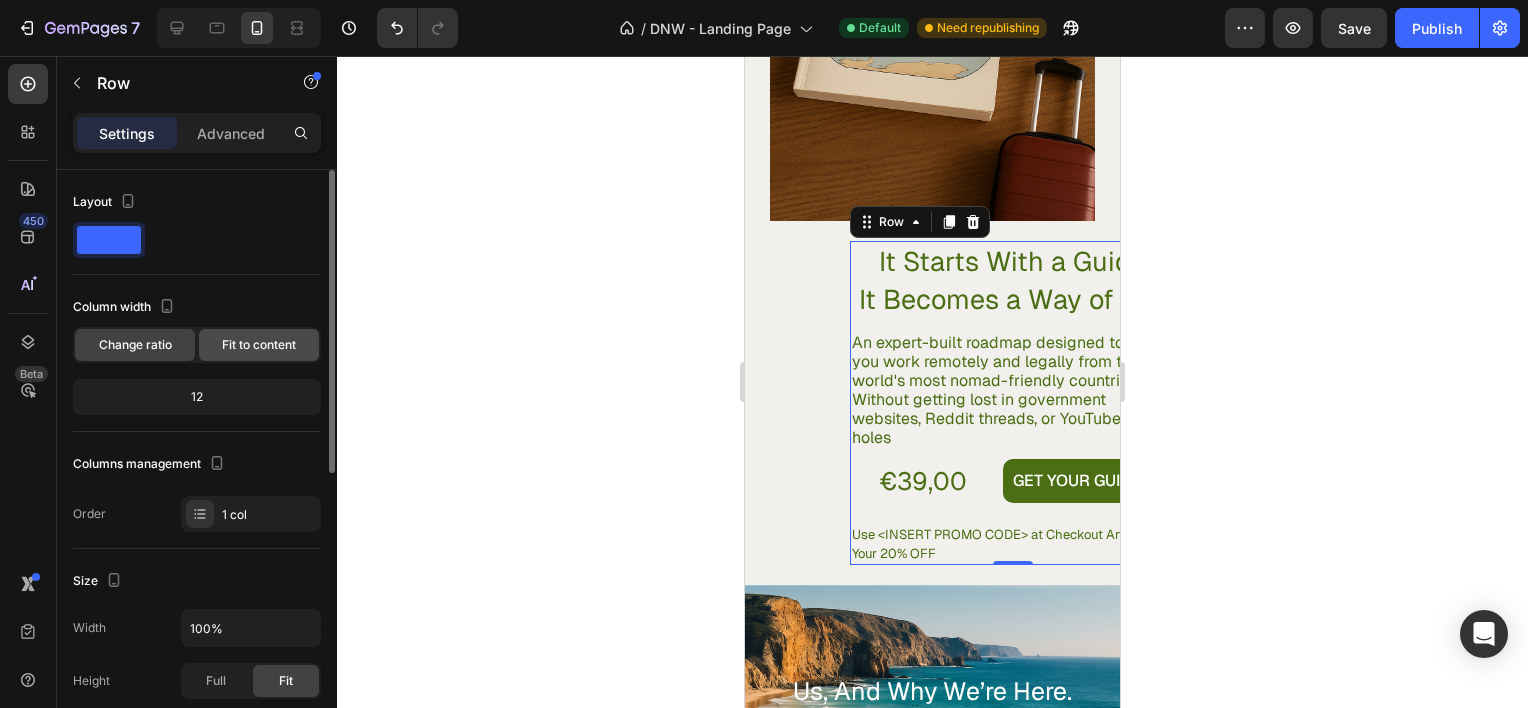 click on "Fit to content" 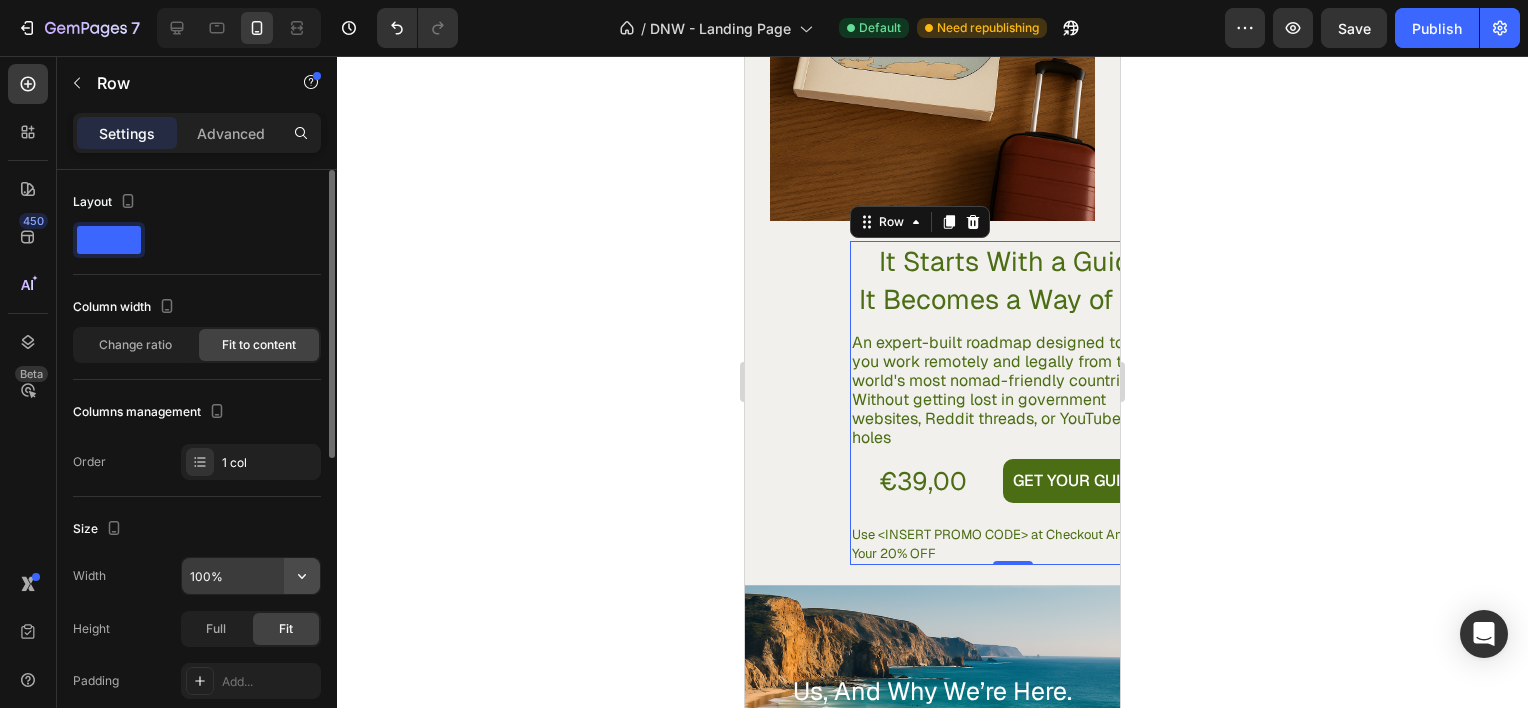 click 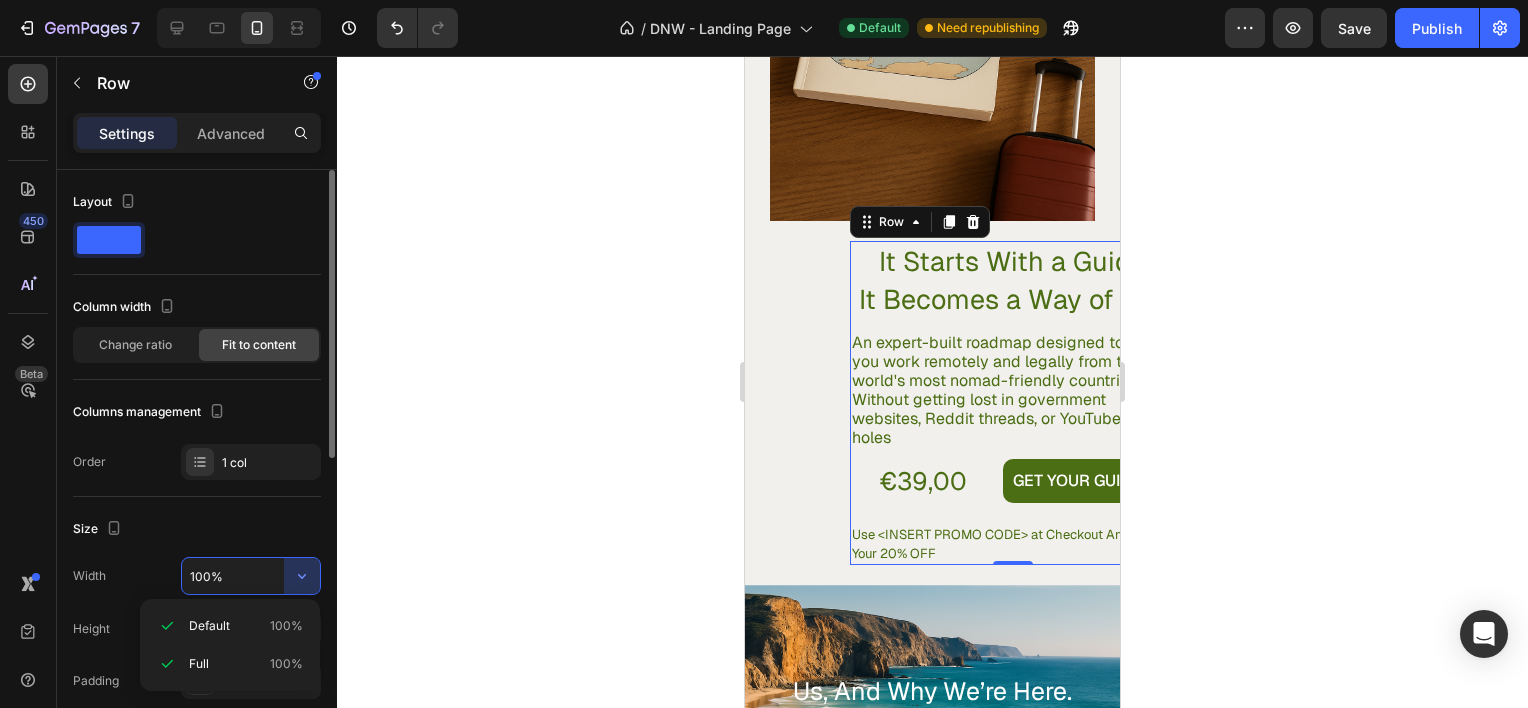 click on "100%" at bounding box center [251, 576] 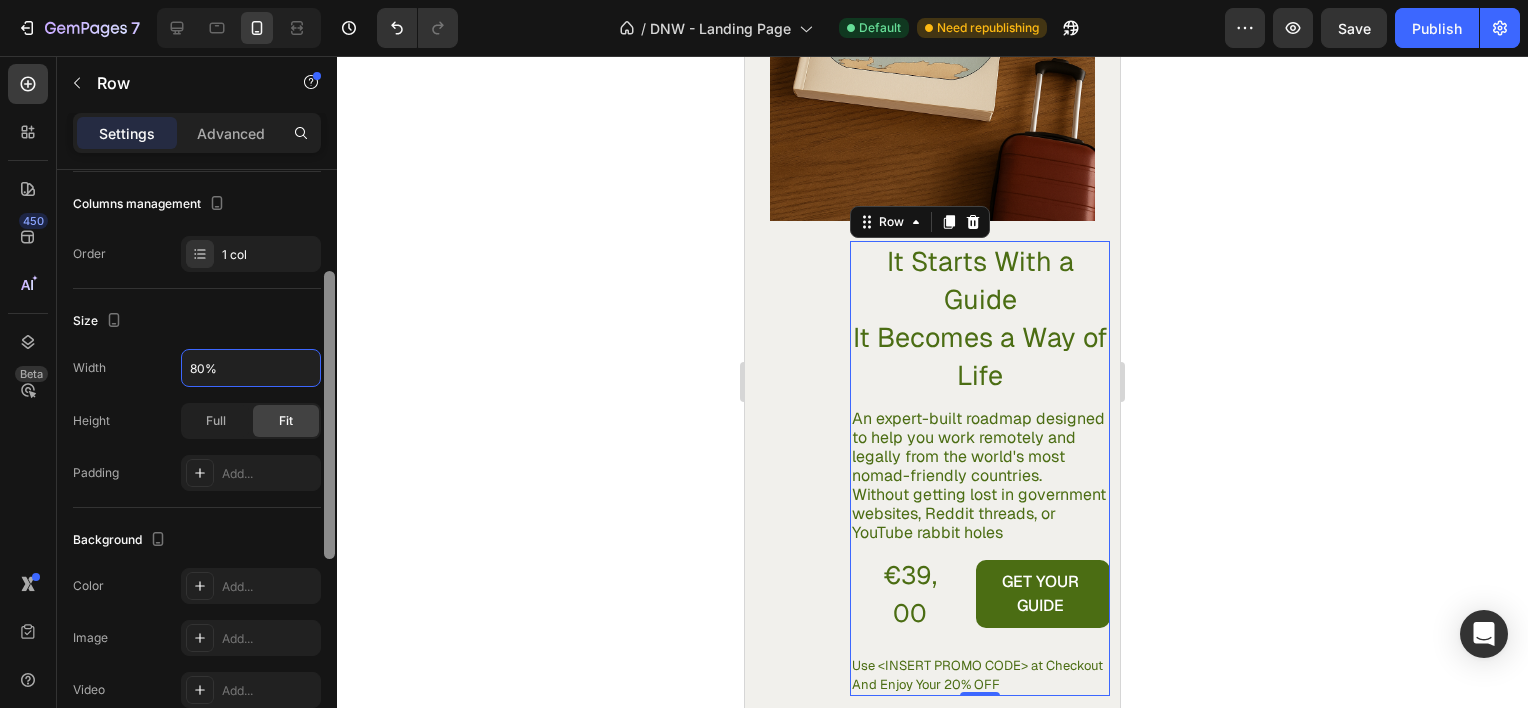 scroll, scrollTop: 209, scrollLeft: 0, axis: vertical 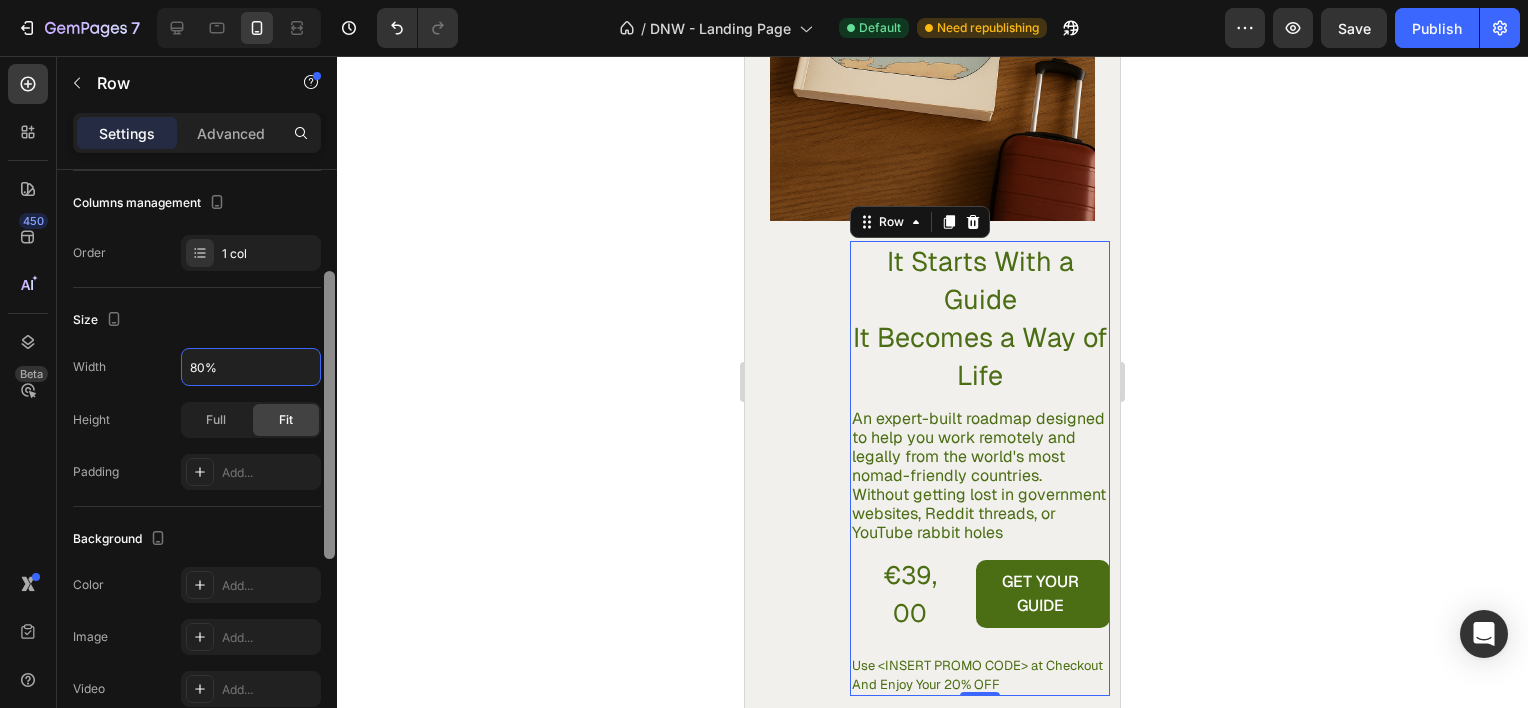 drag, startPoint x: 330, startPoint y: 443, endPoint x: 332, endPoint y: 545, distance: 102.01961 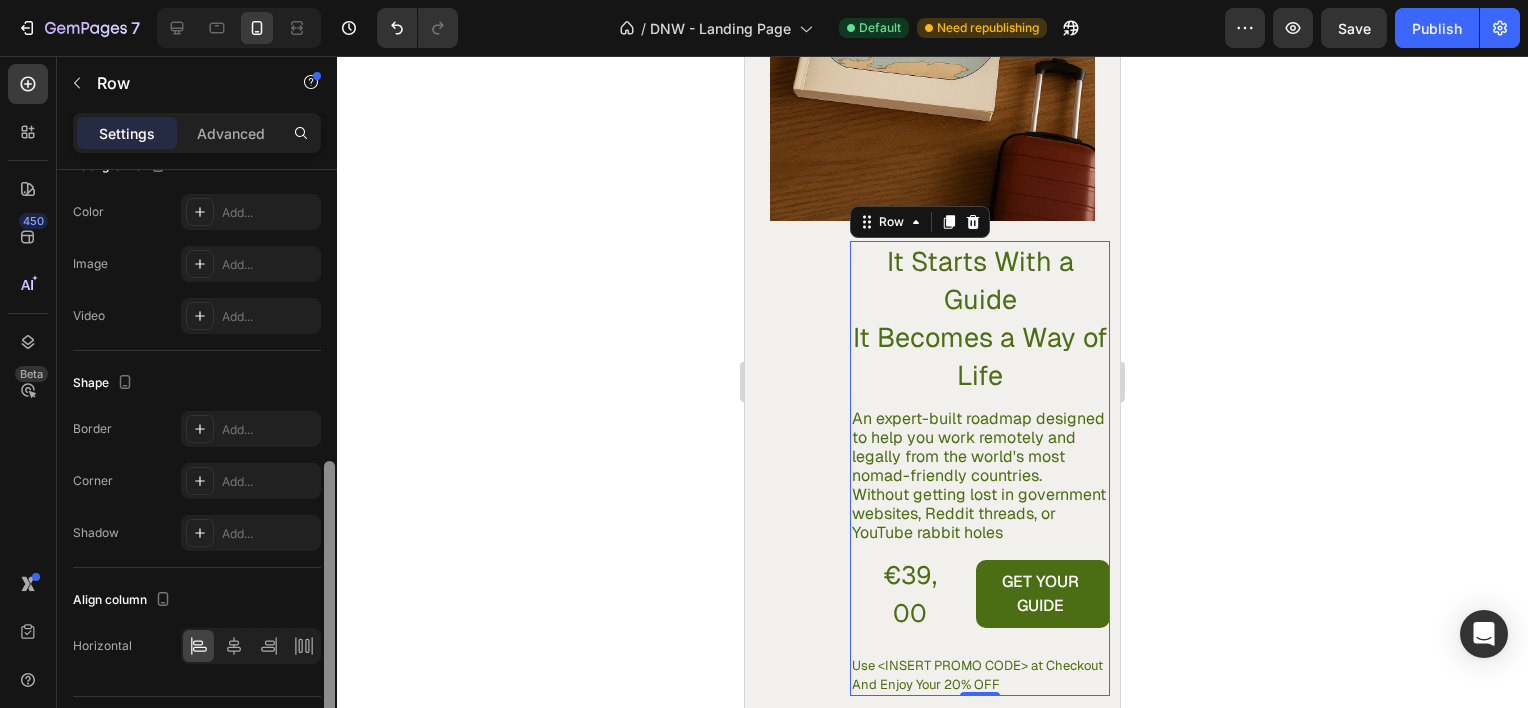 scroll, scrollTop: 588, scrollLeft: 0, axis: vertical 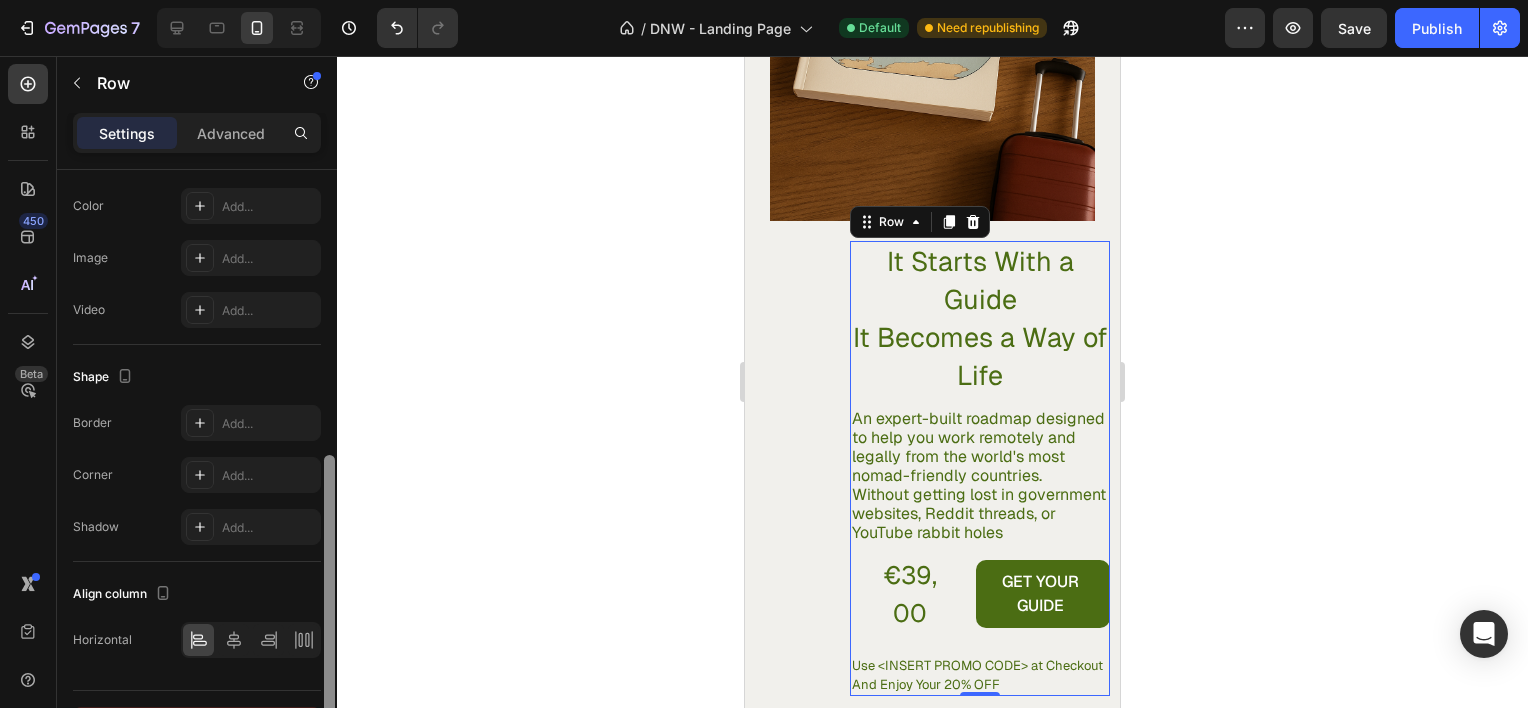 drag, startPoint x: 330, startPoint y: 527, endPoint x: 316, endPoint y: 707, distance: 180.54362 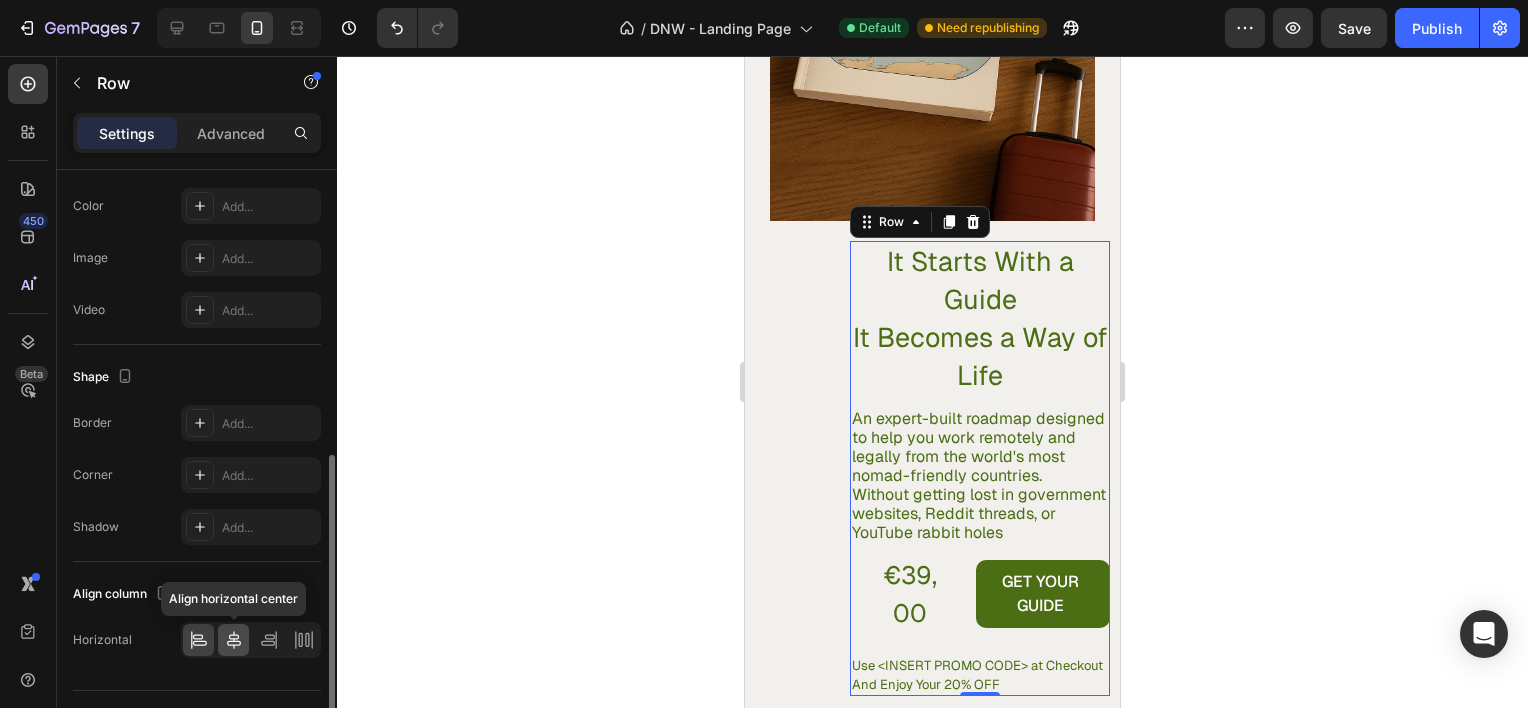 type on "80%" 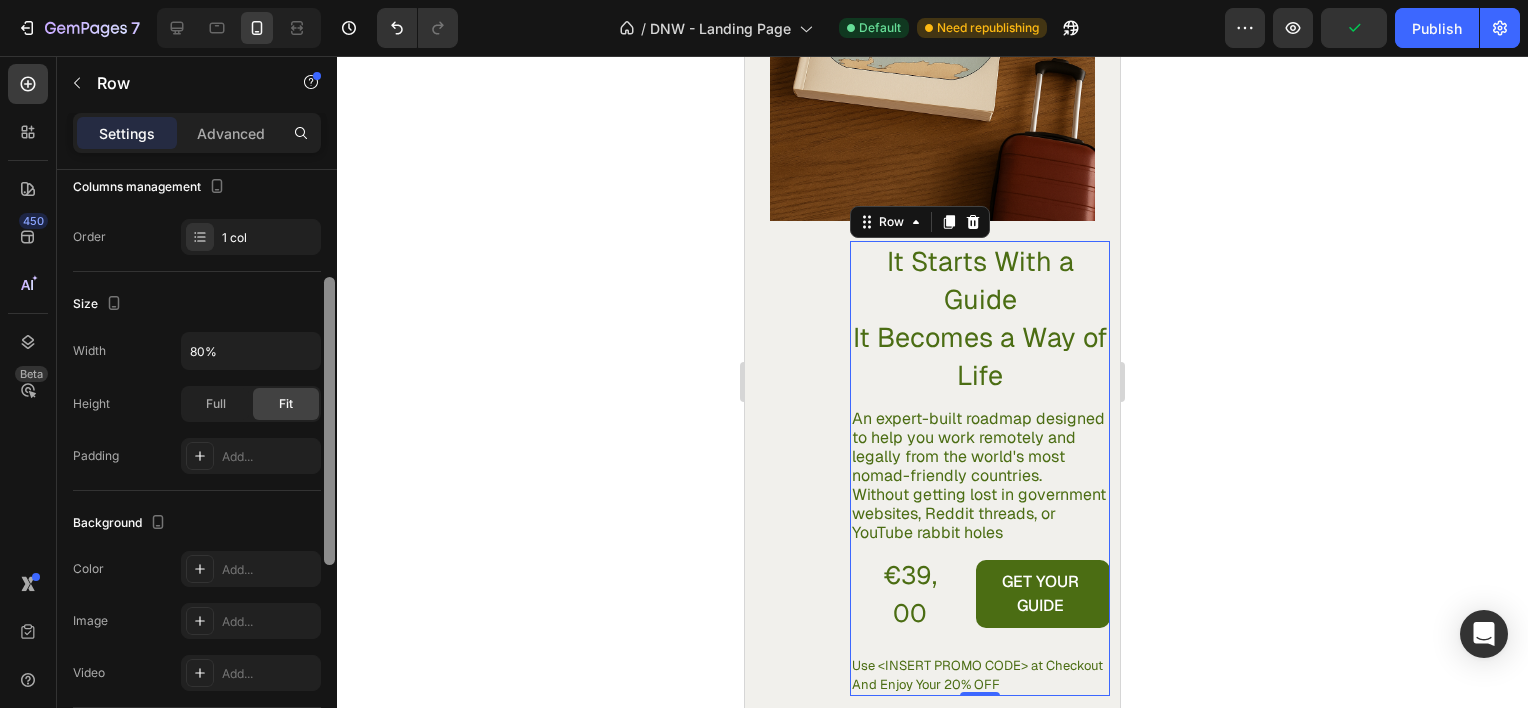 drag, startPoint x: 324, startPoint y: 647, endPoint x: 324, endPoint y: 470, distance: 177 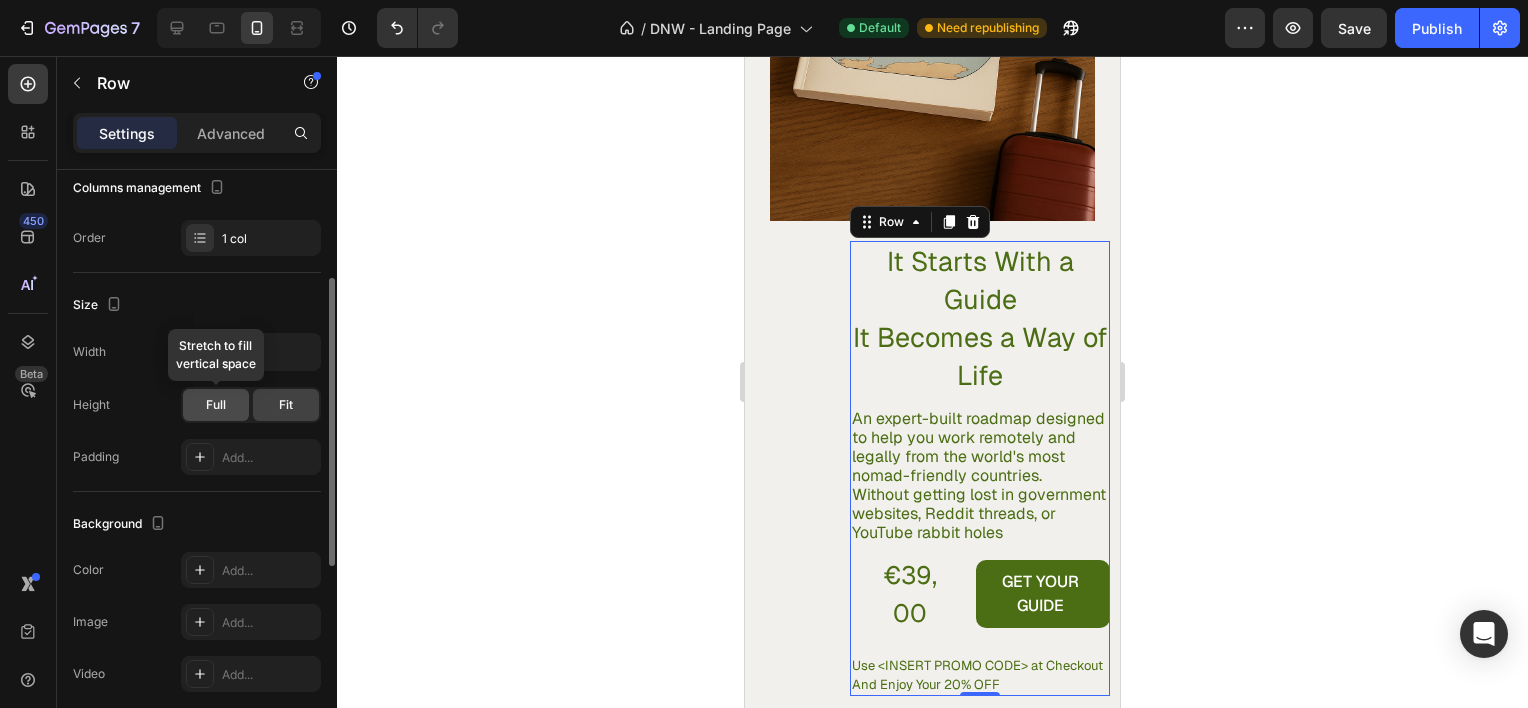click on "Full" 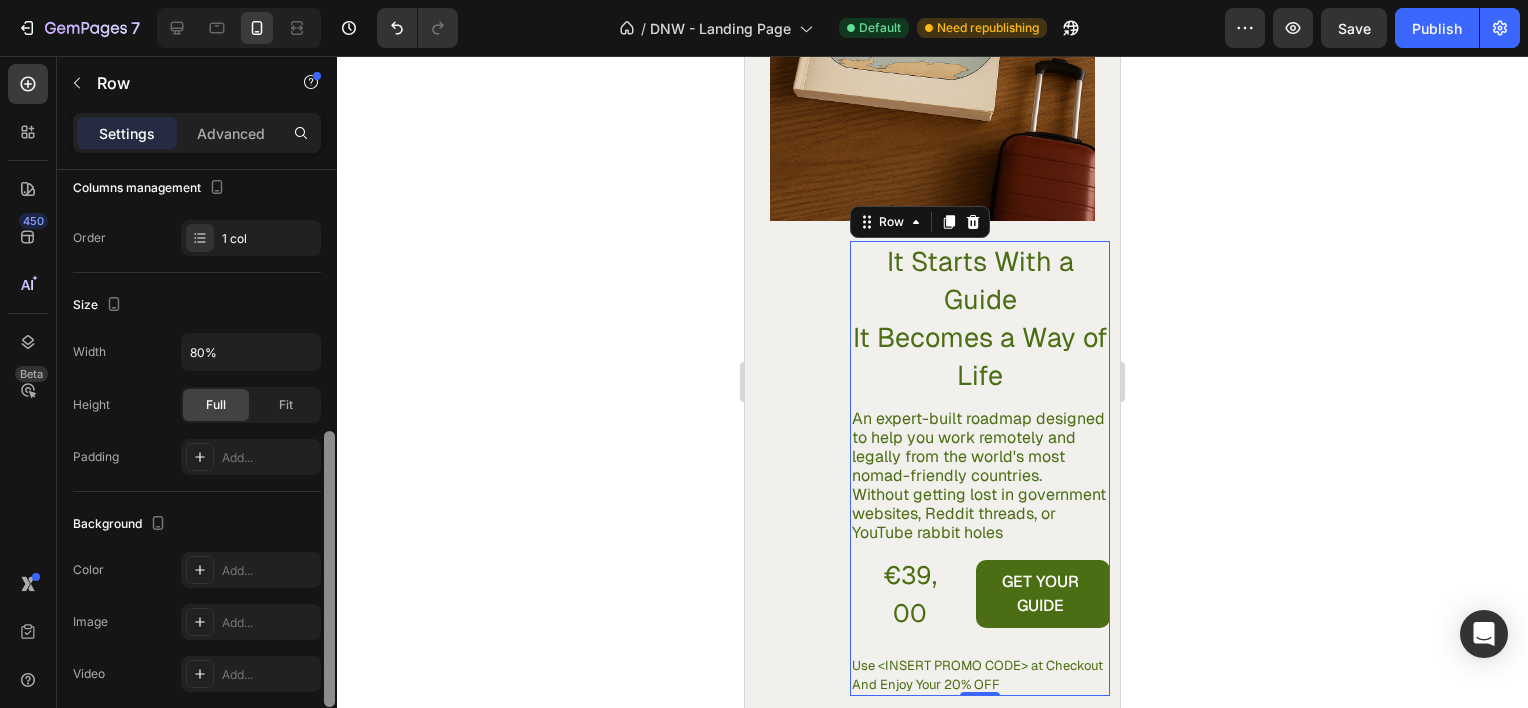 scroll, scrollTop: 406, scrollLeft: 0, axis: vertical 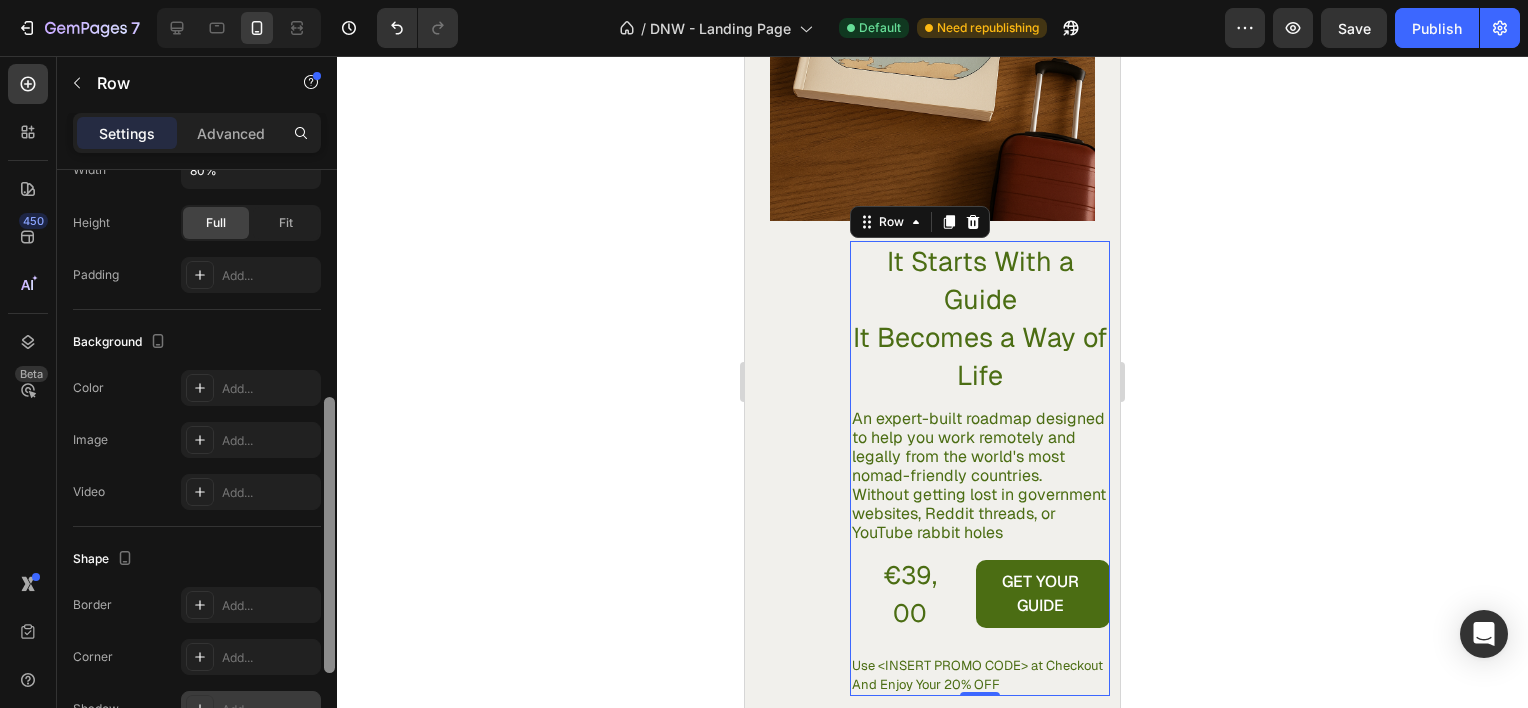 drag, startPoint x: 325, startPoint y: 356, endPoint x: 308, endPoint y: 698, distance: 342.42224 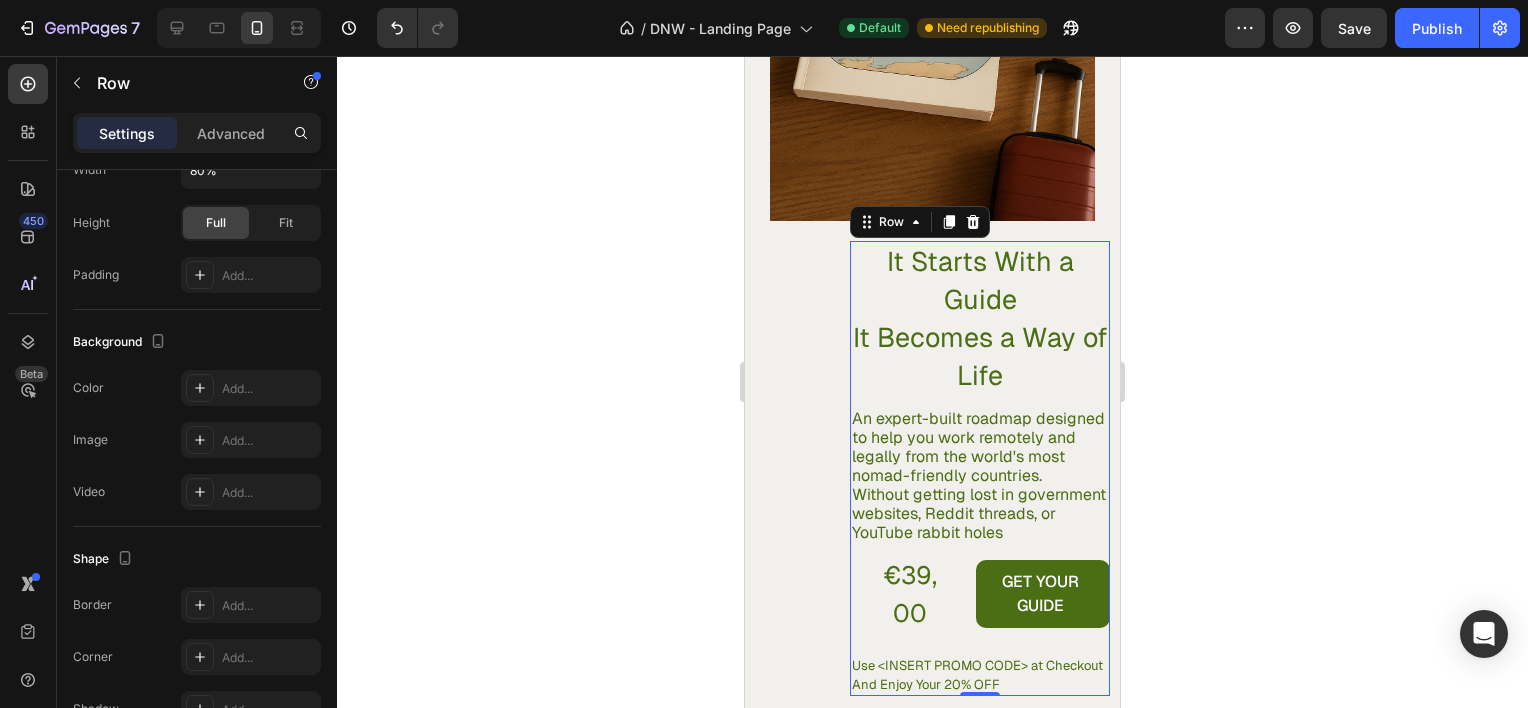 scroll, scrollTop: 684, scrollLeft: 0, axis: vertical 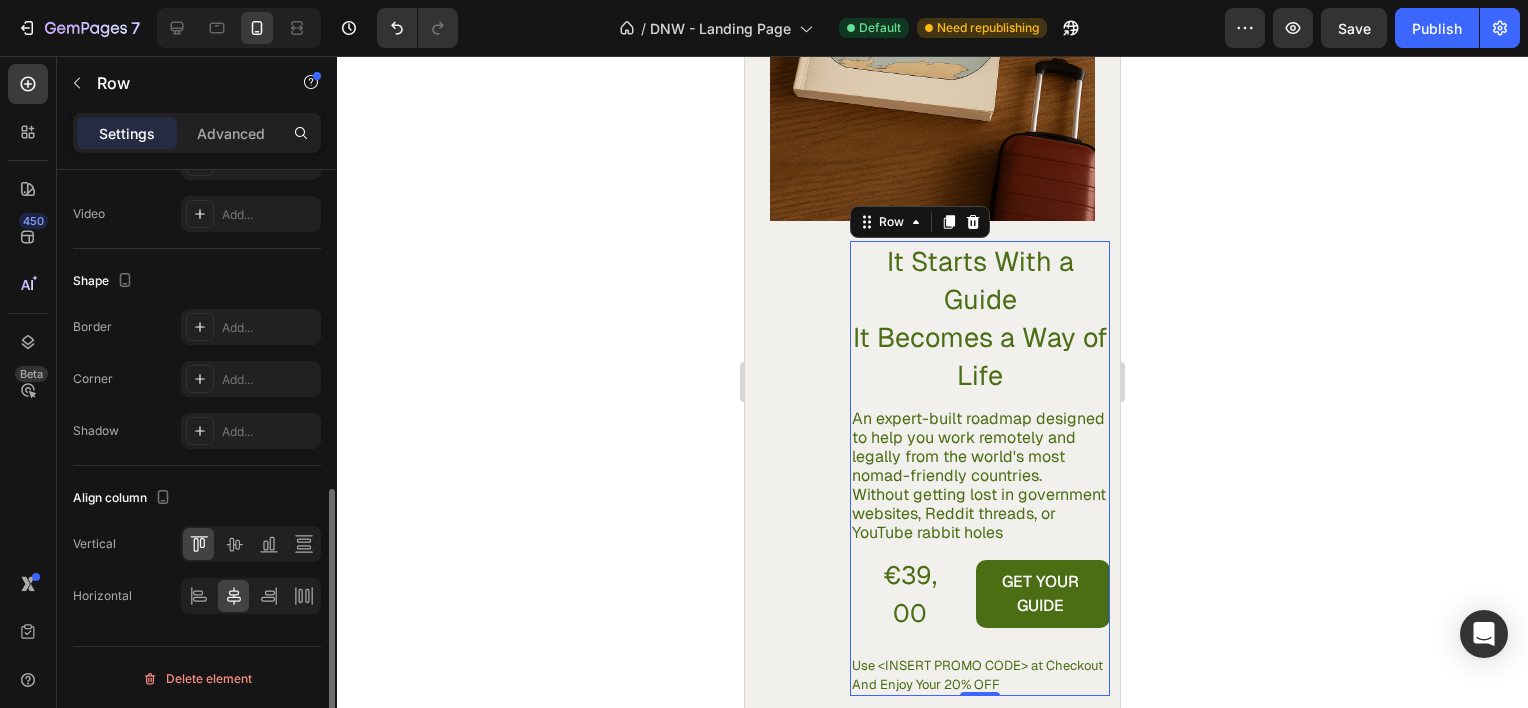 click on "Delete element" at bounding box center [197, 678] 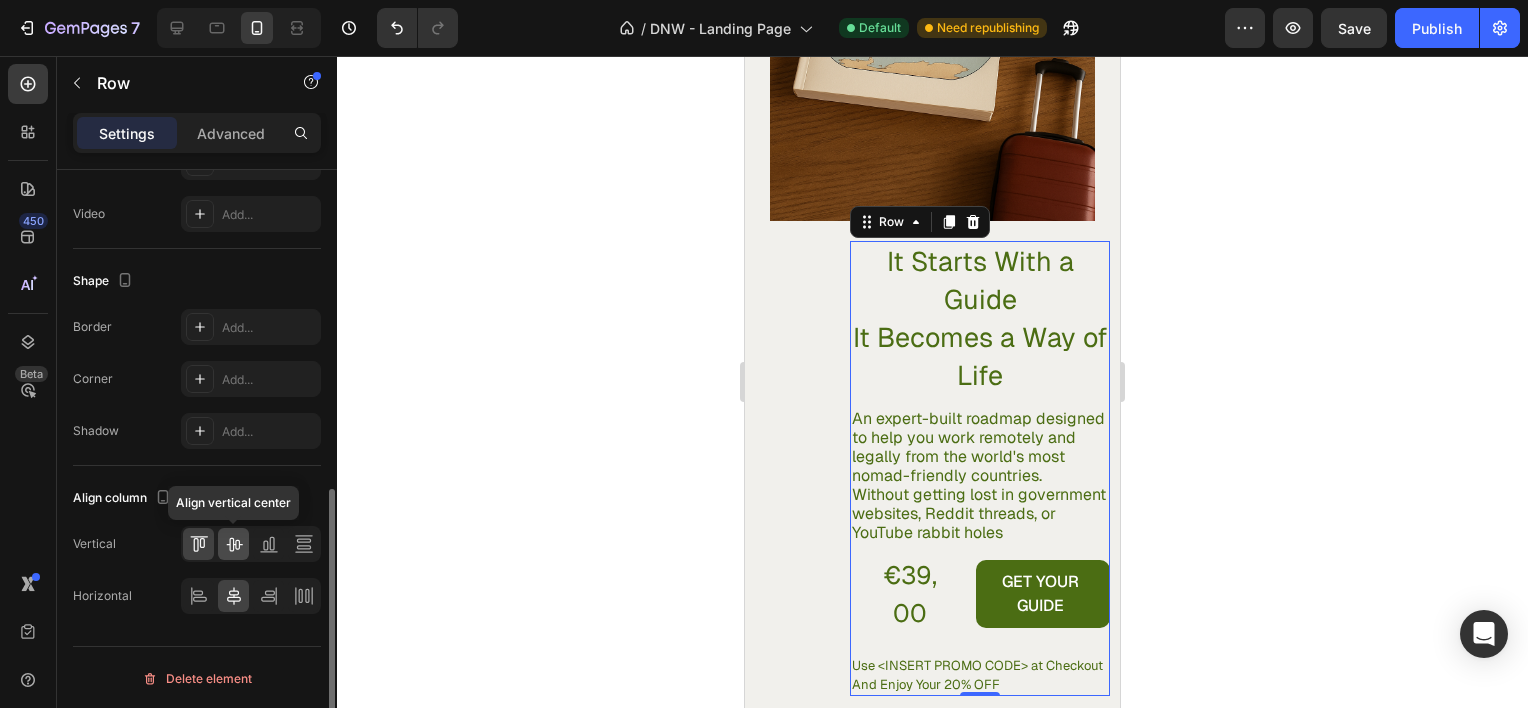 click 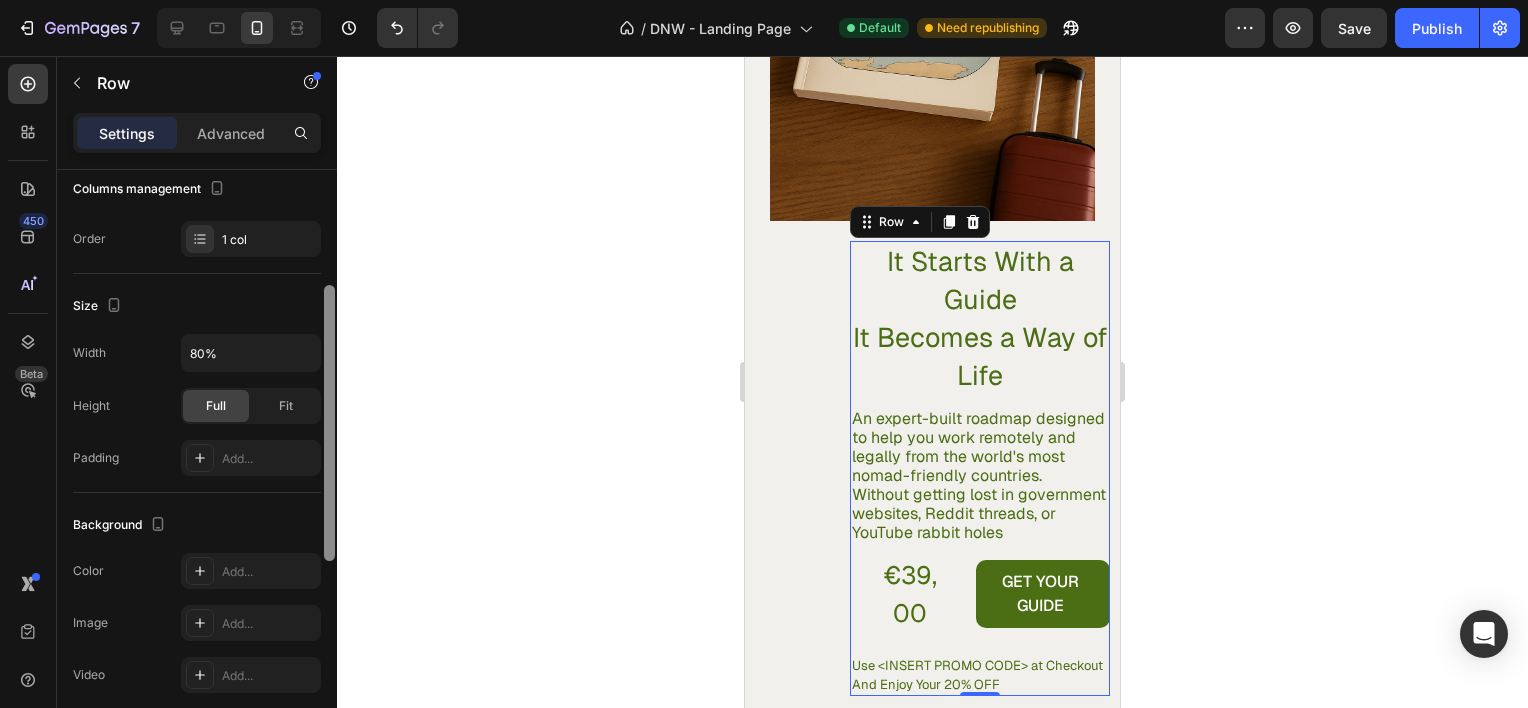 scroll, scrollTop: 210, scrollLeft: 0, axis: vertical 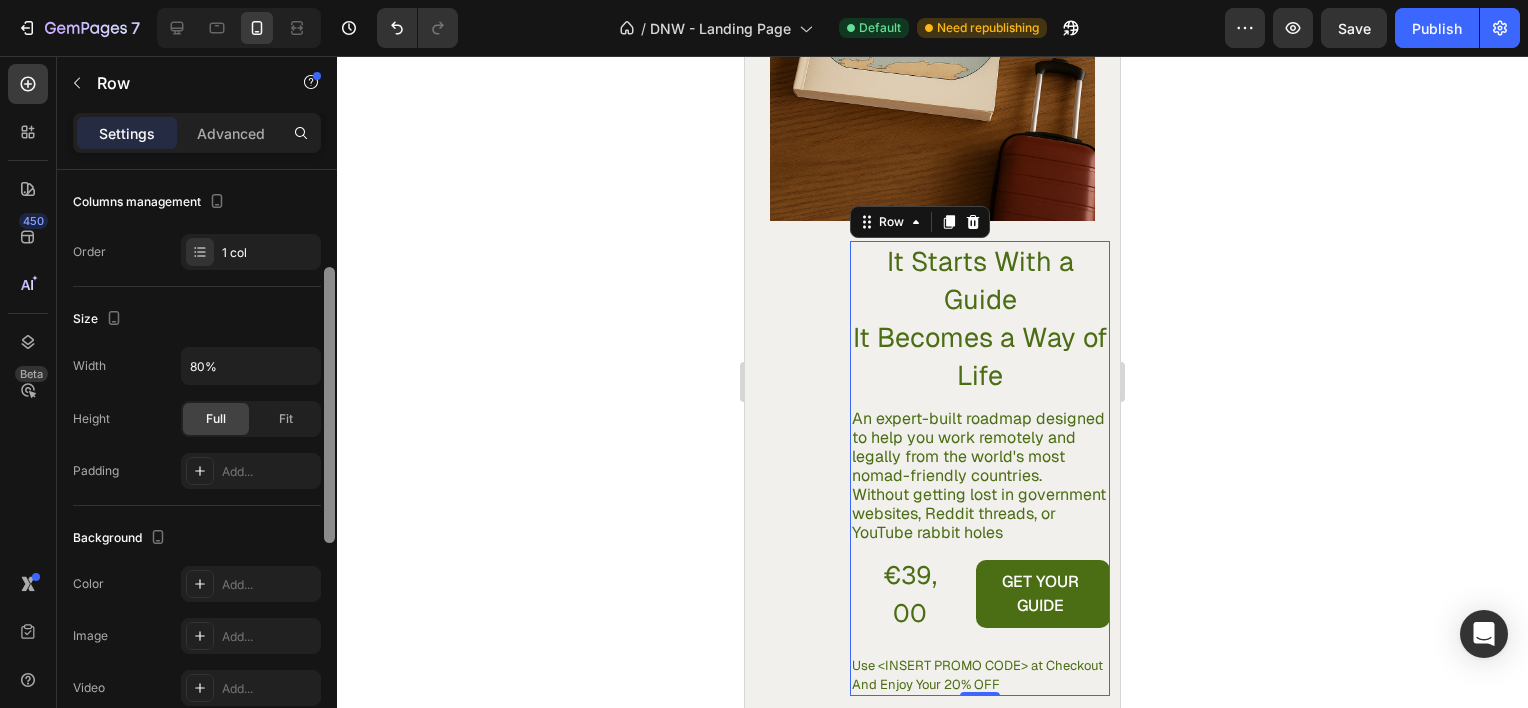 drag, startPoint x: 330, startPoint y: 529, endPoint x: 350, endPoint y: 308, distance: 221.90314 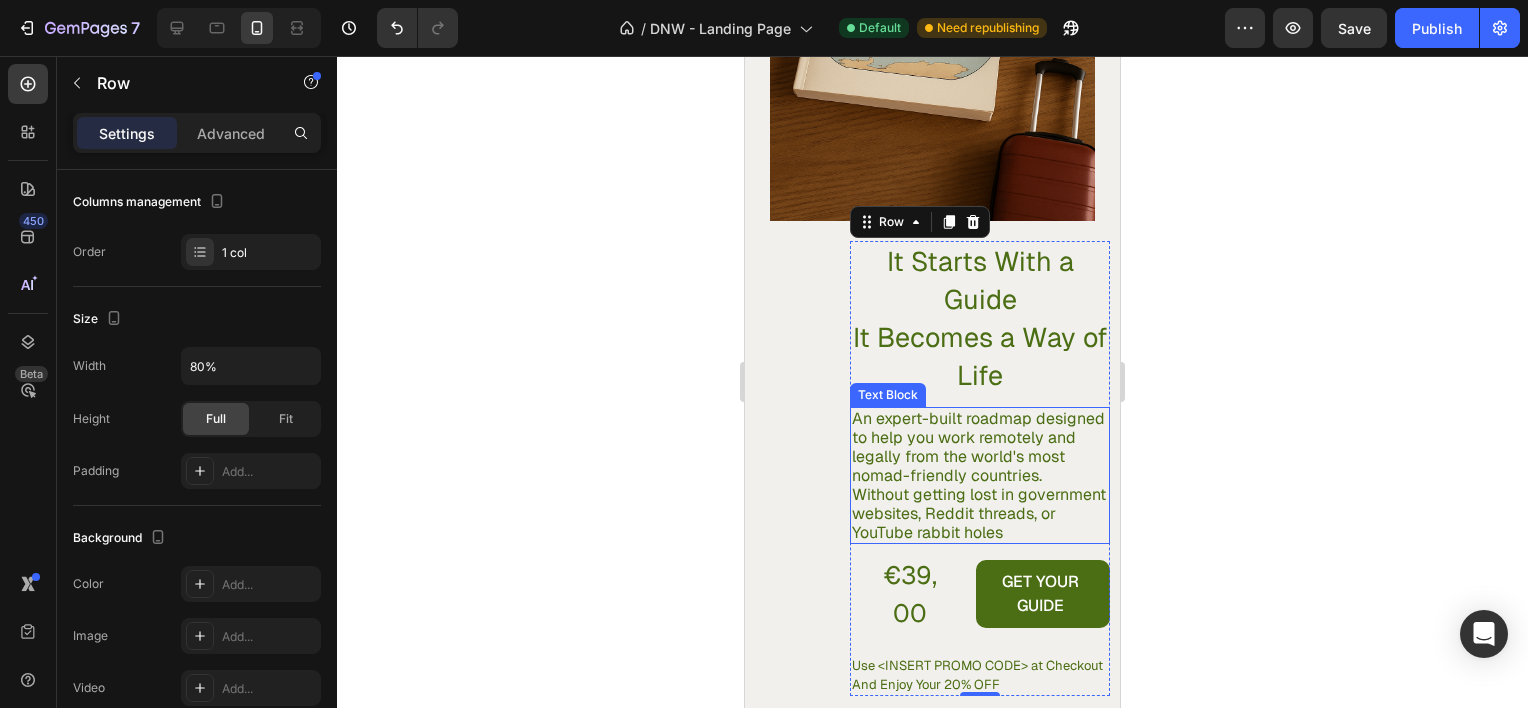 click on "An expert-built roadmap designed to help you work remotely and legally from the world's most nomad-friendly countries. Without getting lost in government websites, Reddit threads, or YouTube rabbit holes Text Block" at bounding box center (980, 475) 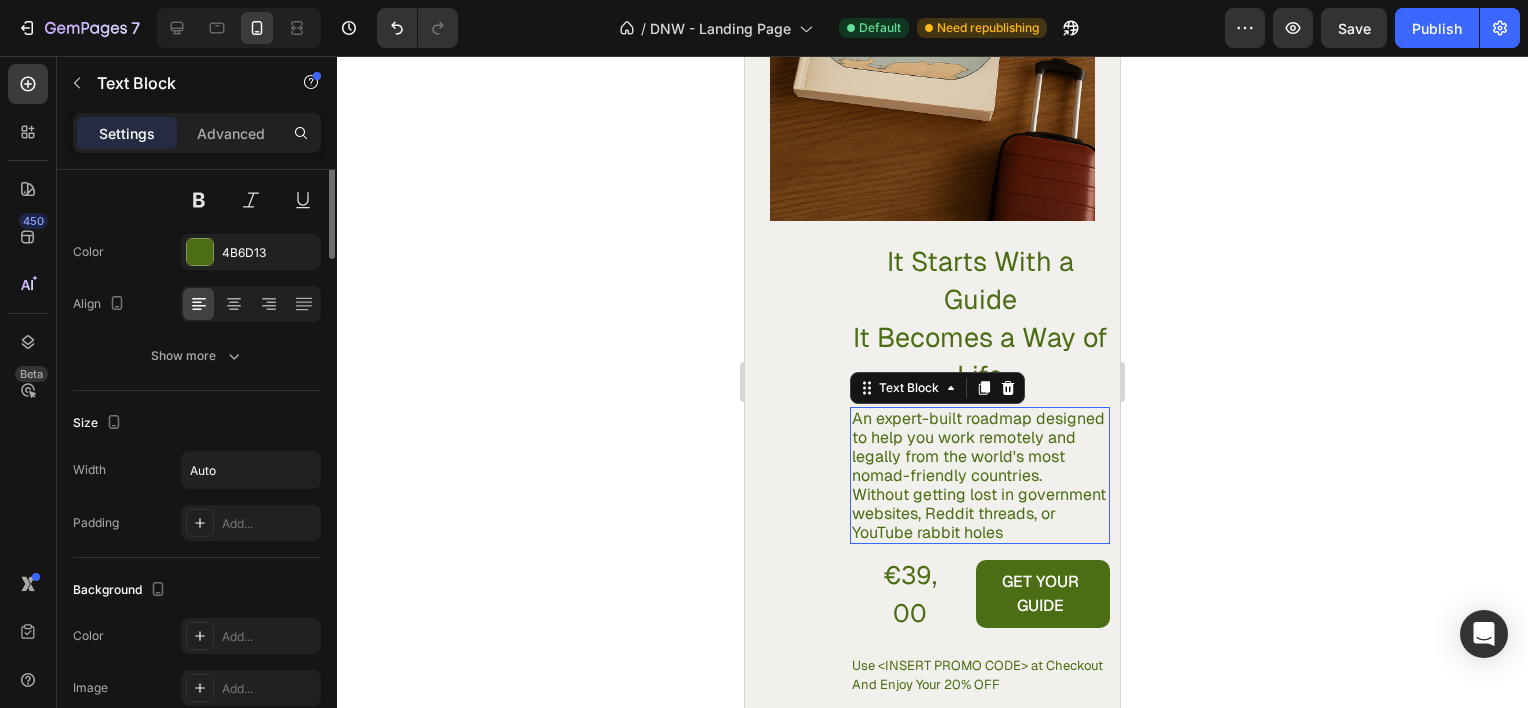 scroll, scrollTop: 0, scrollLeft: 0, axis: both 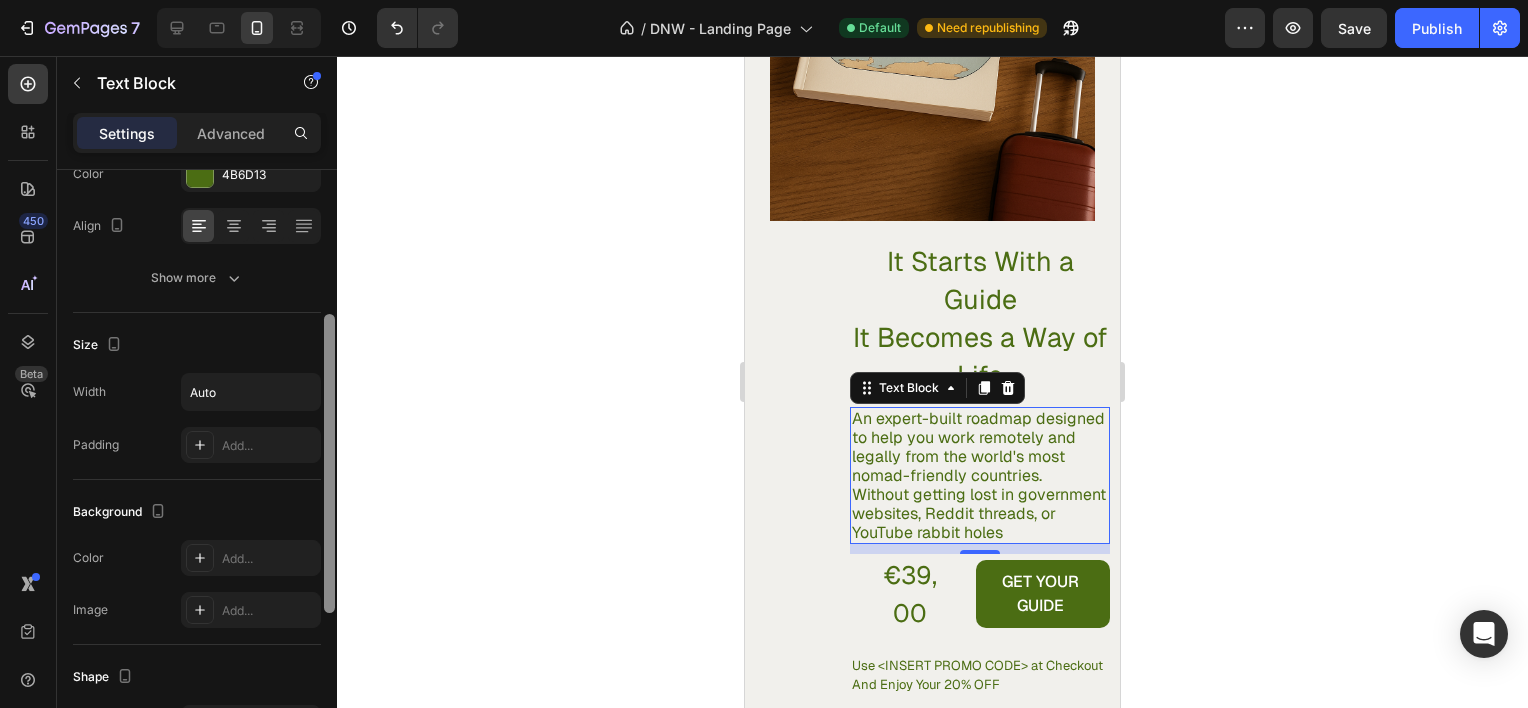 drag, startPoint x: 334, startPoint y: 385, endPoint x: 309, endPoint y: 530, distance: 147.13939 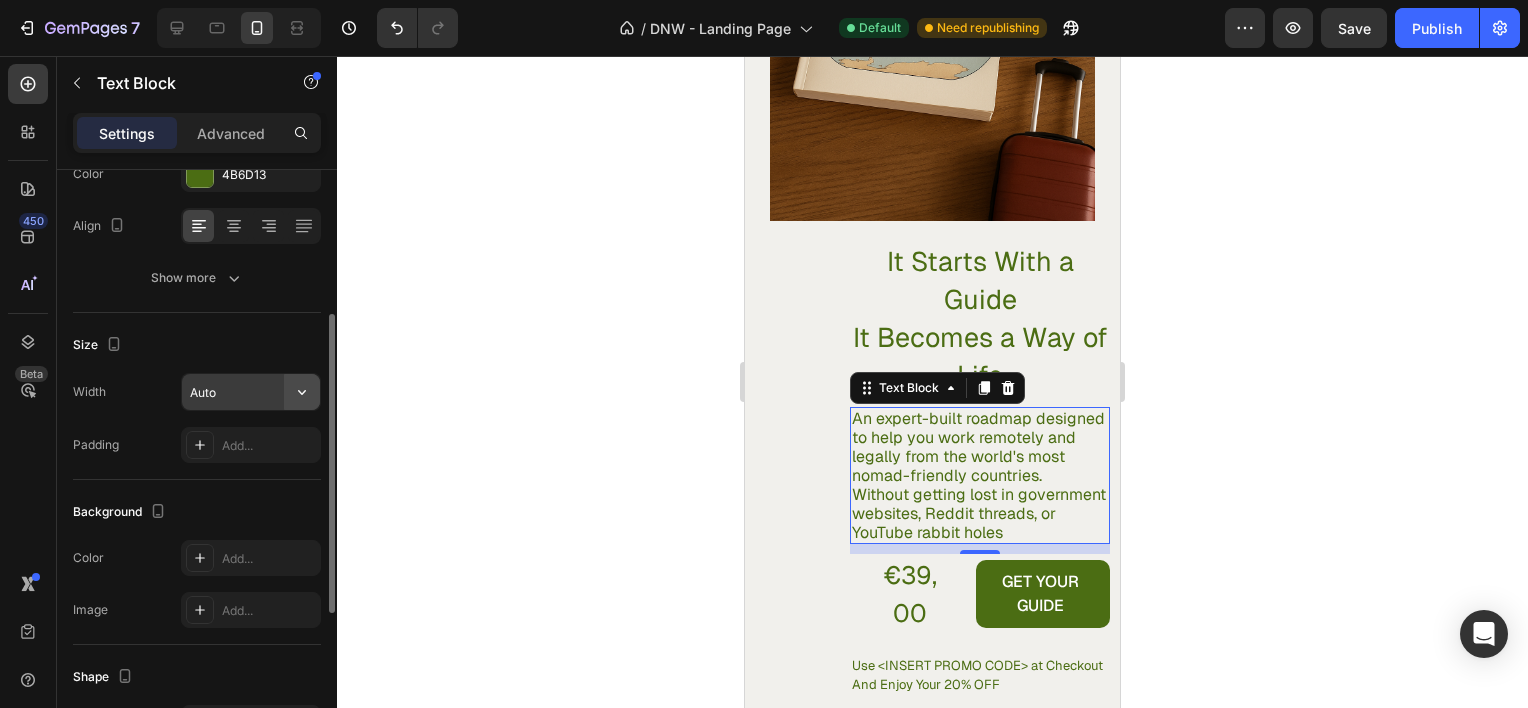 click 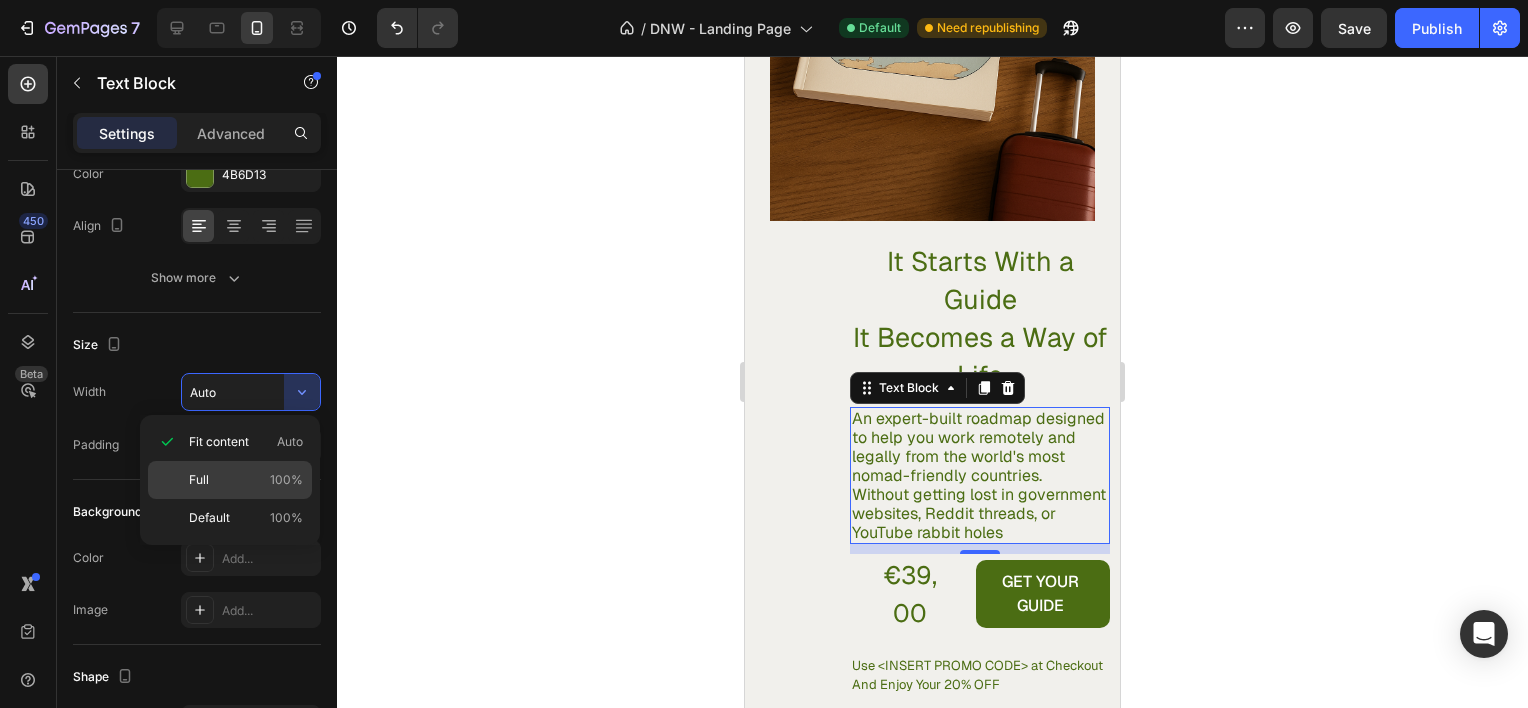 click on "Full 100%" at bounding box center (246, 480) 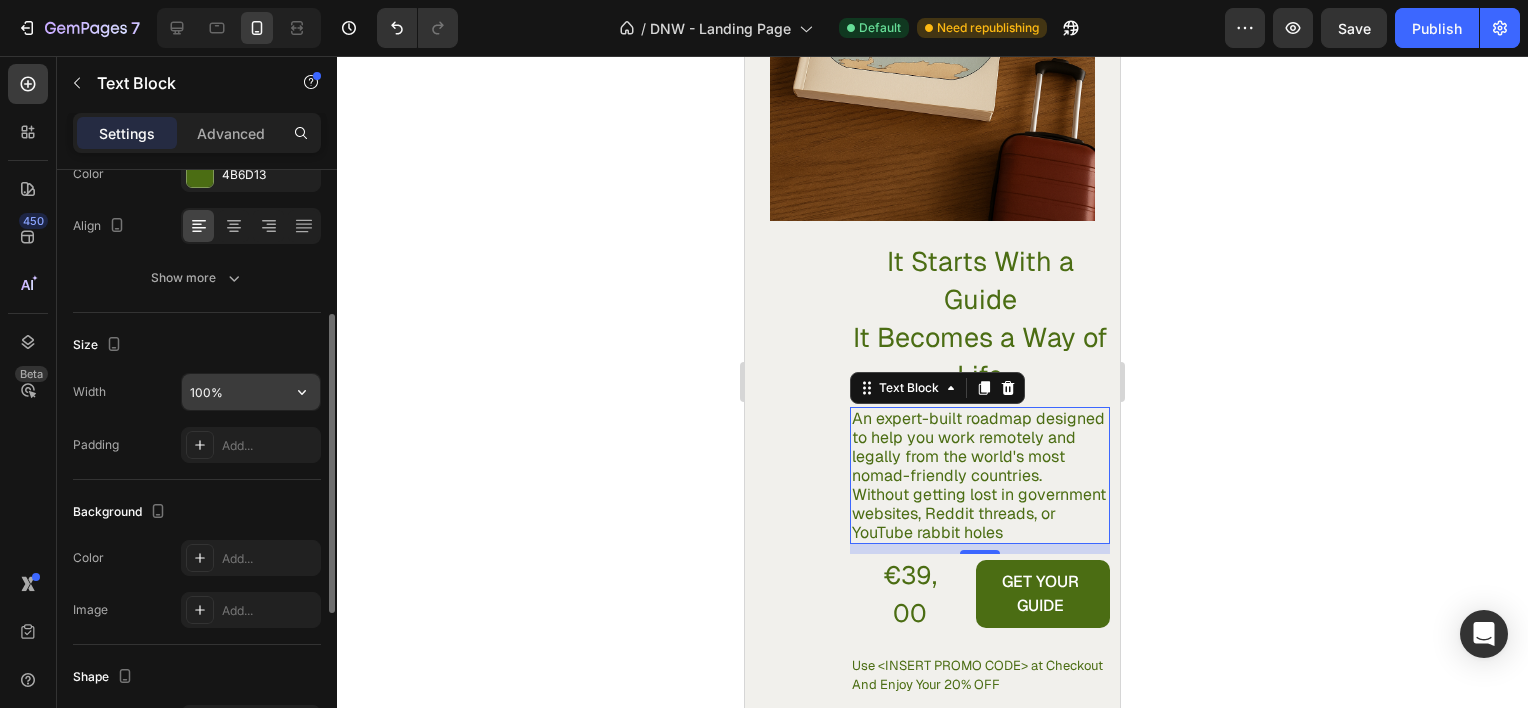 click on "100%" at bounding box center [251, 392] 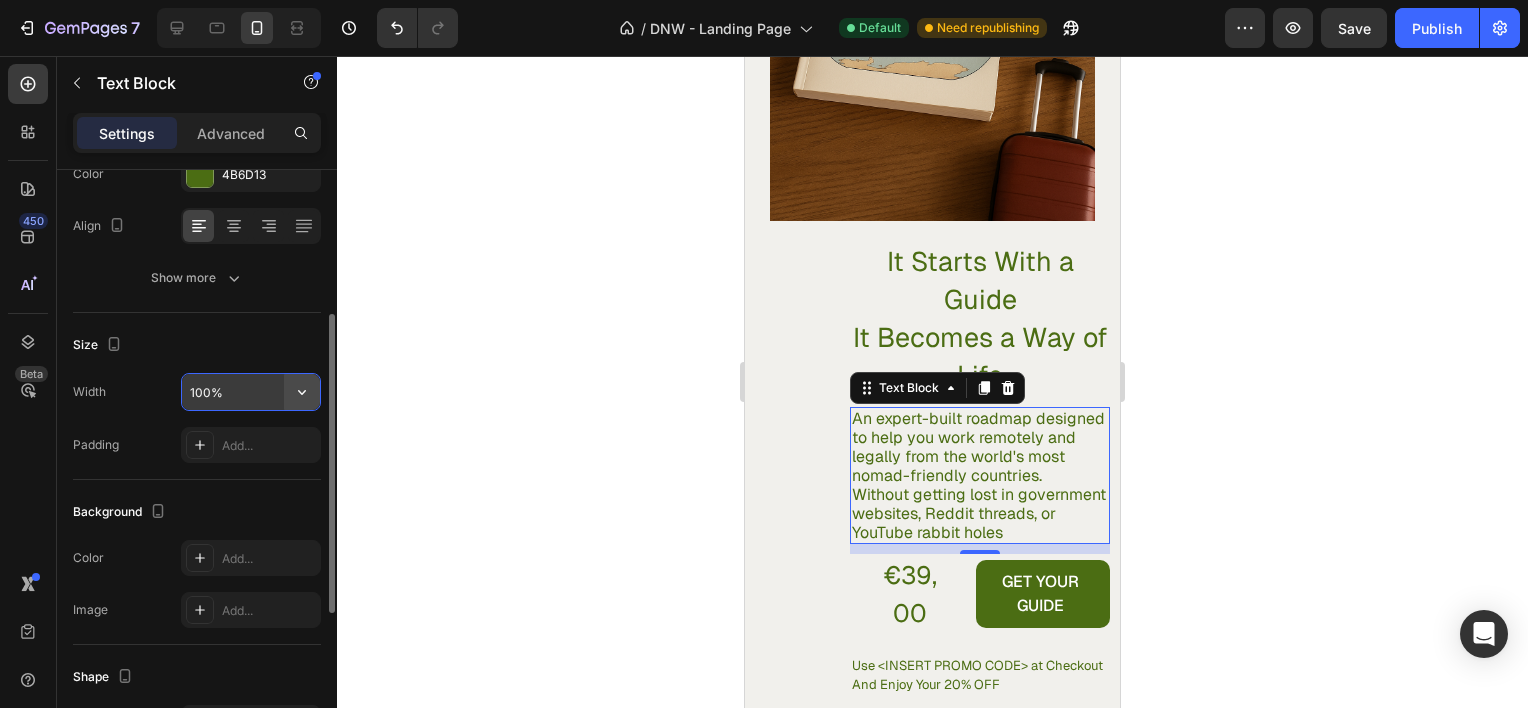 click 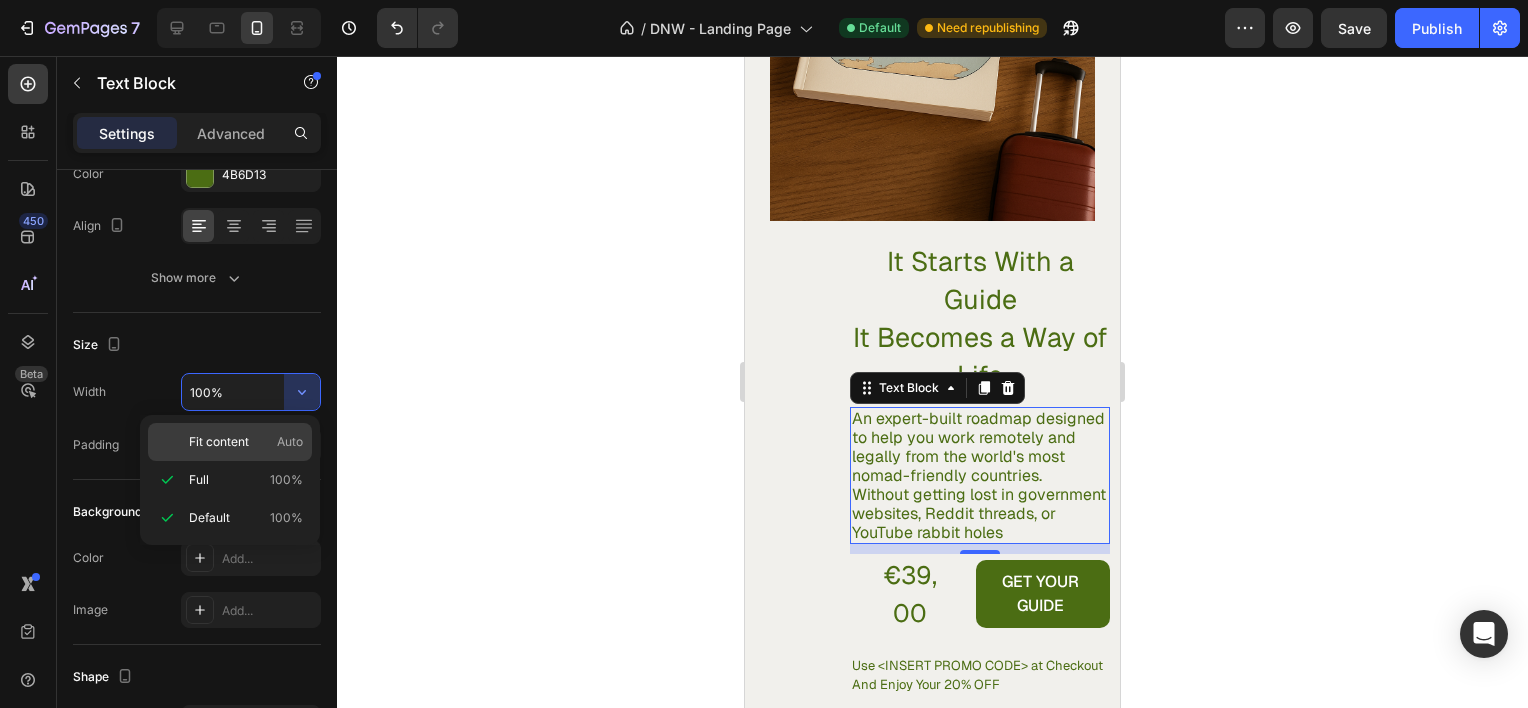 click on "Fit content" at bounding box center [219, 442] 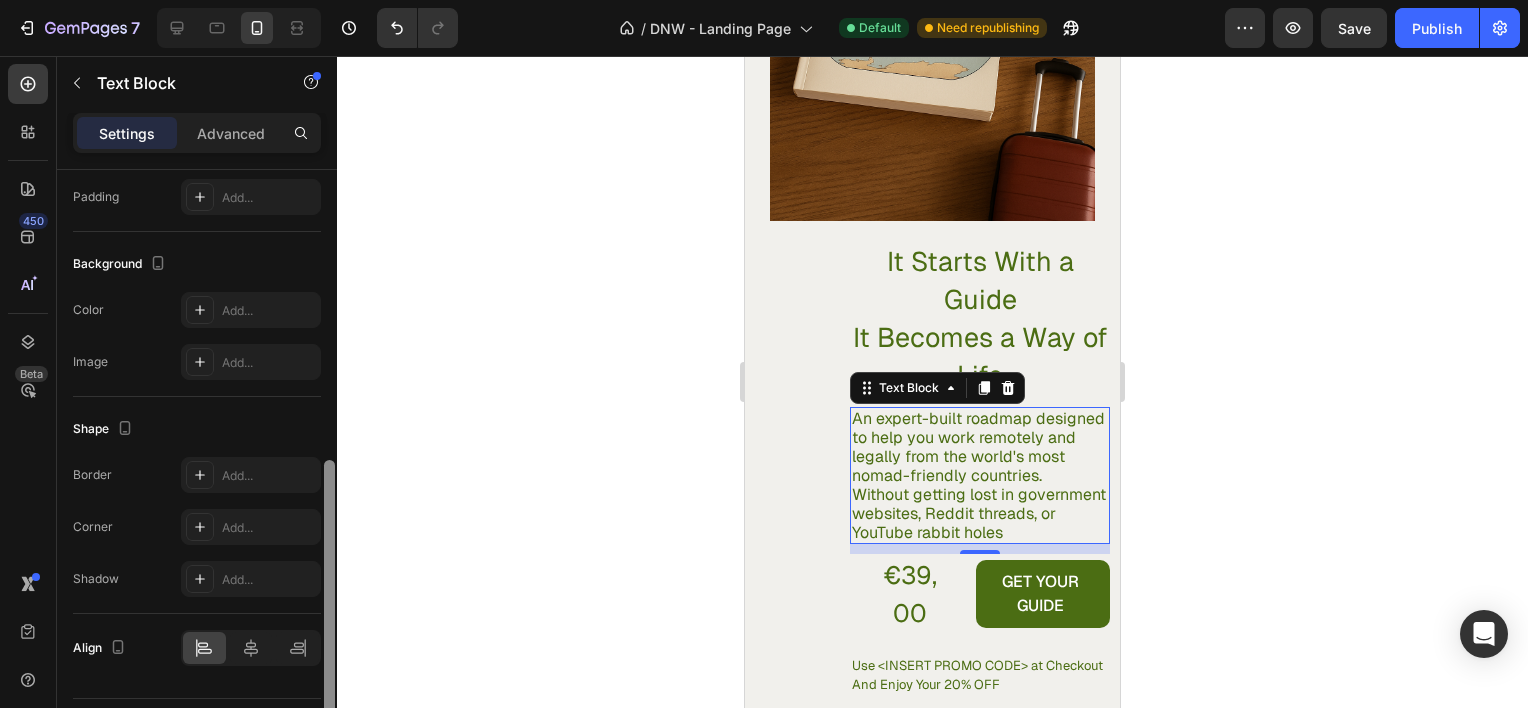 scroll, scrollTop: 588, scrollLeft: 0, axis: vertical 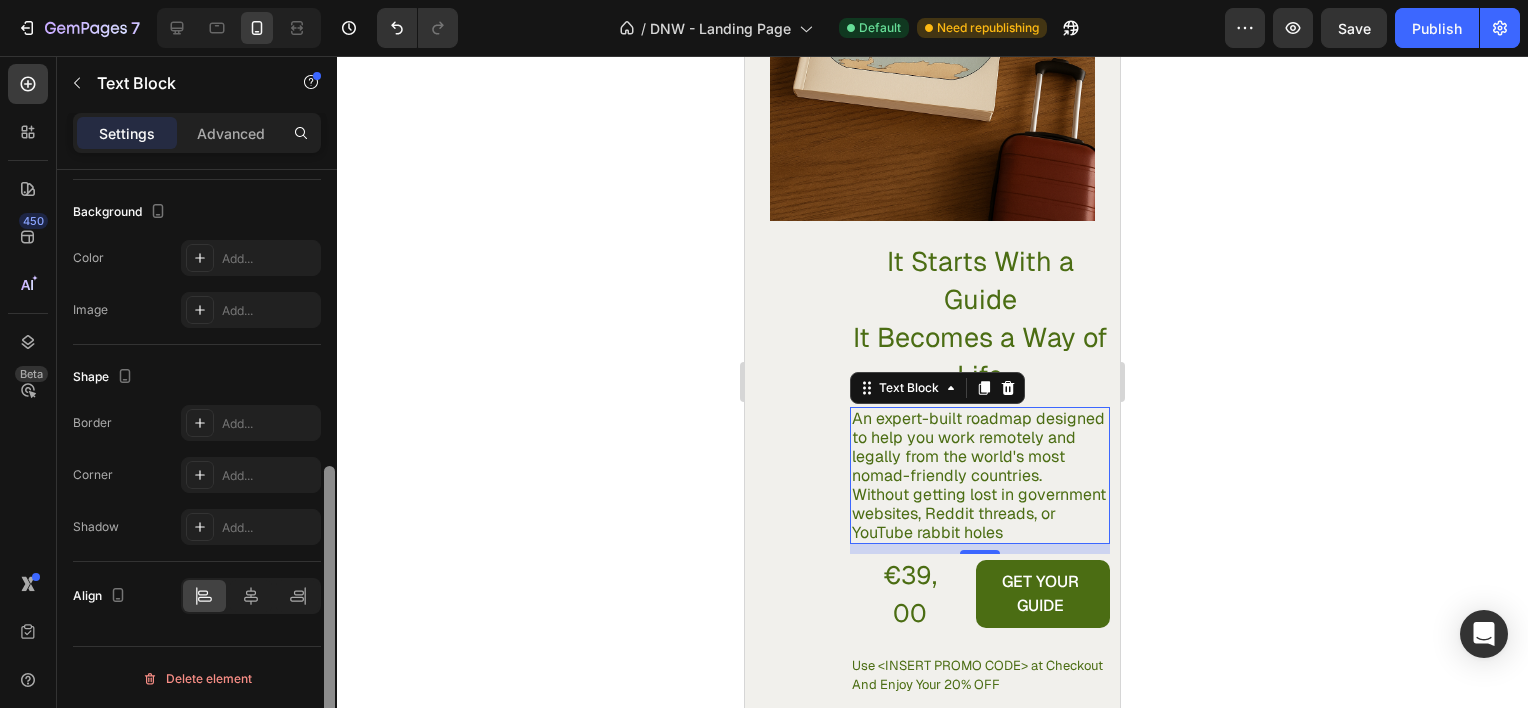 drag, startPoint x: 328, startPoint y: 408, endPoint x: 326, endPoint y: 594, distance: 186.01076 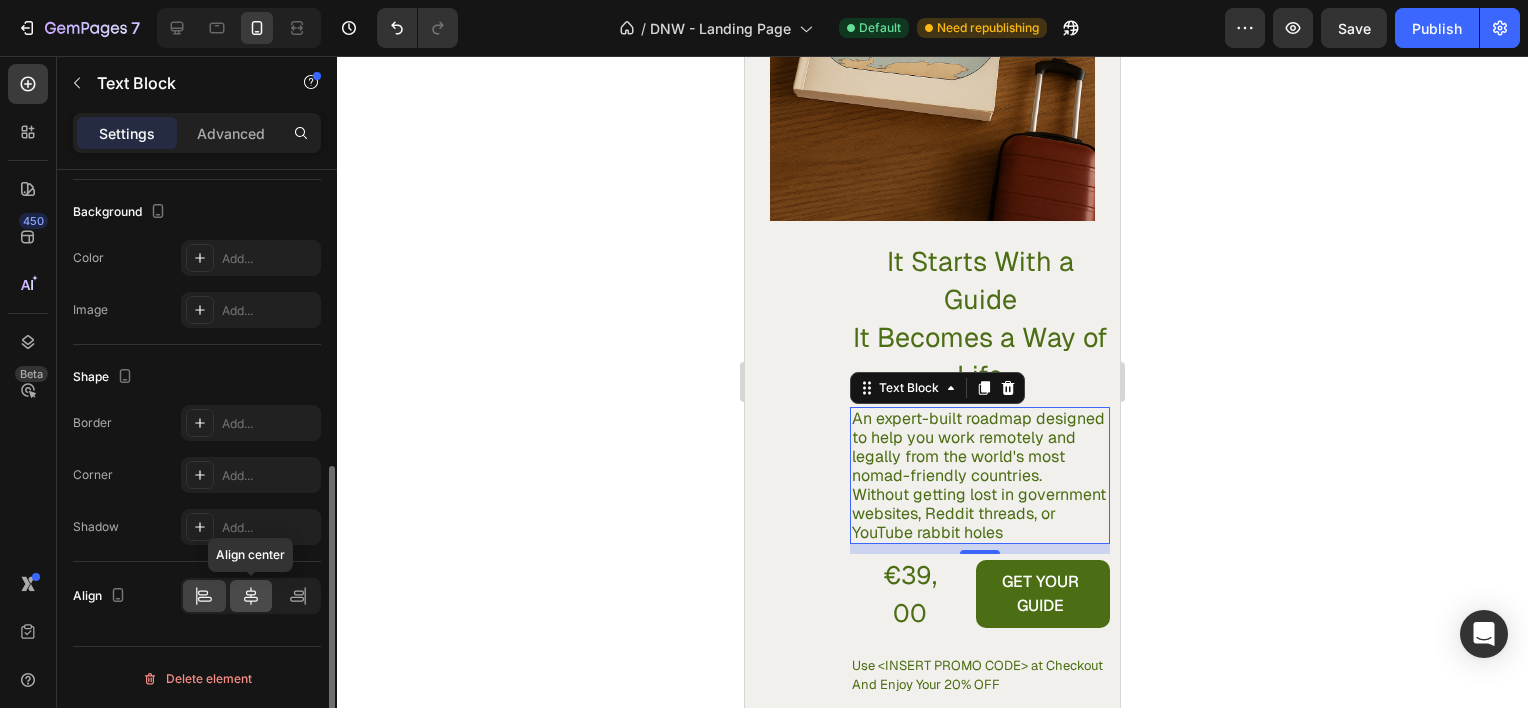 click 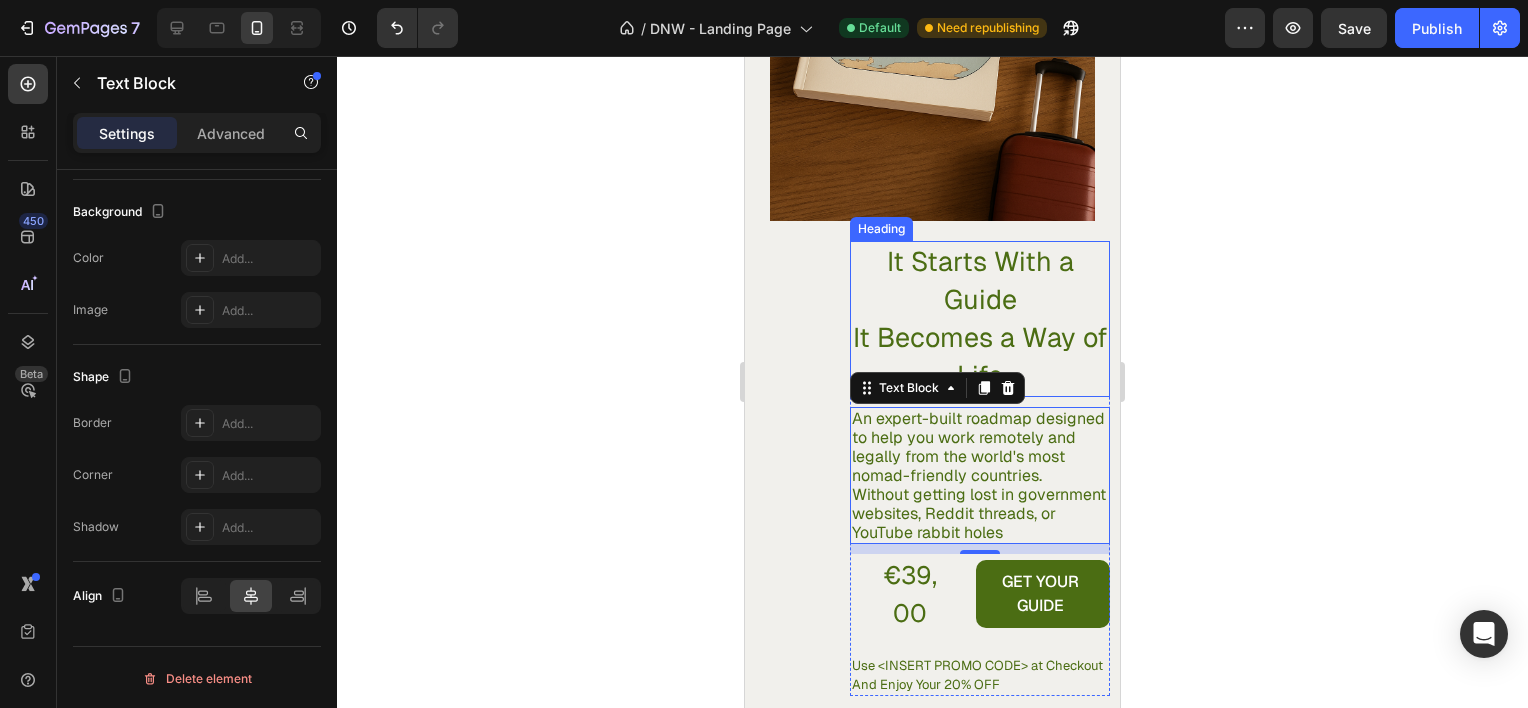 click on "It Starts With a Guide It Becomes a Way of Life" at bounding box center (980, 319) 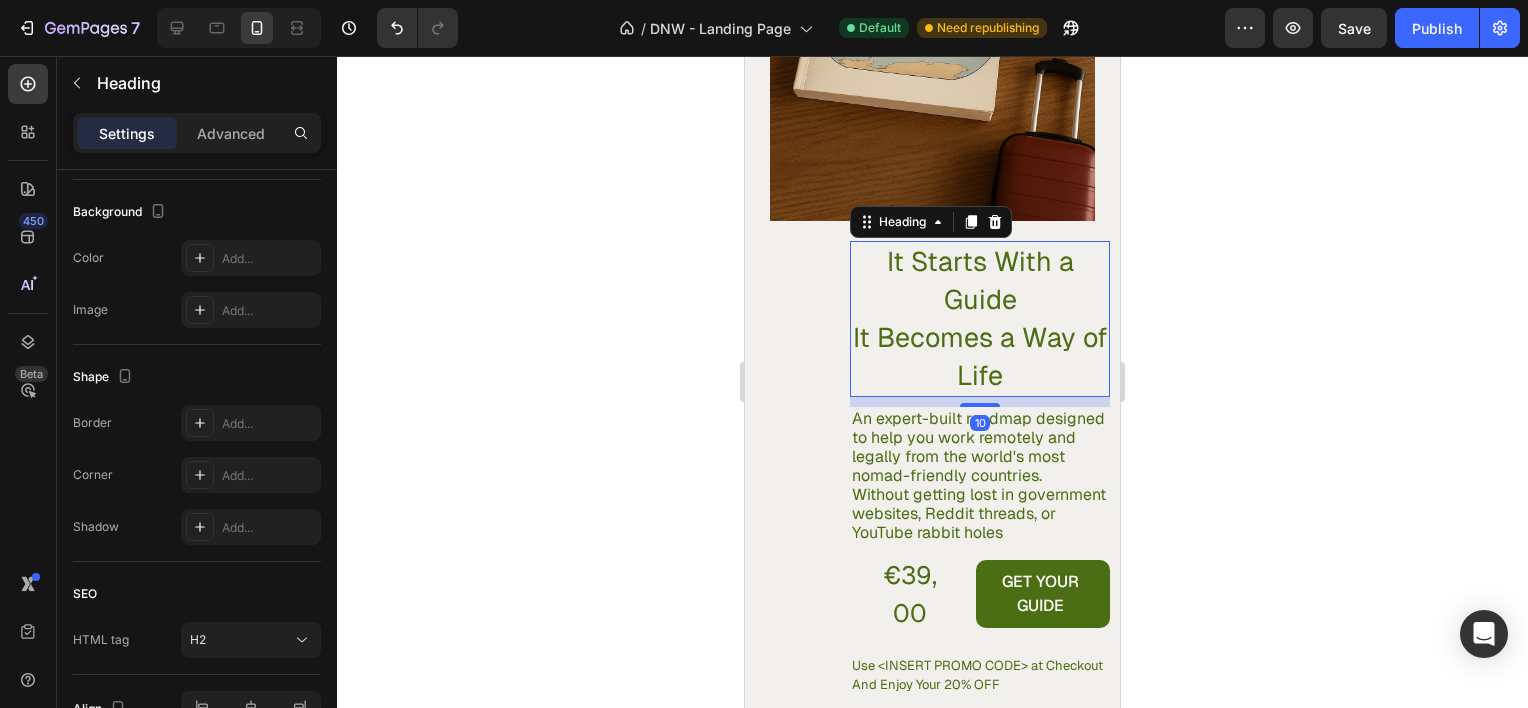 scroll, scrollTop: 0, scrollLeft: 0, axis: both 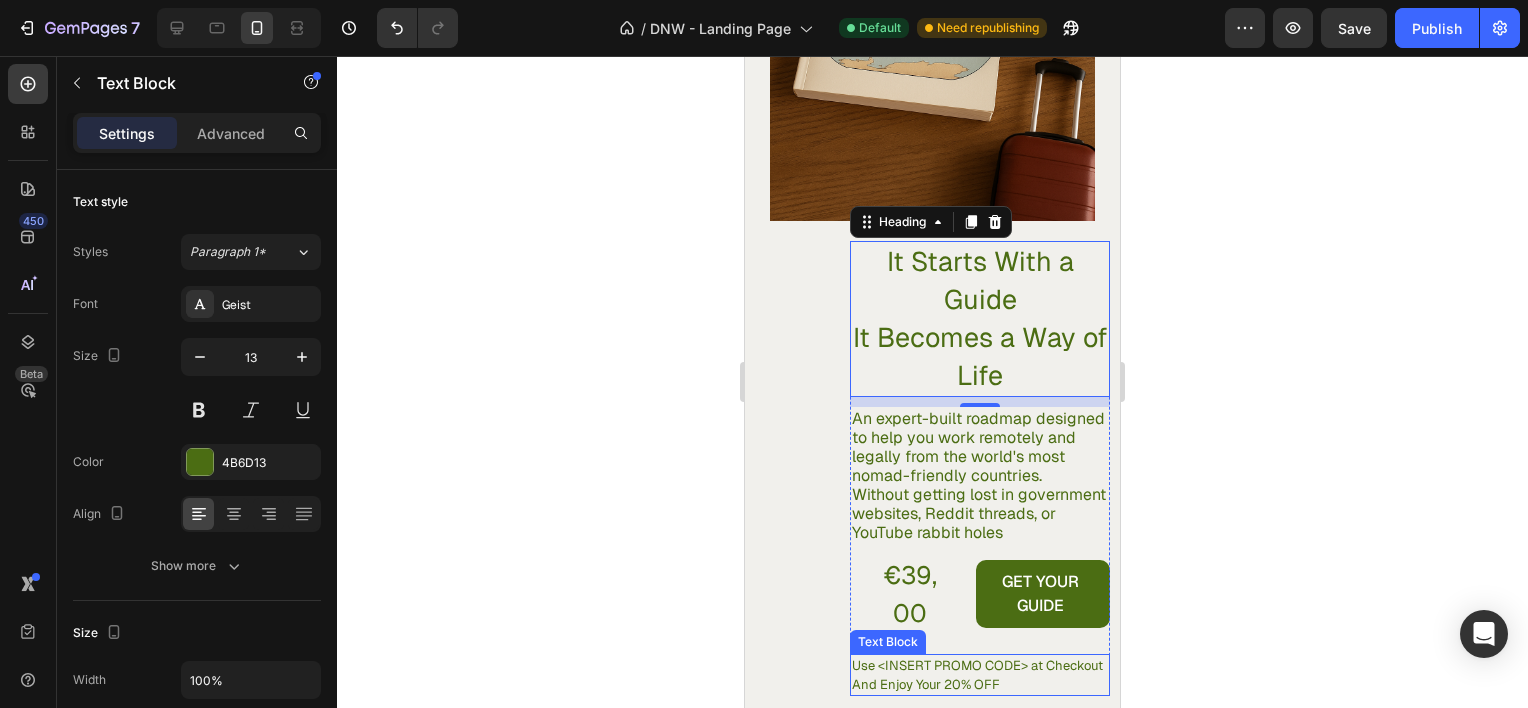 click on "Use <INSERT PROMO CODE> at Checkout And Enjoy Your 20% OFF" at bounding box center [980, 675] 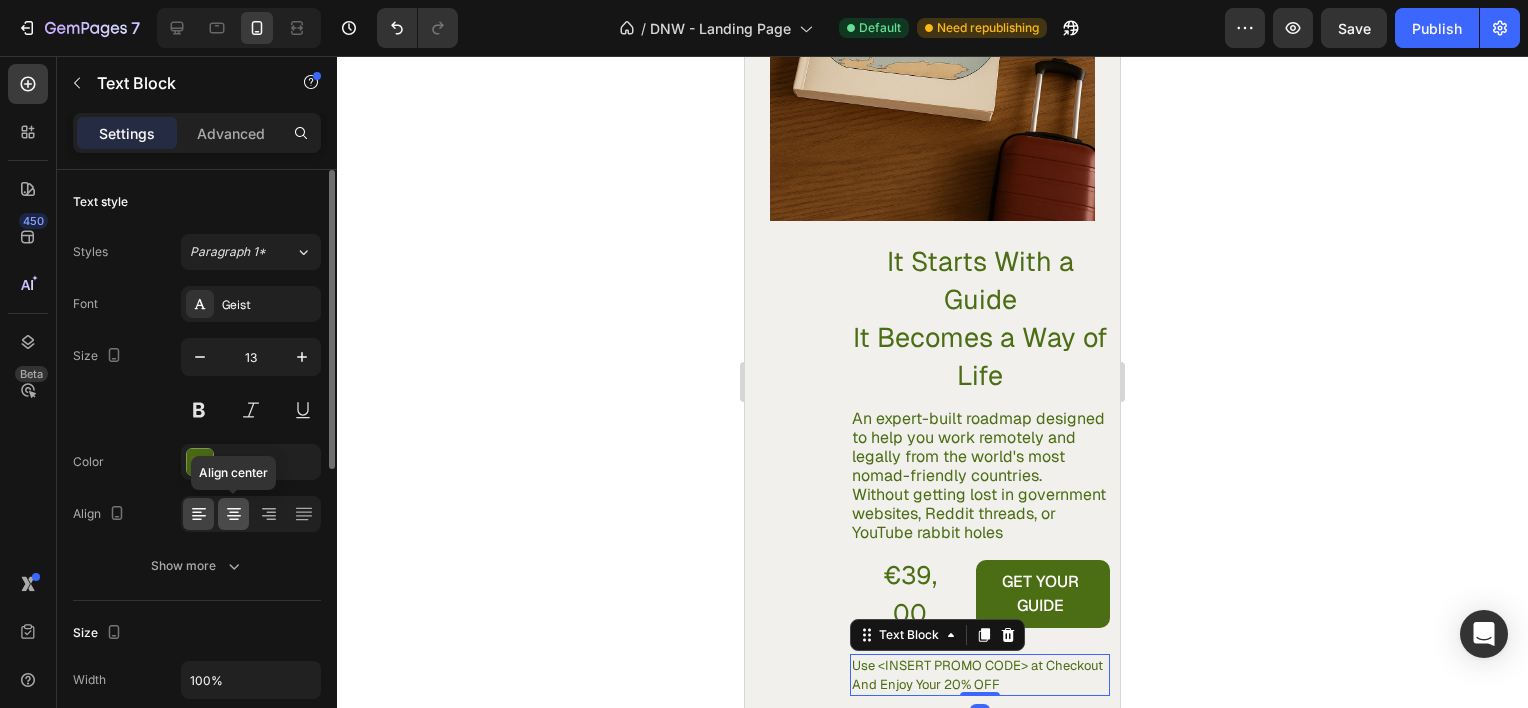 click 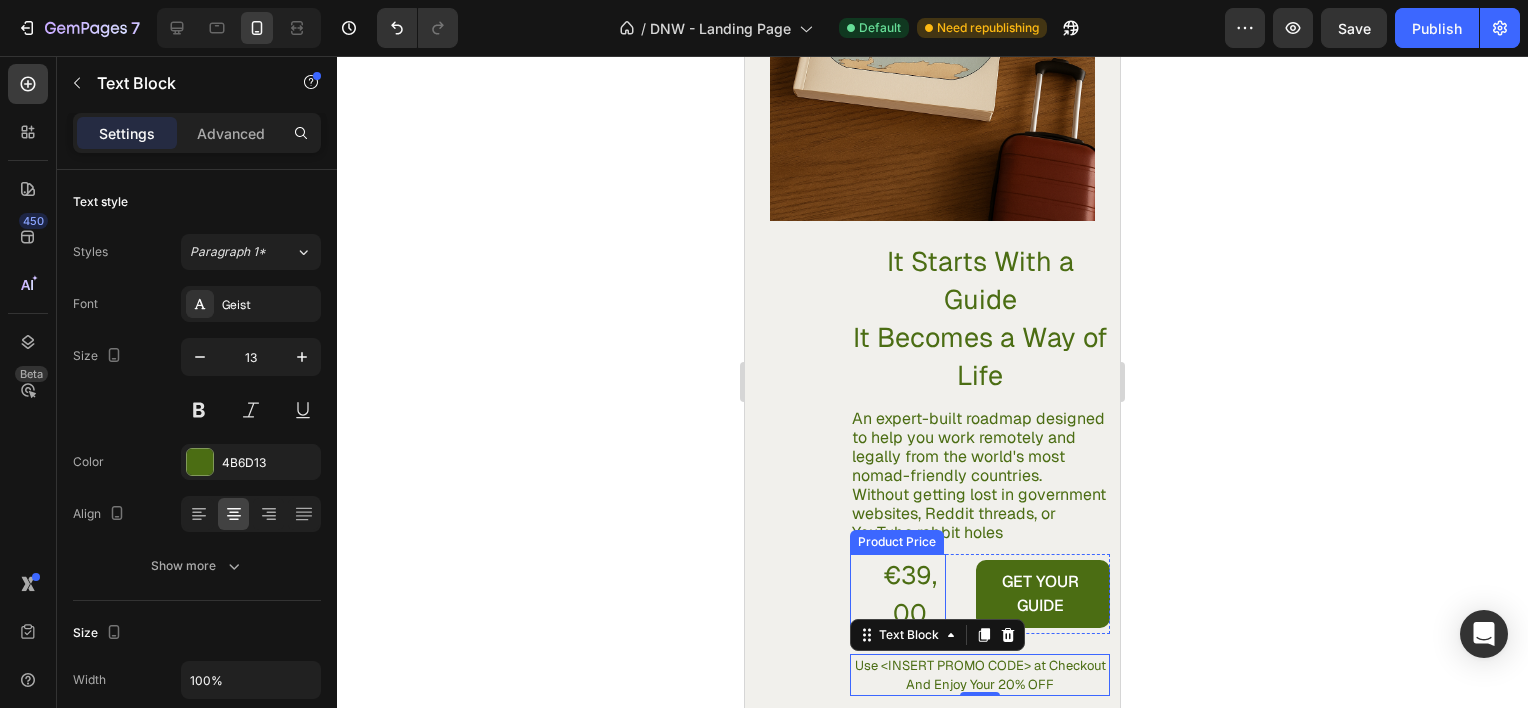 click on "€39,00" at bounding box center [910, 594] 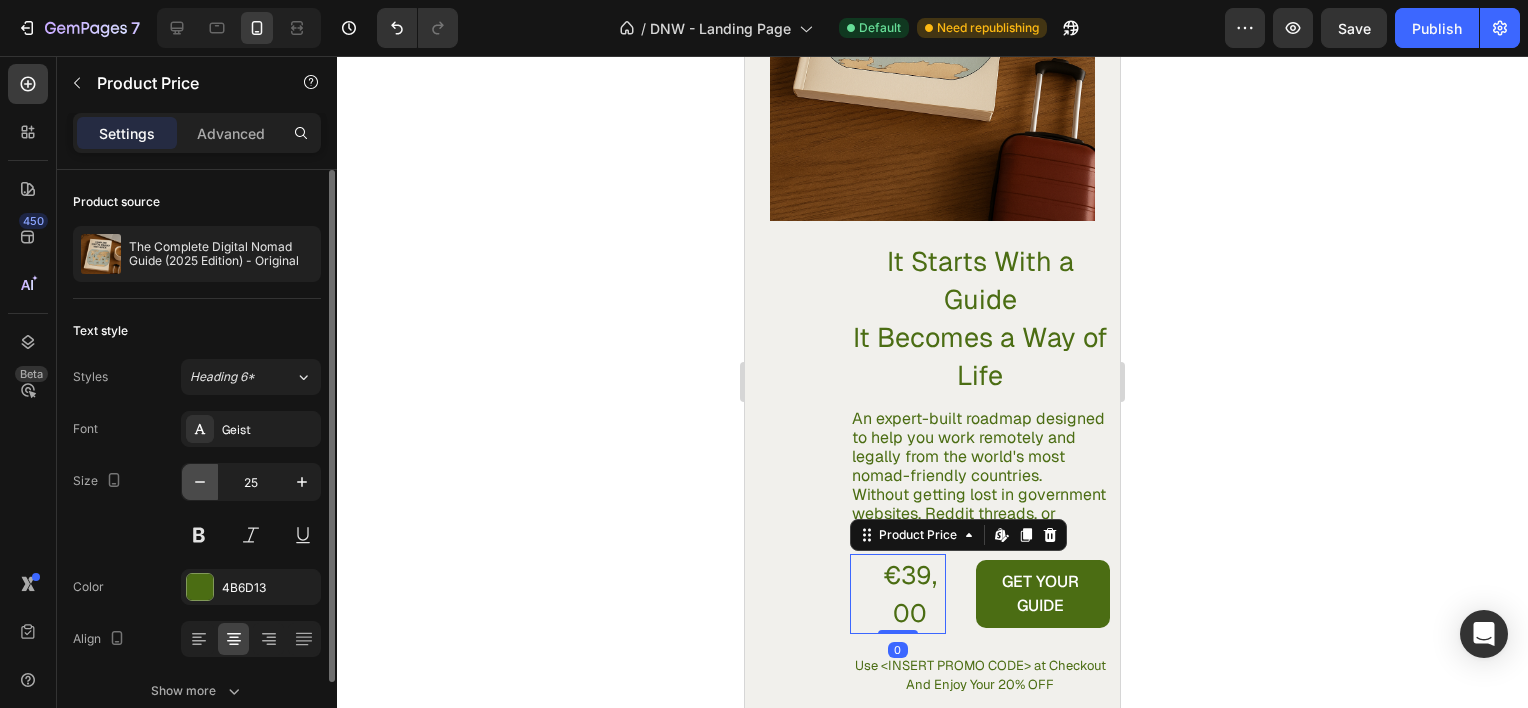 click 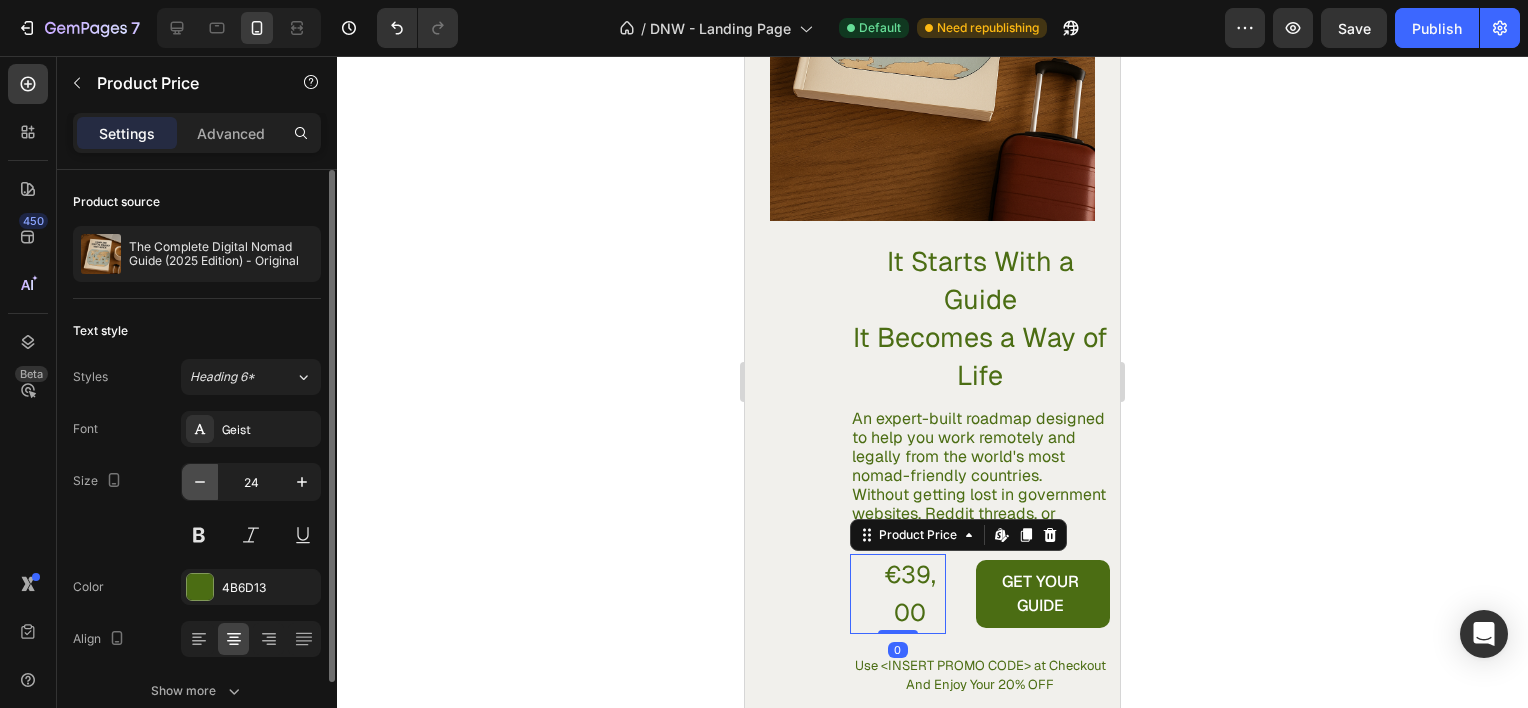 click 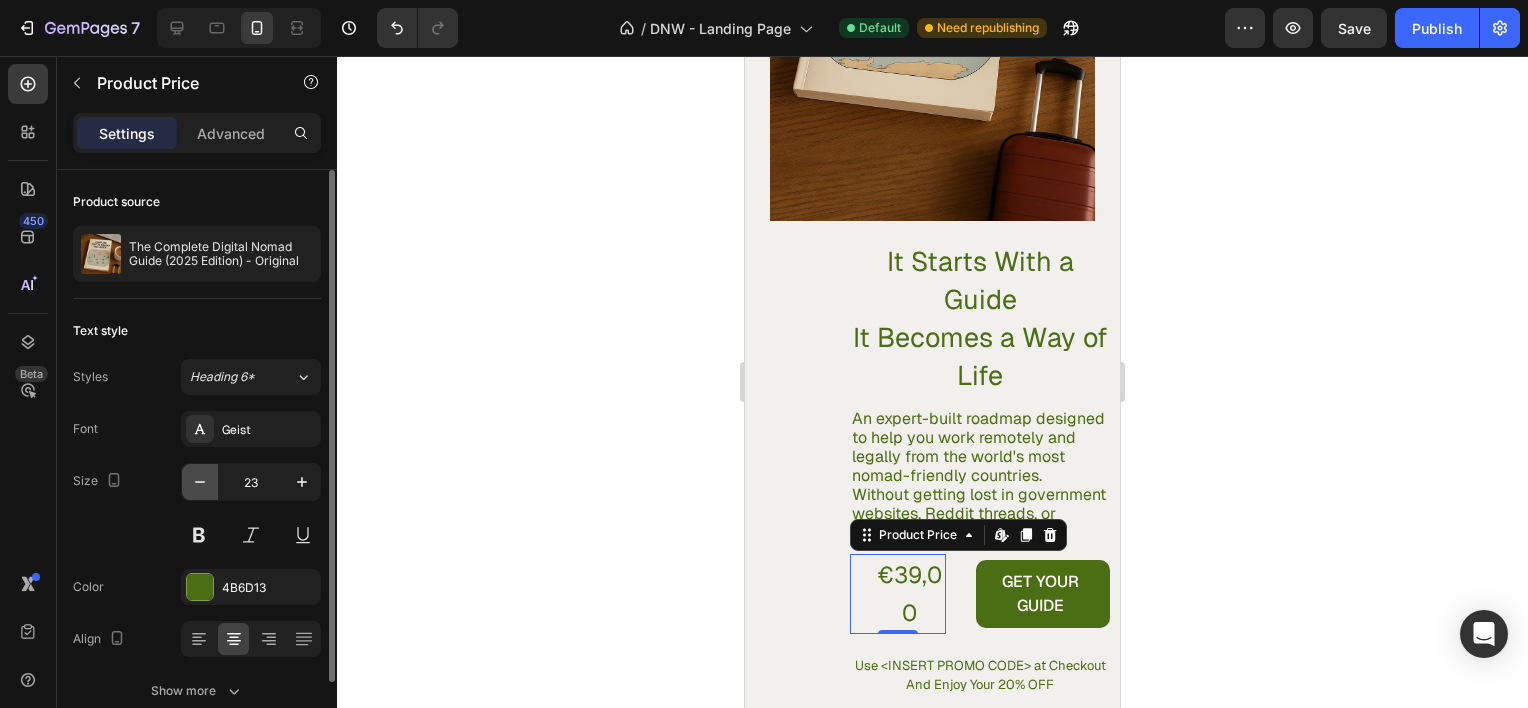 click 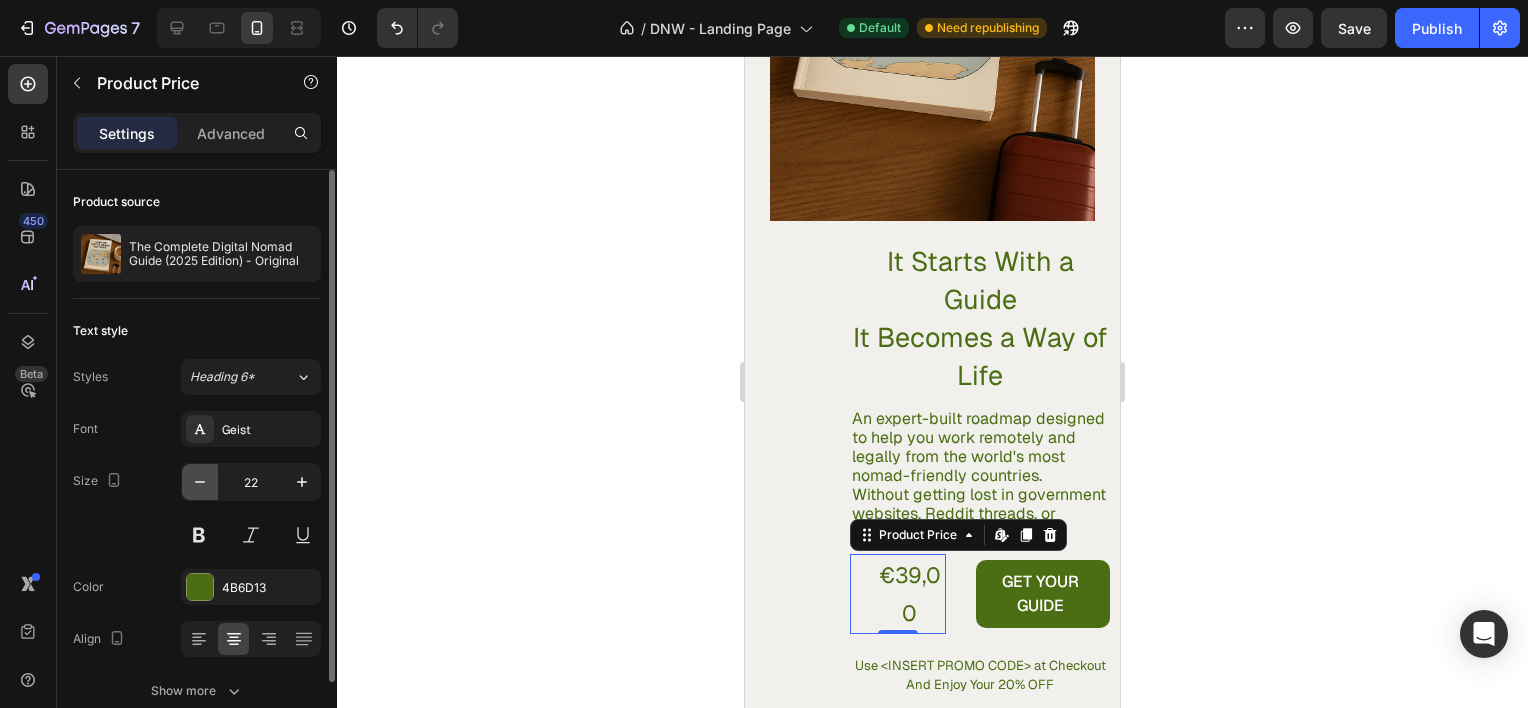 click 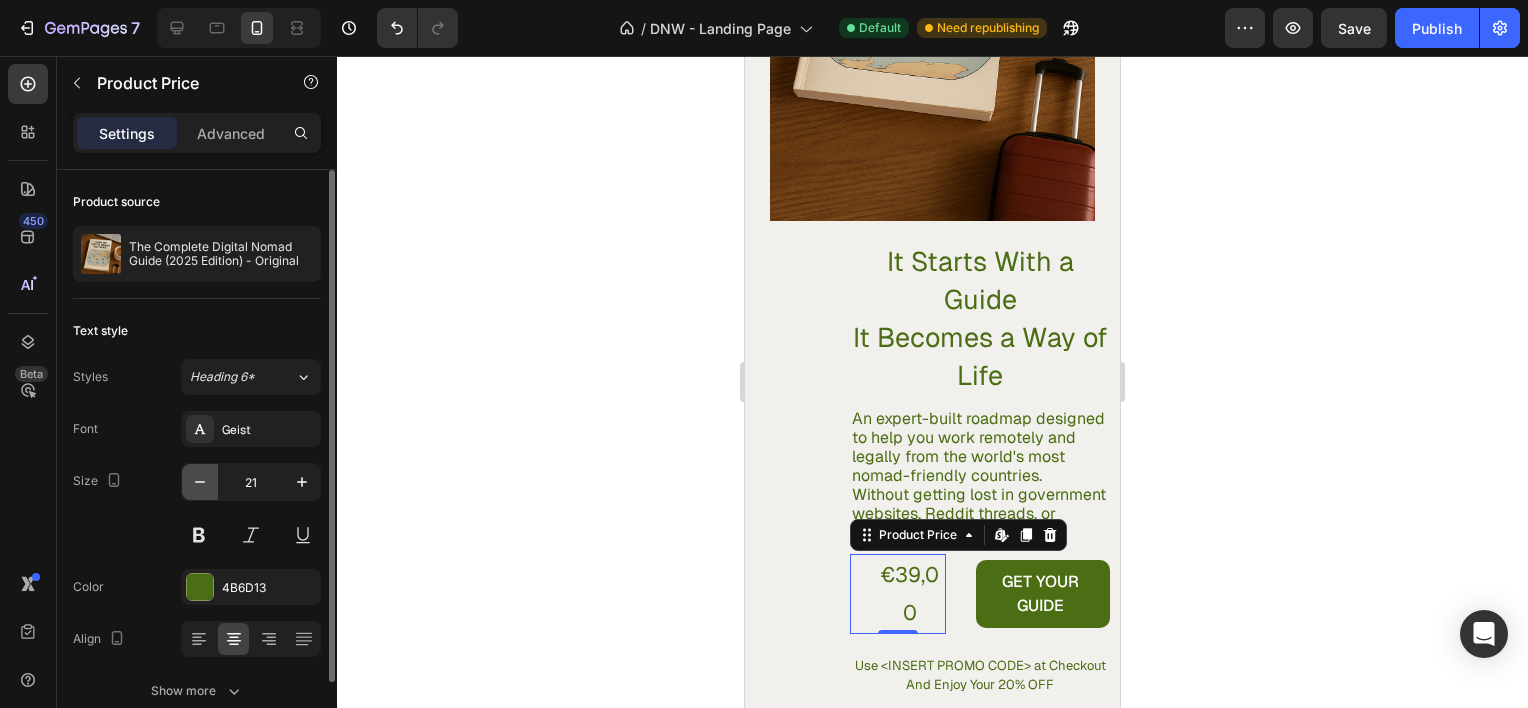 click 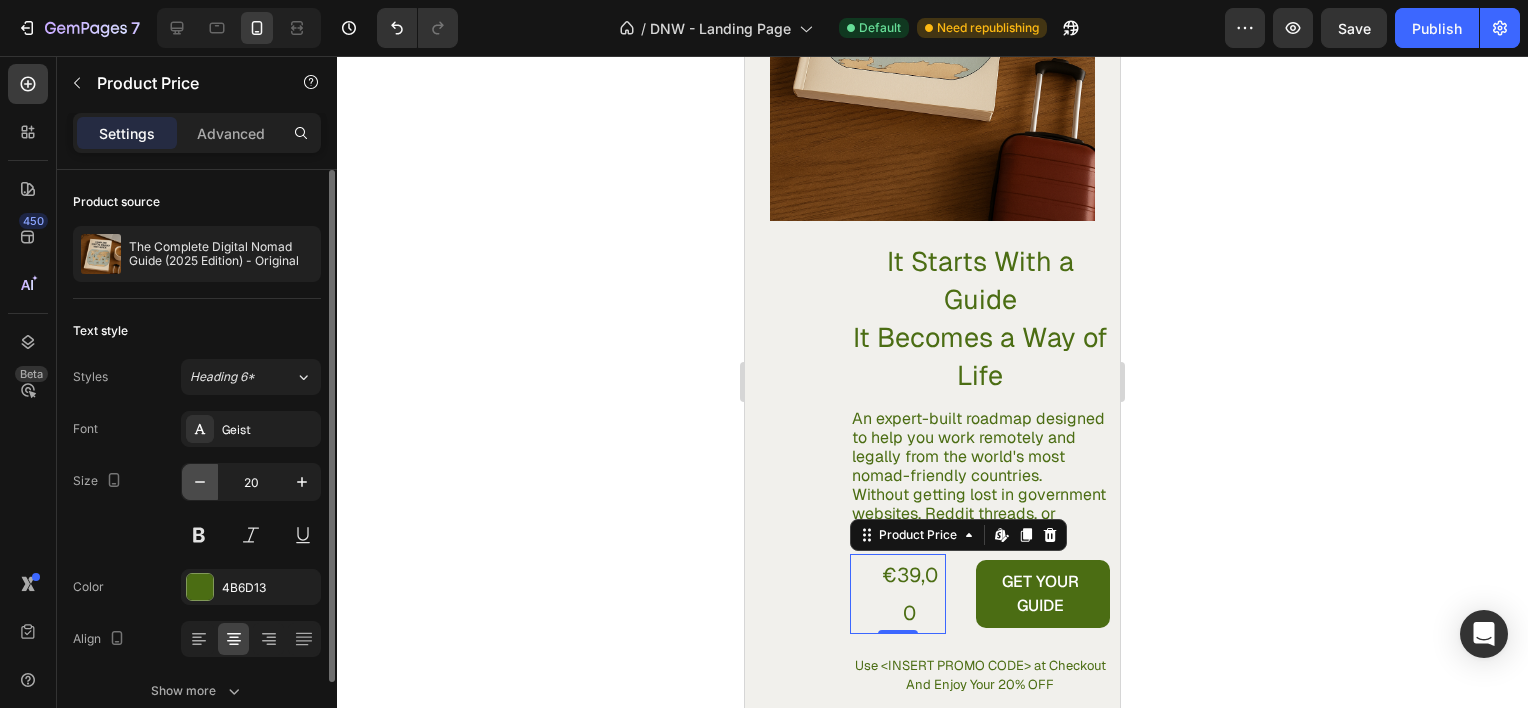 click 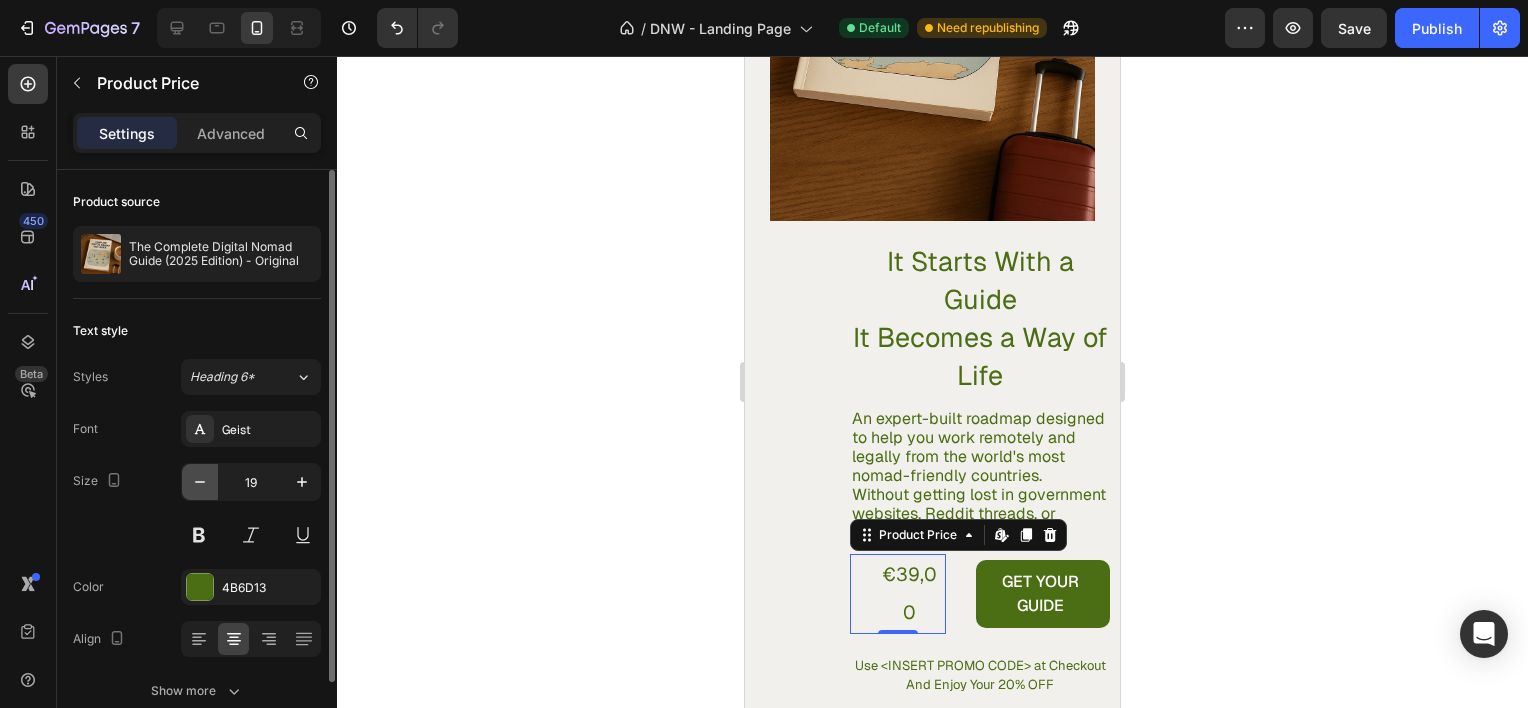 click 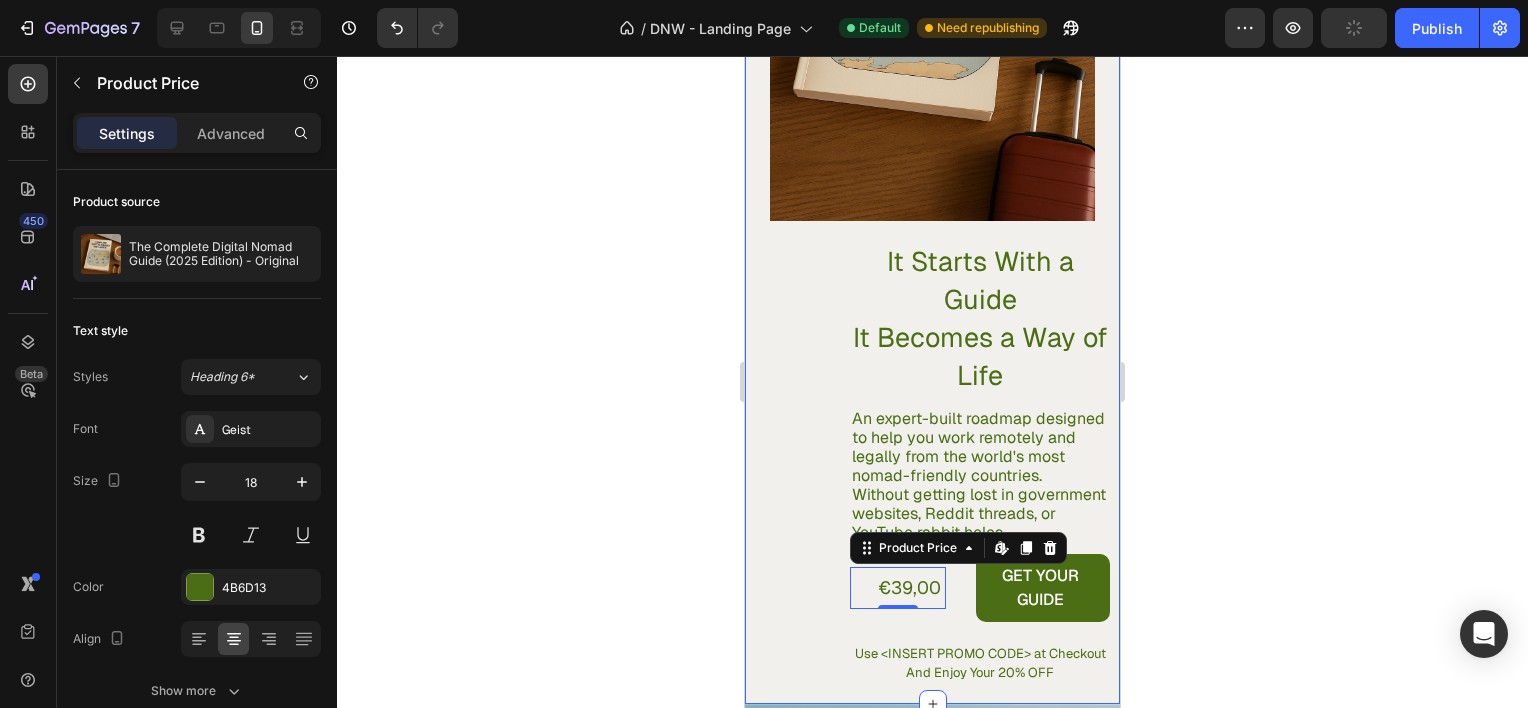 click on "It Starts With a Guide It Becomes a Way of Life Heading An expert-built roadmap designed to help you work remotely and legally from the world's most nomad-friendly countries. Without getting lost in government websites, Reddit threads, or YouTube rabbit holes Text Block €39,00 Product Price   Edit content in Shopify 0 Product Price   Edit content in Shopify 0 GET YOUR GUIDE Add to Cart Row Use <PROMO CODE> at Checkout And Enjoy Your 20% OFF Text Block Row Product Images Product Section 8" at bounding box center (932, 209) 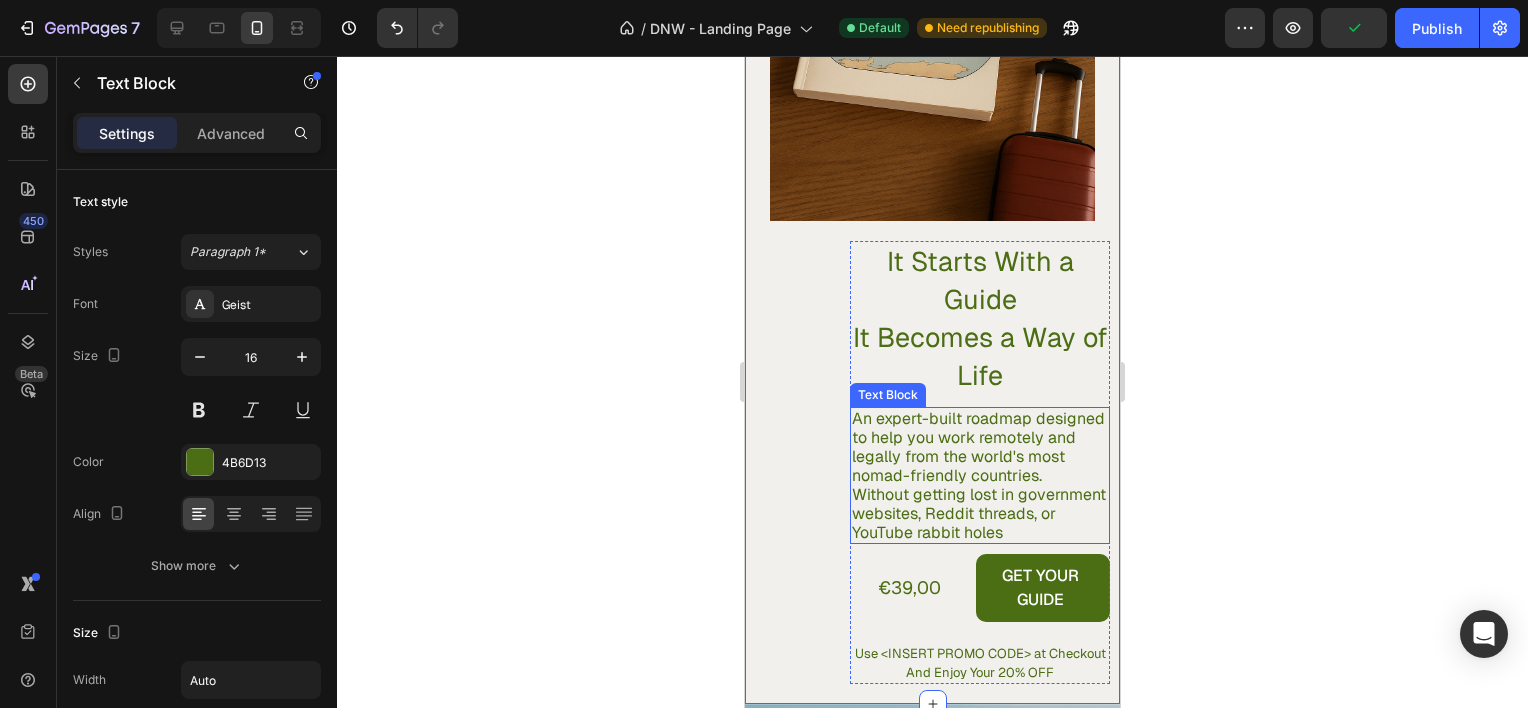 click on "An expert-built roadmap designed to help you work remotely and legally from the world's most nomad-friendly countries." at bounding box center [980, 447] 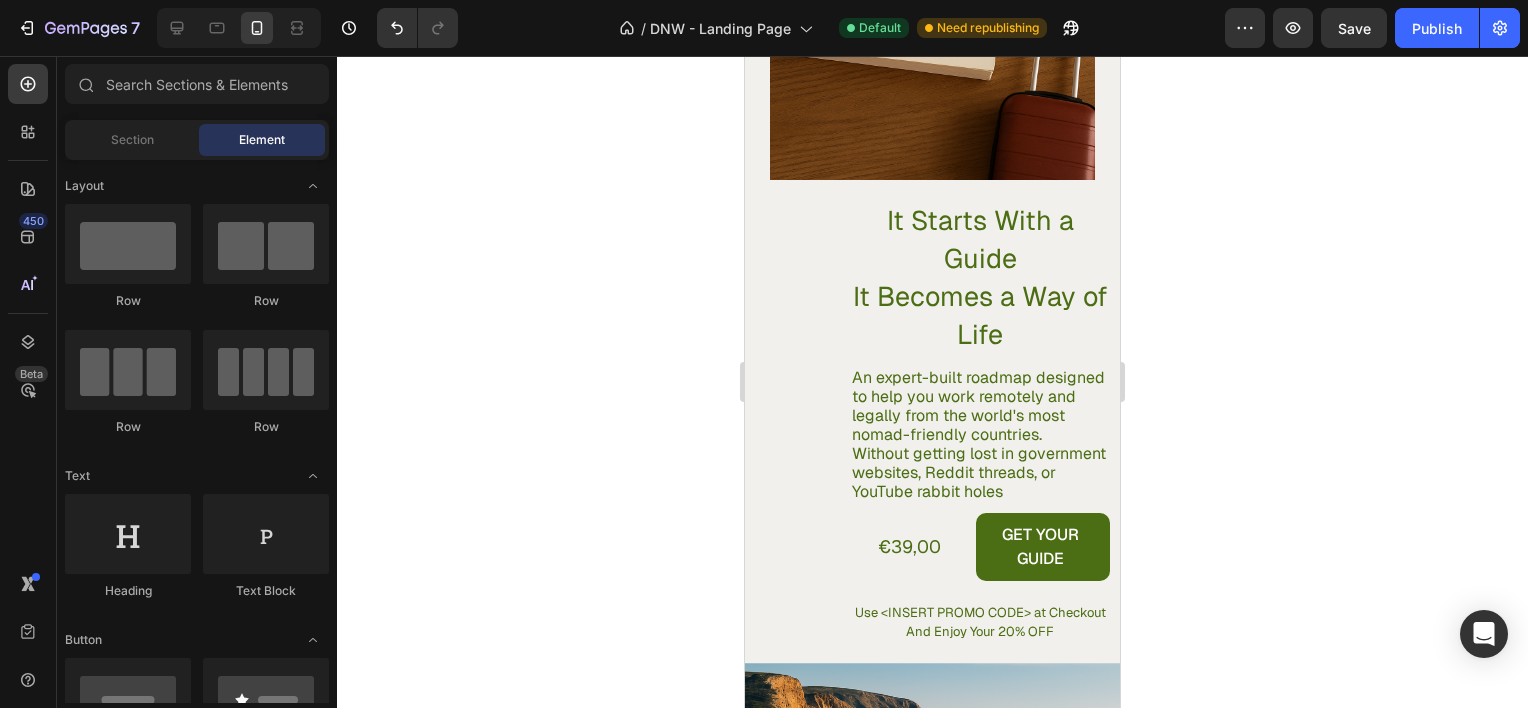 scroll, scrollTop: 3640, scrollLeft: 0, axis: vertical 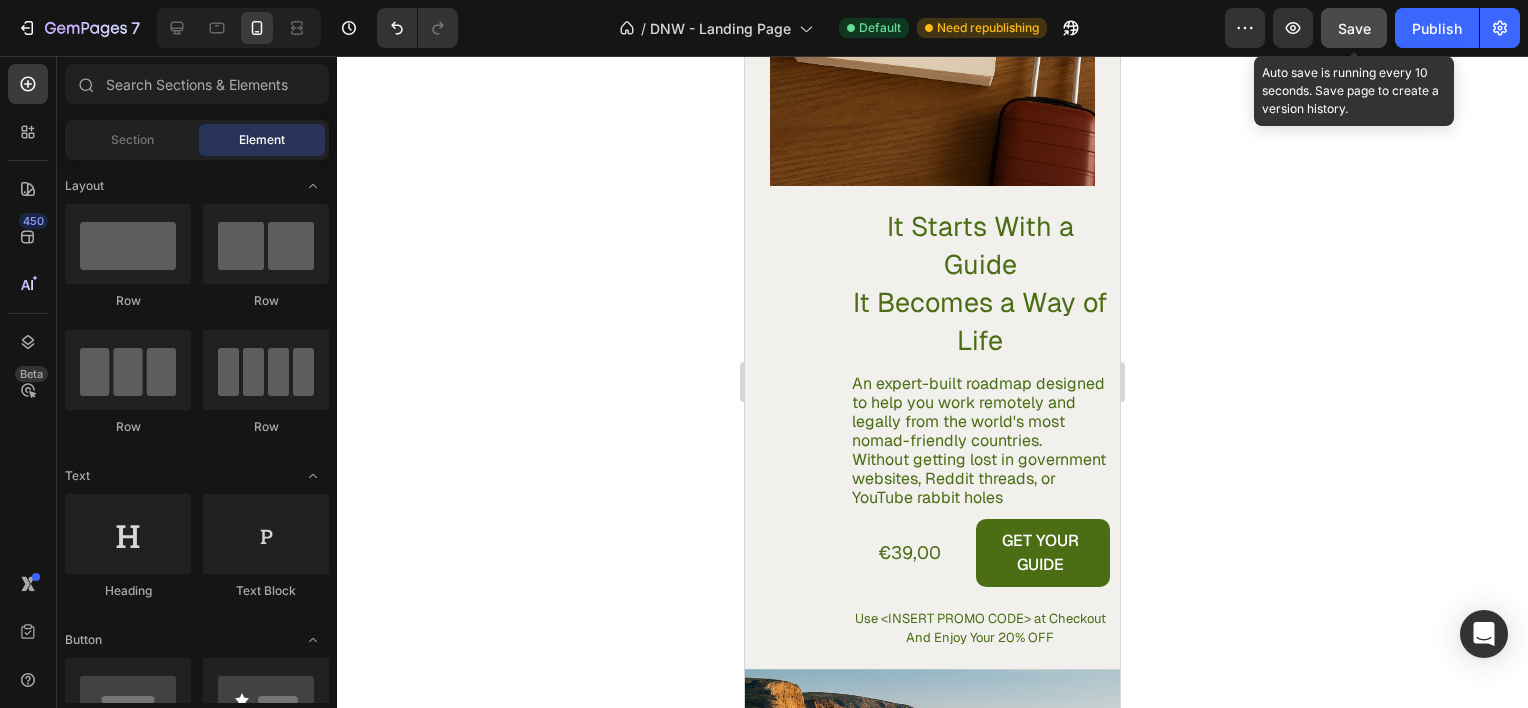 click on "Save" 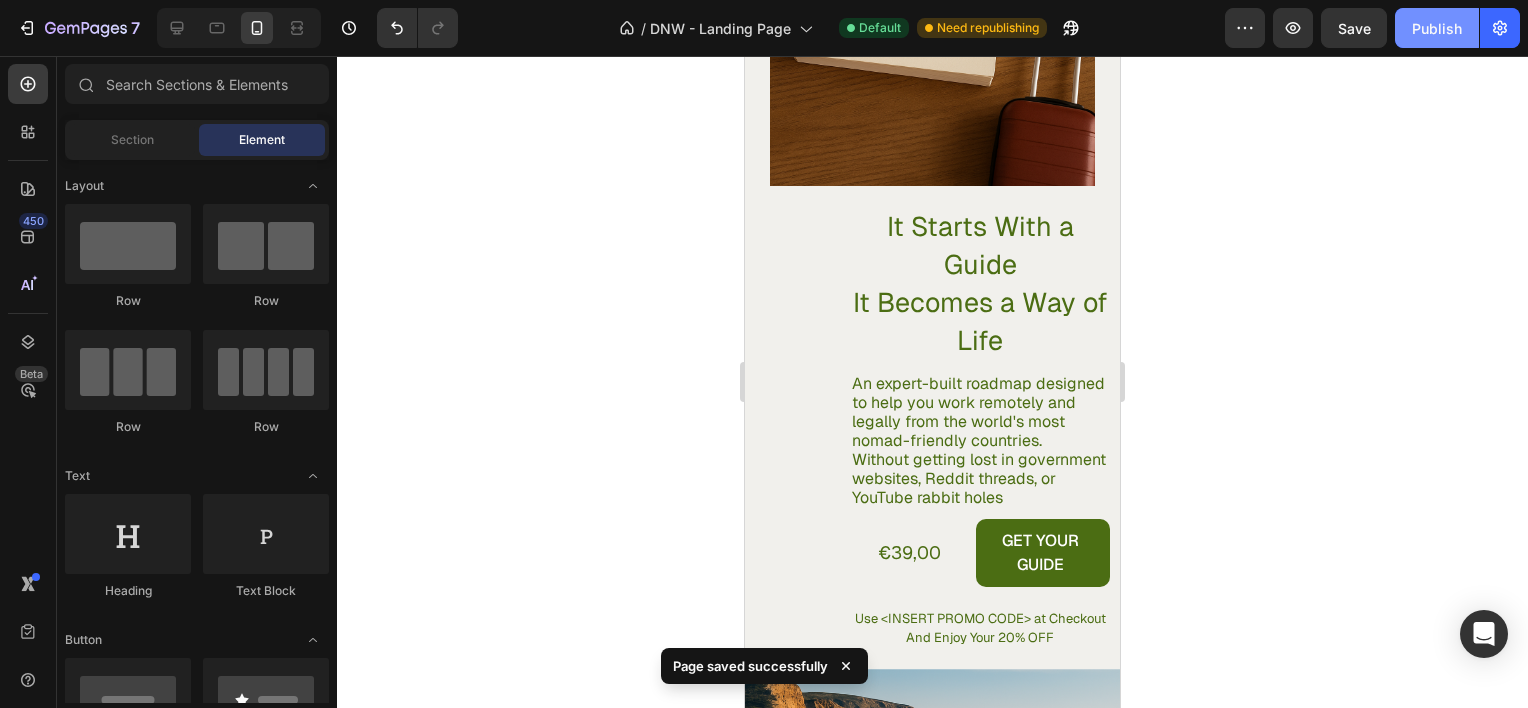 click on "Publish" at bounding box center [1437, 28] 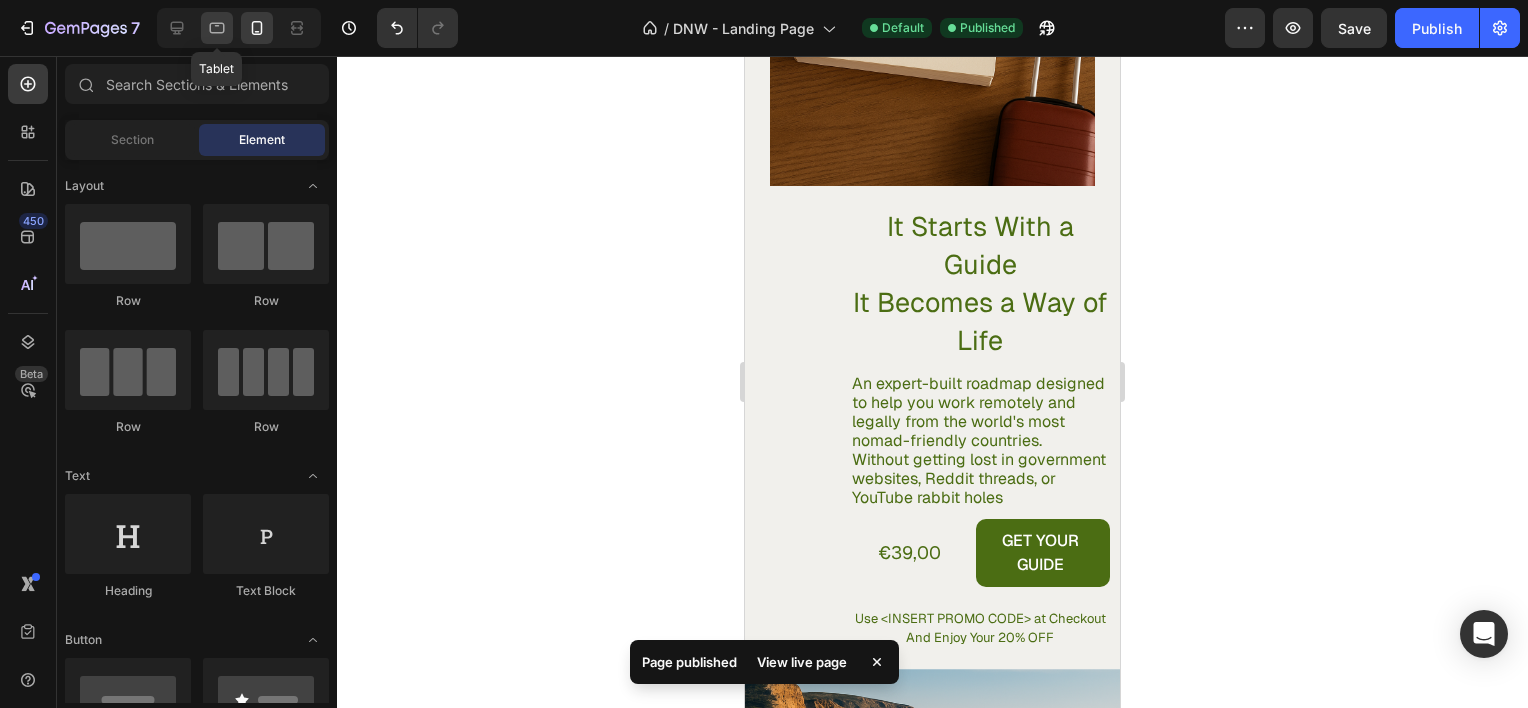 click 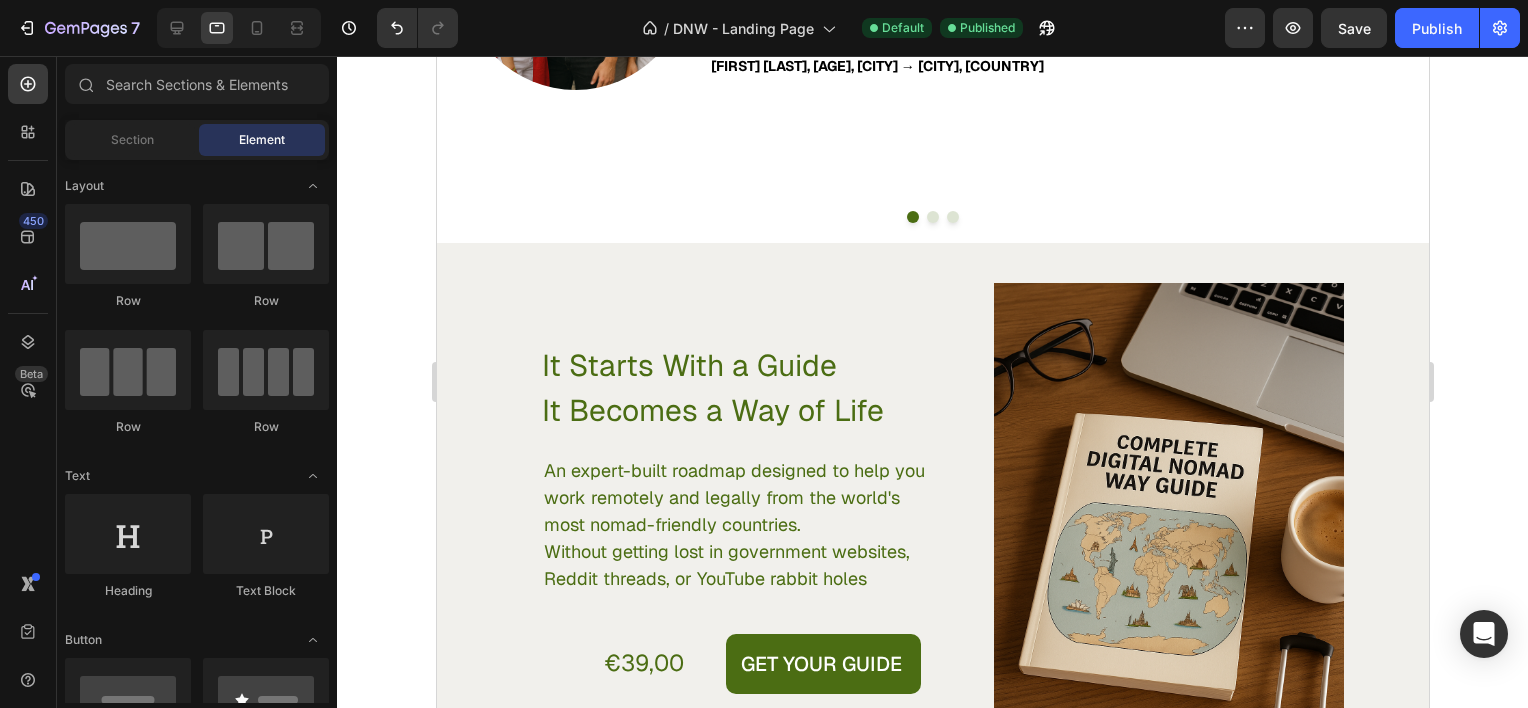 scroll, scrollTop: 2350, scrollLeft: 0, axis: vertical 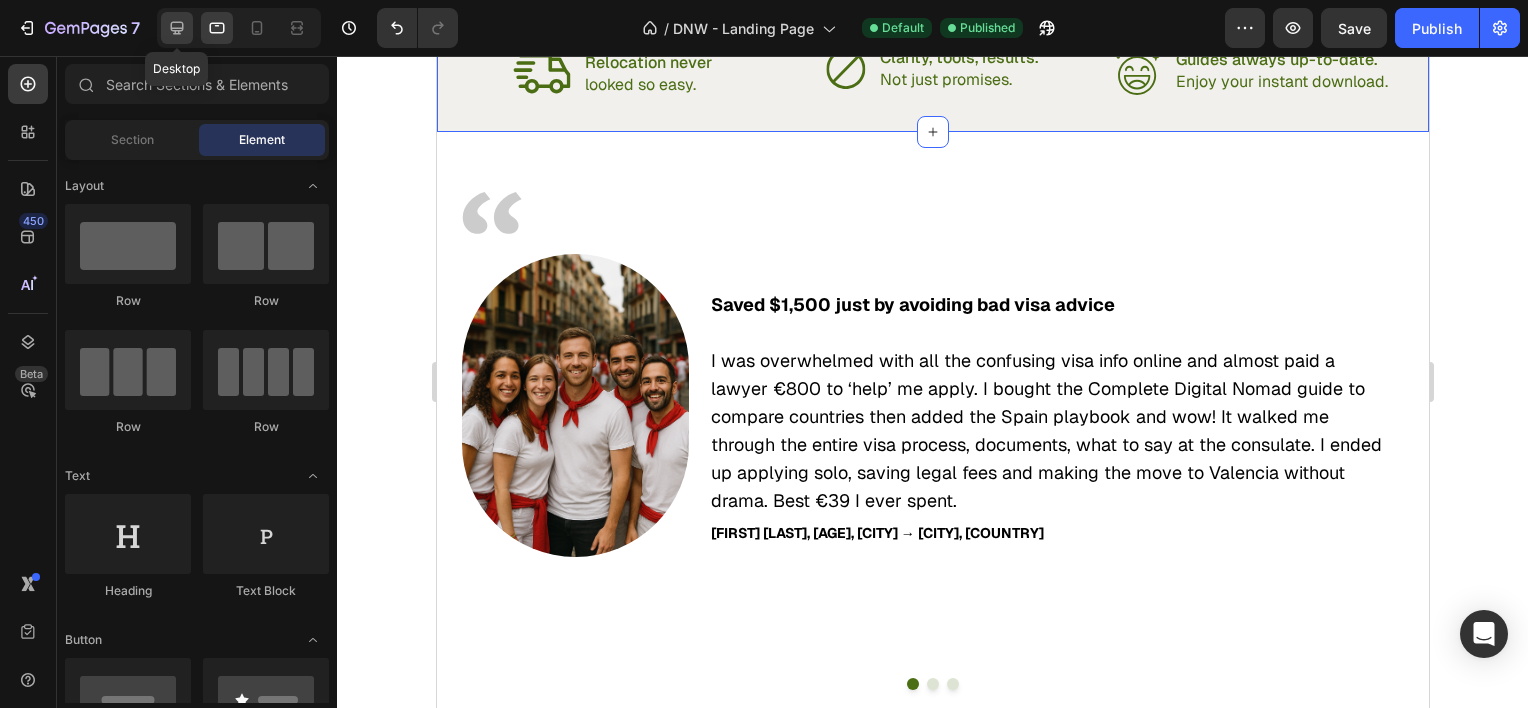 click 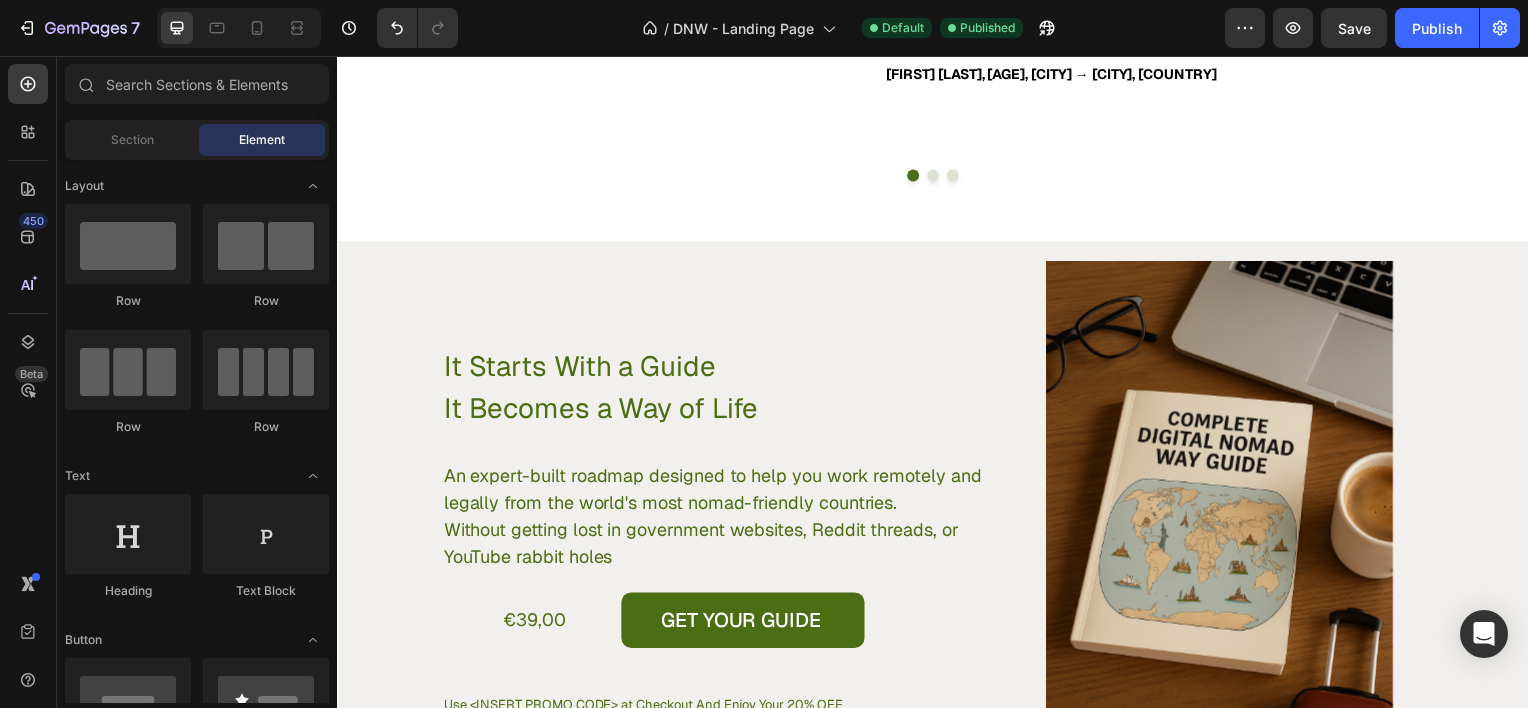 scroll, scrollTop: 3499, scrollLeft: 0, axis: vertical 